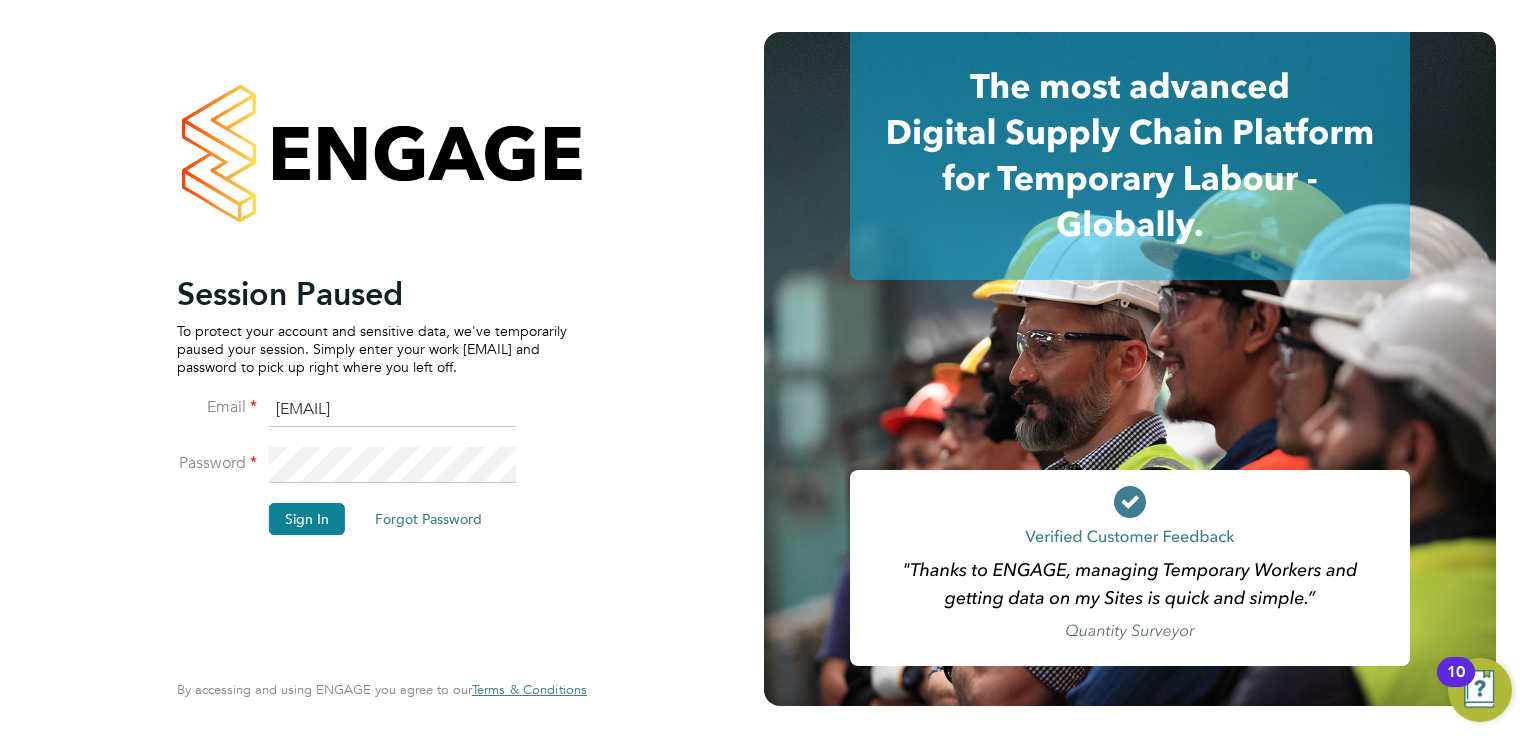 scroll, scrollTop: 0, scrollLeft: 0, axis: both 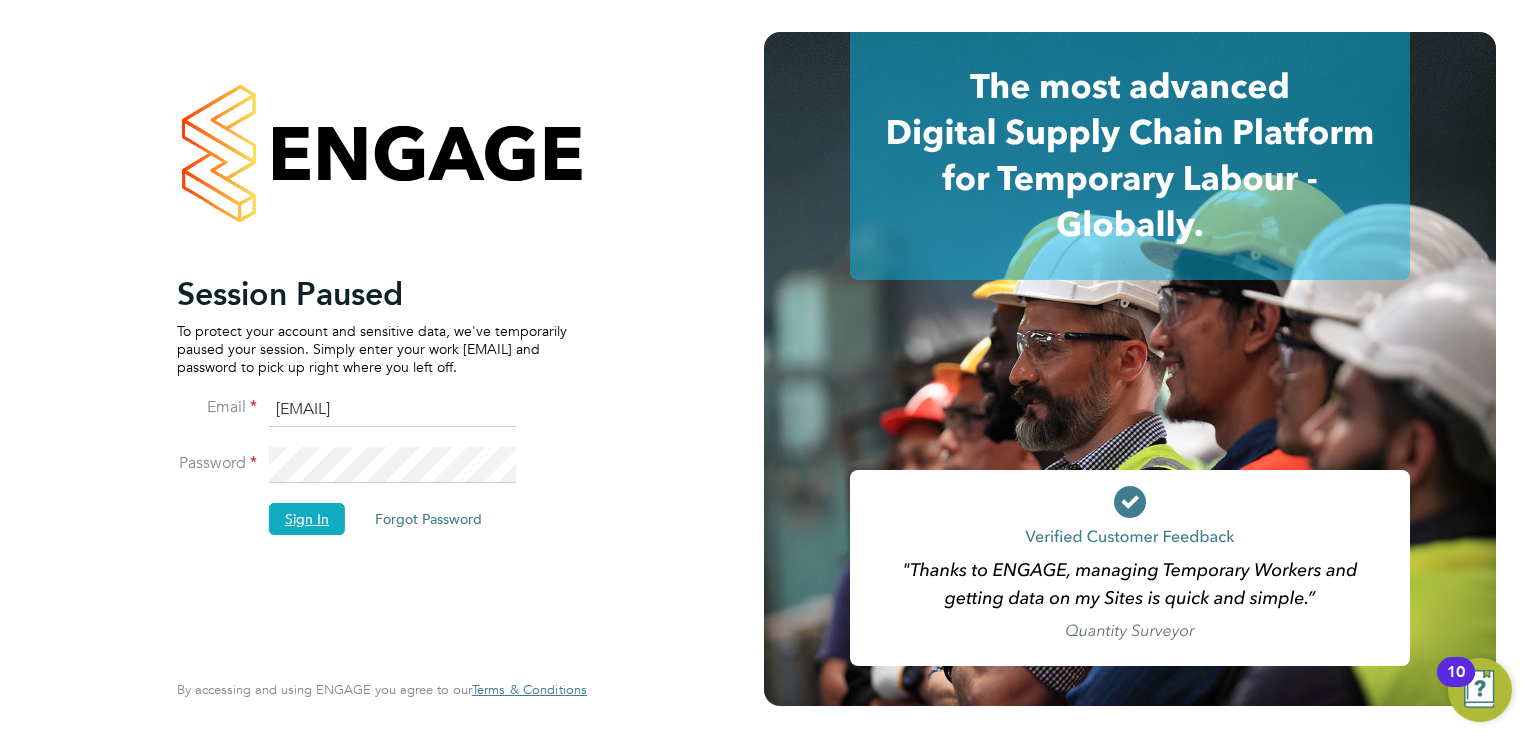 click on "Sign In" 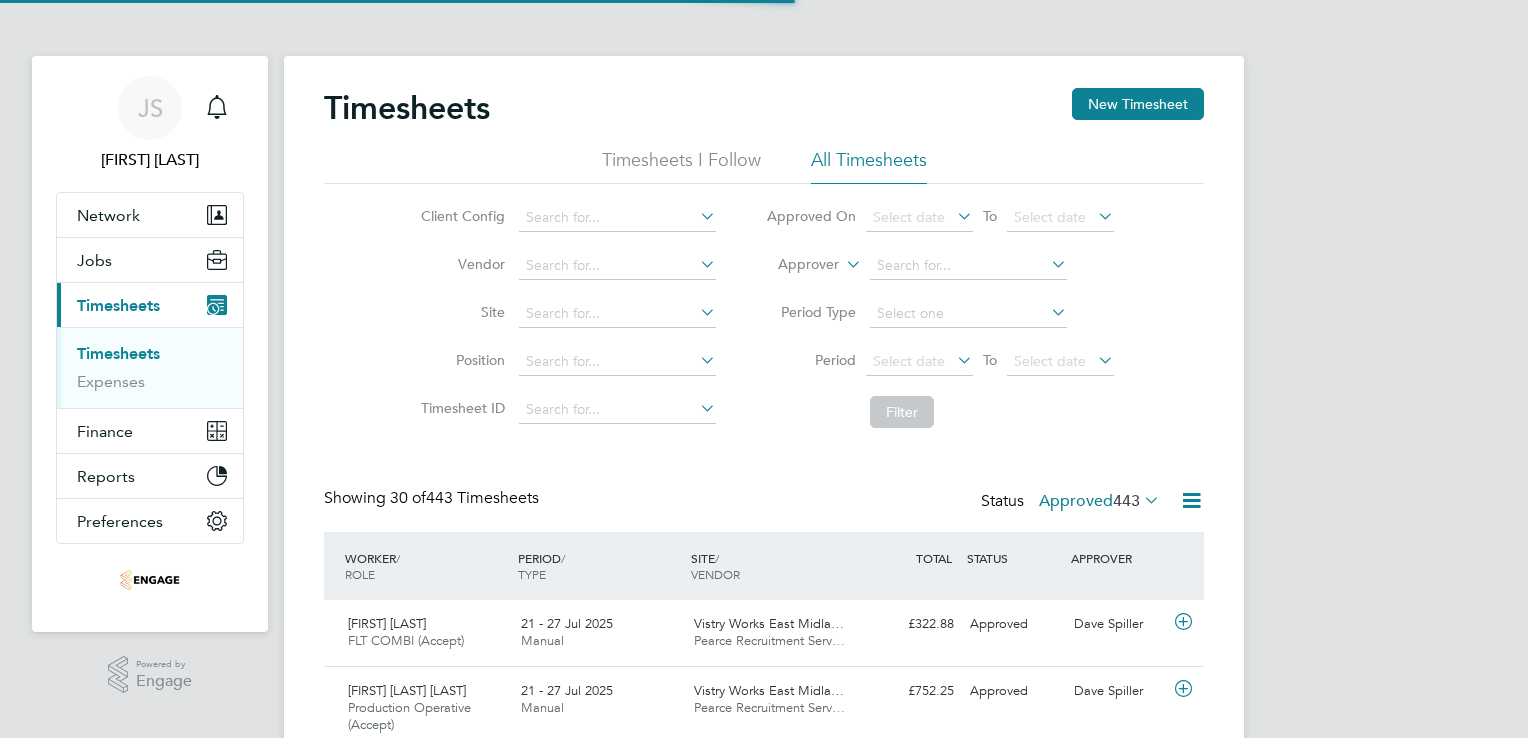 scroll, scrollTop: 0, scrollLeft: 0, axis: both 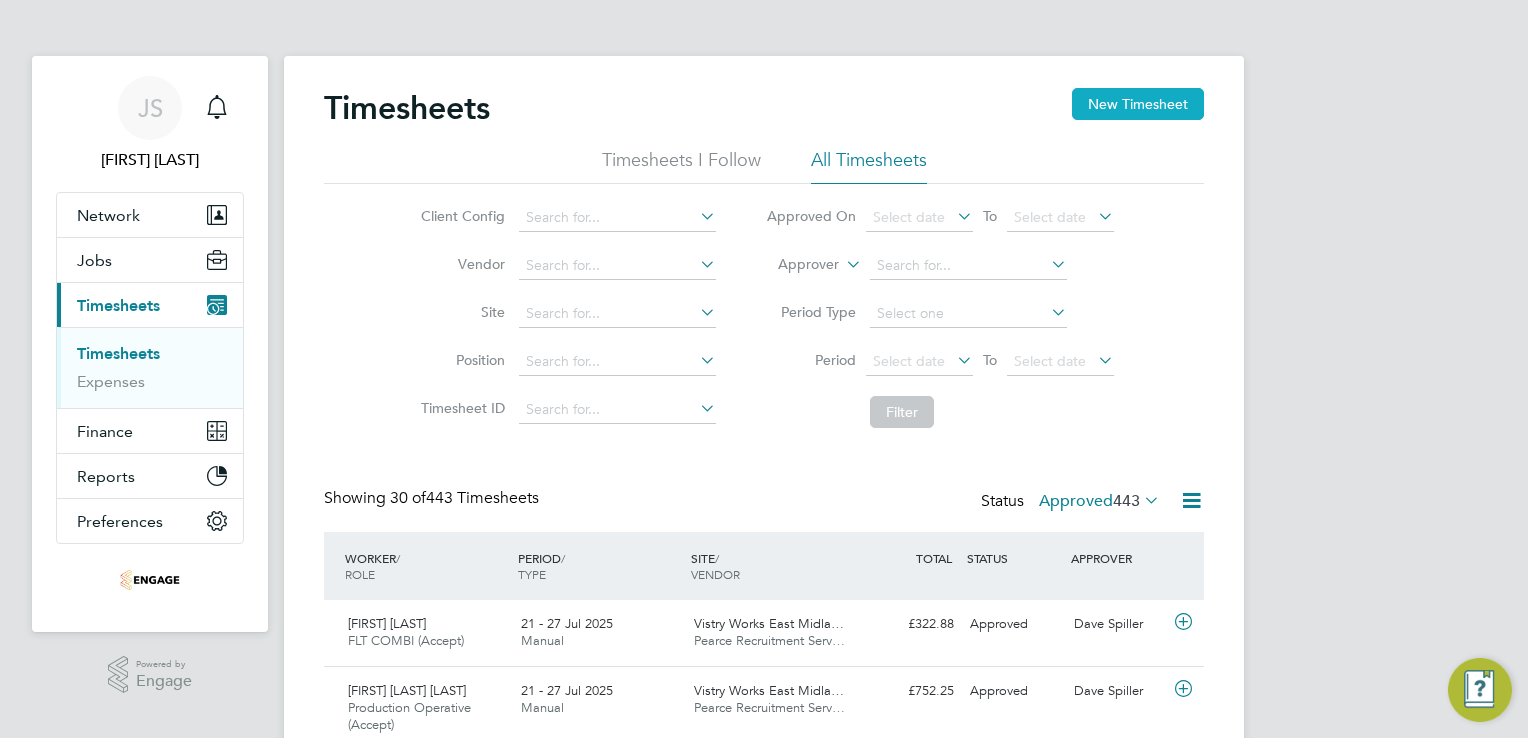 click on "New Timesheet" 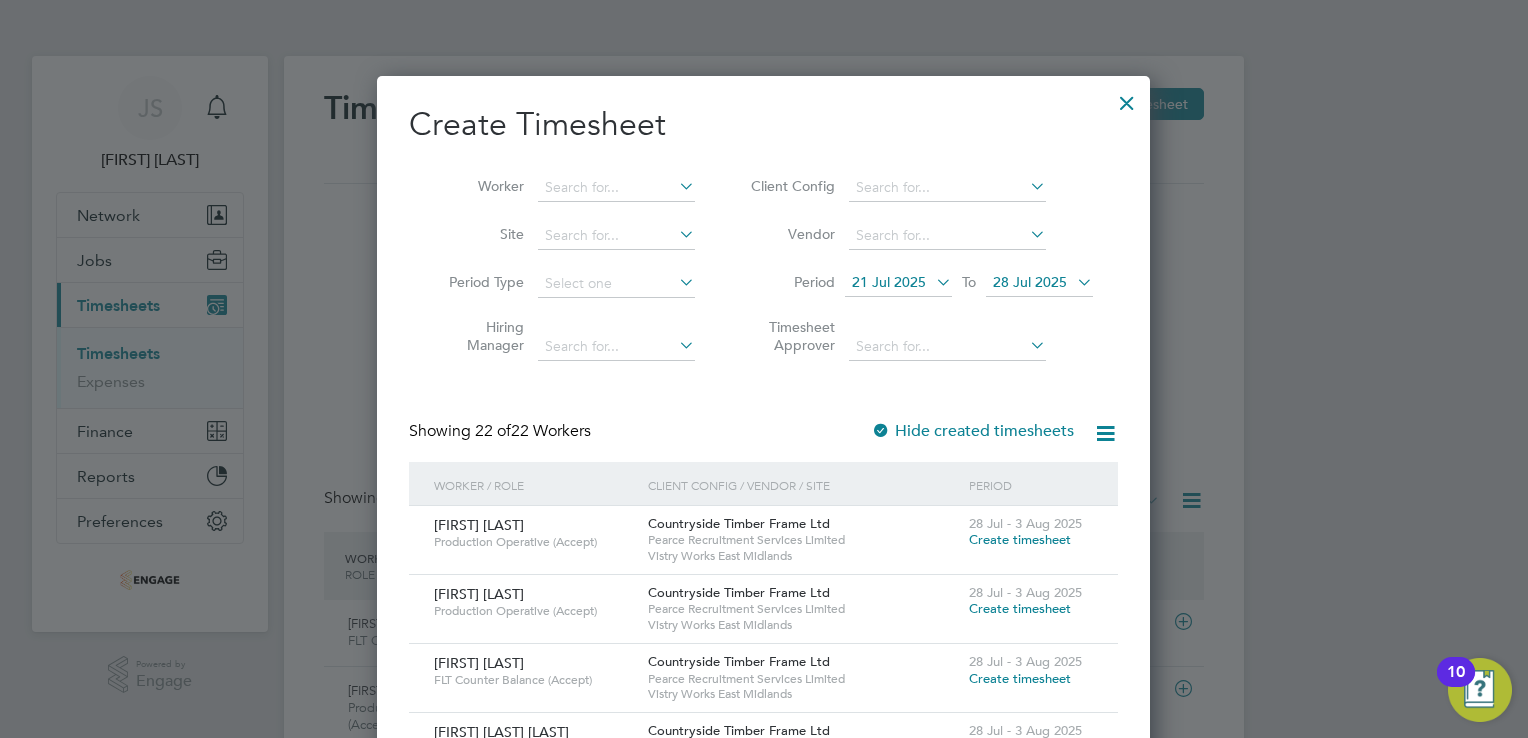 click on "21 Jul 2025" at bounding box center [889, 282] 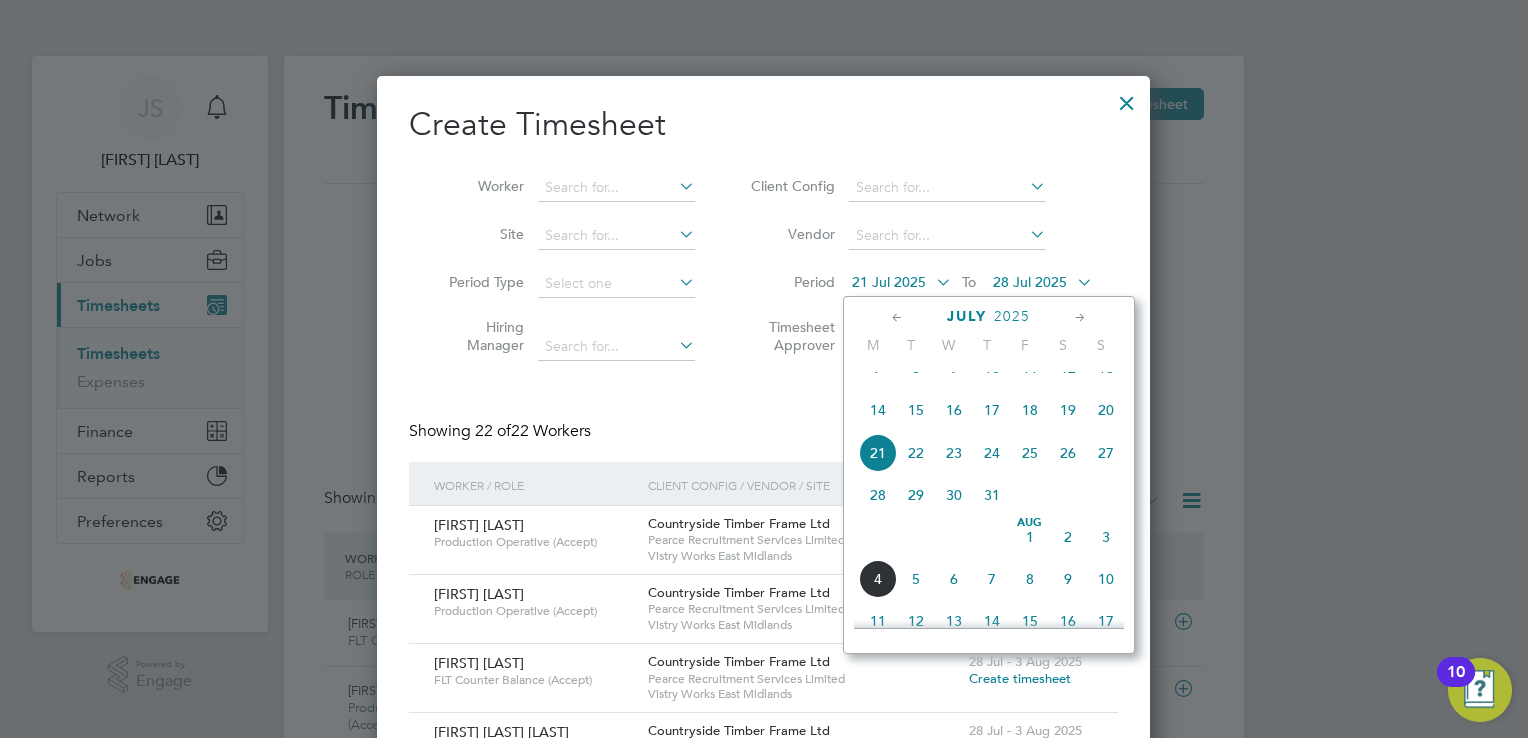 click on "28" 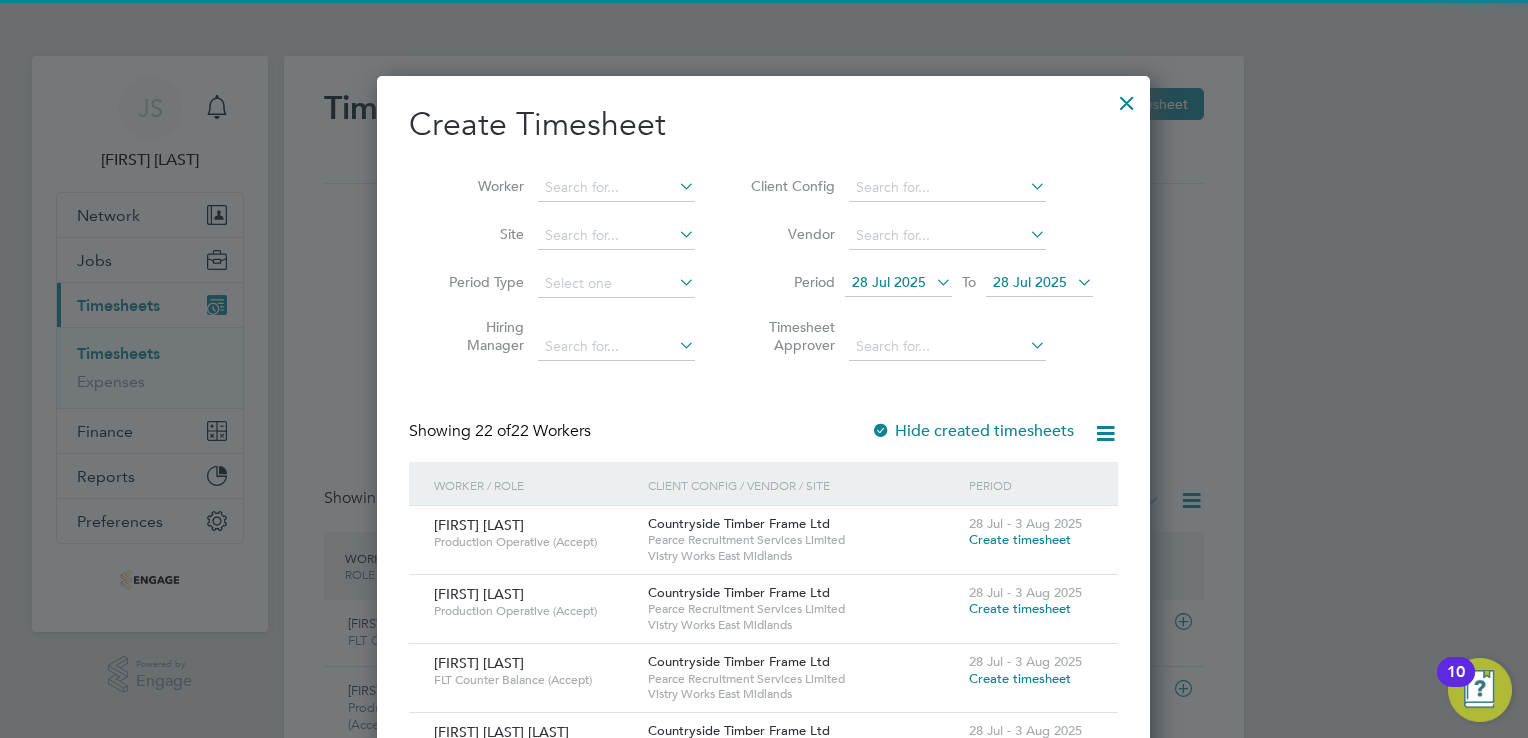 click on "28 Jul 2025" at bounding box center [1030, 282] 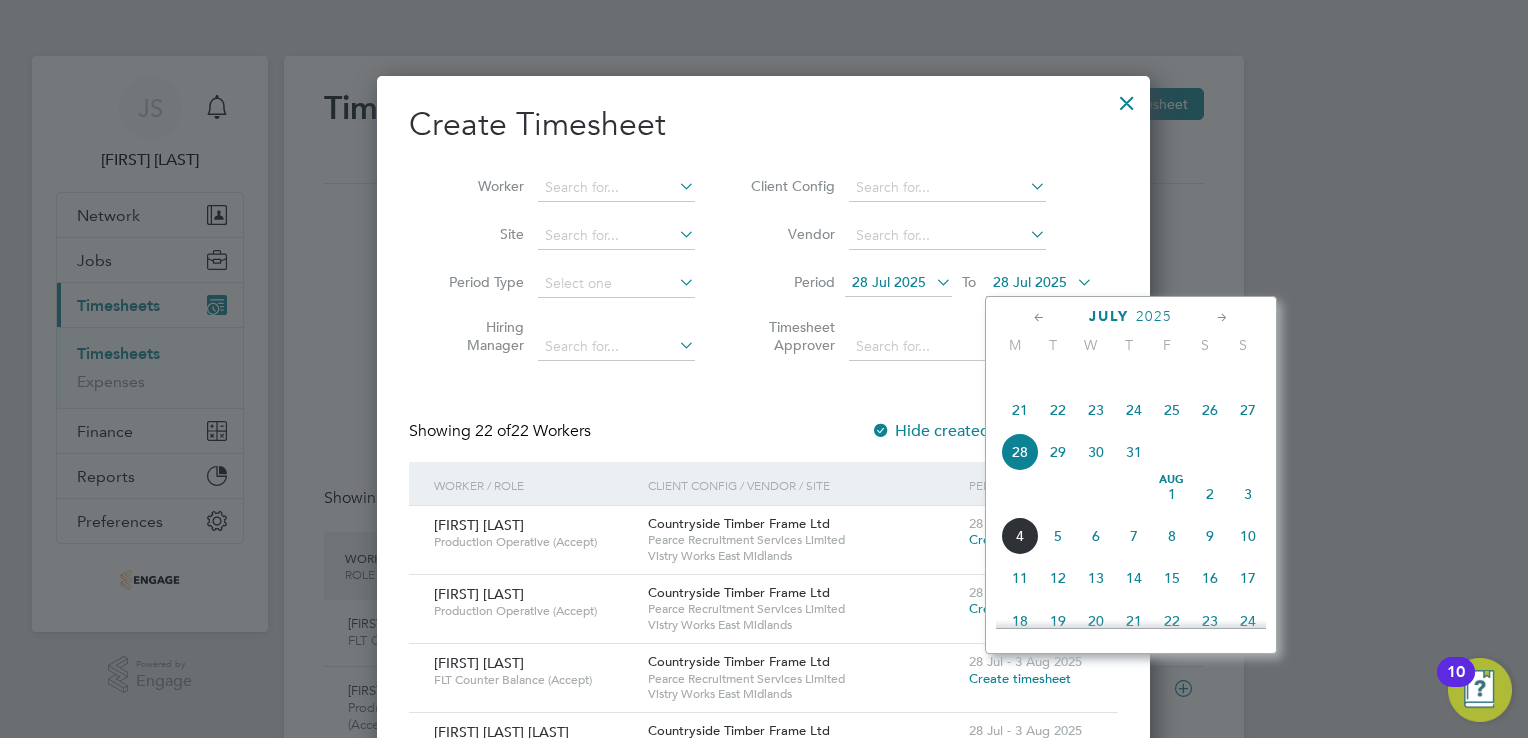 click on "3" 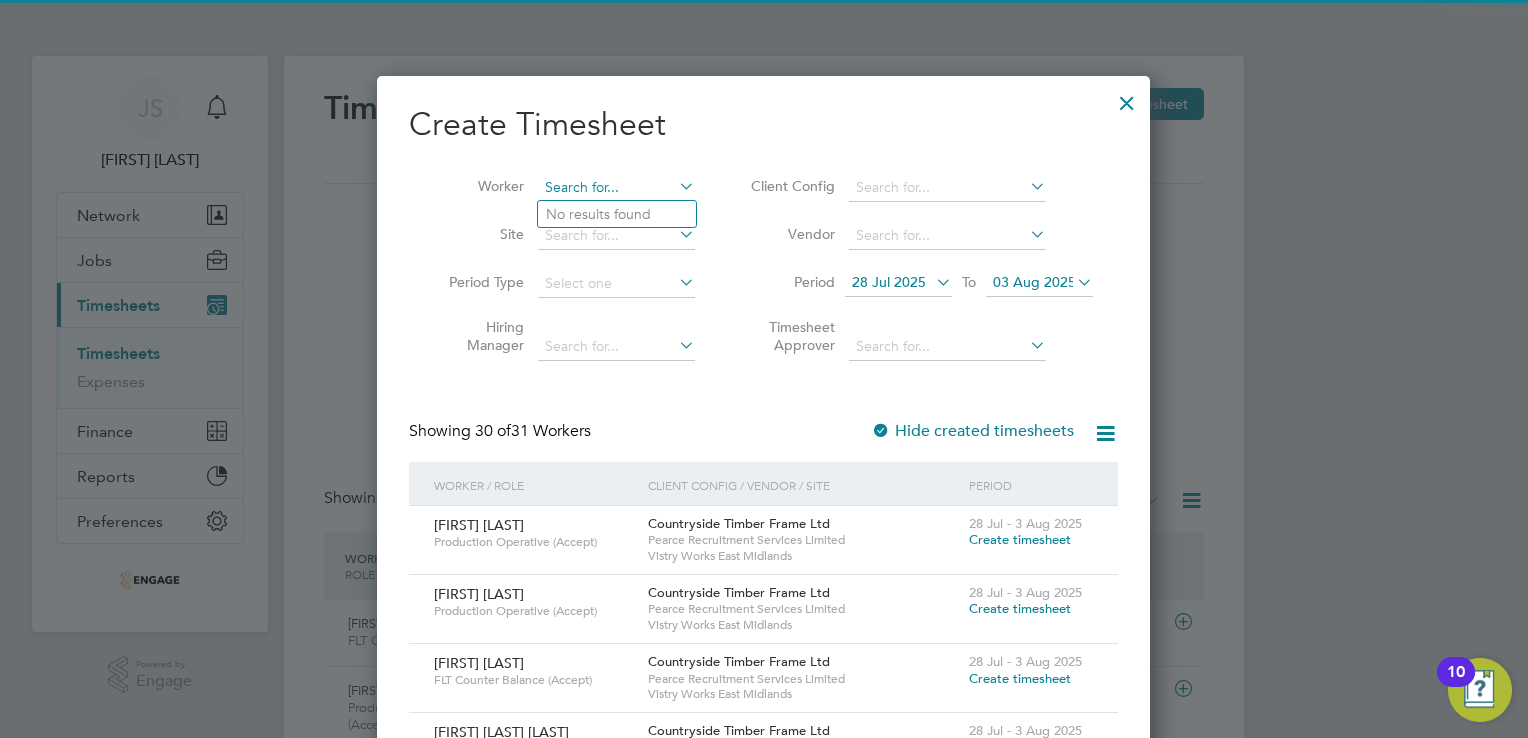 click at bounding box center [616, 188] 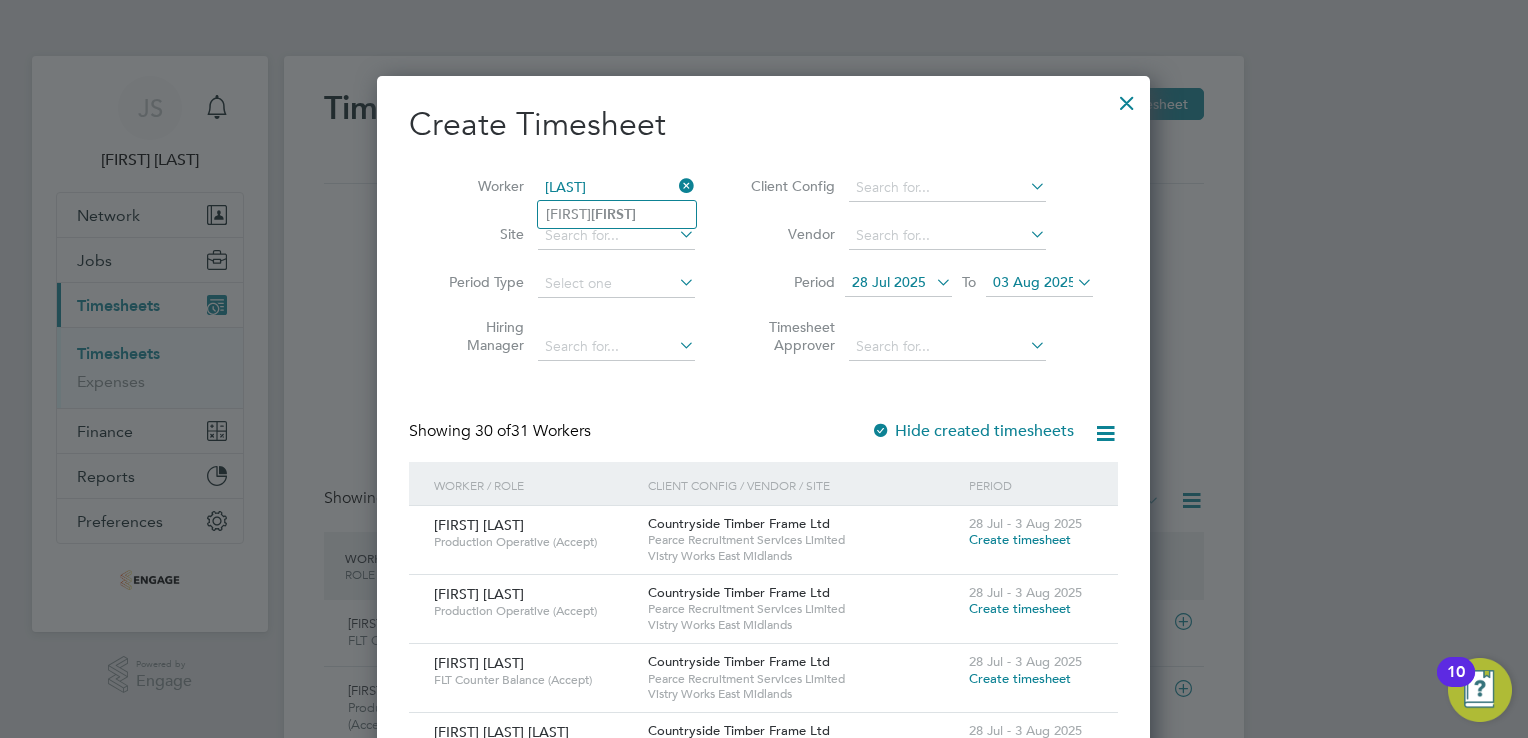 click on "ruda" at bounding box center (616, 188) 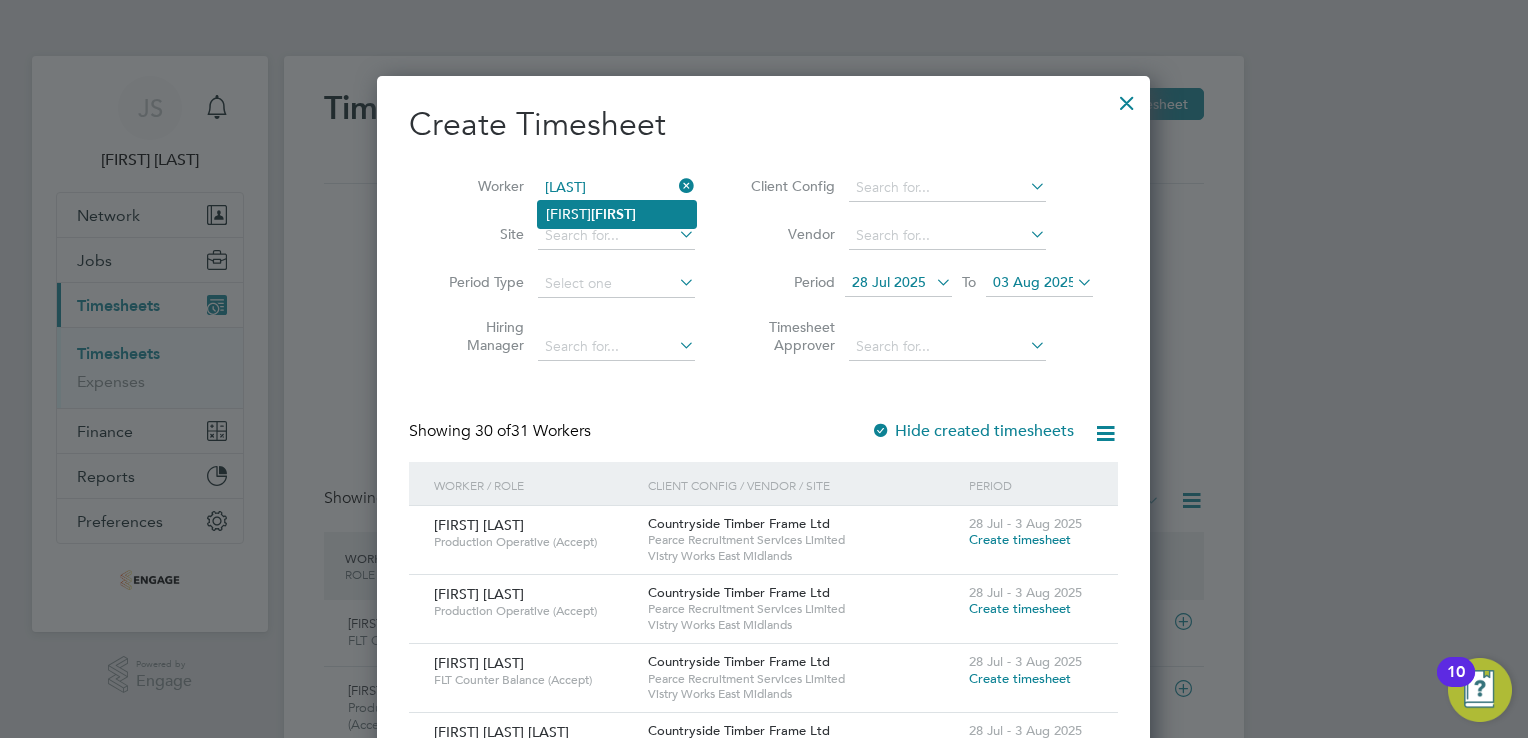 click on "Krzysztof  Ruda" 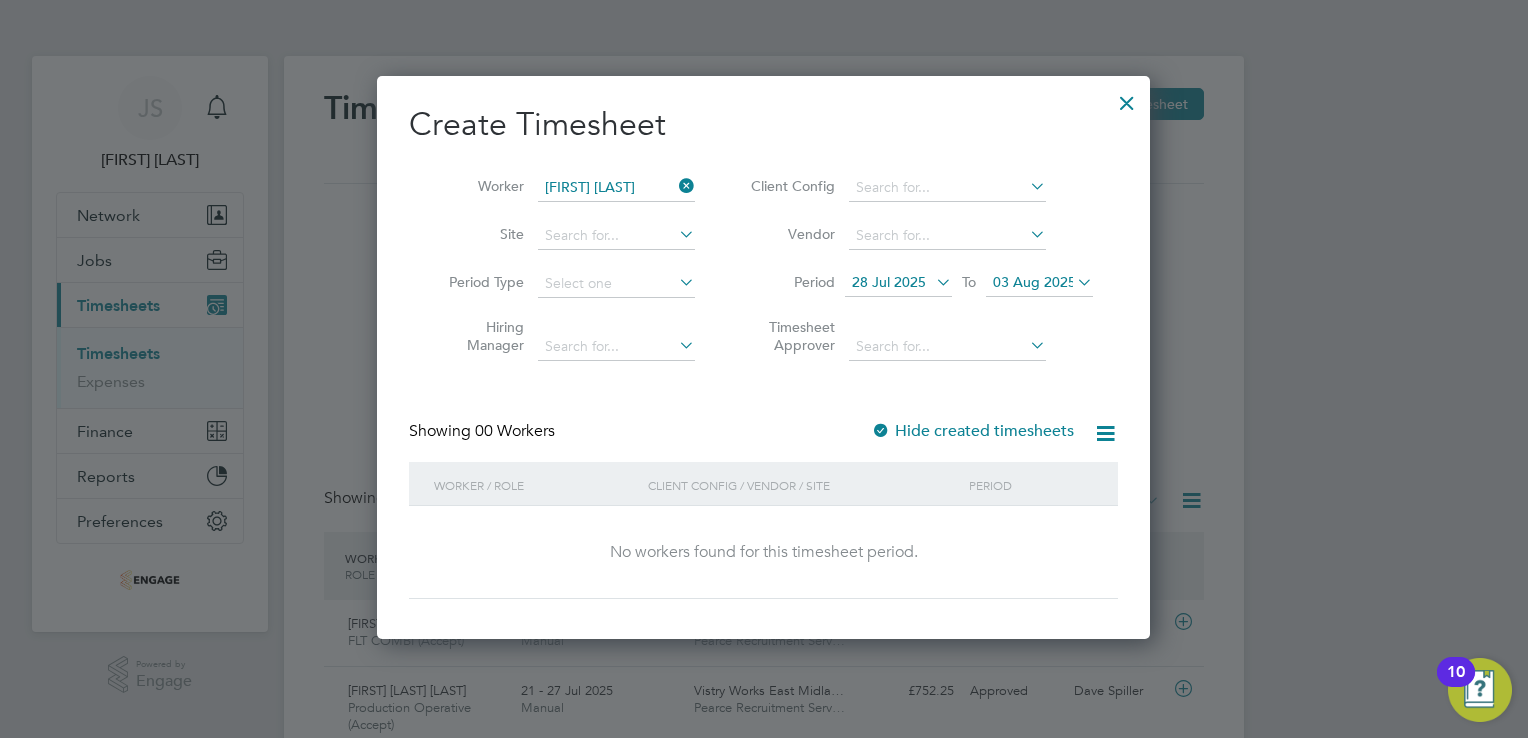 click at bounding box center [881, 432] 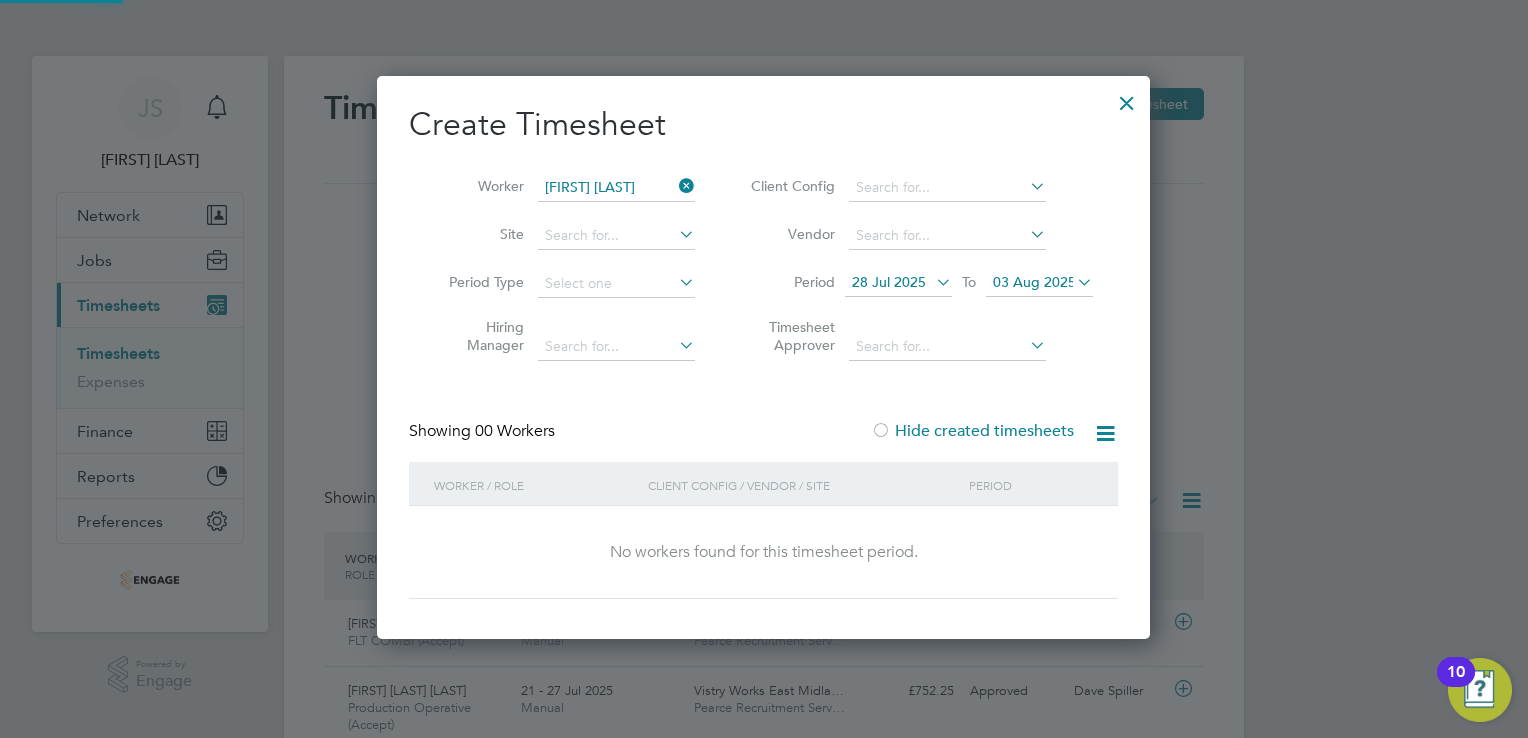 click at bounding box center [881, 432] 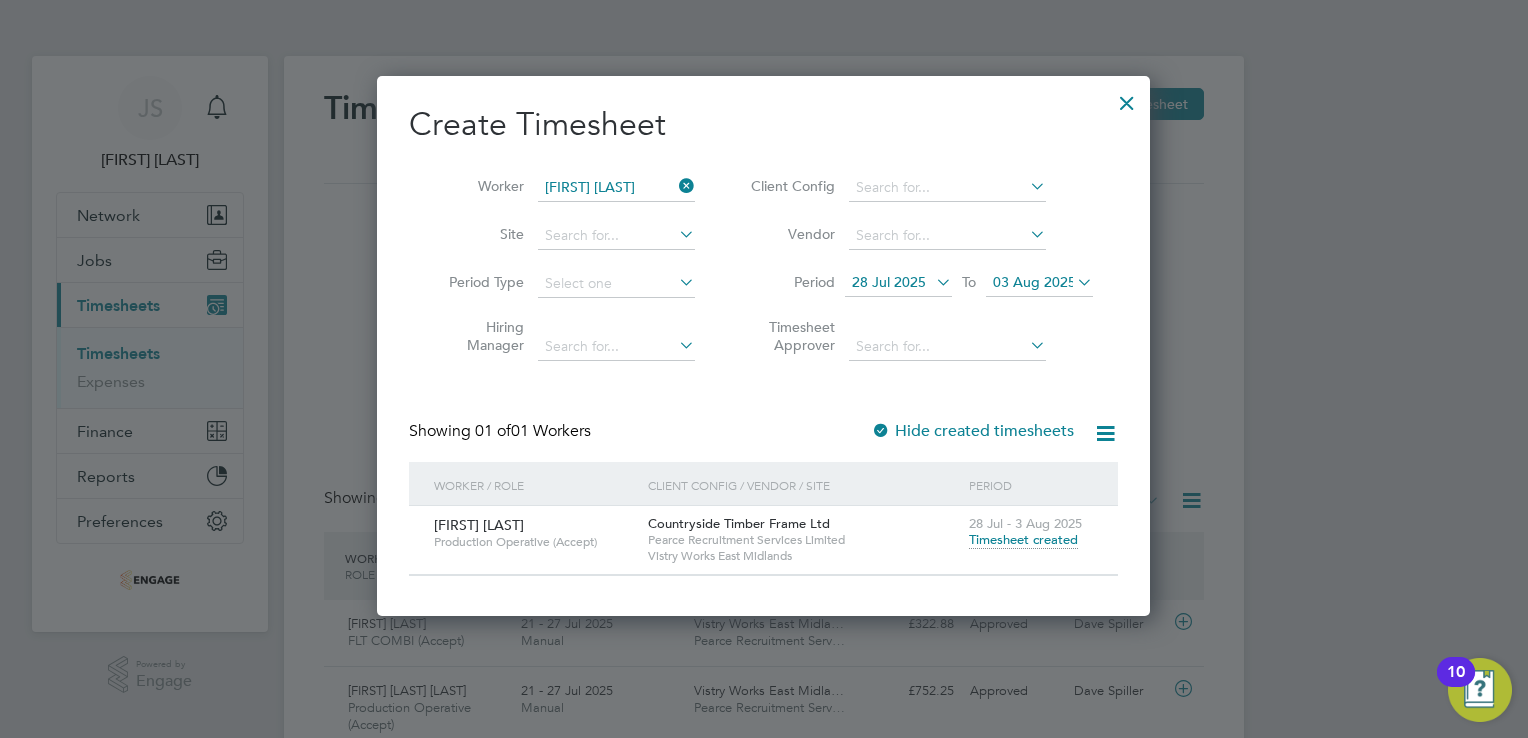 click on "Timesheet created" at bounding box center (1023, 540) 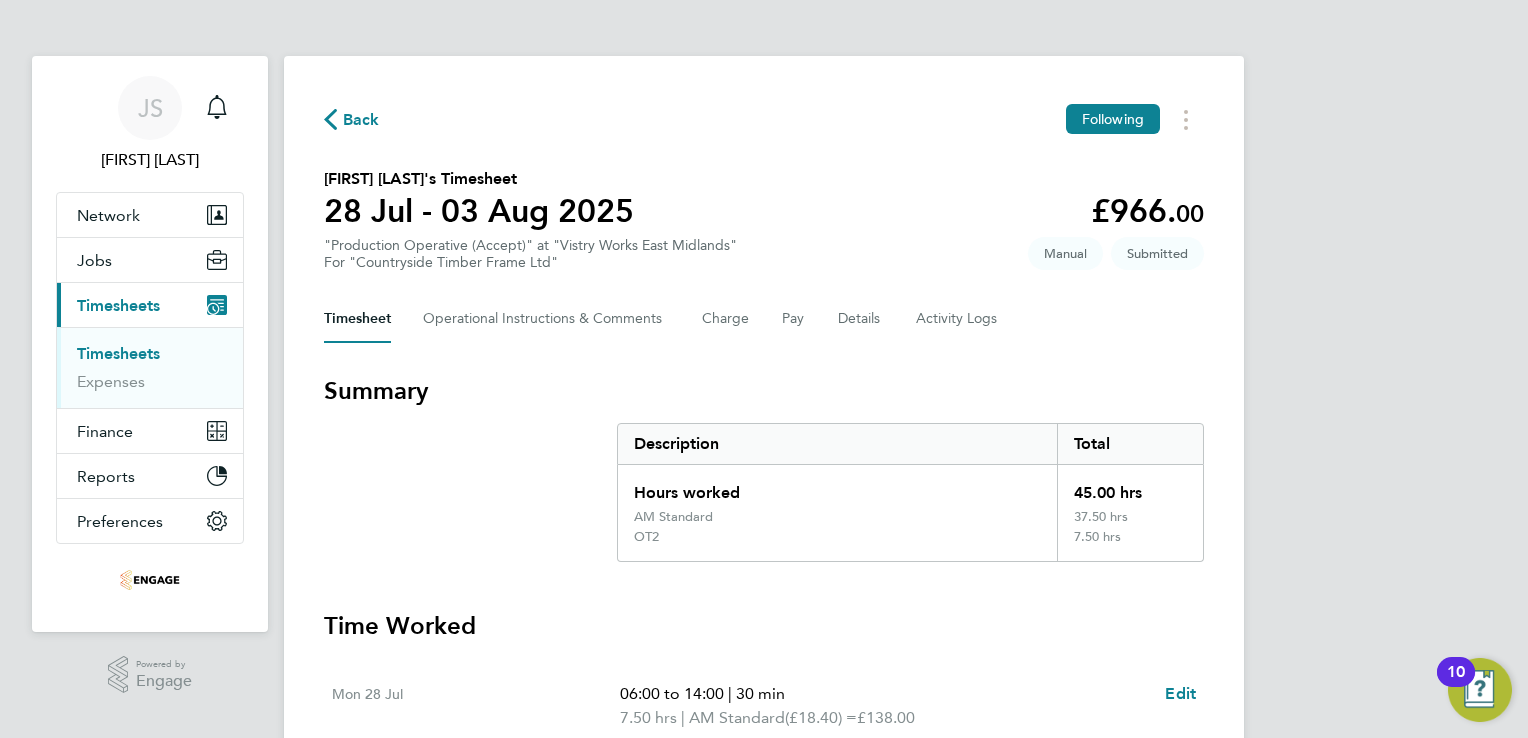 click on "Back" 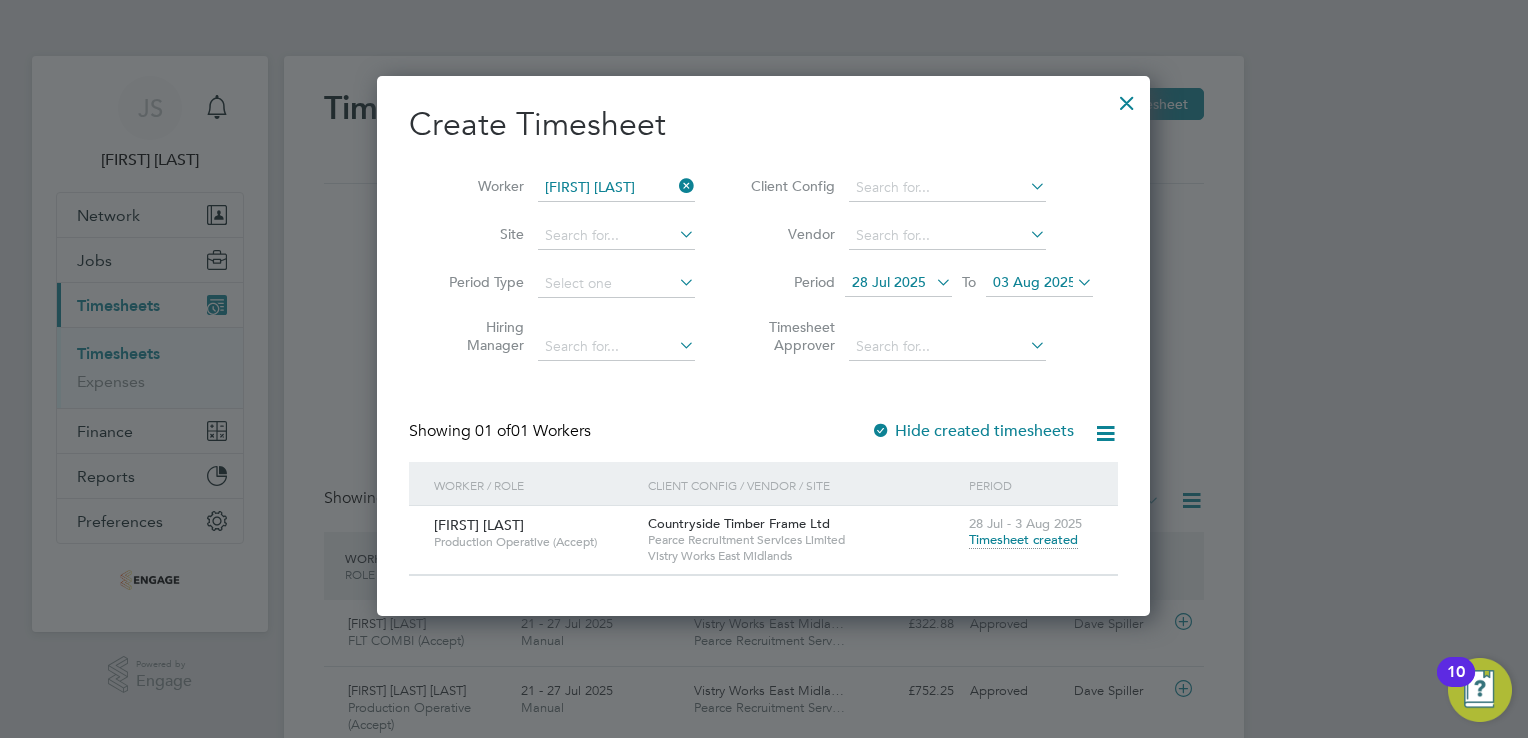 click at bounding box center [675, 186] 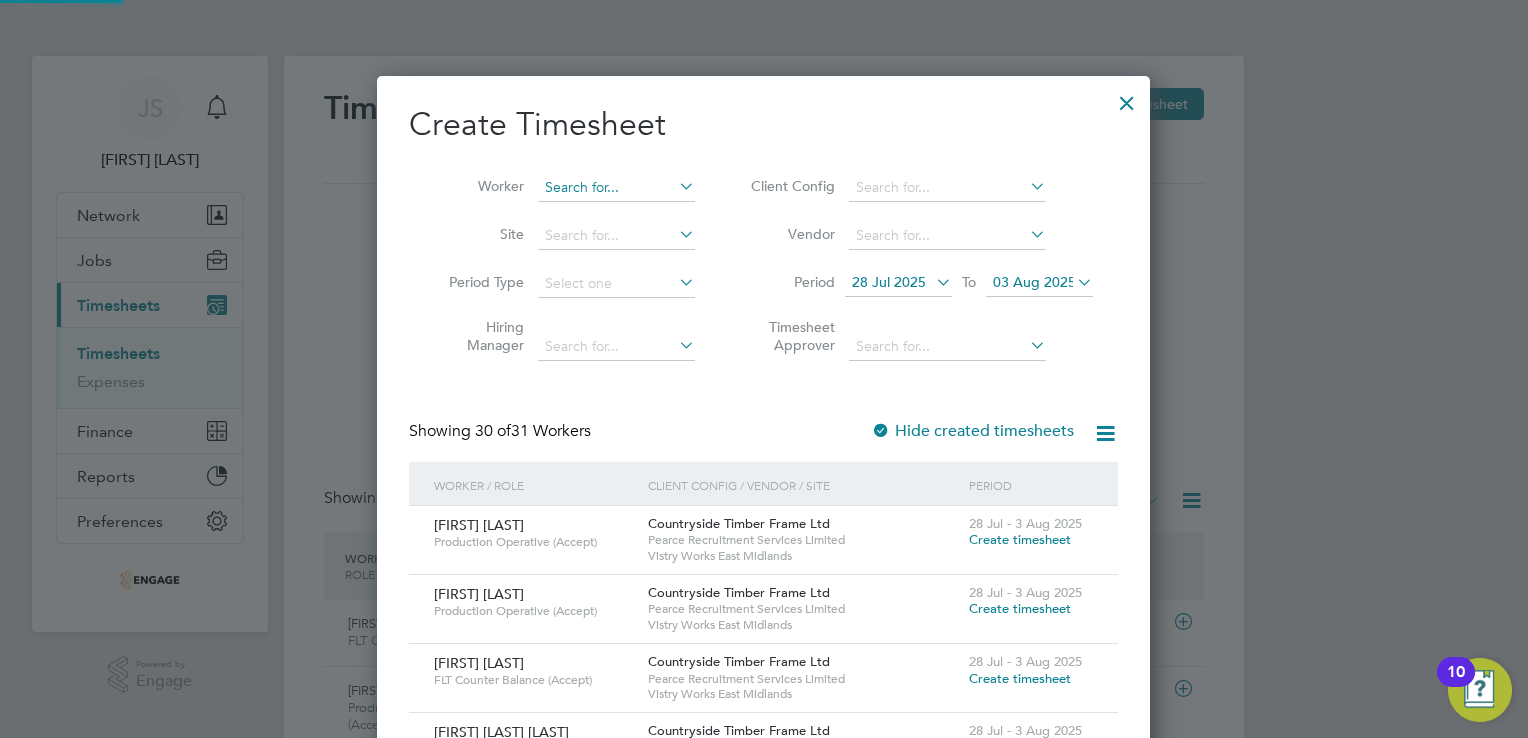 click at bounding box center (616, 188) 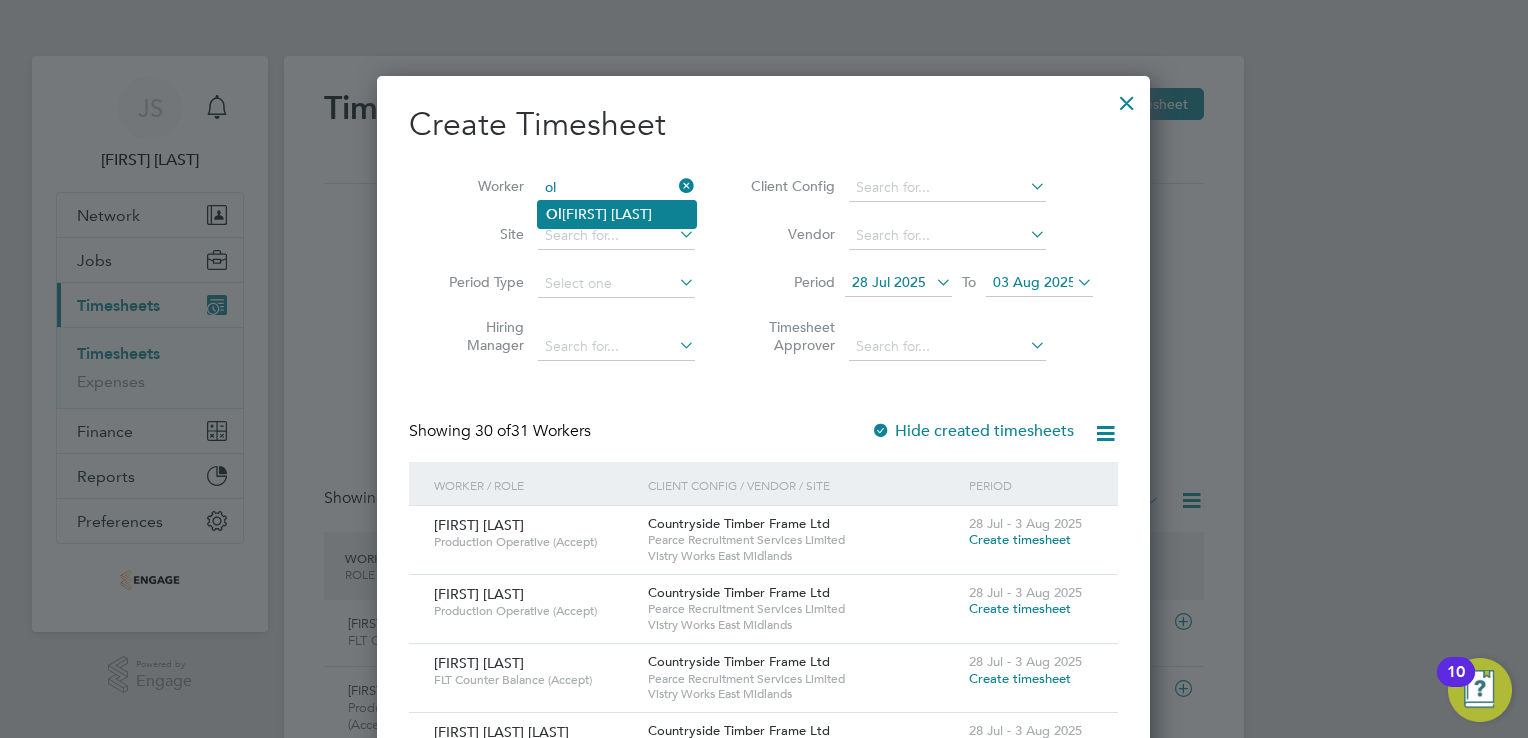 click on "Ol adimeji Alli" 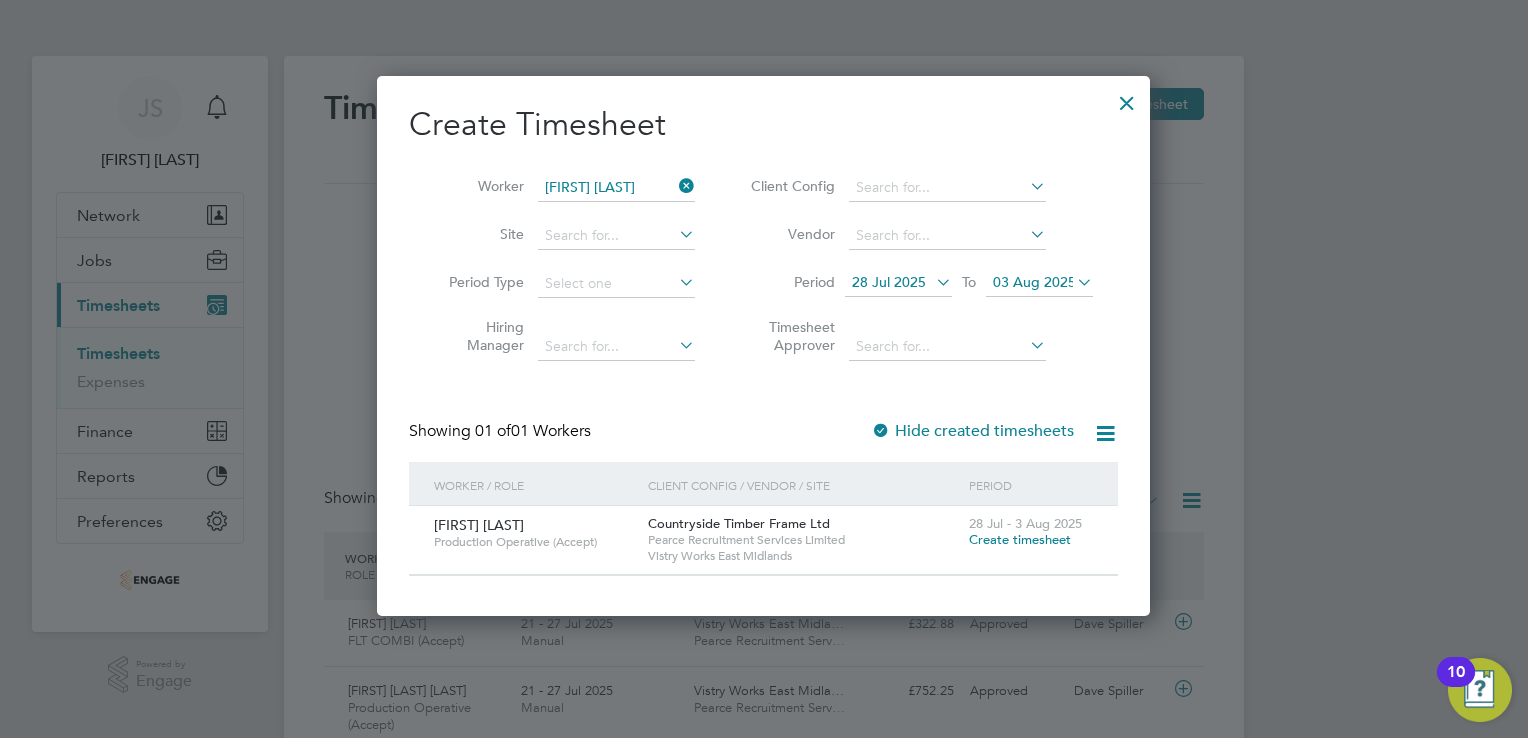 click on "Create timesheet" at bounding box center (1020, 539) 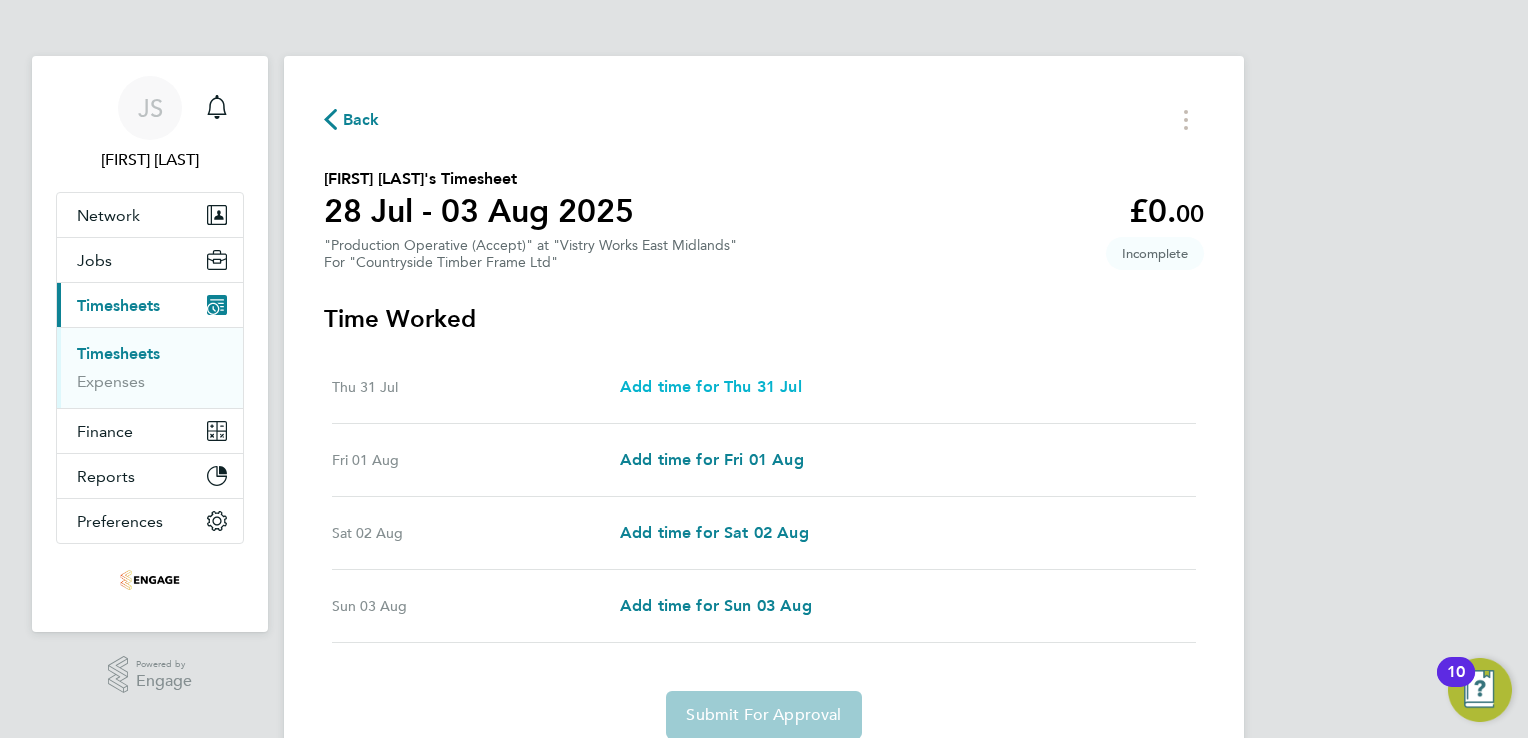click on "Add time for Thu 31 Jul" at bounding box center [711, 386] 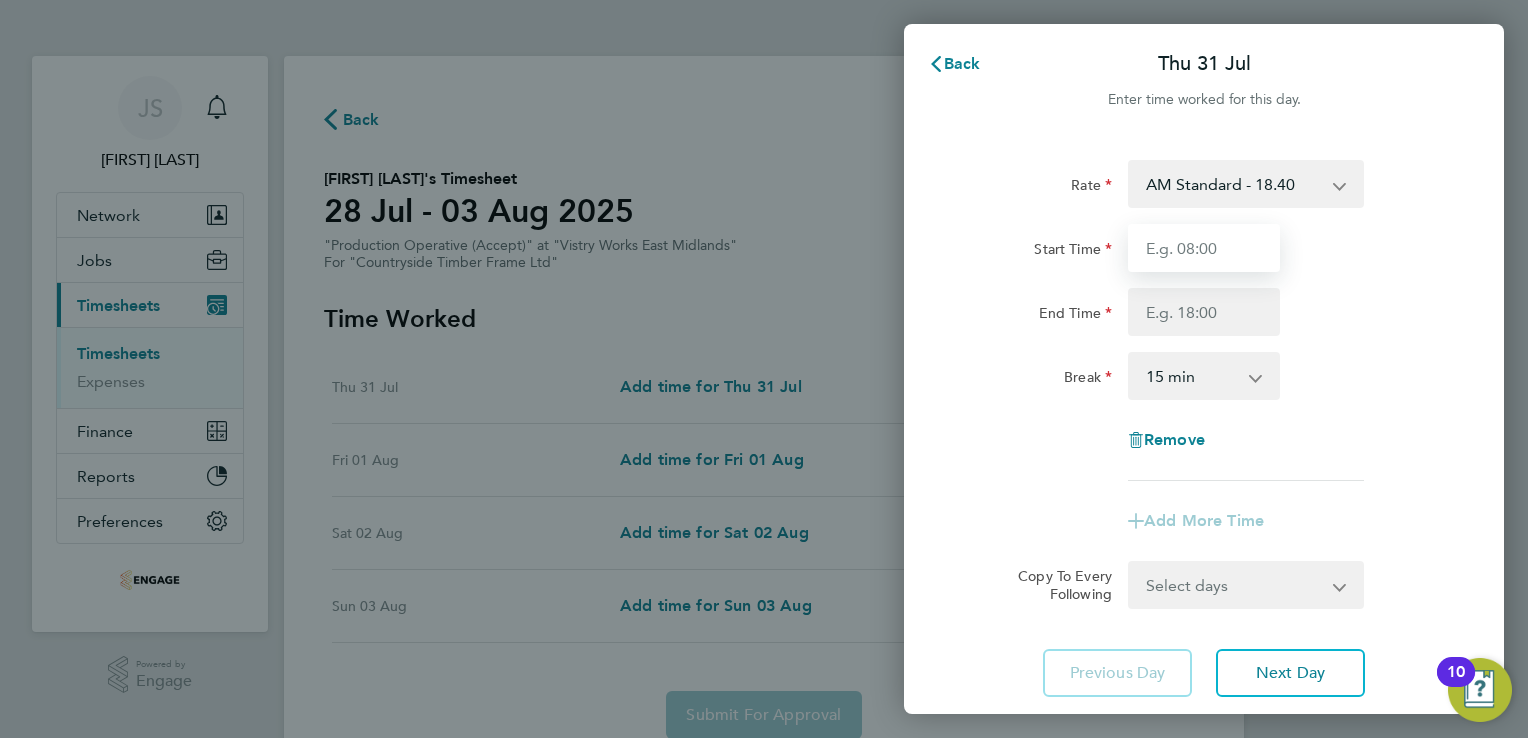 click on "Start Time" at bounding box center (1204, 248) 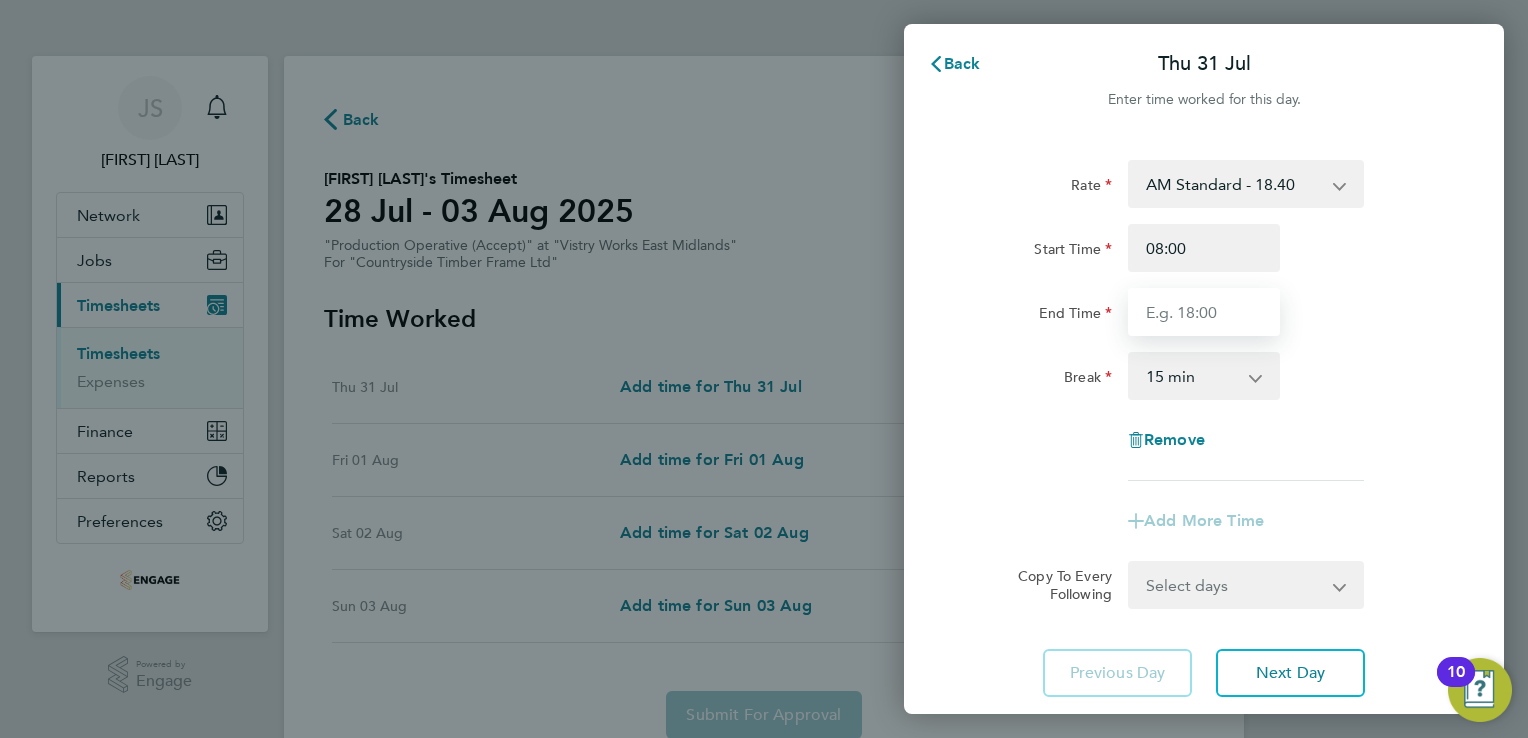 type on "16:00" 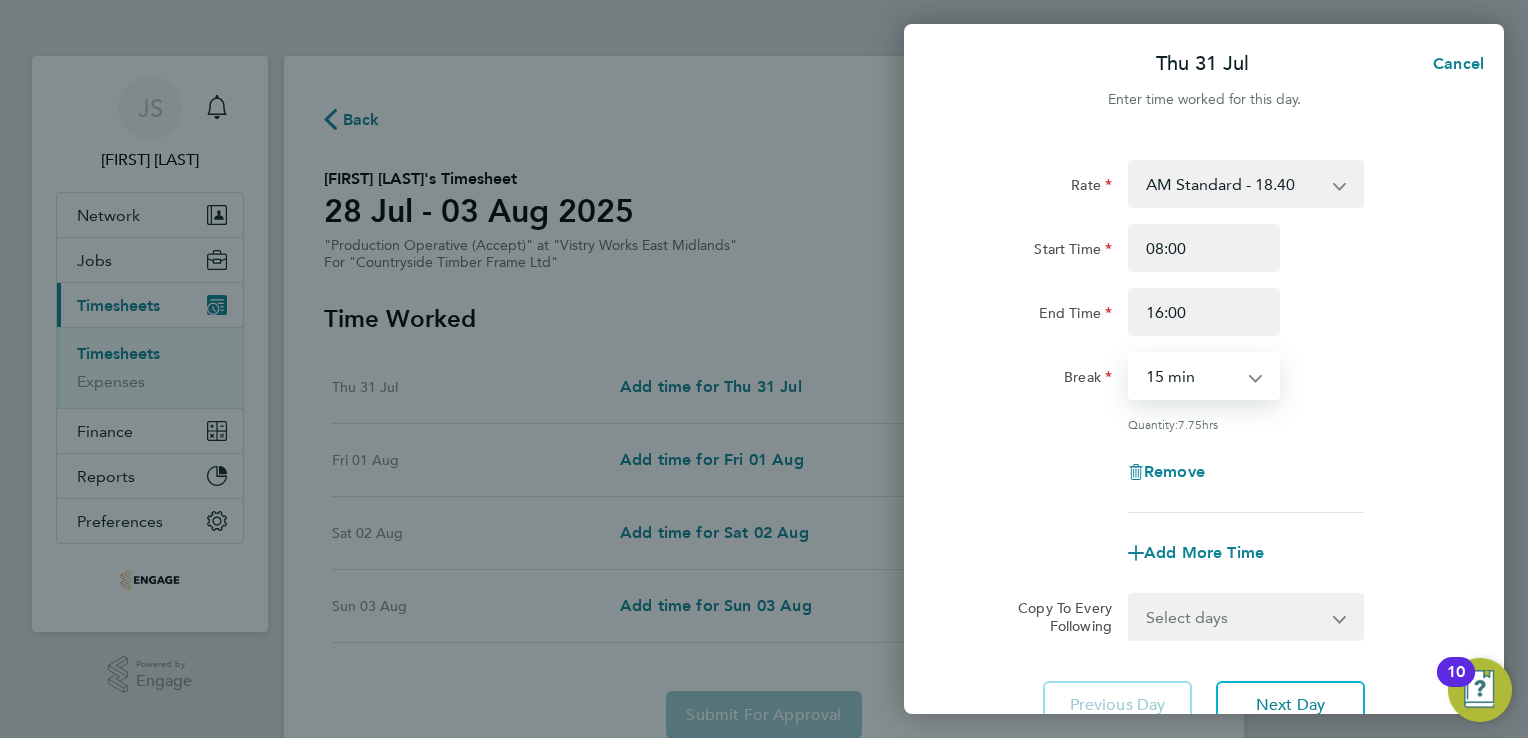 click on "0 min   15 min   30 min   45 min   60 min   75 min   90 min" at bounding box center (1192, 376) 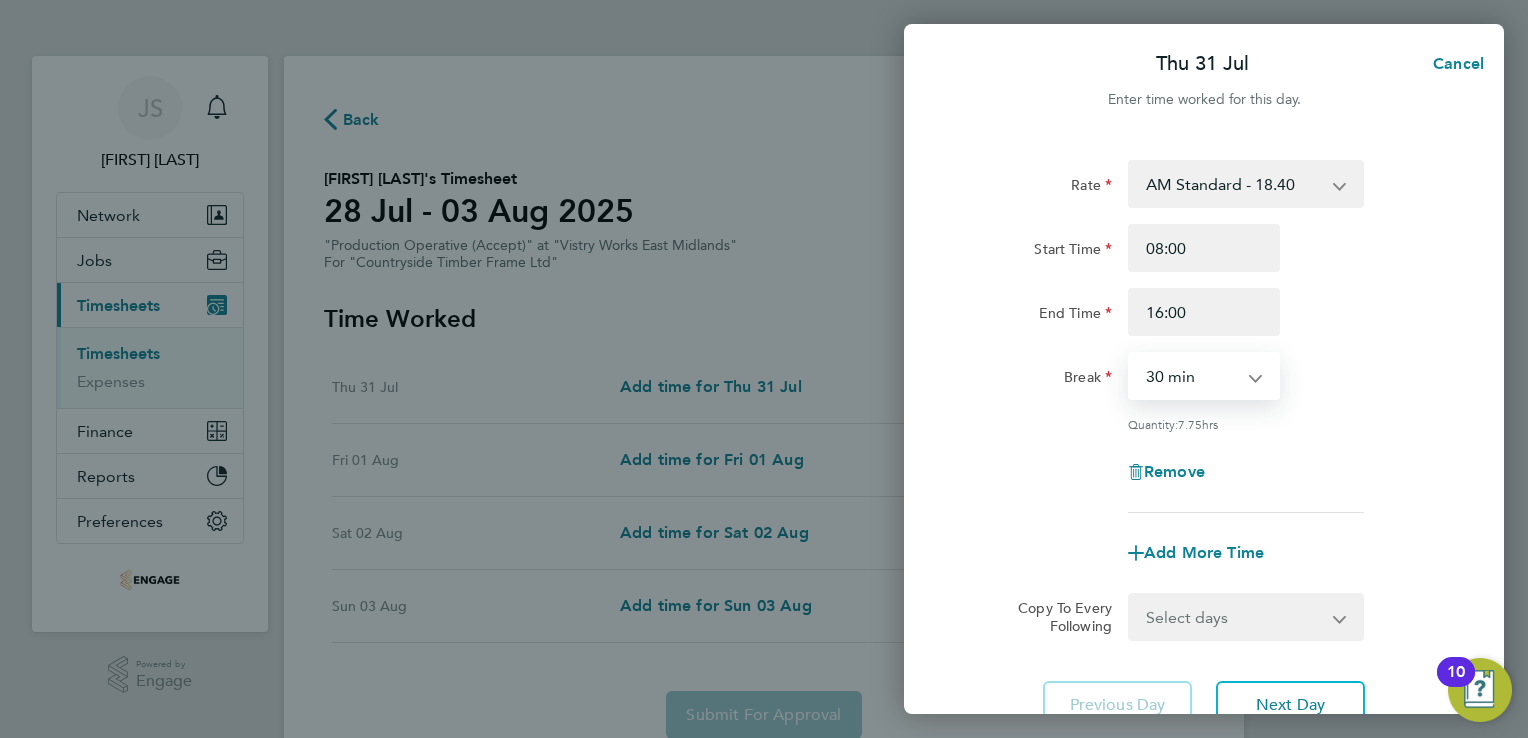 click on "0 min   15 min   30 min   45 min   60 min   75 min   90 min" at bounding box center [1192, 376] 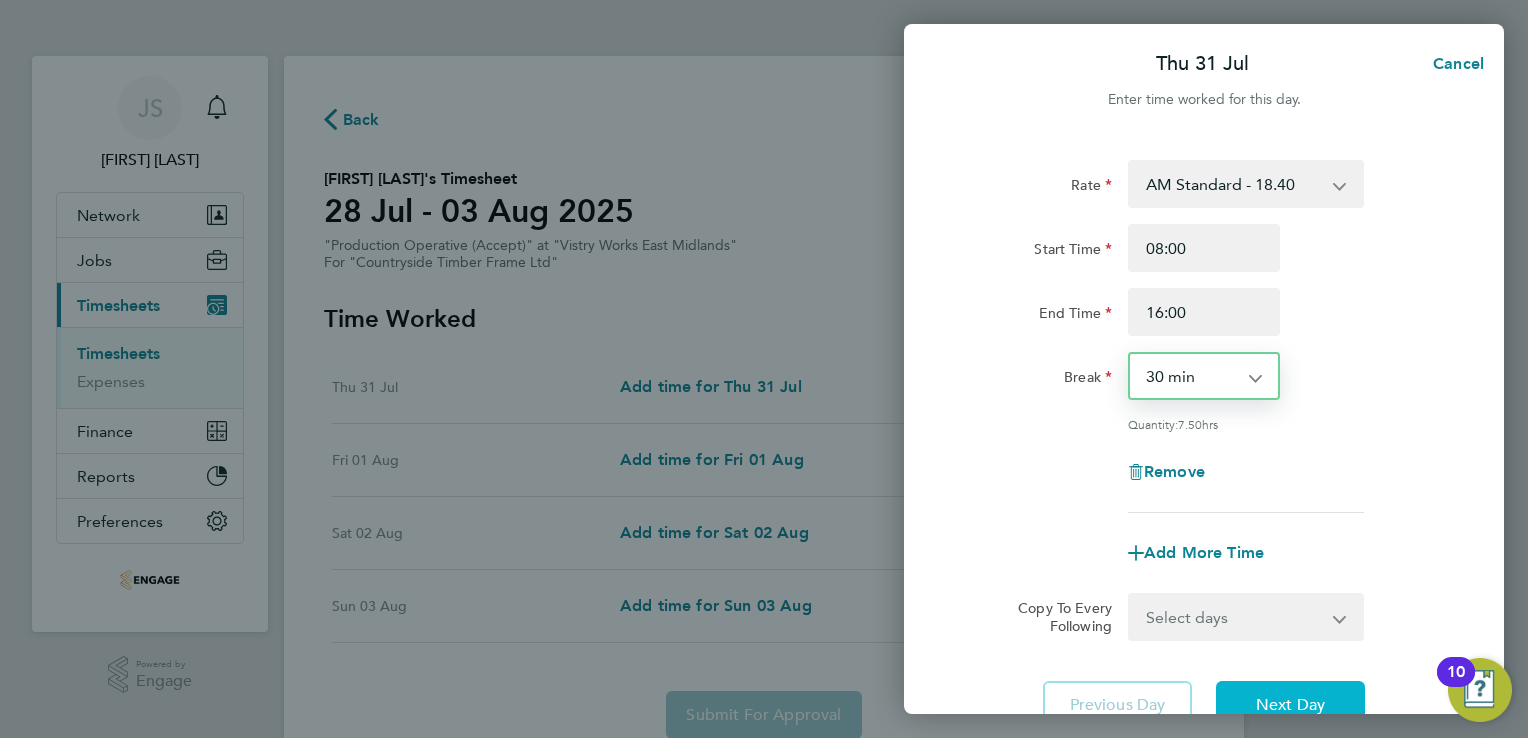 click on "Next Day" 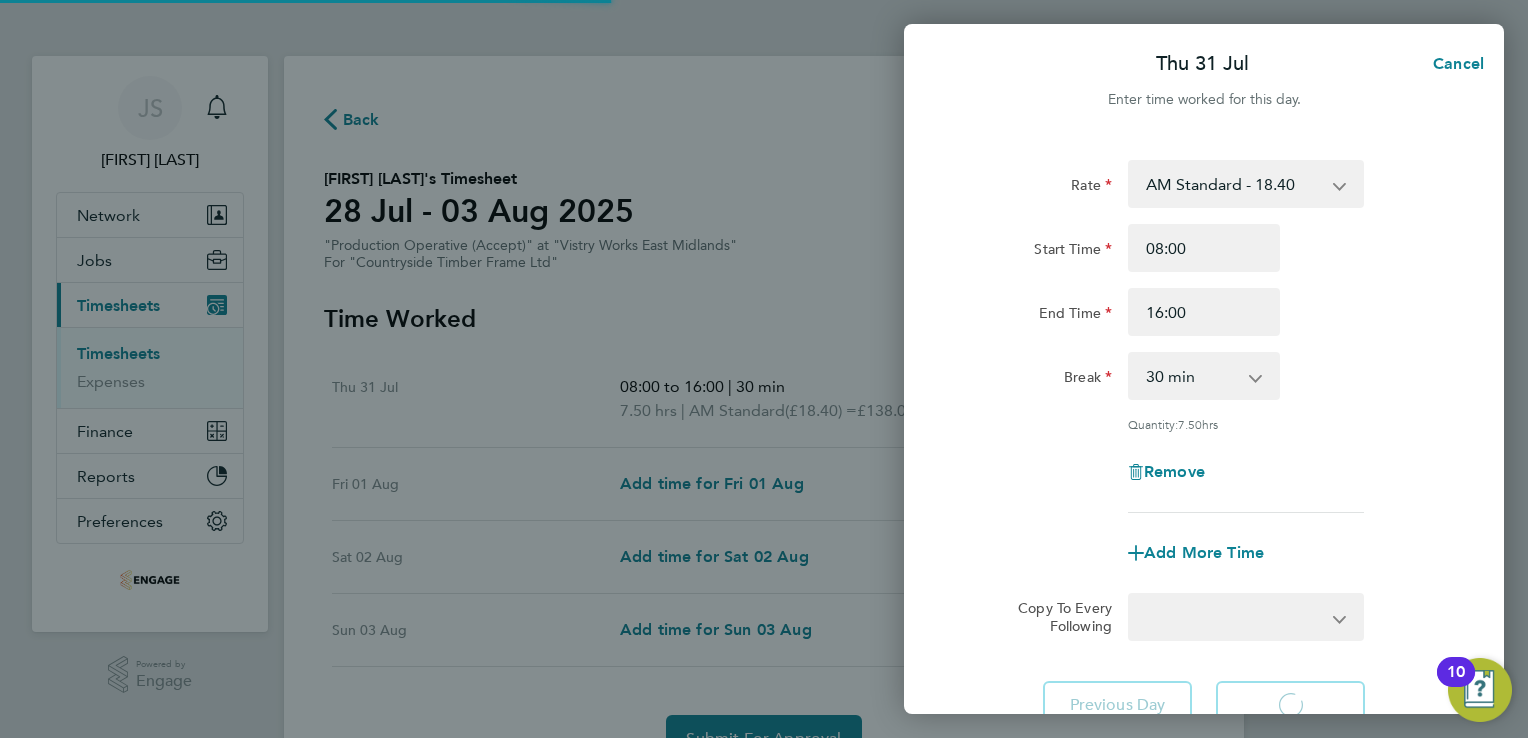 select on "15" 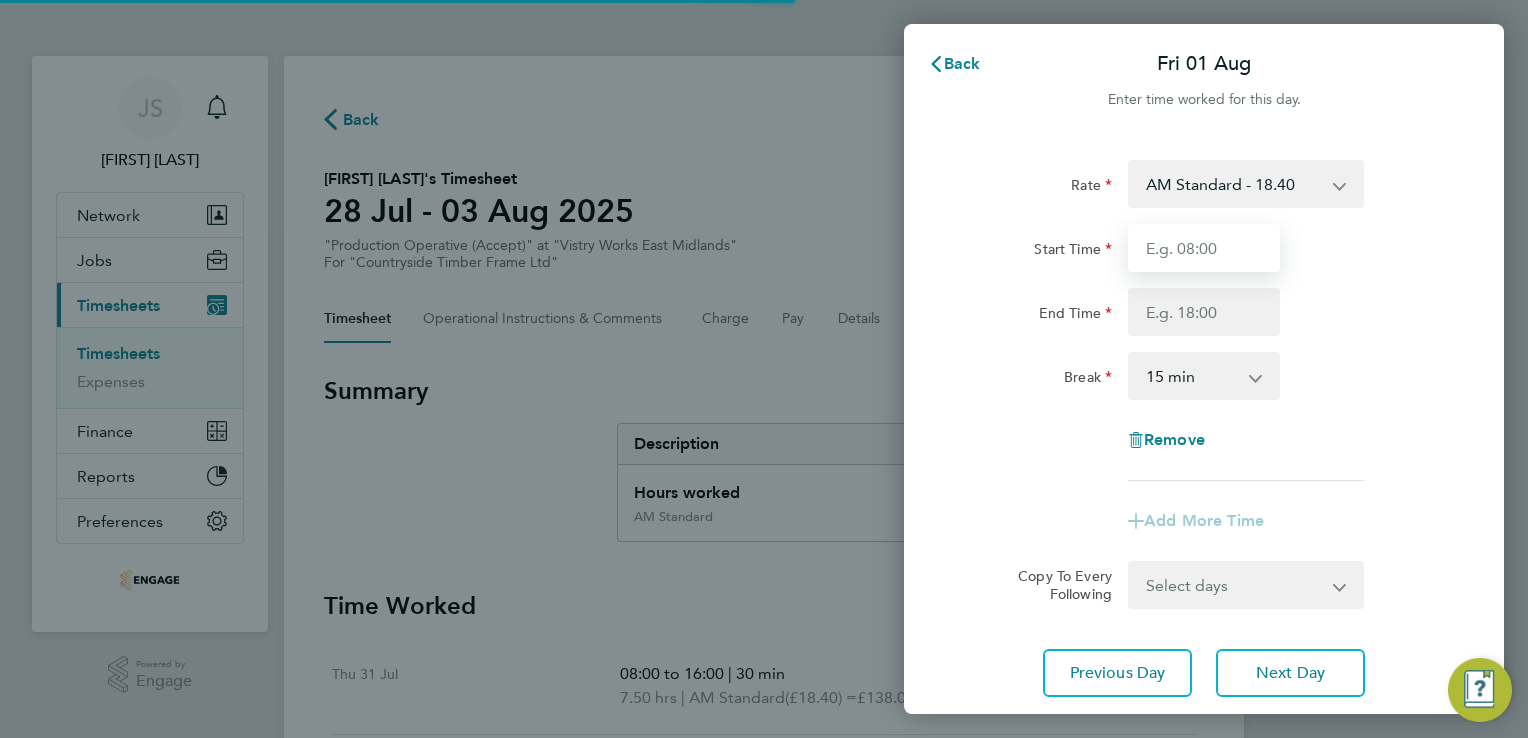 click on "Start Time" at bounding box center [1204, 248] 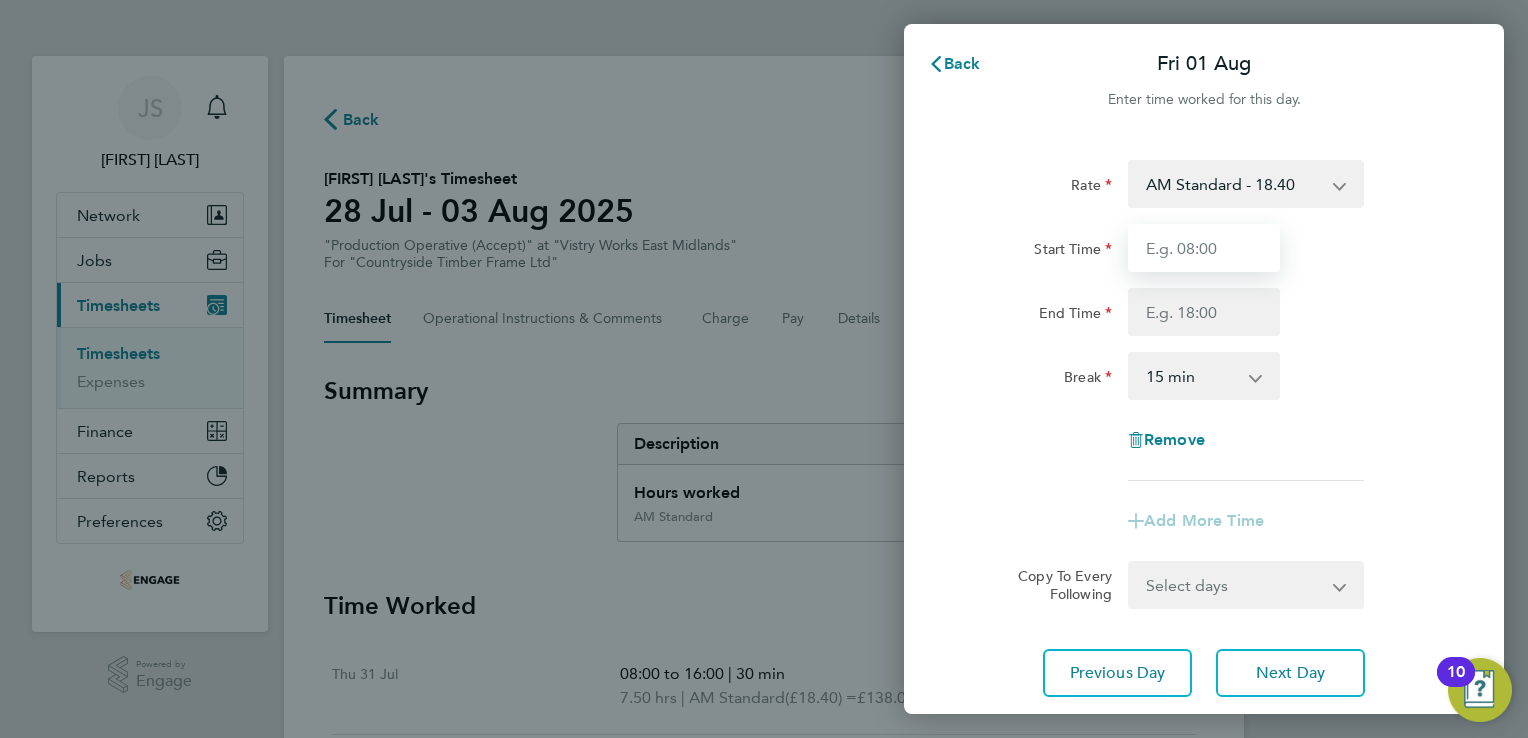 type on "06:00" 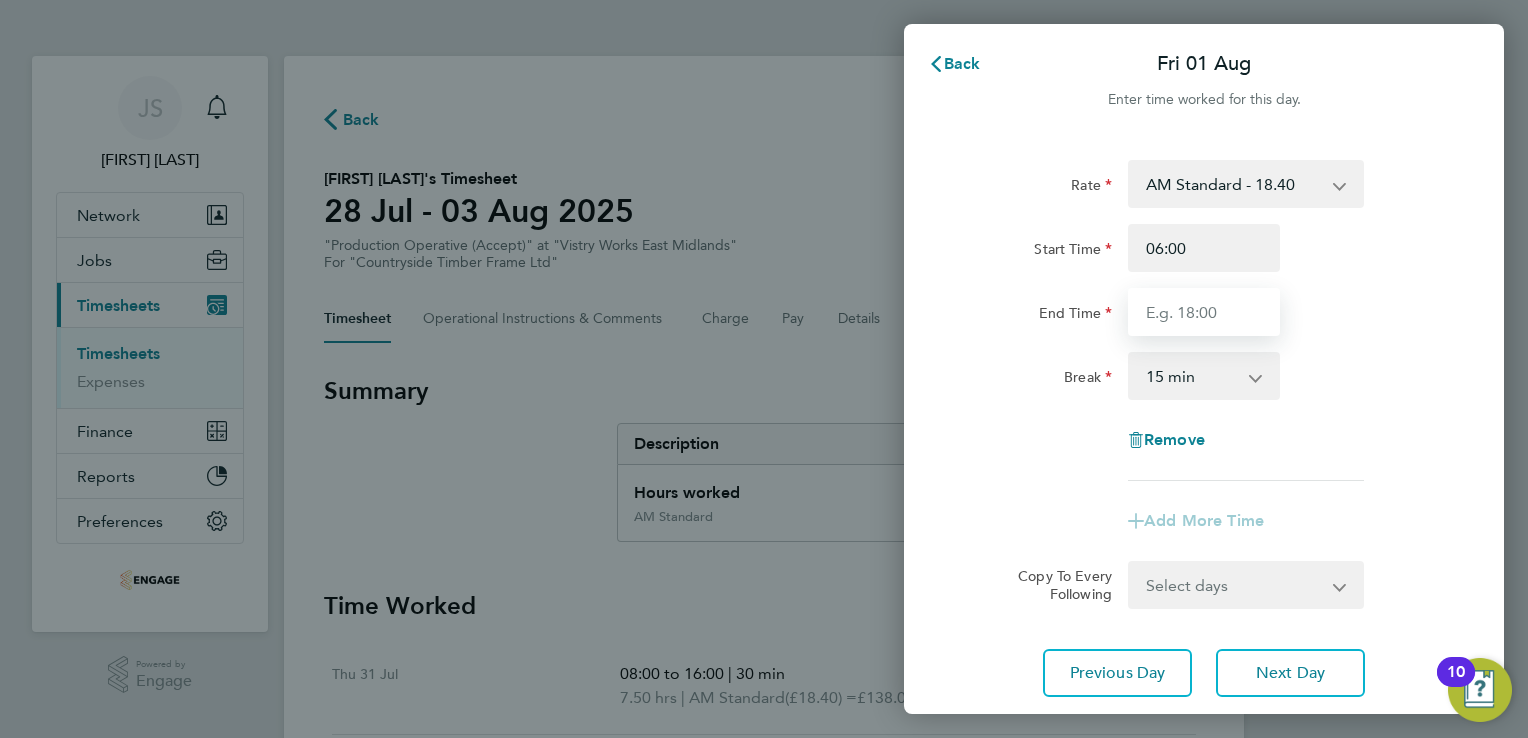 click on "End Time" at bounding box center [1204, 312] 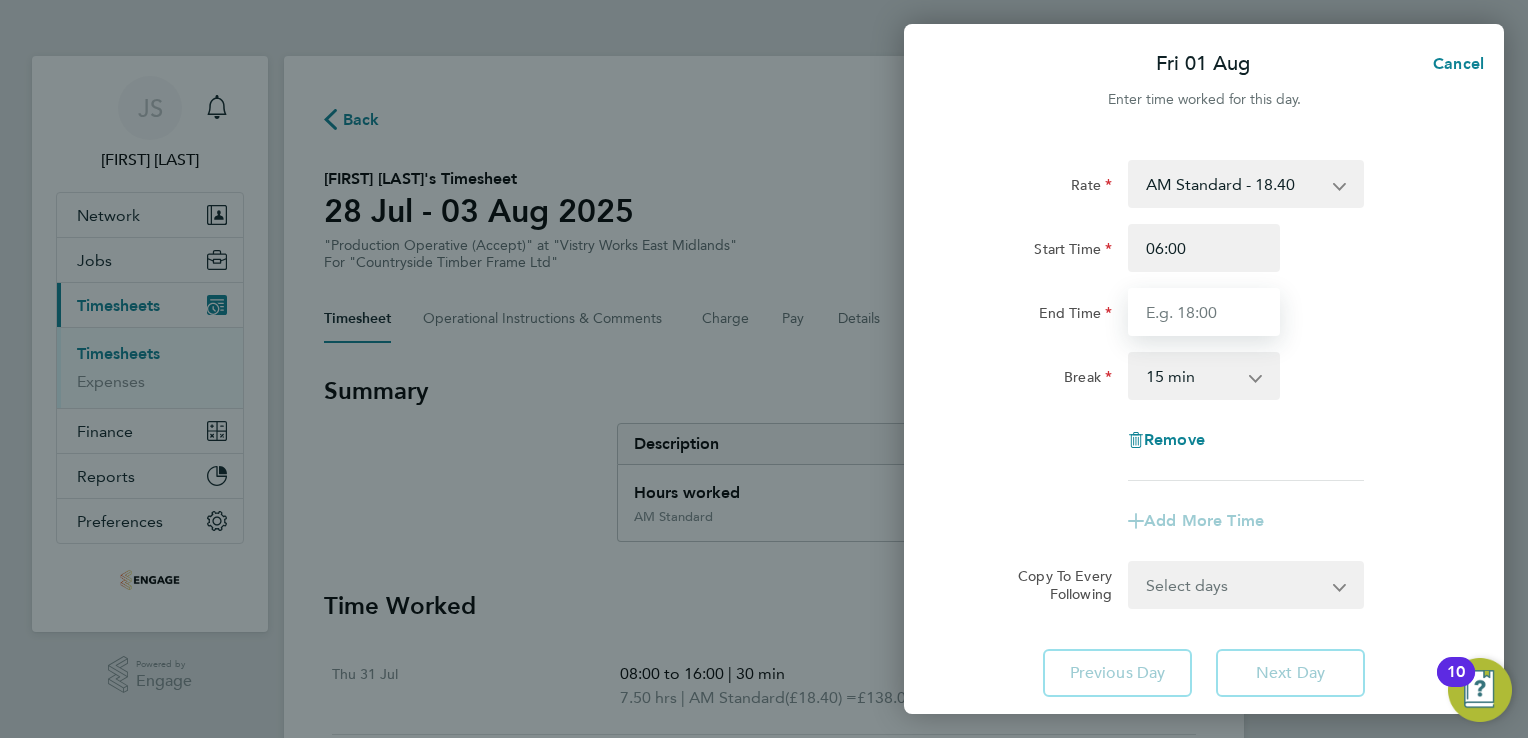 type on "14:00" 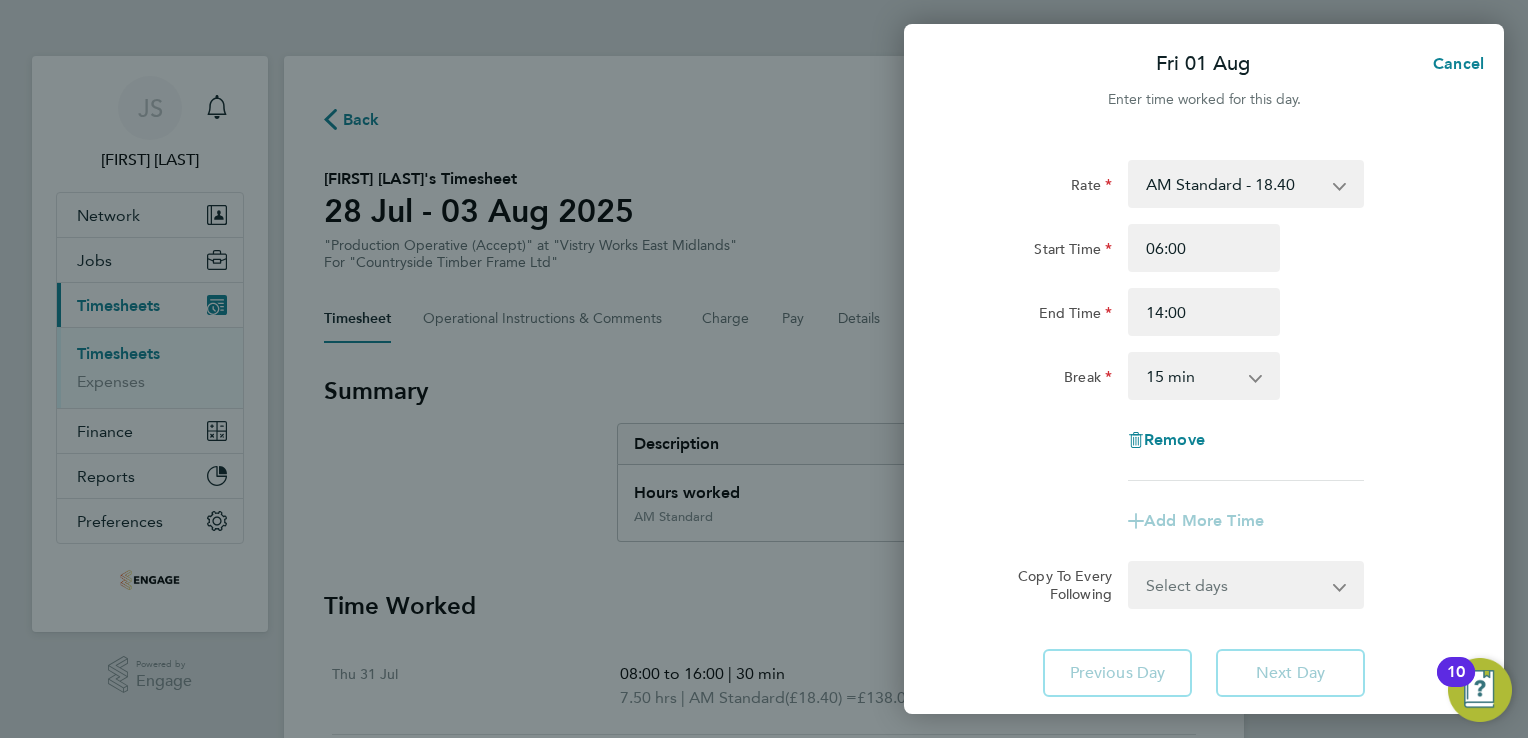click on "0 min   15 min   30 min   45 min   60 min   75 min   90 min" at bounding box center [1192, 376] 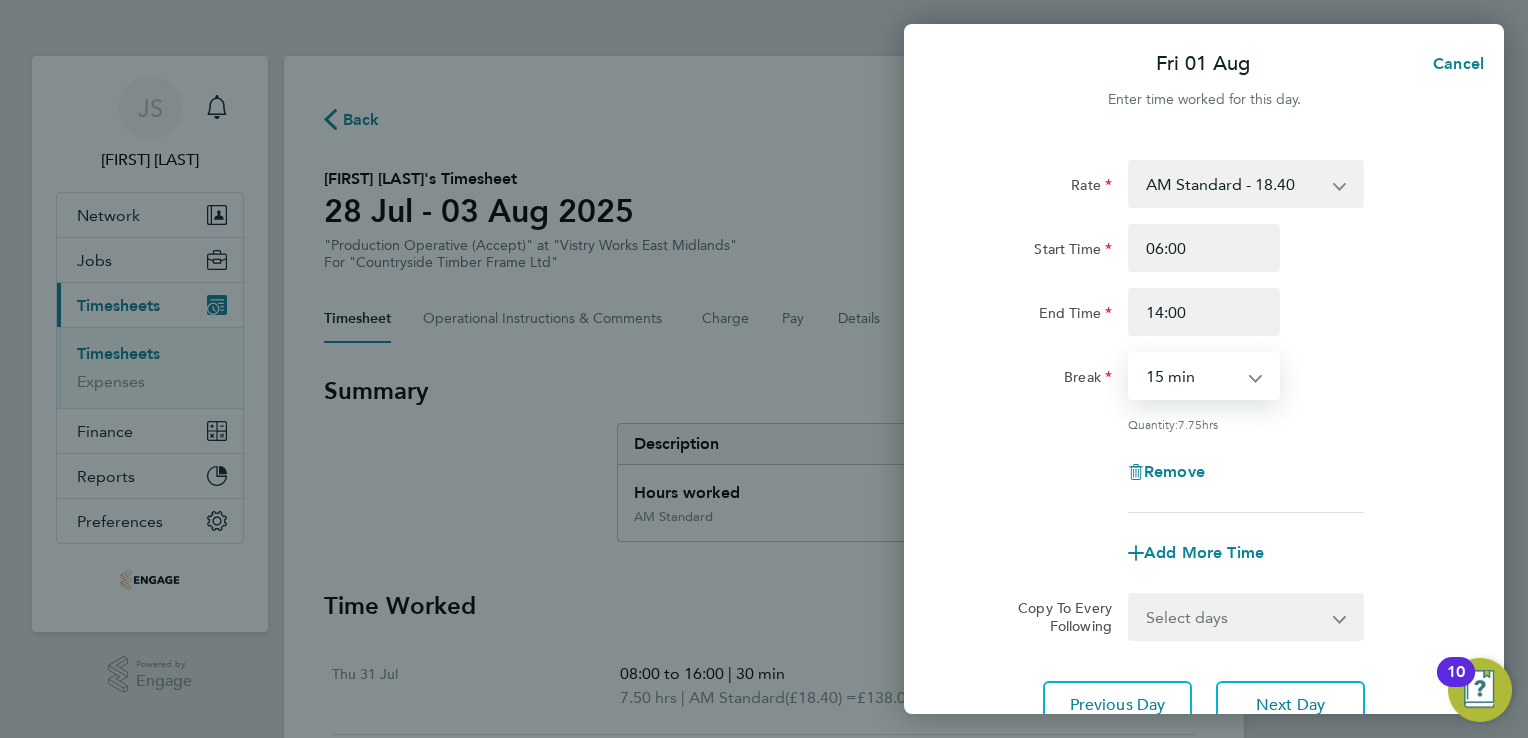 select on "30" 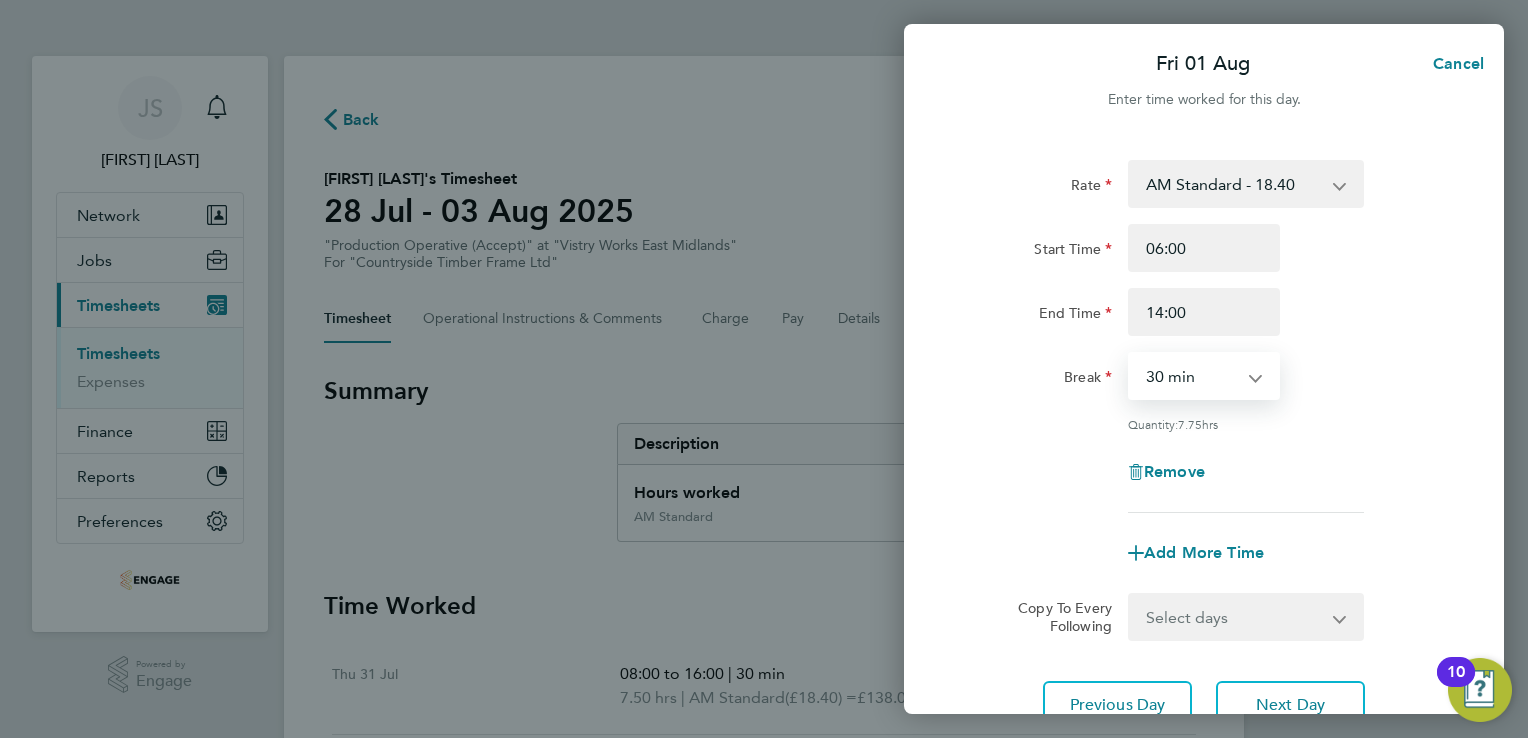 click on "0 min   15 min   30 min   45 min   60 min   75 min   90 min" at bounding box center (1192, 376) 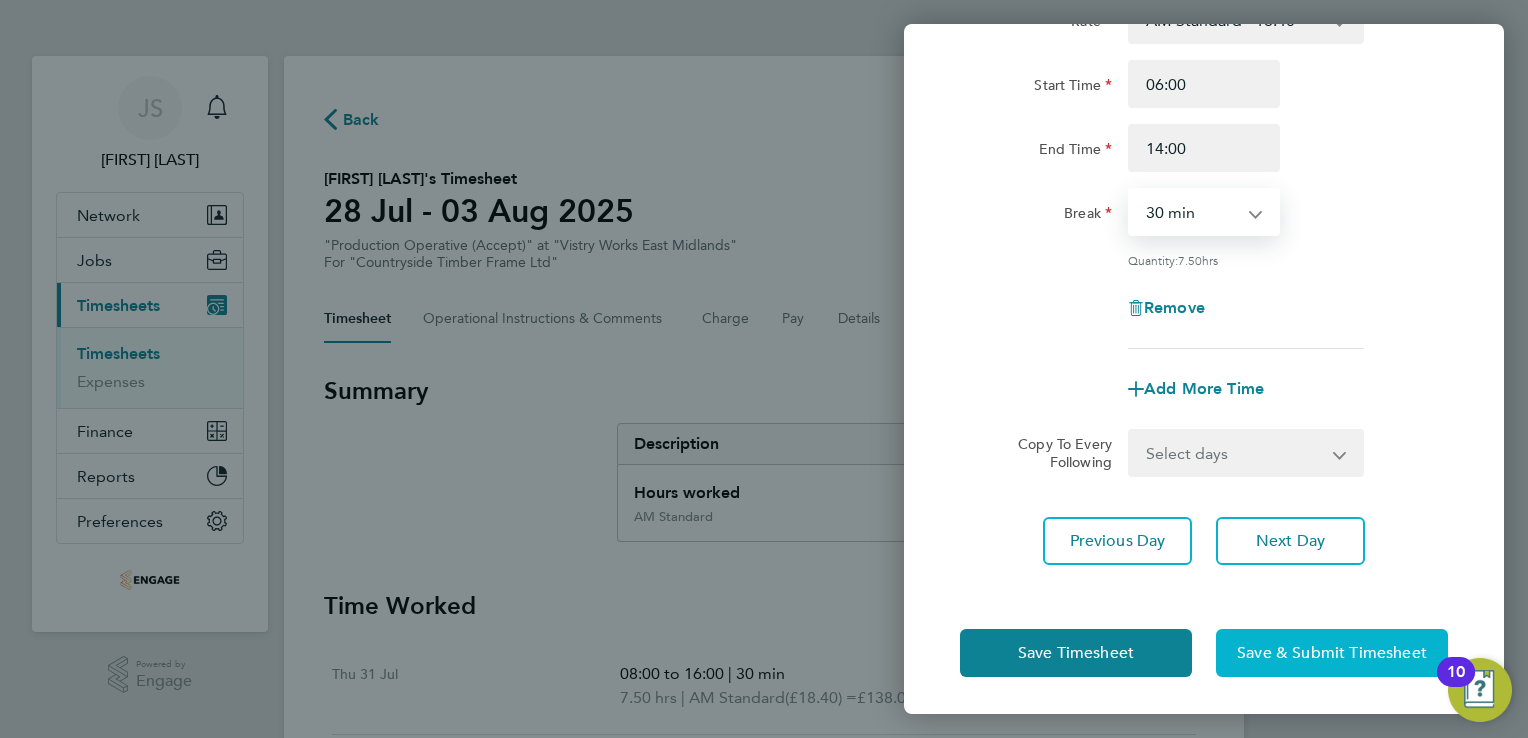 click on "Save & Submit Timesheet" 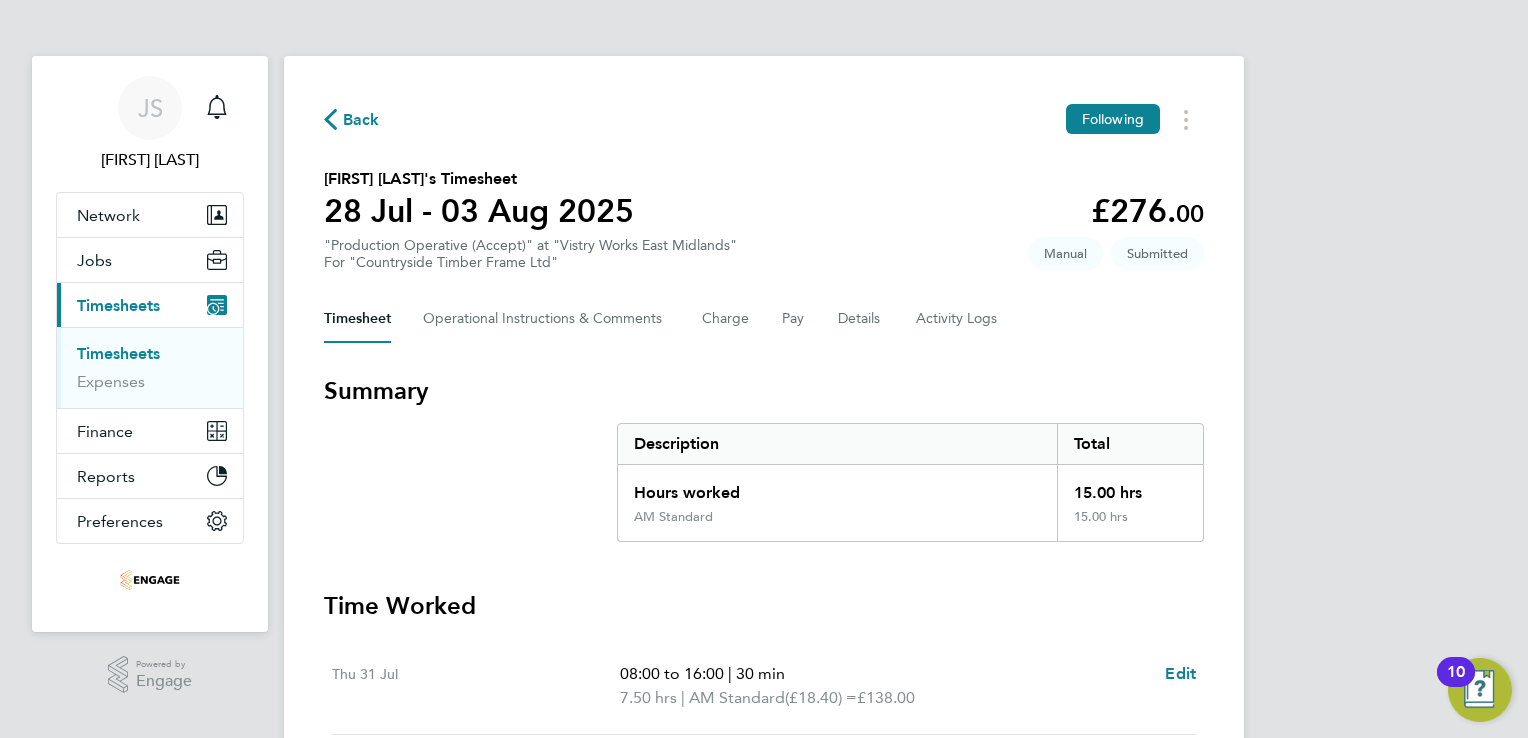 click on "Back" 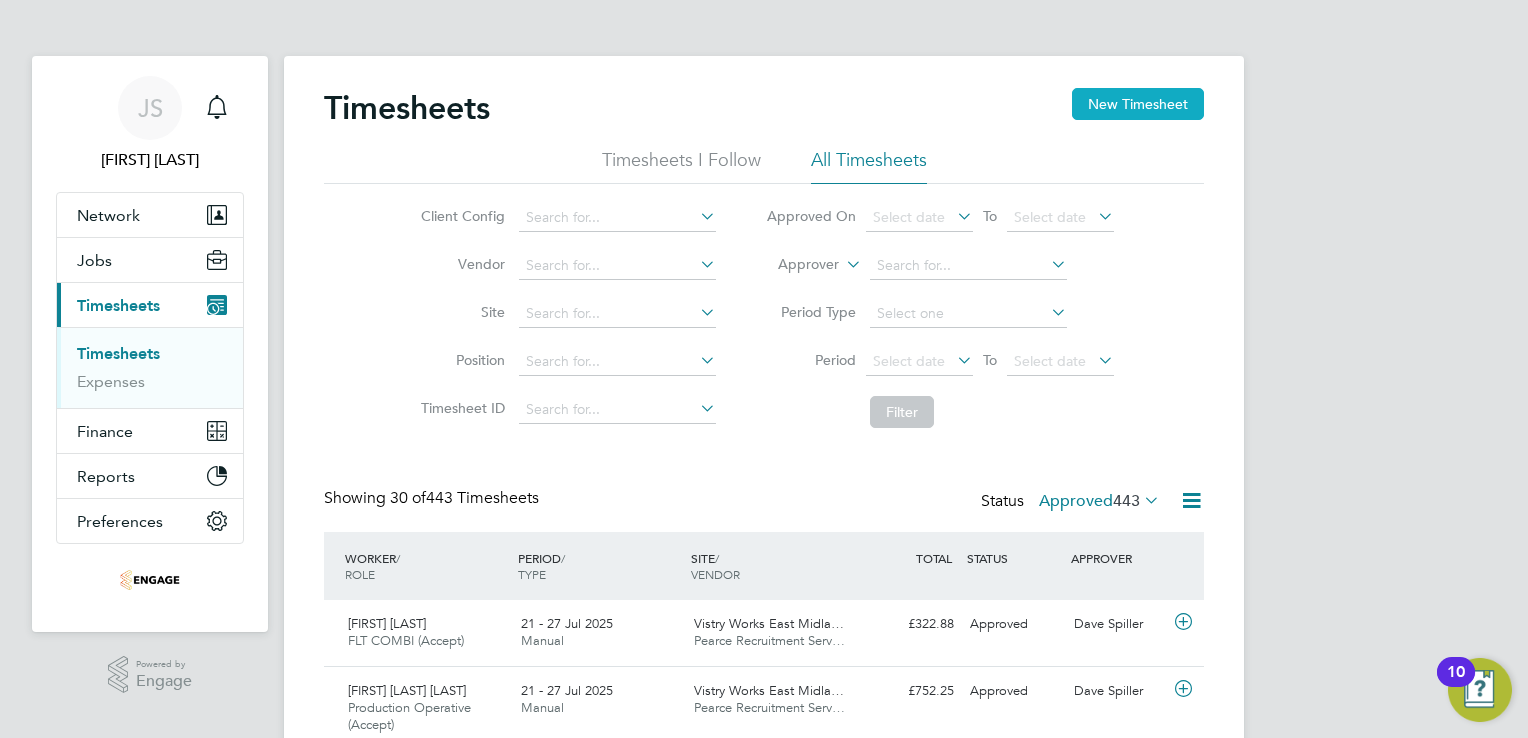 click on "New Timesheet" 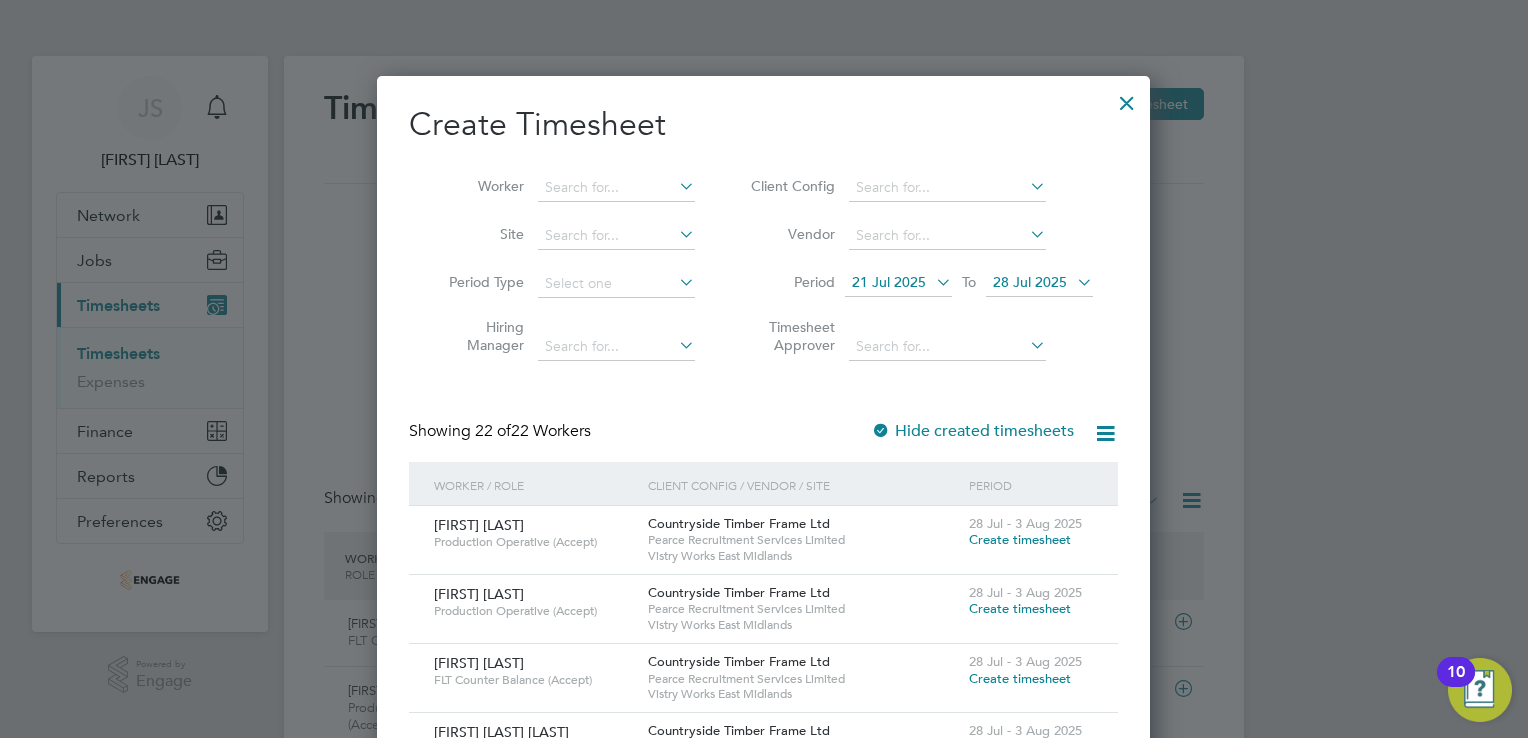 click on "21 Jul 2025" at bounding box center [889, 282] 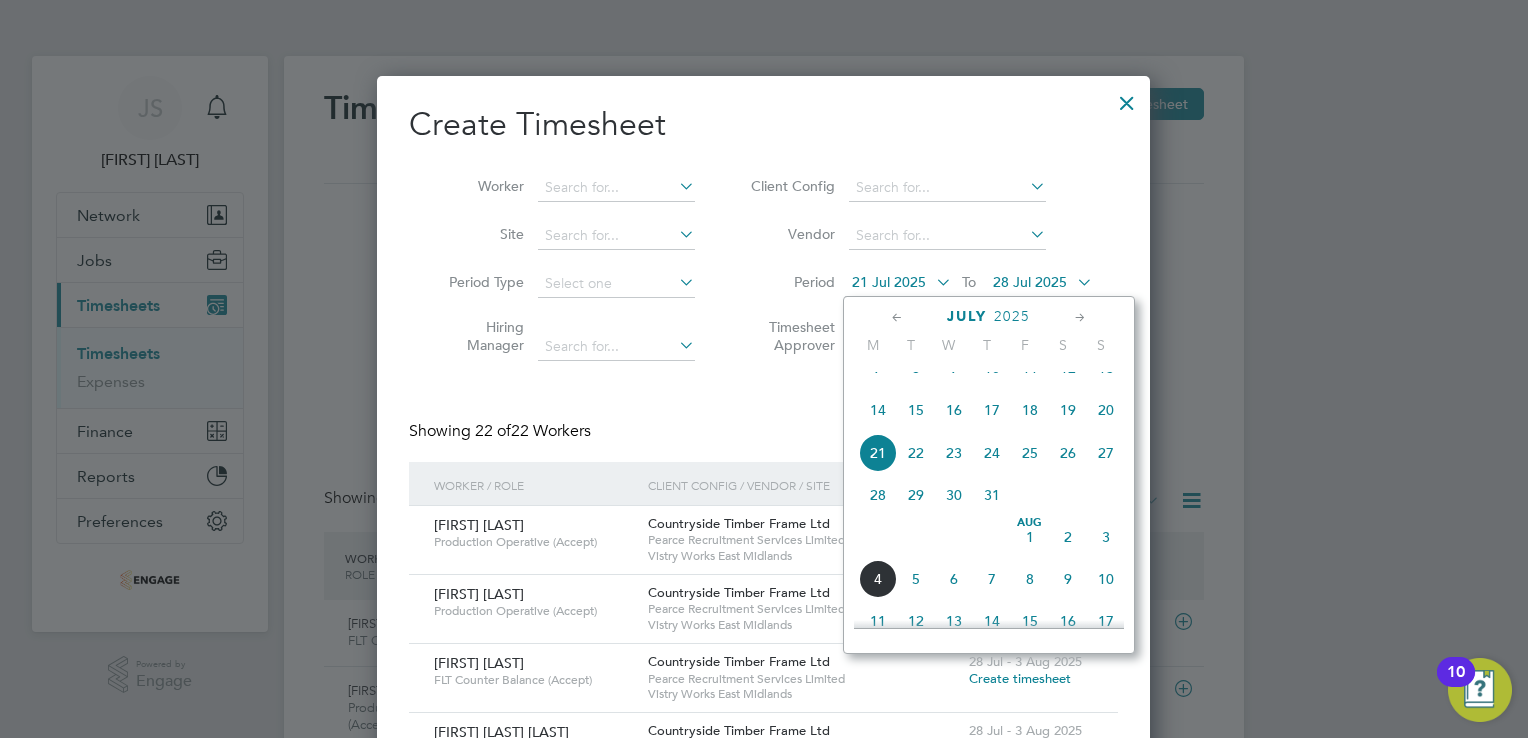 click on "28" 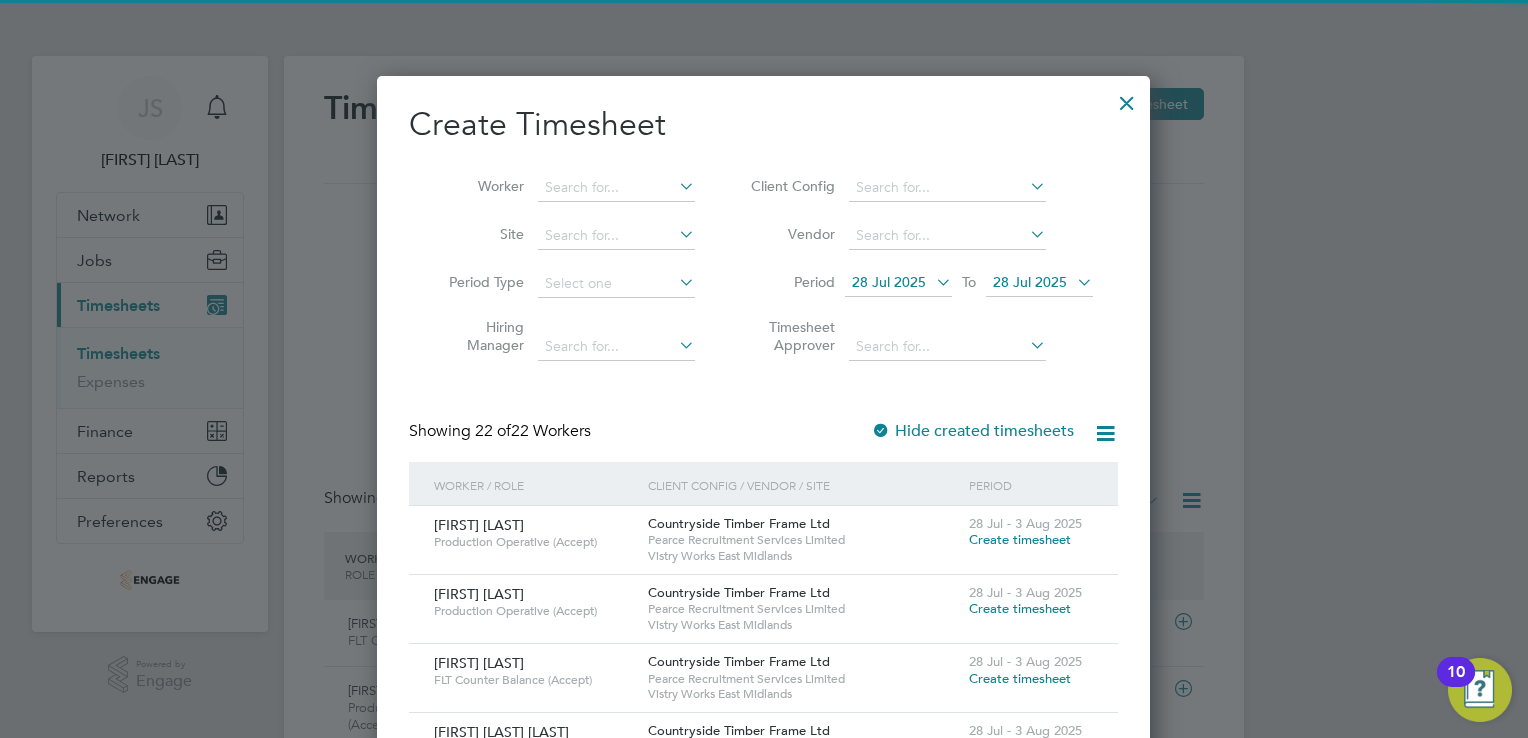 click on "28 Jul 2025" at bounding box center (1039, 283) 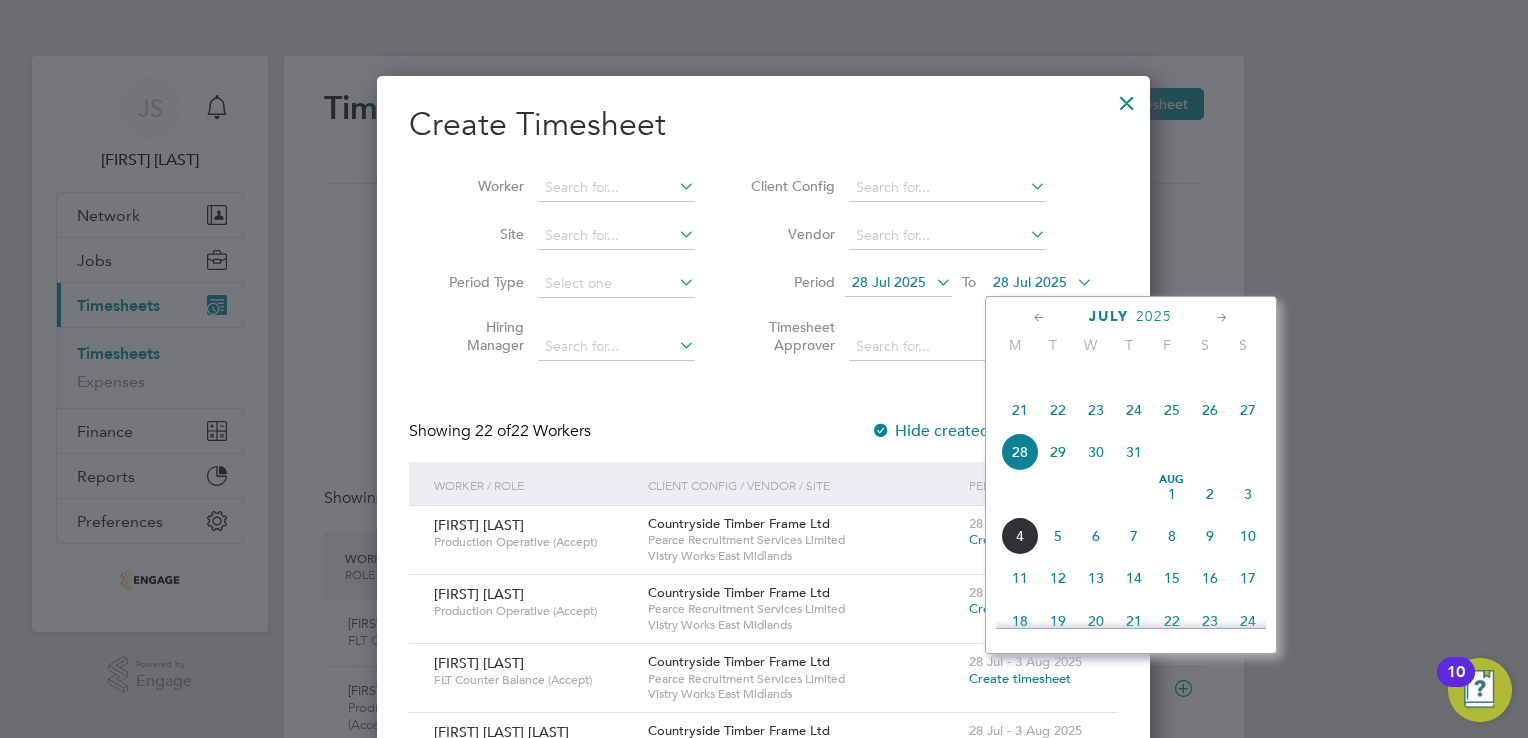 click on "3" 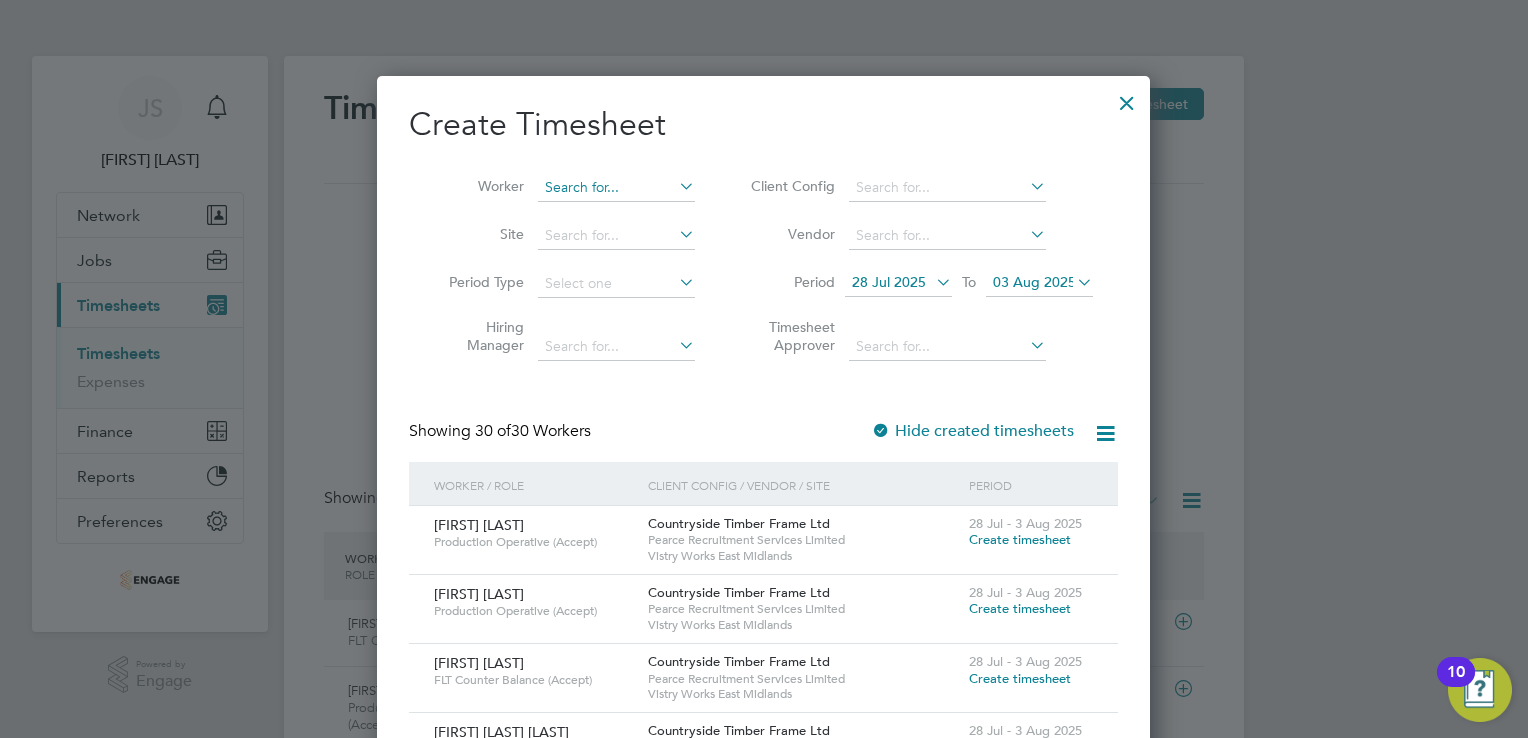 click at bounding box center [616, 188] 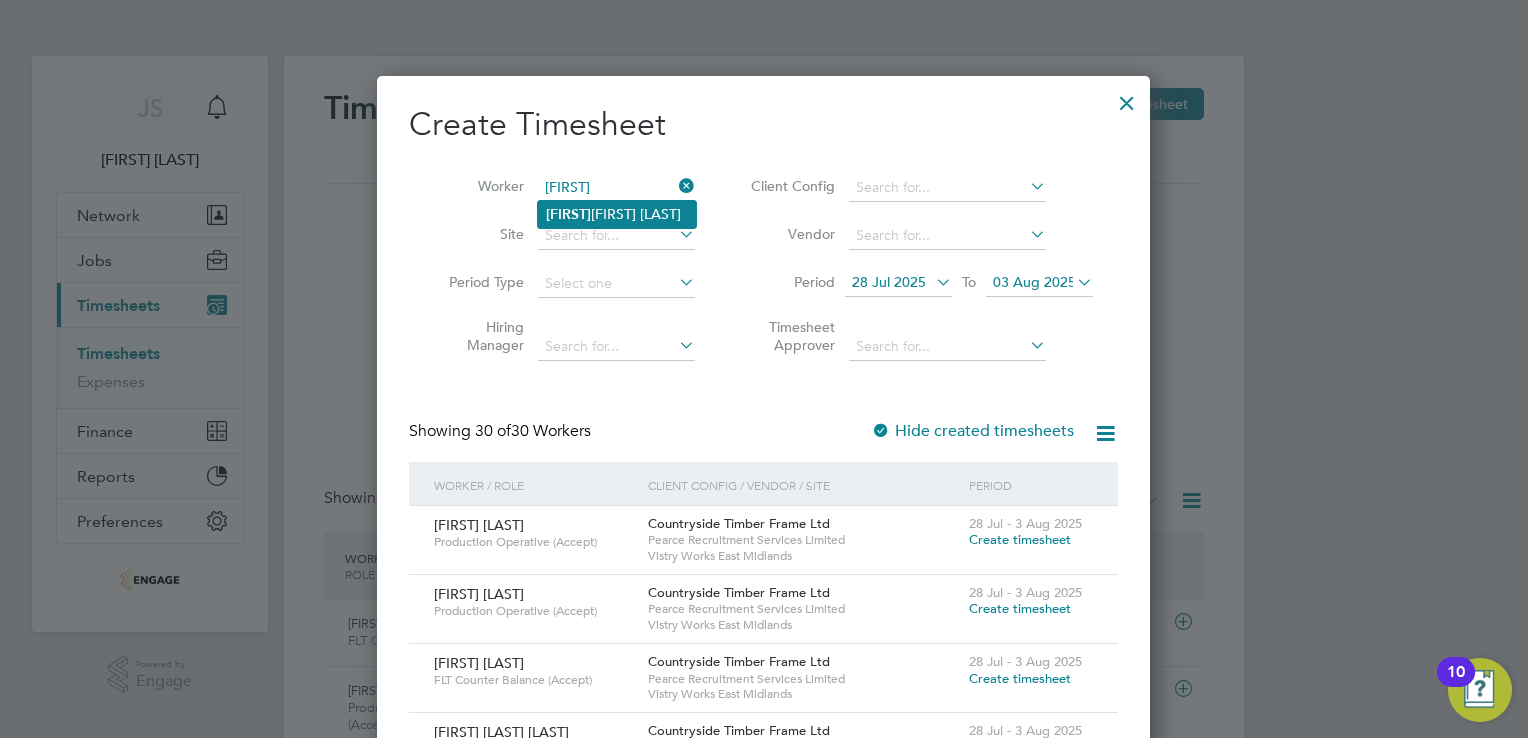 click on "Timo thy Phelps" 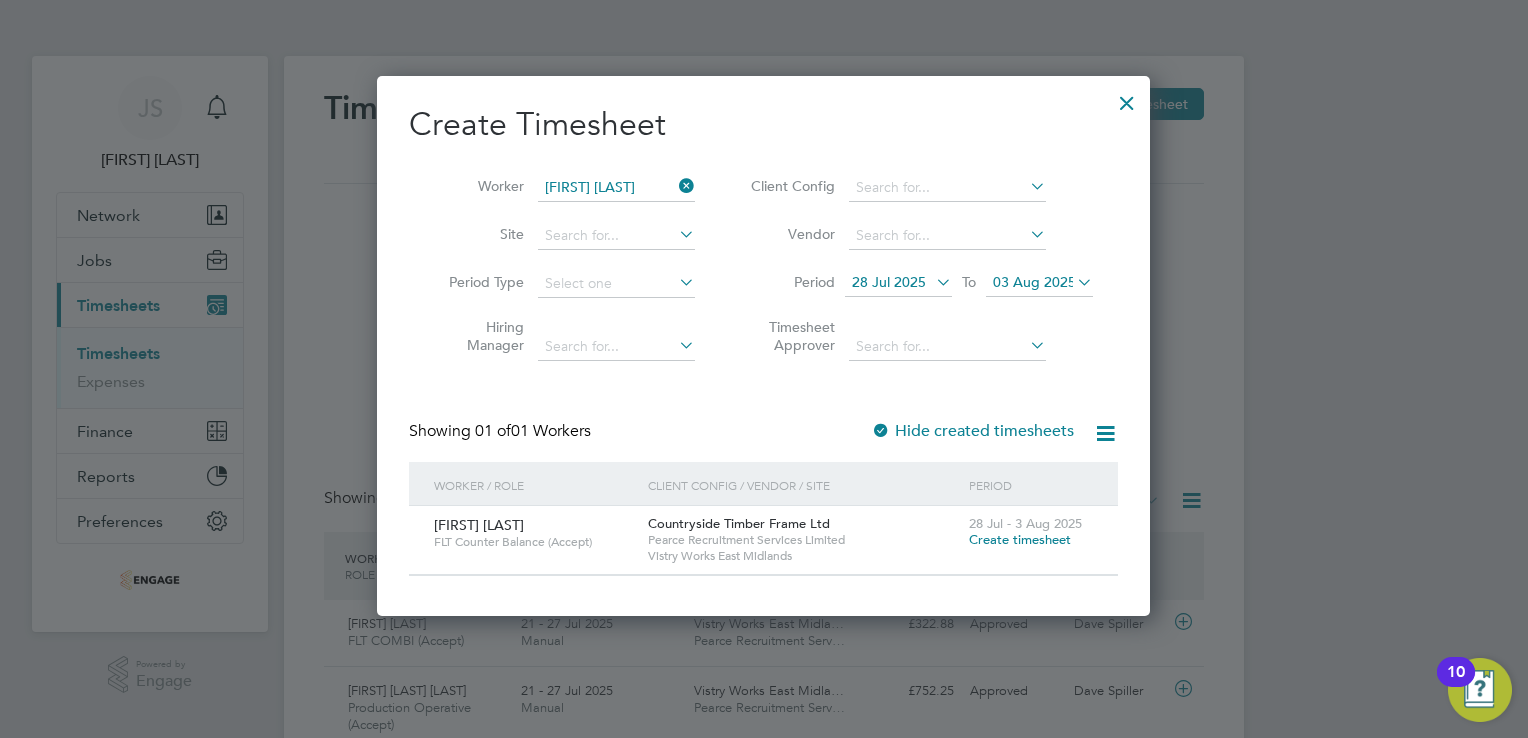 click on "28 Jul - 3 Aug 2025   Create timesheet" at bounding box center [1031, 533] 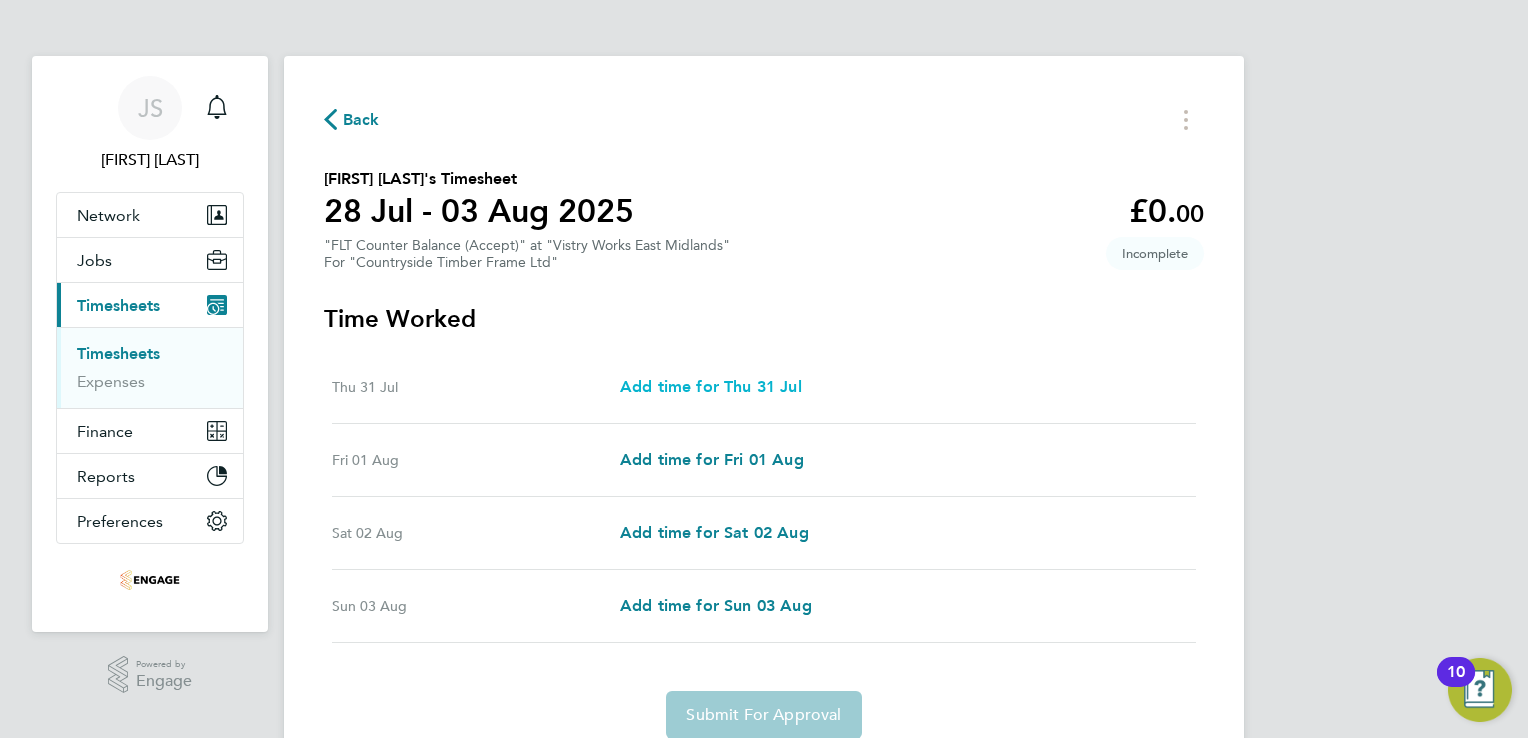 click on "Add time for Thu 31 Jul" at bounding box center [711, 386] 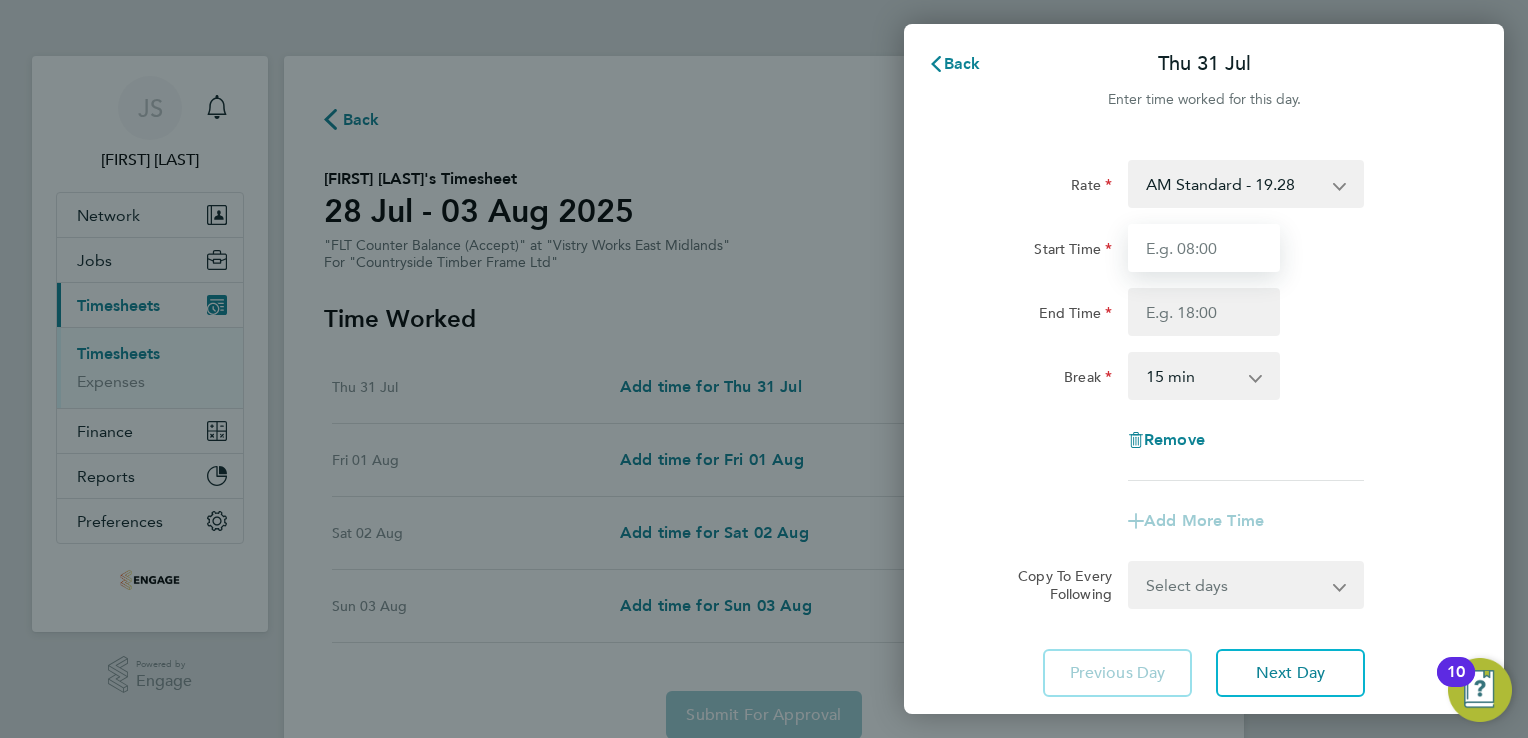 click on "Start Time" at bounding box center (1204, 248) 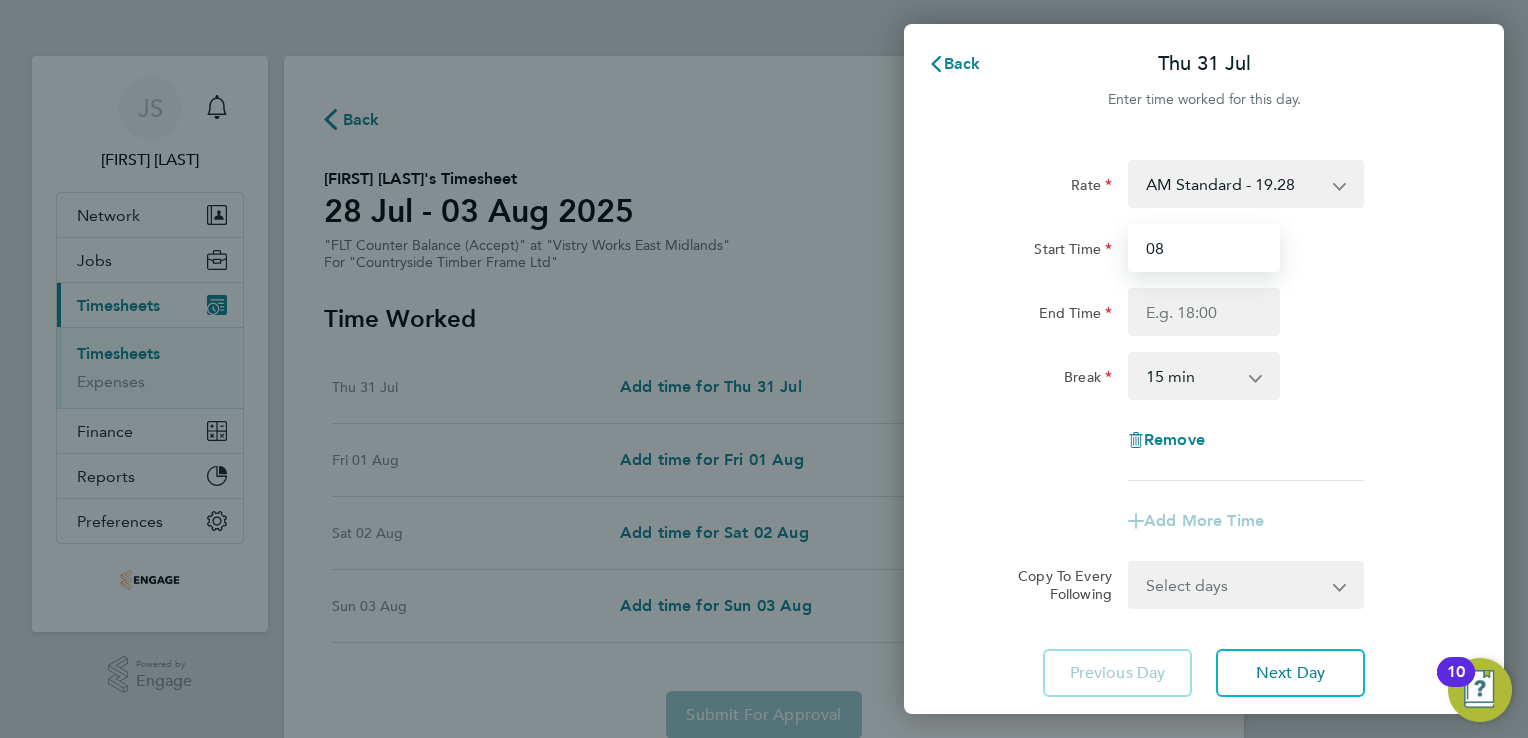type on "08:00" 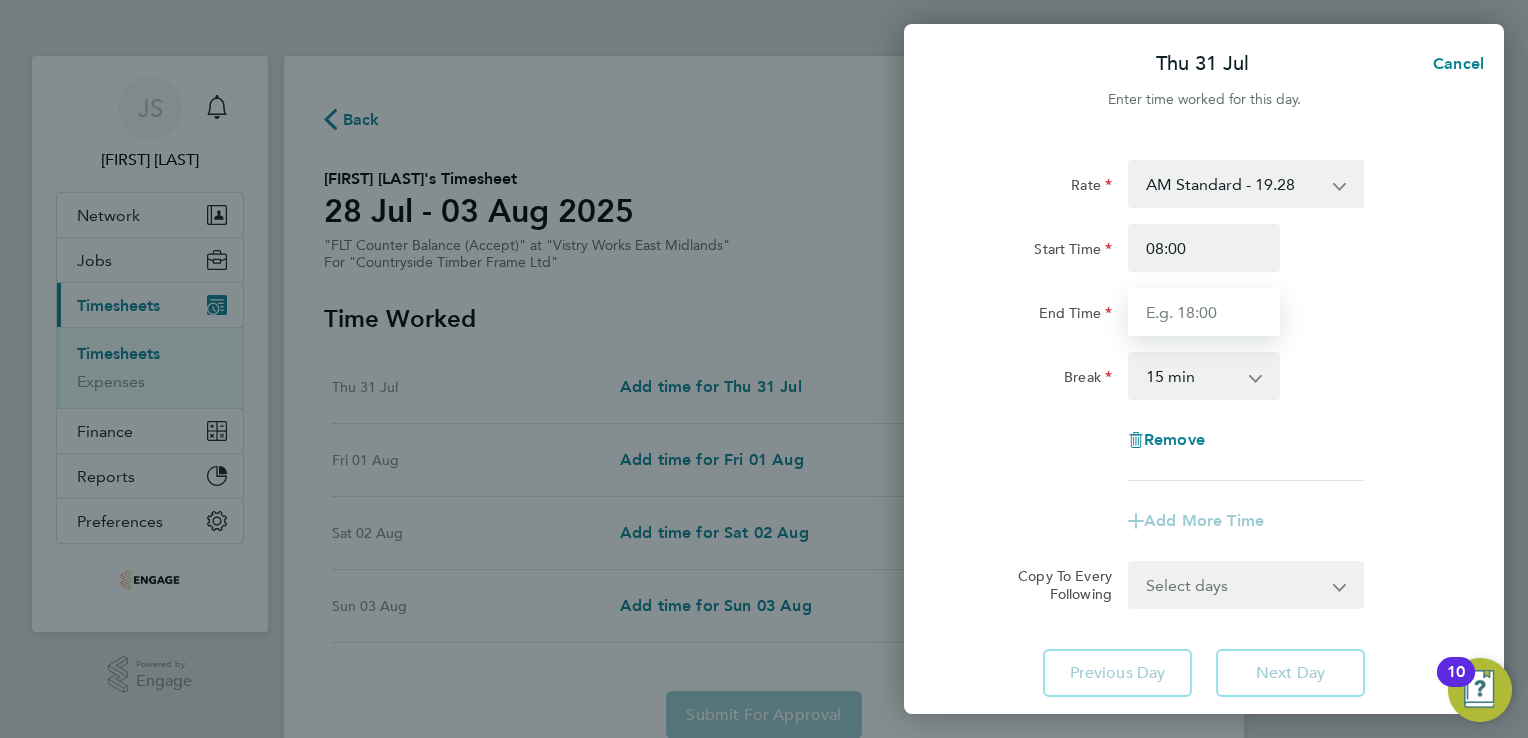 click on "End Time" at bounding box center (1204, 312) 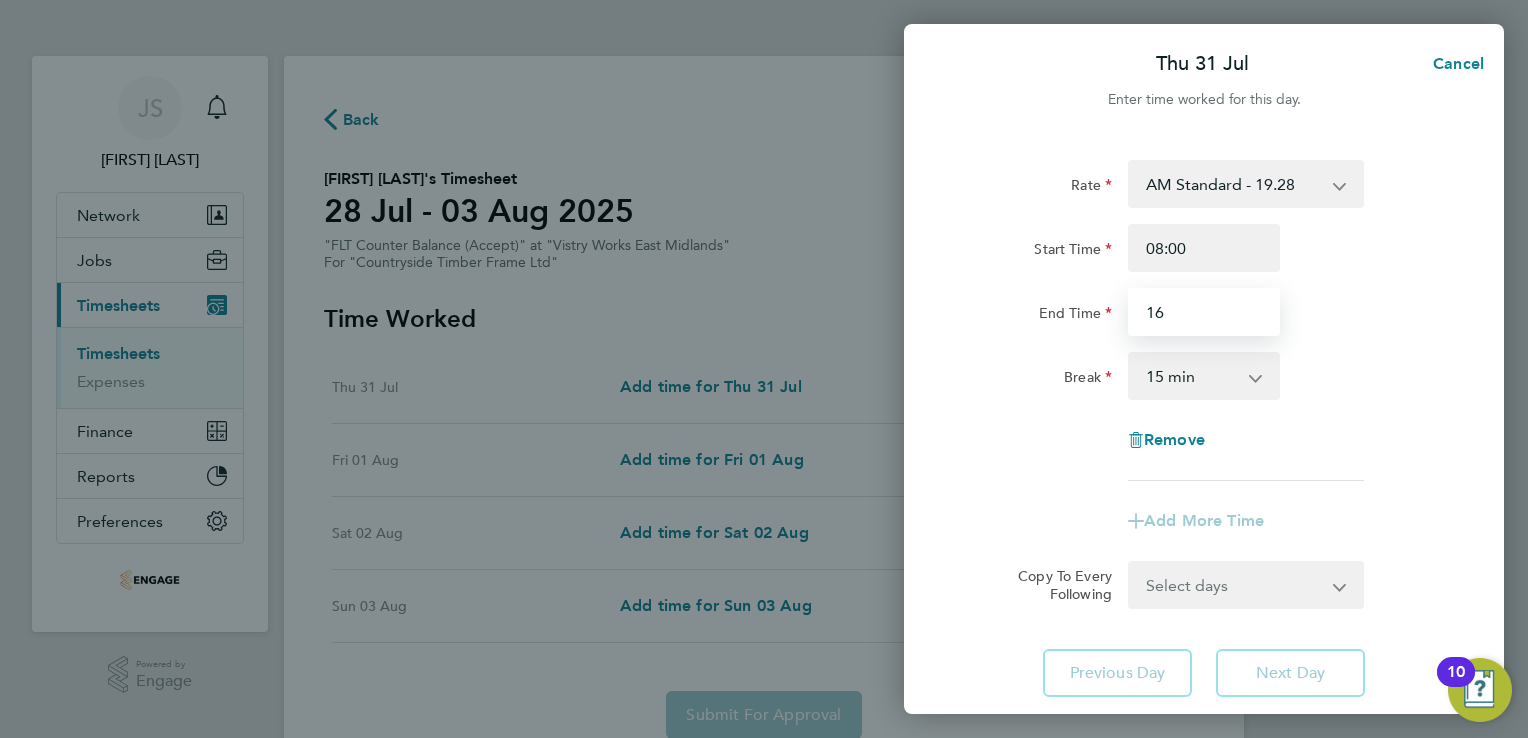 type on "16:00" 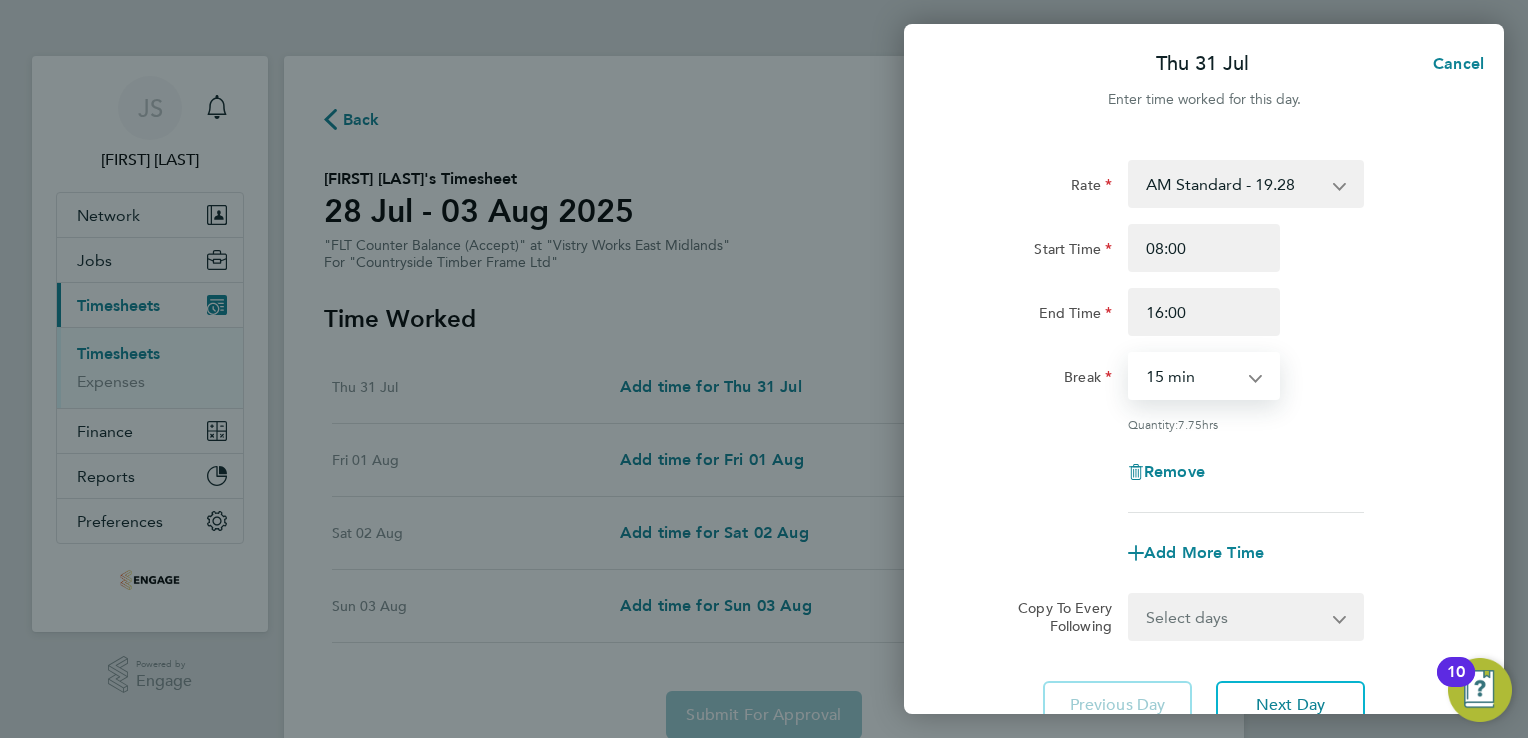 click on "0 min   15 min   30 min   45 min   60 min   75 min   90 min" at bounding box center [1192, 376] 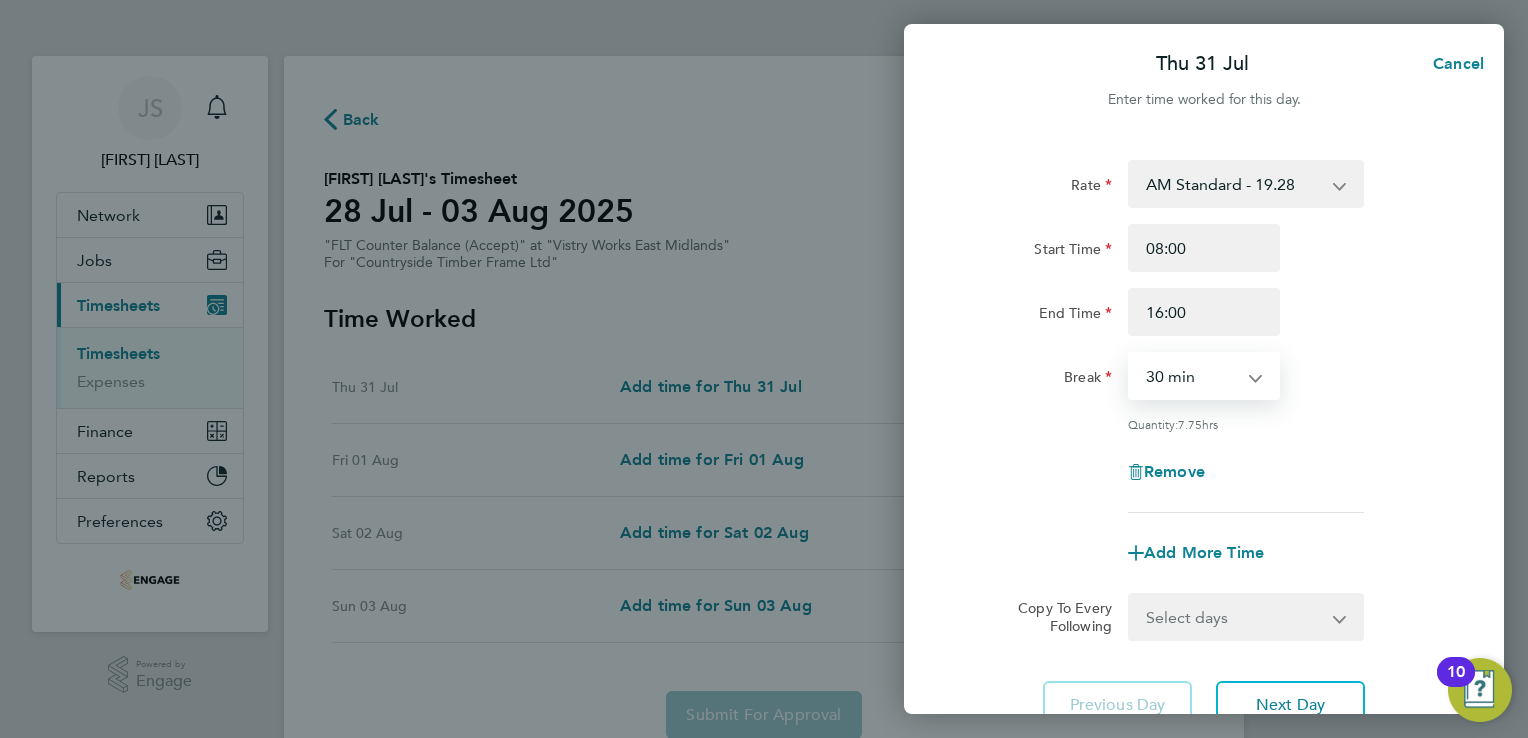 click on "0 min   15 min   30 min   45 min   60 min   75 min   90 min" at bounding box center [1192, 376] 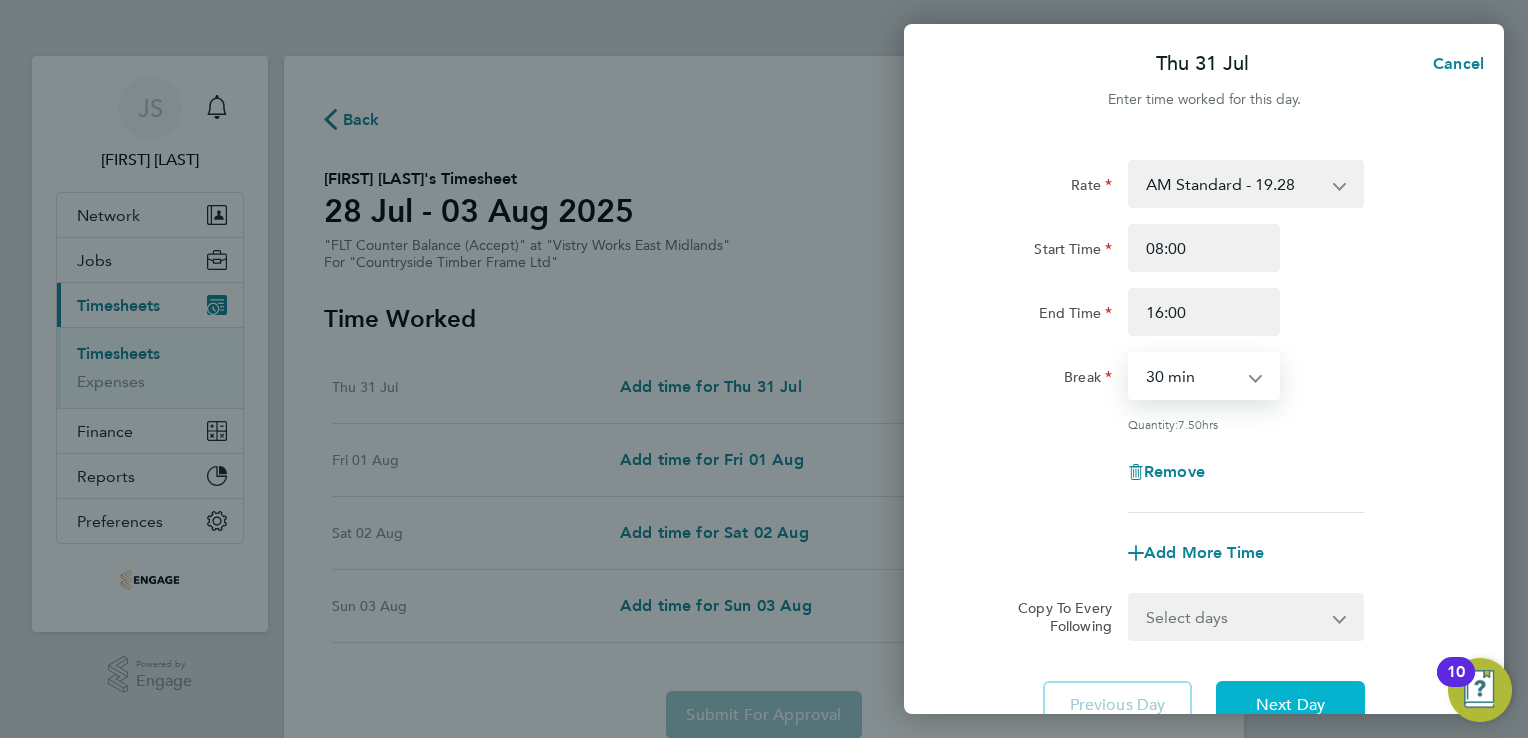 click on "Next Day" 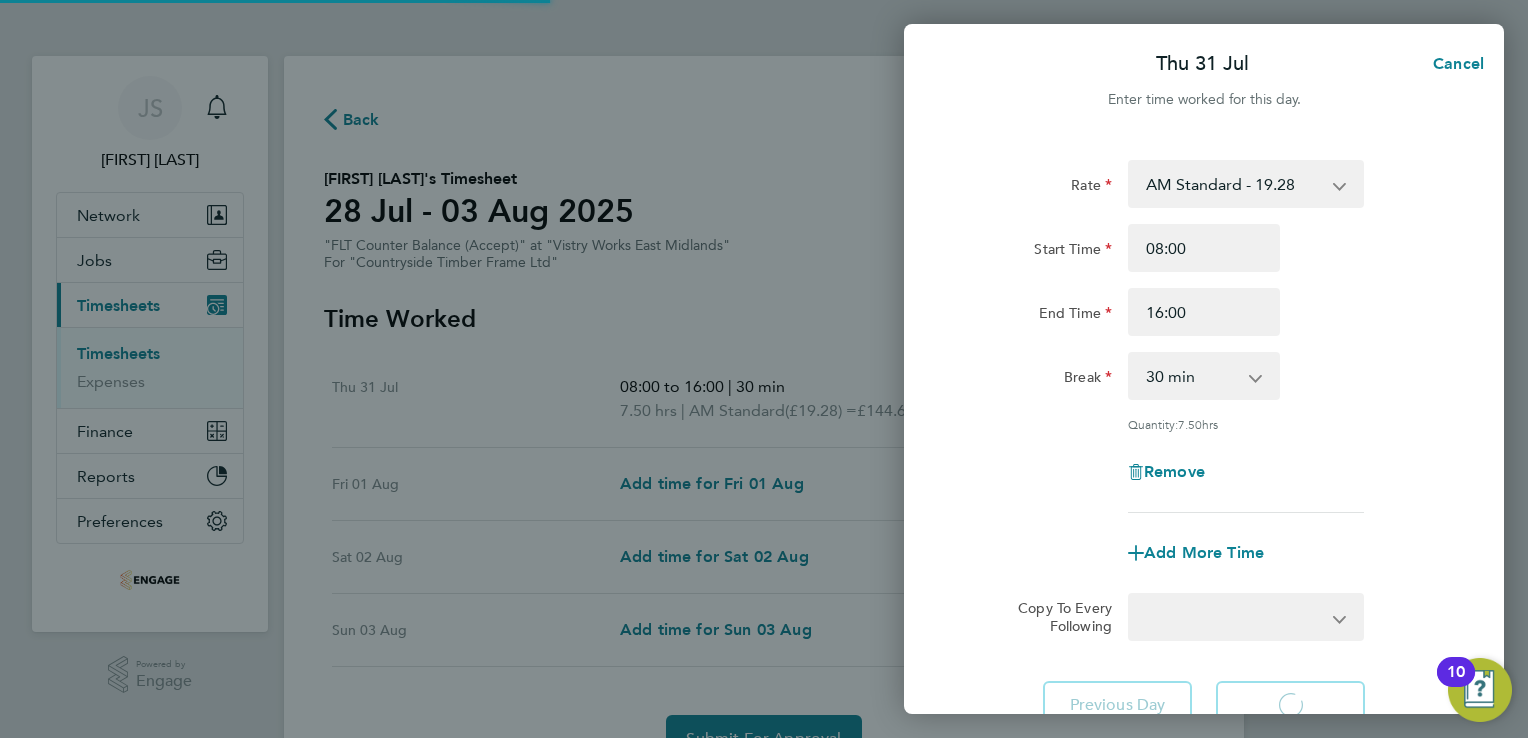 select on "15" 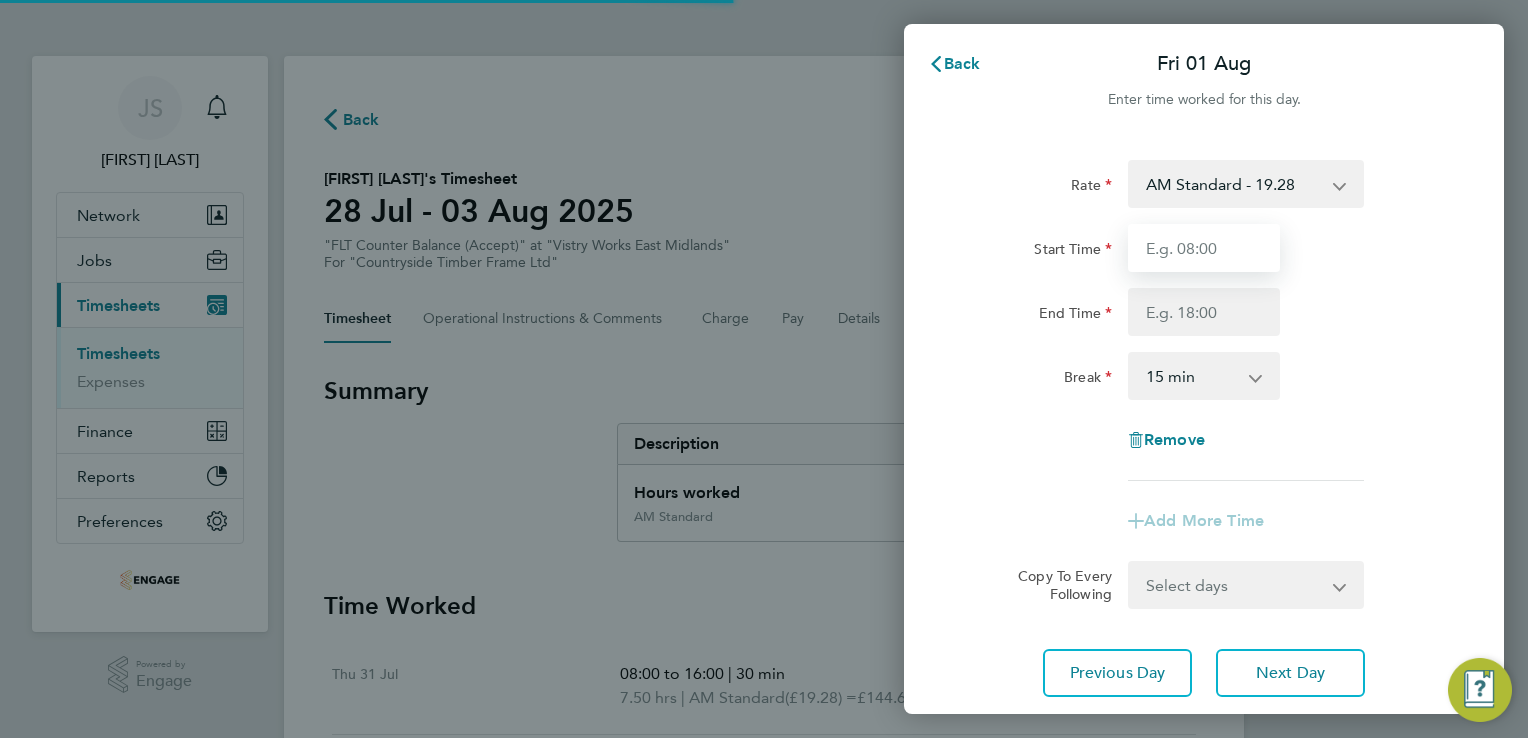 click on "Start Time" at bounding box center (1204, 248) 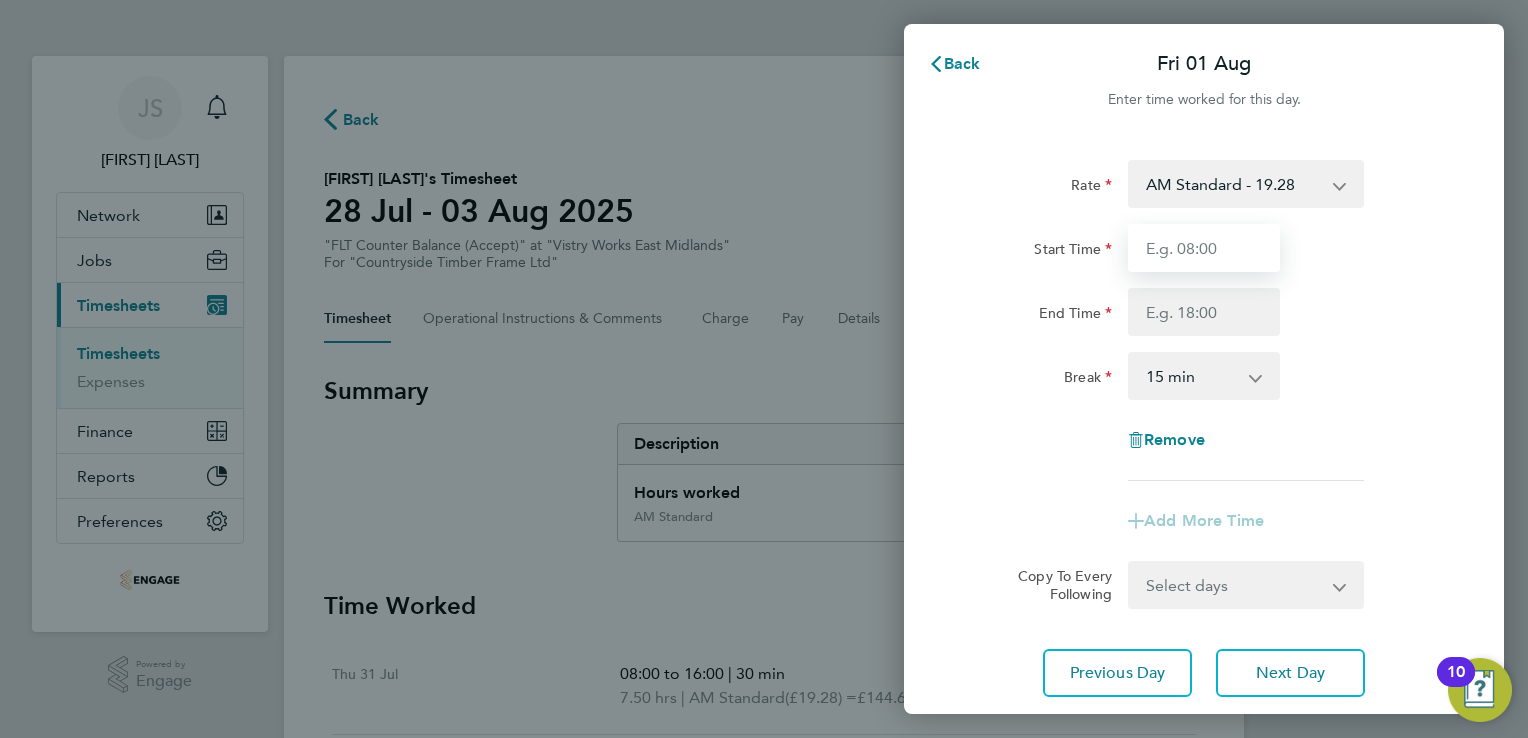 type on "06:00" 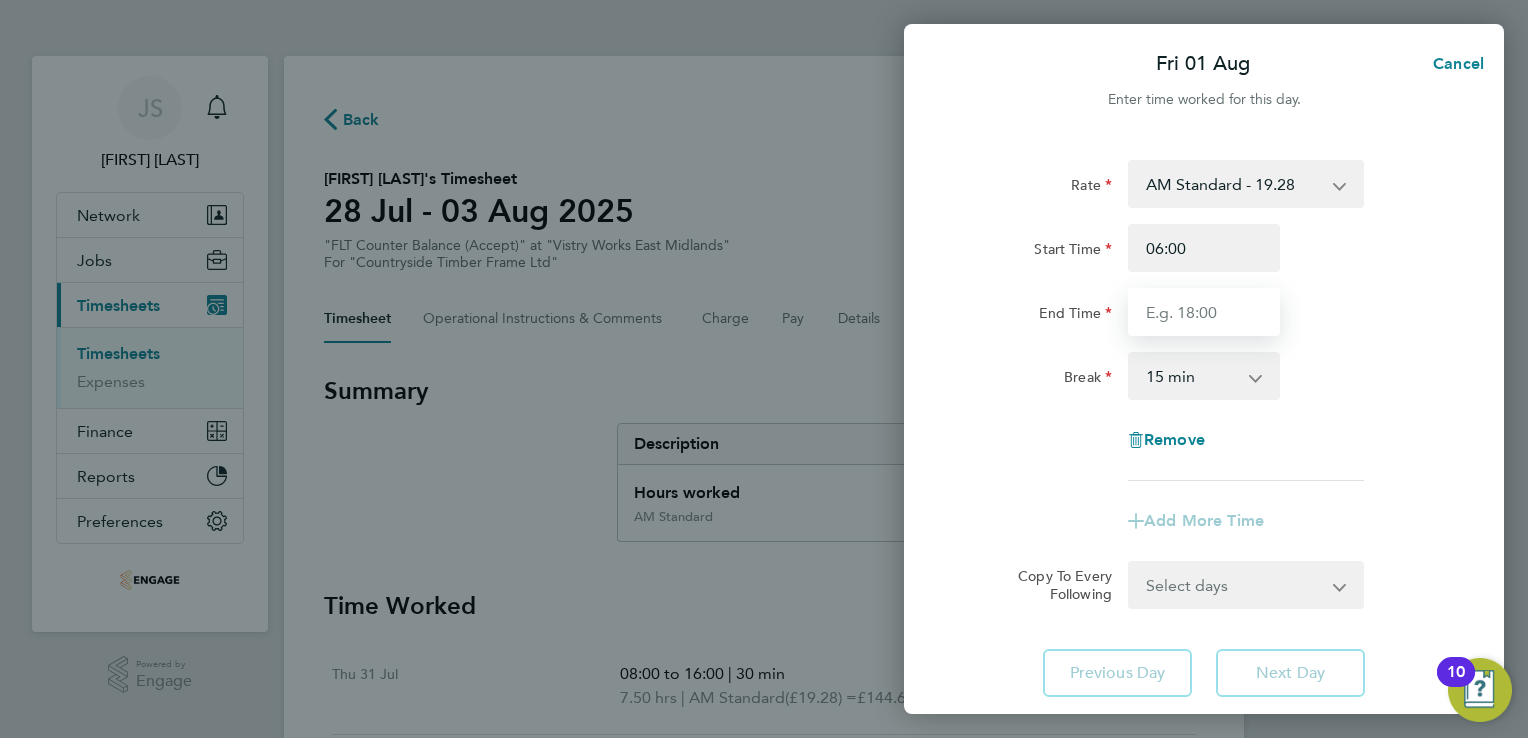click on "End Time" at bounding box center (1204, 312) 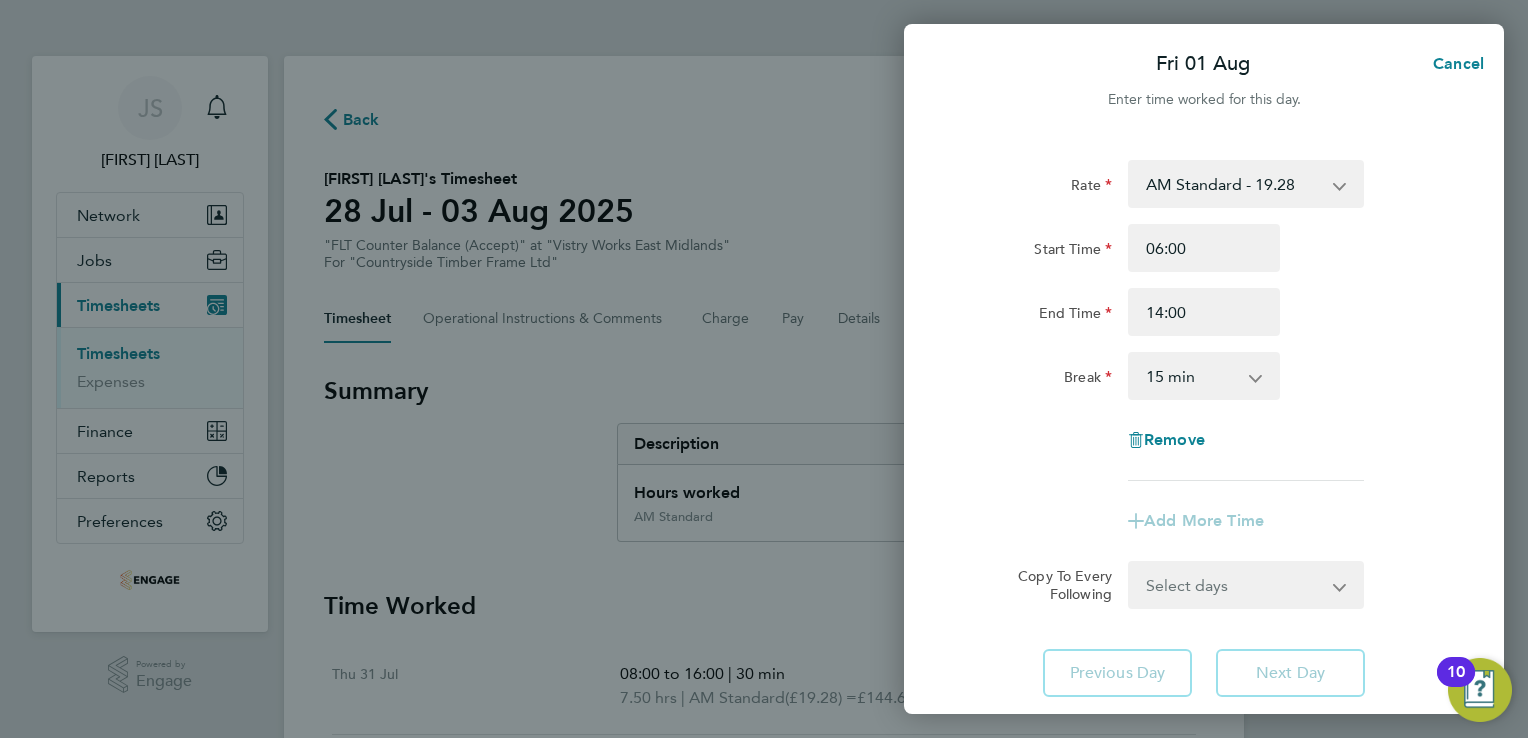 click on "0 min   15 min   30 min   45 min   60 min   75 min   90 min" at bounding box center (1192, 376) 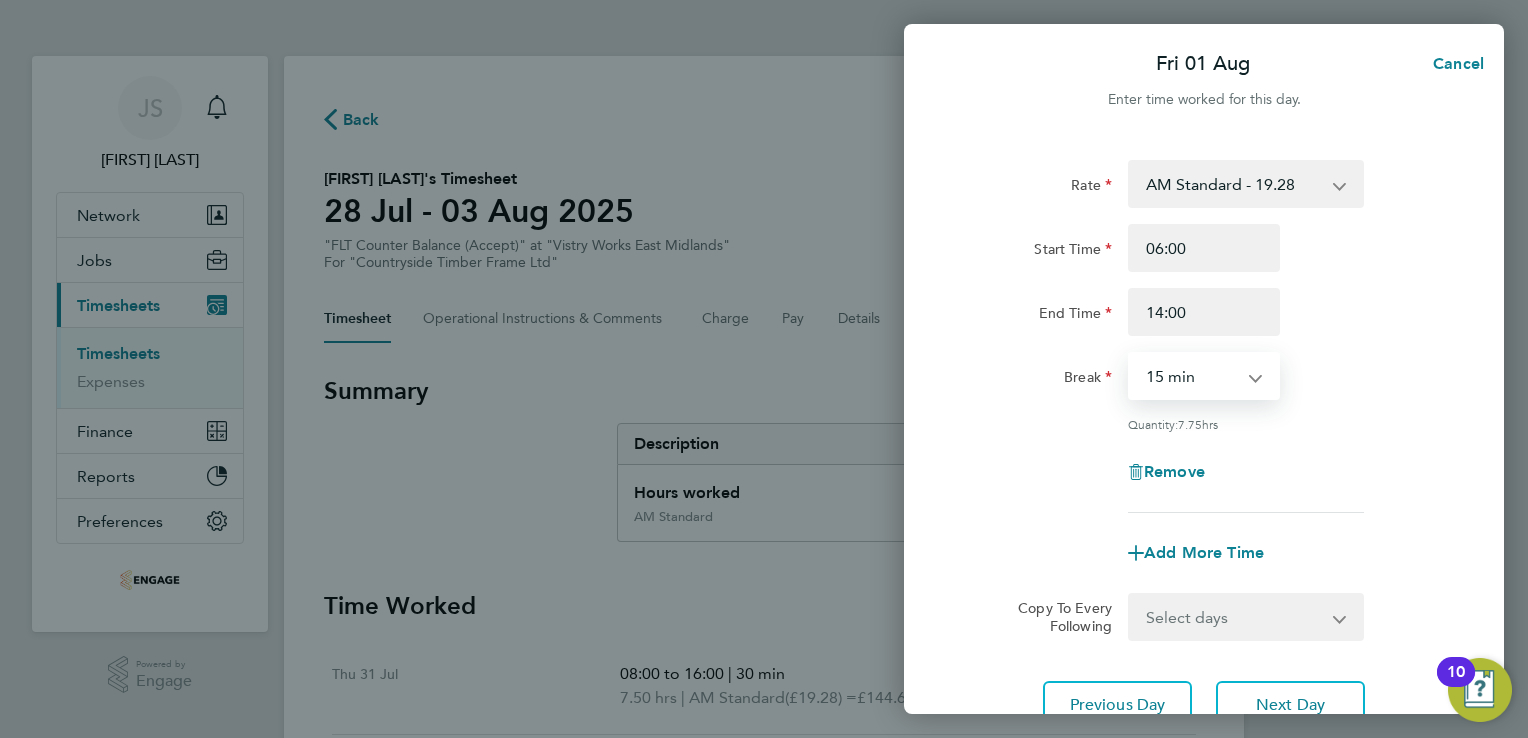 select on "30" 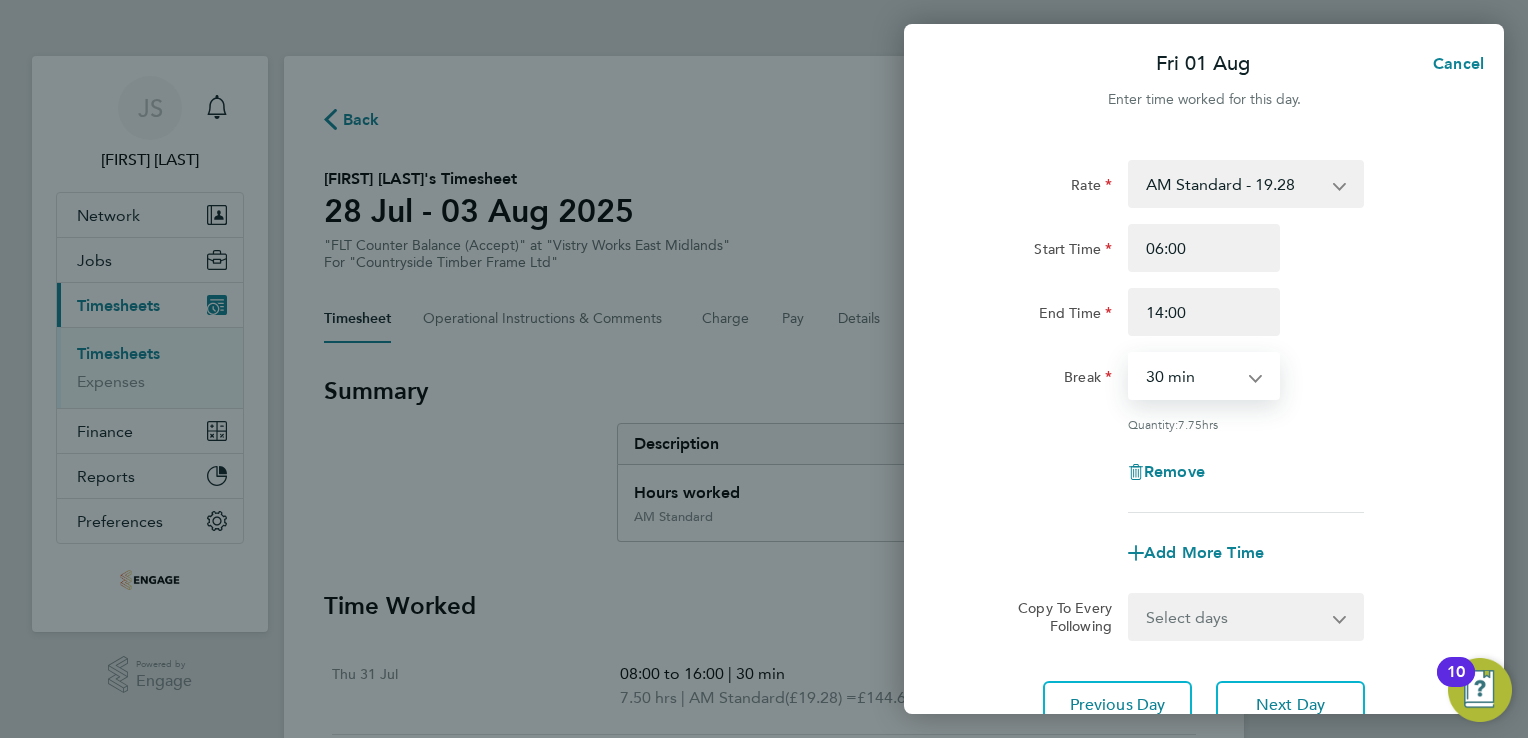 click on "0 min   15 min   30 min   45 min   60 min   75 min   90 min" at bounding box center [1192, 376] 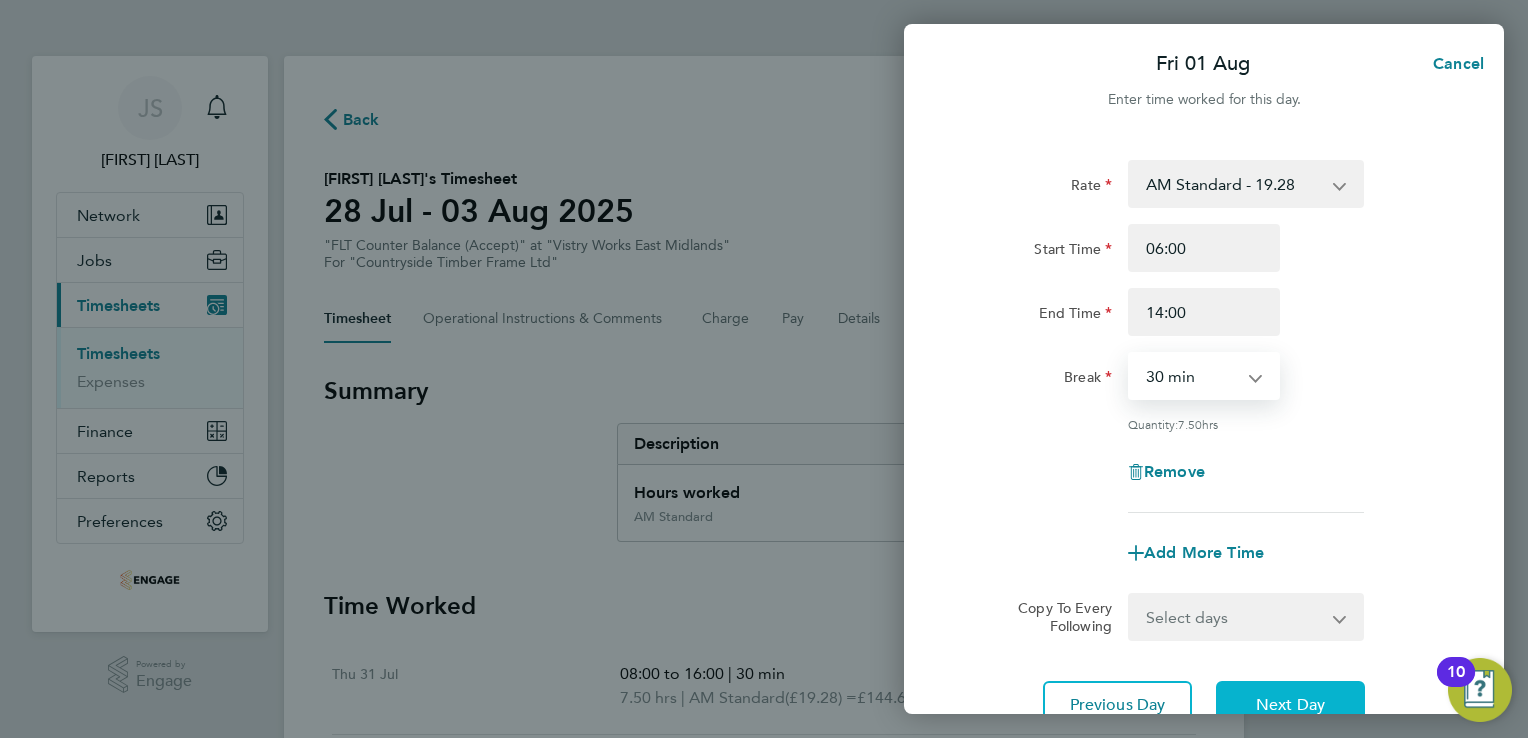 click on "Next Day" 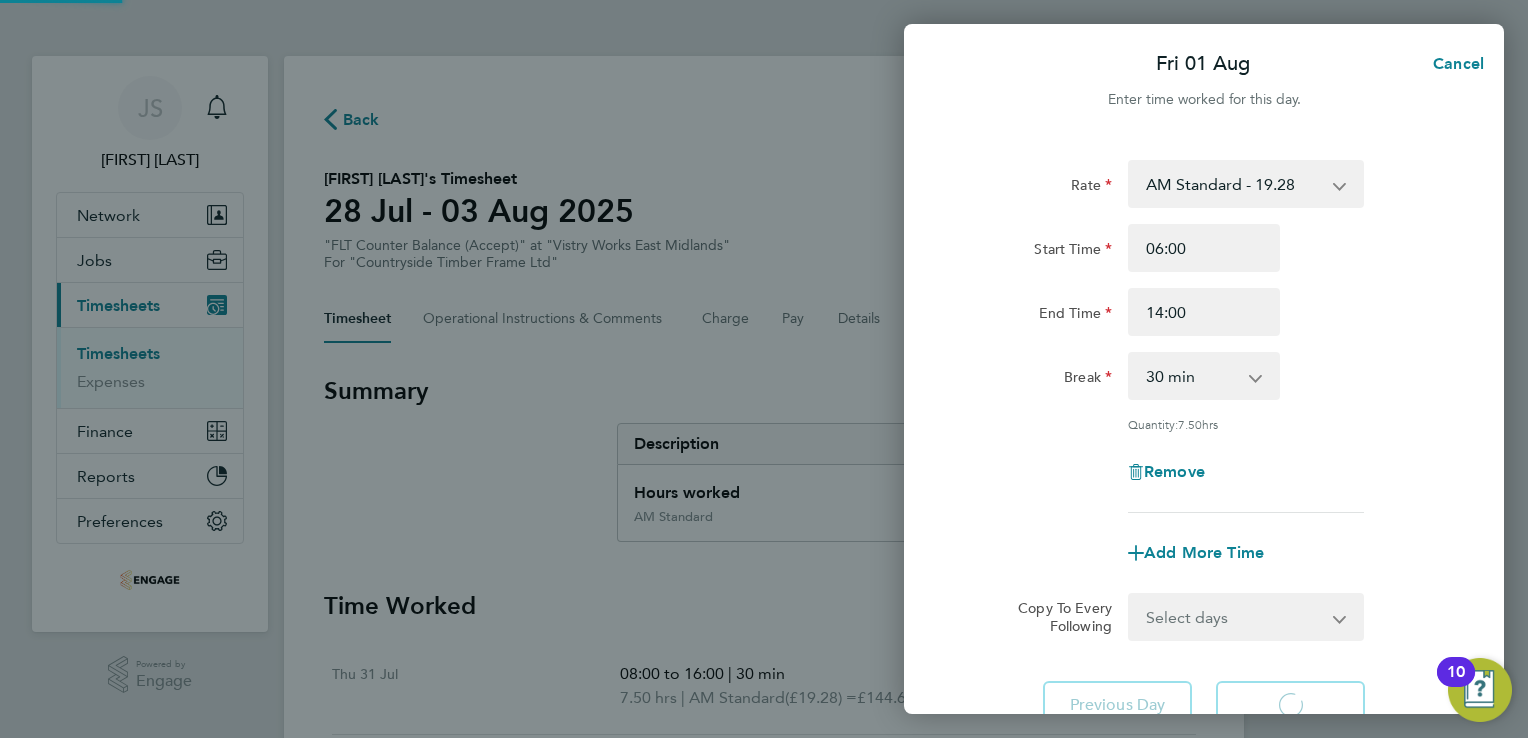 select on "15" 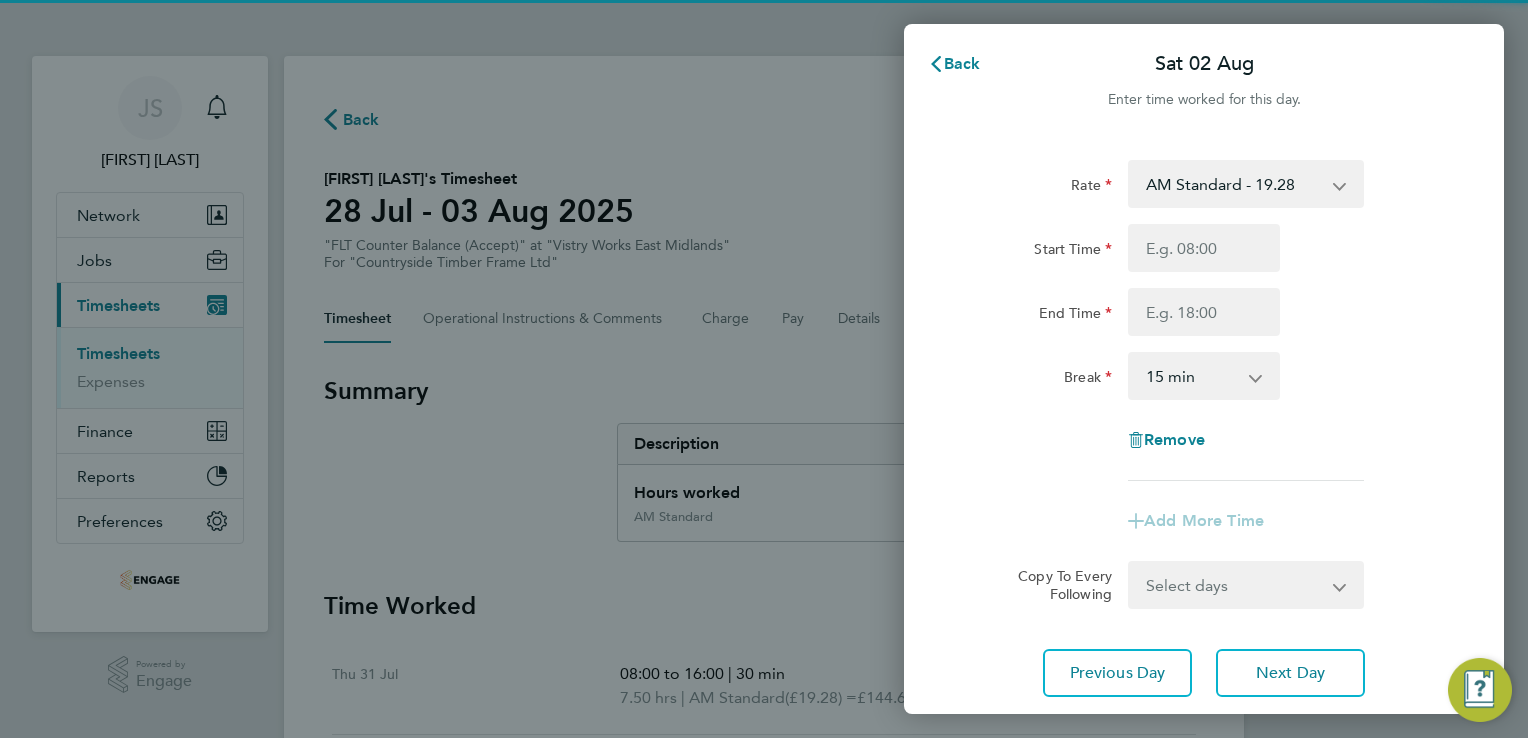 click on "AM Standard - 19.28   OT1 AM - 28.92   PM Standard - 21.02   PM OT 1 - 31.52   OT2 AM - 38.56   PM OT 2 - 42.03" at bounding box center [1234, 184] 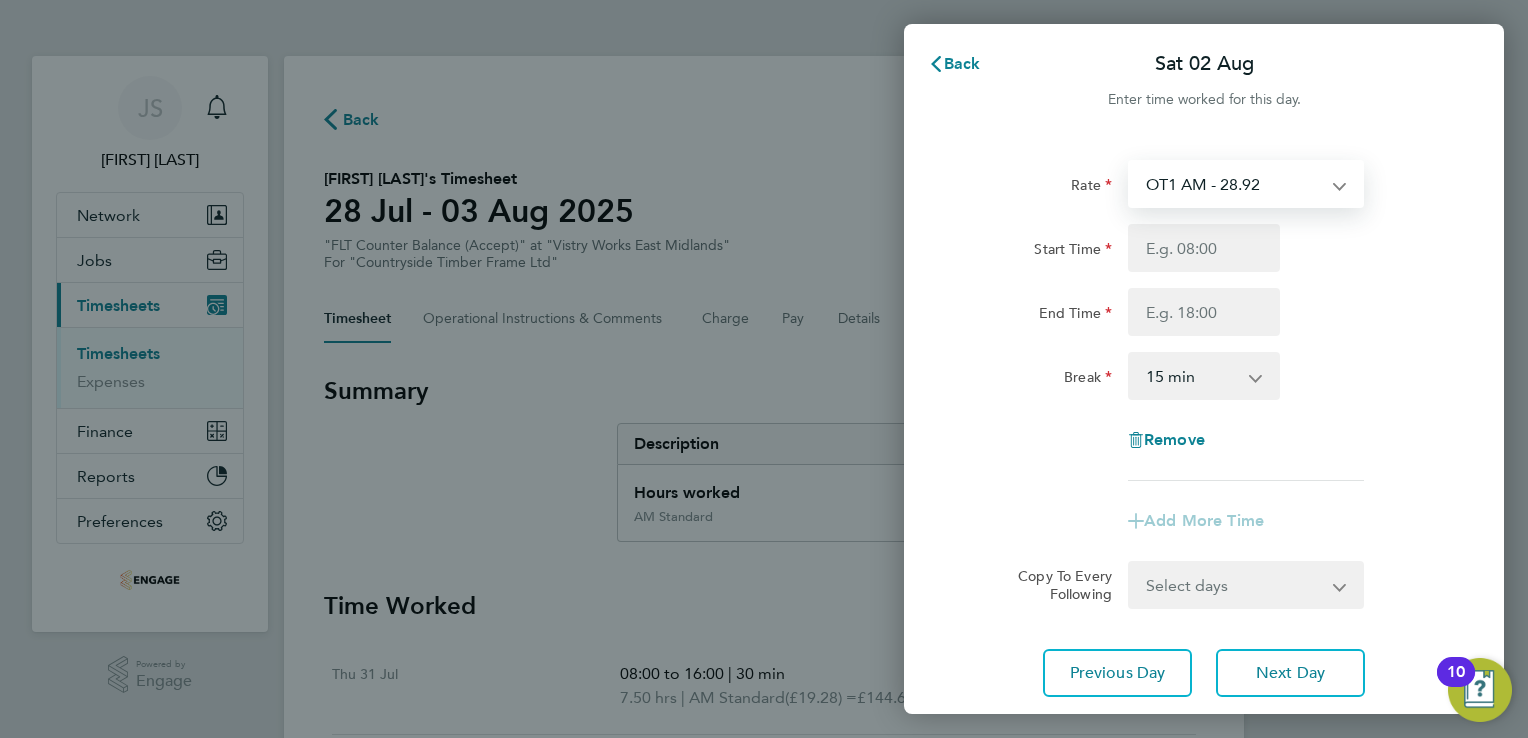 select on "15" 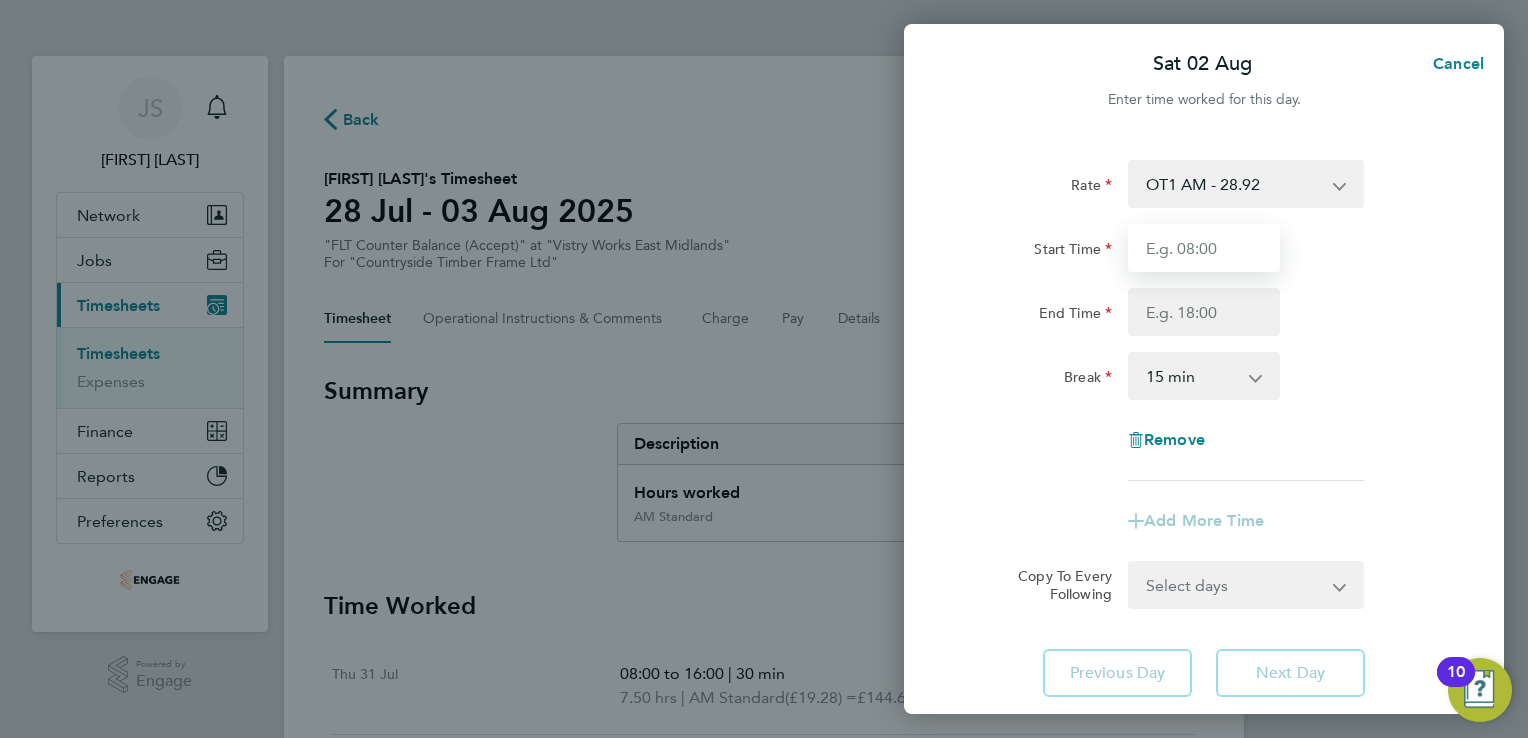 click on "Start Time" at bounding box center [1204, 248] 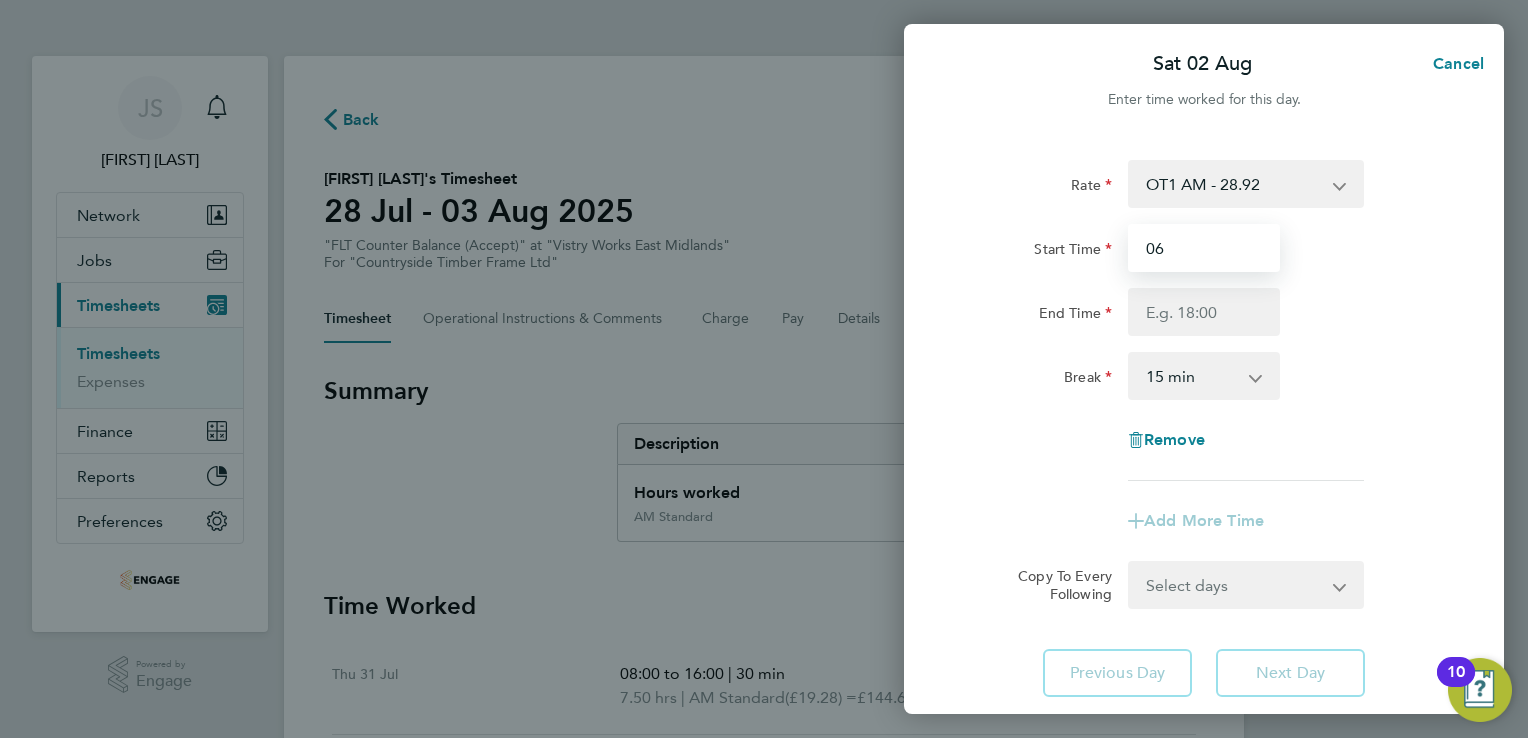 type on "06:00" 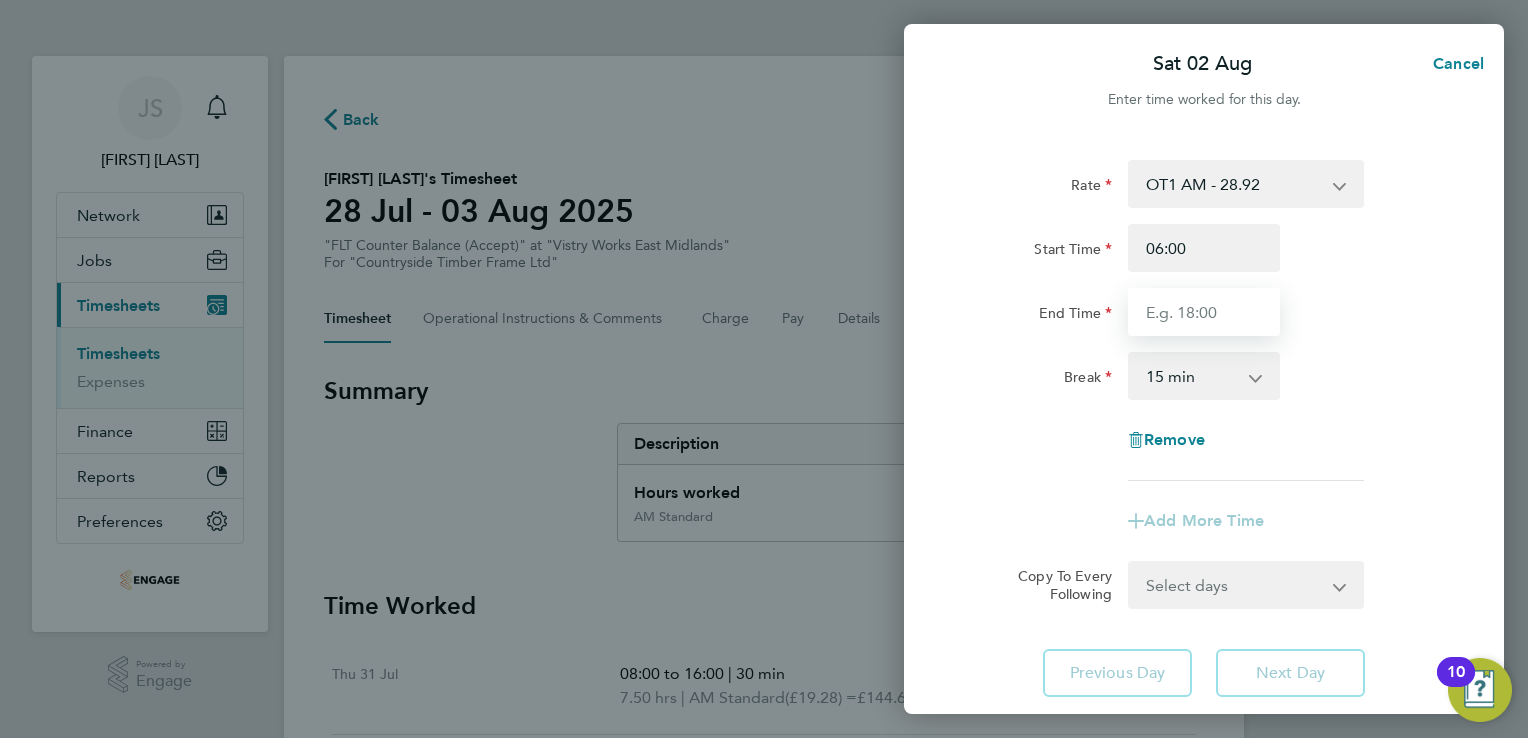 click on "End Time" at bounding box center [1204, 312] 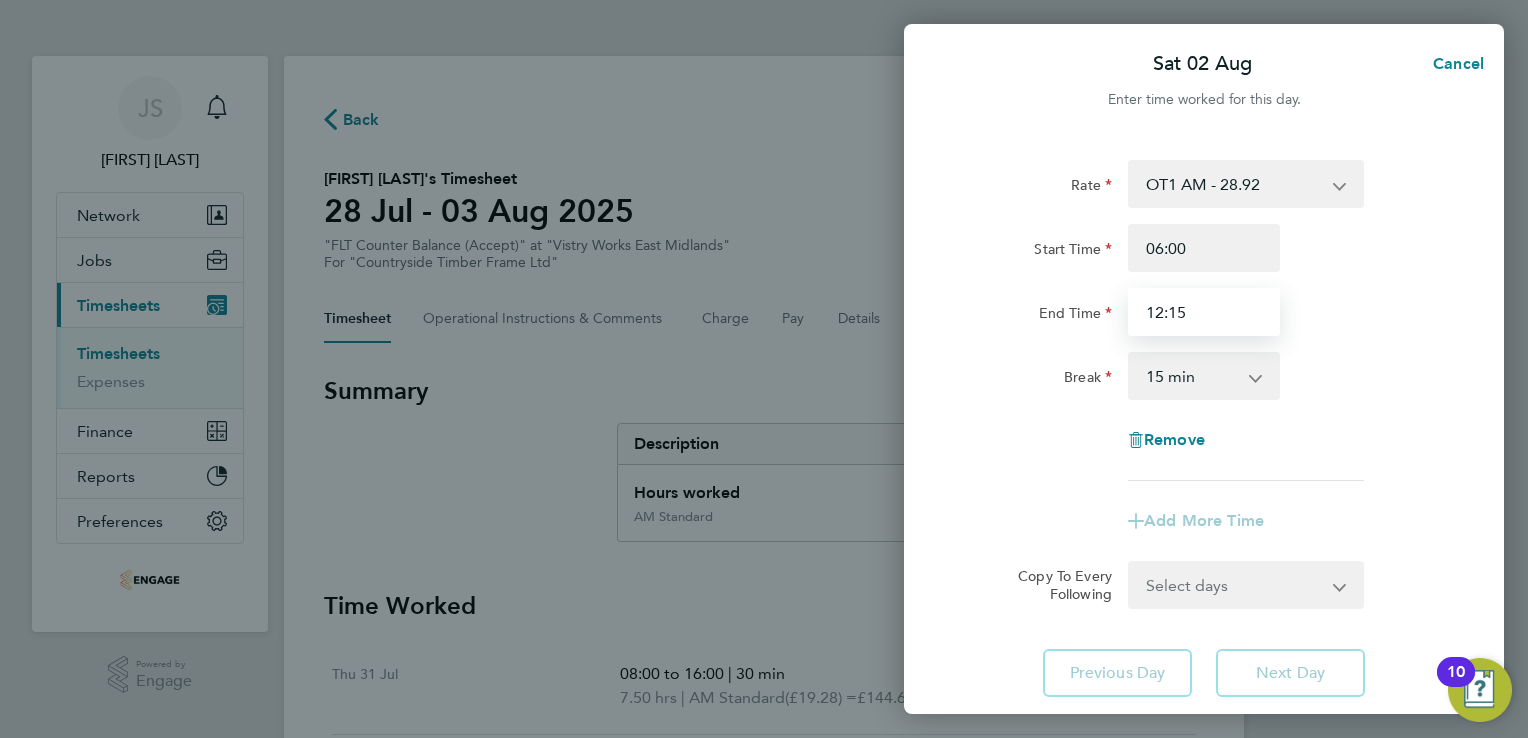 type on "12:15" 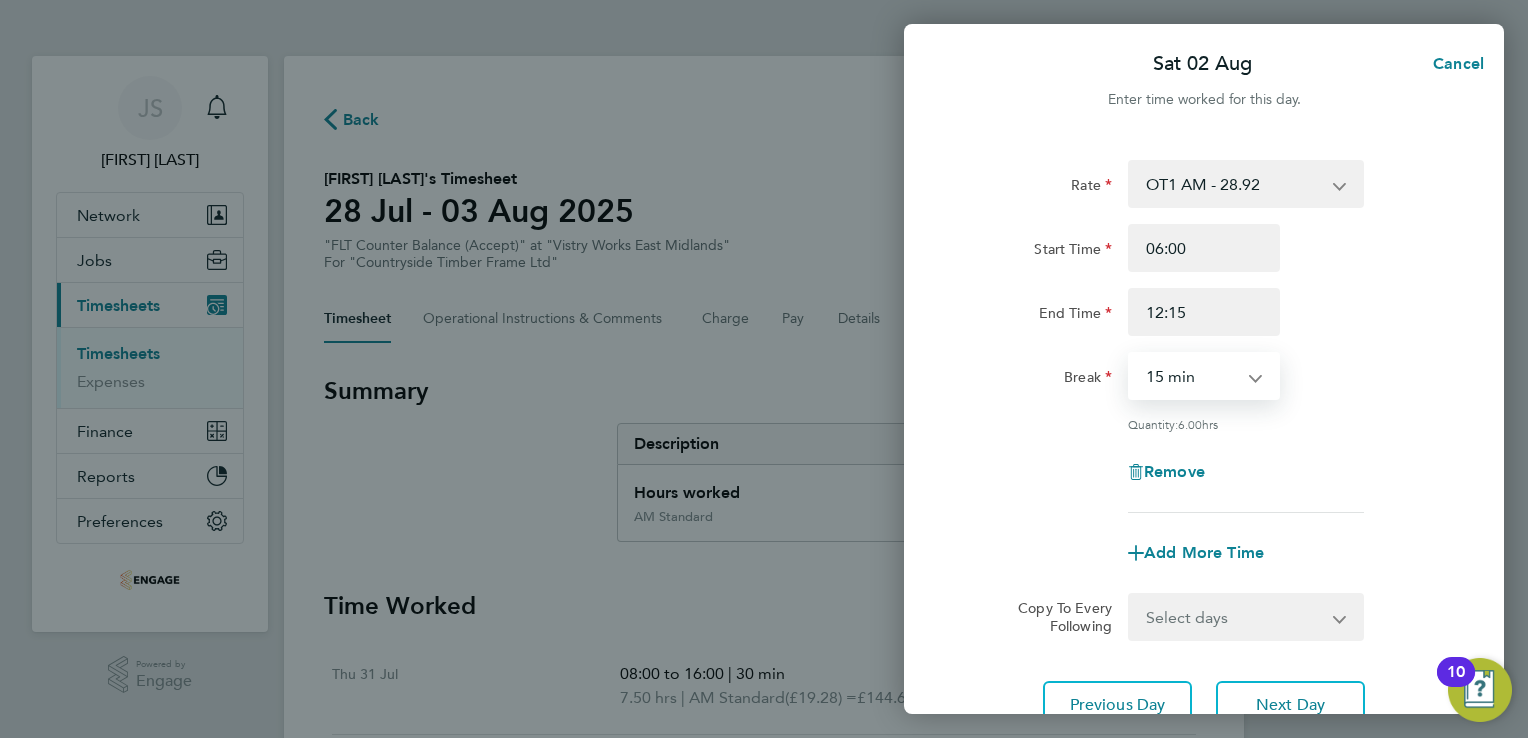 click on "0 min   15 min   30 min   45 min   60 min   75 min   90 min" at bounding box center [1192, 376] 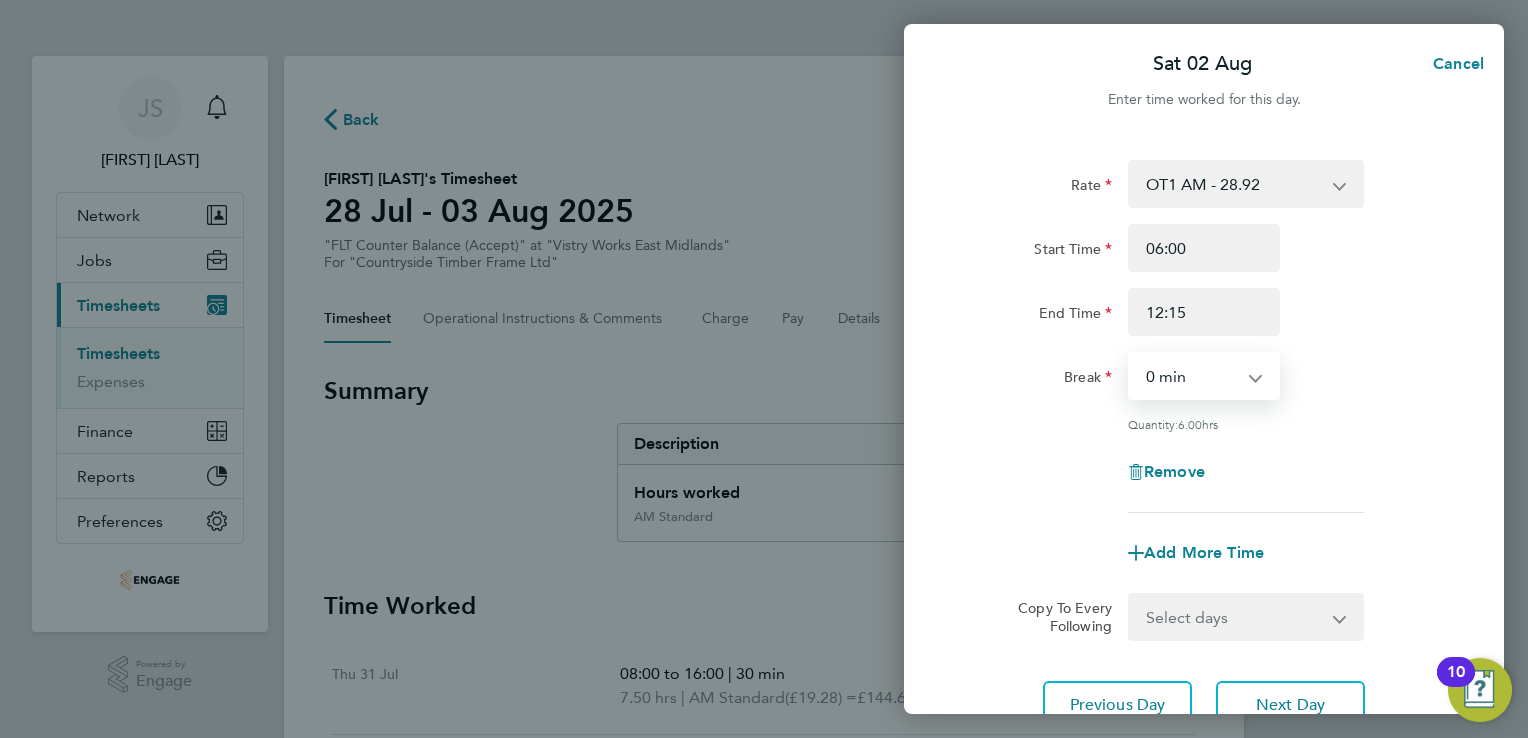 click on "0 min   15 min   30 min   45 min   60 min   75 min   90 min" at bounding box center [1192, 376] 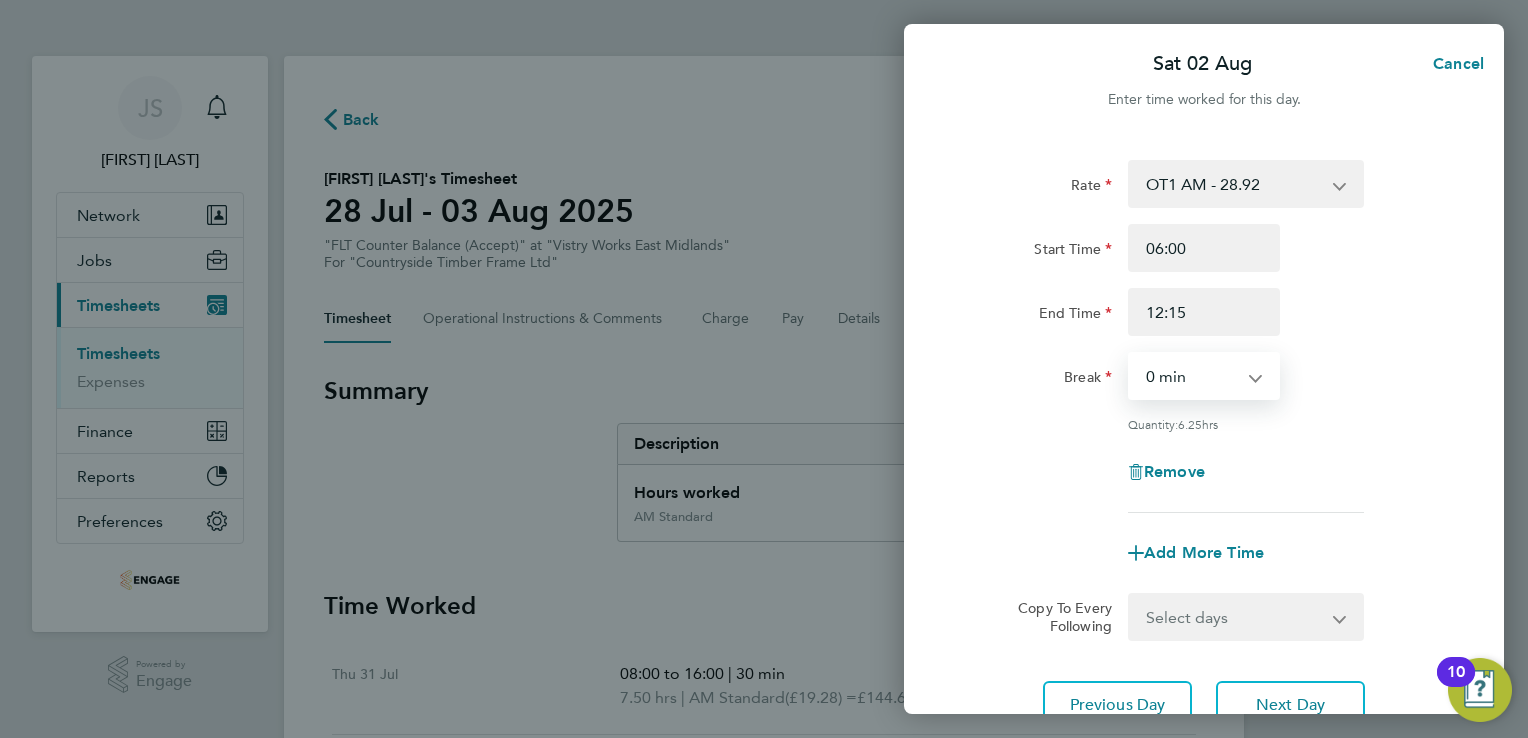 scroll, scrollTop: 164, scrollLeft: 0, axis: vertical 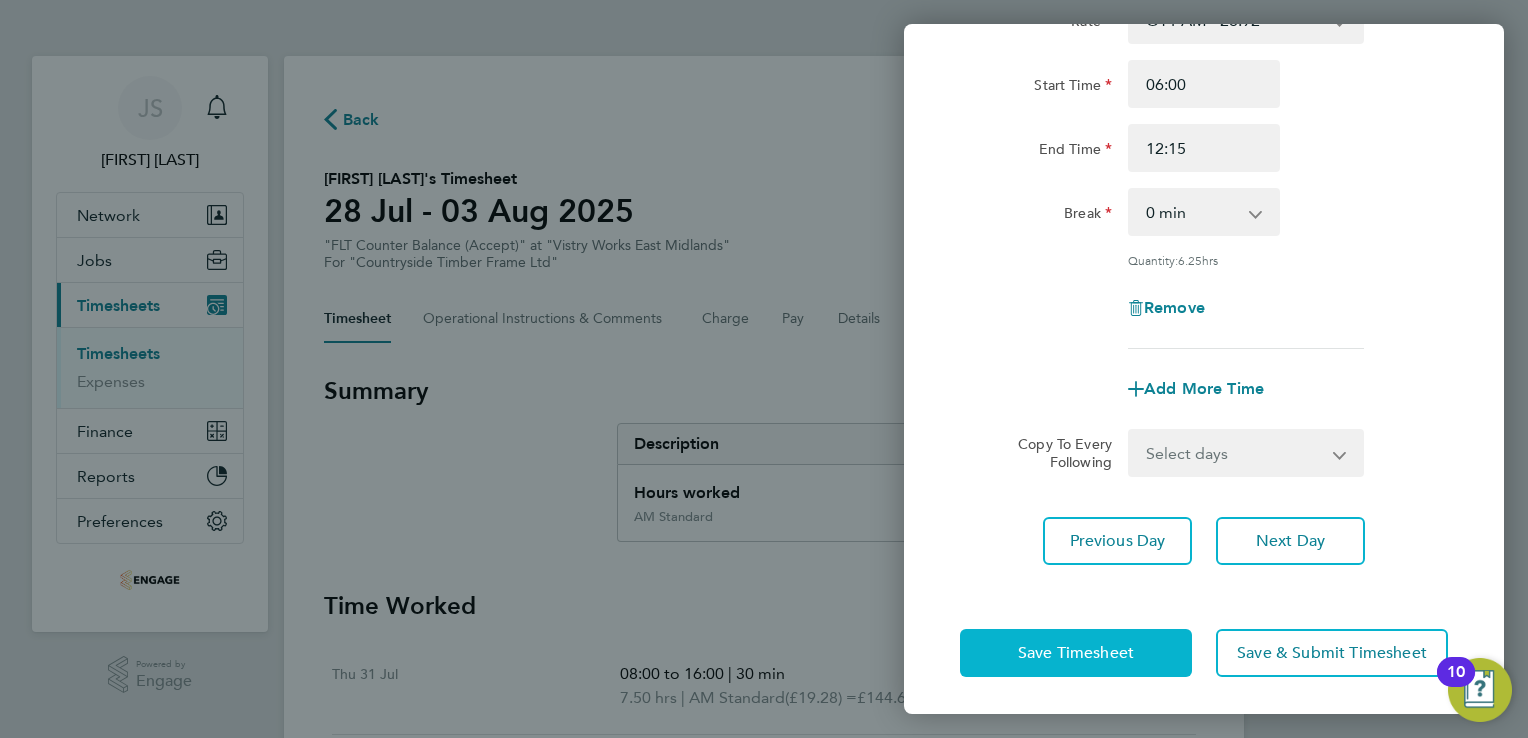 click on "Save Timesheet" 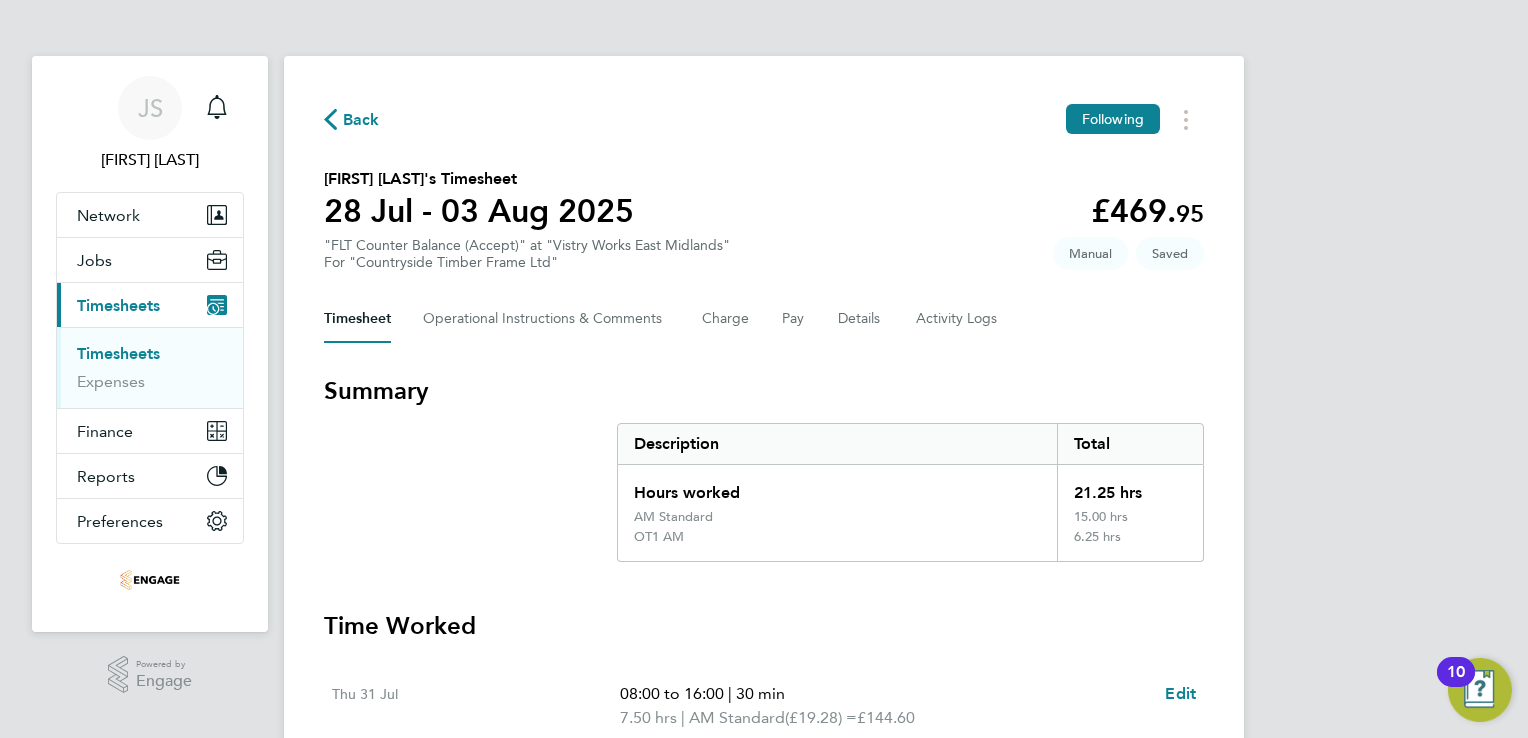 scroll, scrollTop: 457, scrollLeft: 0, axis: vertical 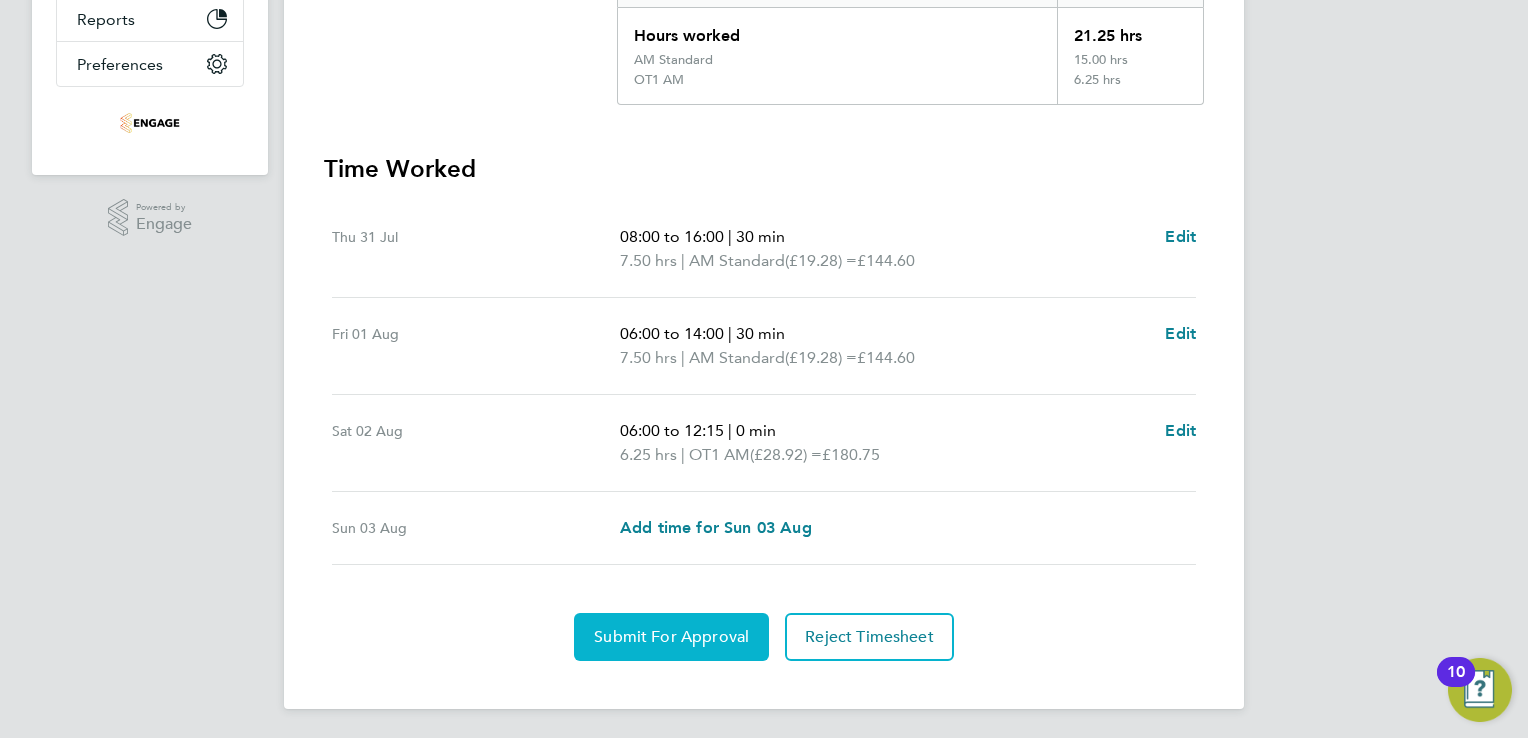 click on "Submit For Approval" 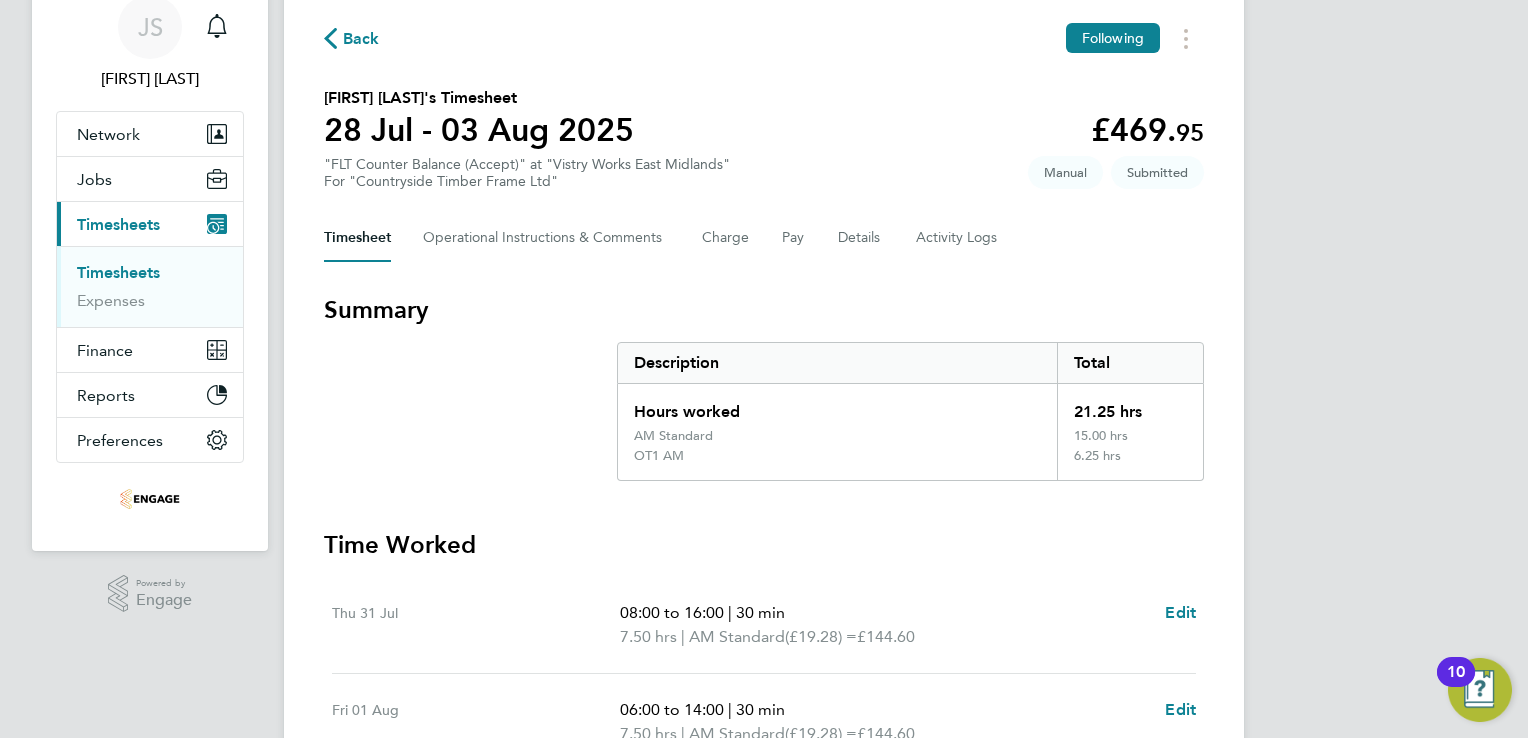 scroll, scrollTop: 0, scrollLeft: 0, axis: both 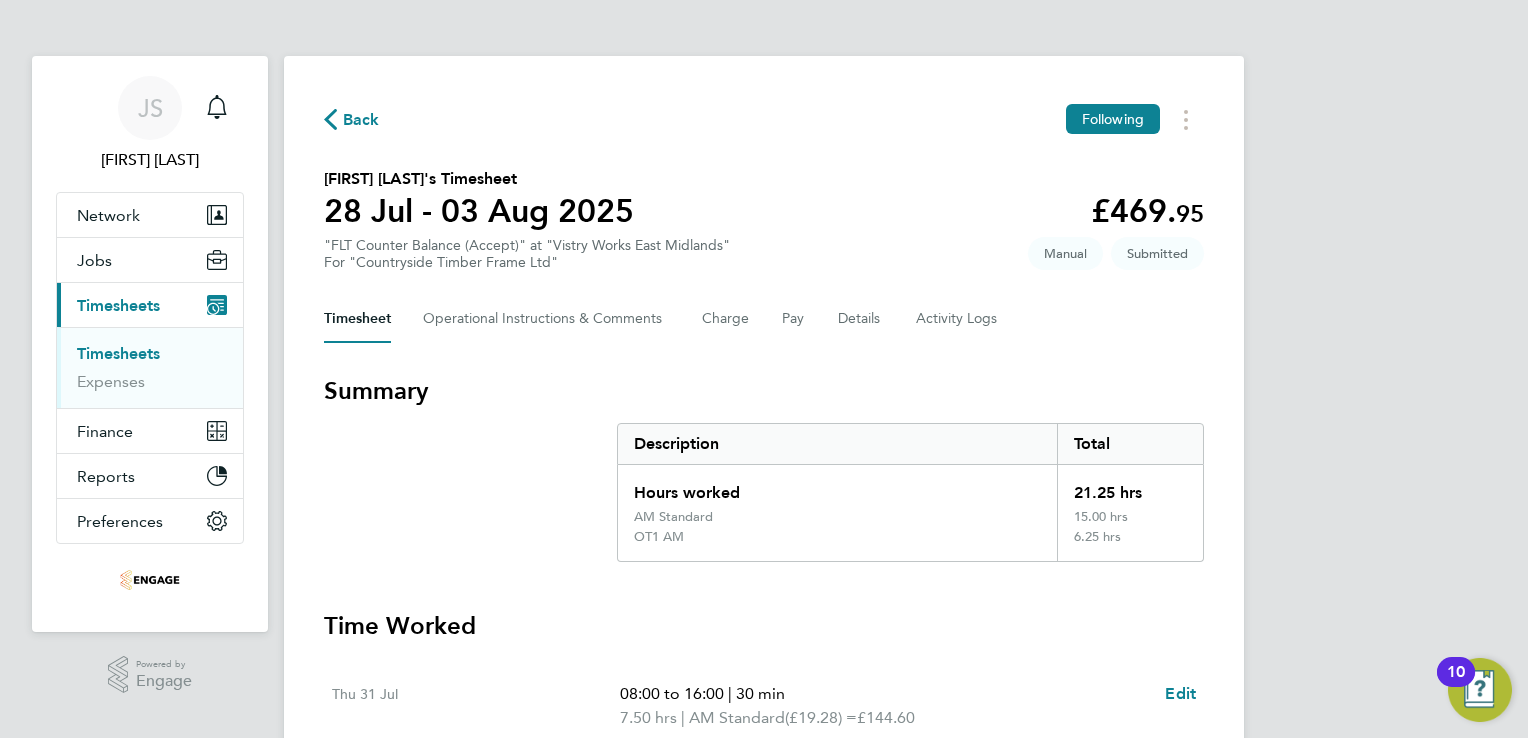 click on "Back" 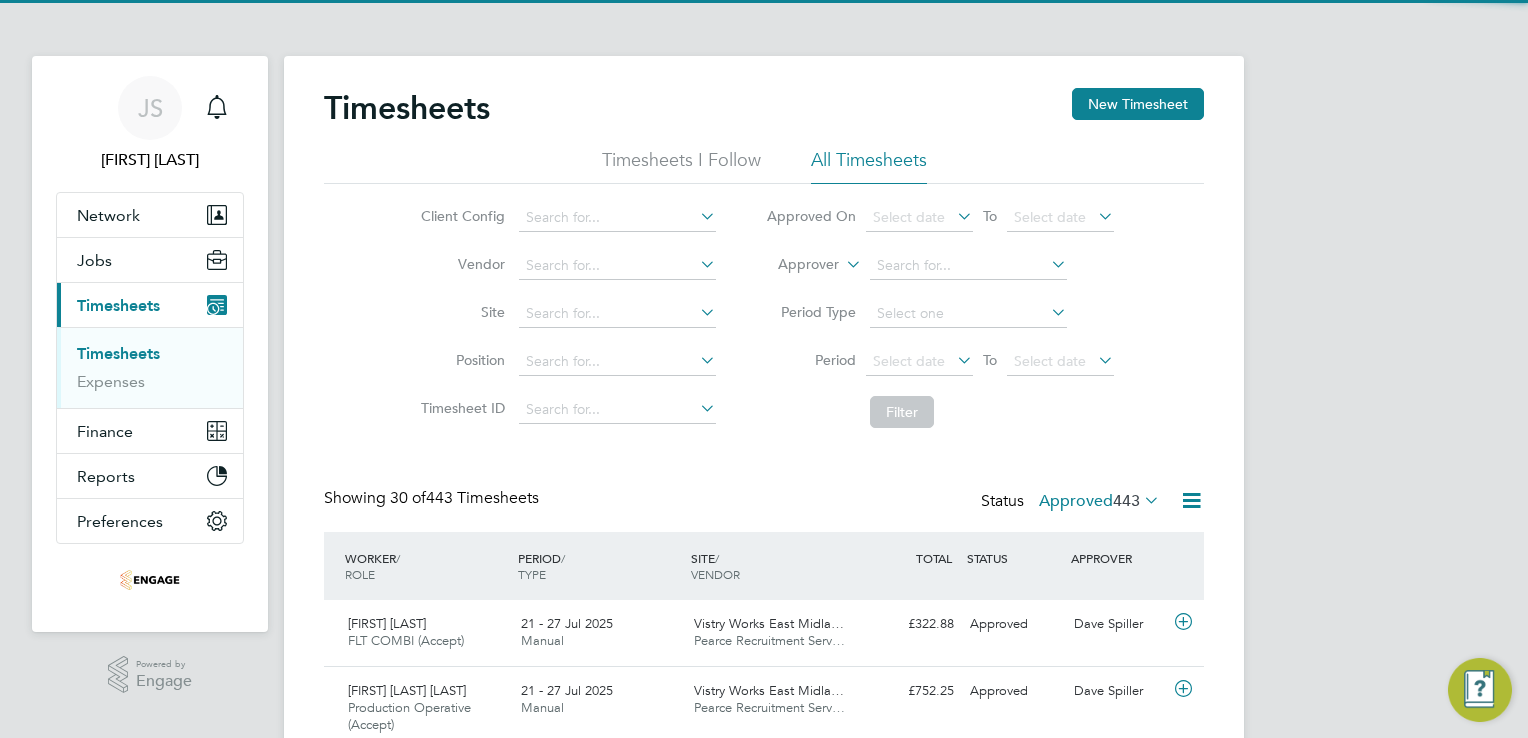 scroll, scrollTop: 9, scrollLeft: 10, axis: both 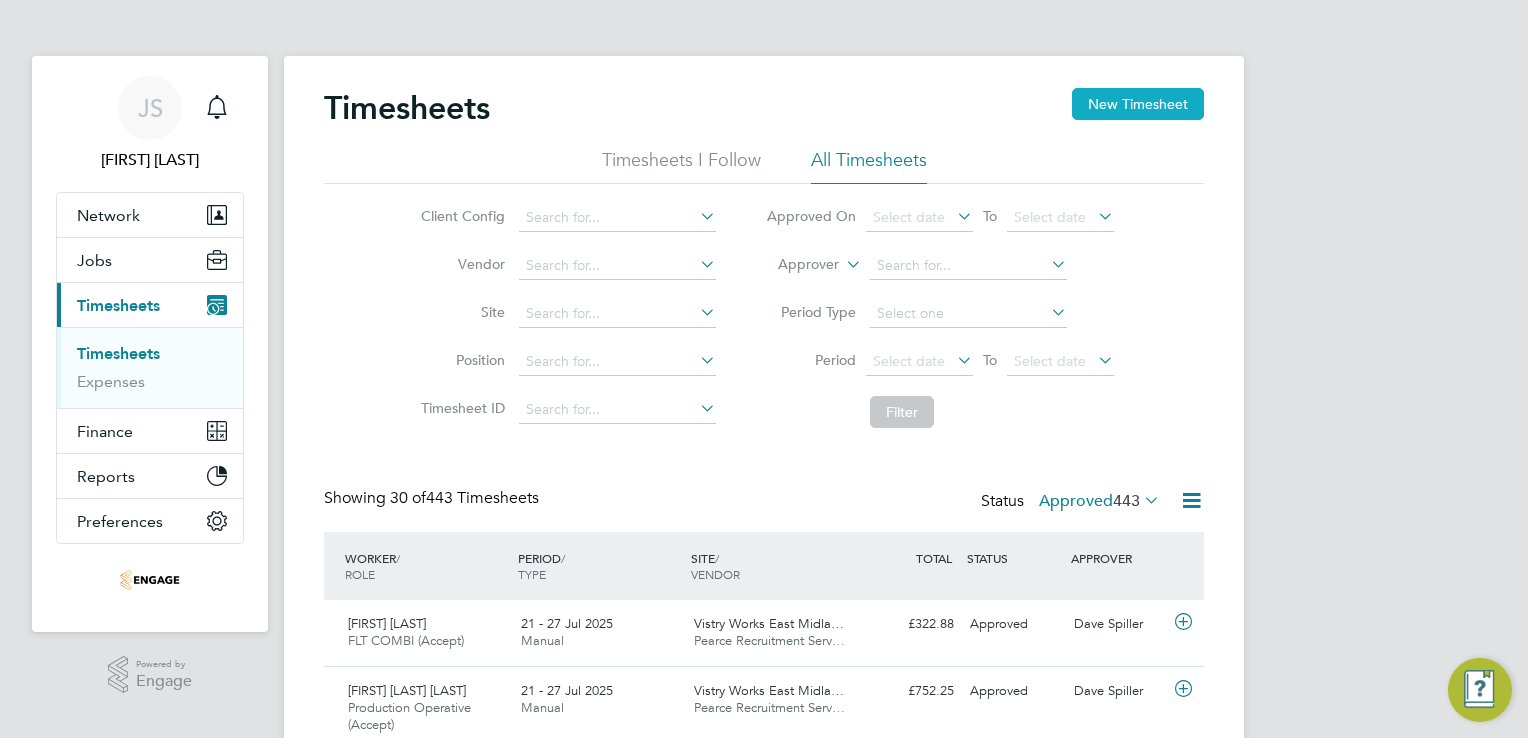 click on "New Timesheet" 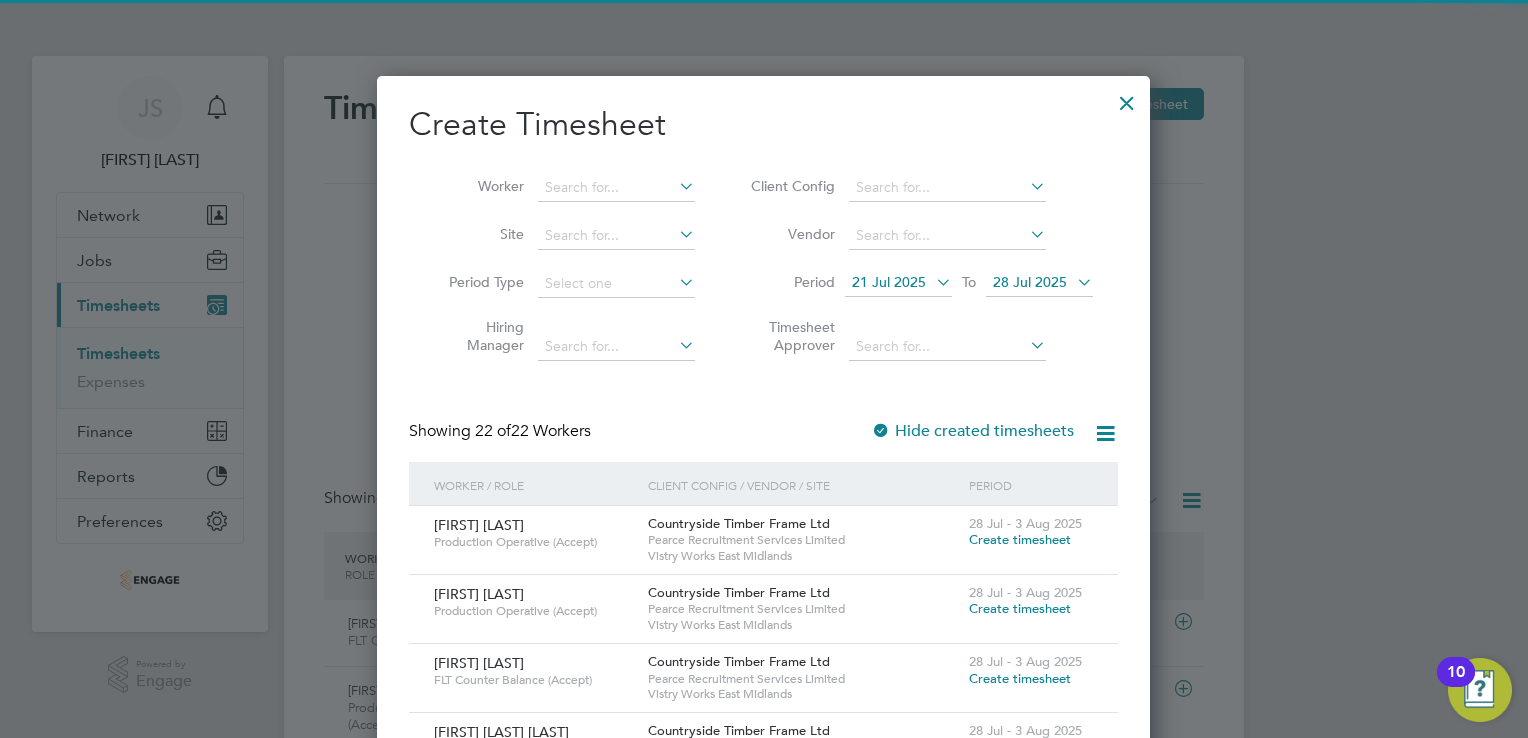 click on "21 Jul 2025" at bounding box center [889, 282] 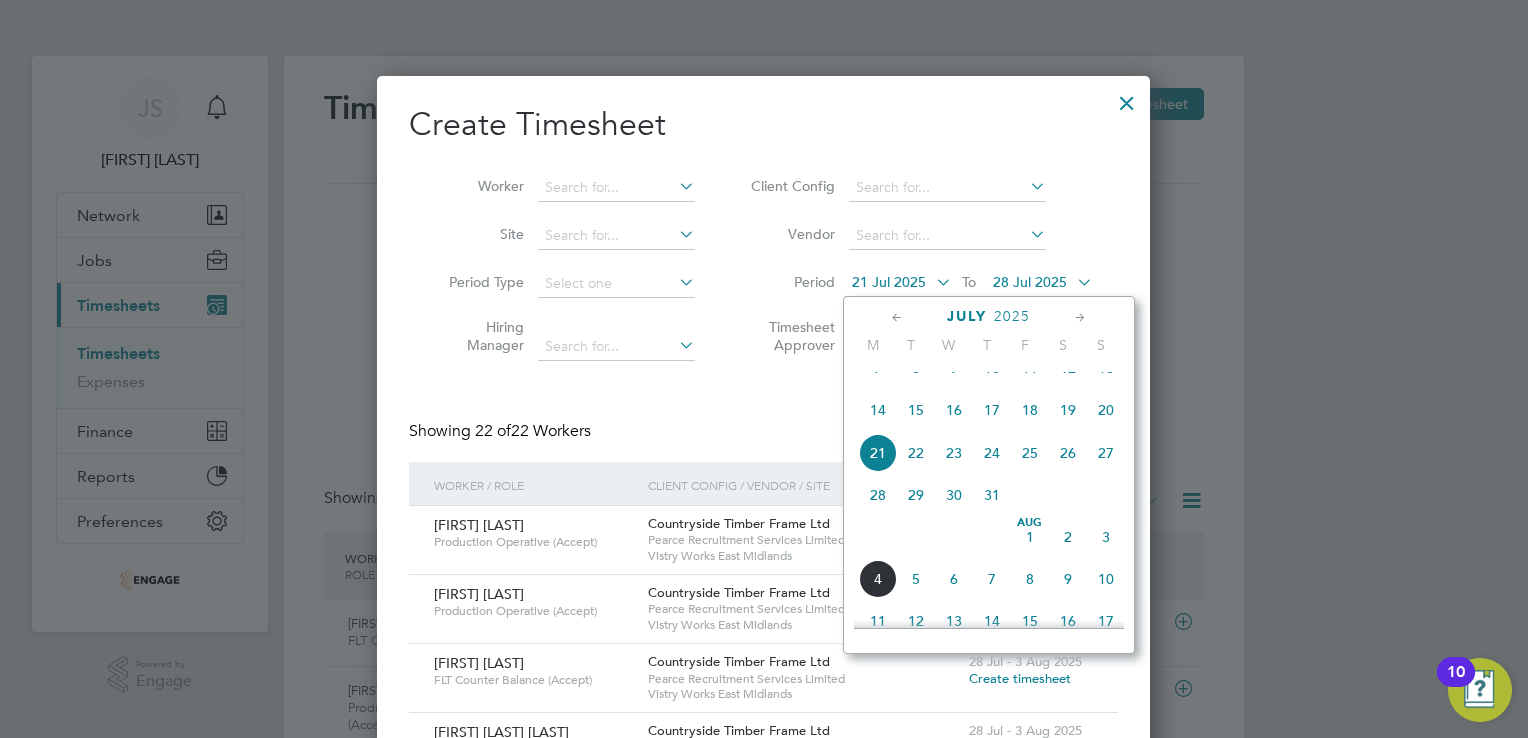click on "28" 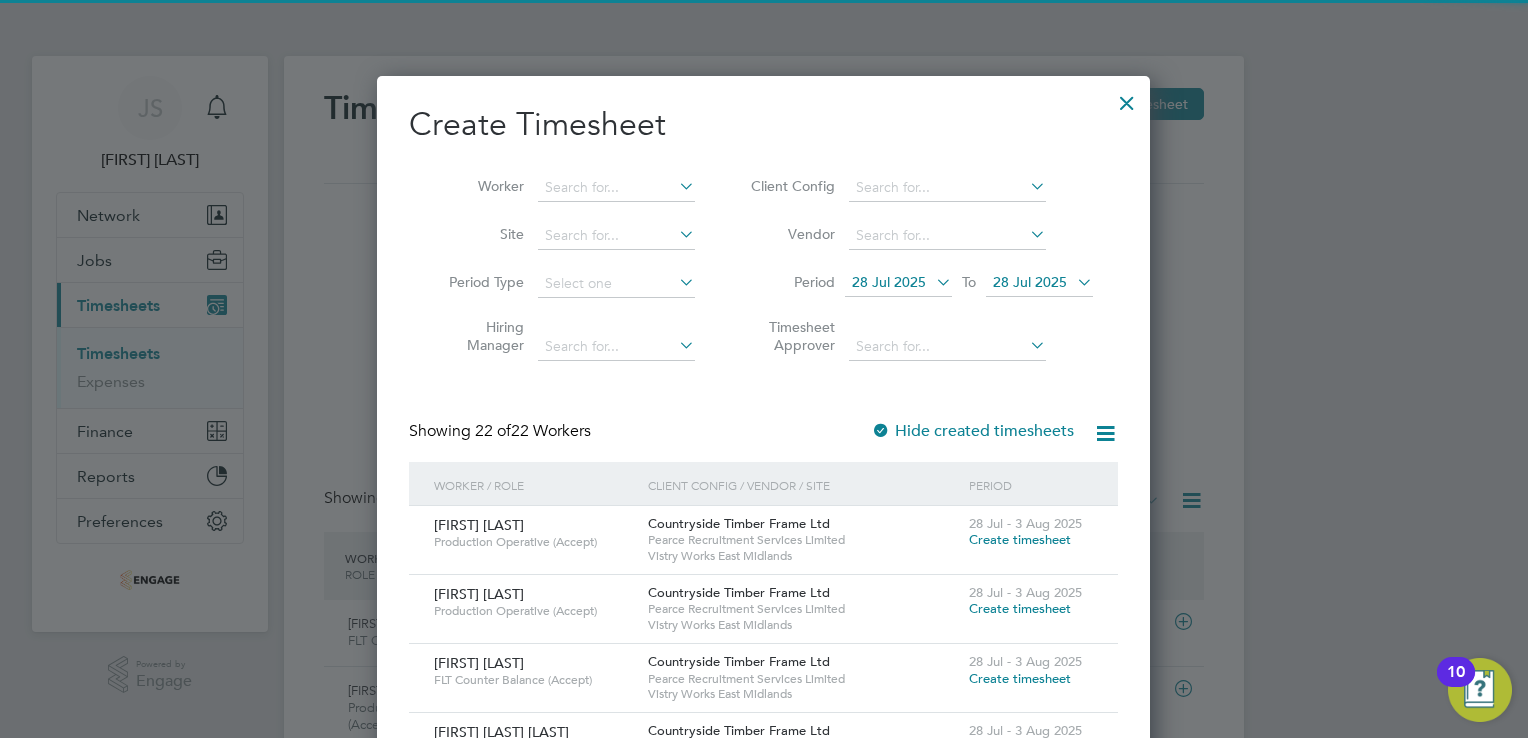 click on "28 Jul 2025" at bounding box center (1030, 282) 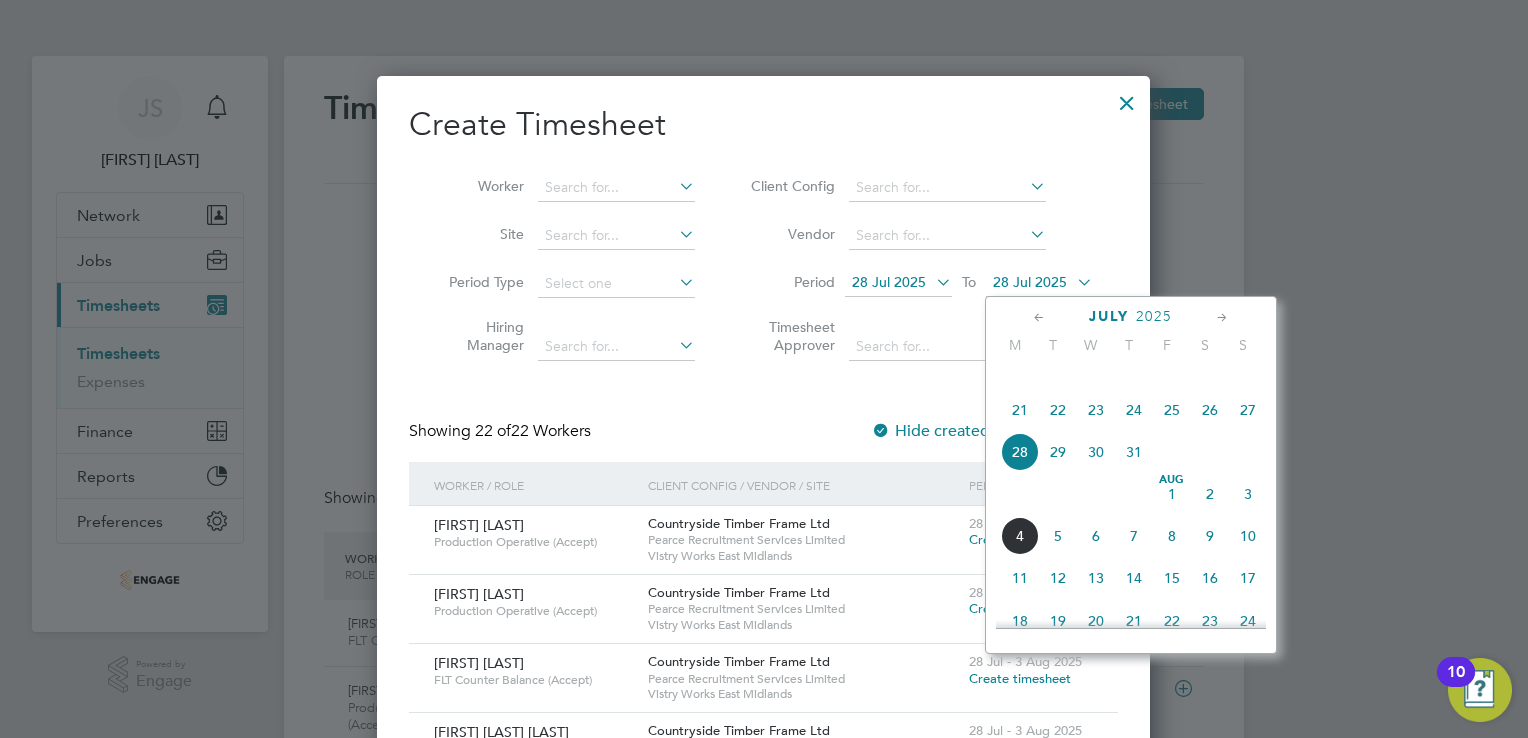 click on "3" 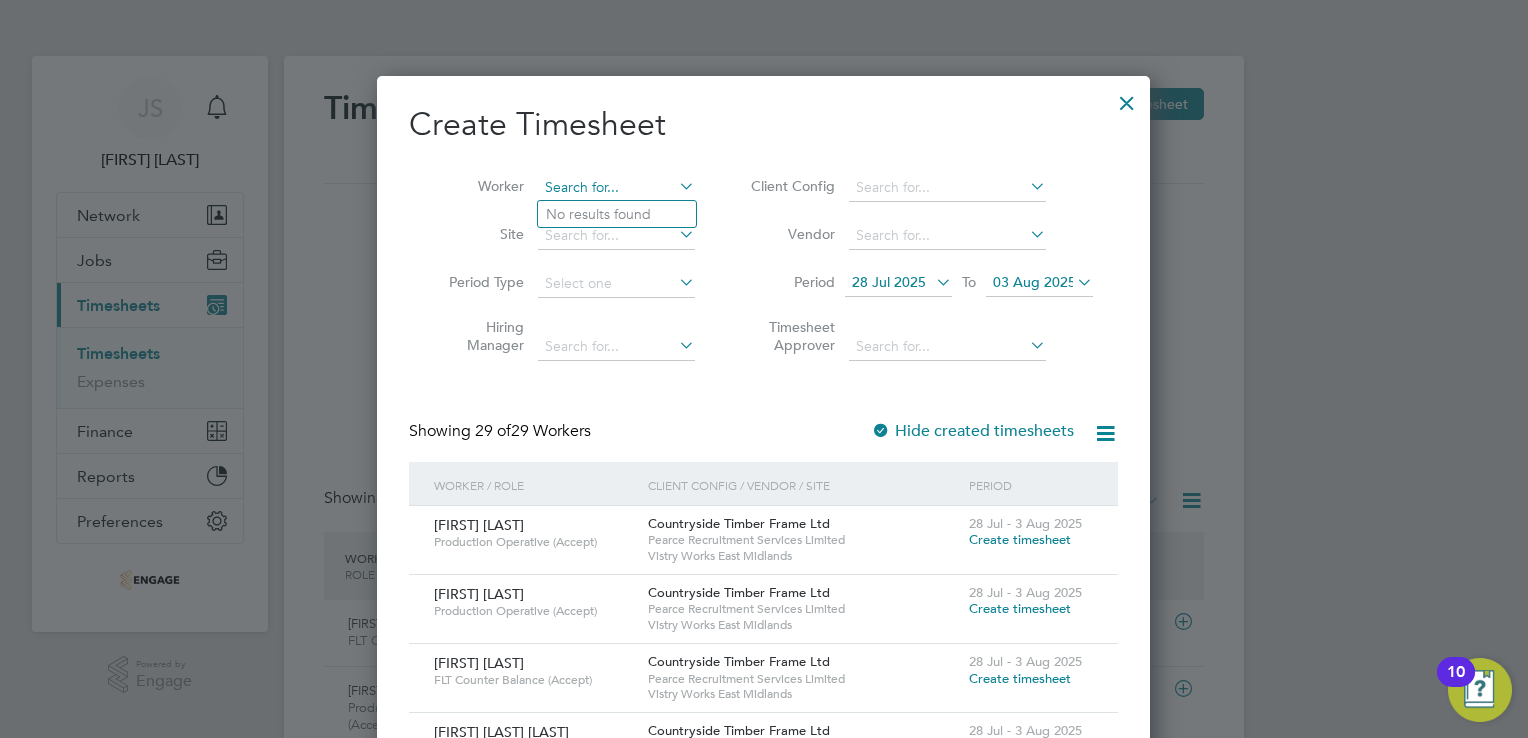 click at bounding box center (616, 188) 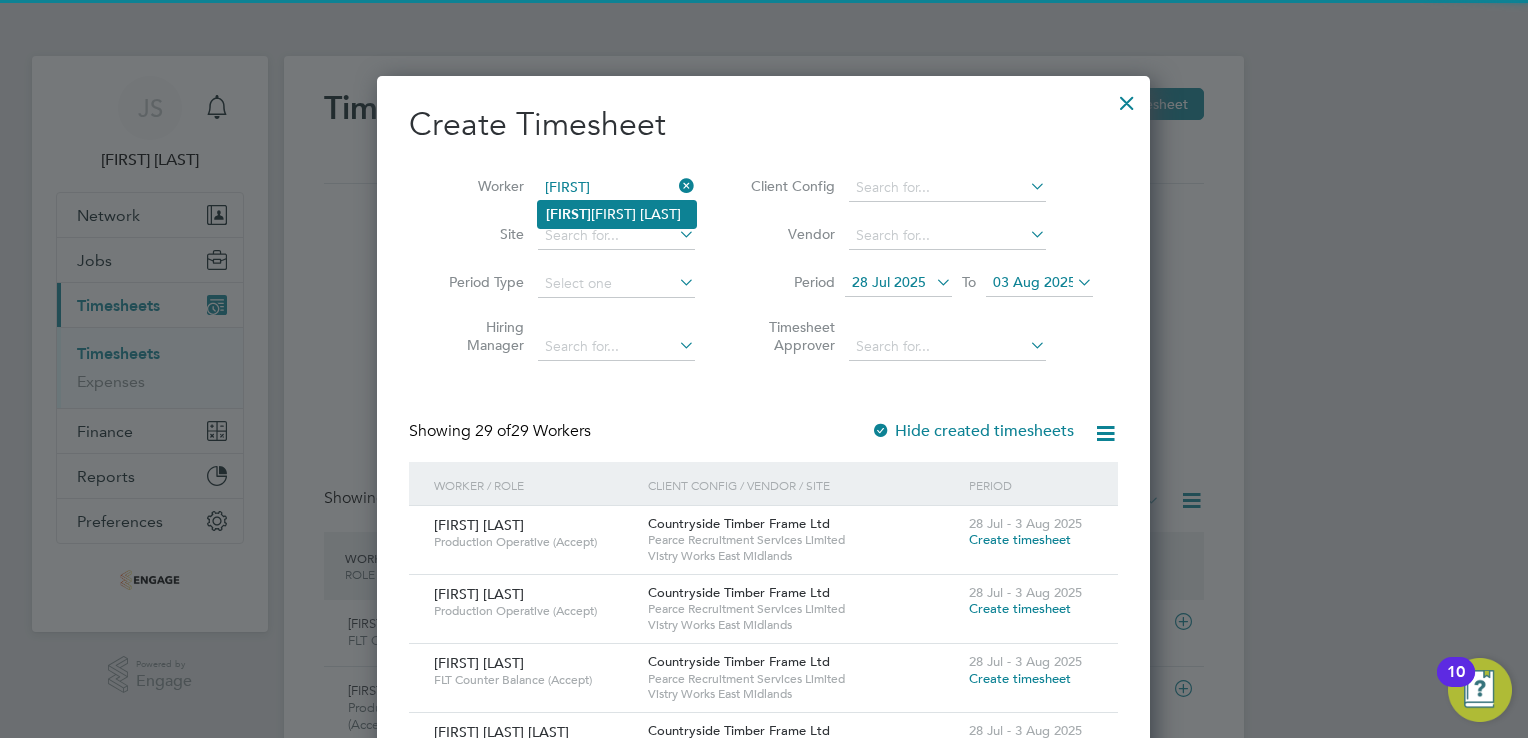 click on "Shai baz Nazirali" 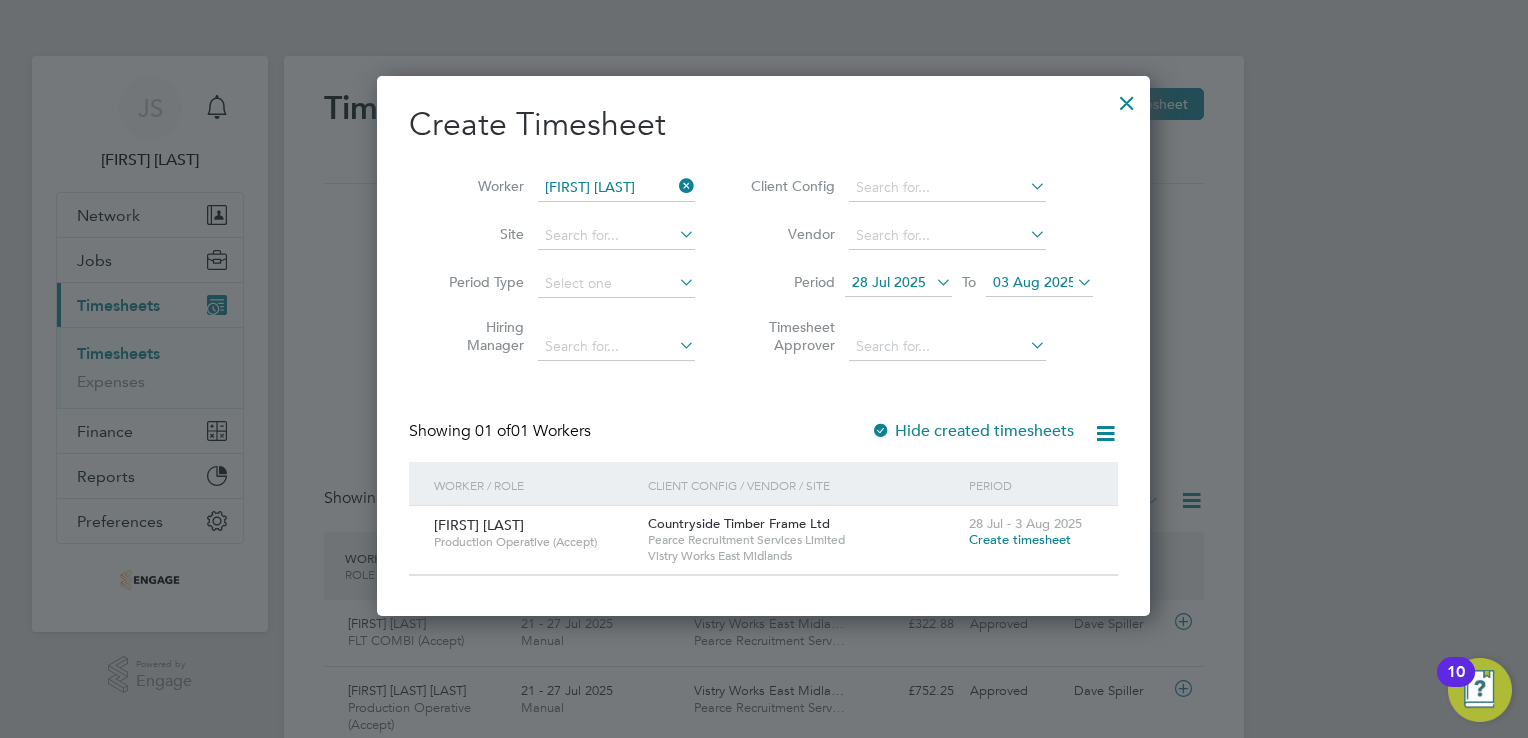 click on "Create timesheet" at bounding box center [1020, 539] 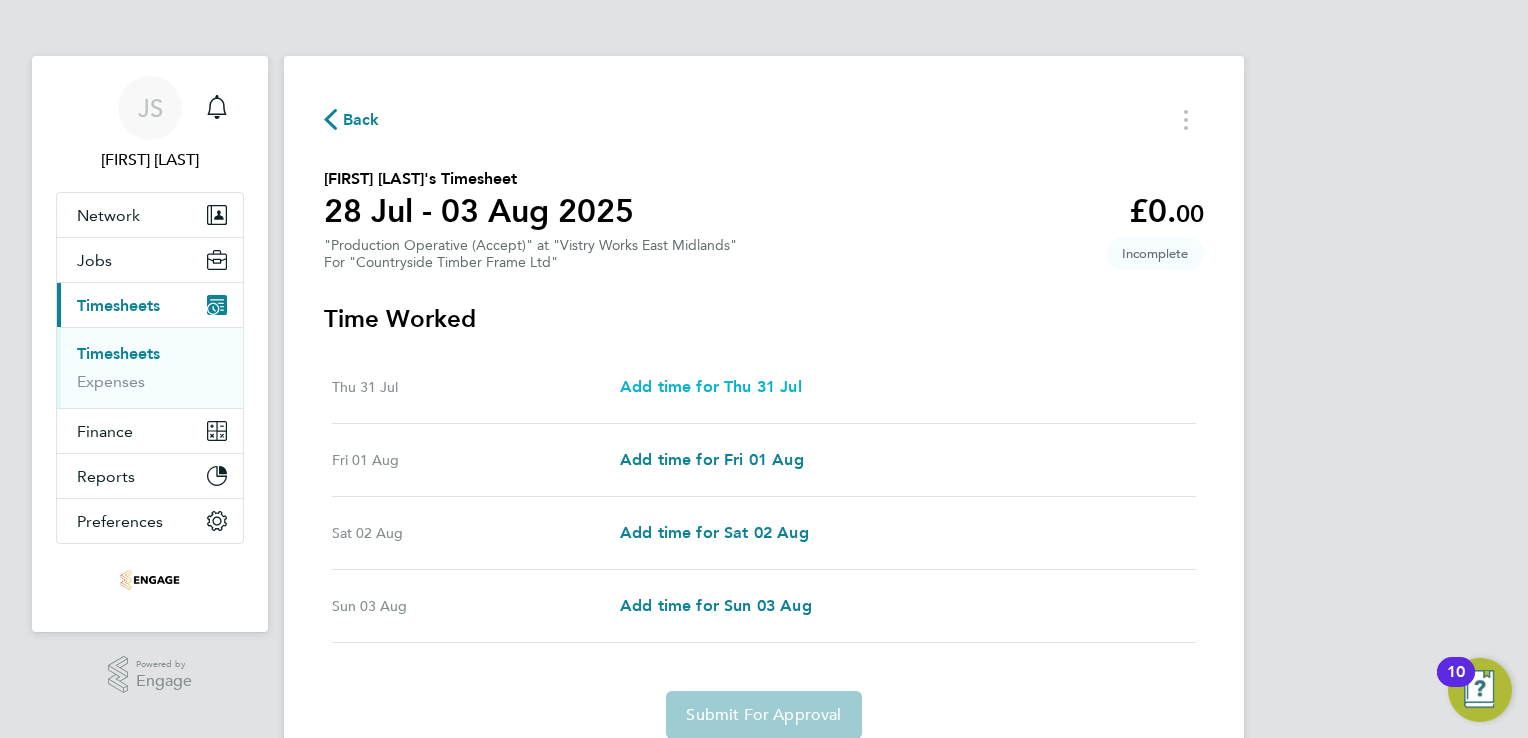 click on "Add time for Thu 31 Jul" at bounding box center [711, 386] 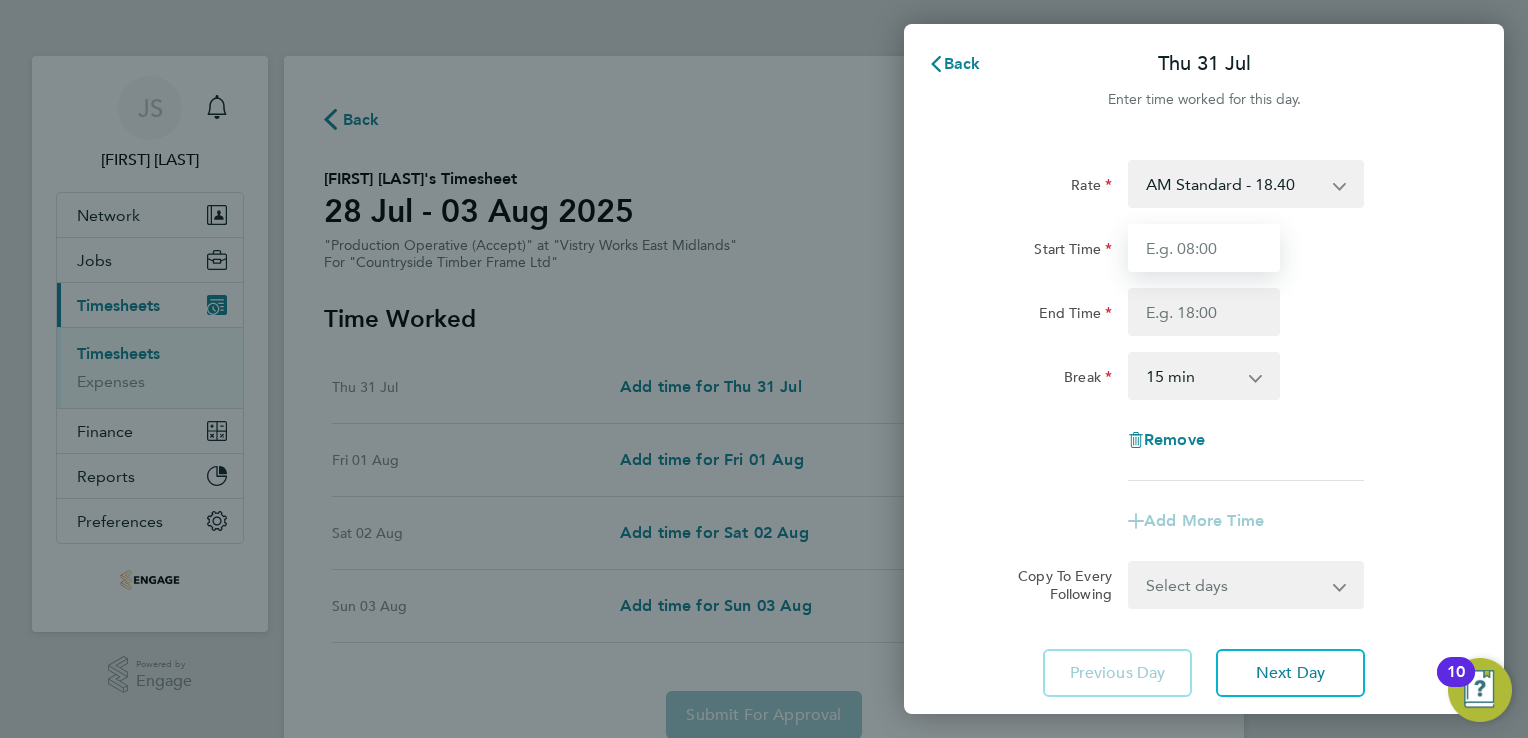 click on "Start Time" at bounding box center [1204, 248] 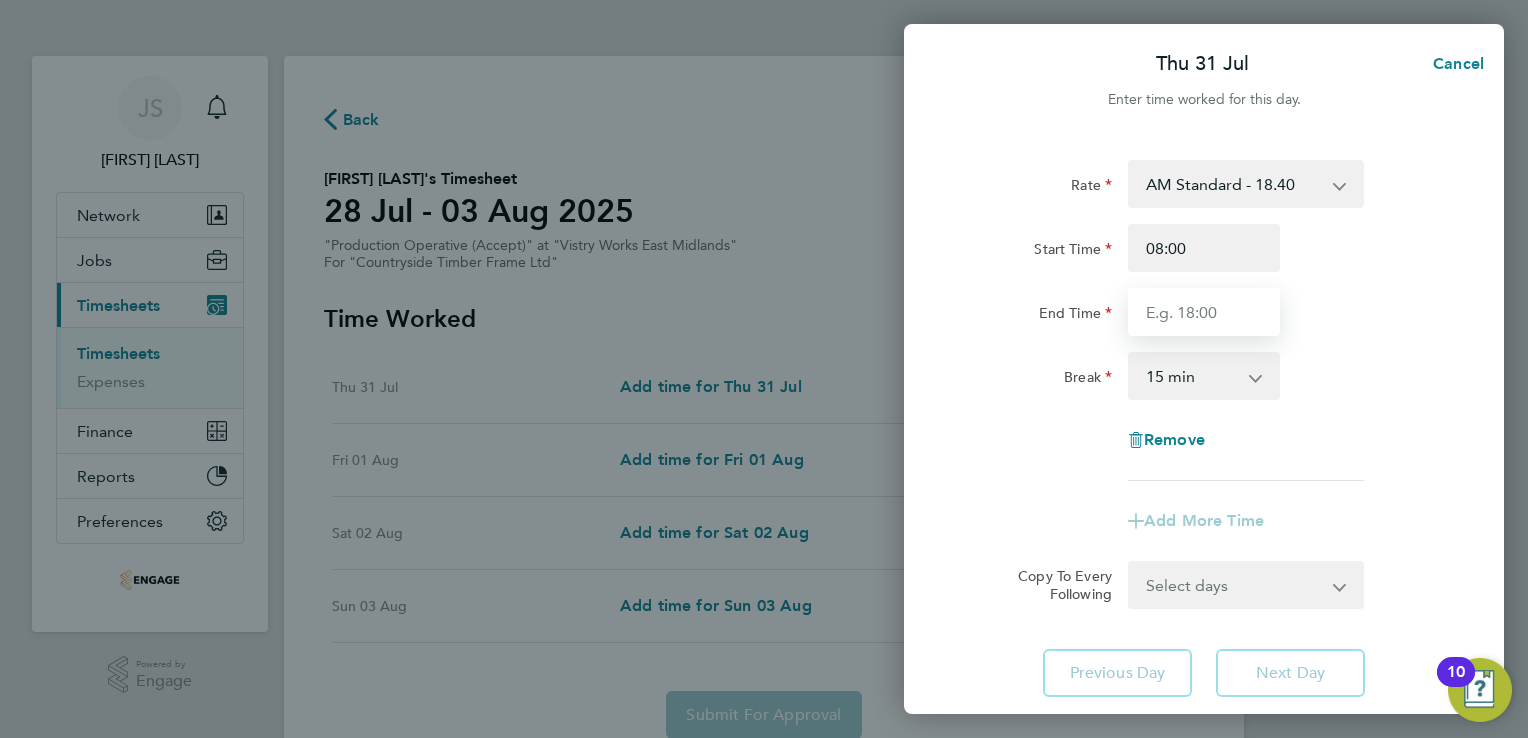 click on "End Time" at bounding box center [1204, 312] 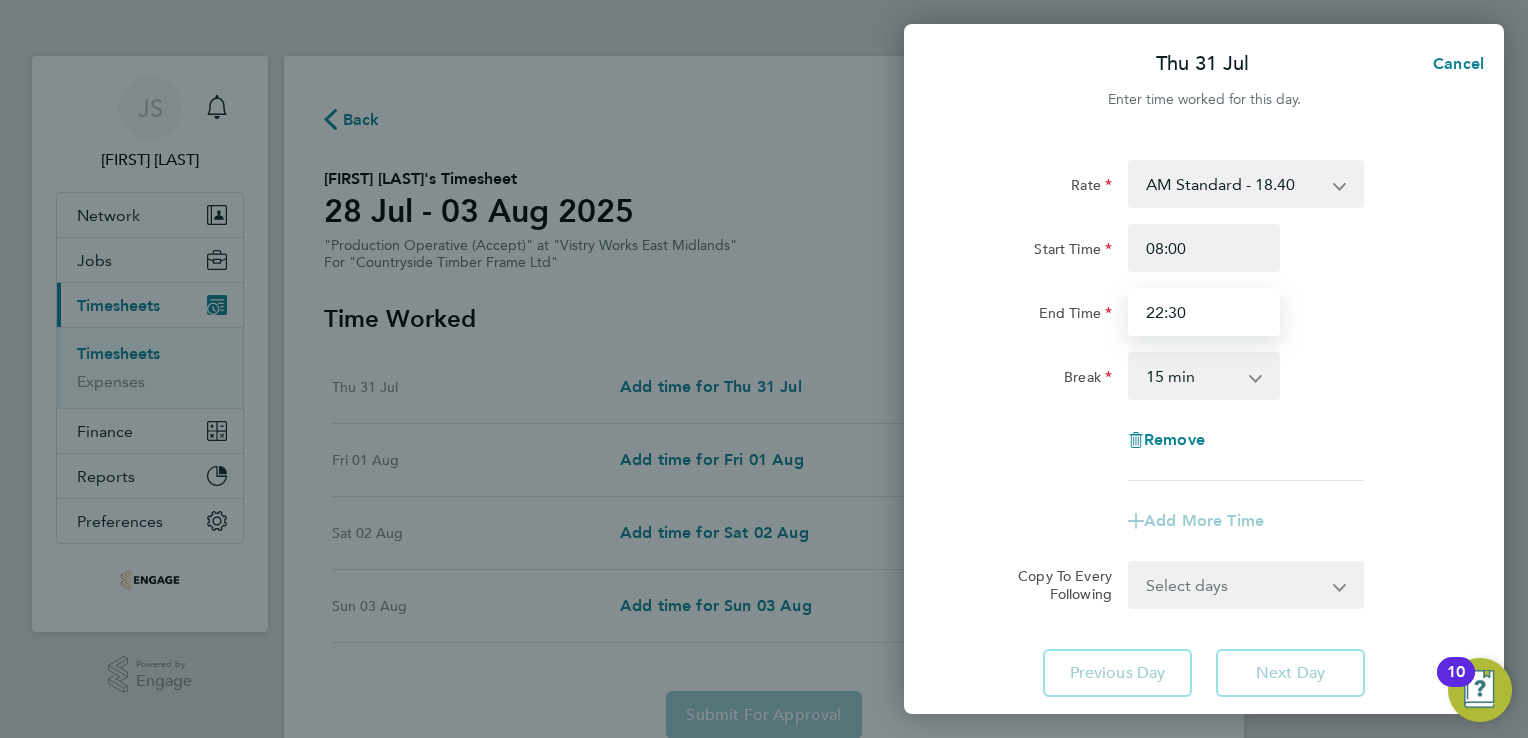 drag, startPoint x: 1201, startPoint y: 298, endPoint x: 1064, endPoint y: 295, distance: 137.03284 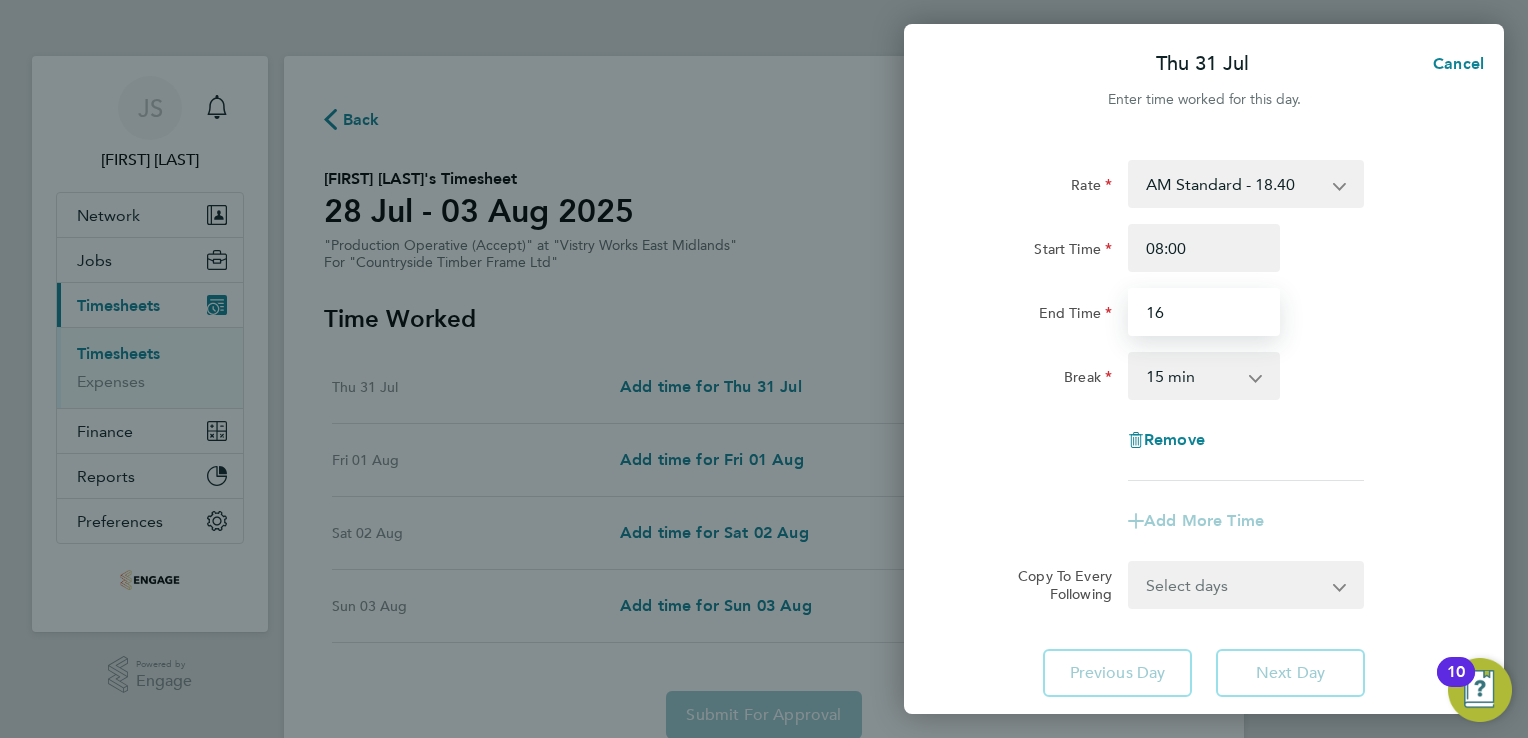 type on "16:00" 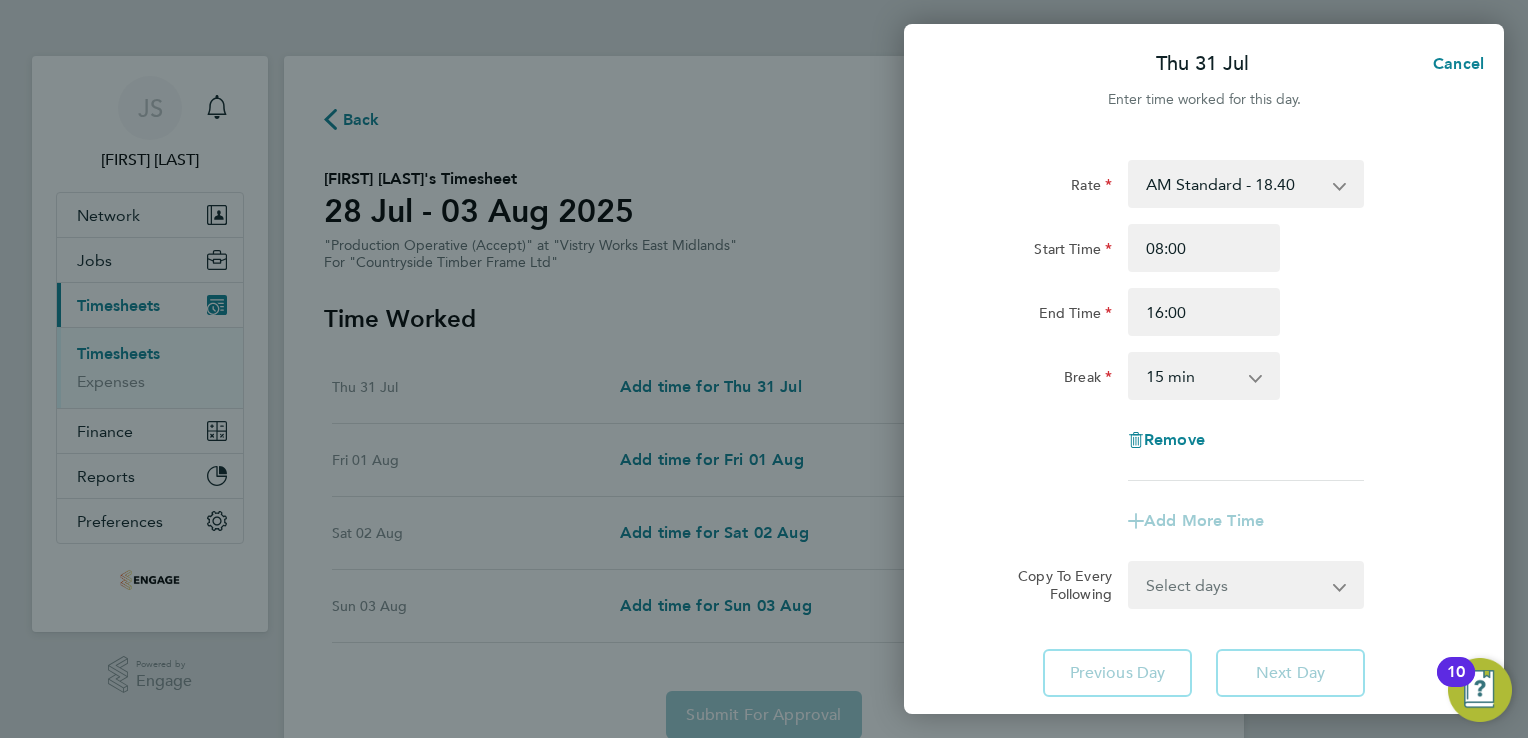 click on "0 min   15 min   30 min   45 min   60 min   75 min   90 min" at bounding box center (1192, 376) 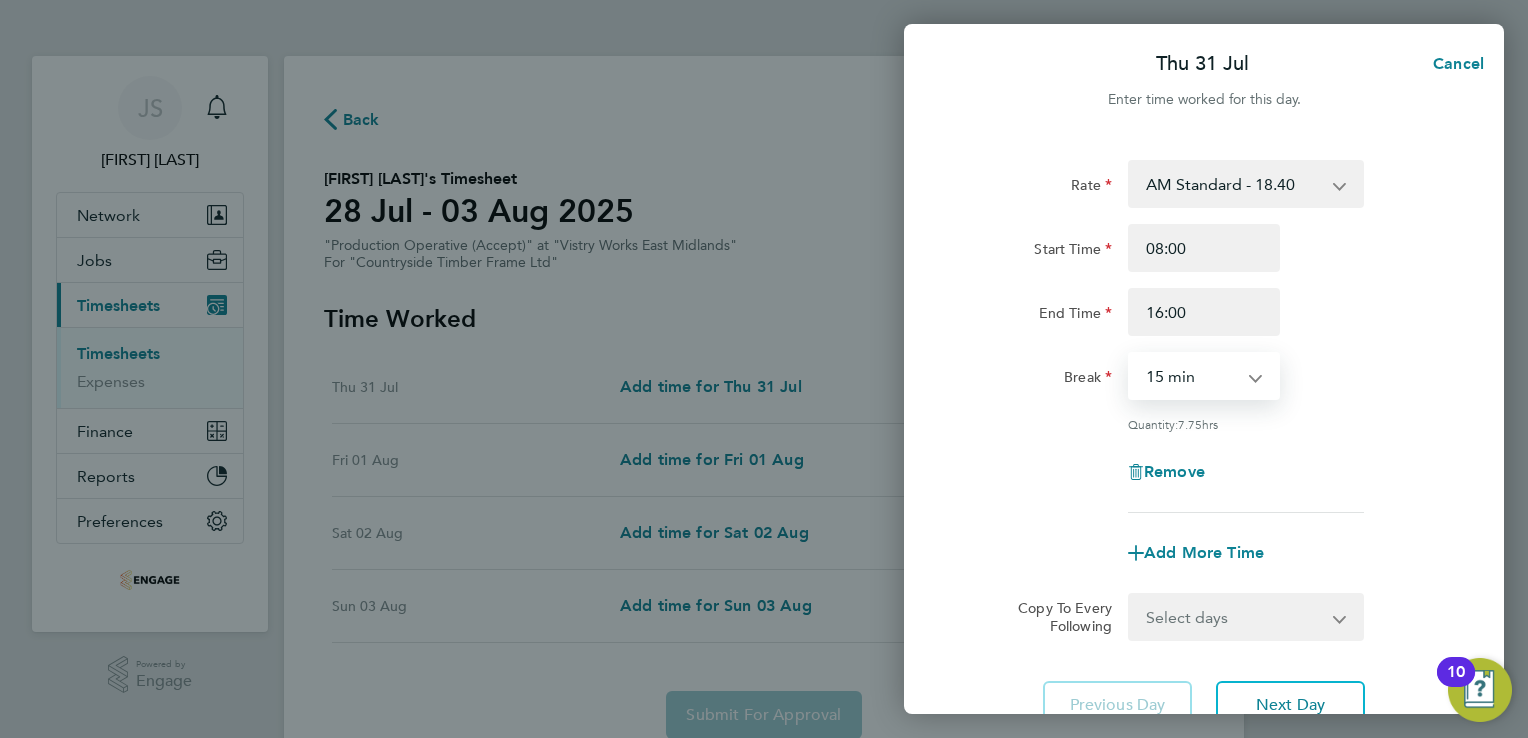 select on "30" 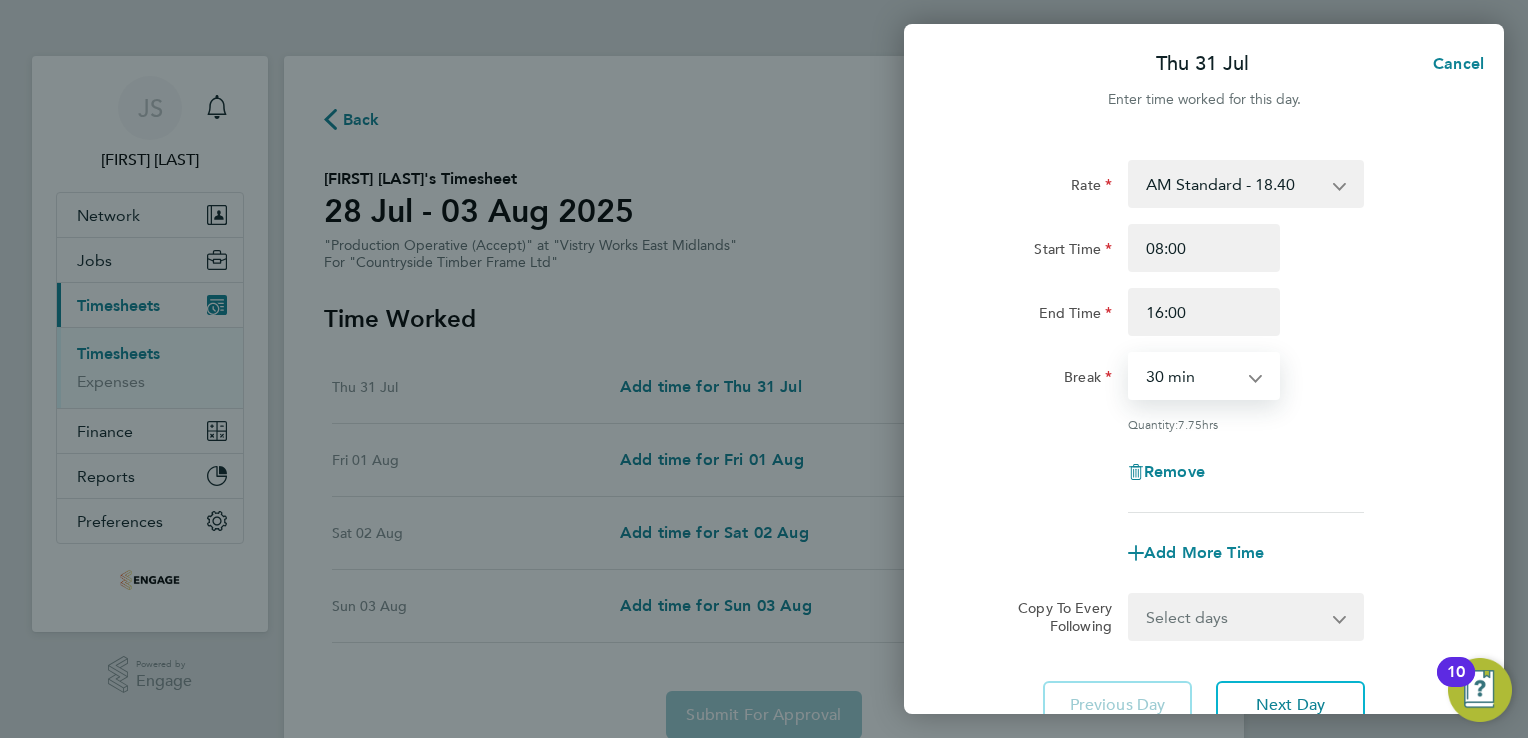 click on "0 min   15 min   30 min   45 min   60 min   75 min   90 min" at bounding box center [1192, 376] 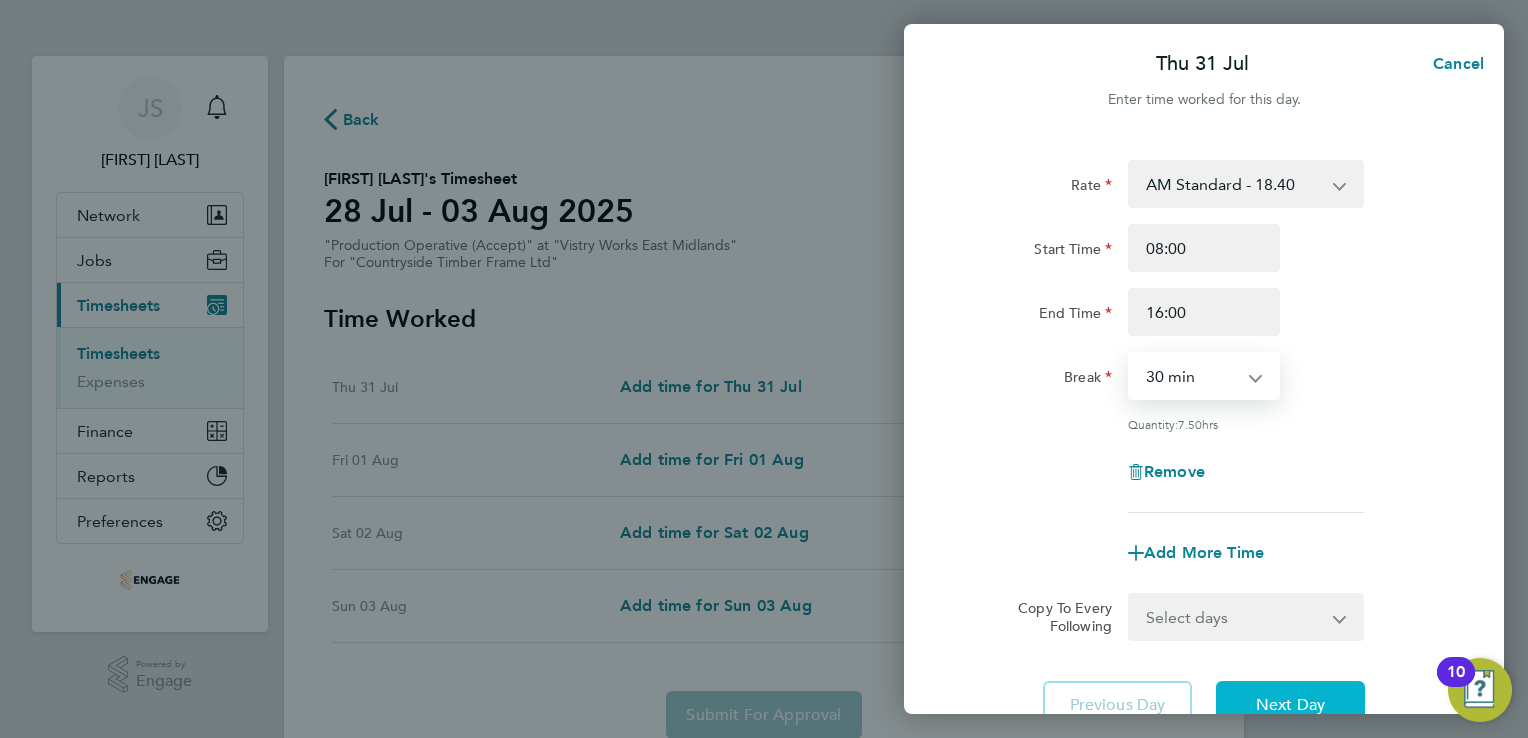 click on "Next Day" 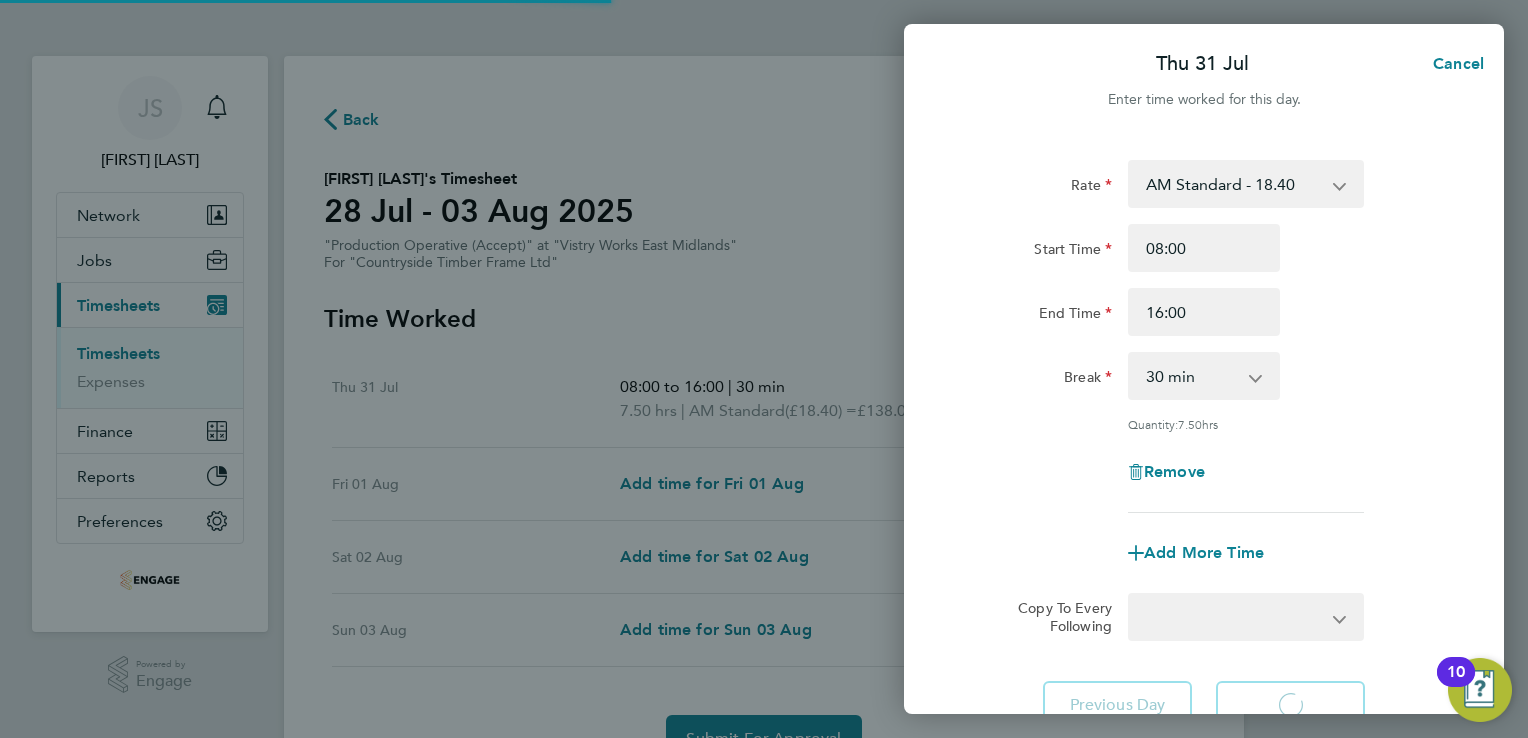 select on "15" 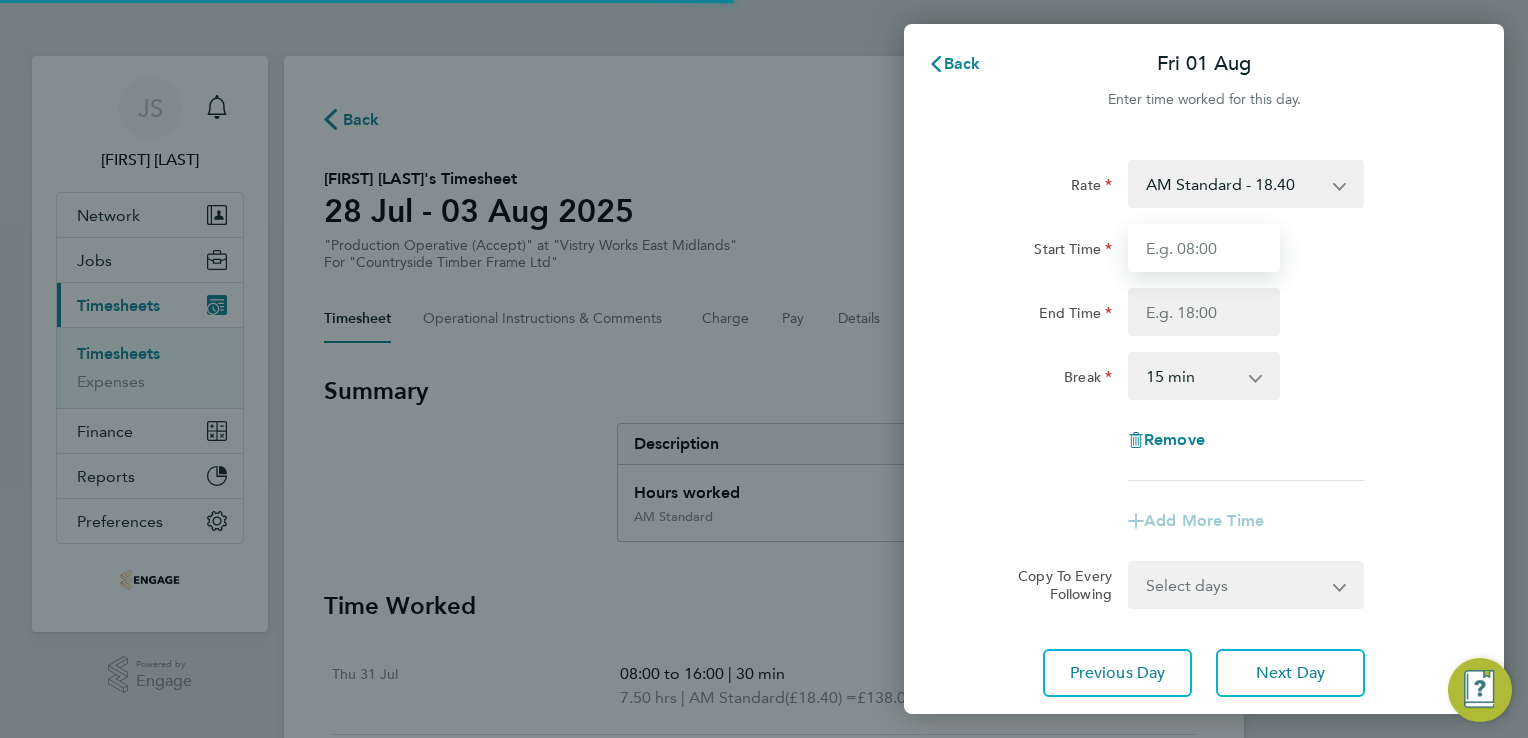 click on "Start Time" at bounding box center [1204, 248] 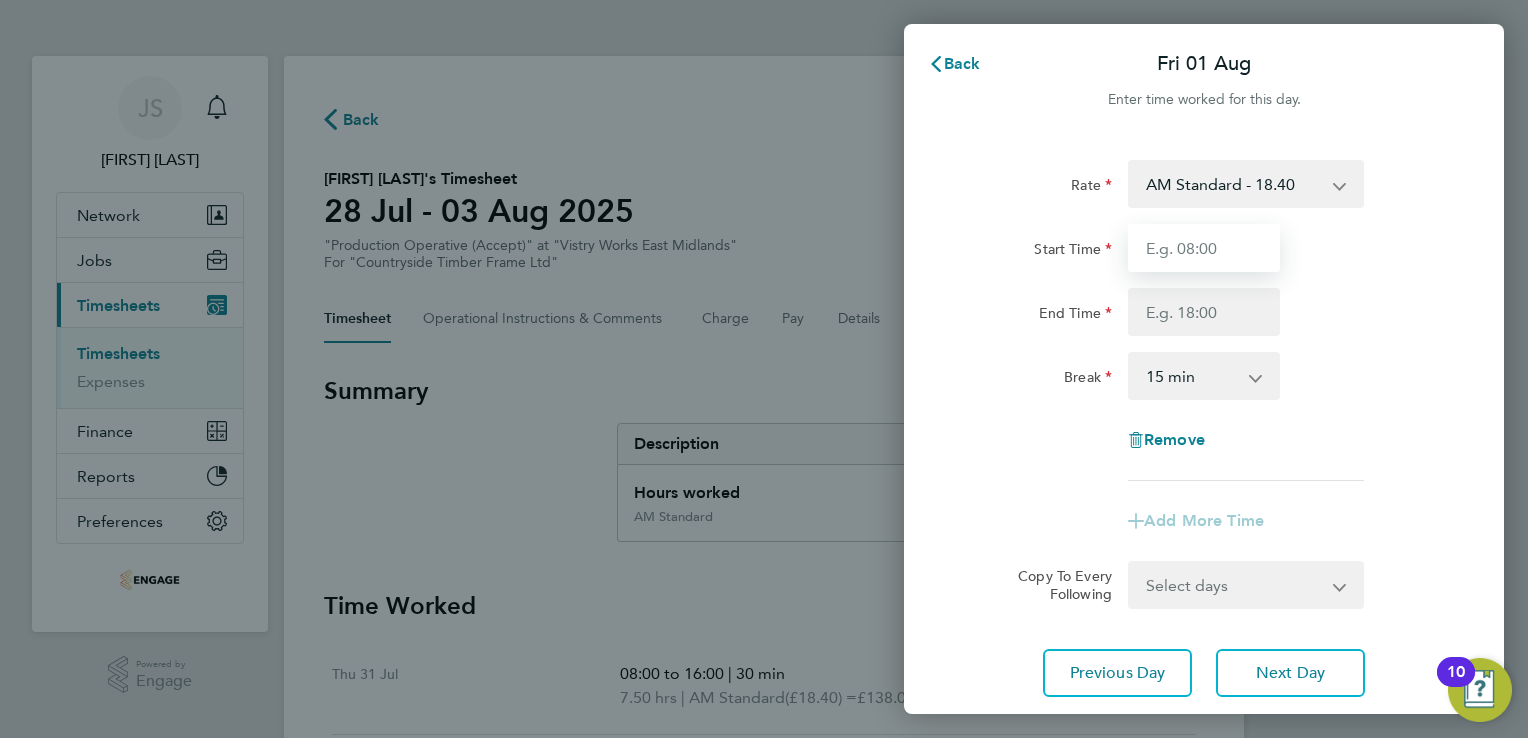 type on "06:00" 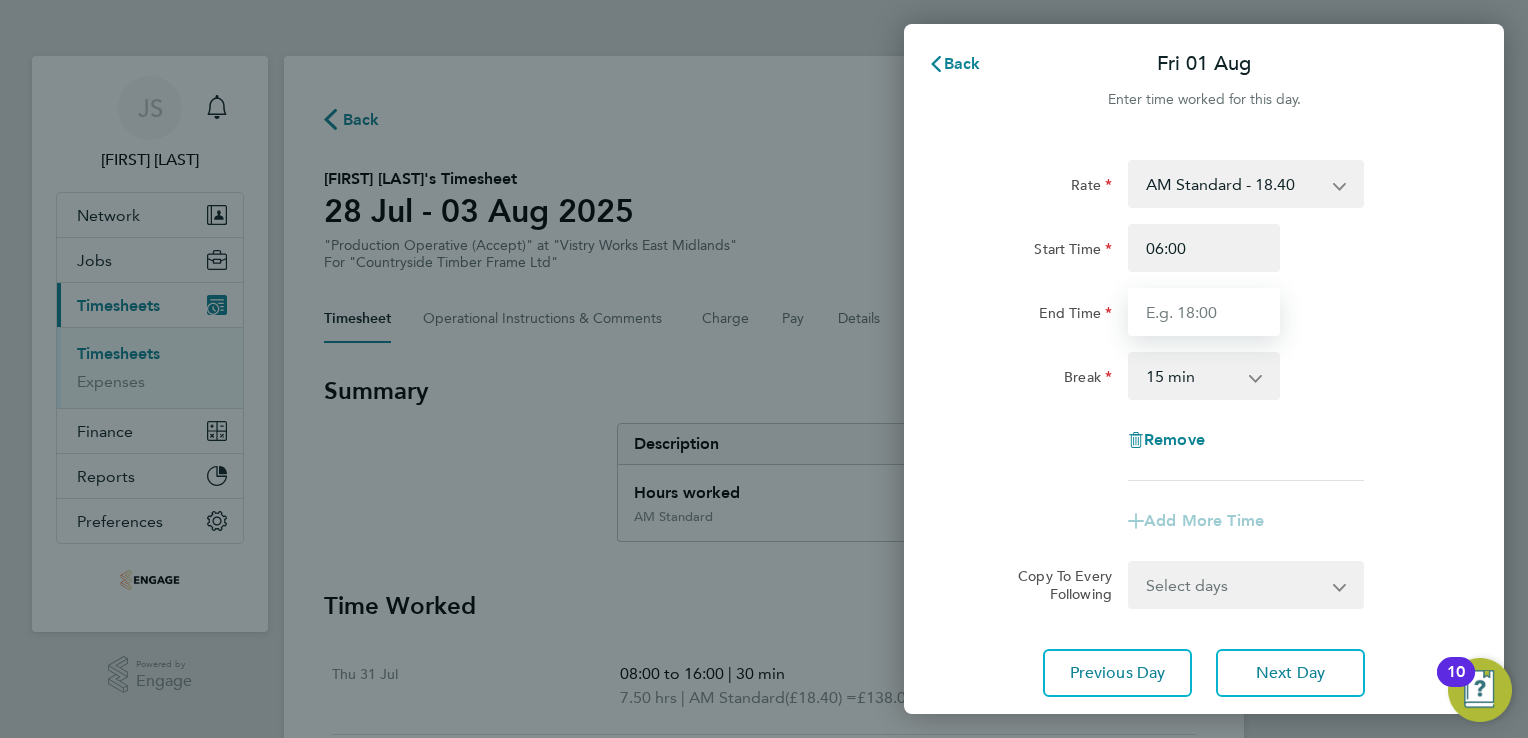click on "End Time" at bounding box center (1204, 312) 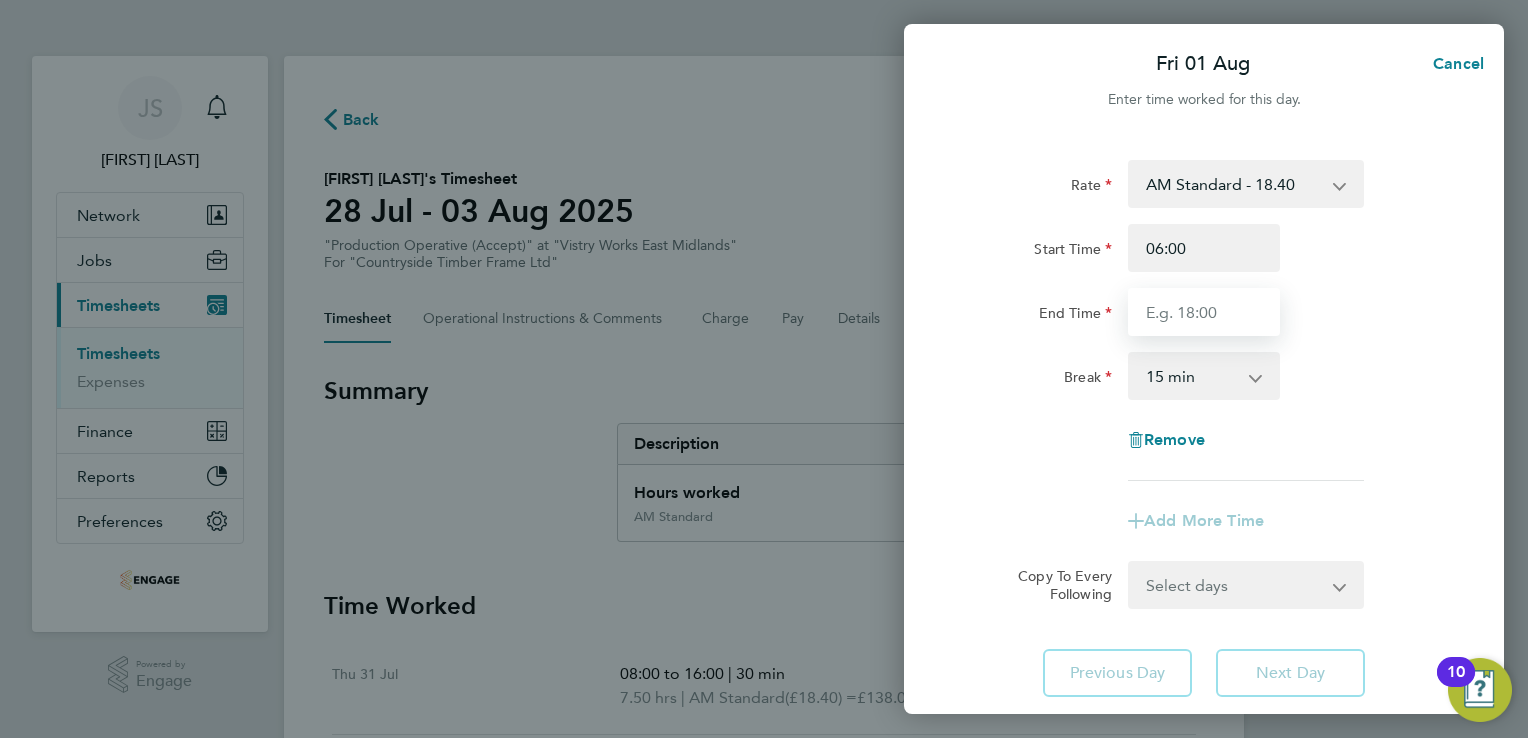 type on "14:00" 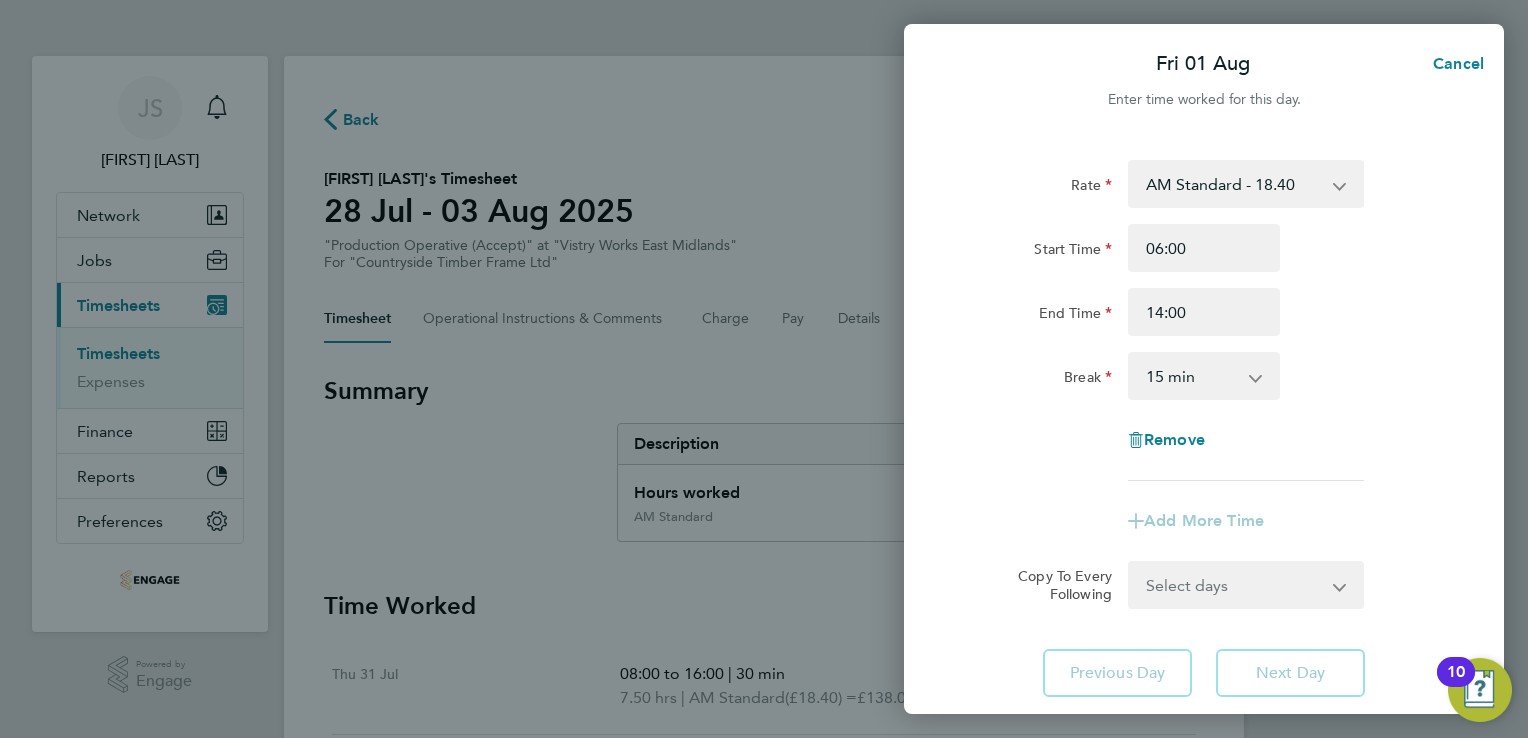 click on "0 min   15 min   30 min   45 min   60 min   75 min   90 min" at bounding box center (1192, 376) 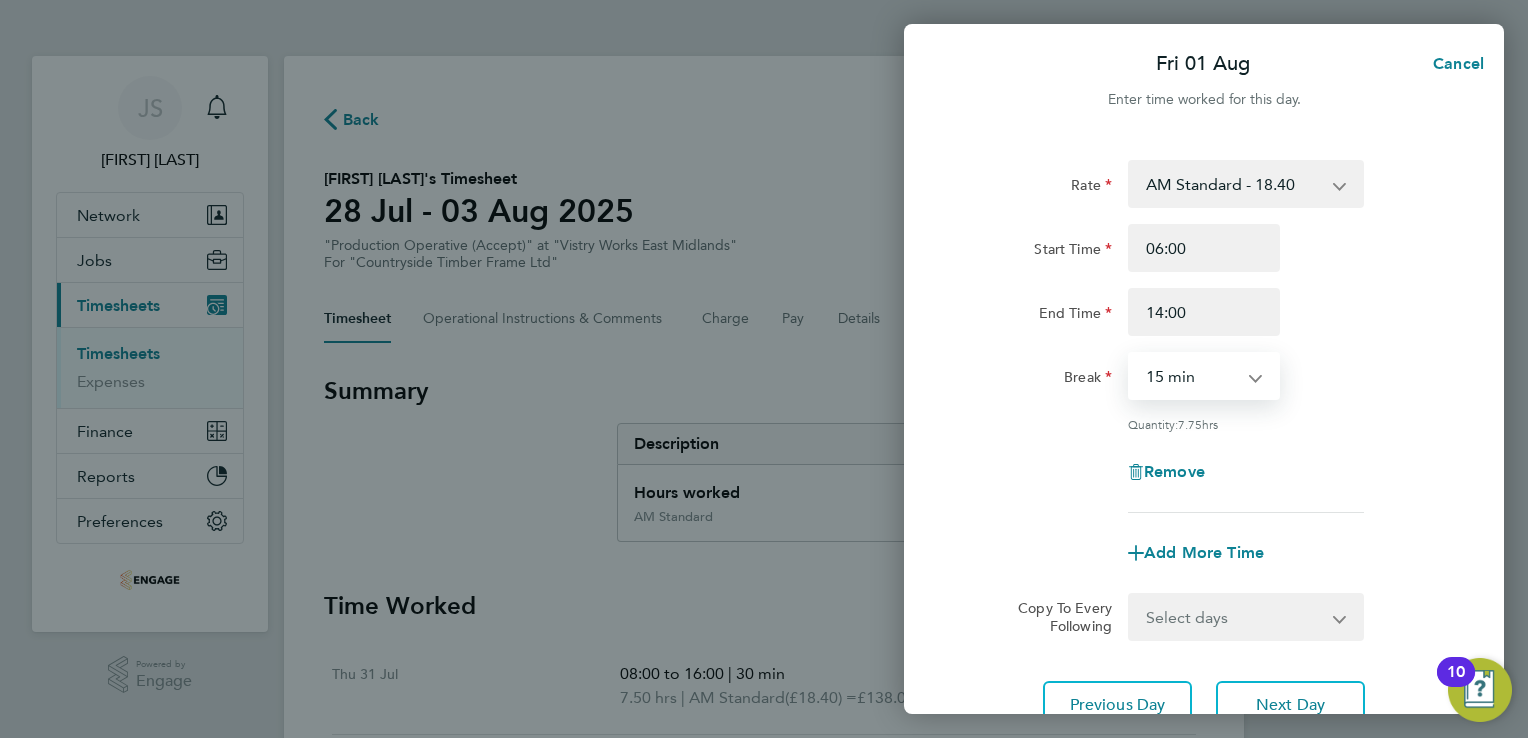 select on "30" 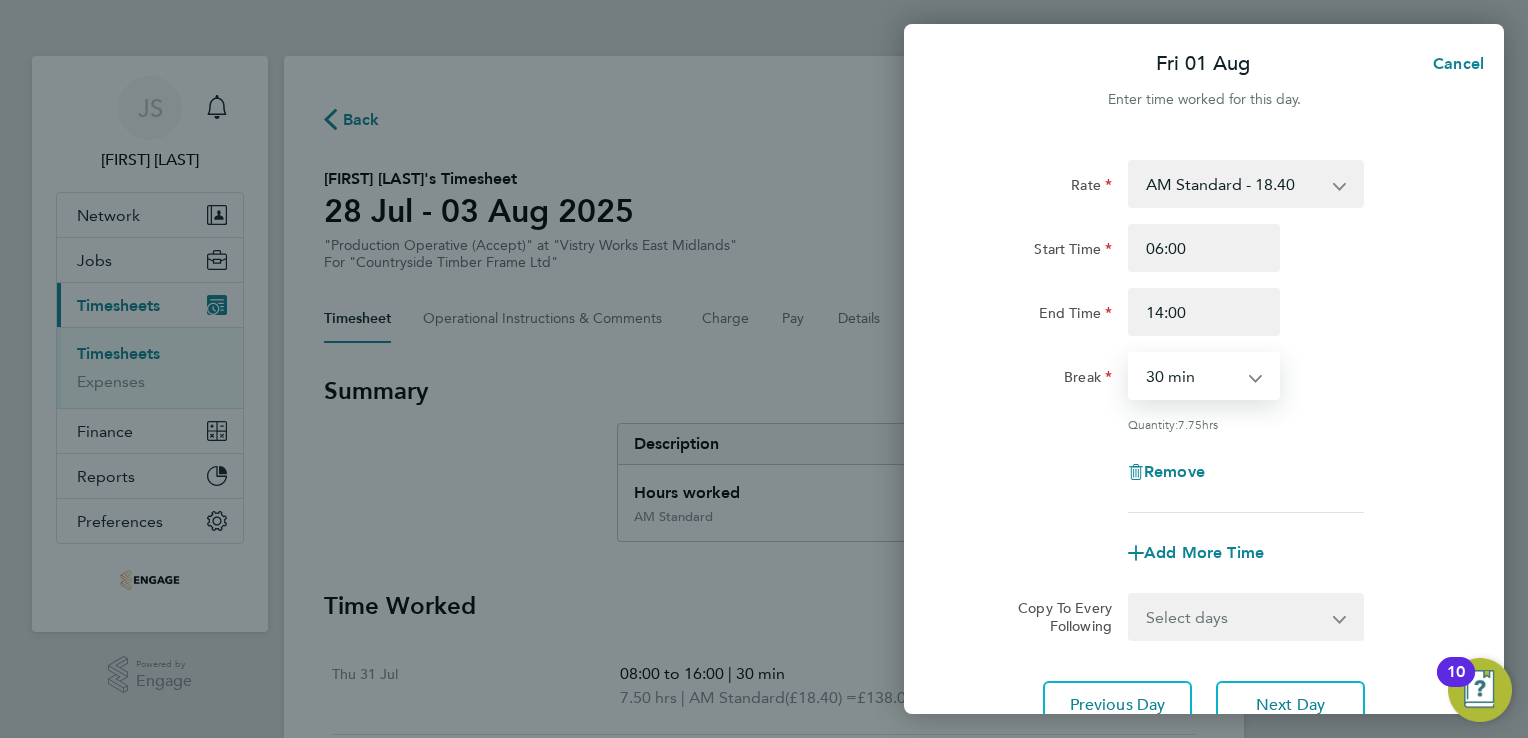 click on "0 min   15 min   30 min   45 min   60 min   75 min   90 min" at bounding box center (1192, 376) 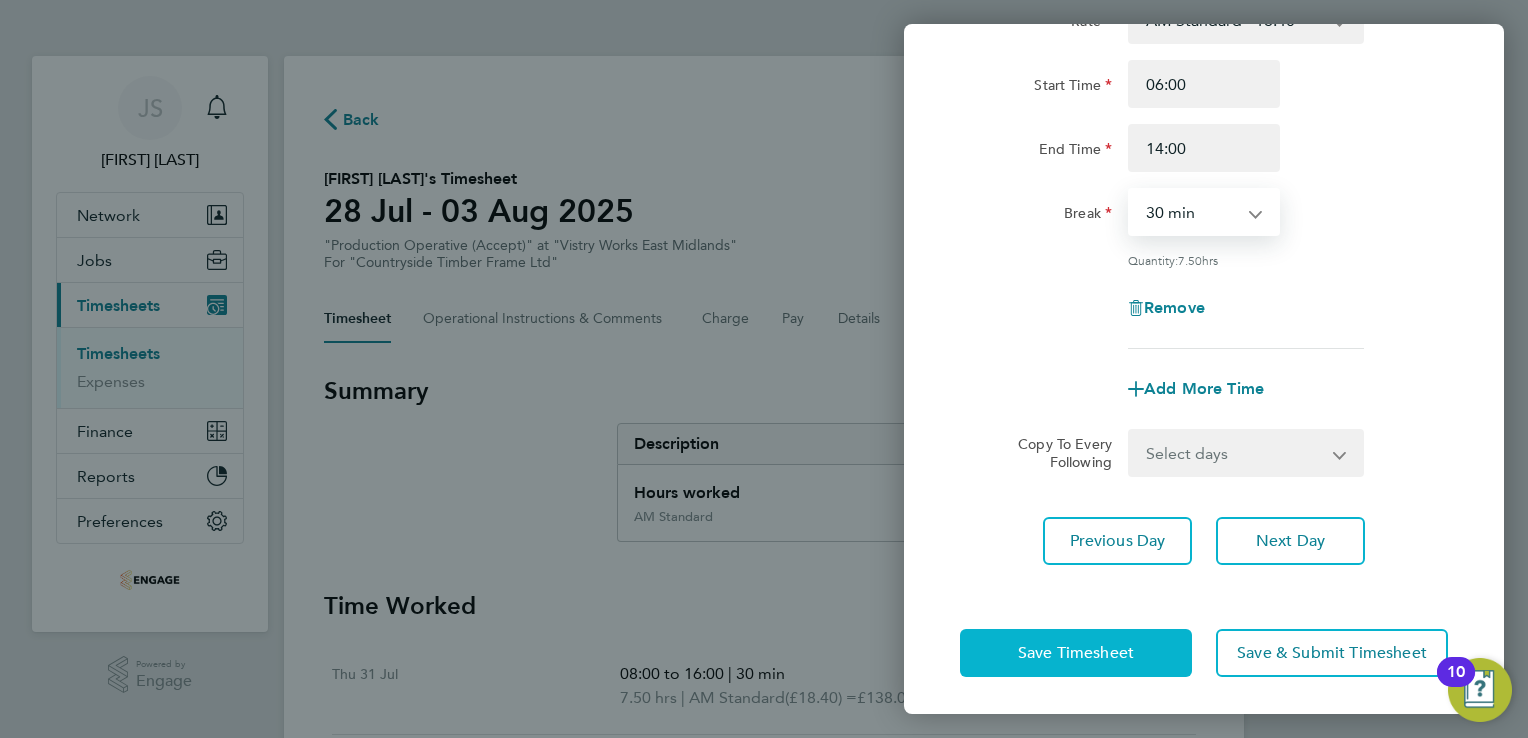 click on "Save Timesheet" 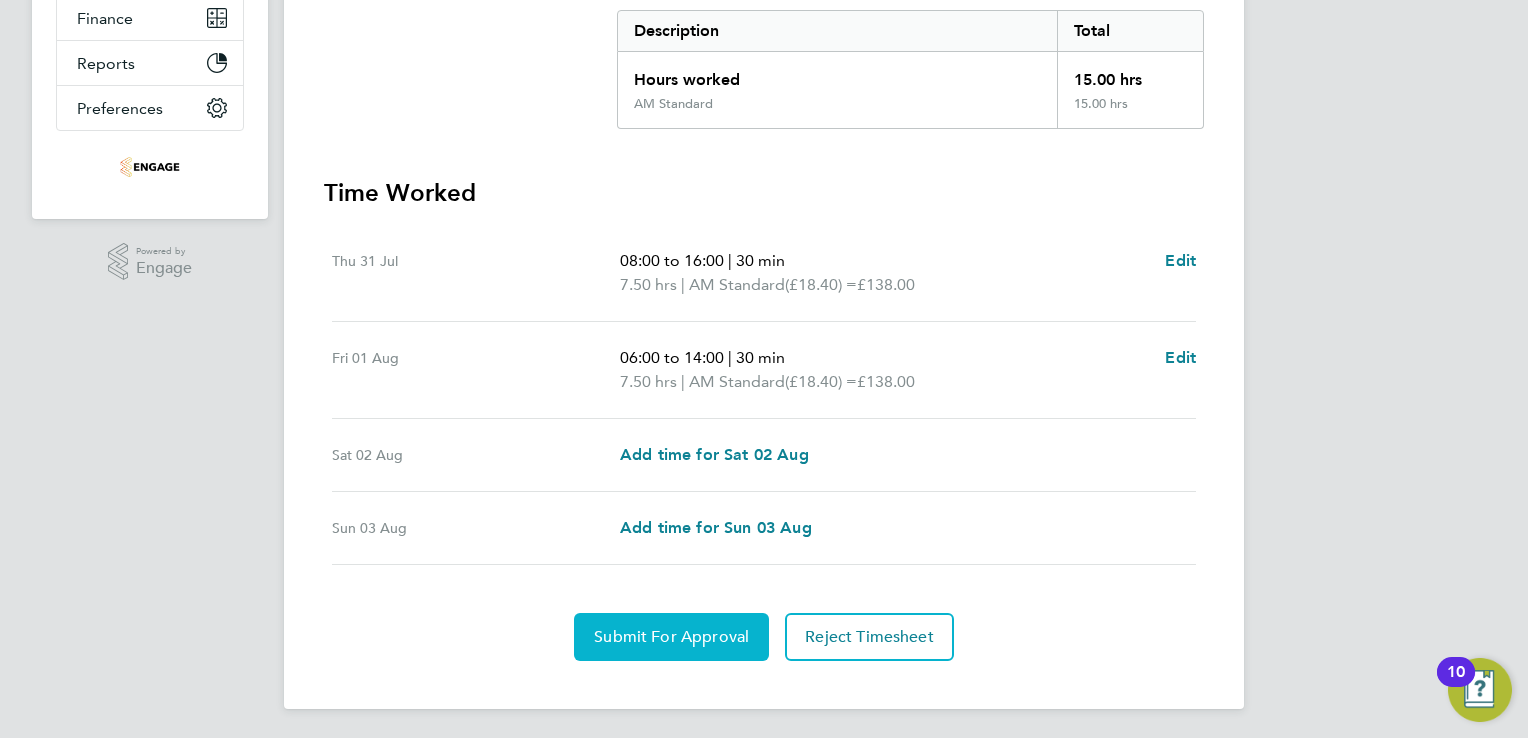 click on "Submit For Approval" 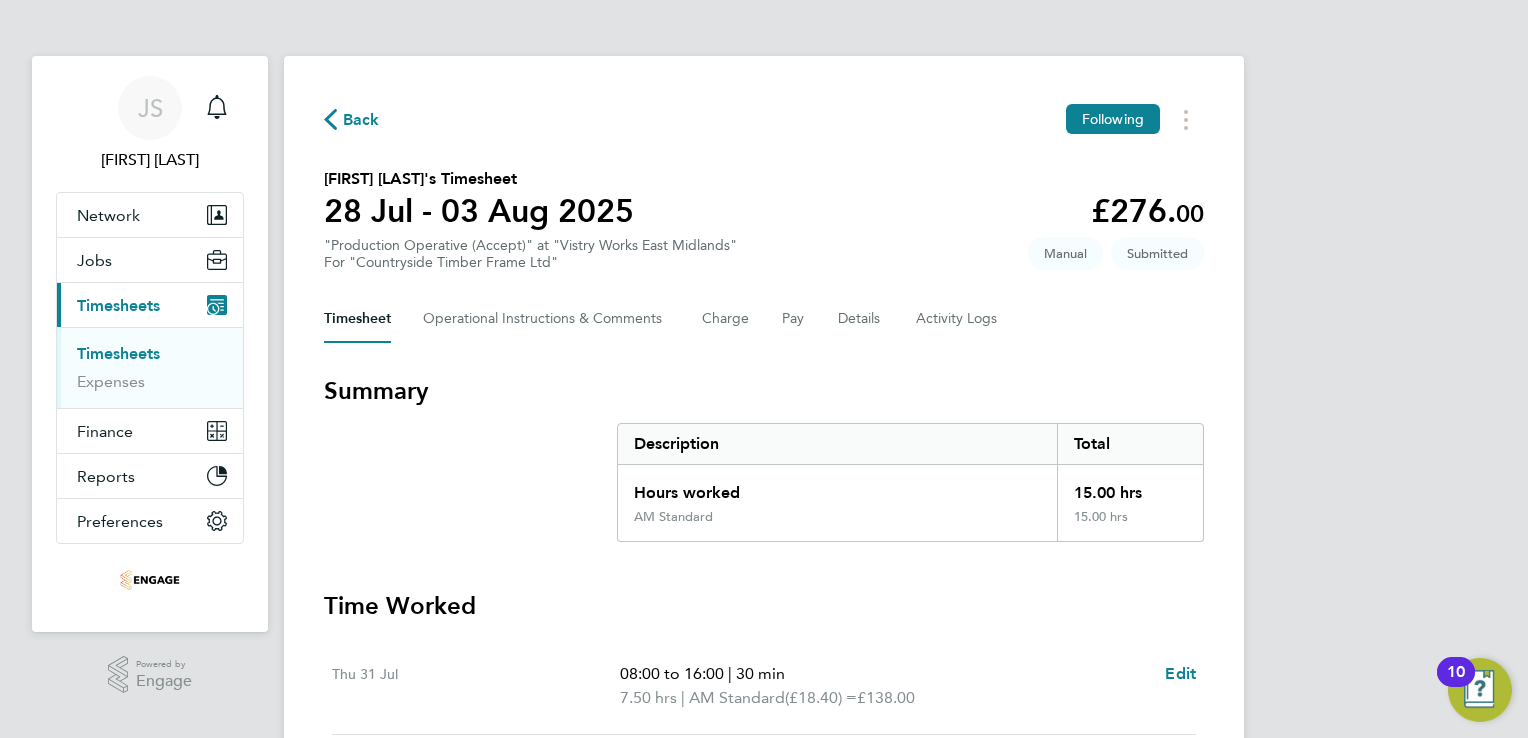click on "Back" 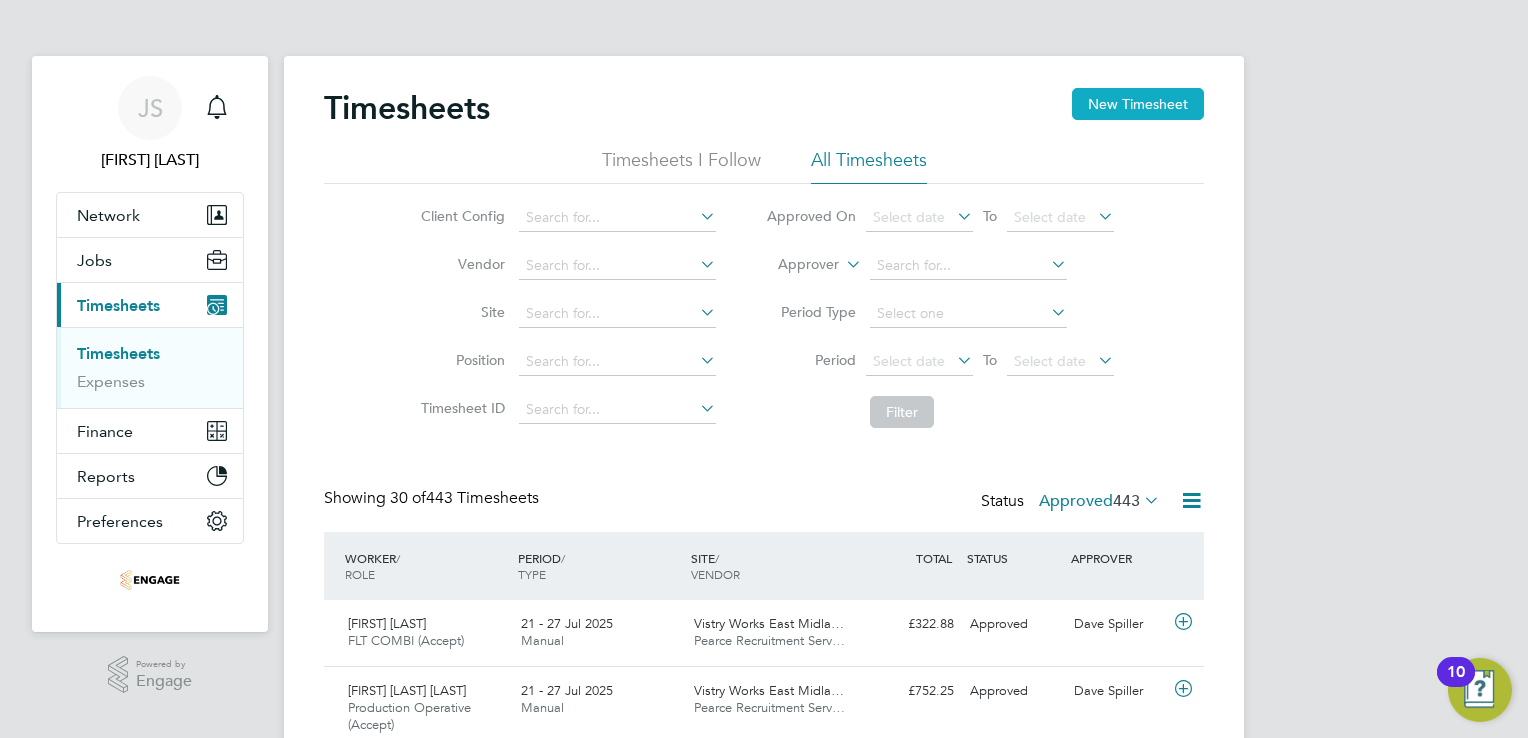 click on "New Timesheet" 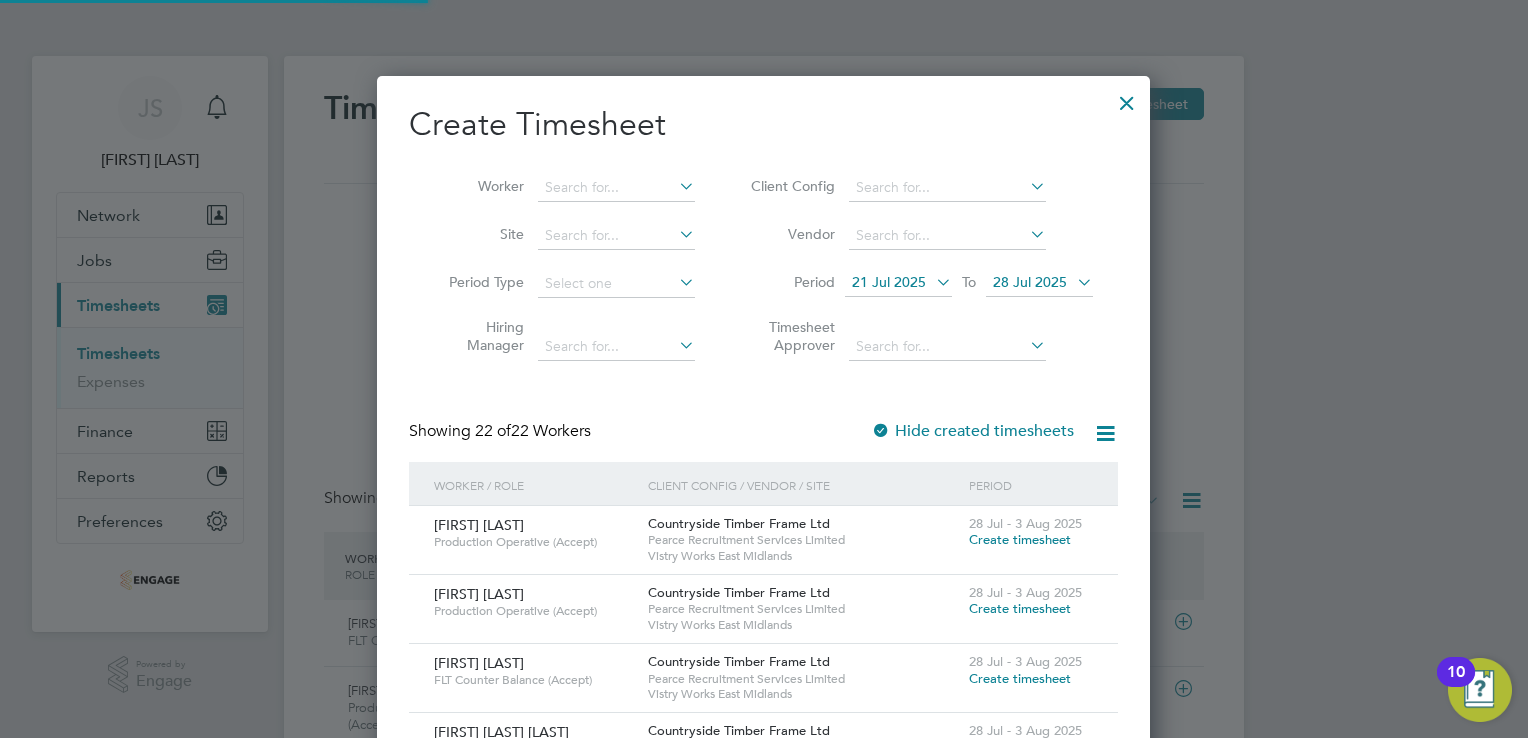 click on "21 Jul 2025" at bounding box center [889, 282] 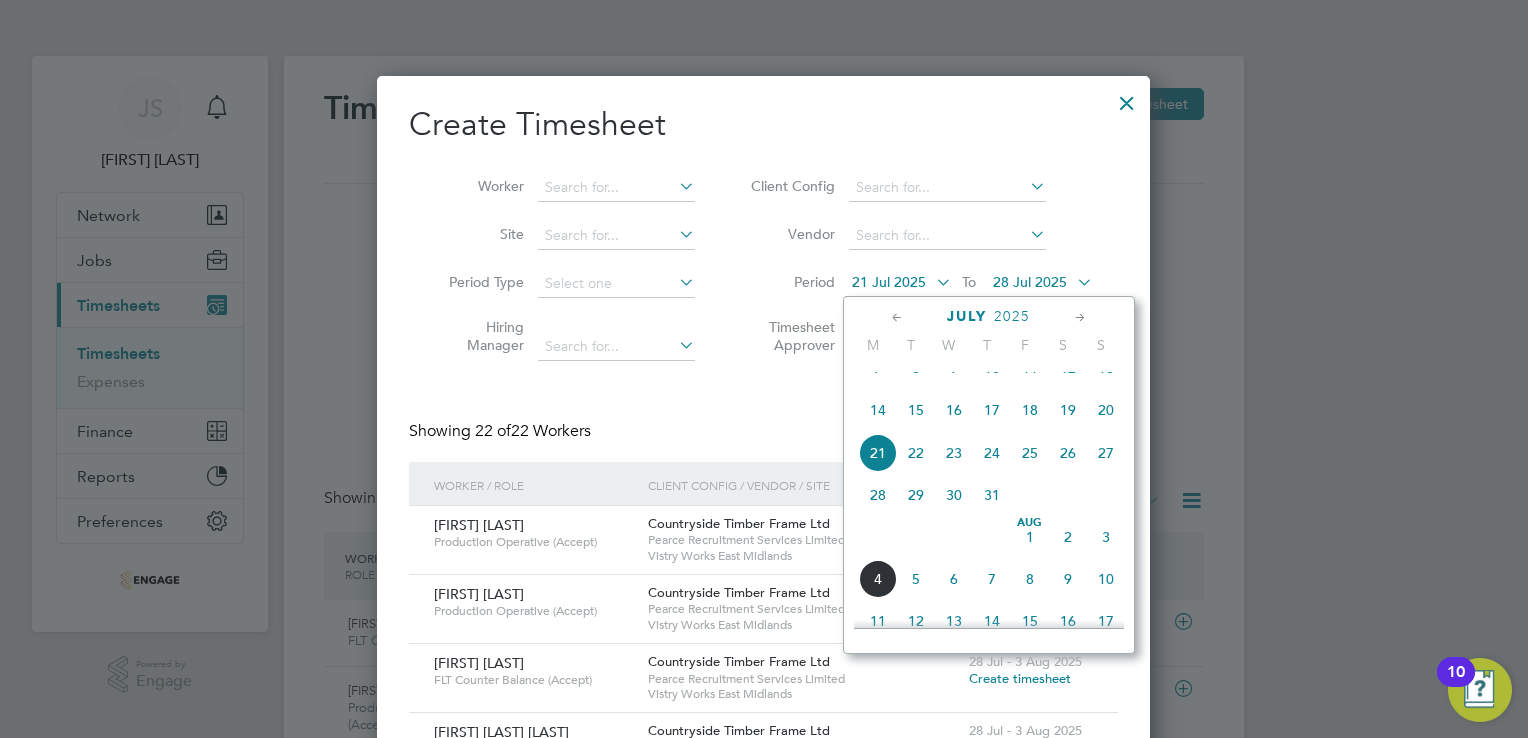 click on "28" 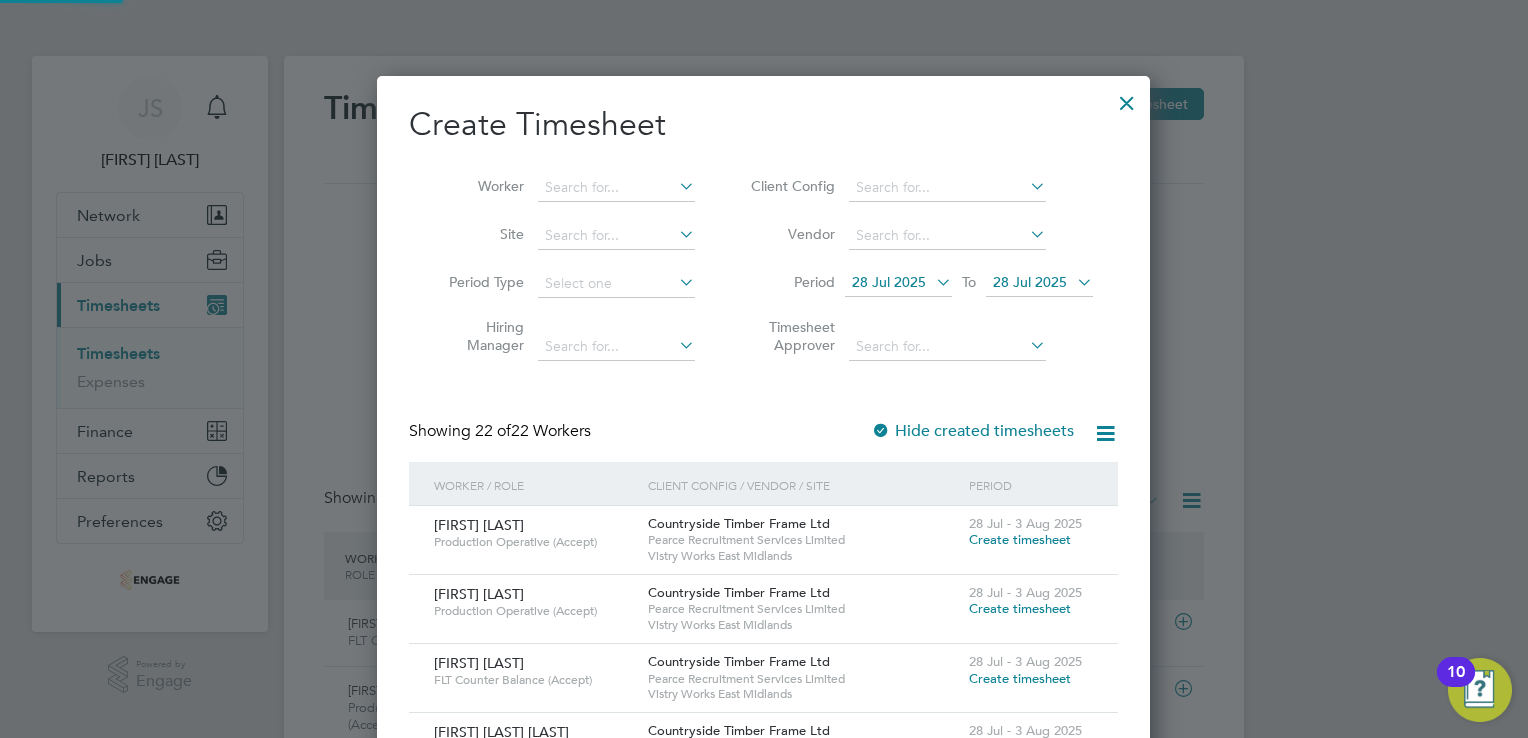 click on "Period
28 Jul 2025
To
28 Jul 2025" at bounding box center (919, 284) 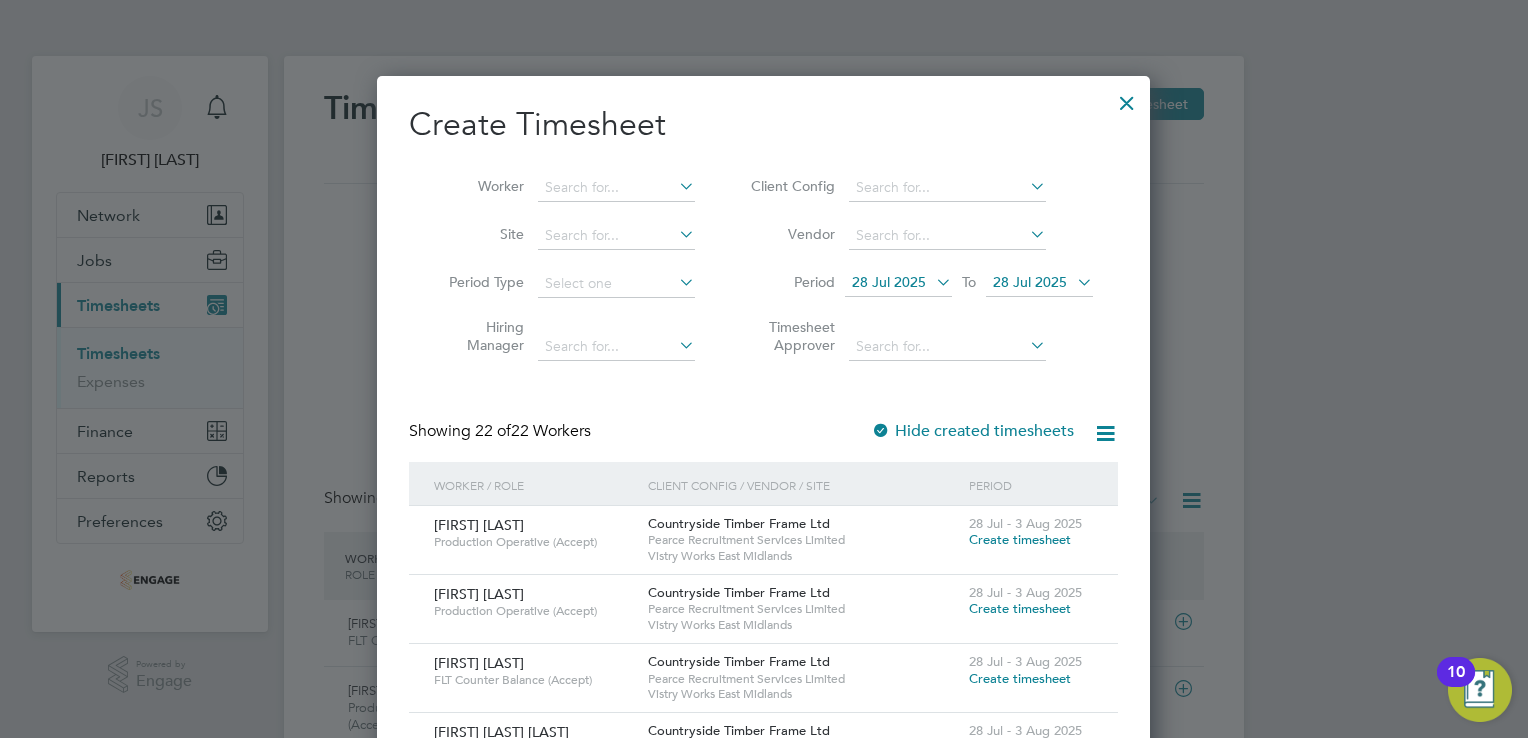 click on "28 Jul 2025" at bounding box center (1030, 282) 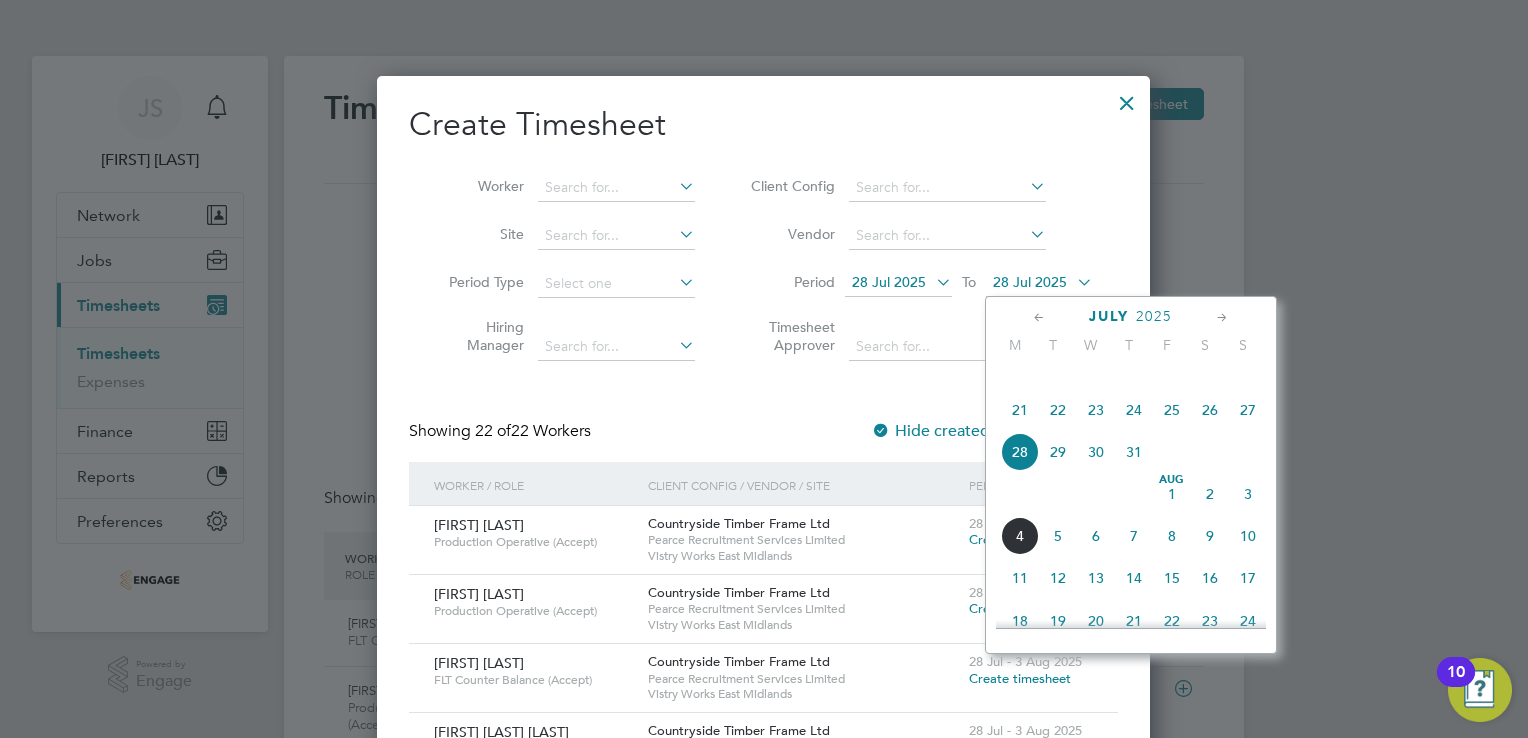 click on "3" 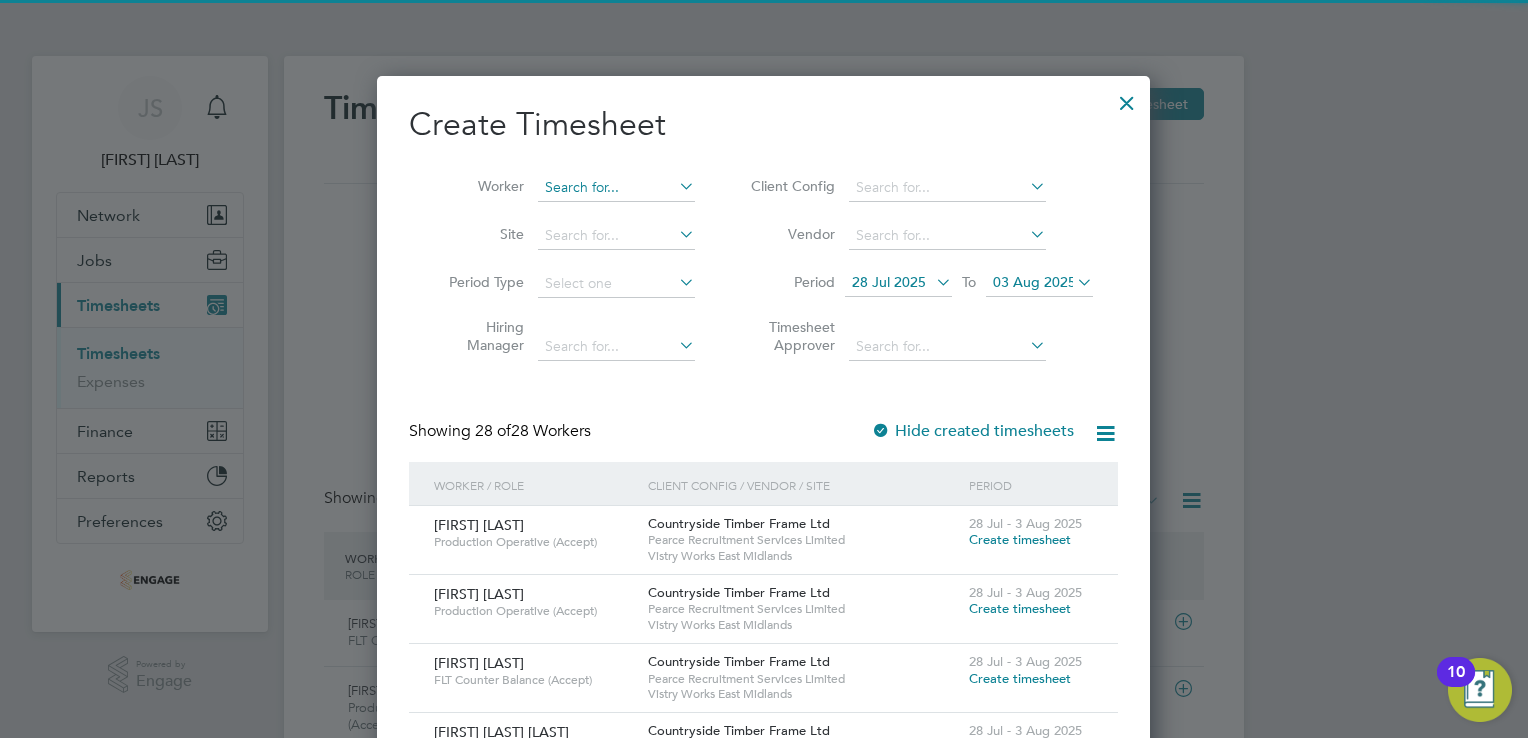 click at bounding box center [616, 188] 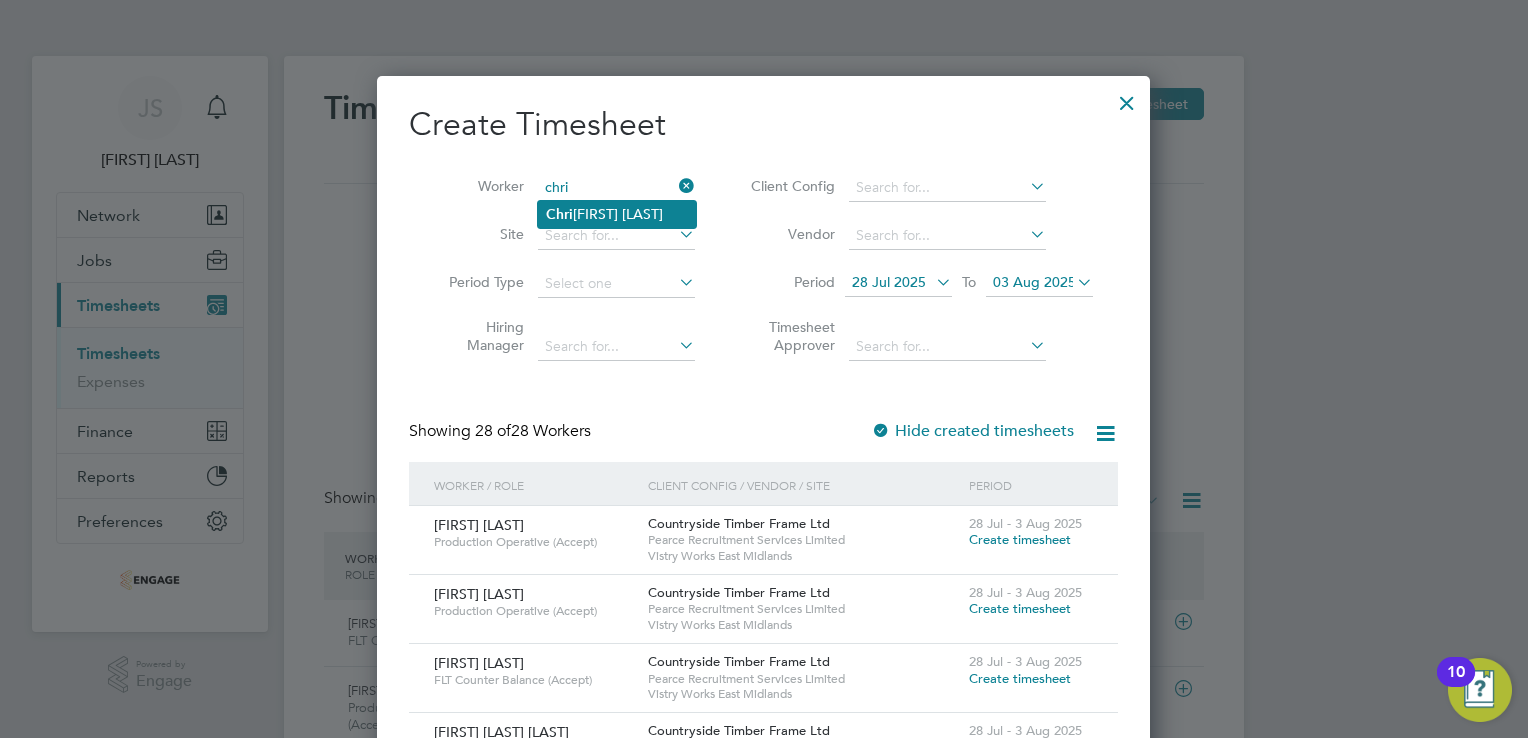 click on "Chri stopher Lockyer" 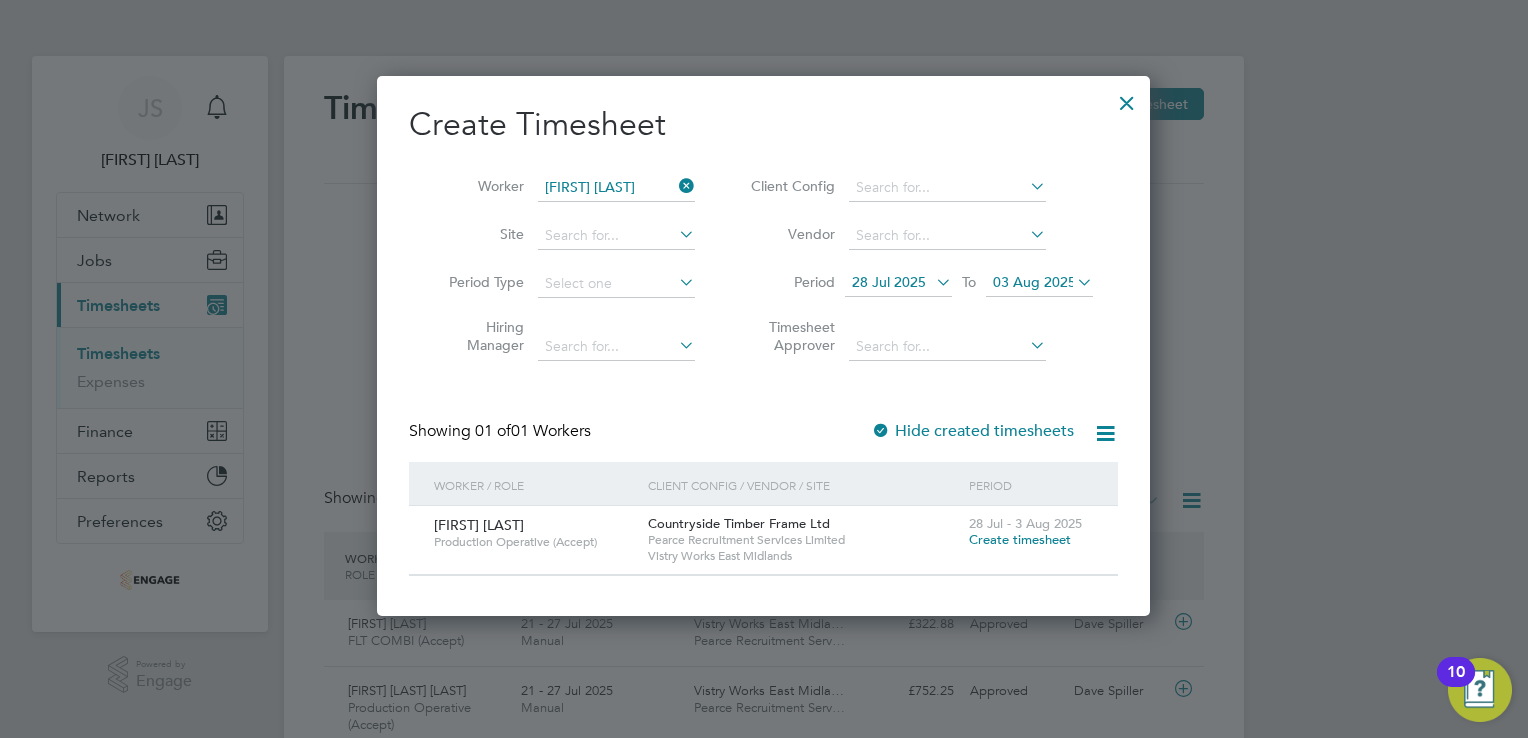 click on "Create timesheet" at bounding box center (1020, 539) 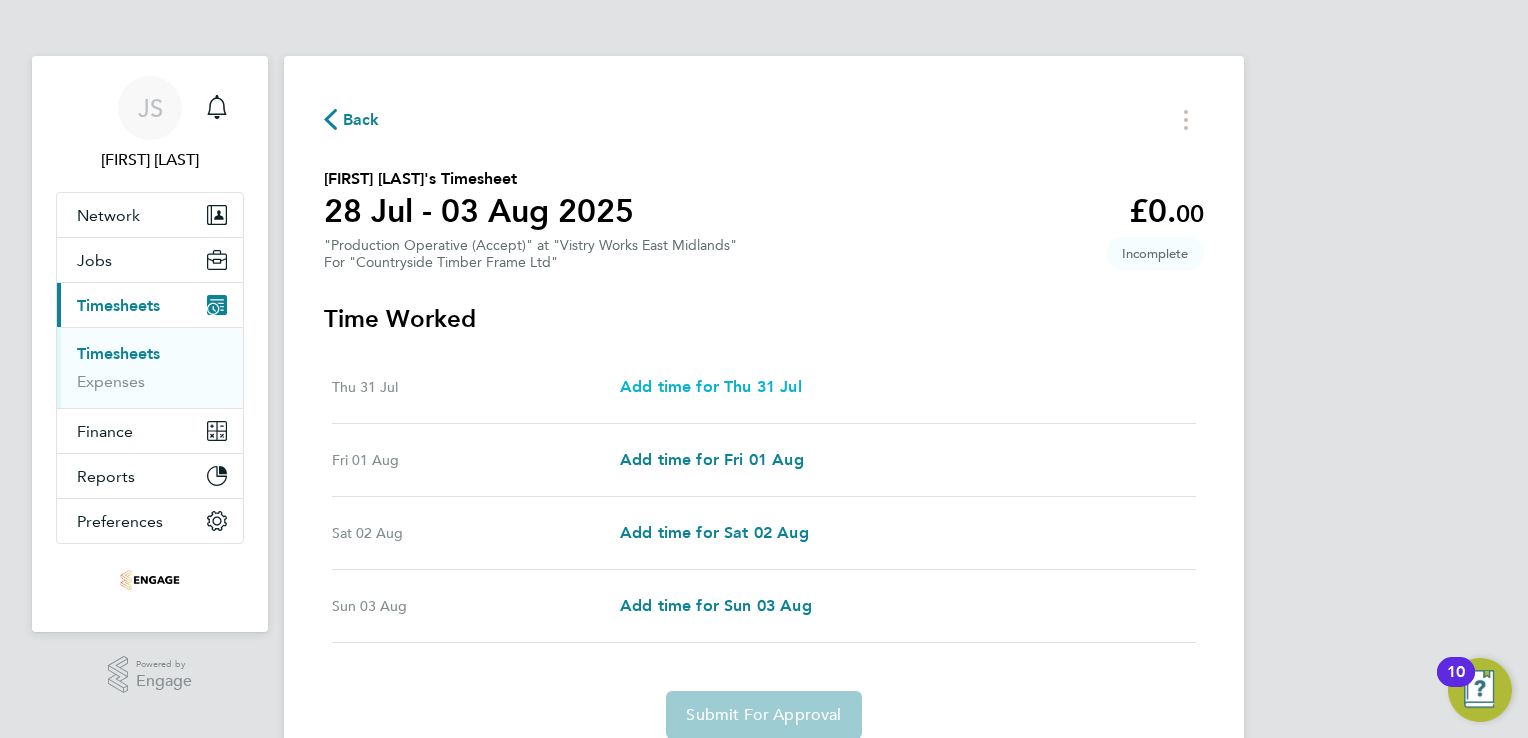 click on "Add time for Thu 31 Jul" at bounding box center [711, 386] 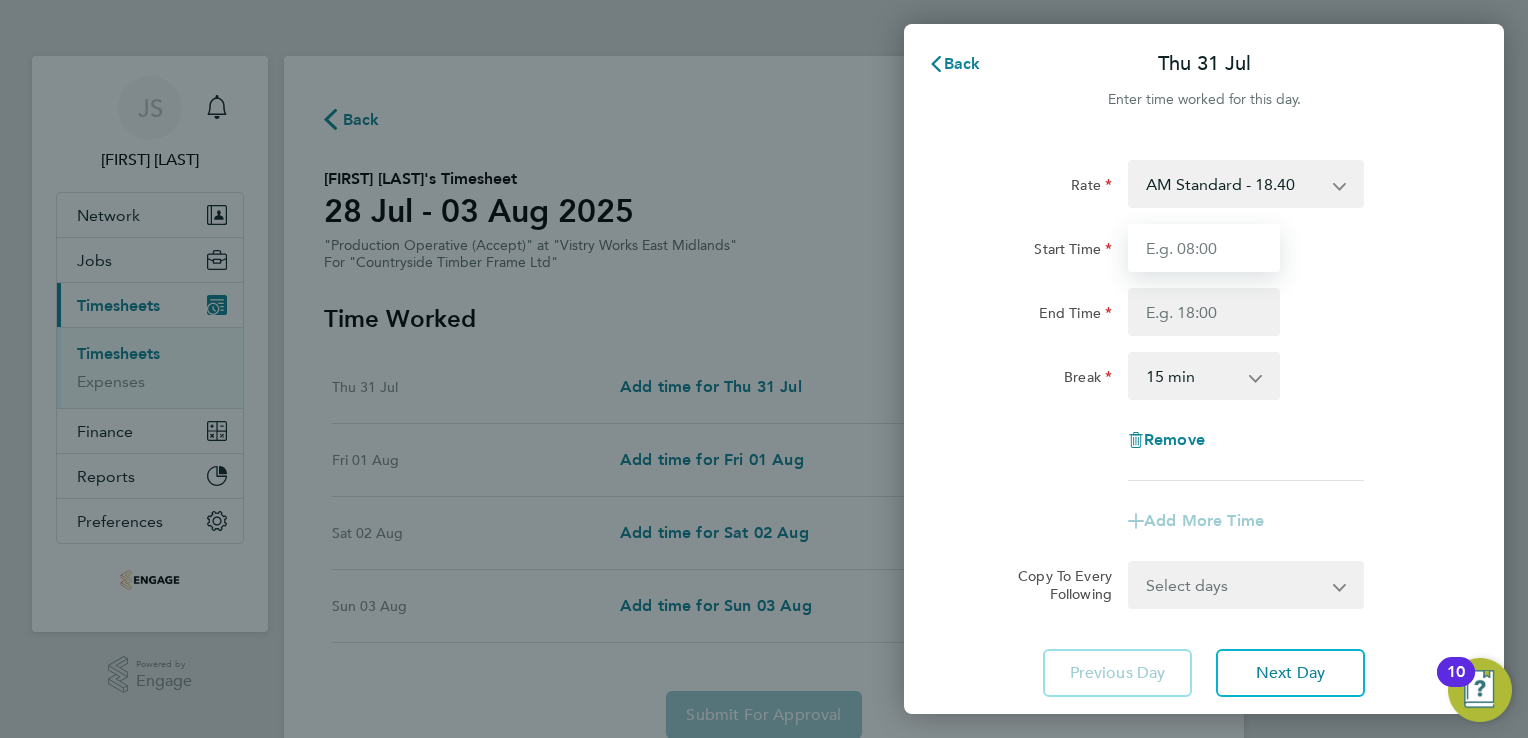 click on "Start Time" at bounding box center (1204, 248) 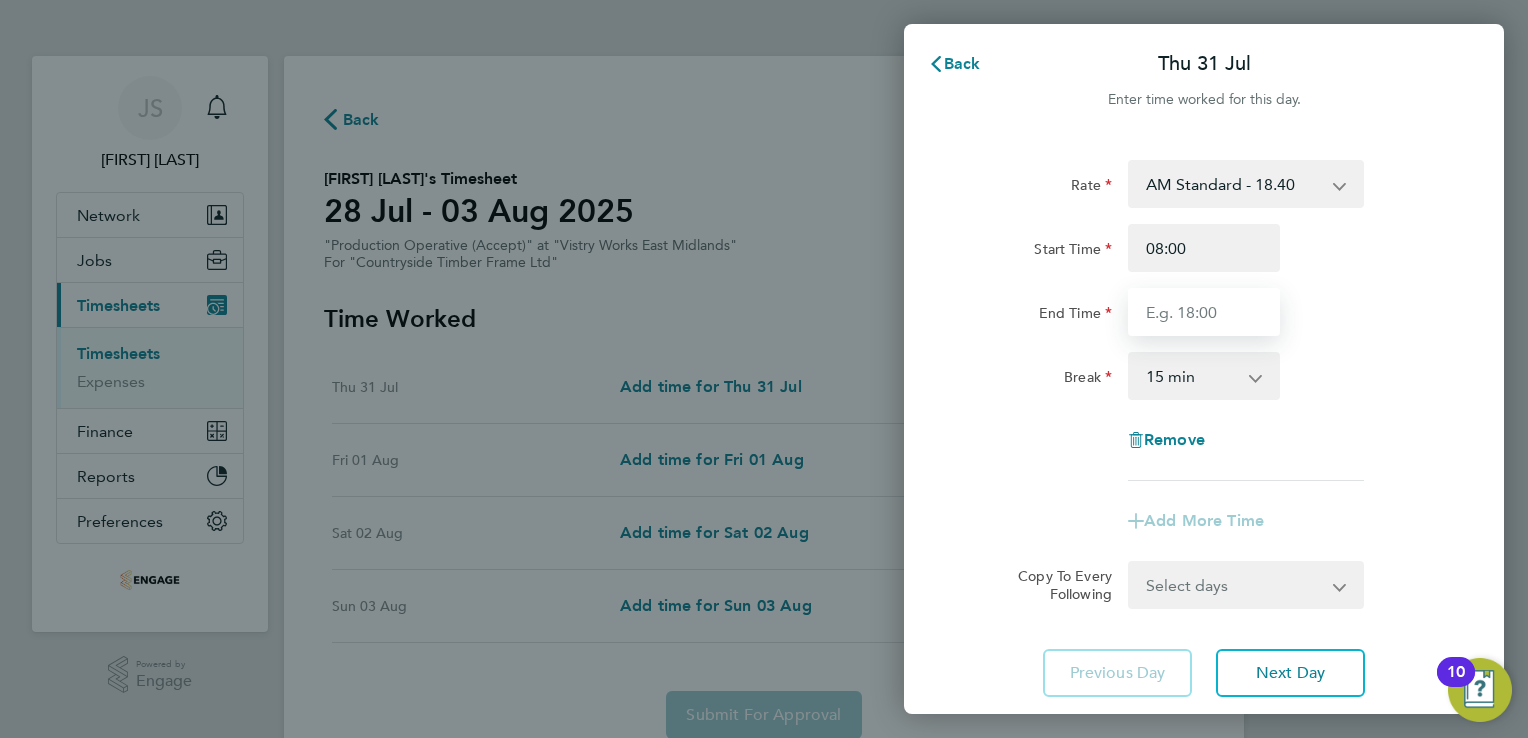 click on "End Time" at bounding box center [1204, 312] 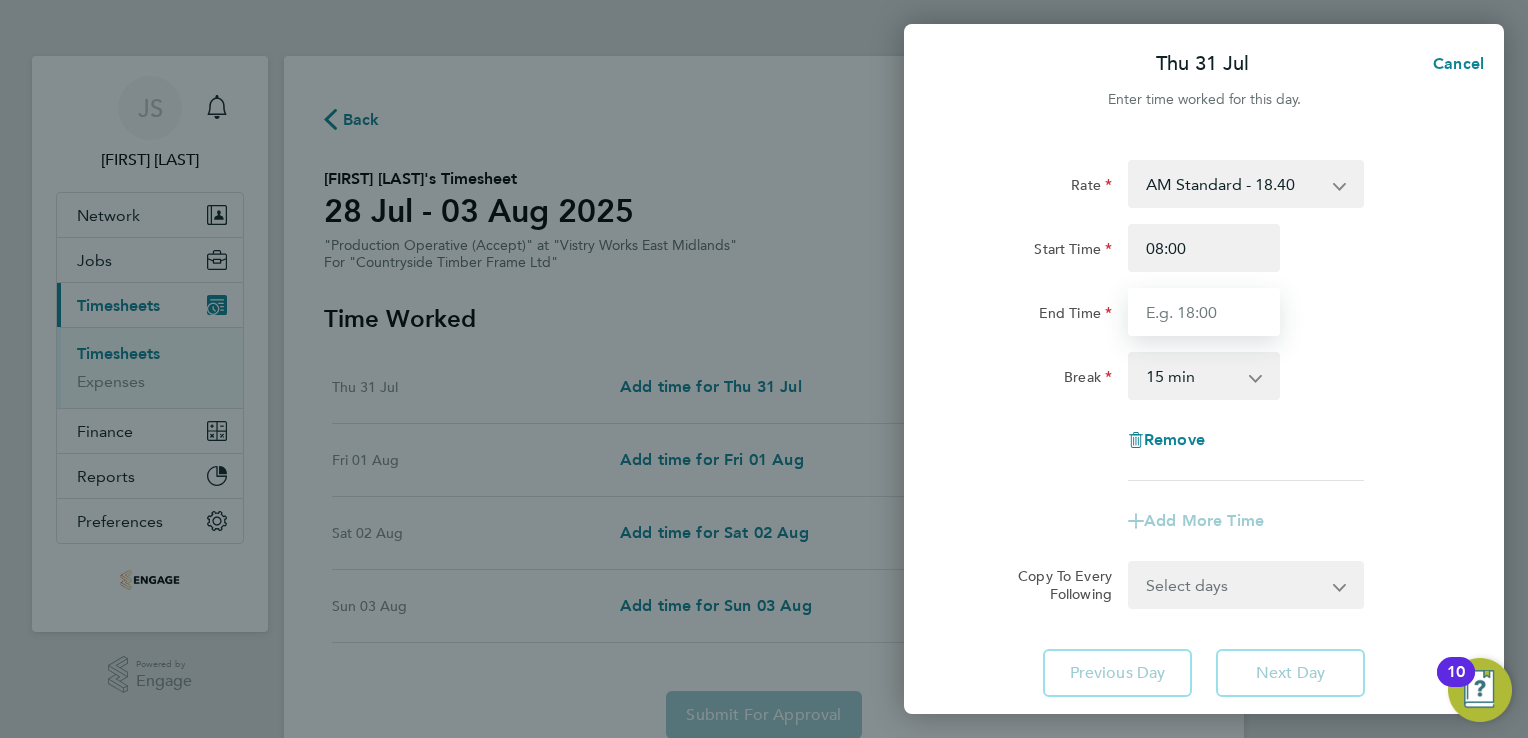 type on "14:00" 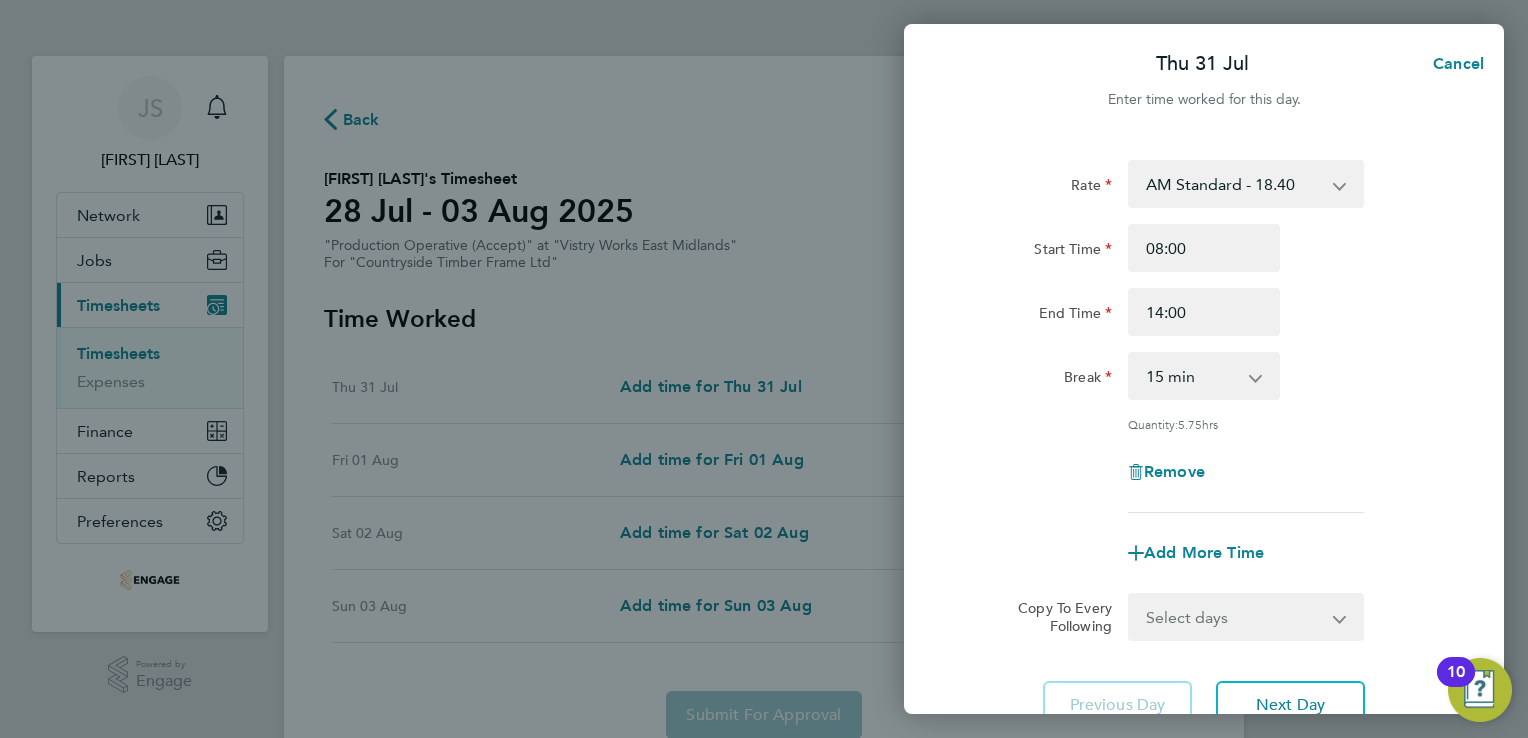 click on "0 min   15 min   30 min   45 min   60 min   75 min   90 min" at bounding box center [1192, 376] 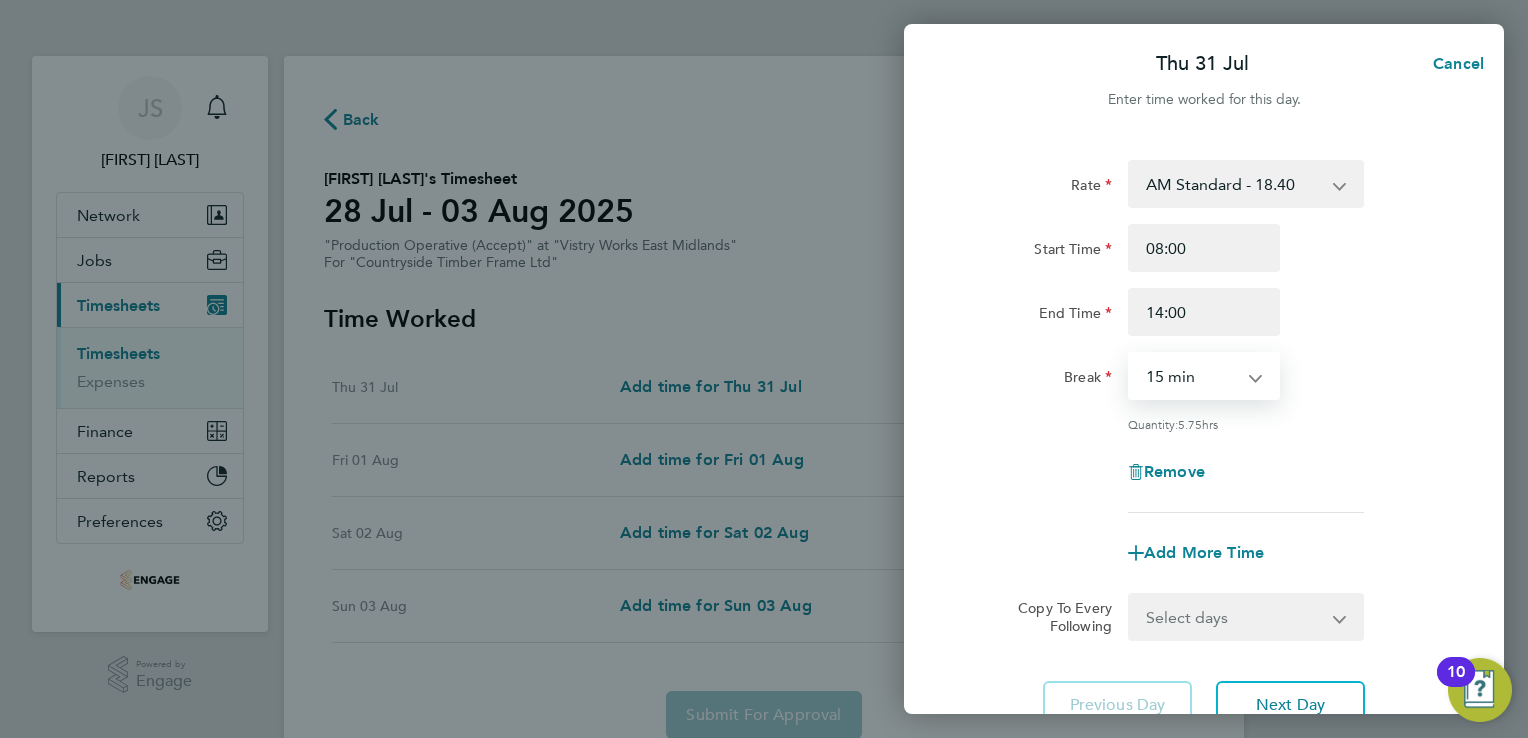select on "30" 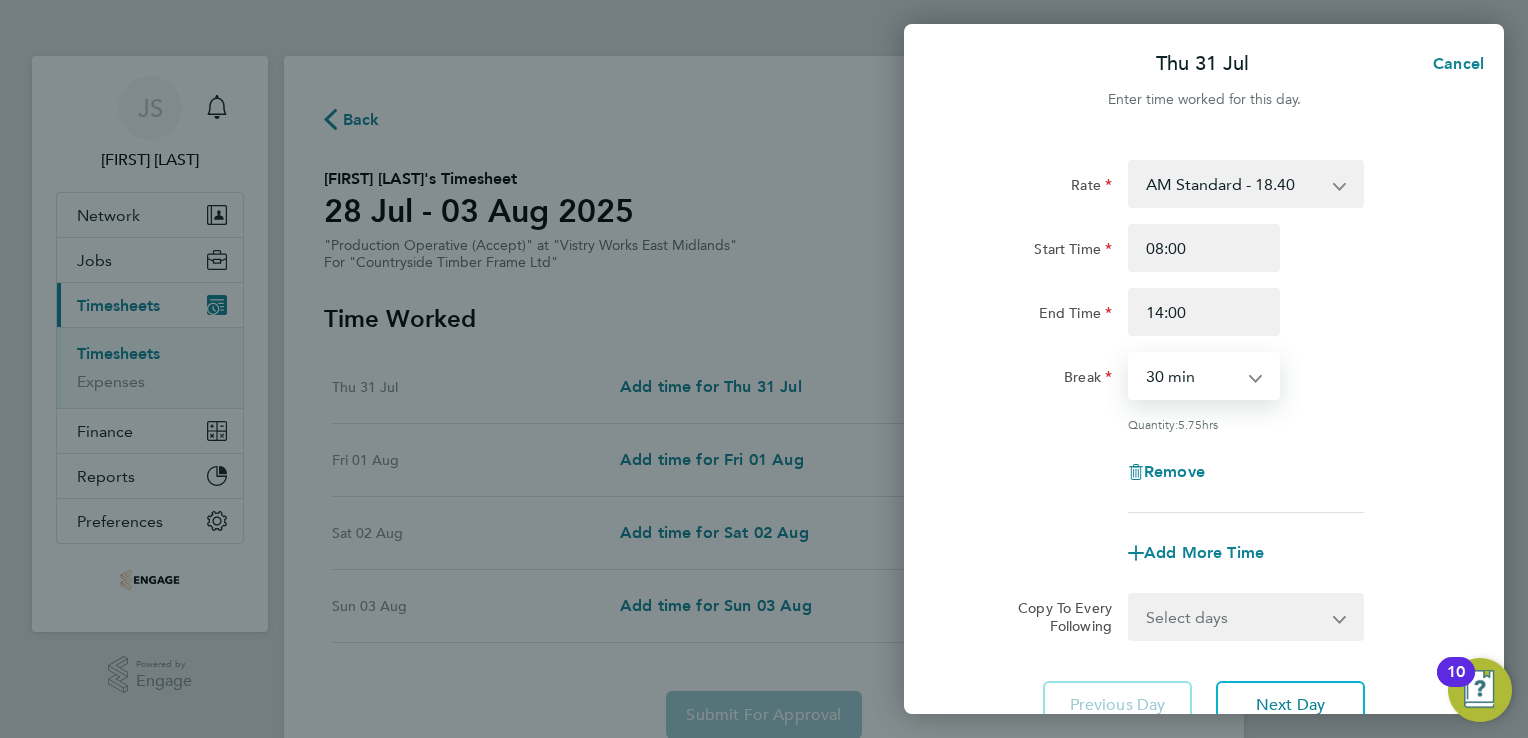 click on "0 min   15 min   30 min   45 min   60 min   75 min   90 min" at bounding box center [1192, 376] 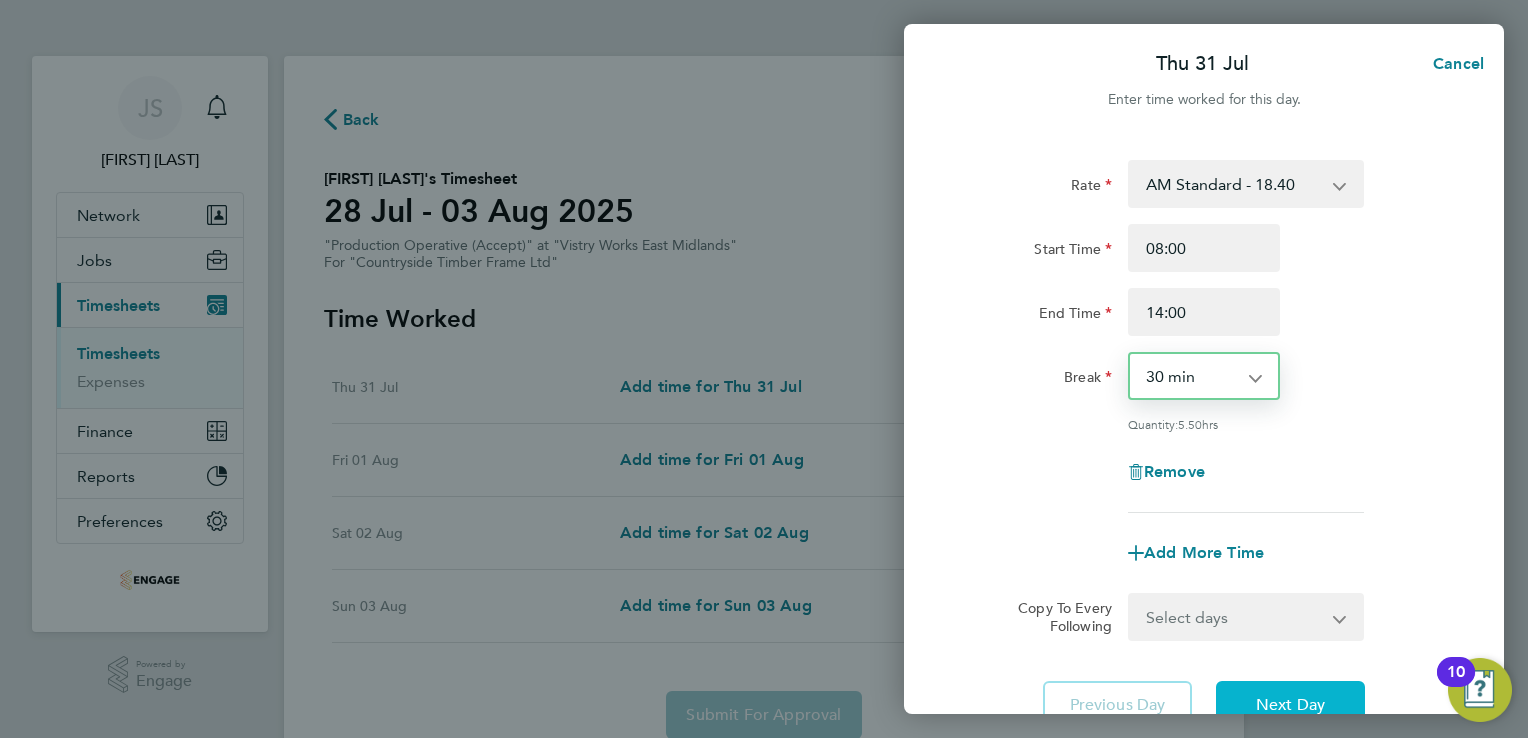 click on "Next Day" 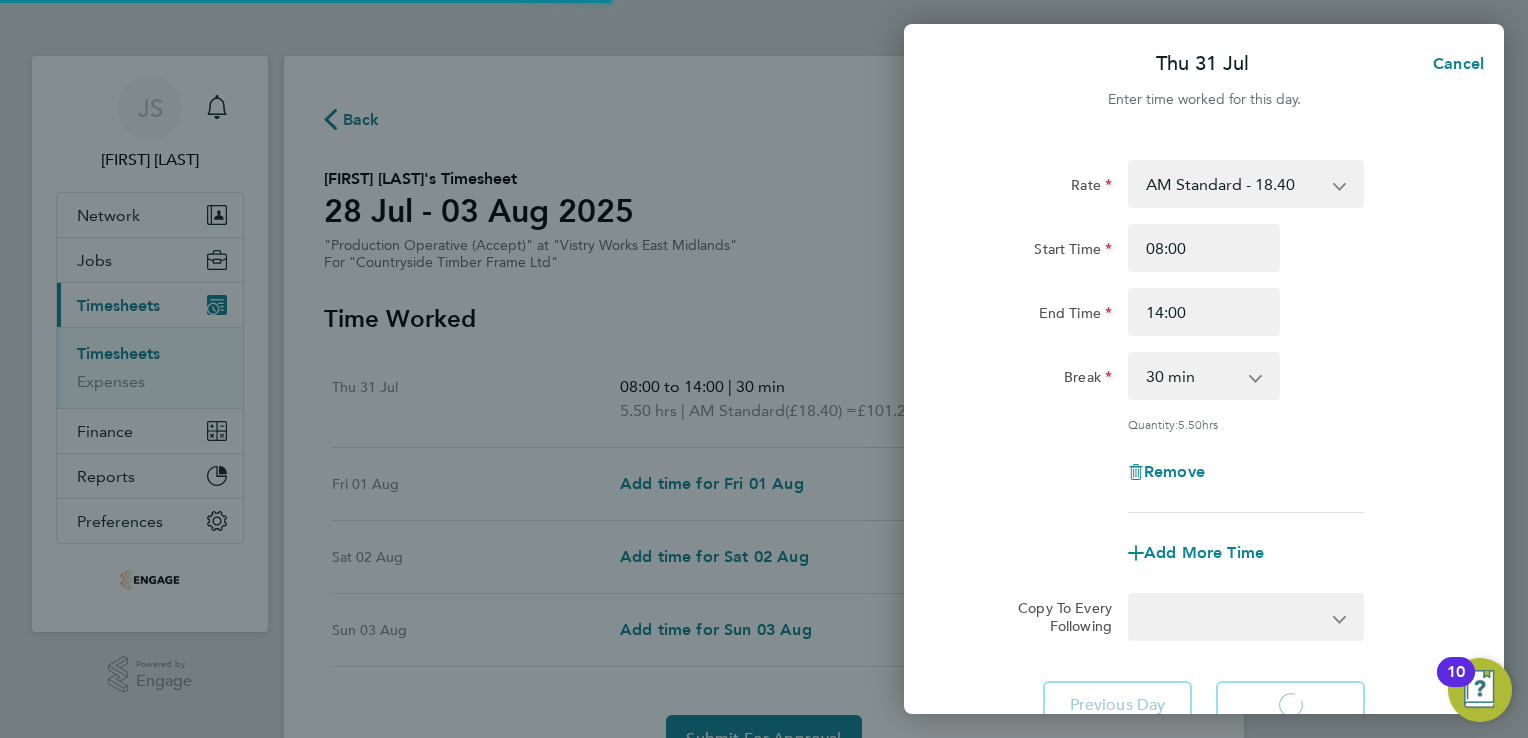 select on "15" 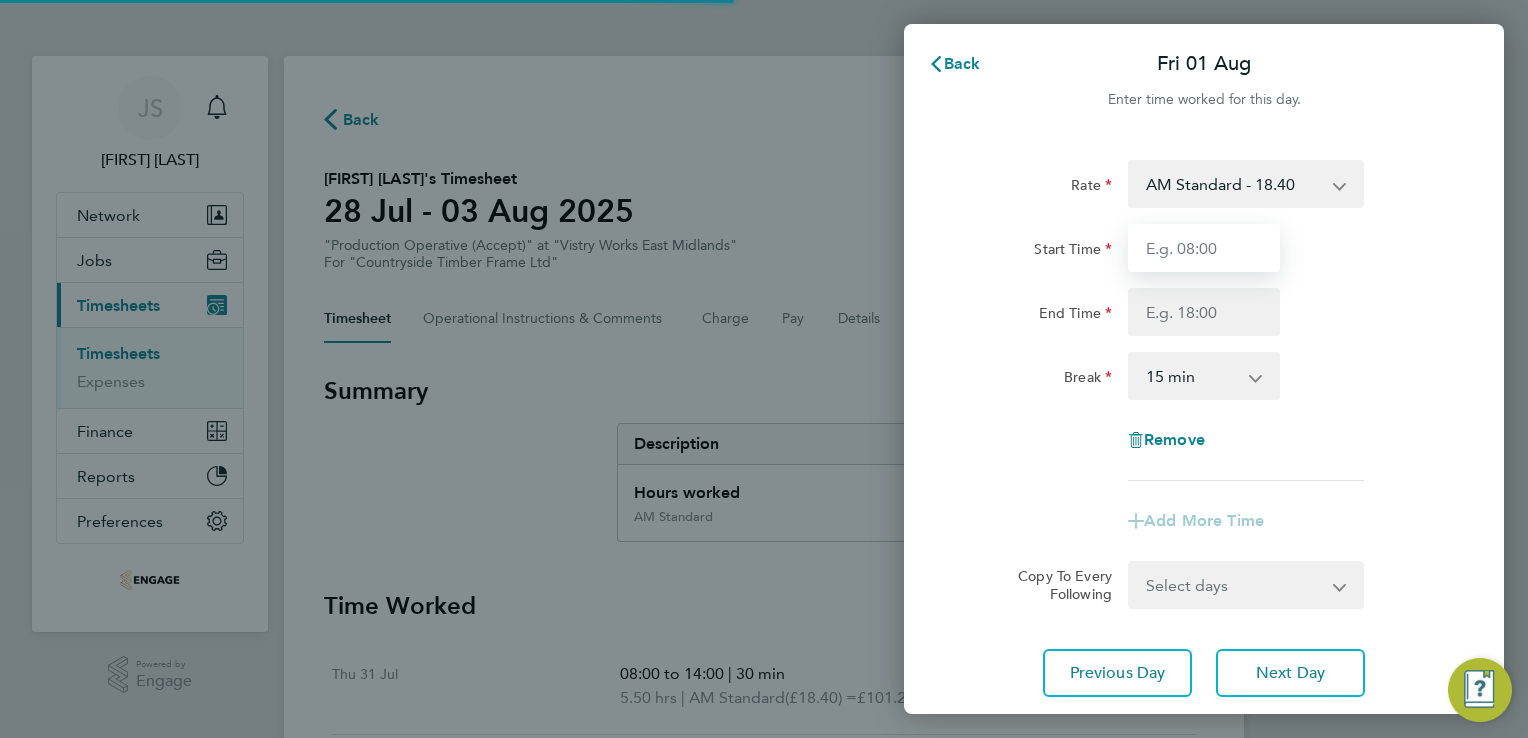 click on "Start Time" at bounding box center (1204, 248) 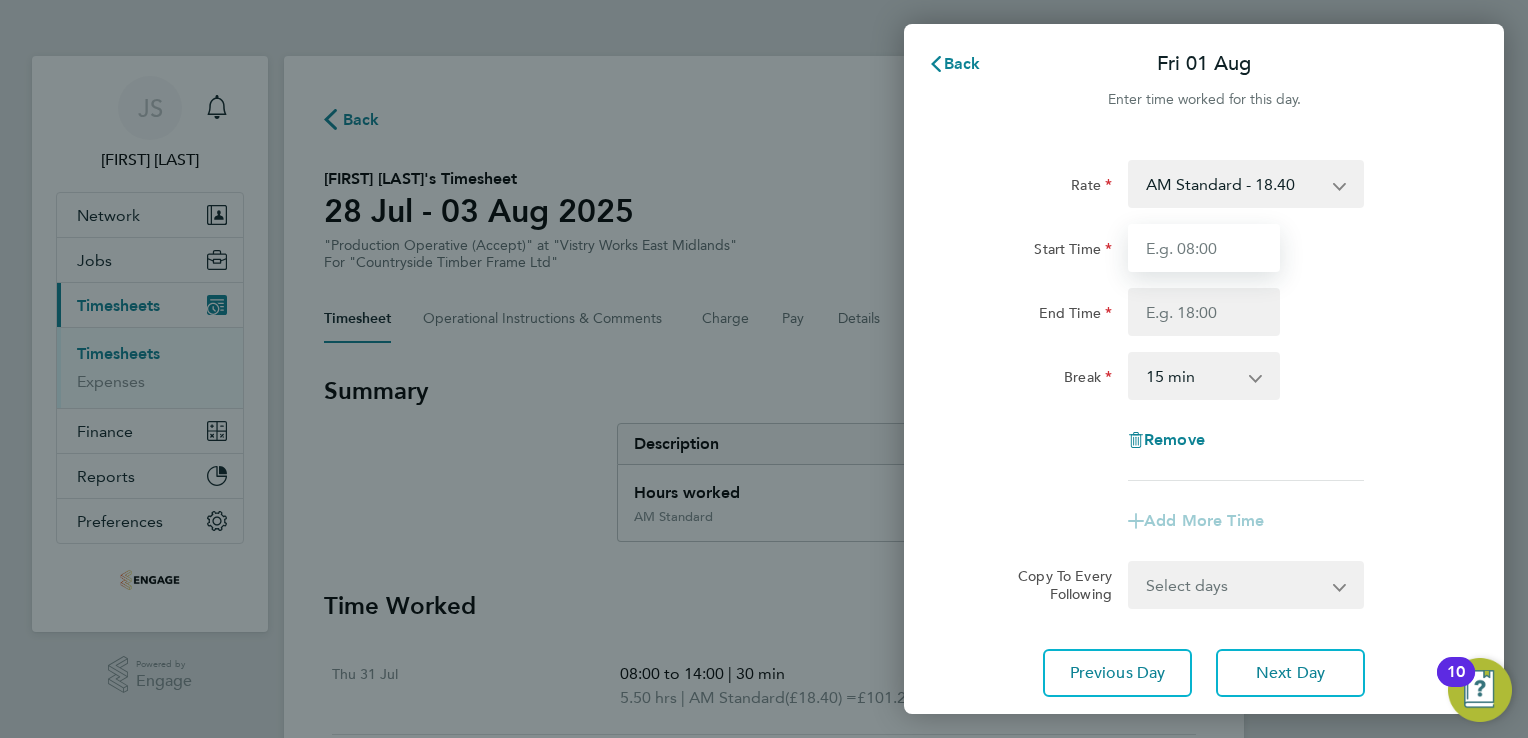 type on "06:00" 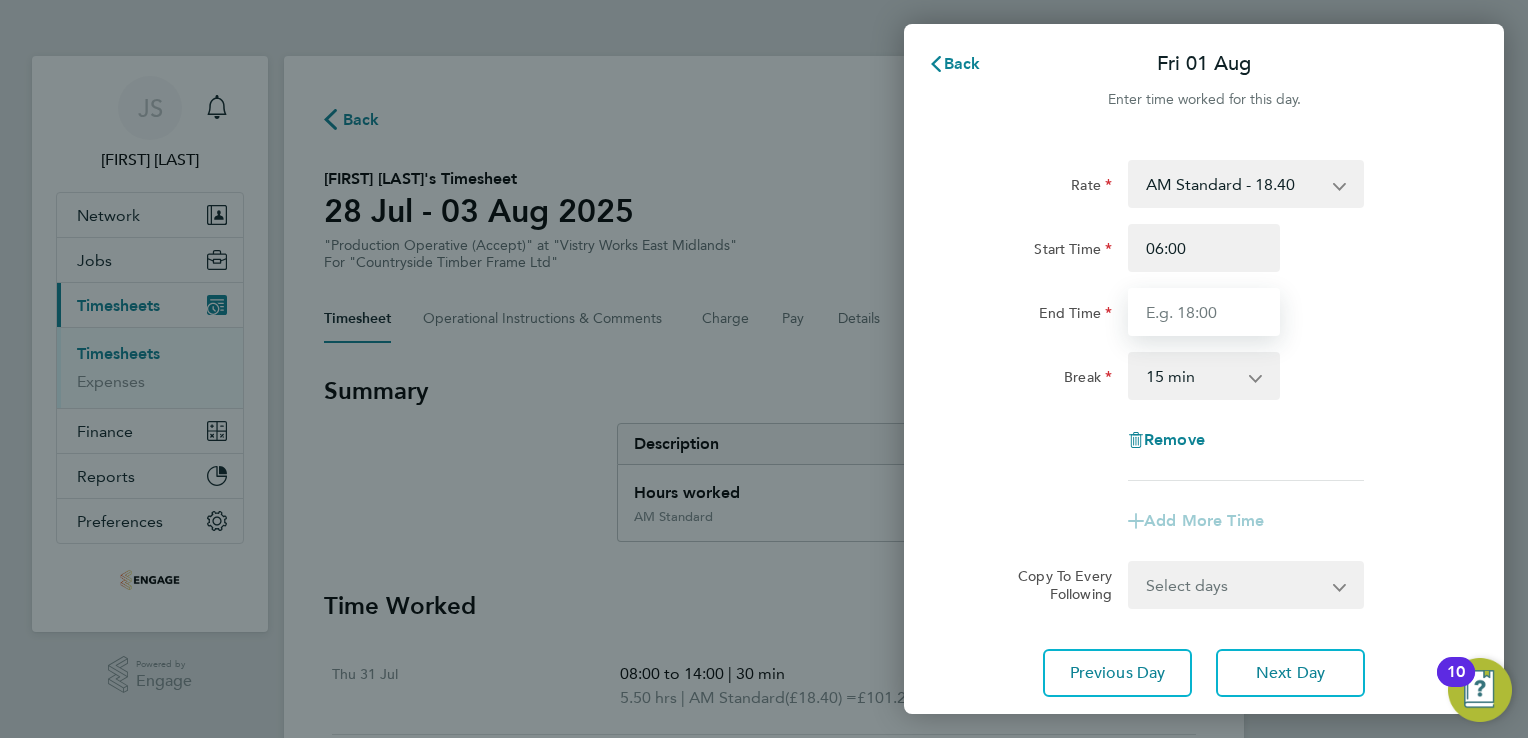 click on "End Time" at bounding box center [1204, 312] 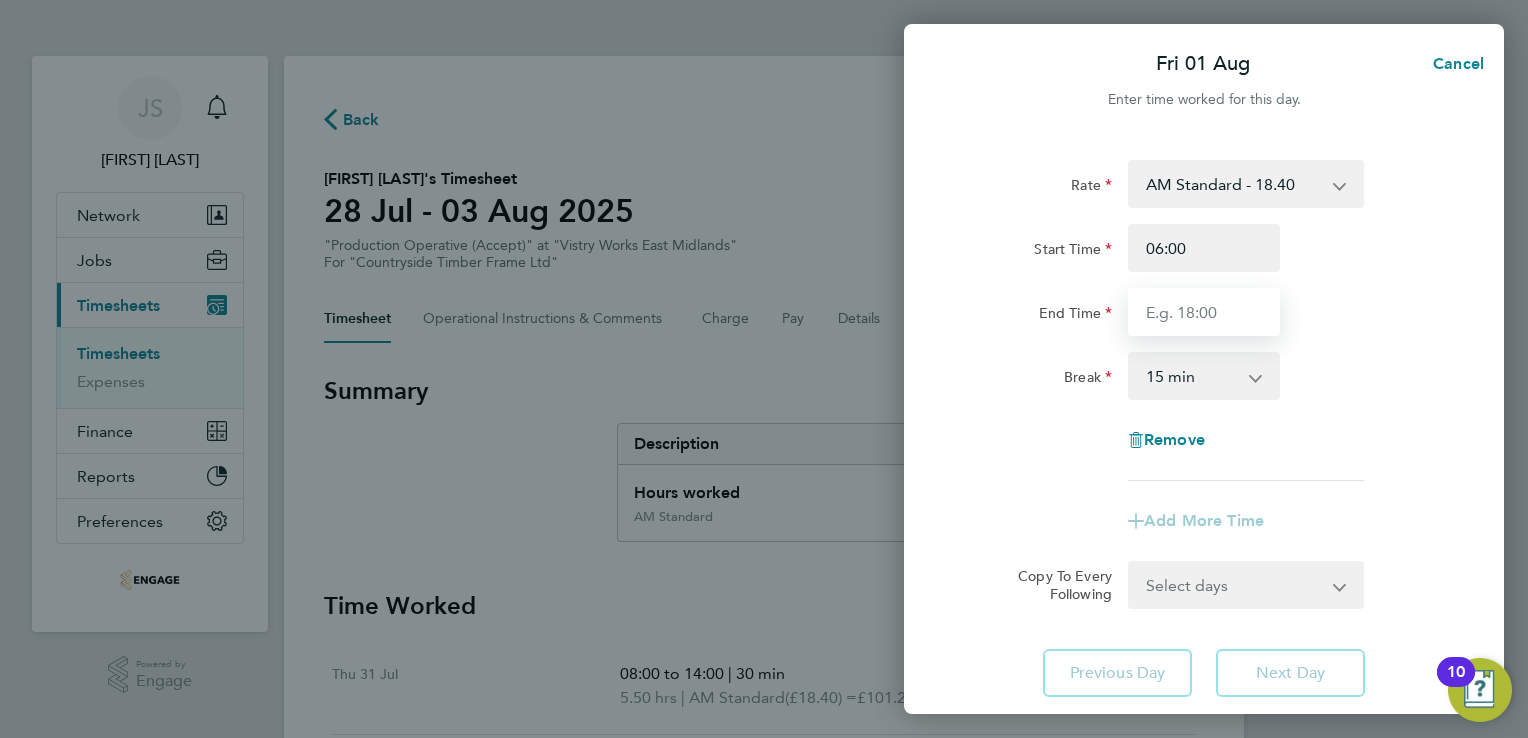 type on "14:00" 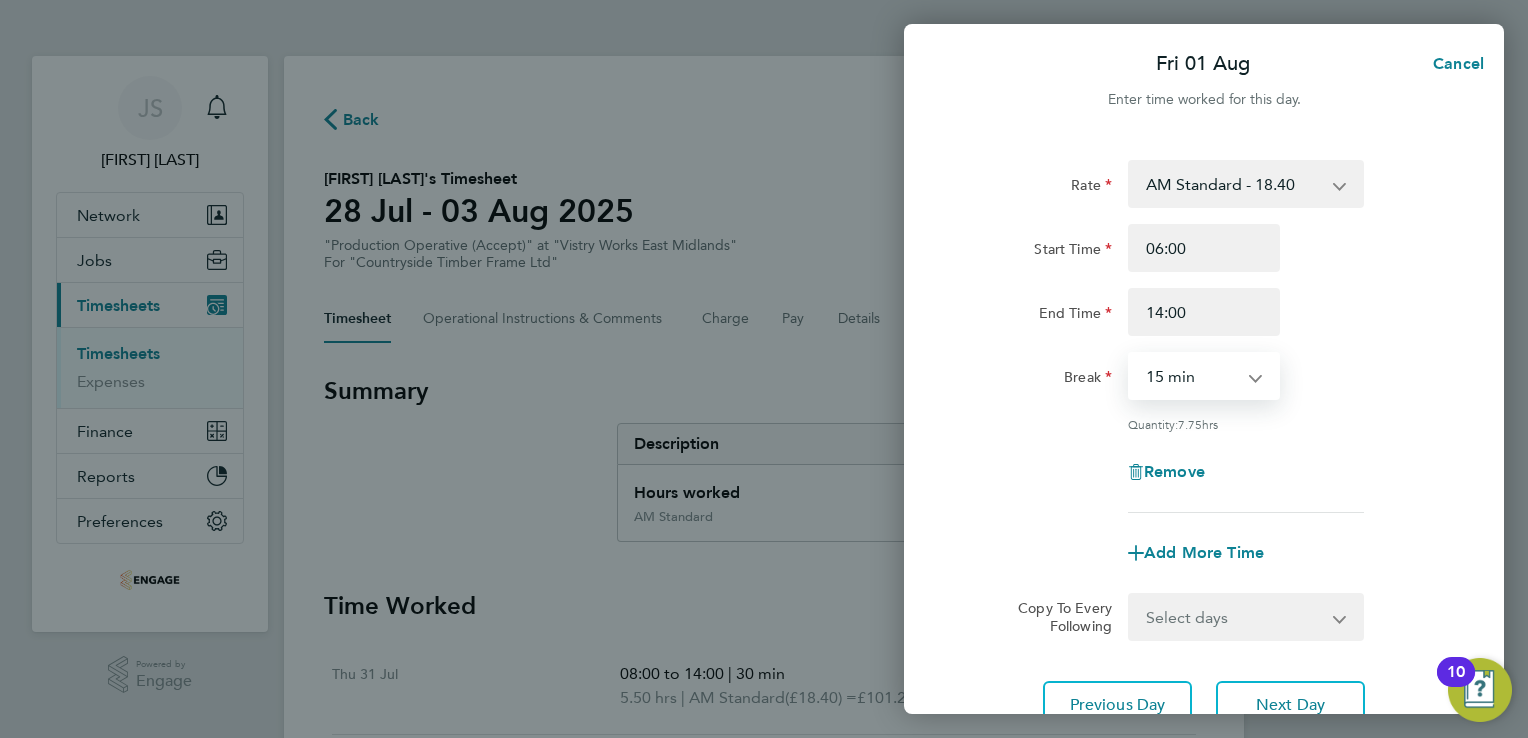 click on "0 min   15 min   30 min   45 min   60 min   75 min   90 min" at bounding box center (1192, 376) 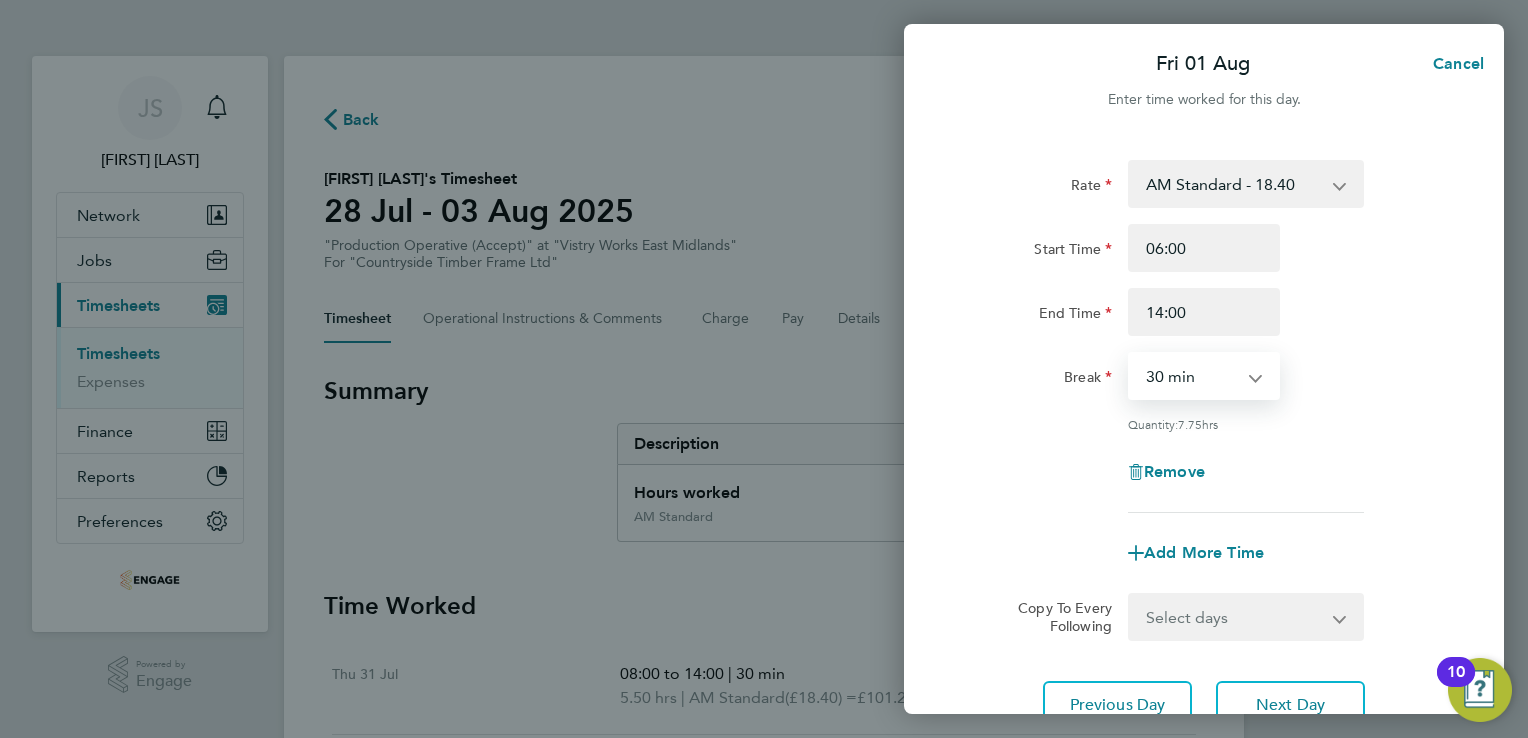 click on "0 min   15 min   30 min   45 min   60 min   75 min   90 min" at bounding box center (1192, 376) 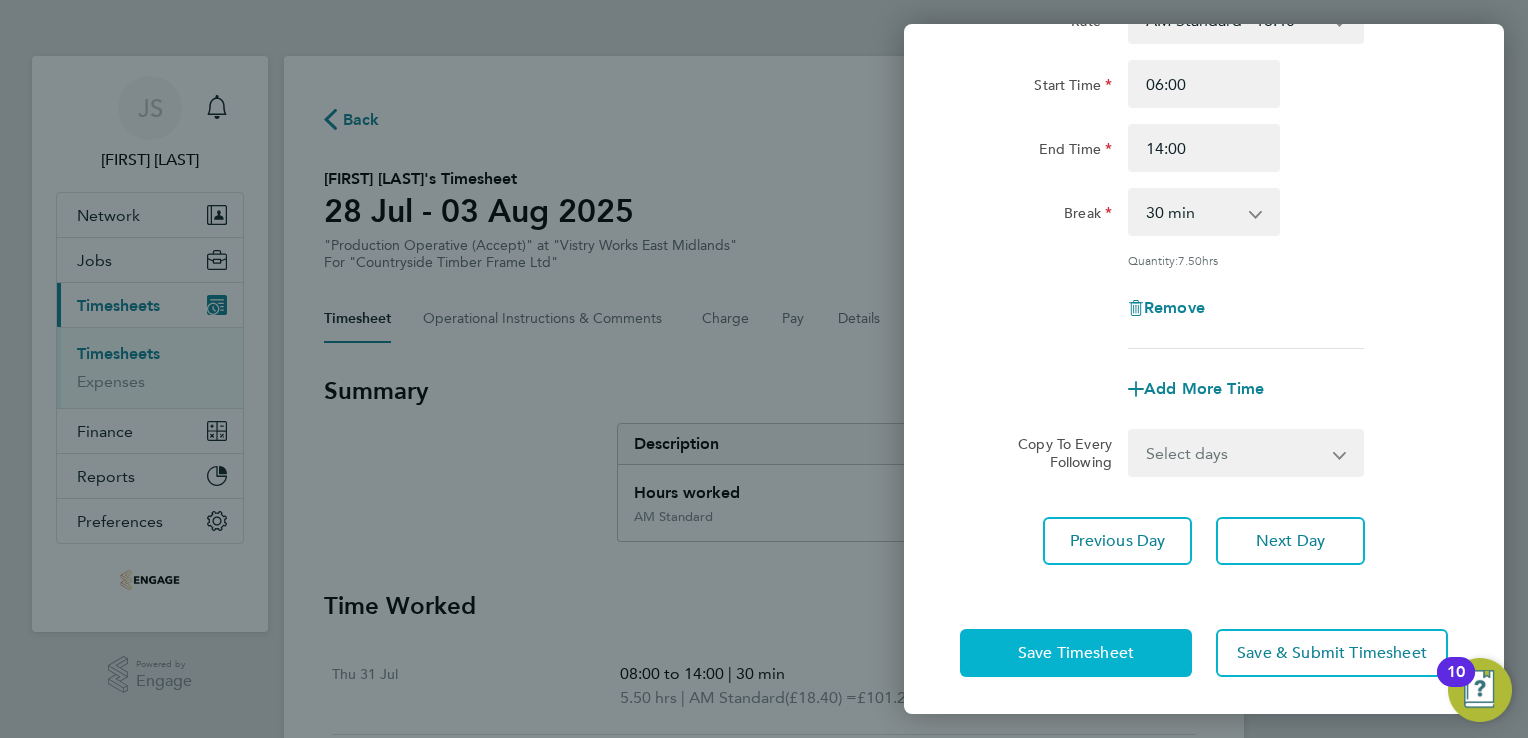 click on "Save Timesheet" 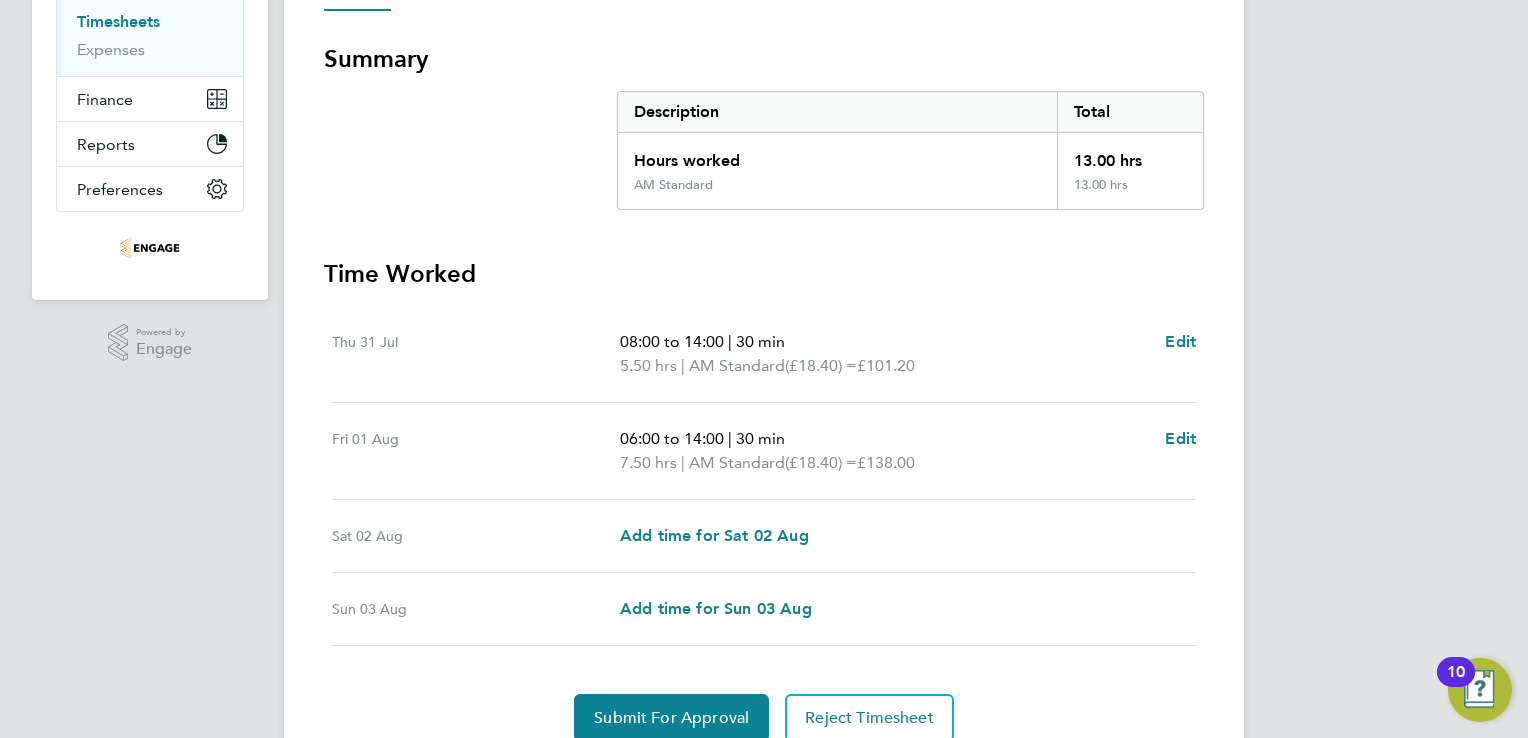 scroll, scrollTop: 338, scrollLeft: 0, axis: vertical 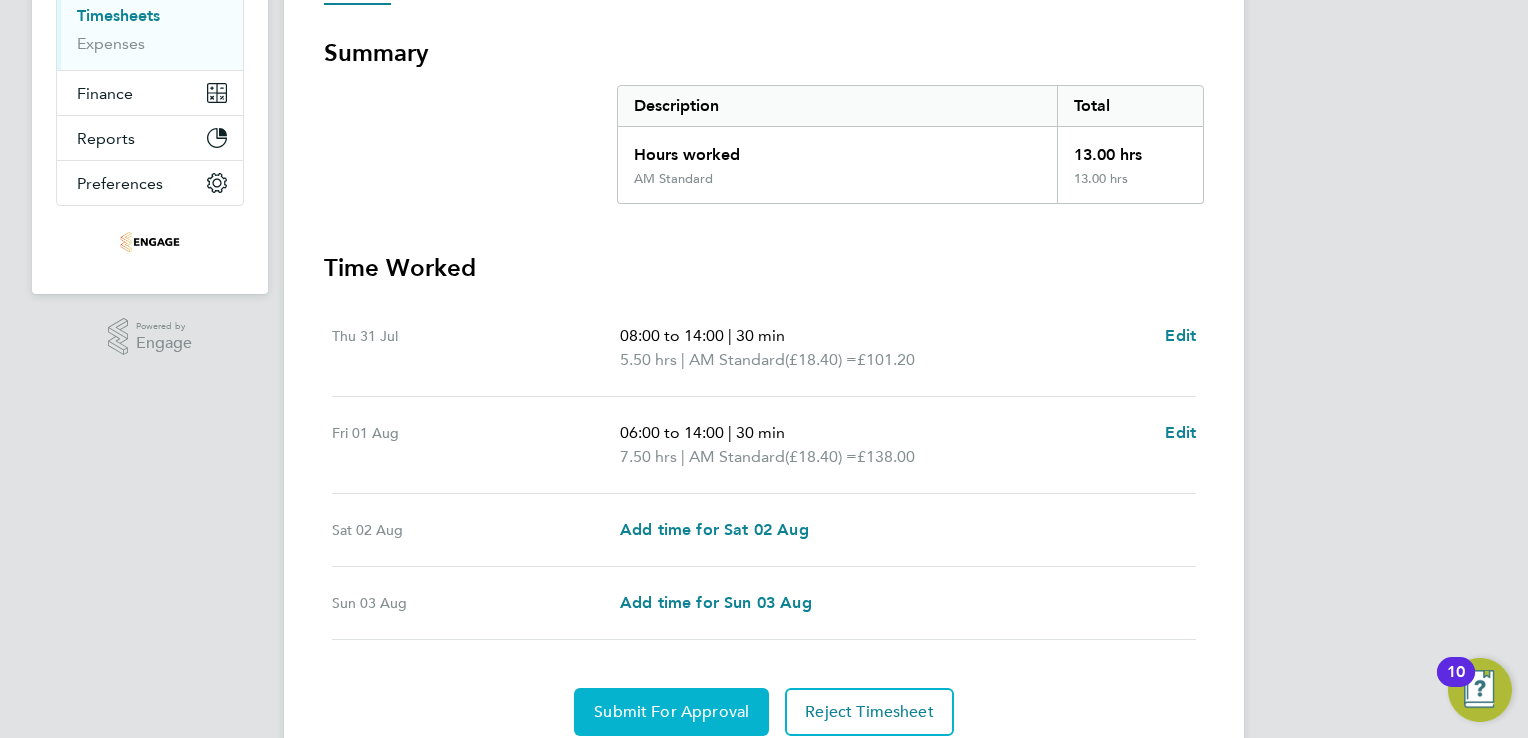 click on "Submit For Approval" 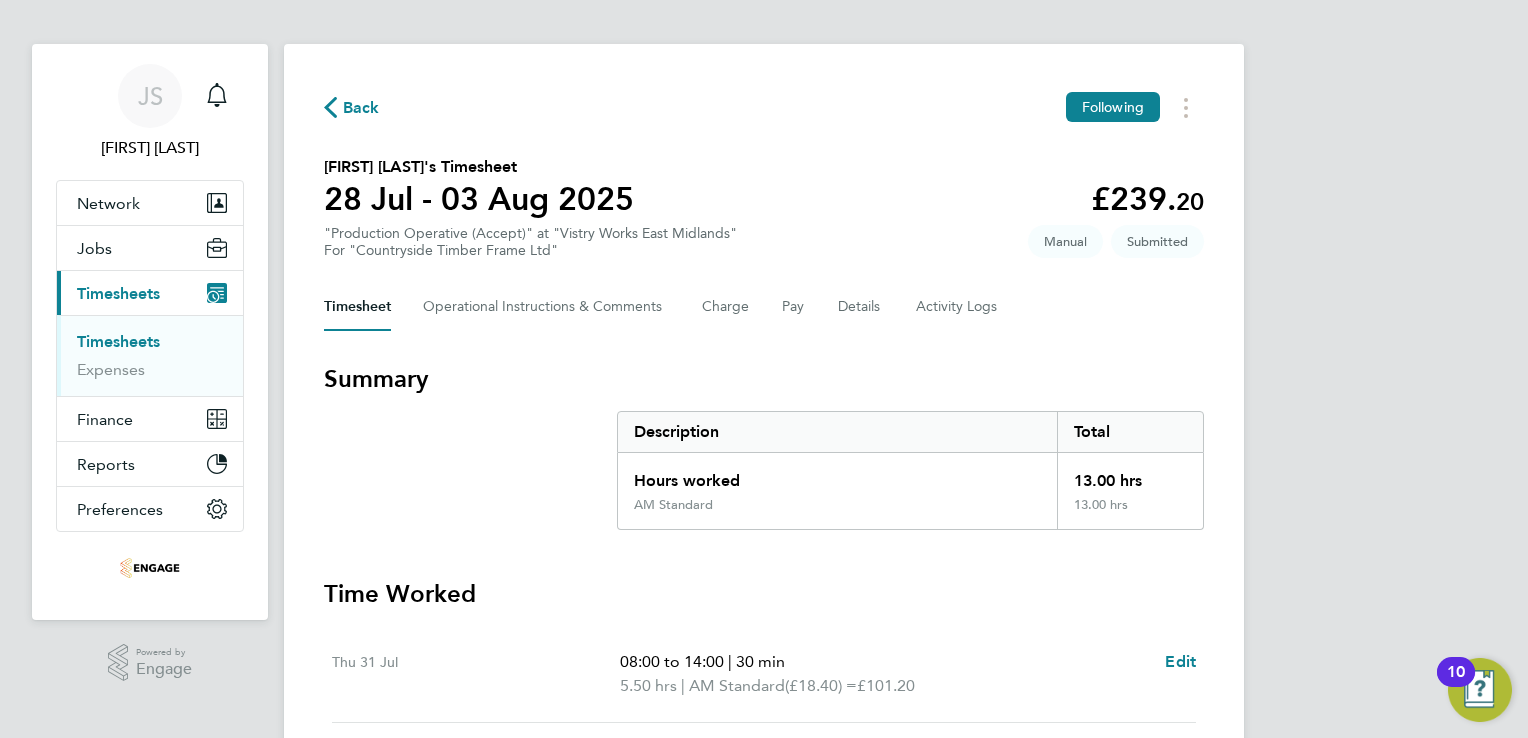 scroll, scrollTop: 0, scrollLeft: 0, axis: both 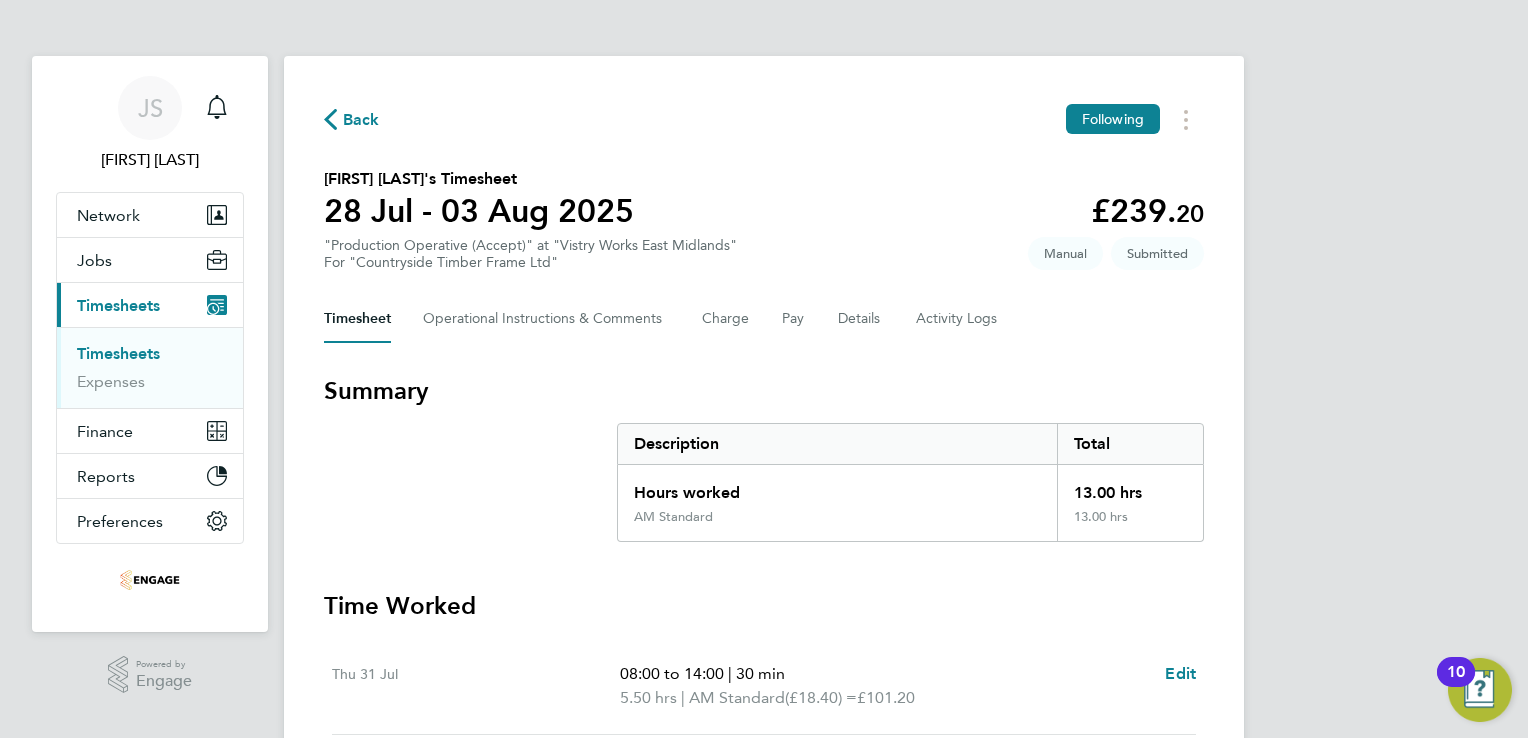click on "Back" 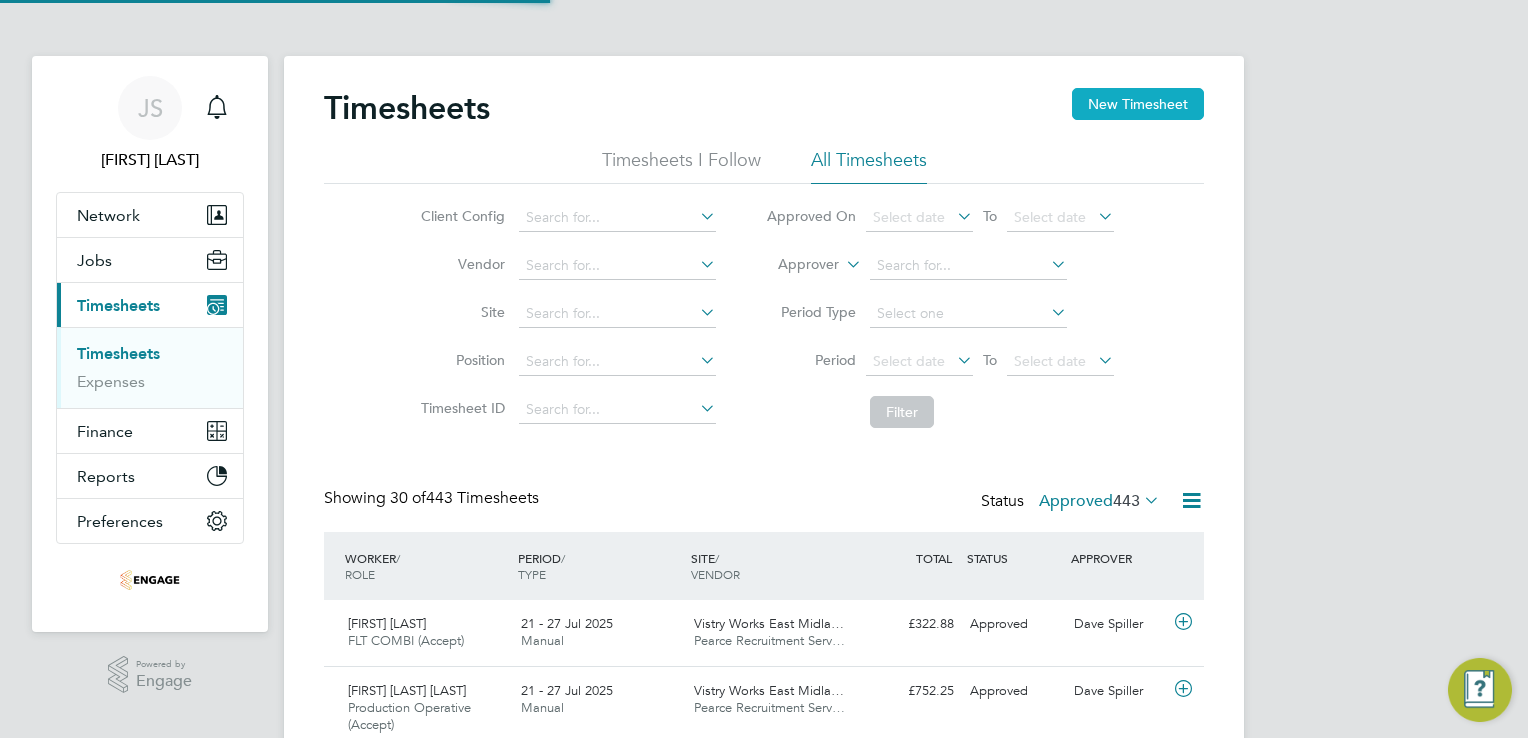 scroll, scrollTop: 9, scrollLeft: 10, axis: both 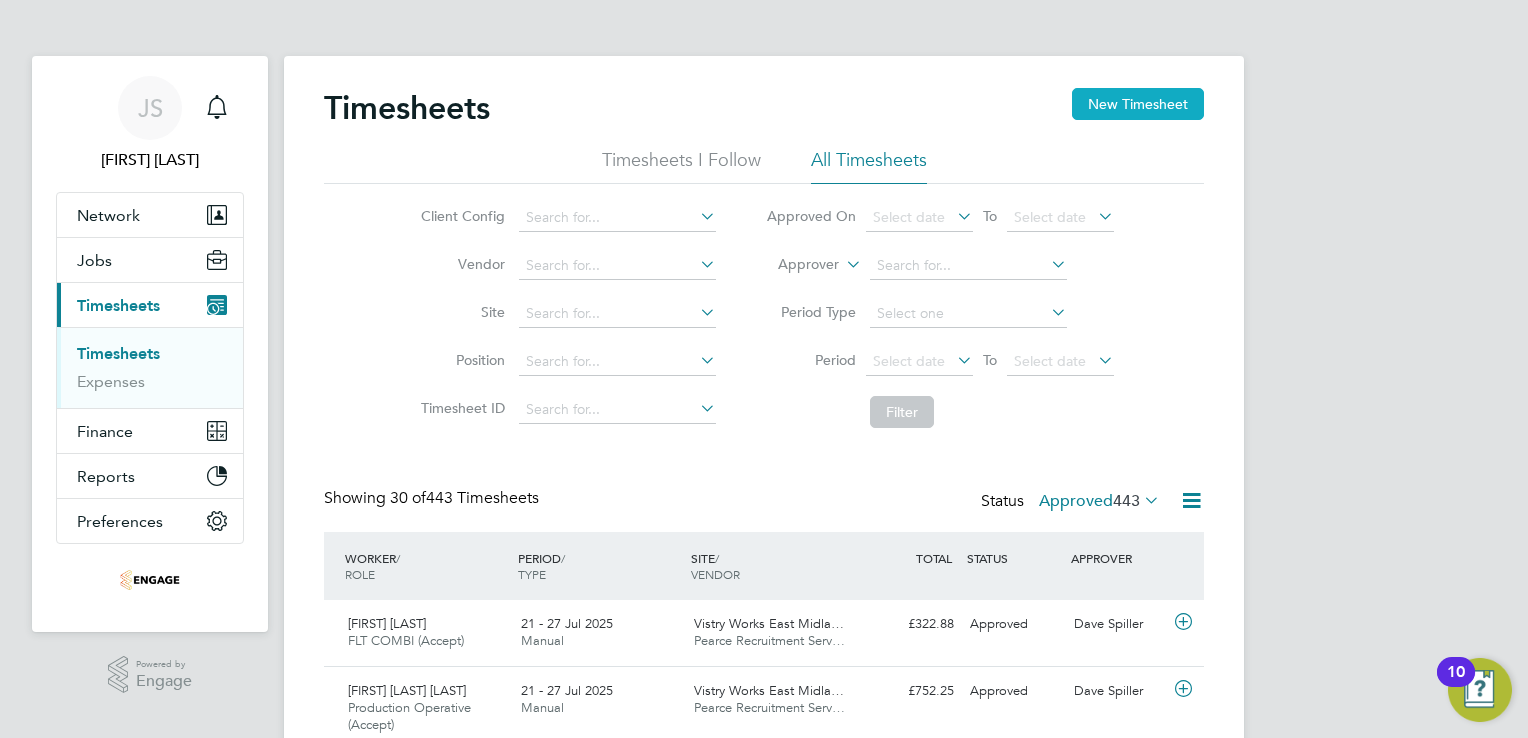 click on "New Timesheet" 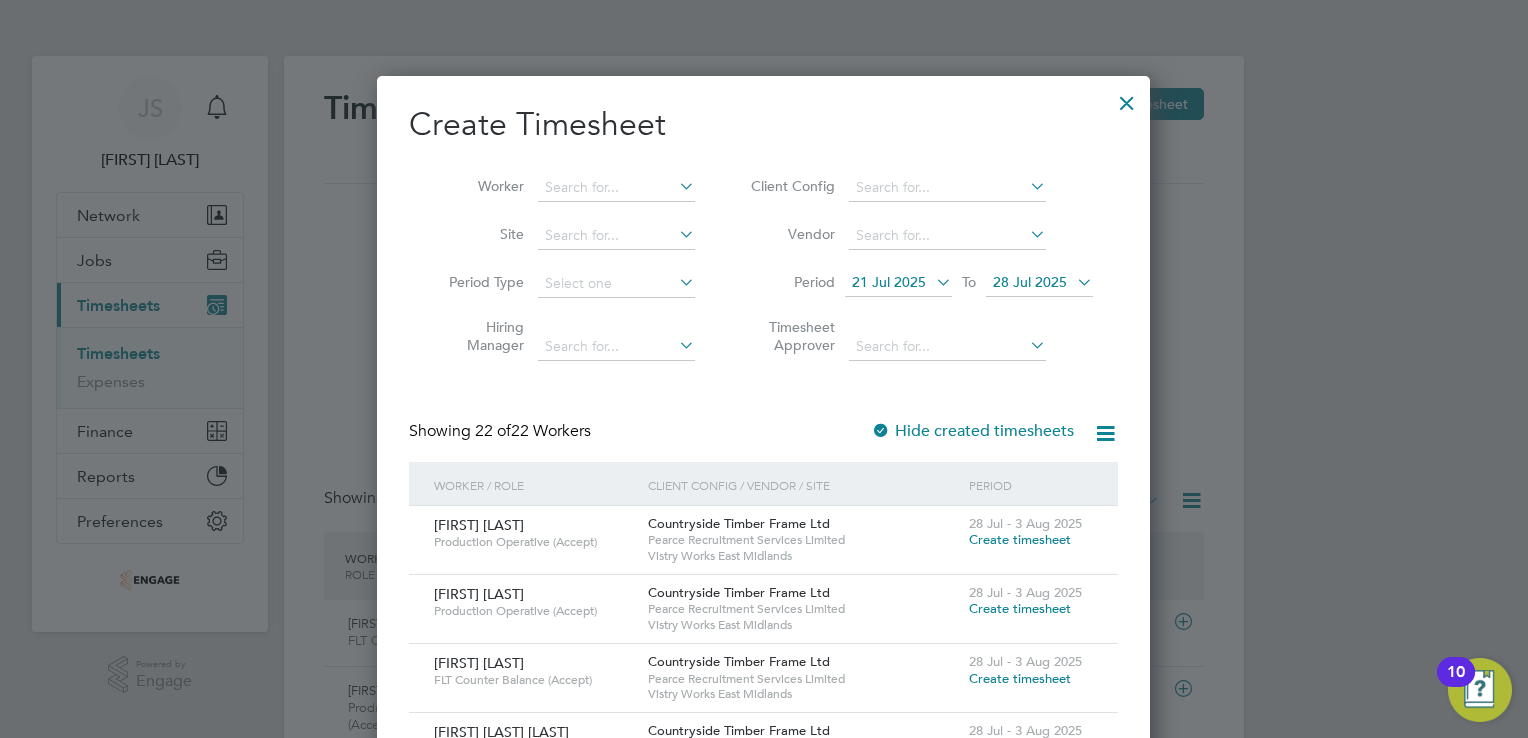 click on "21 Jul 2025" at bounding box center (898, 283) 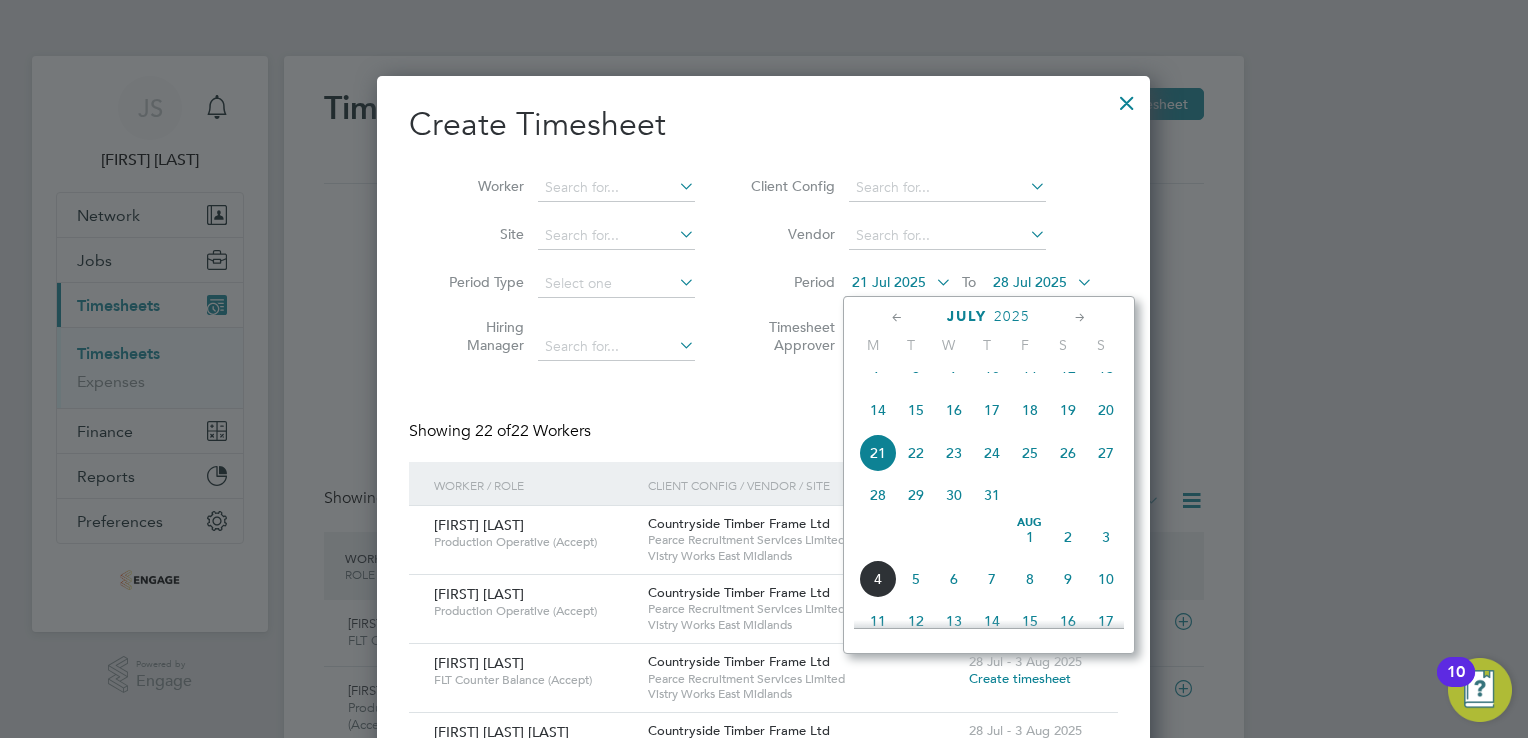 click on "28" 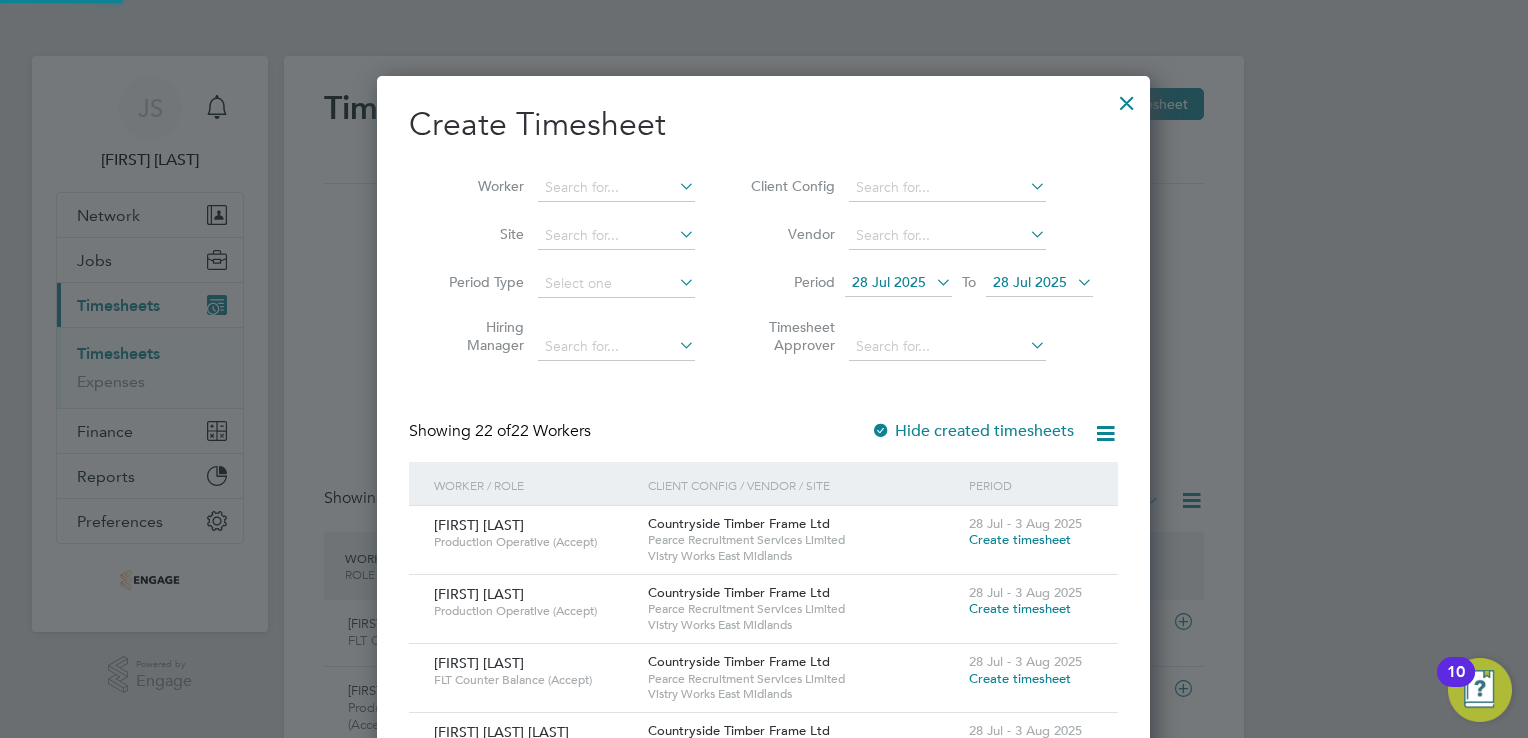 click on "28 Jul 2025" at bounding box center (1039, 283) 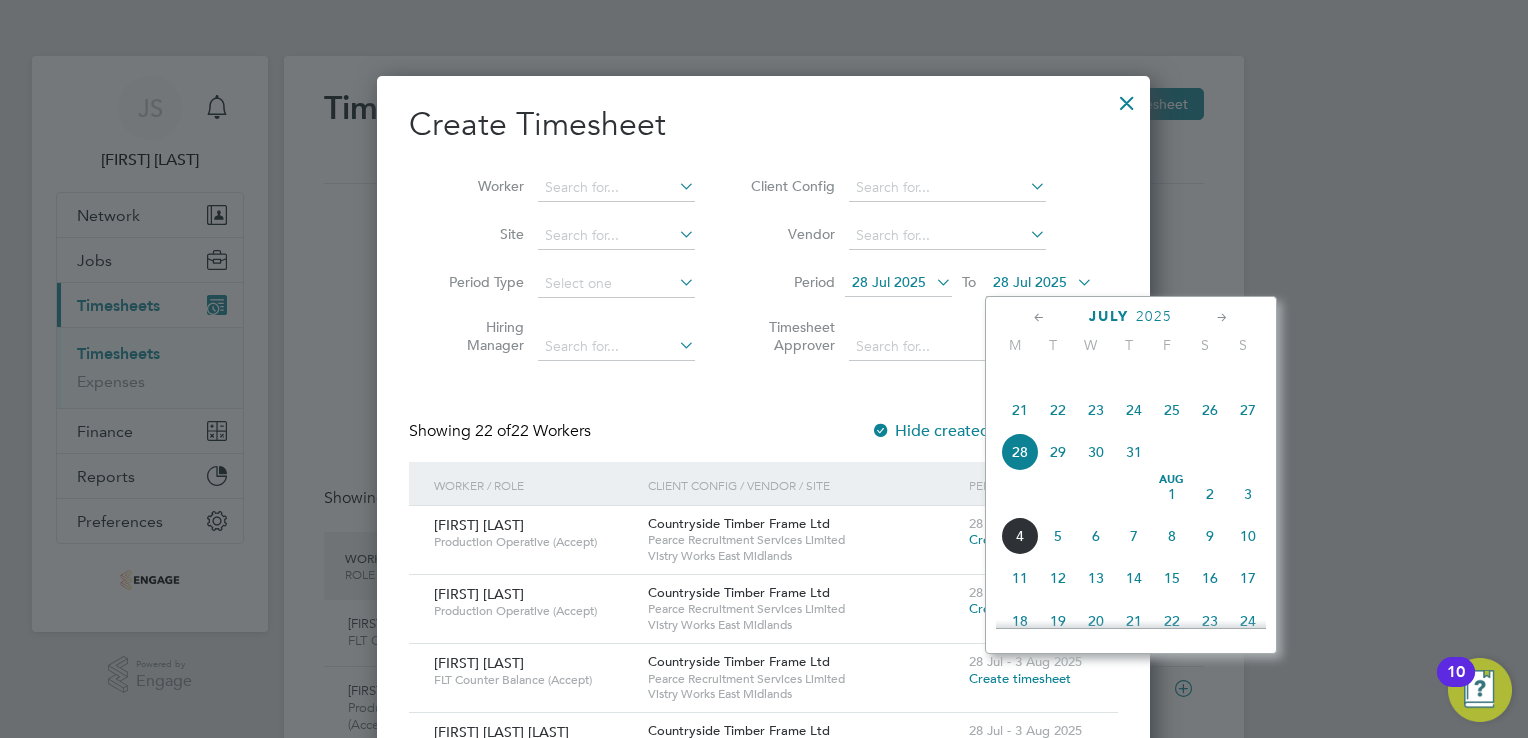 click on "3" 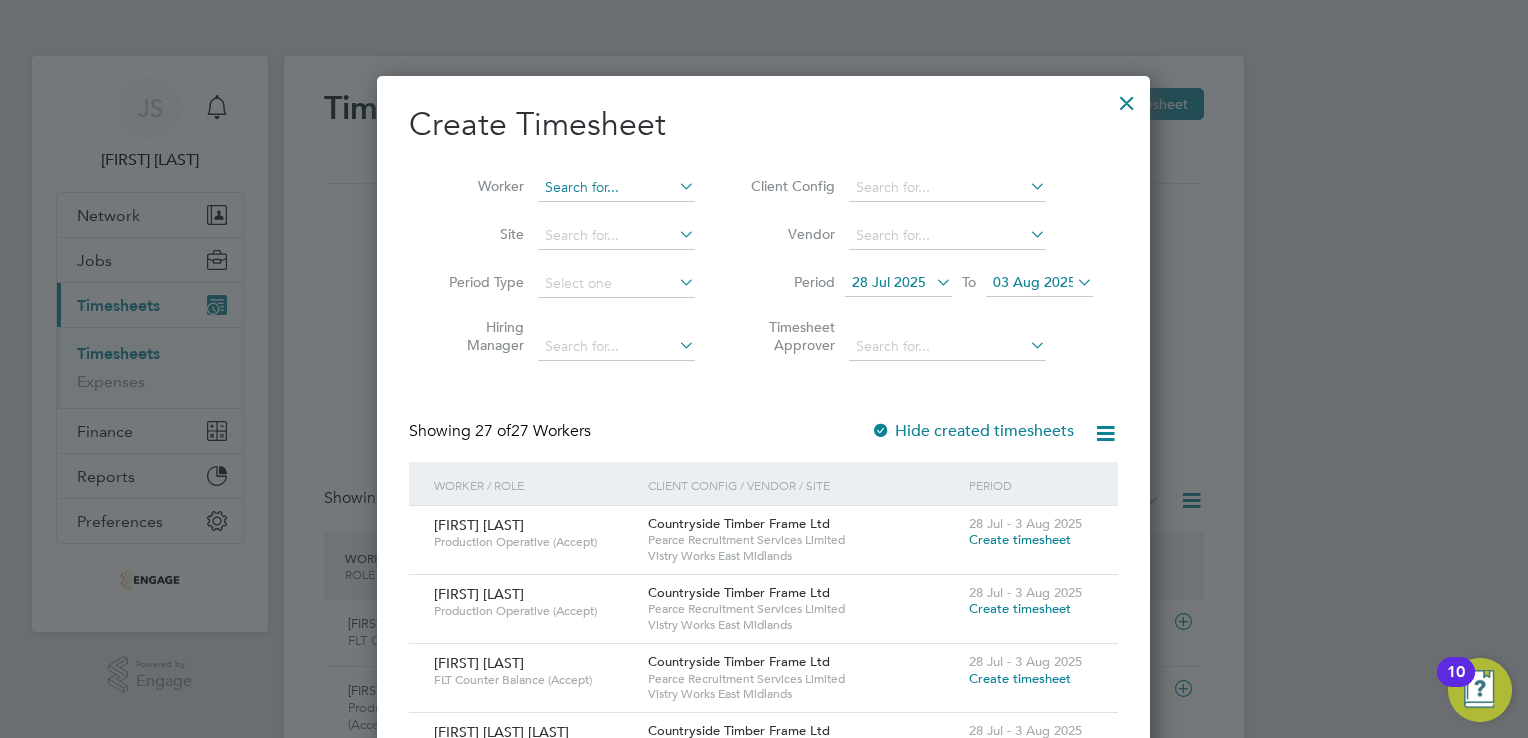 click at bounding box center [616, 188] 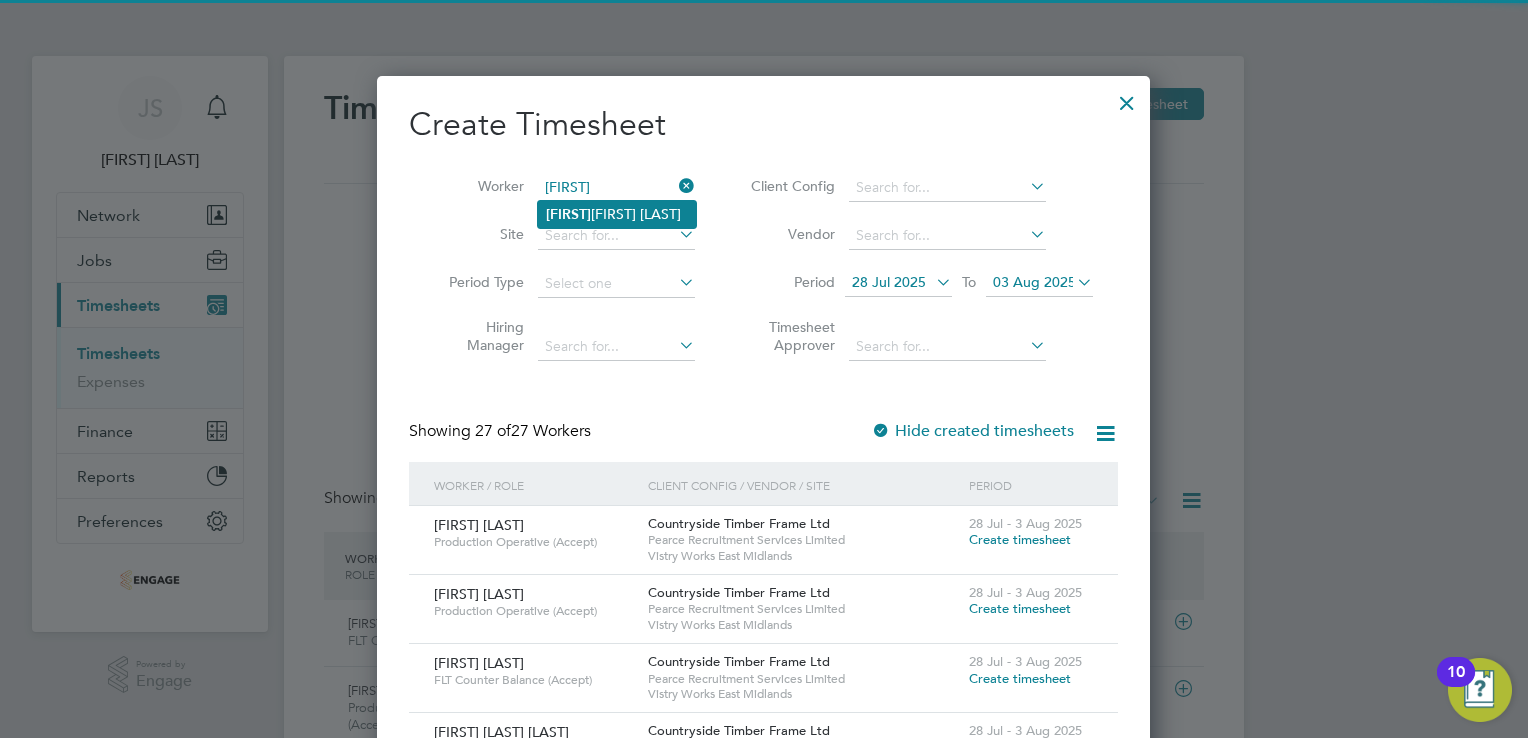 click on "Chad dai Anderson" 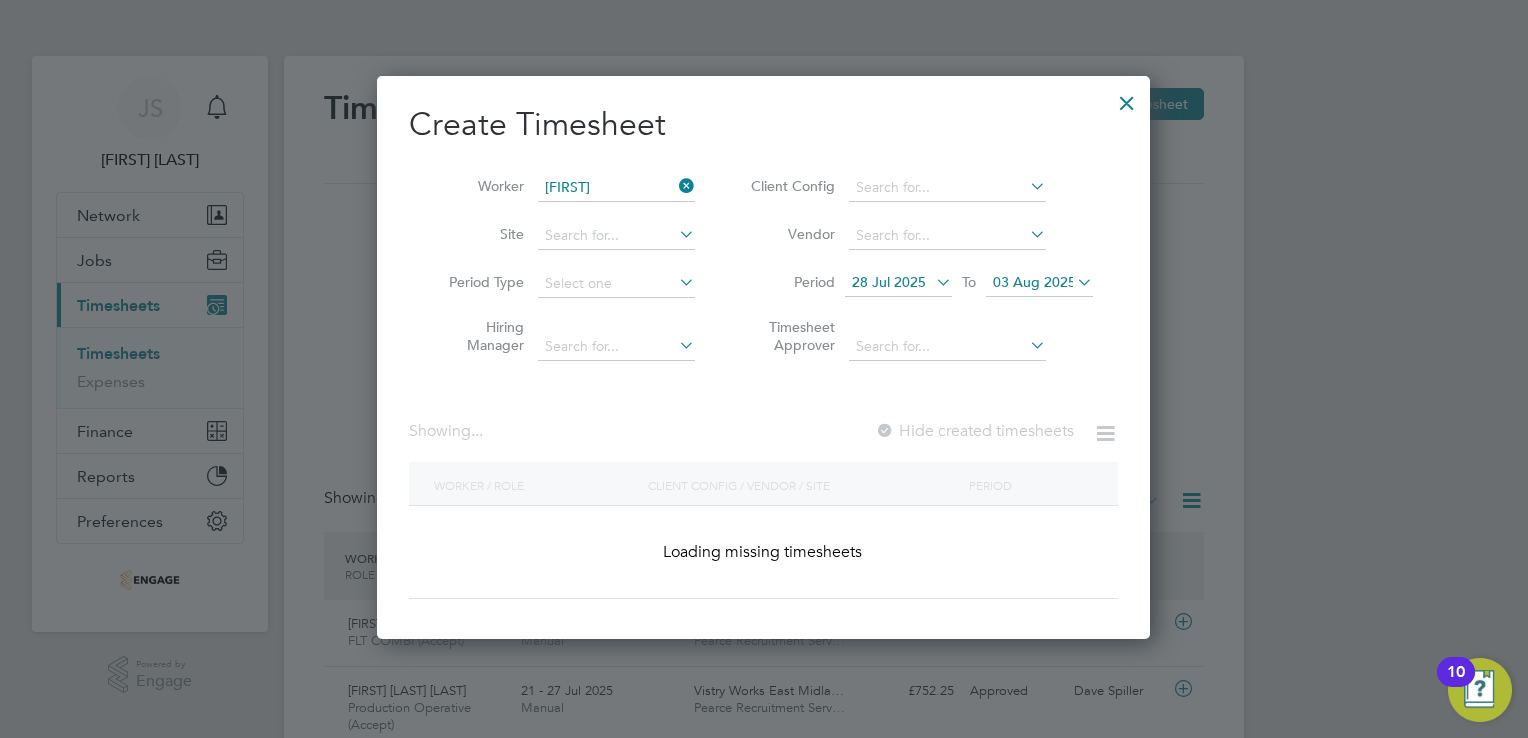 type on "[FIRST] [LAST]" 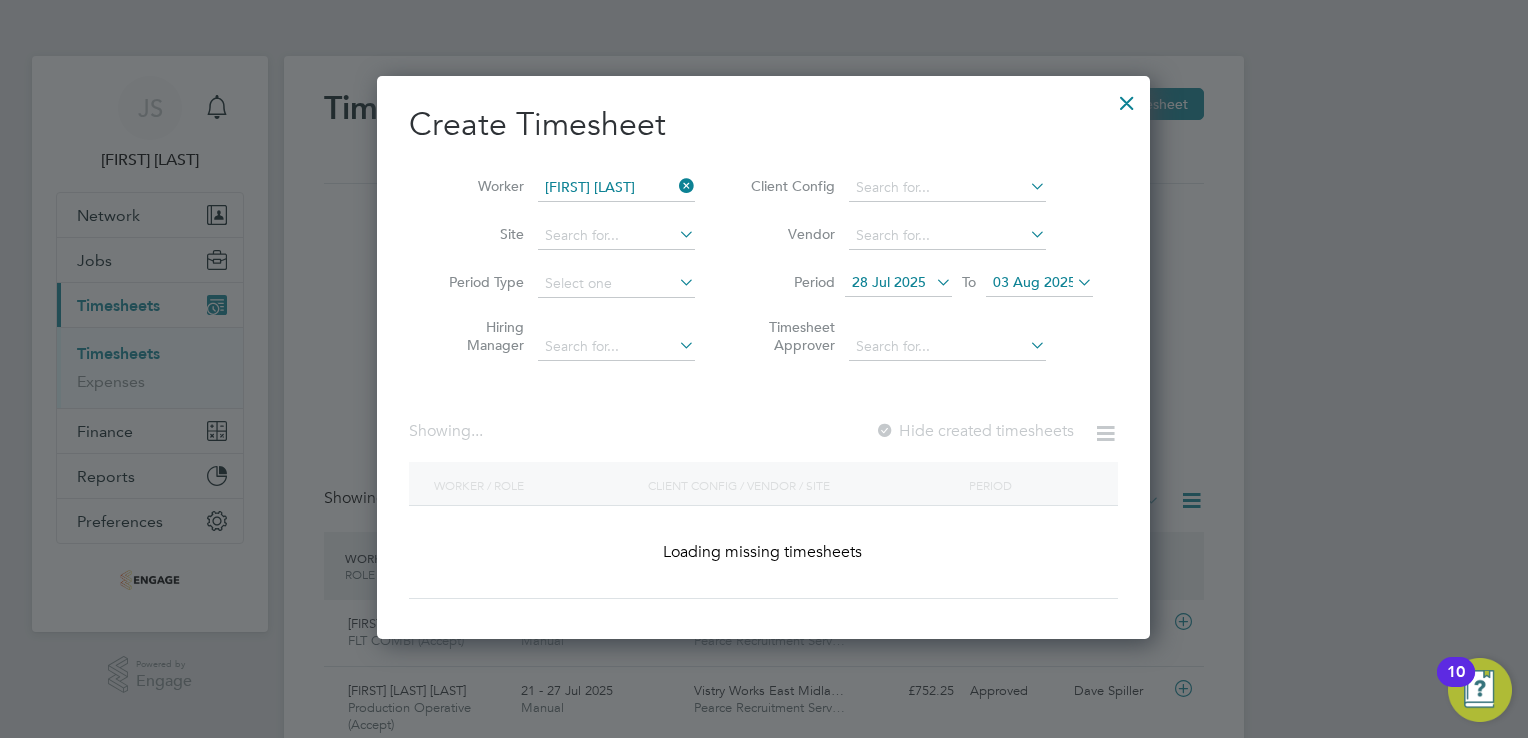 scroll, scrollTop: 10, scrollLeft: 10, axis: both 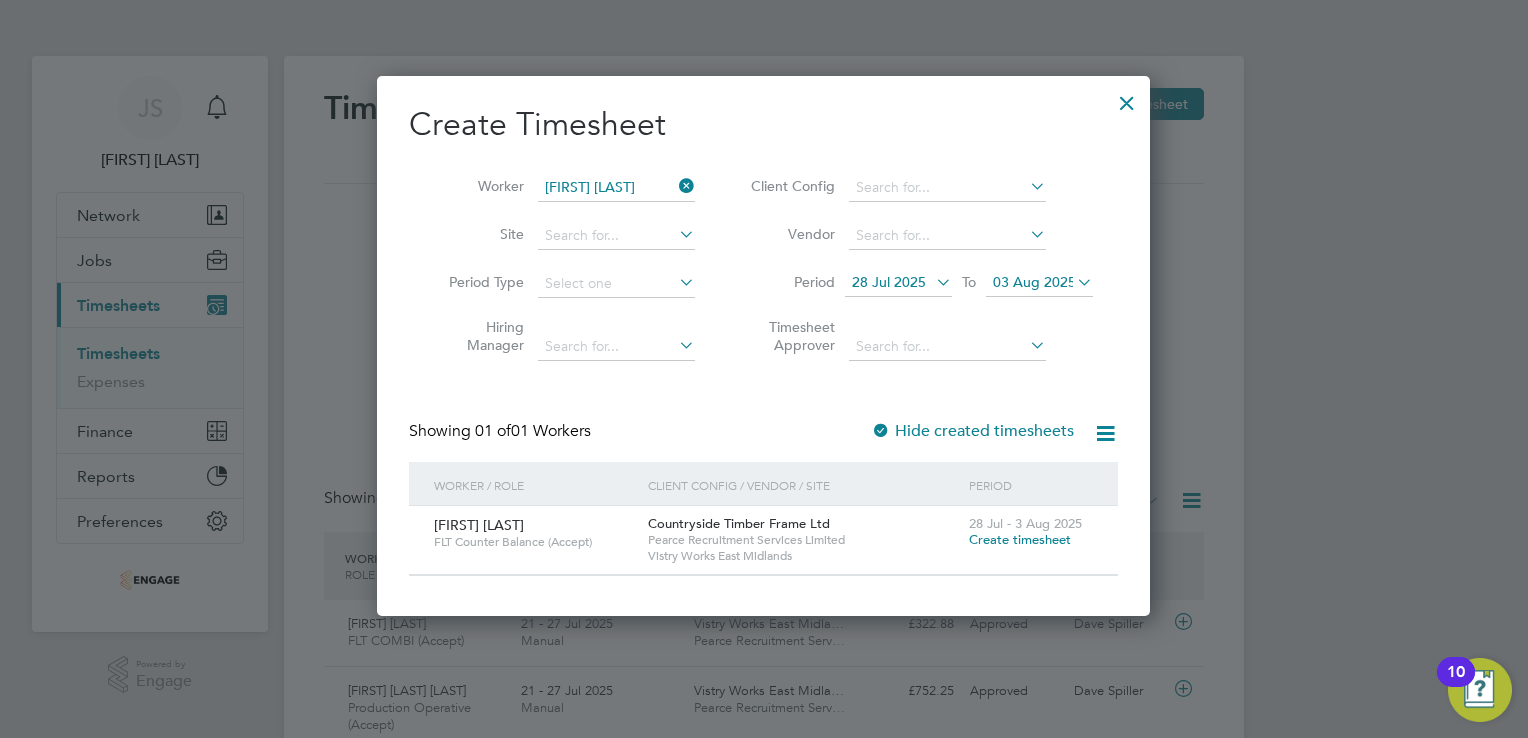 click on "Create timesheet" at bounding box center [1020, 539] 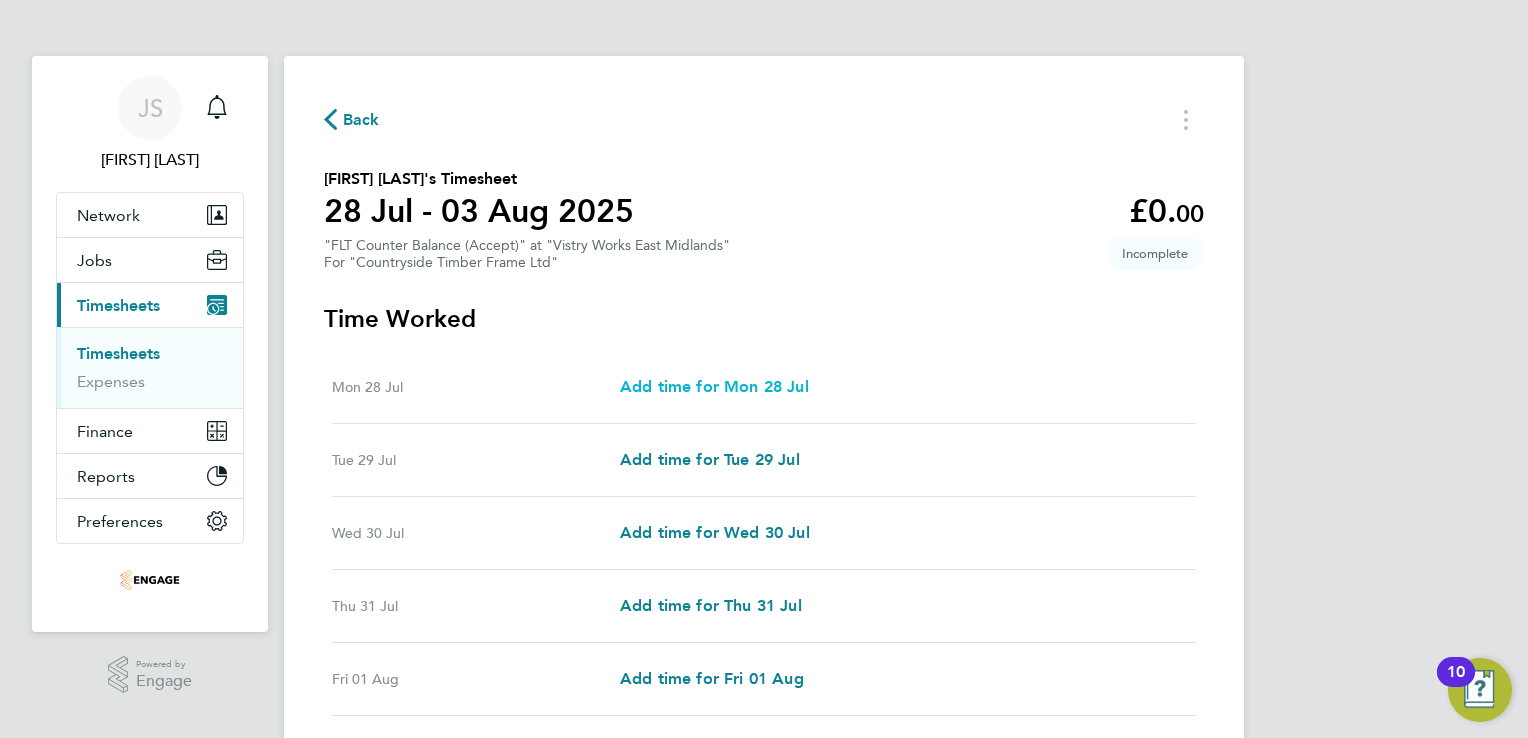 click on "Add time for Mon 28 Jul" at bounding box center [714, 386] 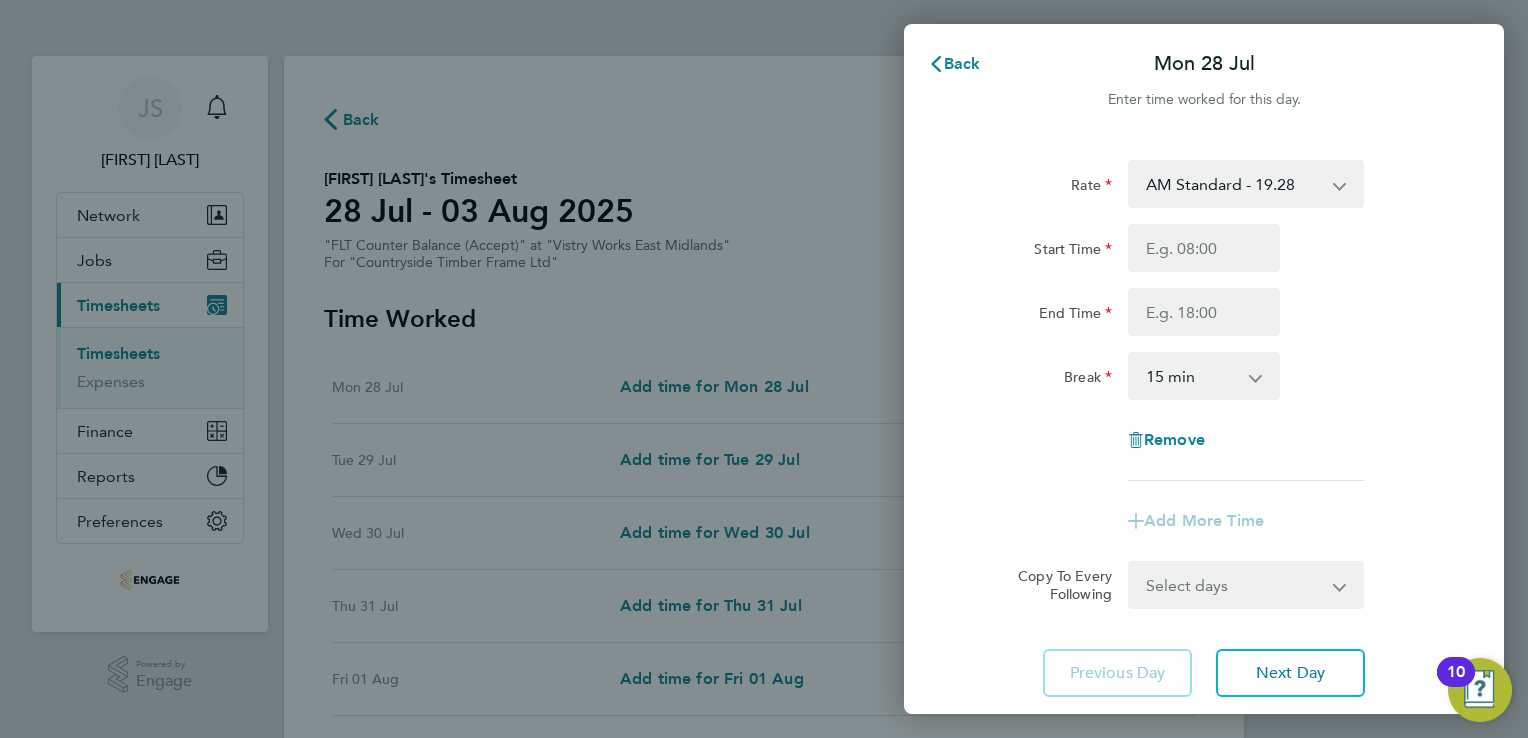 click on "AM Standard - 19.28   OT2 AM - 38.56   PM OT 2 - 42.03   PM OT 1 - 31.52   PM Standard - 21.02   OT1 AM - 28.92" at bounding box center (1234, 184) 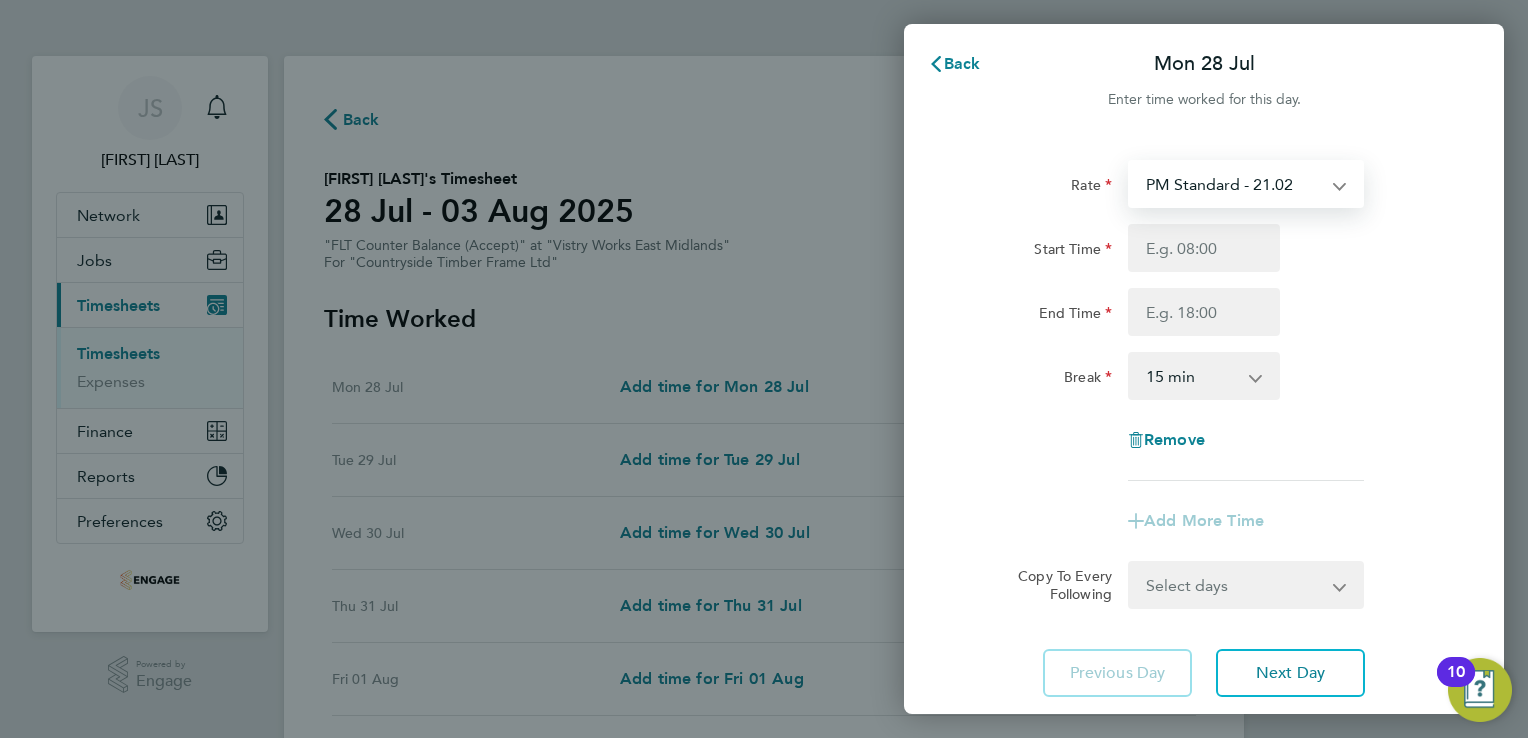 select on "15" 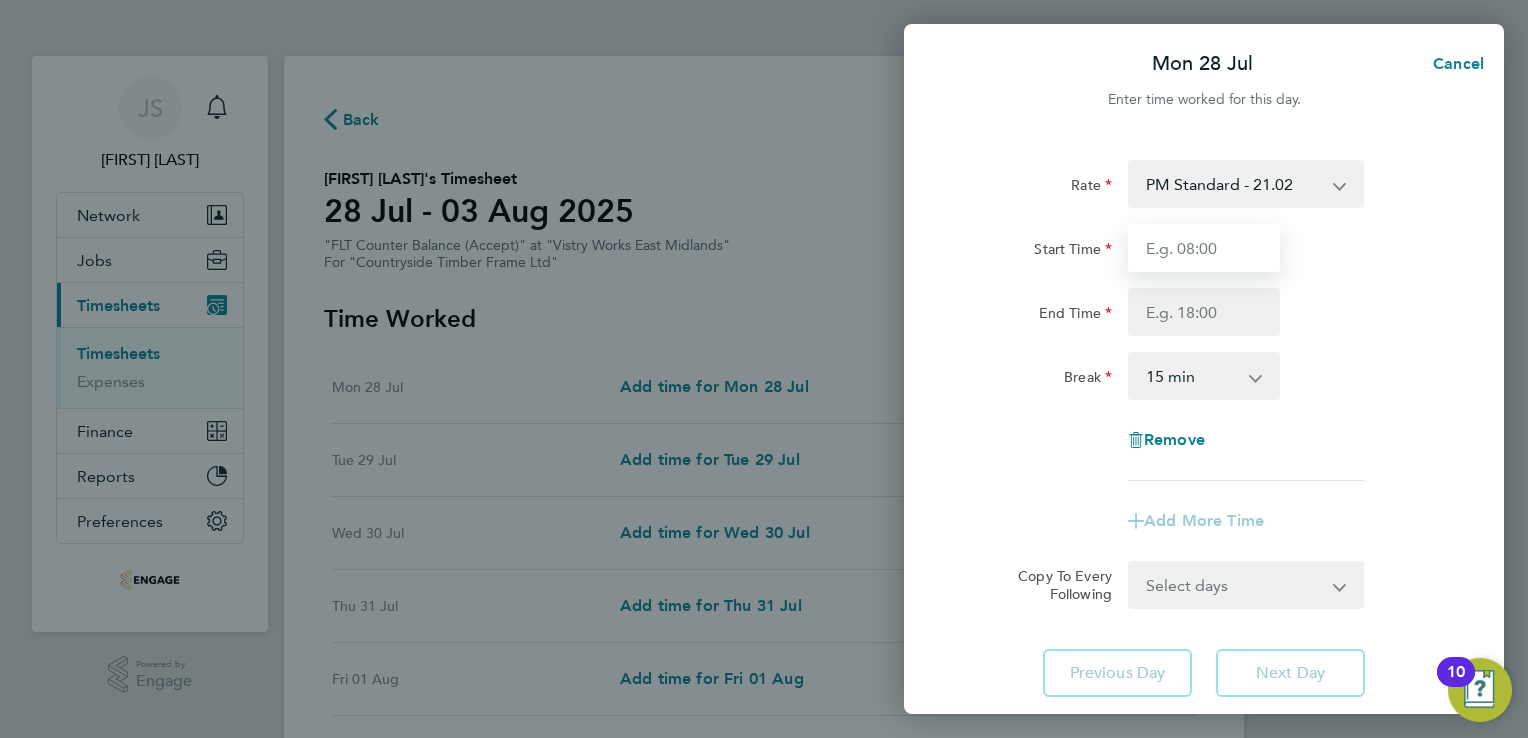 click on "Start Time" at bounding box center [1204, 248] 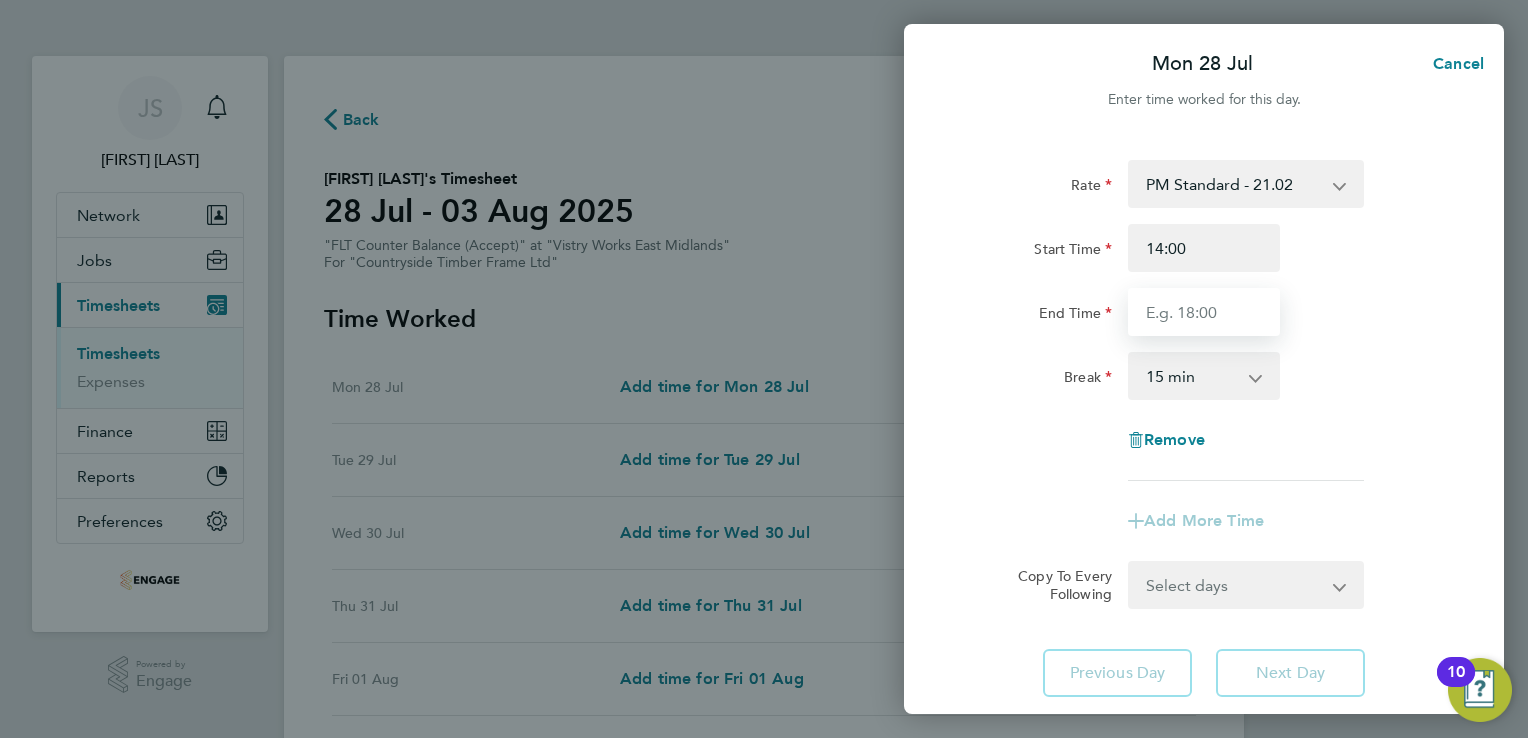 click on "End Time" at bounding box center [1204, 312] 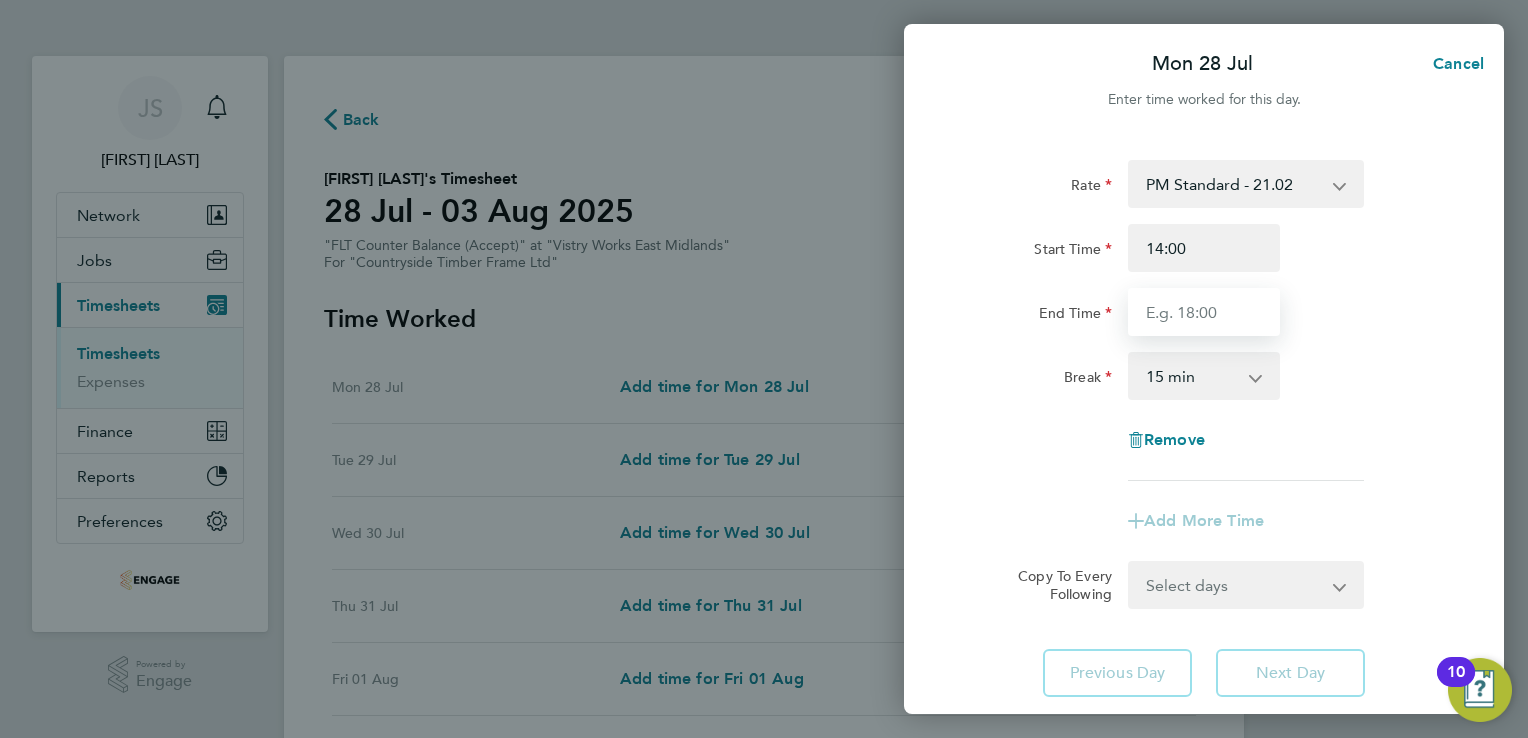 type on "22:30" 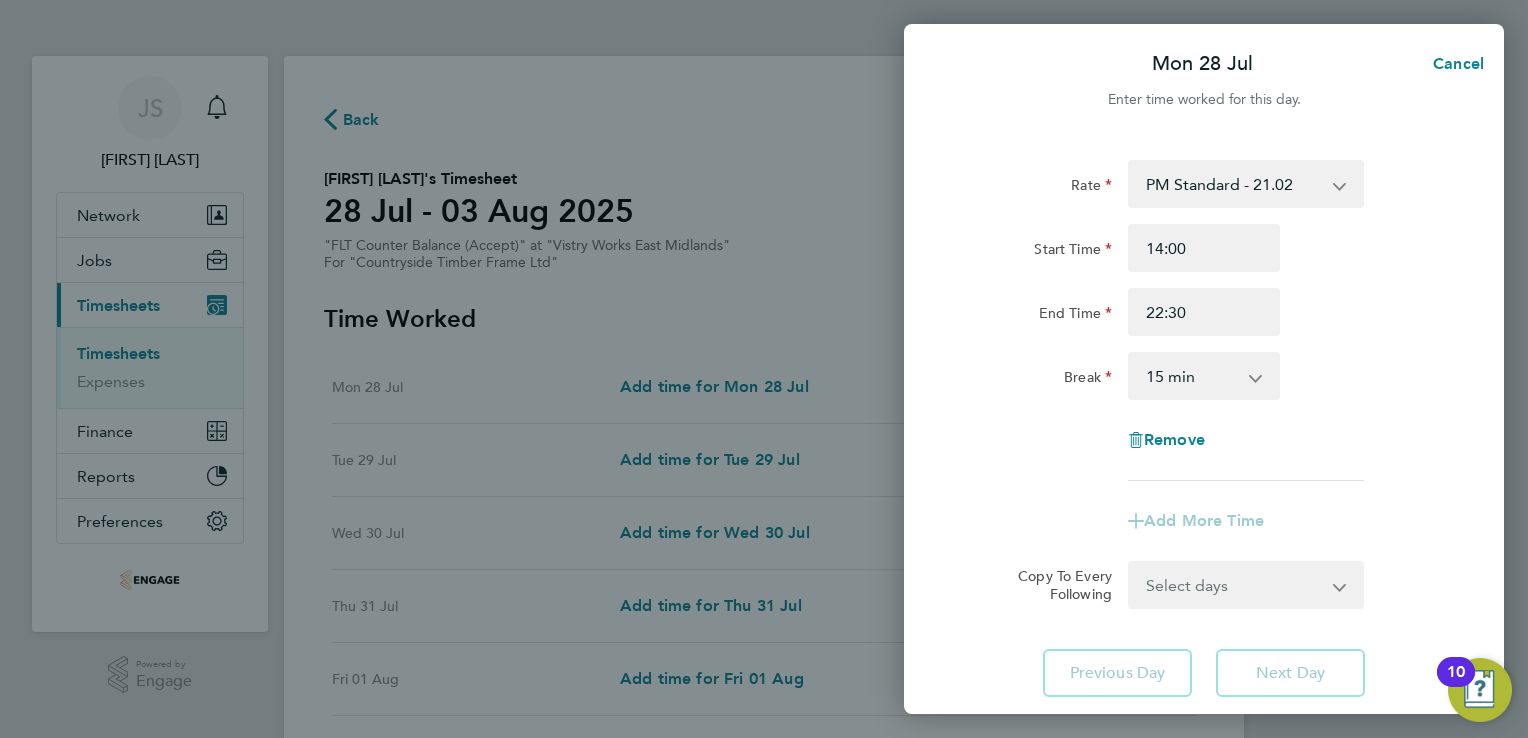 click on "0 min   15 min   30 min   45 min   60 min   75 min   90 min" at bounding box center [1192, 376] 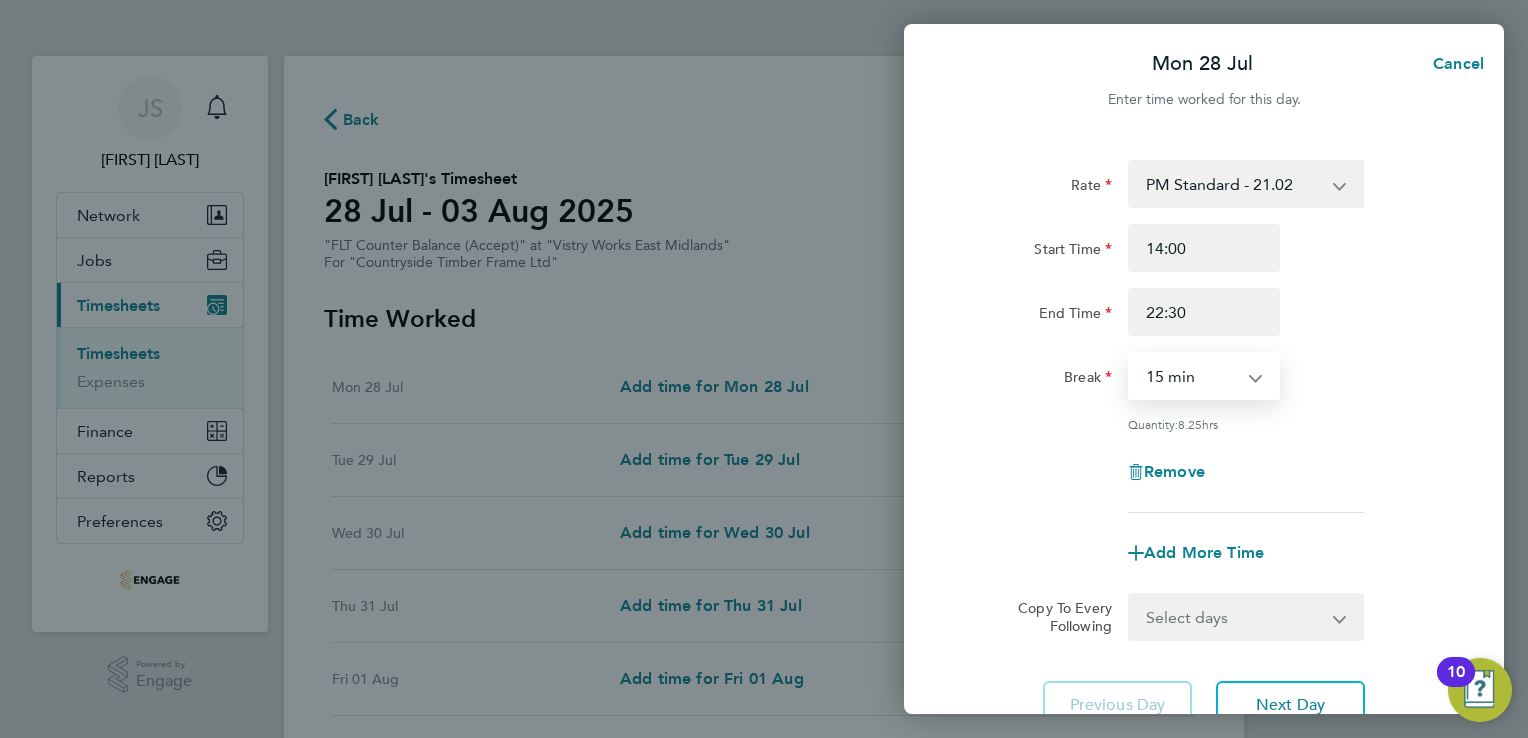 select on "30" 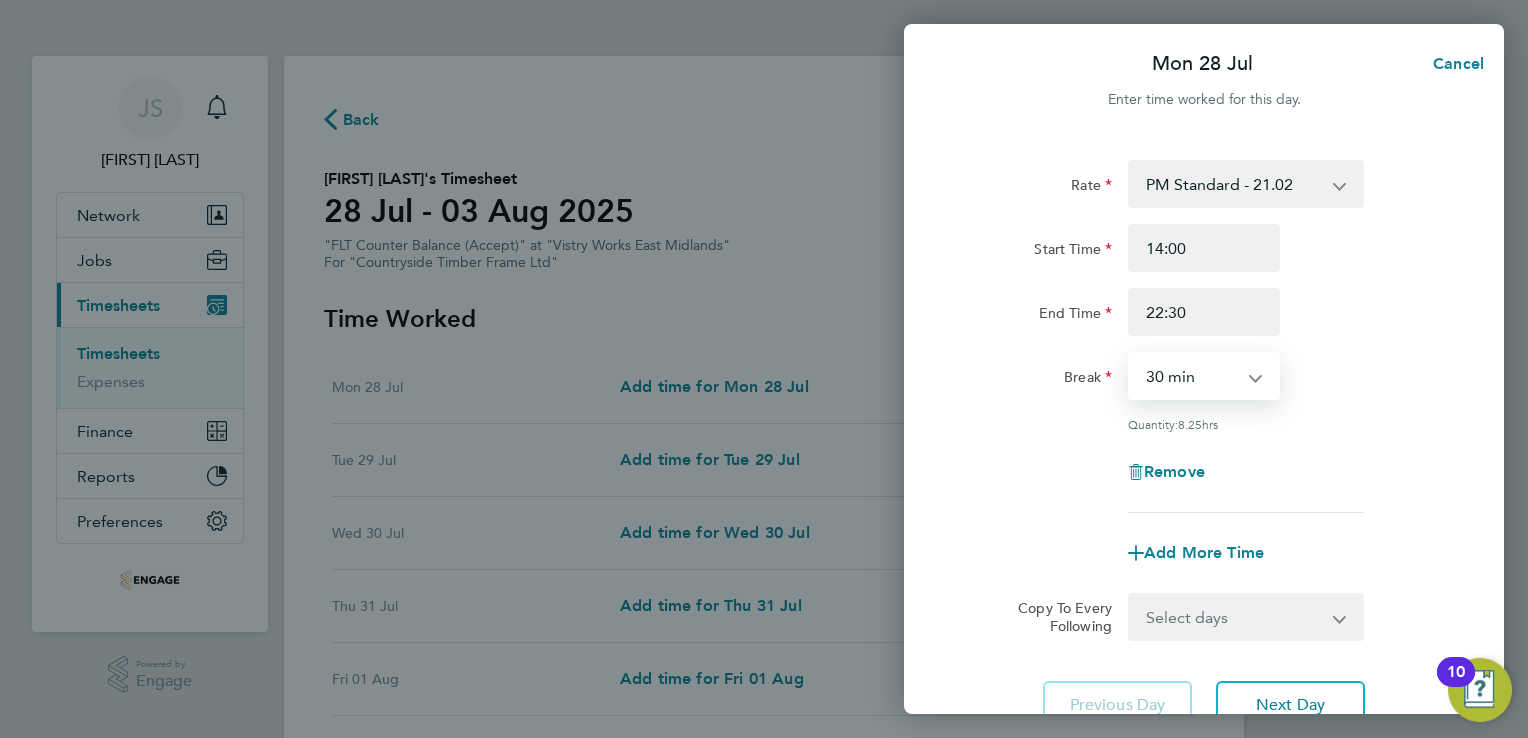 click on "0 min   15 min   30 min   45 min   60 min   75 min   90 min" at bounding box center [1192, 376] 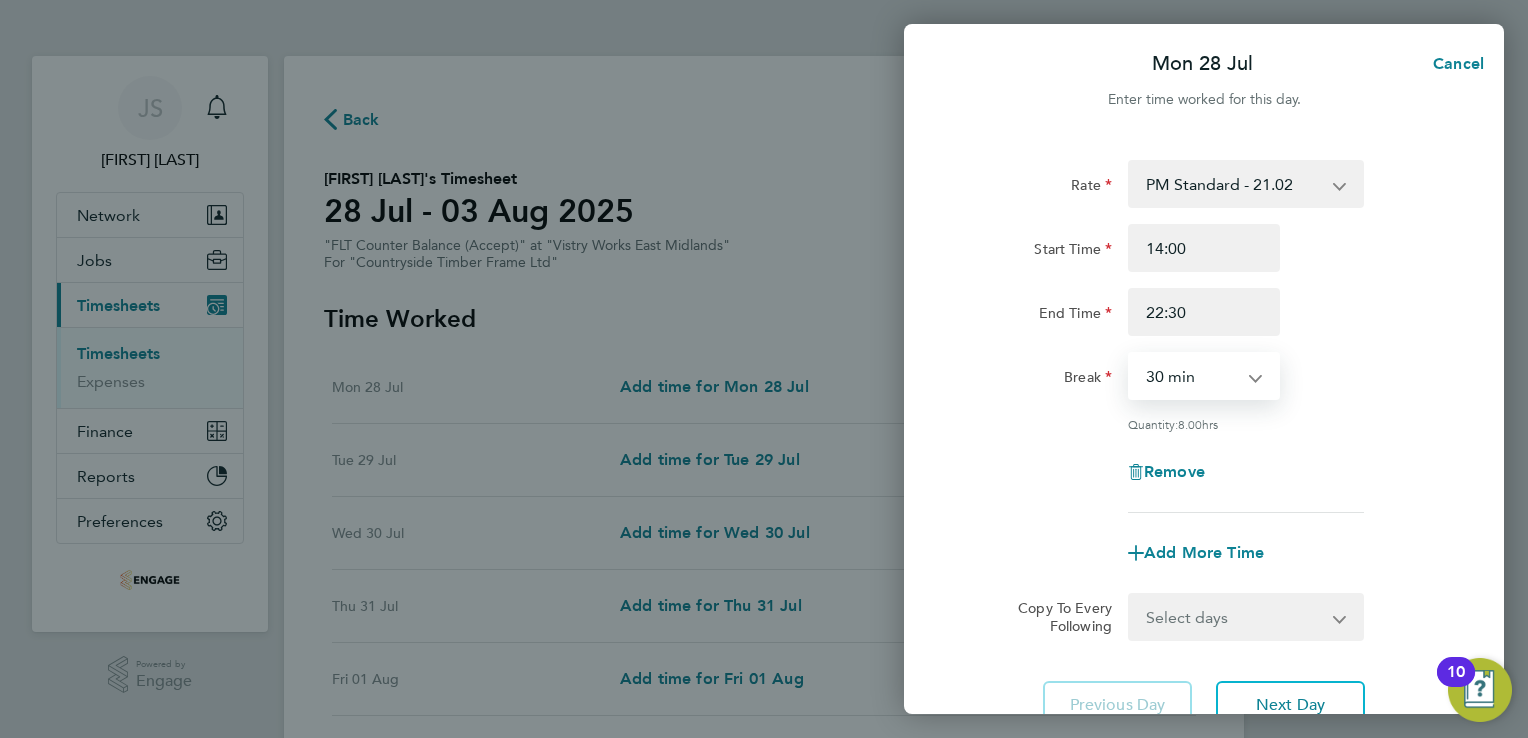 scroll, scrollTop: 164, scrollLeft: 0, axis: vertical 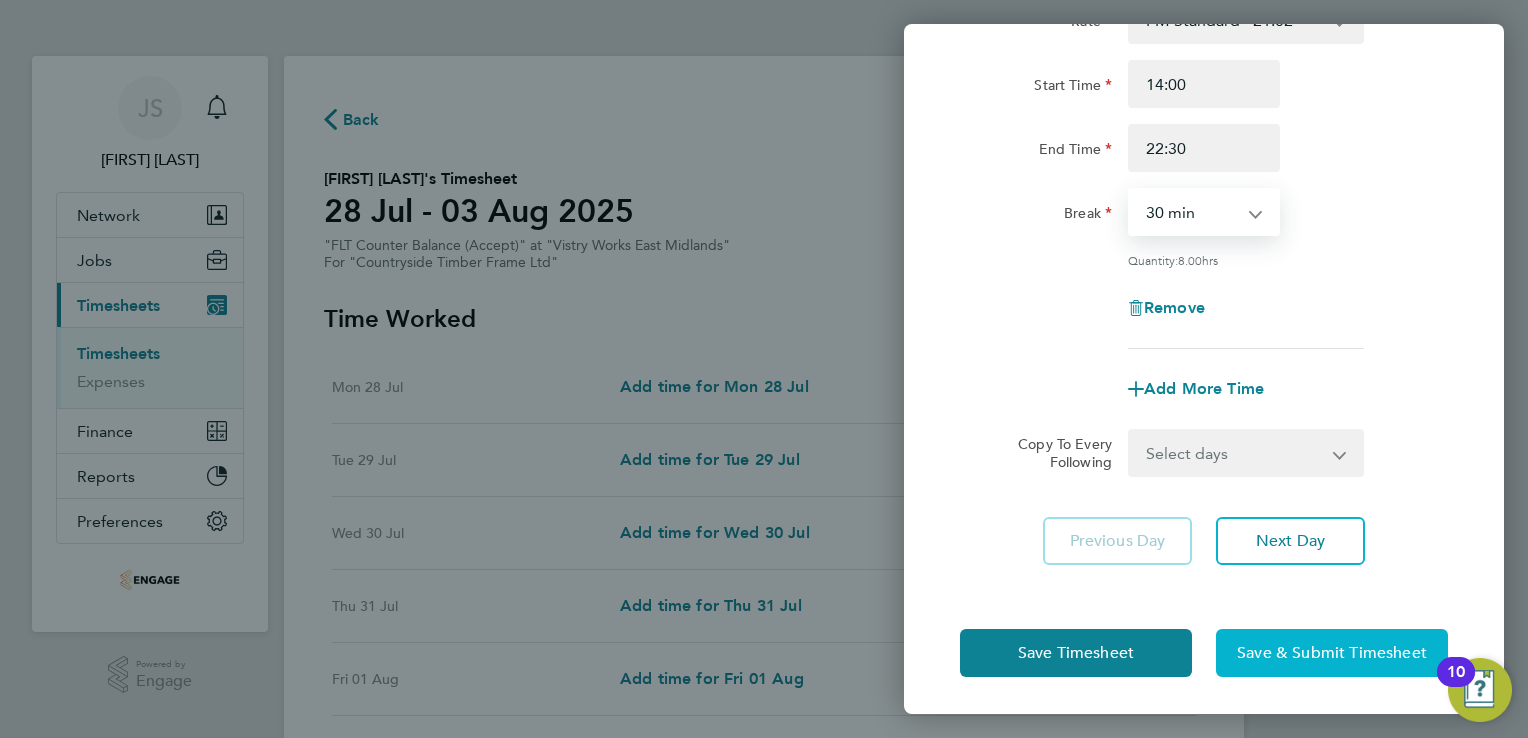 click on "Save & Submit Timesheet" 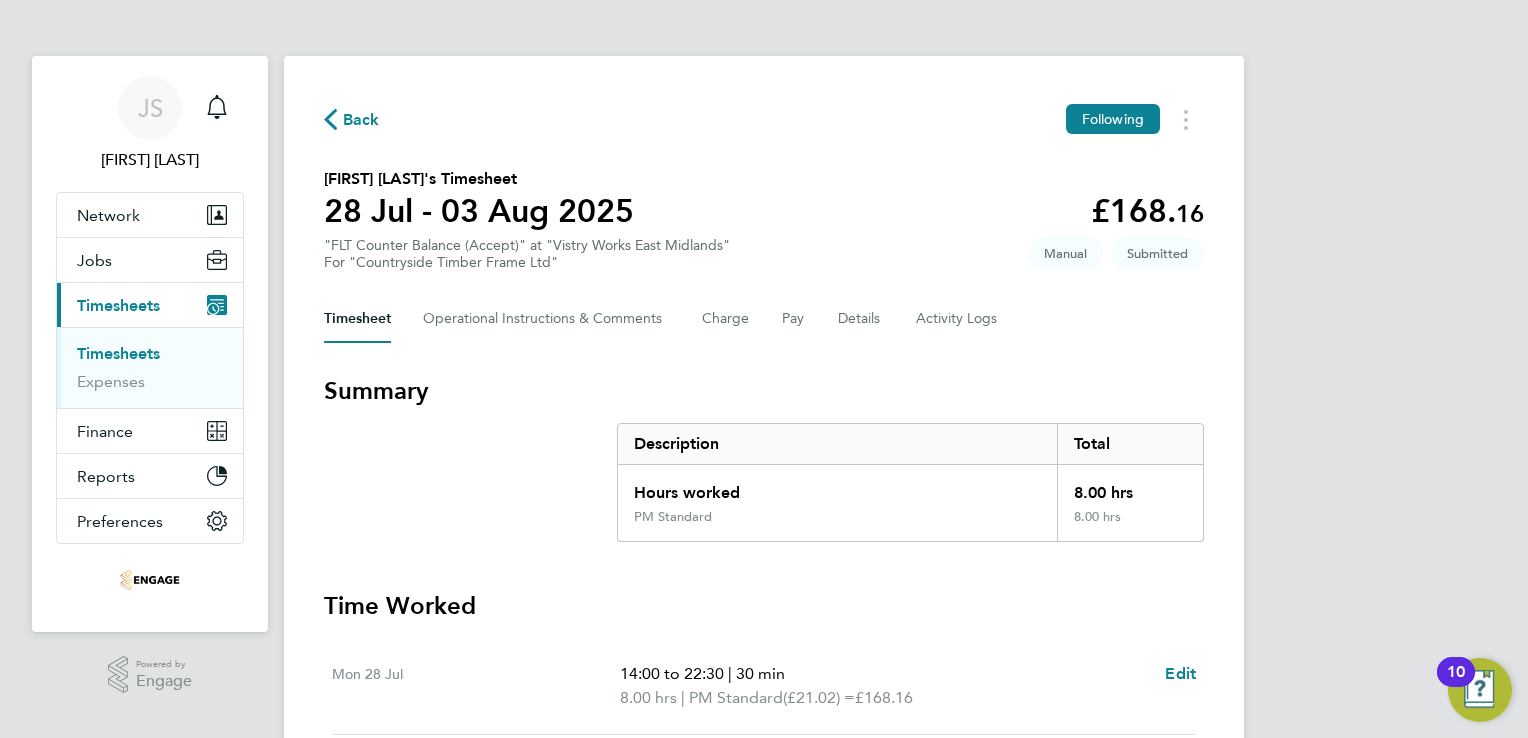 click on "Back" 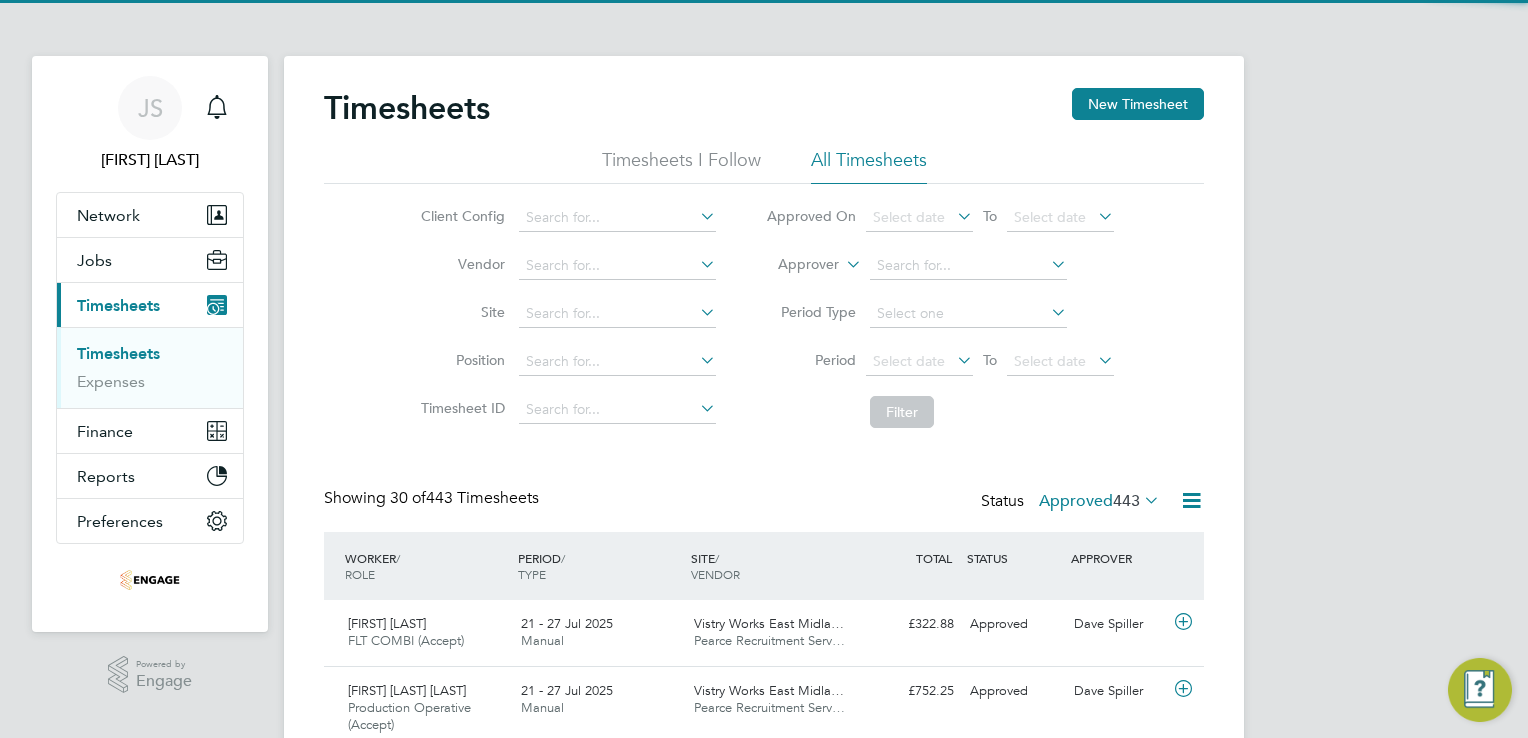scroll, scrollTop: 9, scrollLeft: 10, axis: both 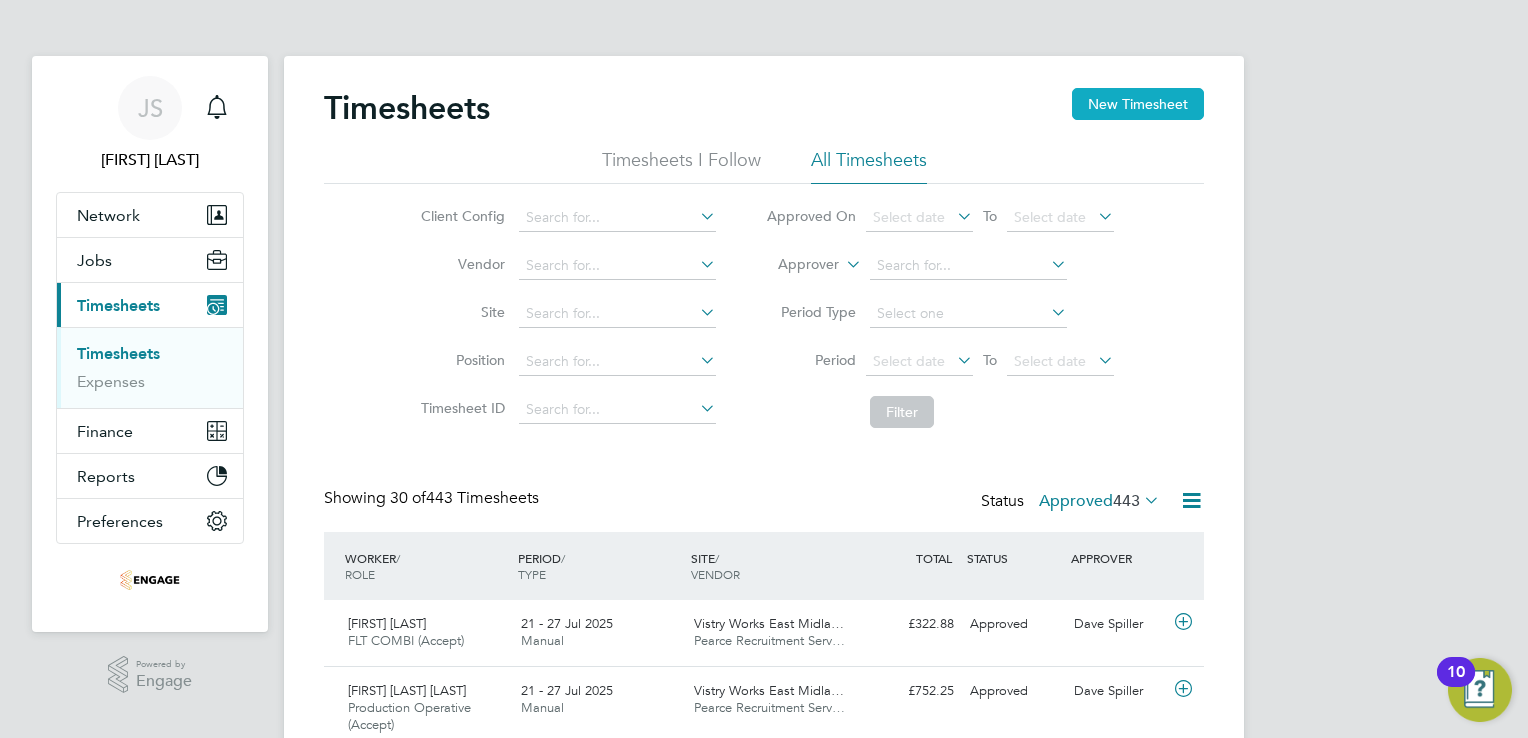 click on "New Timesheet" 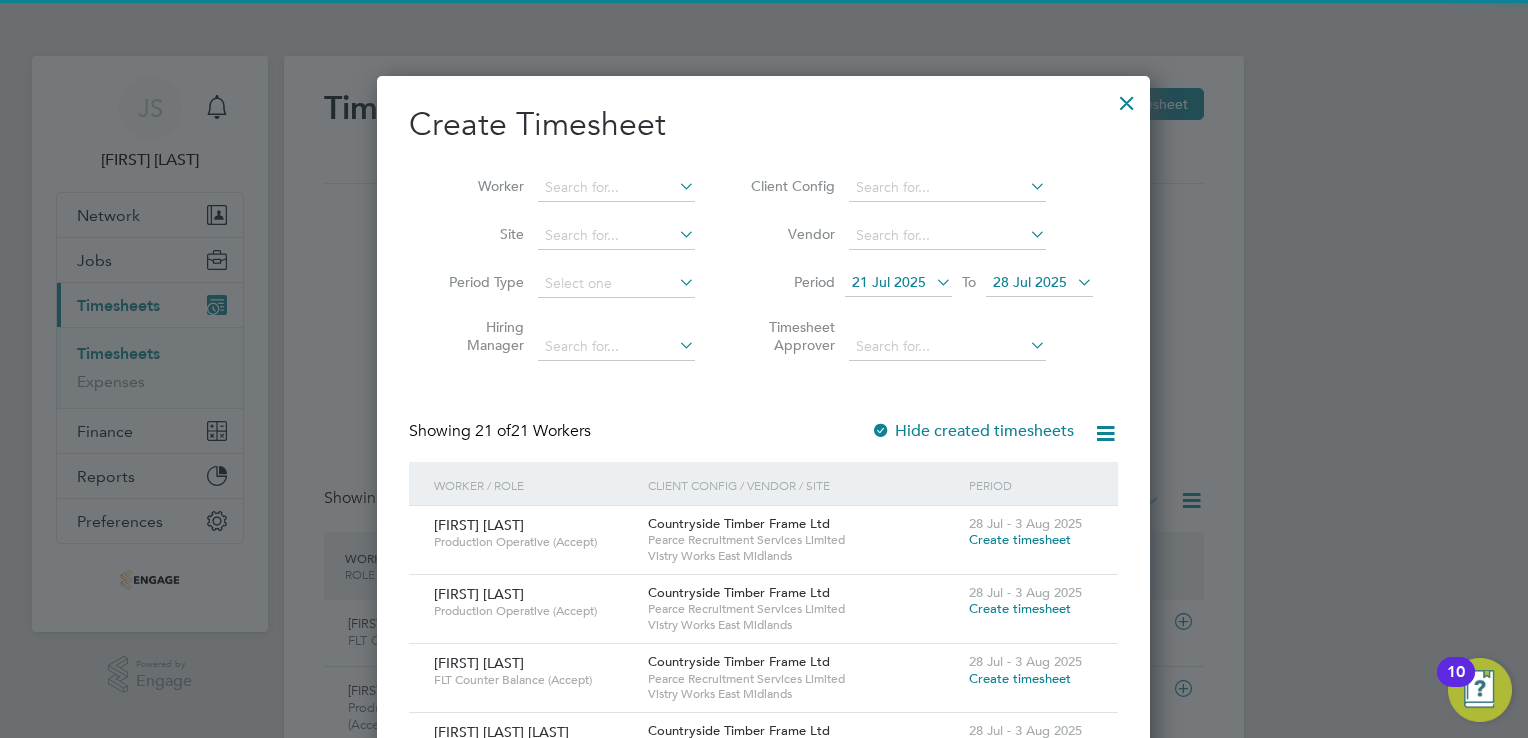click on "21 Jul 2025" at bounding box center (889, 282) 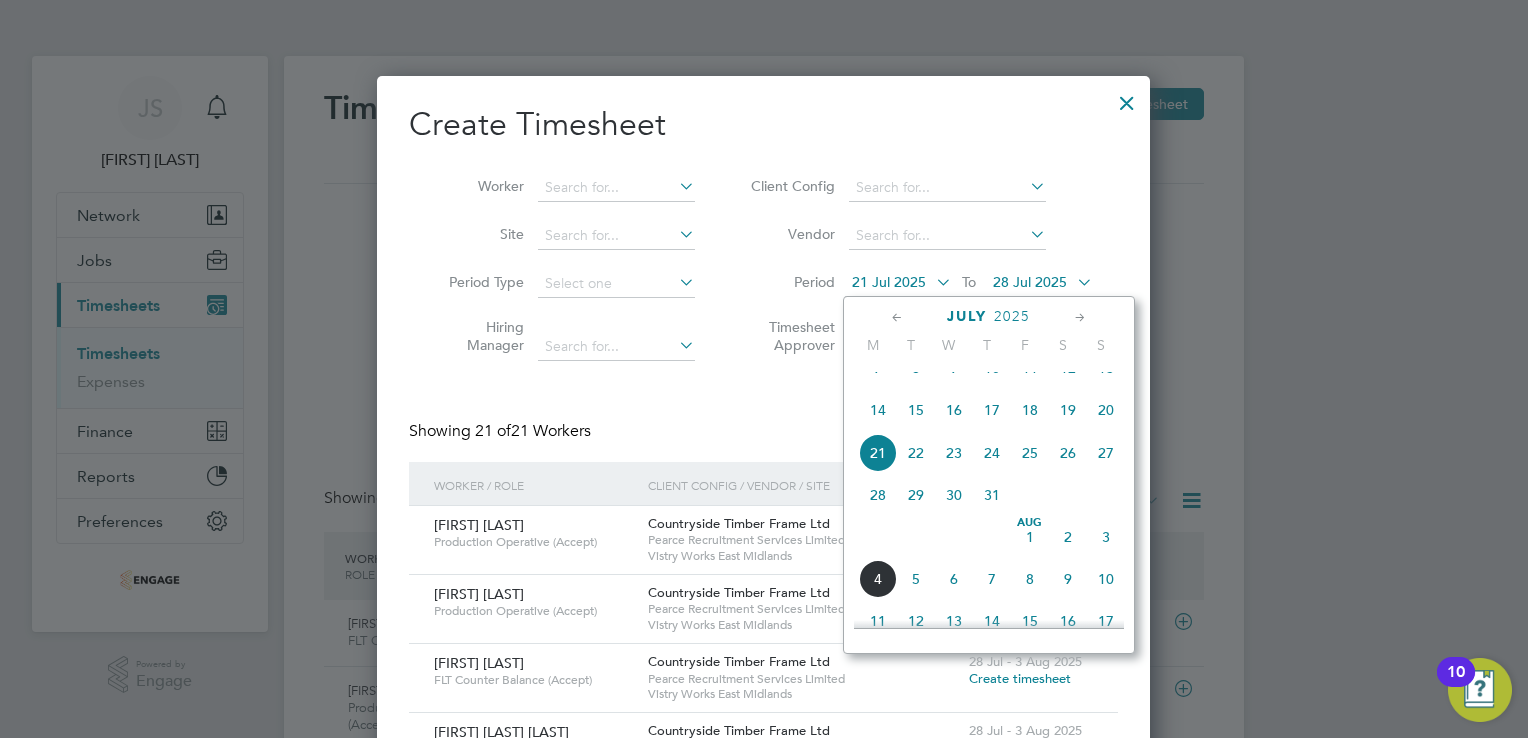 click on "28" 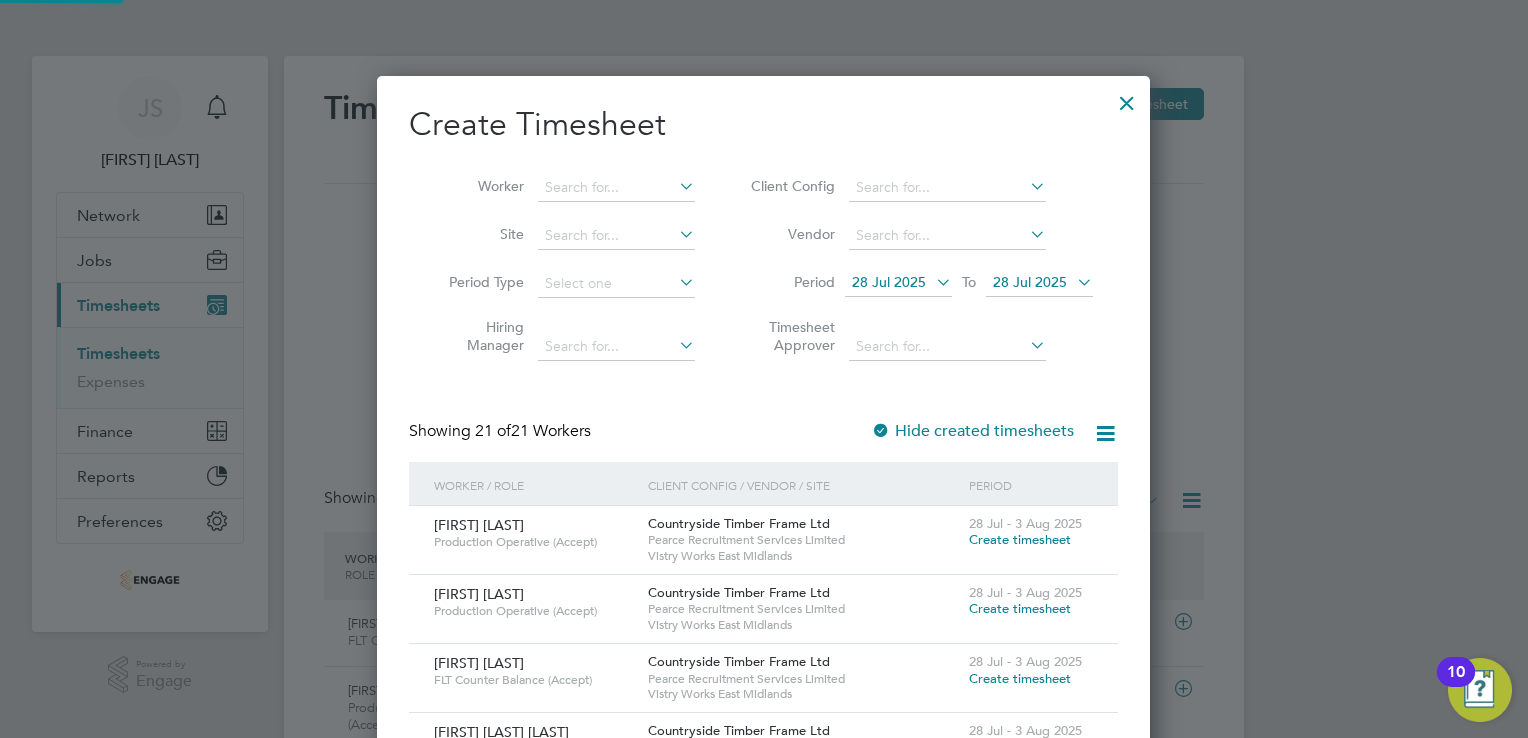 click on "28 Jul 2025" at bounding box center [1030, 282] 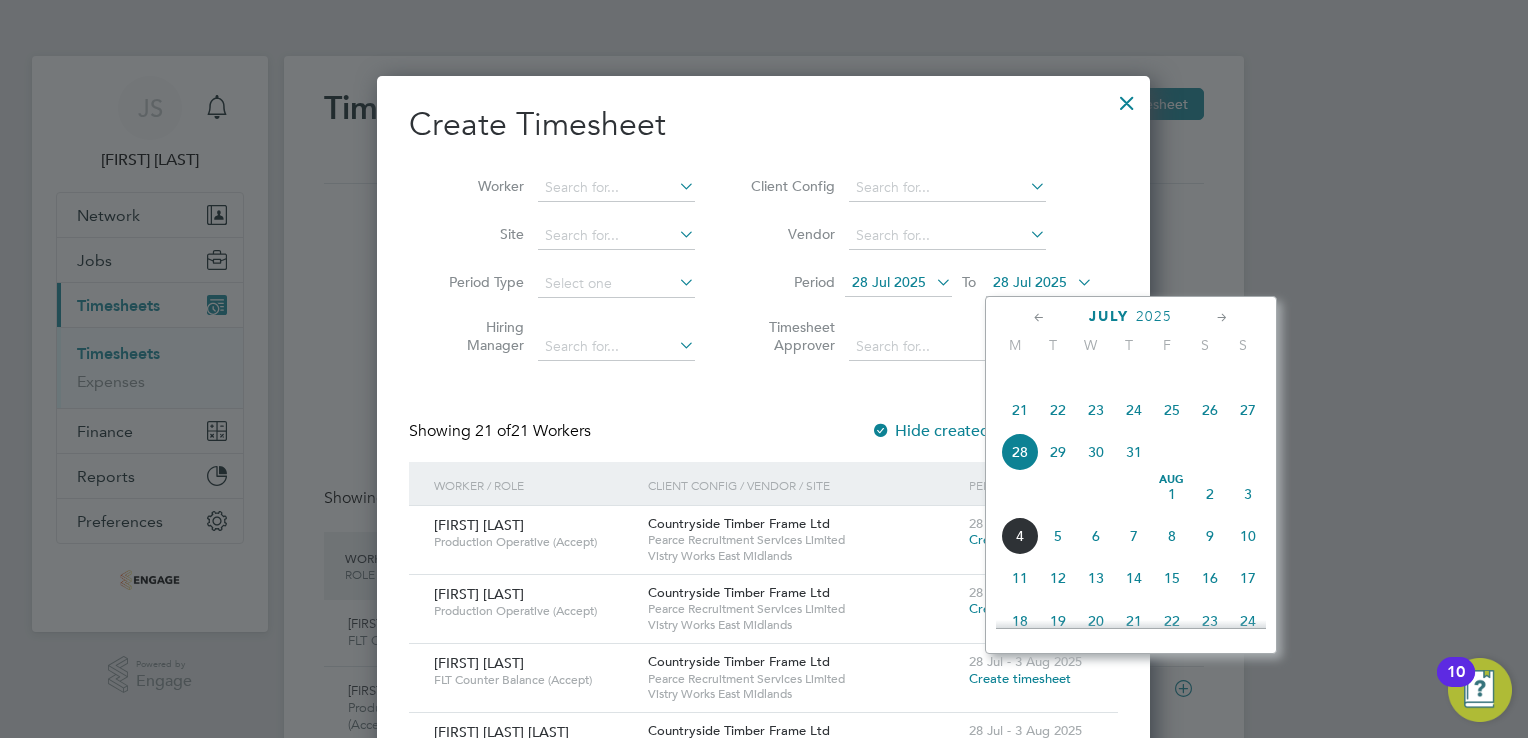 click on "3" 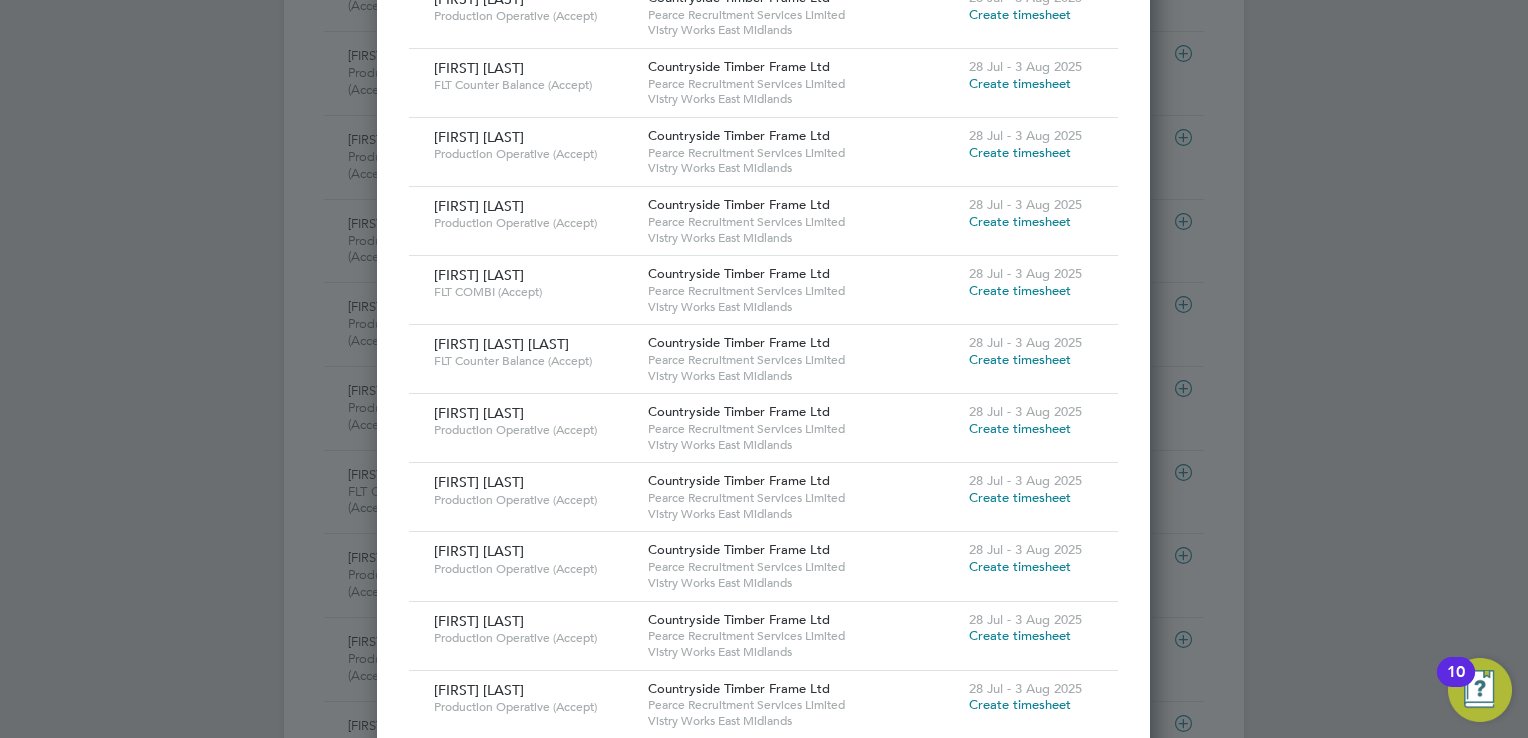 scroll, scrollTop: 803, scrollLeft: 0, axis: vertical 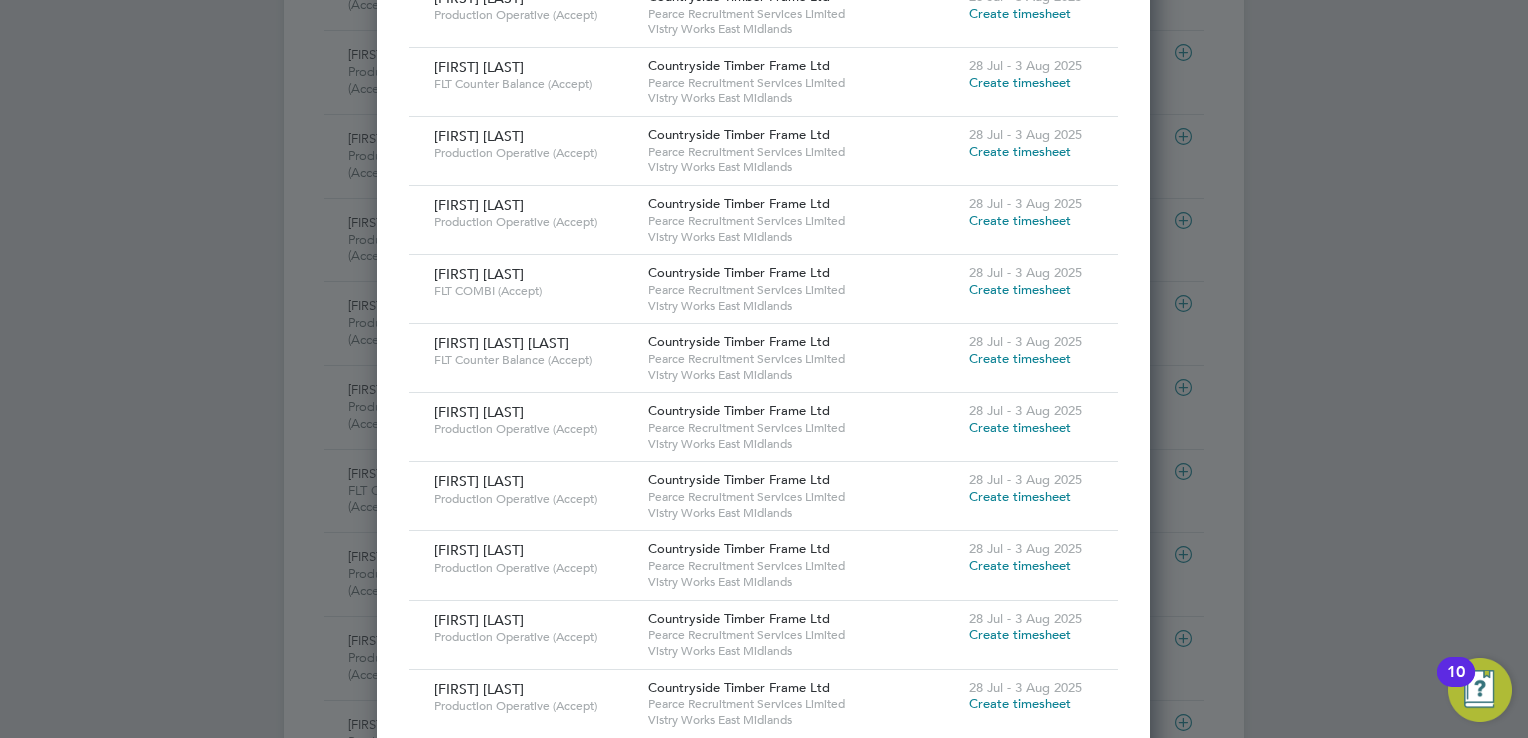 click on "Create timesheet" at bounding box center [1020, 427] 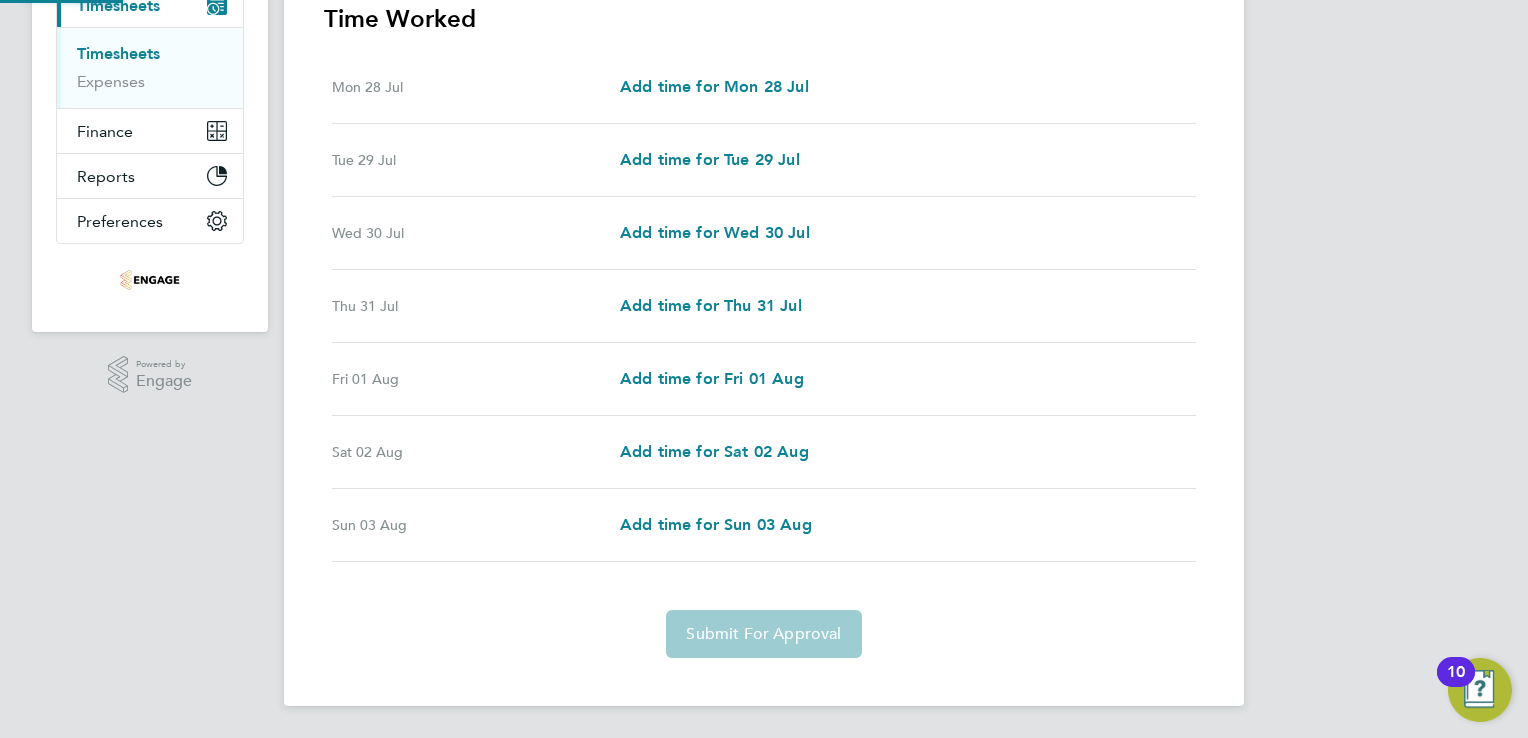 scroll, scrollTop: 0, scrollLeft: 0, axis: both 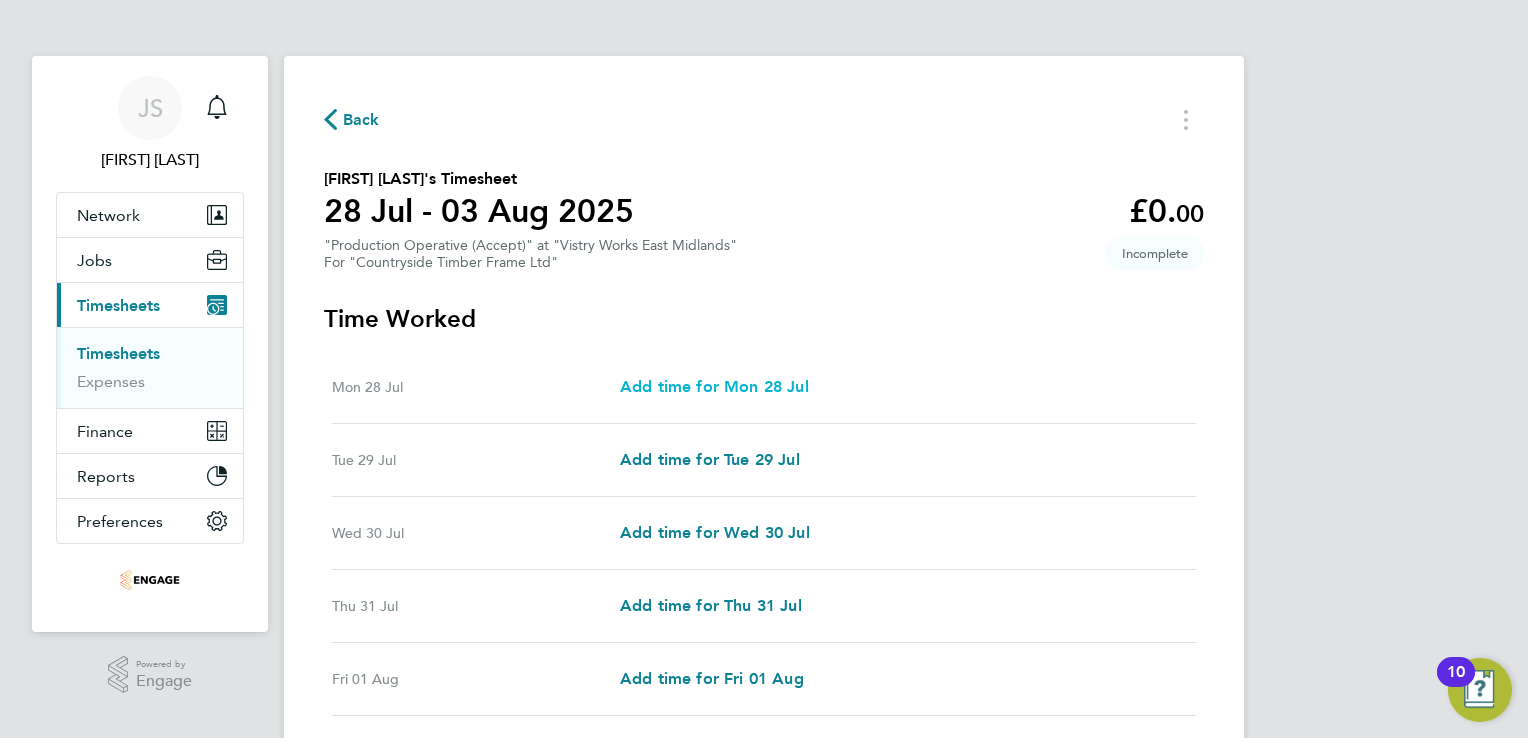click on "Add time for Mon 28 Jul" at bounding box center [714, 386] 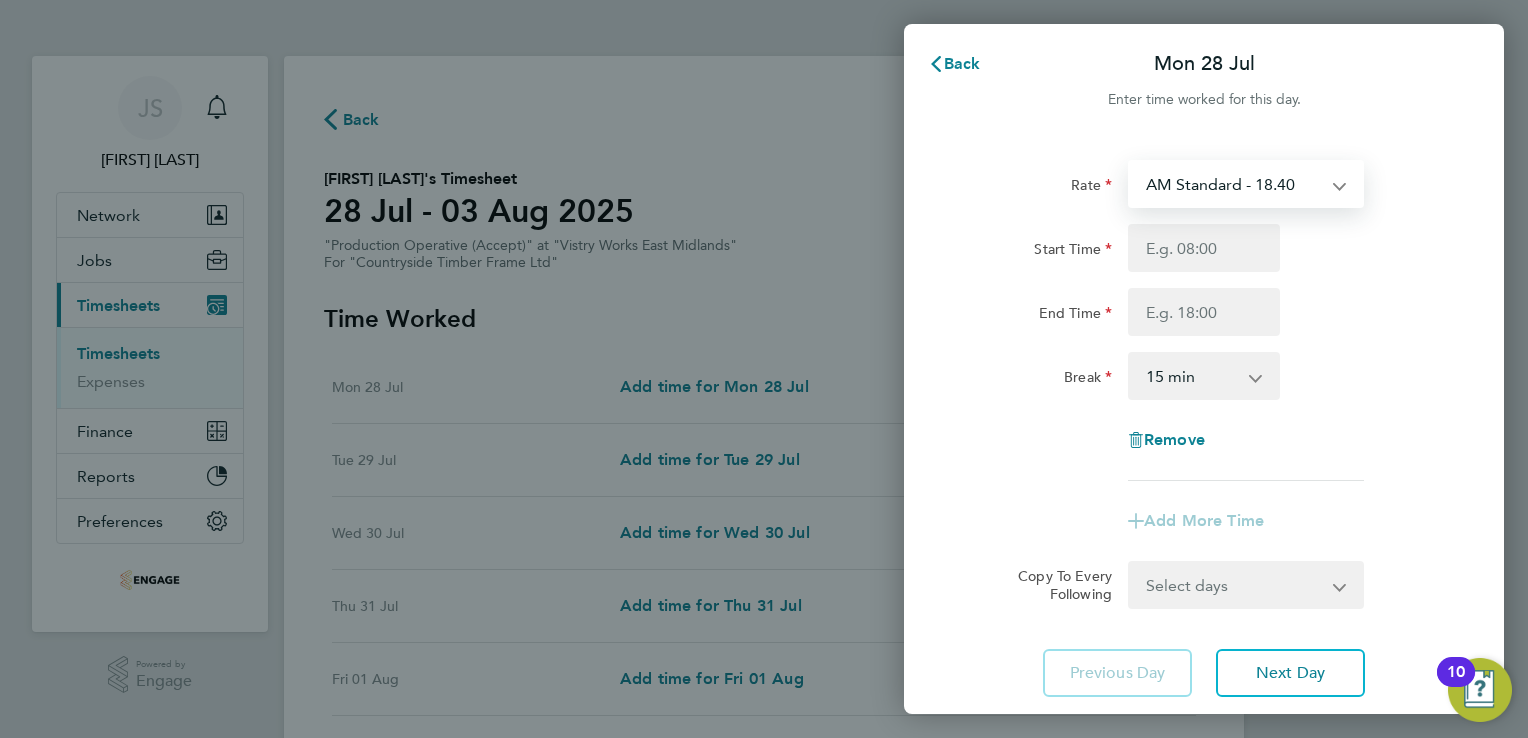 click on "AM Standard - 18.40   PM Standard - 20.06   OT 1 - 27.60   OT2 - 36.80   PM OT 1 - 30.08   PM OT2 - 40.11" at bounding box center [1234, 184] 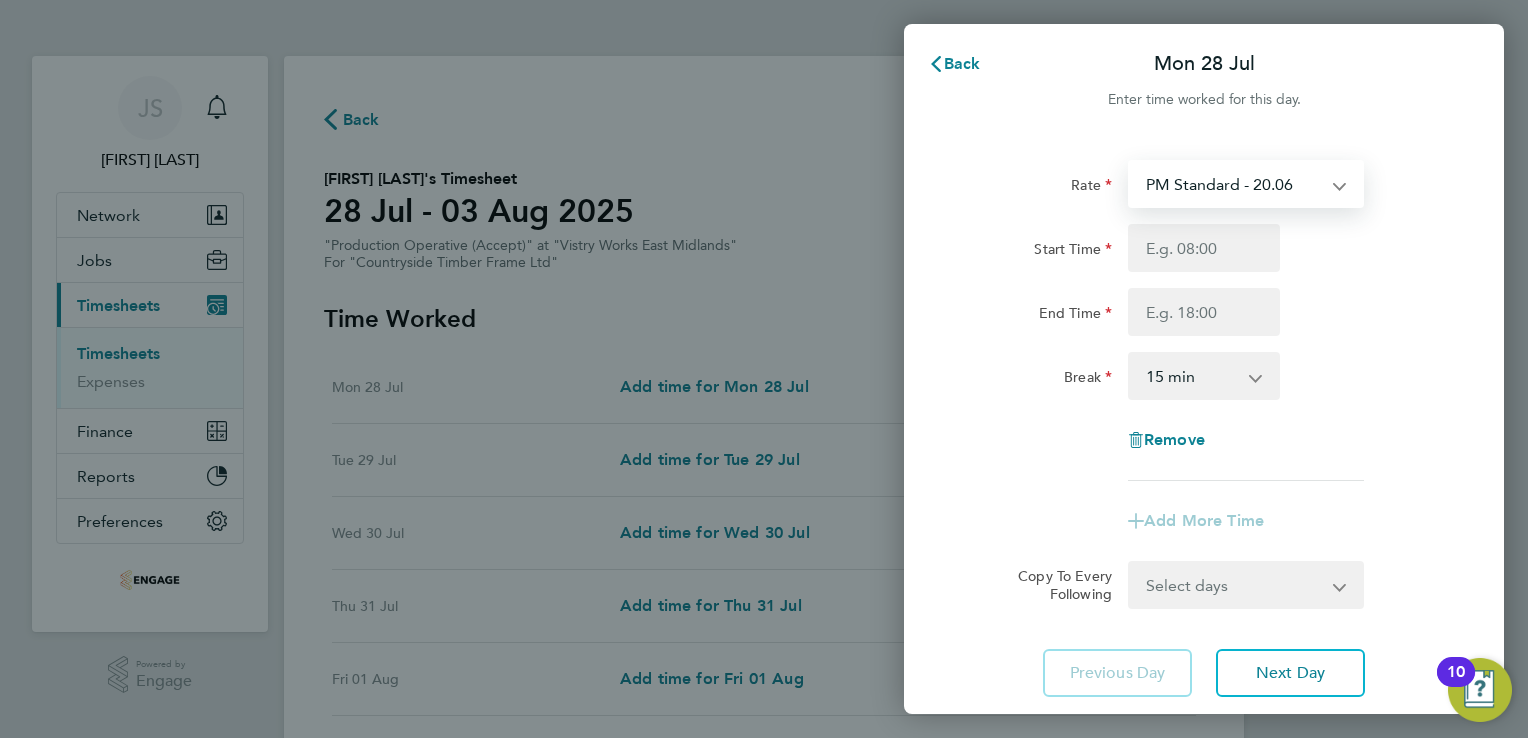 select on "15" 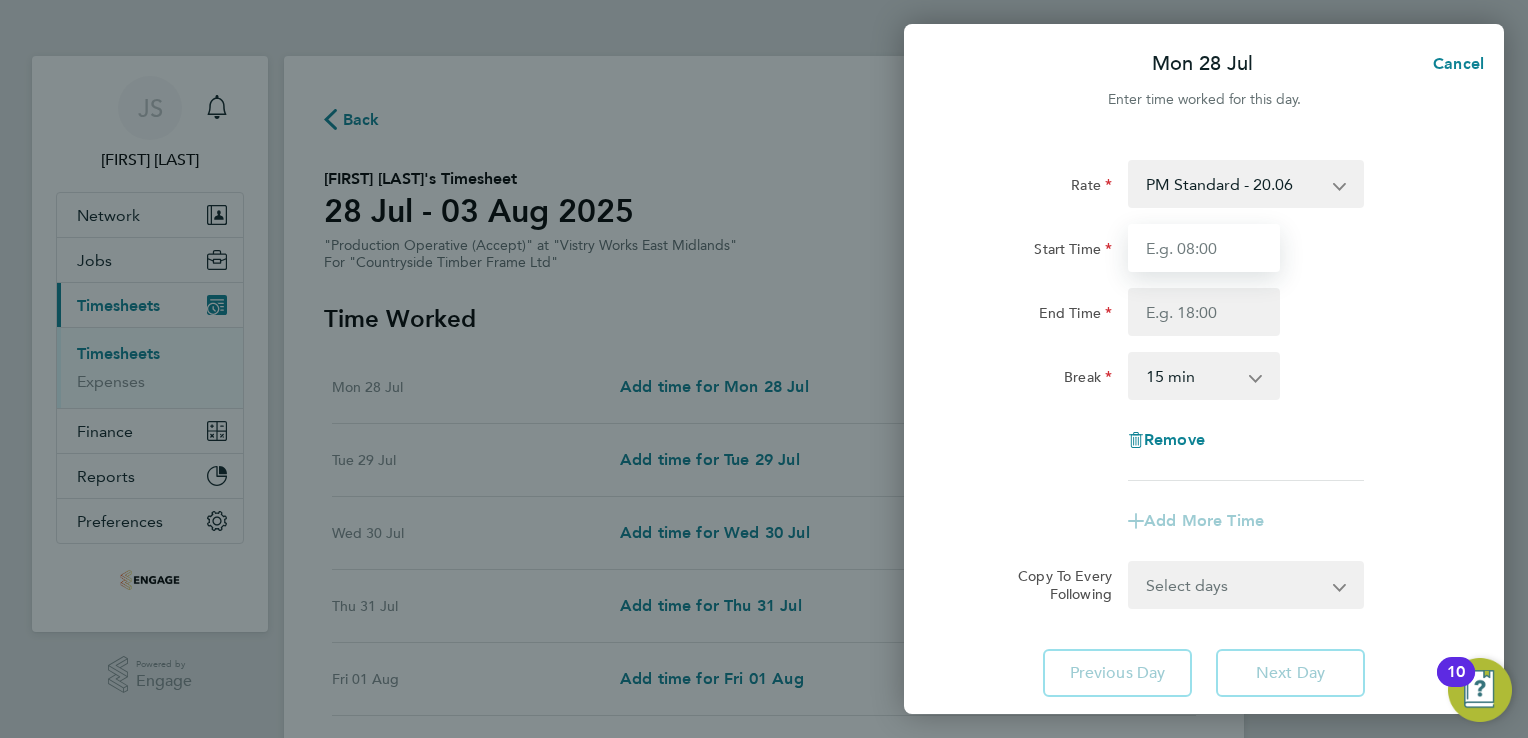 click on "Start Time" at bounding box center [1204, 248] 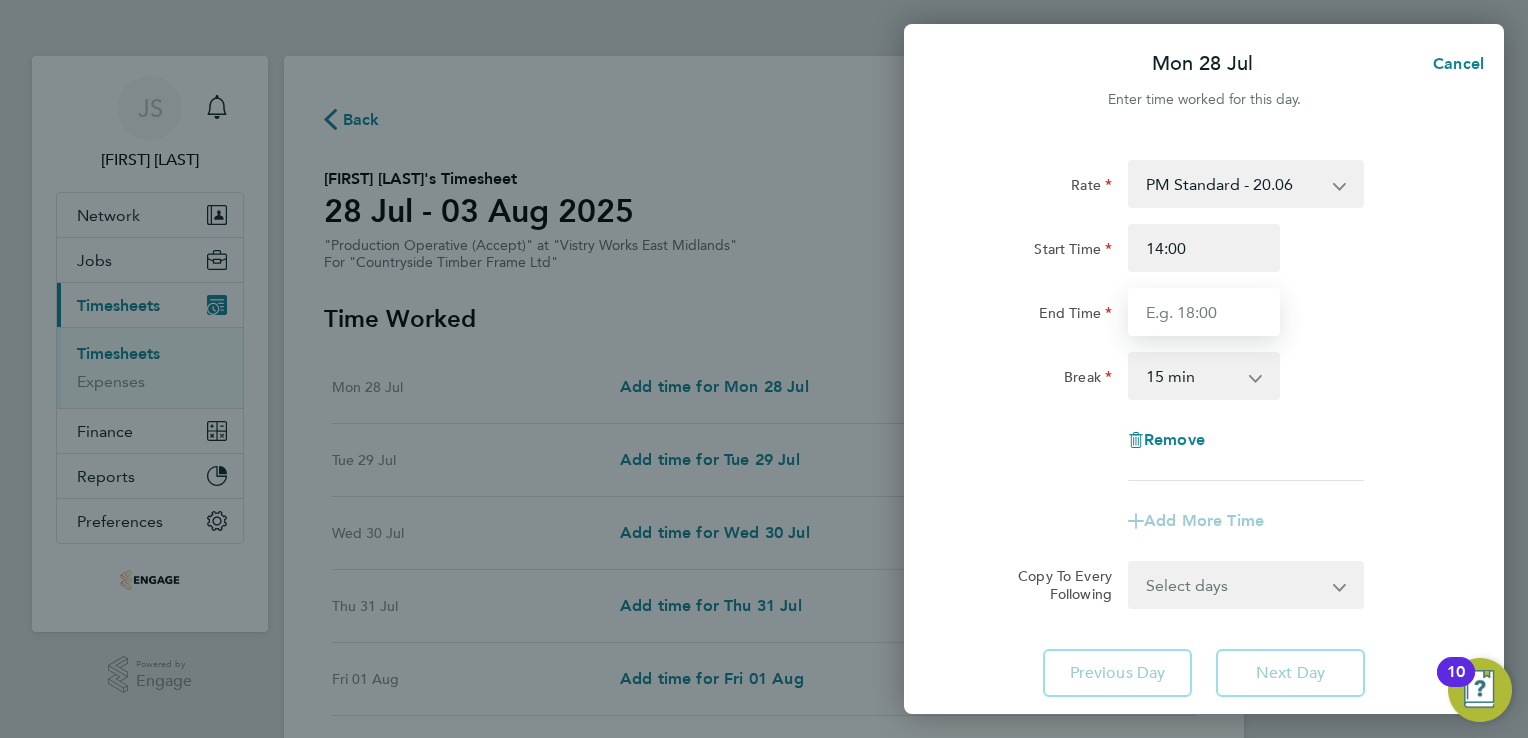 type on "22:30" 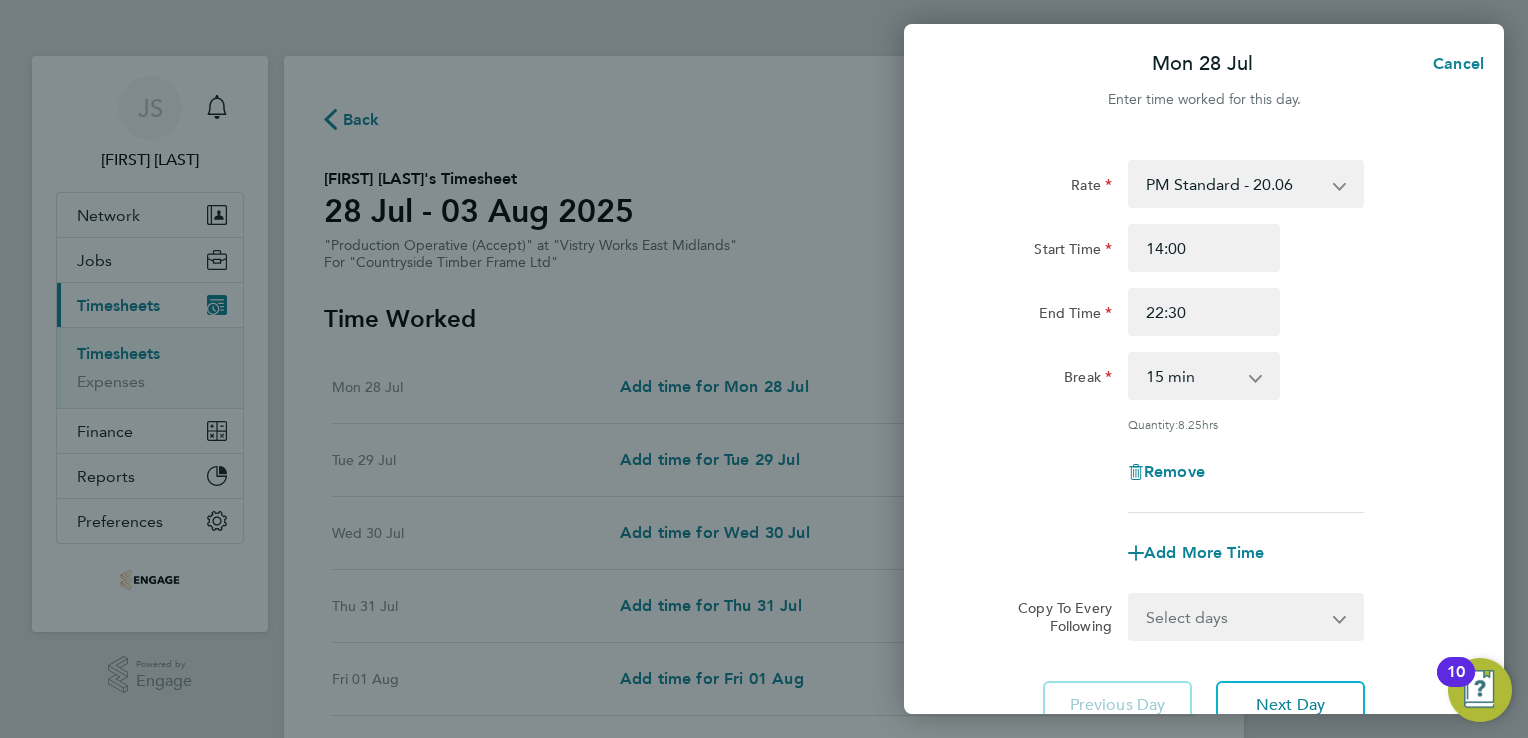 click on "0 min   15 min   30 min   45 min   60 min   75 min   90 min" at bounding box center [1192, 376] 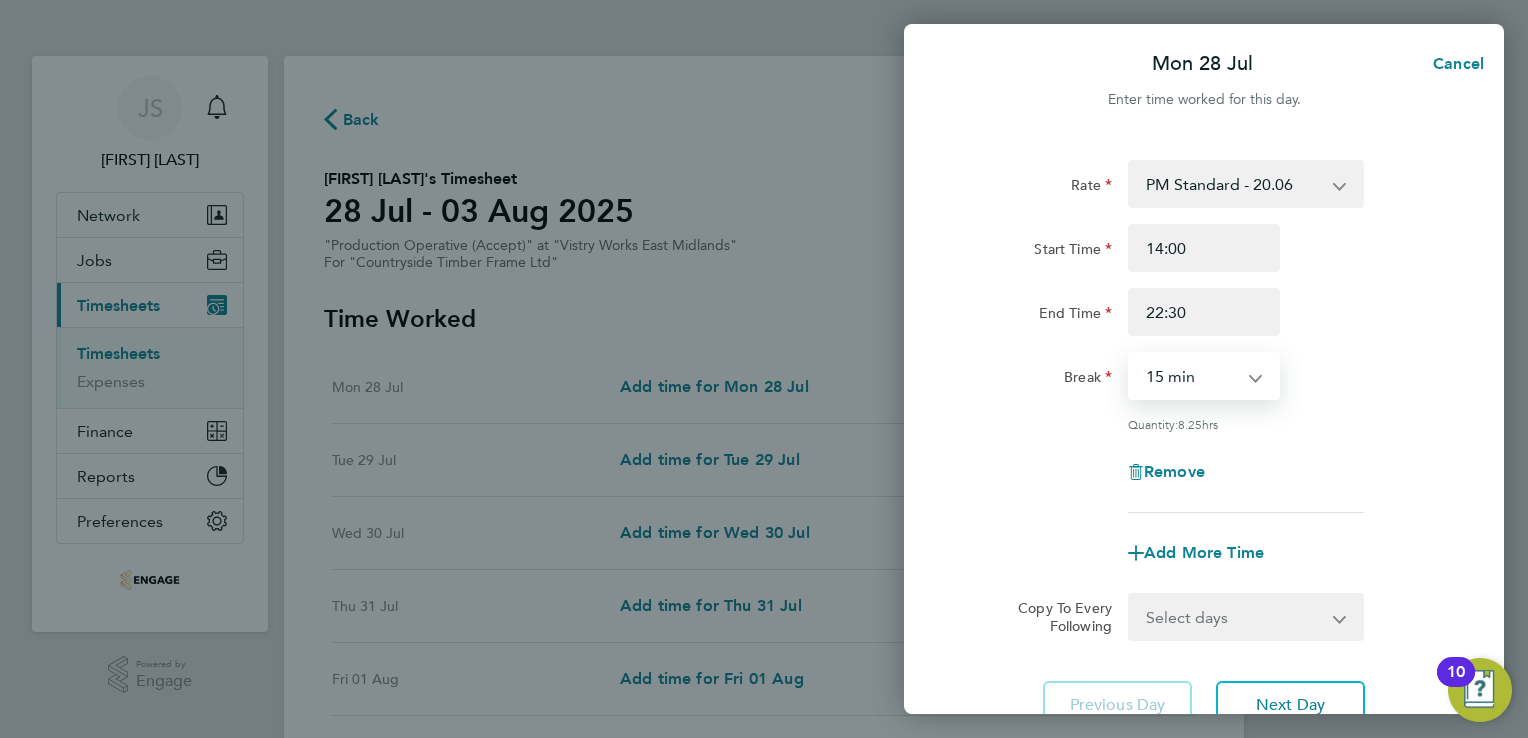 select on "30" 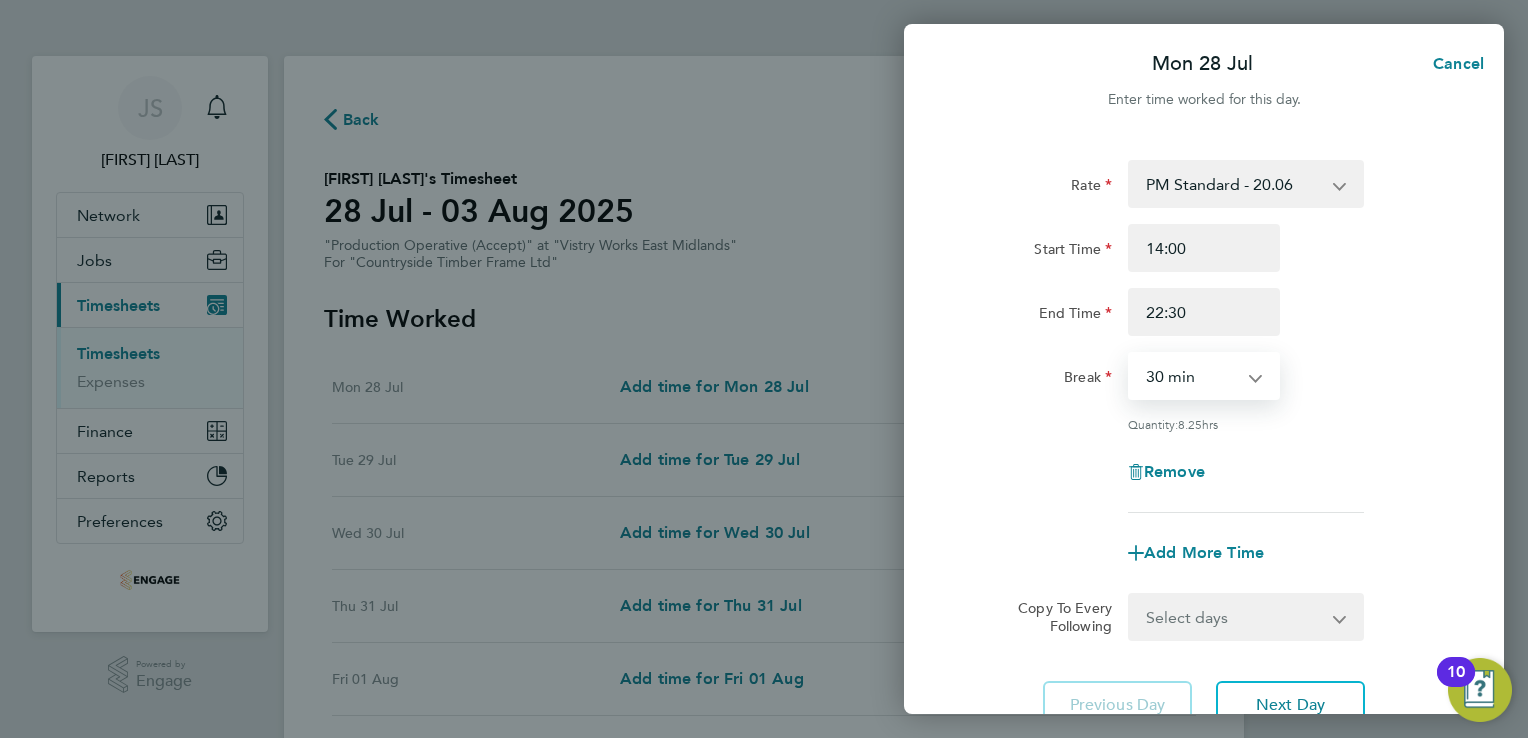 click on "0 min   15 min   30 min   45 min   60 min   75 min   90 min" at bounding box center [1192, 376] 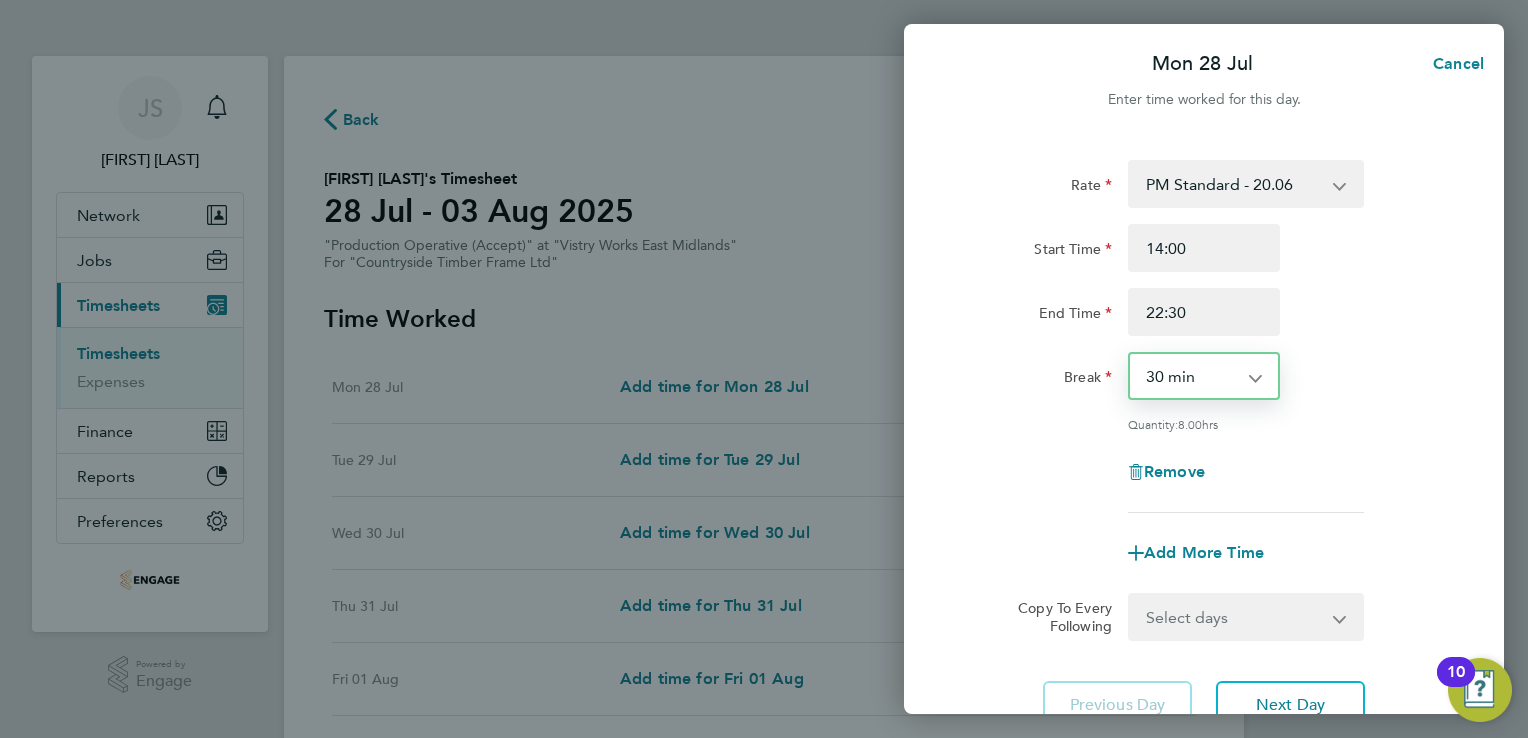 click on "Select days   Day   Weekday (Mon-Fri)   Weekend (Sat-Sun)   Tuesday   Wednesday   Thursday   Friday   Saturday   Sunday" at bounding box center [1235, 617] 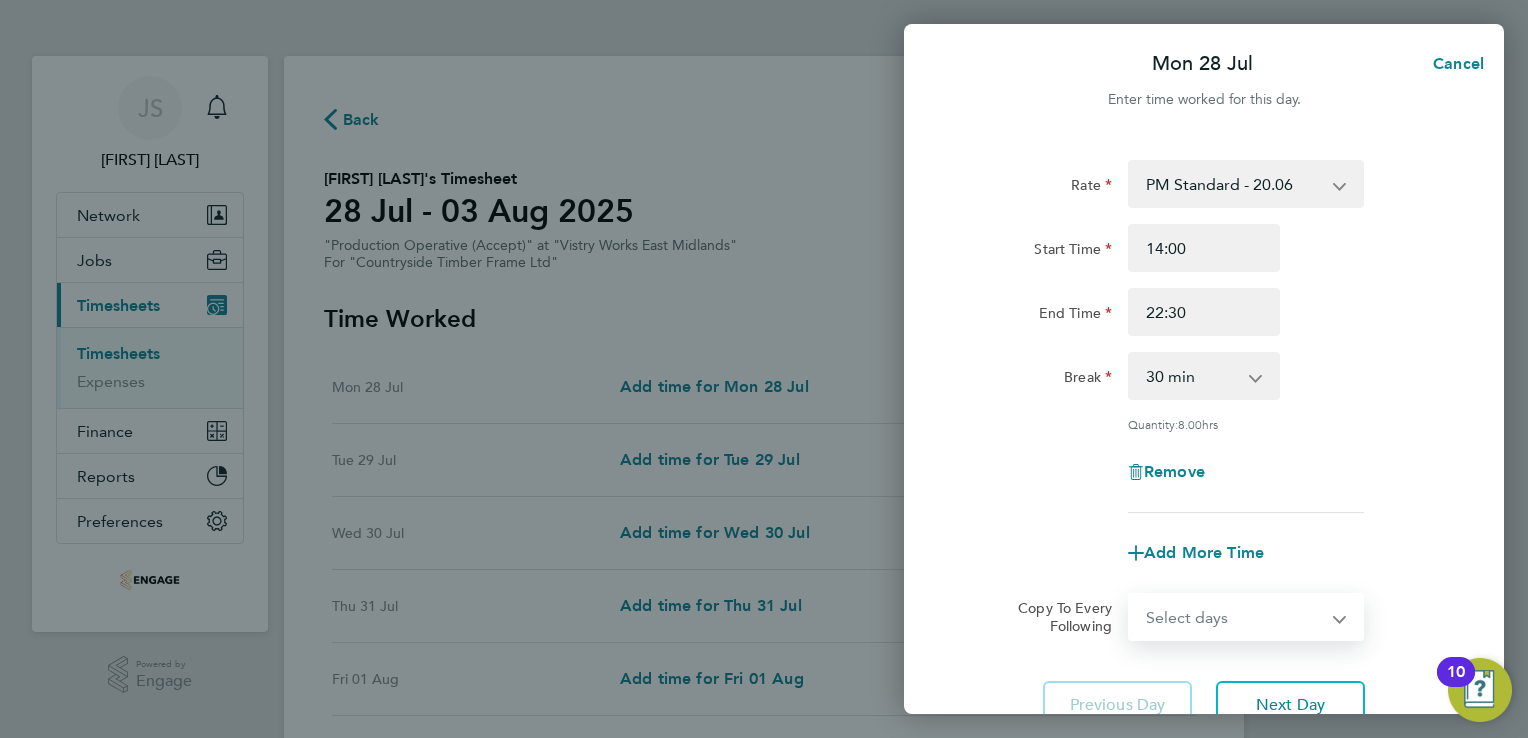 select on "WEEKDAY" 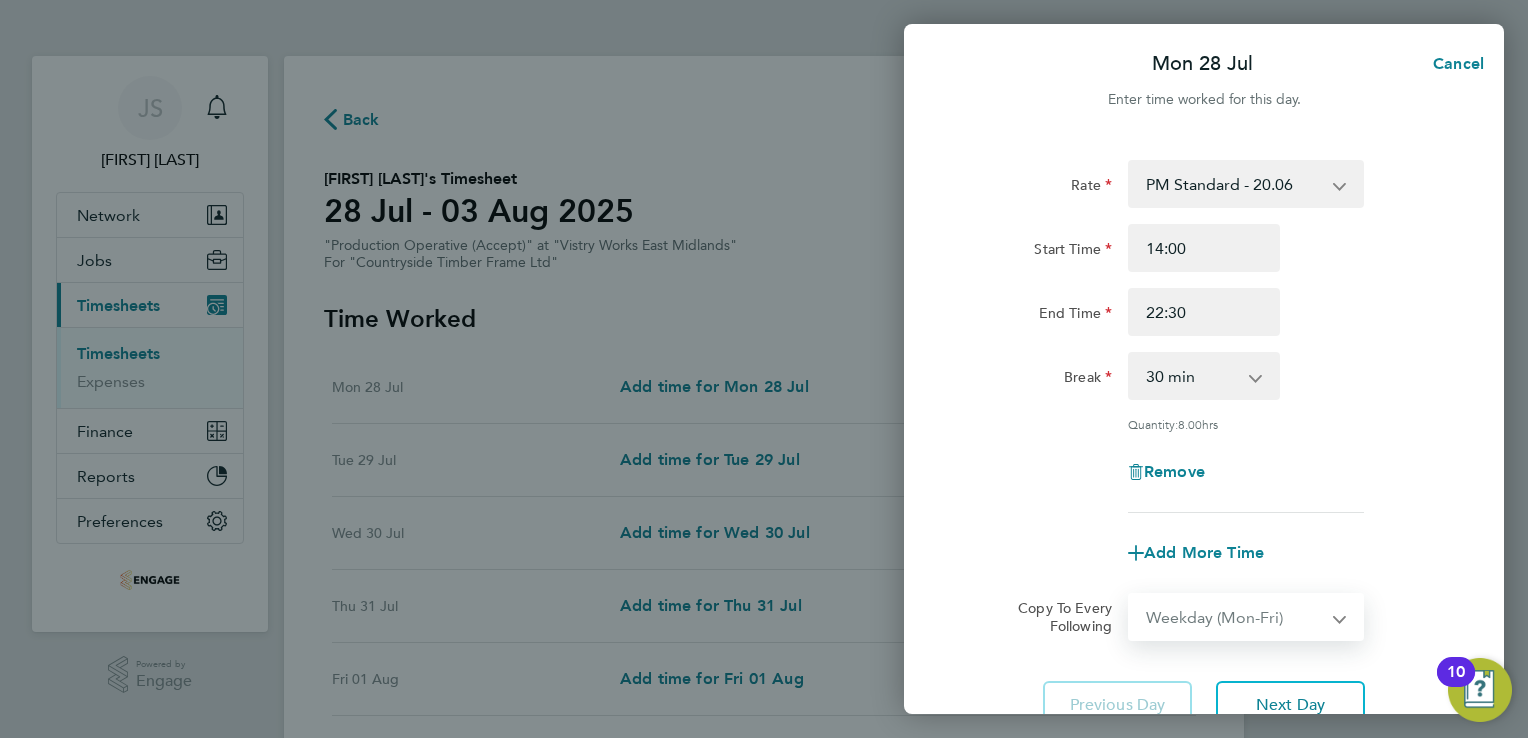 click on "Select days   Day   Weekday (Mon-Fri)   Weekend (Sat-Sun)   Tuesday   Wednesday   Thursday   Friday   Saturday   Sunday" at bounding box center (1235, 617) 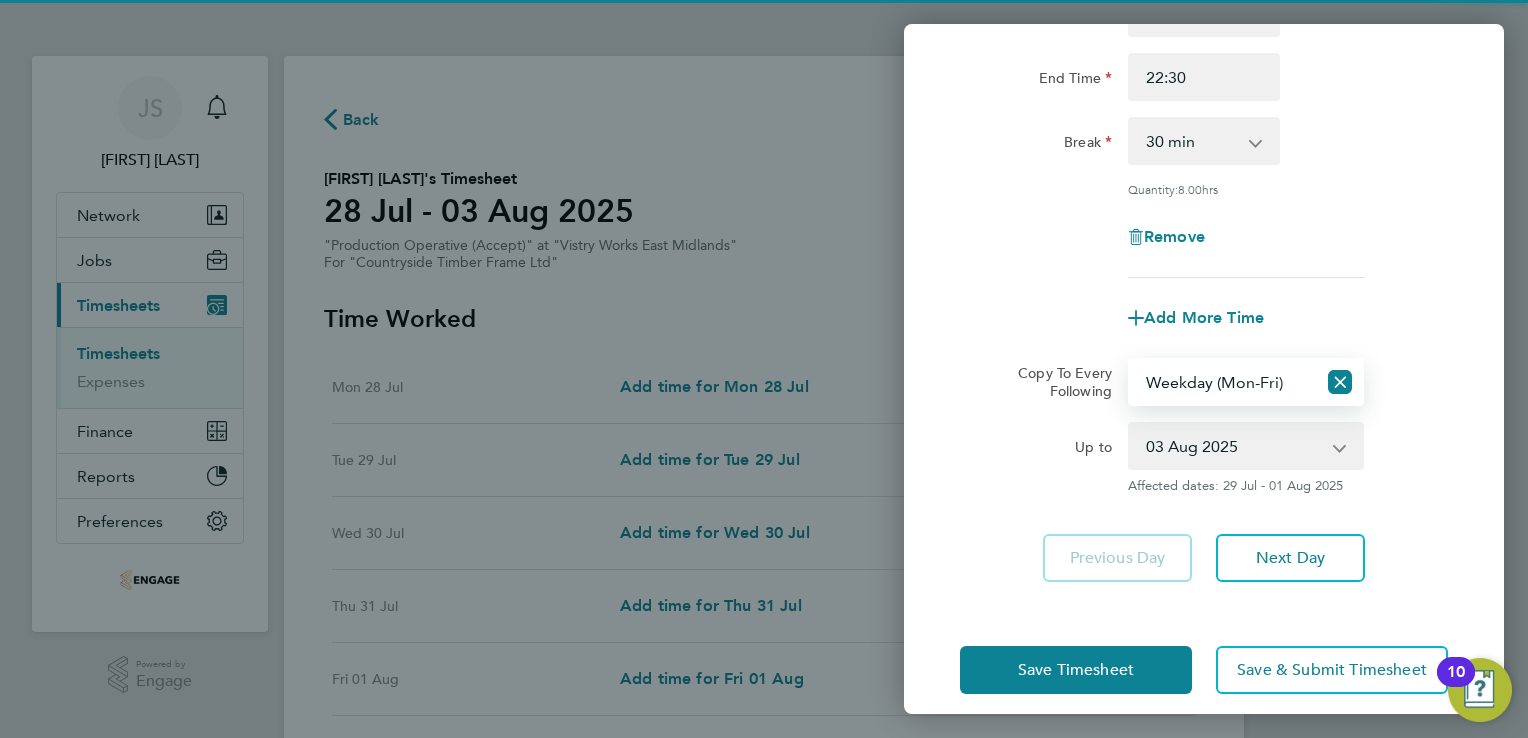 scroll, scrollTop: 236, scrollLeft: 0, axis: vertical 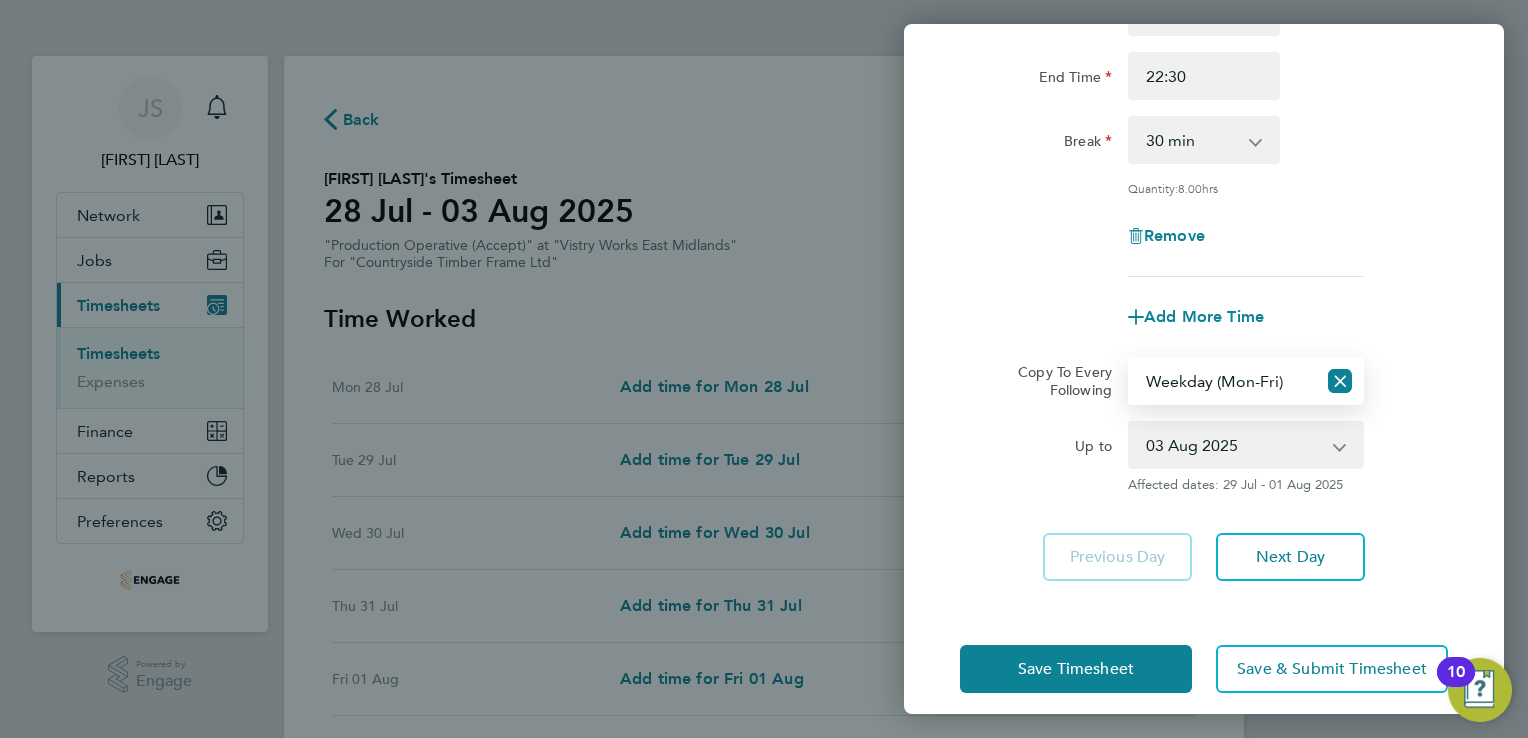 click on "29 Jul 2025   30 Jul 2025   31 Jul 2025   01 Aug 2025   02 Aug 2025   03 Aug 2025" at bounding box center (1234, 445) 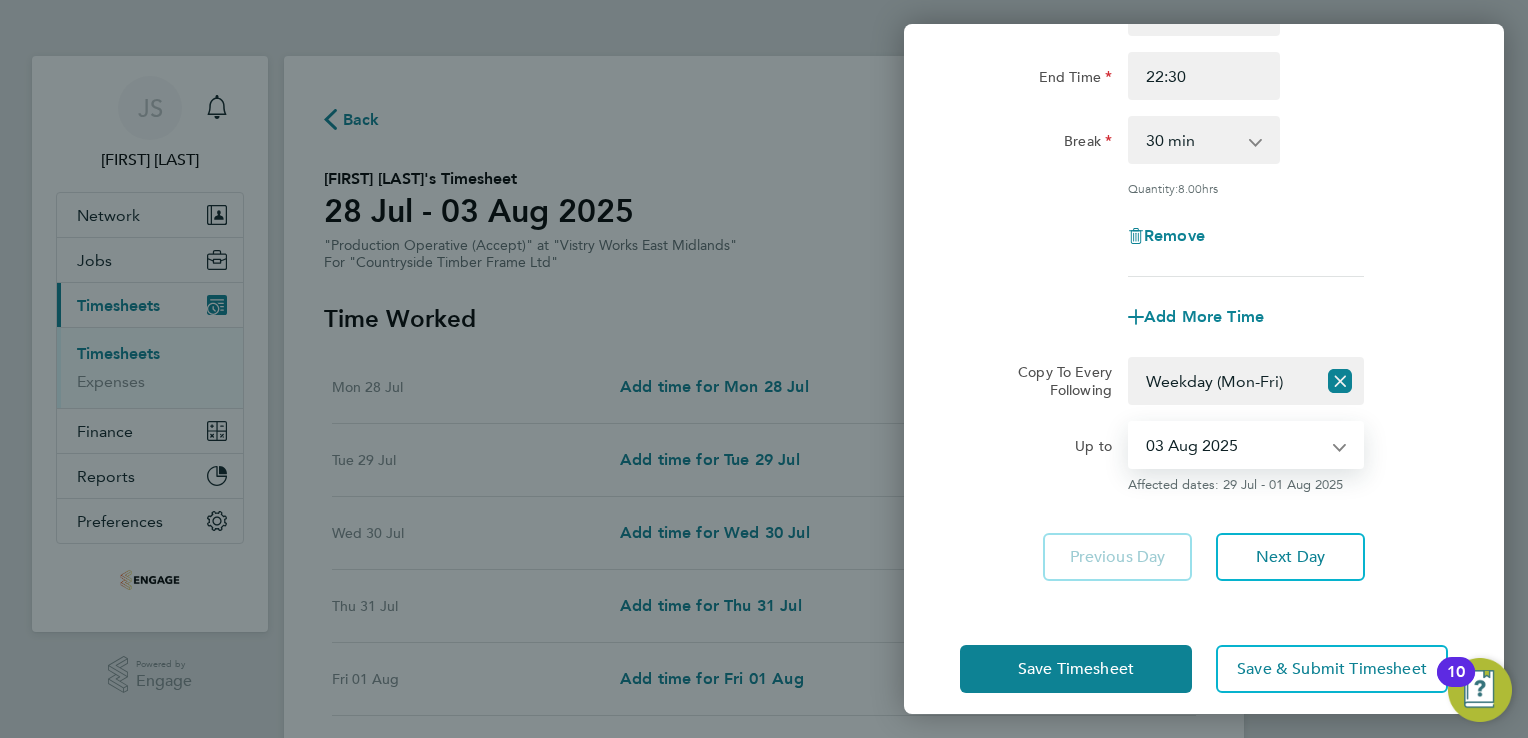 select on "2025-07-31" 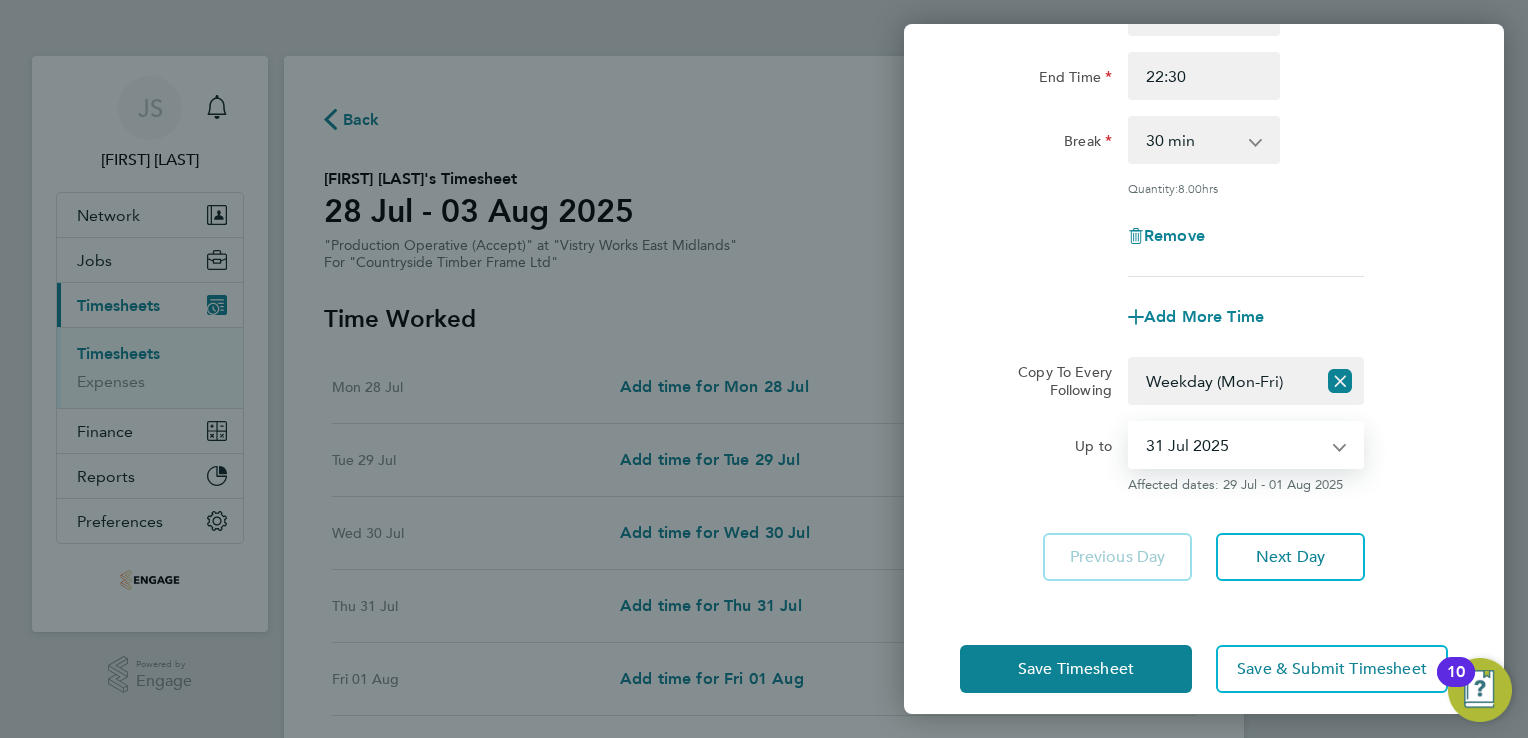 click on "29 Jul 2025   30 Jul 2025   31 Jul 2025   01 Aug 2025   02 Aug 2025   03 Aug 2025" at bounding box center (1234, 445) 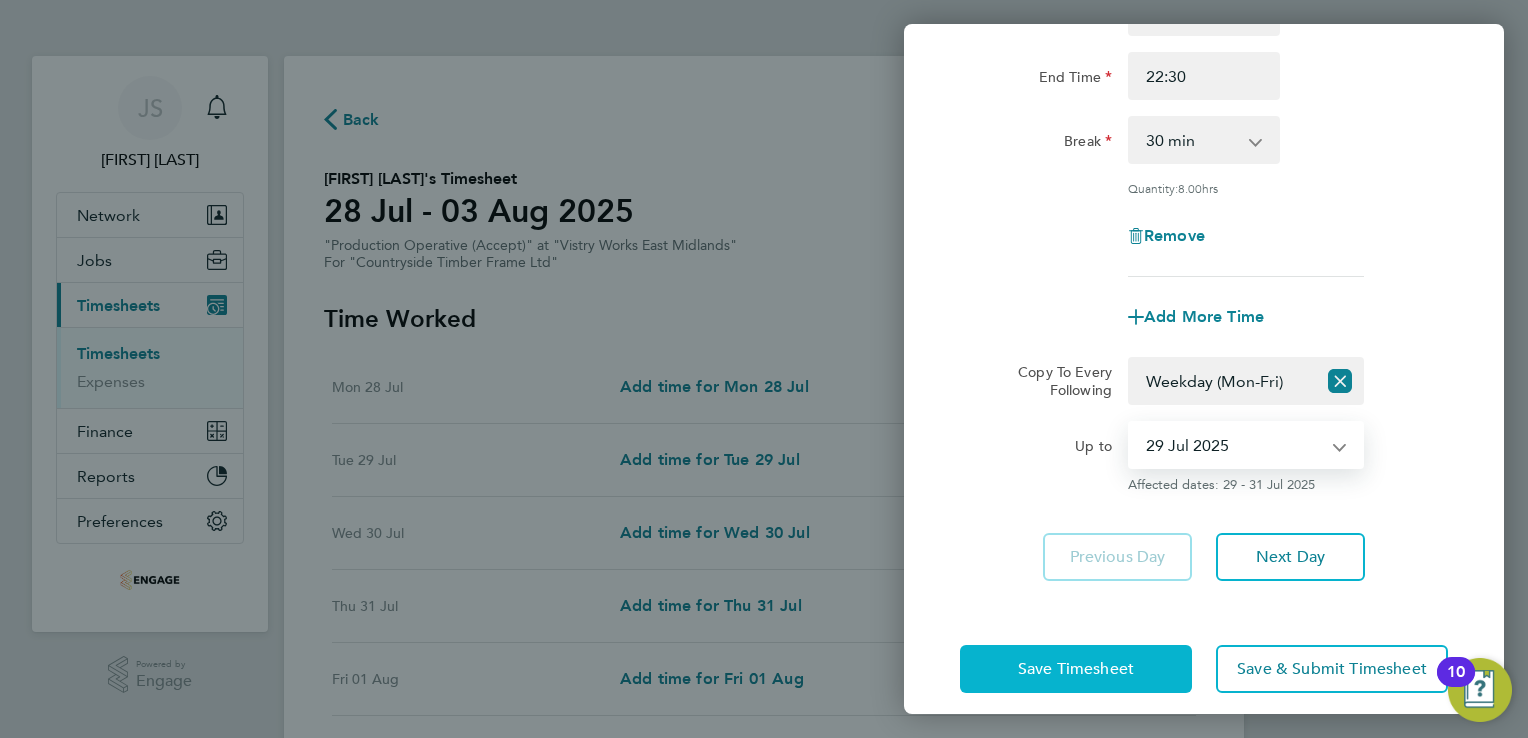 click on "Save Timesheet" 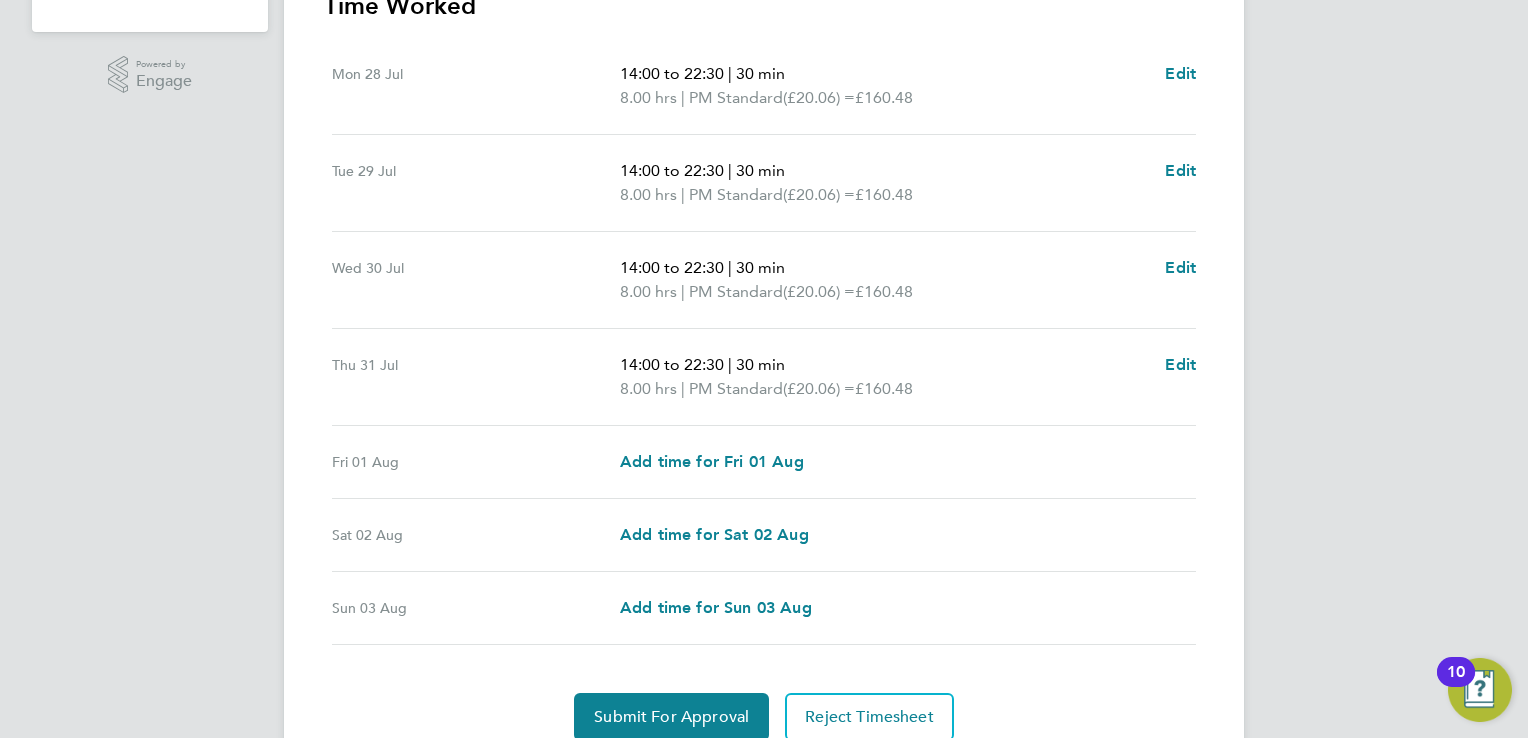 scroll, scrollTop: 604, scrollLeft: 0, axis: vertical 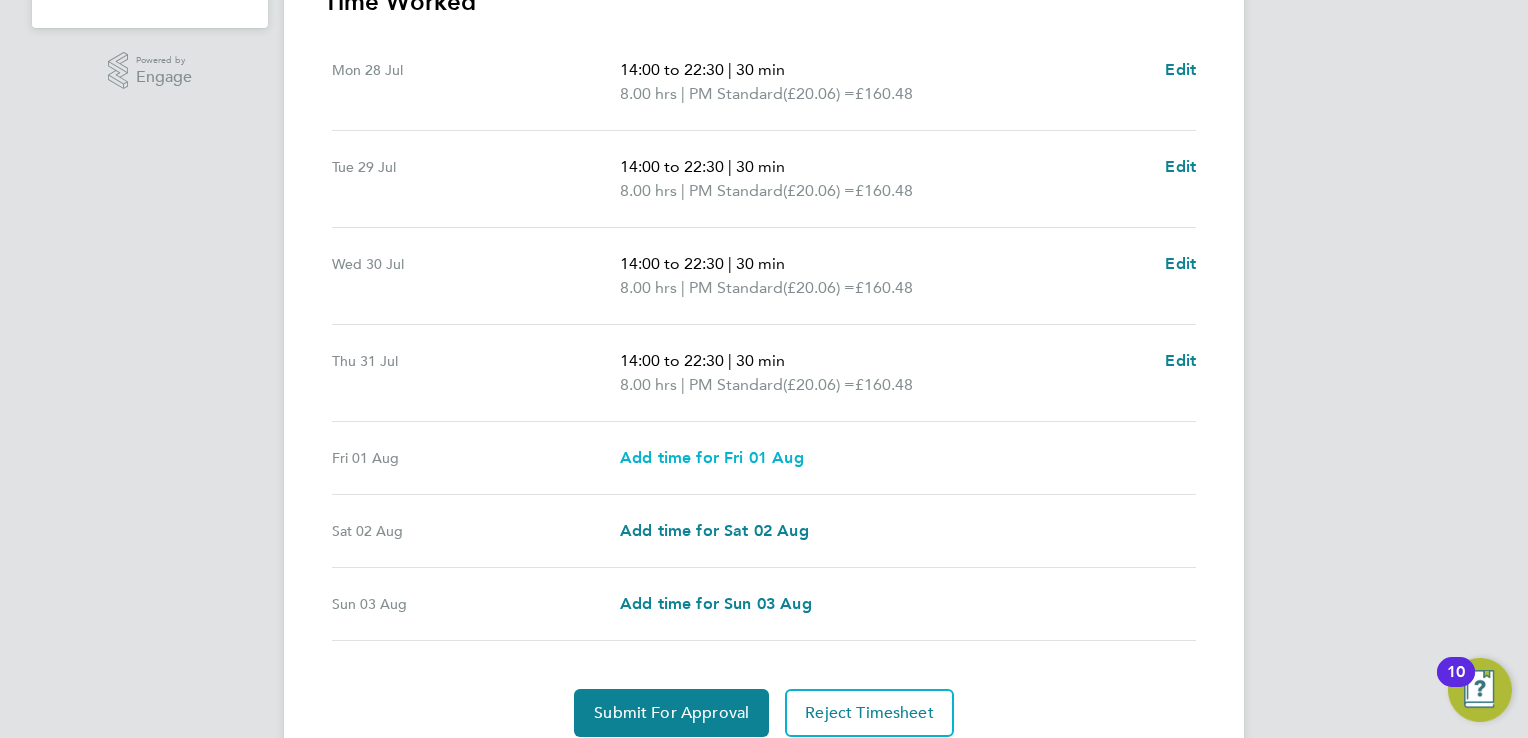 click on "Add time for Fri 01 Aug" at bounding box center (712, 457) 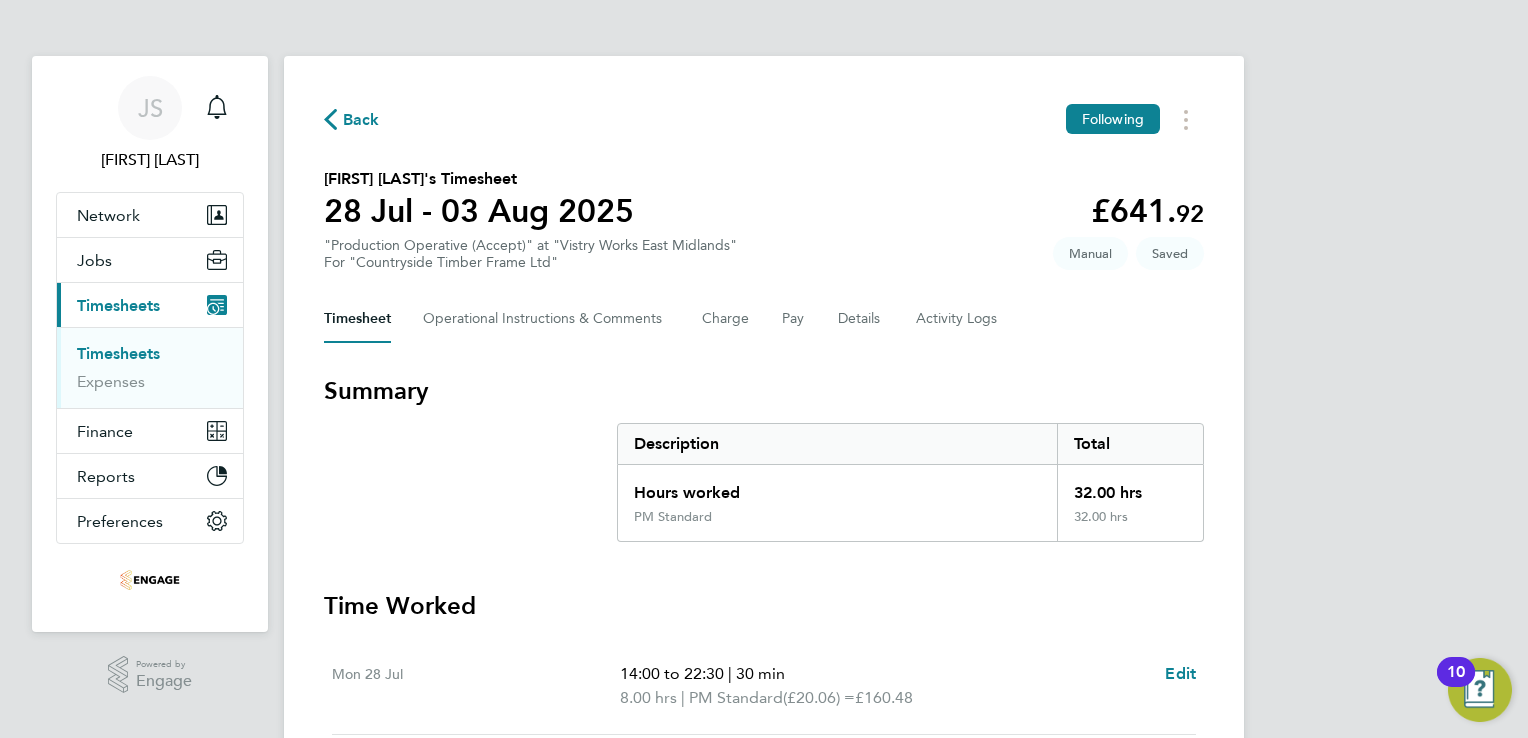 select on "15" 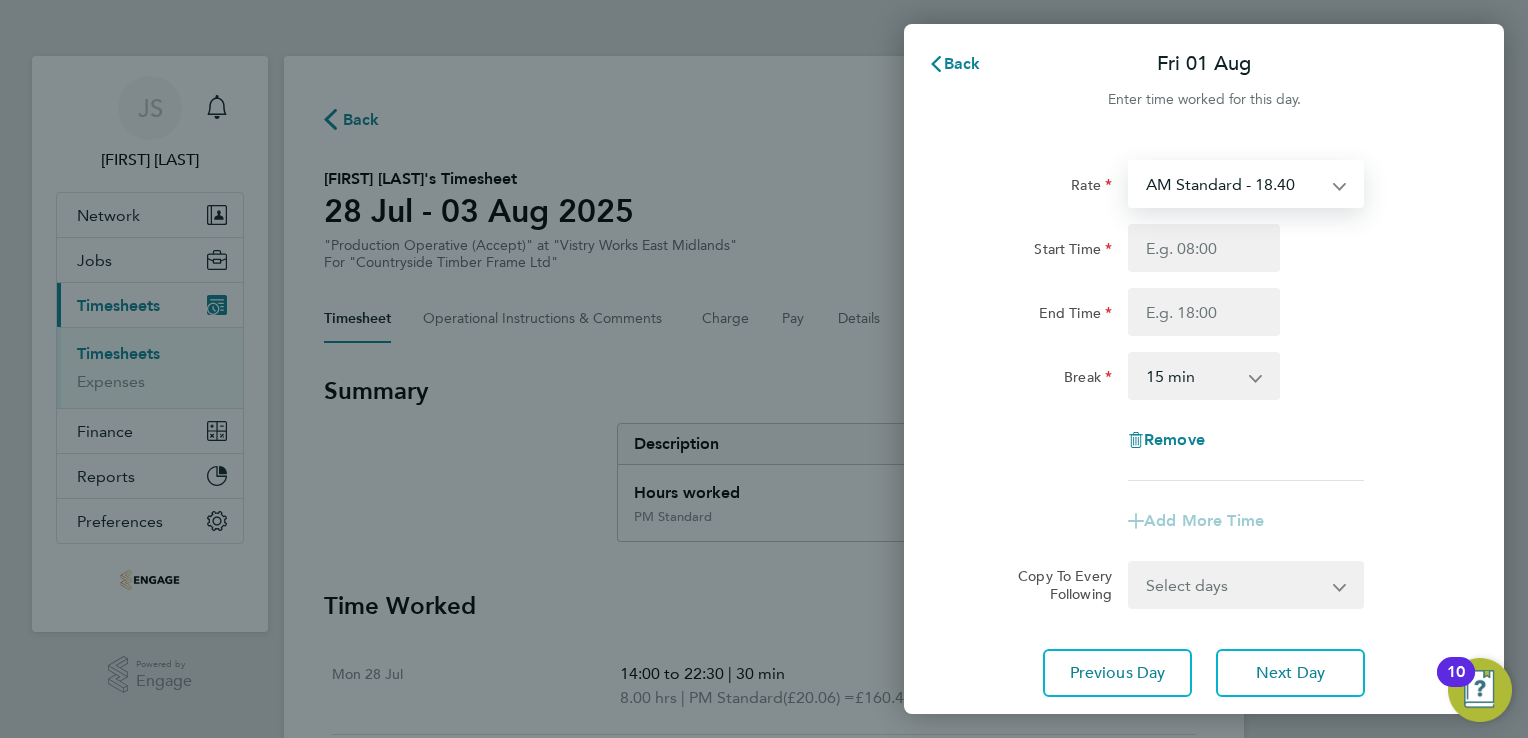 click on "AM Standard - 18.40   PM Standard - 20.06   OT 1 - 27.60   OT2 - 36.80   PM OT 1 - 30.08   PM OT2 - 40.11" at bounding box center (1234, 184) 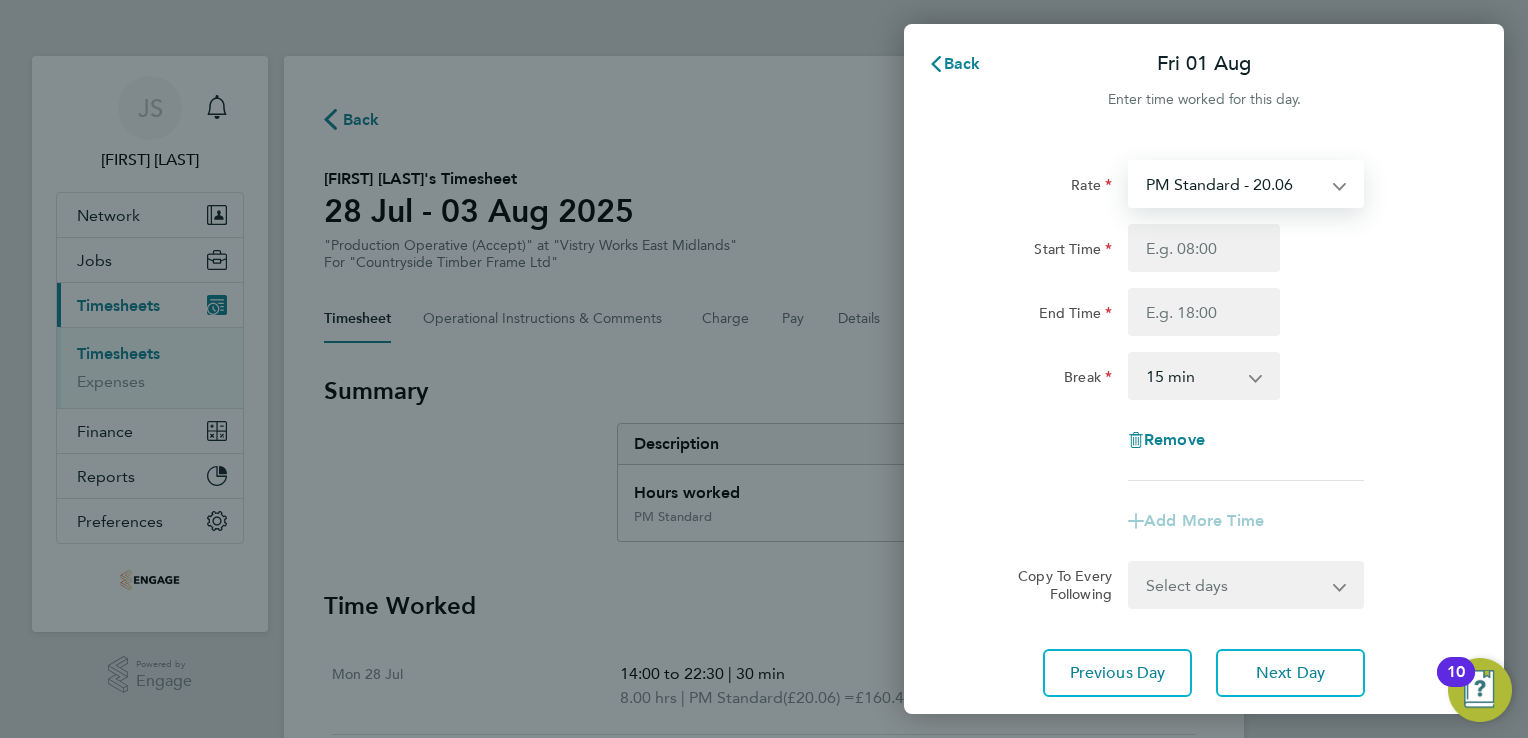 select on "15" 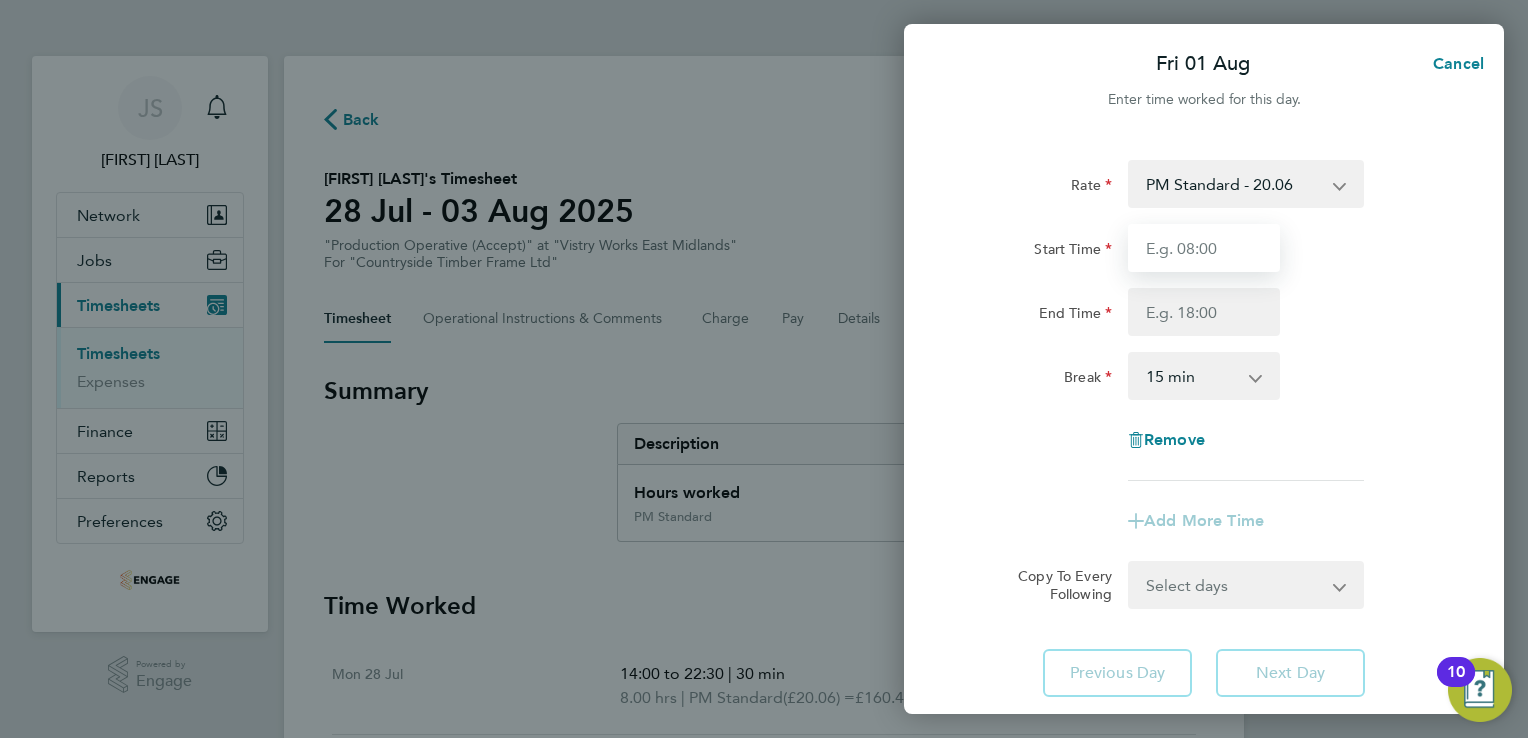 click on "Start Time" at bounding box center [1204, 248] 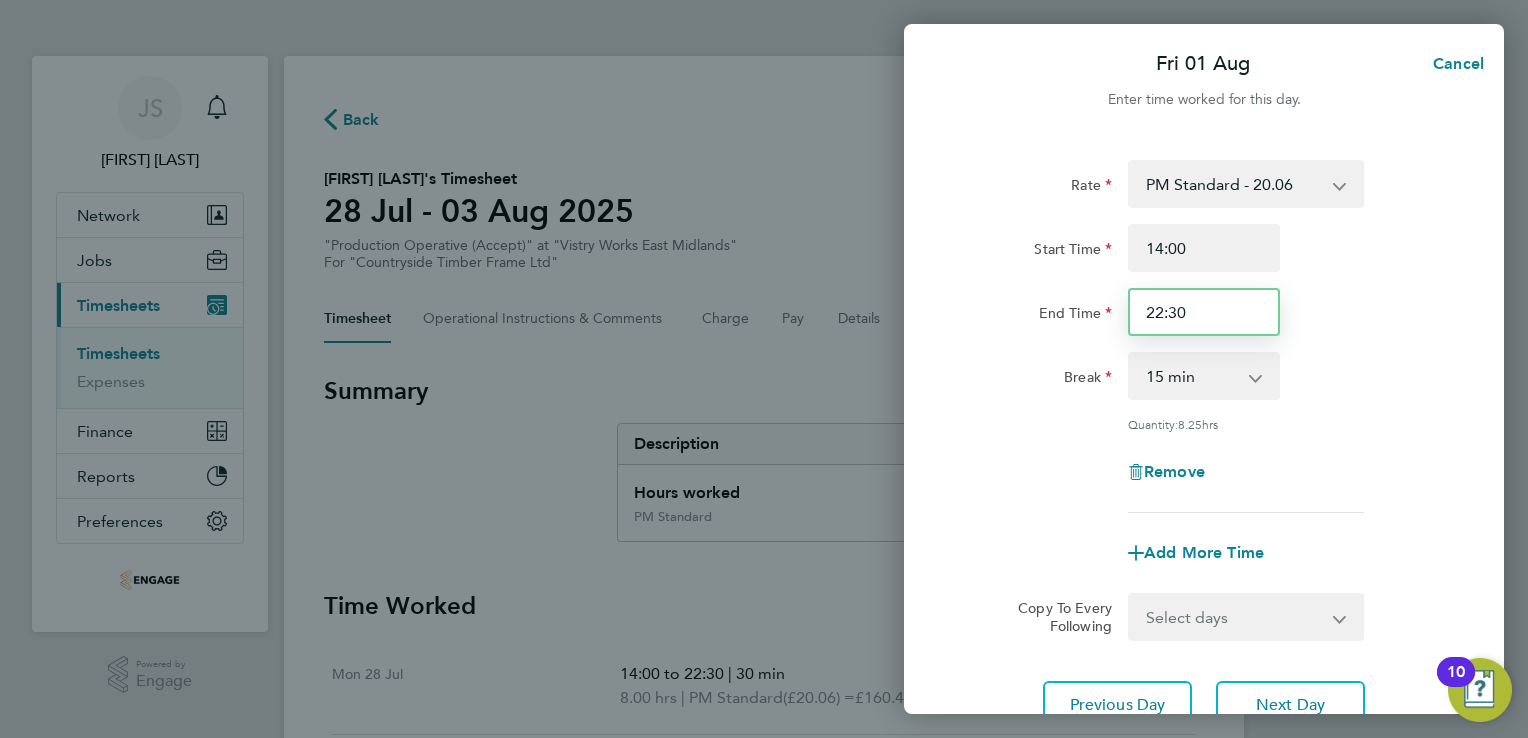 drag, startPoint x: 1193, startPoint y: 310, endPoint x: 1096, endPoint y: 308, distance: 97.020615 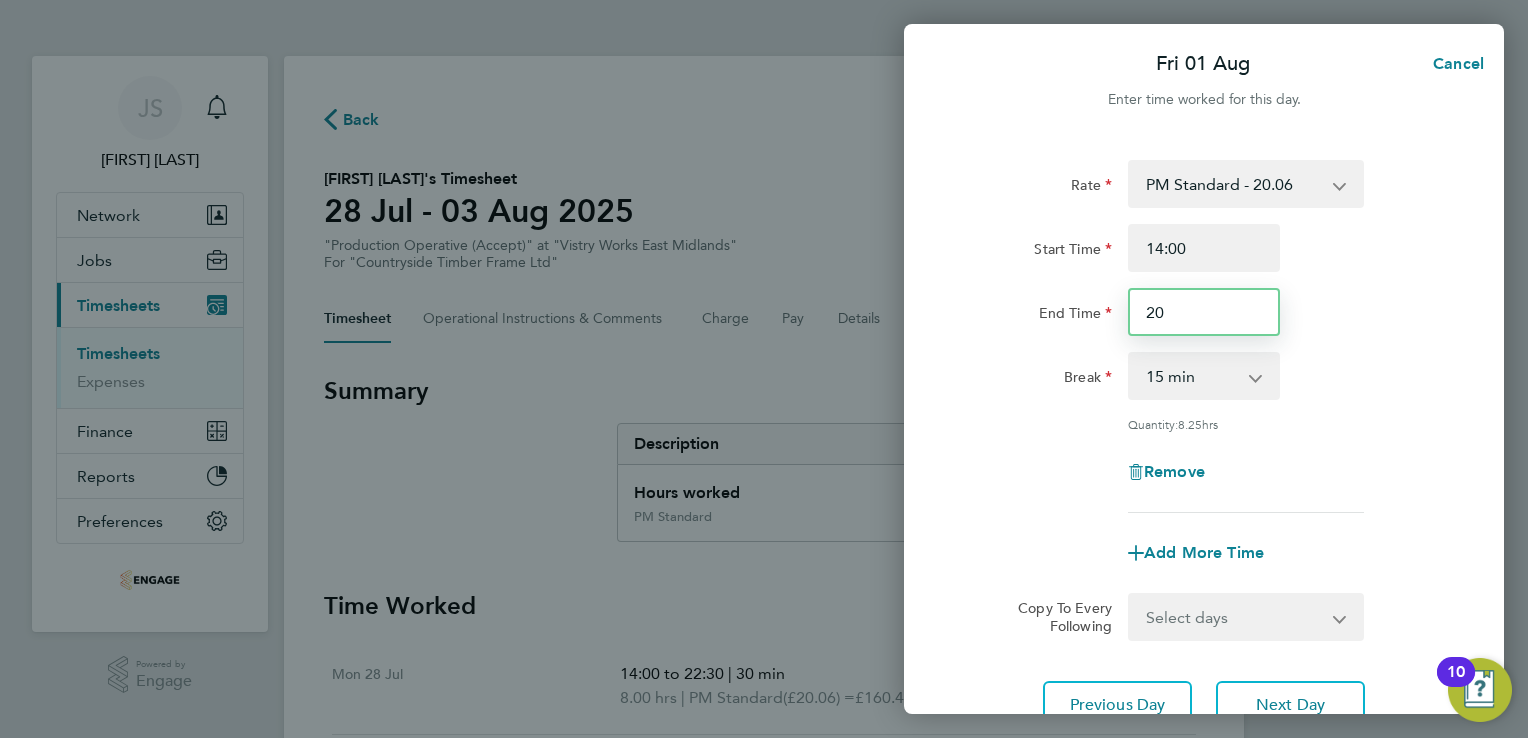 type on "20:00" 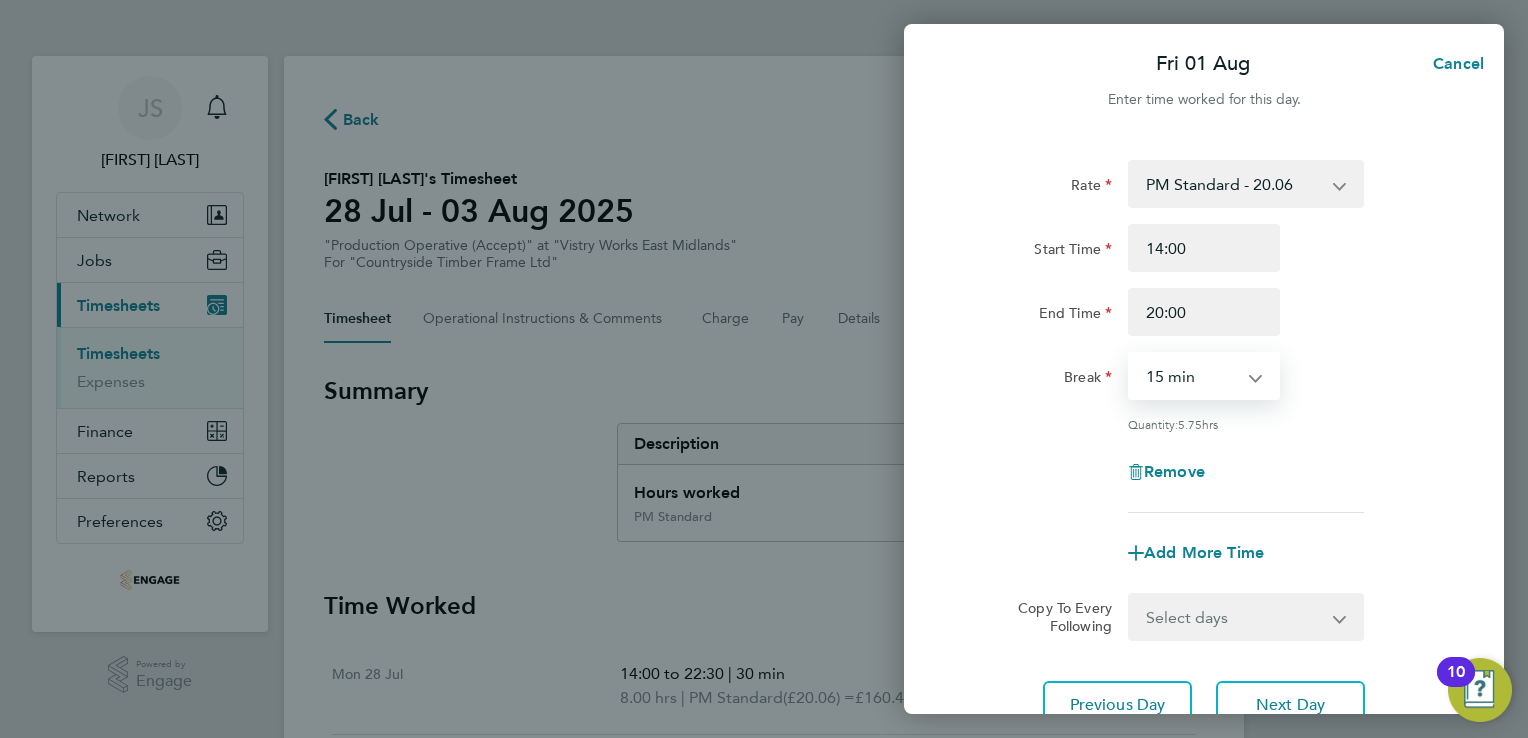 click on "0 min   15 min   30 min   45 min   60 min   75 min   90 min" at bounding box center [1192, 376] 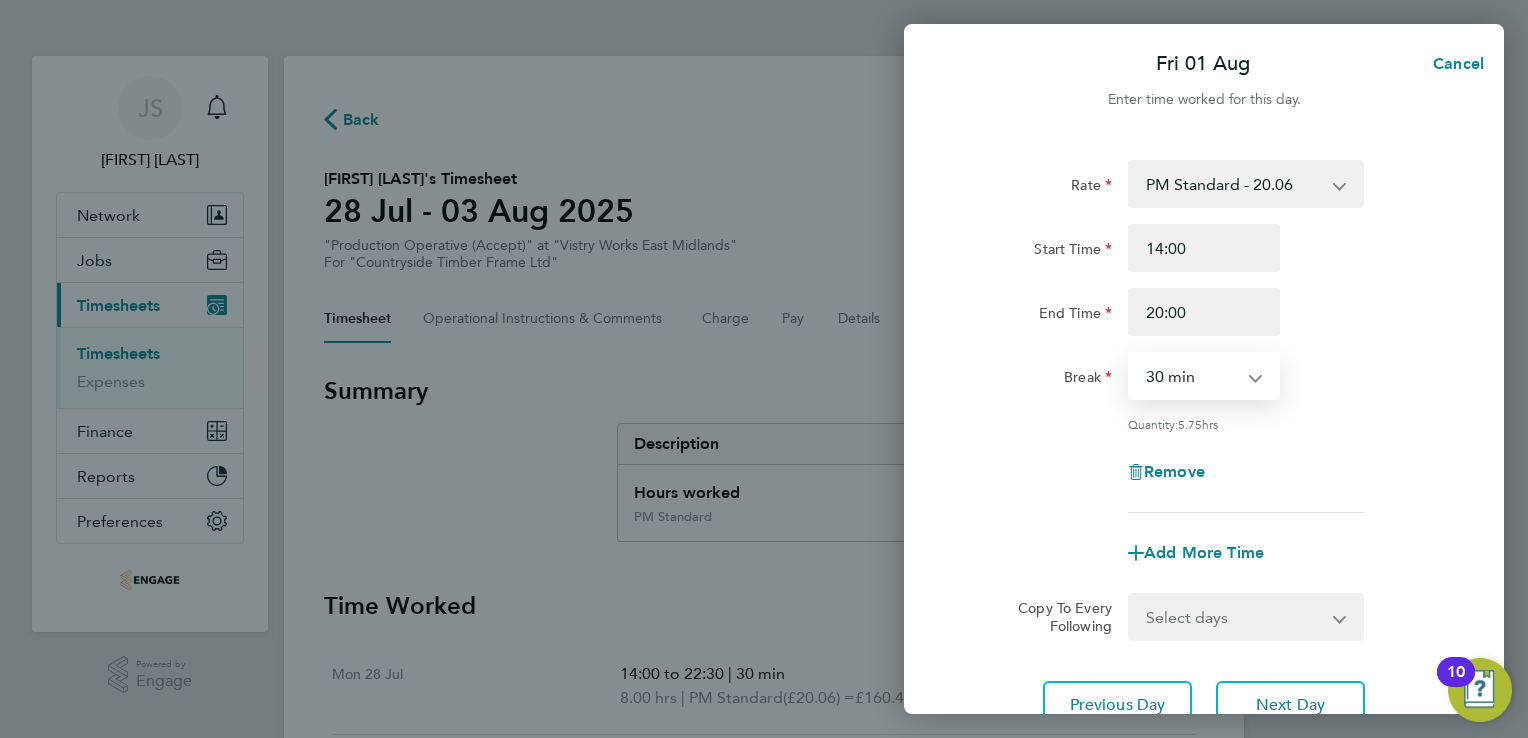click on "0 min   15 min   30 min   45 min   60 min   75 min   90 min" at bounding box center (1192, 376) 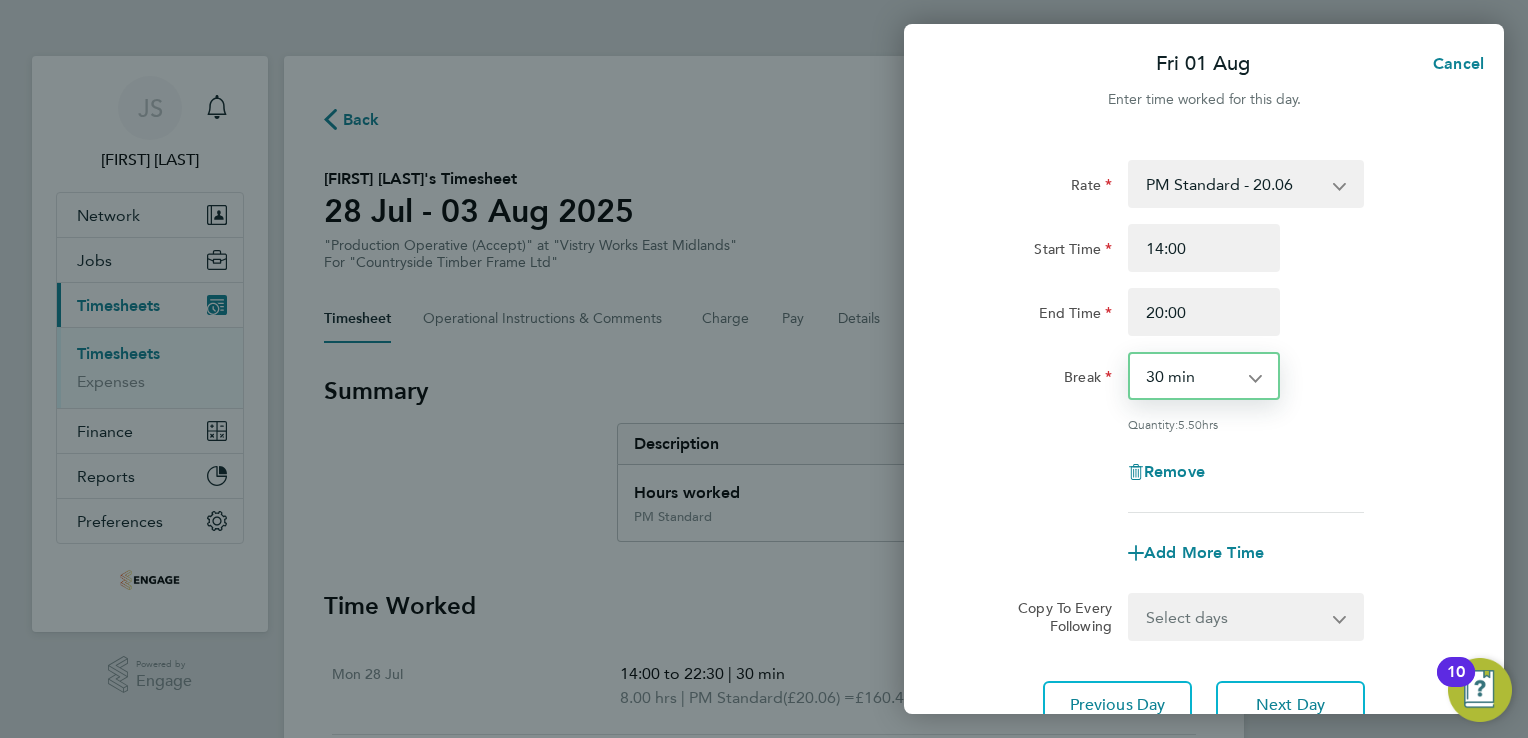 scroll, scrollTop: 164, scrollLeft: 0, axis: vertical 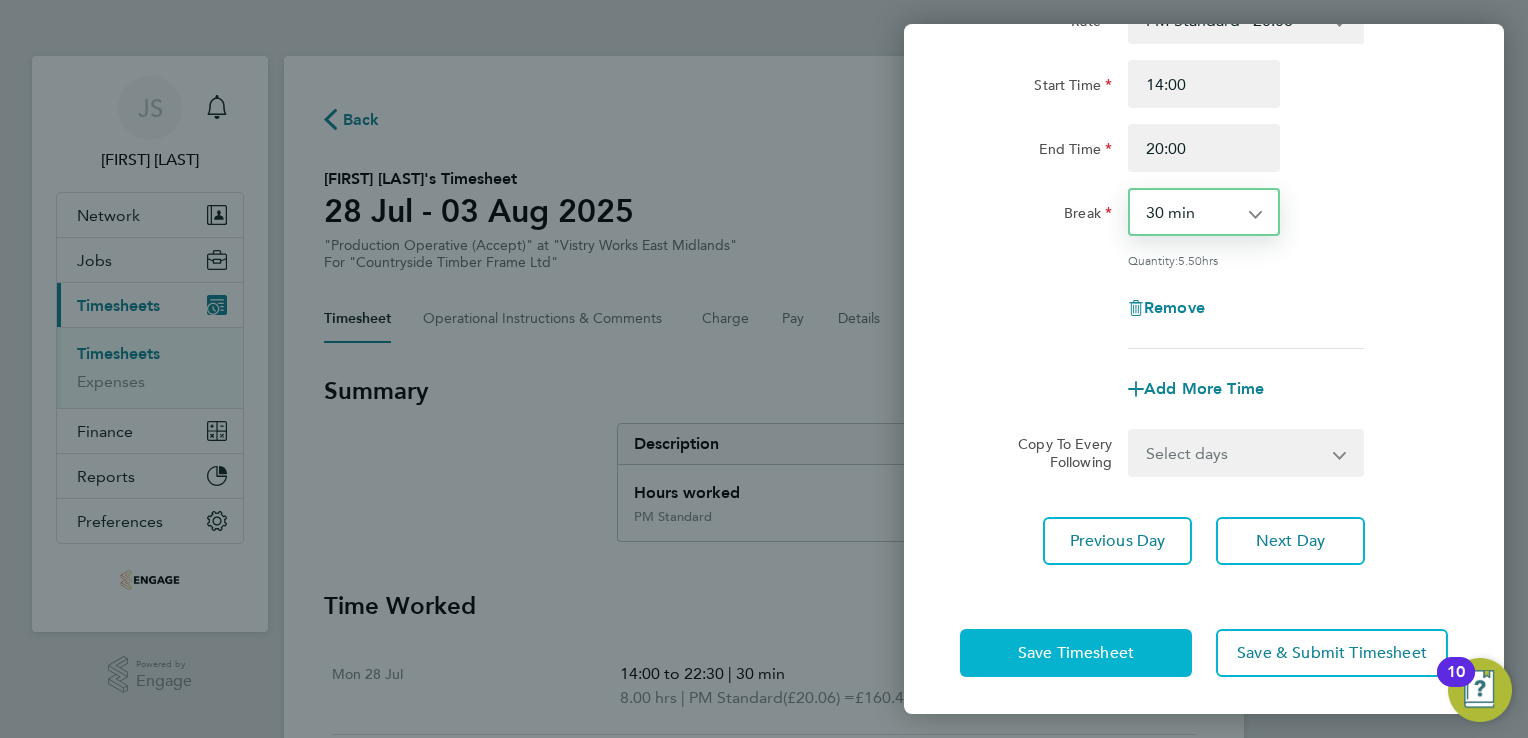 click on "Save Timesheet" 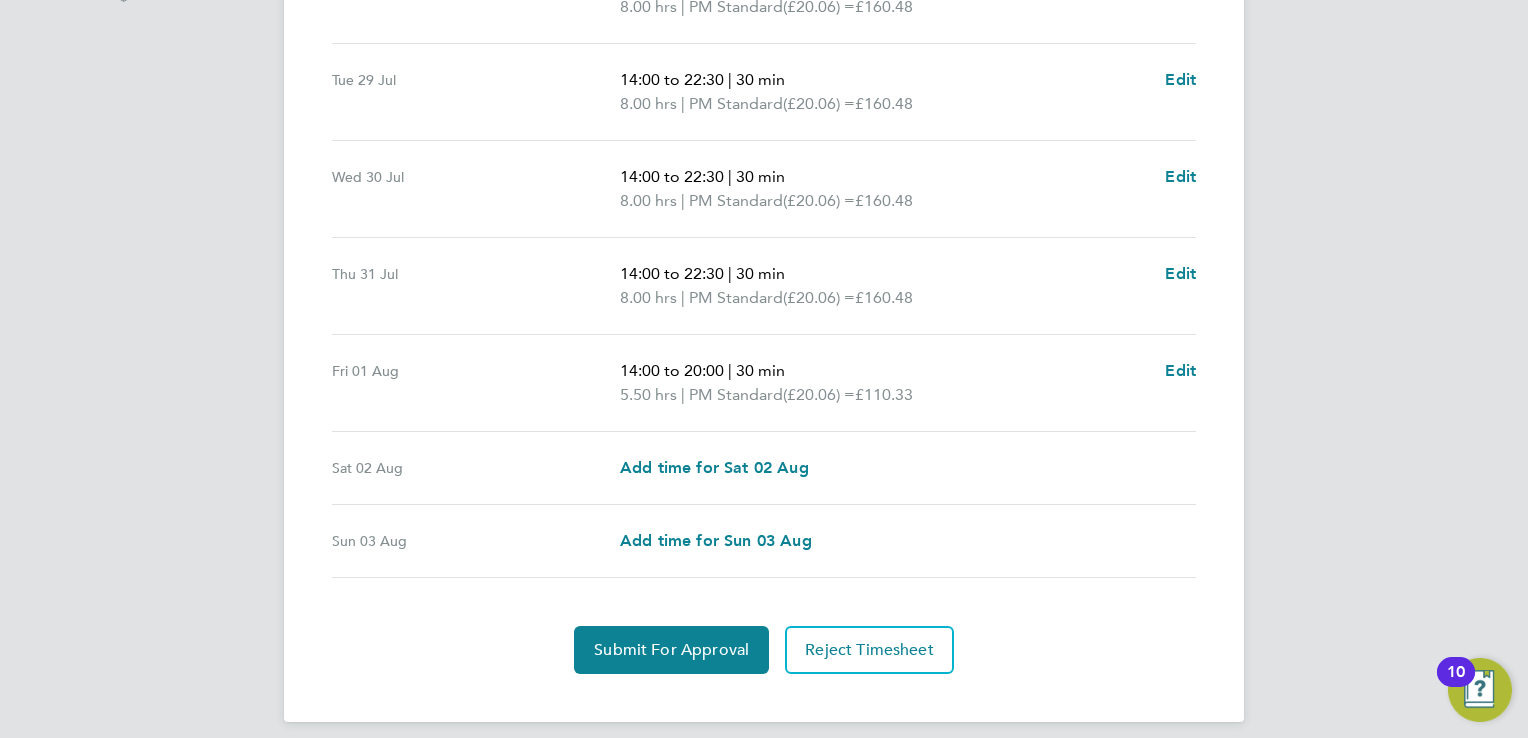 scroll, scrollTop: 692, scrollLeft: 0, axis: vertical 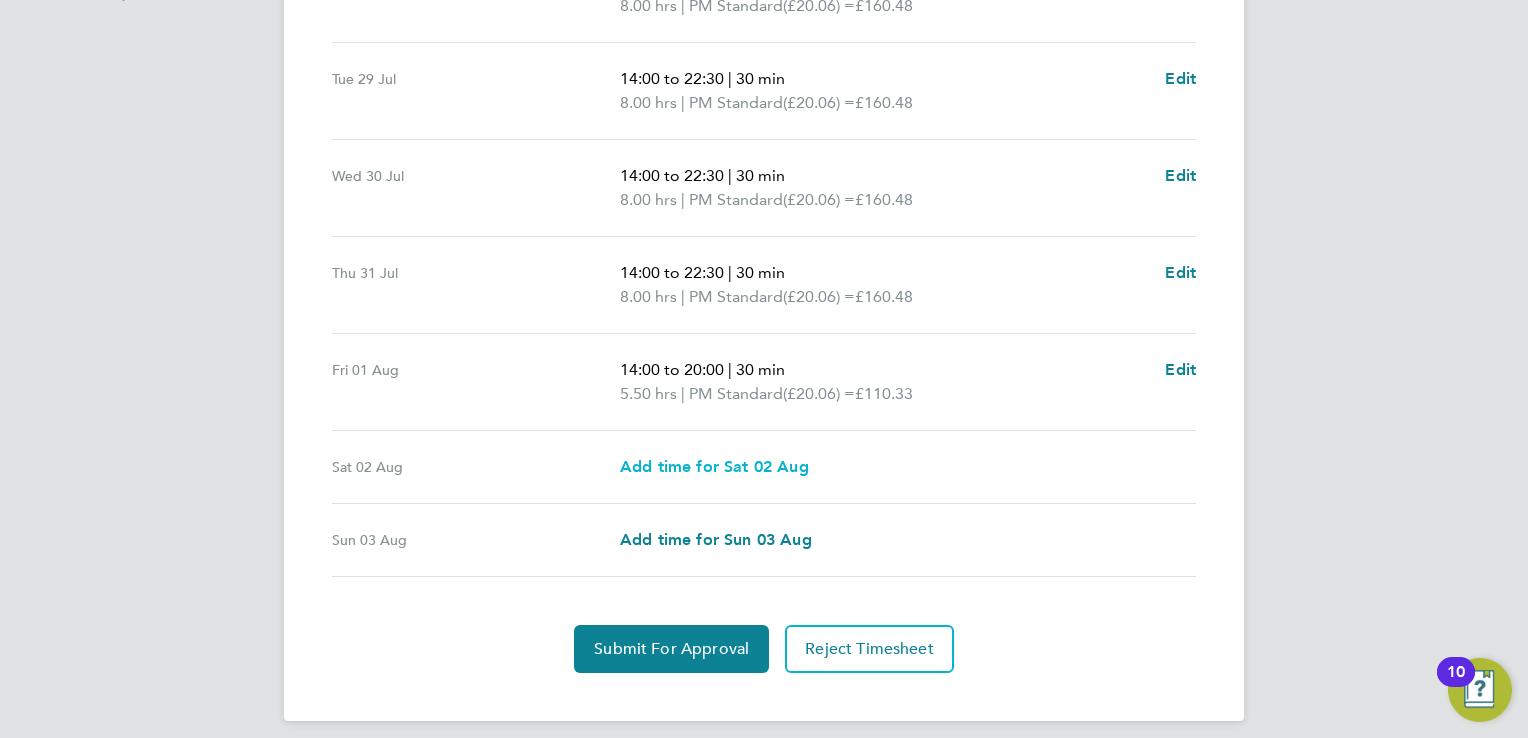 click on "Add time for Sat 02 Aug" at bounding box center [714, 466] 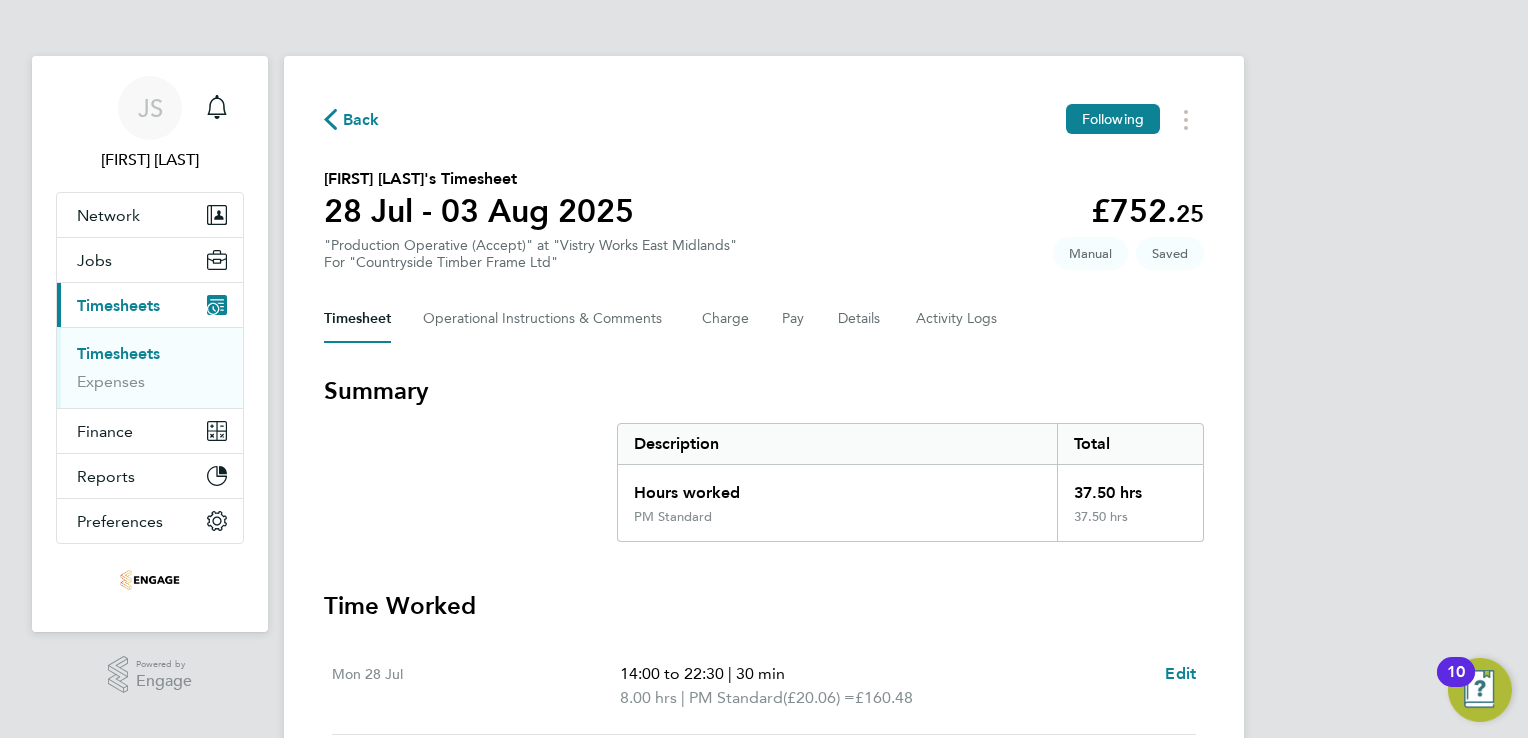 select on "15" 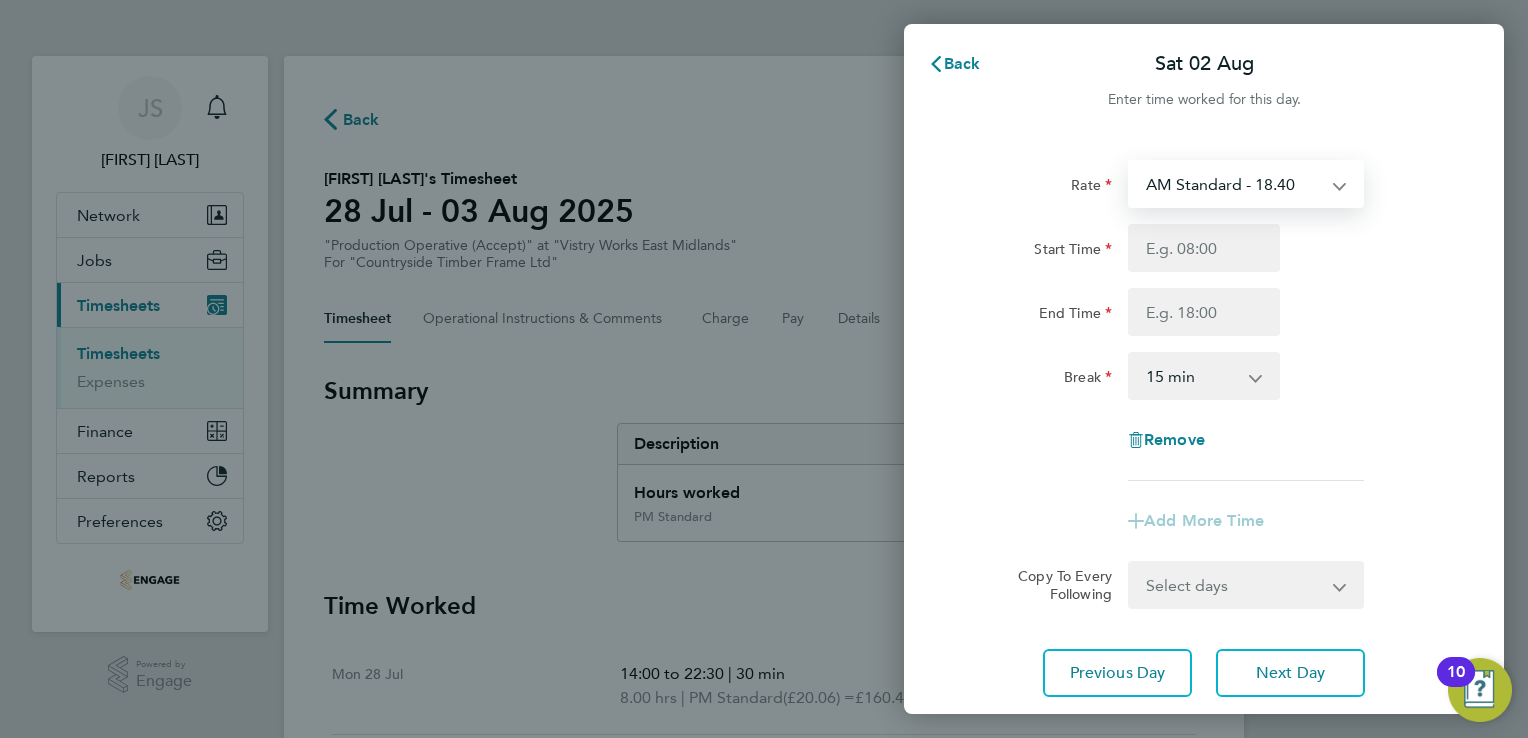 click on "AM Standard - 18.40   PM Standard - 20.06   OT 1 - 27.60   OT2 - 36.80   PM OT 1 - 30.08   PM OT2 - 40.11" at bounding box center (1234, 184) 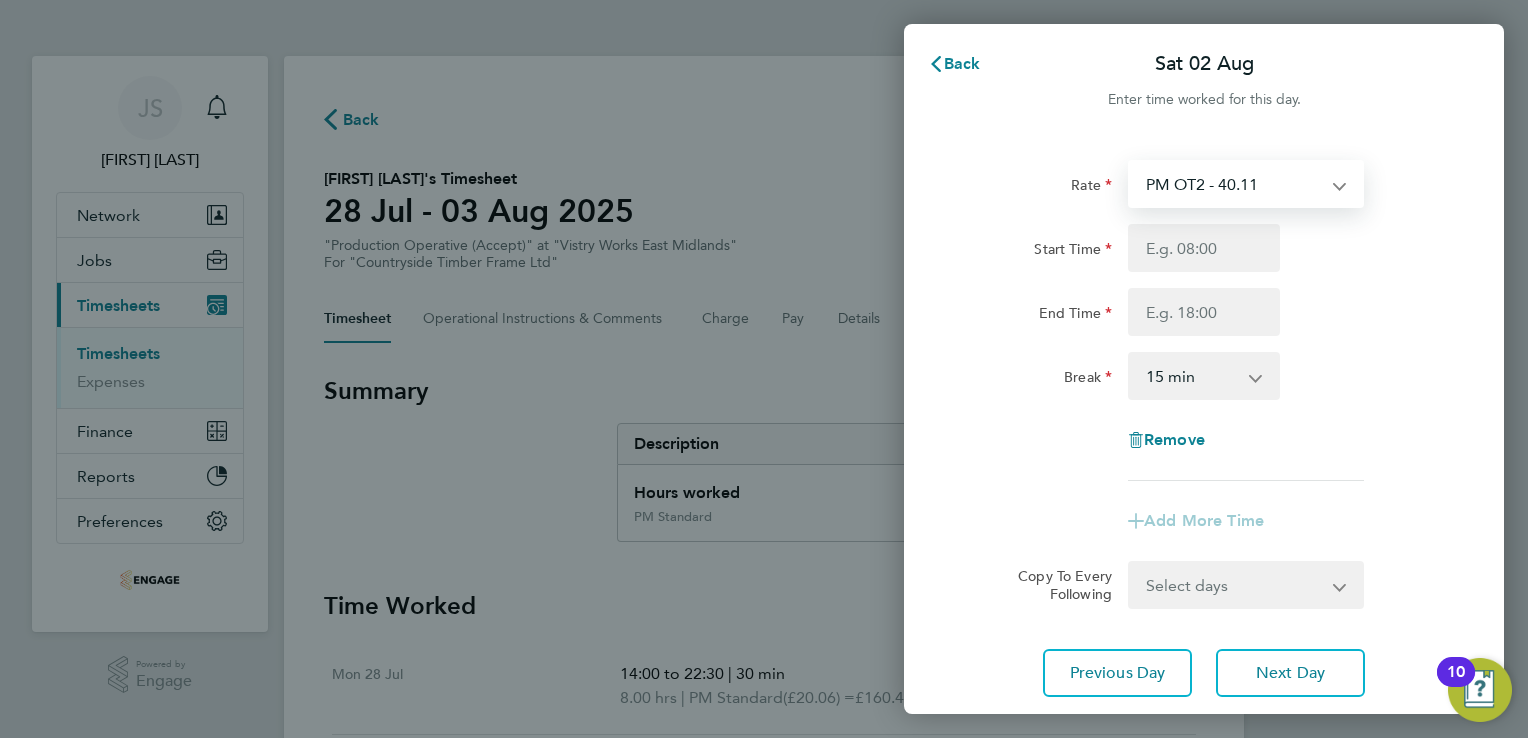 select on "15" 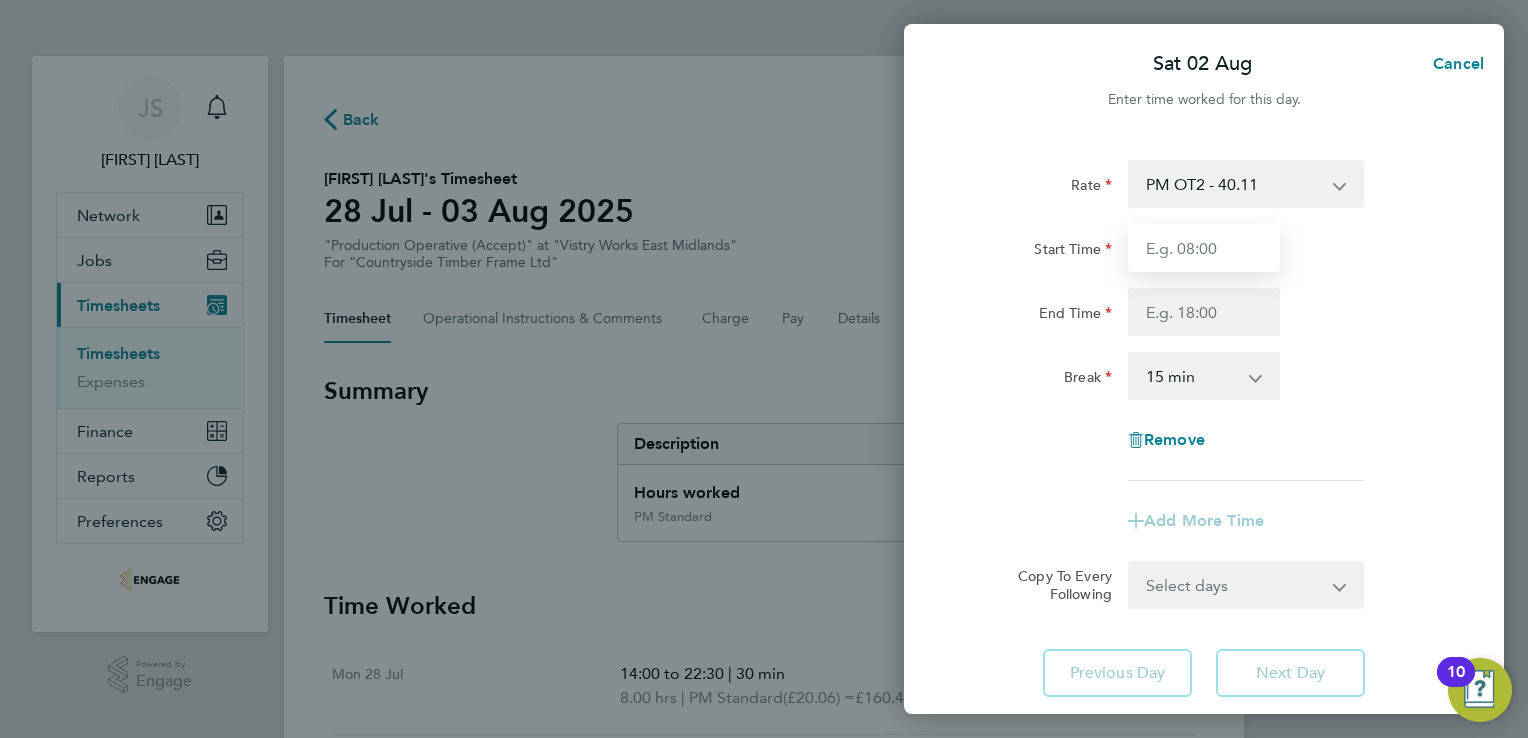 click on "Start Time" at bounding box center [1204, 248] 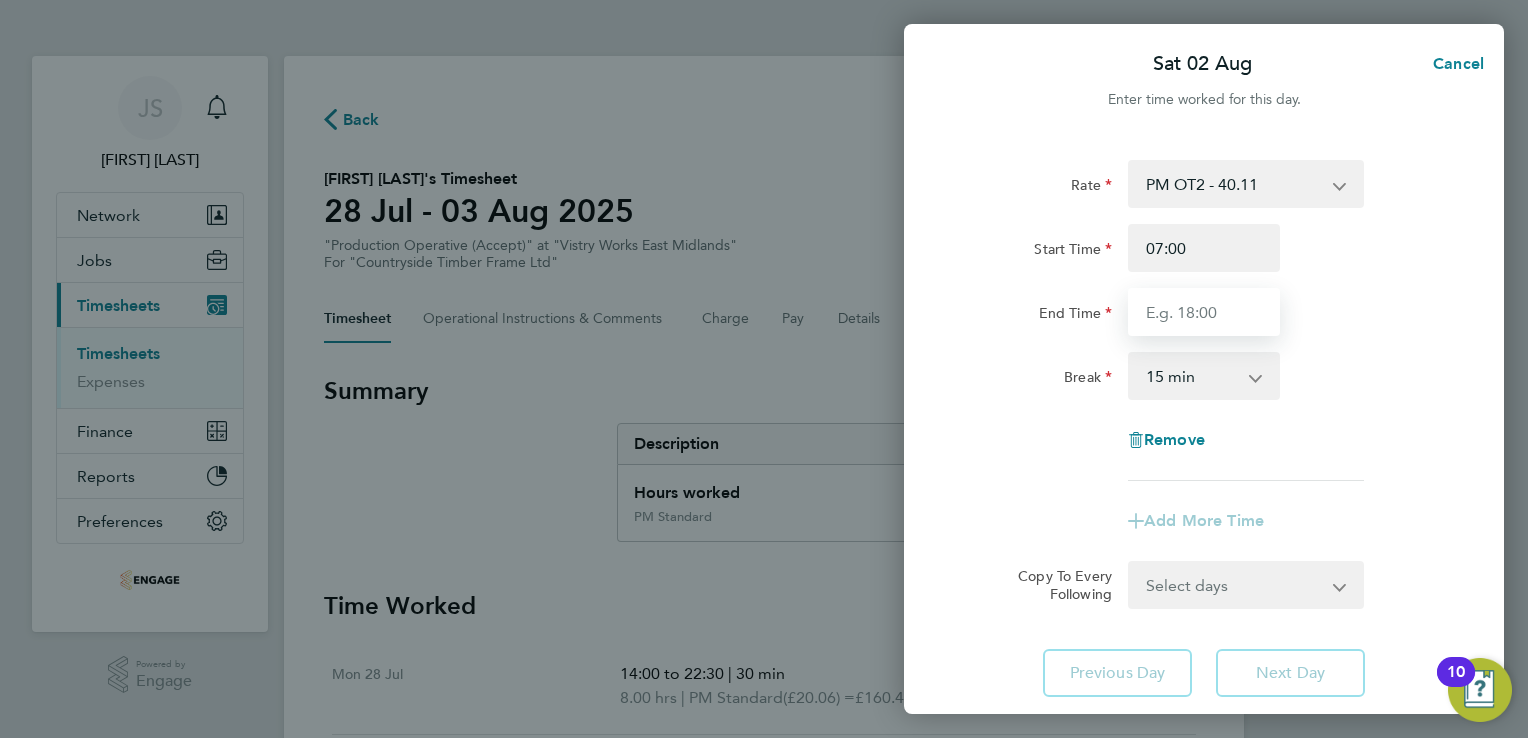 click on "End Time" at bounding box center (1204, 312) 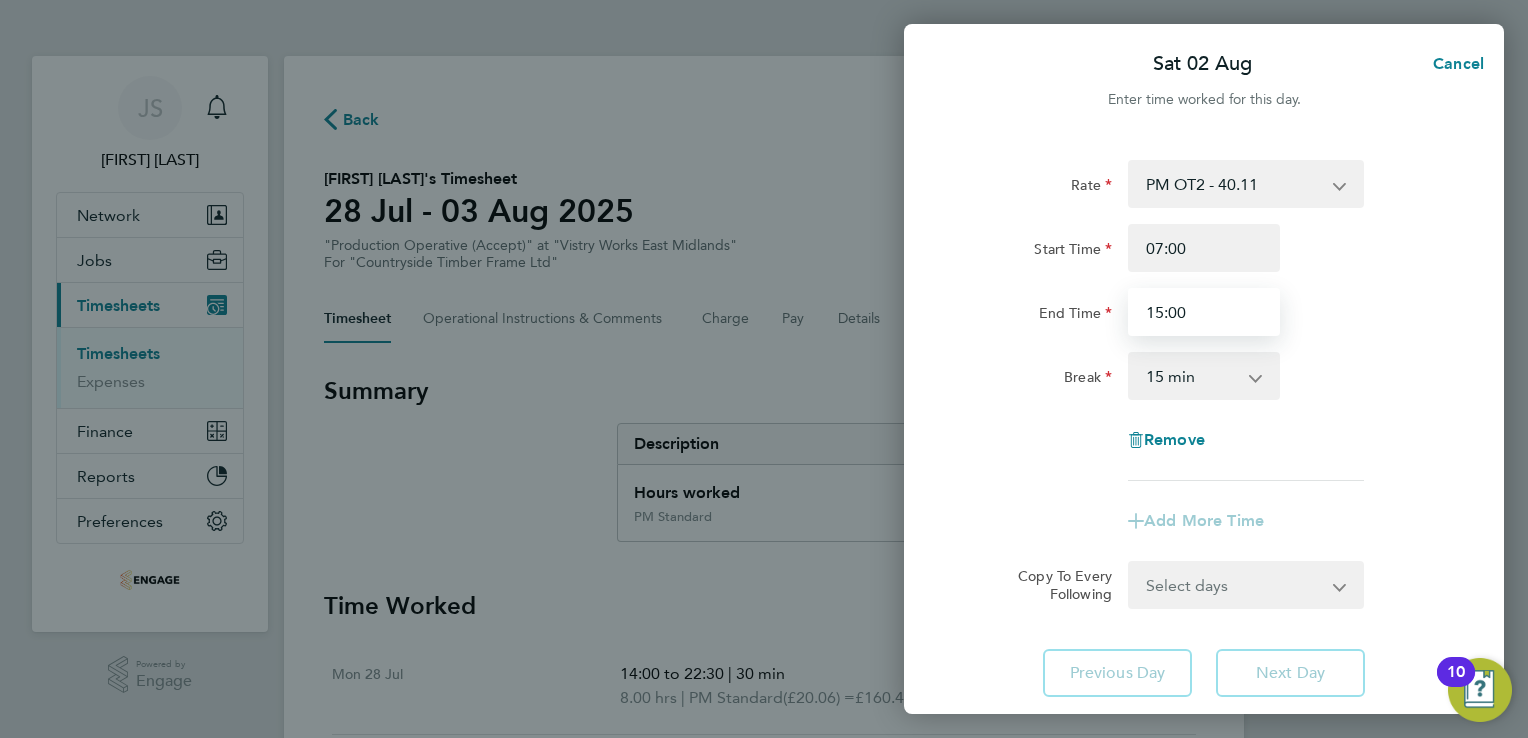scroll, scrollTop: 133, scrollLeft: 0, axis: vertical 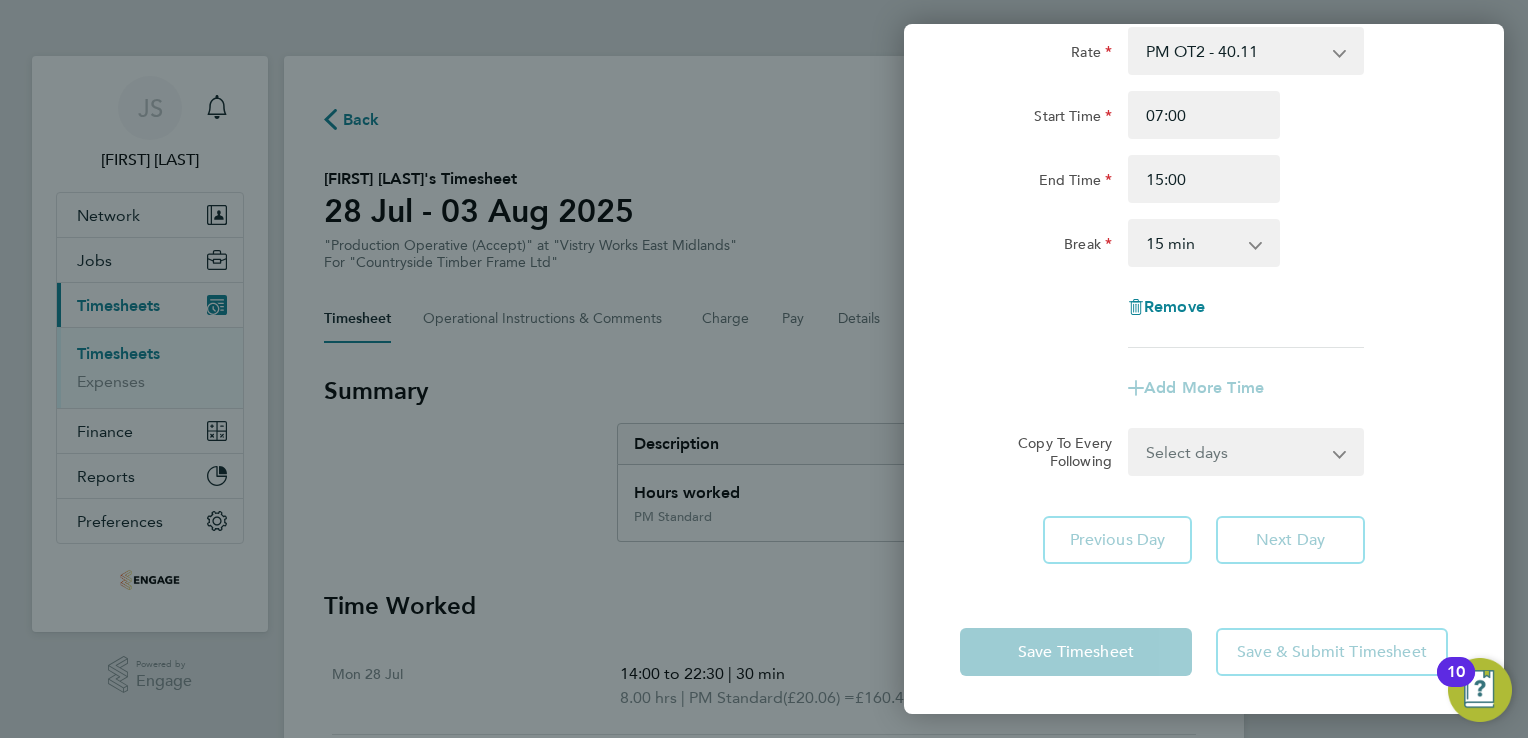 click on "Previous Day   Next Day" 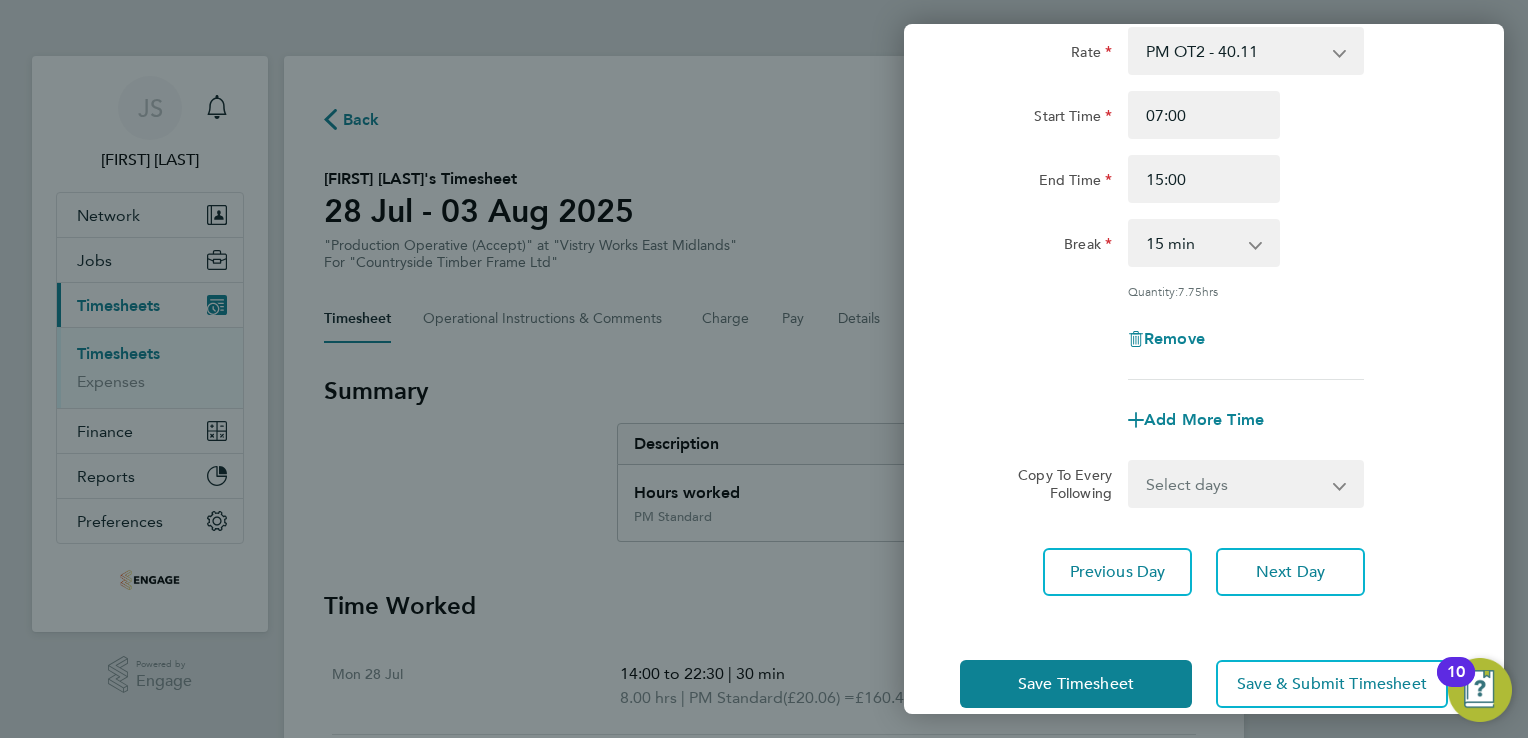 click on "0 min   15 min   30 min   45 min   60 min   75 min   90 min" at bounding box center [1192, 243] 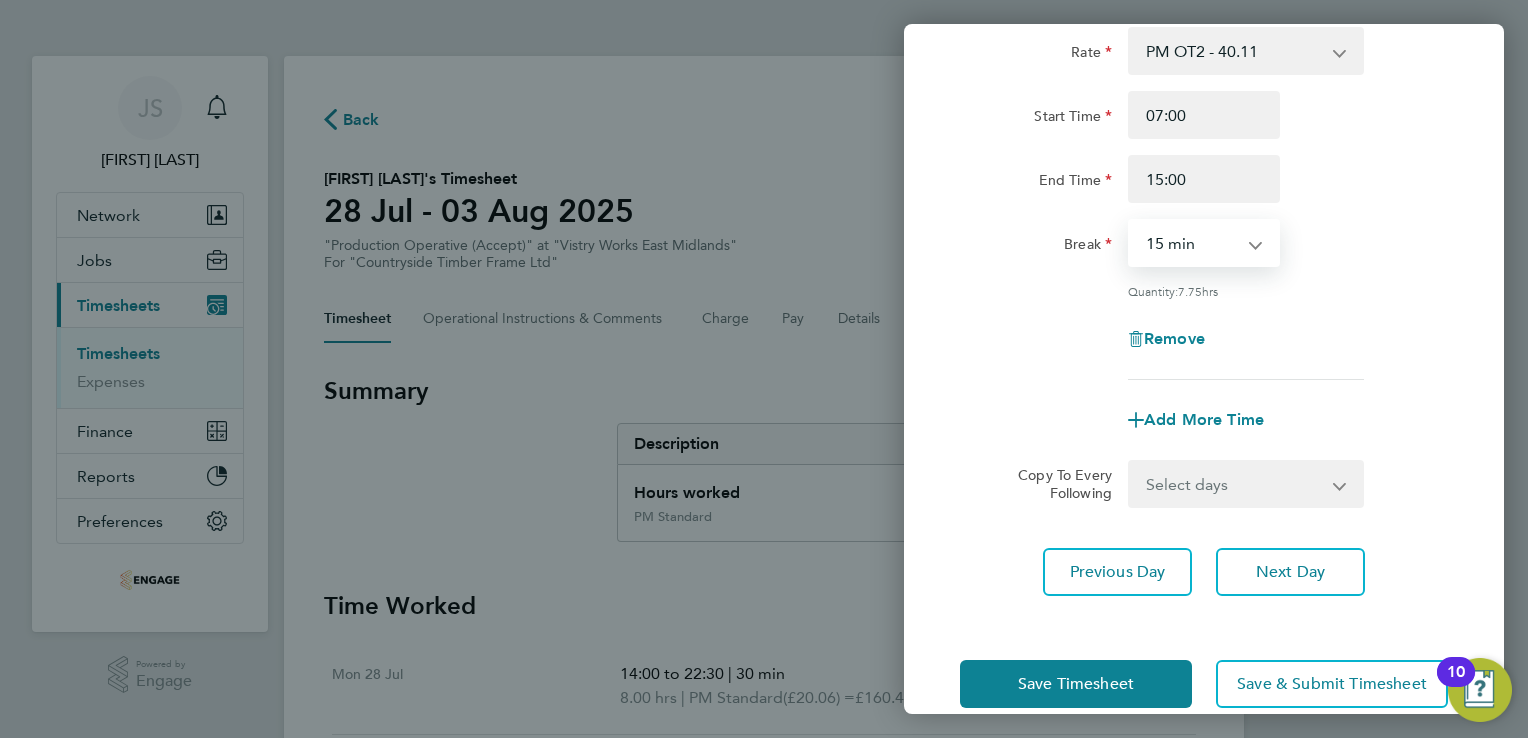 select on "30" 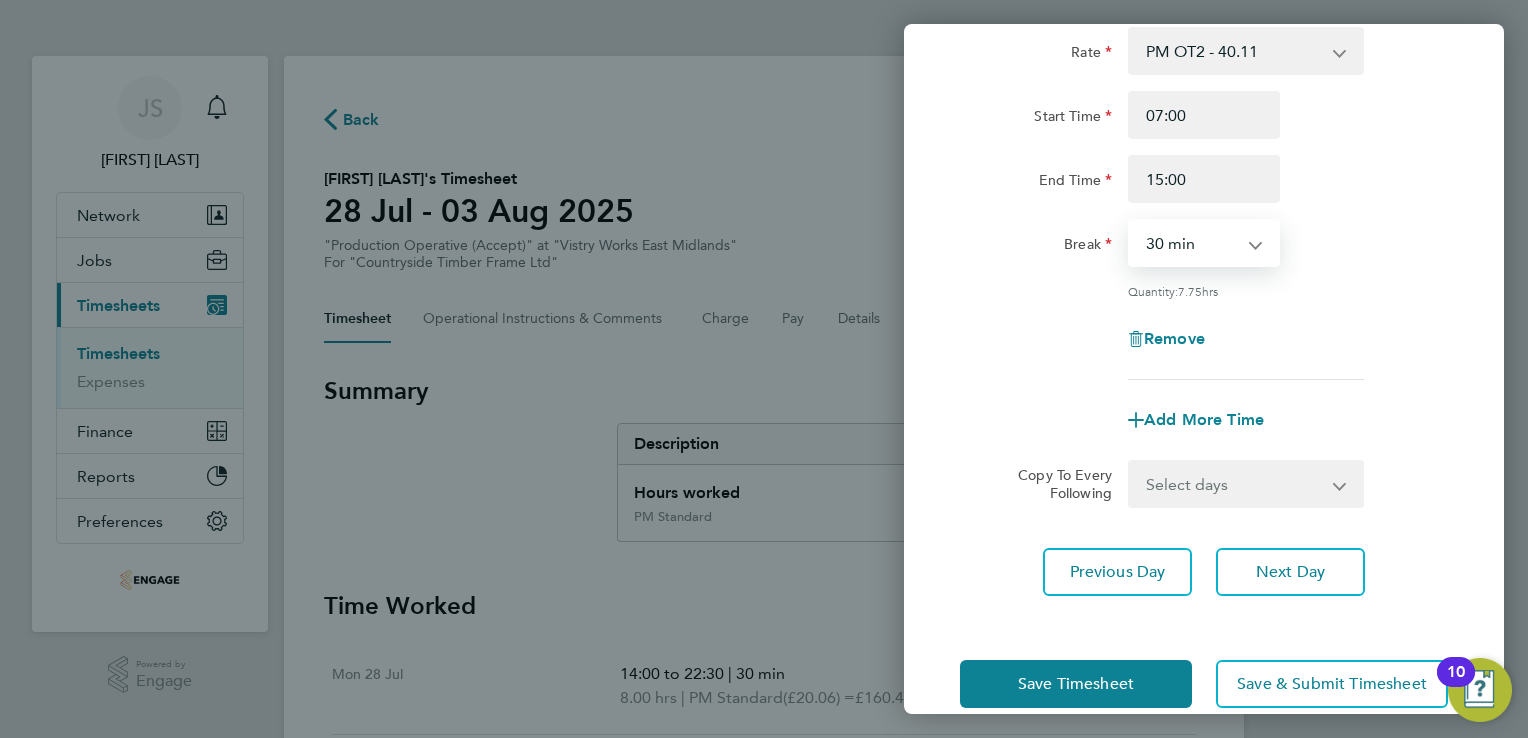 click on "0 min   15 min   30 min   45 min   60 min   75 min   90 min" at bounding box center [1192, 243] 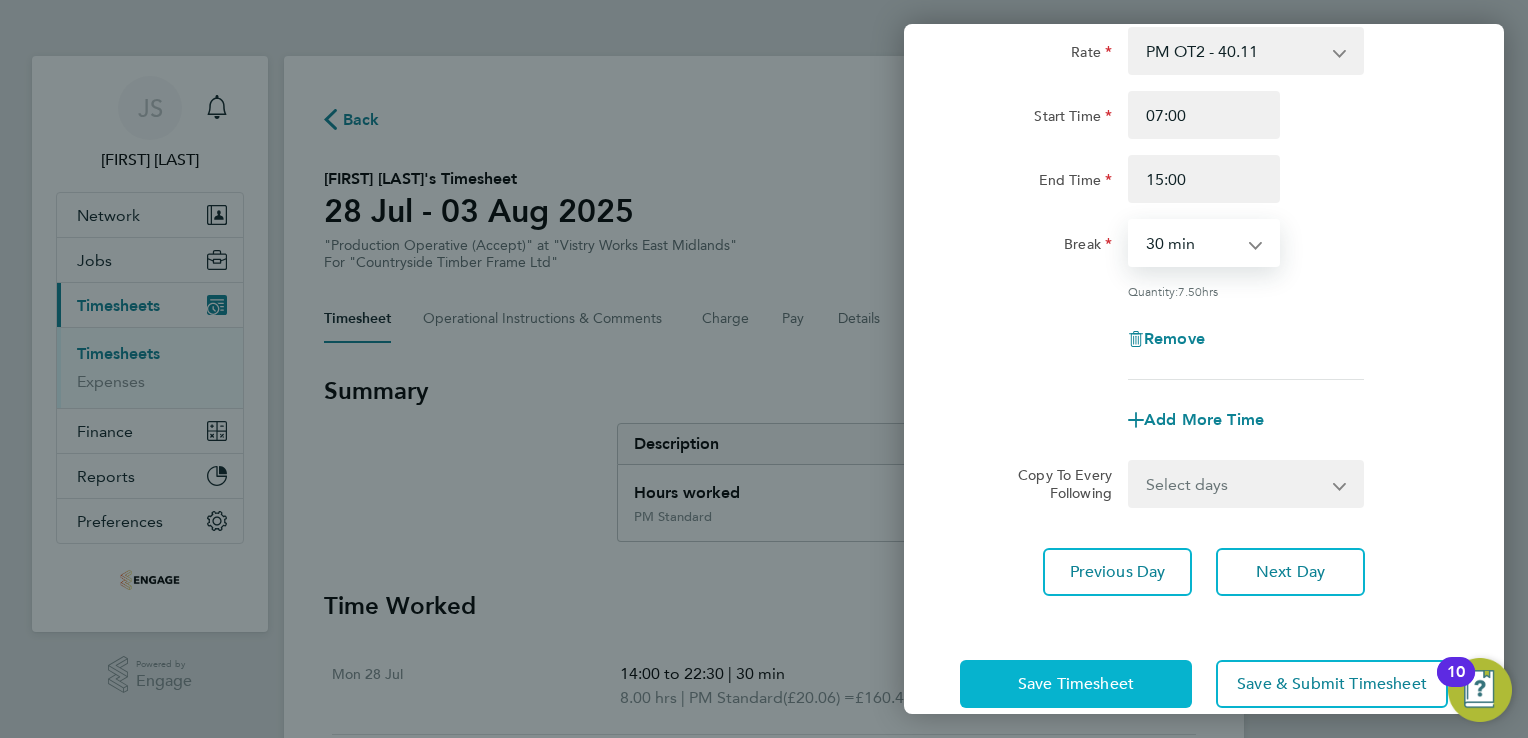 click on "Save Timesheet" 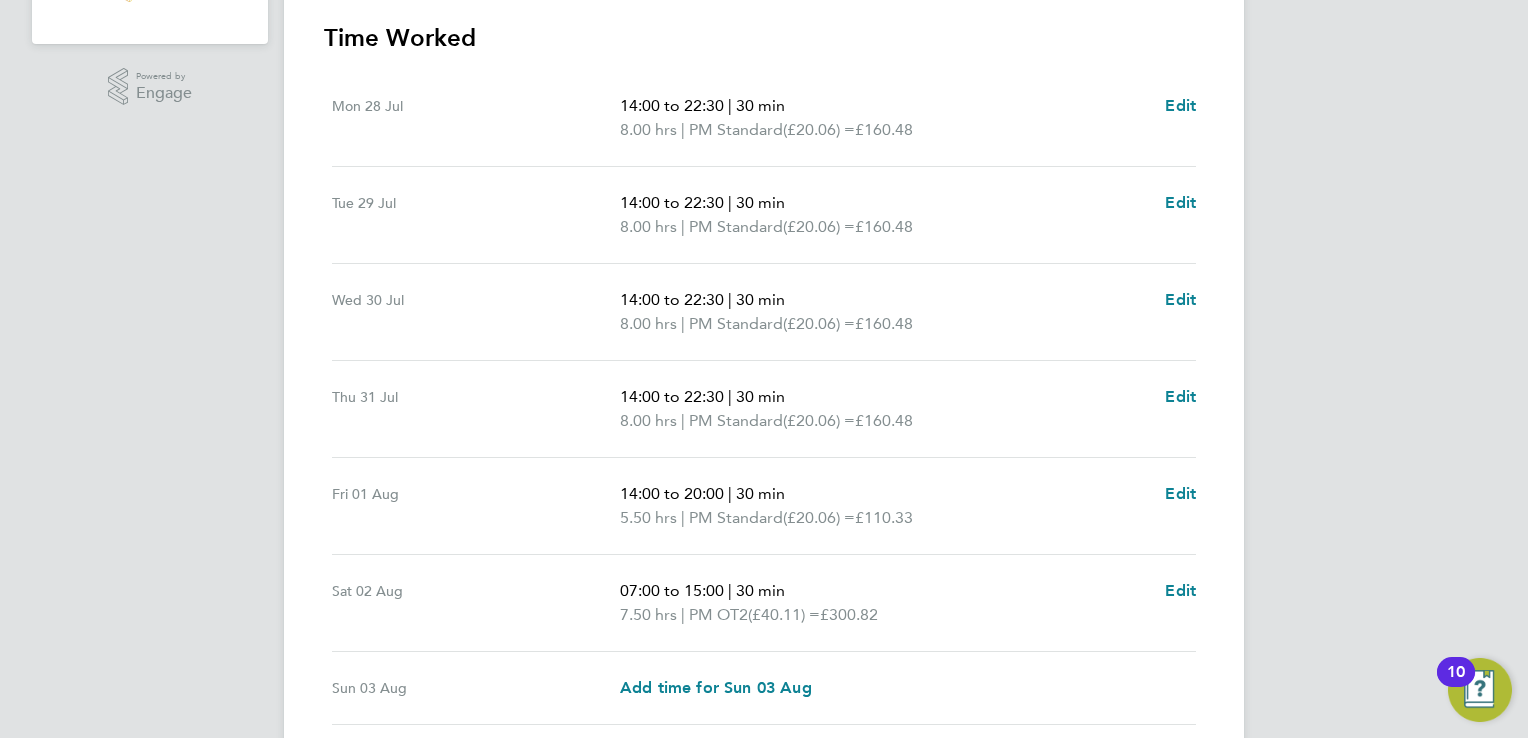 scroll, scrollTop: 618, scrollLeft: 0, axis: vertical 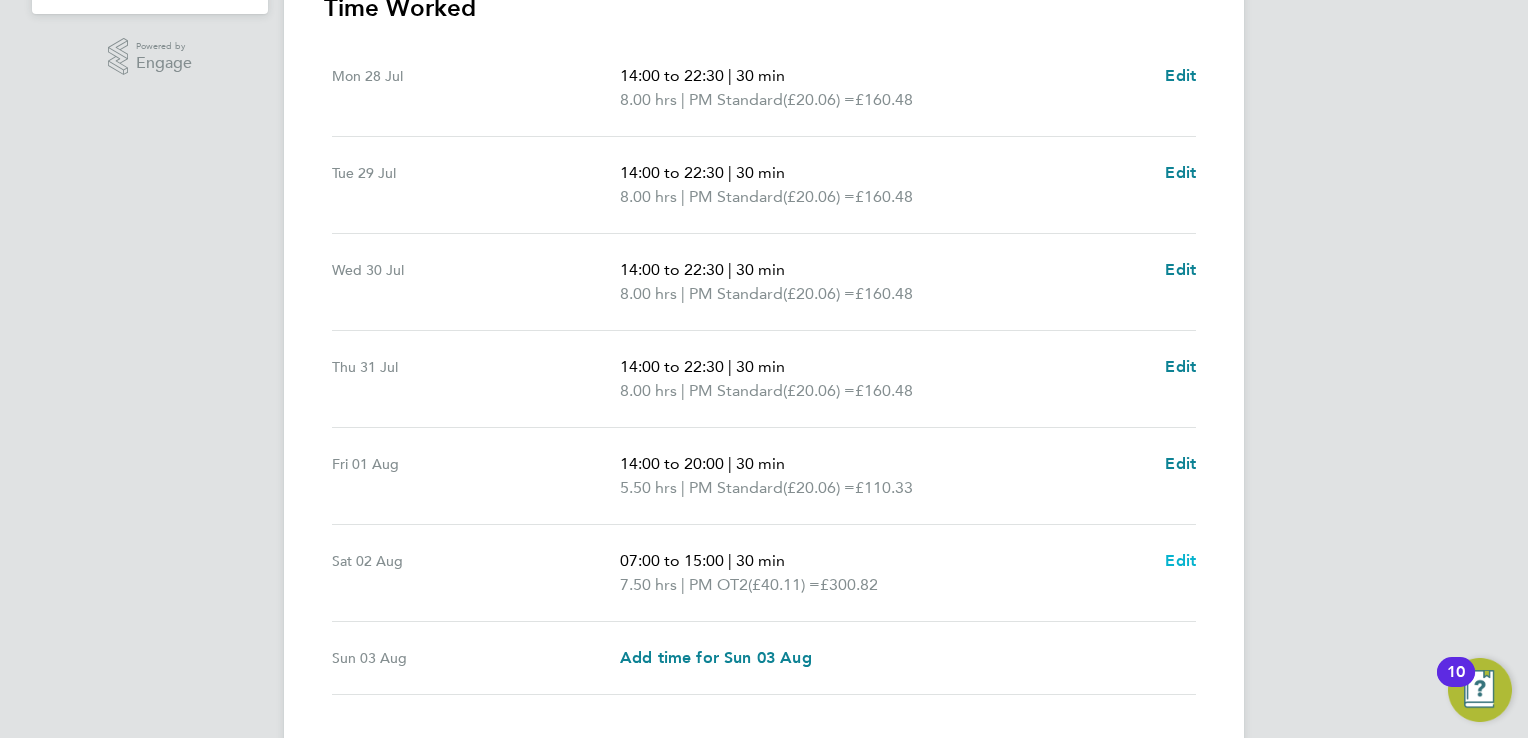 click on "Edit" at bounding box center [1180, 560] 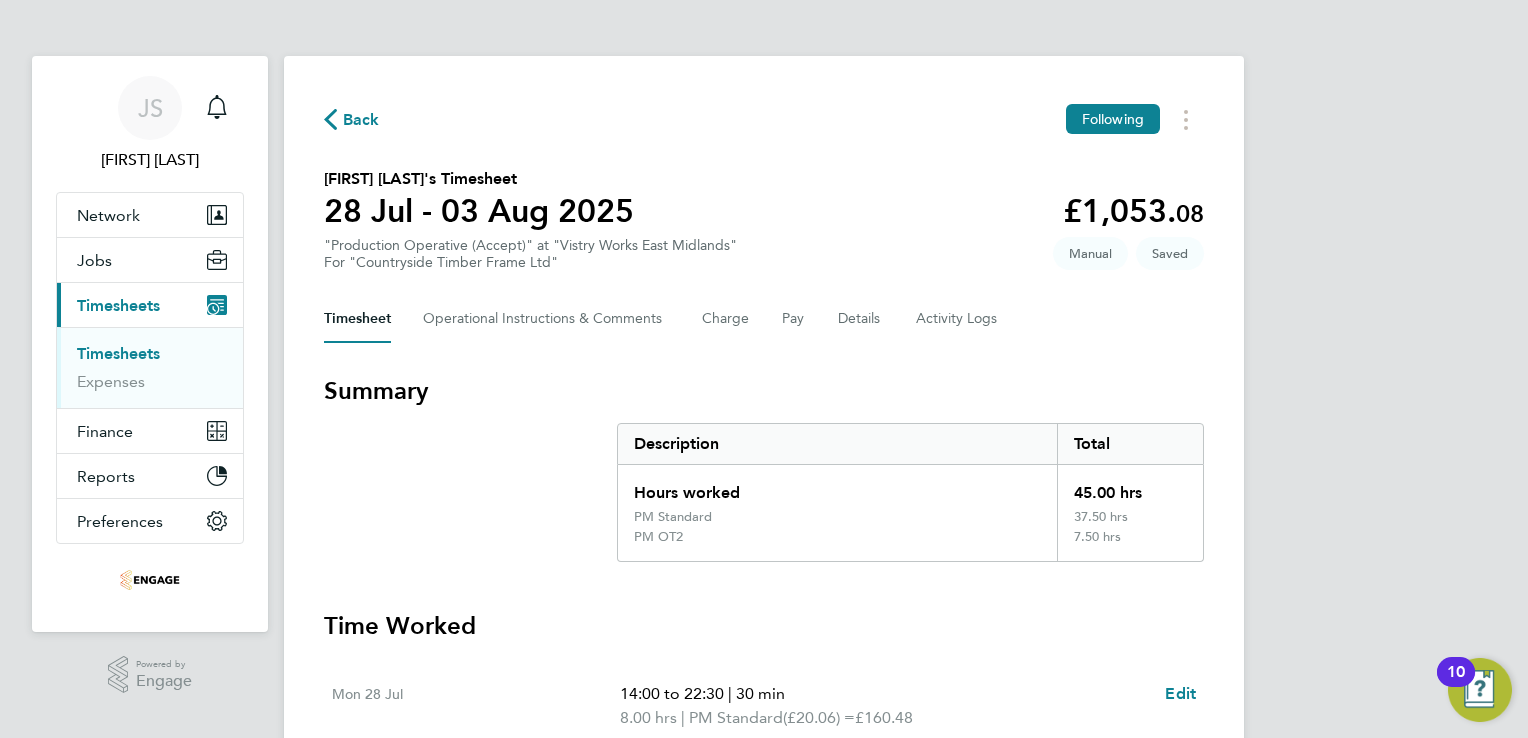 select on "30" 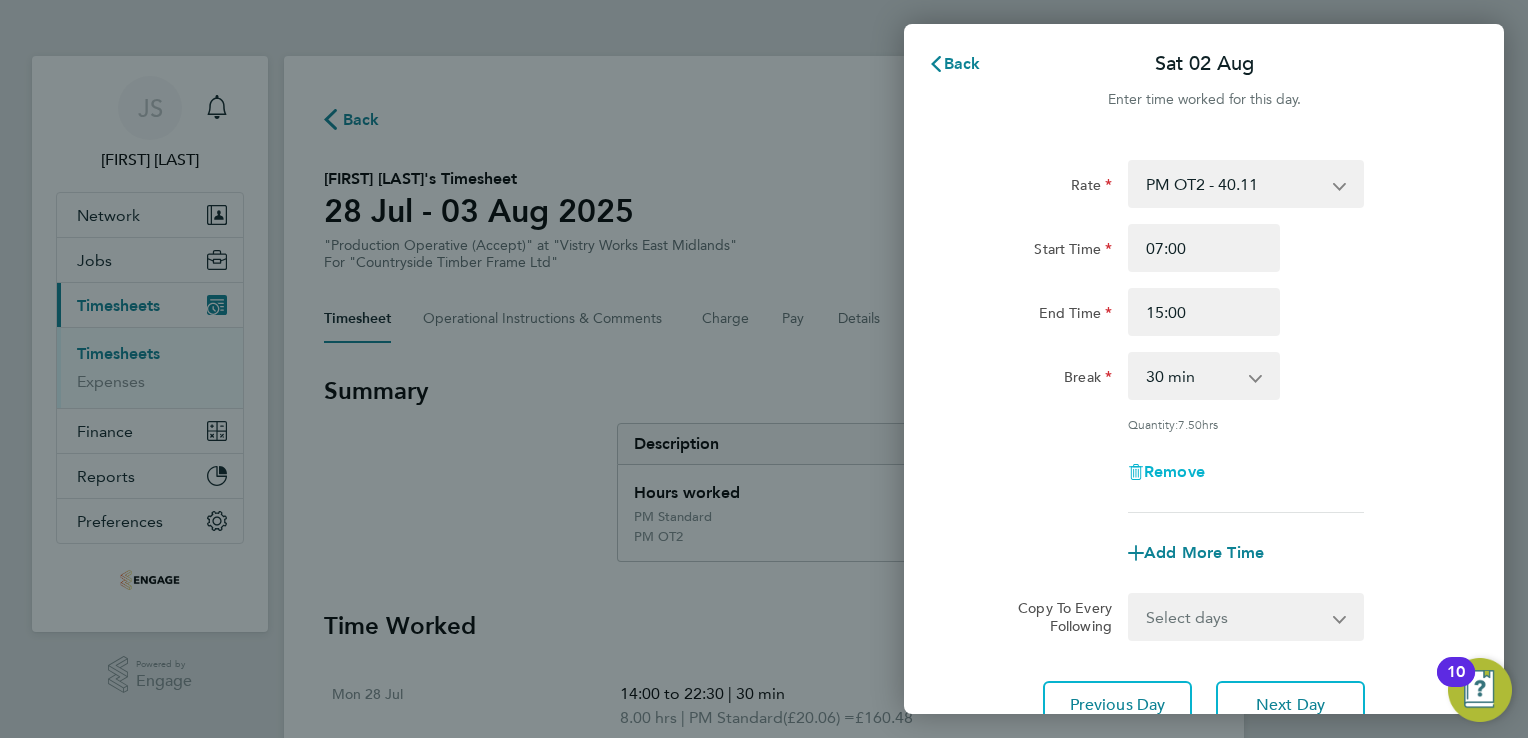 click on "Remove" 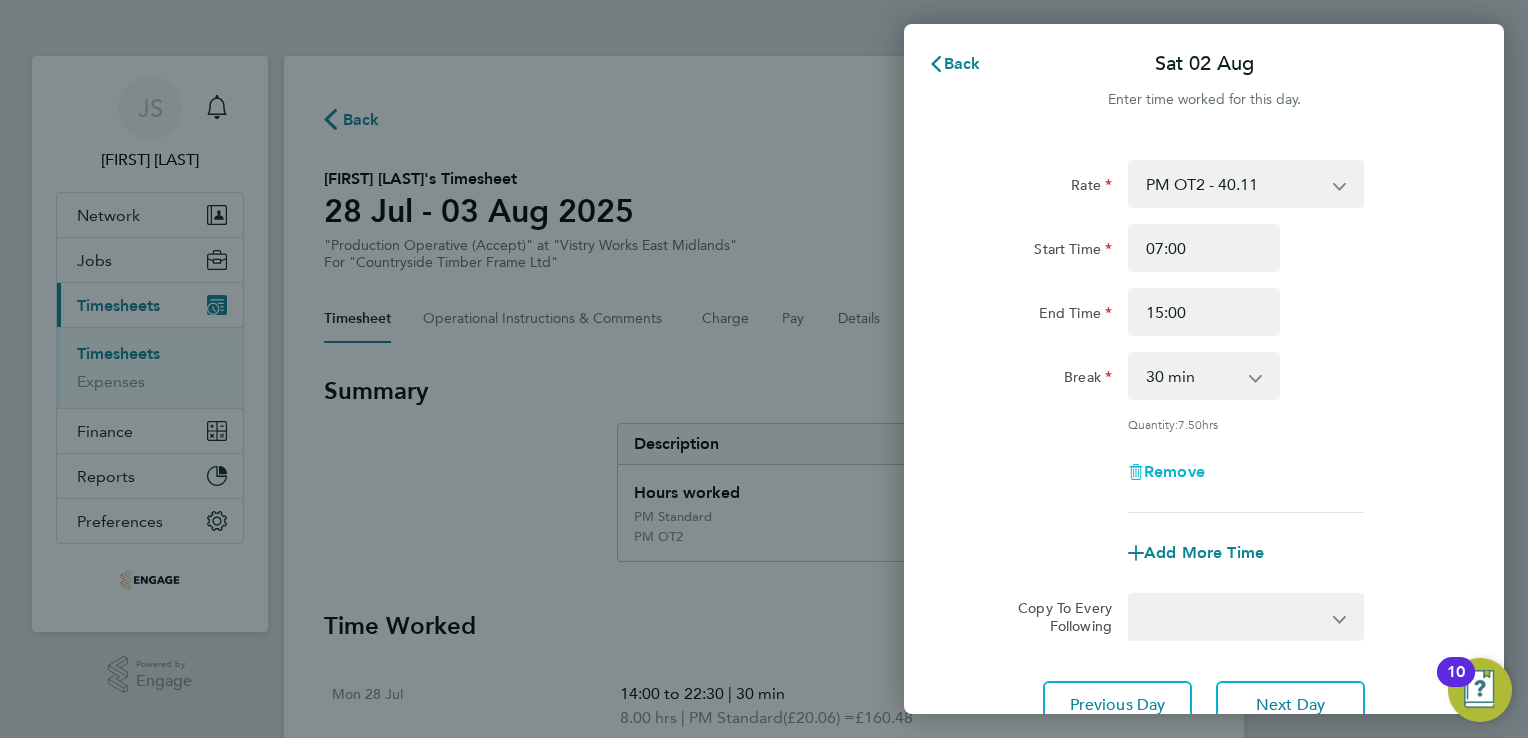 select on "null" 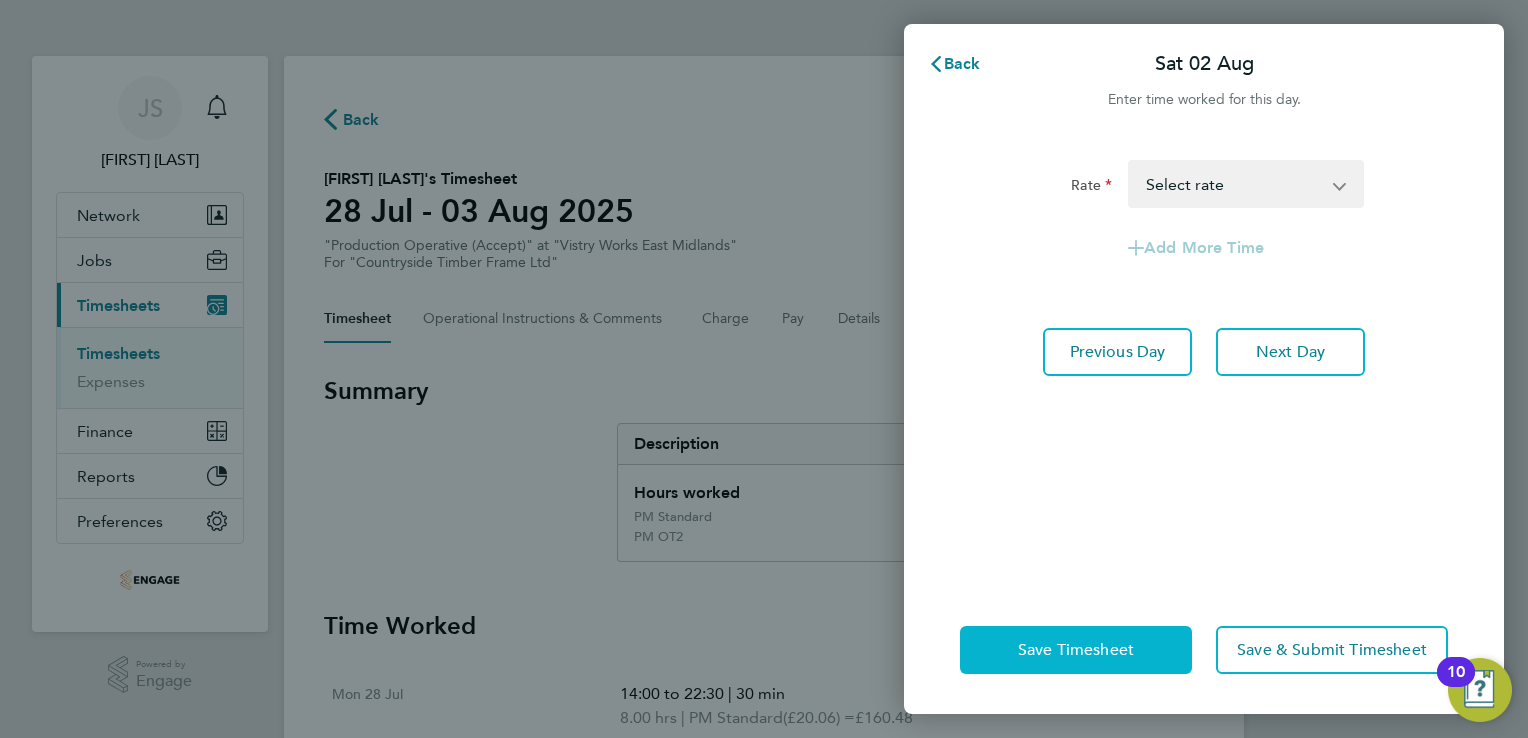 click on "Save Timesheet" 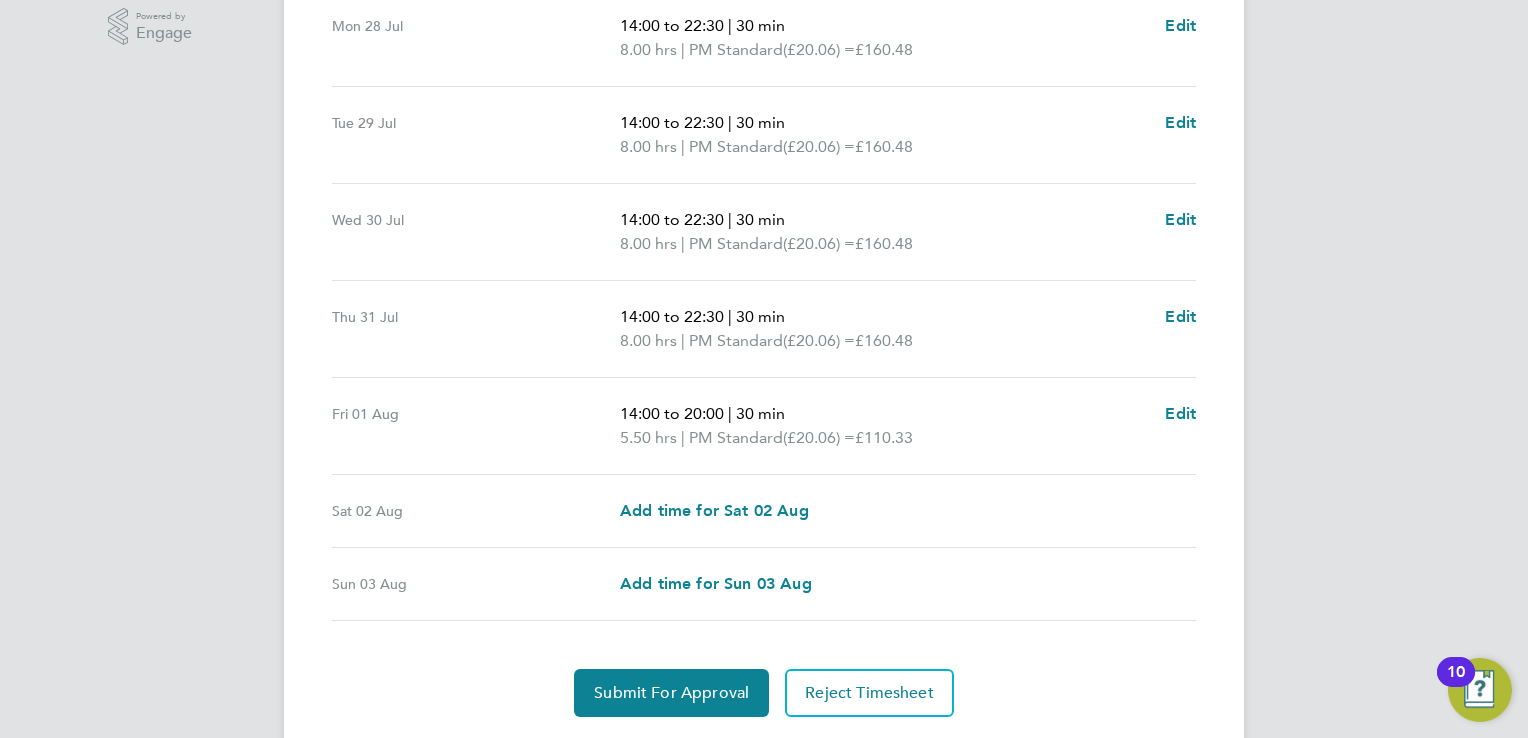 scroll, scrollTop: 652, scrollLeft: 0, axis: vertical 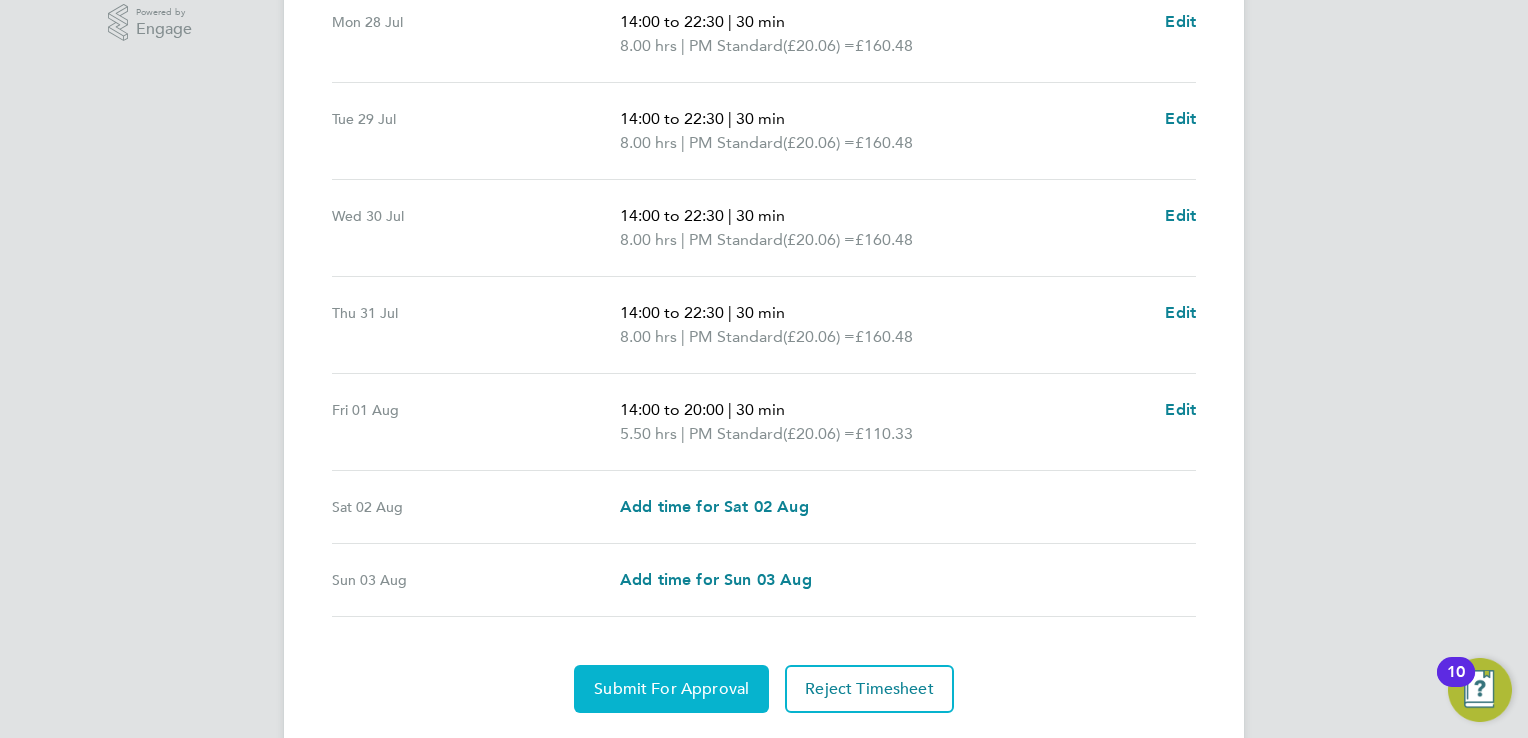 click on "Submit For Approval" 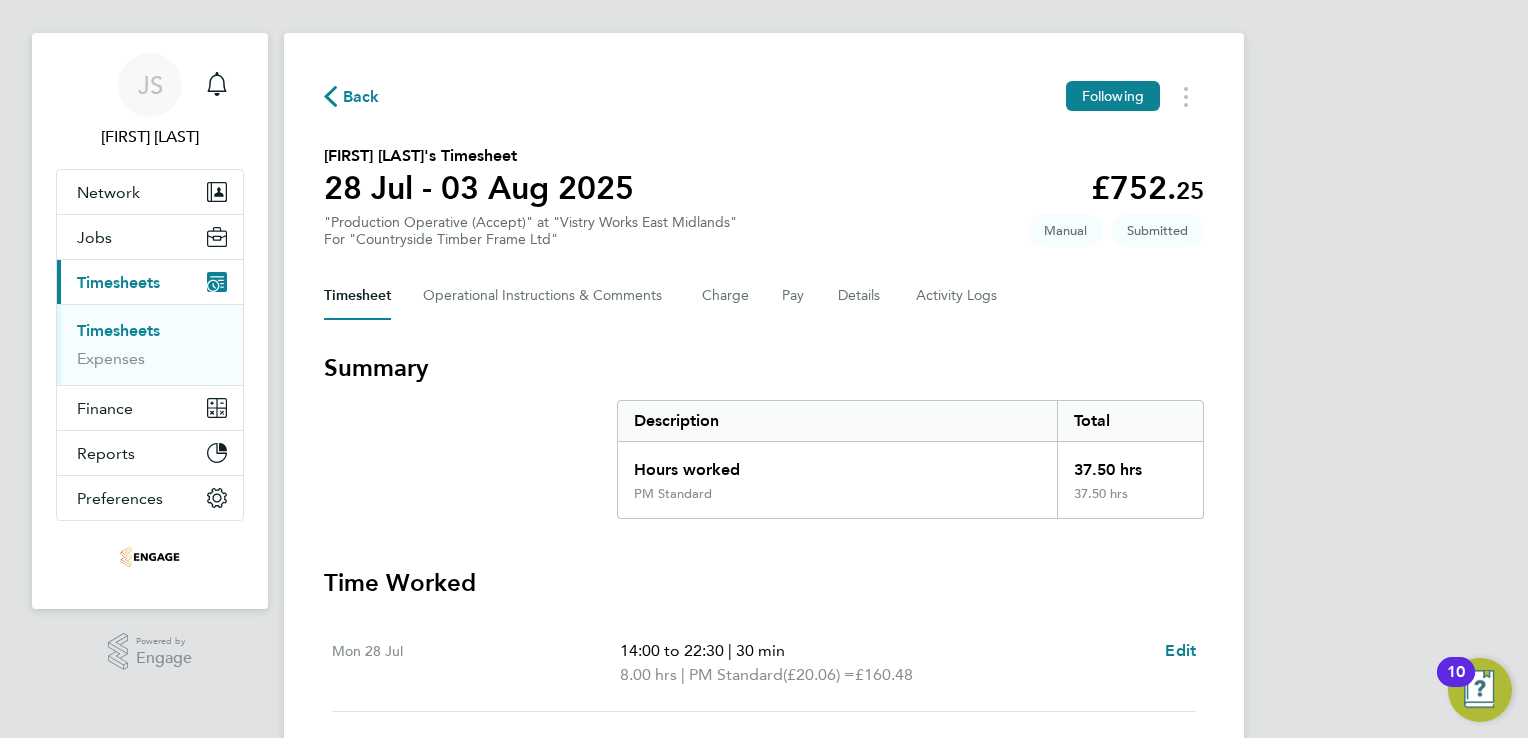 scroll, scrollTop: 0, scrollLeft: 0, axis: both 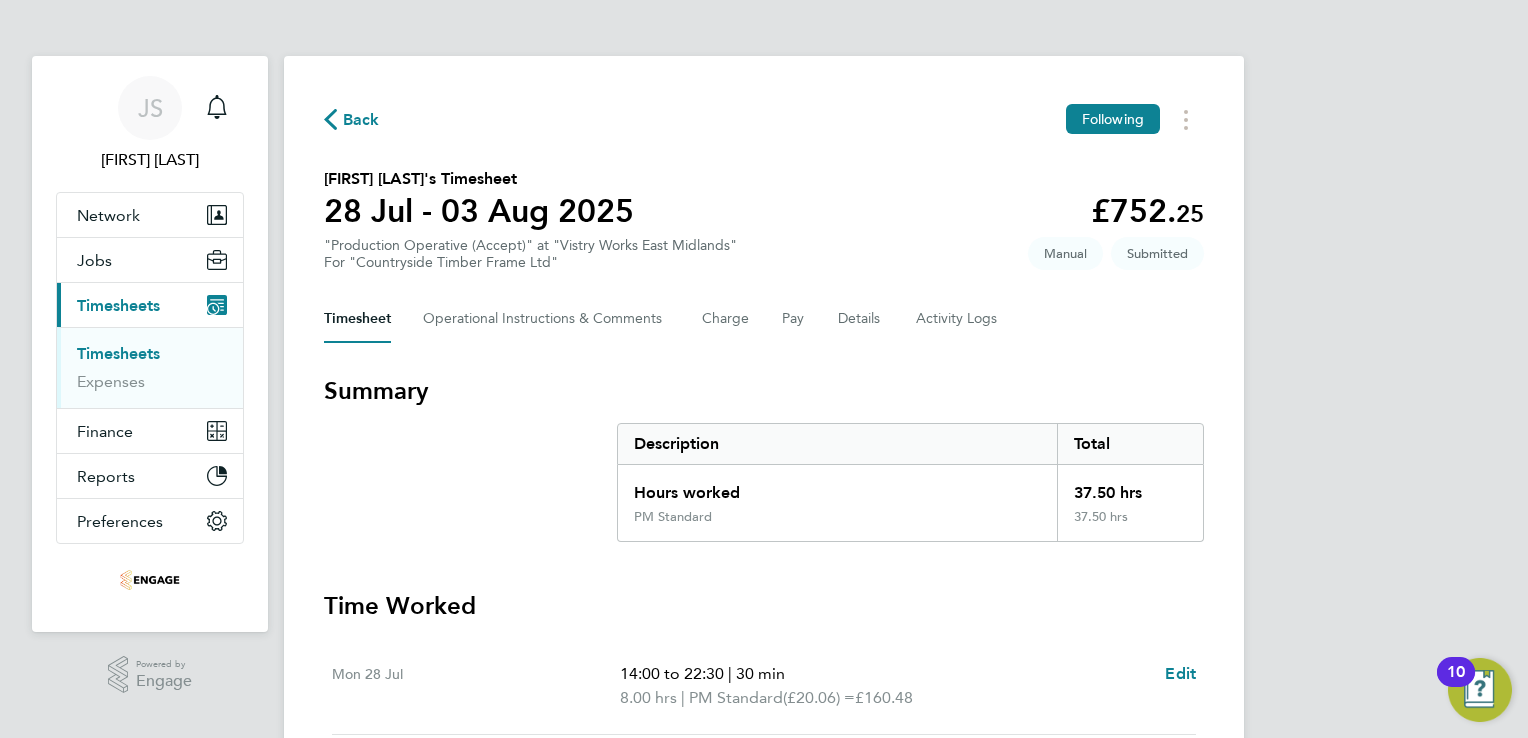 click on "Back" 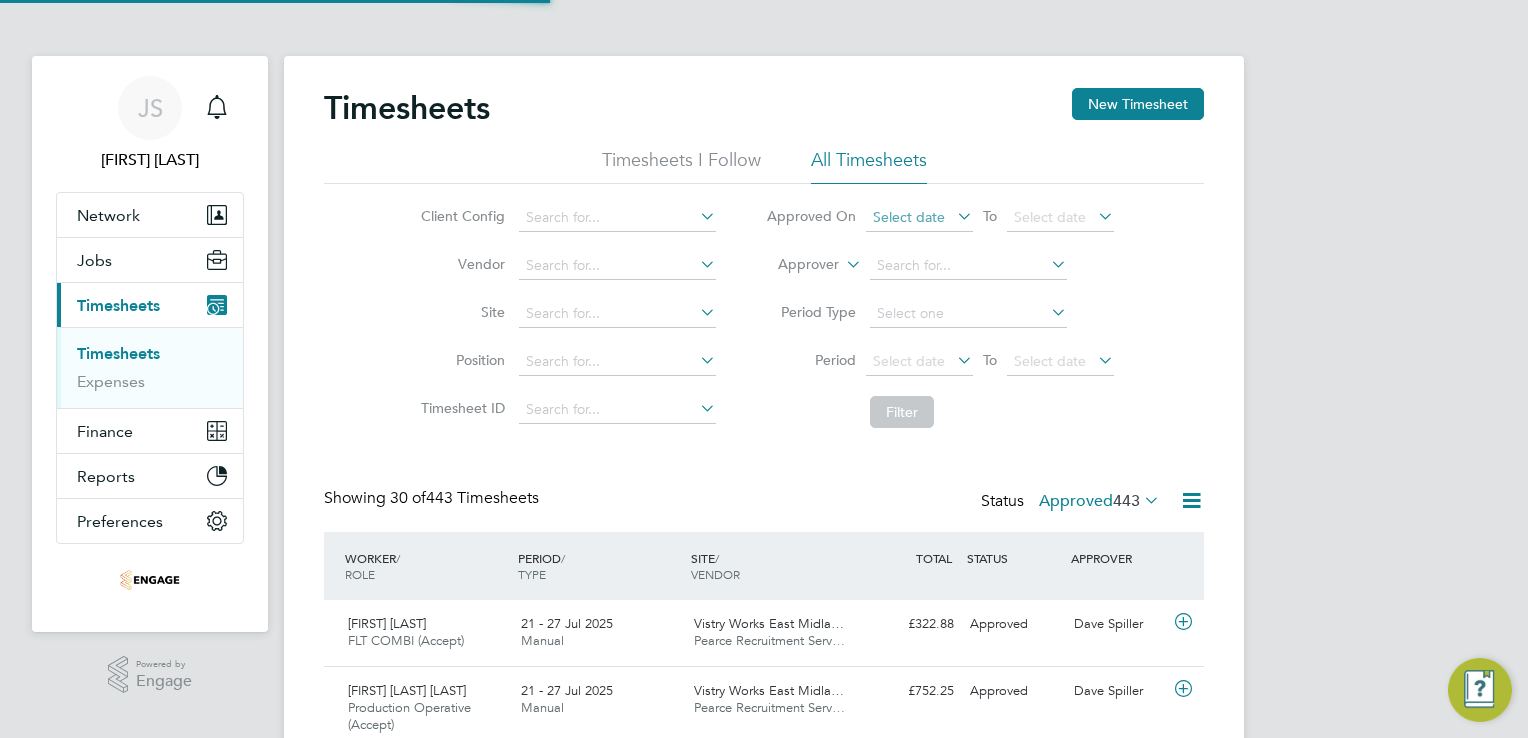 scroll, scrollTop: 9, scrollLeft: 10, axis: both 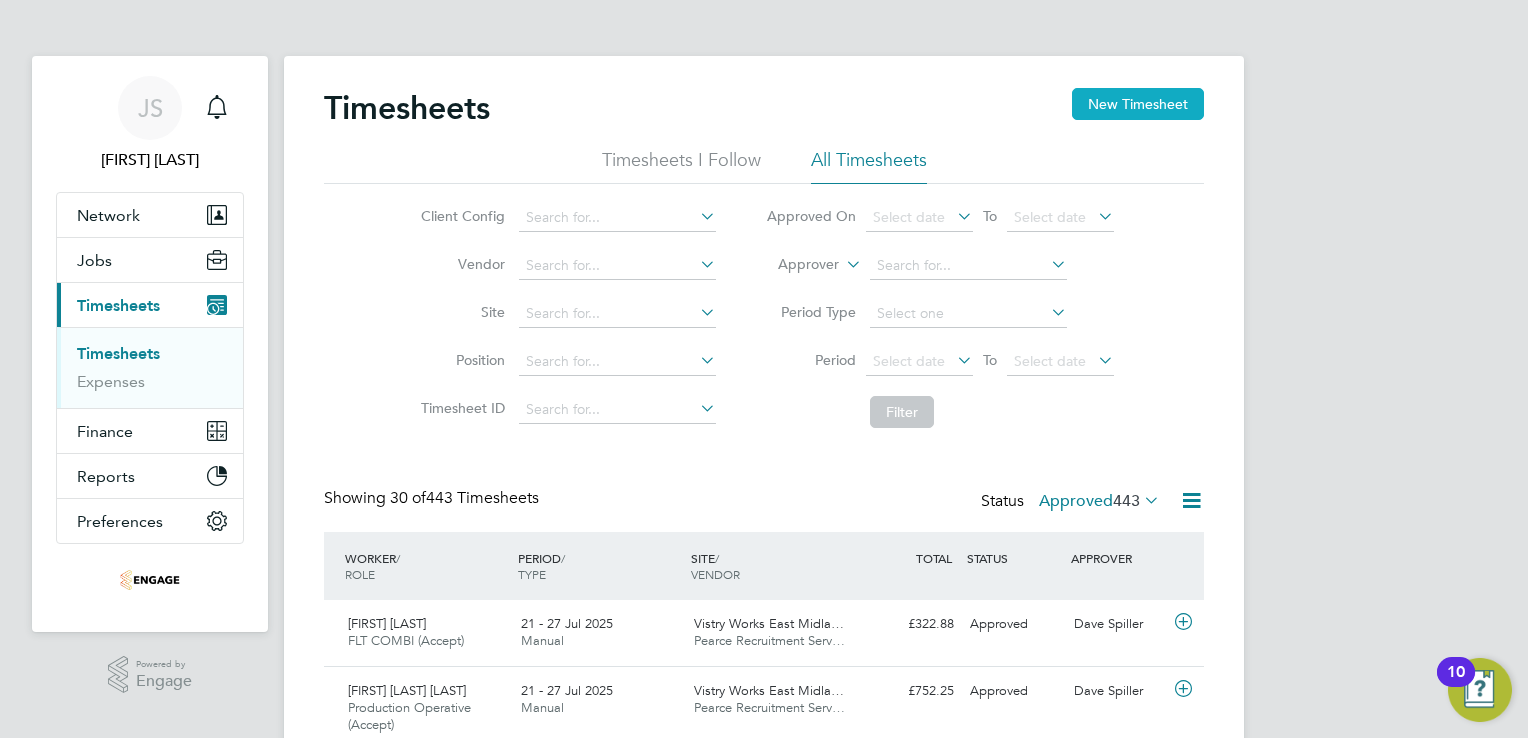 click on "New Timesheet" 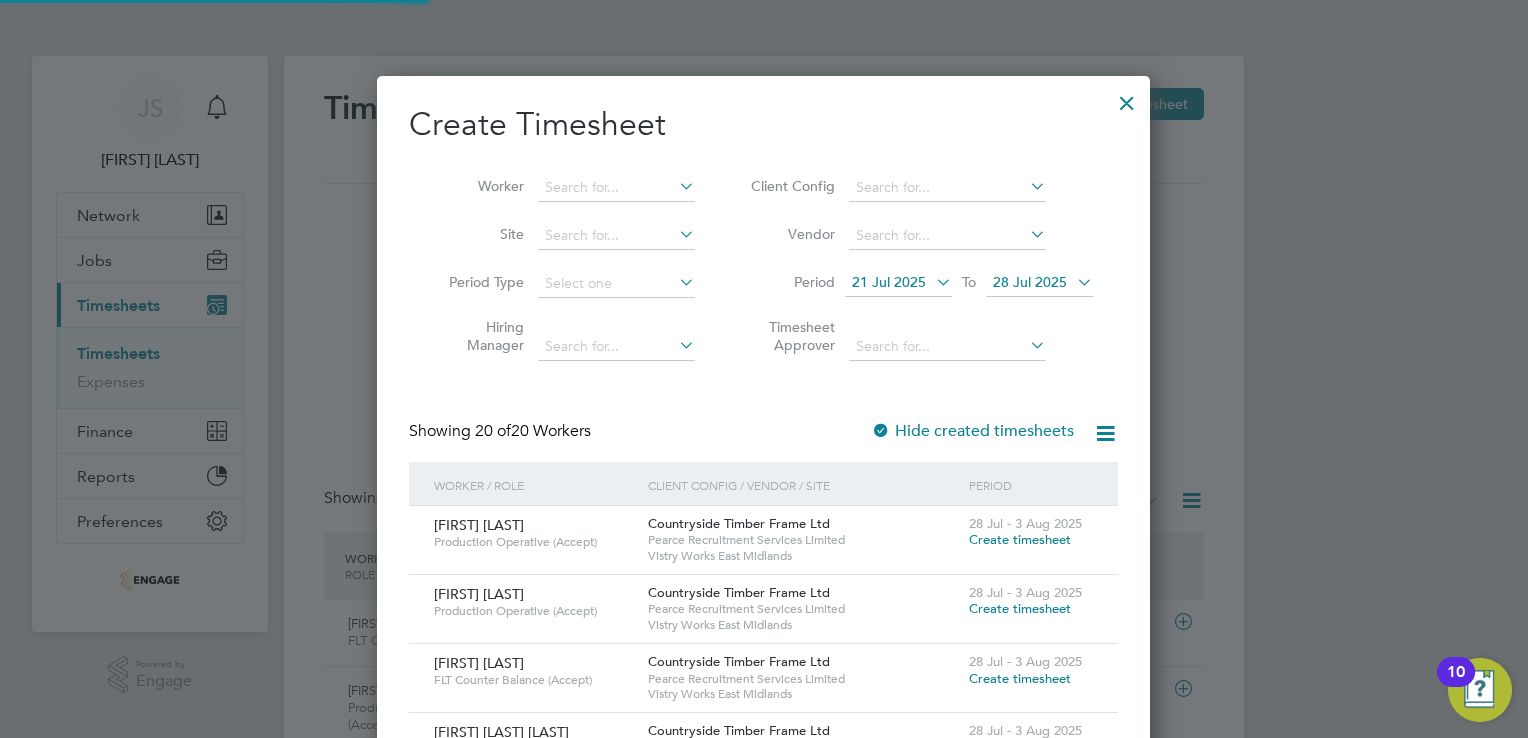 click on "21 Jul 2025" at bounding box center (898, 283) 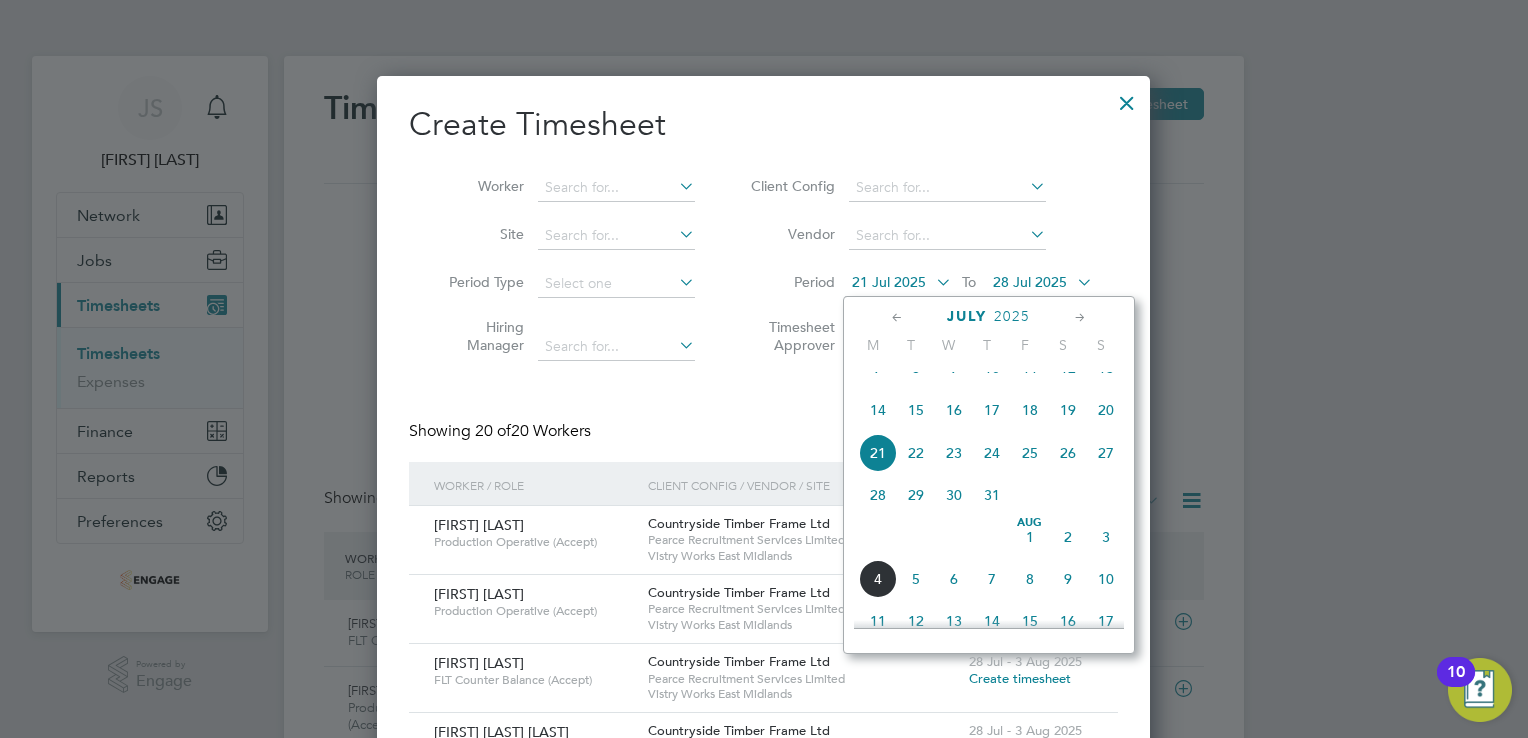 click on "28" 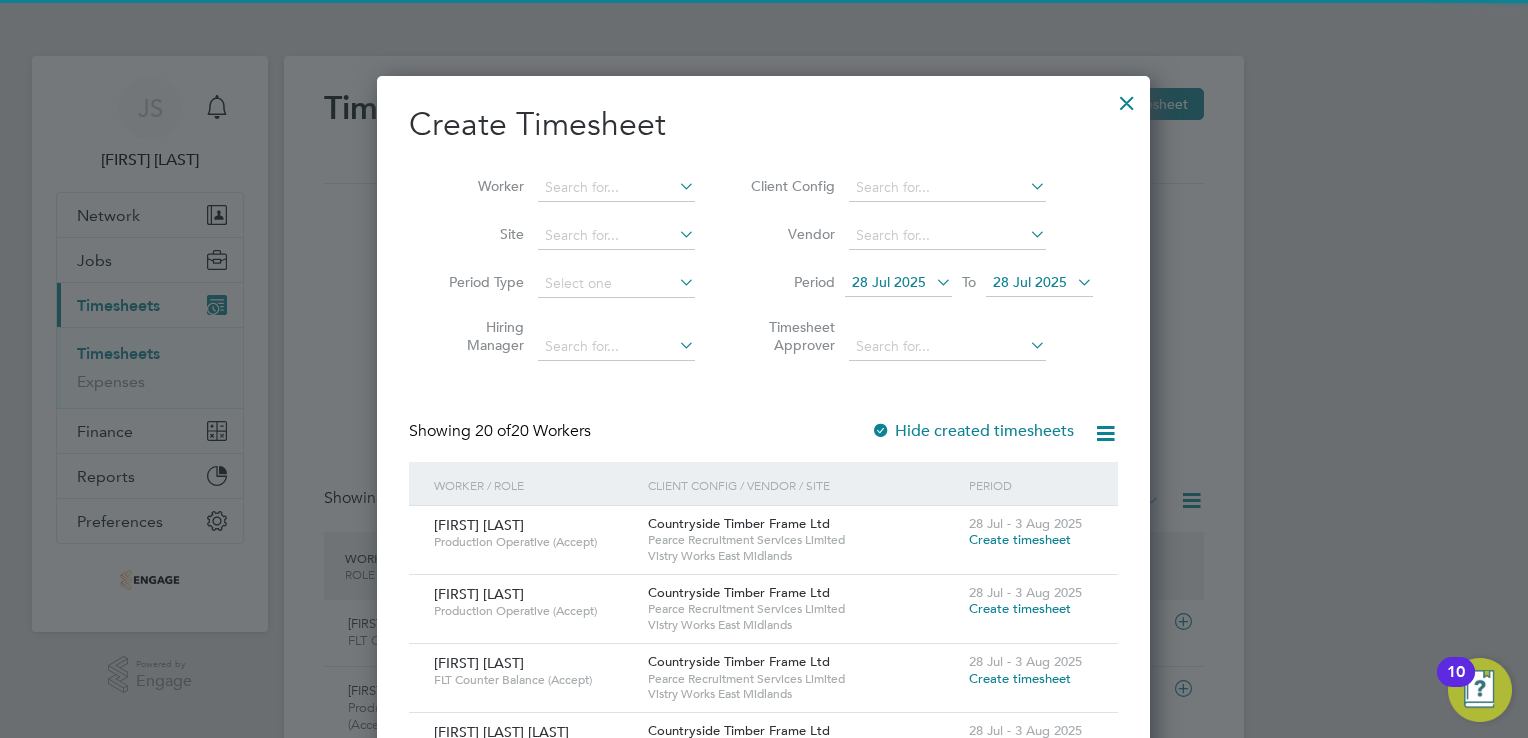 click on "28 Jul 2025" at bounding box center [1030, 282] 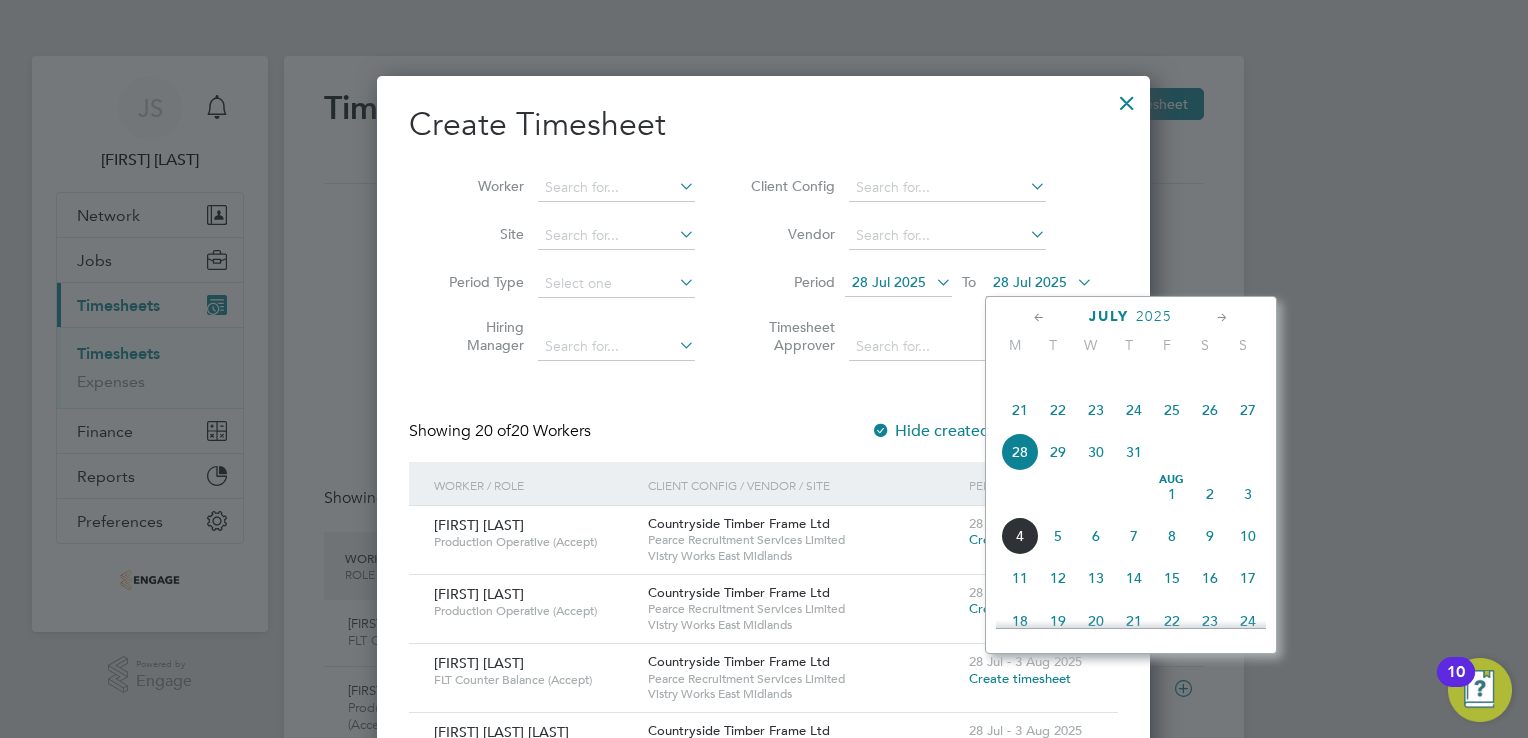 click on "3" 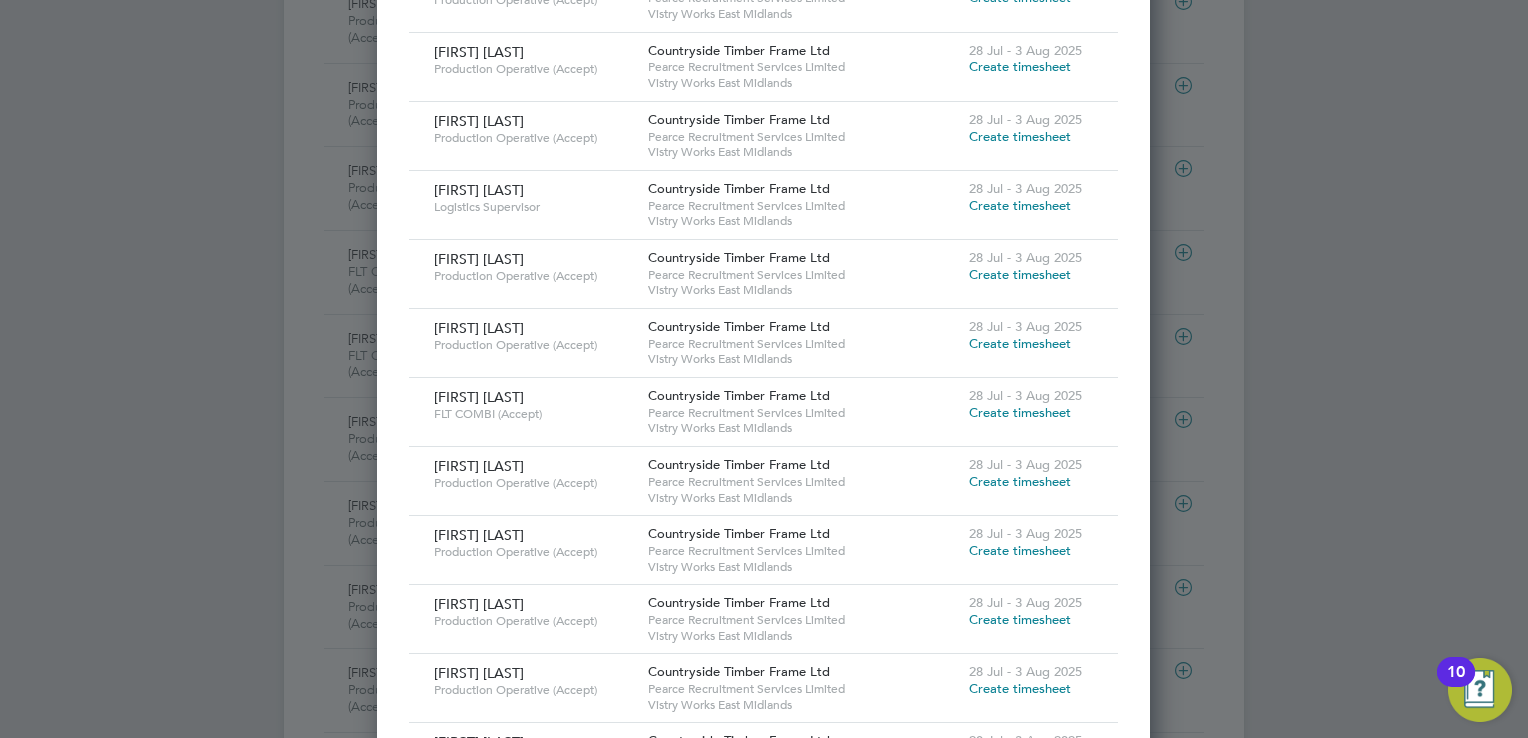 click on "Create timesheet" at bounding box center (1020, 274) 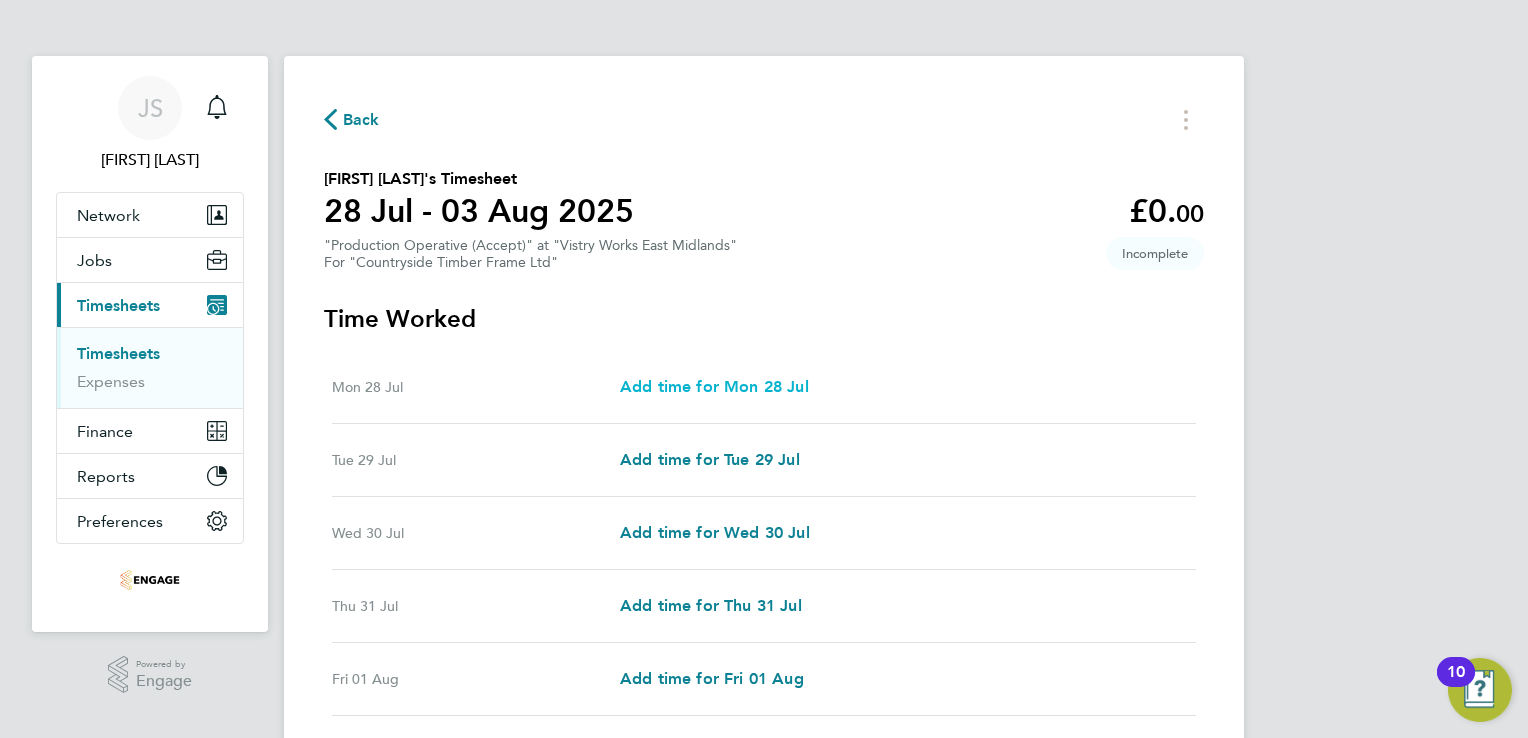 click on "Add time for Mon 28 Jul" at bounding box center [714, 386] 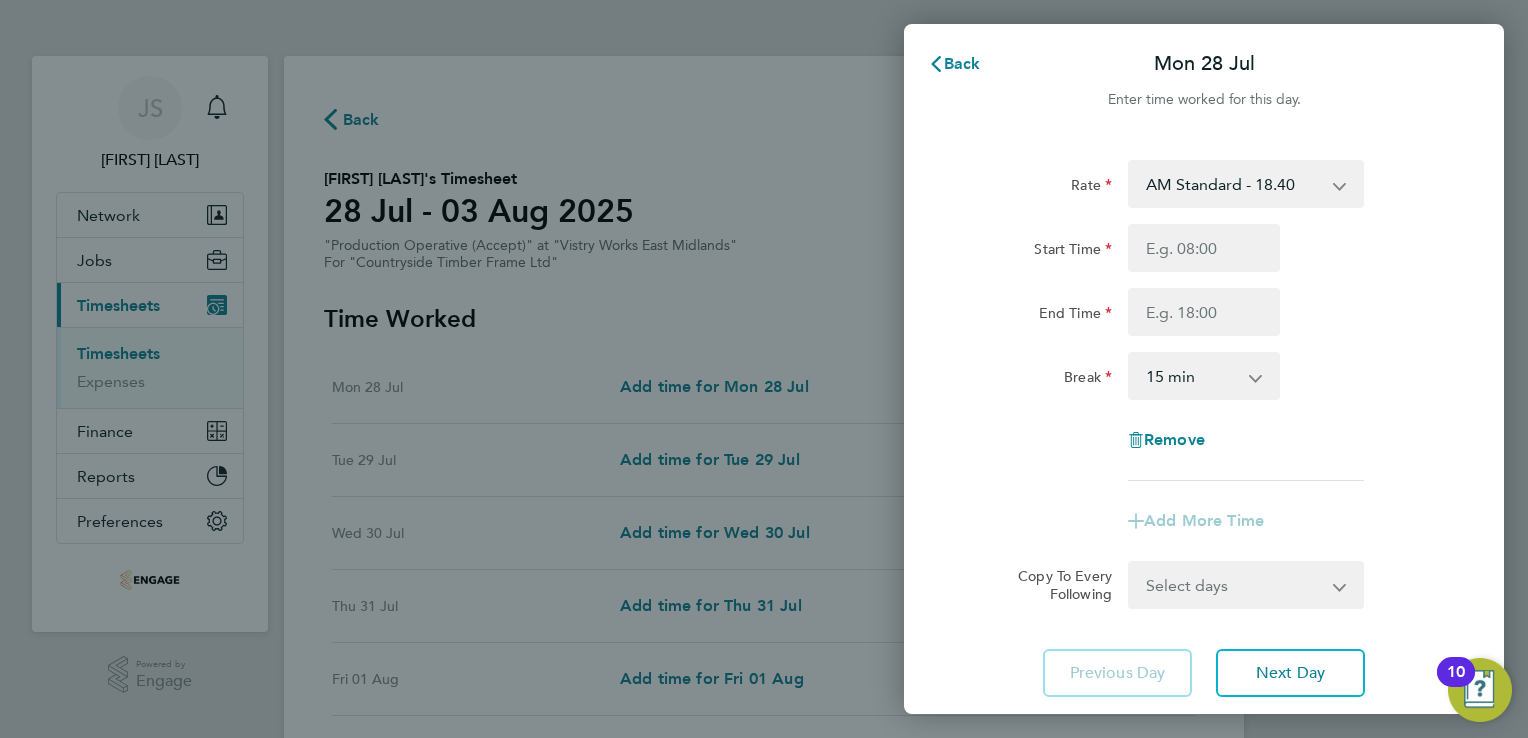 click on "AM Standard - 18.40   PM Standard - 20.06   PM OT 1 - 30.08   OT2 - 36.80   PM OT2 - 40.11   OT 1 - 27.60" at bounding box center [1234, 184] 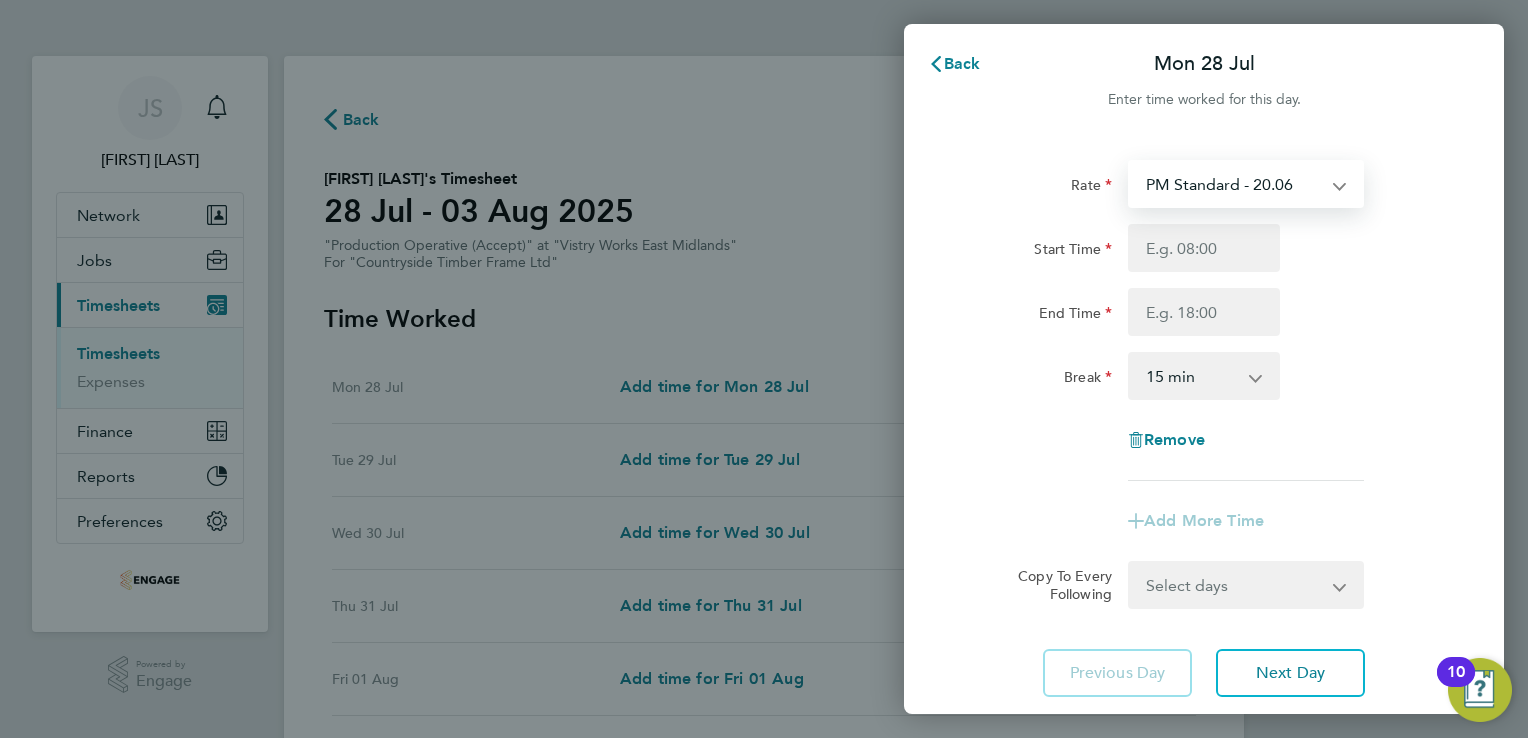 select on "15" 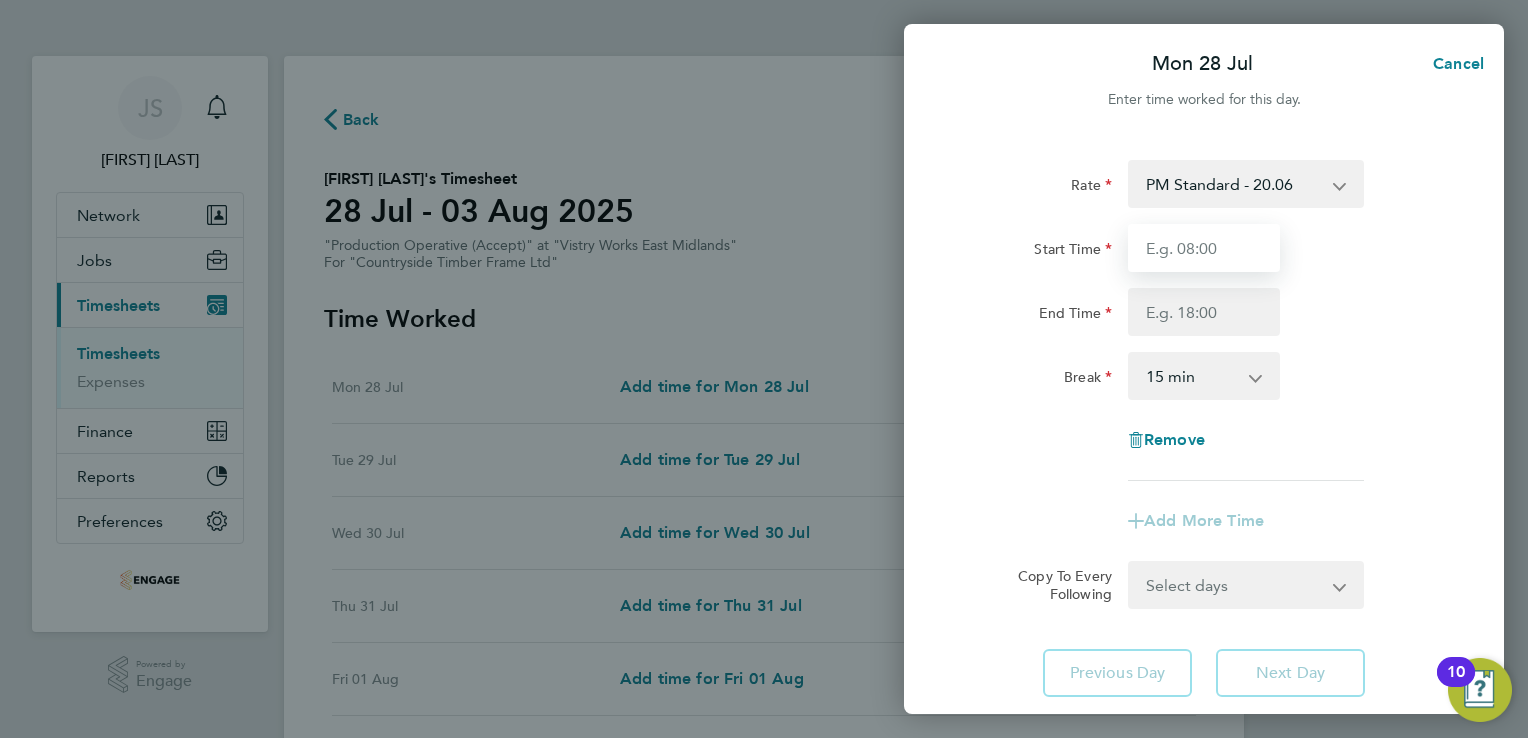 click on "Start Time" at bounding box center (1204, 248) 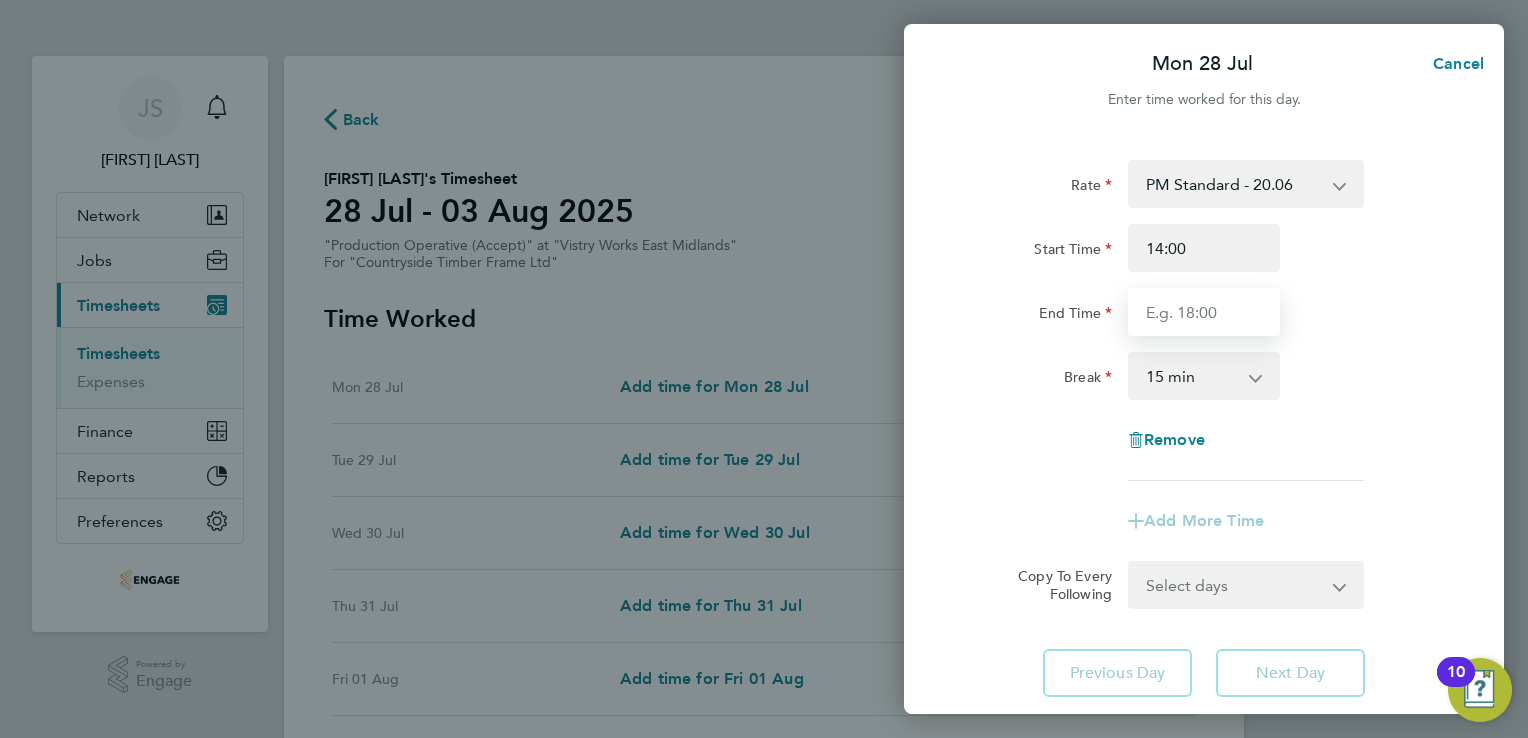 click on "End Time" at bounding box center (1204, 312) 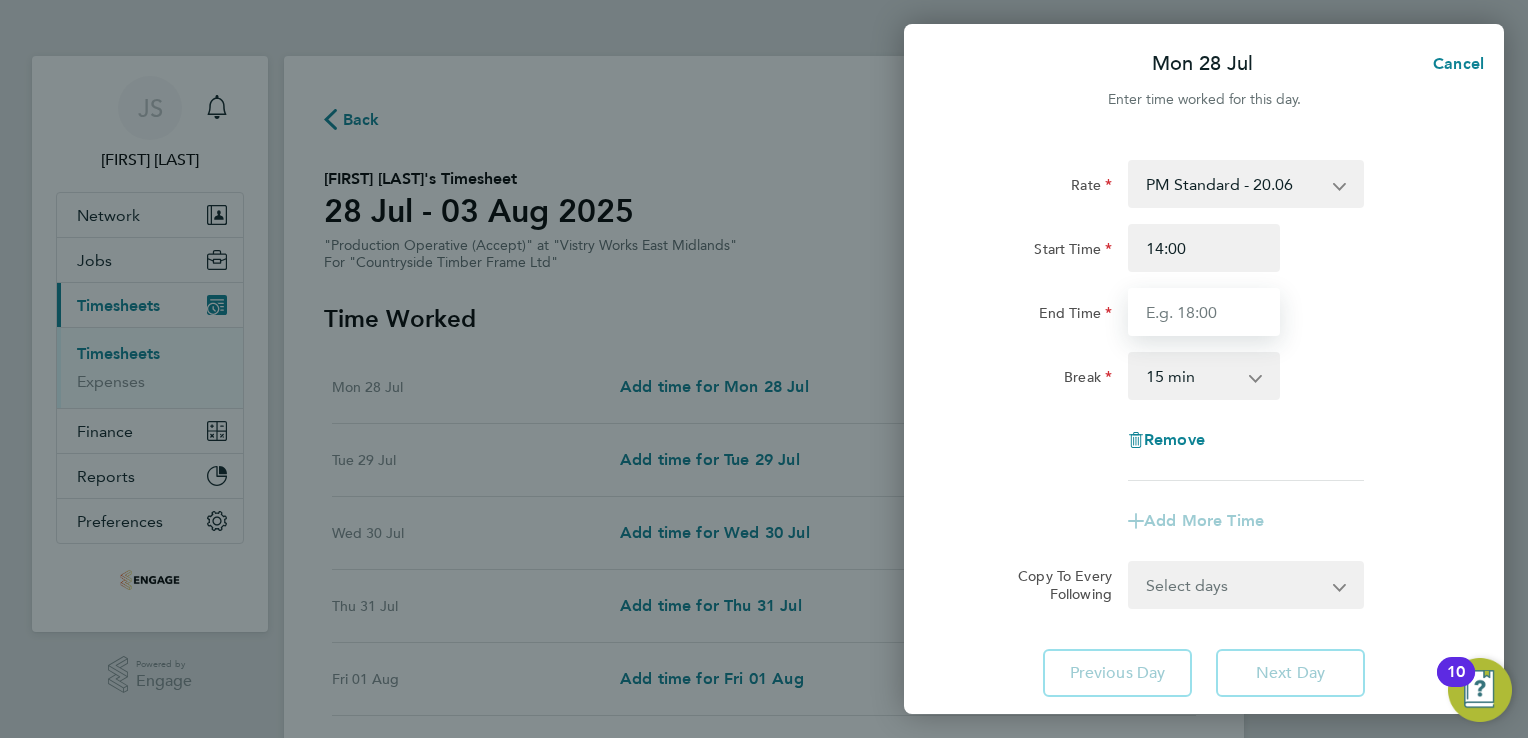 type on "22:30" 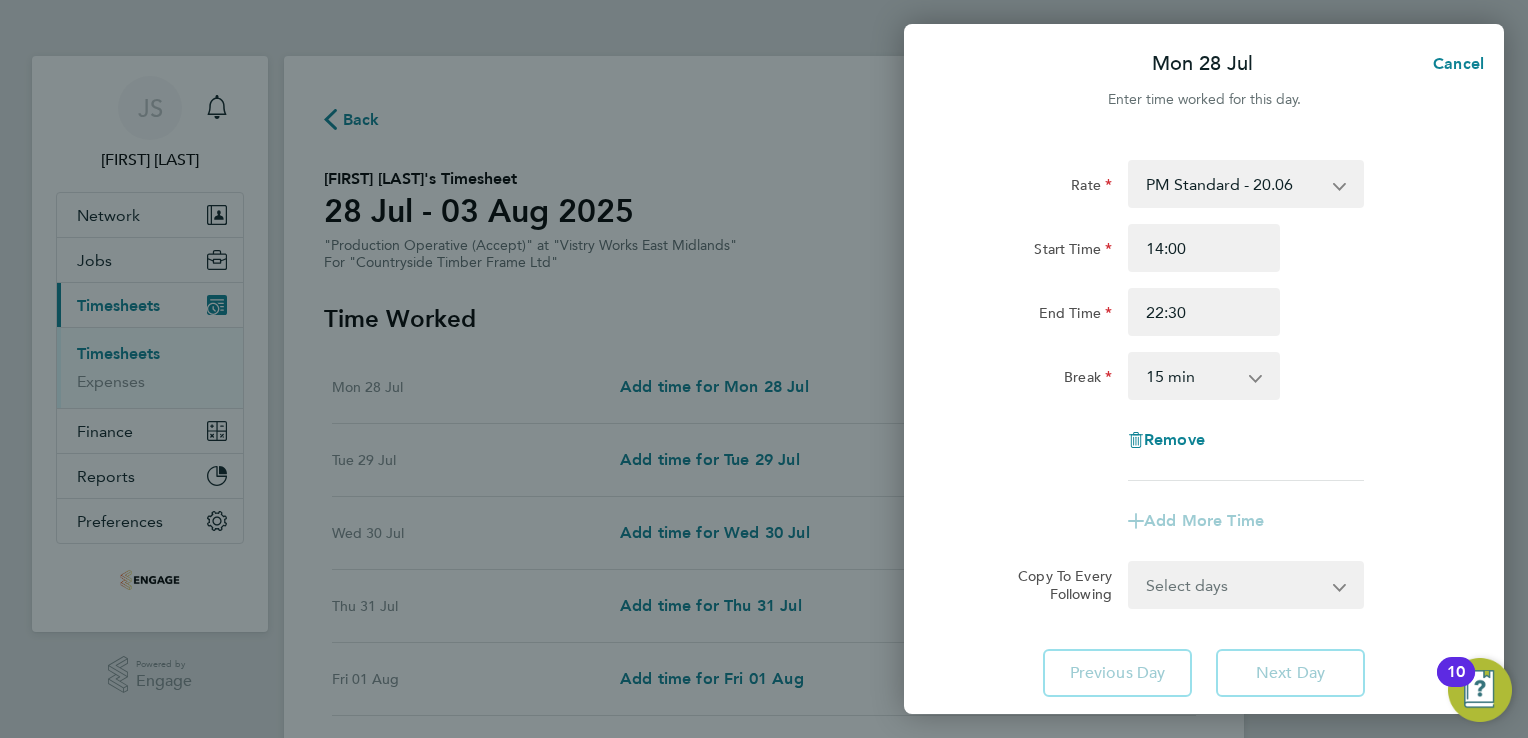 click on "0 min   15 min   30 min   45 min   60 min   75 min   90 min" at bounding box center (1192, 376) 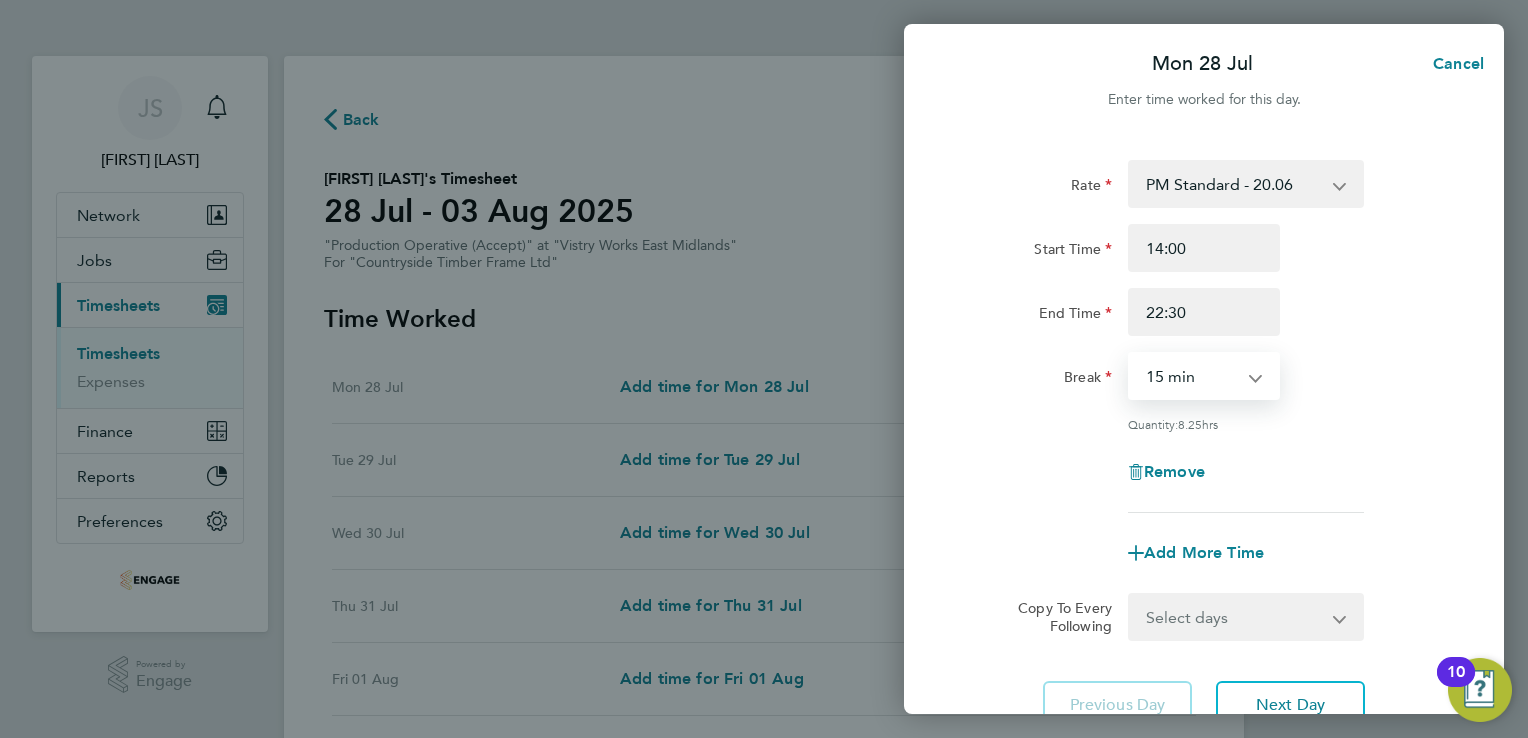 select on "30" 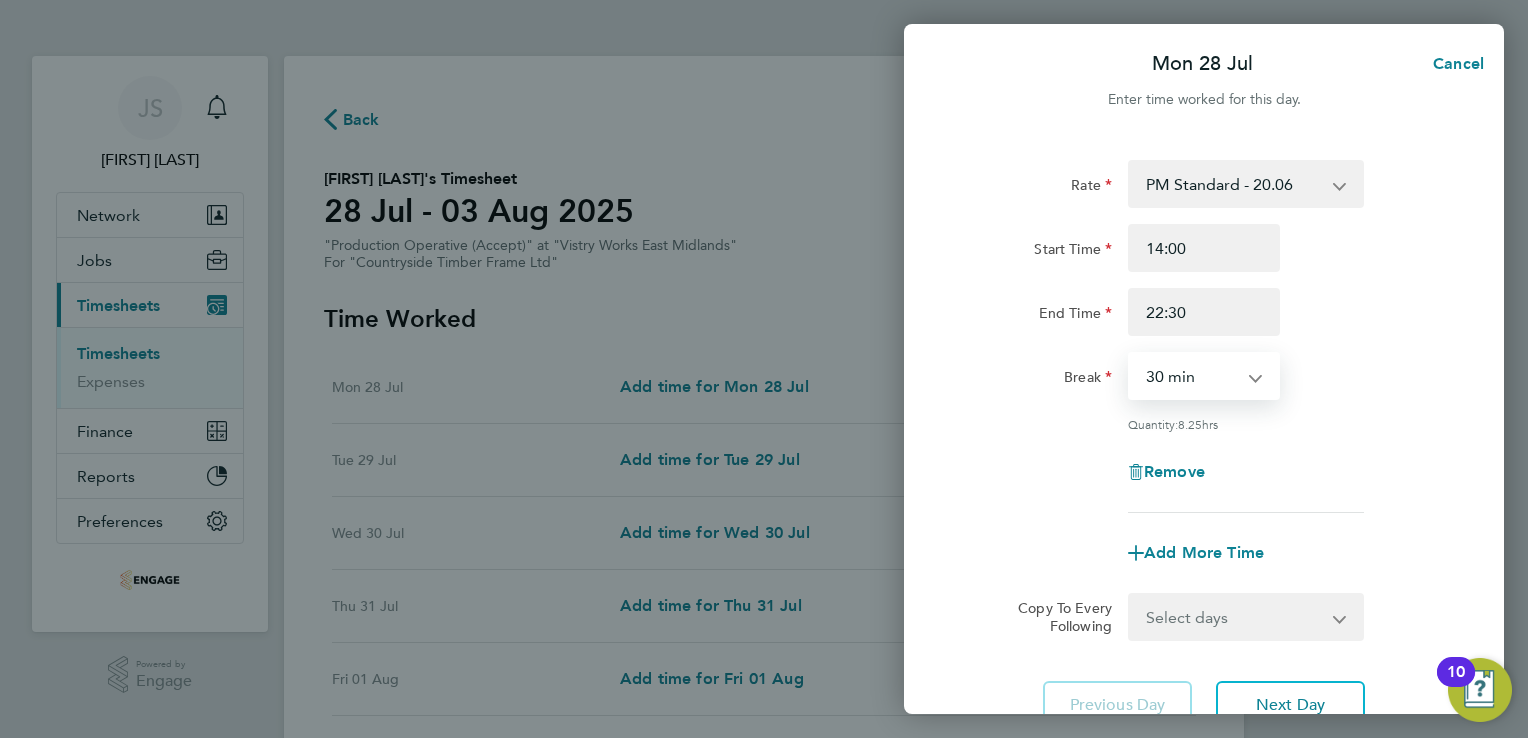 click on "0 min   15 min   30 min   45 min   60 min   75 min   90 min" at bounding box center [1192, 376] 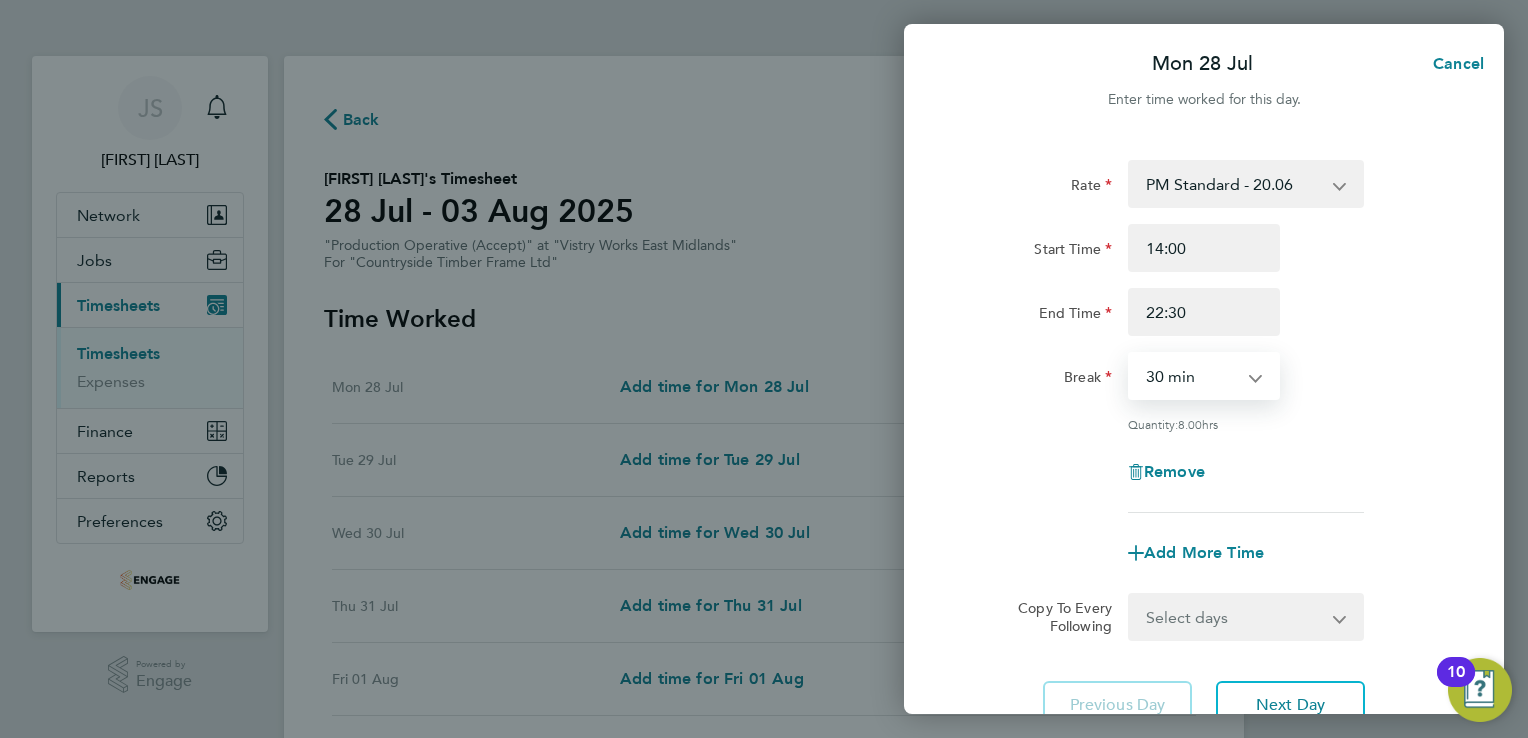click on "Select days   Day   Weekday (Mon-Fri)   Weekend (Sat-Sun)   Tuesday   Wednesday   Thursday   Friday   Saturday   Sunday" at bounding box center [1235, 617] 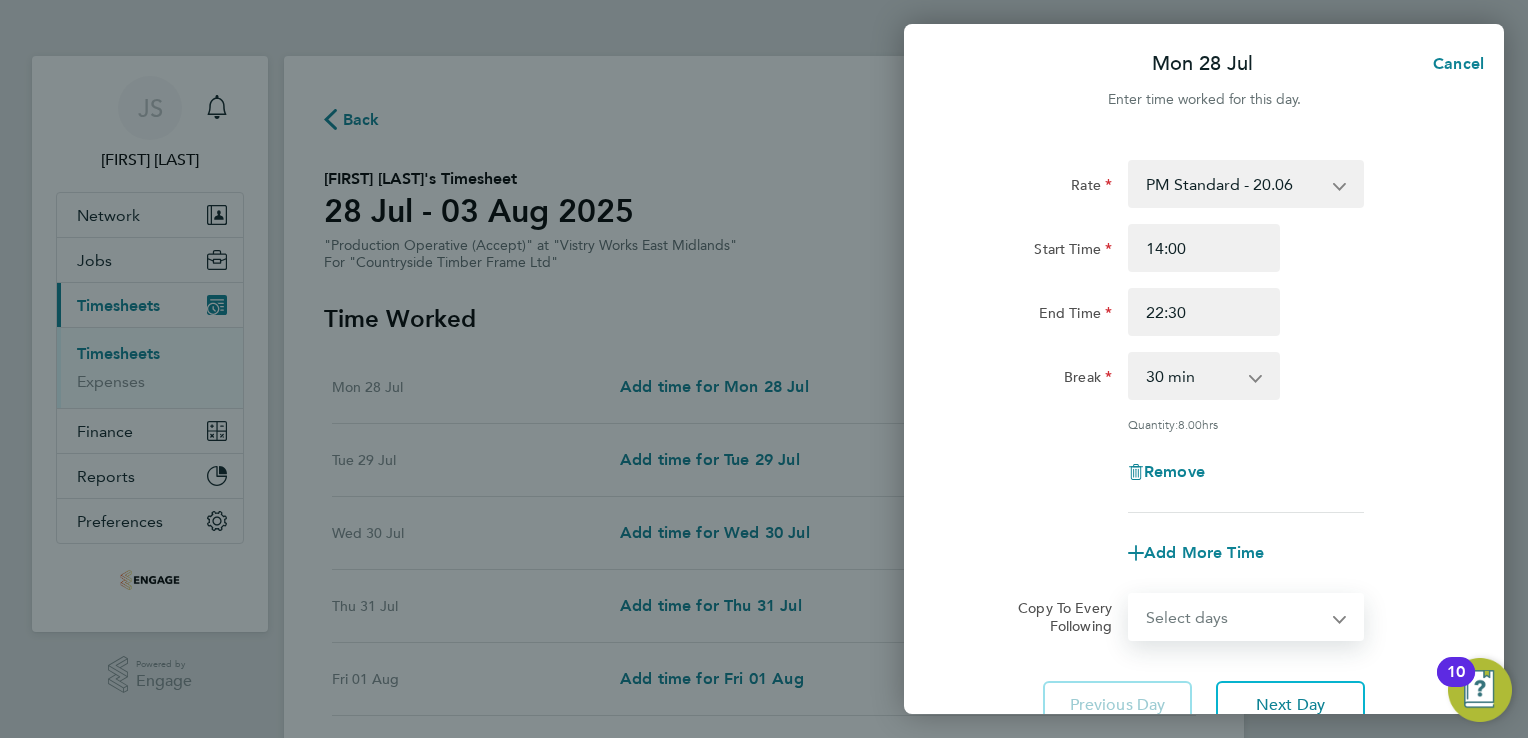 select on "WEEKDAY" 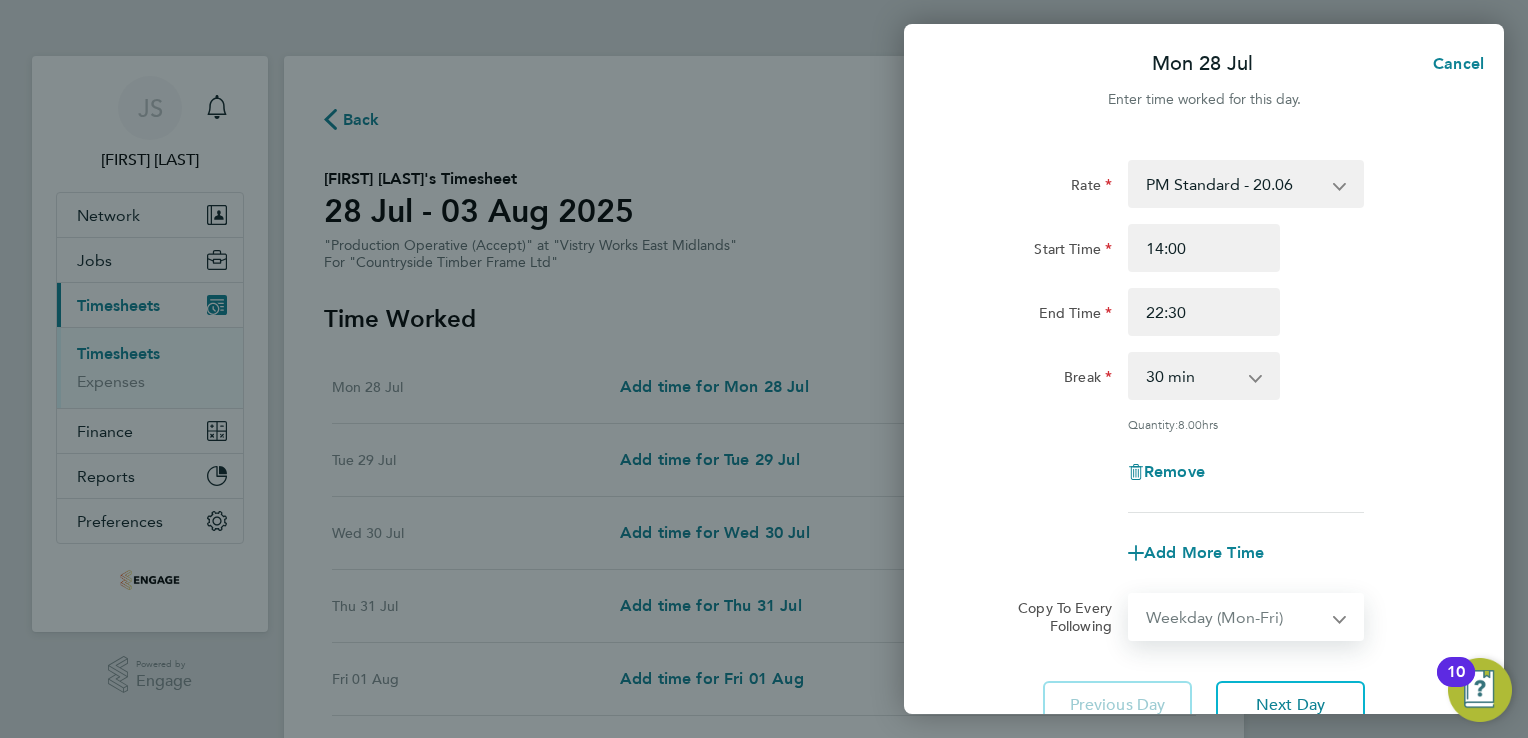 click on "Select days   Day   Weekday (Mon-Fri)   Weekend (Sat-Sun)   Tuesday   Wednesday   Thursday   Friday   Saturday   Sunday" at bounding box center (1235, 617) 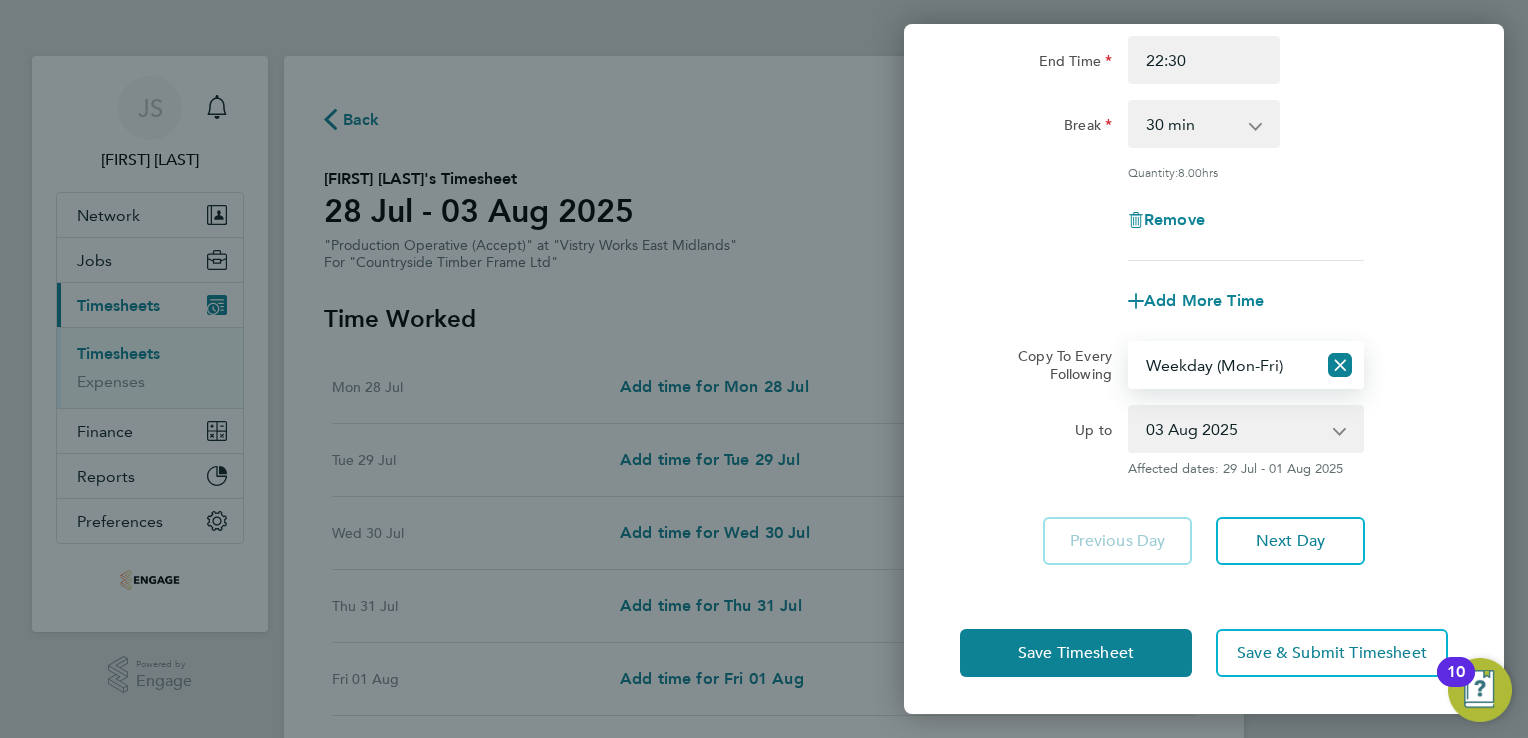 click on "29 Jul 2025   30 Jul 2025   31 Jul 2025   01 Aug 2025   02 Aug 2025   03 Aug 2025" at bounding box center (1234, 429) 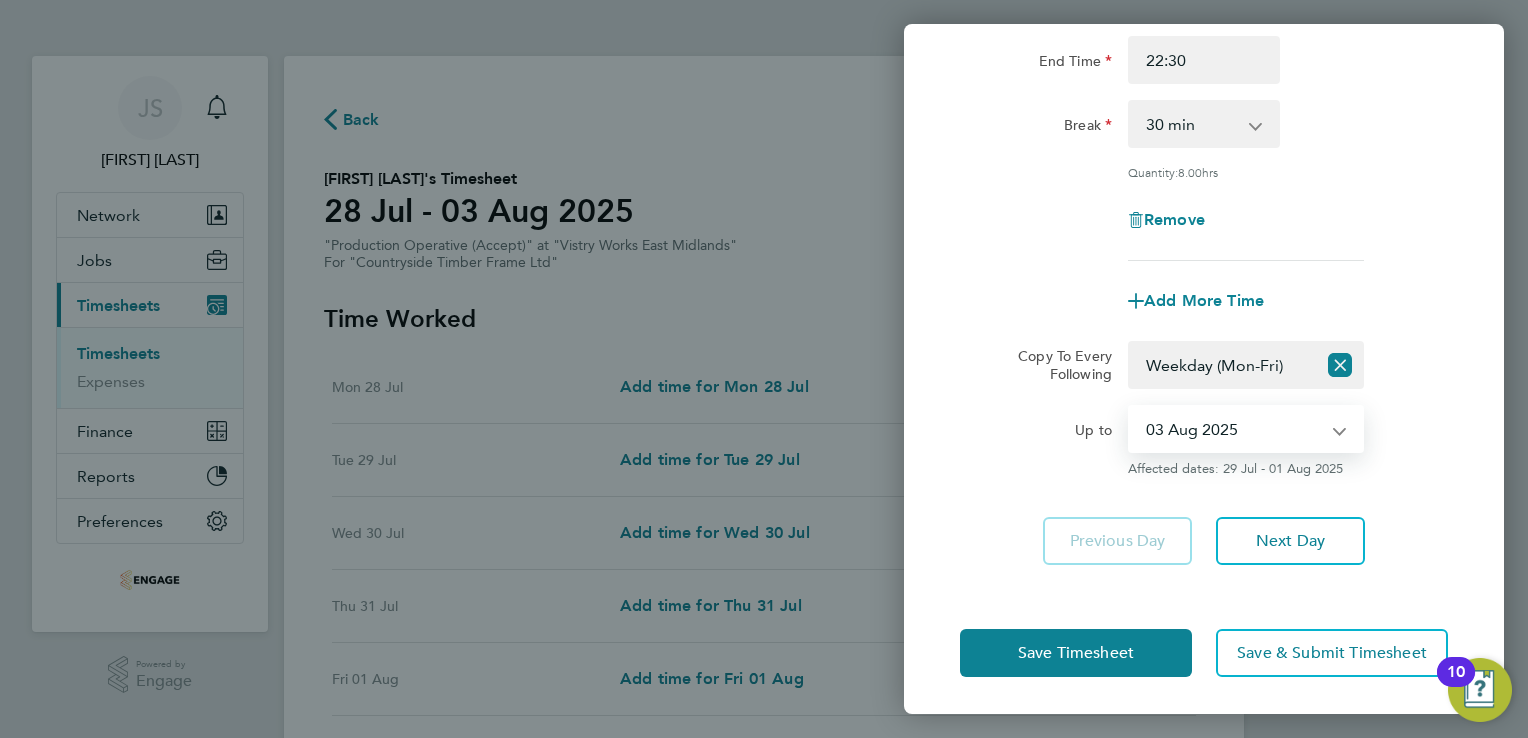 select on "2025-07-31" 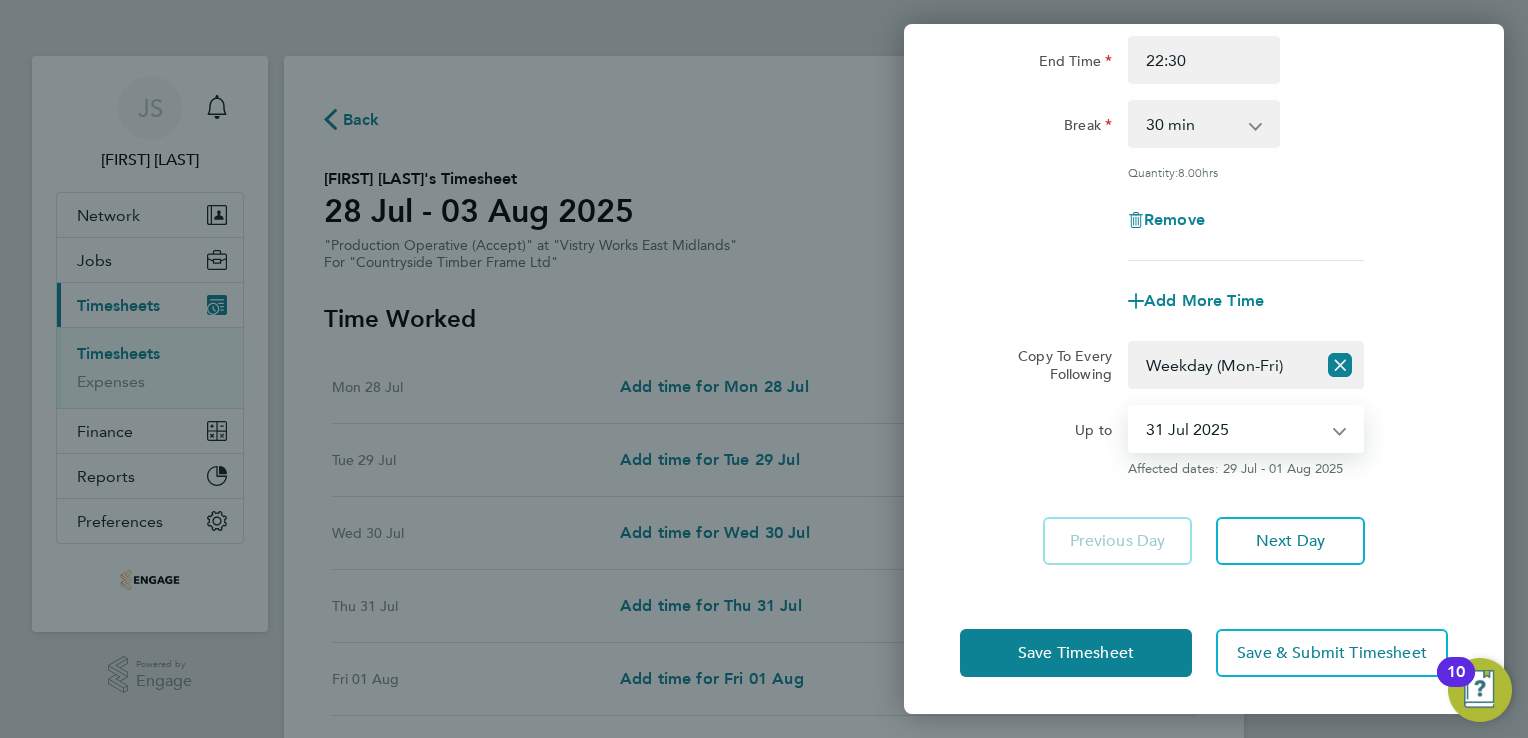 click on "29 Jul 2025   30 Jul 2025   31 Jul 2025   01 Aug 2025   02 Aug 2025   03 Aug 2025" at bounding box center [1234, 429] 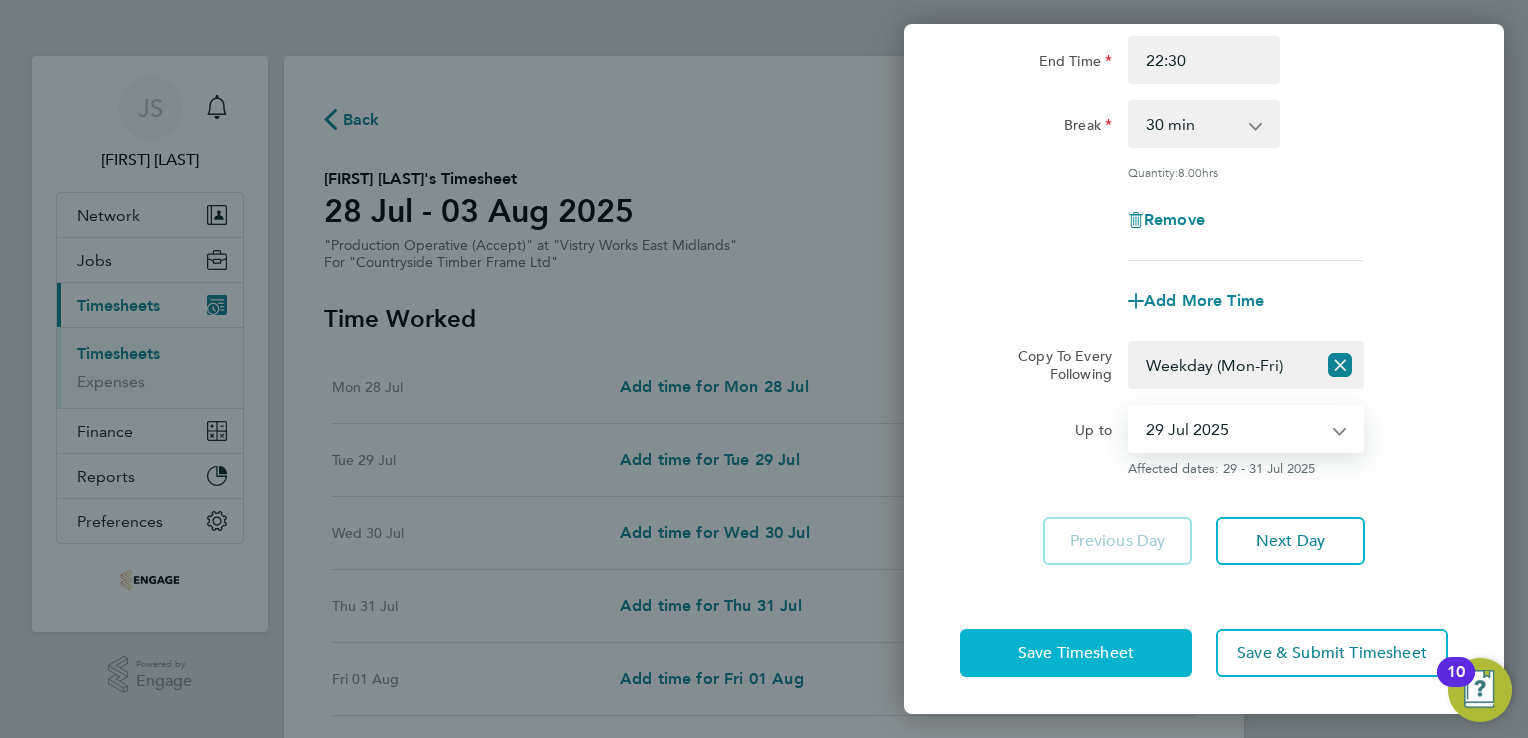 click on "Save Timesheet" 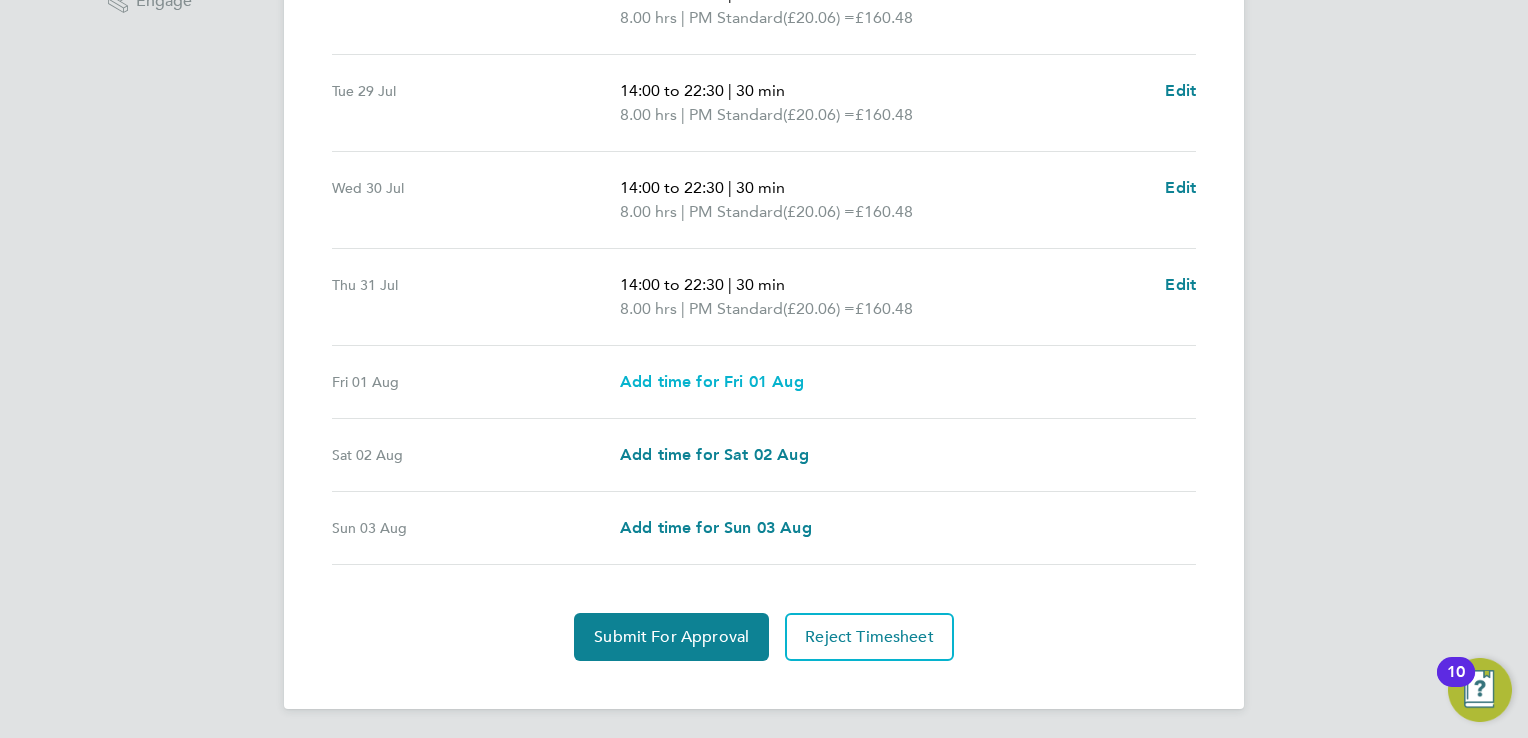 click on "Add time for Fri 01 Aug" at bounding box center [712, 381] 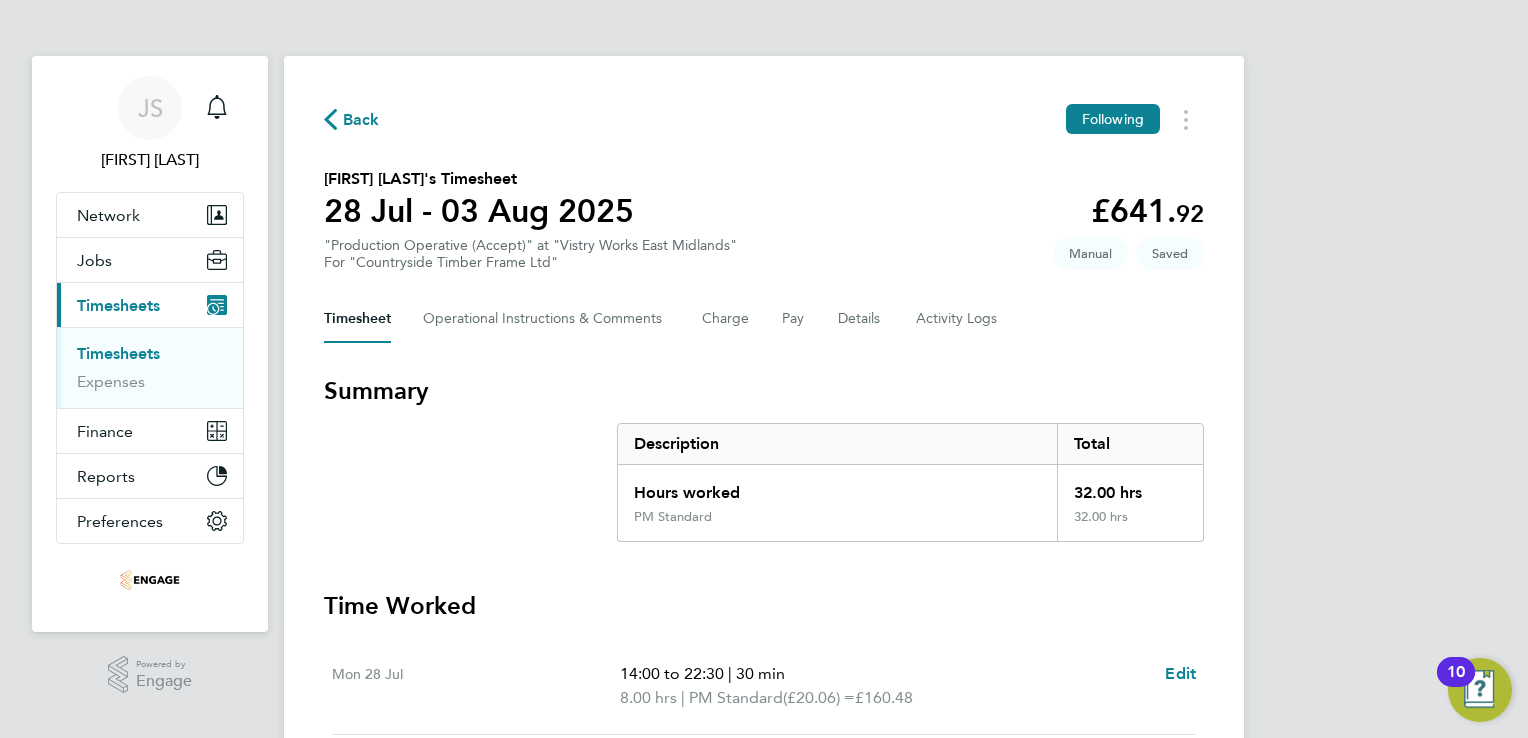 select on "15" 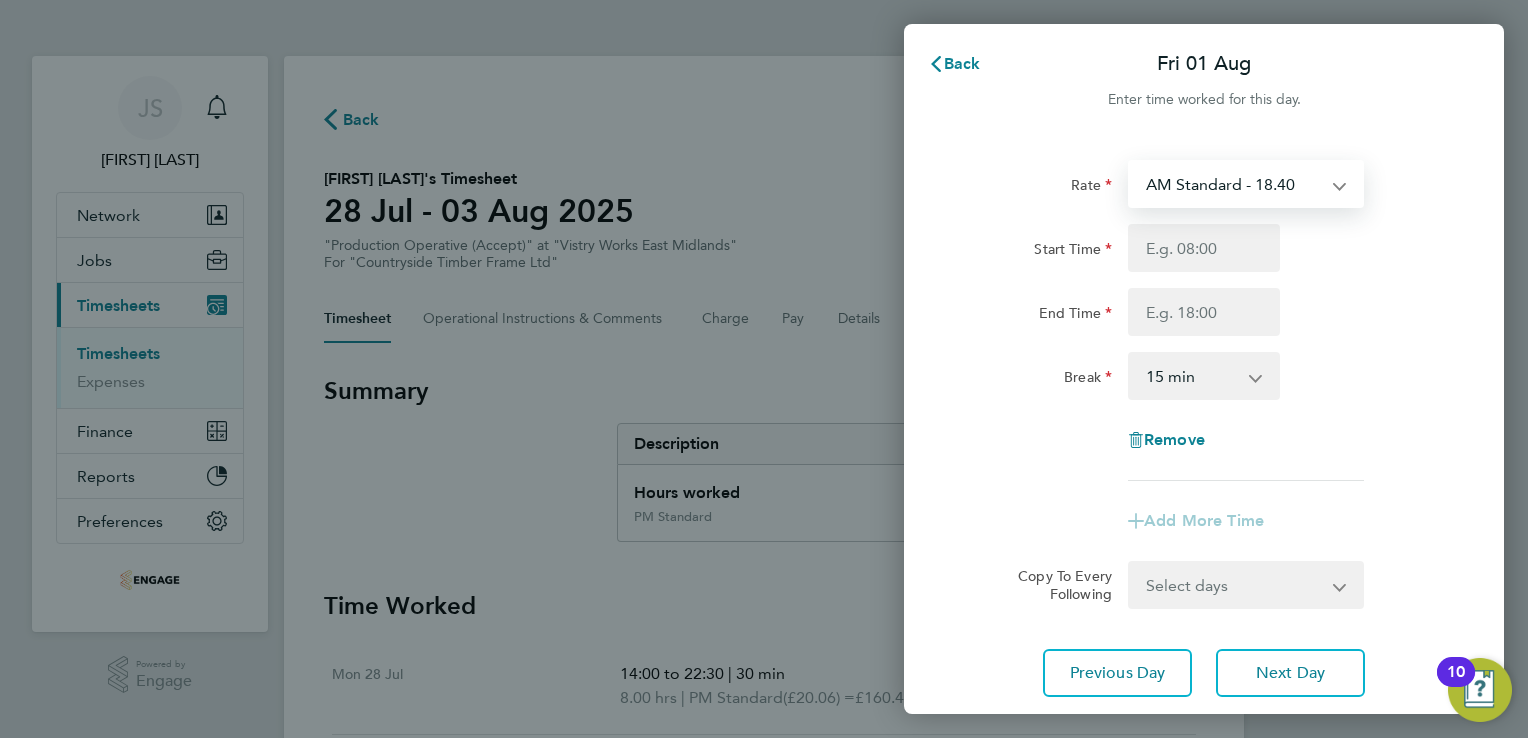 click on "AM Standard - 18.40   PM Standard - 20.06   PM OT 1 - 30.08   OT2 - 36.80   PM OT2 - 40.11   OT 1 - 27.60" at bounding box center [1234, 184] 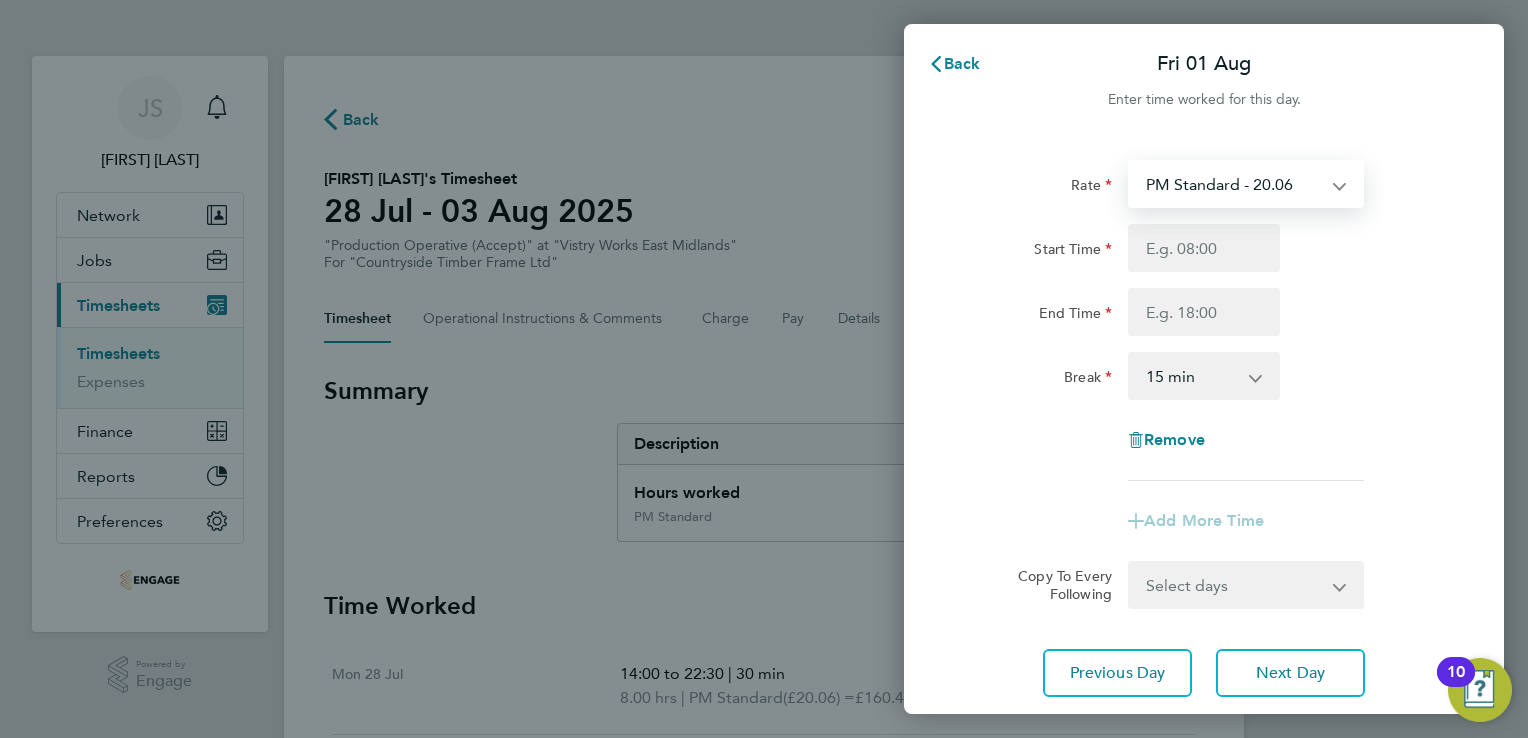 select on "15" 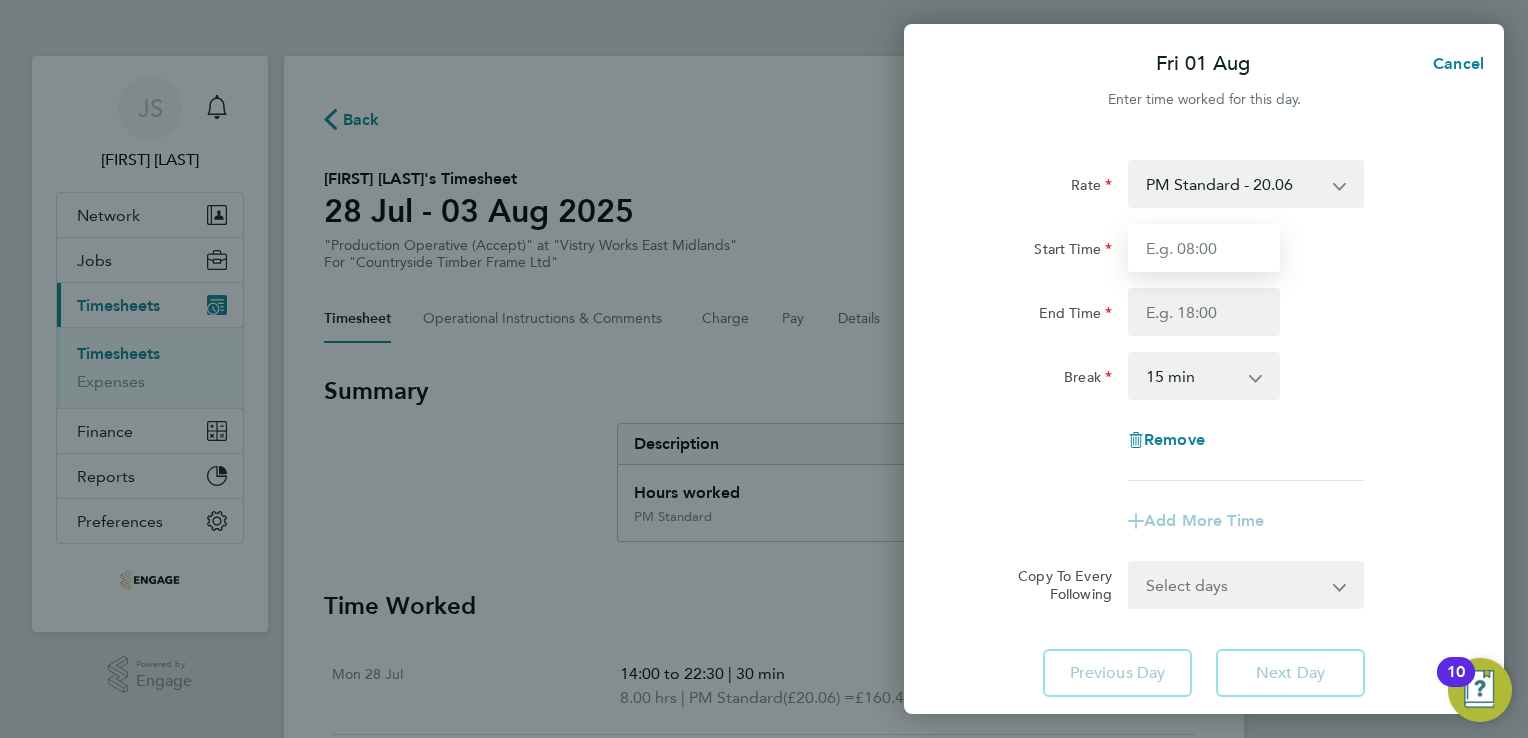 click on "Start Time" at bounding box center (1204, 248) 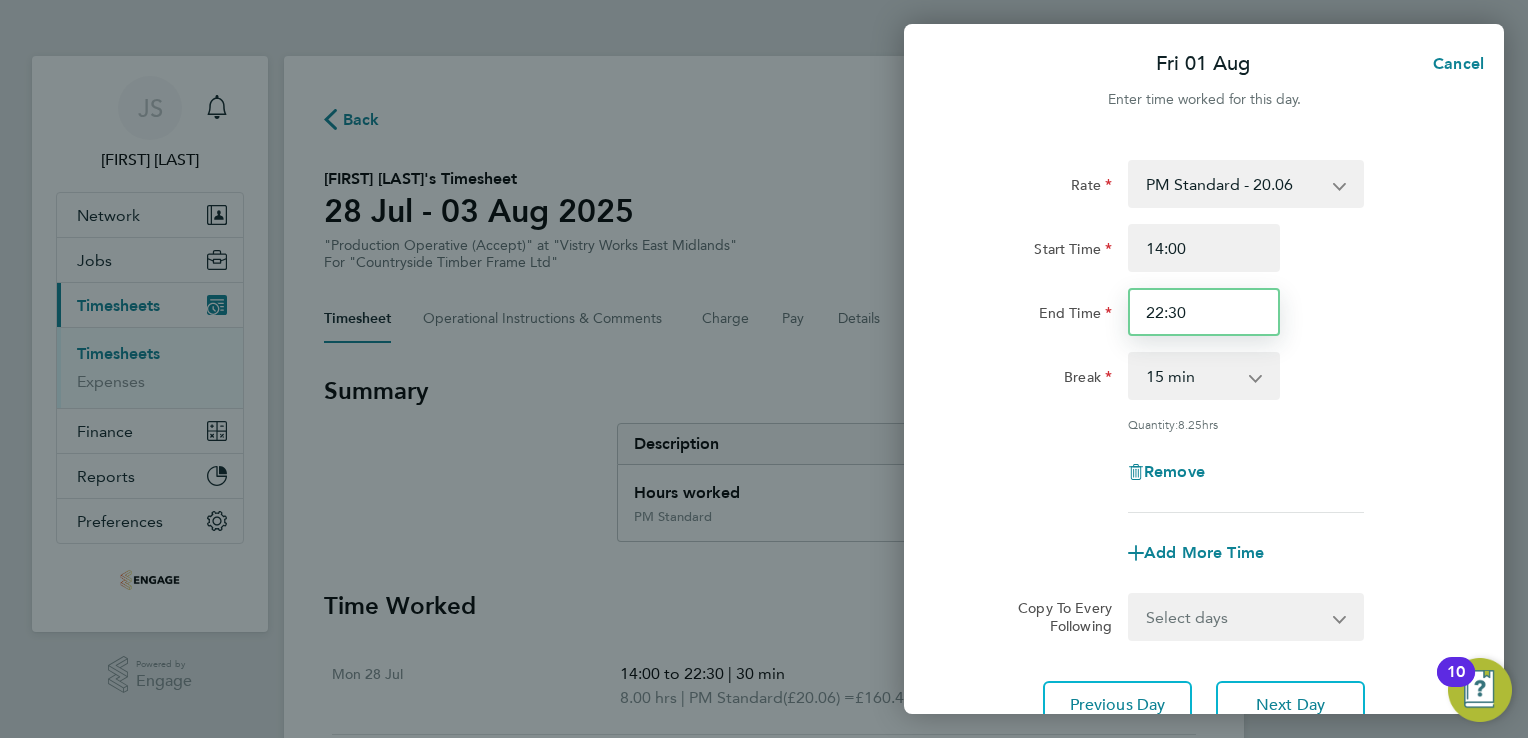 drag, startPoint x: 1199, startPoint y: 309, endPoint x: 1036, endPoint y: 307, distance: 163.01227 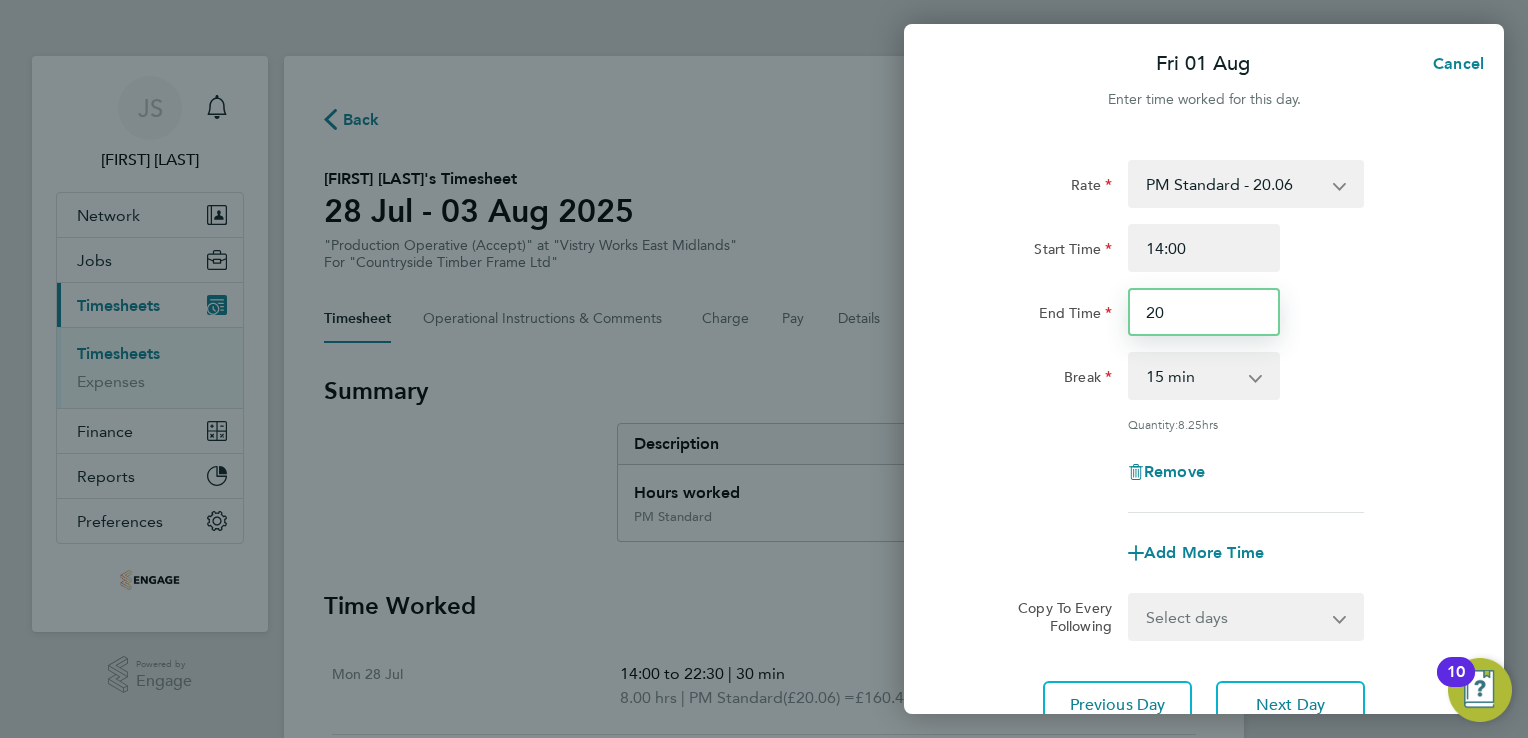type on "20:00" 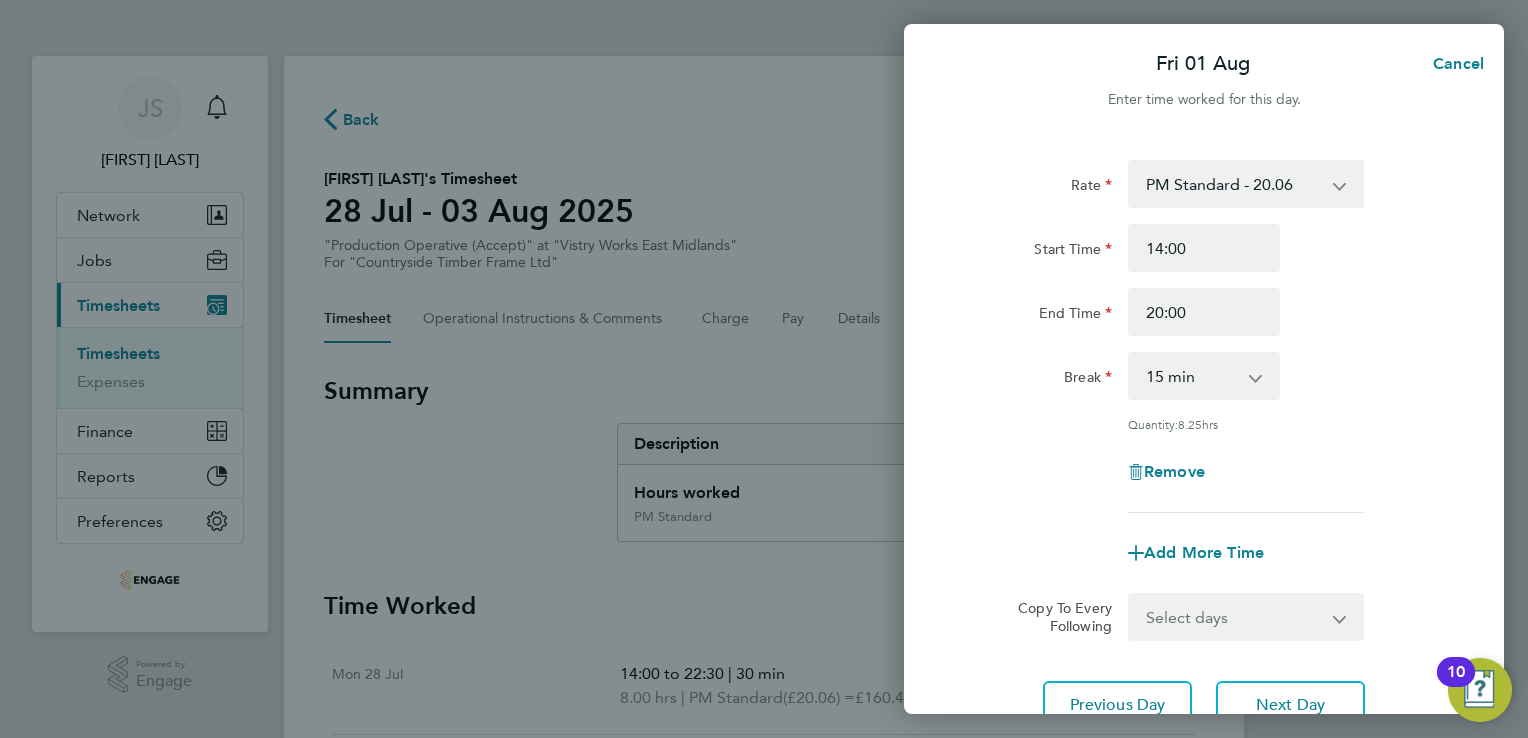 click on "0 min   15 min   30 min   45 min   60 min   75 min   90 min" at bounding box center (1192, 376) 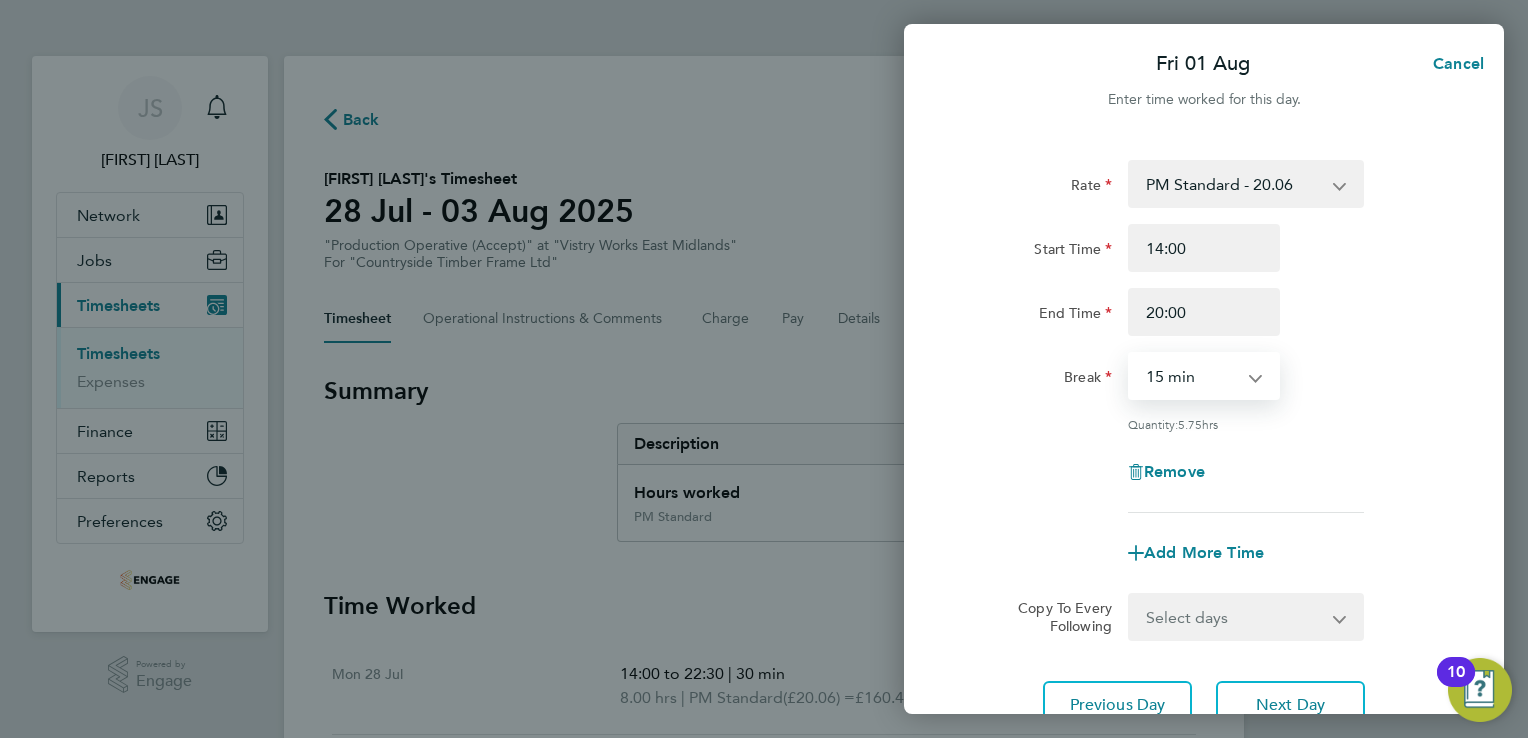 select on "30" 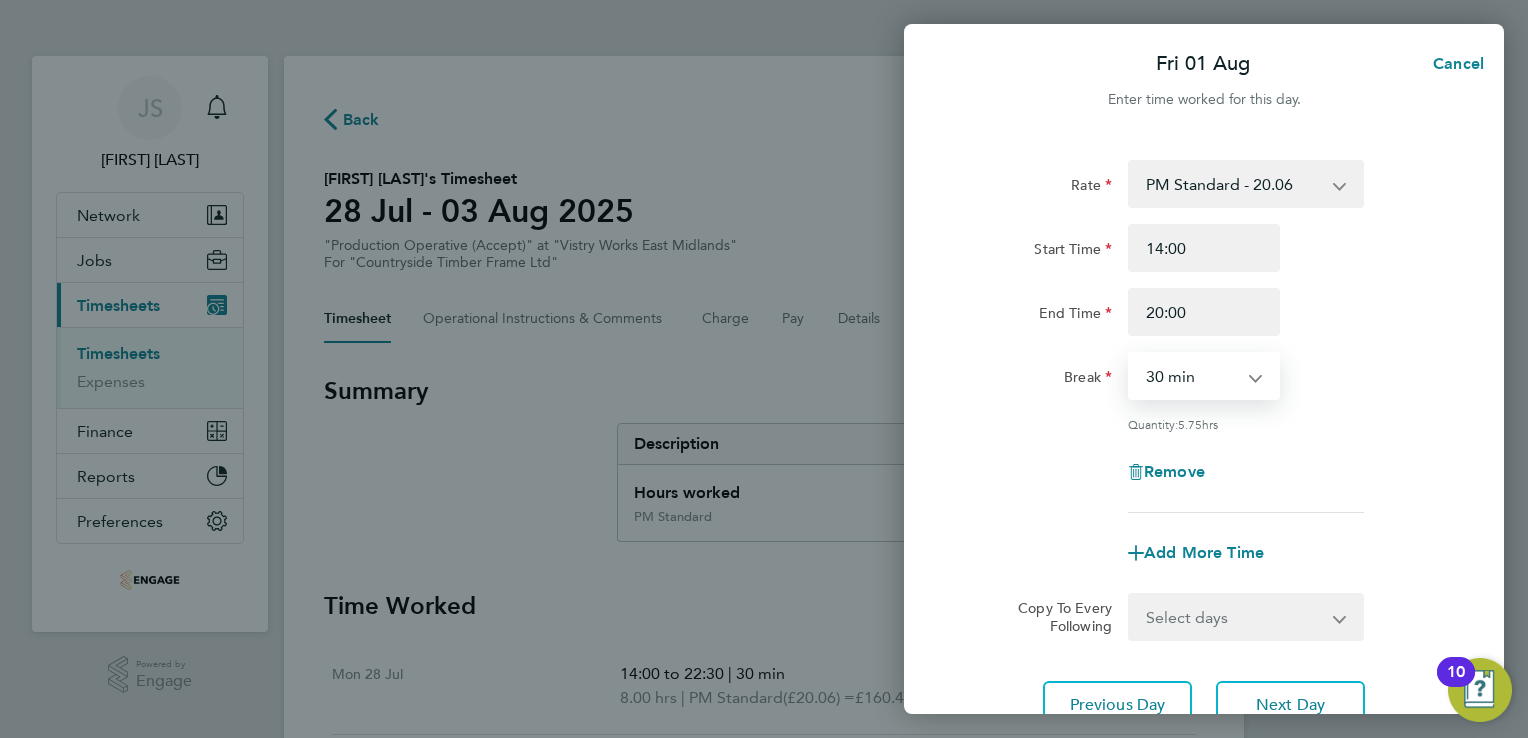 click on "0 min   15 min   30 min   45 min   60 min   75 min   90 min" at bounding box center [1192, 376] 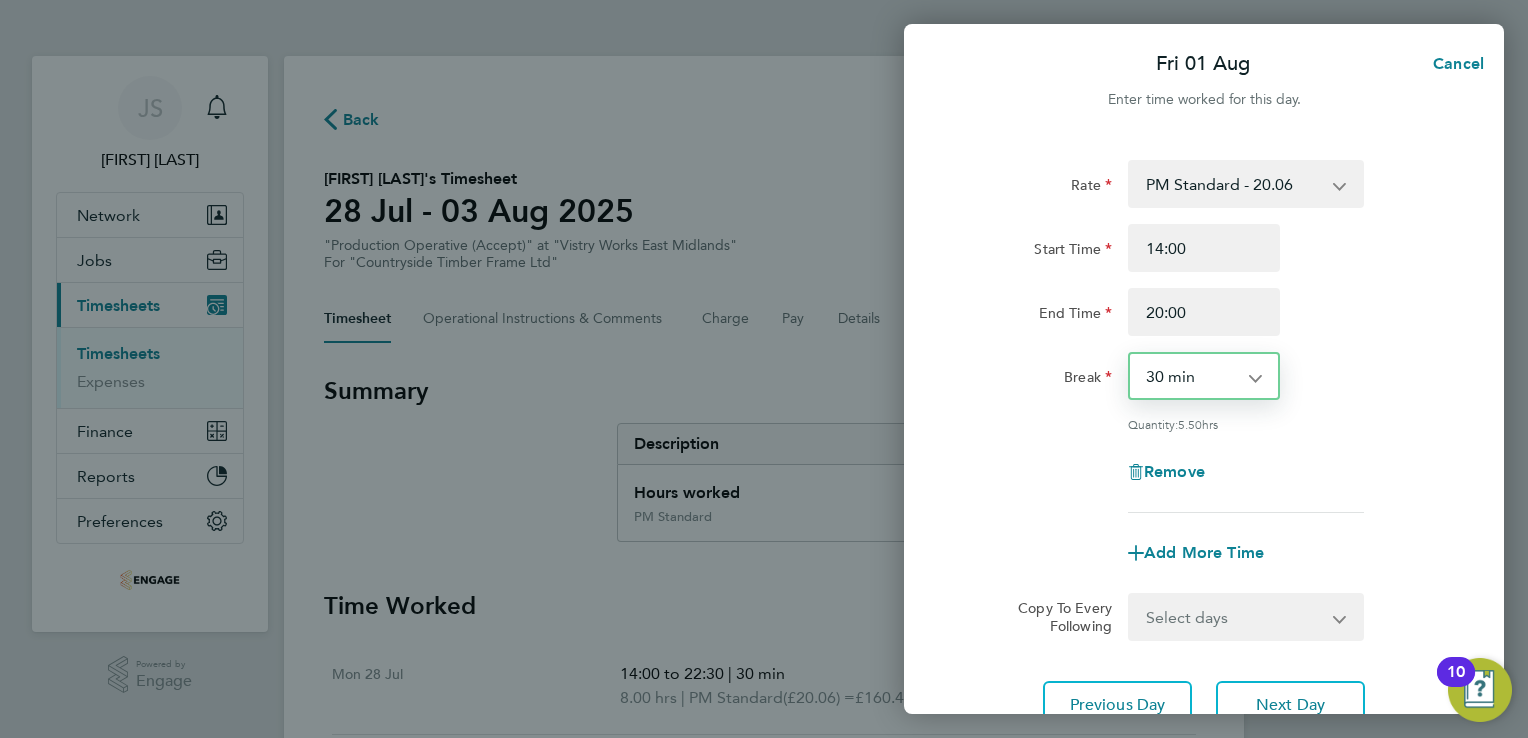 scroll, scrollTop: 164, scrollLeft: 0, axis: vertical 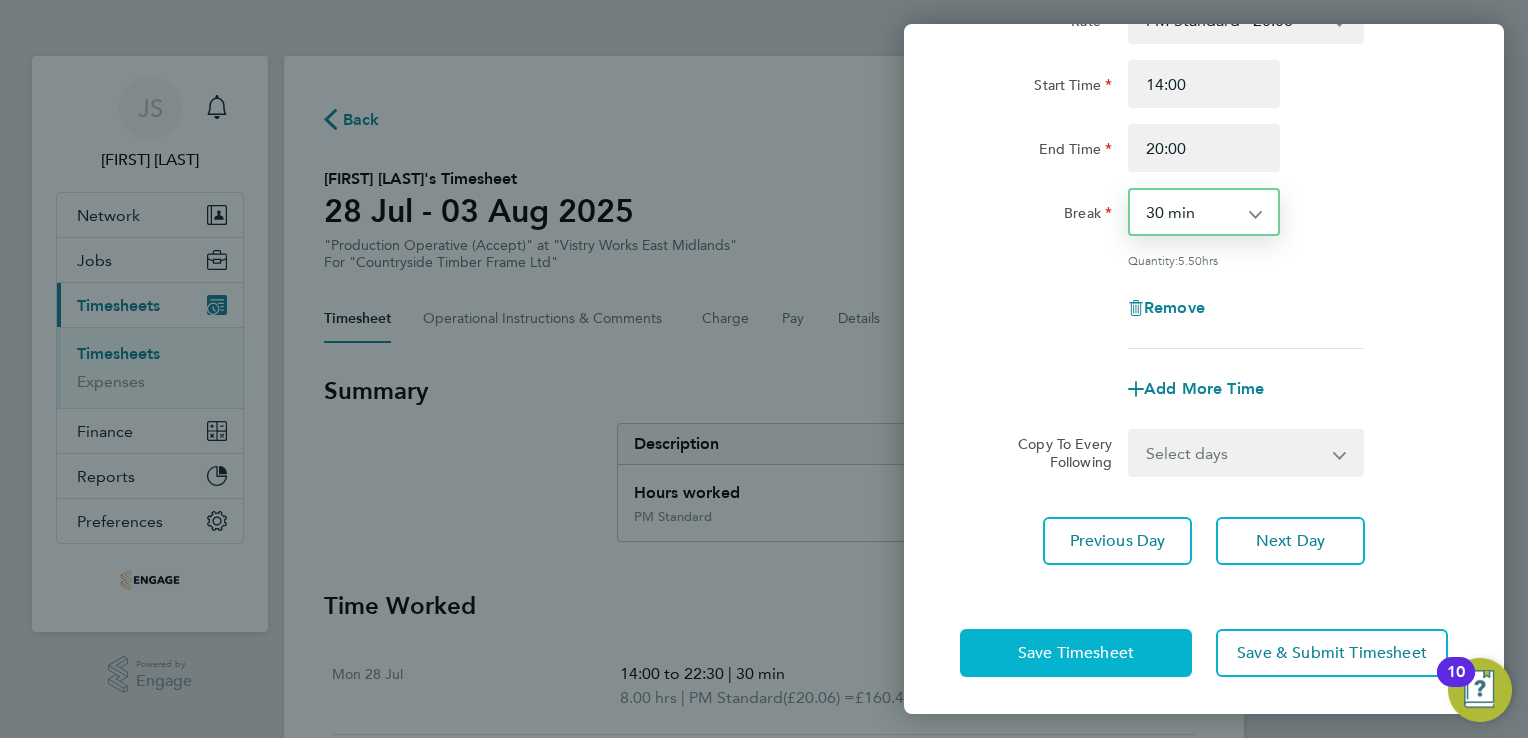 click on "Save Timesheet" 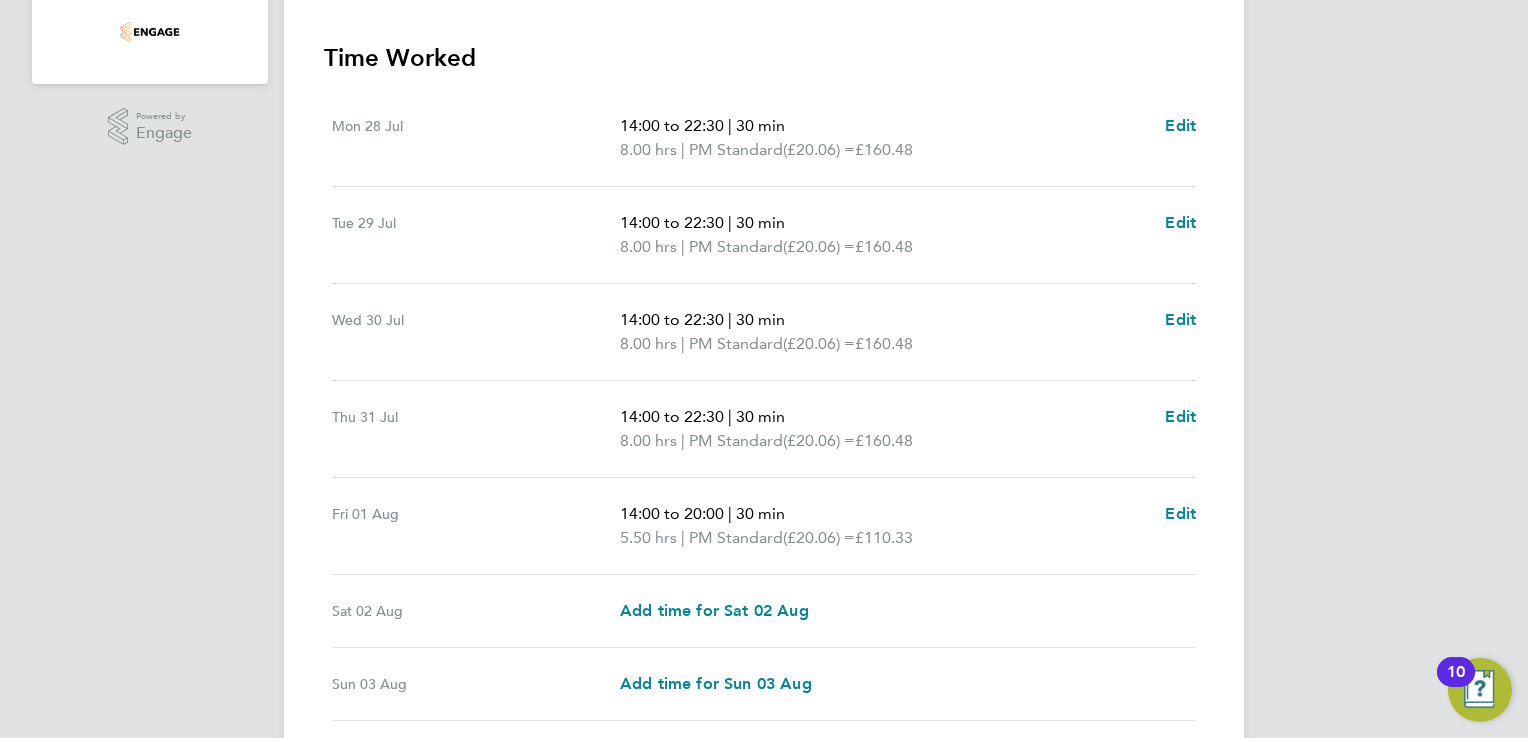 scroll, scrollTop: 704, scrollLeft: 0, axis: vertical 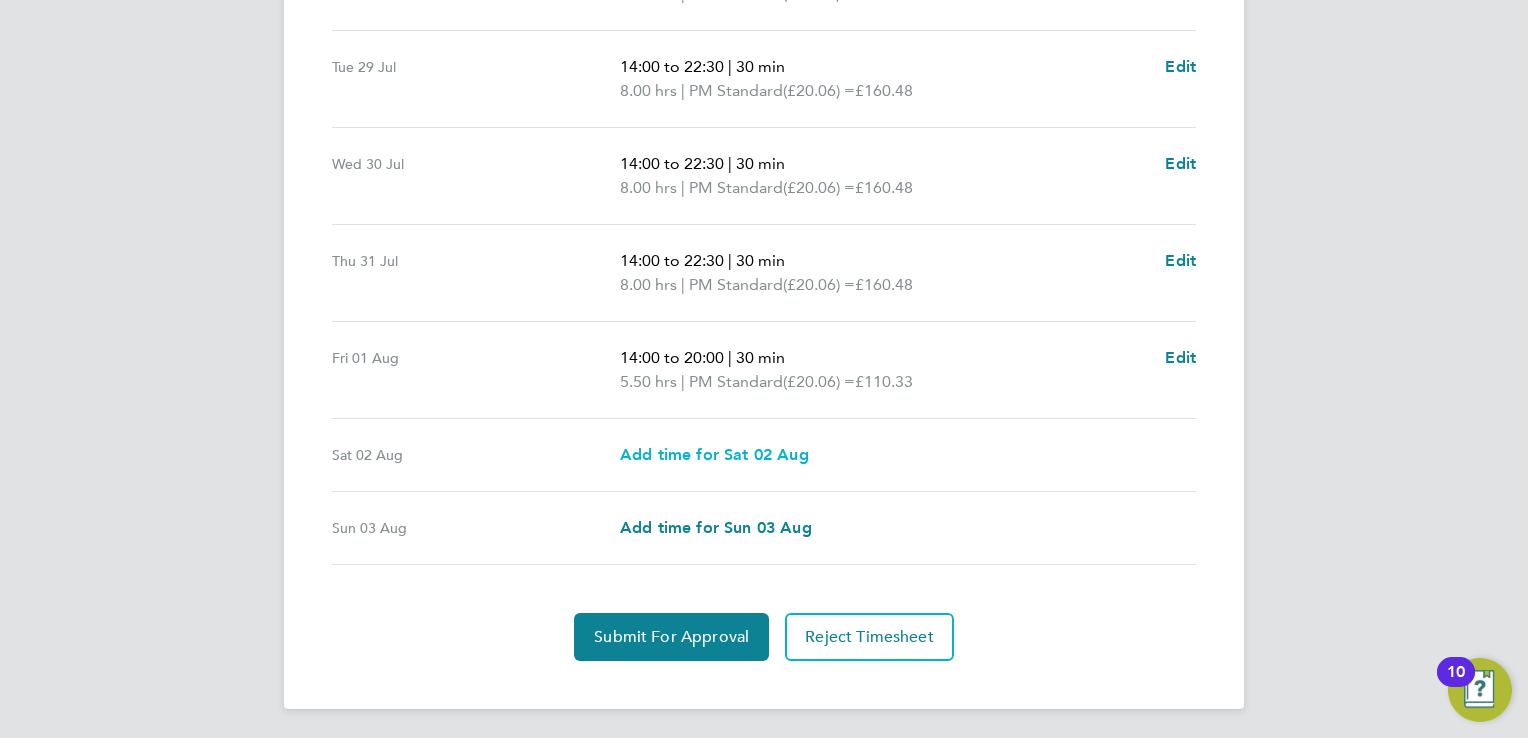 click on "Add time for Sat 02 Aug" at bounding box center [714, 454] 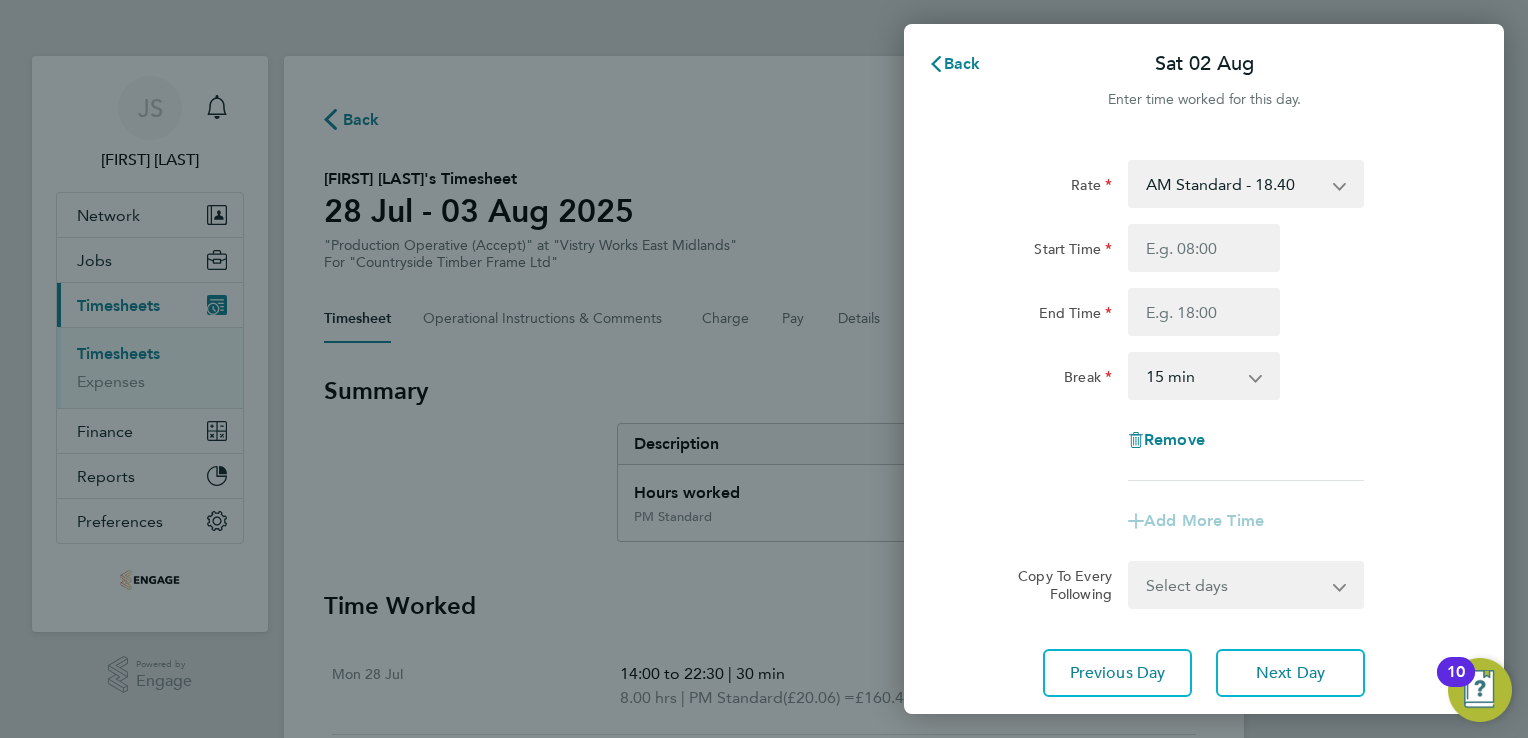 scroll, scrollTop: 0, scrollLeft: 0, axis: both 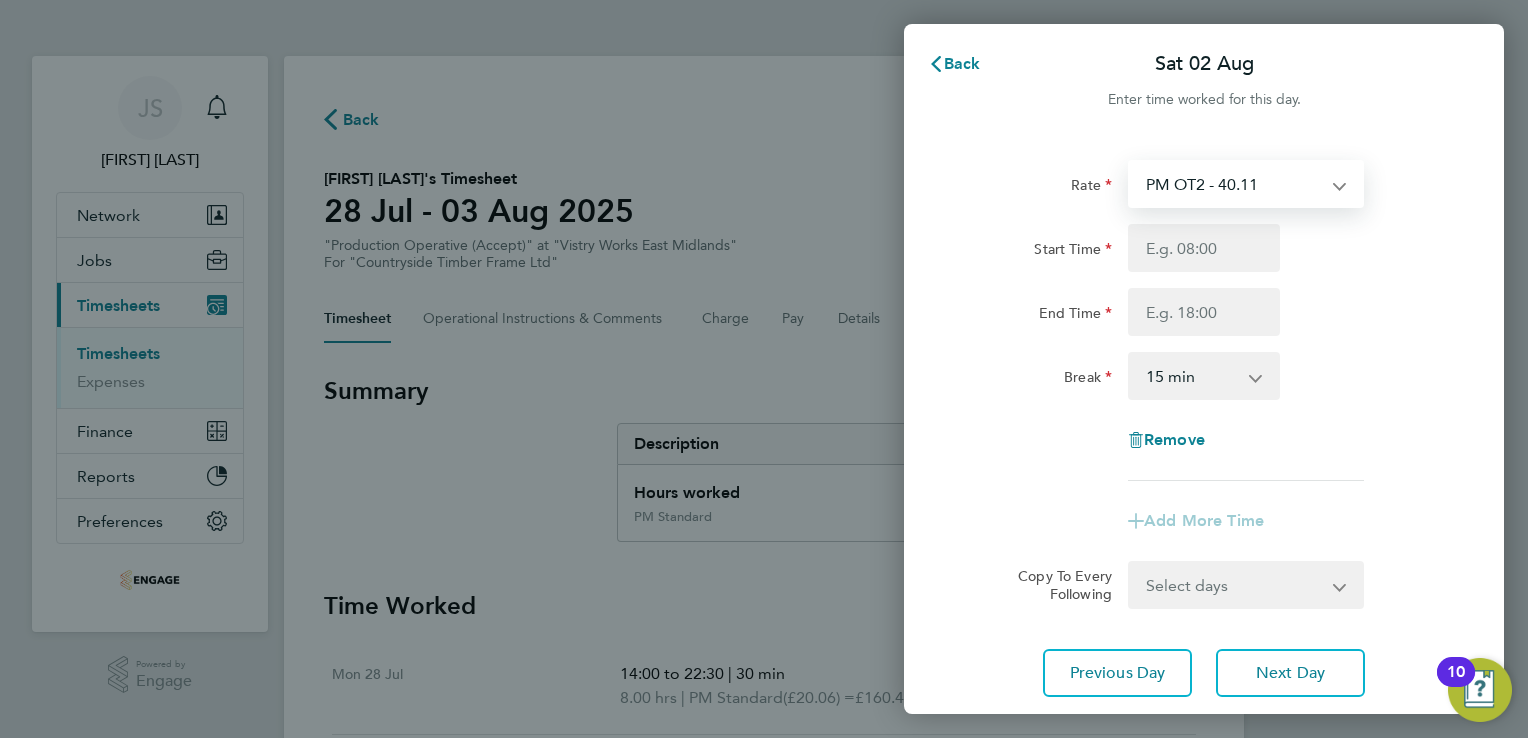 select on "15" 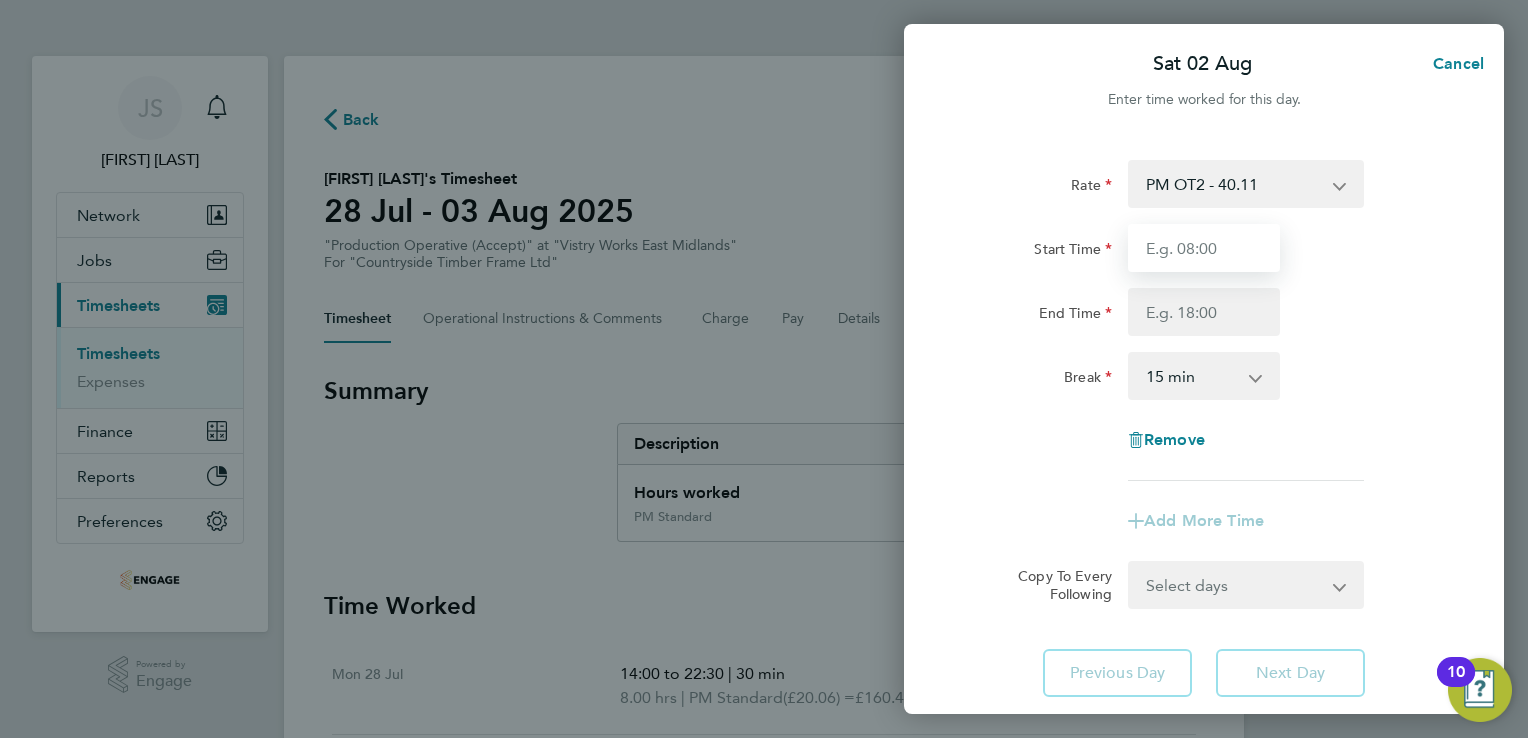 click on "Start Time" at bounding box center (1204, 248) 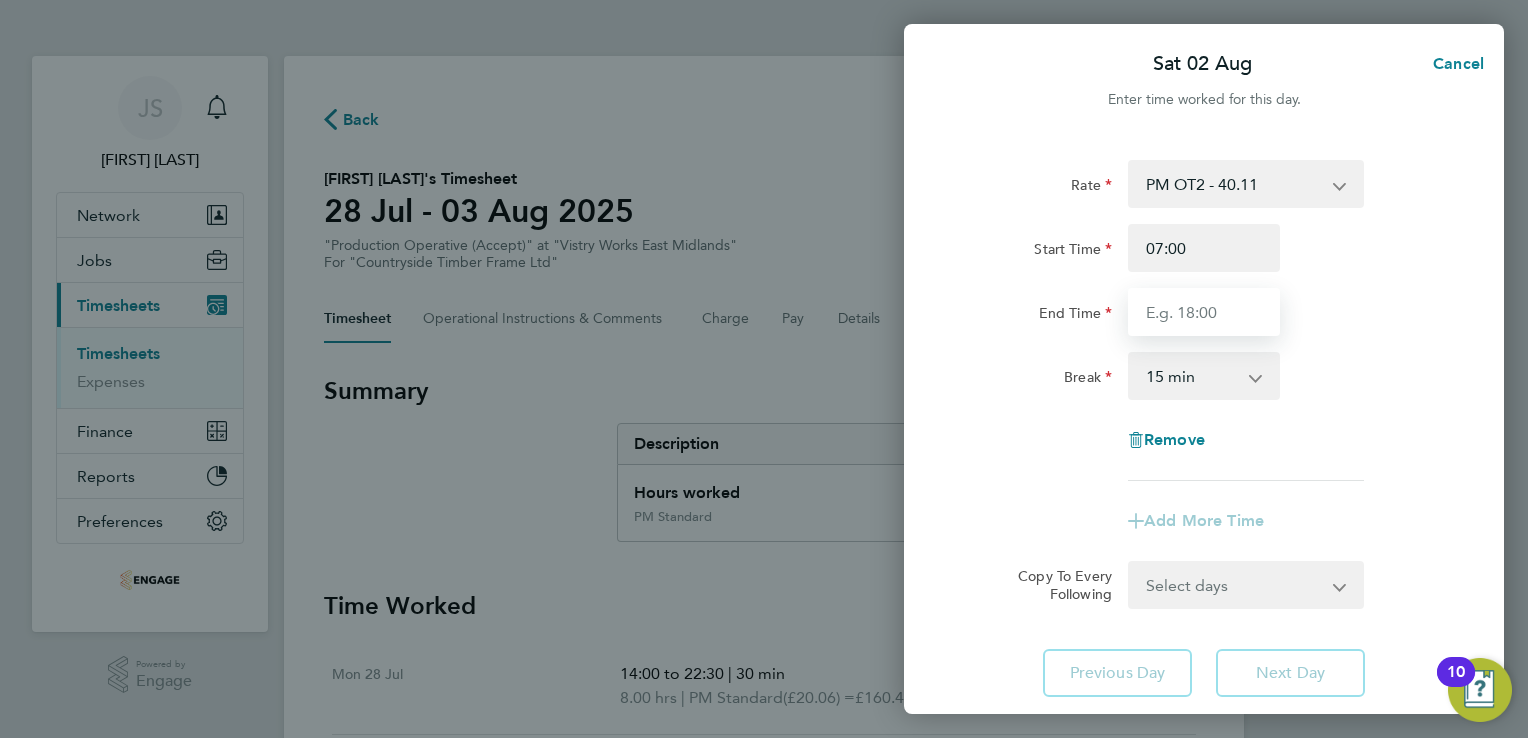 click on "End Time" at bounding box center (1204, 312) 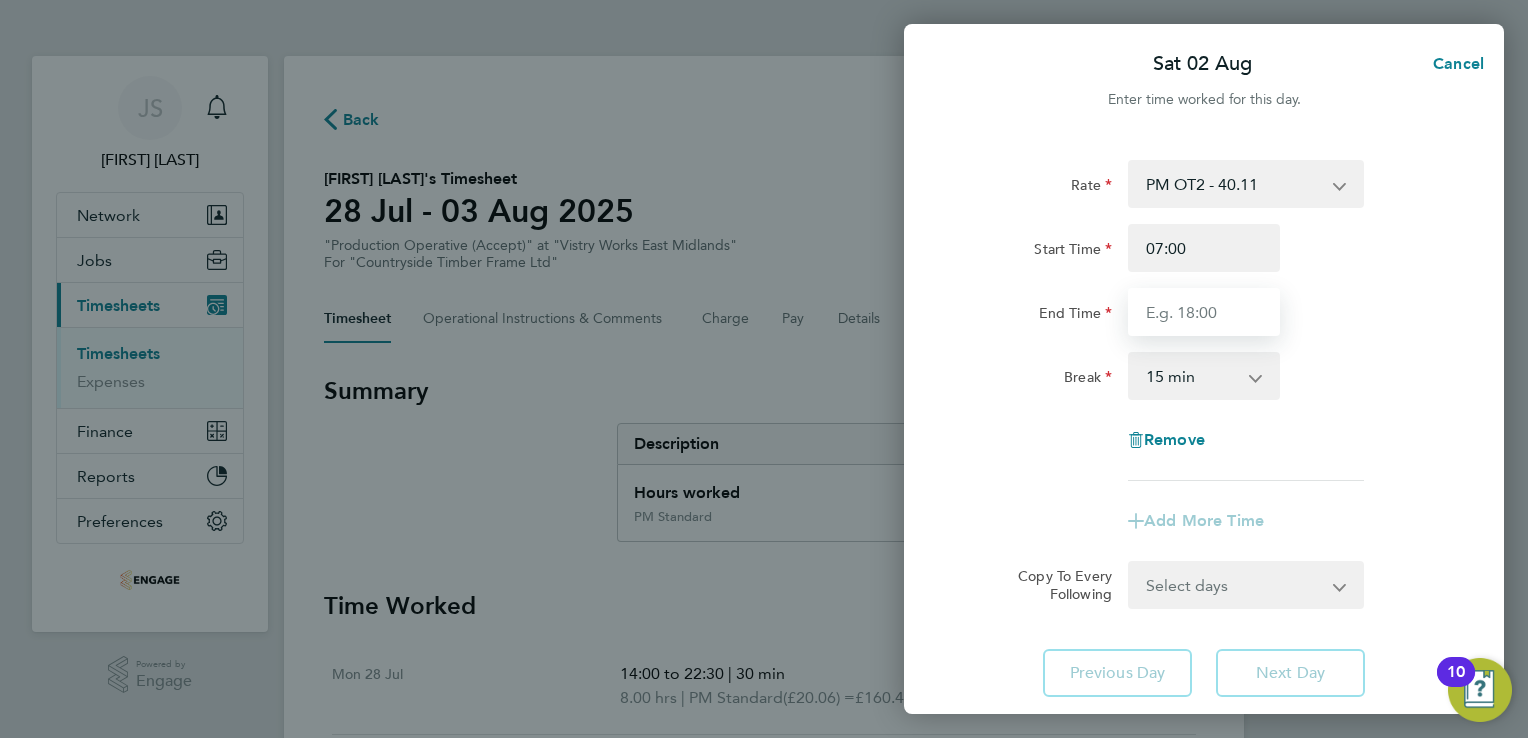 type on "15:00" 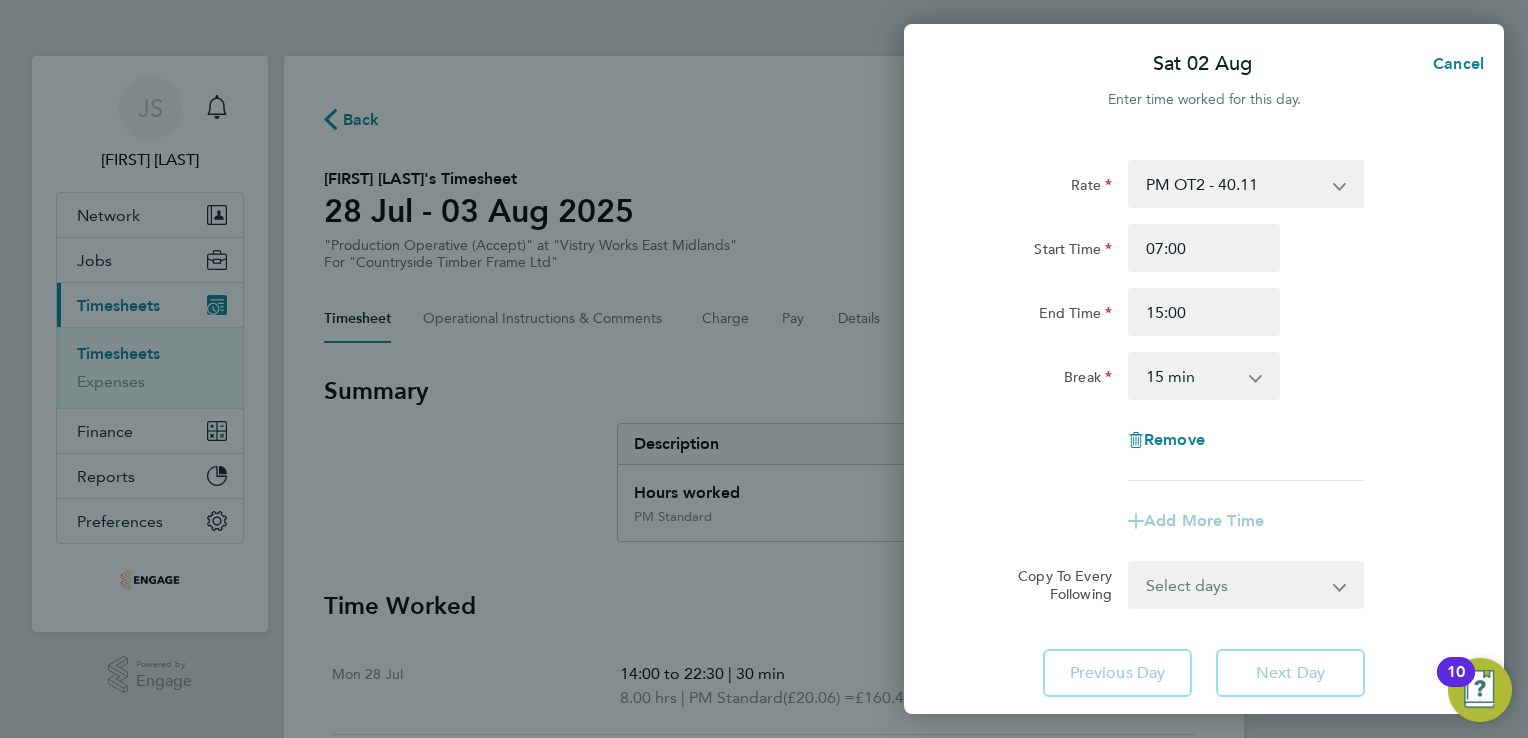 click on "0 min   15 min   30 min   45 min   60 min   75 min   90 min" at bounding box center (1192, 376) 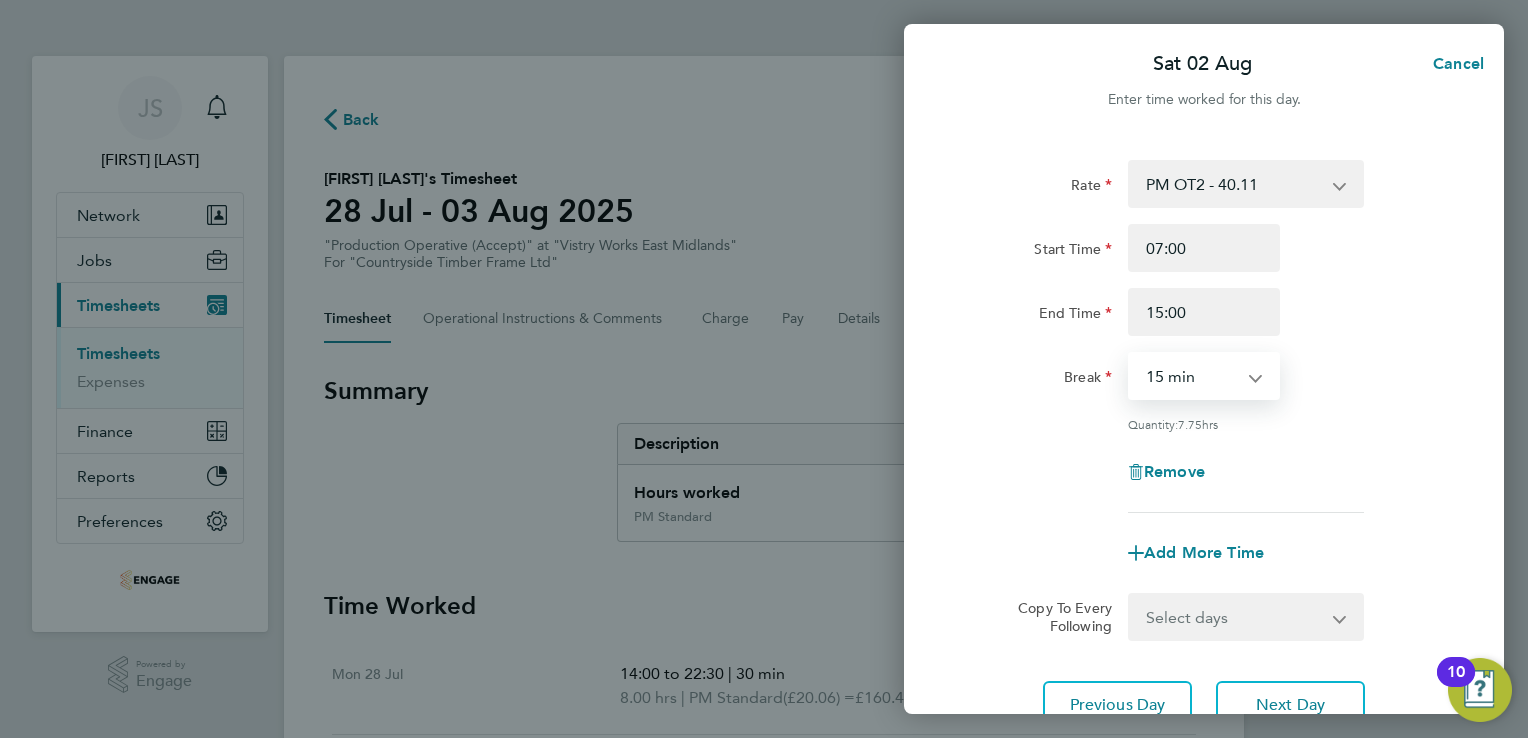 select on "30" 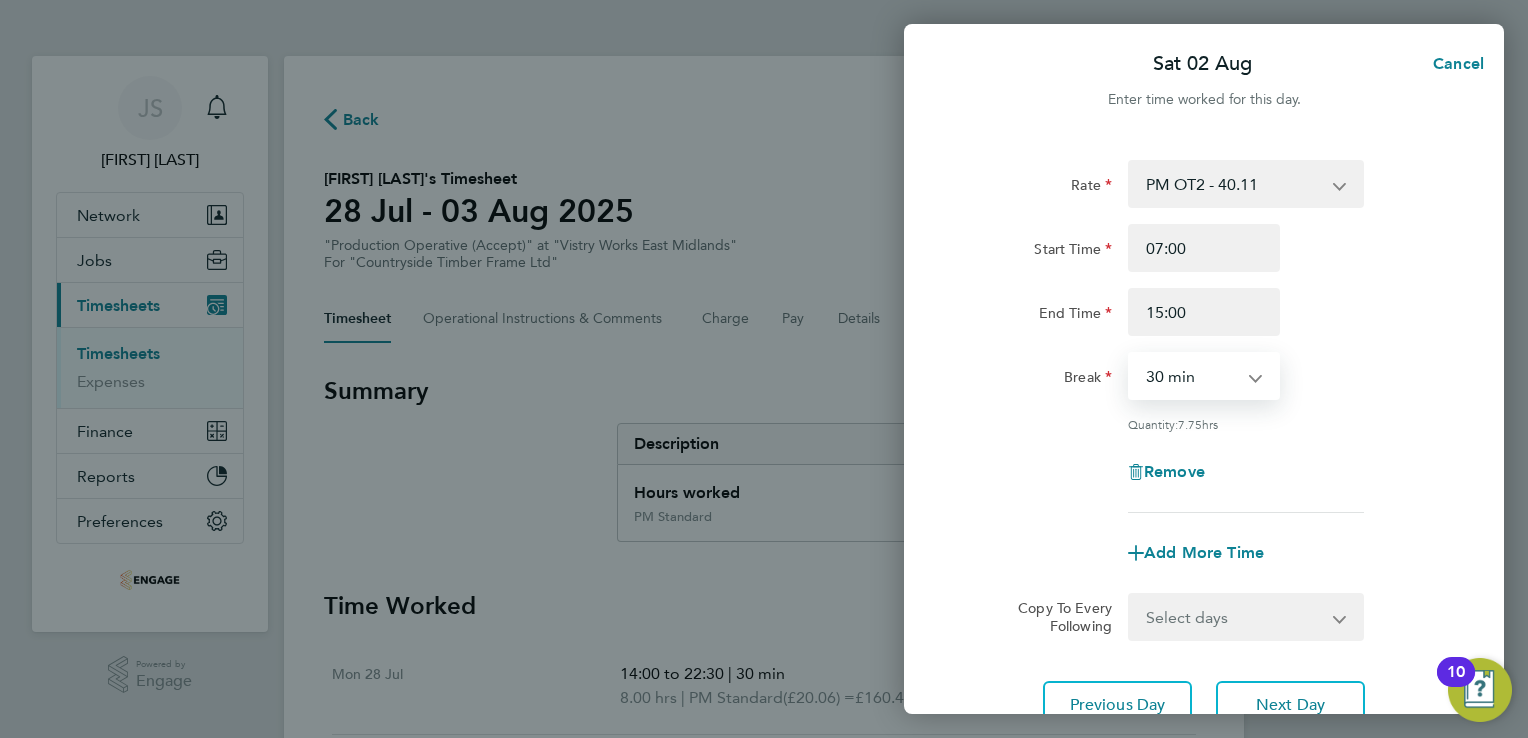 click on "0 min   15 min   30 min   45 min   60 min   75 min   90 min" at bounding box center (1192, 376) 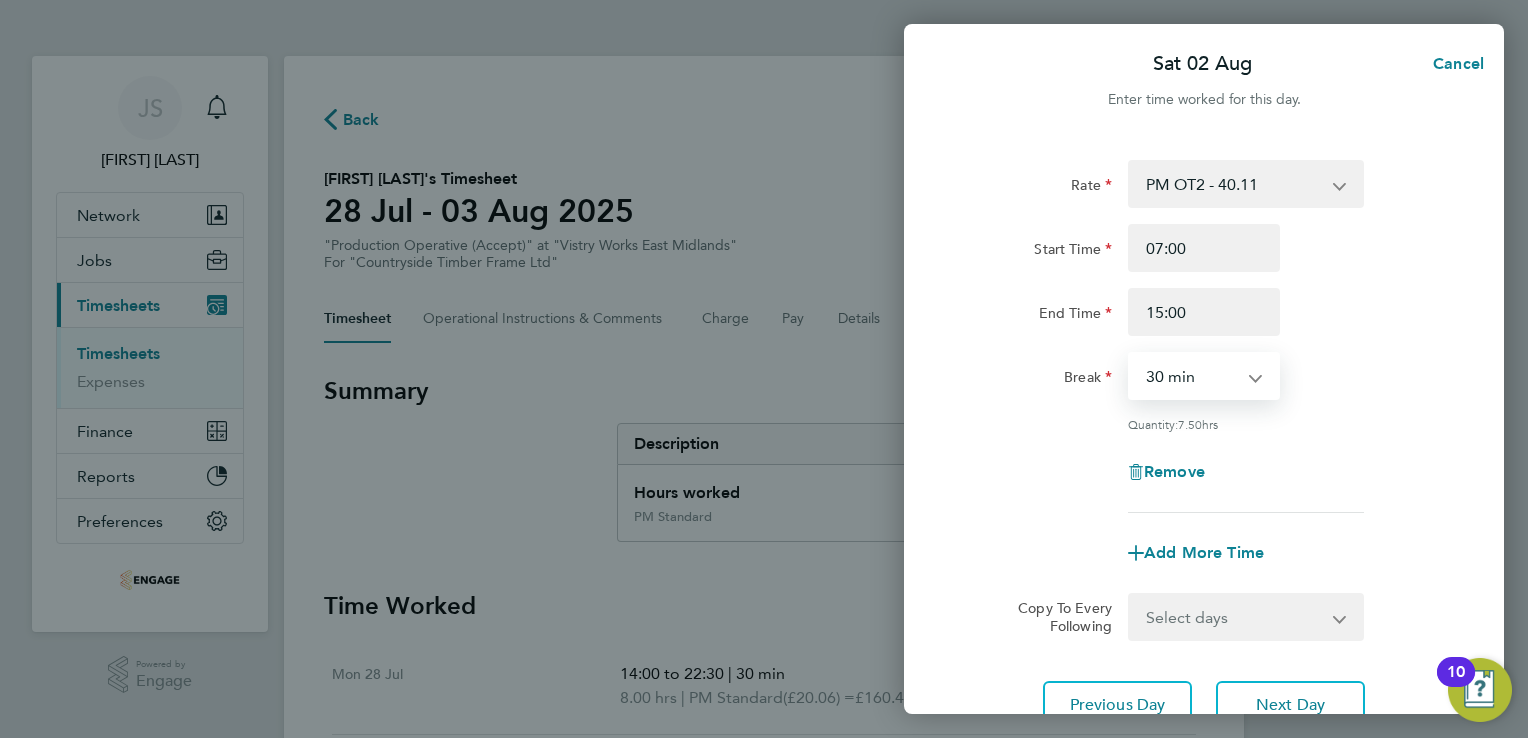 scroll, scrollTop: 164, scrollLeft: 0, axis: vertical 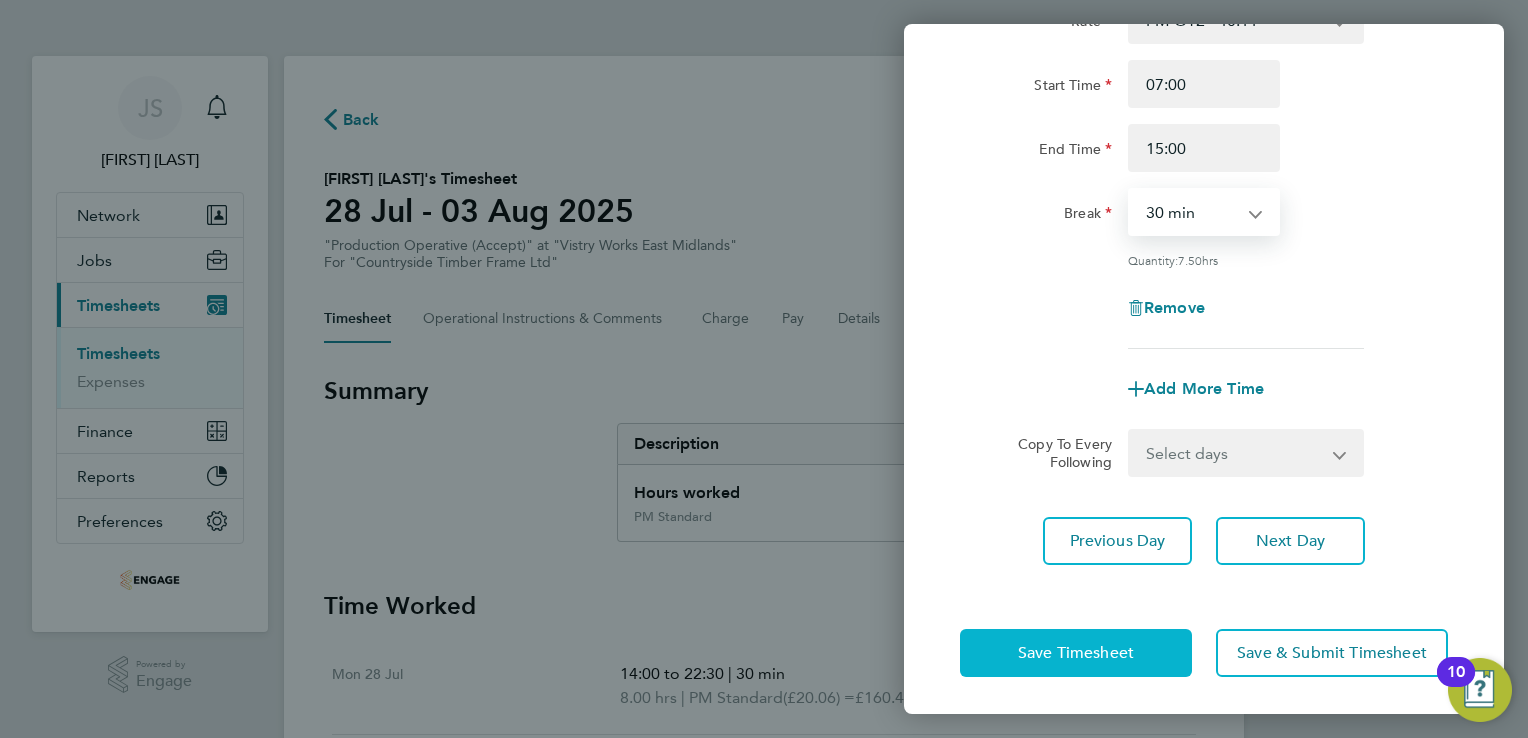 click on "Save Timesheet" 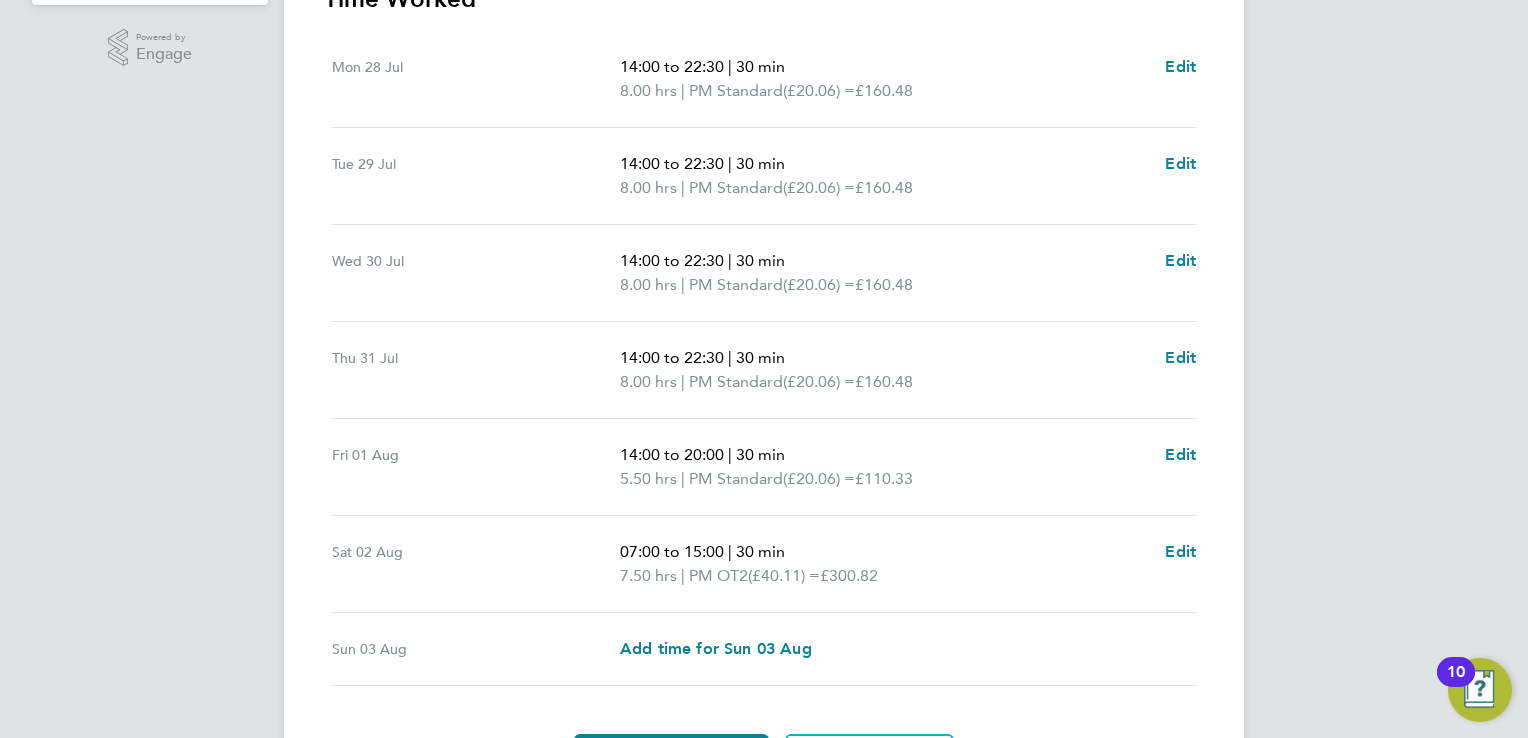 scroll, scrollTop: 748, scrollLeft: 0, axis: vertical 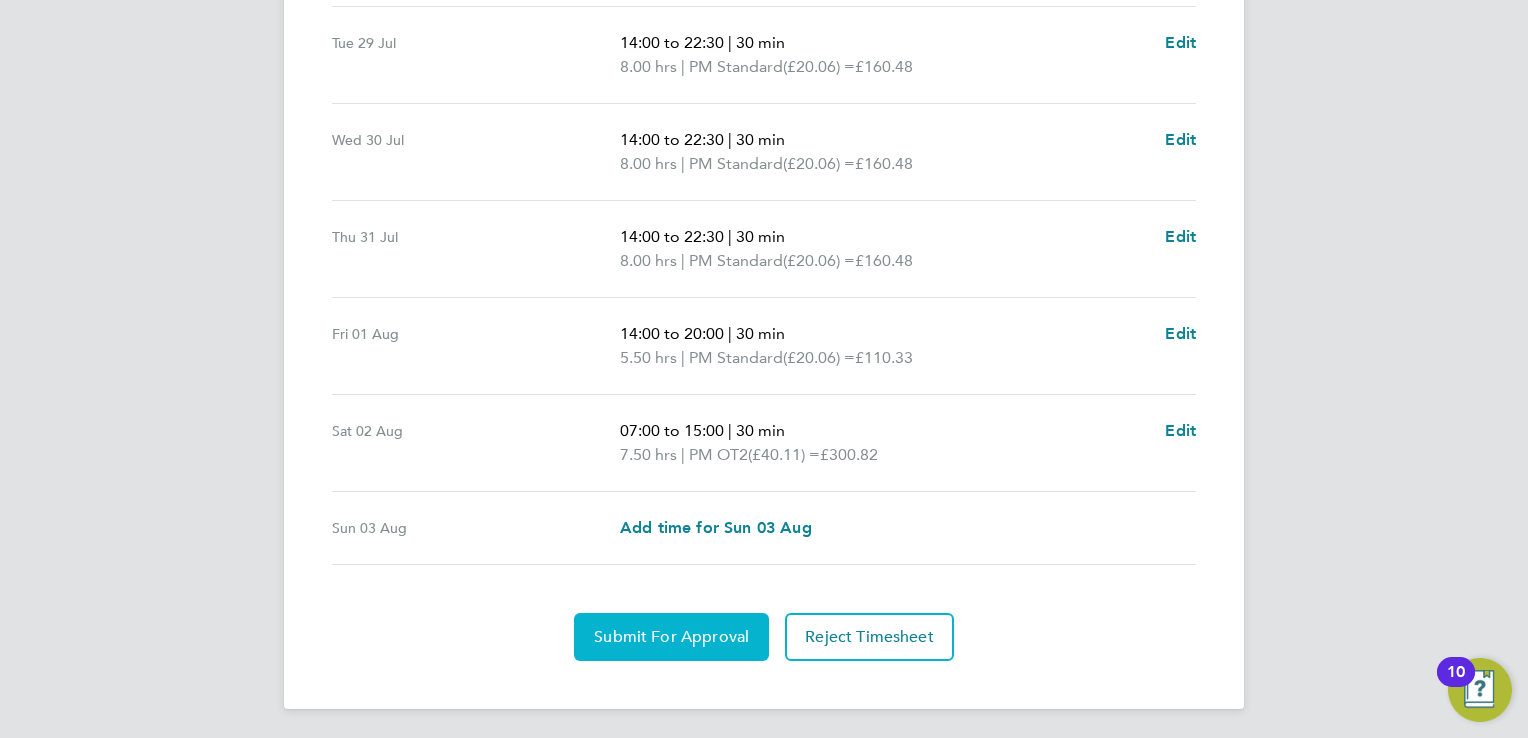 click on "Submit For Approval" 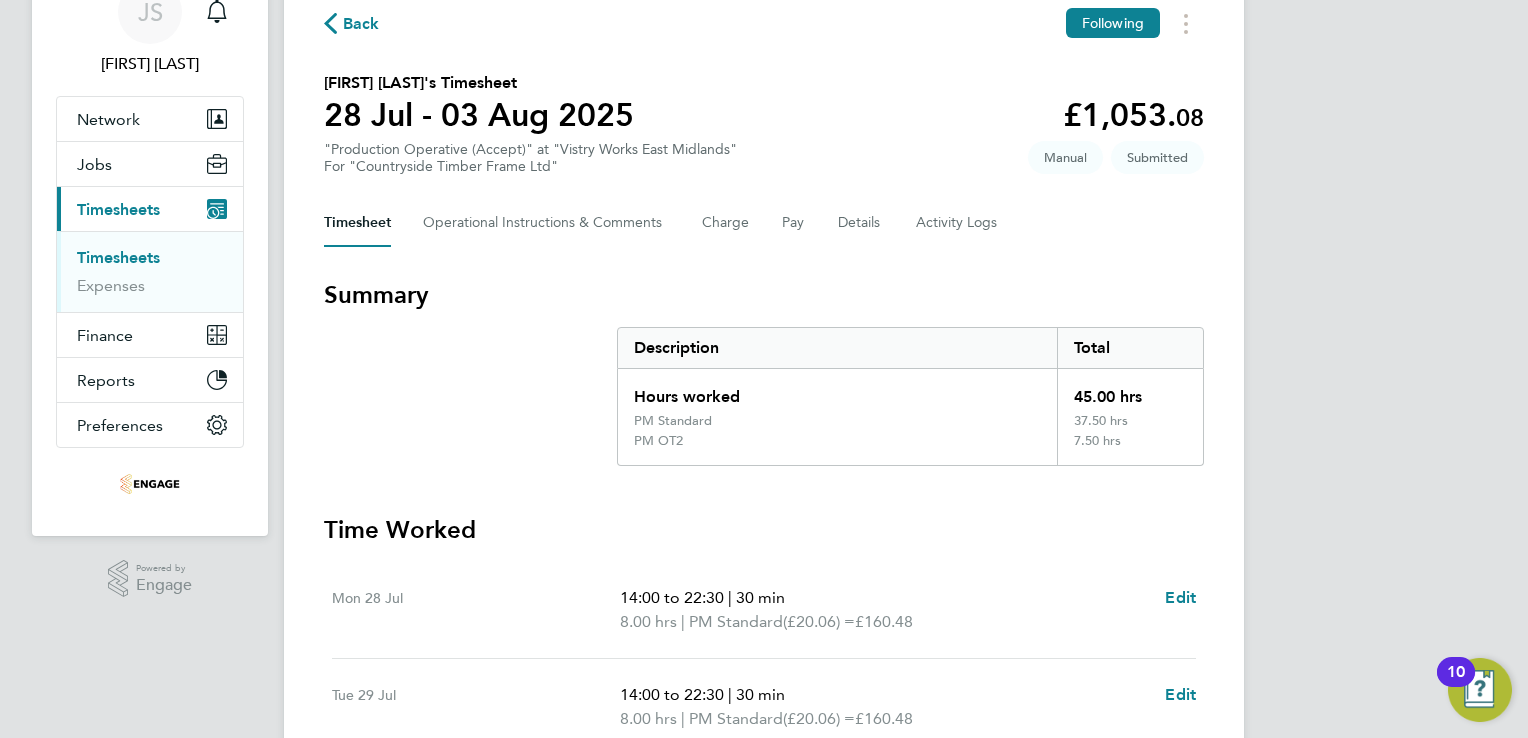 scroll, scrollTop: 0, scrollLeft: 0, axis: both 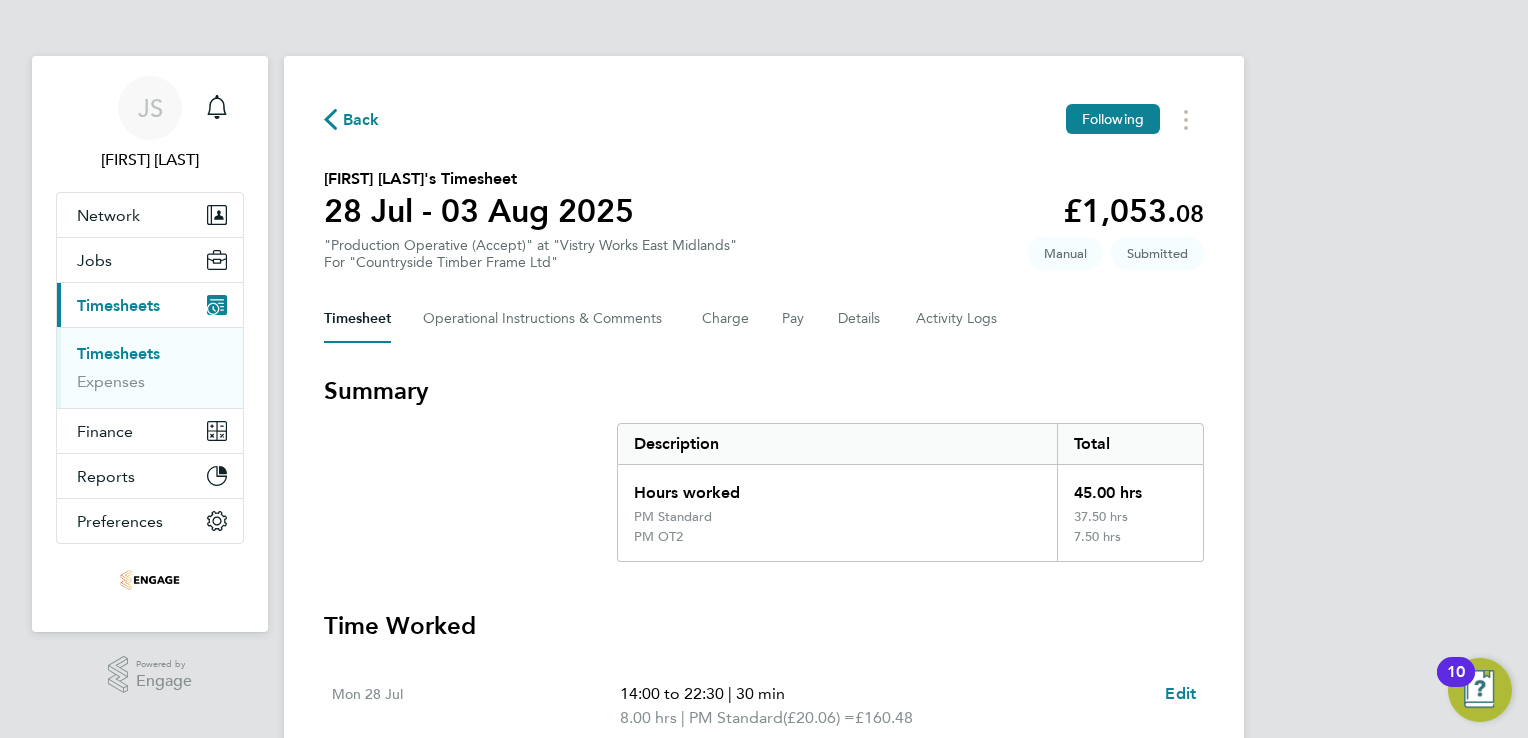 click on "Back" 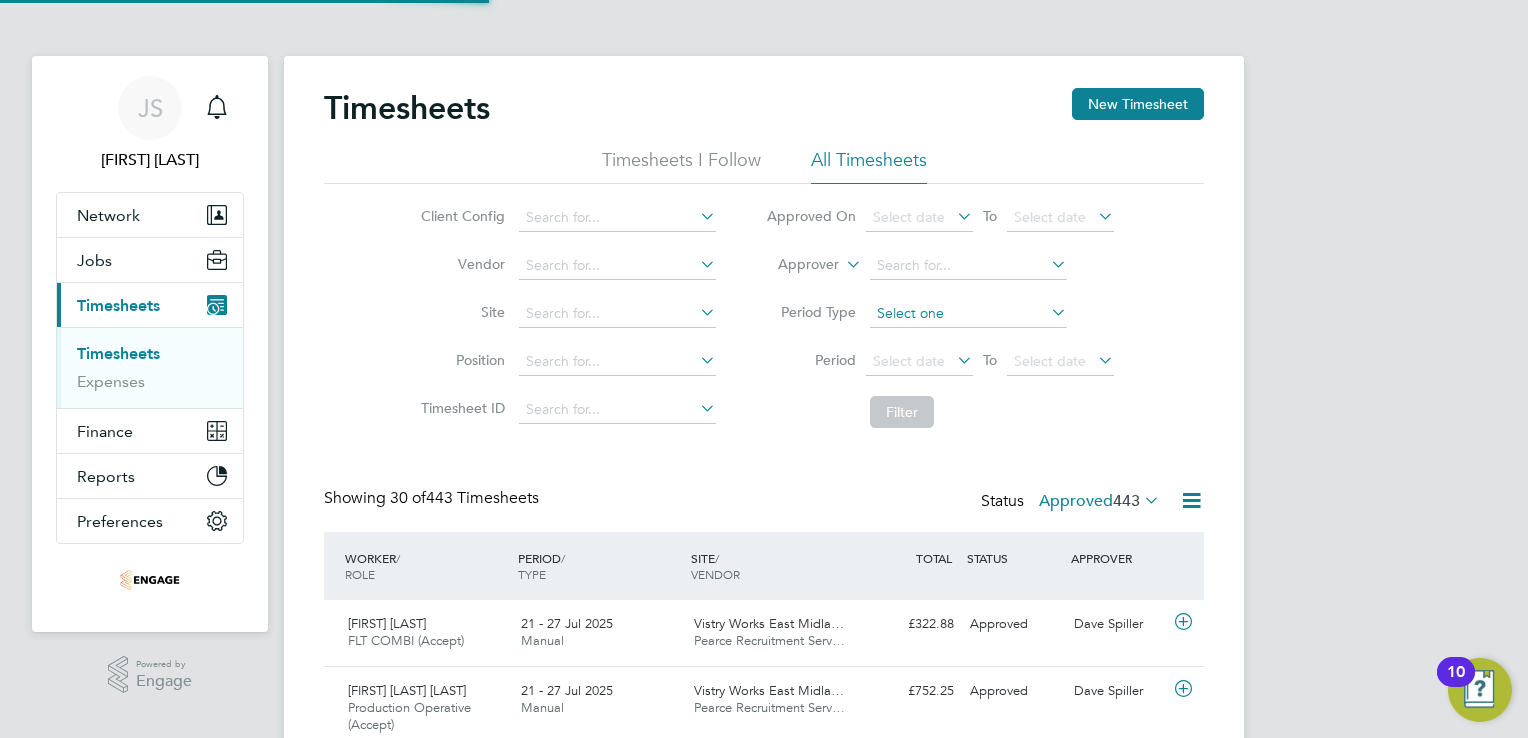 scroll, scrollTop: 9, scrollLeft: 10, axis: both 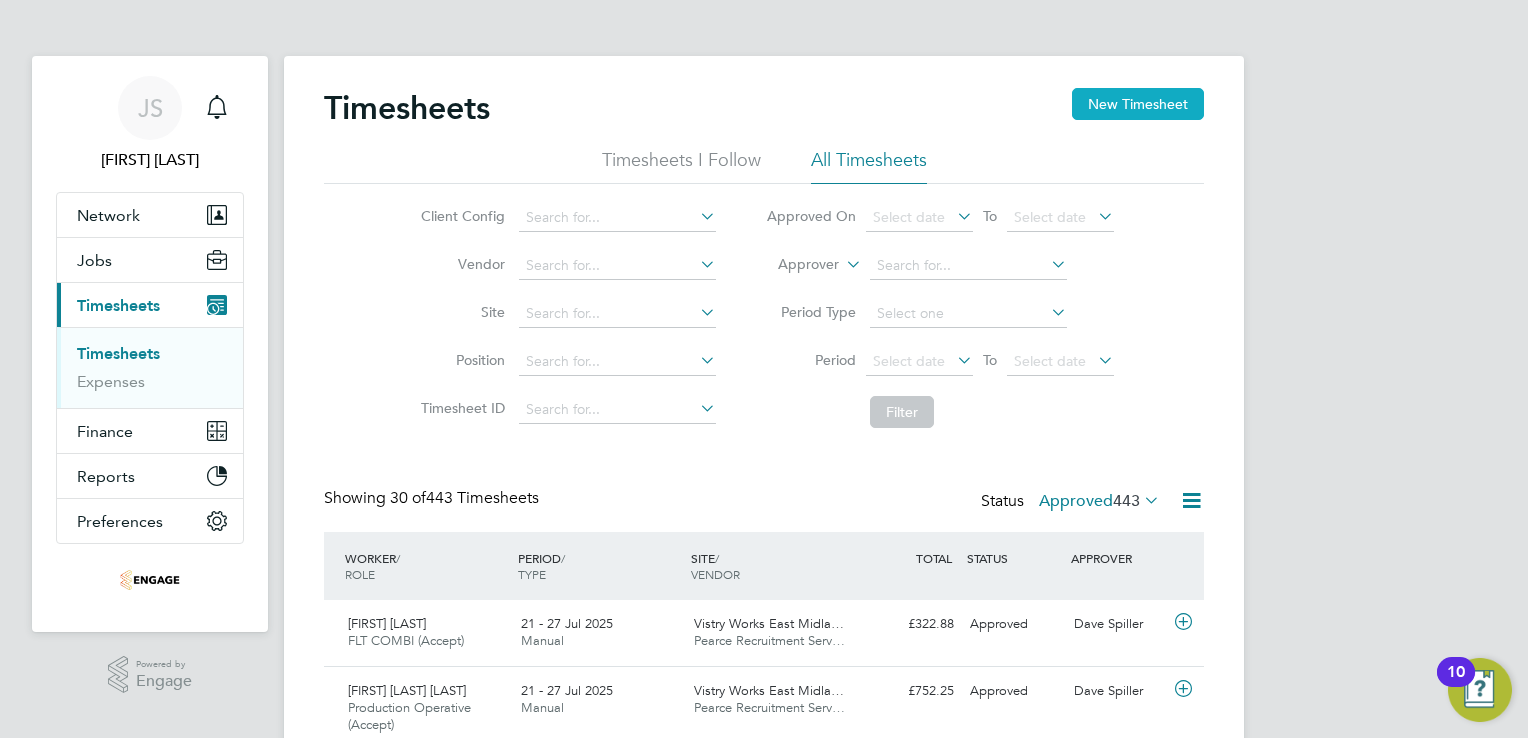 click on "New Timesheet" 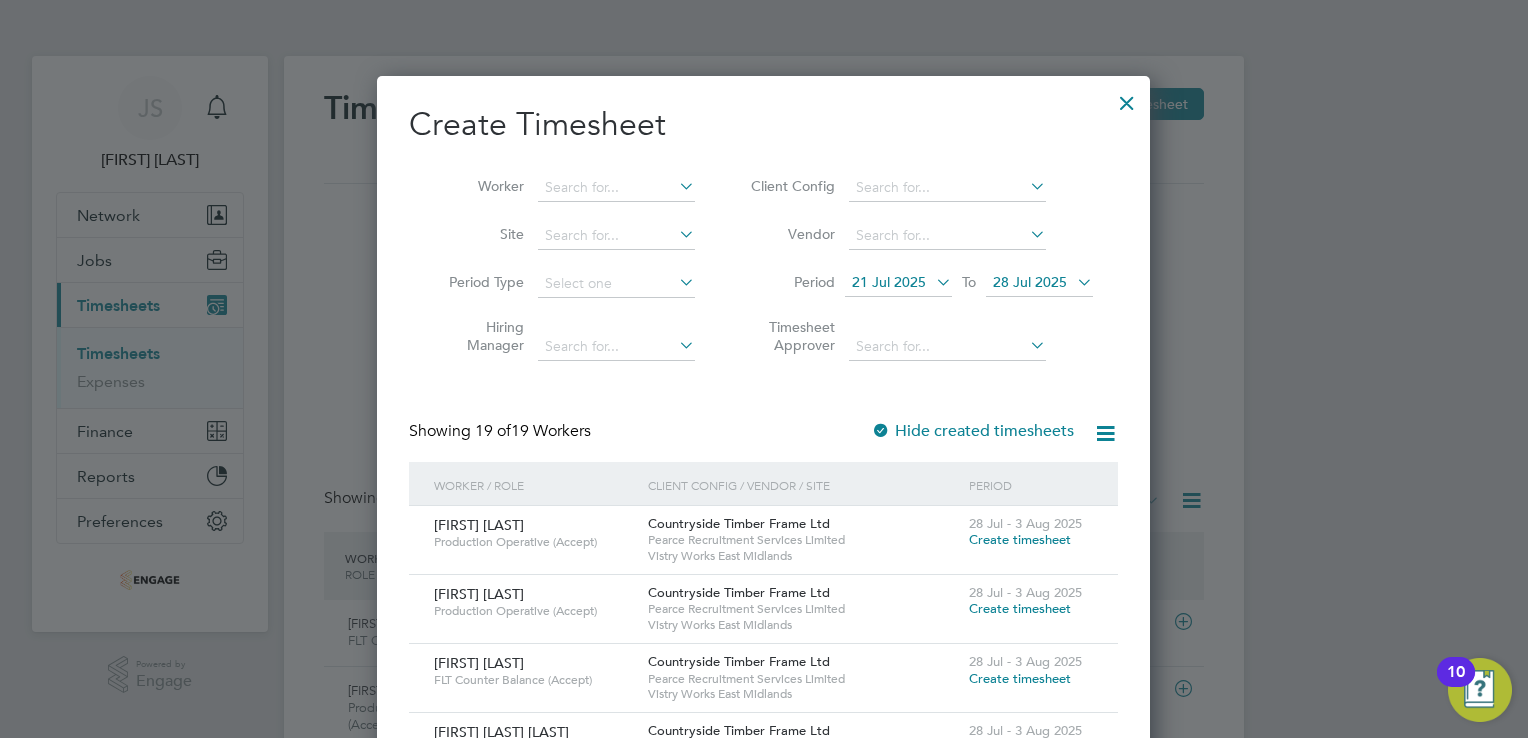 click on "21 Jul 2025" at bounding box center [889, 282] 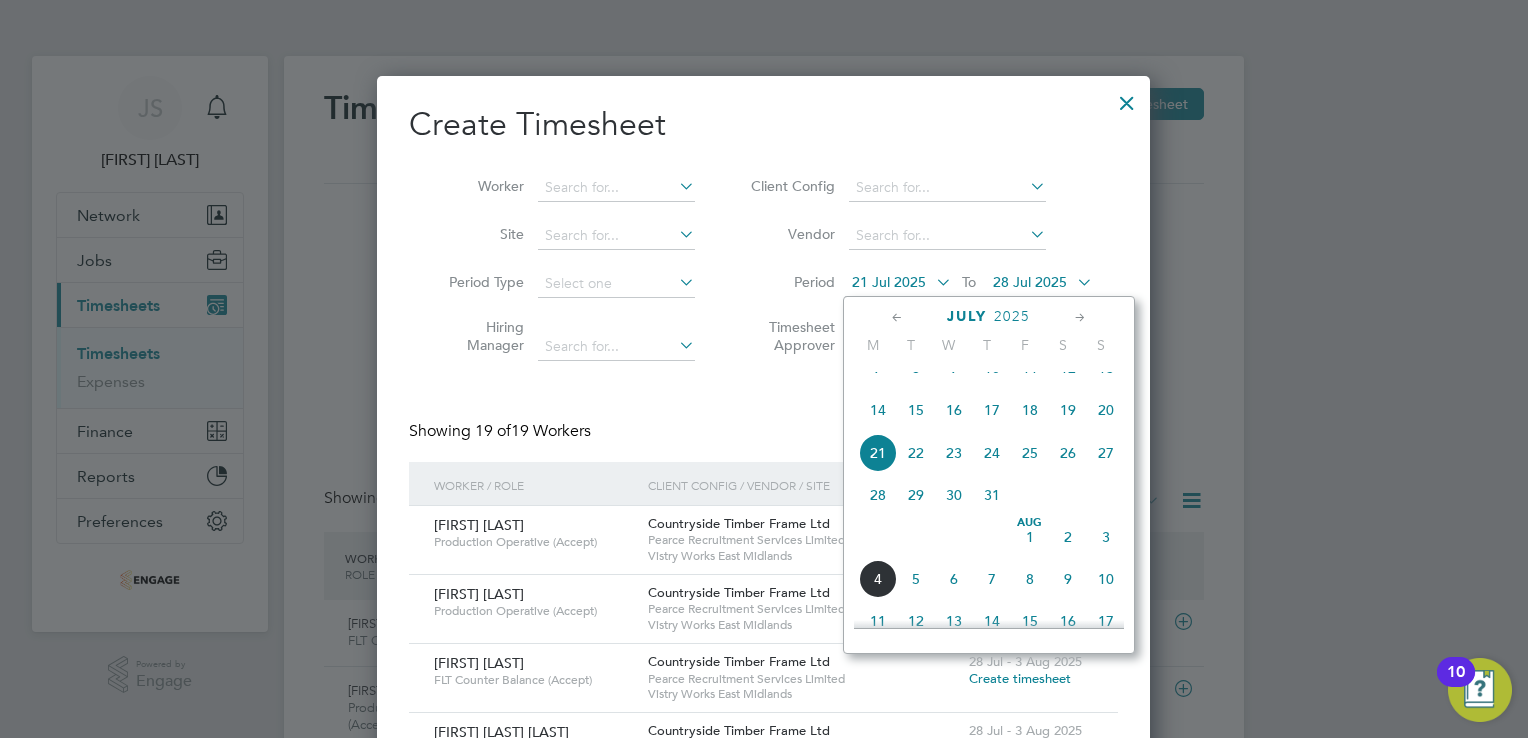 click on "28" 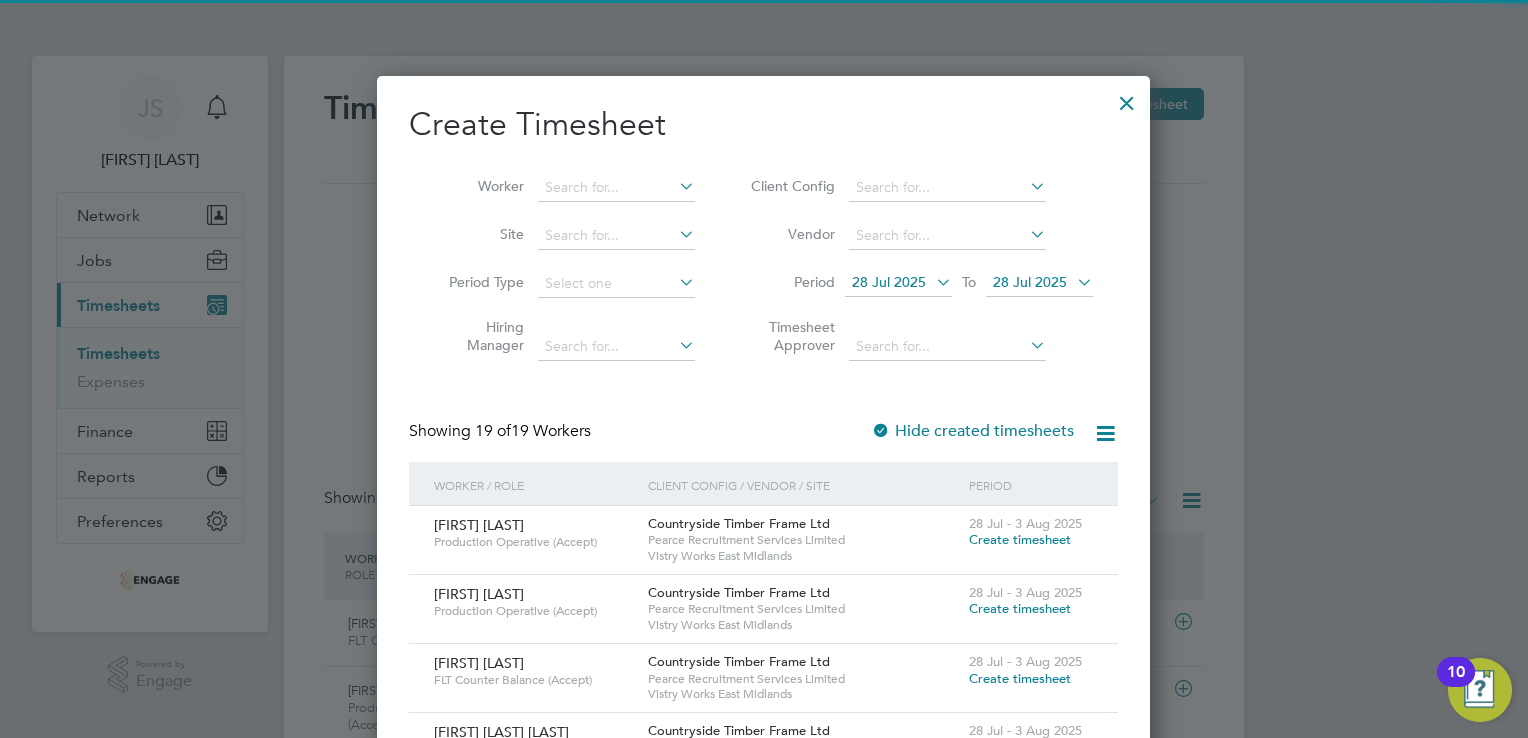 click on "28 Jul 2025" at bounding box center (1030, 282) 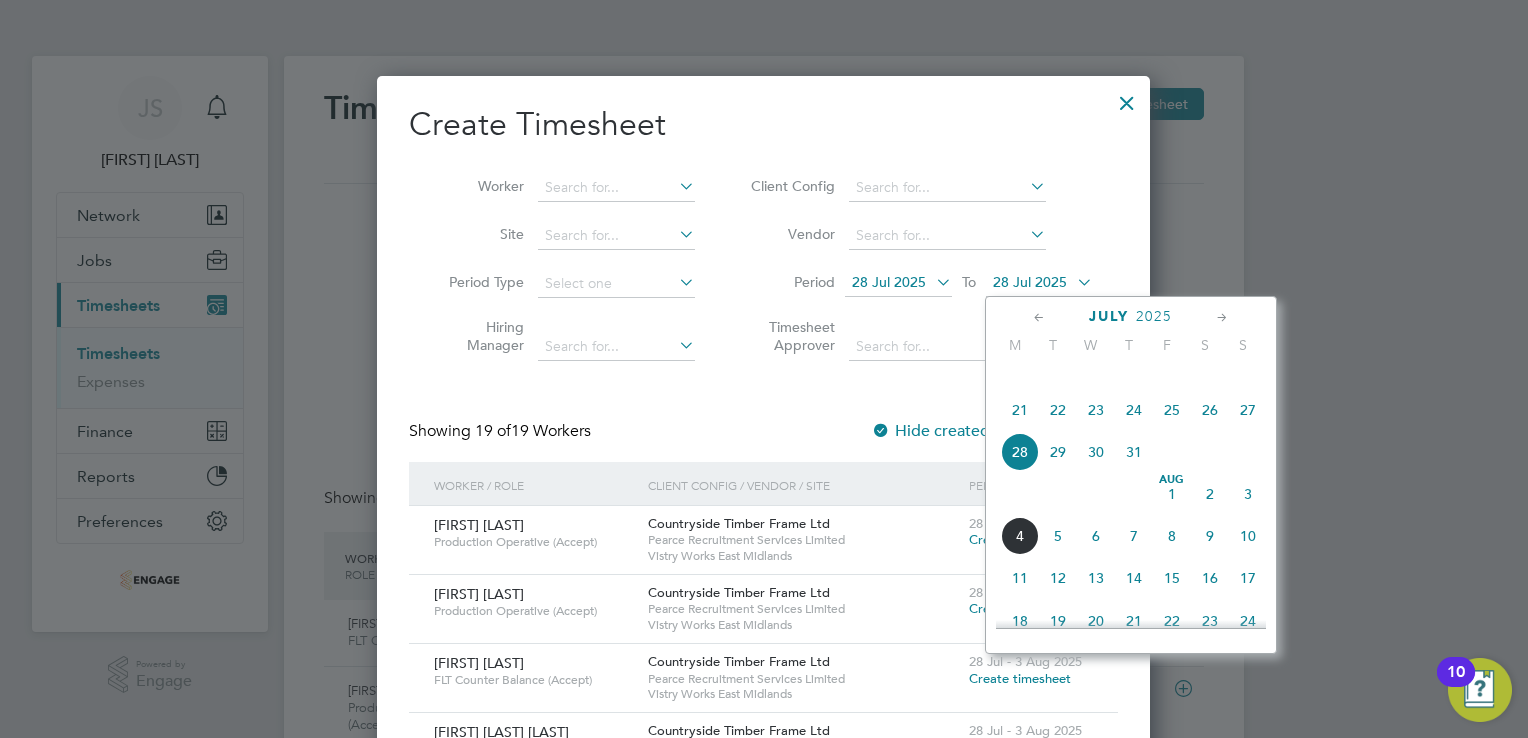 click on "3" 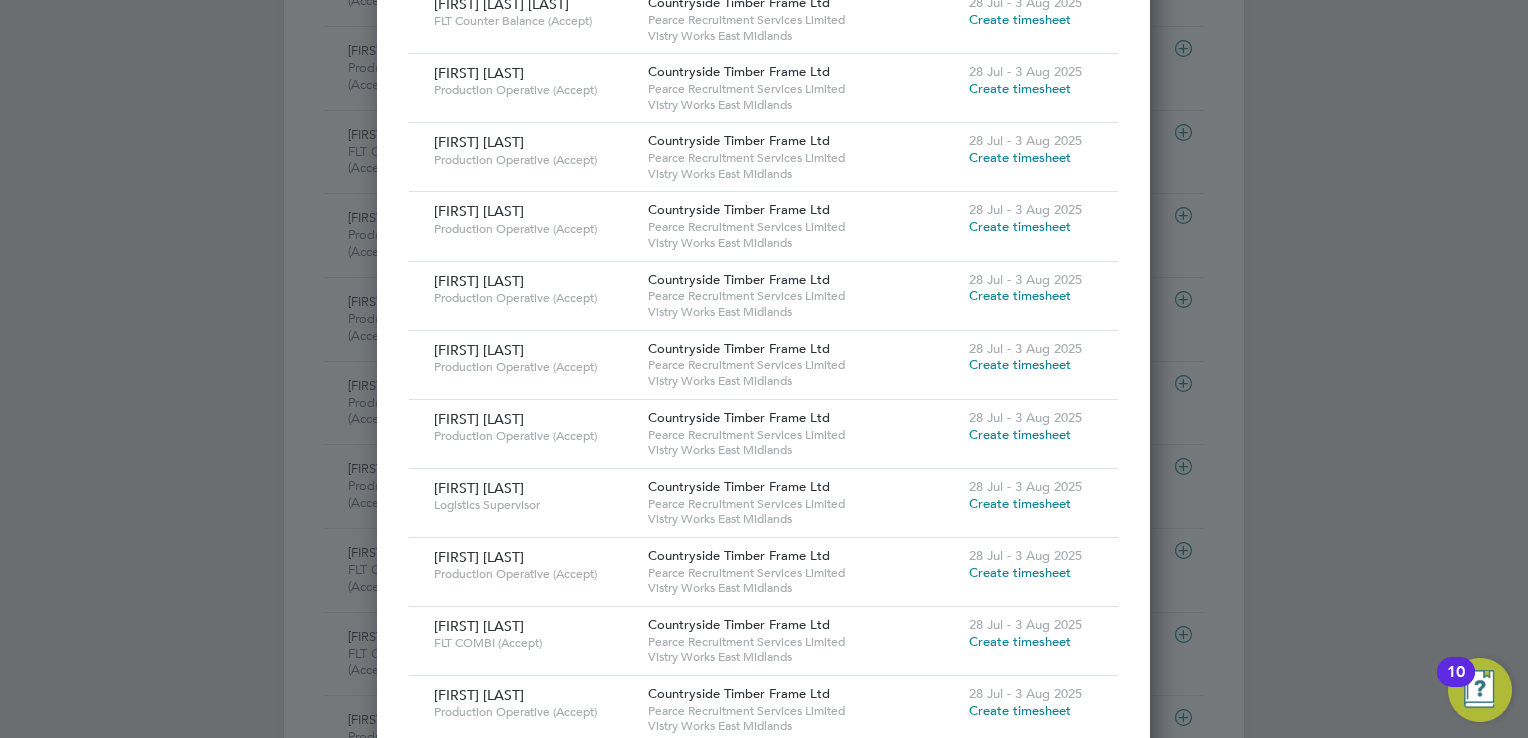 click on "28 Jul - 3 Aug 2025   Create timesheet" at bounding box center [1031, 358] 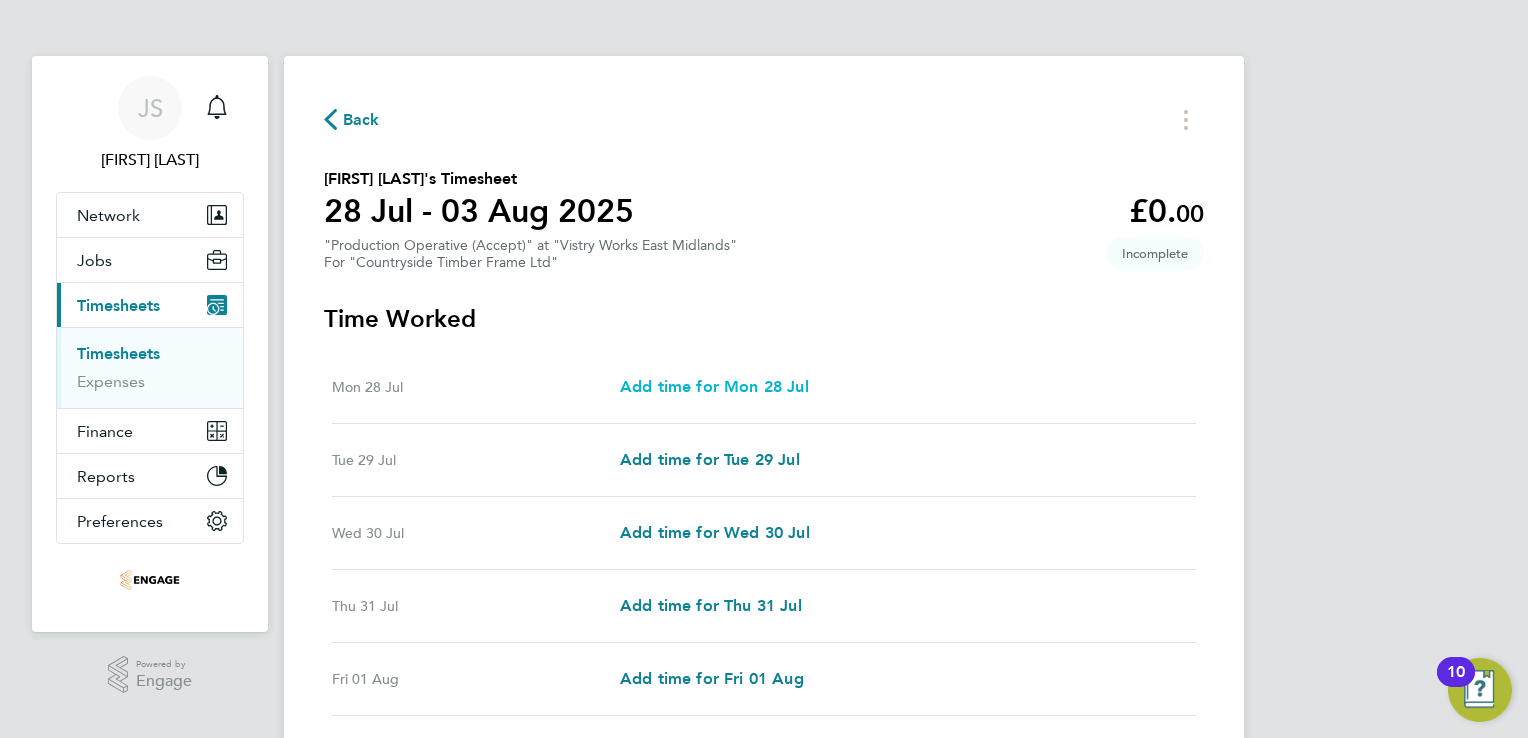 click on "Add time for Mon 28 Jul" at bounding box center (714, 386) 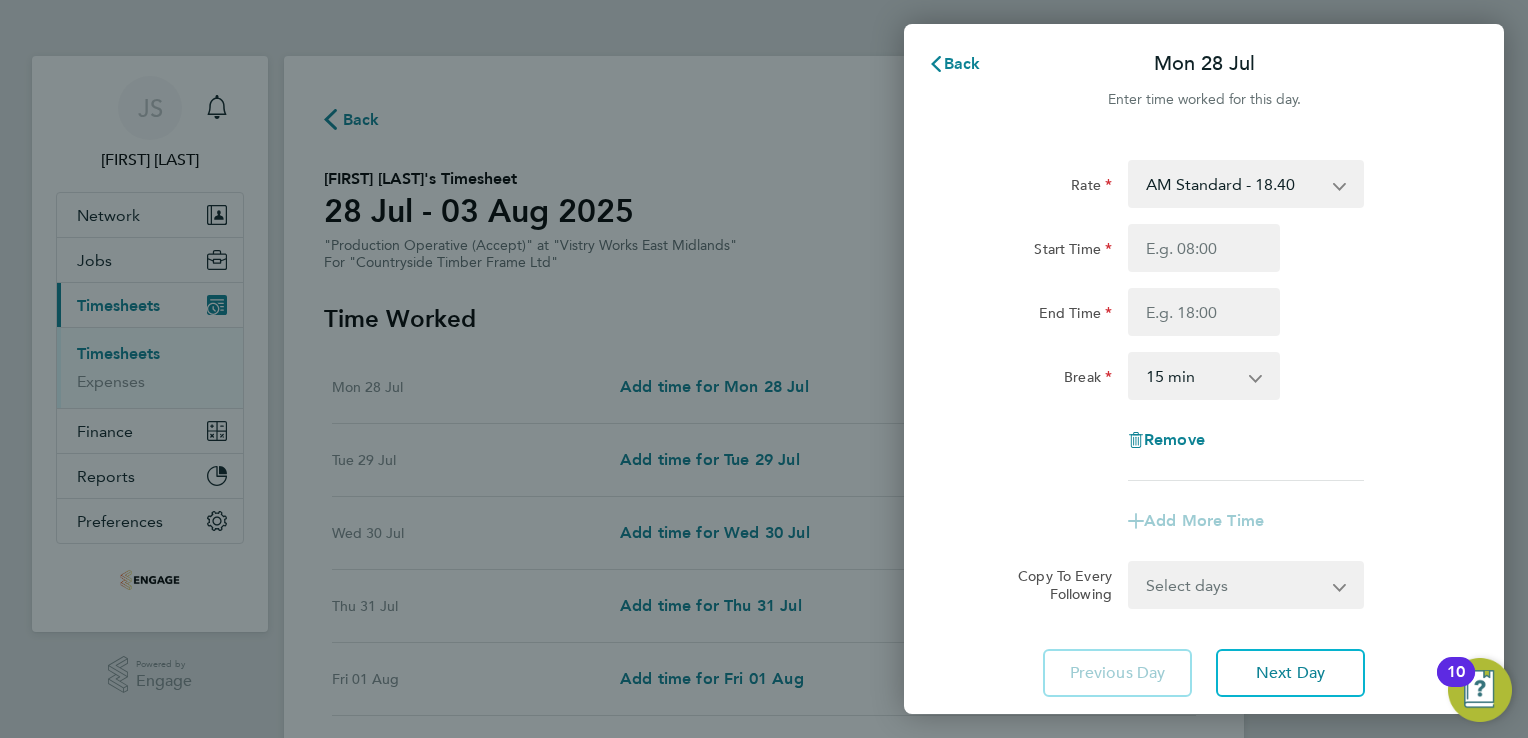 click on "AM Standard - 18.40   PM OT2 - 40.11   OT2 - 36.80   OT 1 - 27.60   PM Standard - 20.06   PM OT 1 - 30.08" at bounding box center [1234, 184] 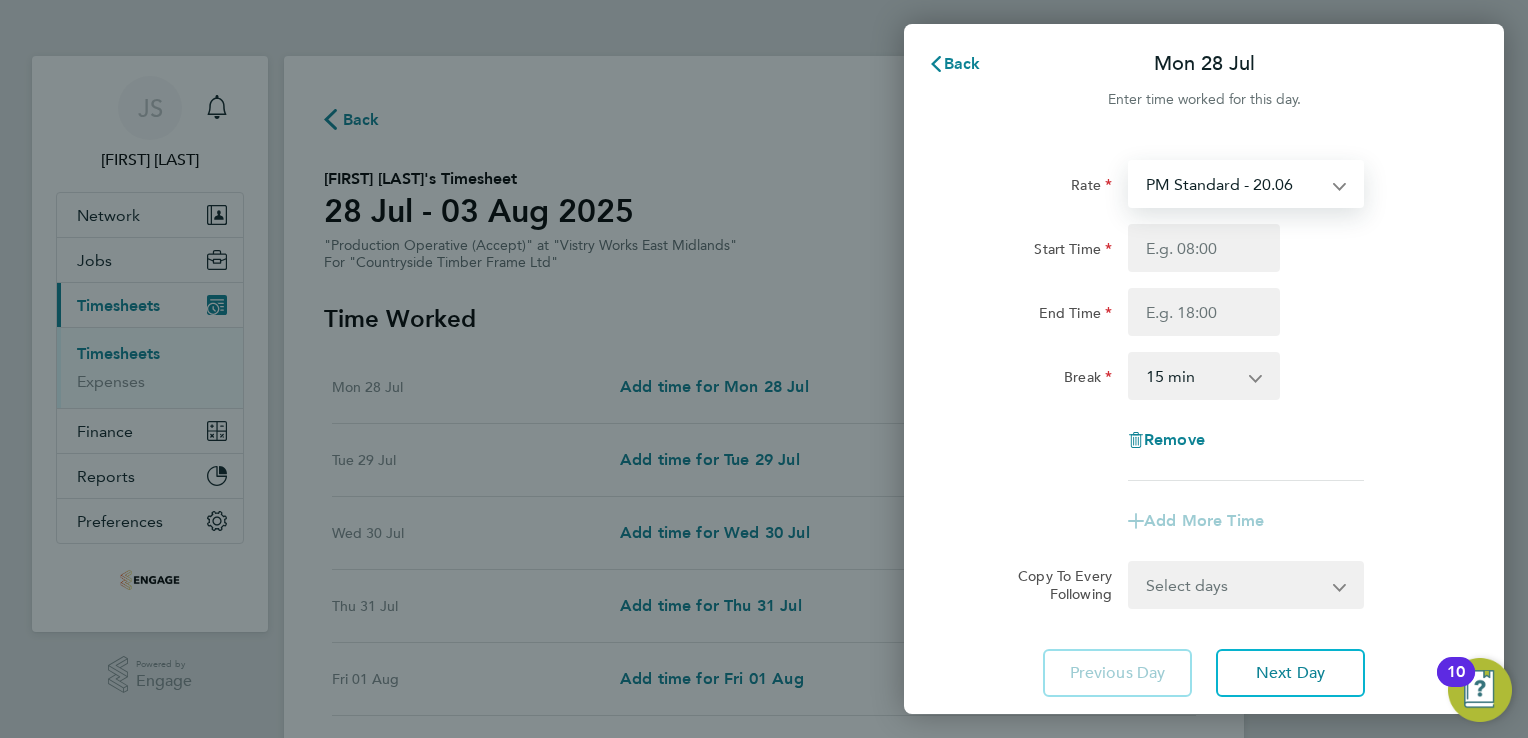 select on "15" 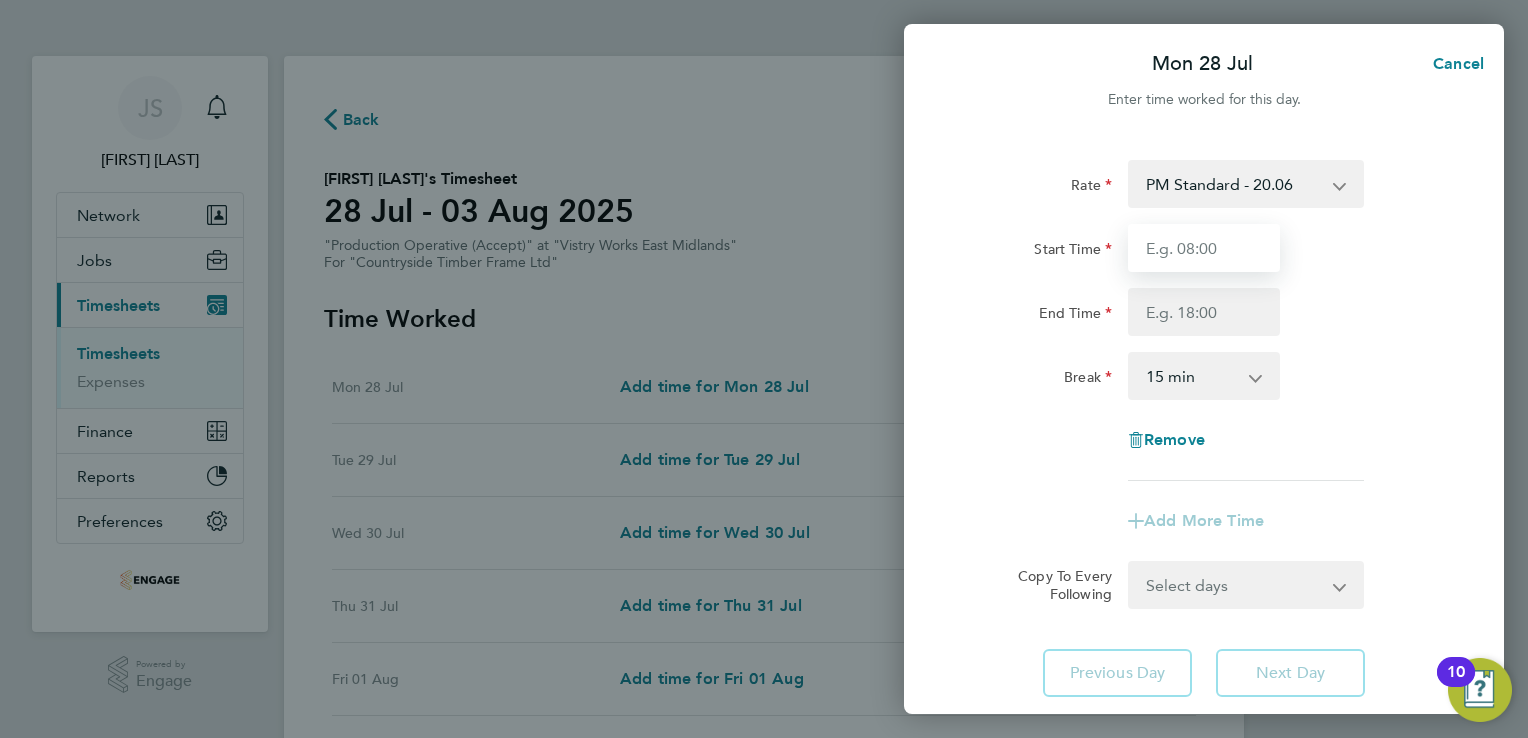 click on "Start Time" at bounding box center [1204, 248] 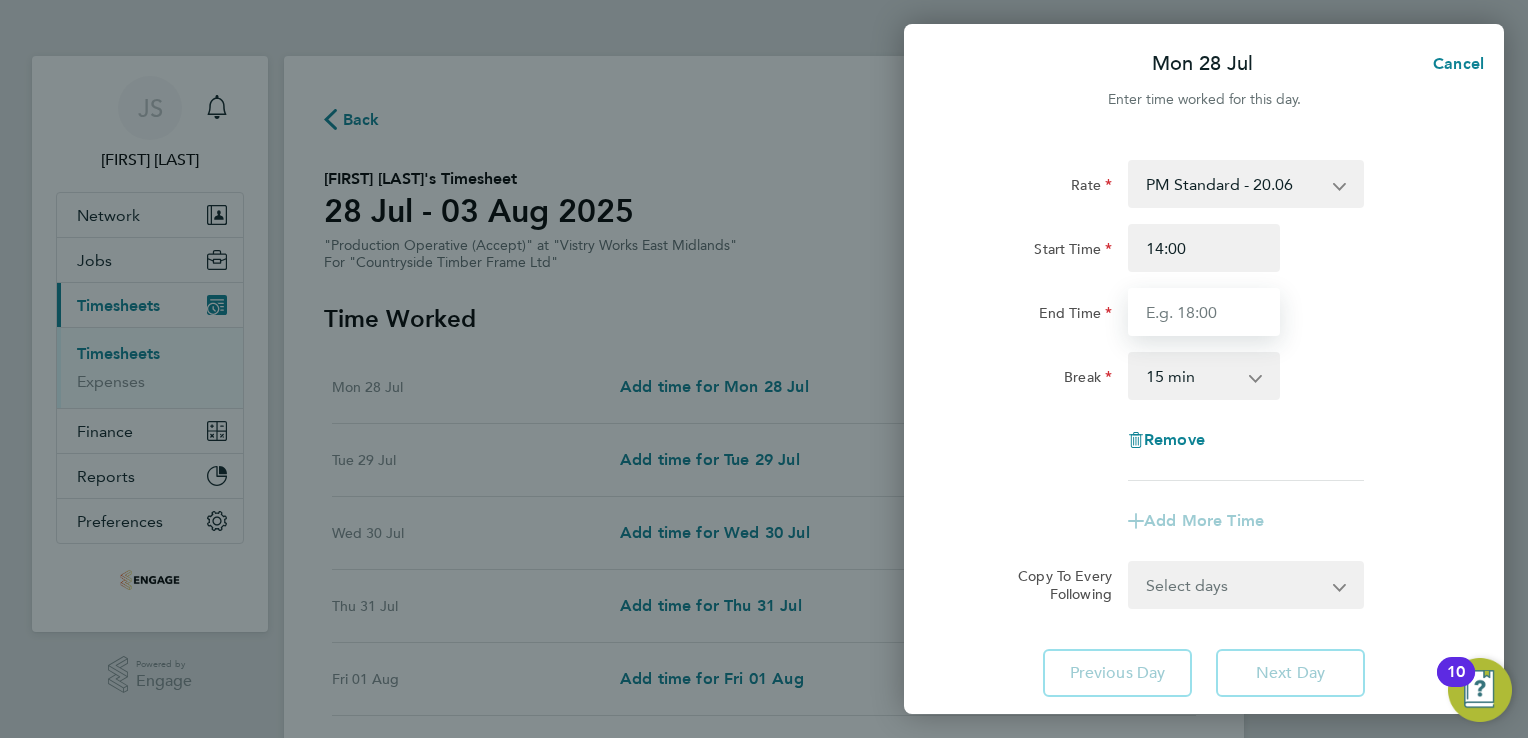 click on "End Time" at bounding box center [1204, 312] 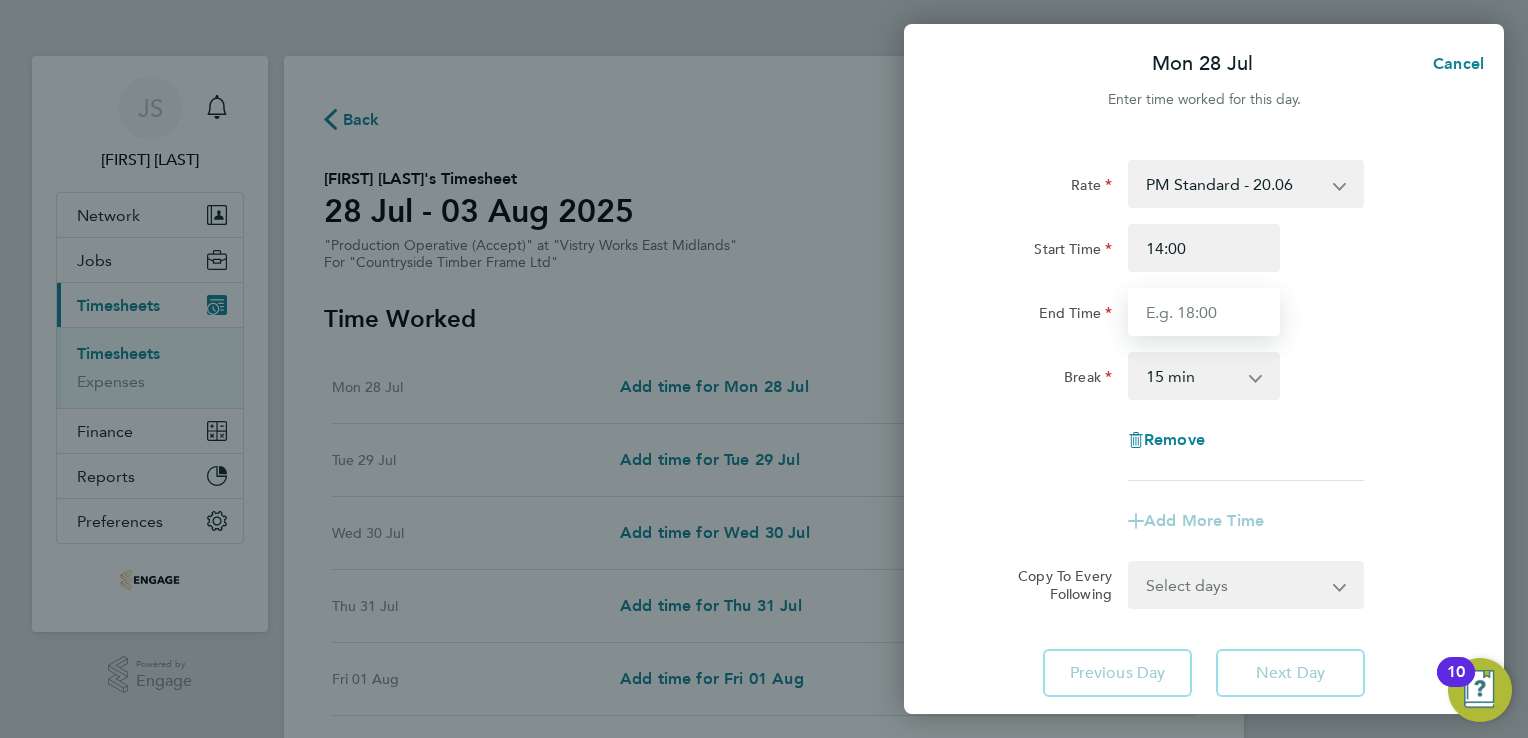 type on "22:30" 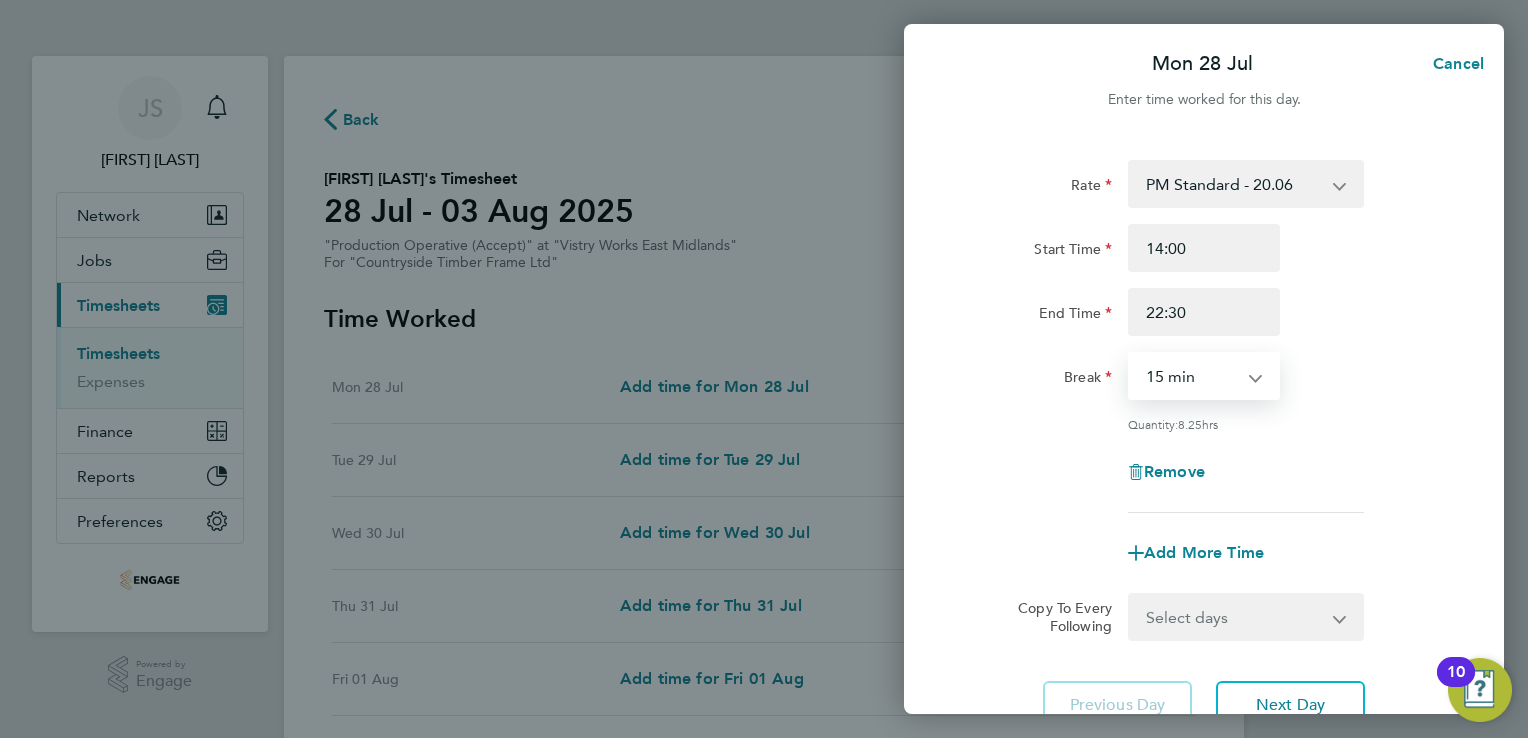 click on "0 min   15 min   30 min   45 min   60 min   75 min   90 min" at bounding box center [1192, 376] 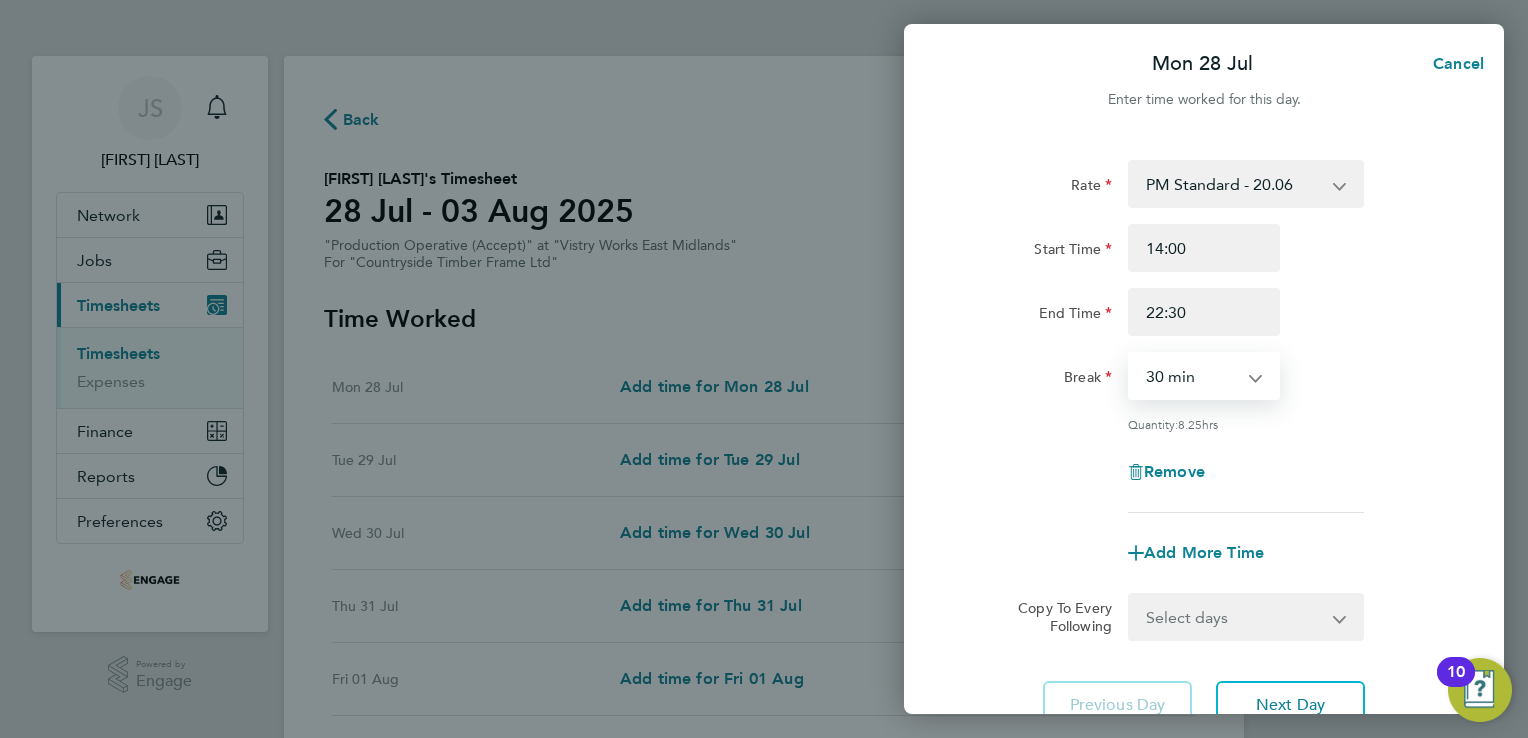click on "0 min   15 min   30 min   45 min   60 min   75 min   90 min" at bounding box center (1192, 376) 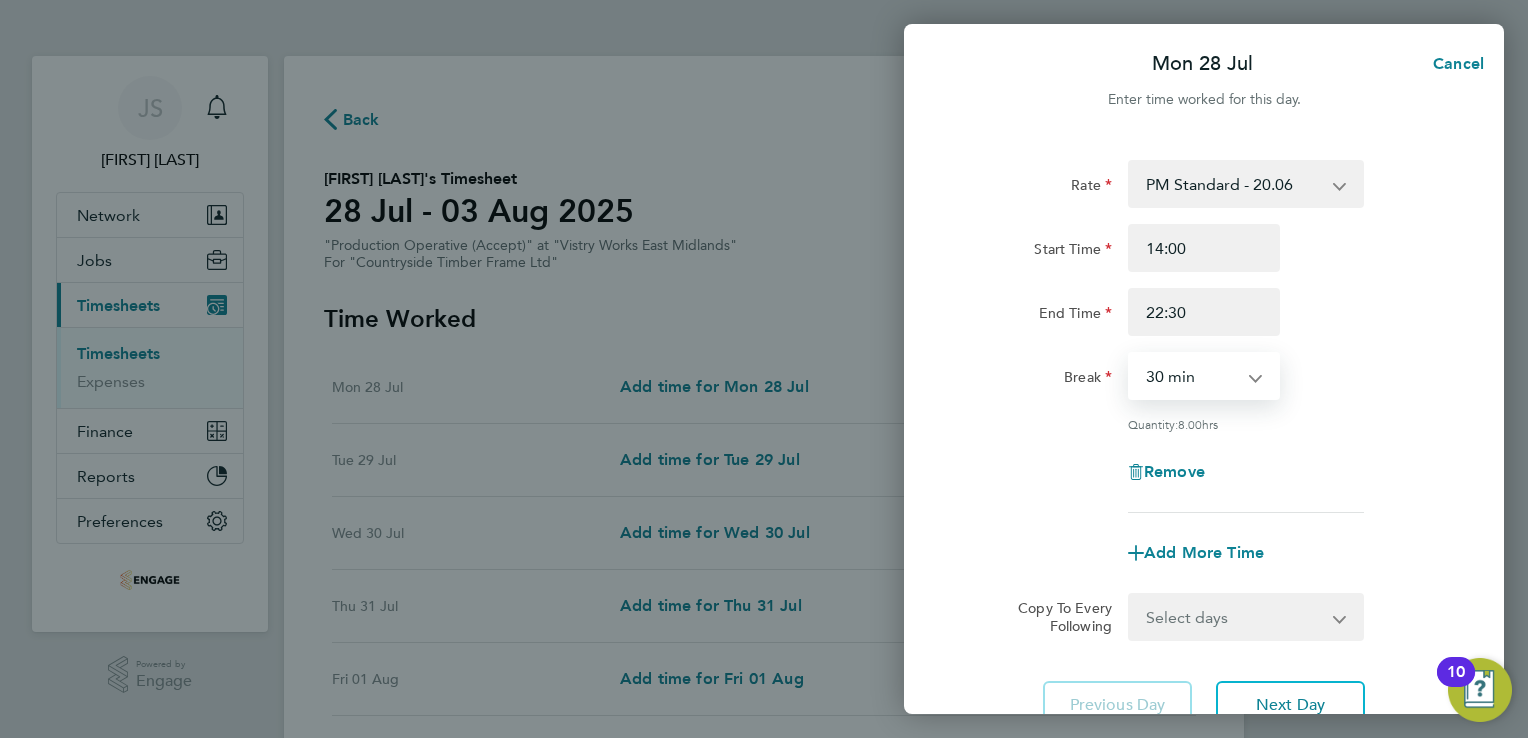 scroll, scrollTop: 164, scrollLeft: 0, axis: vertical 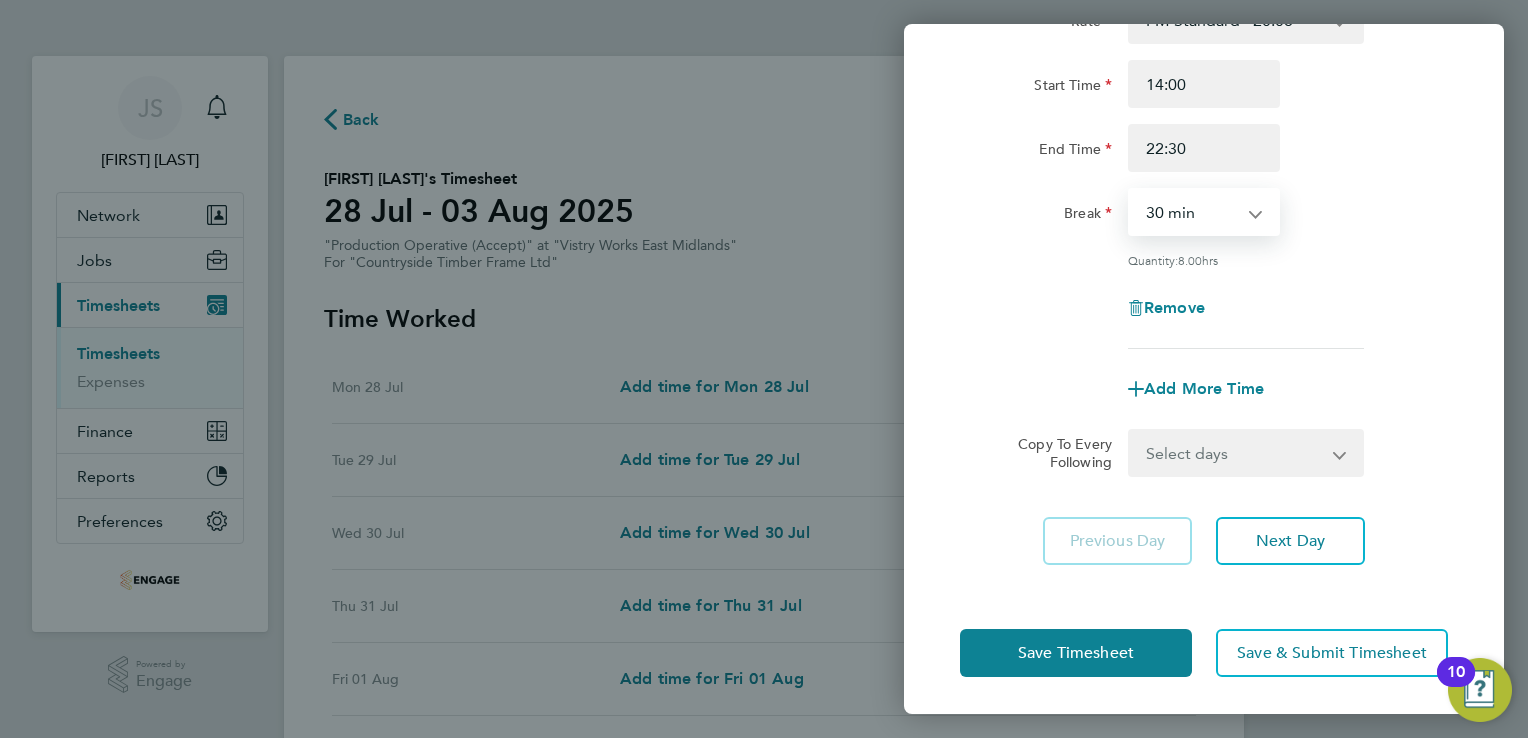 click on "Save Timesheet   Save & Submit Timesheet" 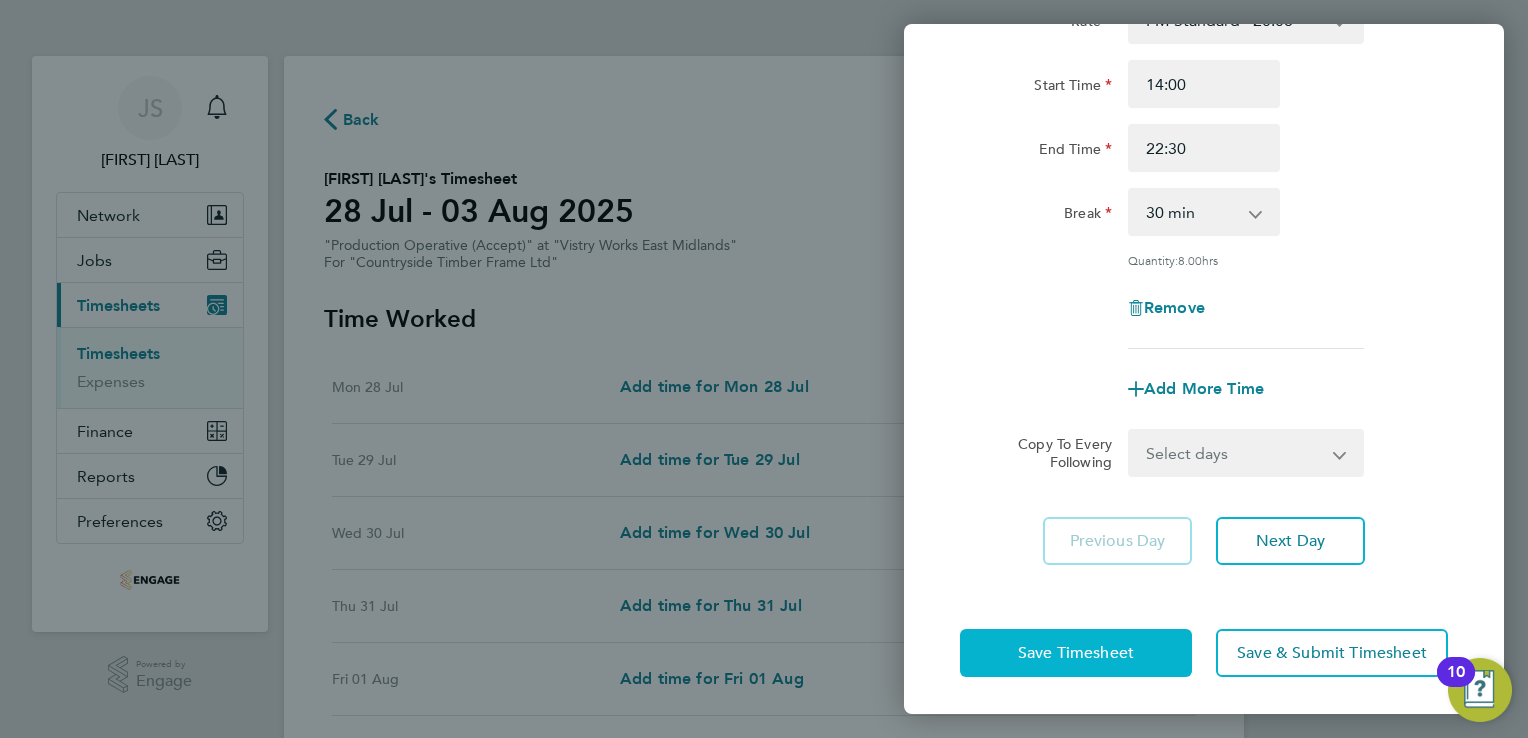 click on "Save Timesheet" 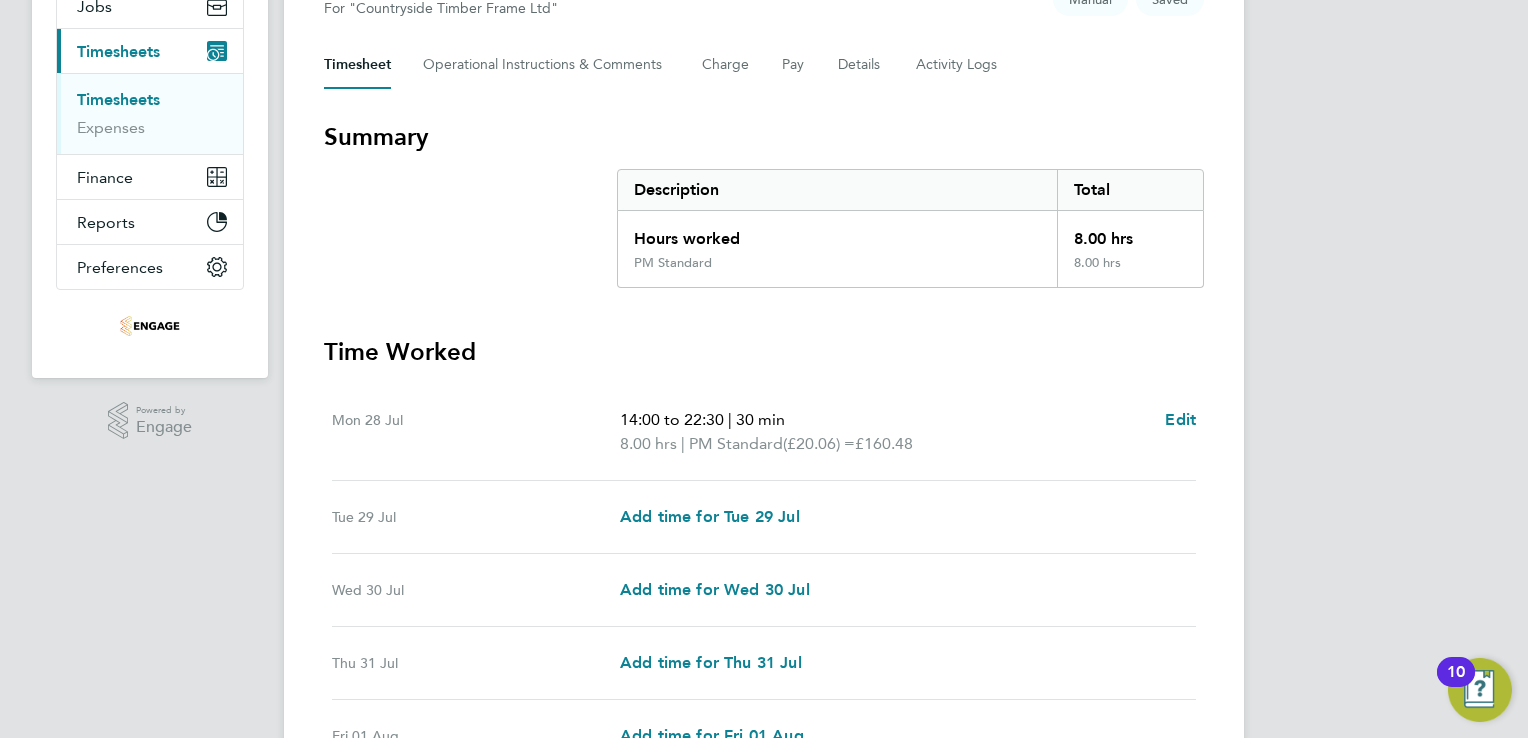 scroll, scrollTop: 255, scrollLeft: 0, axis: vertical 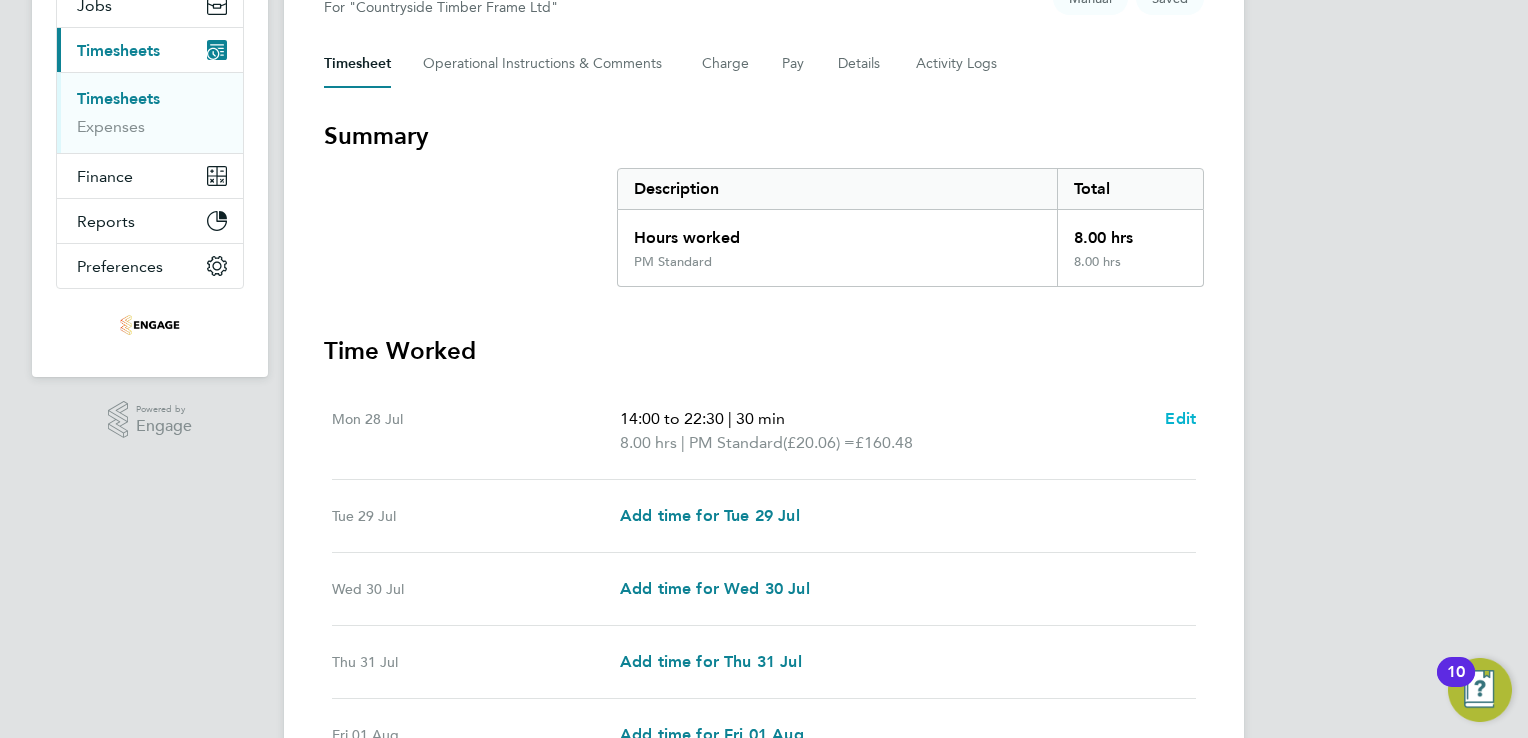 click on "Edit" at bounding box center (1180, 418) 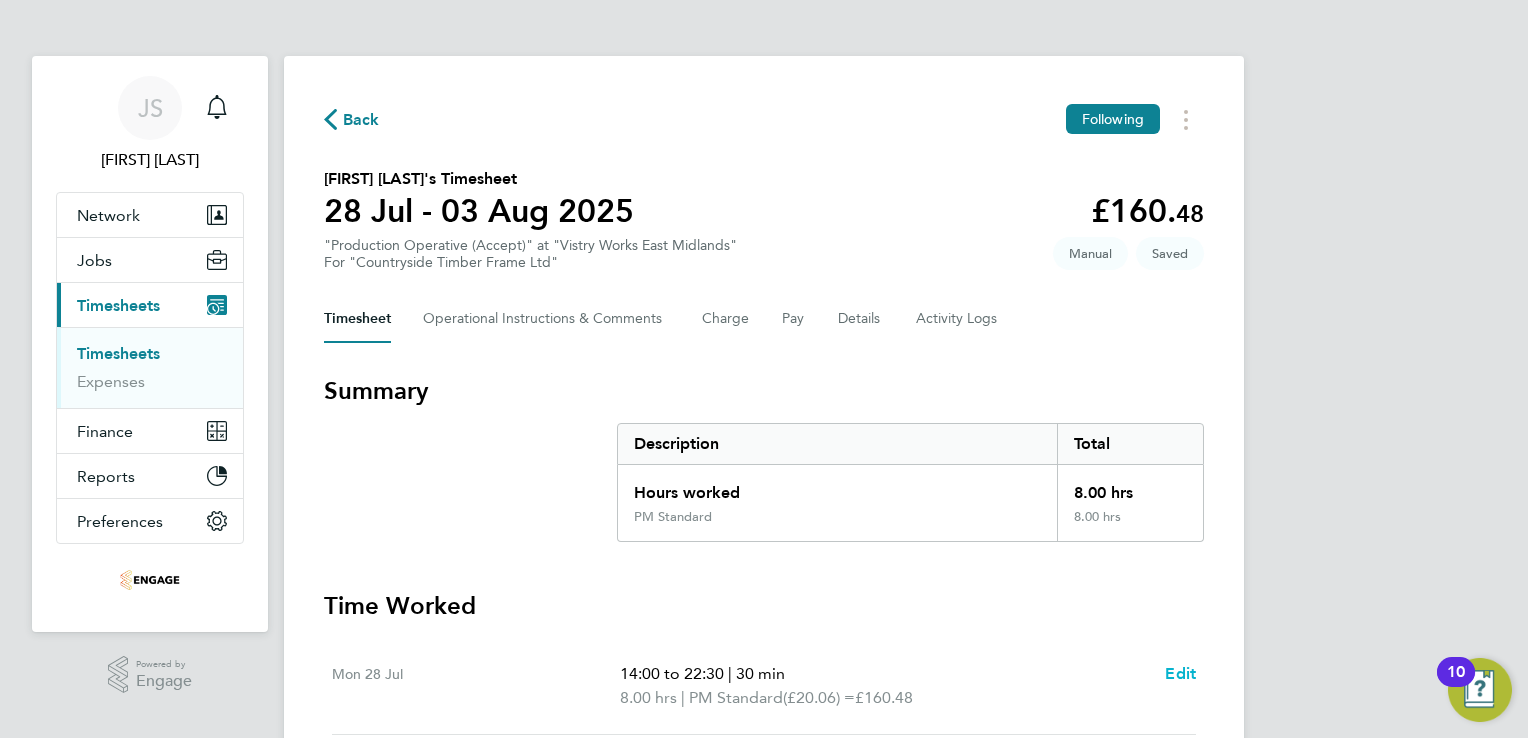select on "30" 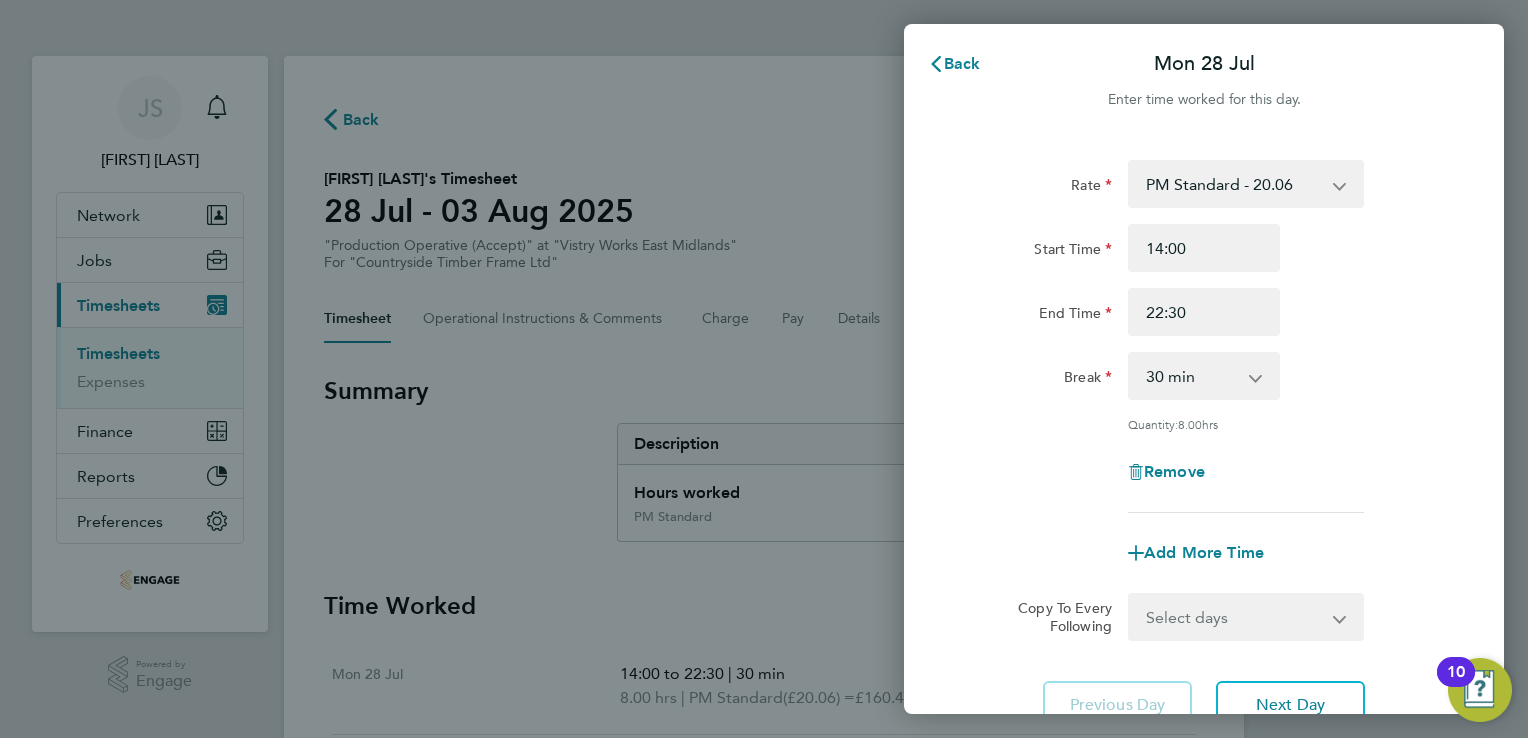 scroll, scrollTop: 164, scrollLeft: 0, axis: vertical 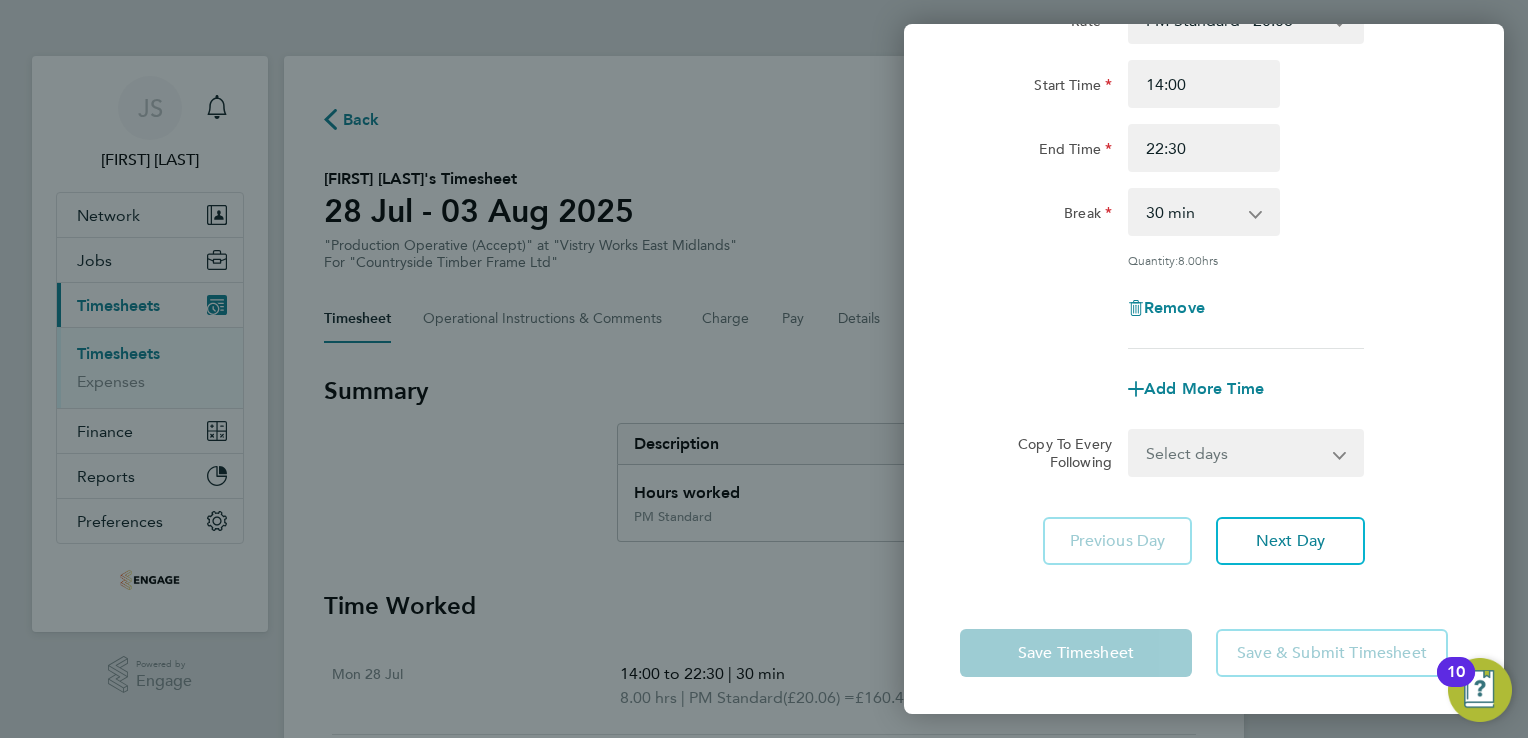 click on "Back  Mon 28 Jul   Enter time worked for this day.  Rate  PM Standard - 20.06   AM Standard - 18.40   PM OT2 - 40.11   OT2 - 36.80   OT 1 - 27.60   PM OT 1 - 30.08
Start Time 14:00 End Time 22:30 Break  0 min   15 min   30 min   45 min   60 min   75 min   90 min
Quantity:  8.00  hrs
Remove
Add More Time  Copy To Every Following  Select days   Day   Weekday (Mon-Fri)   Weekend (Sat-Sun)   Tuesday   Wednesday   Thursday   Friday   Saturday   Sunday
Previous Day   Next Day   Save Timesheet   Save & Submit Timesheet" 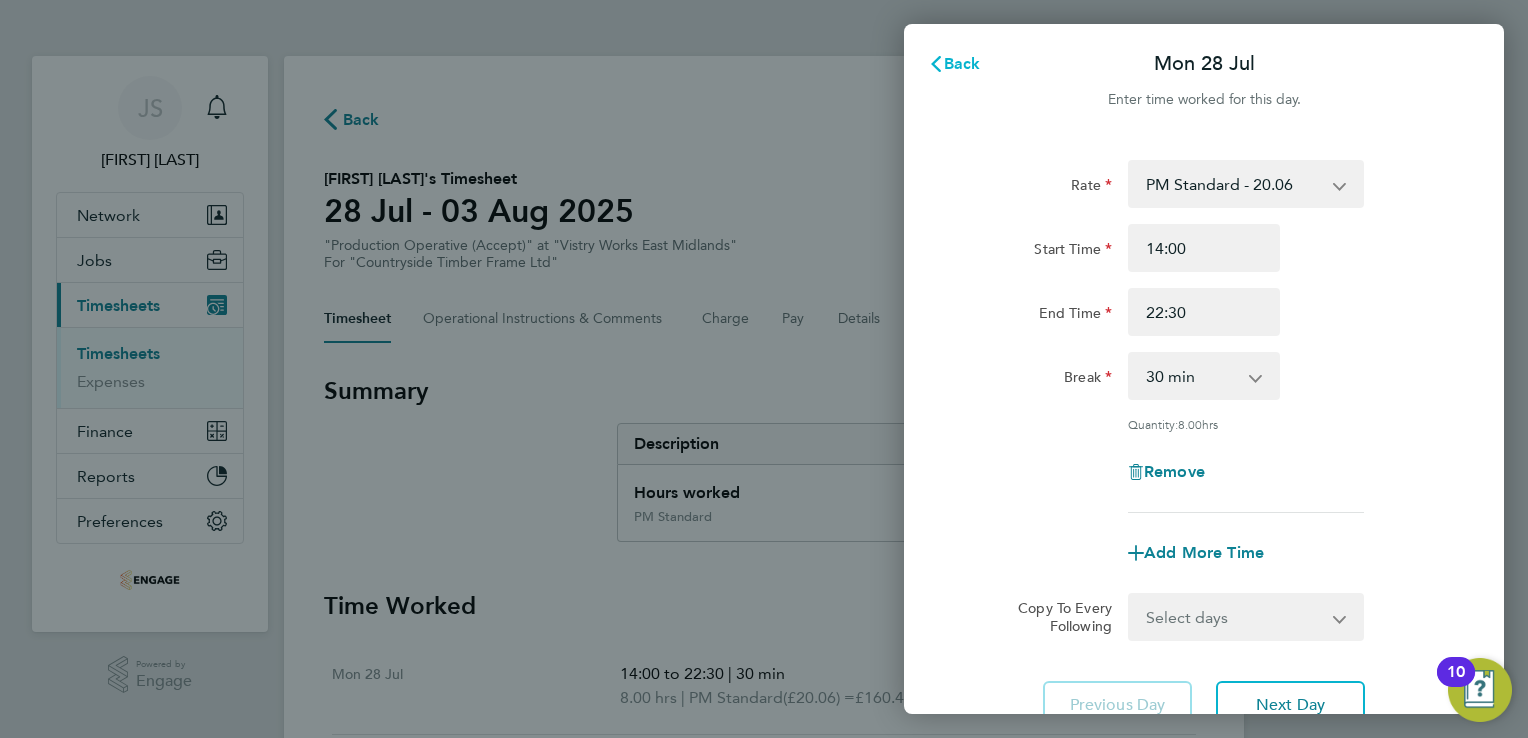 click on "Back" 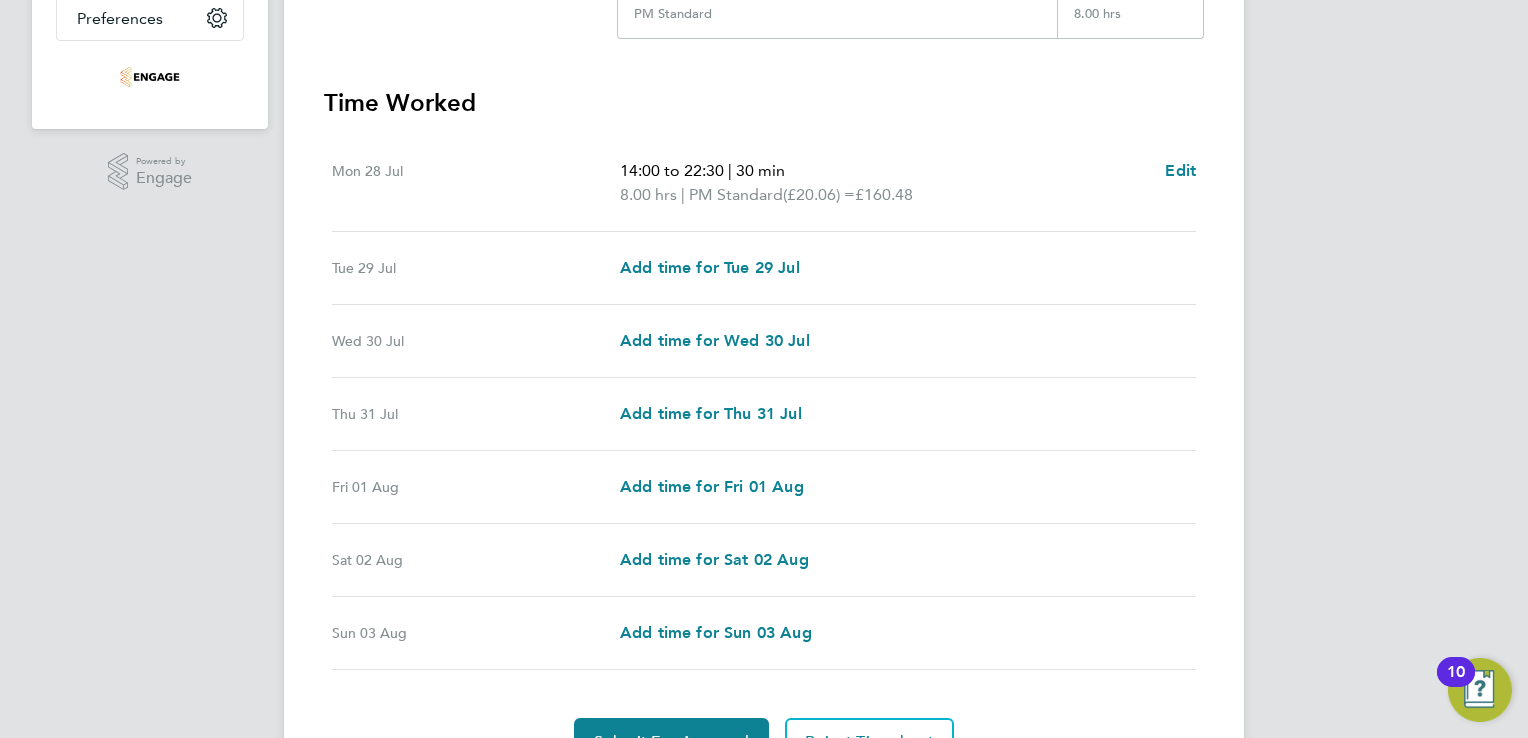 scroll, scrollTop: 608, scrollLeft: 0, axis: vertical 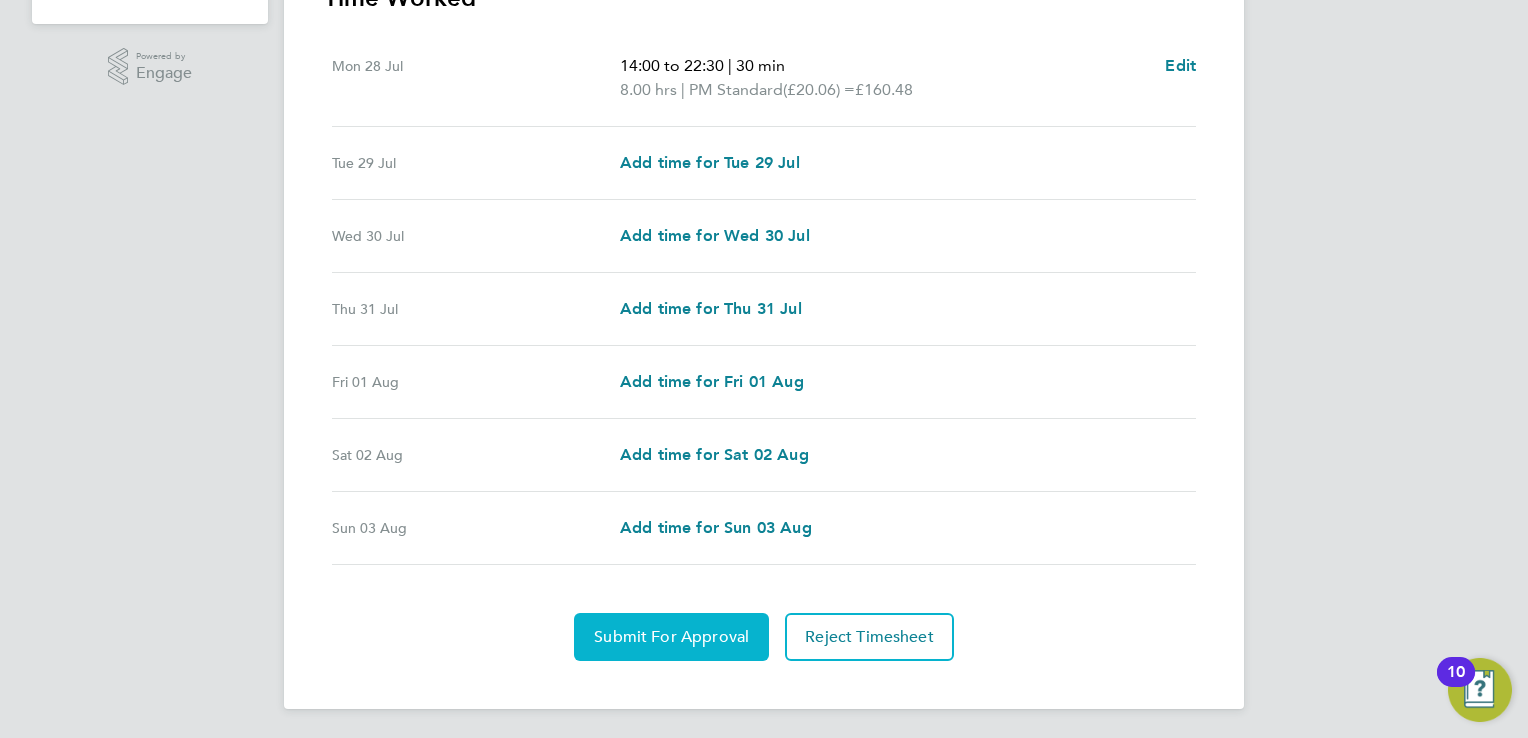 click on "Submit For Approval" 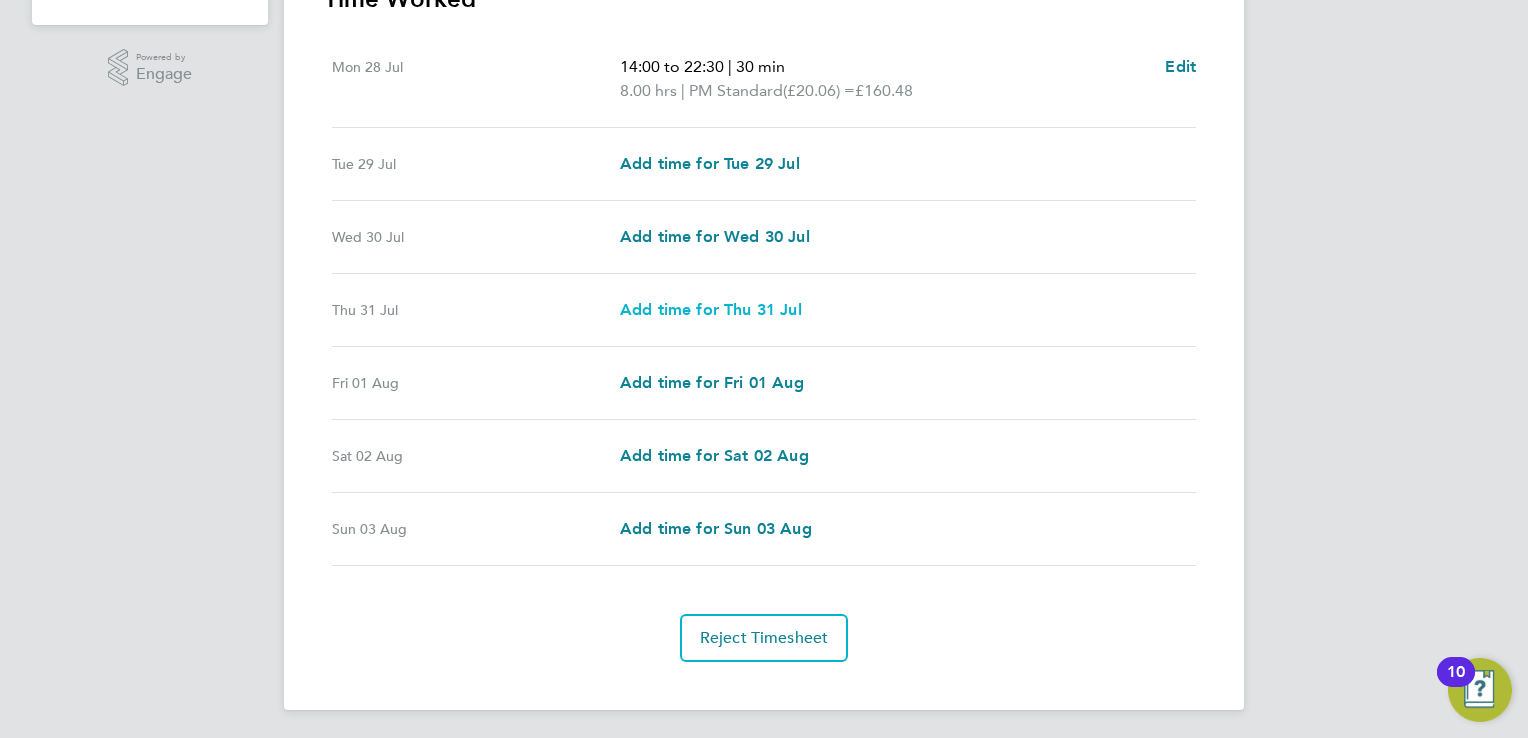 scroll, scrollTop: 0, scrollLeft: 0, axis: both 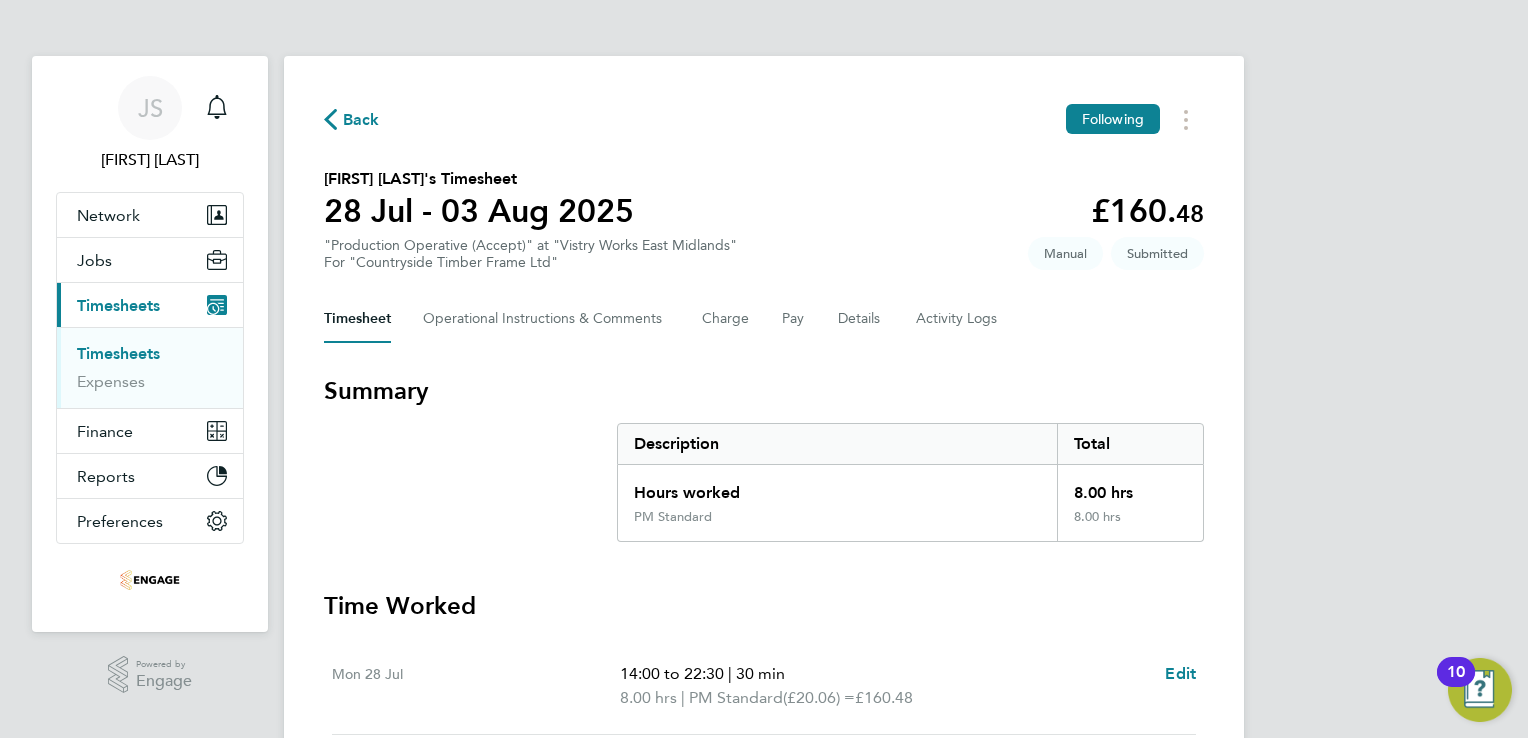 click on "Back" 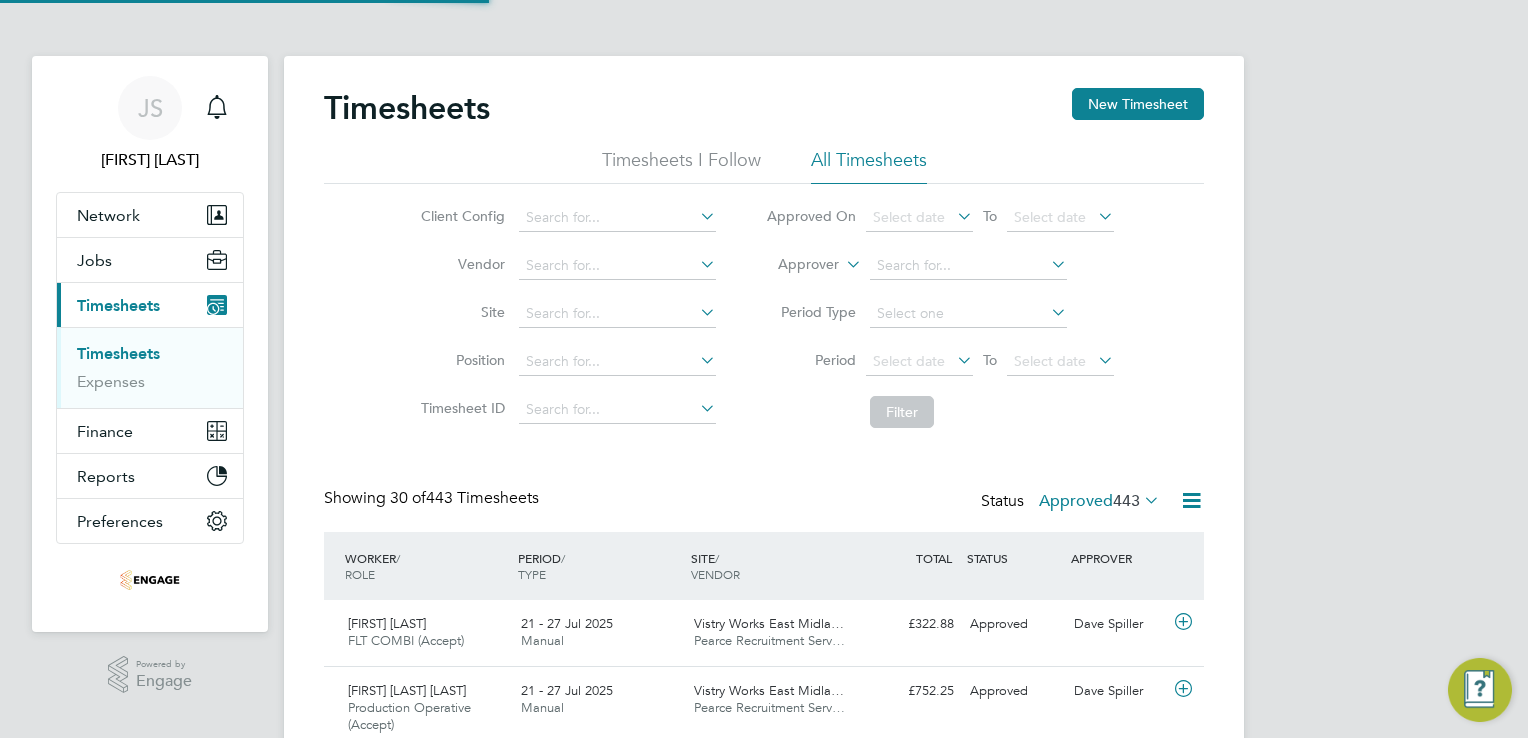 scroll, scrollTop: 9, scrollLeft: 10, axis: both 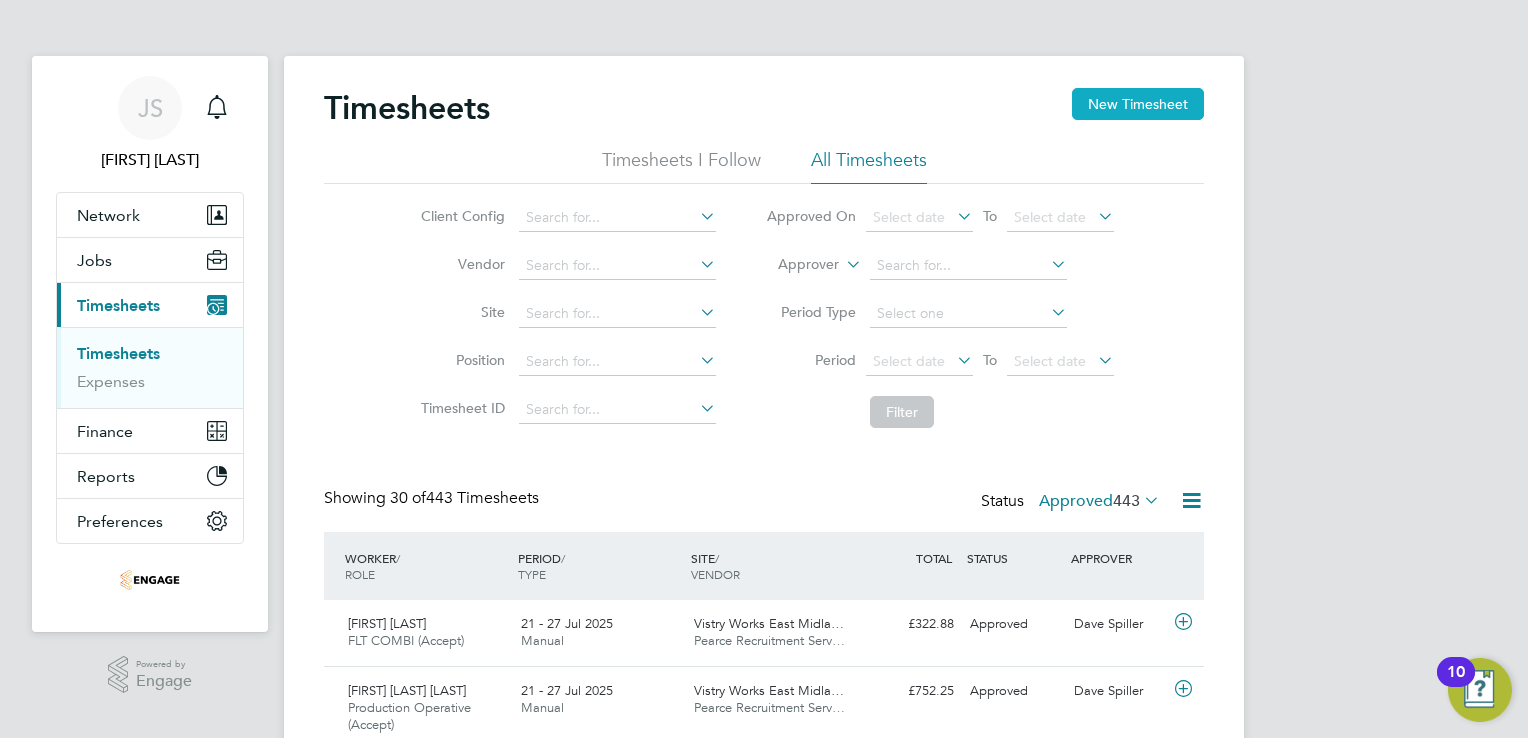 click on "New Timesheet" 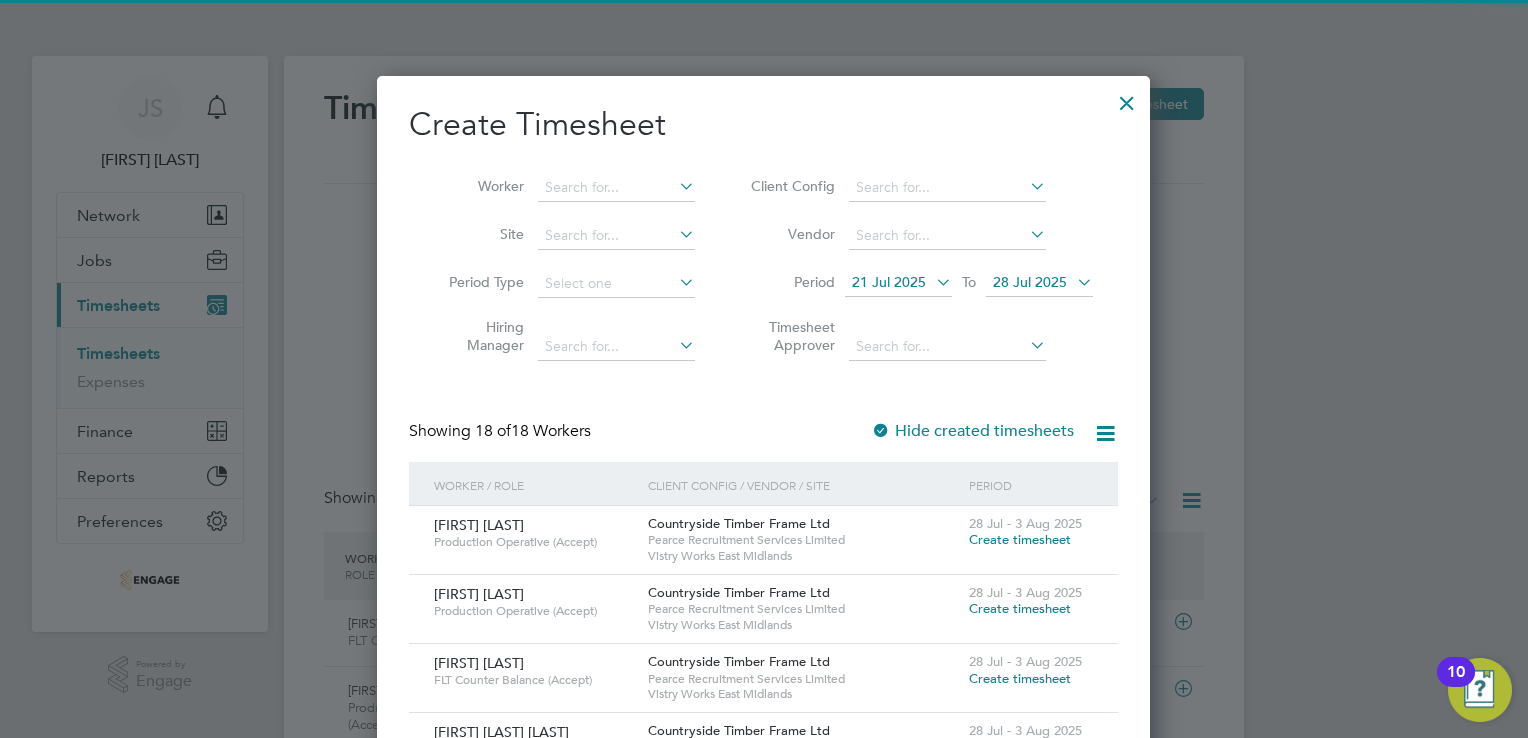 click on "21 Jul 2025" at bounding box center (889, 282) 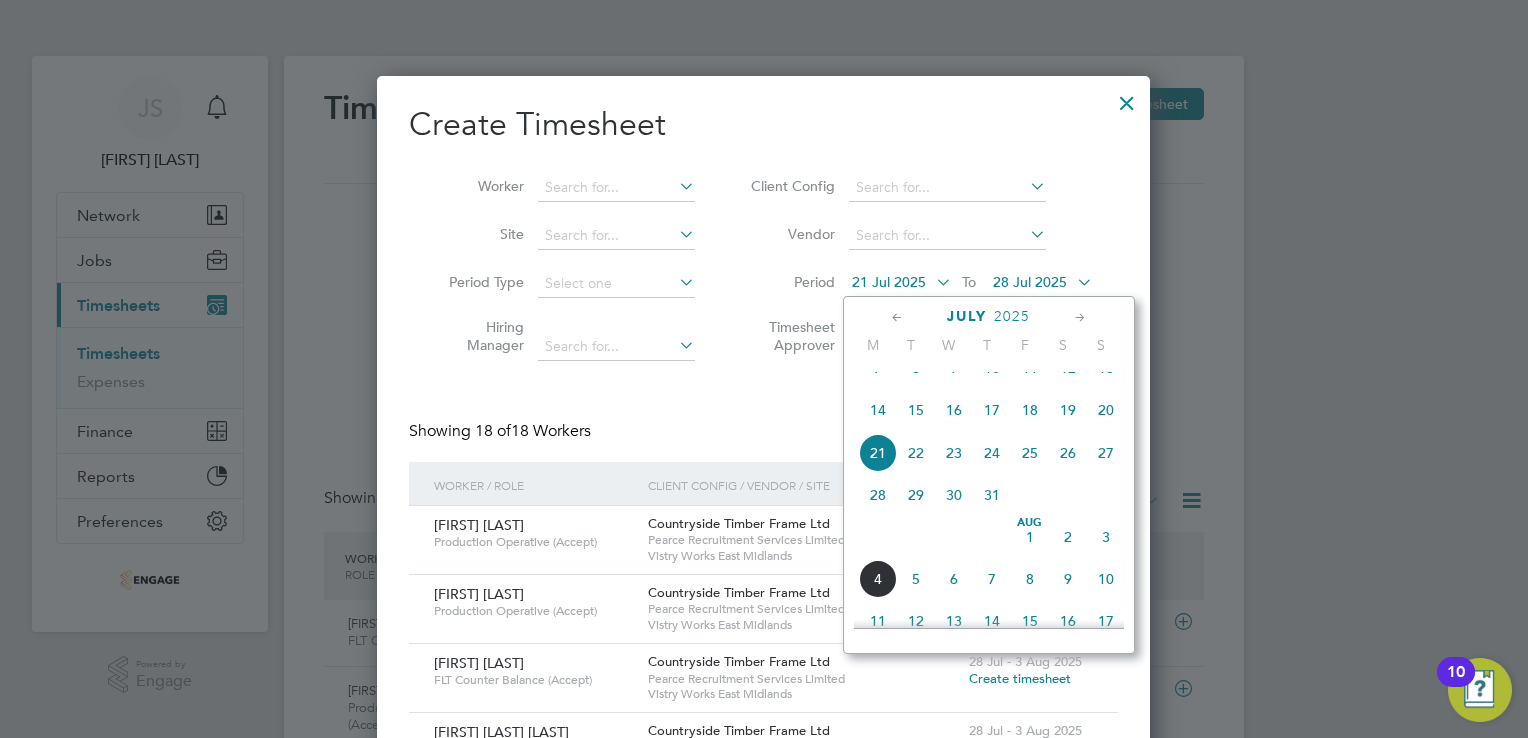 click on "28" 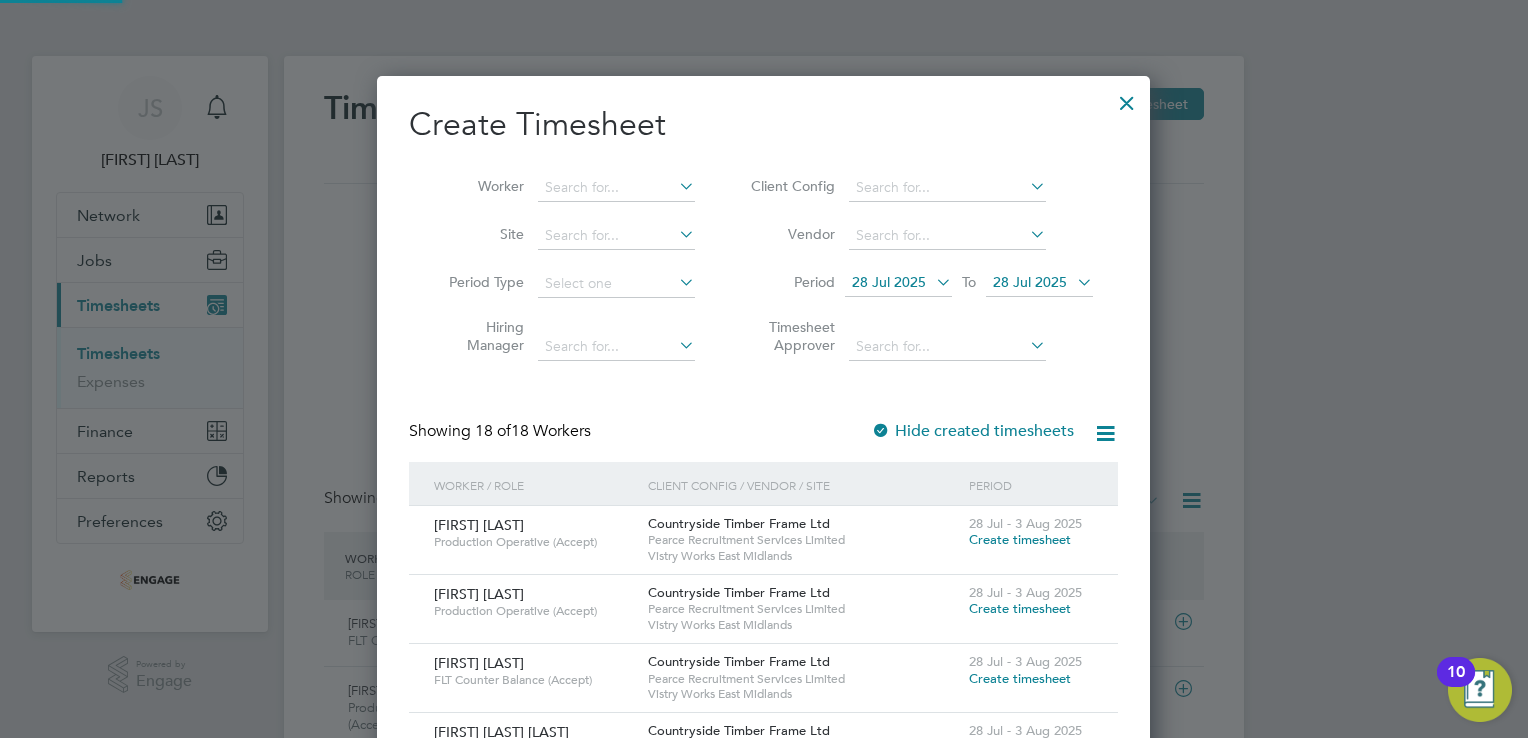 click on "28 Jul 2025" at bounding box center (1030, 282) 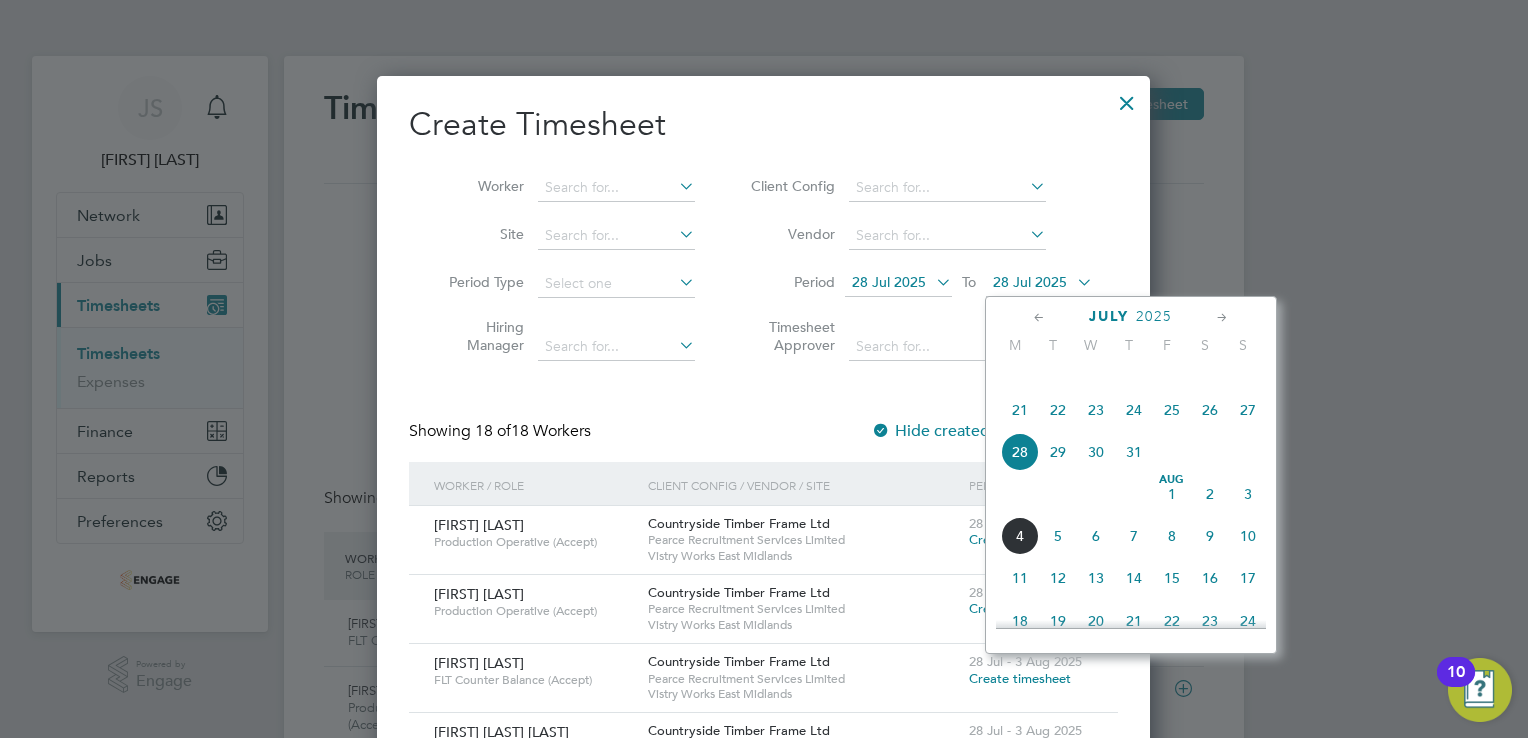 click on "3" 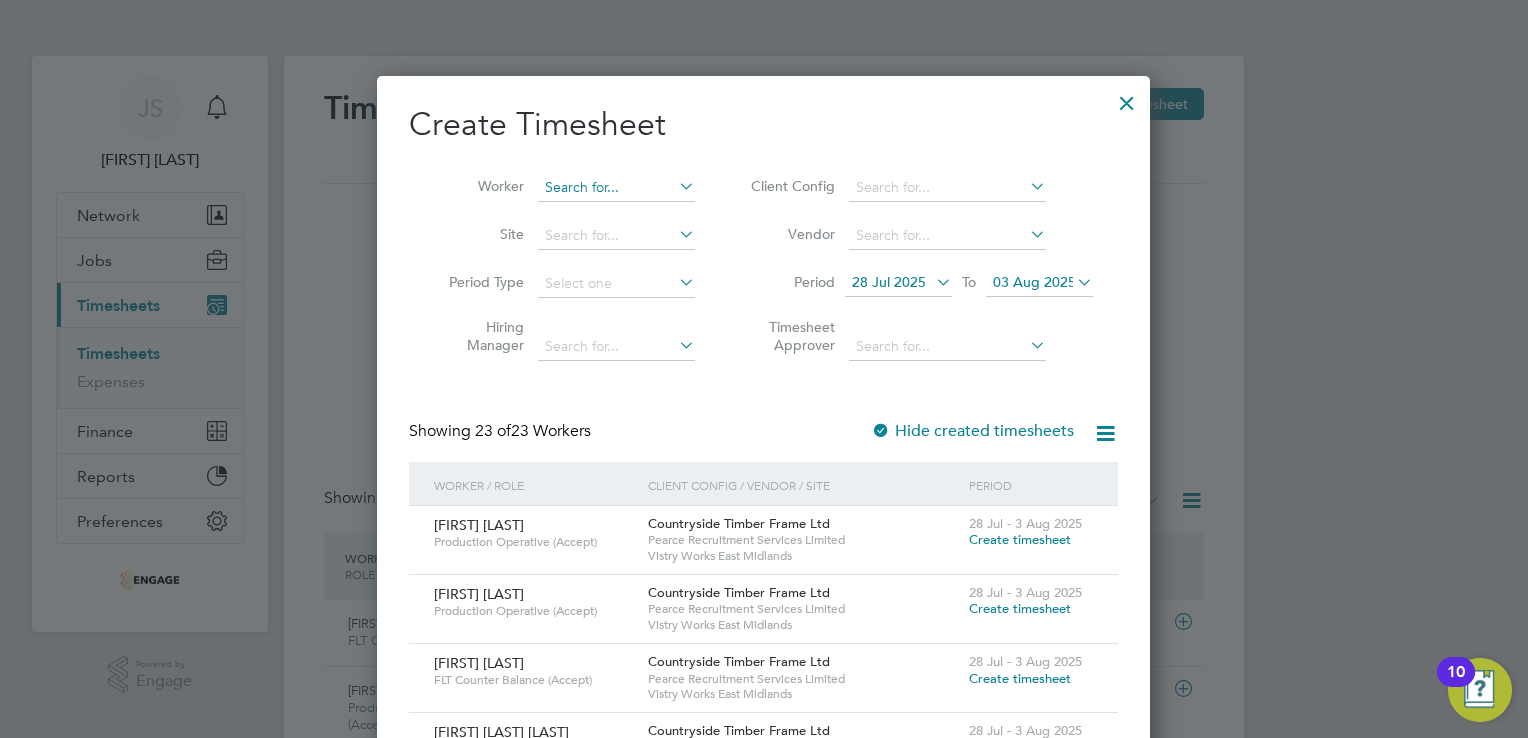click at bounding box center [616, 188] 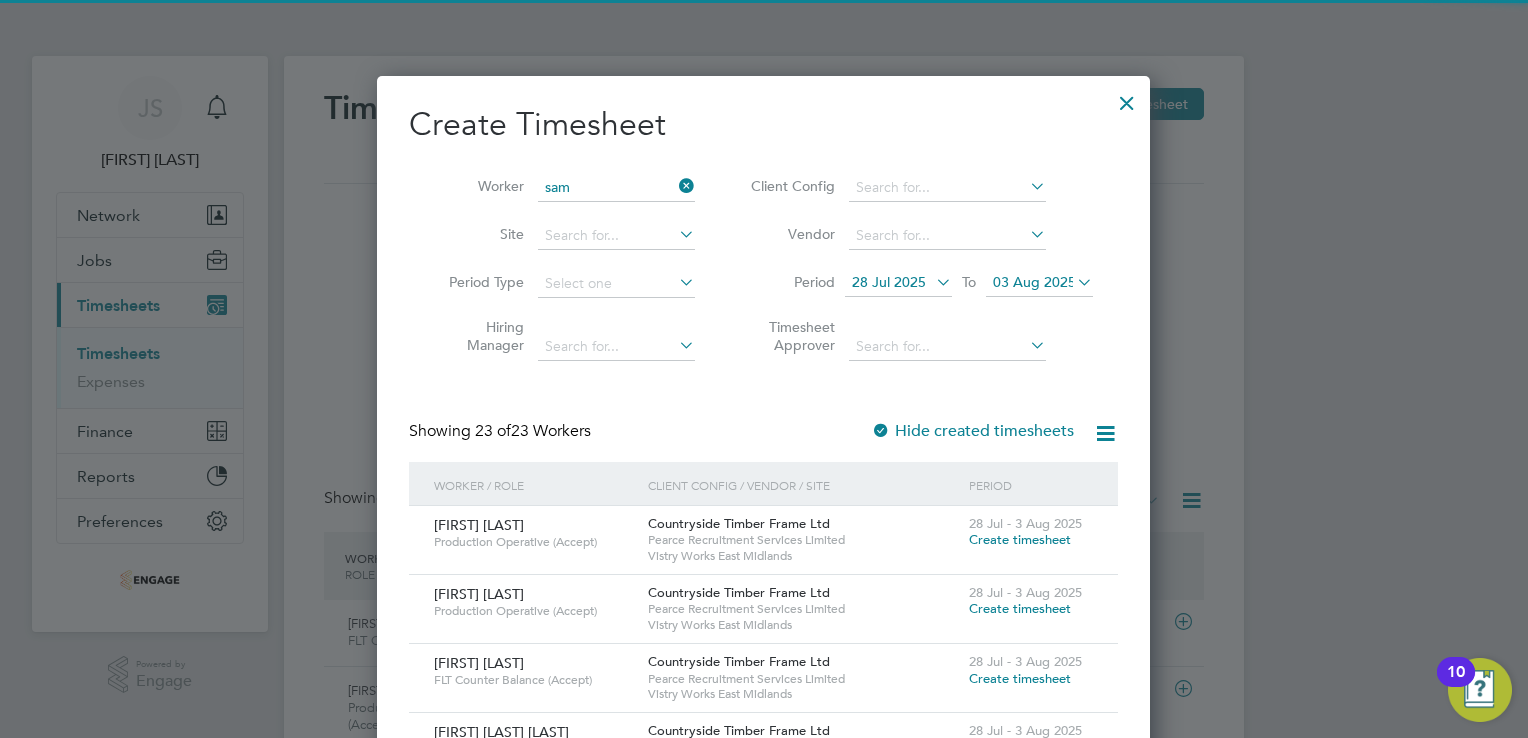 click on "Sam  Allen" 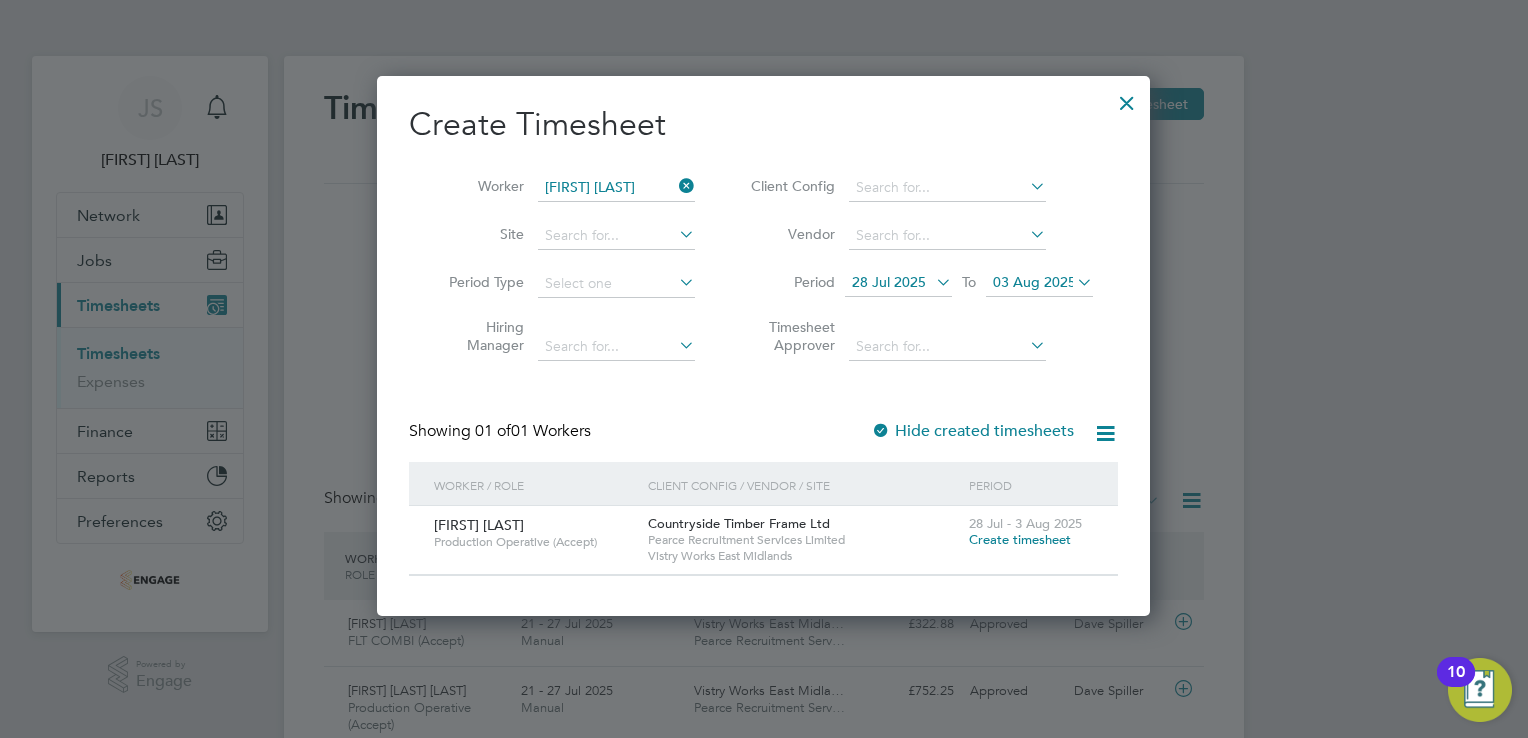 click on "Create timesheet" at bounding box center (1020, 539) 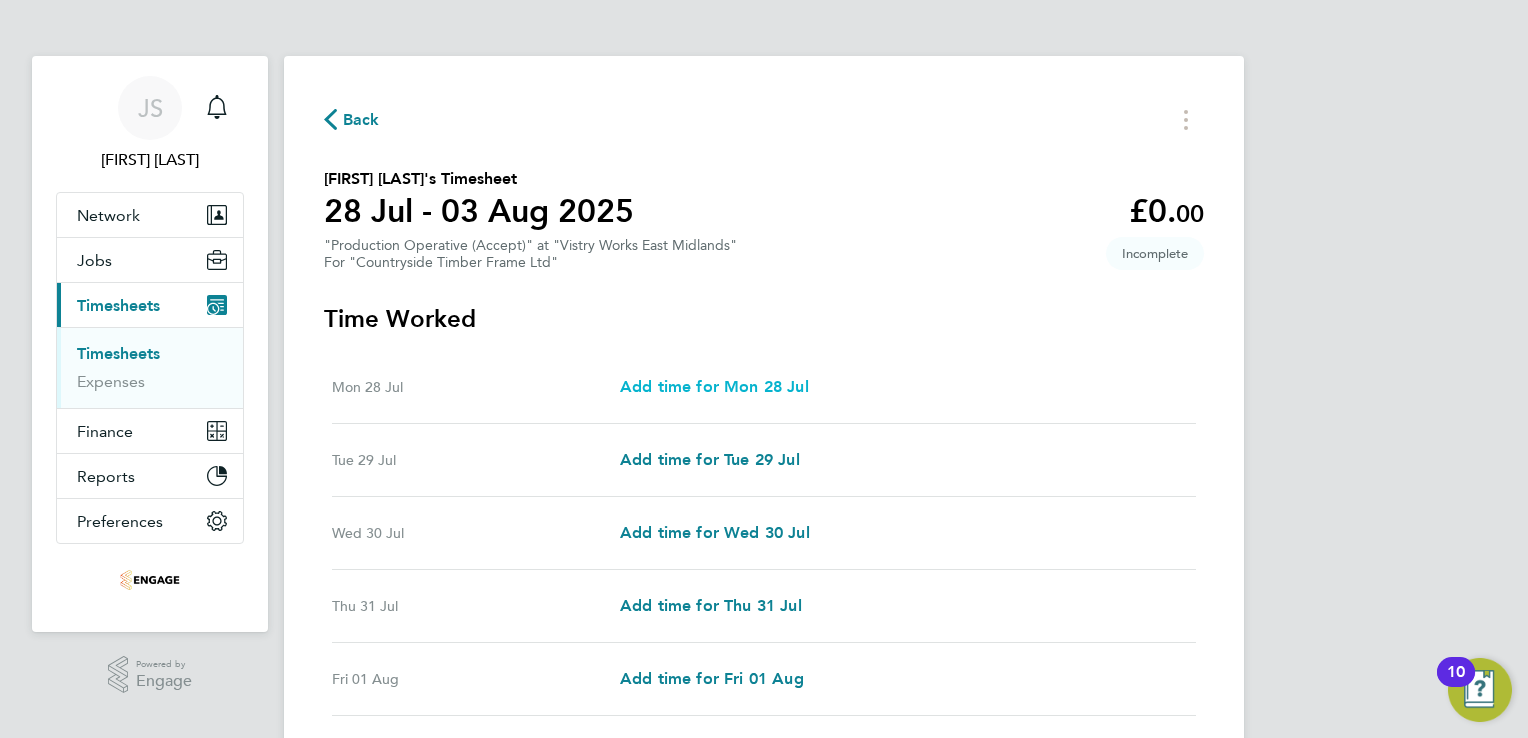 click on "Add time for Mon 28 Jul" at bounding box center [714, 386] 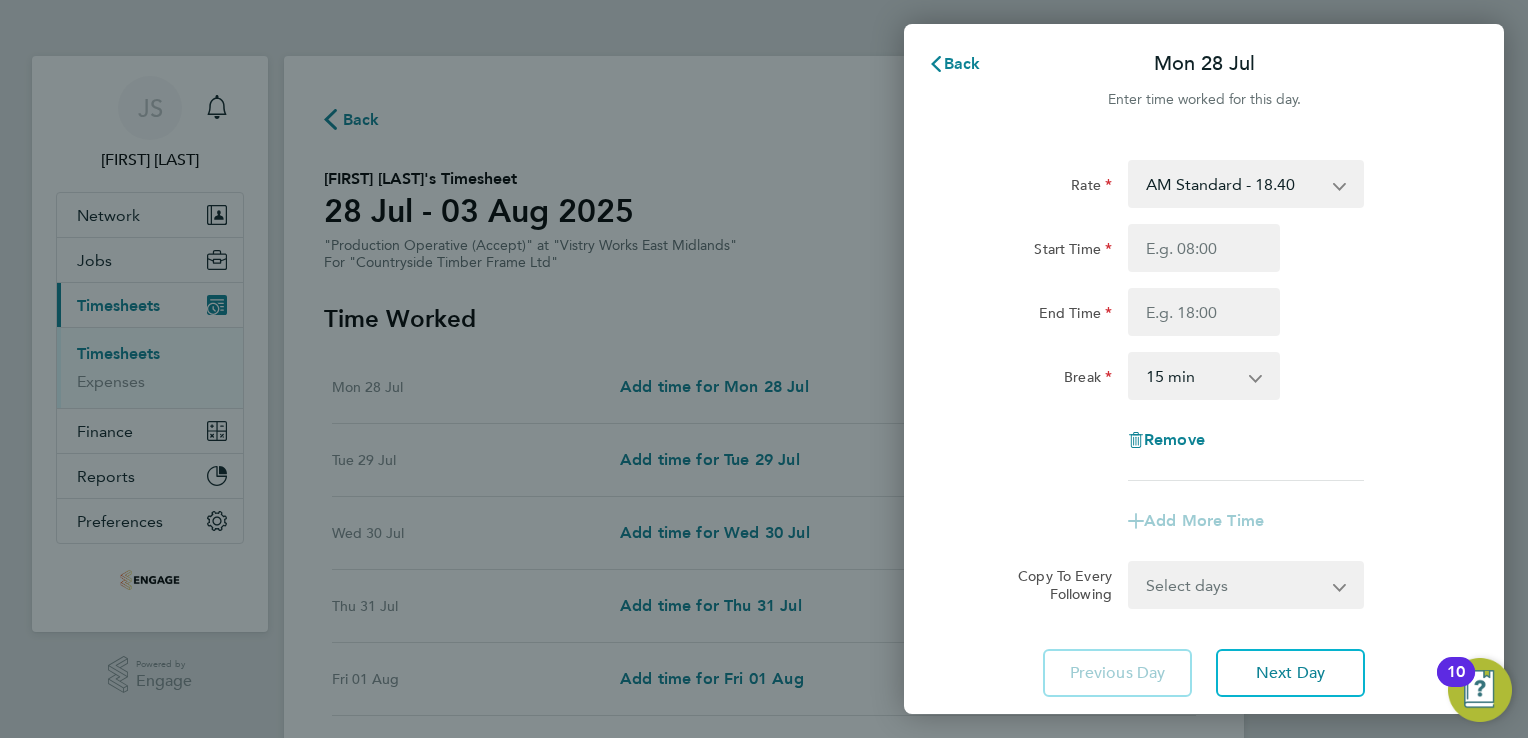 click on "AM Standard - 18.40   OT2 - 36.80   PM Standard - 20.06   PM OT2 - 40.11   OT 1 - 27.60   PM OT 1 - 30.08" at bounding box center (1234, 184) 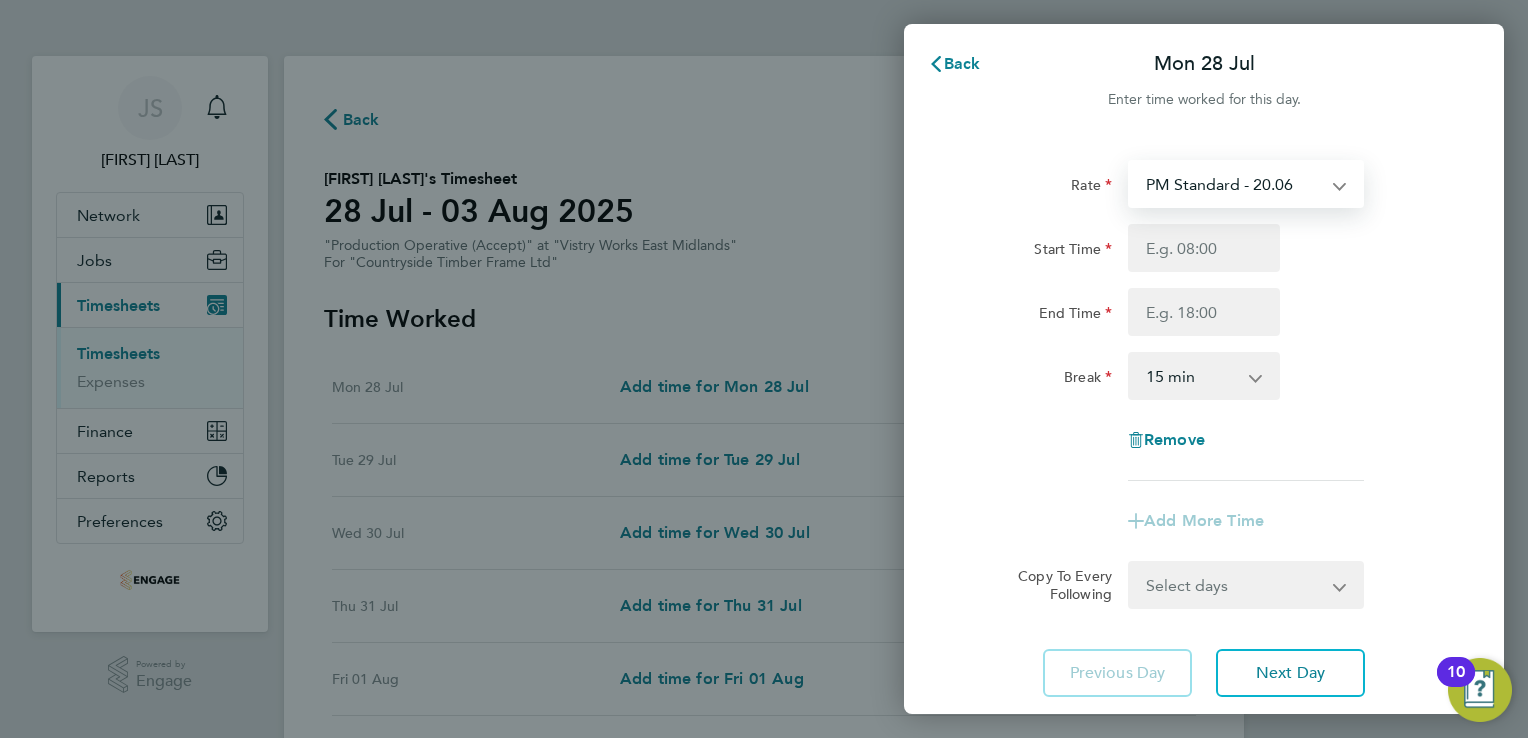 select on "15" 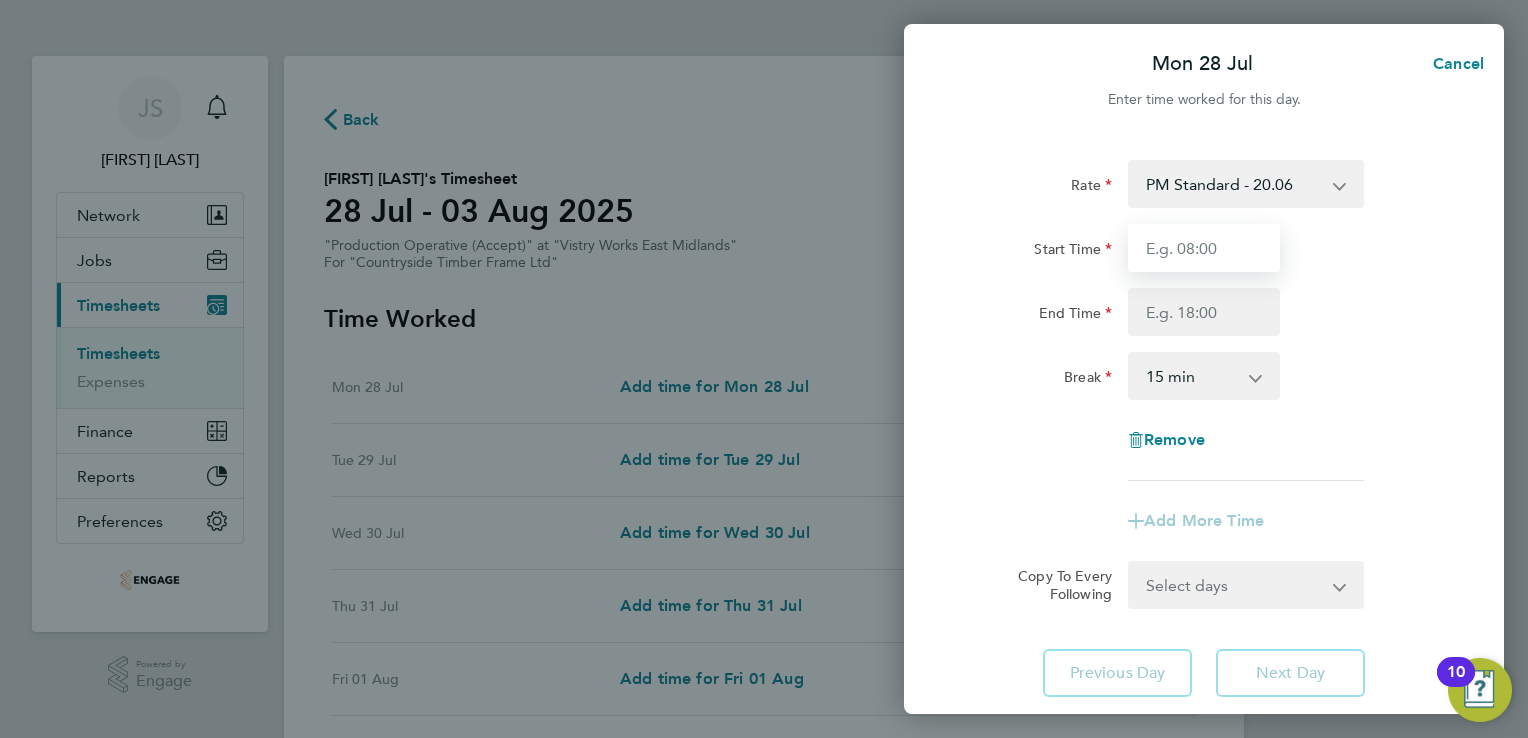 click on "Start Time" at bounding box center [1204, 248] 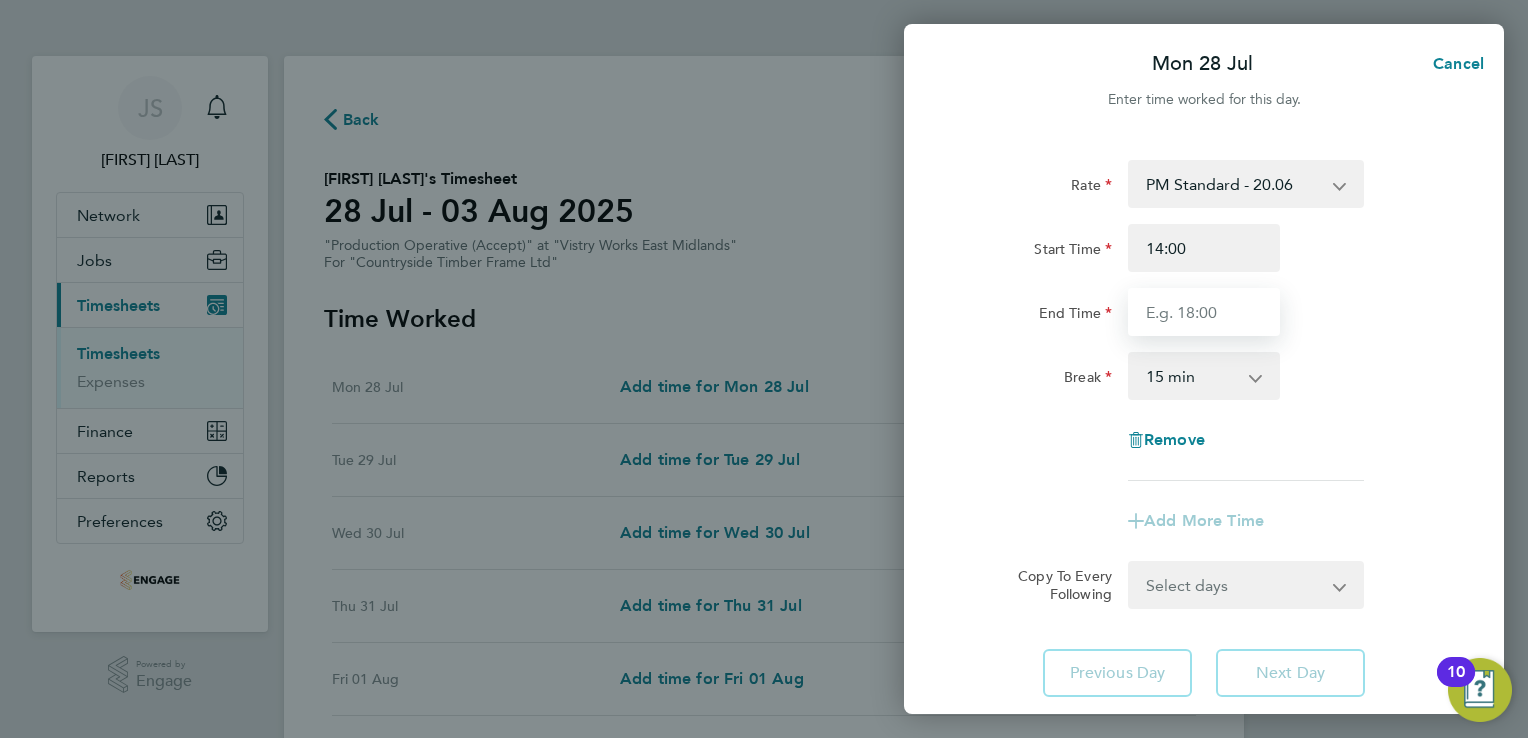 type on "22:30" 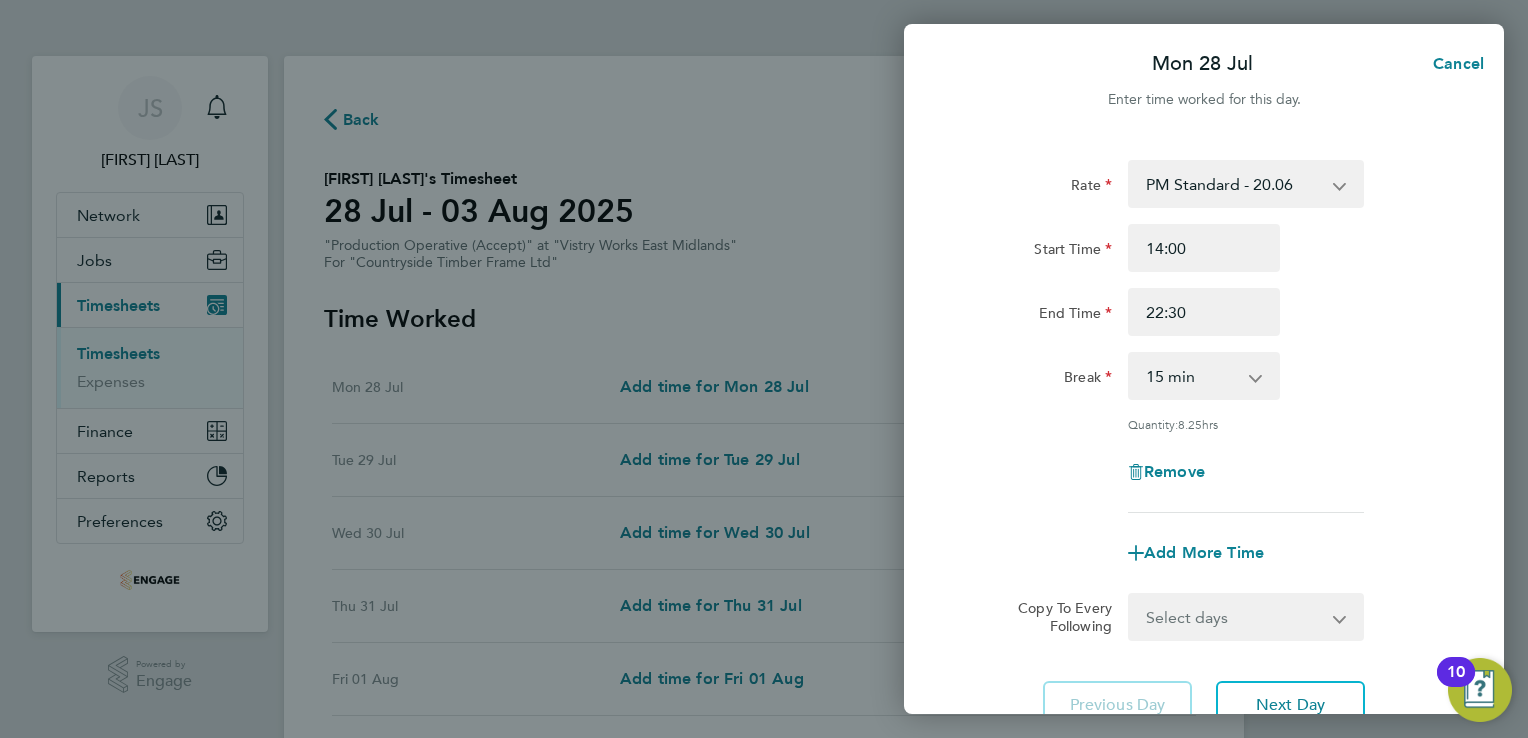 click on "0 min   15 min   30 min   45 min   60 min   75 min   90 min" at bounding box center (1192, 376) 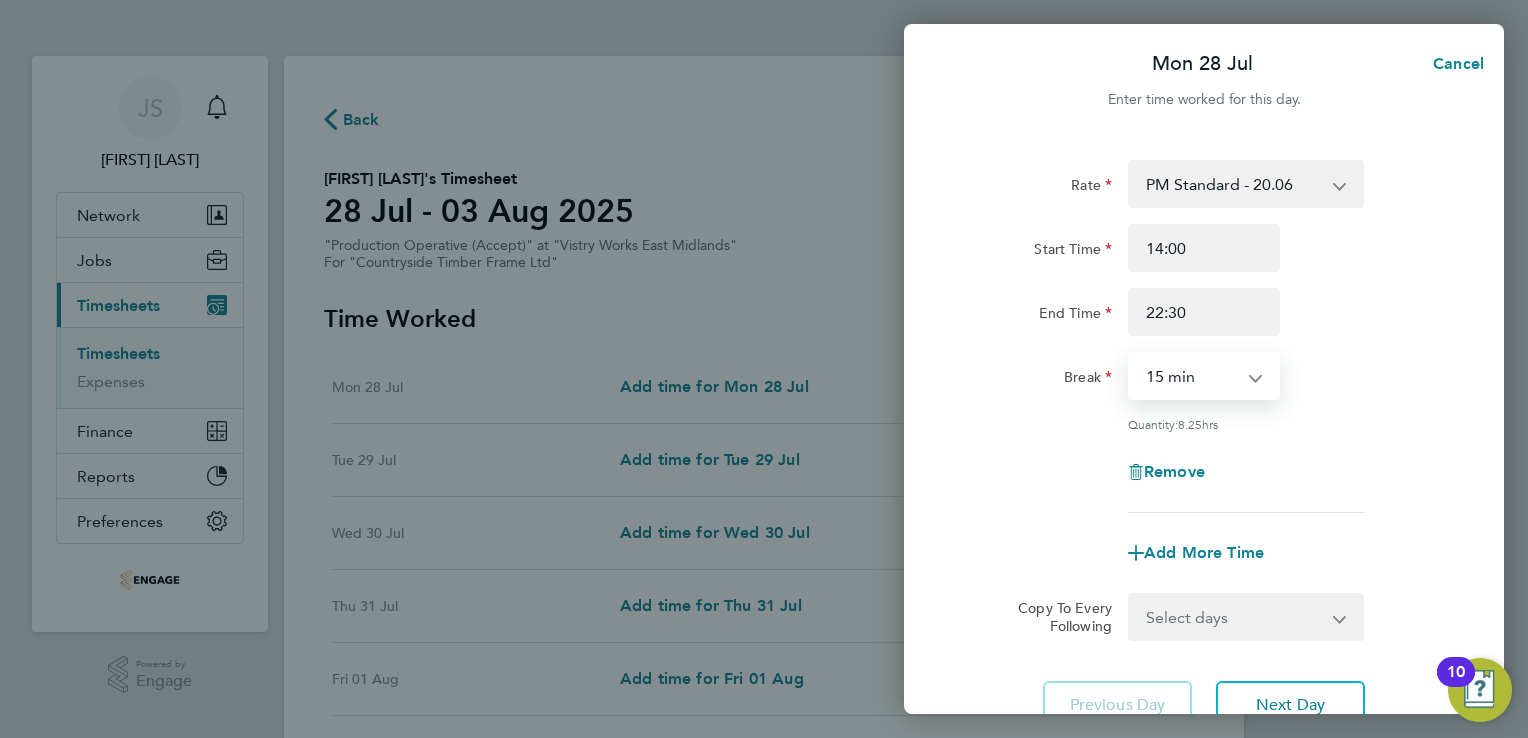 select on "30" 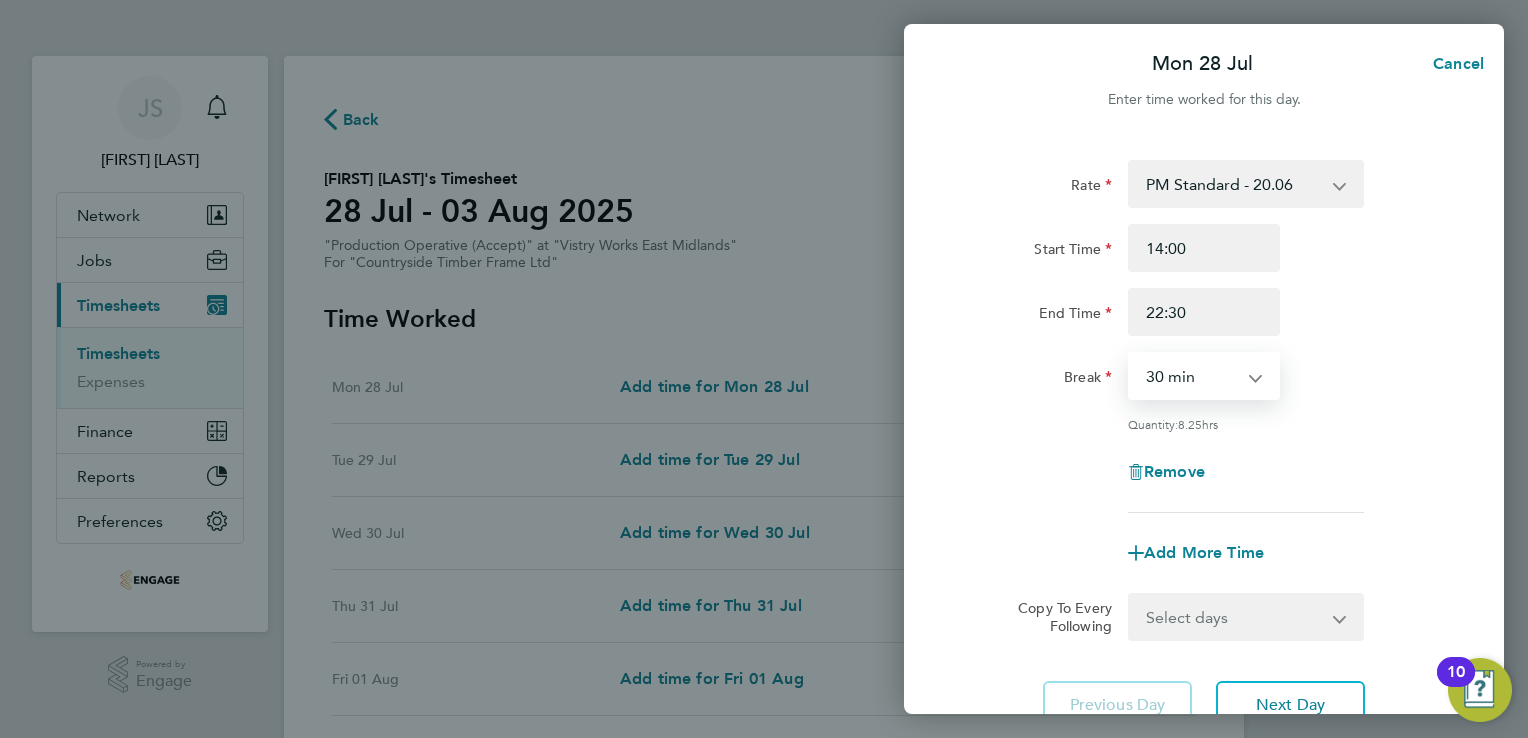 click on "0 min   15 min   30 min   45 min   60 min   75 min   90 min" at bounding box center [1192, 376] 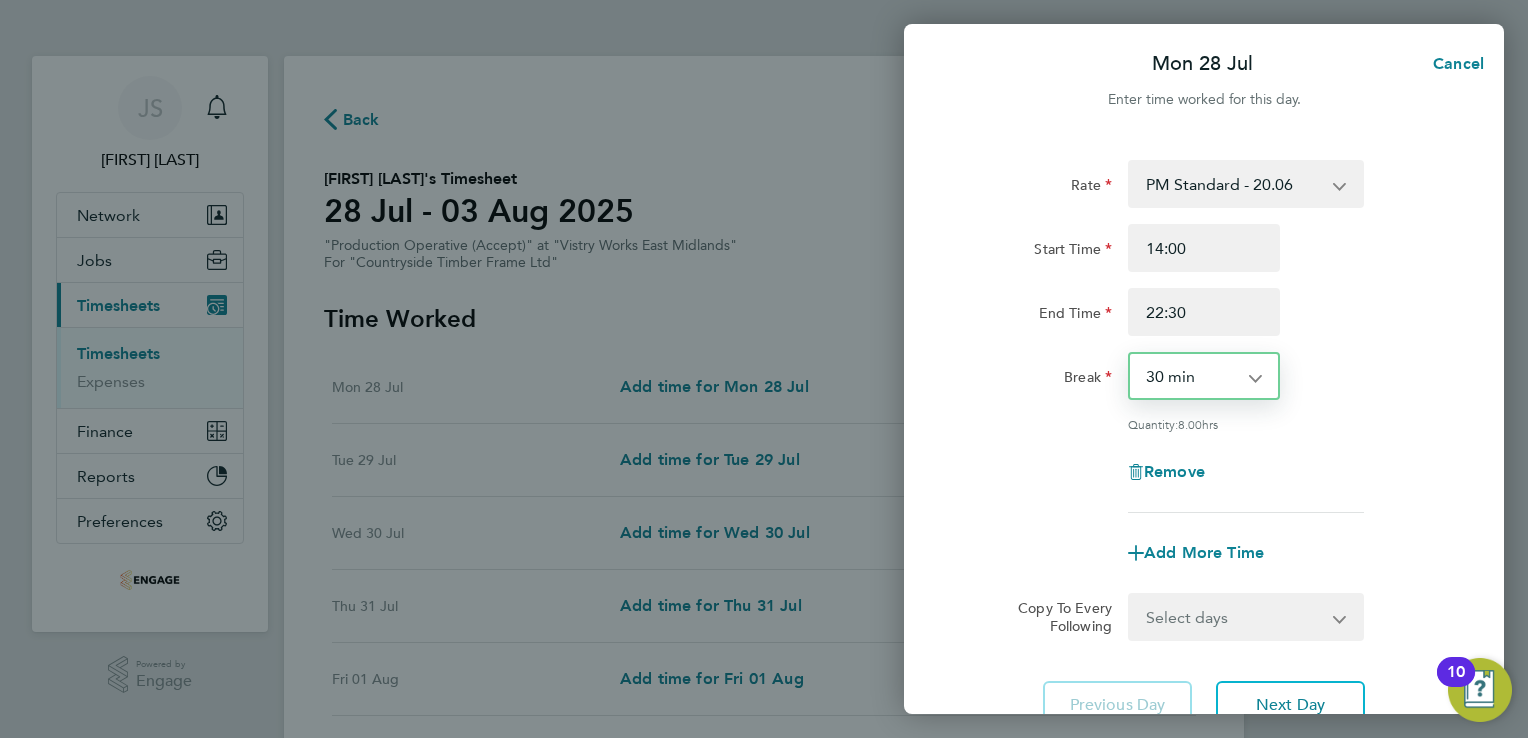 click on "Select days   Day   Weekday (Mon-Fri)   Weekend (Sat-Sun)   Tuesday   Wednesday   Thursday   Friday   Saturday   Sunday" at bounding box center [1235, 617] 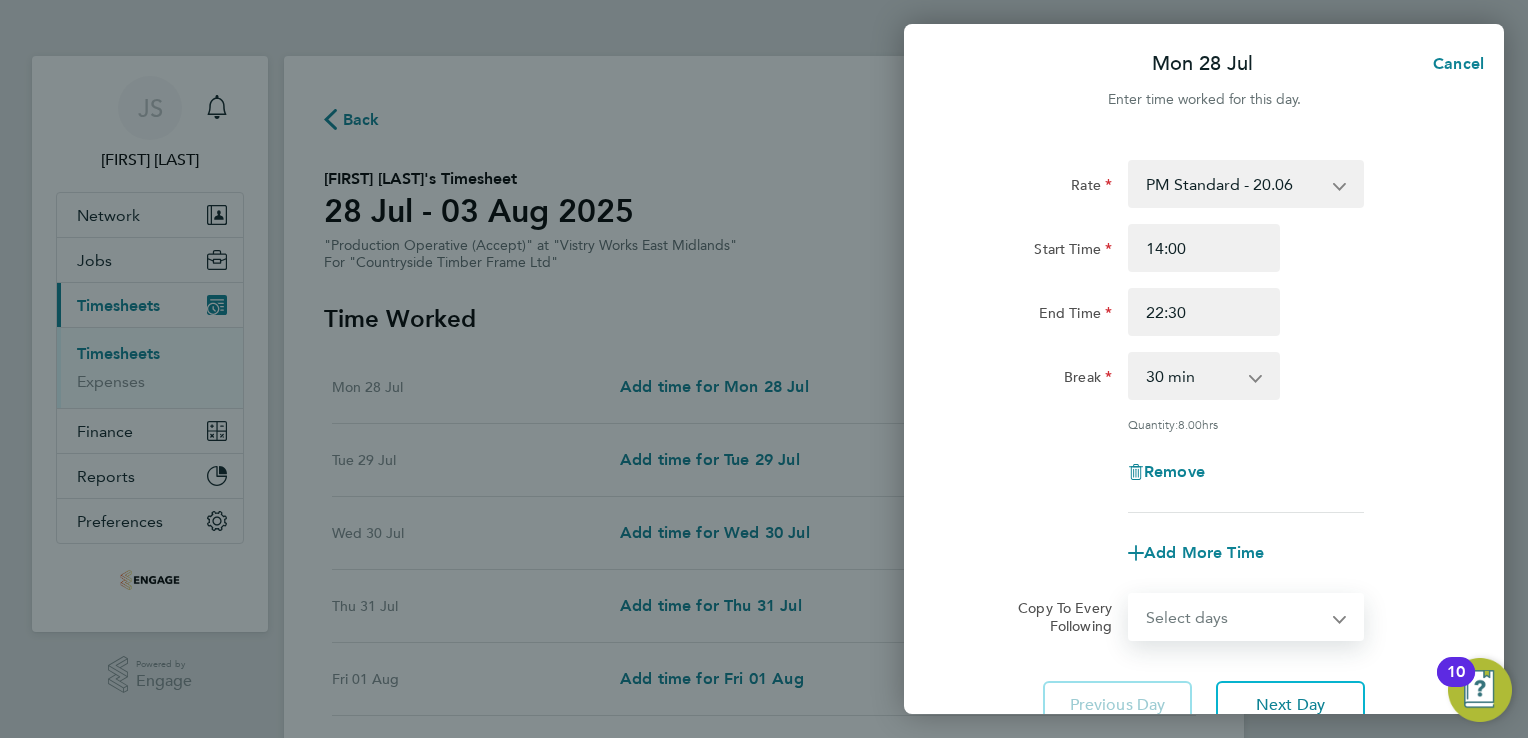 select on "WEEKDAY" 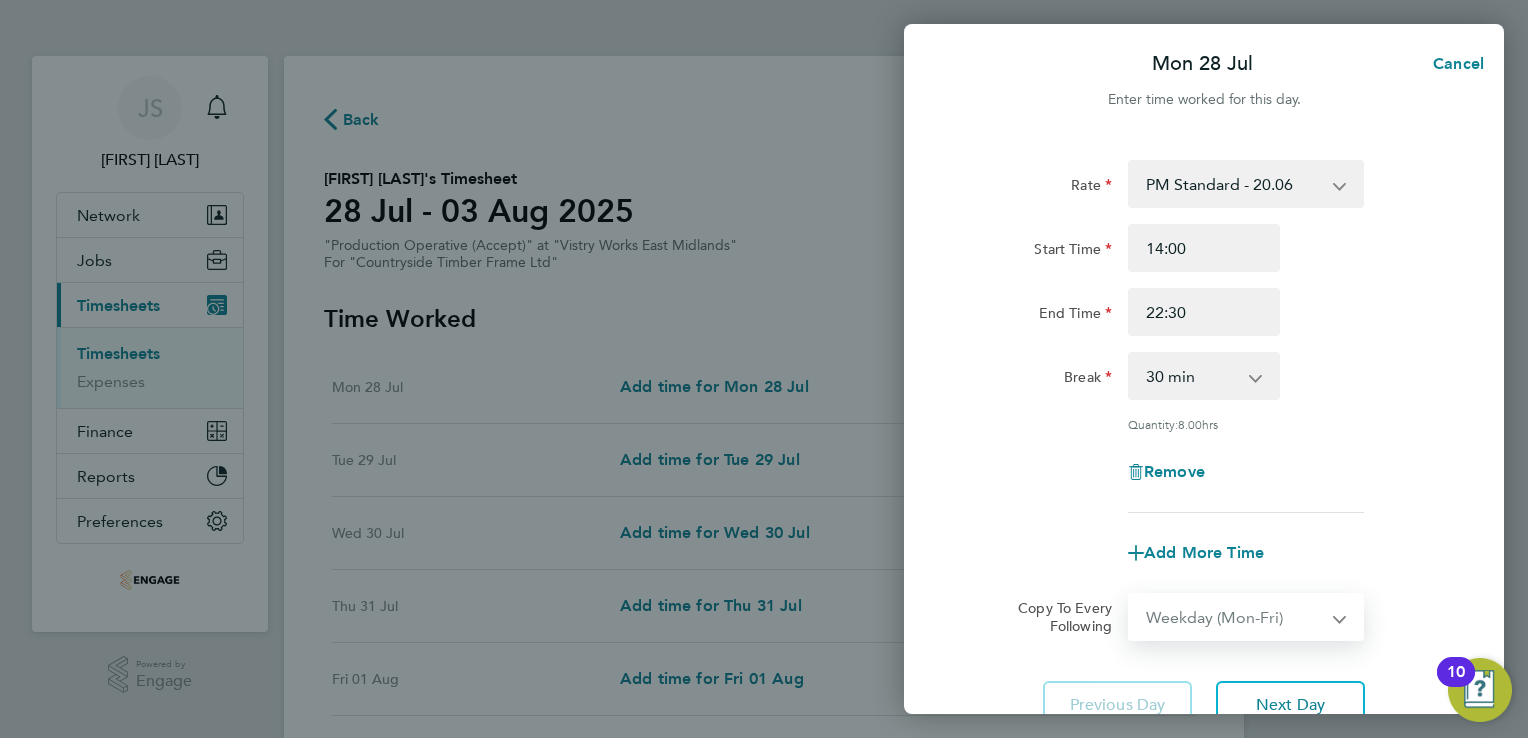 click on "Select days   Day   Weekday (Mon-Fri)   Weekend (Sat-Sun)   Tuesday   Wednesday   Thursday   Friday   Saturday   Sunday" at bounding box center (1235, 617) 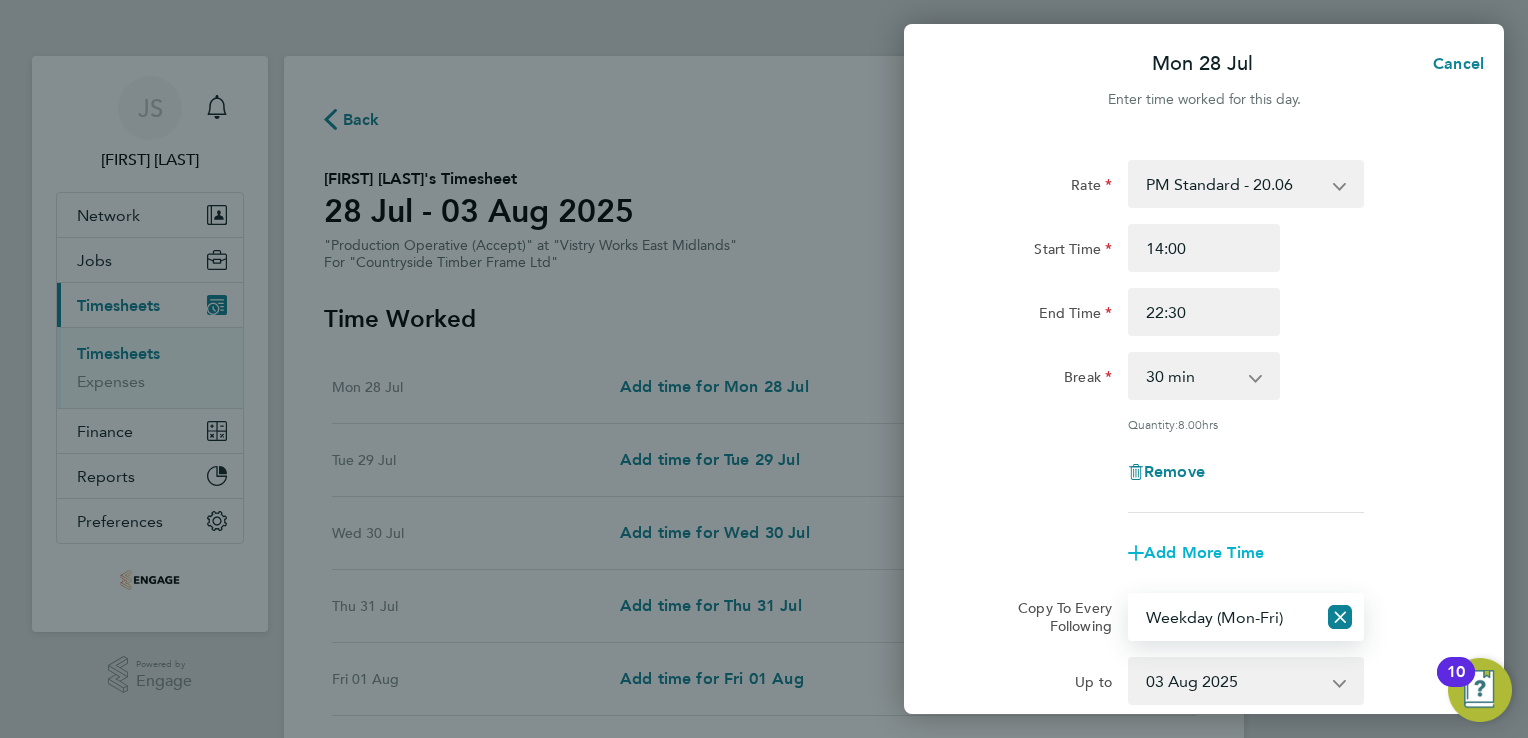 click on "Add More Time" 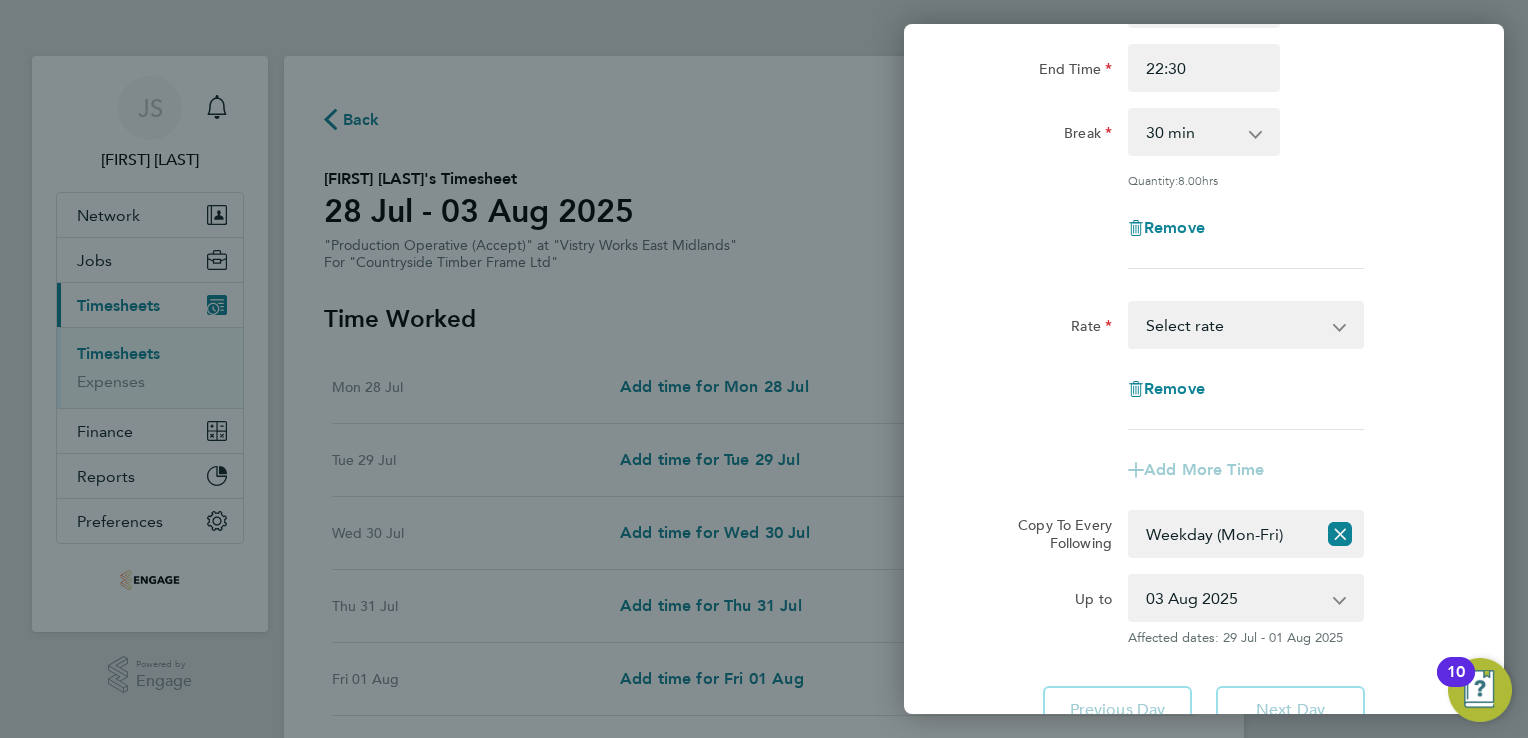 click on "Select days   Day   Weekday (Mon-Fri)   Weekend (Sat-Sun)   Tuesday   Wednesday   Thursday   Friday   Saturday   Sunday" at bounding box center (1223, 534) 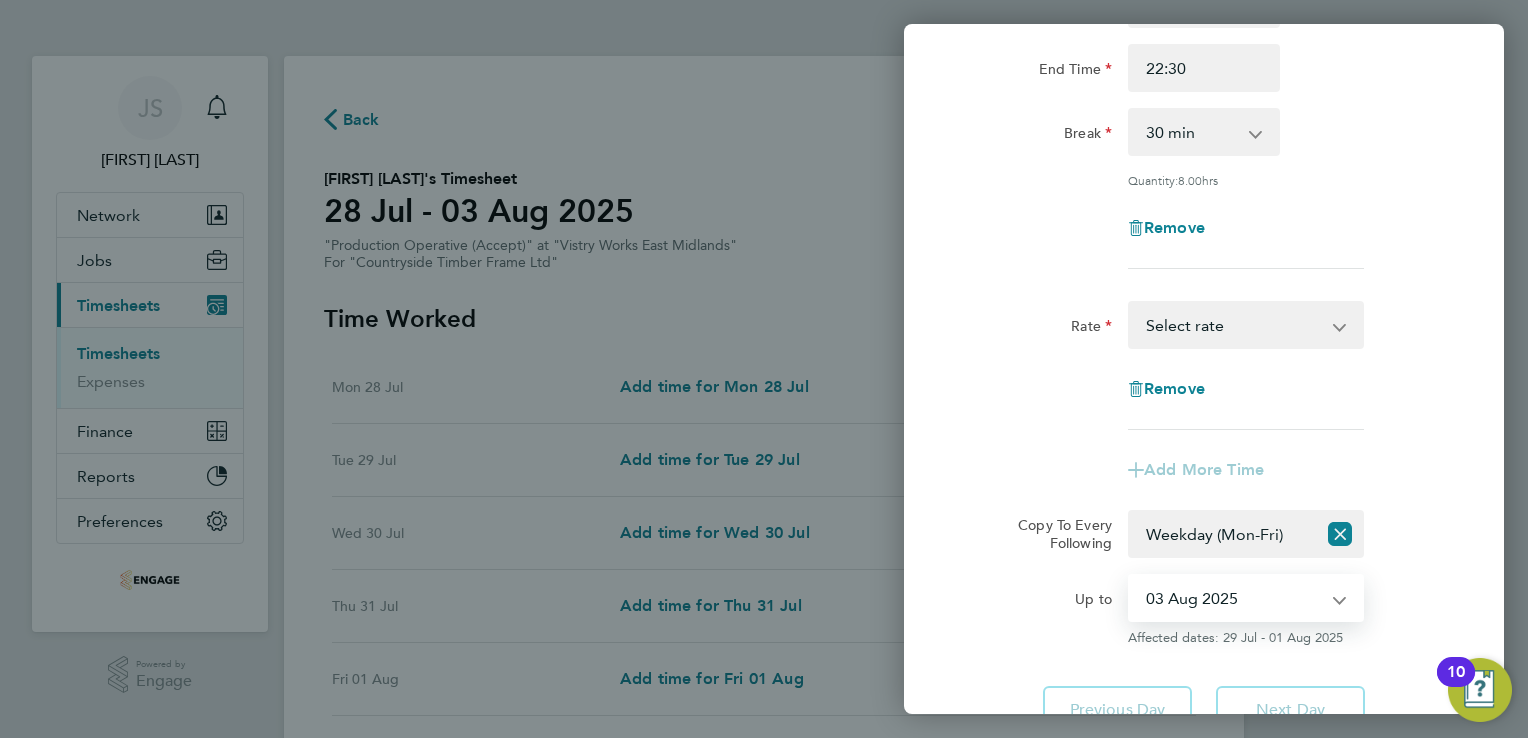 click on "29 Jul 2025   30 Jul 2025   31 Jul 2025   01 Aug 2025   02 Aug 2025   03 Aug 2025" at bounding box center [1234, 598] 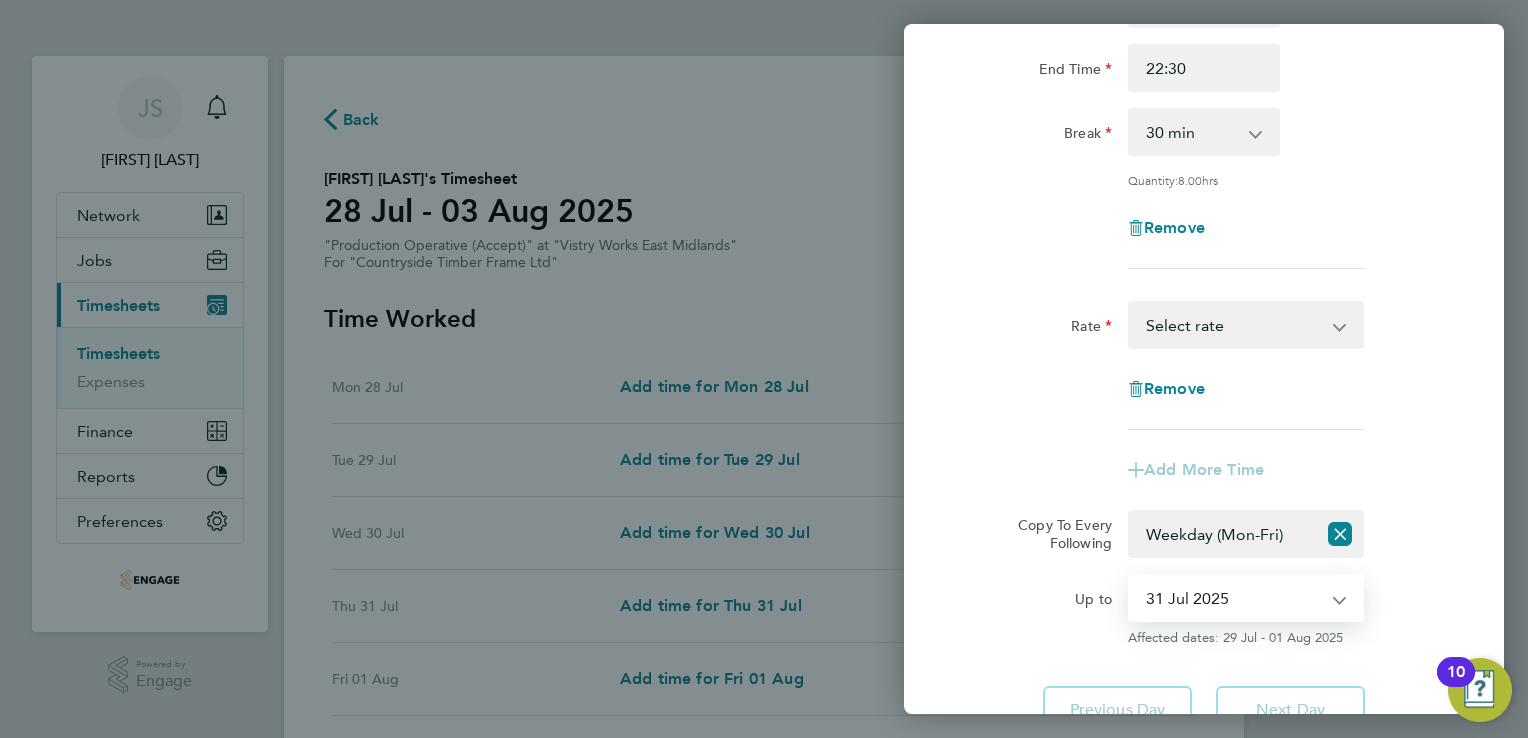 click on "29 Jul 2025   30 Jul 2025   31 Jul 2025   01 Aug 2025   02 Aug 2025   03 Aug 2025" at bounding box center [1234, 598] 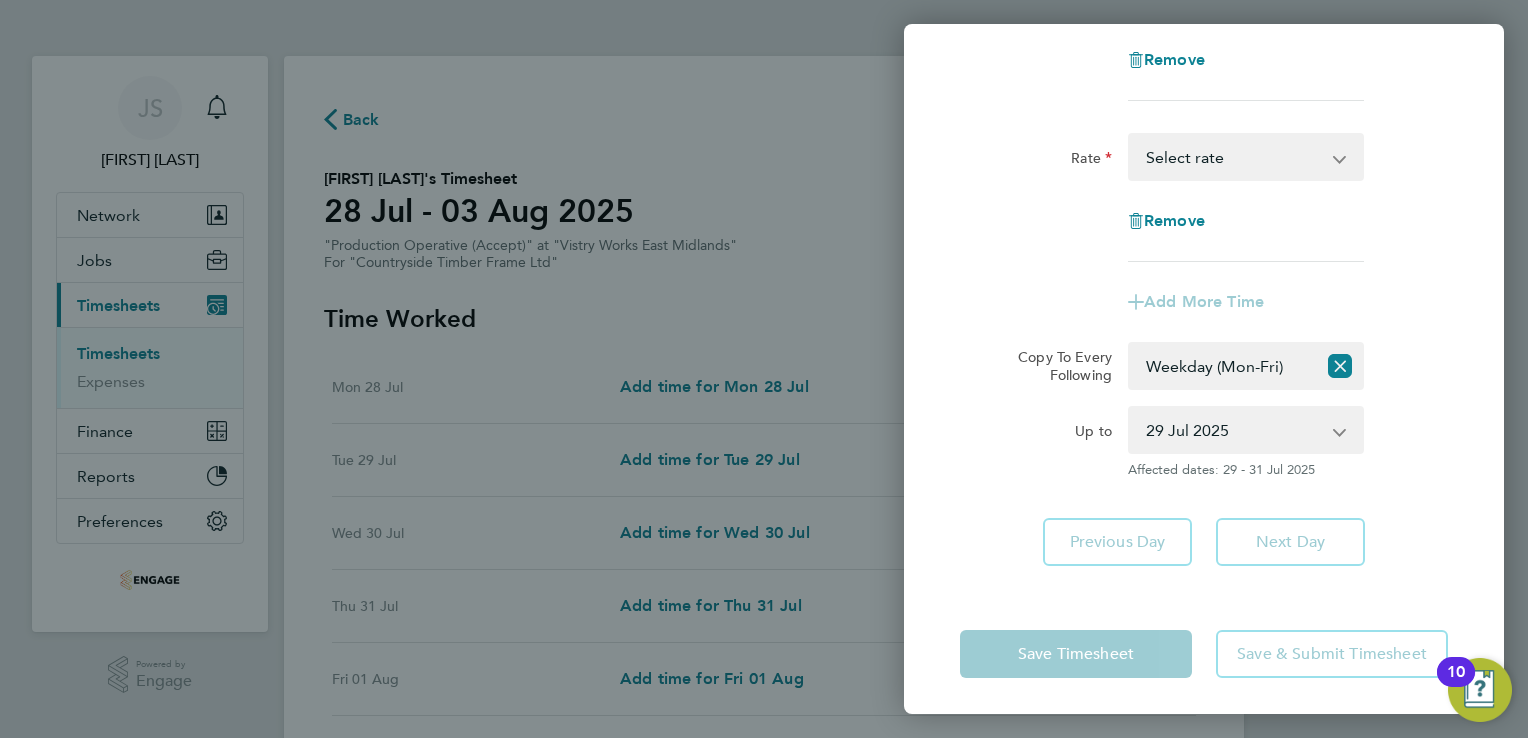click on "Up to" 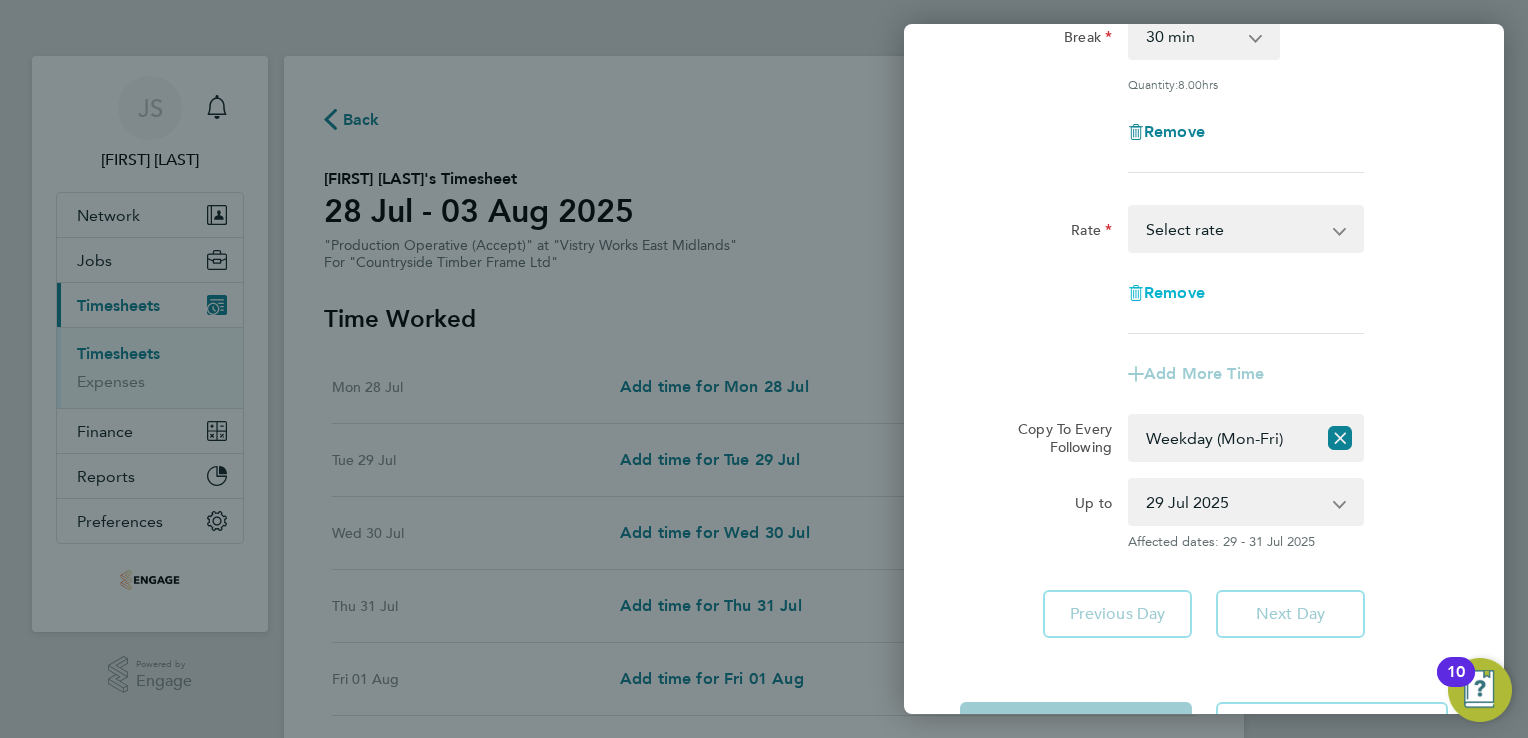click on "Remove" 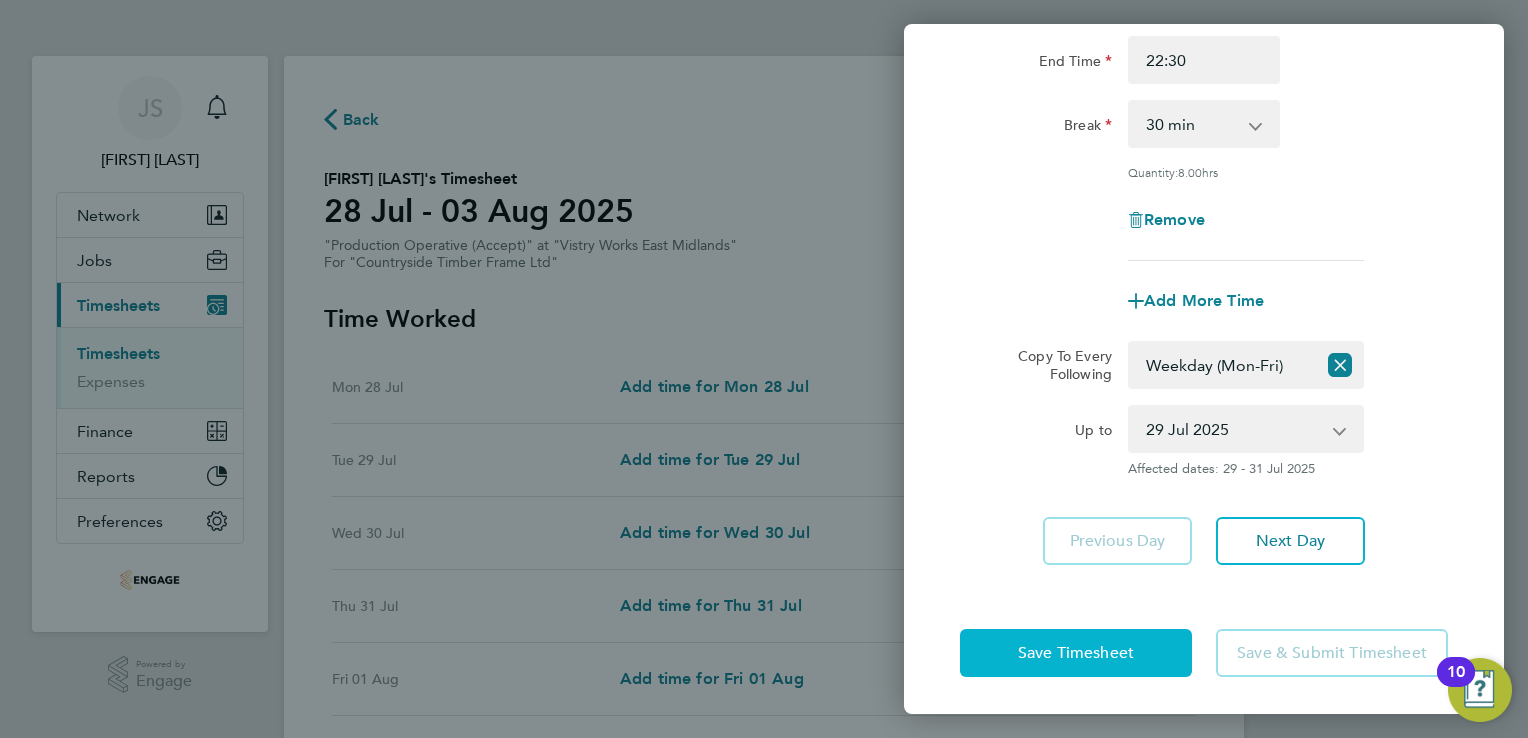 click on "Save Timesheet" 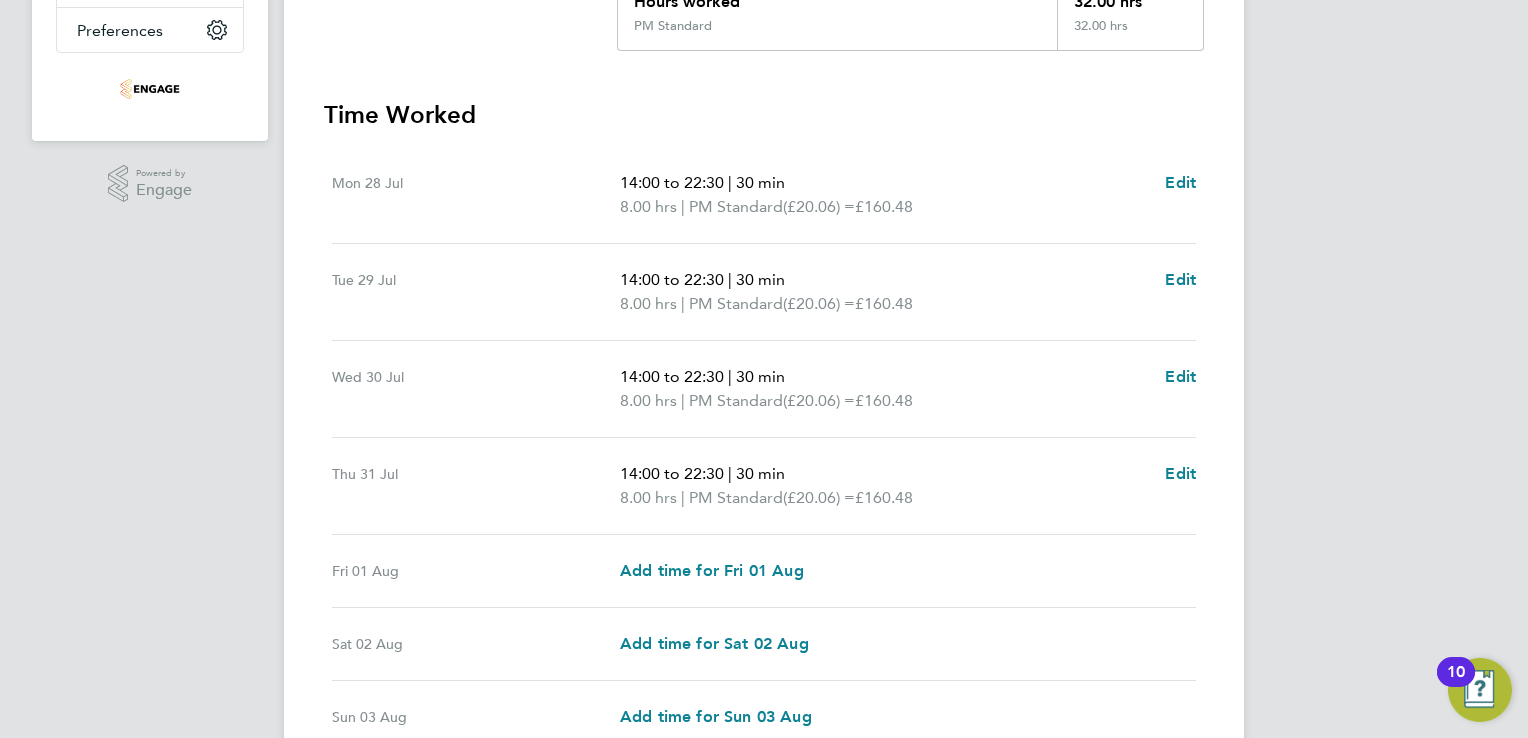 scroll, scrollTop: 492, scrollLeft: 0, axis: vertical 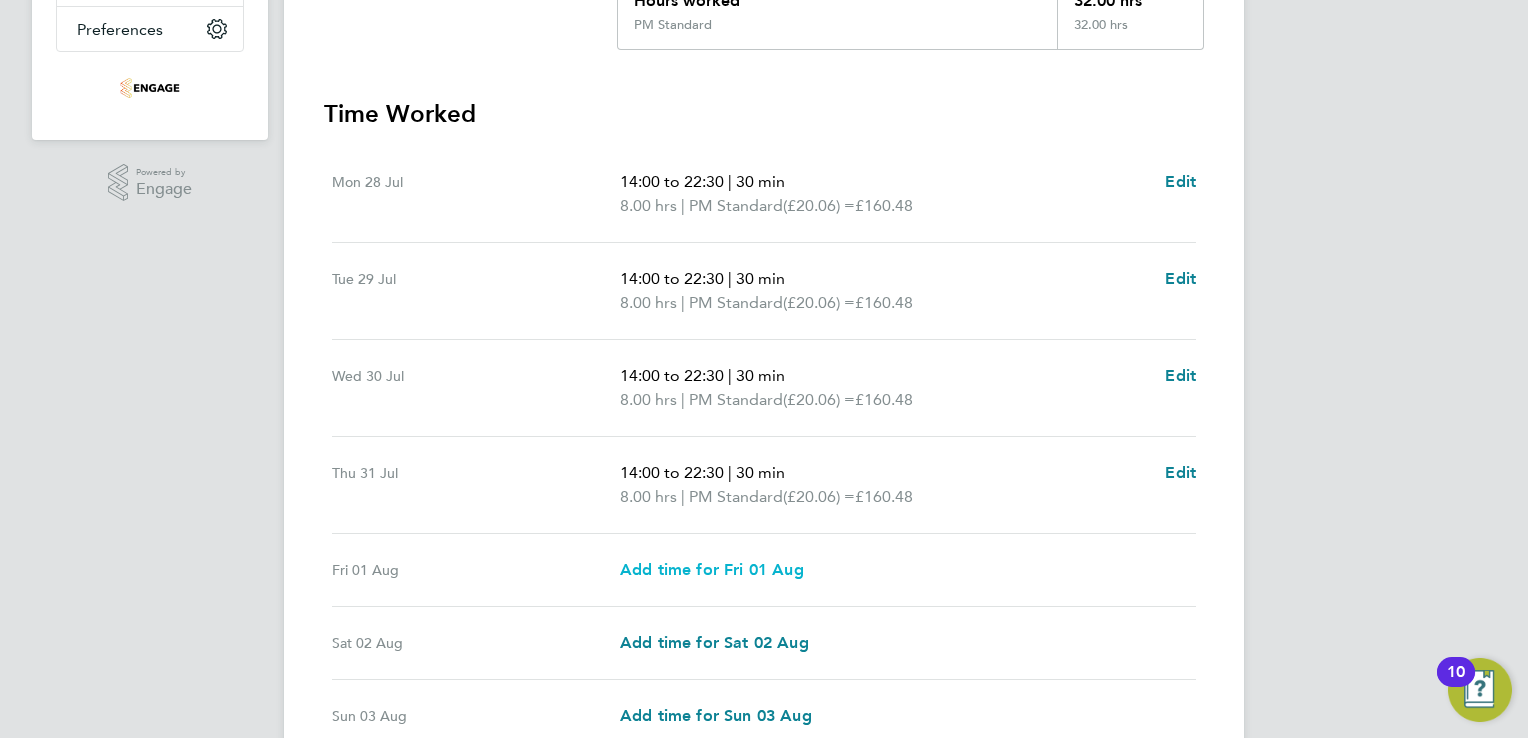click on "Add time for Fri 01 Aug" at bounding box center (712, 569) 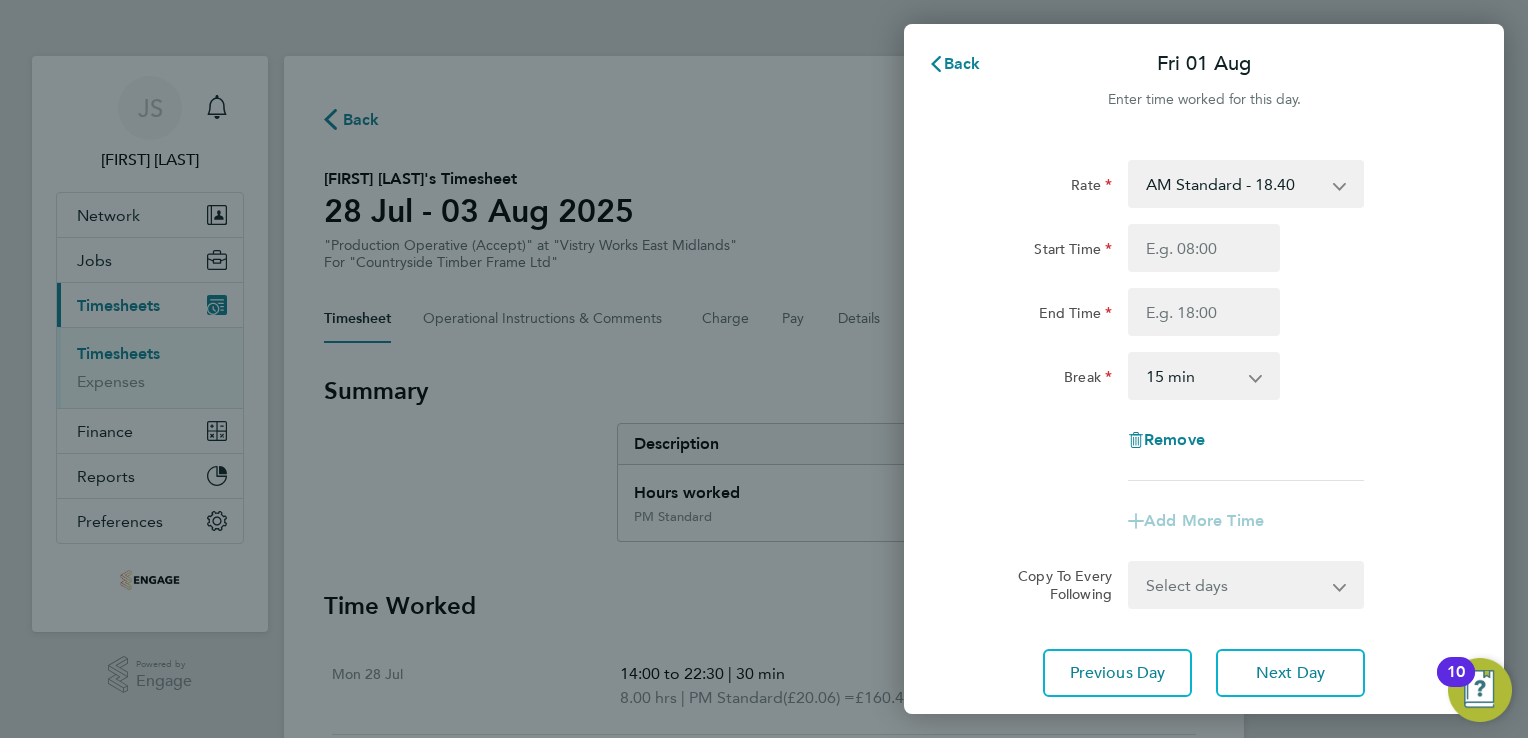 scroll, scrollTop: 0, scrollLeft: 0, axis: both 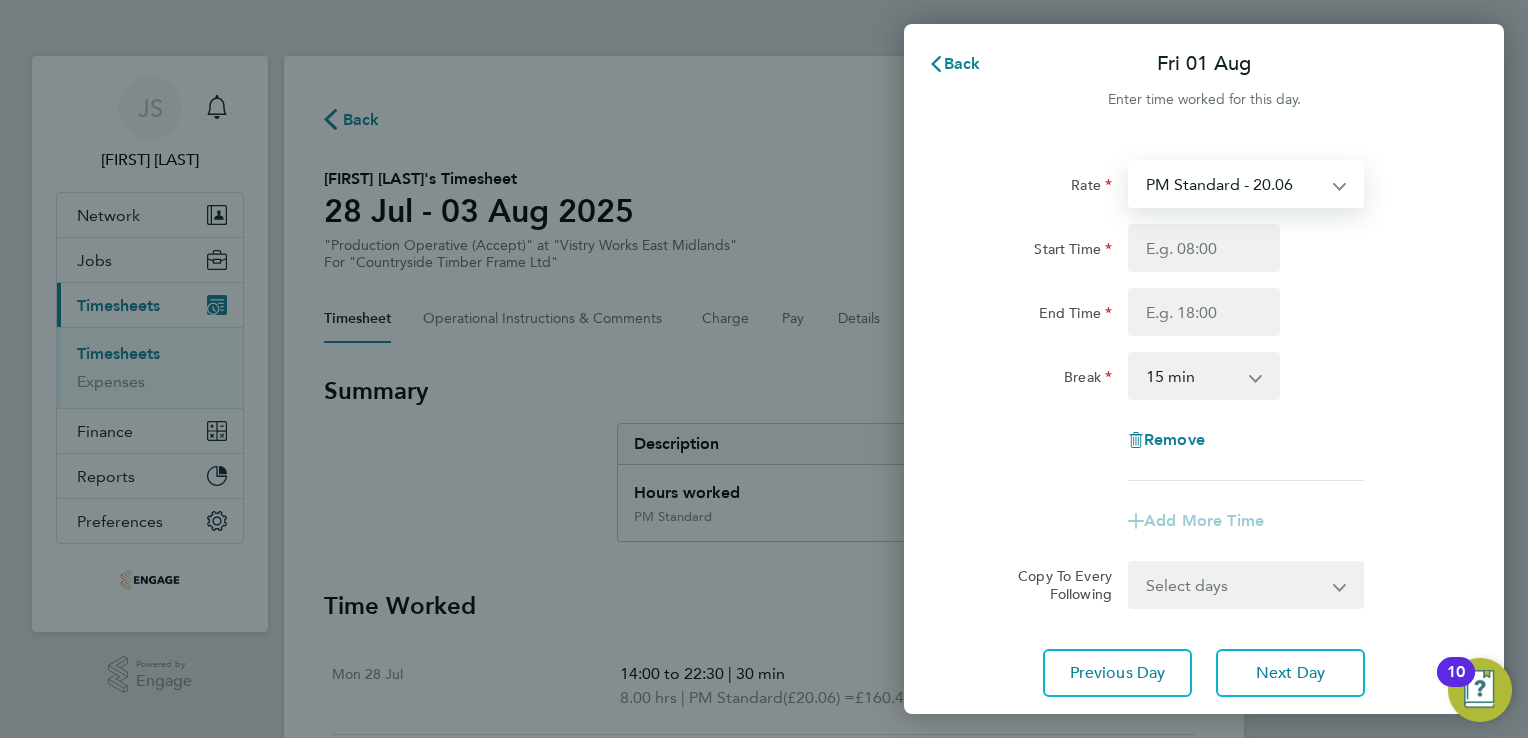 select on "15" 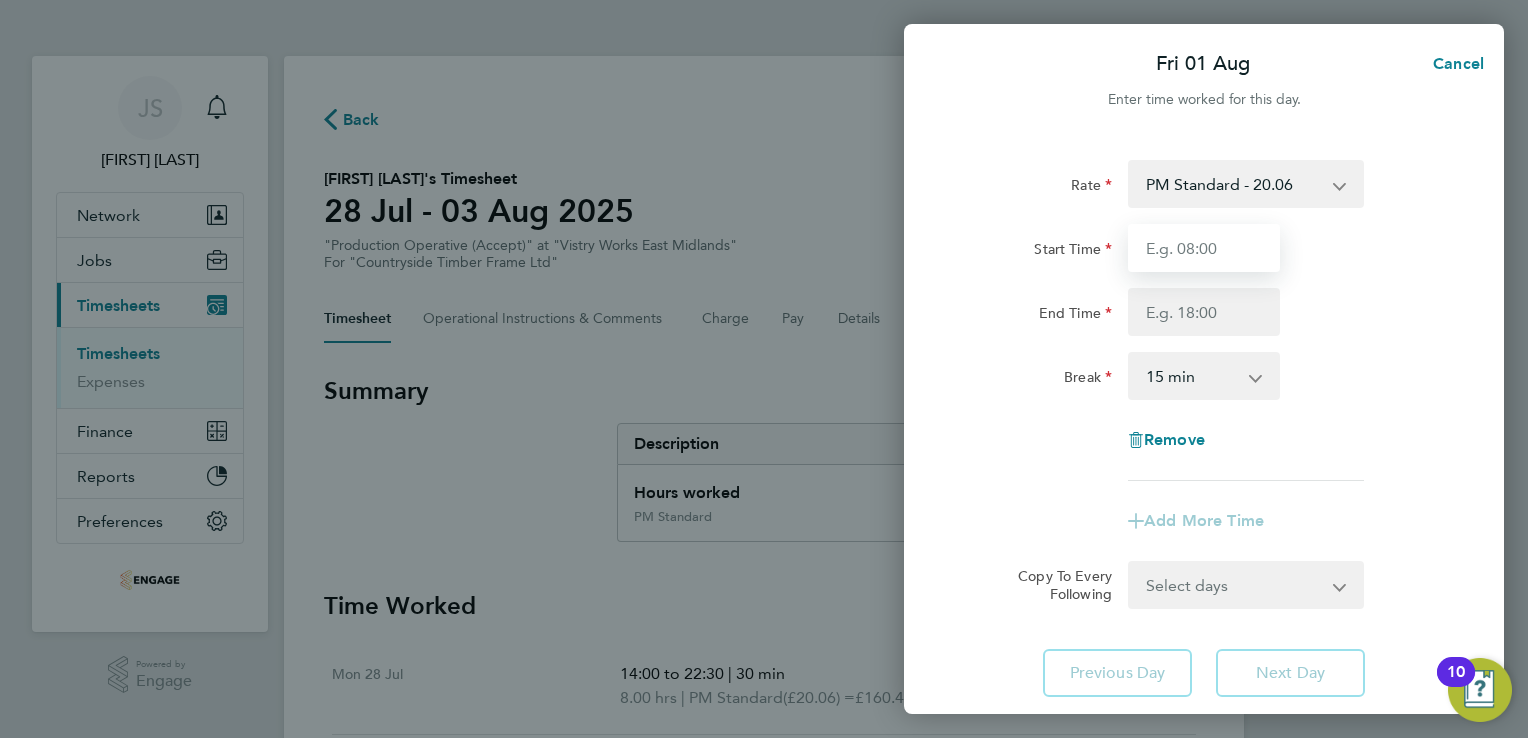 click on "Start Time" at bounding box center [1204, 248] 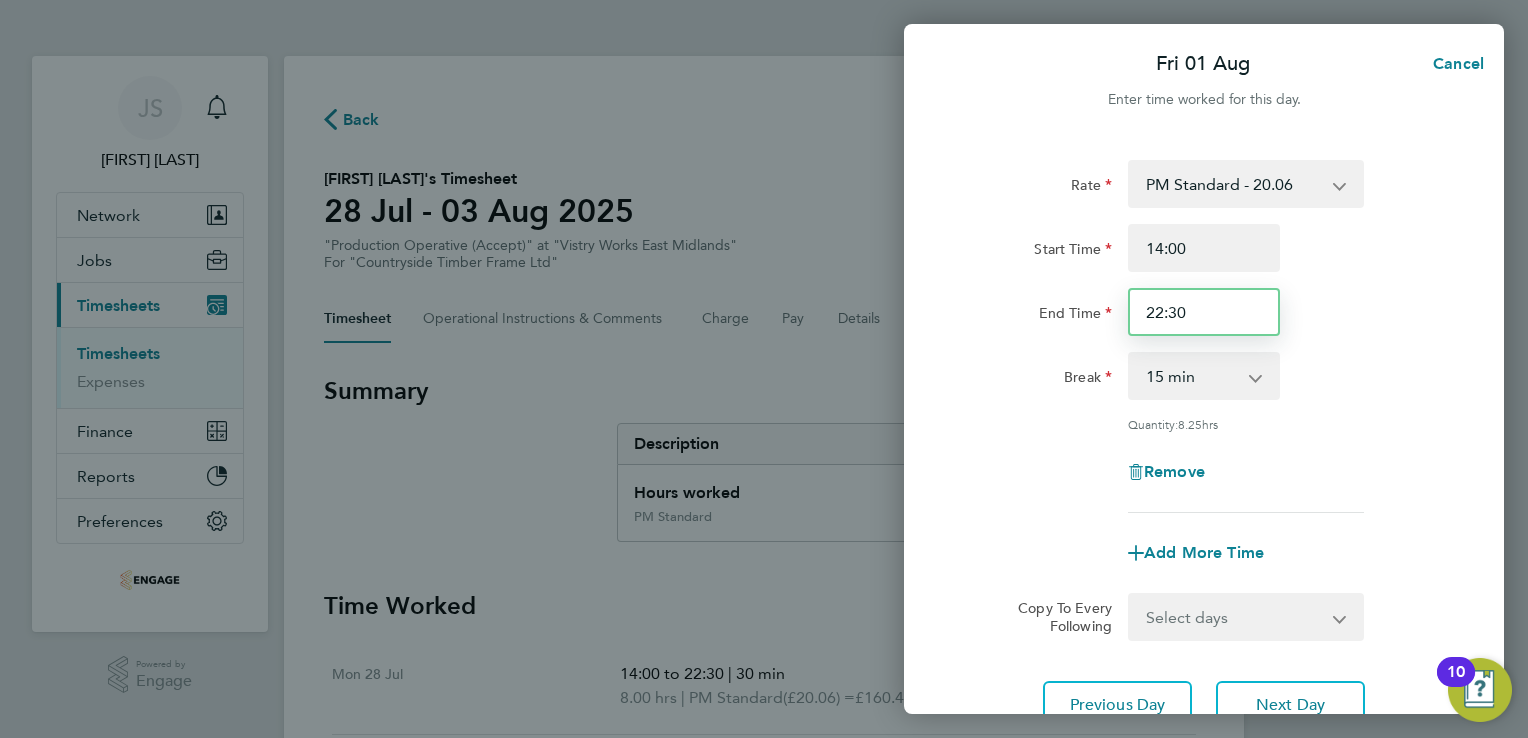 drag, startPoint x: 1197, startPoint y: 326, endPoint x: 1096, endPoint y: 317, distance: 101.4002 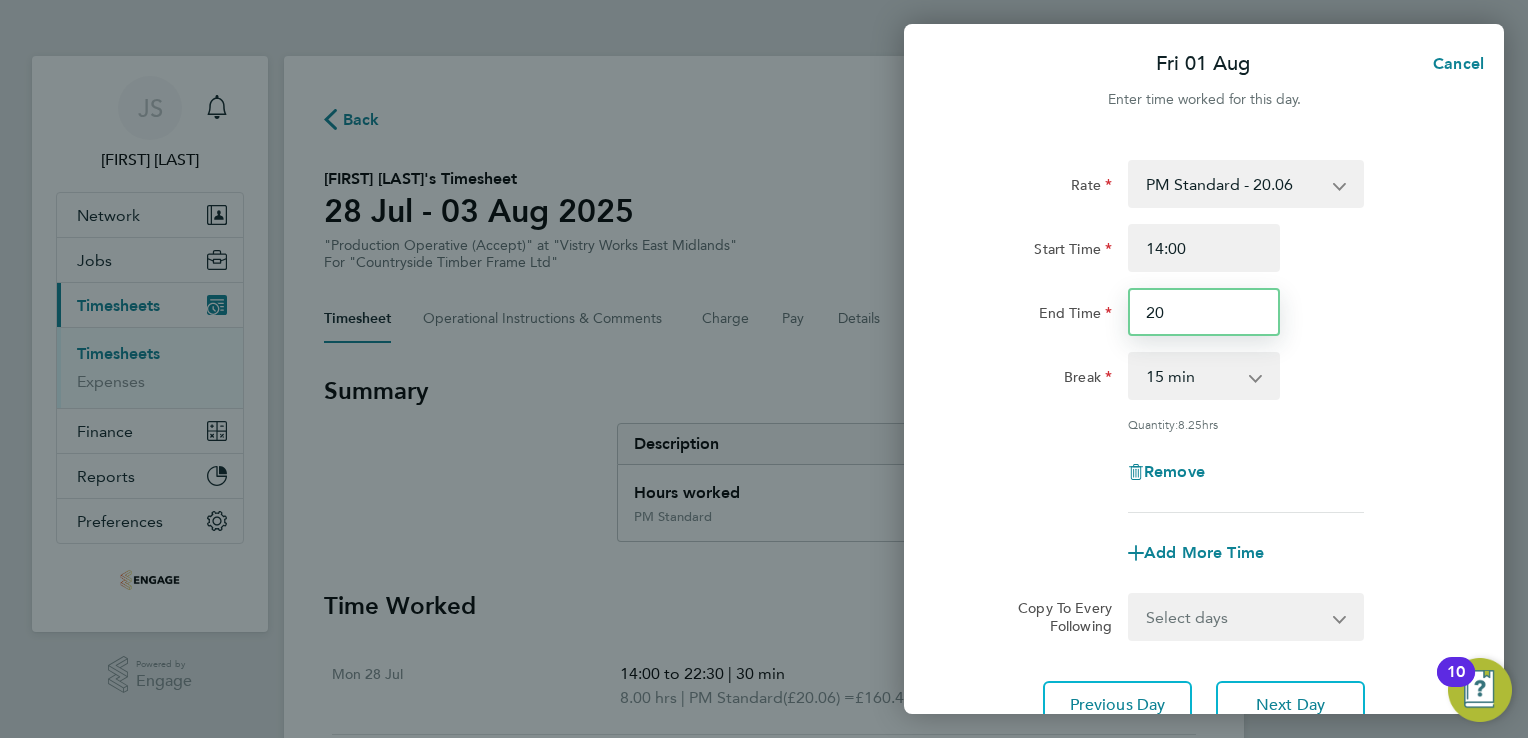 type on "20:00" 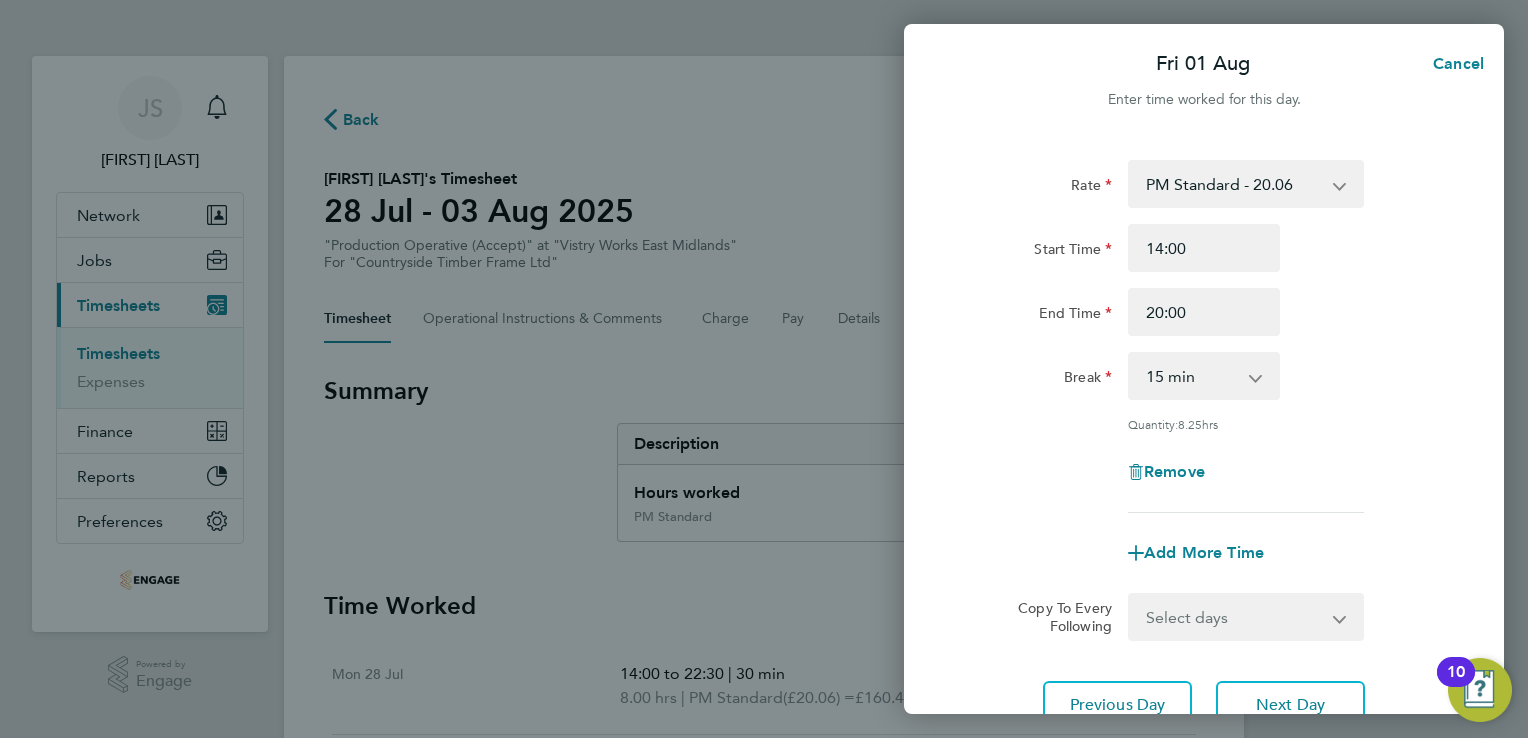click on "0 min   15 min   30 min   45 min   60 min   75 min   90 min" at bounding box center (1192, 376) 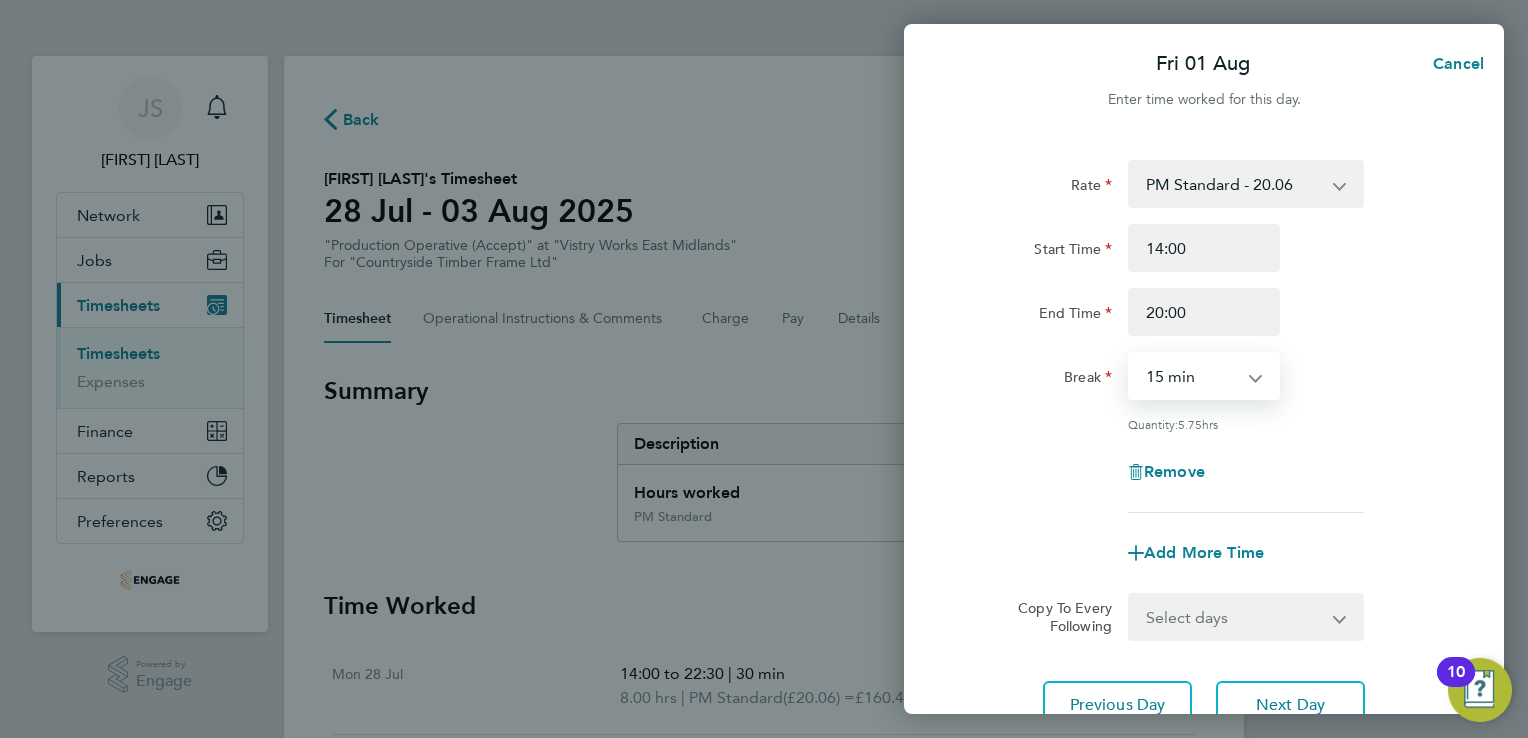select on "30" 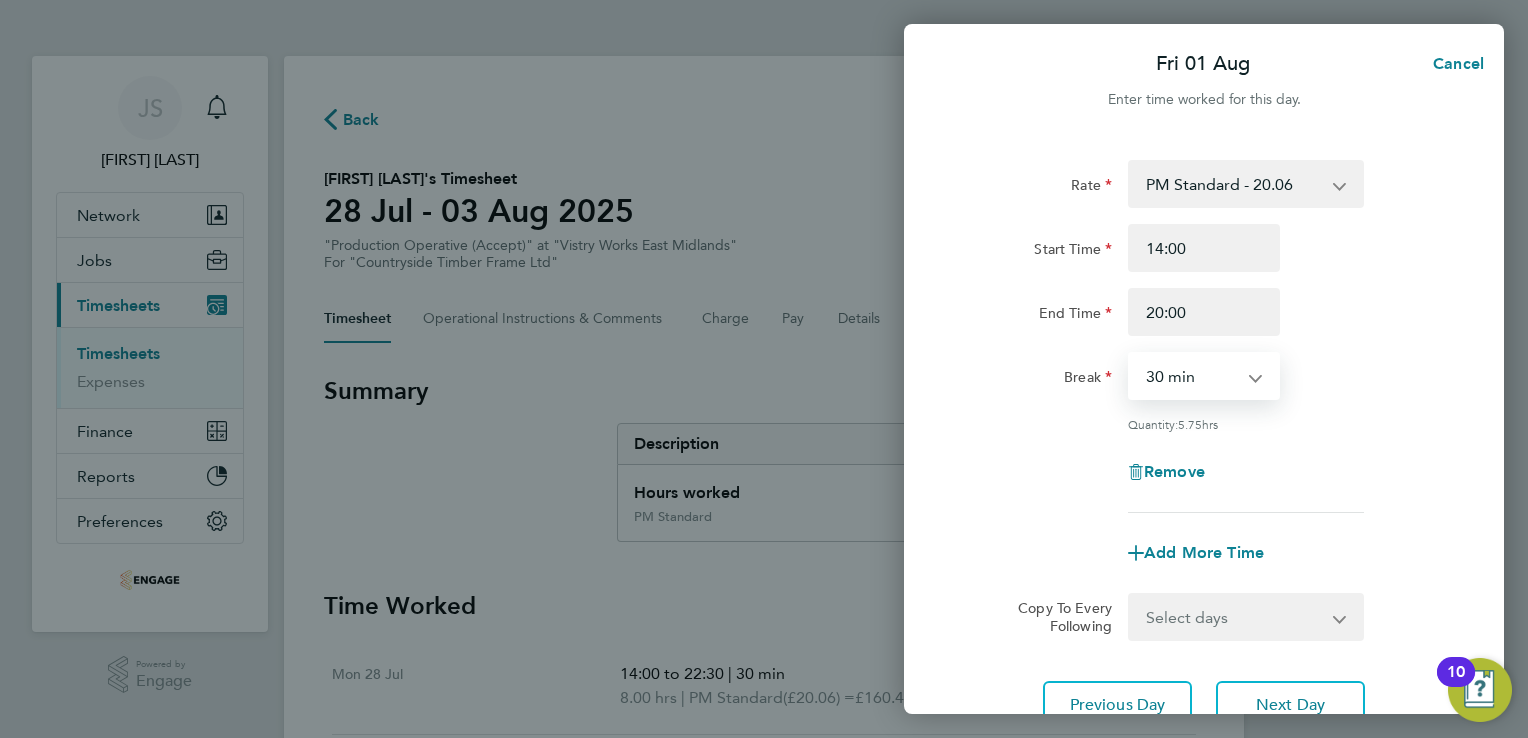 click on "0 min   15 min   30 min   45 min   60 min   75 min   90 min" at bounding box center [1192, 376] 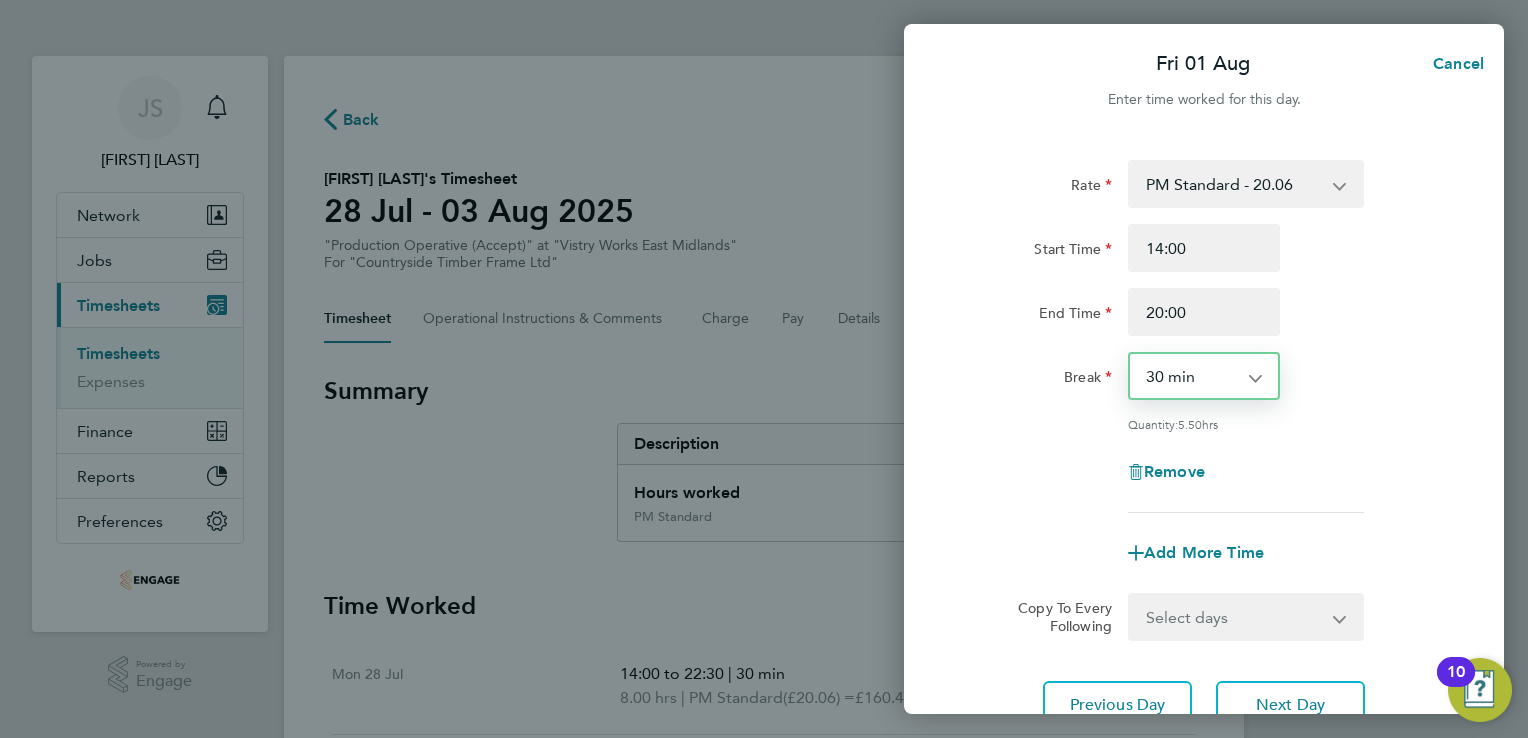 scroll, scrollTop: 164, scrollLeft: 0, axis: vertical 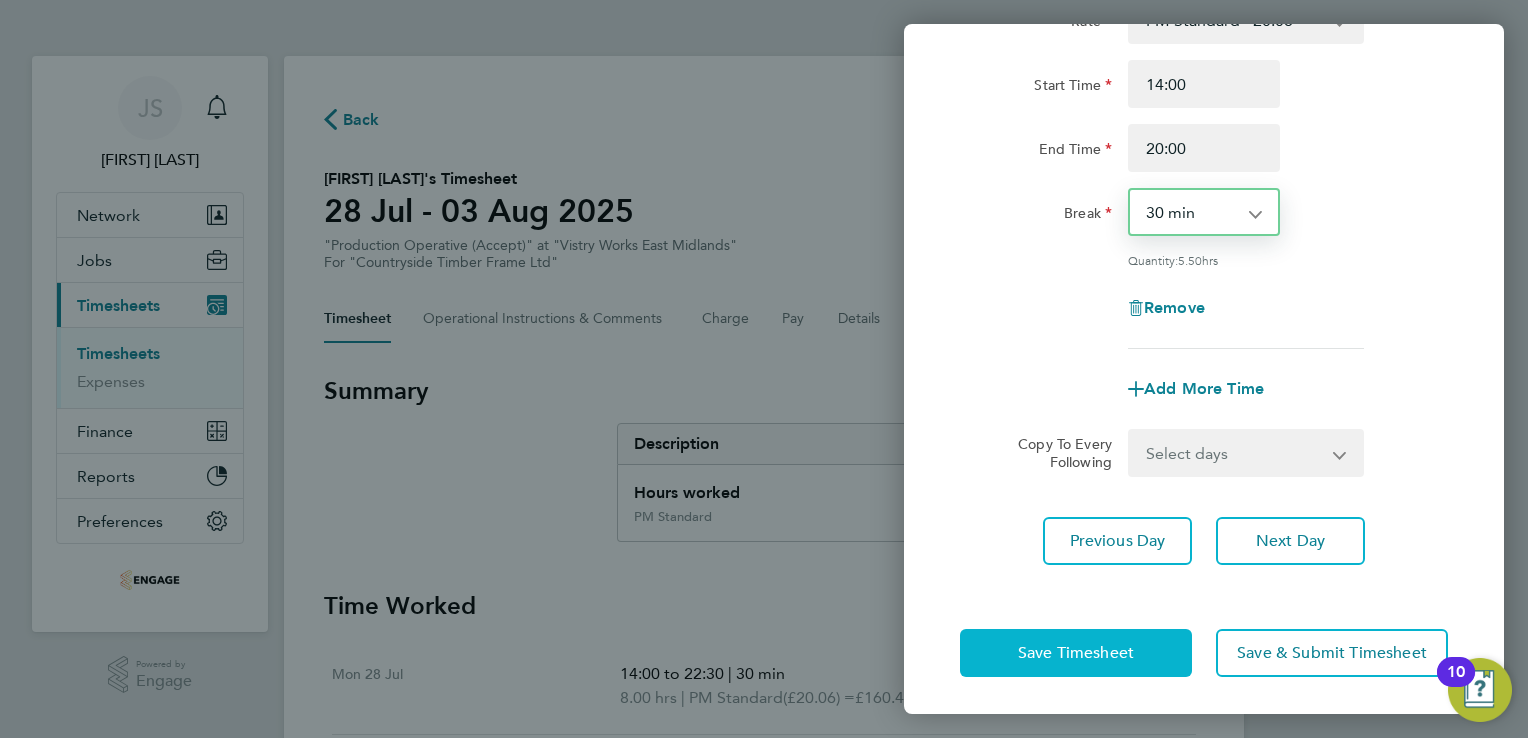 click on "Save Timesheet" 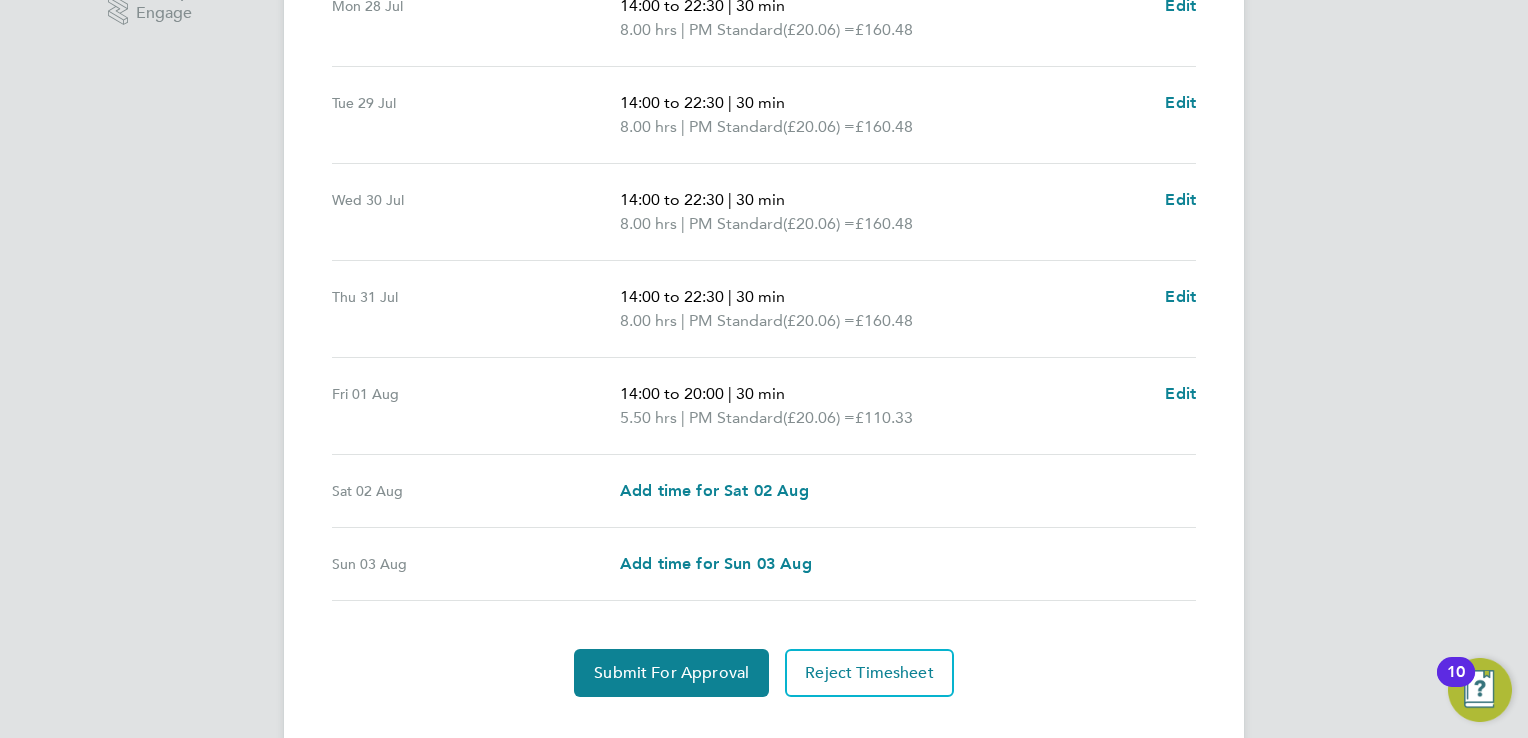 scroll, scrollTop: 704, scrollLeft: 0, axis: vertical 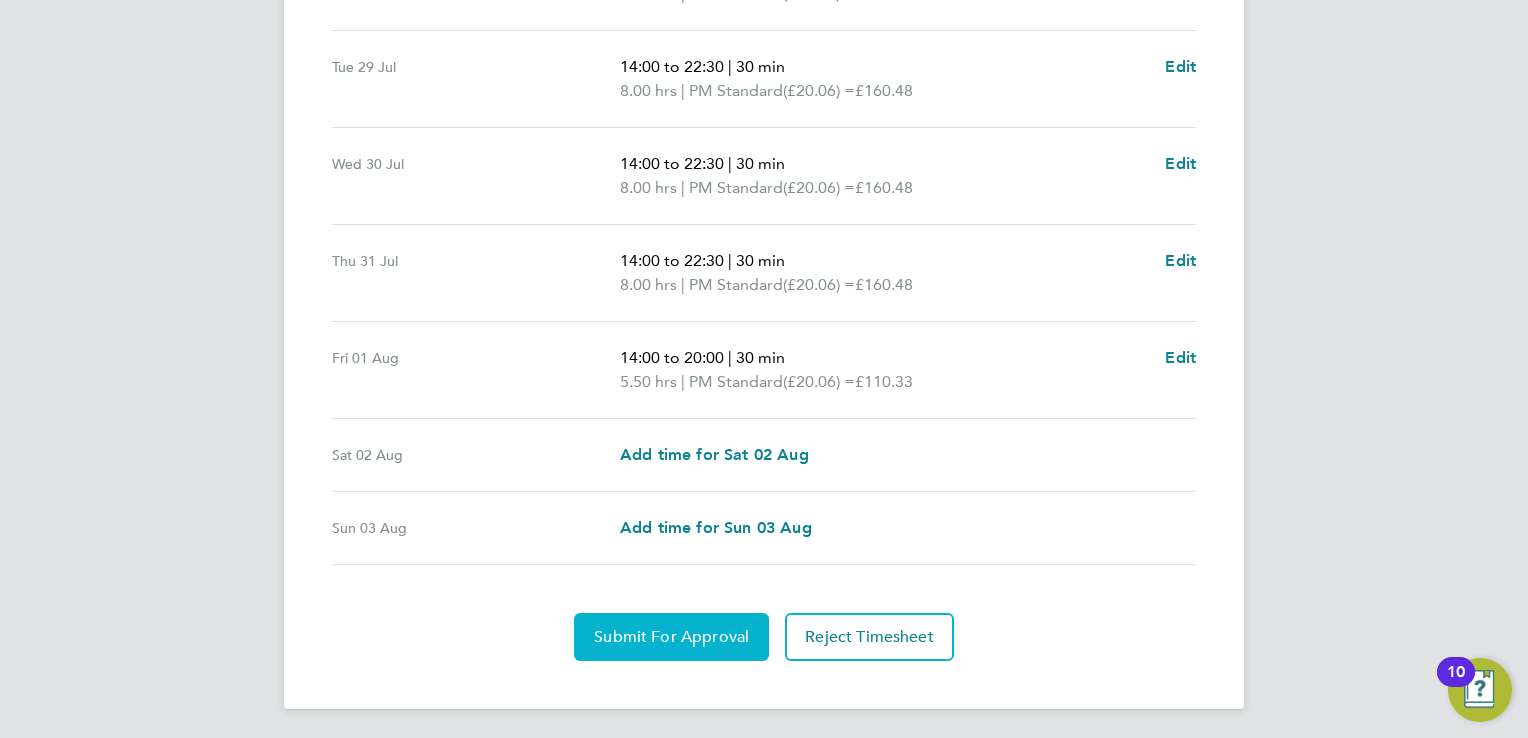 click on "Submit For Approval" 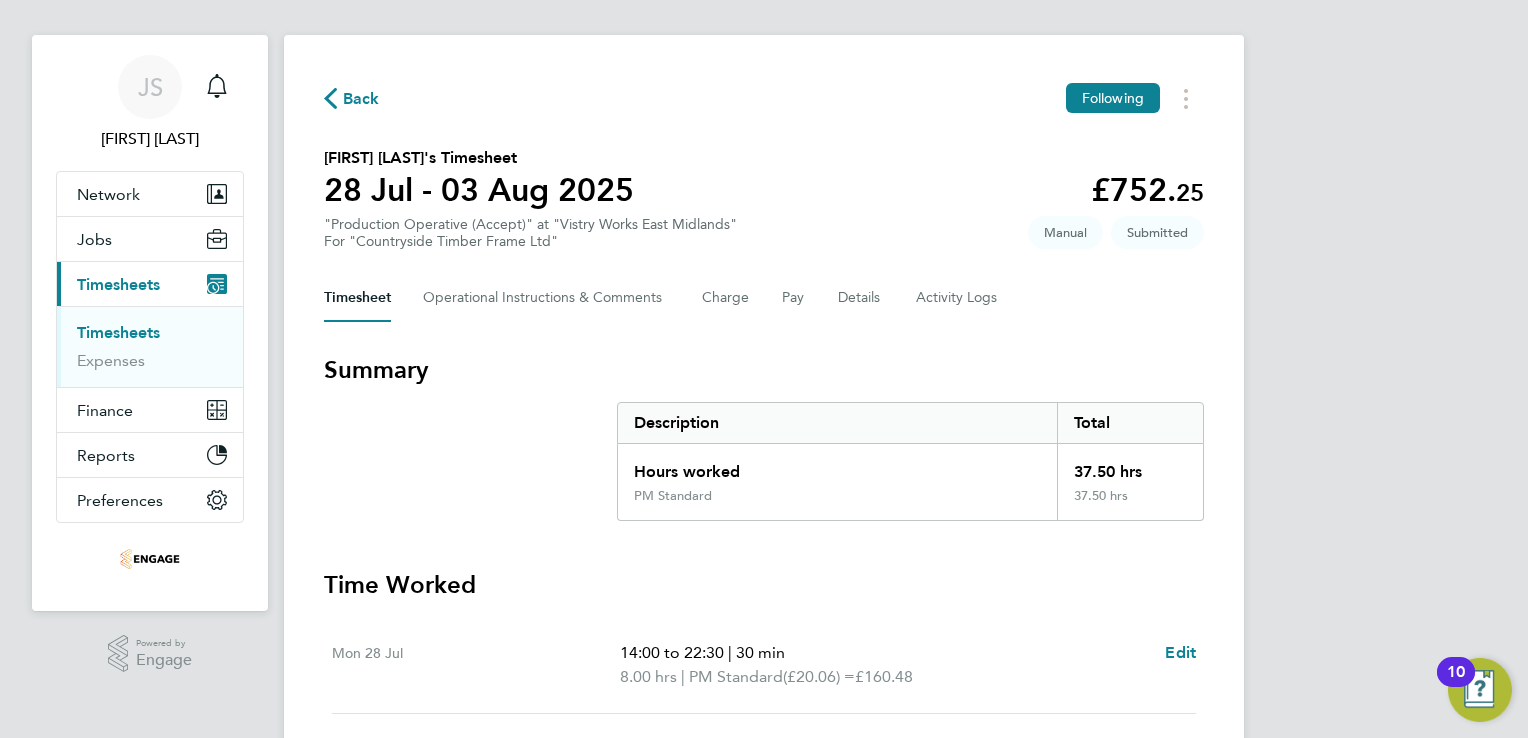 scroll, scrollTop: 0, scrollLeft: 0, axis: both 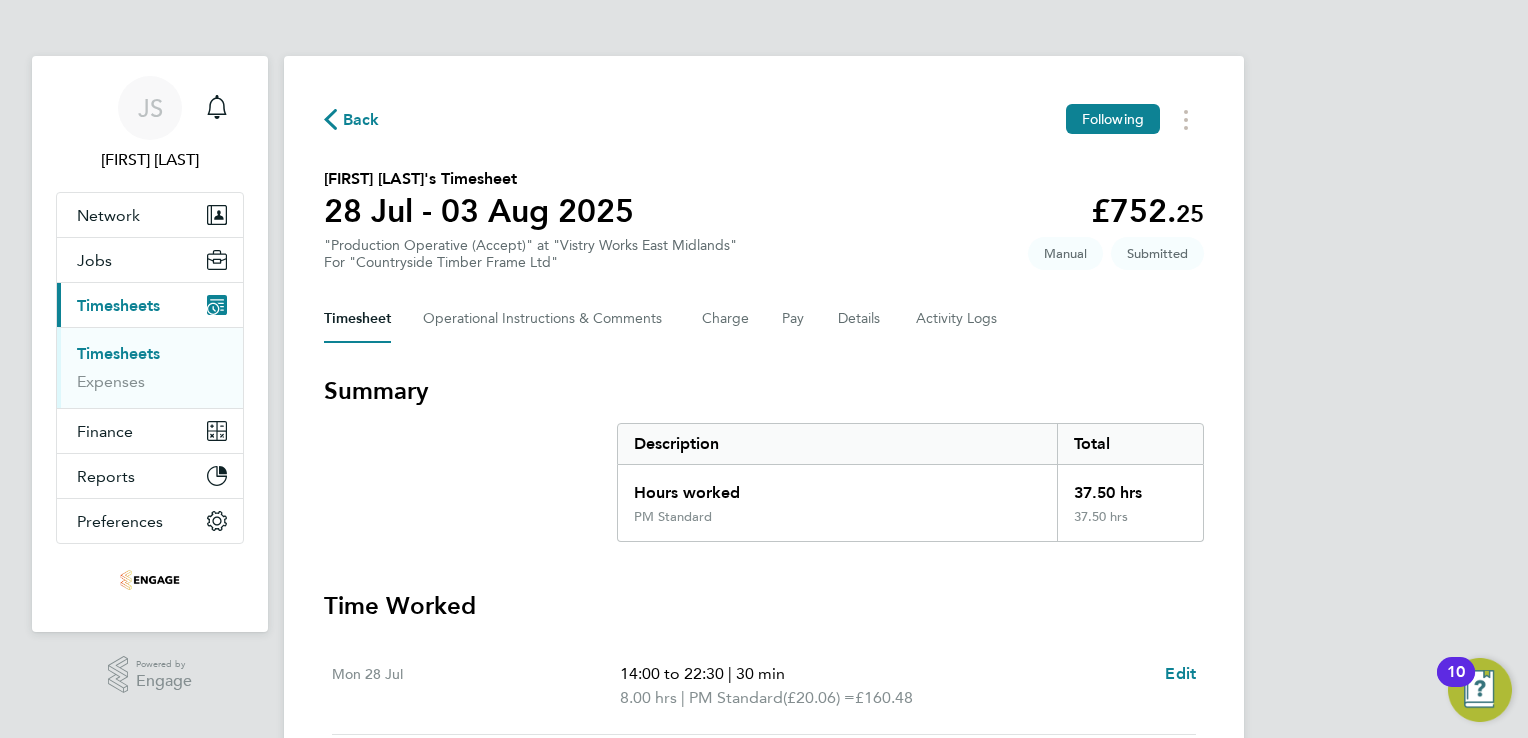 click on "Back" 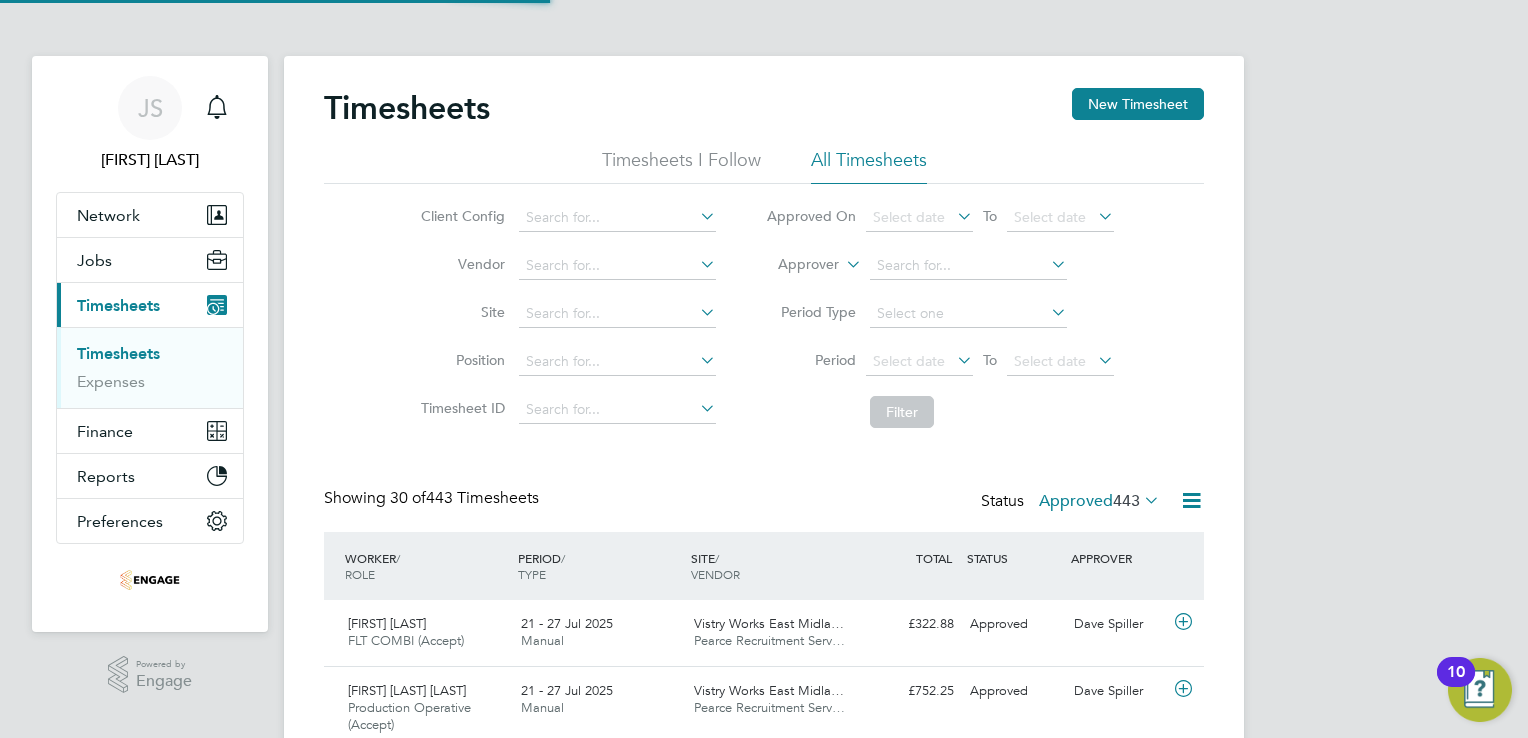 scroll, scrollTop: 9, scrollLeft: 10, axis: both 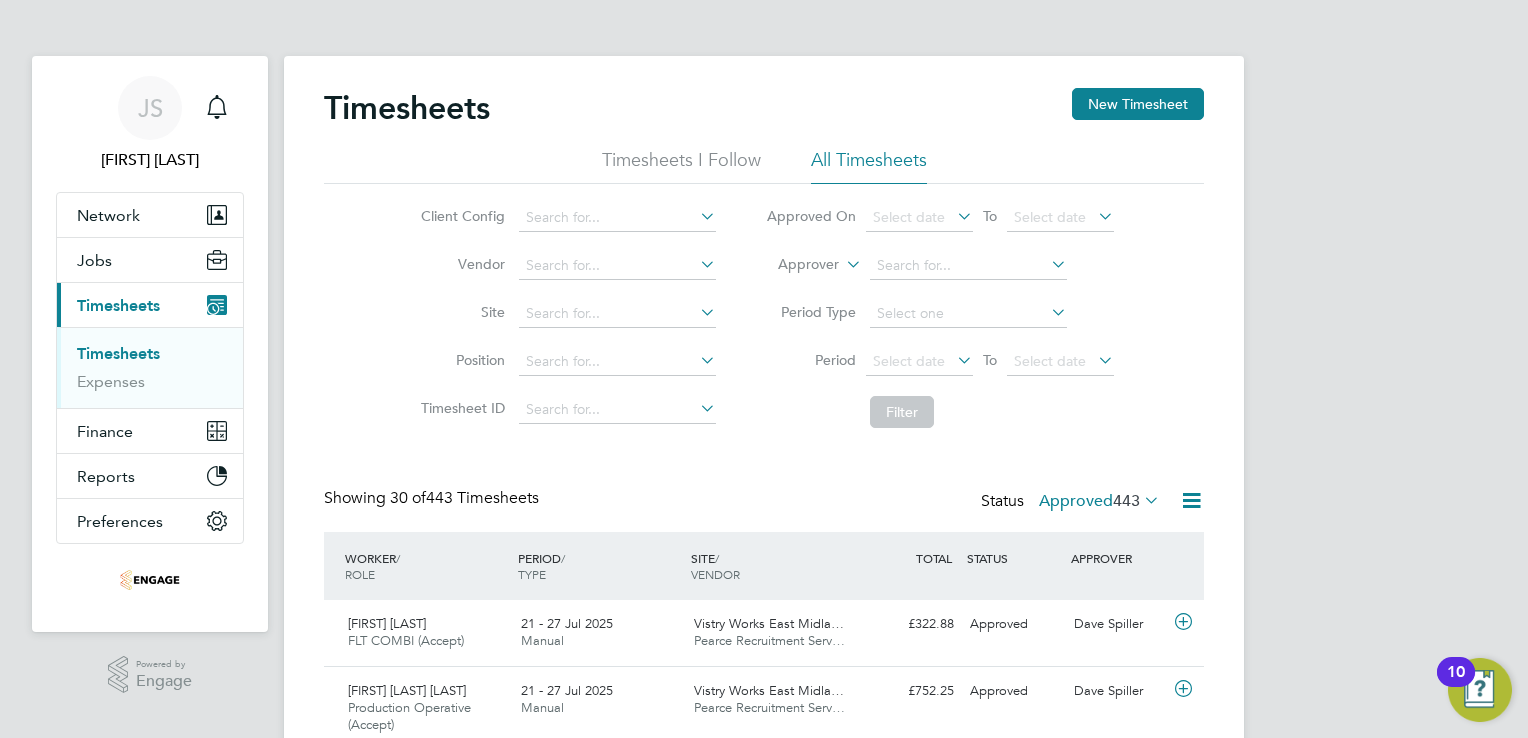 click on "Timesheets New Timesheet" 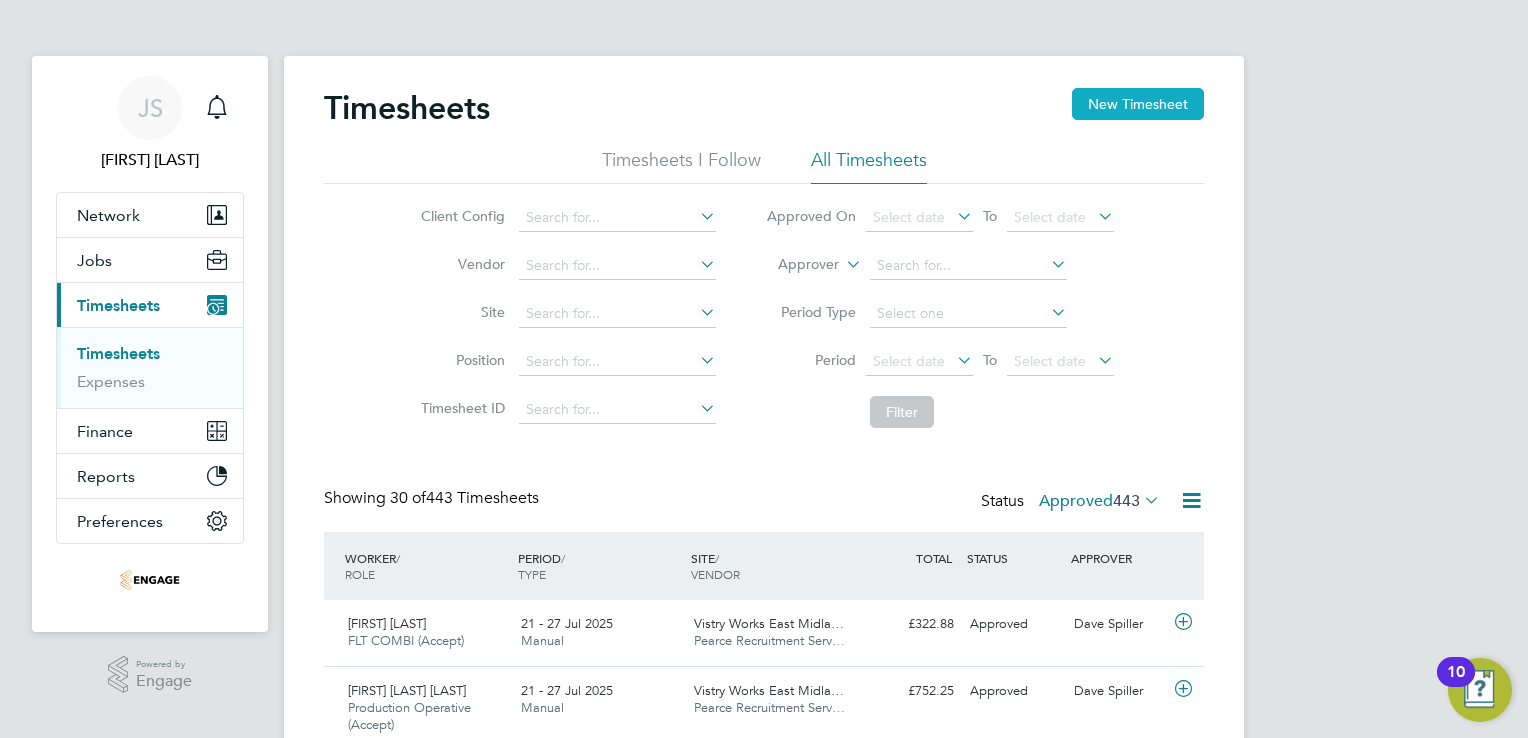 click on "New Timesheet" 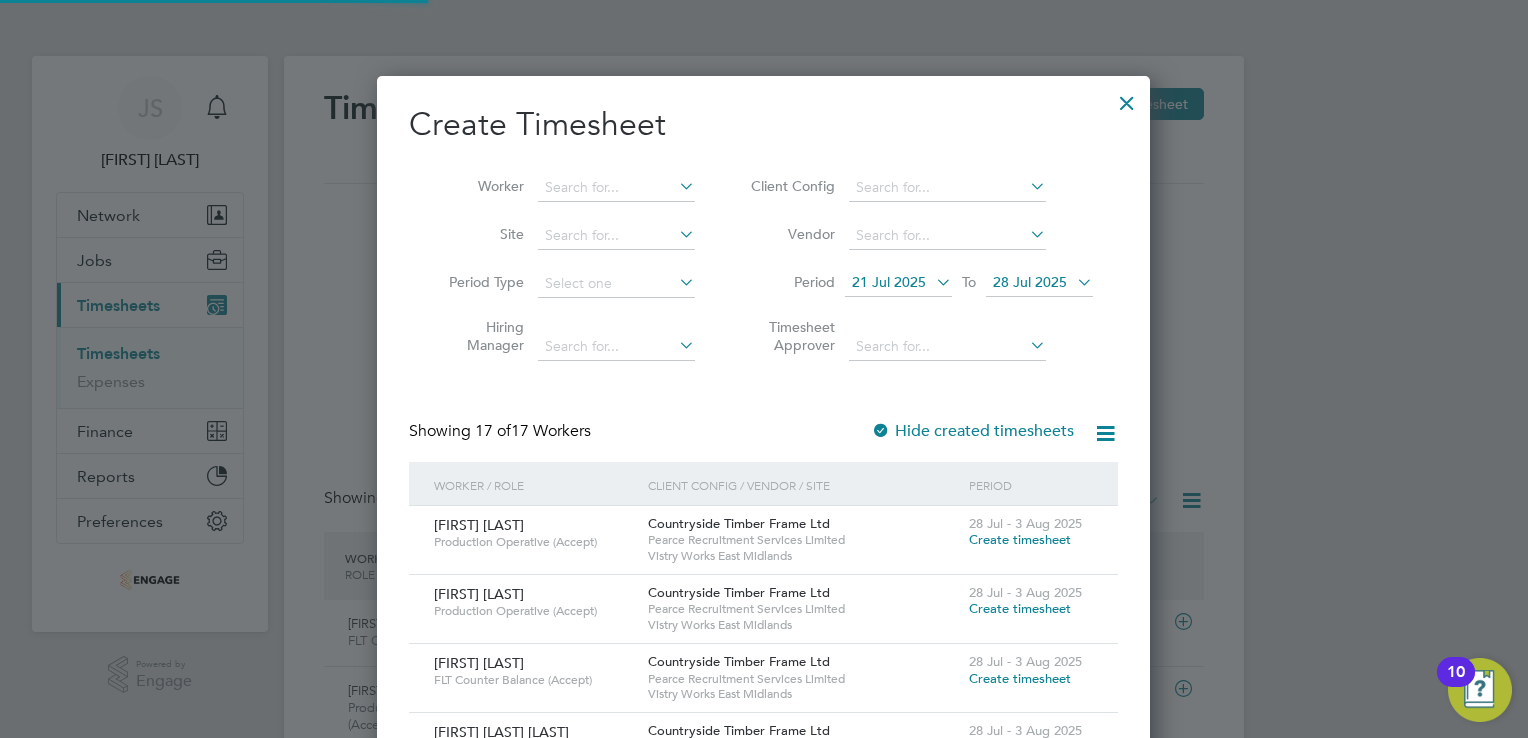click on "21 Jul 2025" at bounding box center (889, 282) 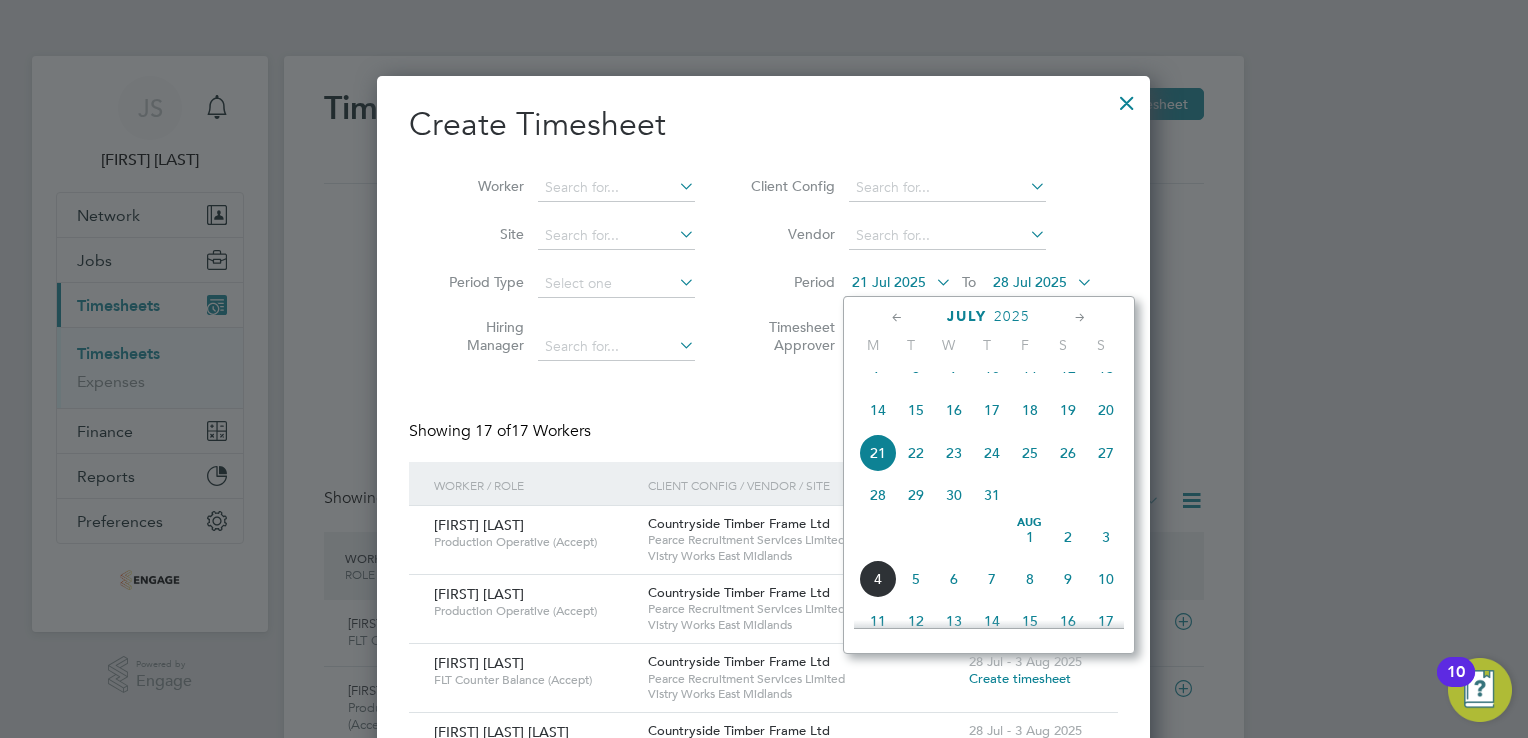 click on "28" 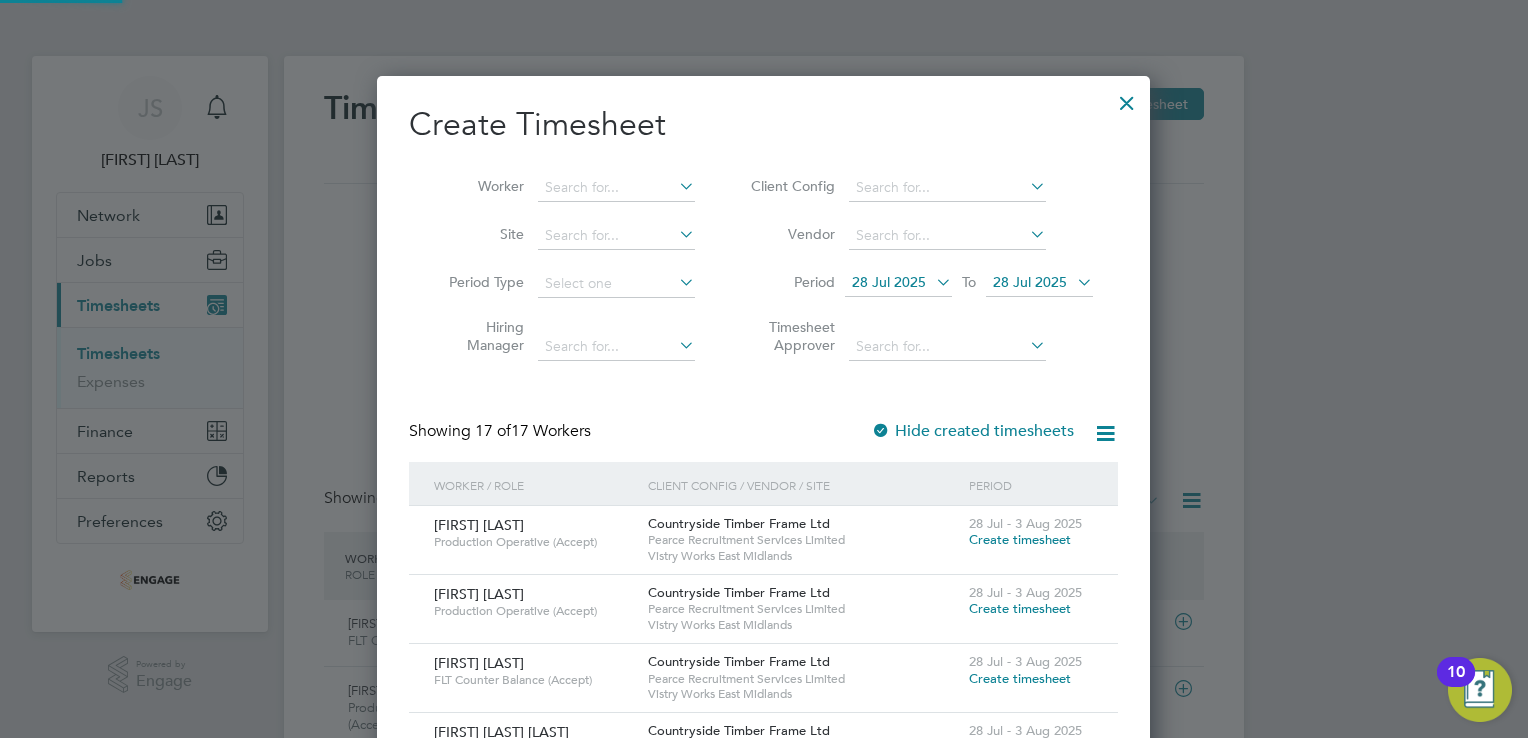 click on "Period
28 Jul 2025
To
28 Jul 2025" at bounding box center (919, 284) 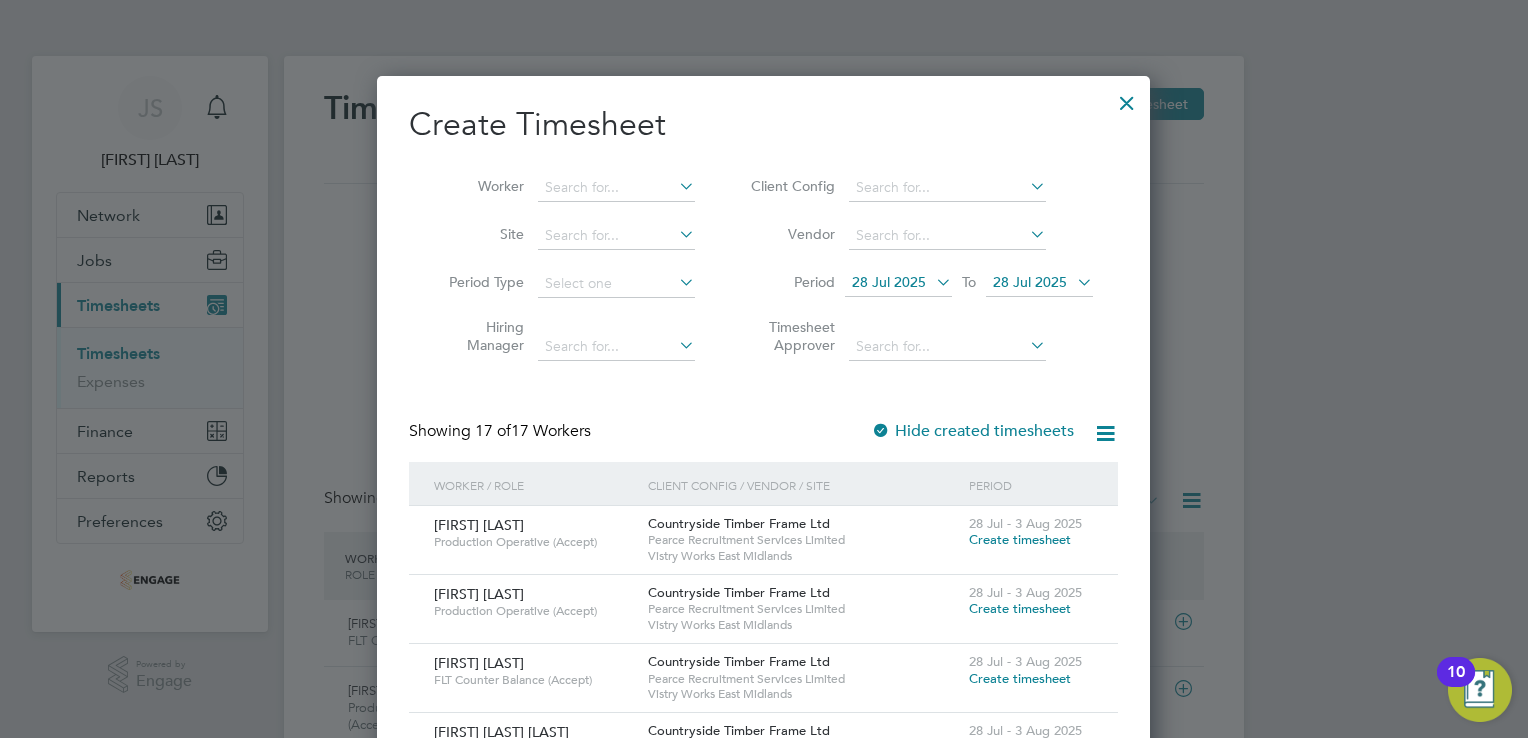 click on "28 Jul 2025" at bounding box center [1030, 282] 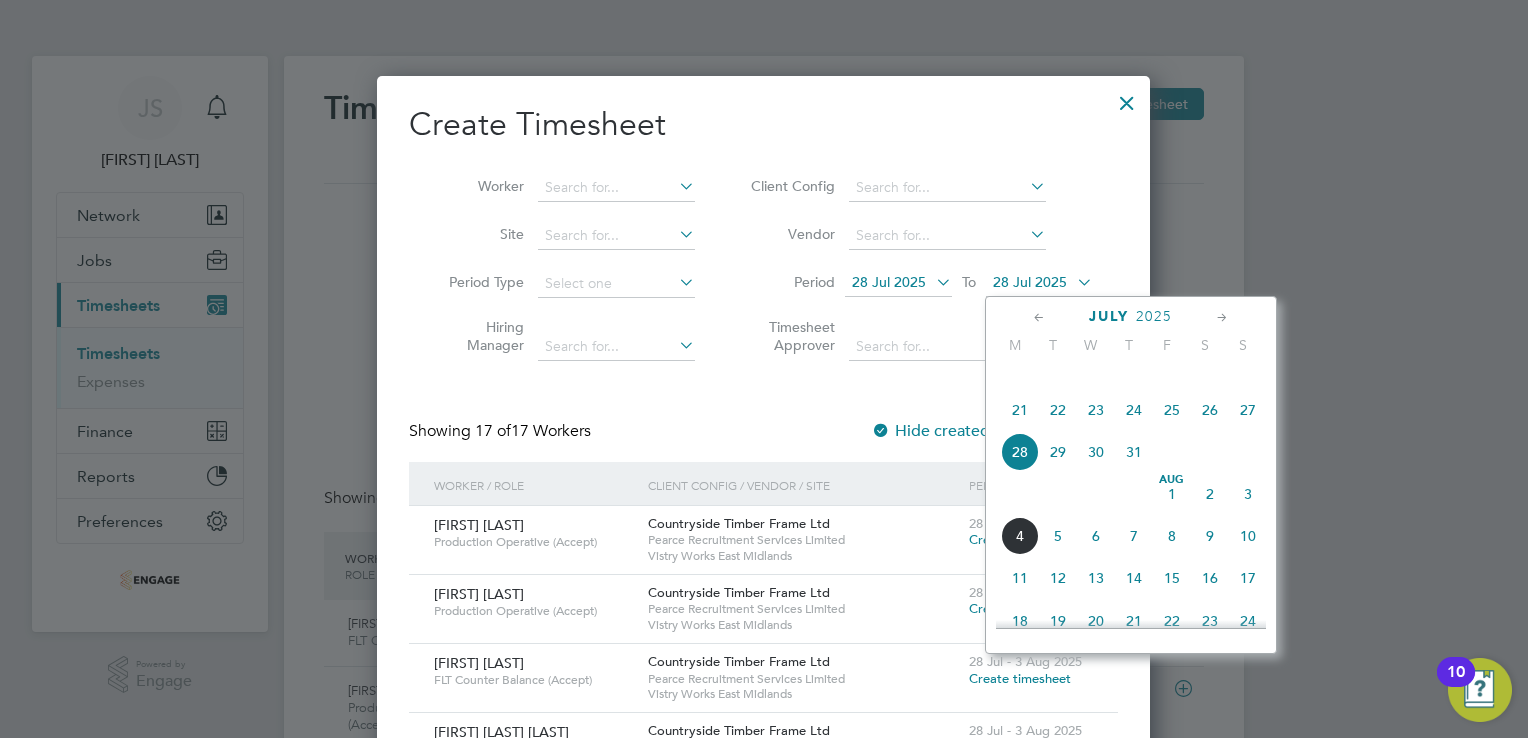click on "3" 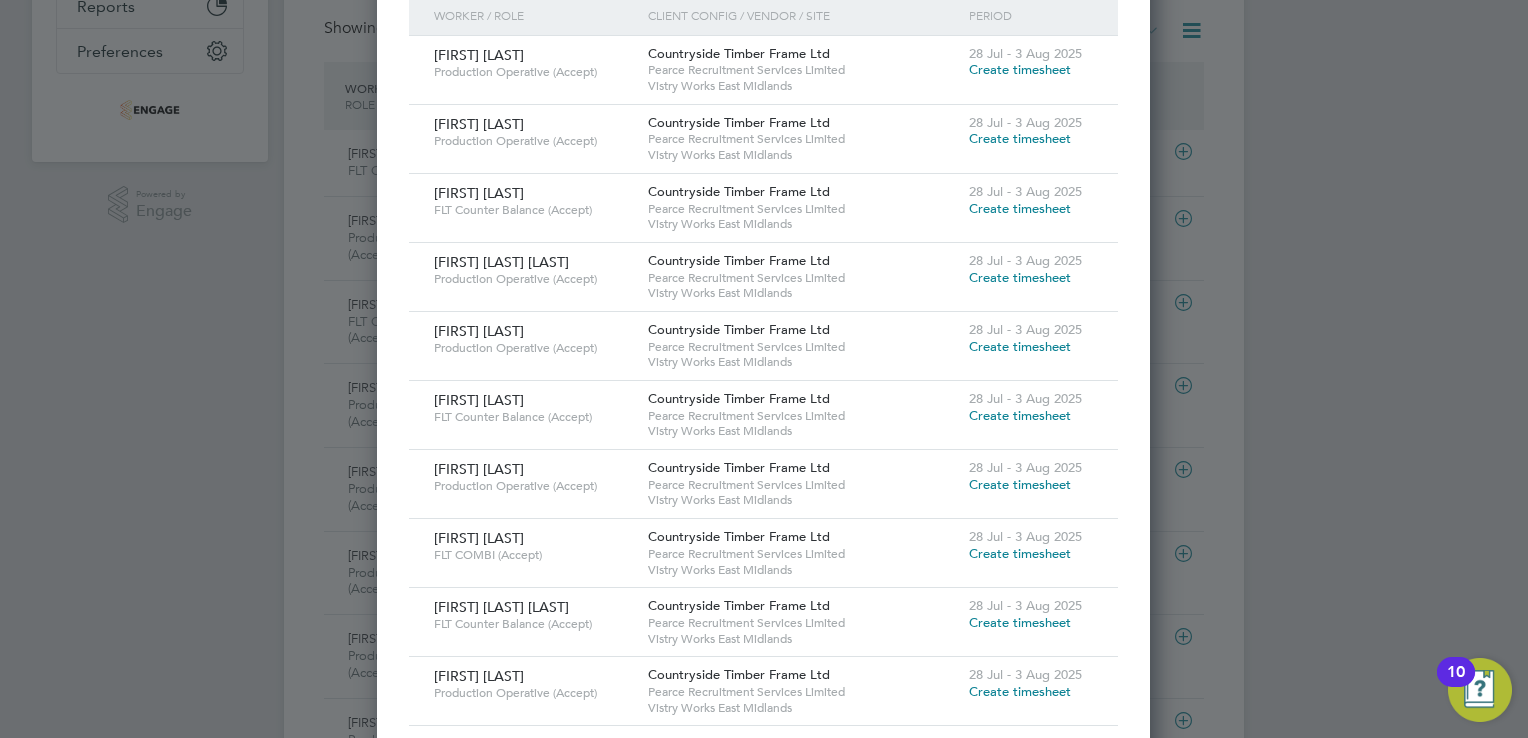 click on "Create timesheet" at bounding box center (1020, 415) 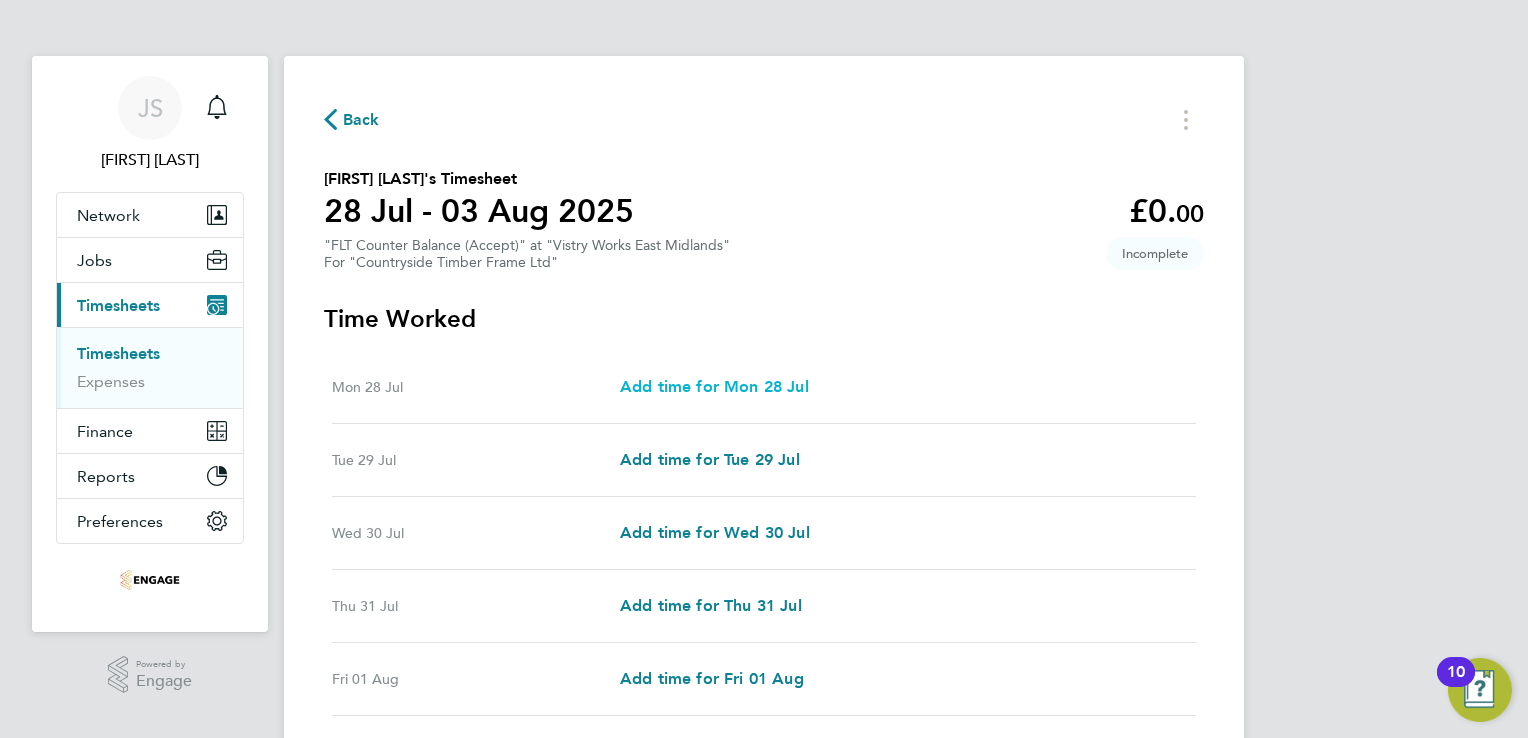 click on "Add time for Mon 28 Jul" at bounding box center [714, 386] 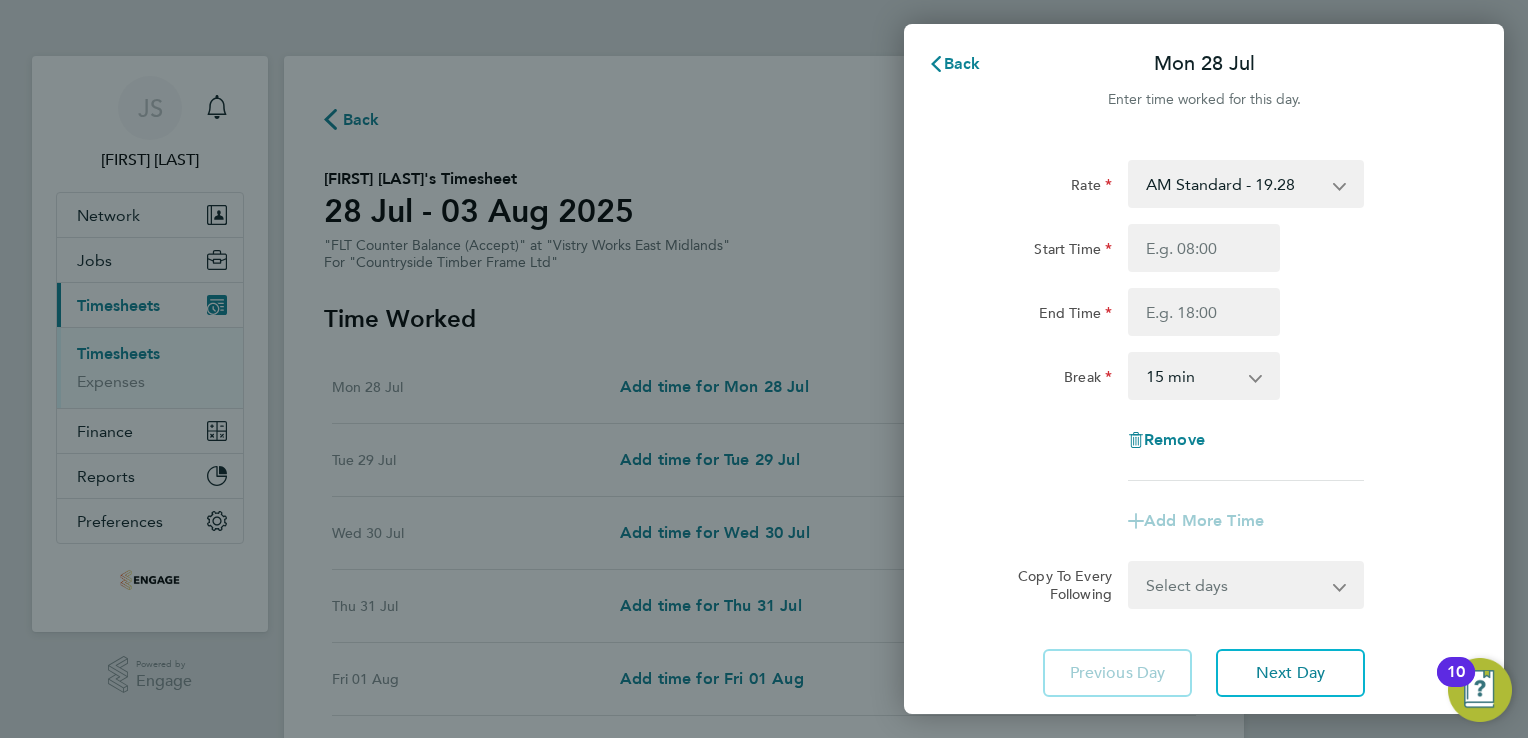 click on "AM Standard - 19.28   OT1 AM - 28.92   PM OT 1 - 31.52   PM Standard - 21.02   PM OT 2 - 42.03   OT2 AM - 38.56" at bounding box center (1234, 184) 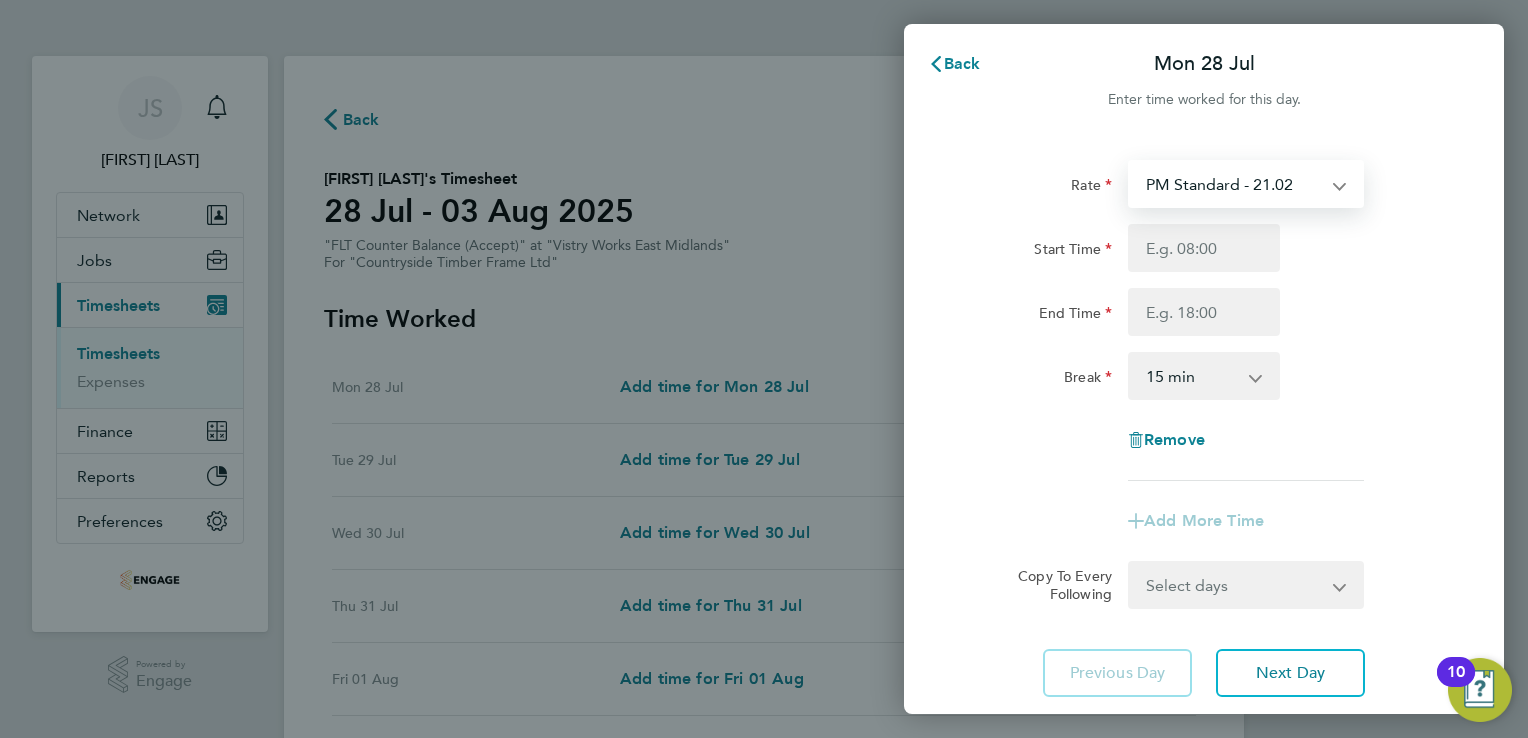 select on "15" 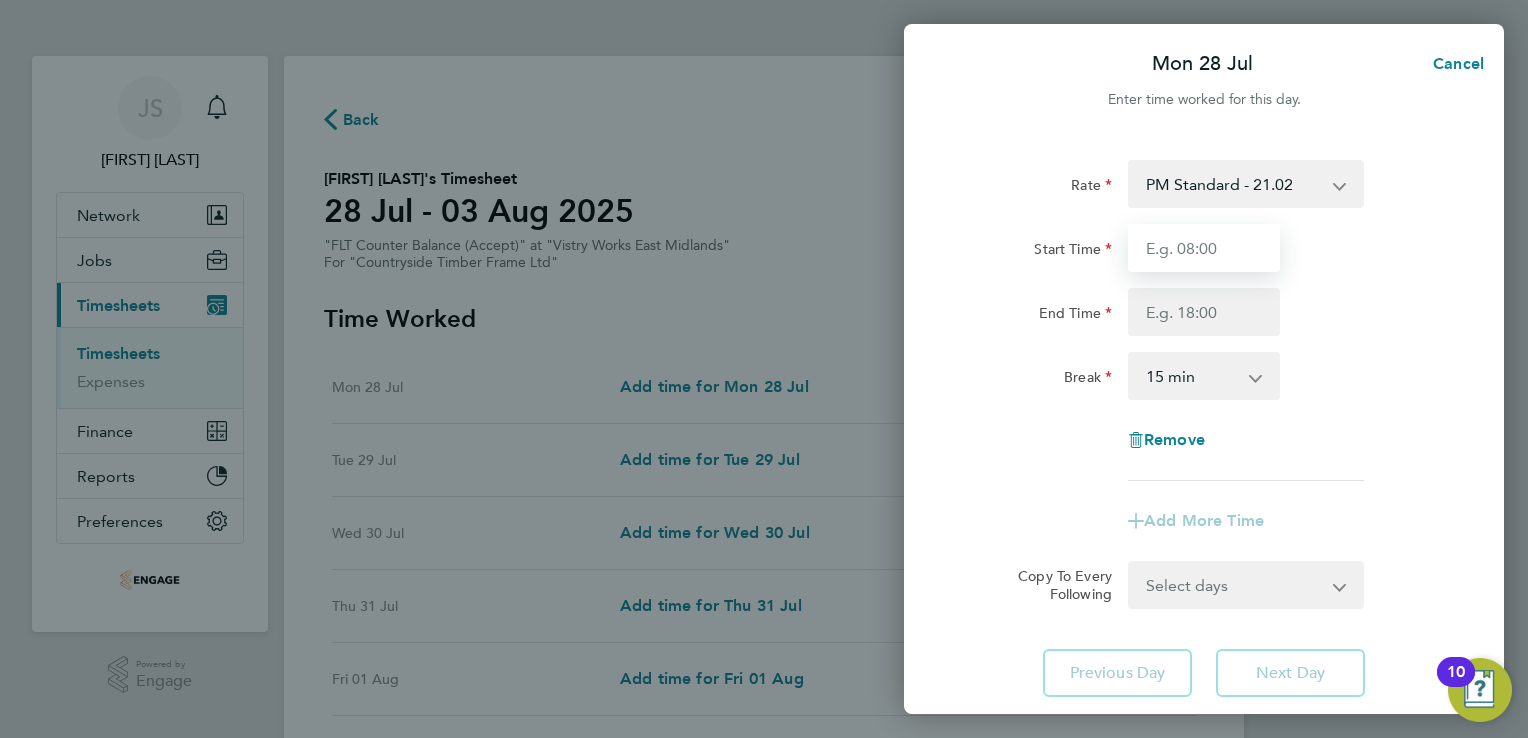 click on "Start Time" at bounding box center (1204, 248) 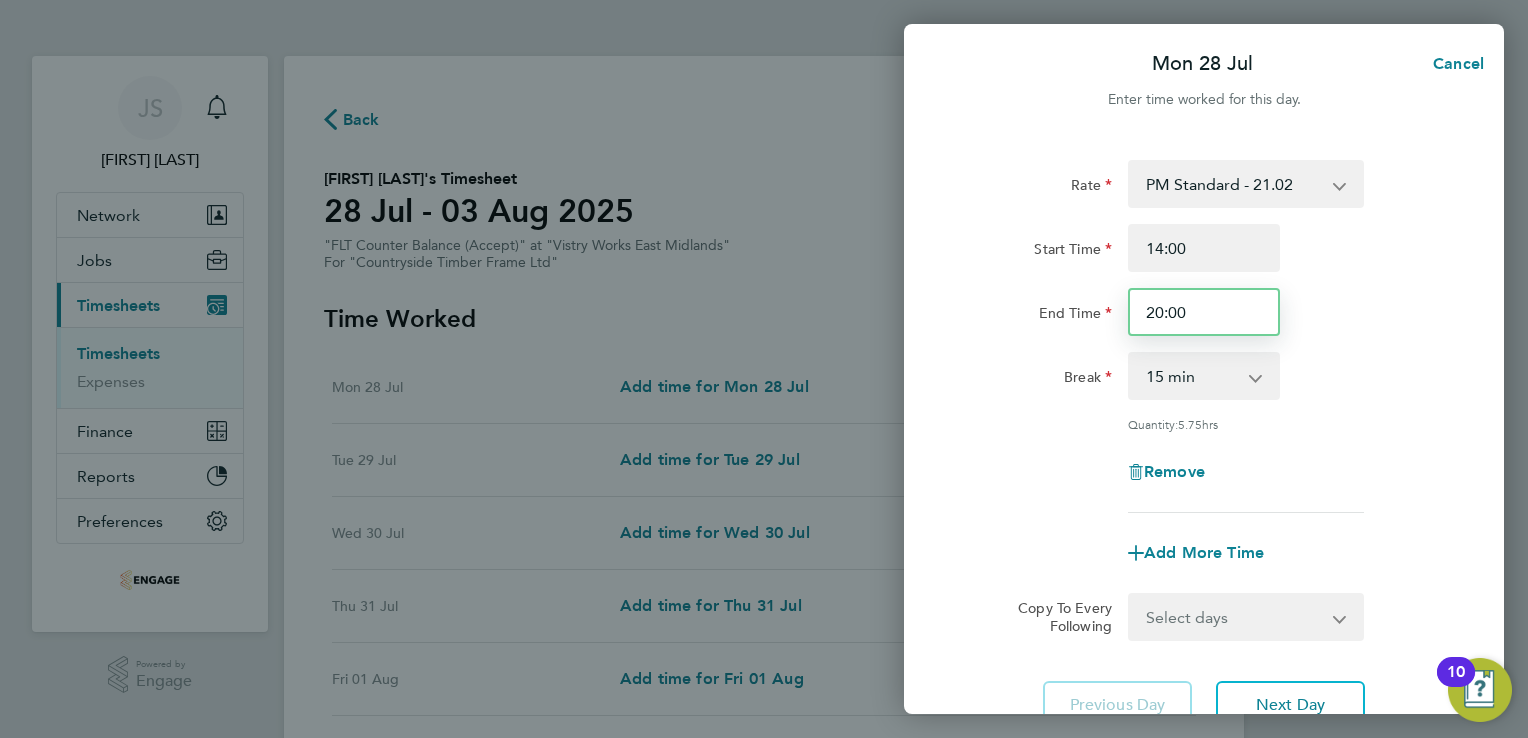 drag, startPoint x: 1193, startPoint y: 316, endPoint x: 1108, endPoint y: 302, distance: 86.145226 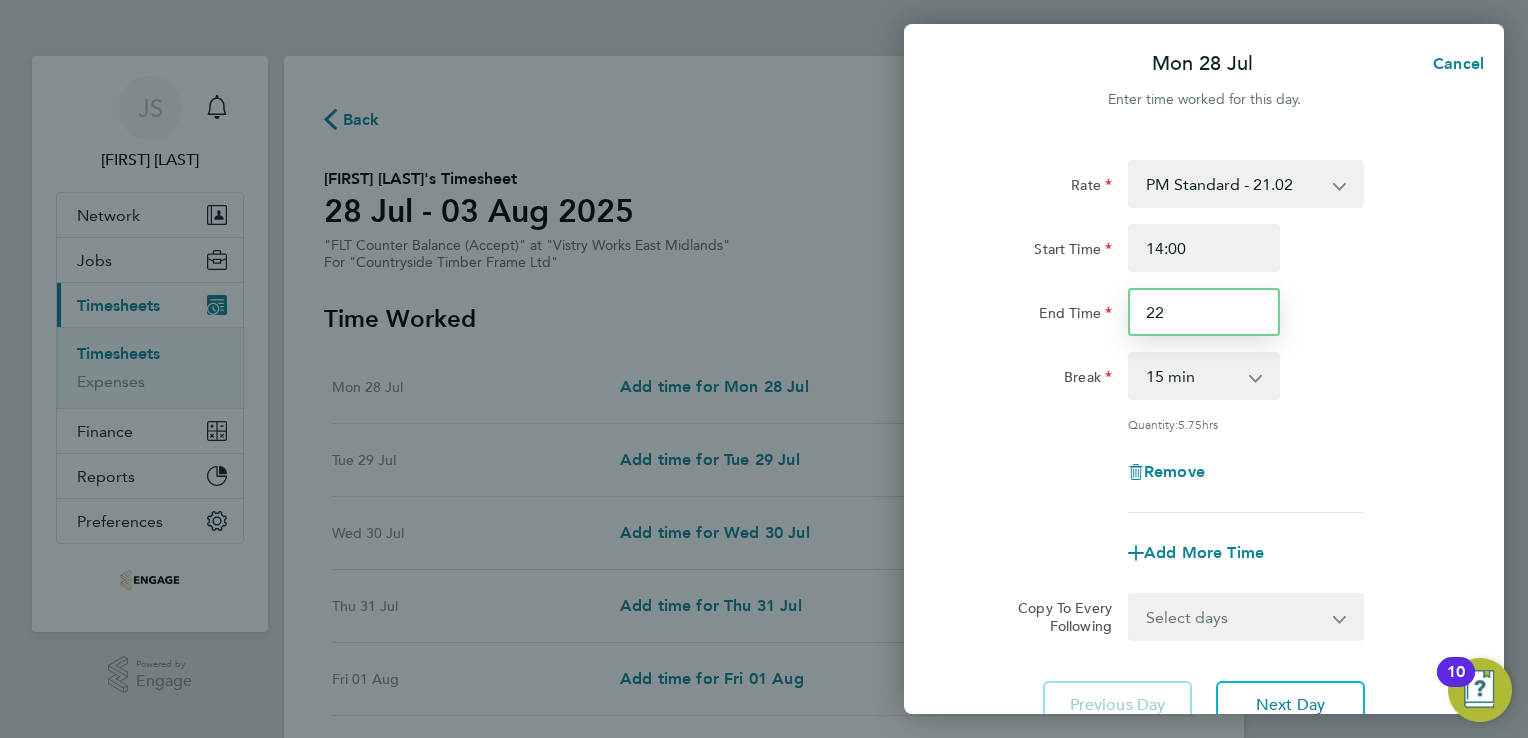 type on "22:30" 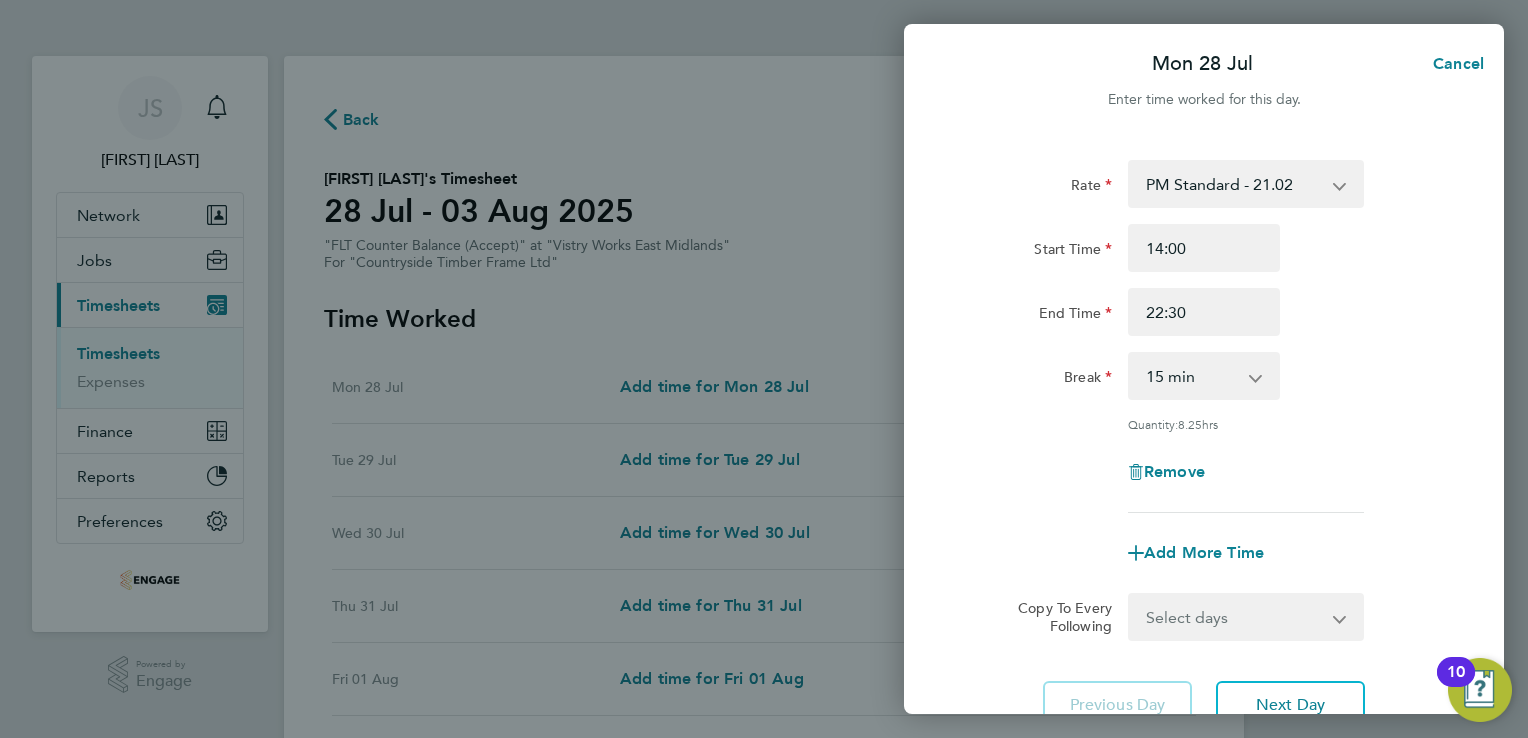 click on "0 min   15 min   30 min   45 min   60 min   75 min   90 min" at bounding box center [1192, 376] 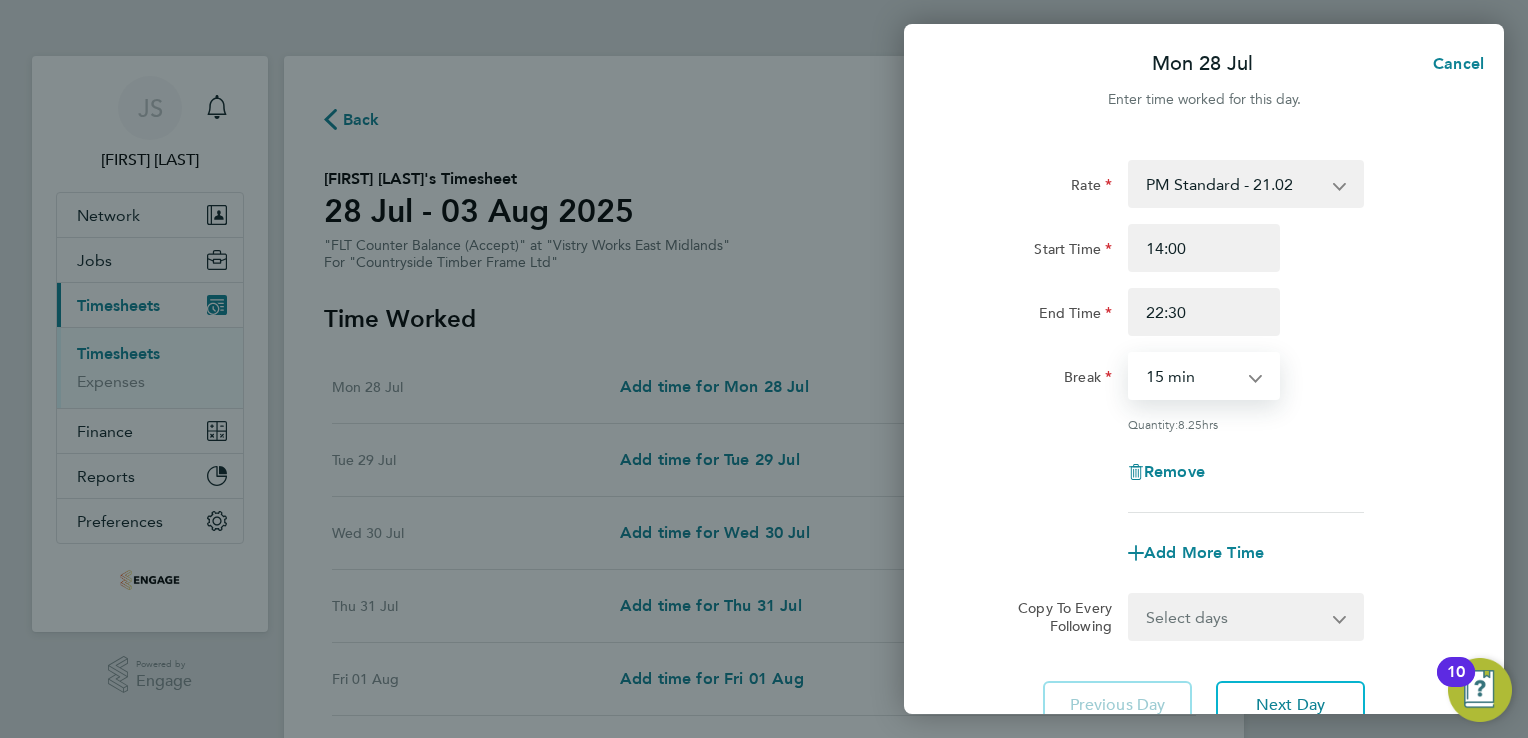 select on "30" 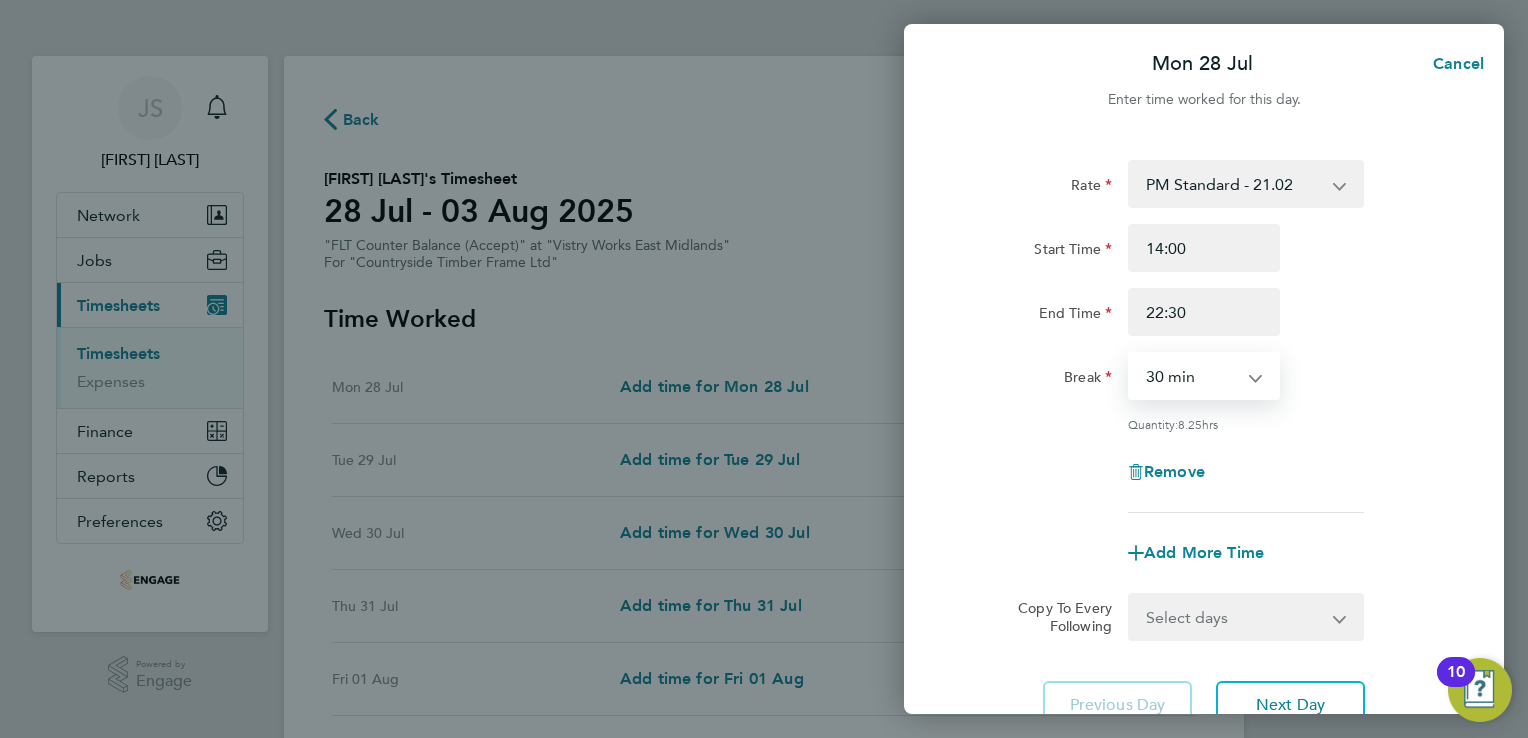 click on "0 min   15 min   30 min   45 min   60 min   75 min   90 min" at bounding box center (1192, 376) 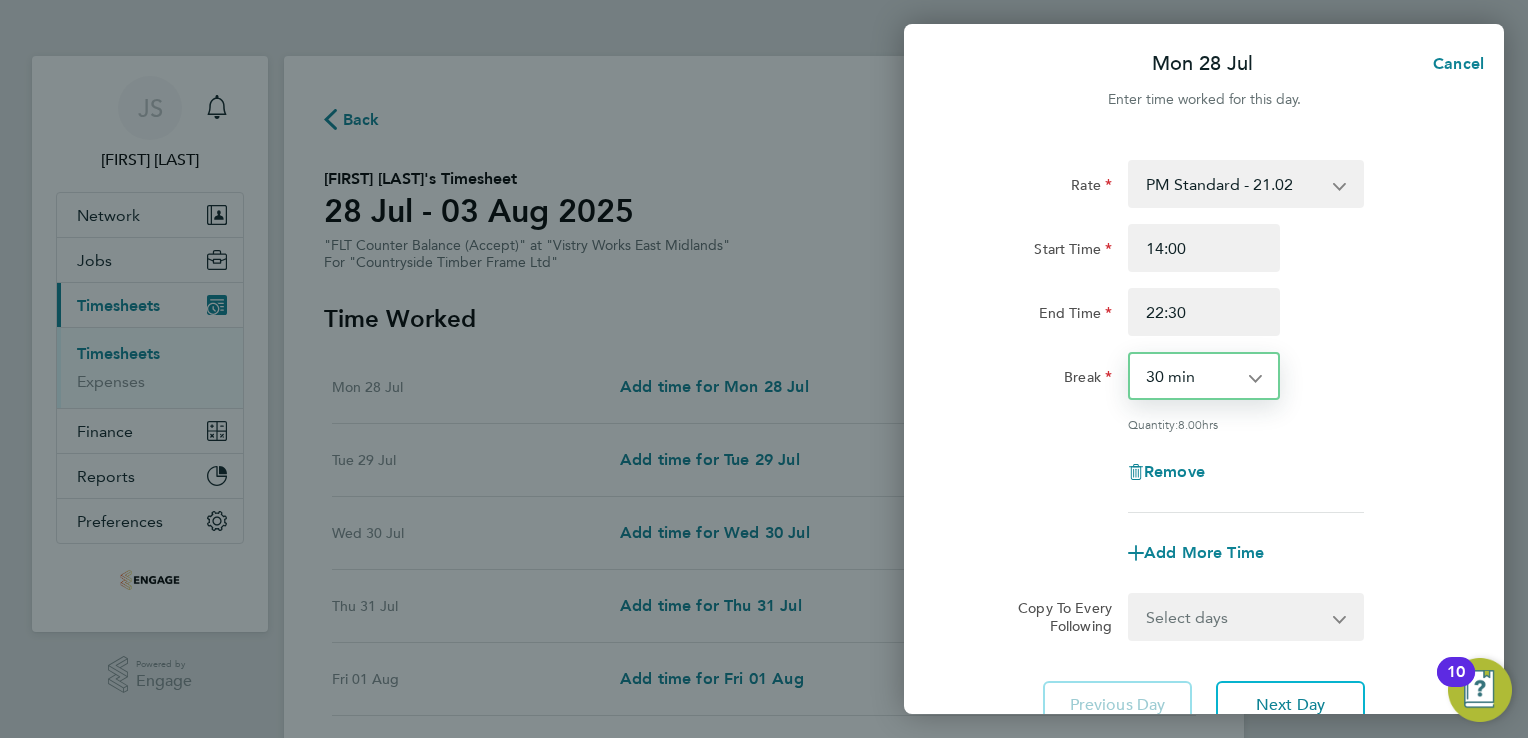 click on "Select days   Day   Weekday (Mon-Fri)   Weekend (Sat-Sun)   Tuesday   Wednesday   Thursday   Friday   Saturday   Sunday" at bounding box center (1235, 617) 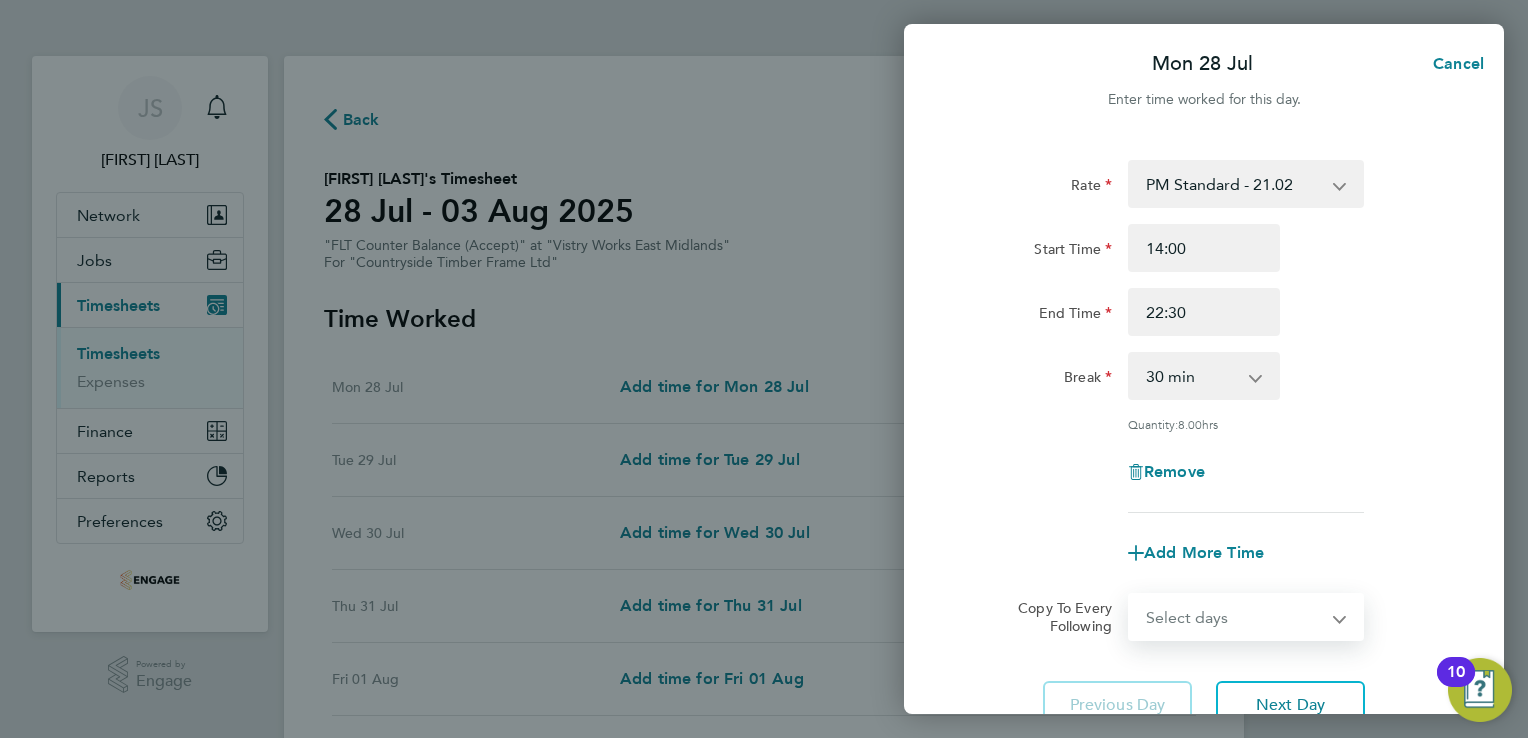 select on "WEEKDAY" 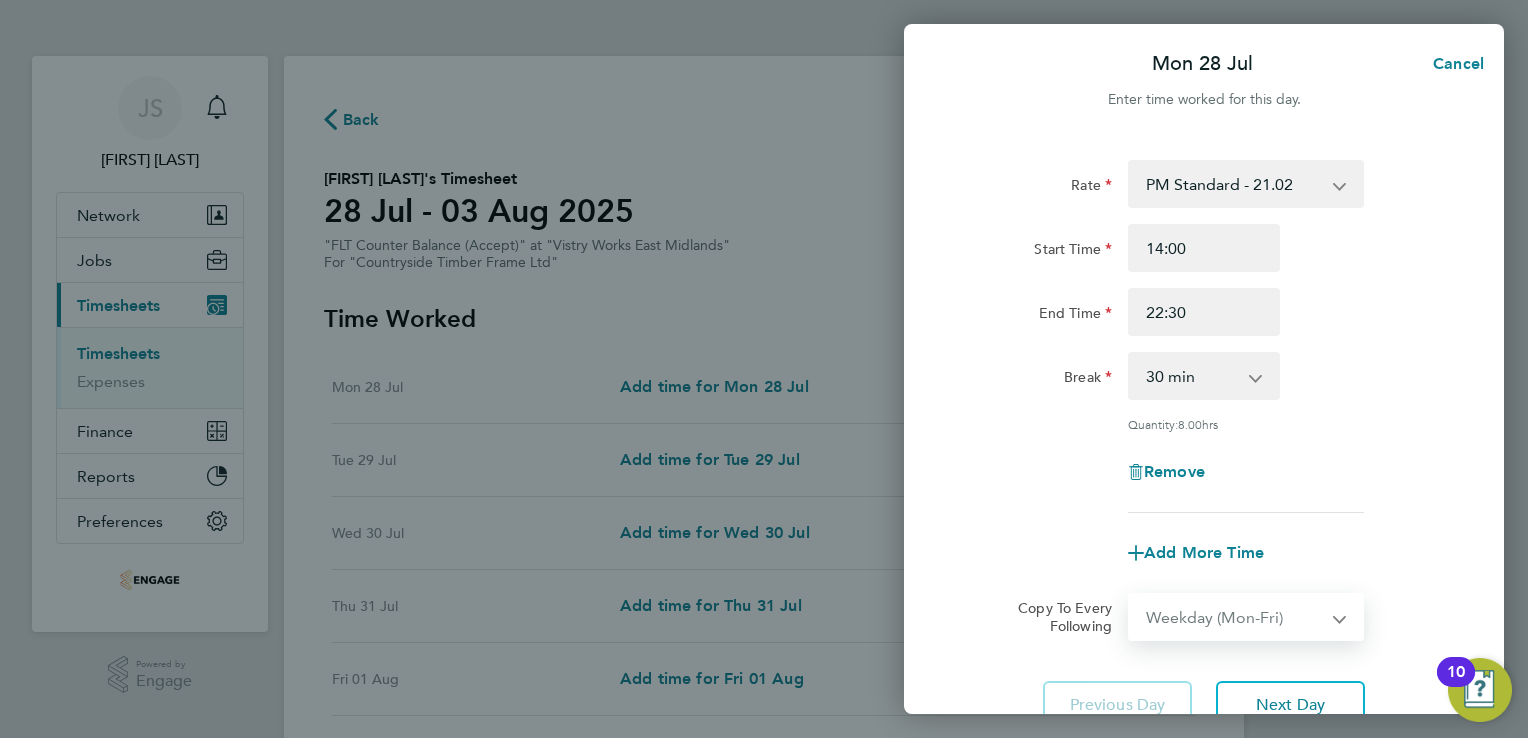 click on "Select days   Day   Weekday (Mon-Fri)   Weekend (Sat-Sun)   Tuesday   Wednesday   Thursday   Friday   Saturday   Sunday" at bounding box center (1235, 617) 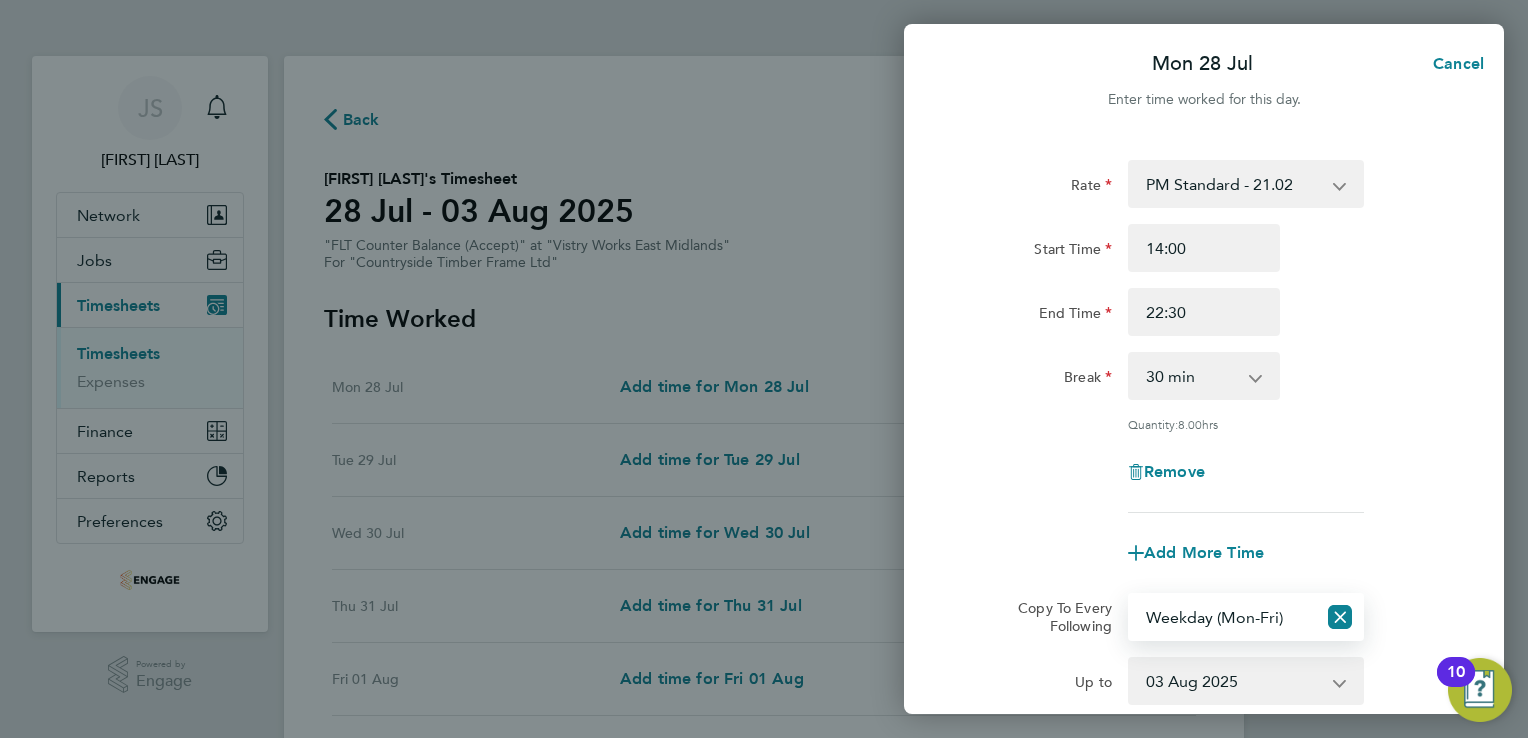 click on "29 Jul 2025   30 Jul 2025   31 Jul 2025   01 Aug 2025   02 Aug 2025   03 Aug 2025" at bounding box center [1234, 681] 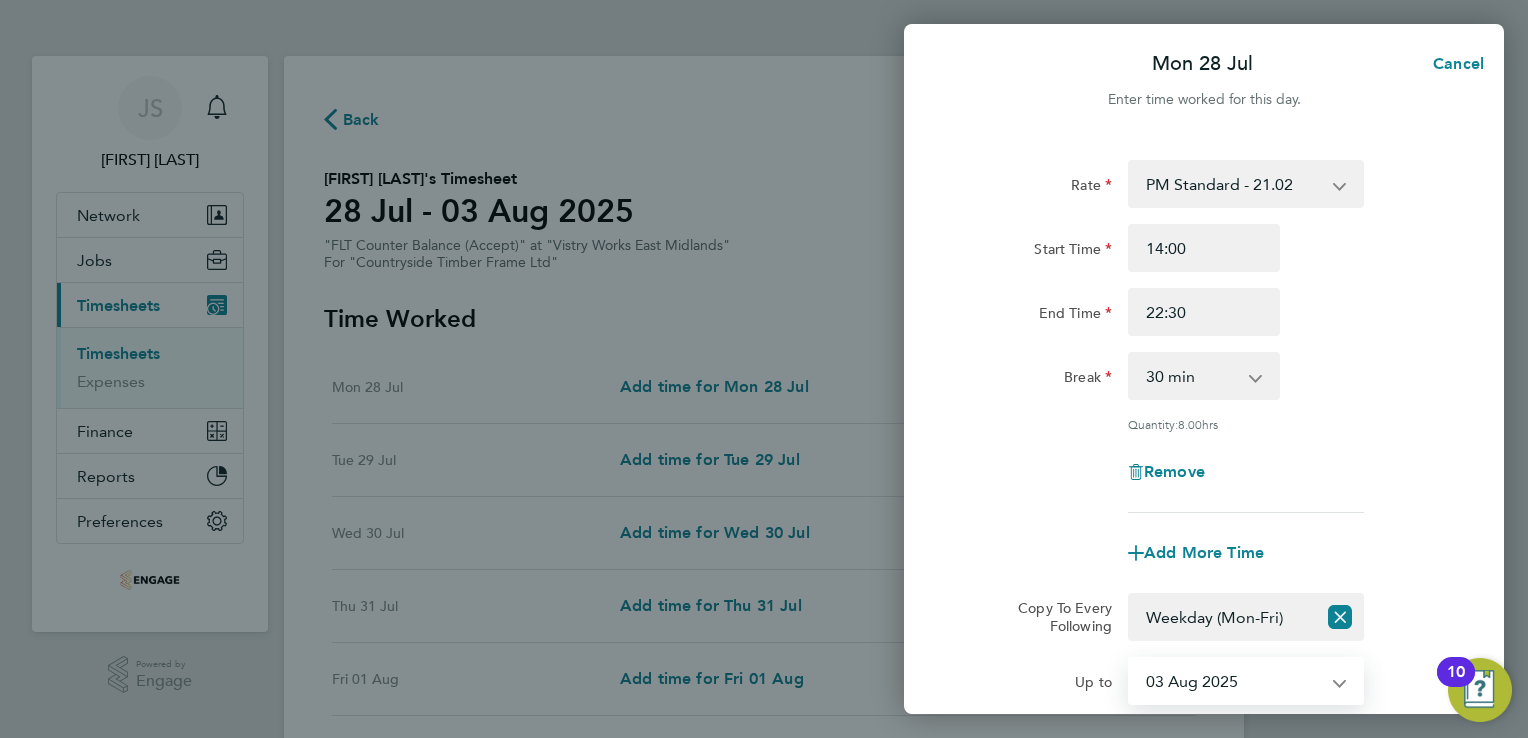 select on "2025-07-31" 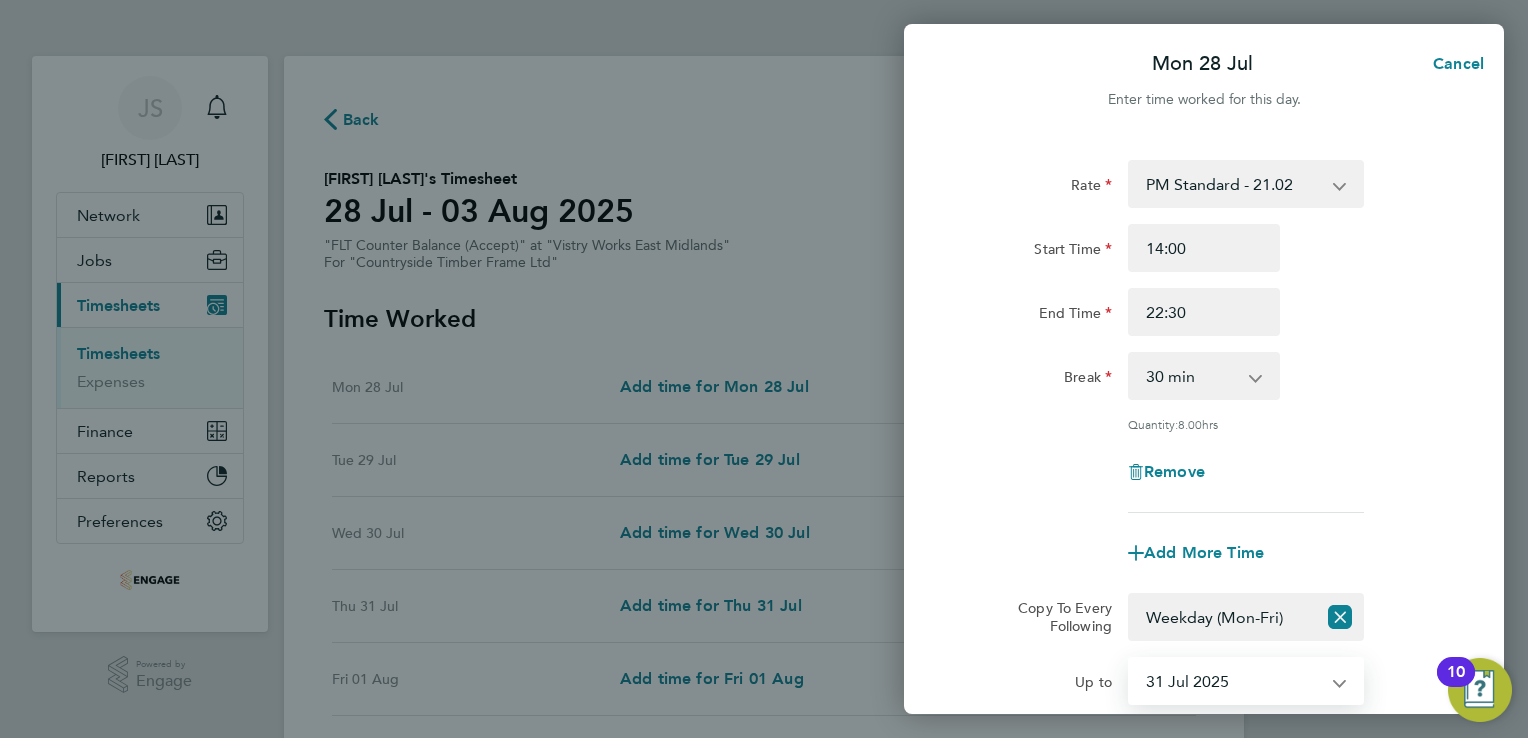 click on "29 Jul 2025   30 Jul 2025   31 Jul 2025   01 Aug 2025   02 Aug 2025   03 Aug 2025" at bounding box center (1234, 681) 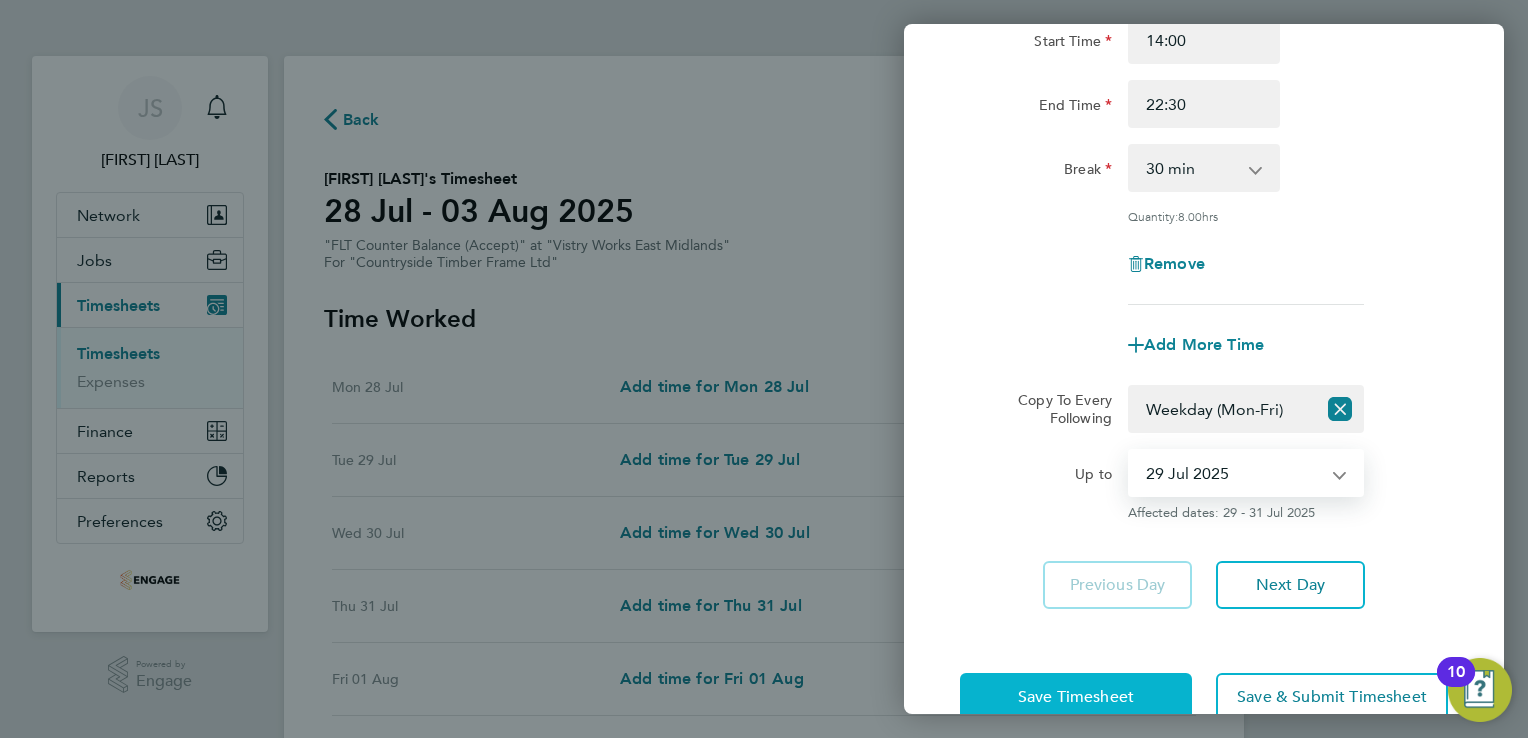 click on "Save Timesheet" 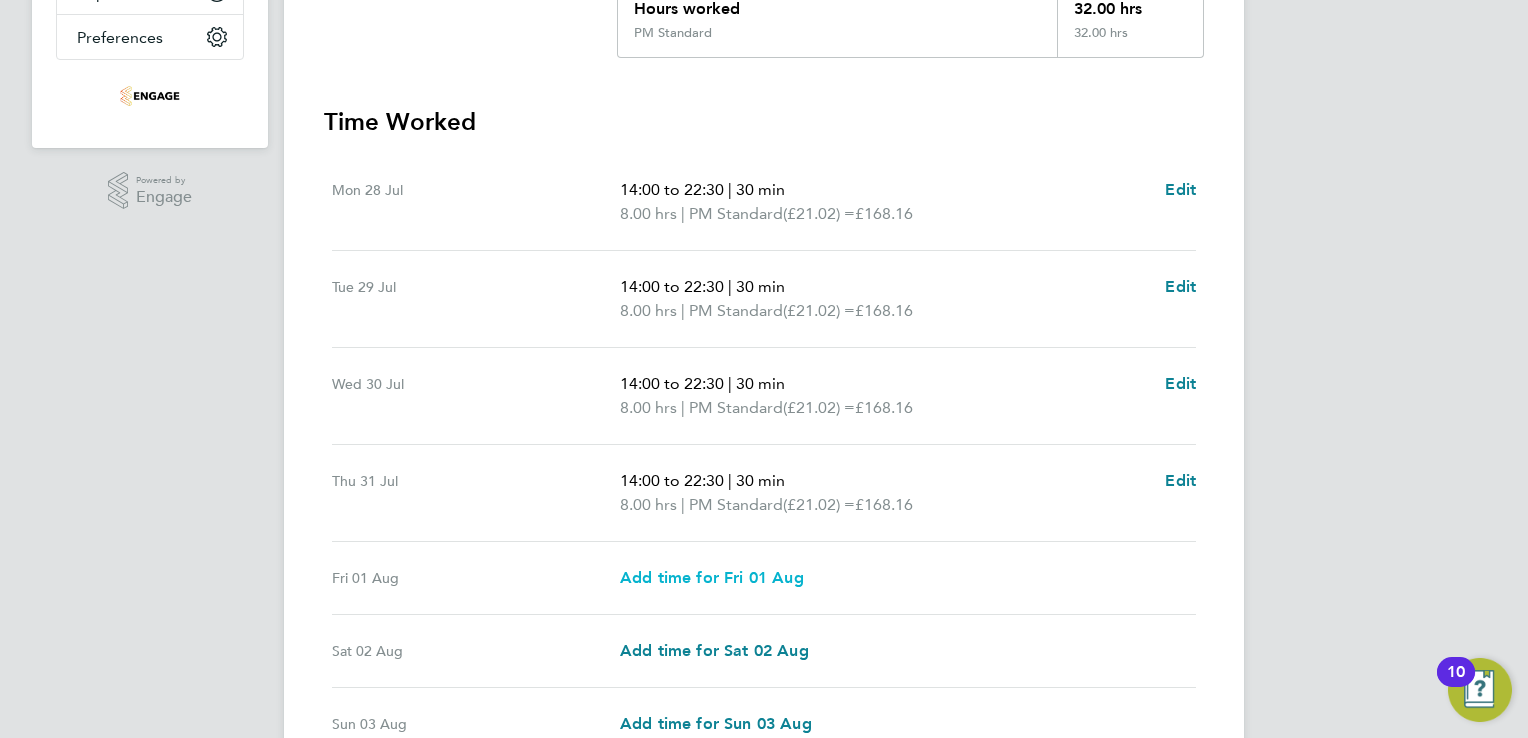 click on "Add time for Fri 01 Aug" at bounding box center [712, 577] 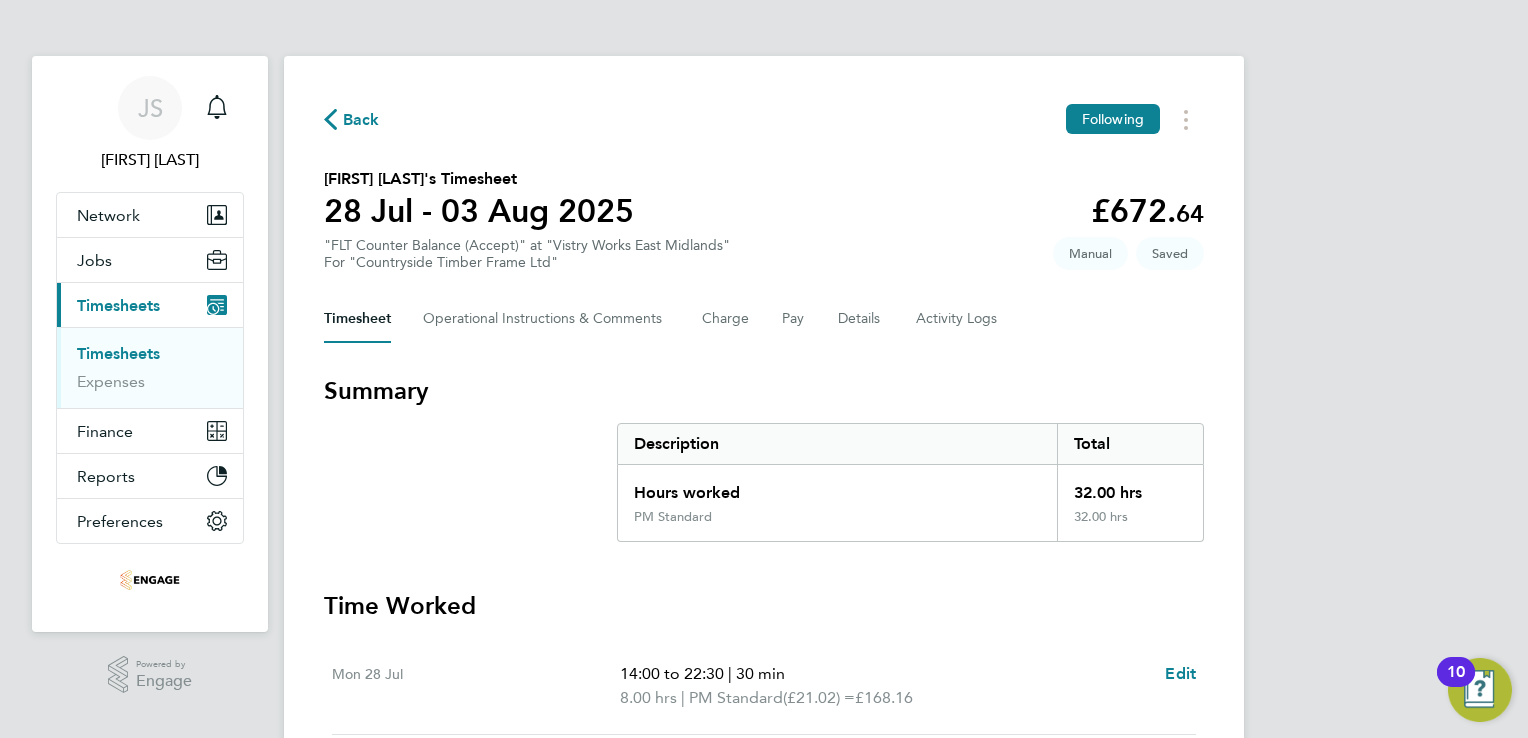 select on "15" 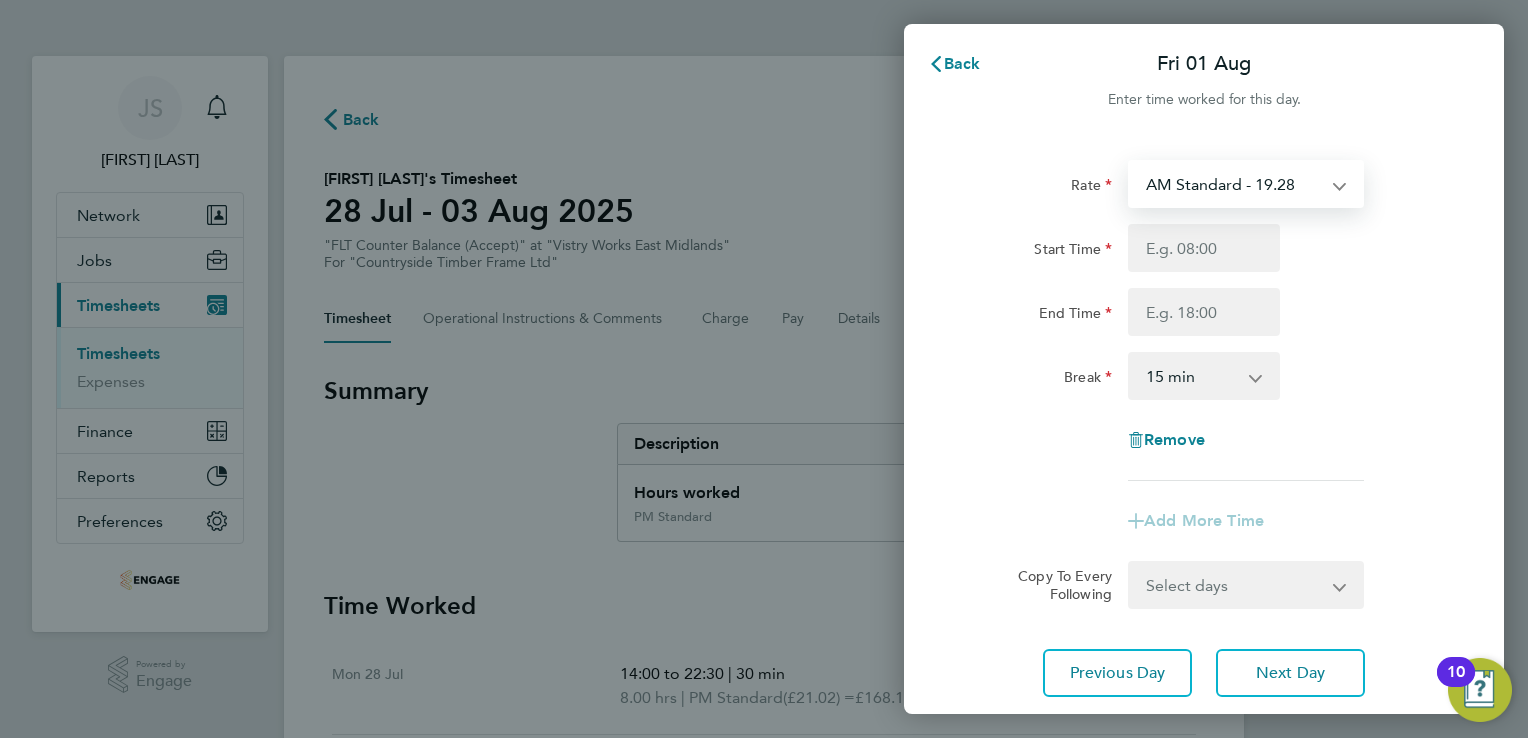 click on "AM Standard - 19.28   OT1 AM - 28.92   PM OT 1 - 31.52   PM Standard - 21.02   PM OT 2 - 42.03   OT2 AM - 38.56" at bounding box center (1234, 184) 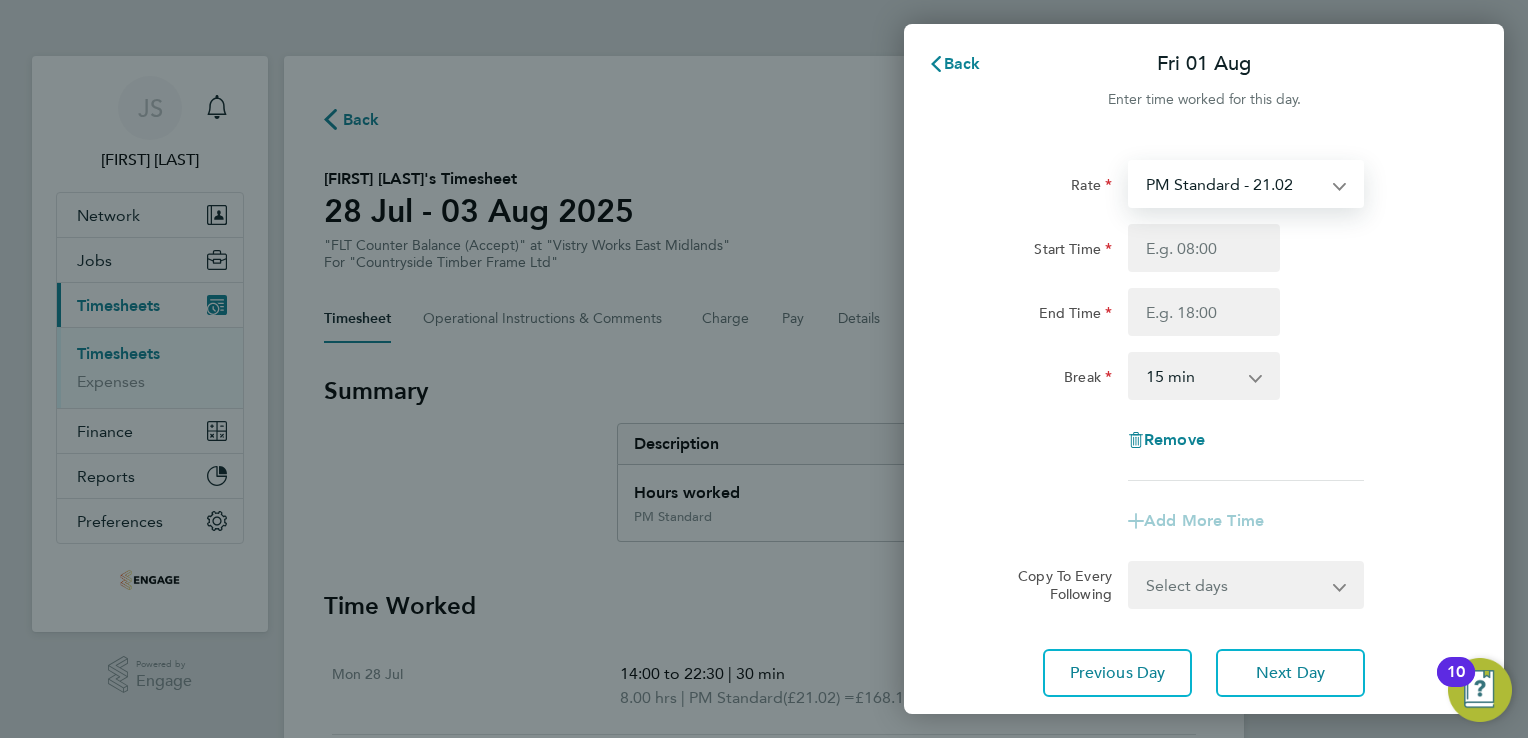 select on "15" 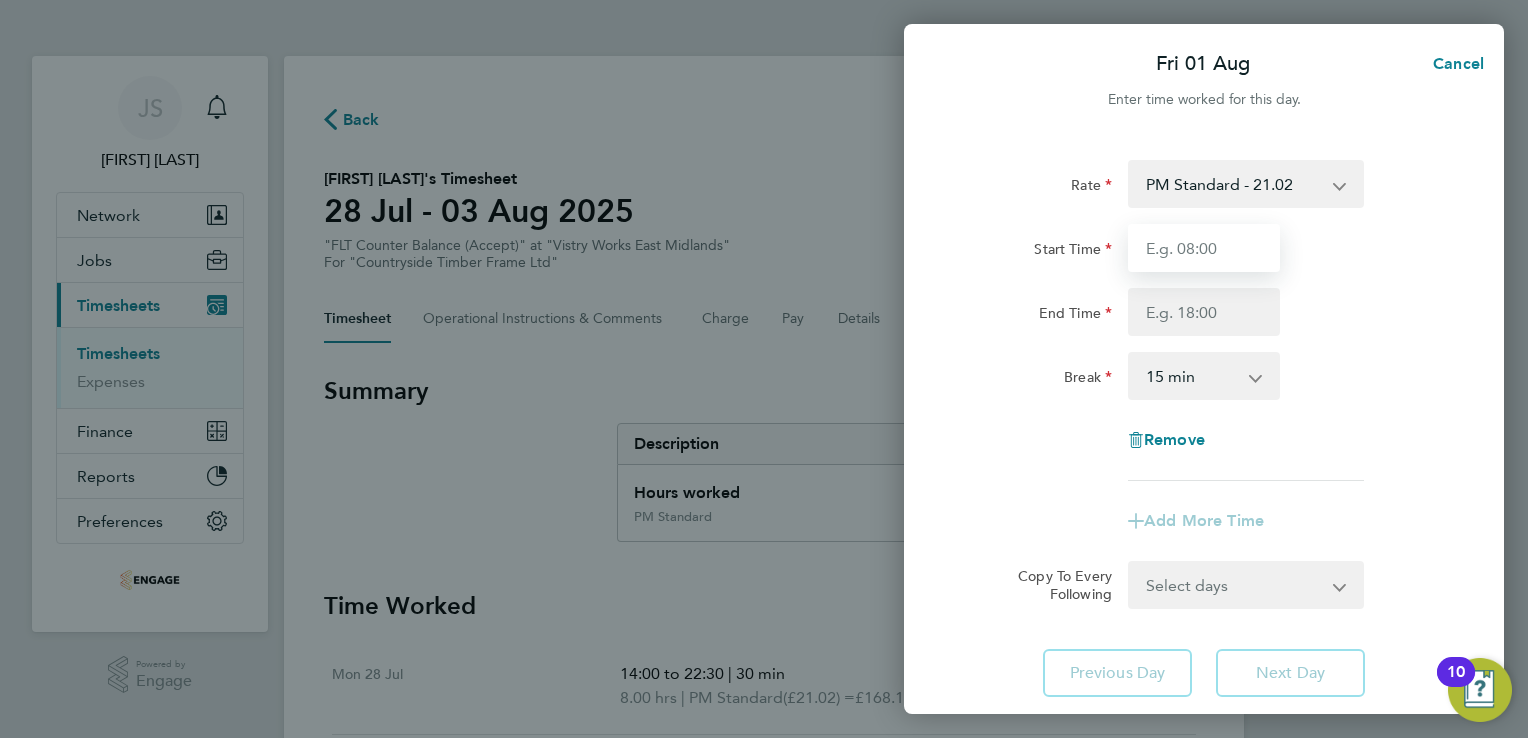 click on "Start Time" at bounding box center (1204, 248) 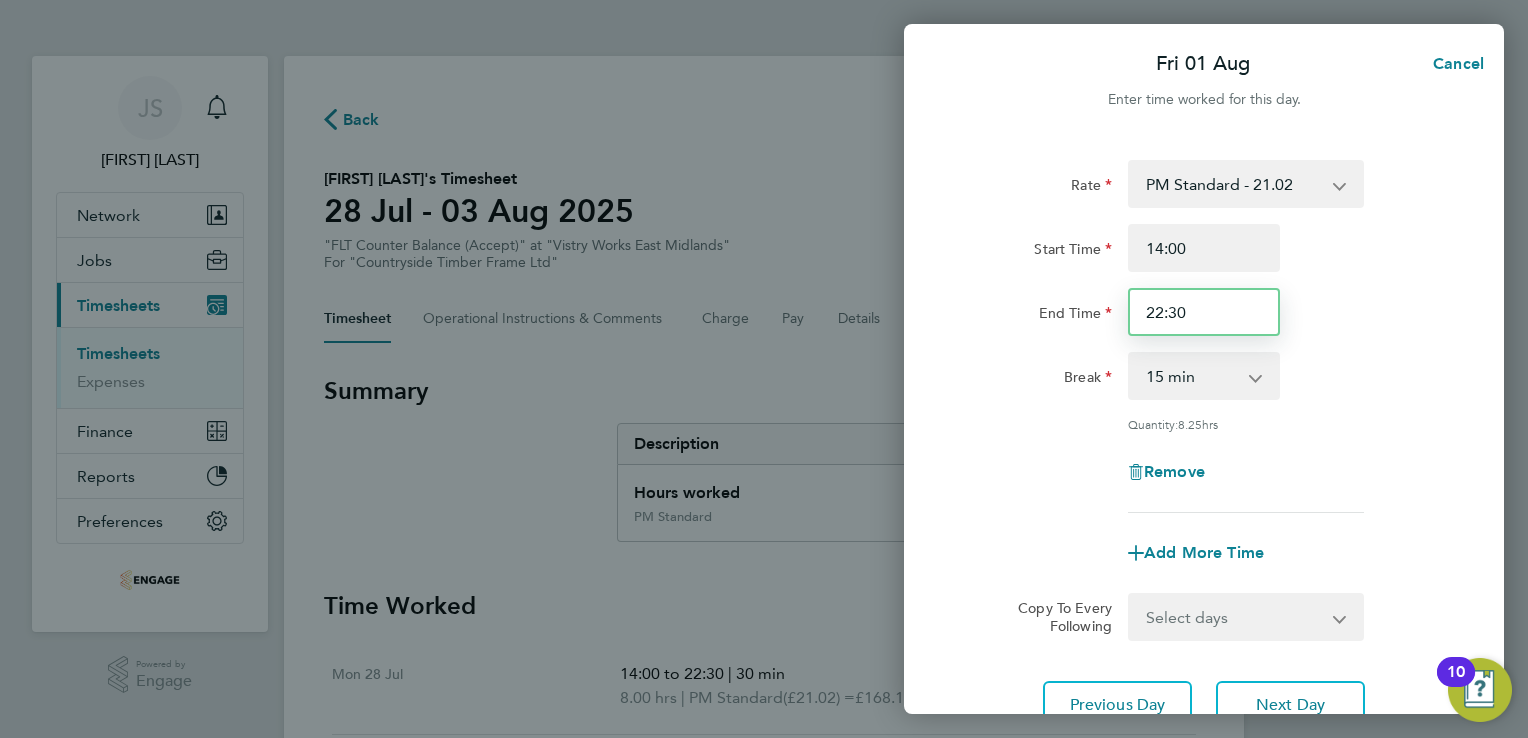 drag, startPoint x: 1228, startPoint y: 307, endPoint x: 1032, endPoint y: 307, distance: 196 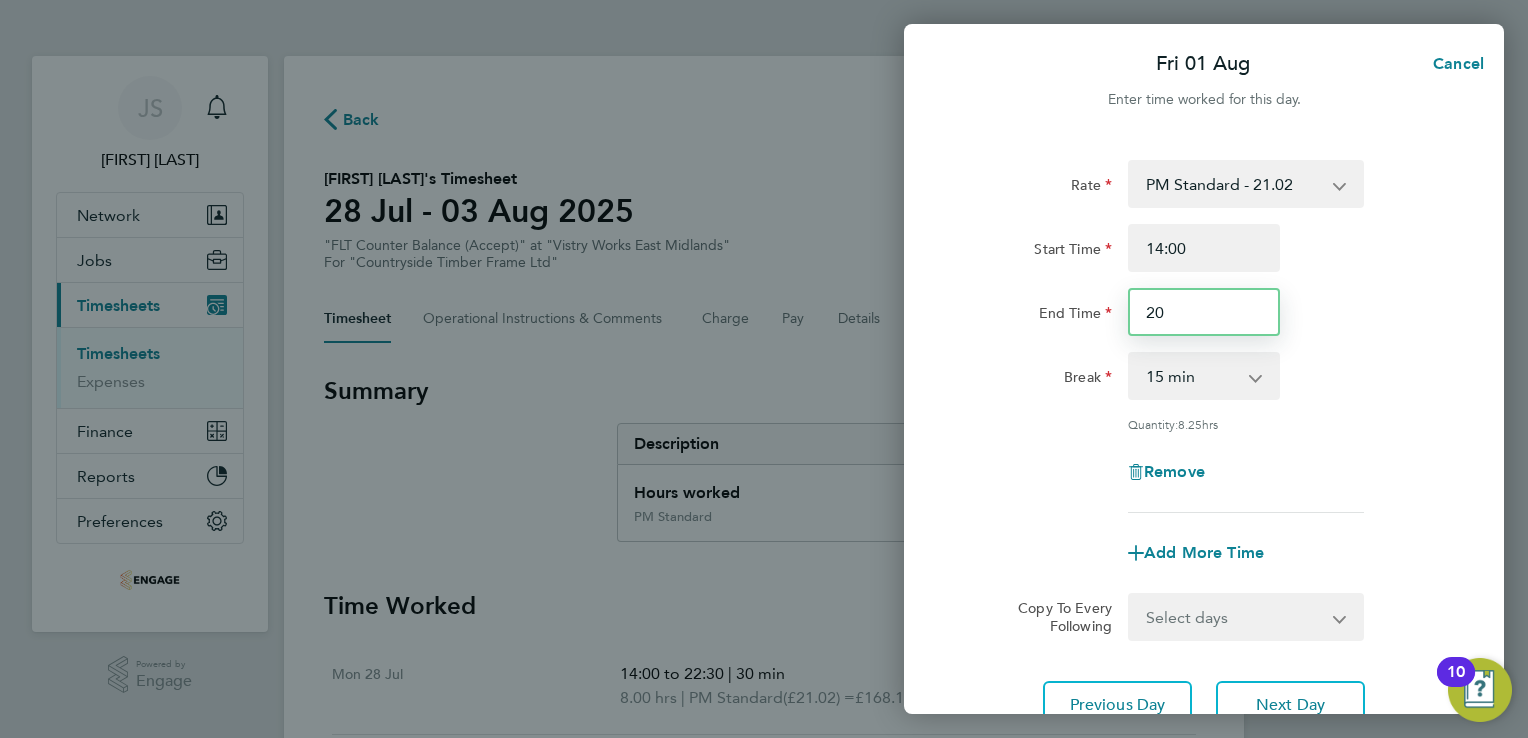 type on "20:00" 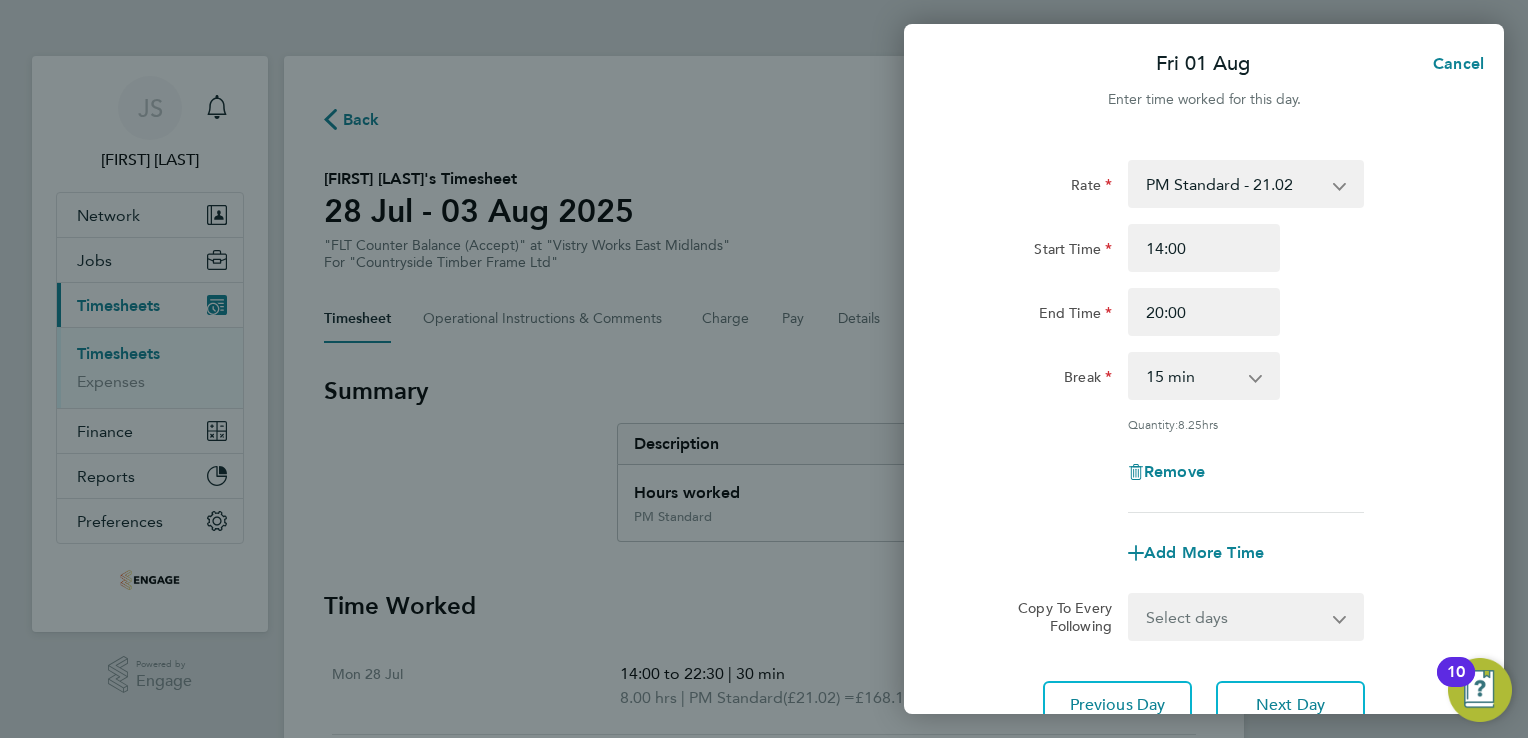 click on "0 min   15 min   30 min   45 min   60 min   75 min   90 min" at bounding box center [1192, 376] 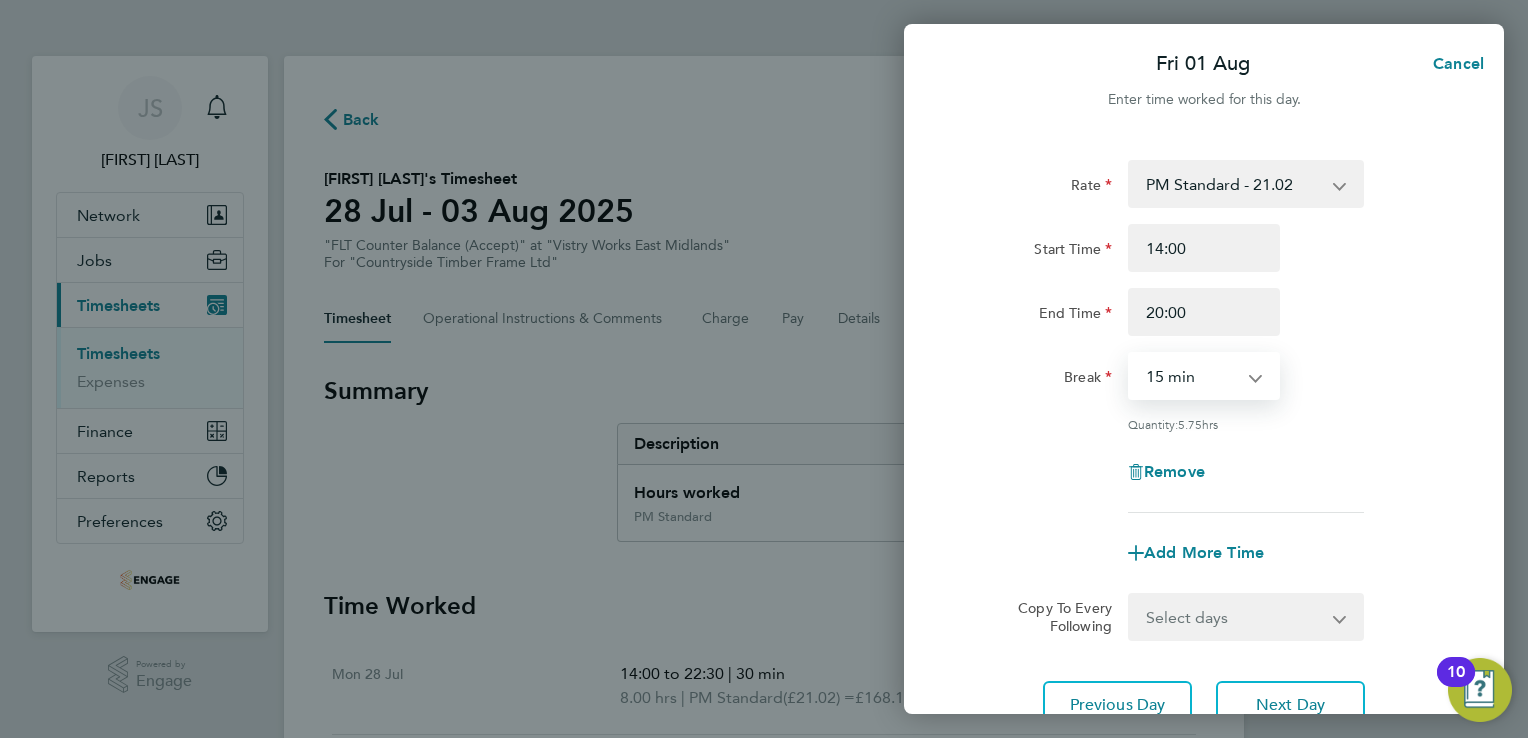 select on "30" 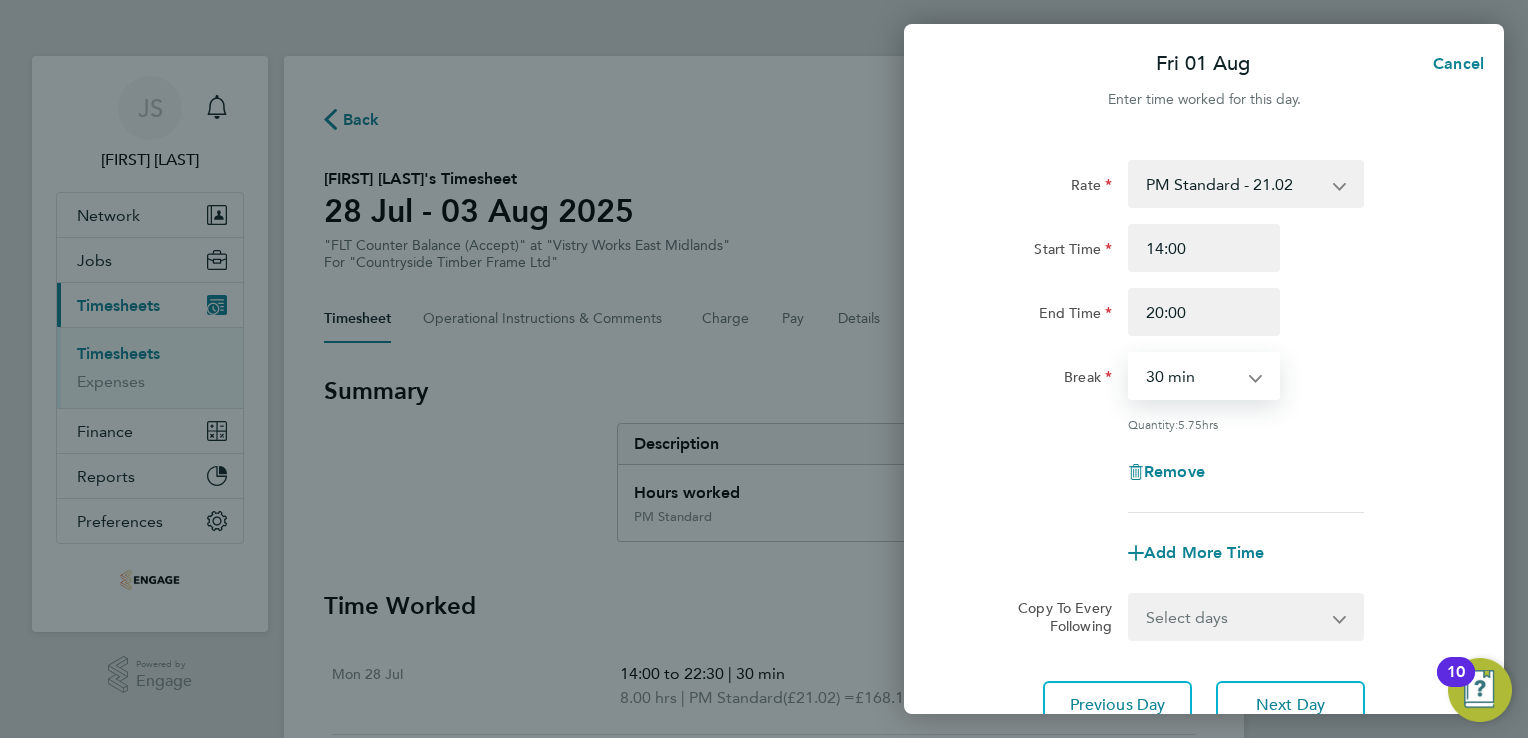 click on "0 min   15 min   30 min   45 min   60 min   75 min   90 min" at bounding box center (1192, 376) 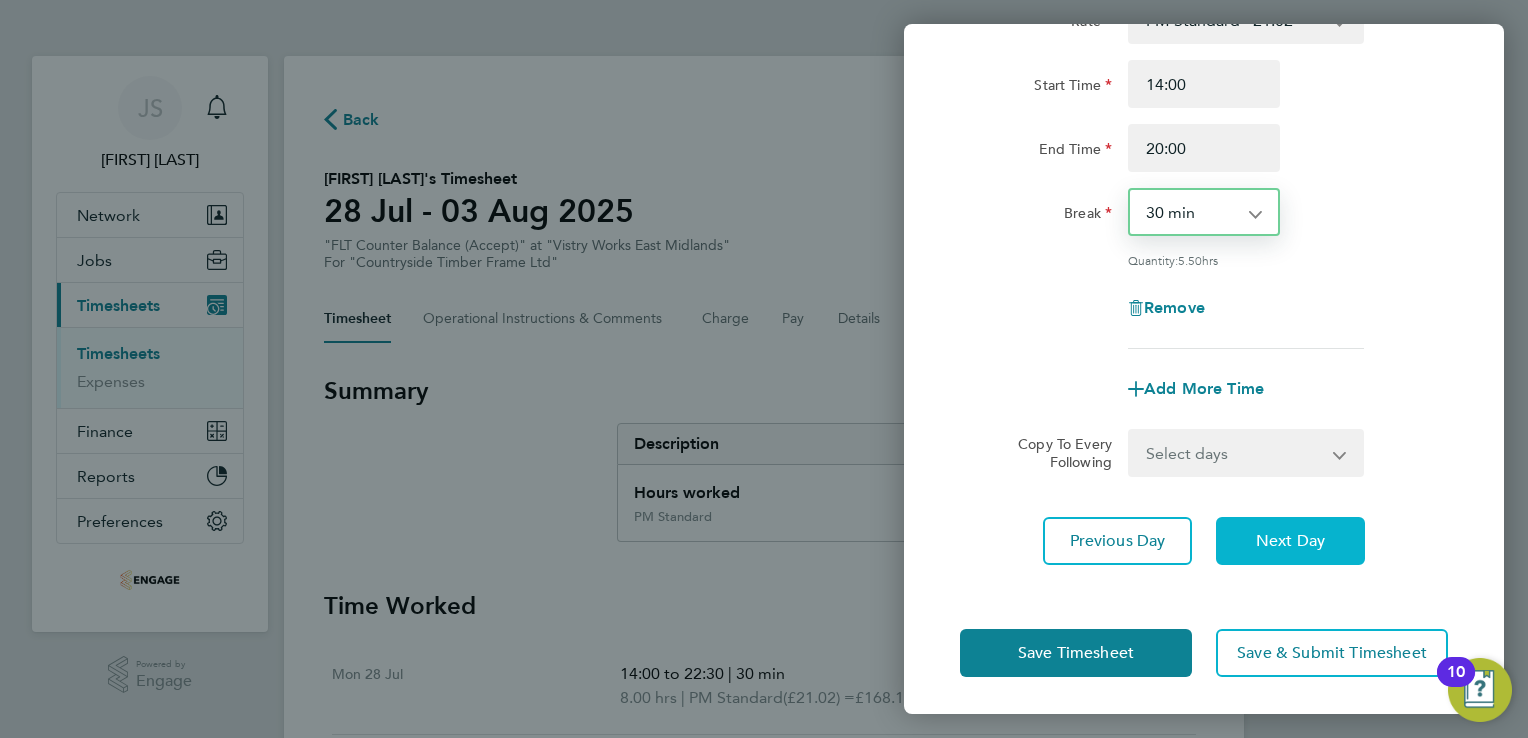 click on "Next Day" 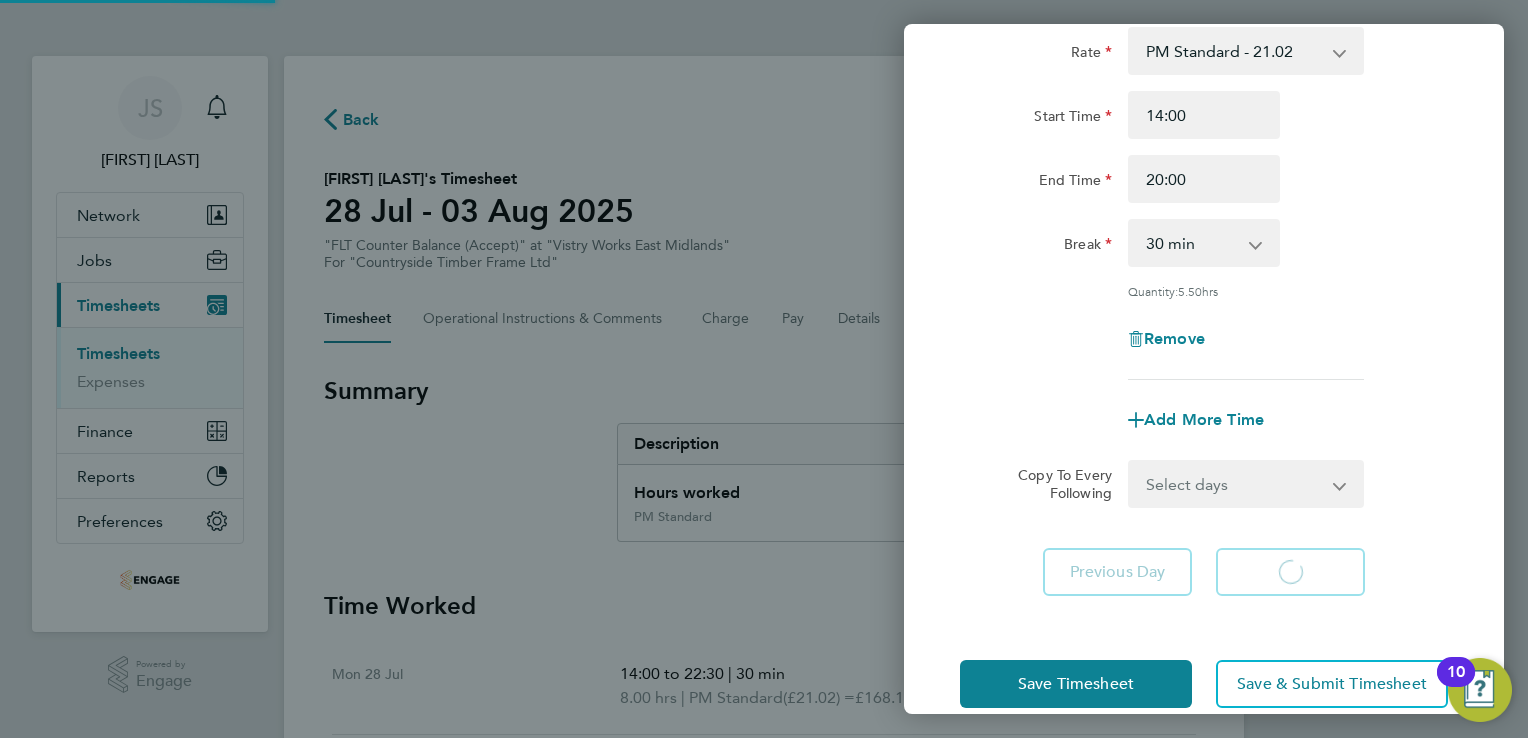 select on "15" 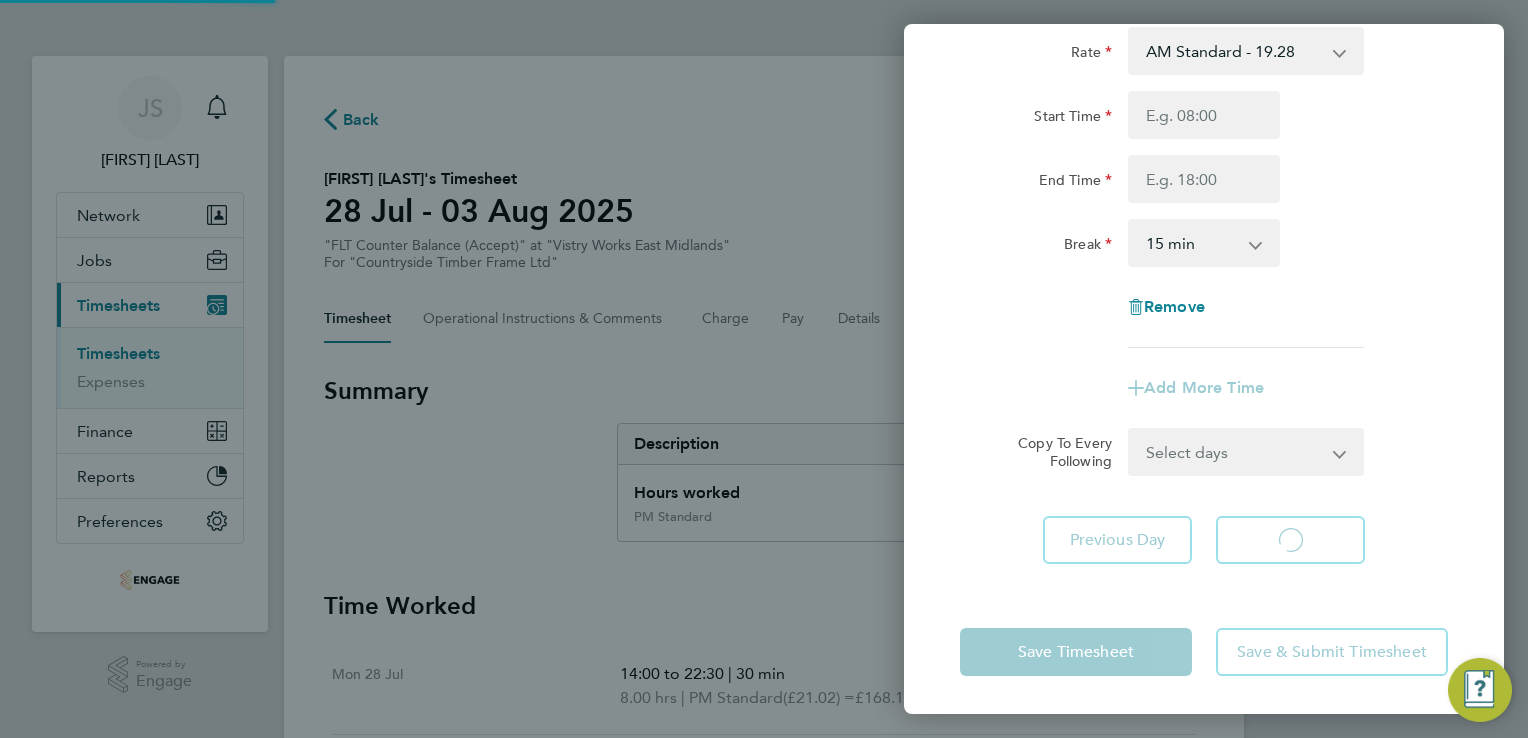 select on "15" 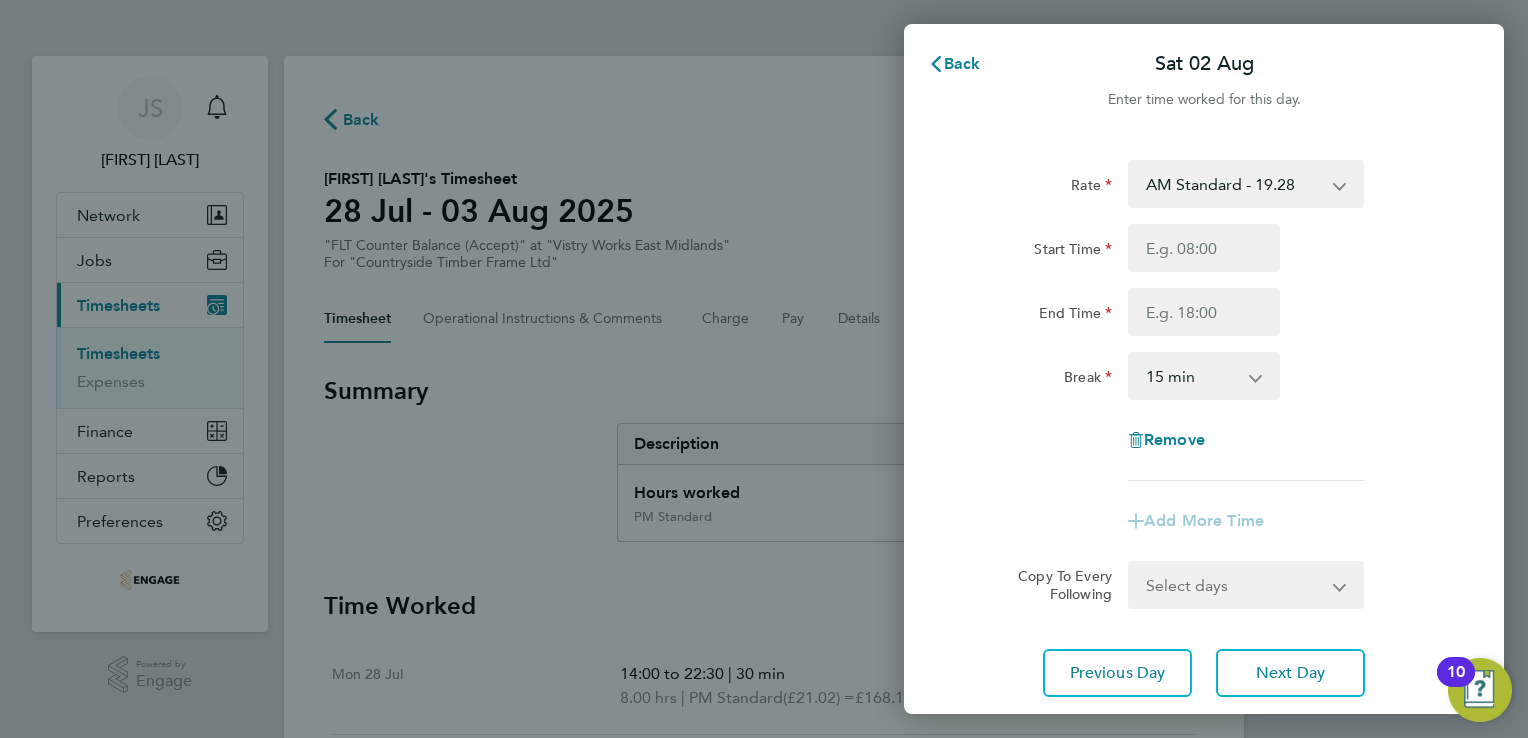 click on "AM Standard - 19.28   OT1 AM - 28.92   PM OT 1 - 31.52   PM Standard - 21.02   PM OT 2 - 42.03   OT2 AM - 38.56" at bounding box center [1234, 184] 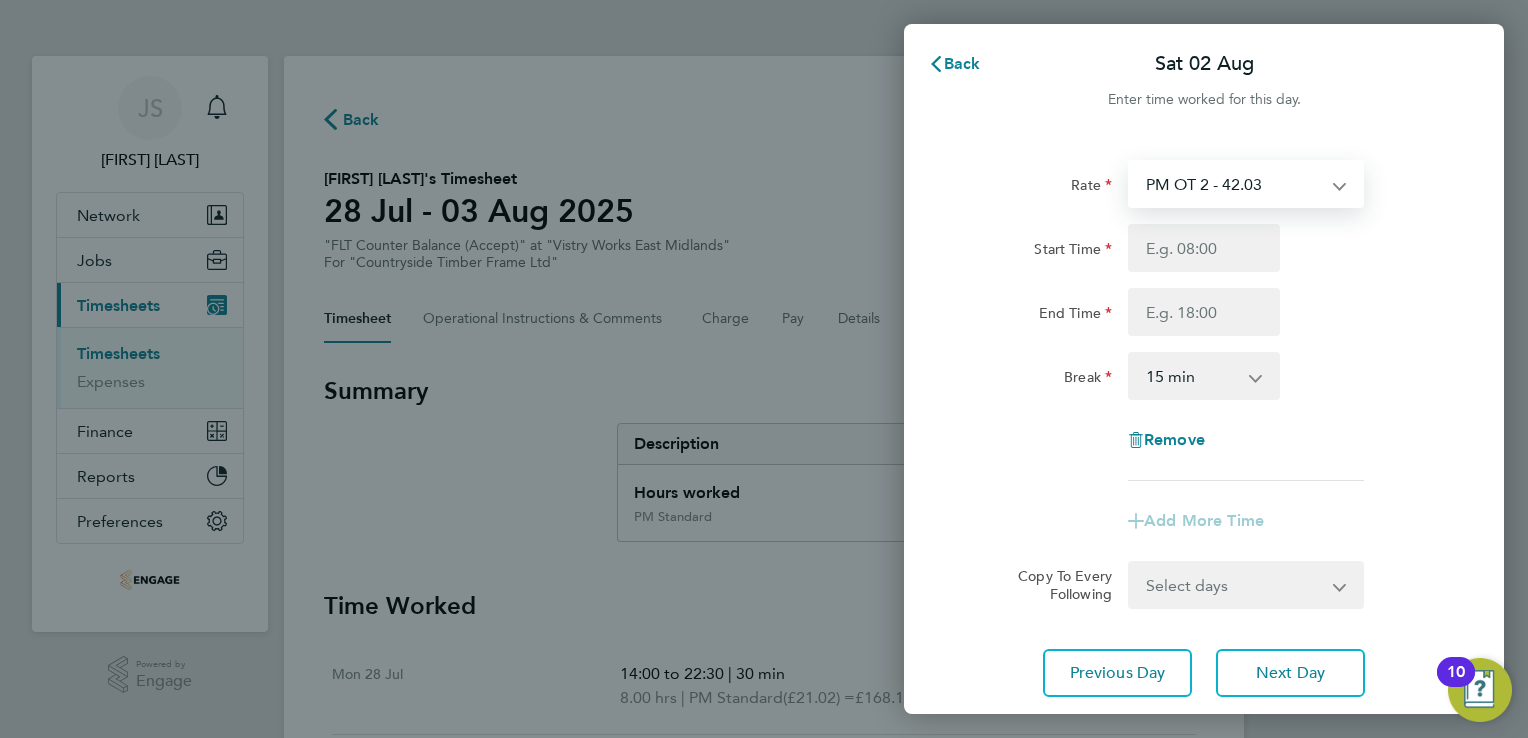 select on "15" 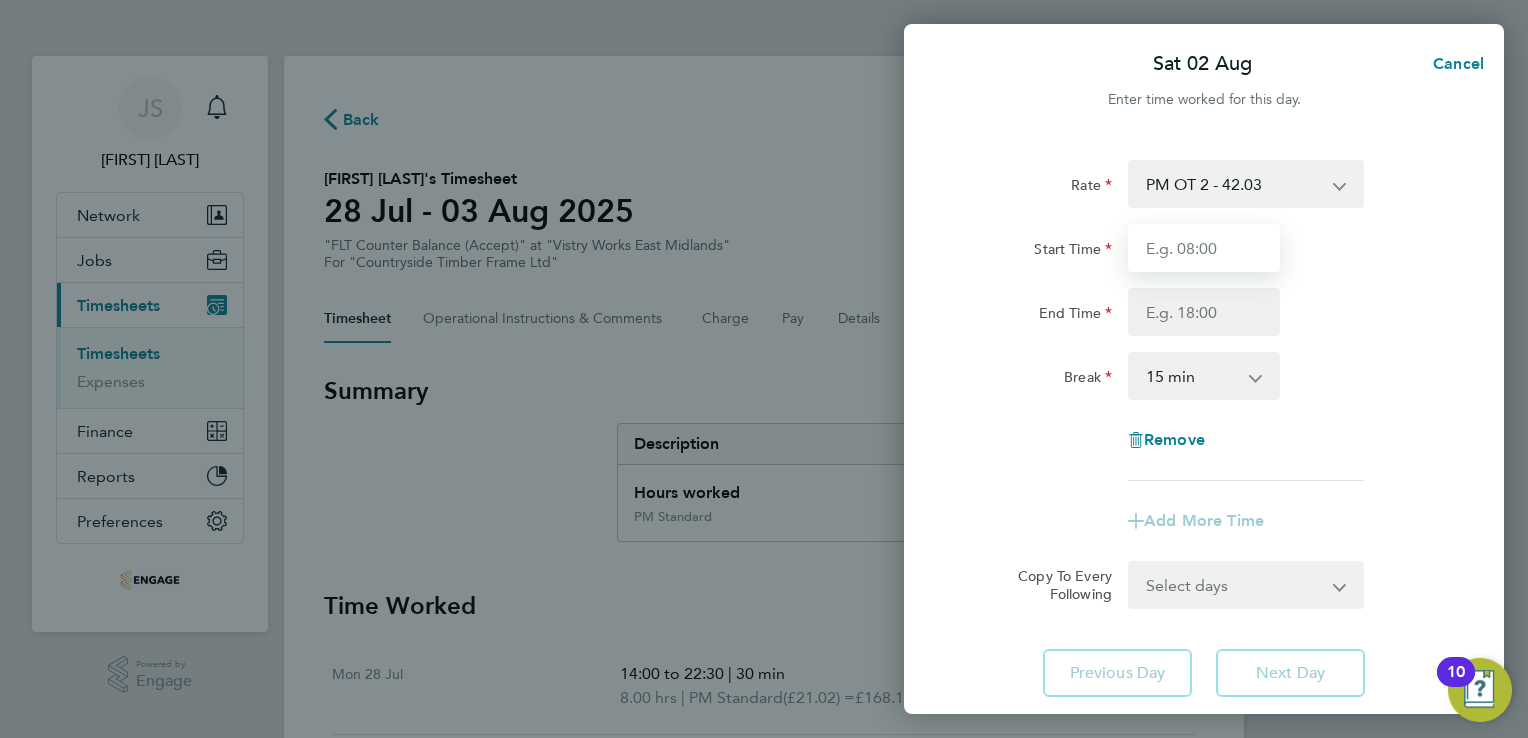 click on "Start Time" at bounding box center [1204, 248] 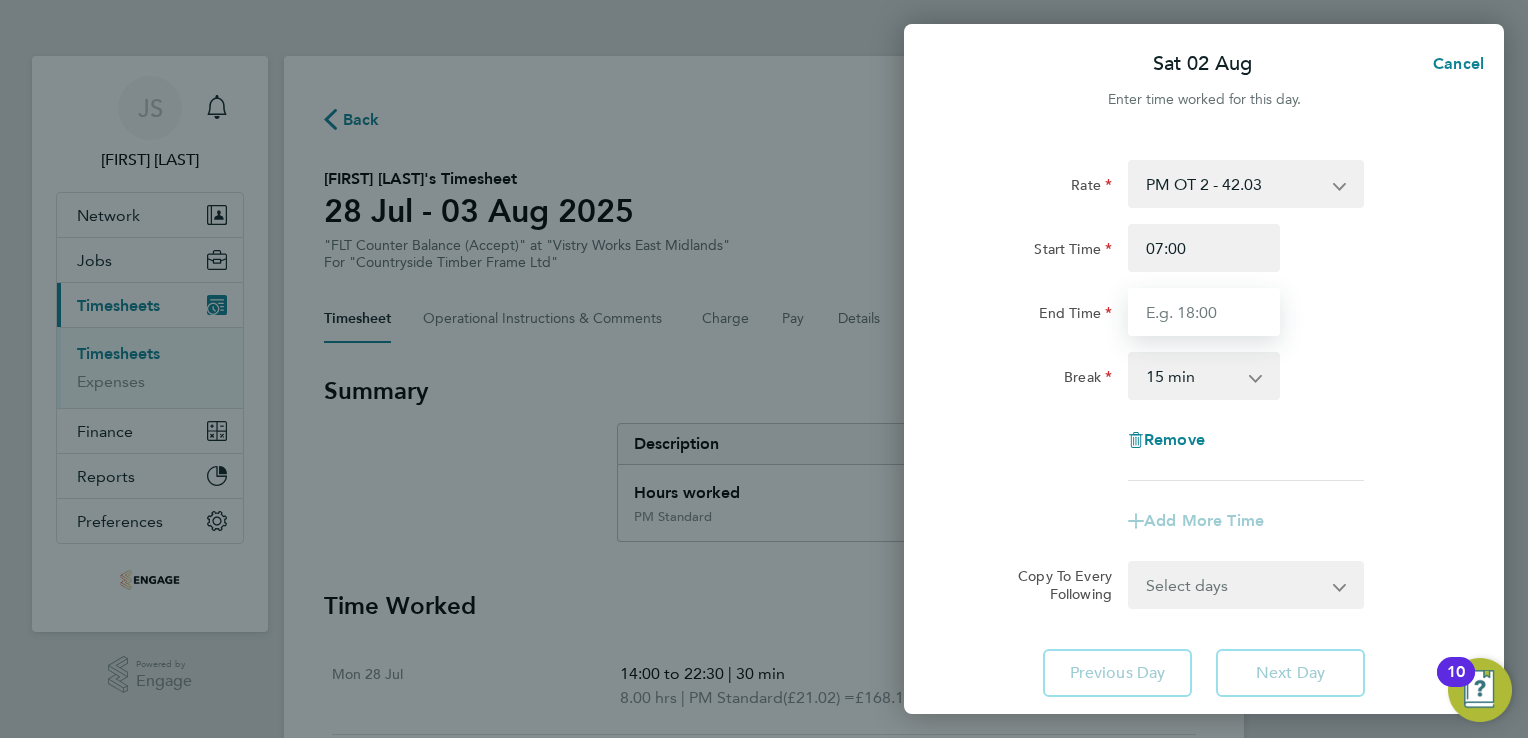 click on "End Time" at bounding box center (1204, 312) 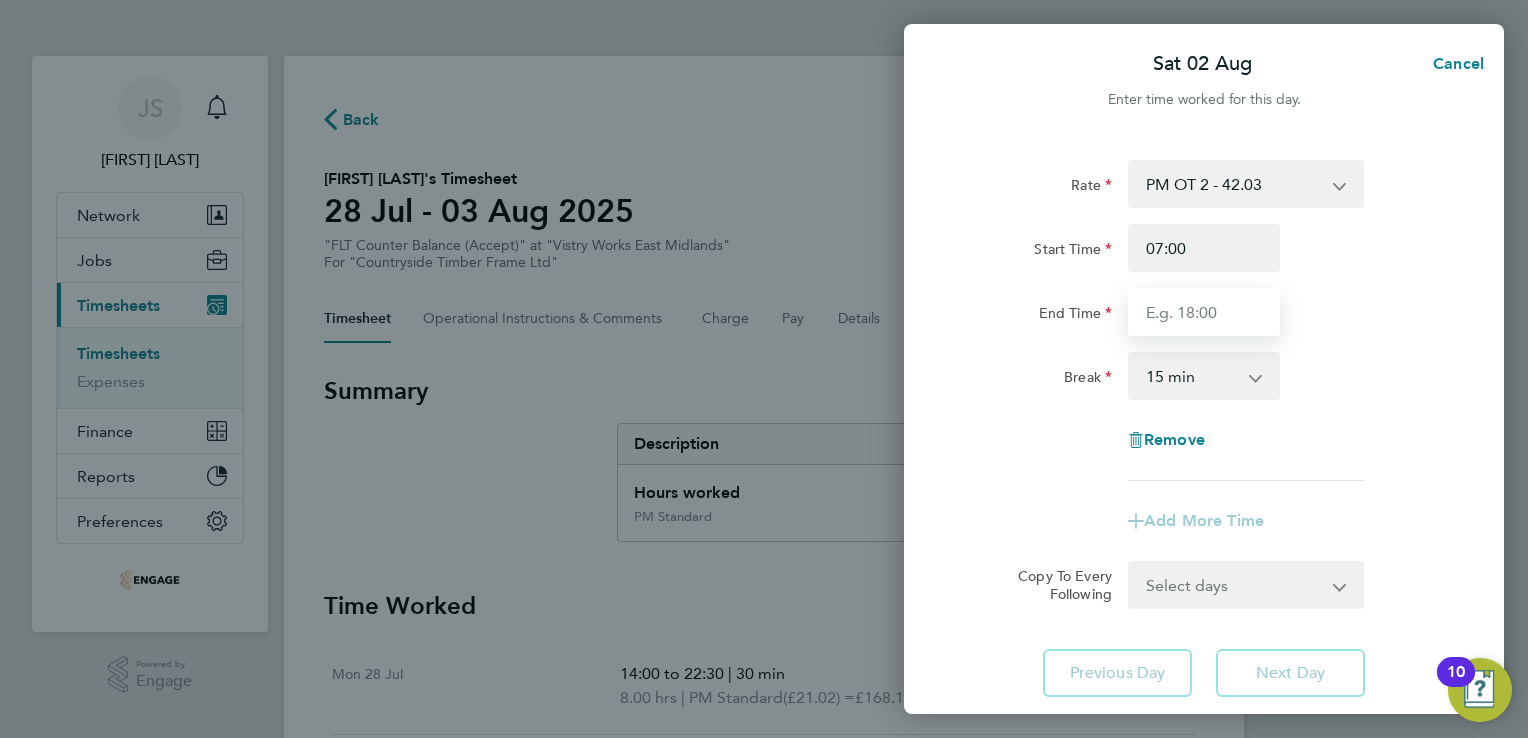 type on "15:00" 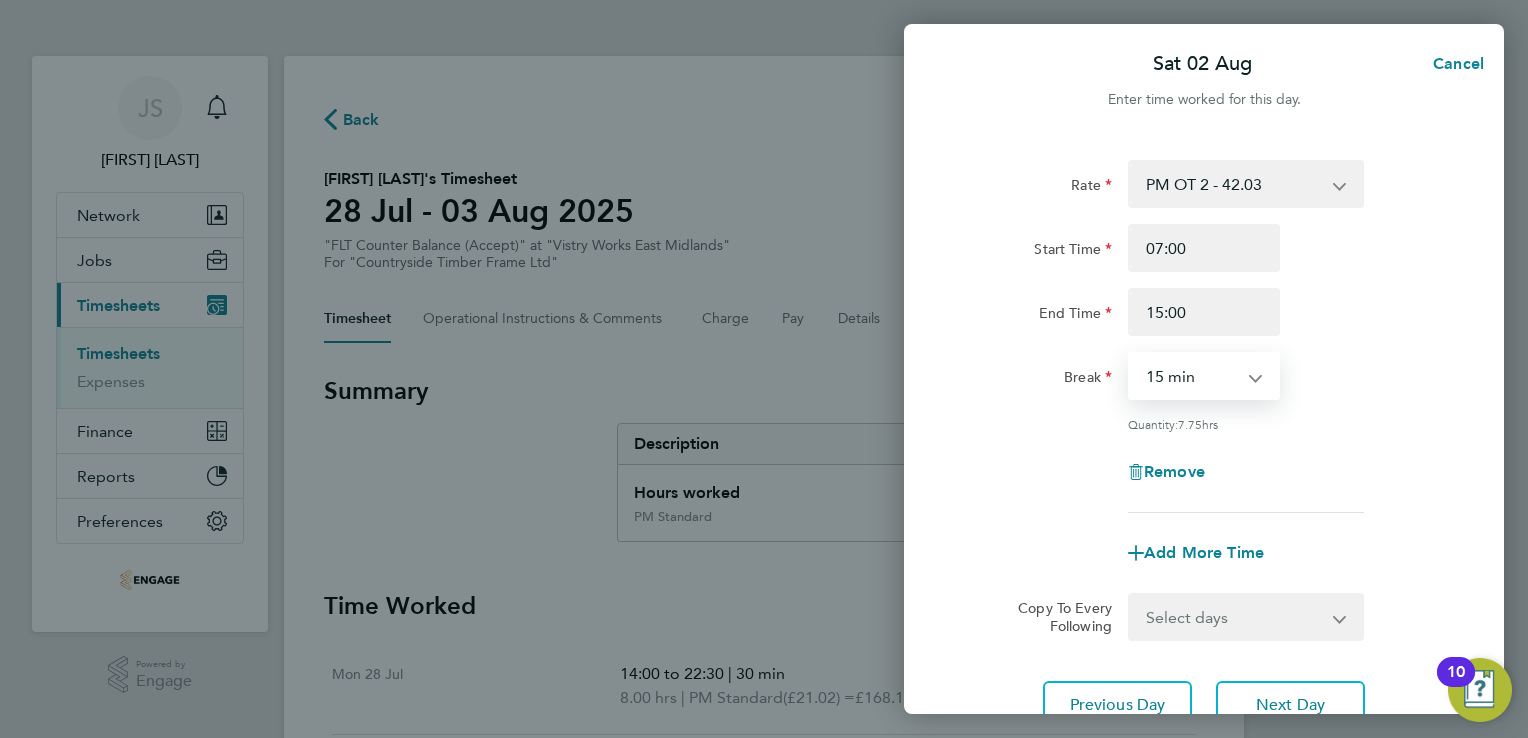 click on "0 min   15 min   30 min   45 min   60 min   75 min   90 min" at bounding box center (1192, 376) 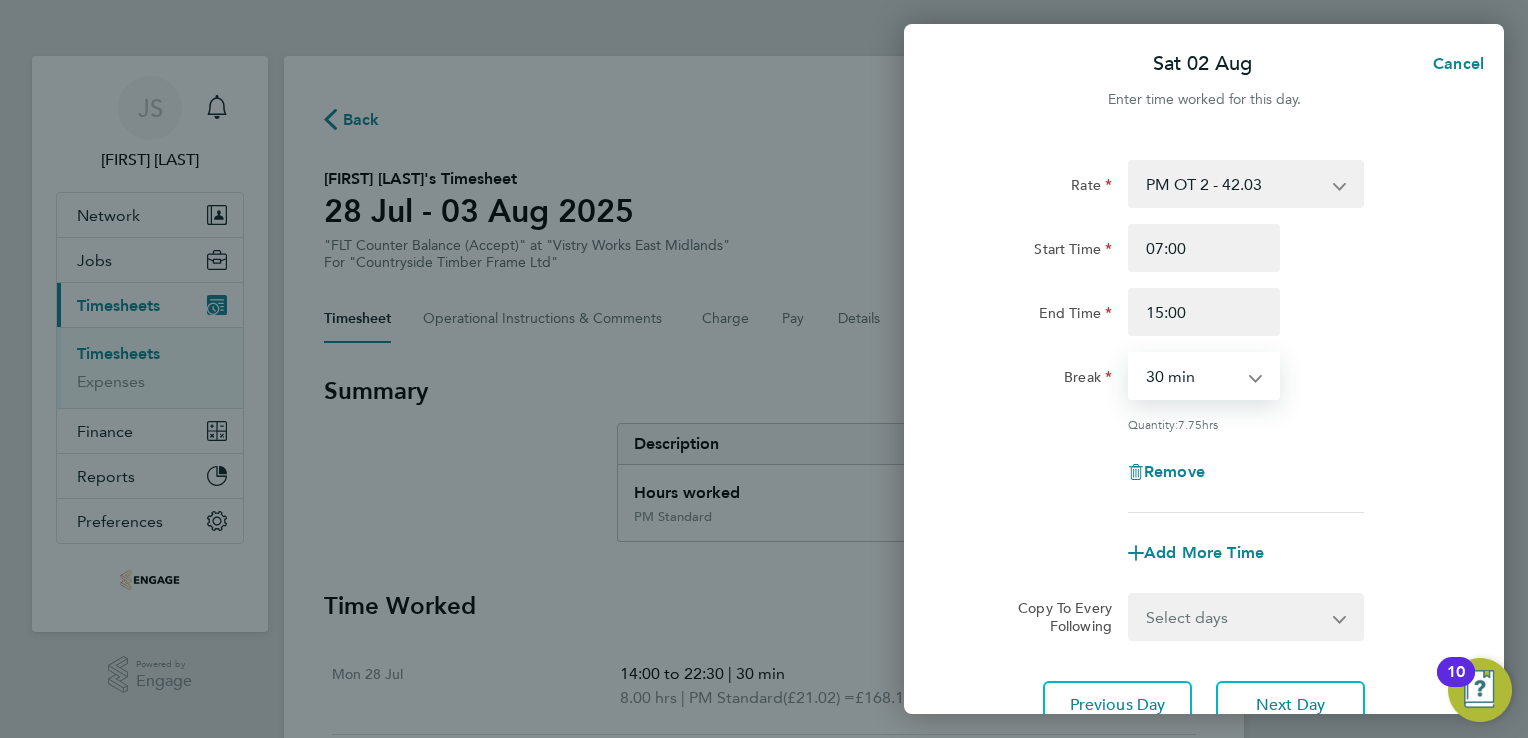 click on "0 min   15 min   30 min   45 min   60 min   75 min   90 min" at bounding box center (1192, 376) 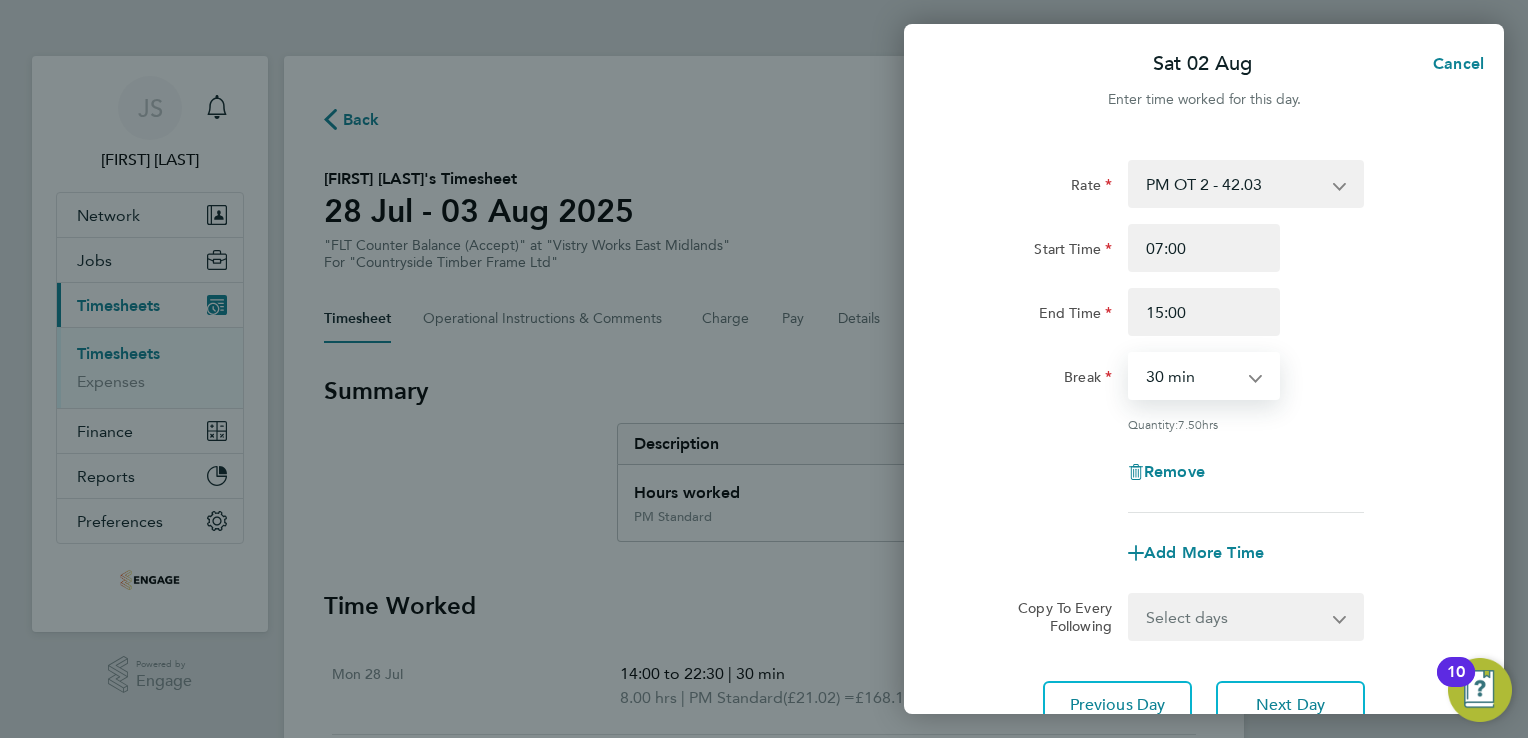 scroll, scrollTop: 164, scrollLeft: 0, axis: vertical 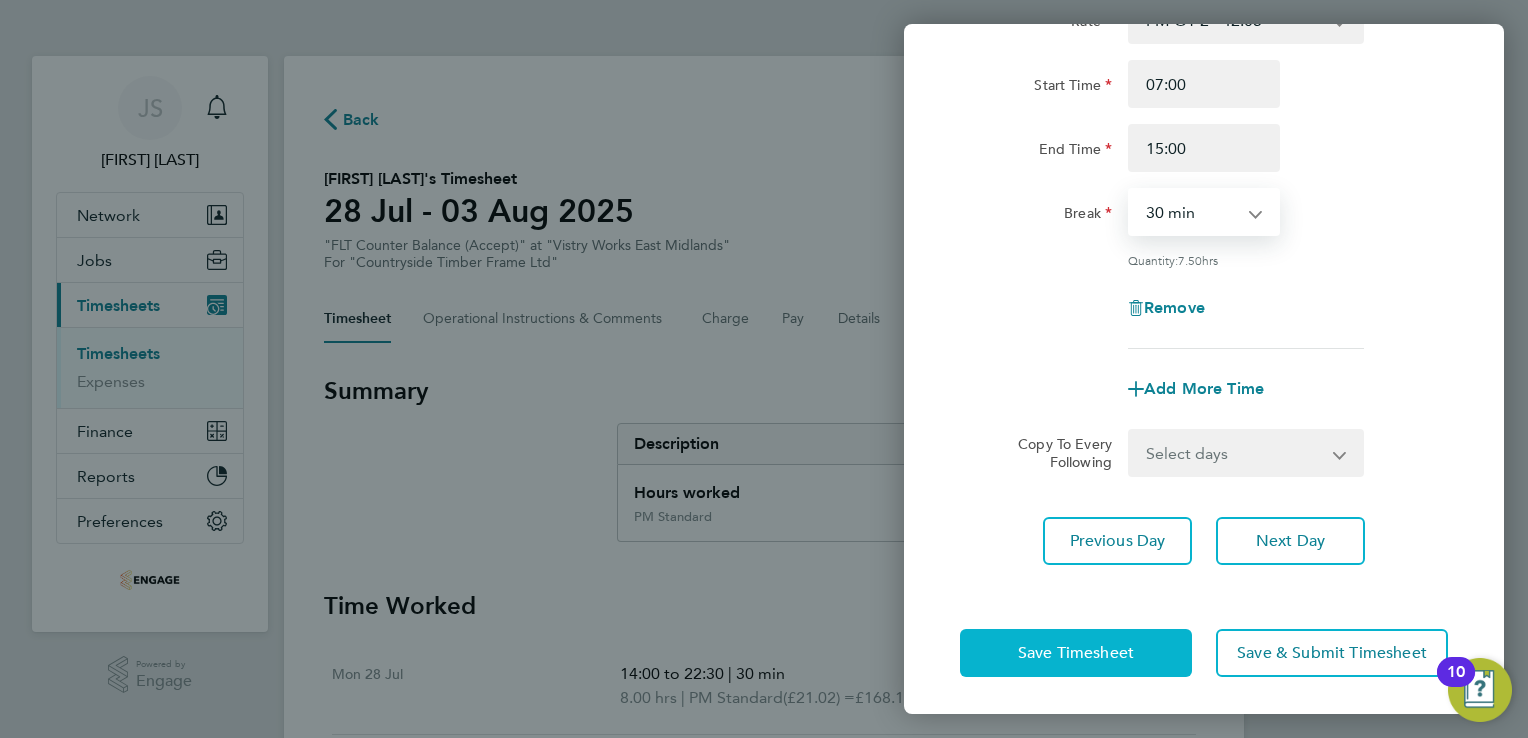 click on "Save Timesheet" 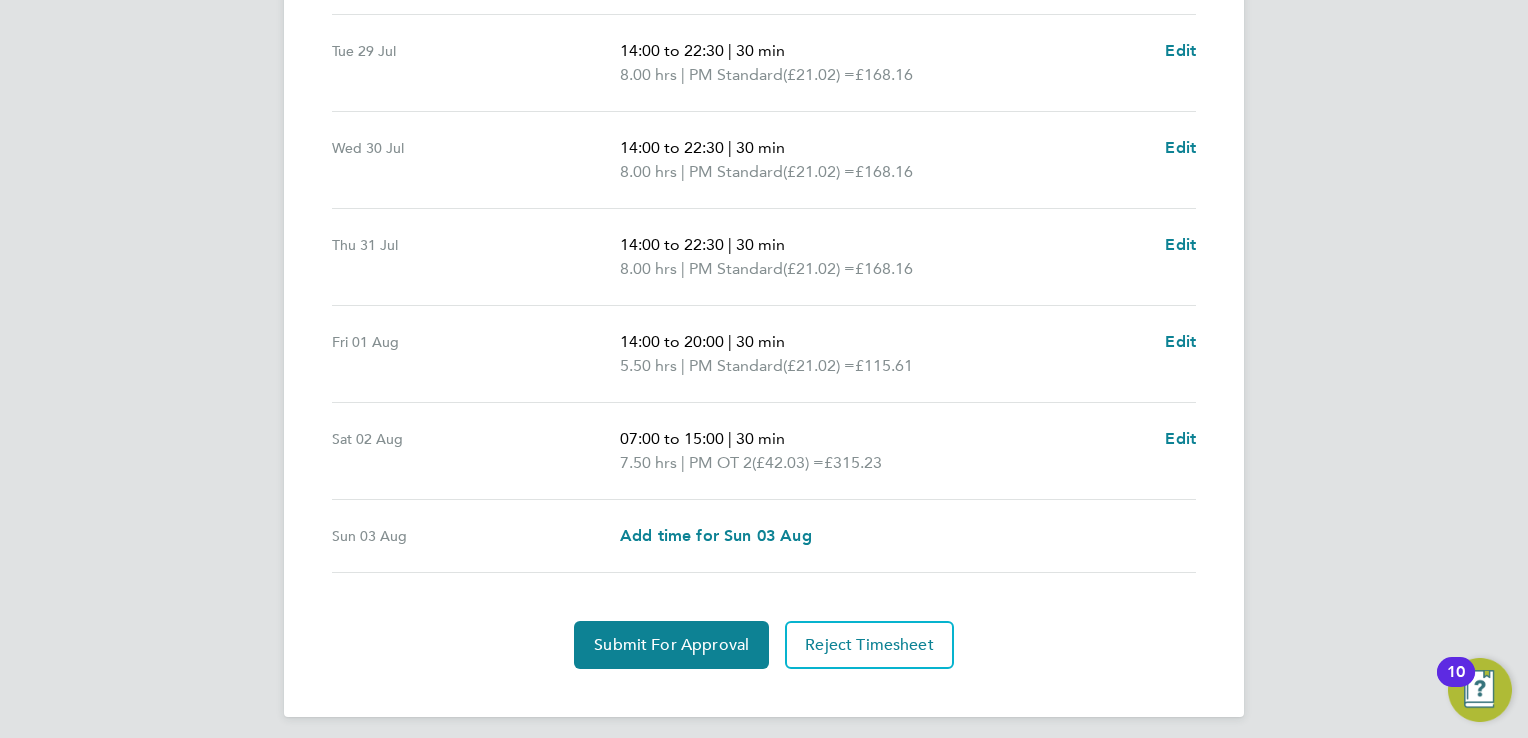 scroll, scrollTop: 748, scrollLeft: 0, axis: vertical 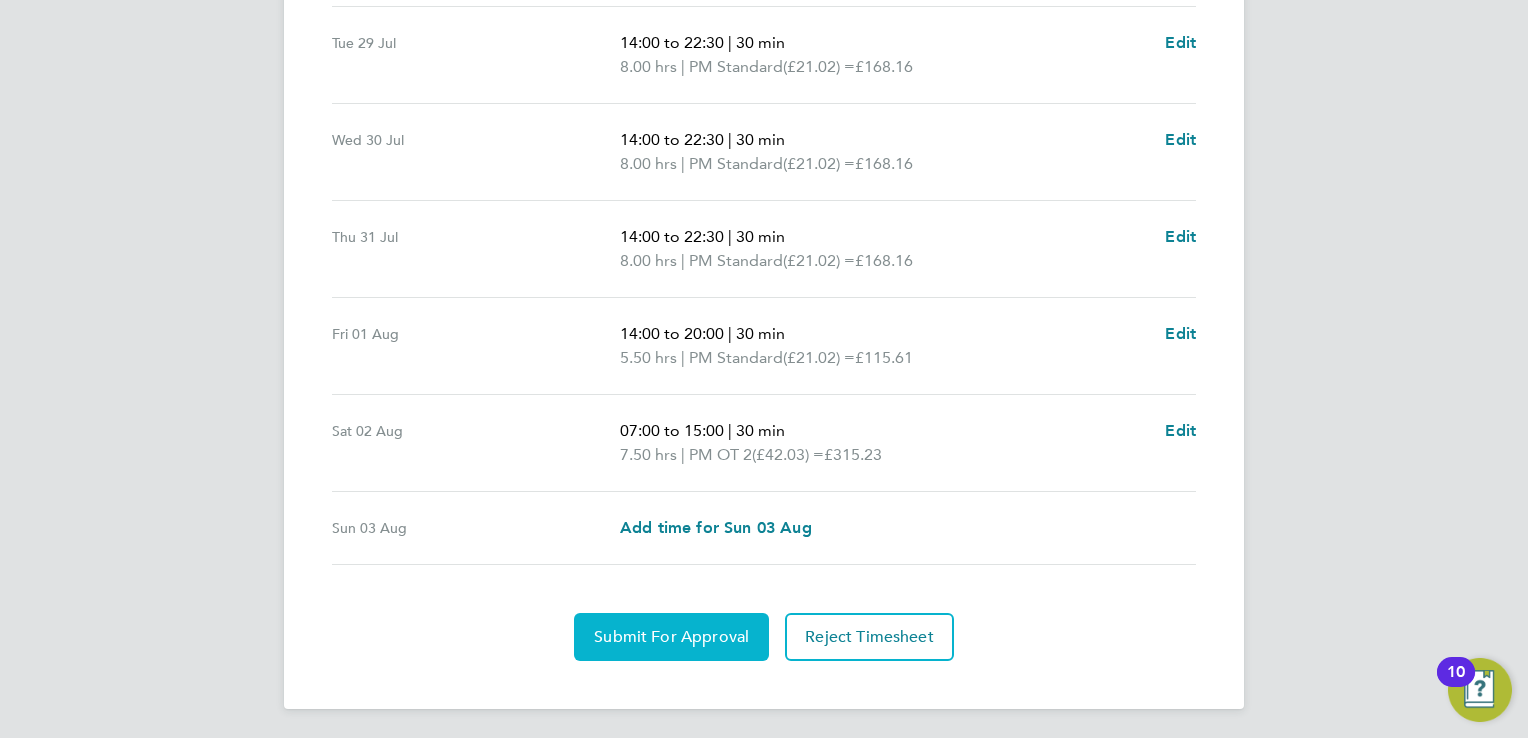 click on "Submit For Approval" 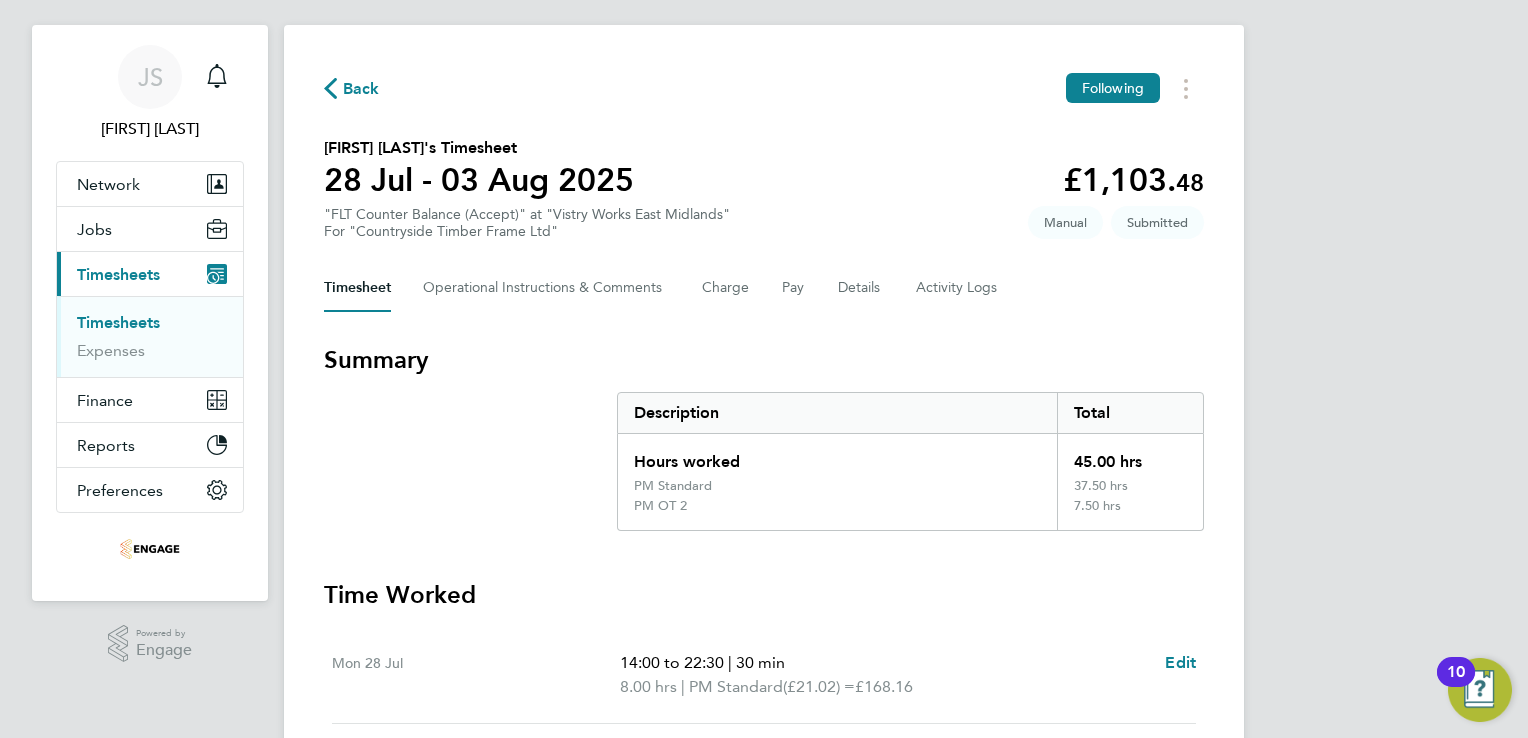 scroll, scrollTop: 23, scrollLeft: 0, axis: vertical 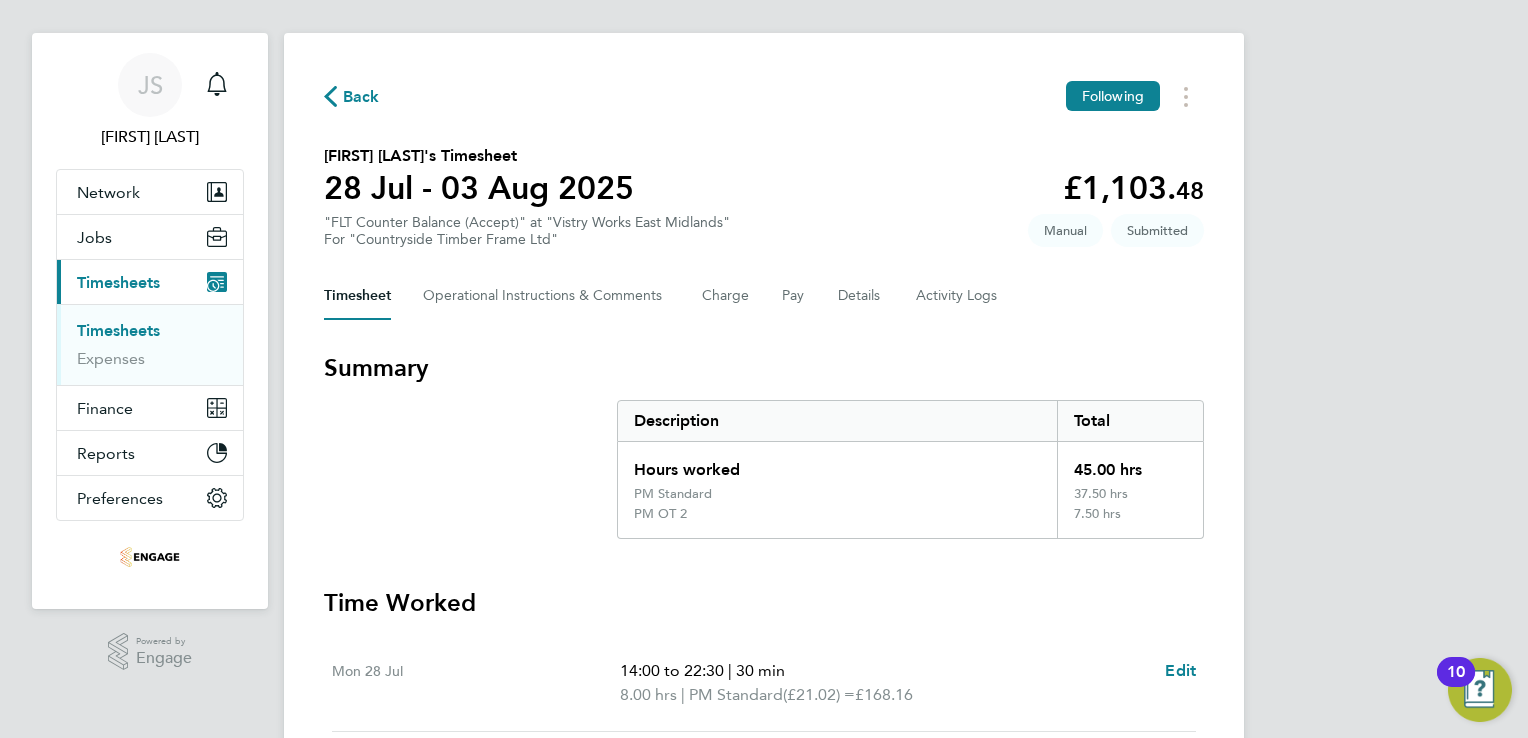 click on "Back" 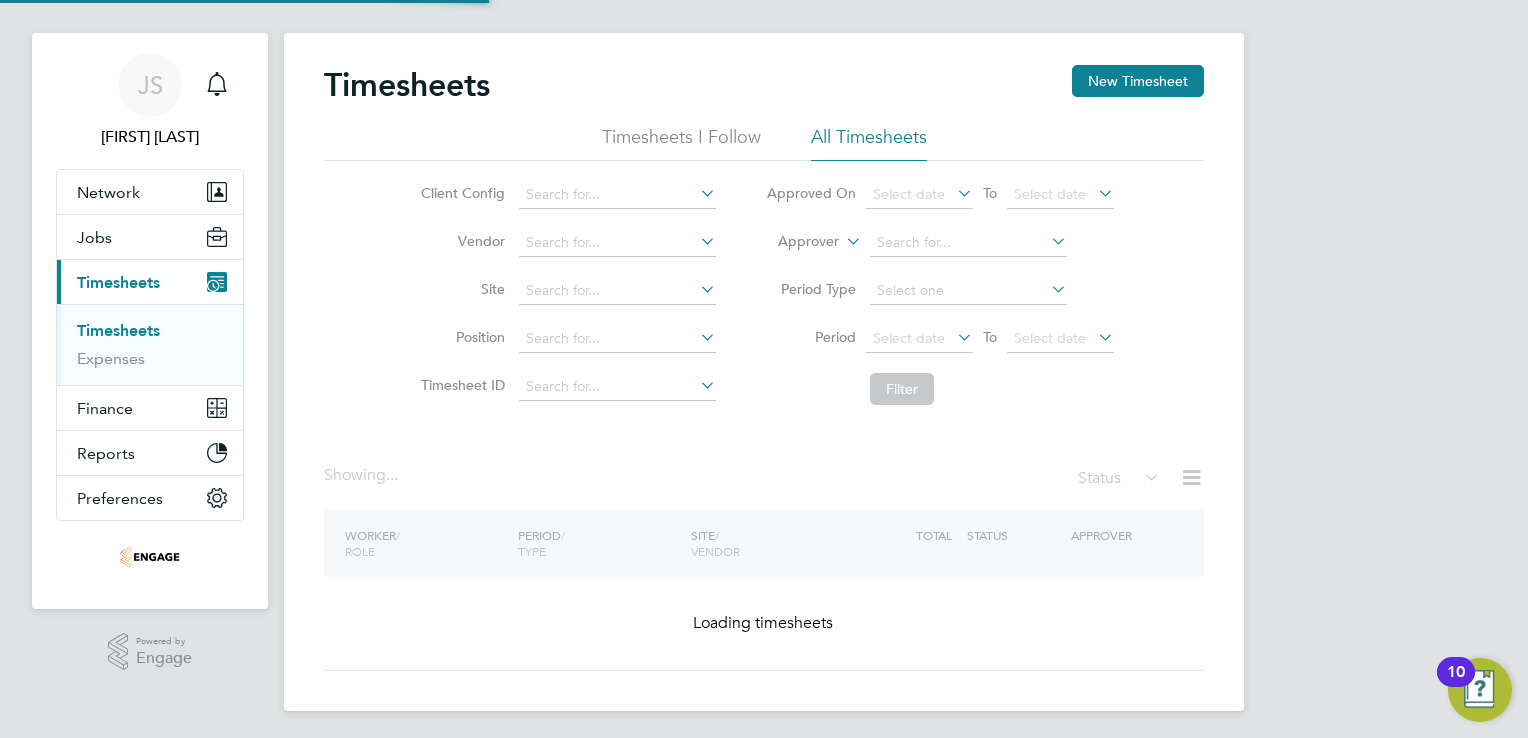 scroll, scrollTop: 0, scrollLeft: 0, axis: both 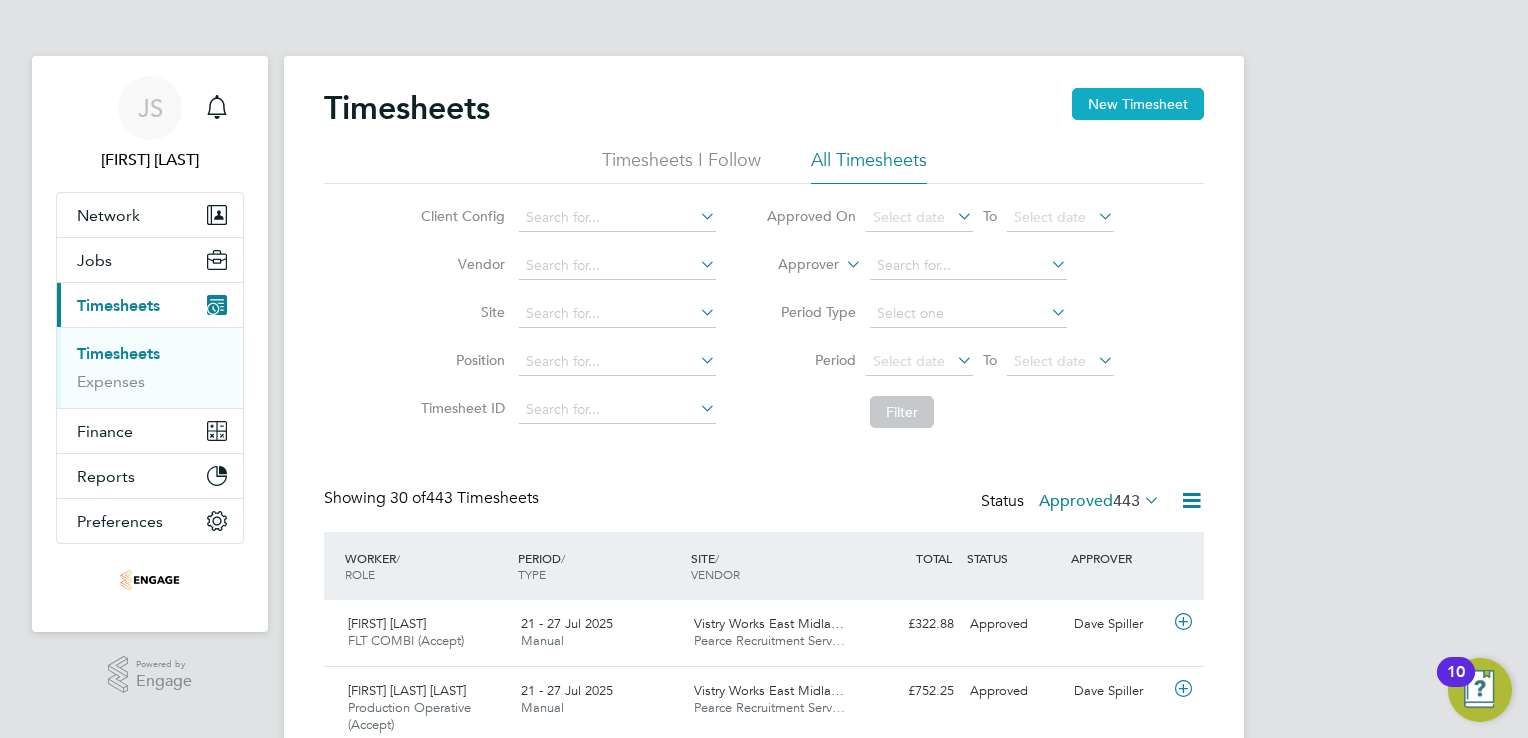 click on "New Timesheet" 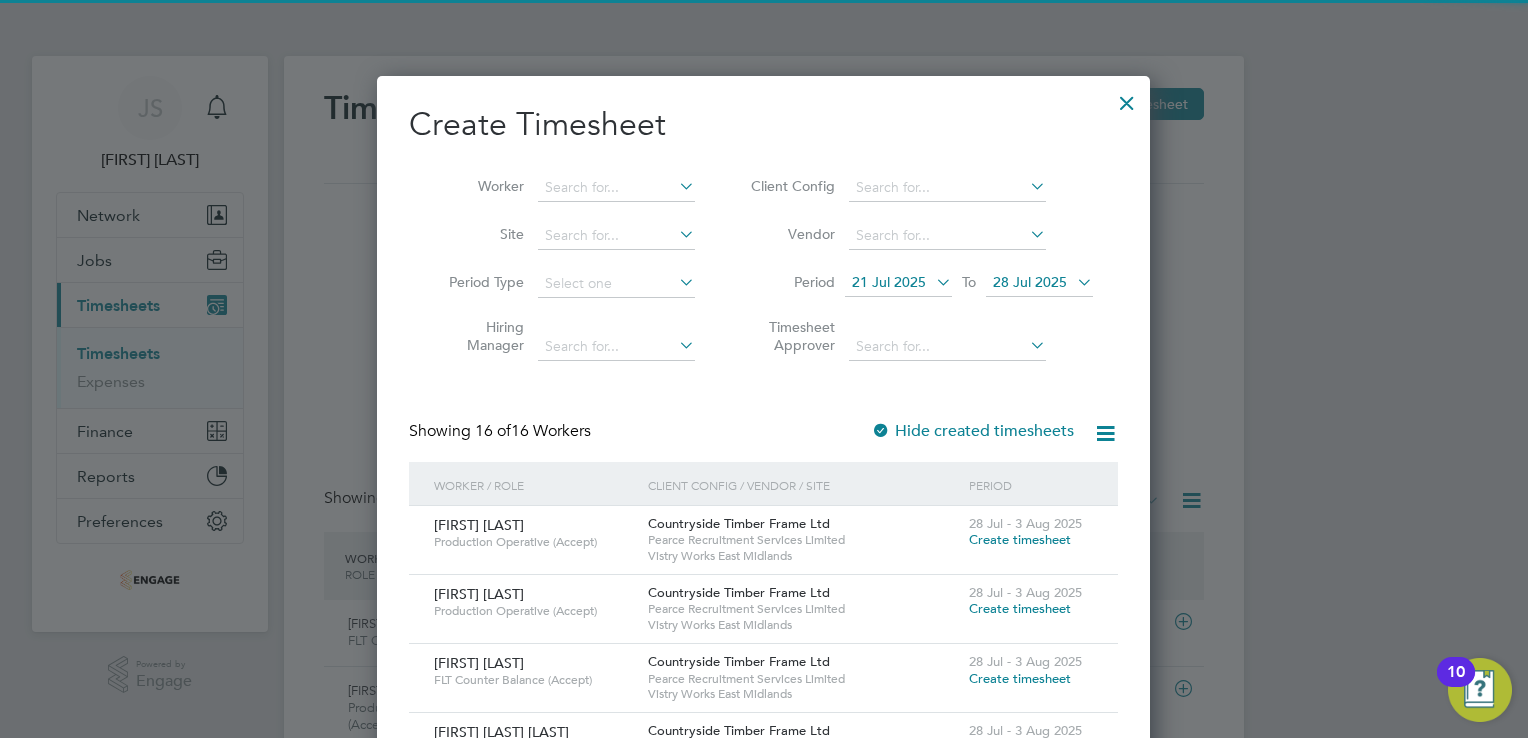 click on "21 Jul 2025" at bounding box center (889, 282) 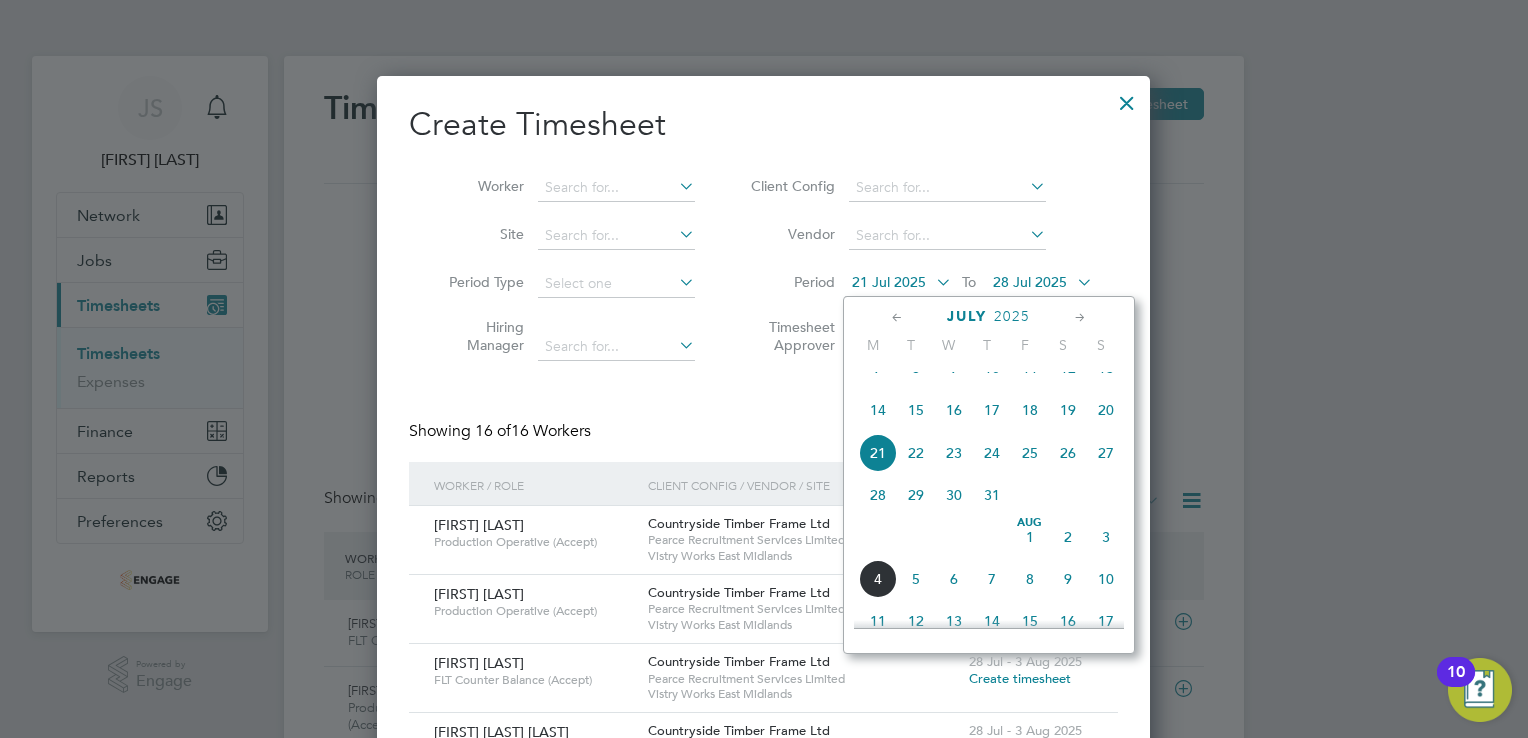 click on "28" 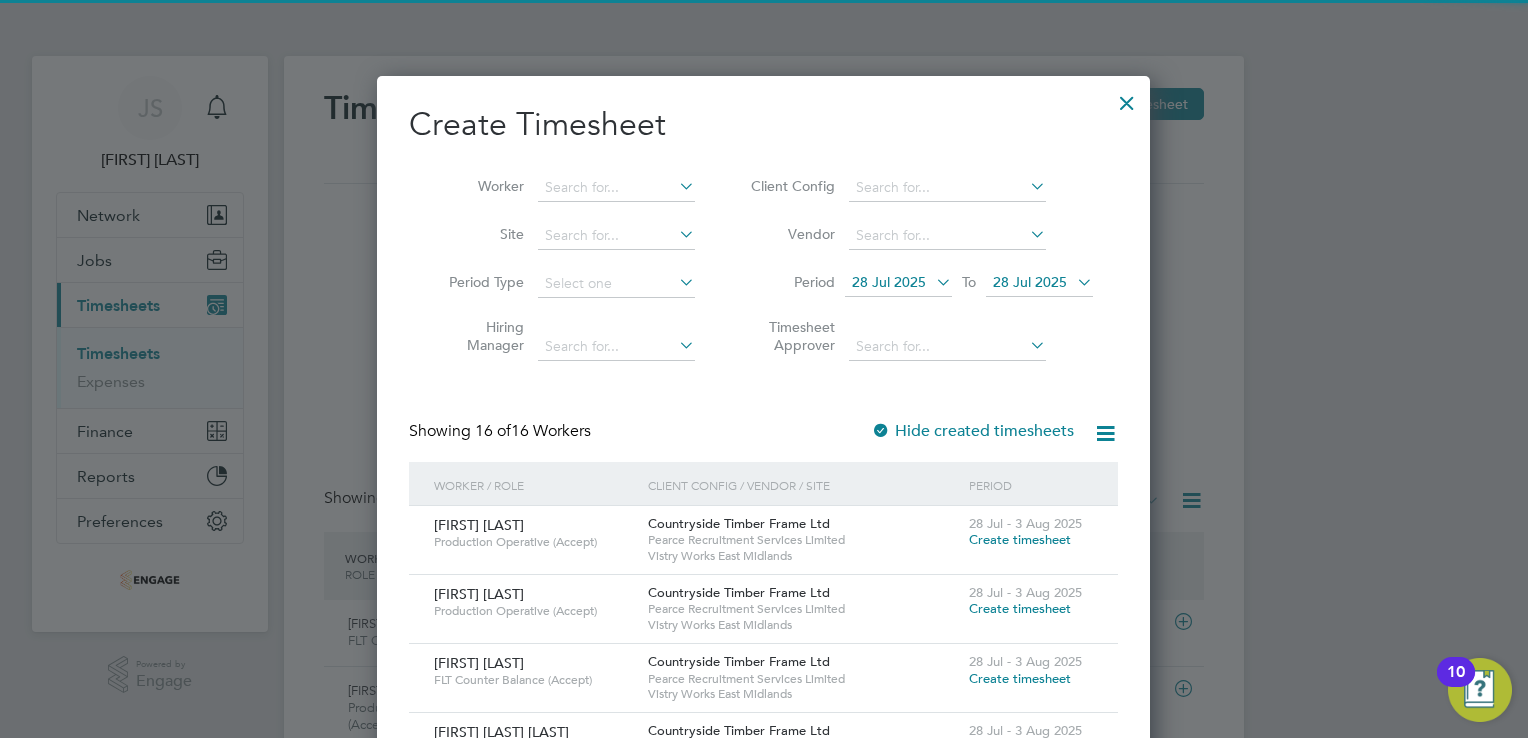 click on "28 Jul 2025" at bounding box center (1030, 282) 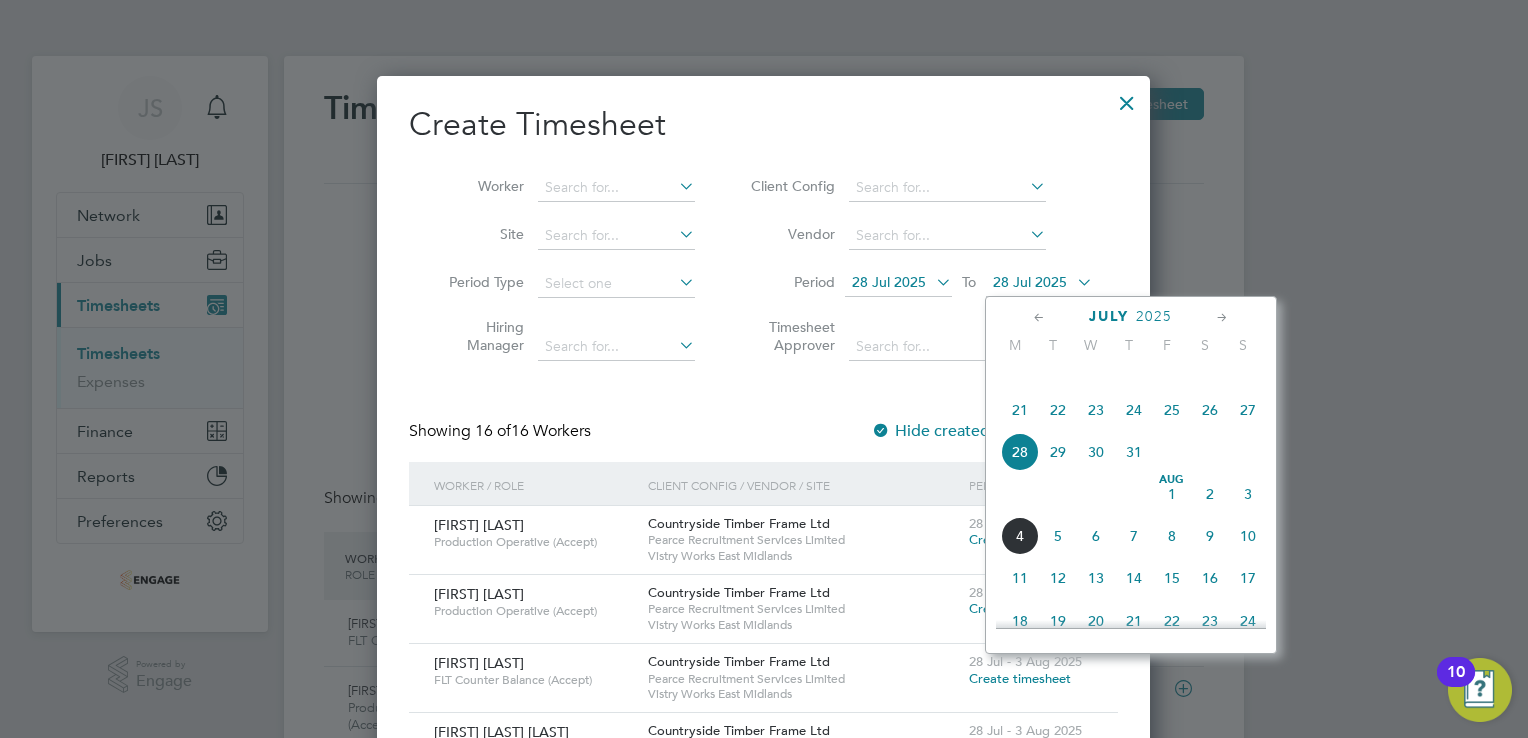 click on "3" 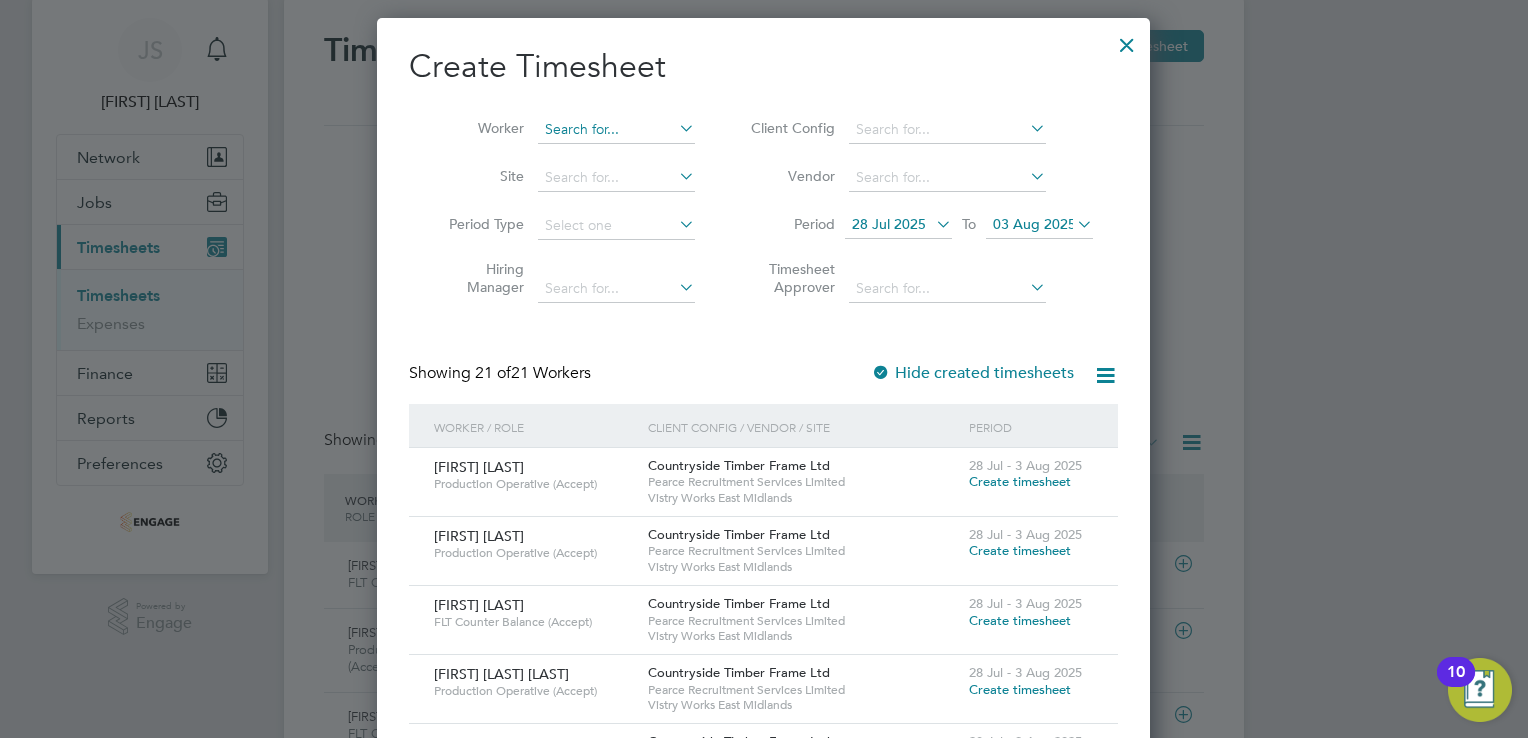 click at bounding box center (616, 130) 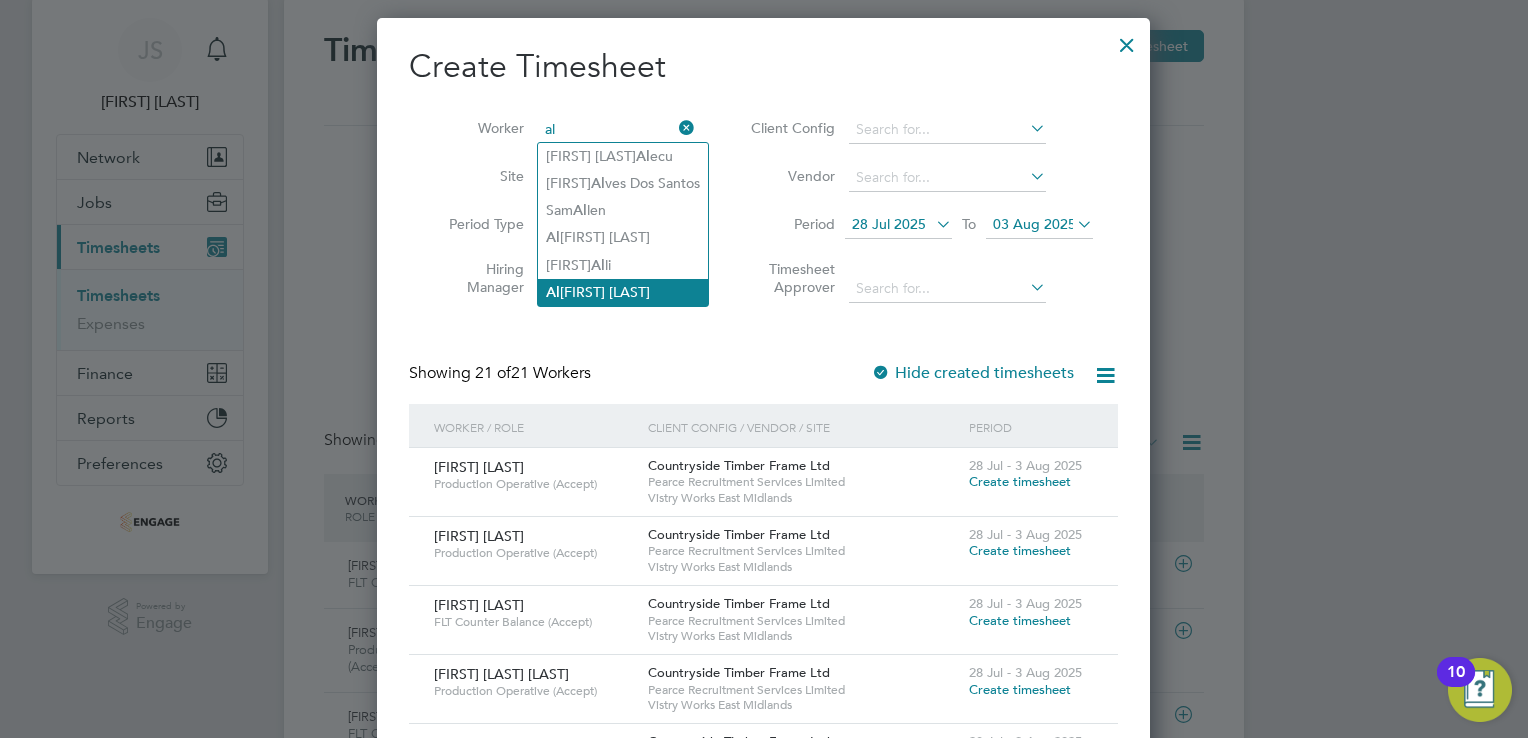 click on "Al exandru Tauteanu" 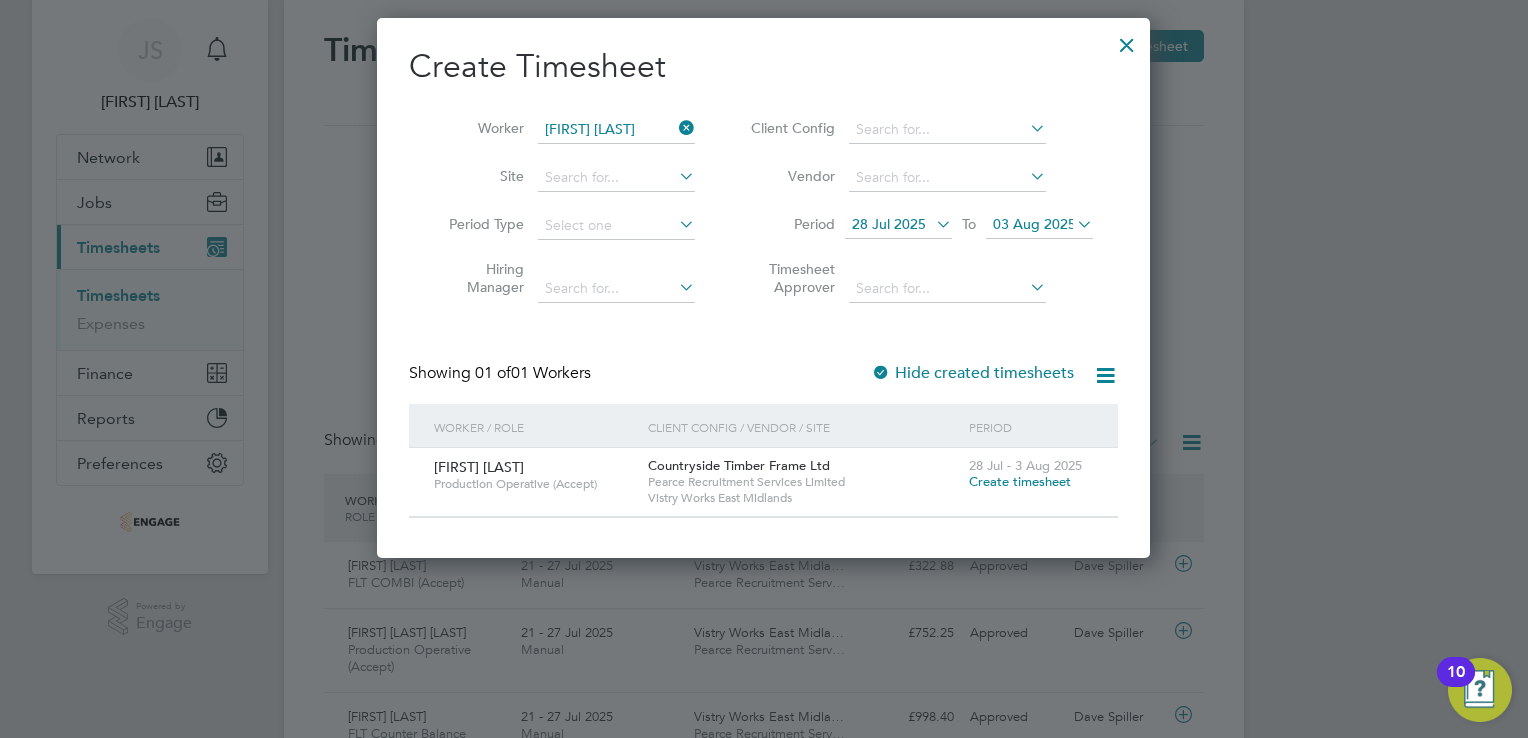 click on "Create timesheet" at bounding box center (1020, 481) 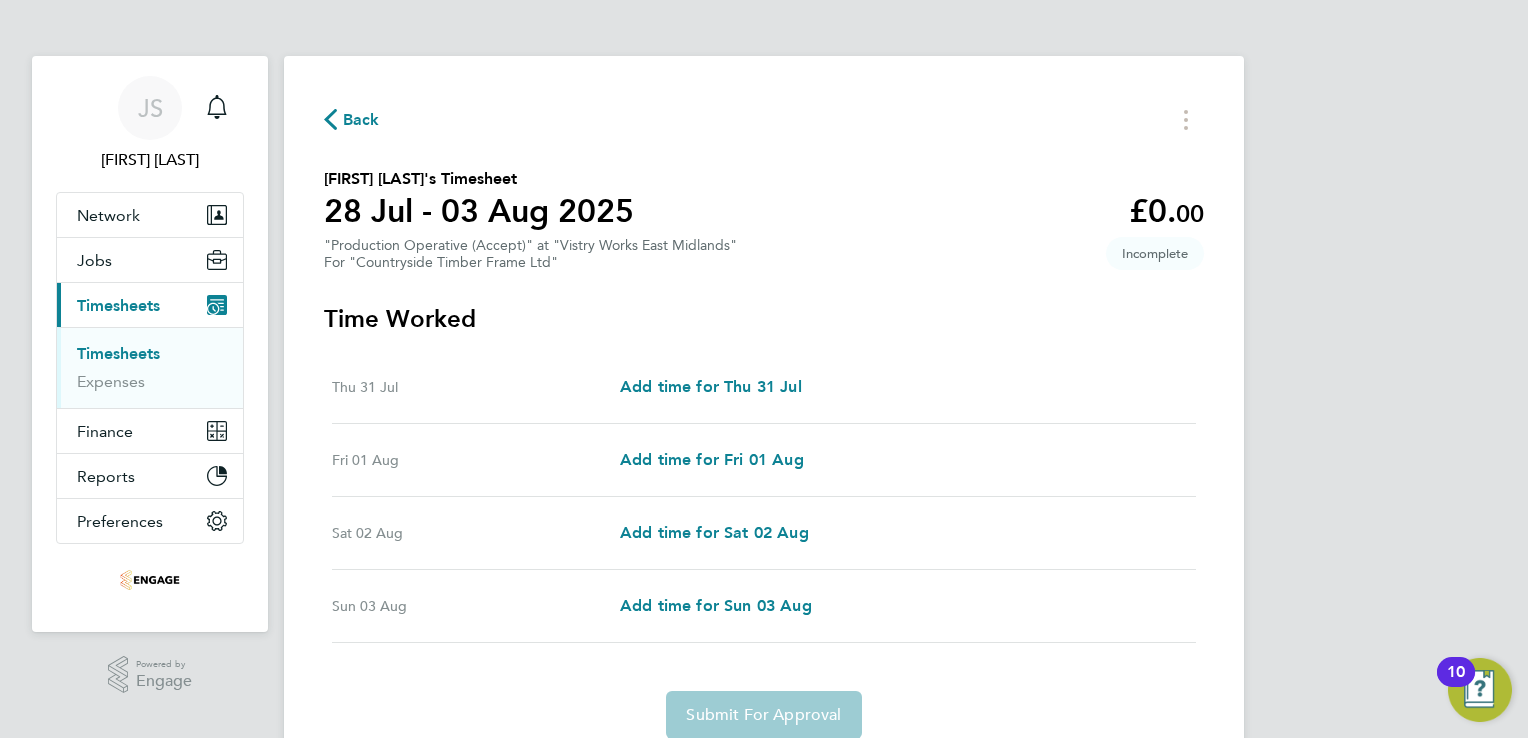 click on "Thu 31 Jul   Add time for Thu 31 Jul   Add time for Thu 31 Jul" at bounding box center [764, 387] 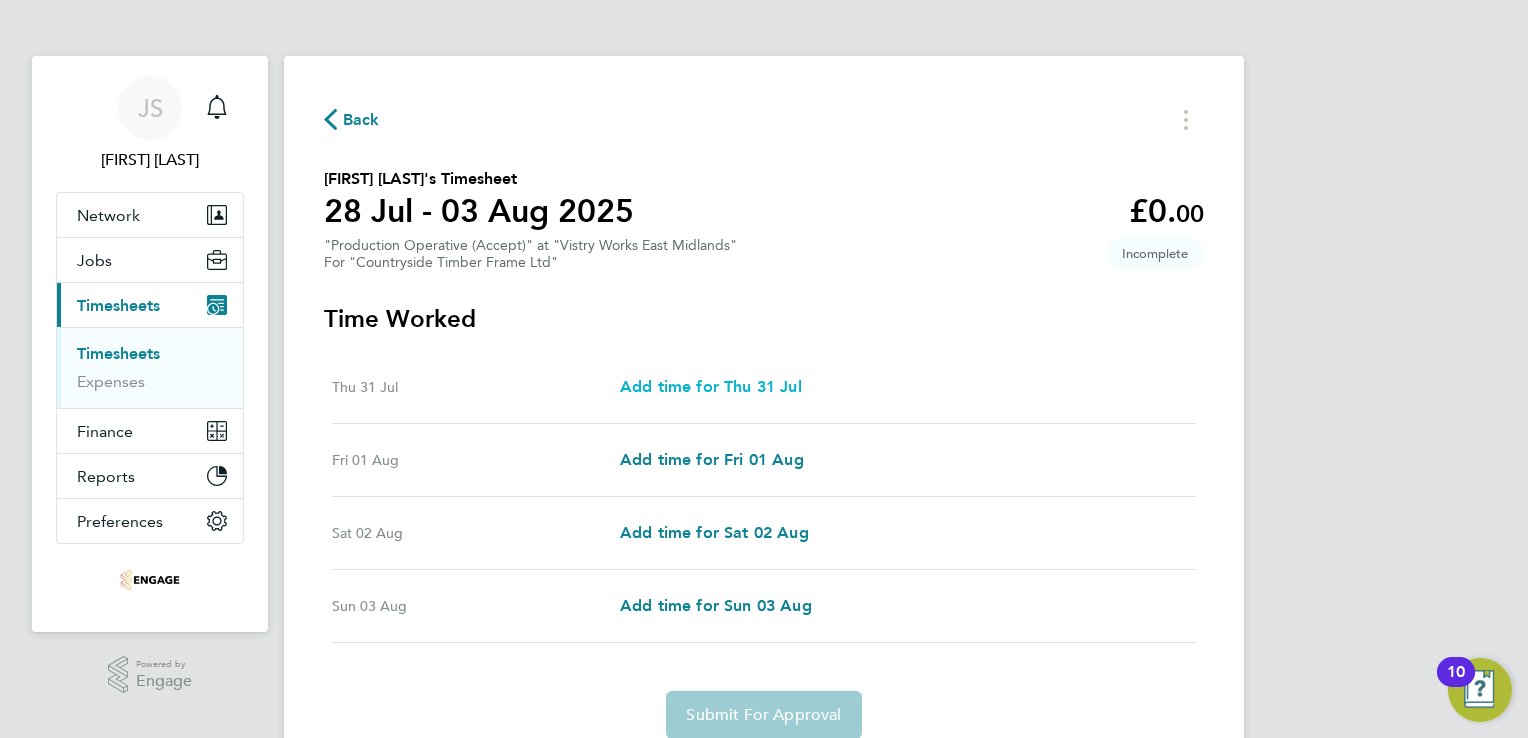 click on "Add time for Thu 31 Jul" at bounding box center (711, 386) 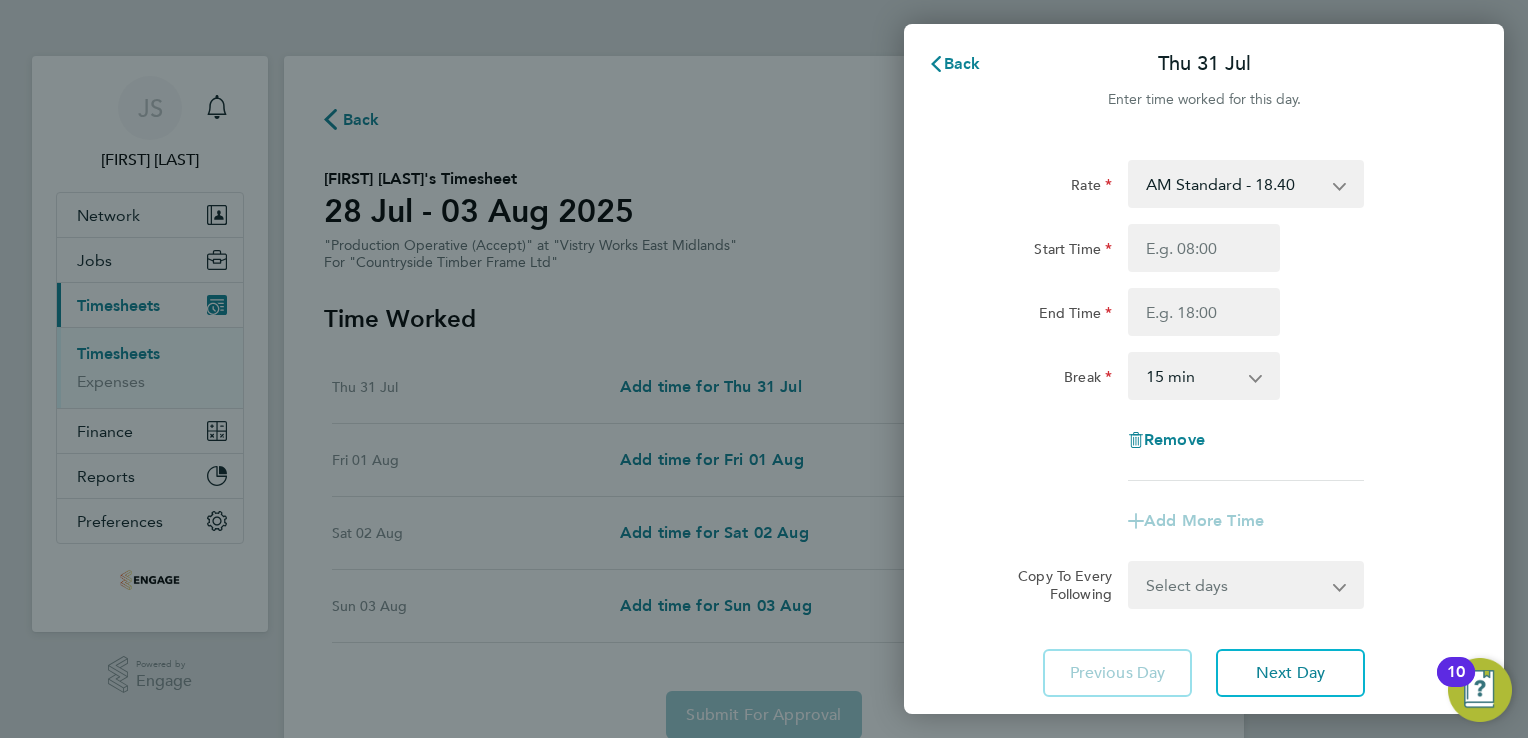 click on "AM Standard - 18.40   OT 1 - 27.60   PM Standard - 20.06   OT2 - 36.80   PM OT 1 - 30.08   PM OT2 - 40.11" at bounding box center [1234, 184] 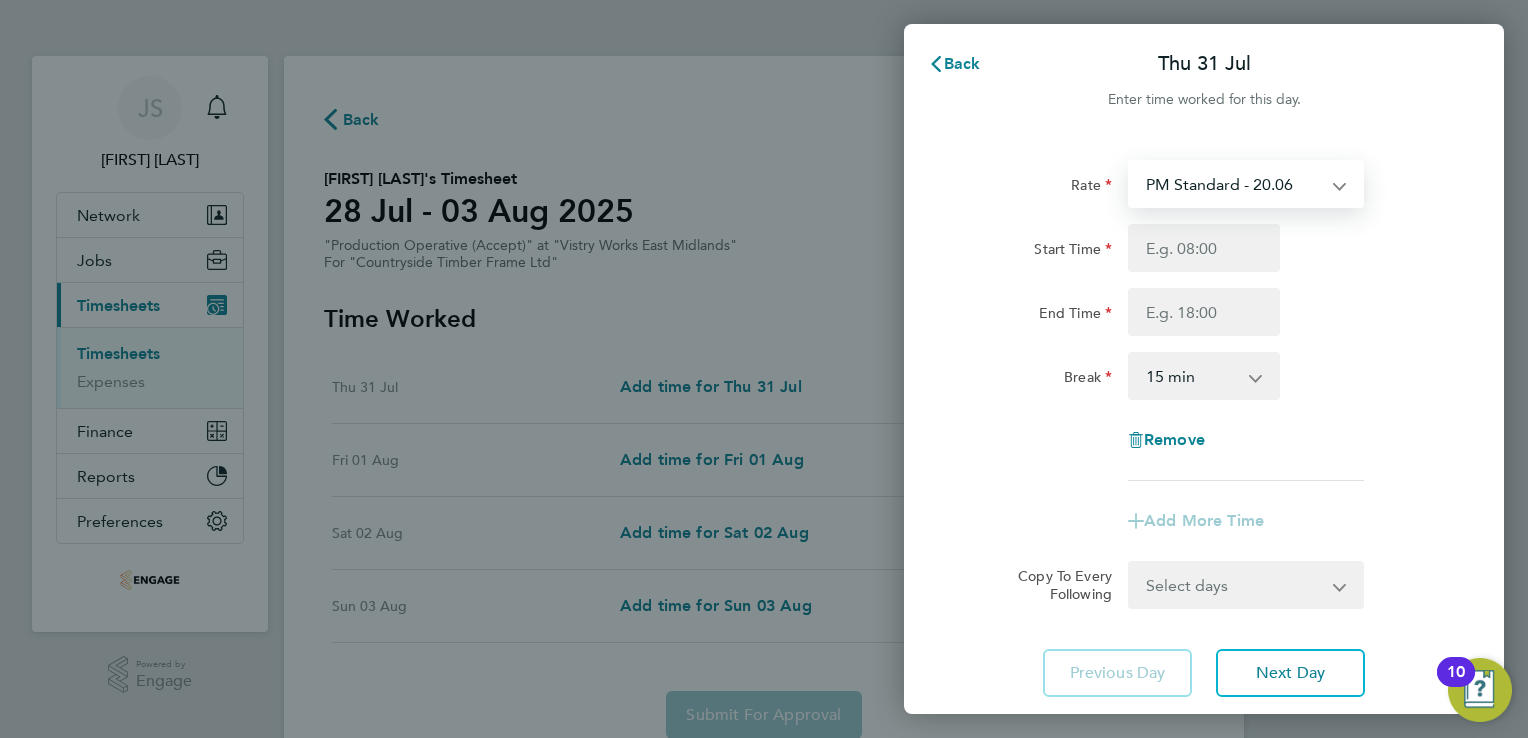 select on "15" 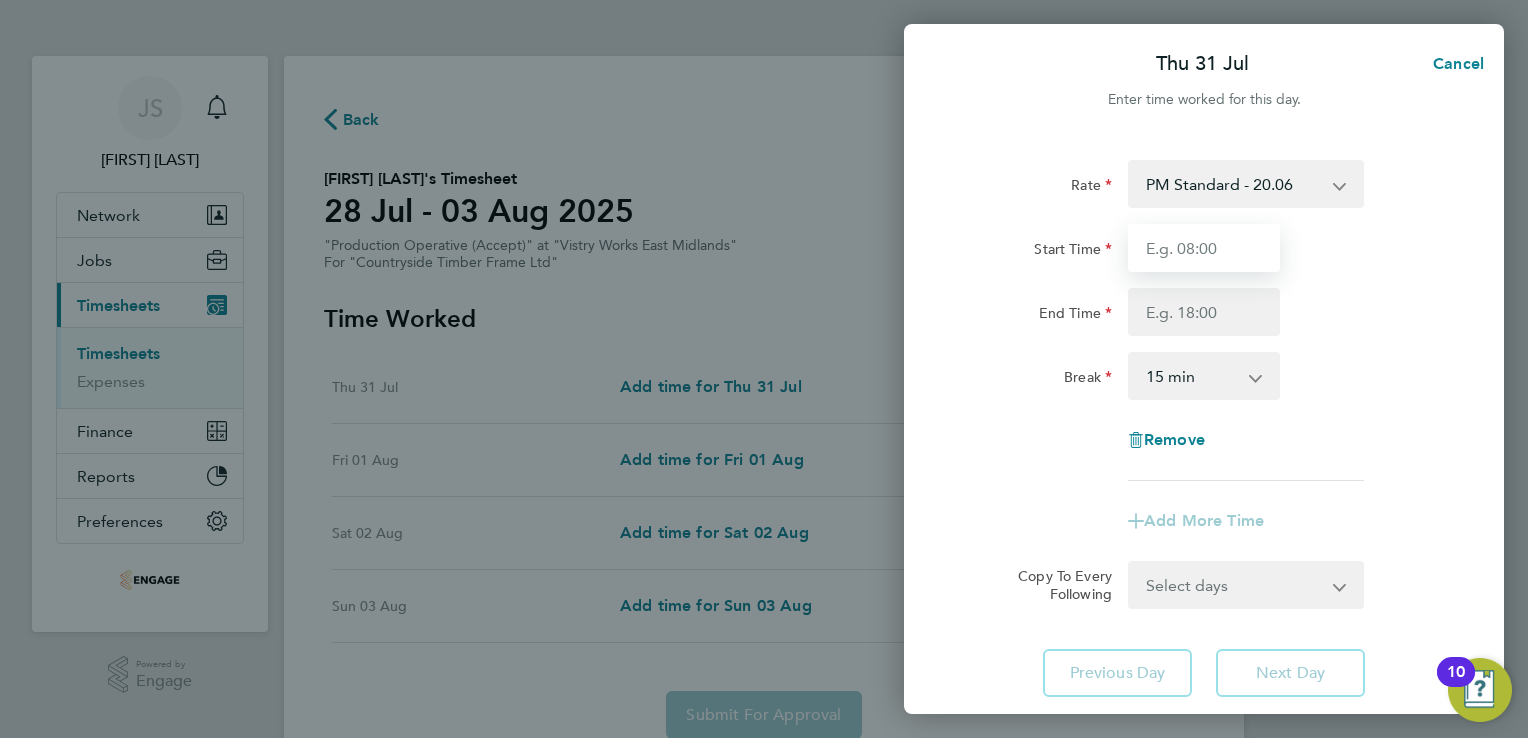 click on "Start Time" at bounding box center (1204, 248) 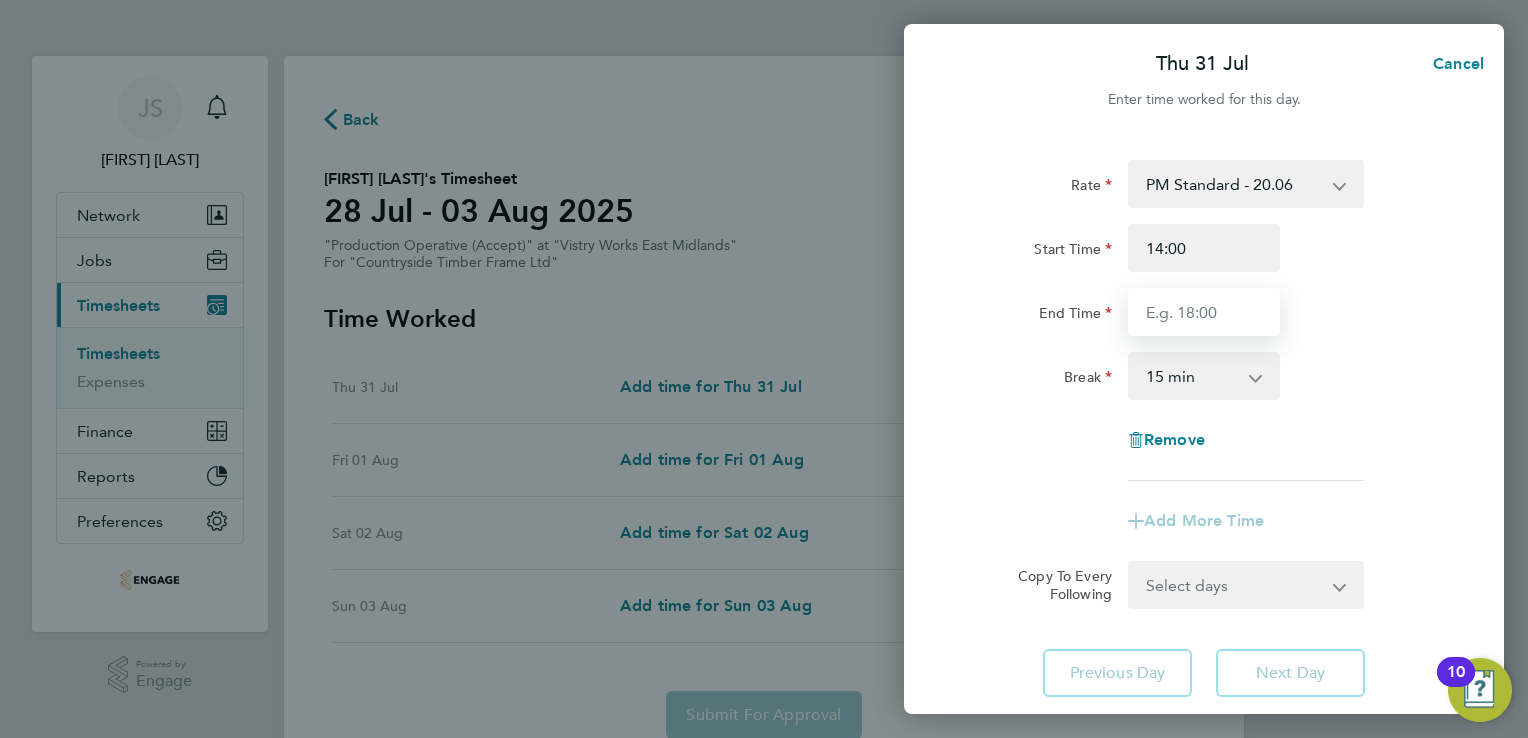 click on "End Time" at bounding box center (1204, 312) 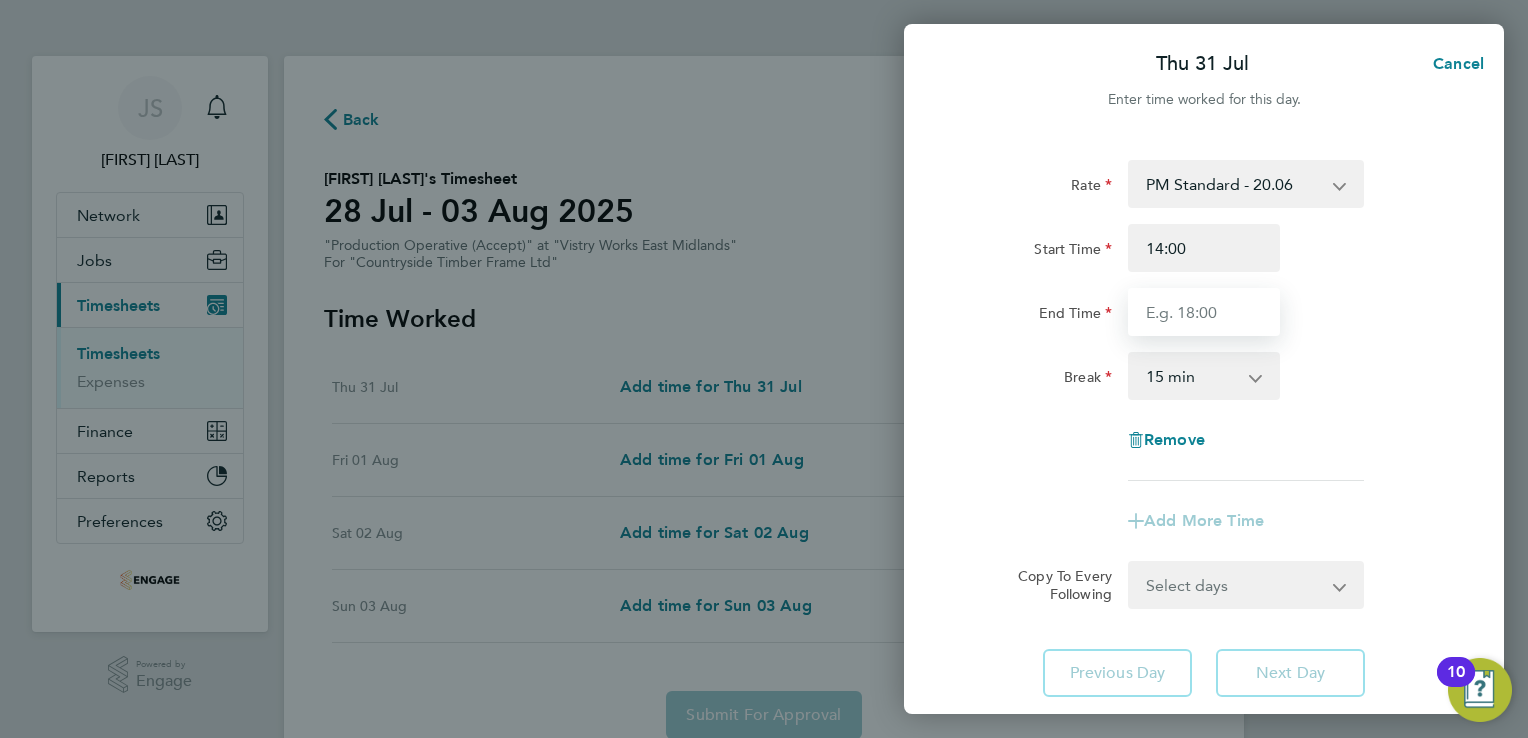 type on "22:30" 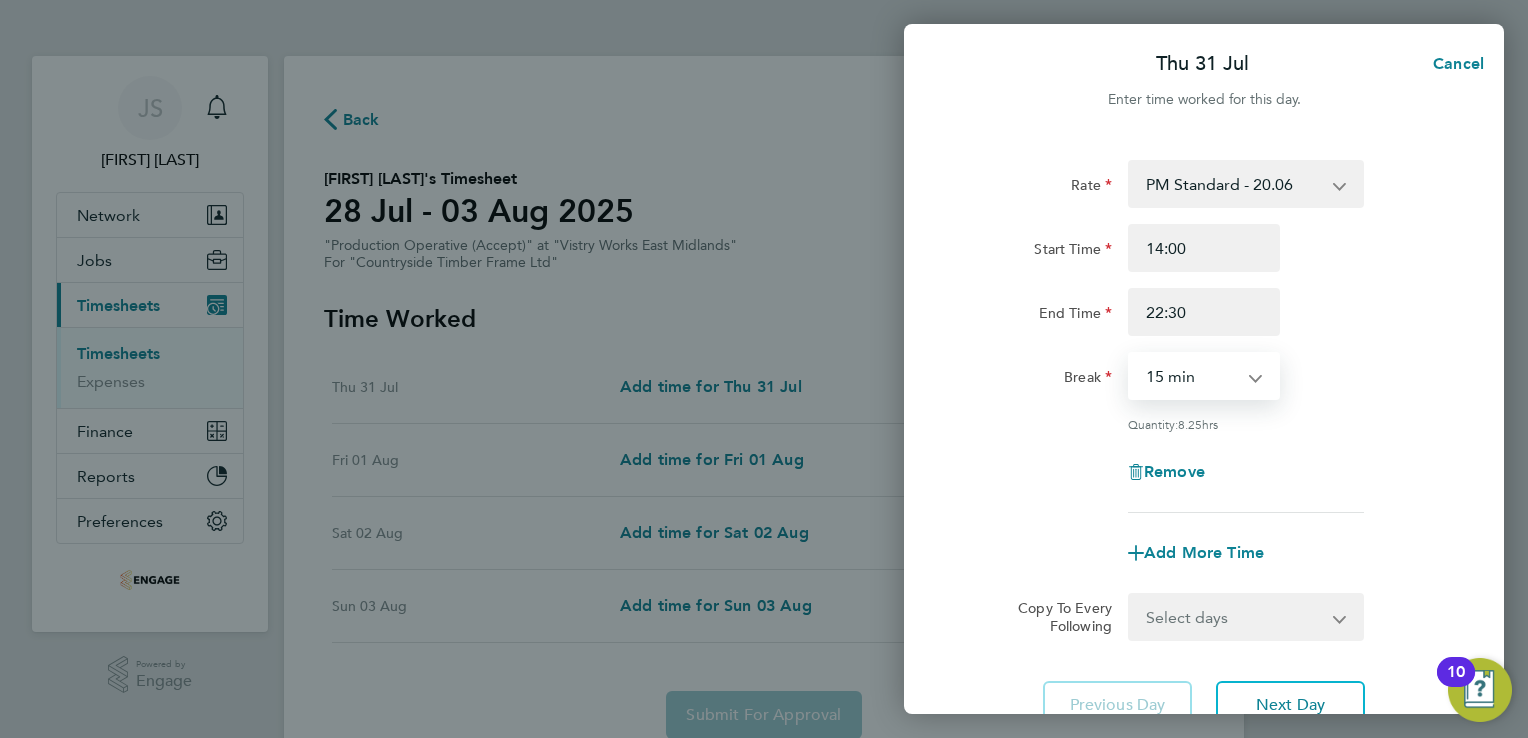 click on "0 min   15 min   30 min   45 min   60 min   75 min   90 min" at bounding box center (1192, 376) 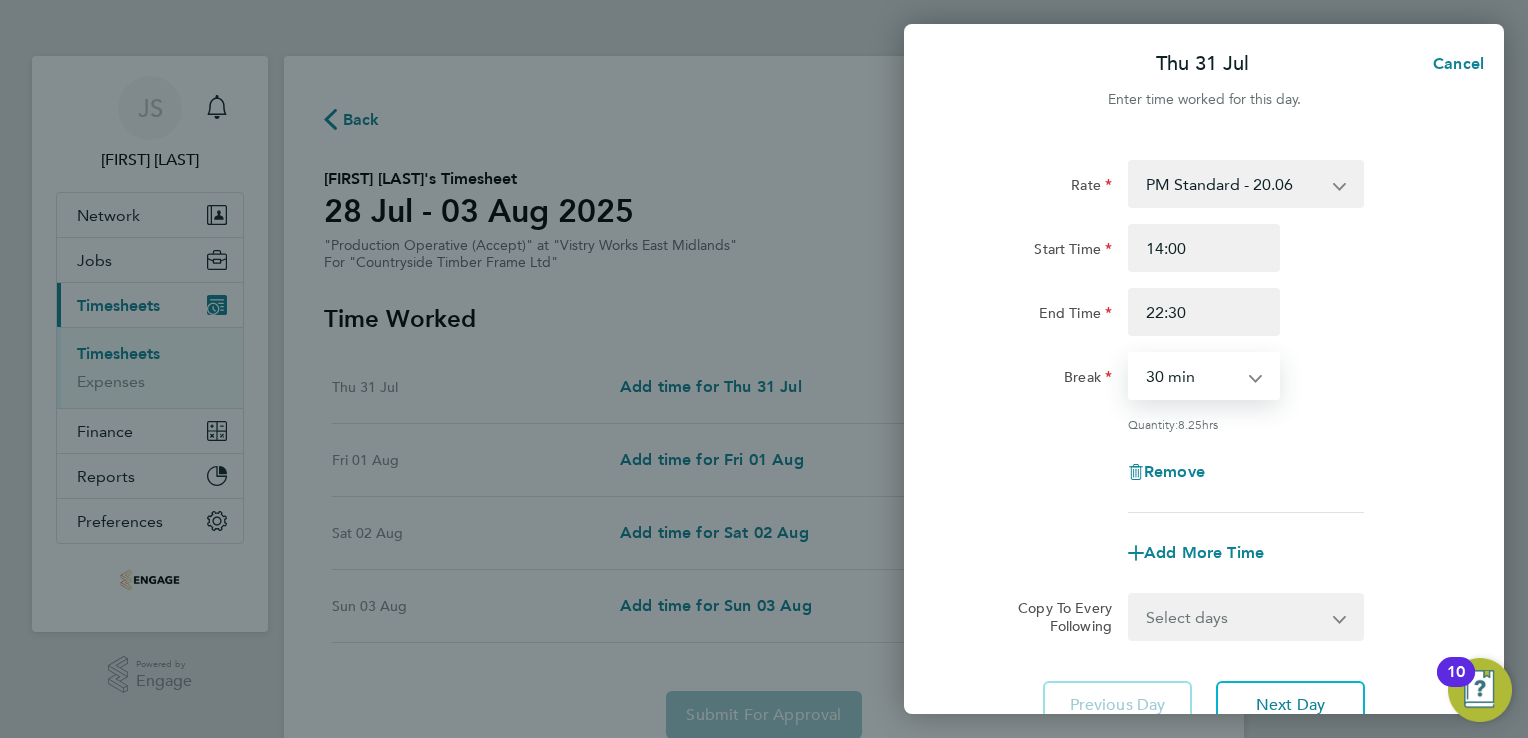 click on "0 min   15 min   30 min   45 min   60 min   75 min   90 min" at bounding box center (1192, 376) 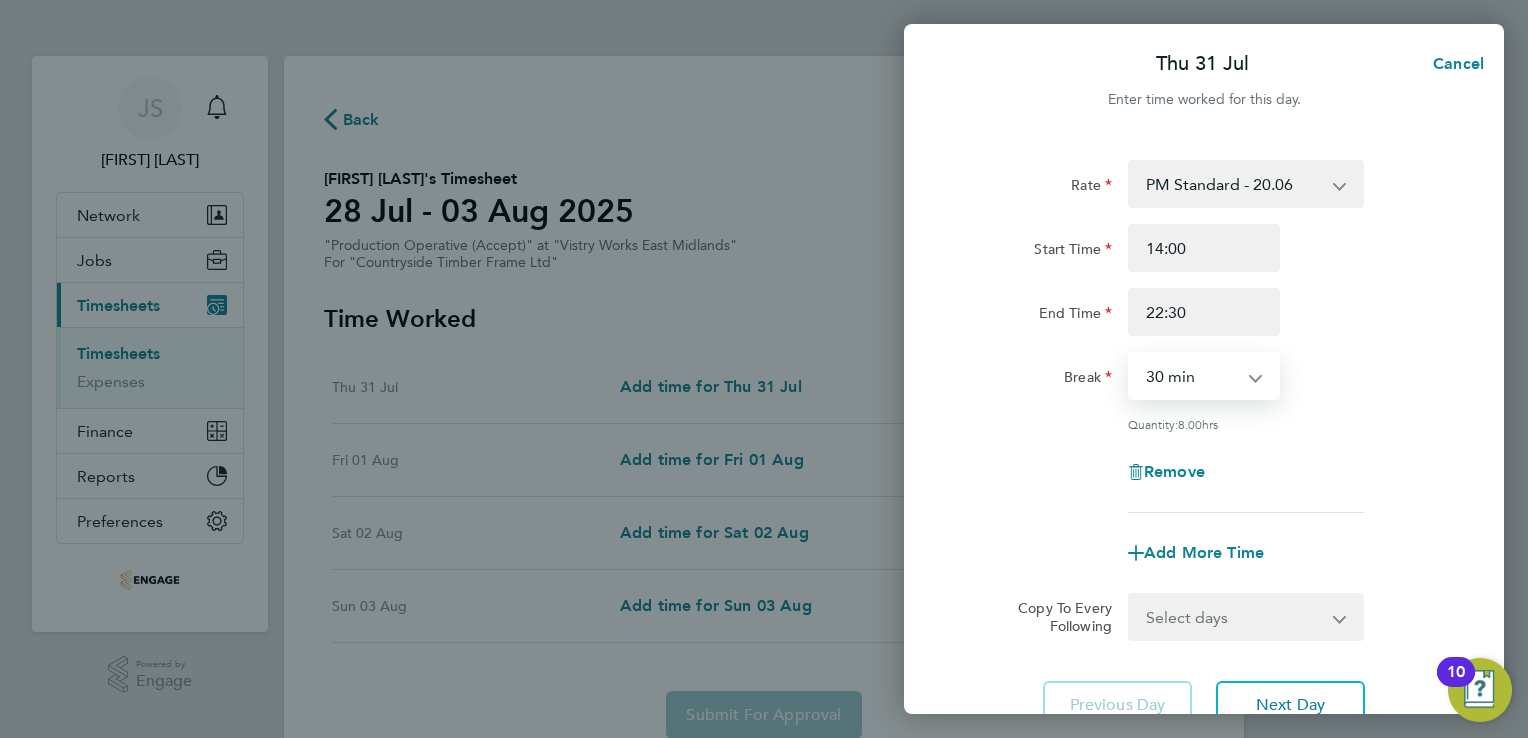 click on "Select days   Day   Weekend (Sat-Sun)   Friday   Saturday   Sunday" at bounding box center (1235, 617) 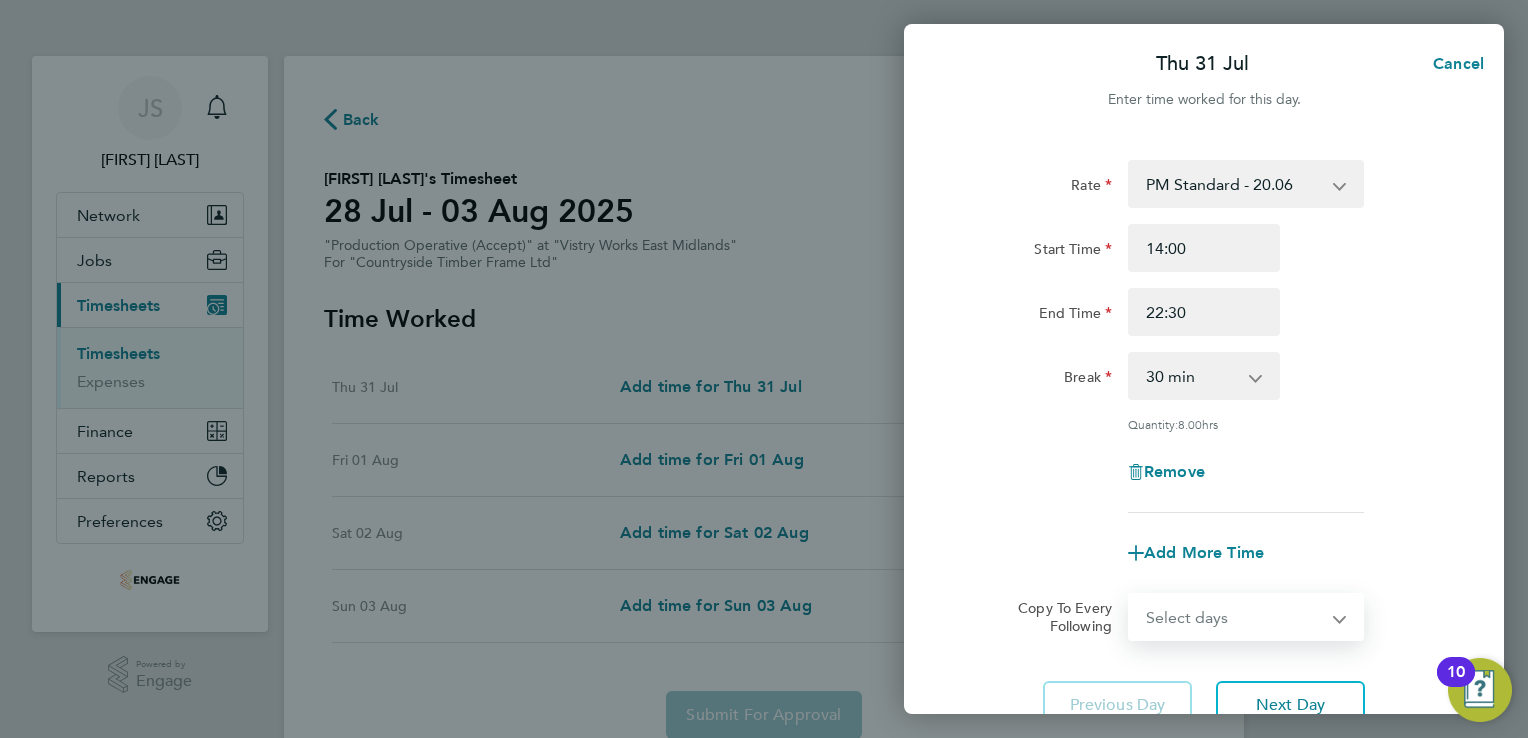 click on "Rate  PM Standard - 20.06   OT 1 - 27.60   OT2 - 36.80   PM OT 1 - 30.08   AM Standard - 18.40   PM OT2 - 40.11
Start Time 14:00 End Time 22:30 Break  0 min   15 min   30 min   45 min   60 min   75 min   90 min
Quantity:  8.00  hrs
Remove" 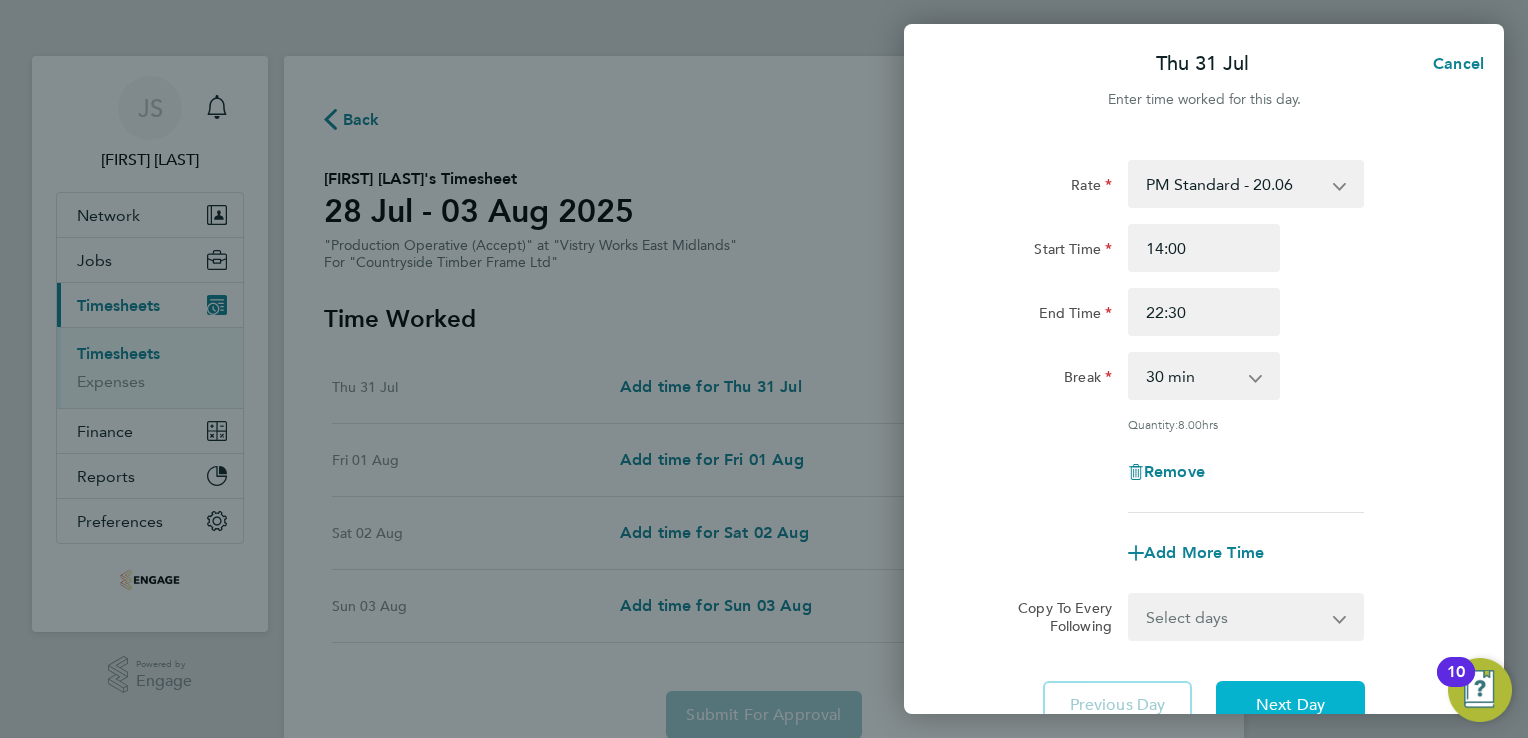 click on "Next Day" 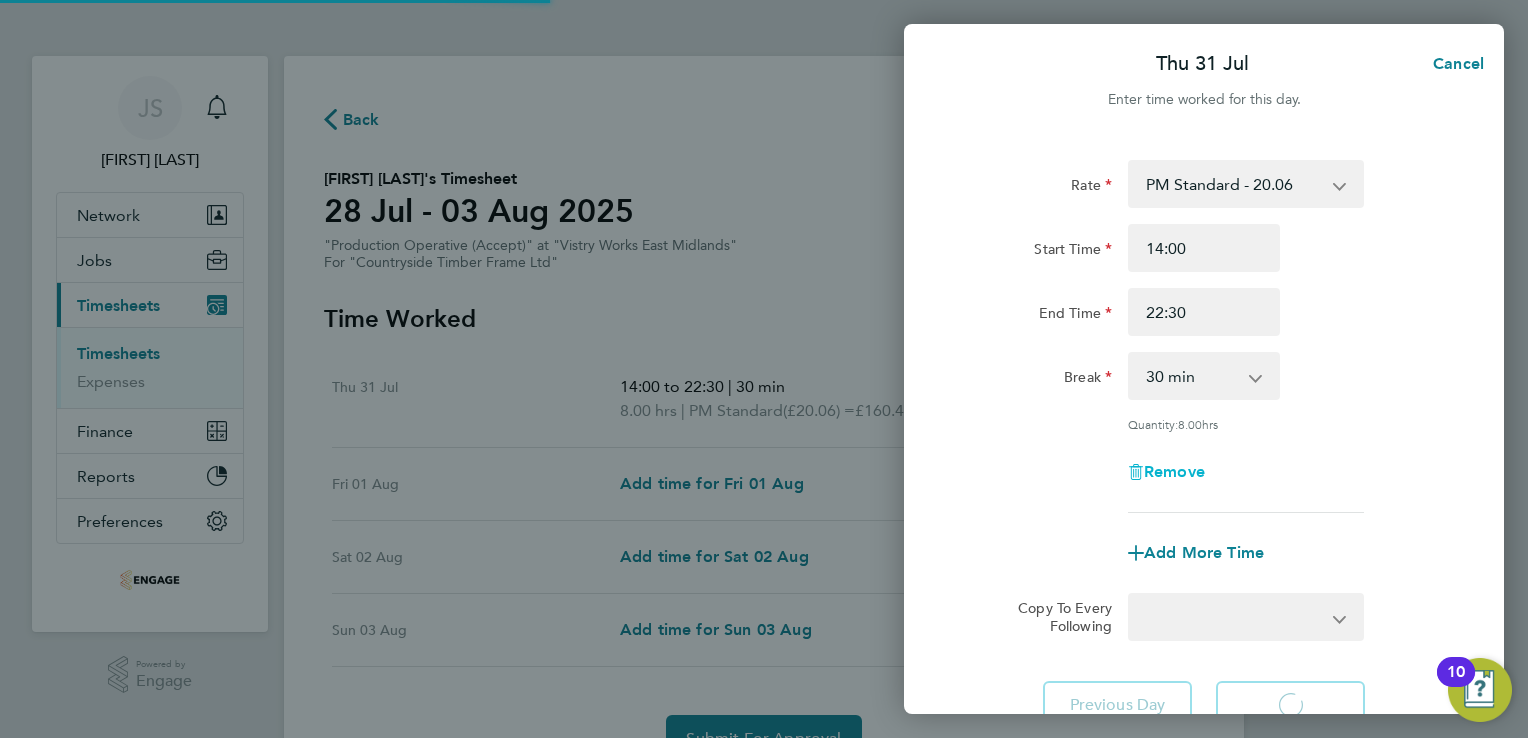 select on "15" 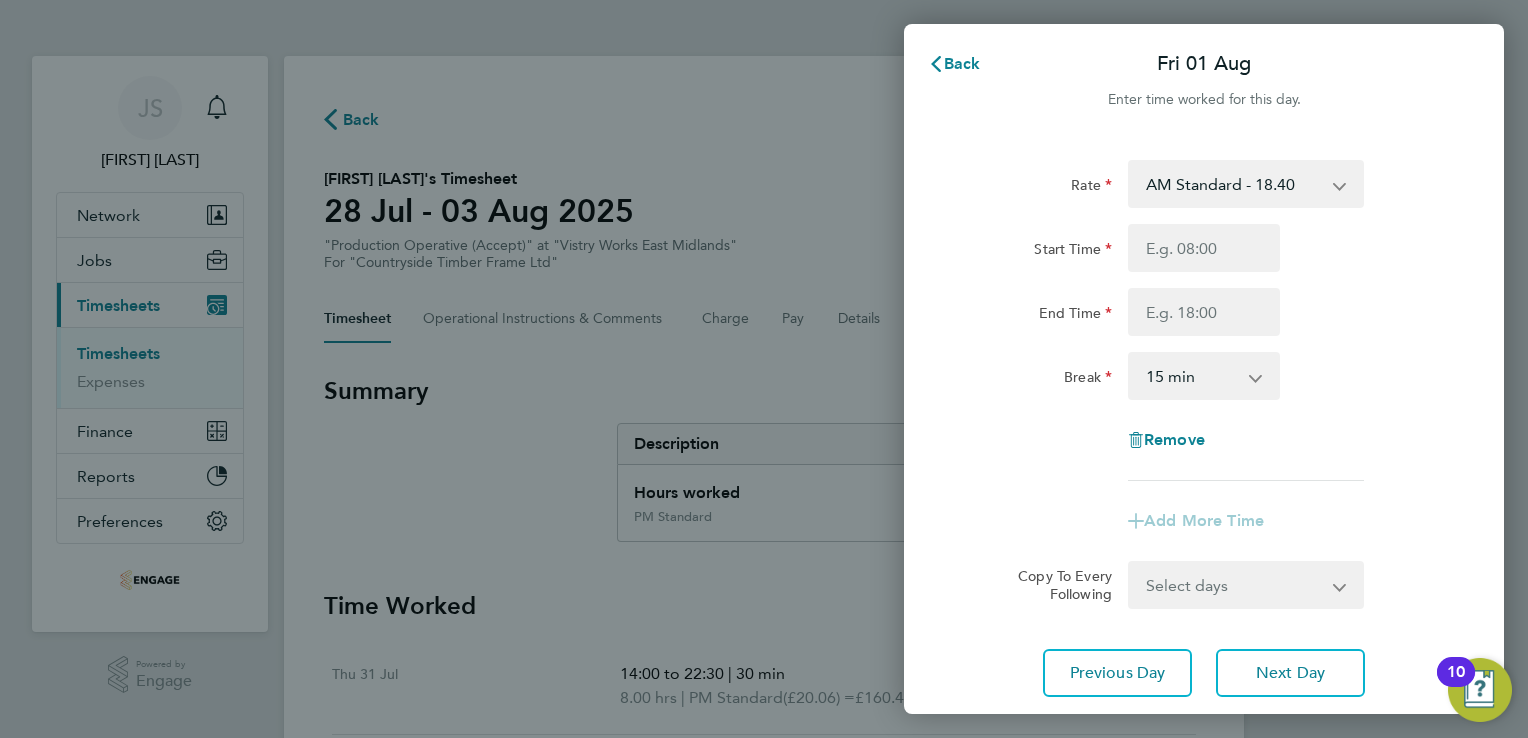 click on "AM Standard - 18.40   OT 1 - 27.60   PM Standard - 20.06   OT2 - 36.80   PM OT 1 - 30.08   PM OT2 - 40.11" at bounding box center [1234, 184] 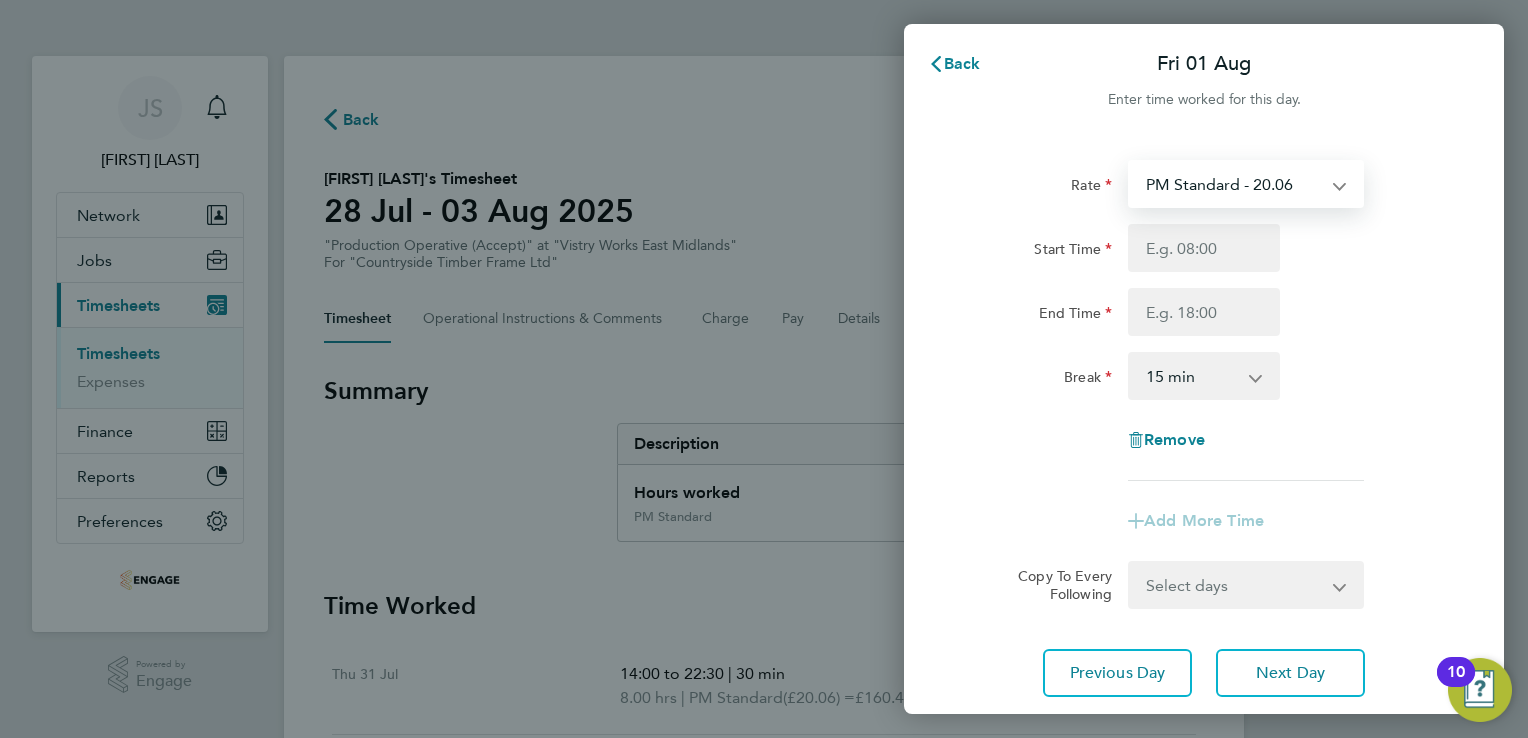 select on "15" 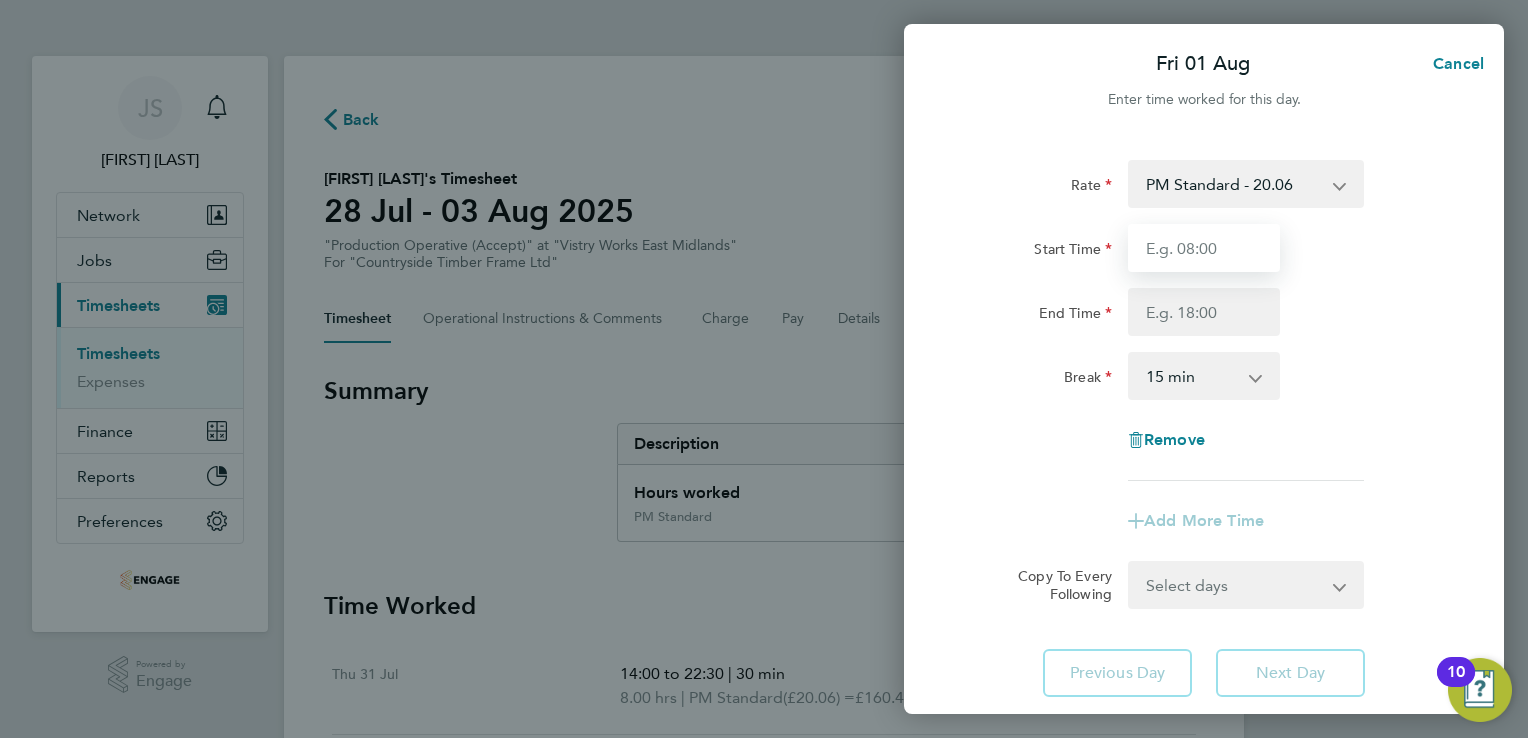 click on "Start Time" at bounding box center (1204, 248) 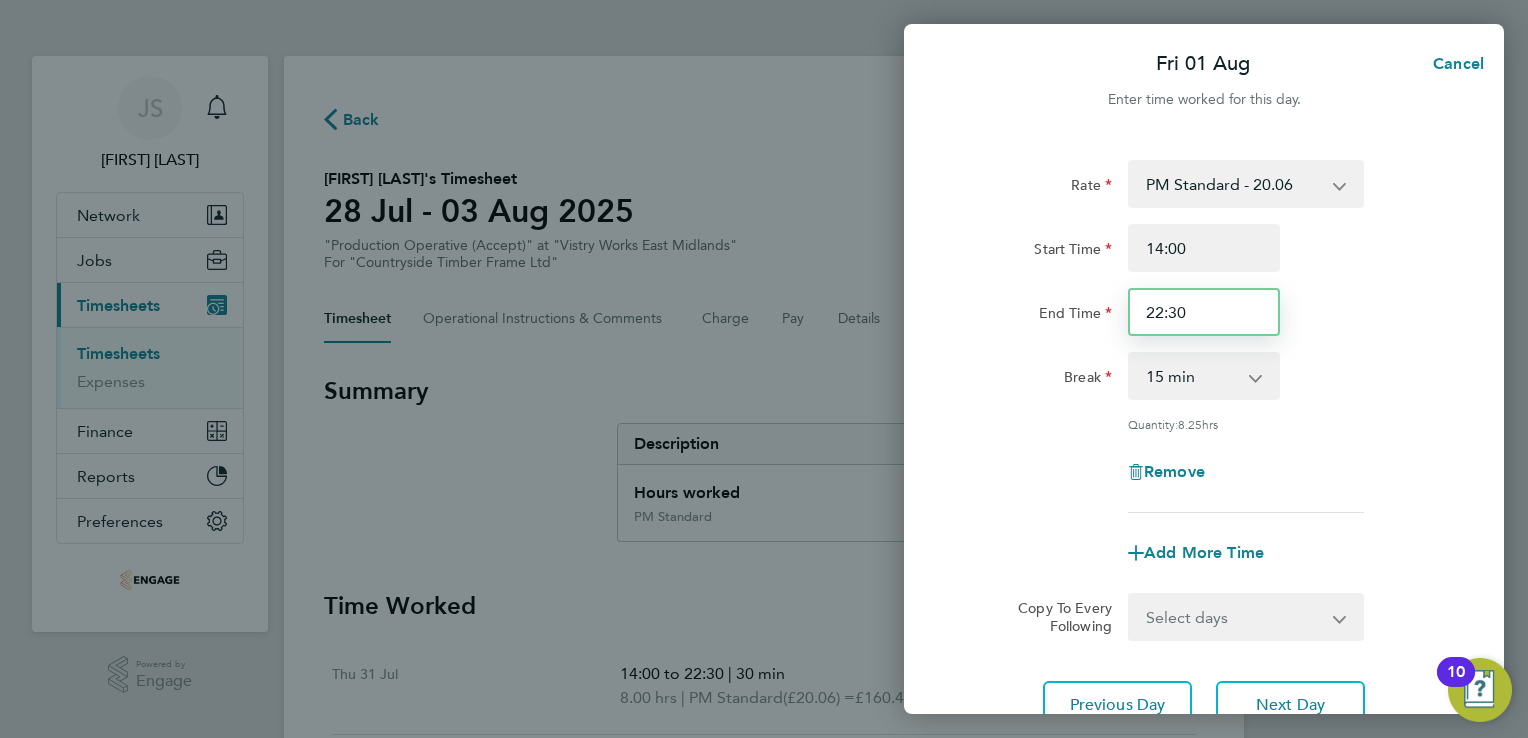 drag, startPoint x: 1204, startPoint y: 305, endPoint x: 1054, endPoint y: 310, distance: 150.08331 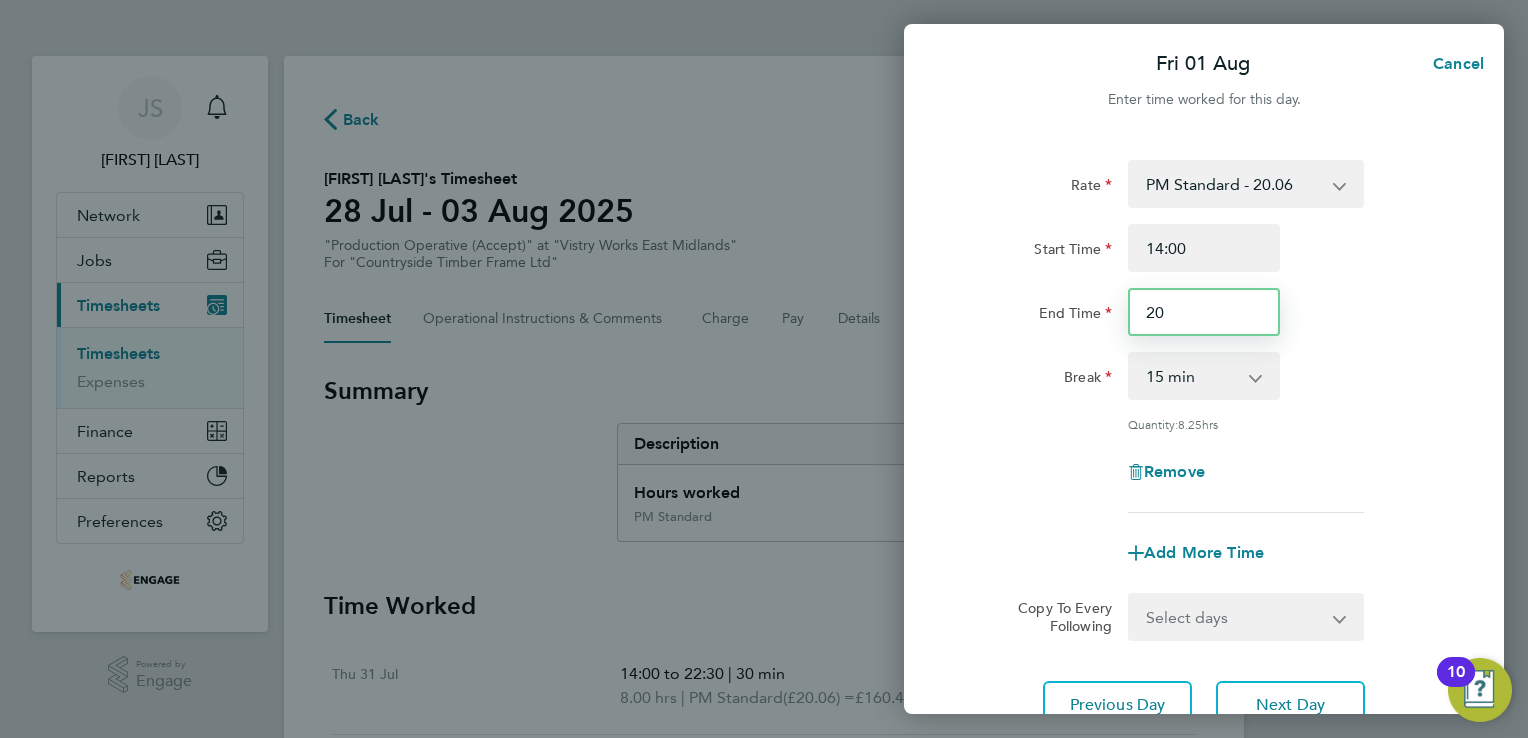 type on "20:00" 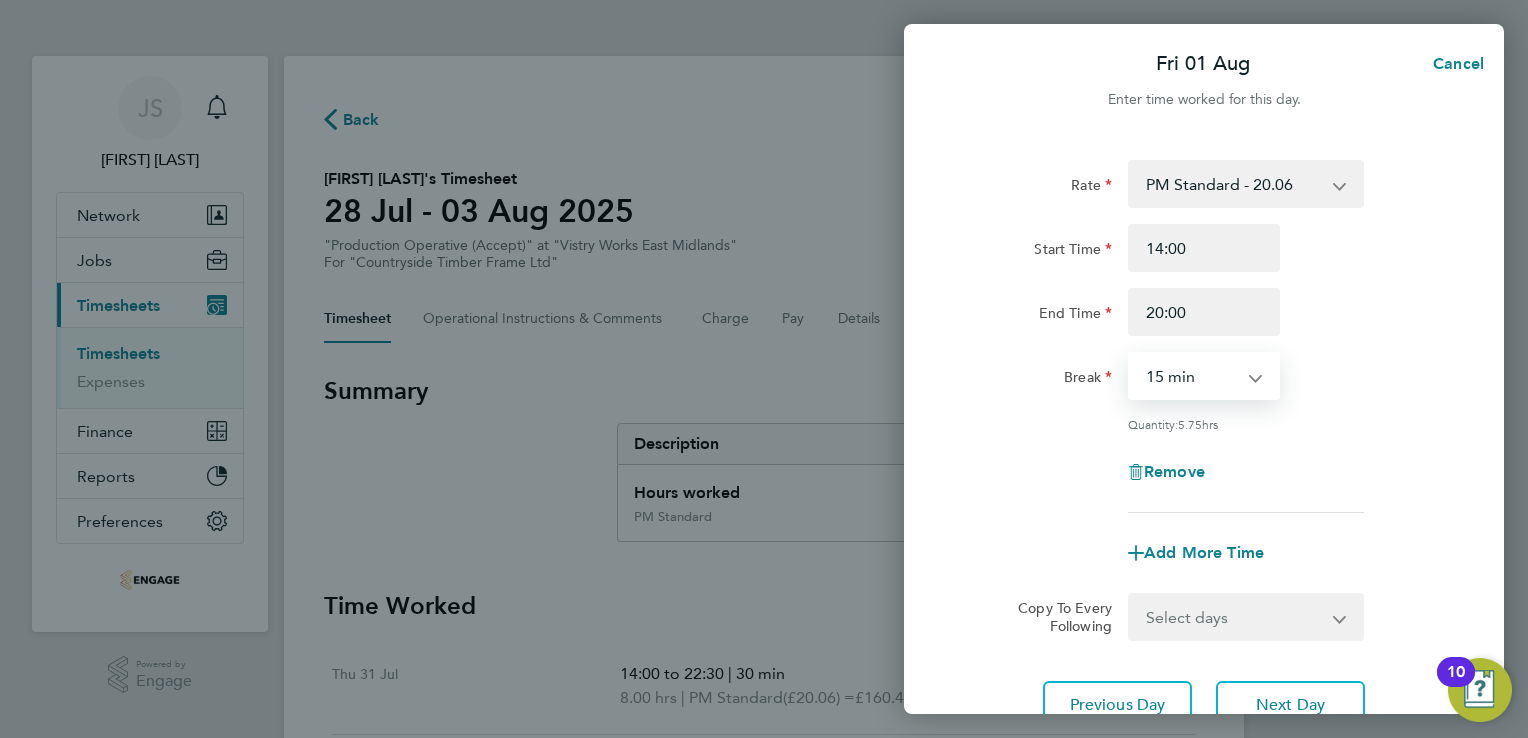 click on "0 min   15 min   30 min   45 min   60 min   75 min   90 min" at bounding box center [1192, 376] 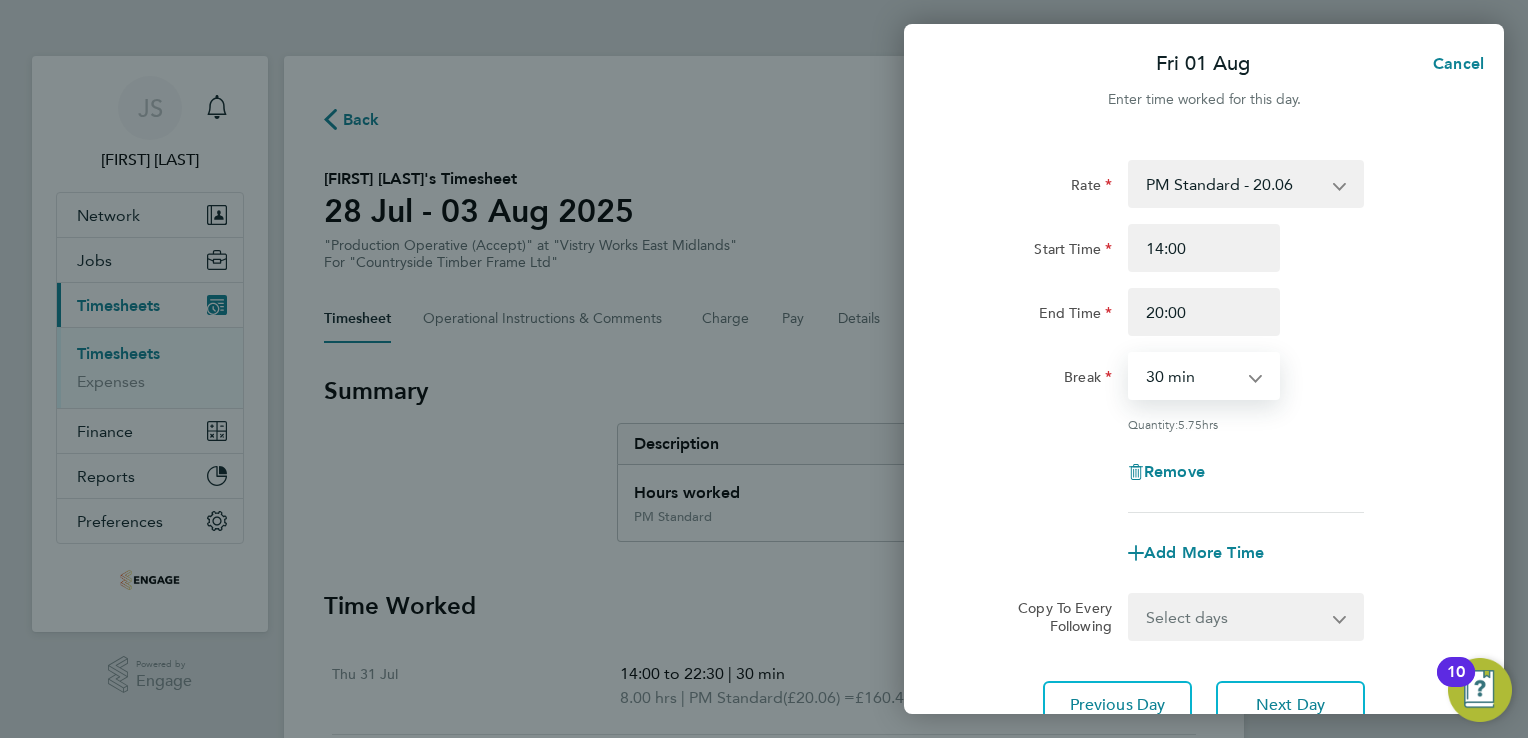 click on "0 min   15 min   30 min   45 min   60 min   75 min   90 min" at bounding box center (1192, 376) 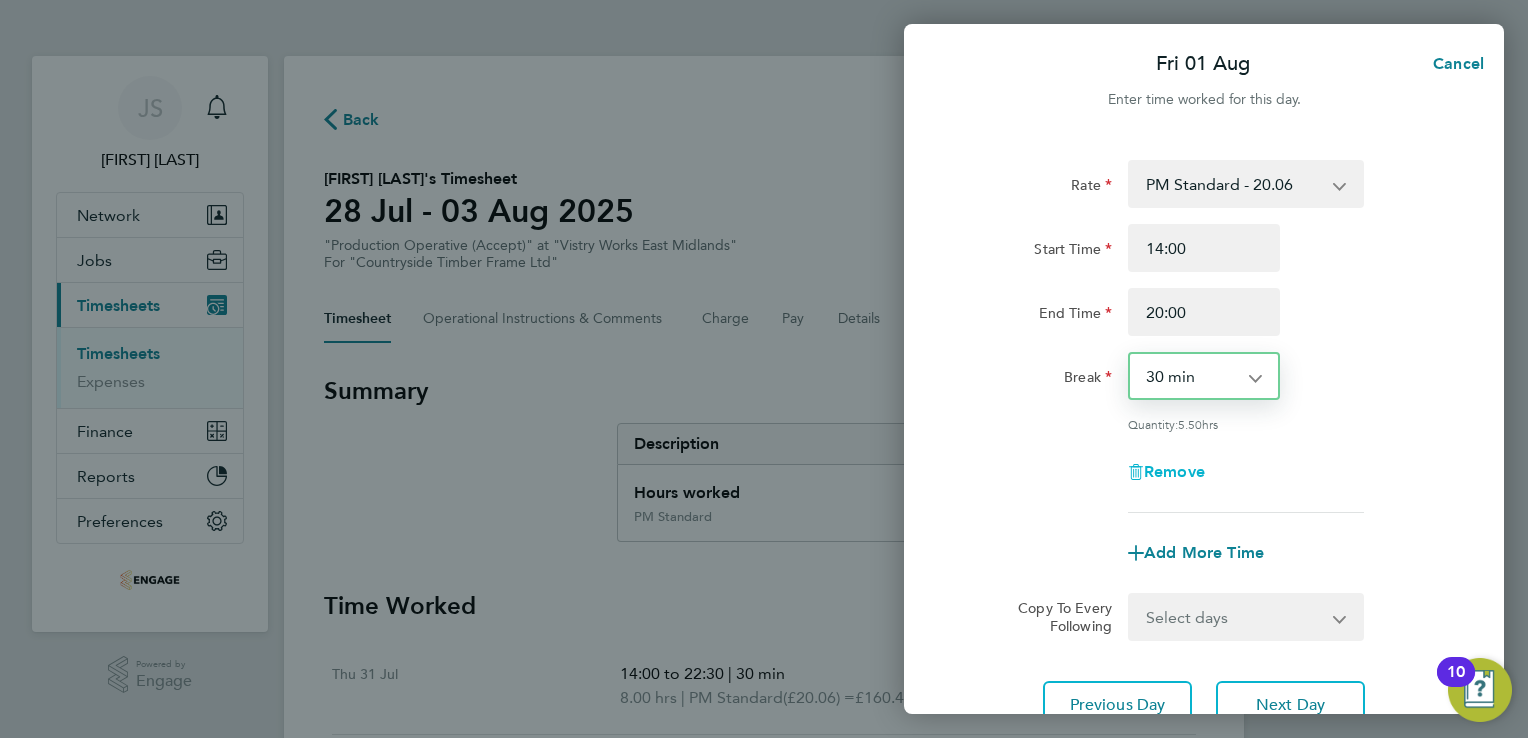 scroll, scrollTop: 164, scrollLeft: 0, axis: vertical 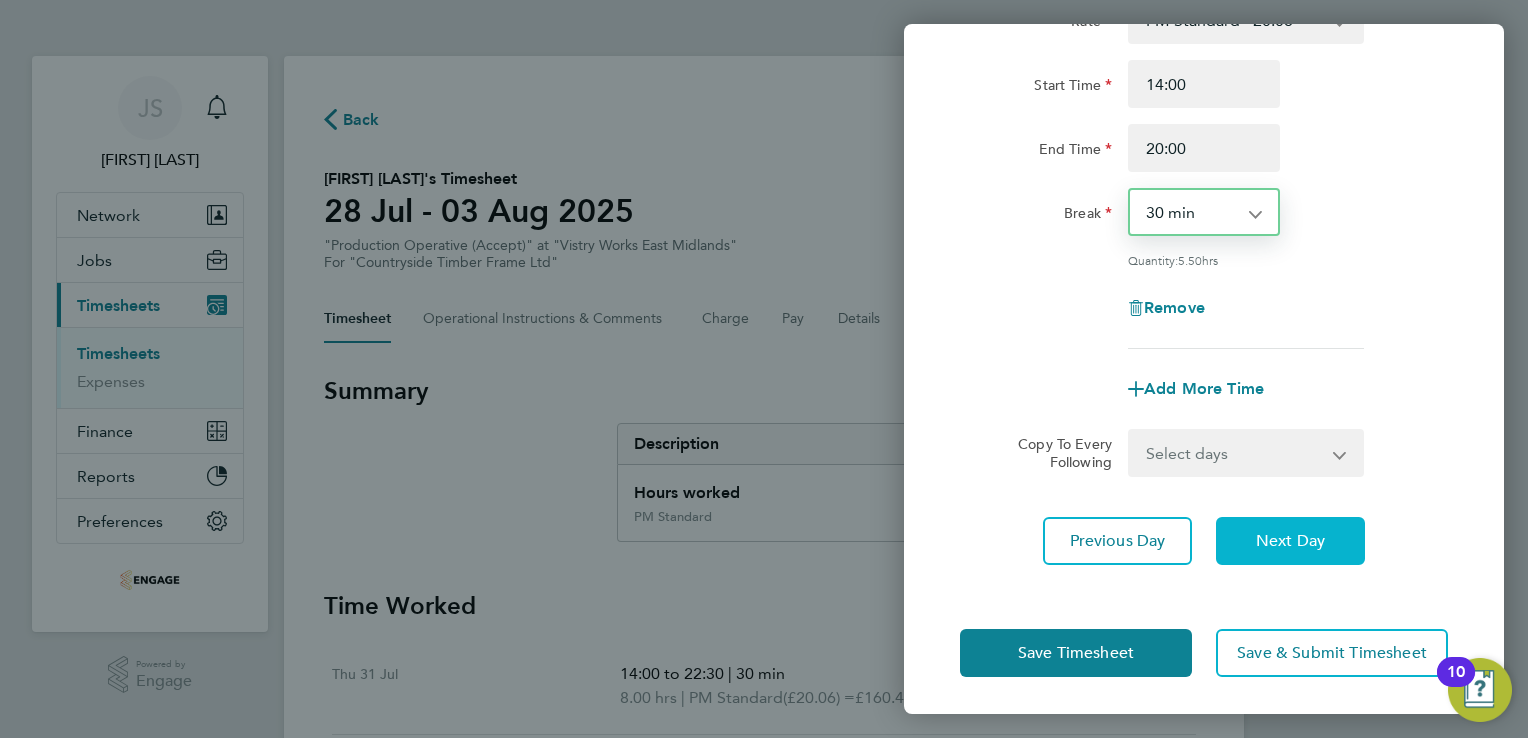 click on "Next Day" 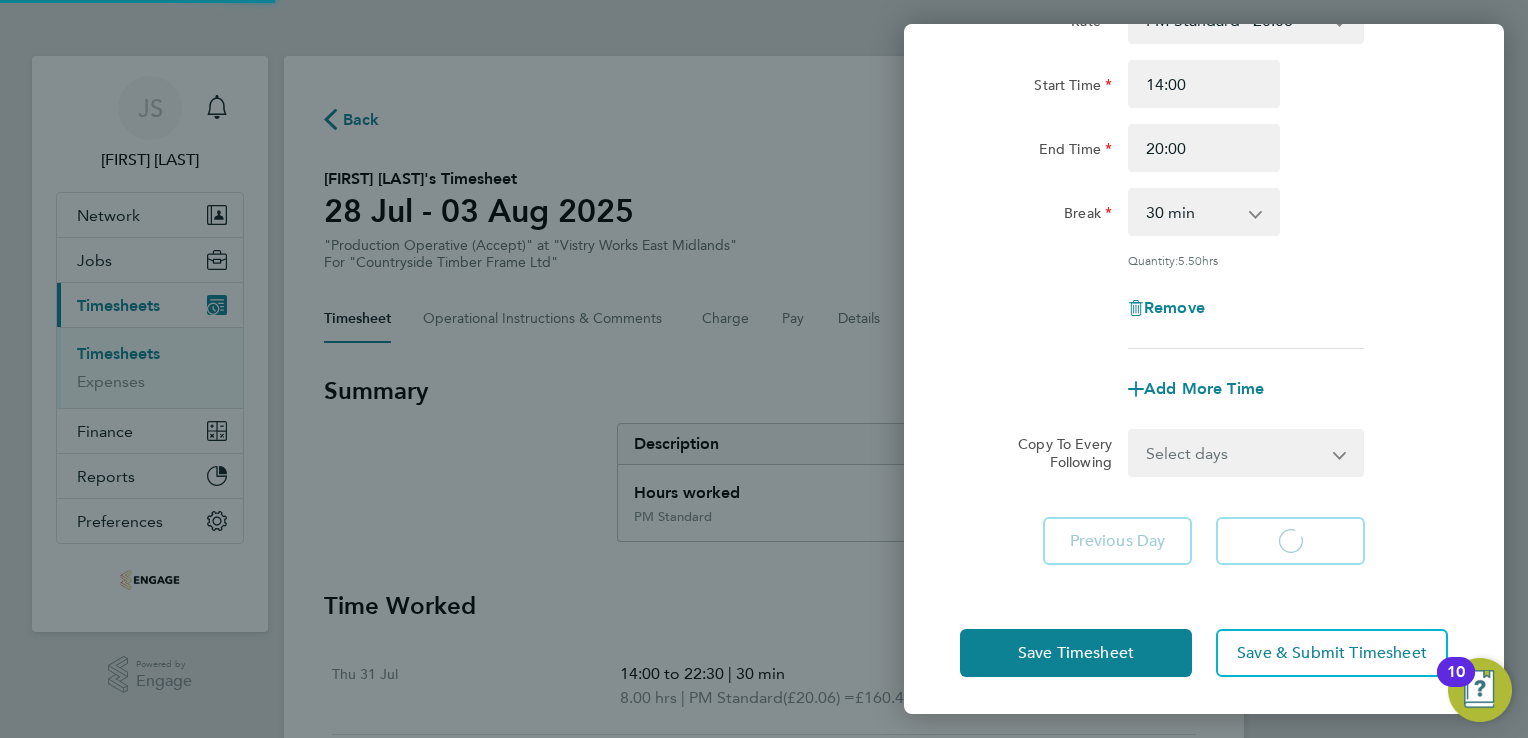 scroll, scrollTop: 133, scrollLeft: 0, axis: vertical 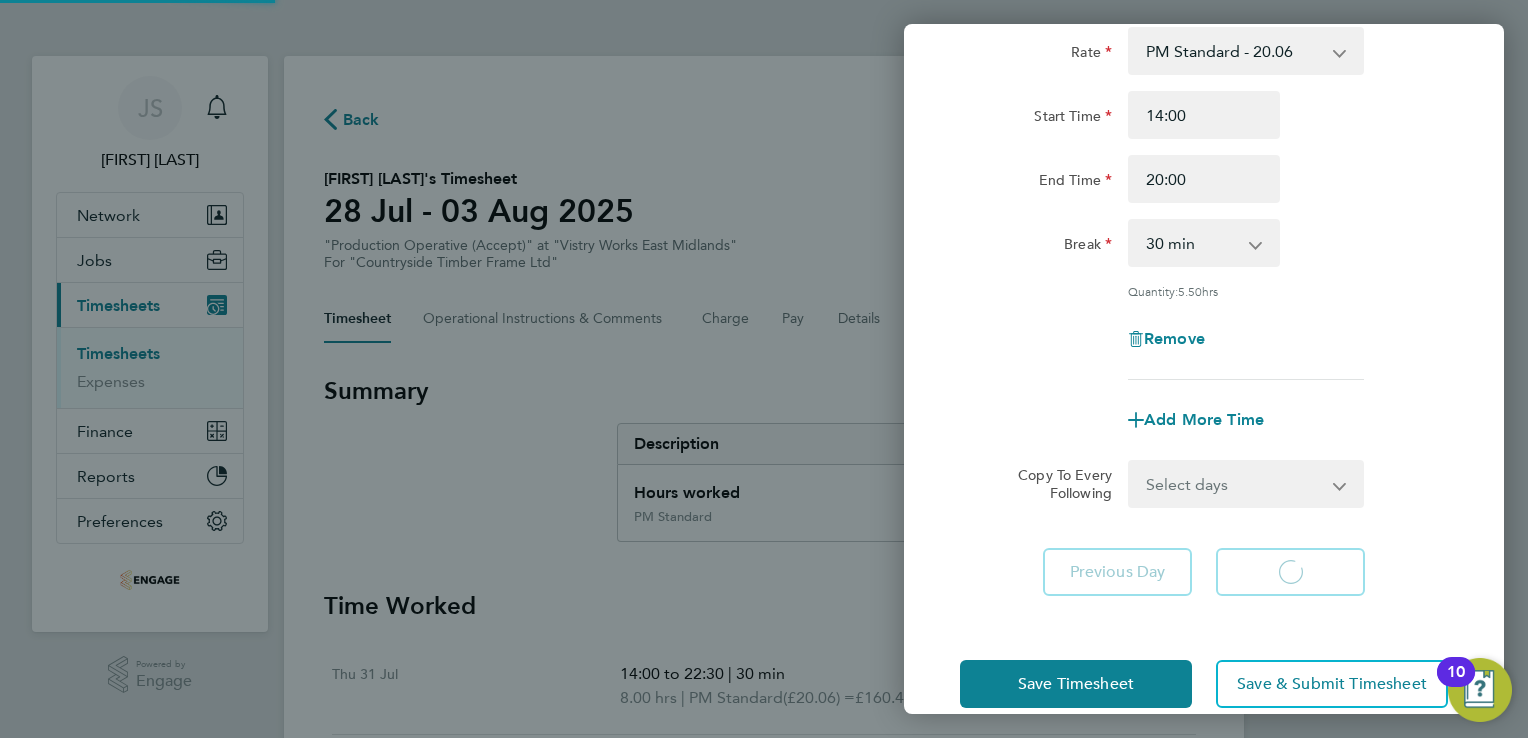 select on "15" 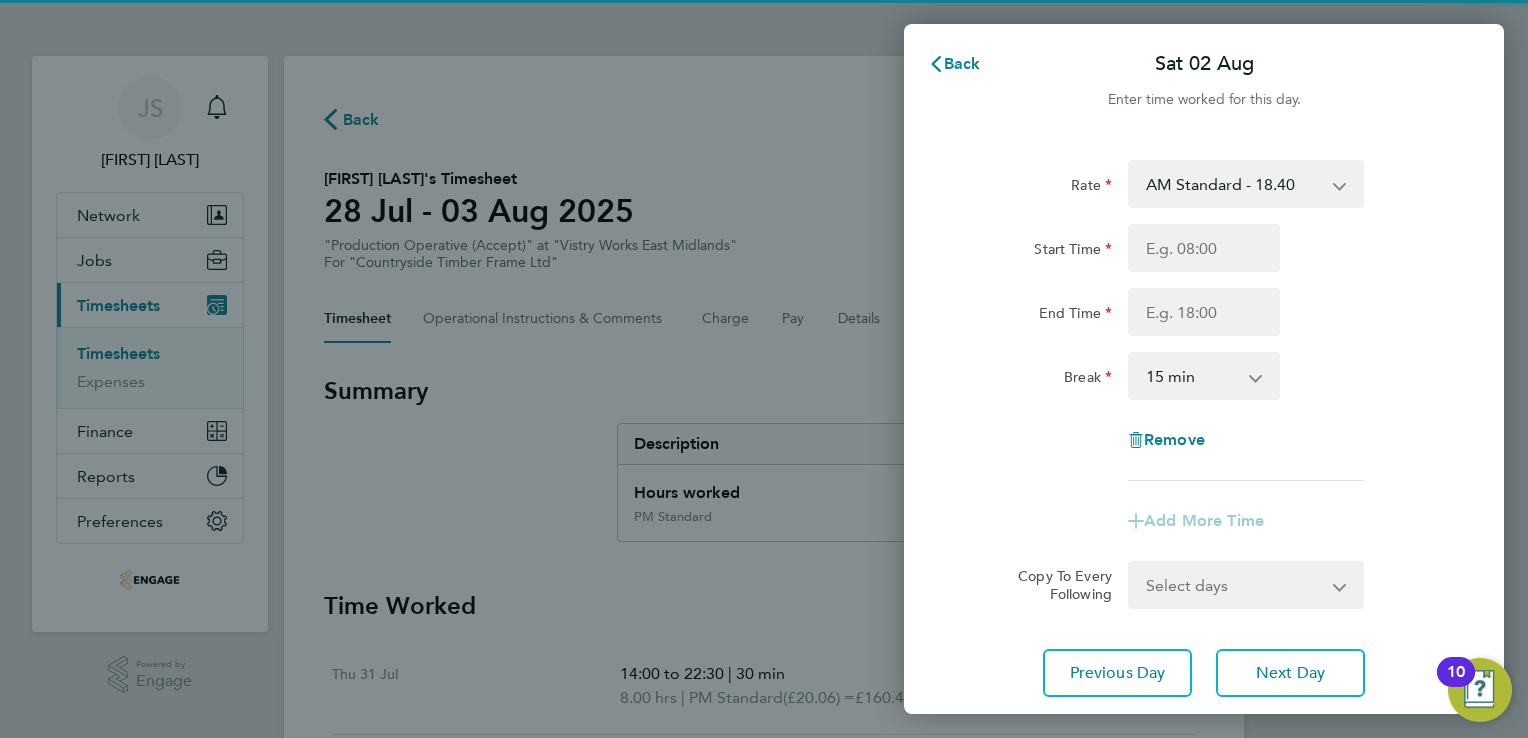 scroll, scrollTop: 0, scrollLeft: 0, axis: both 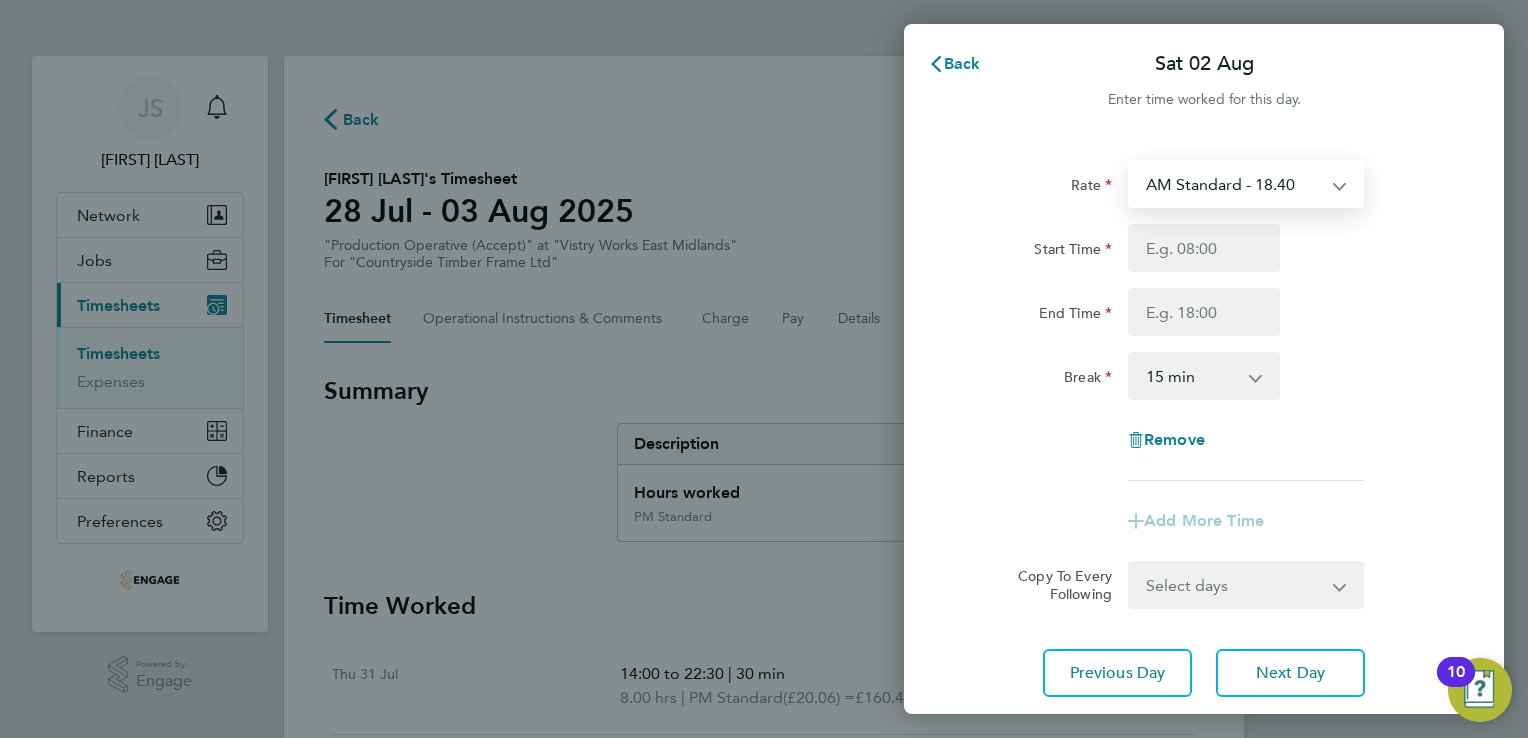 click on "AM Standard - 18.40   OT 1 - 27.60   PM Standard - 20.06   OT2 - 36.80   PM OT 1 - 30.08   PM OT2 - 40.11" at bounding box center (1234, 184) 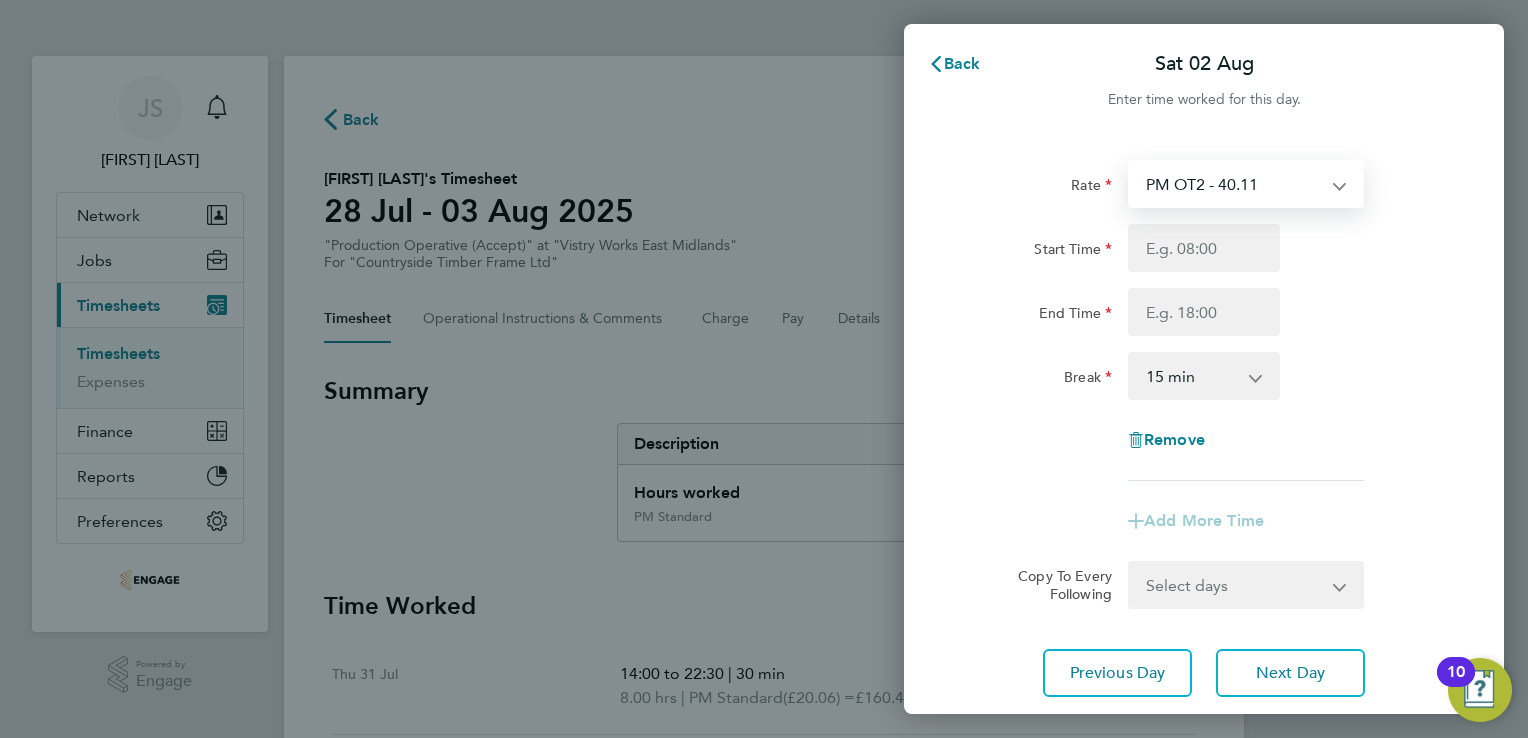 select on "15" 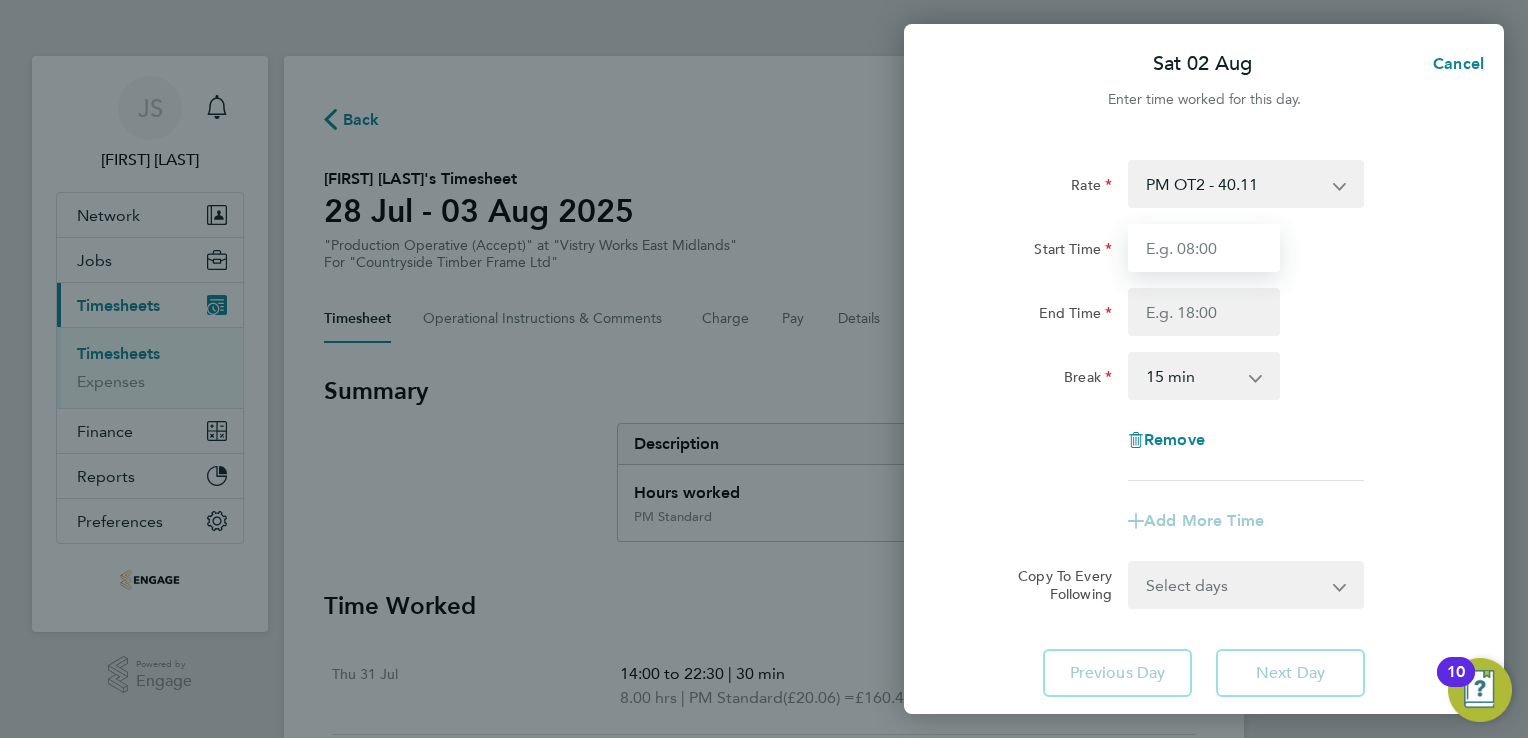 click on "Start Time" at bounding box center [1204, 248] 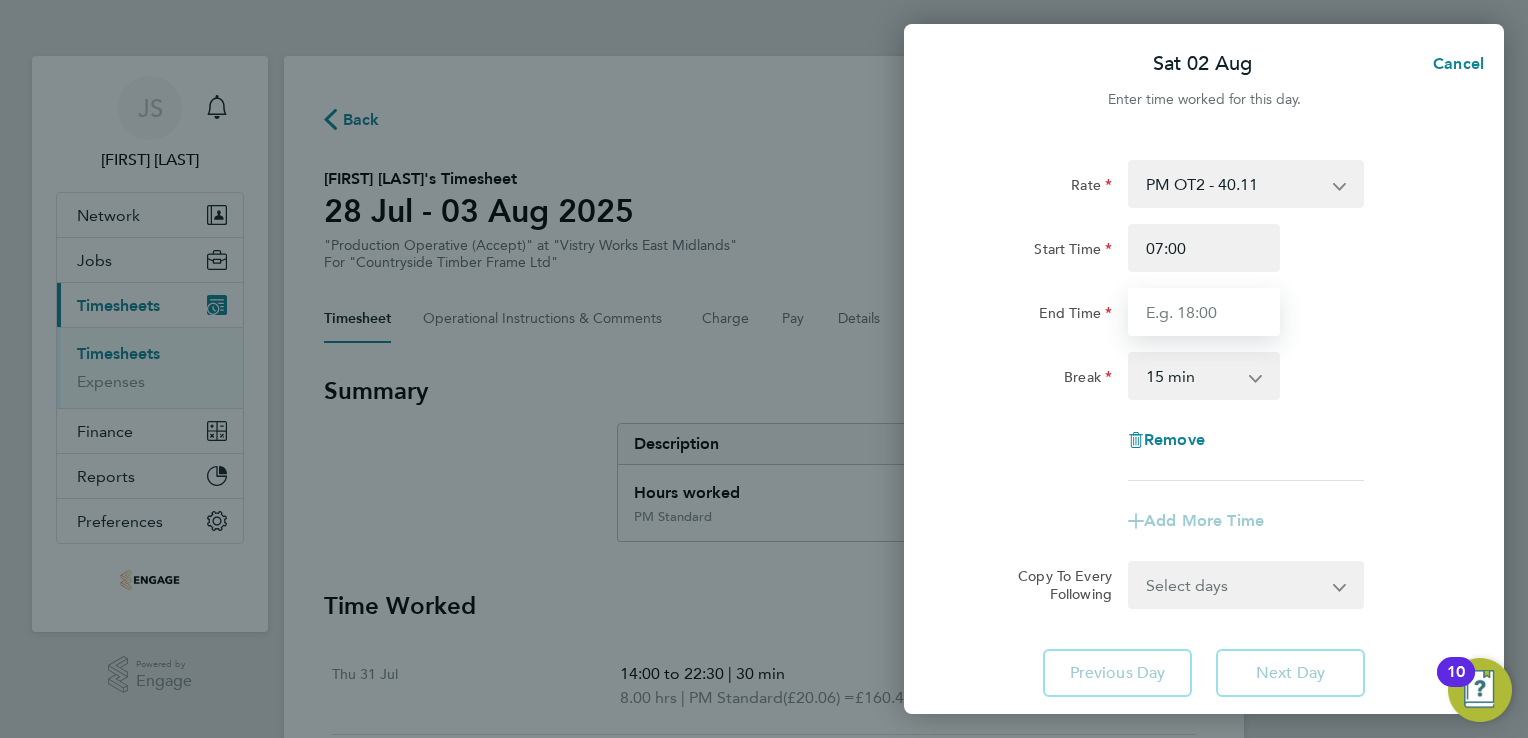 click on "End Time" at bounding box center [1204, 312] 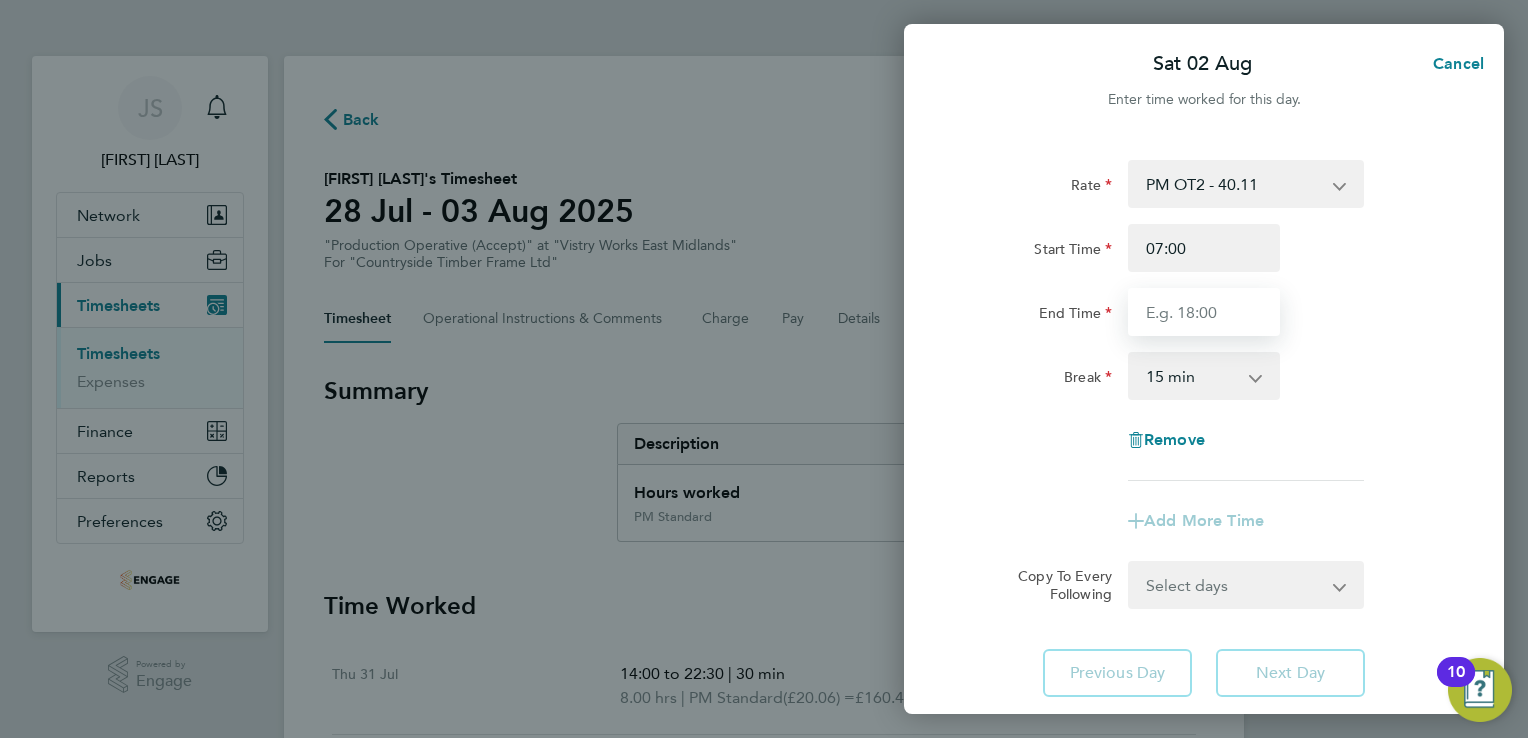 type on "15:00" 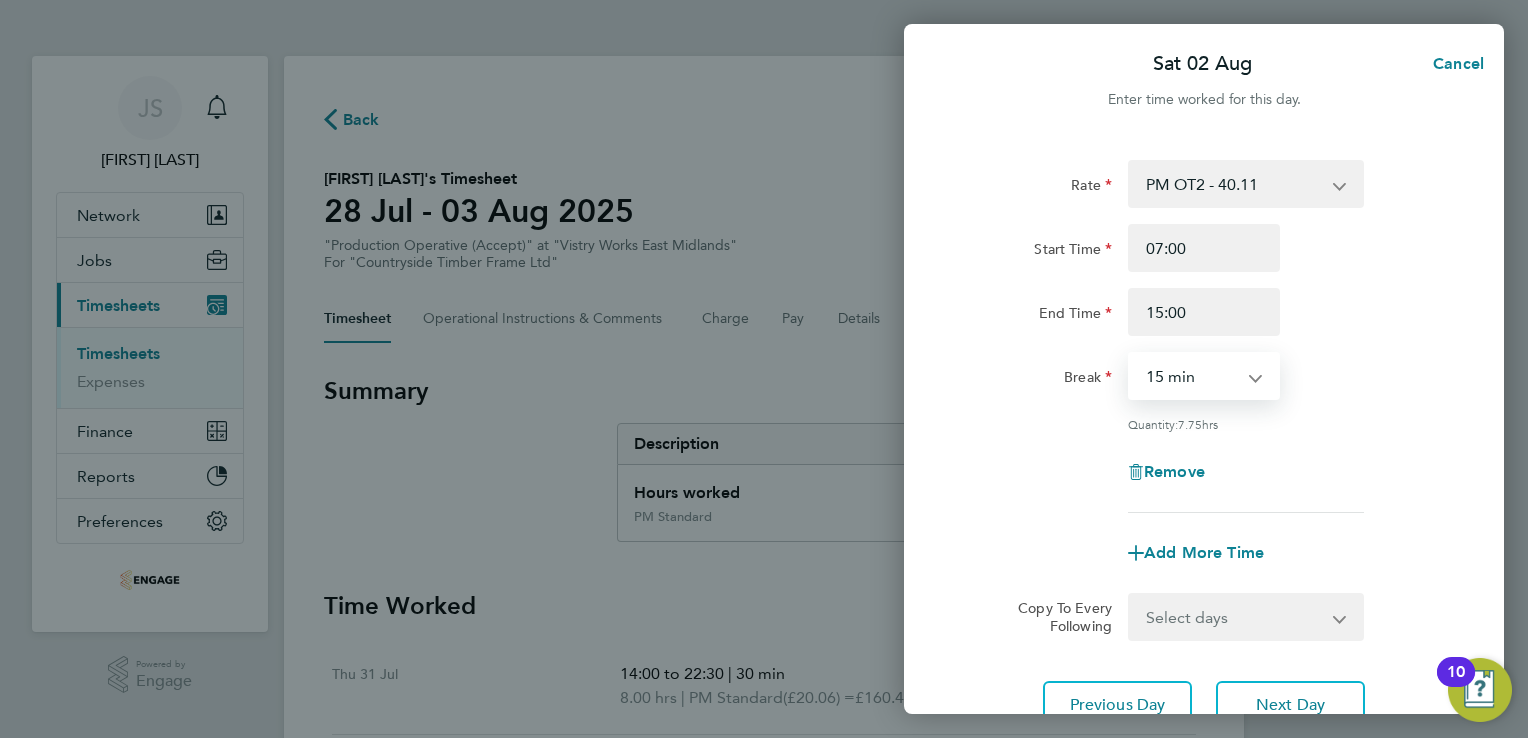click on "0 min   15 min   30 min   45 min   60 min   75 min   90 min" at bounding box center (1192, 376) 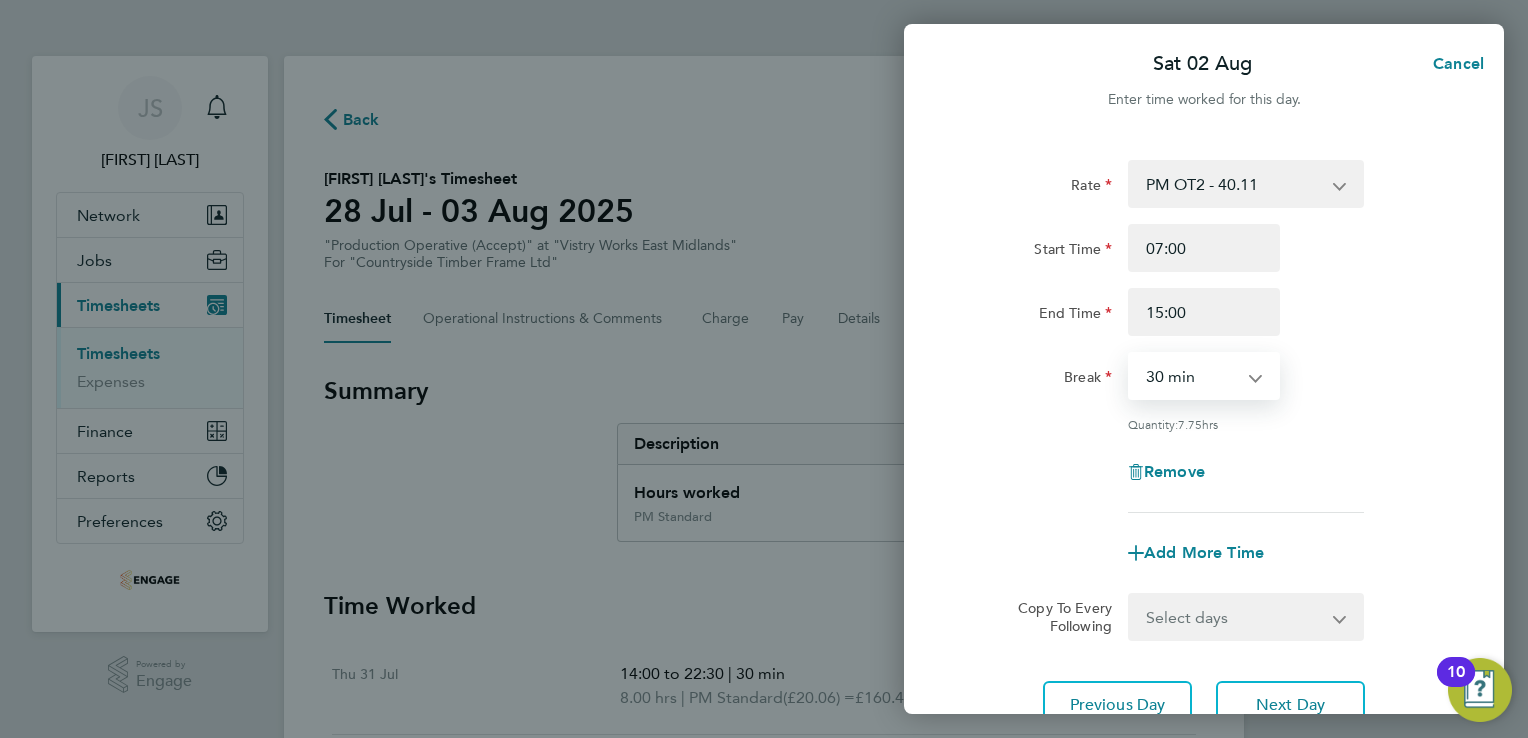 click on "0 min   15 min   30 min   45 min   60 min   75 min   90 min" at bounding box center (1192, 376) 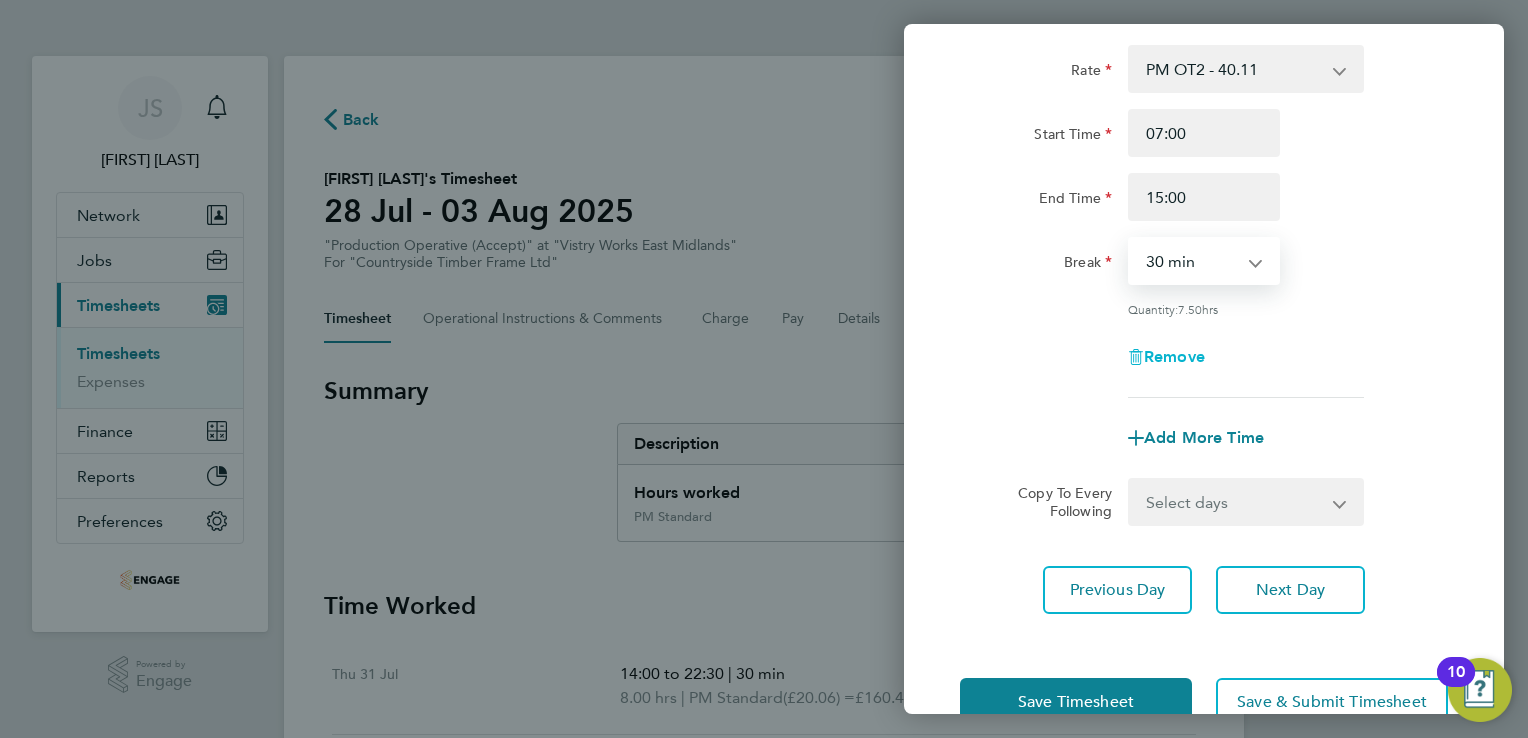 scroll, scrollTop: 164, scrollLeft: 0, axis: vertical 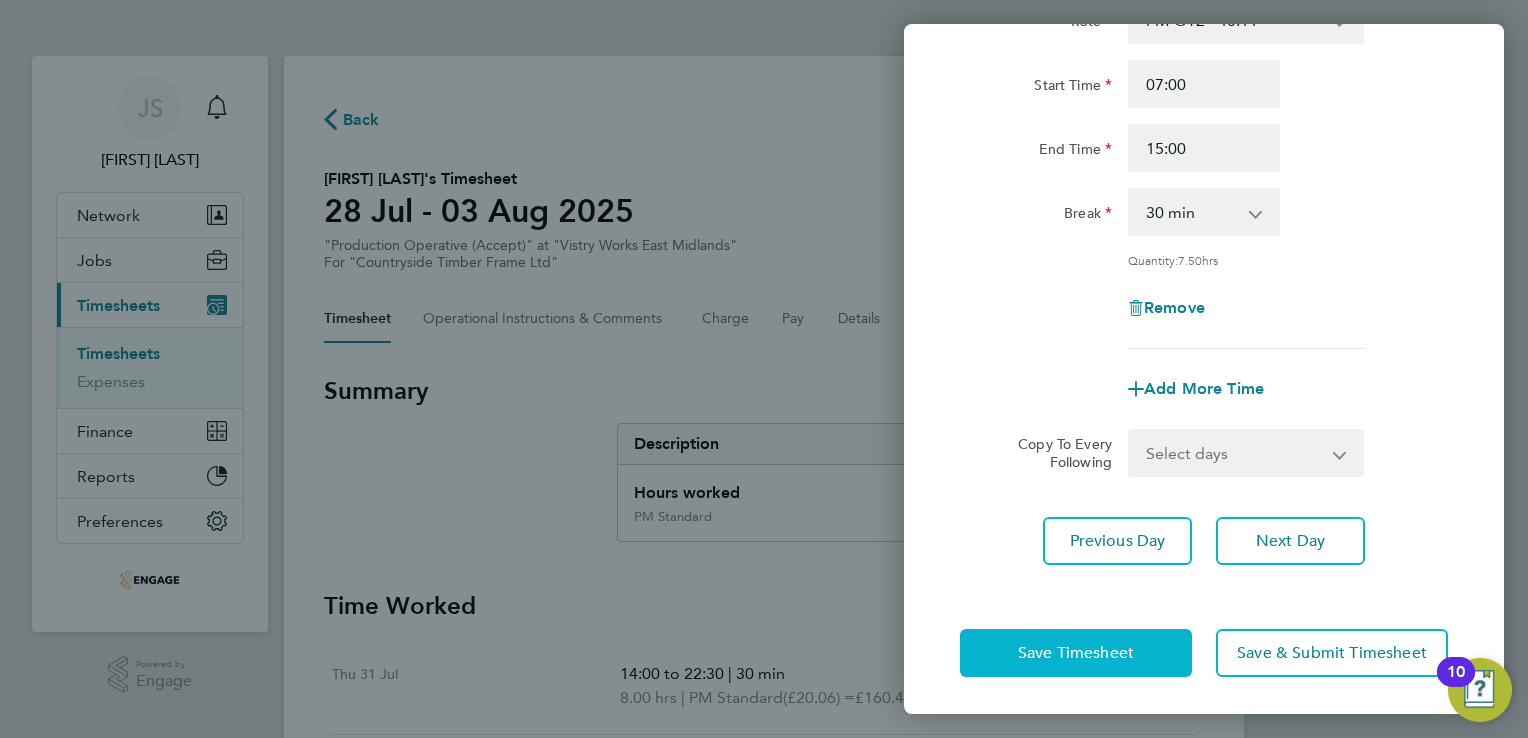 click on "Save Timesheet   Save & Submit Timesheet" 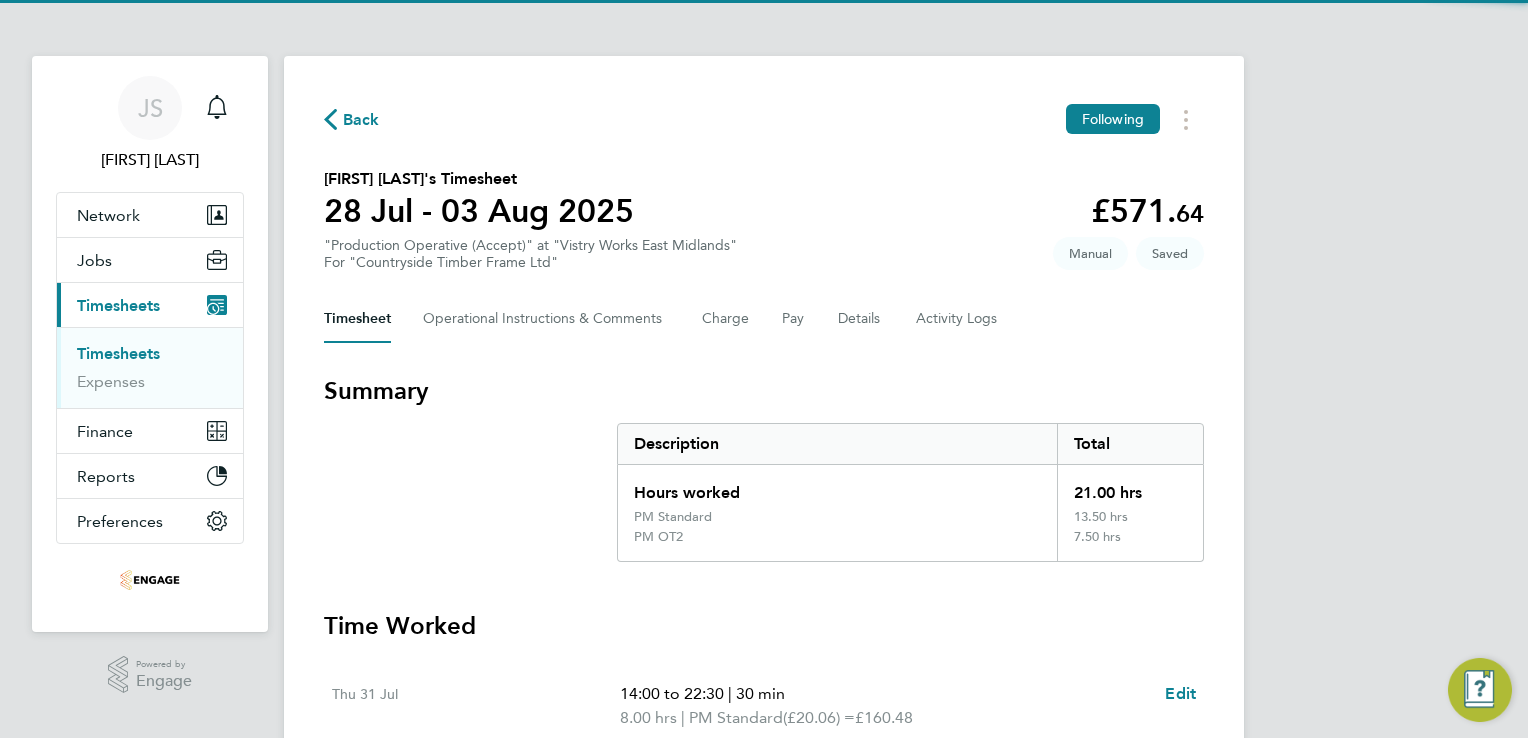scroll, scrollTop: 457, scrollLeft: 0, axis: vertical 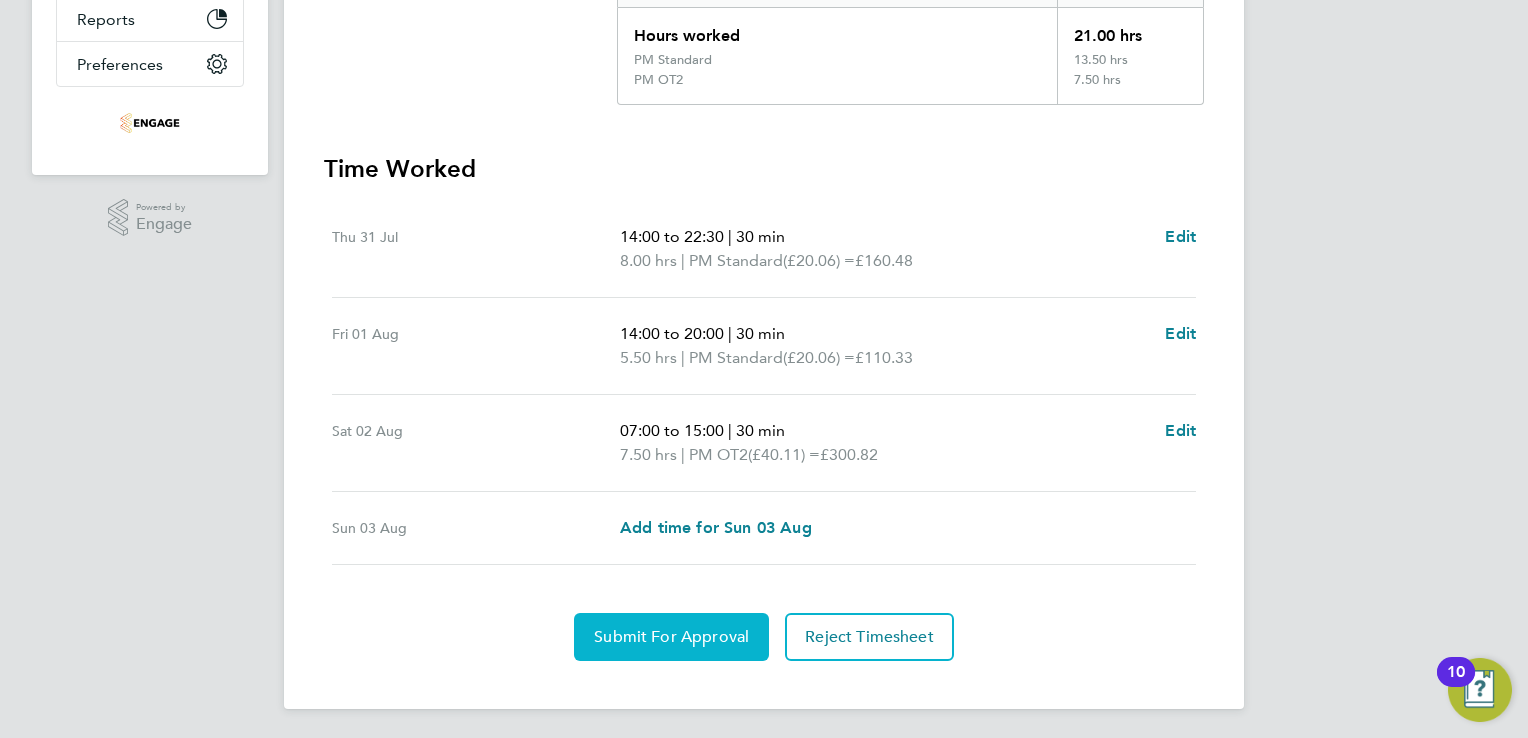 click on "Submit For Approval" 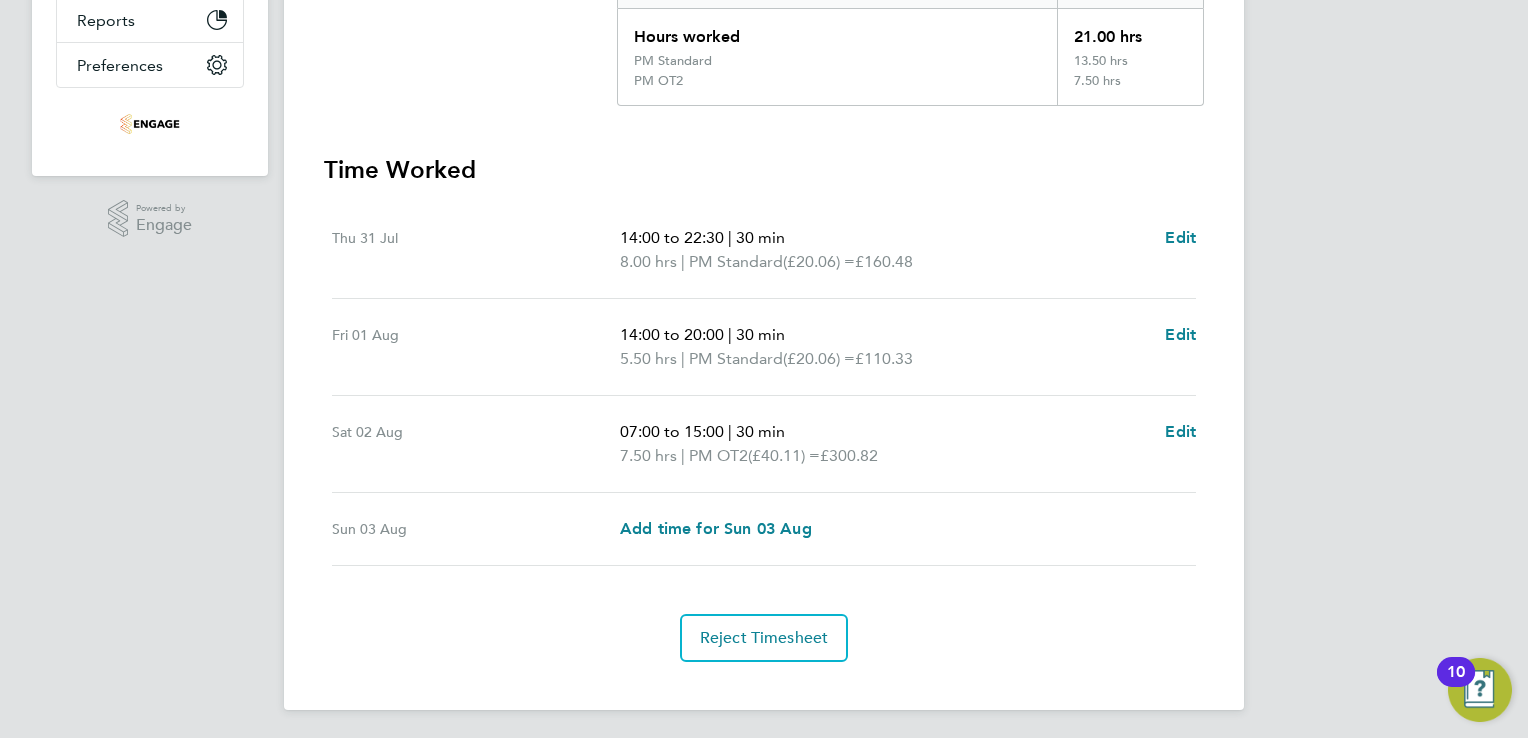 scroll, scrollTop: 0, scrollLeft: 0, axis: both 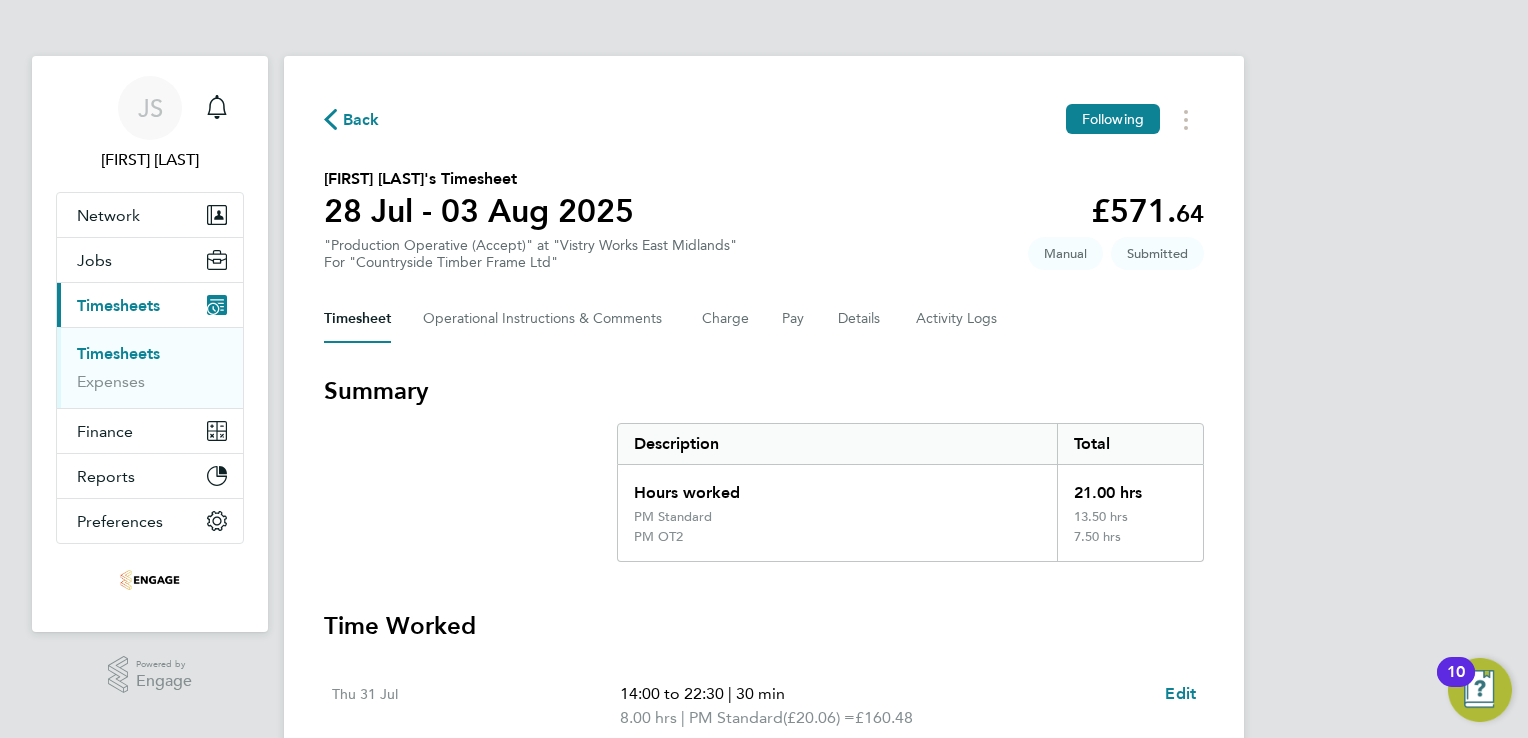 click on "Back  Following" 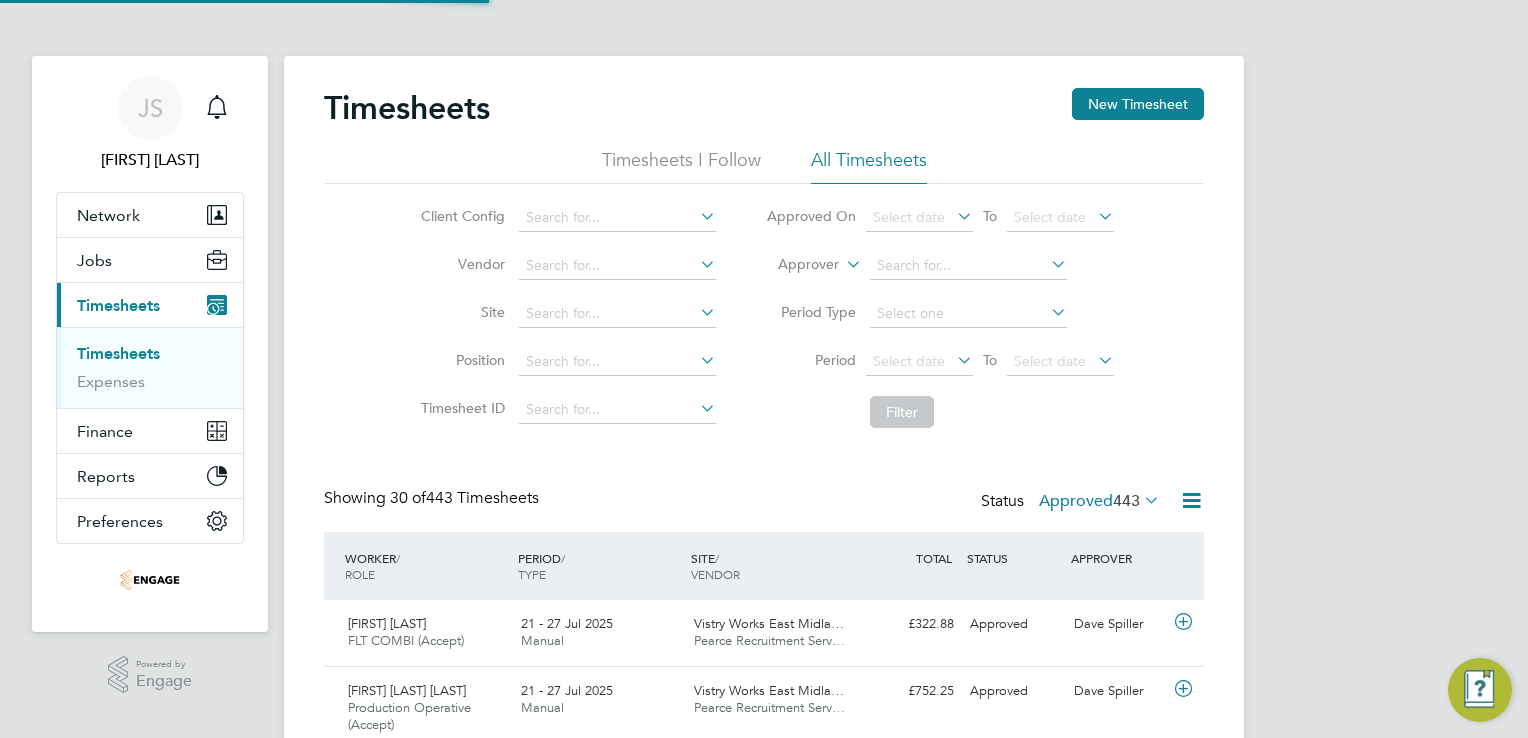 scroll, scrollTop: 9, scrollLeft: 10, axis: both 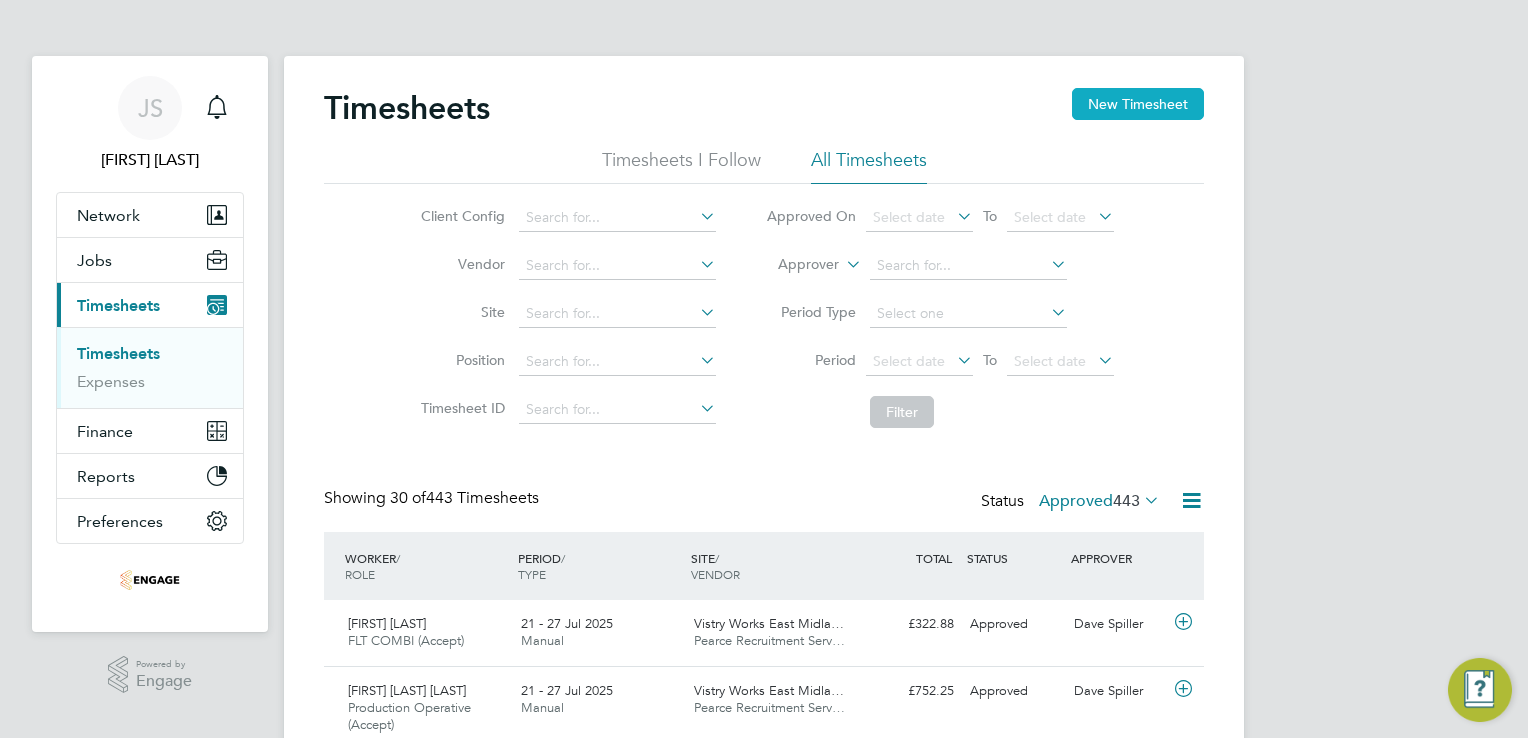 click on "New Timesheet" 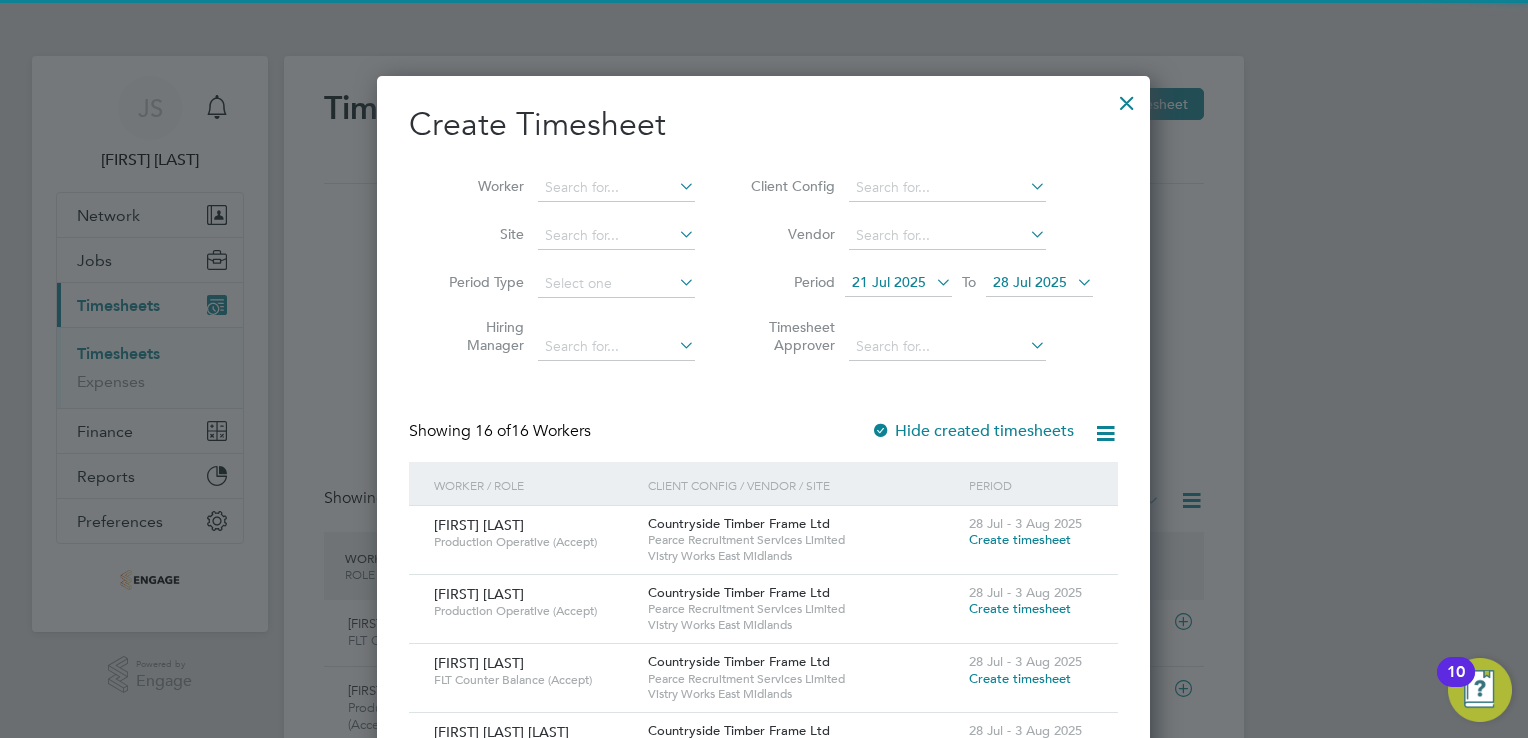 click on "21 Jul 2025" at bounding box center (898, 283) 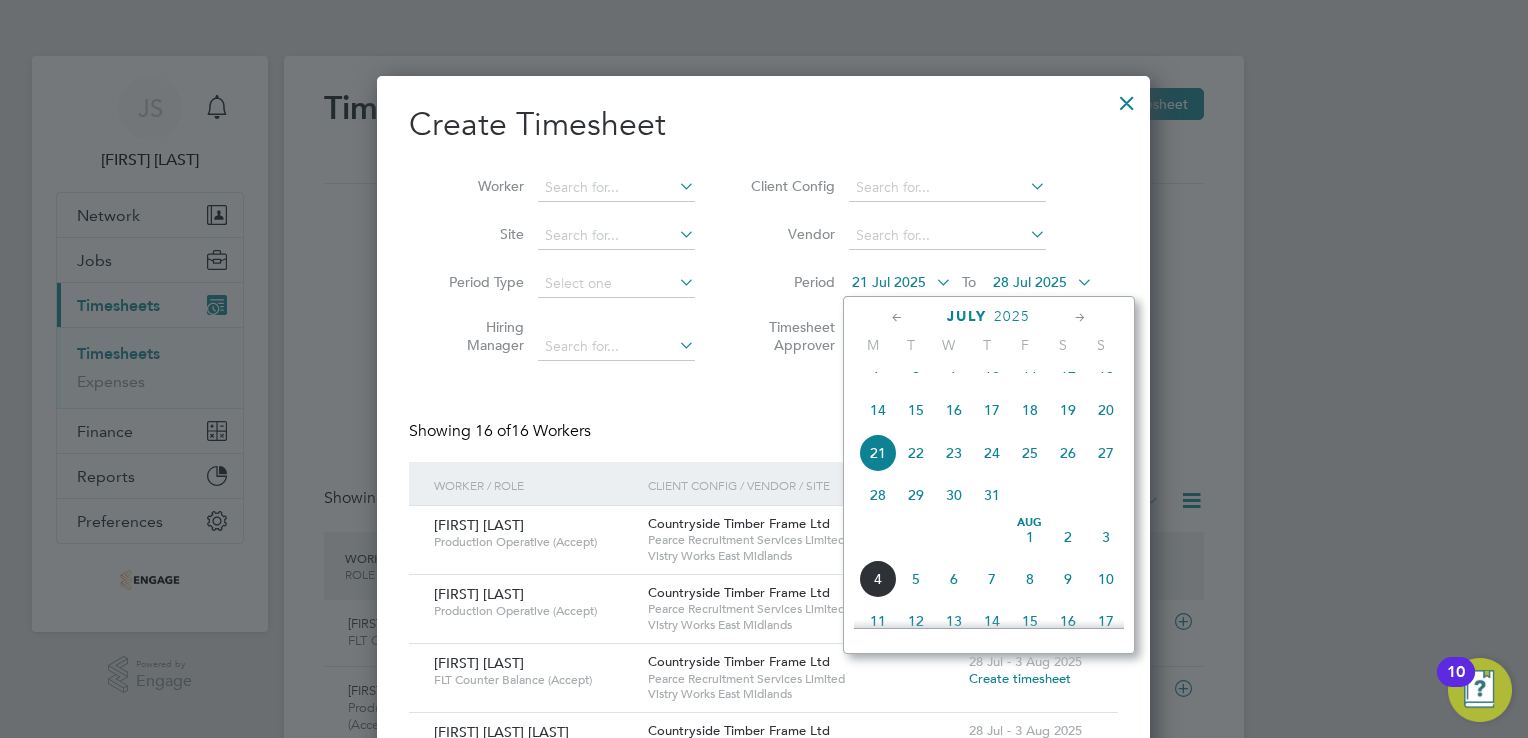 click on "28" 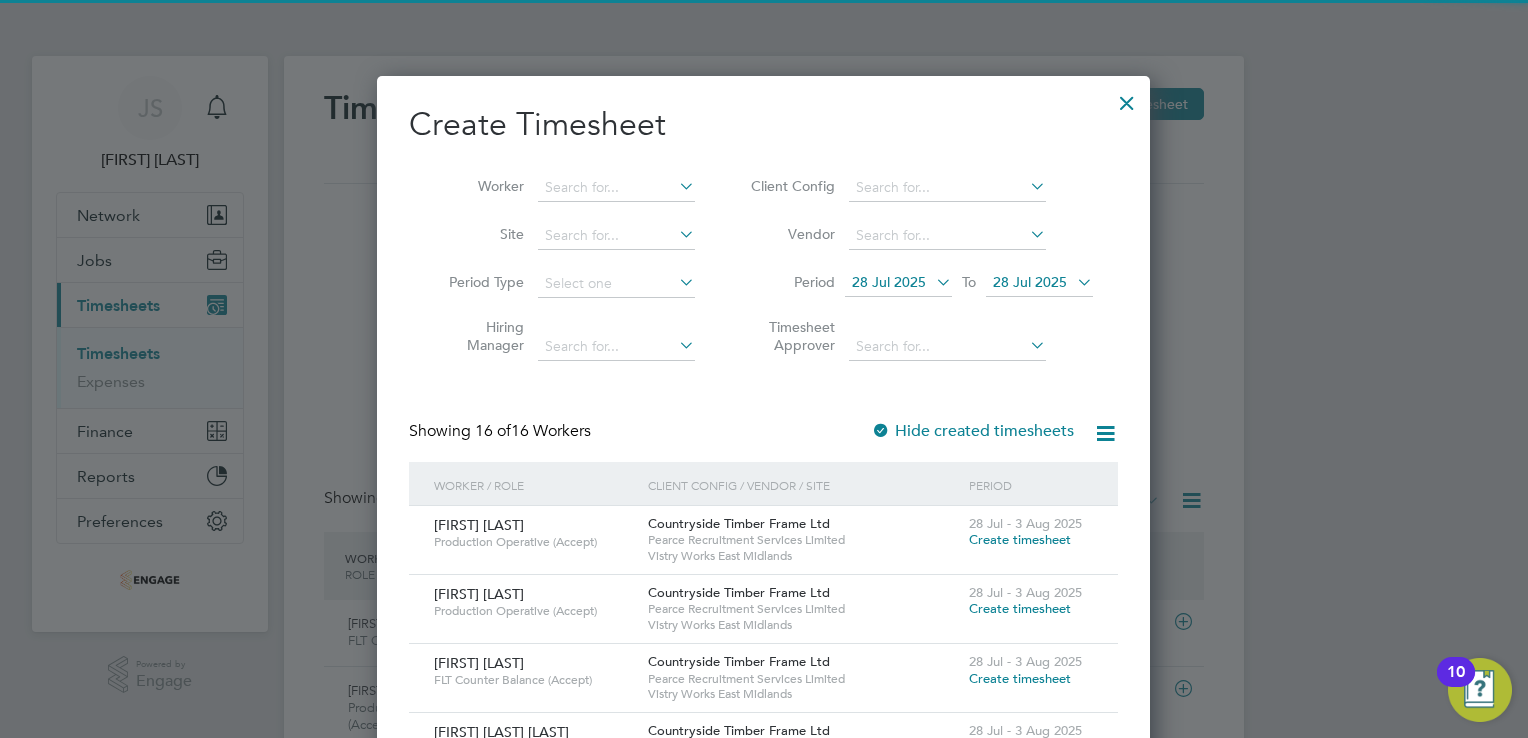 click on "28 Jul 2025" at bounding box center (1039, 283) 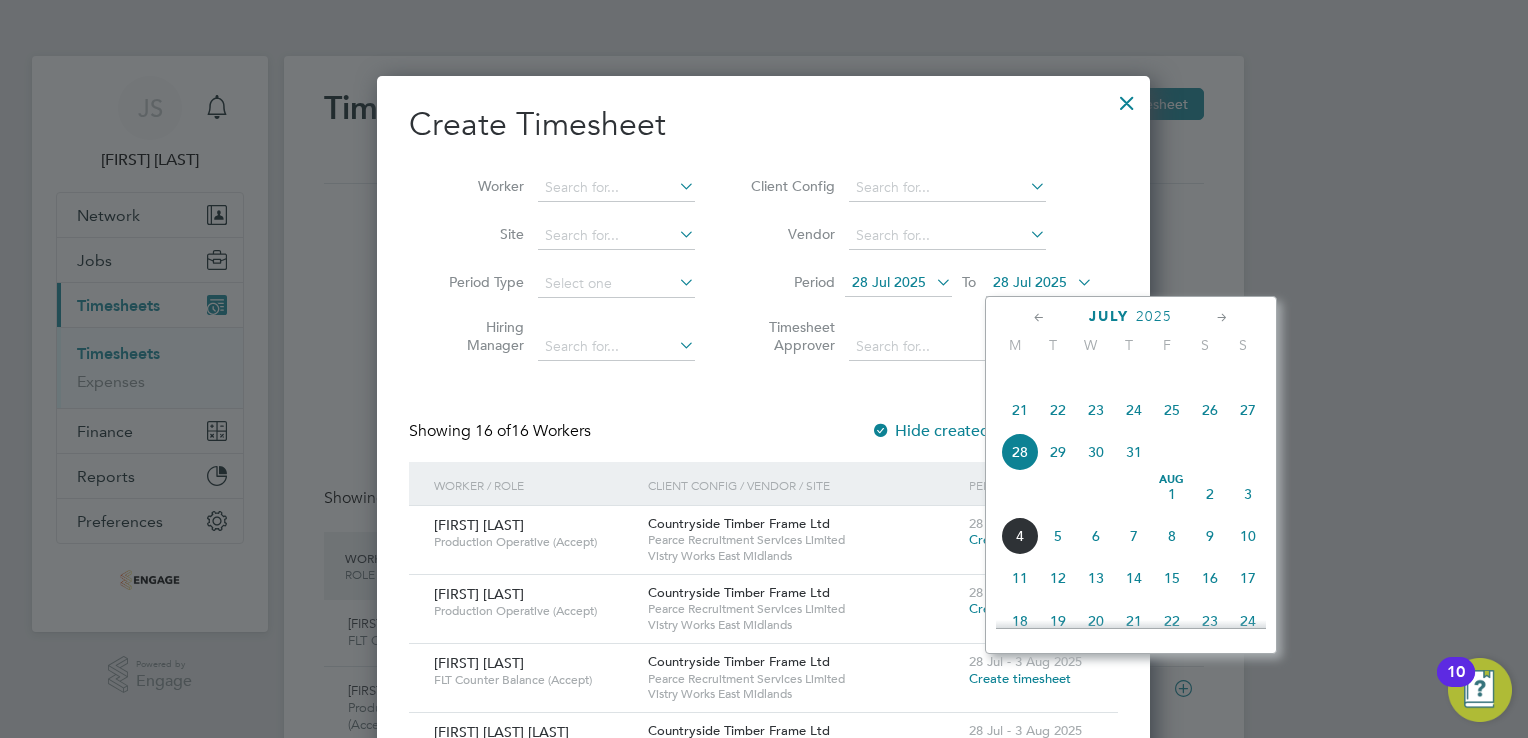 click on "3" 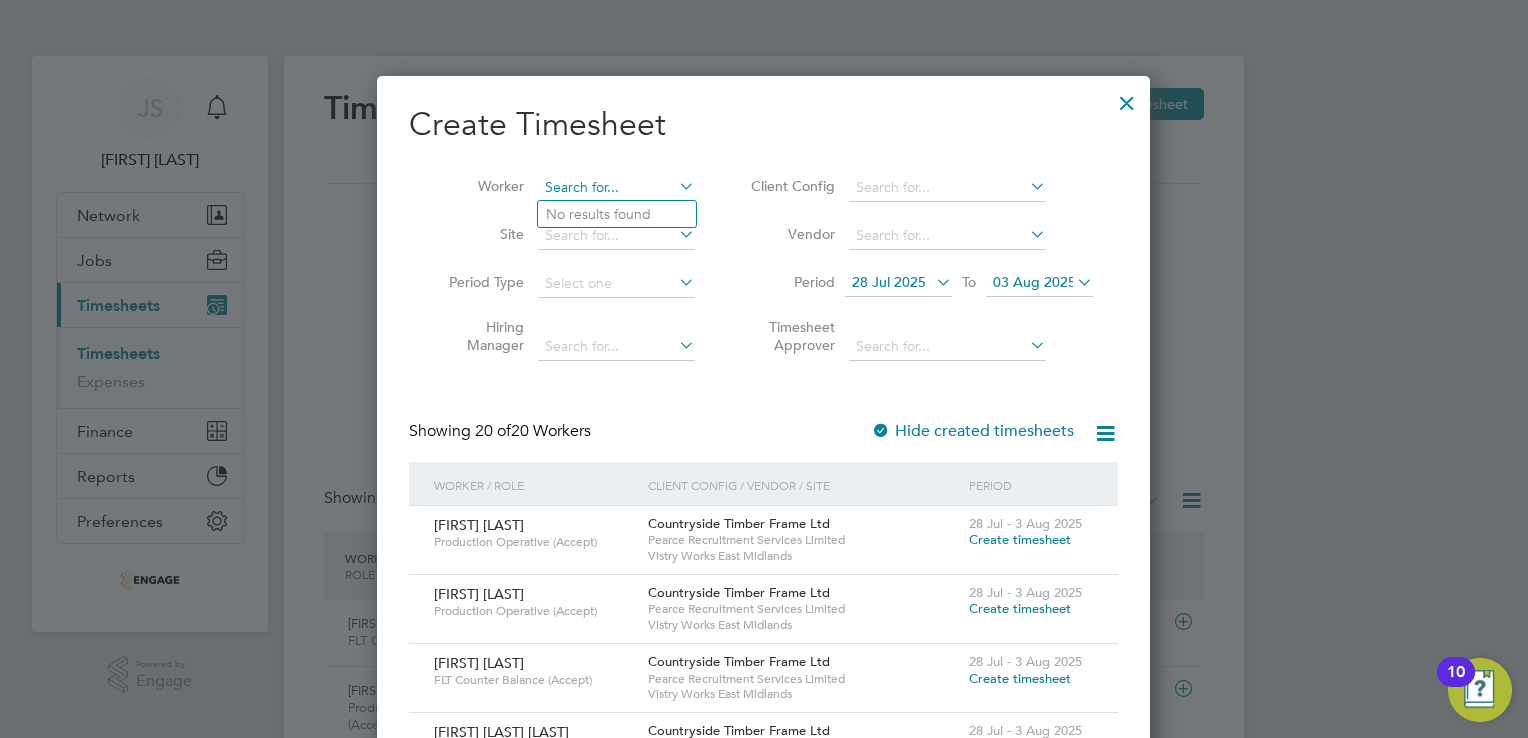 click at bounding box center [616, 188] 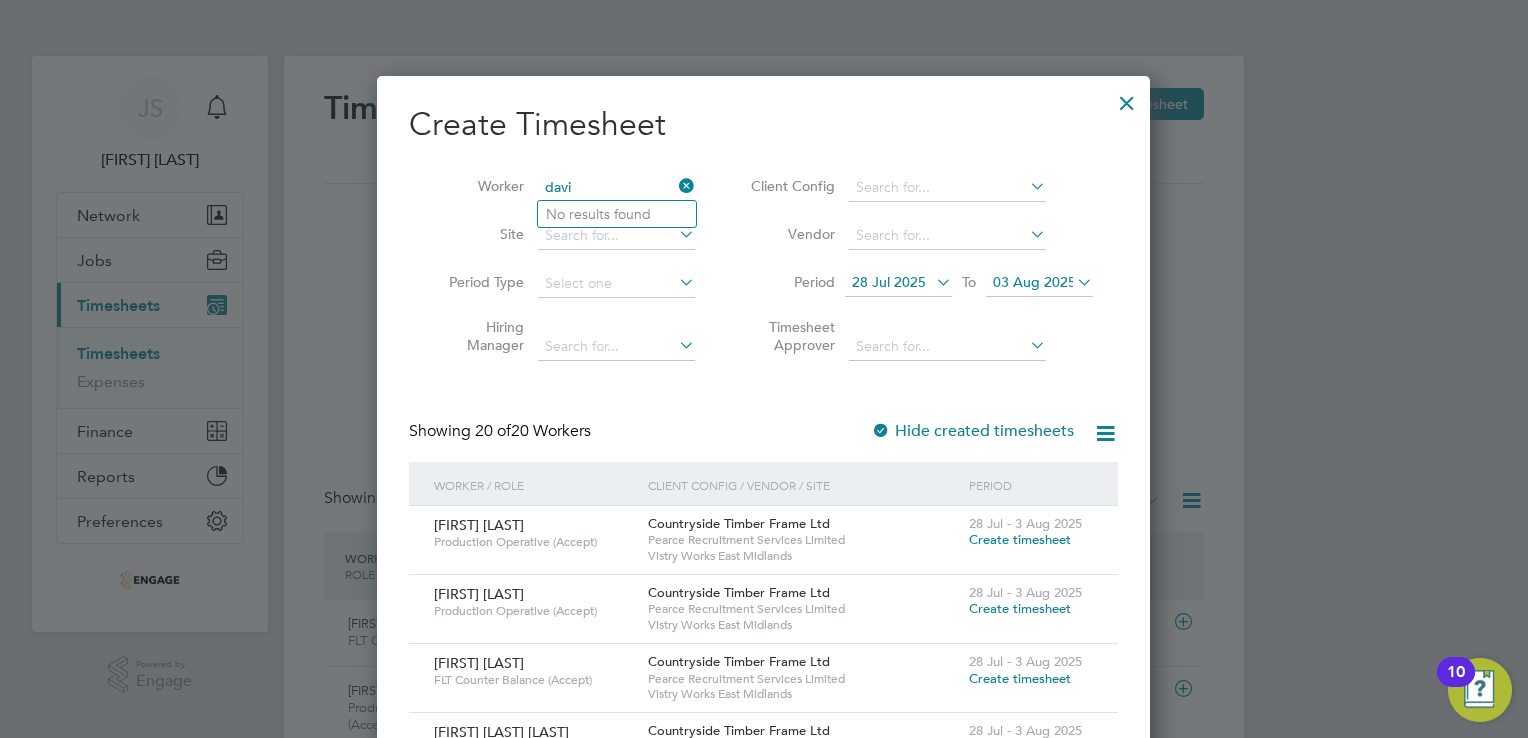 type on "davi" 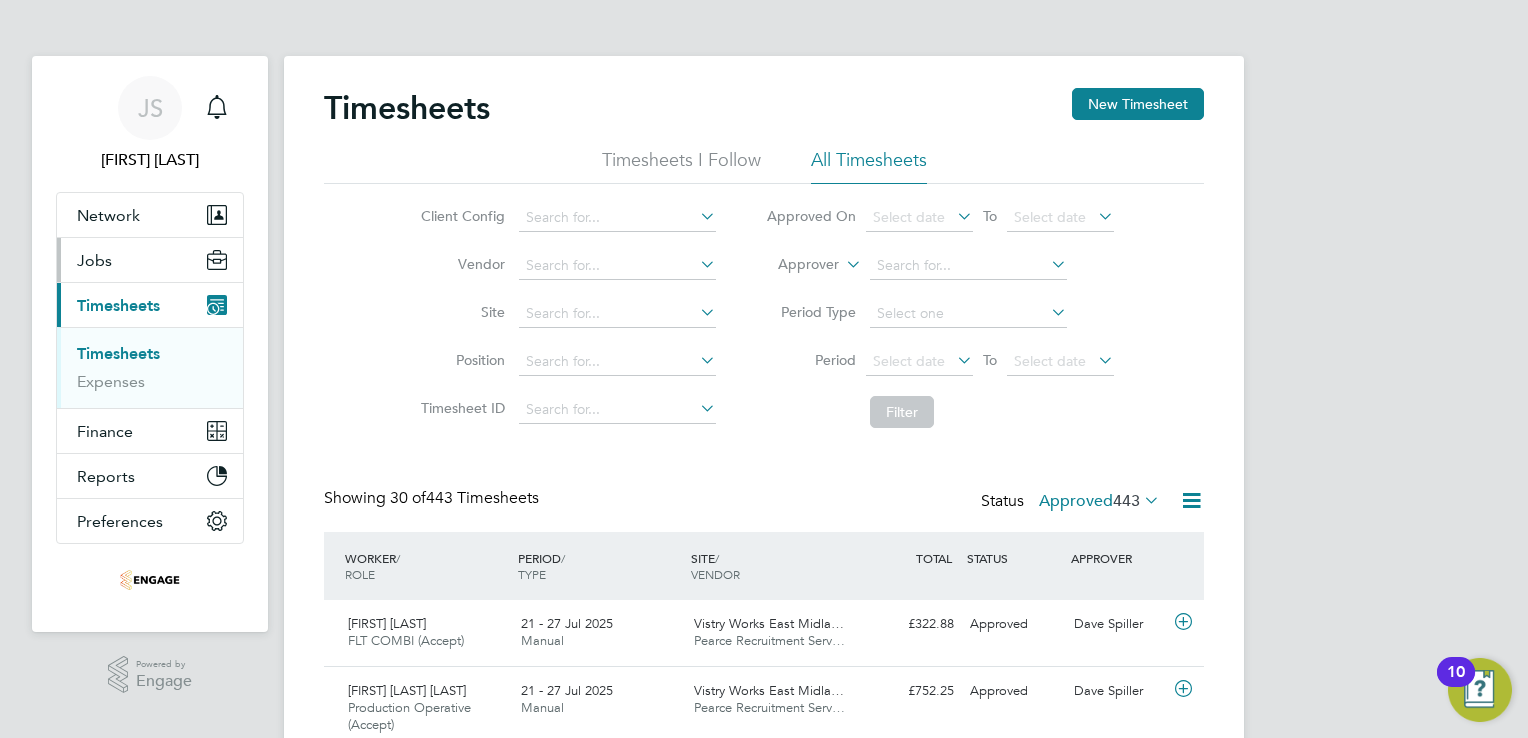 click on "Jobs" at bounding box center [150, 260] 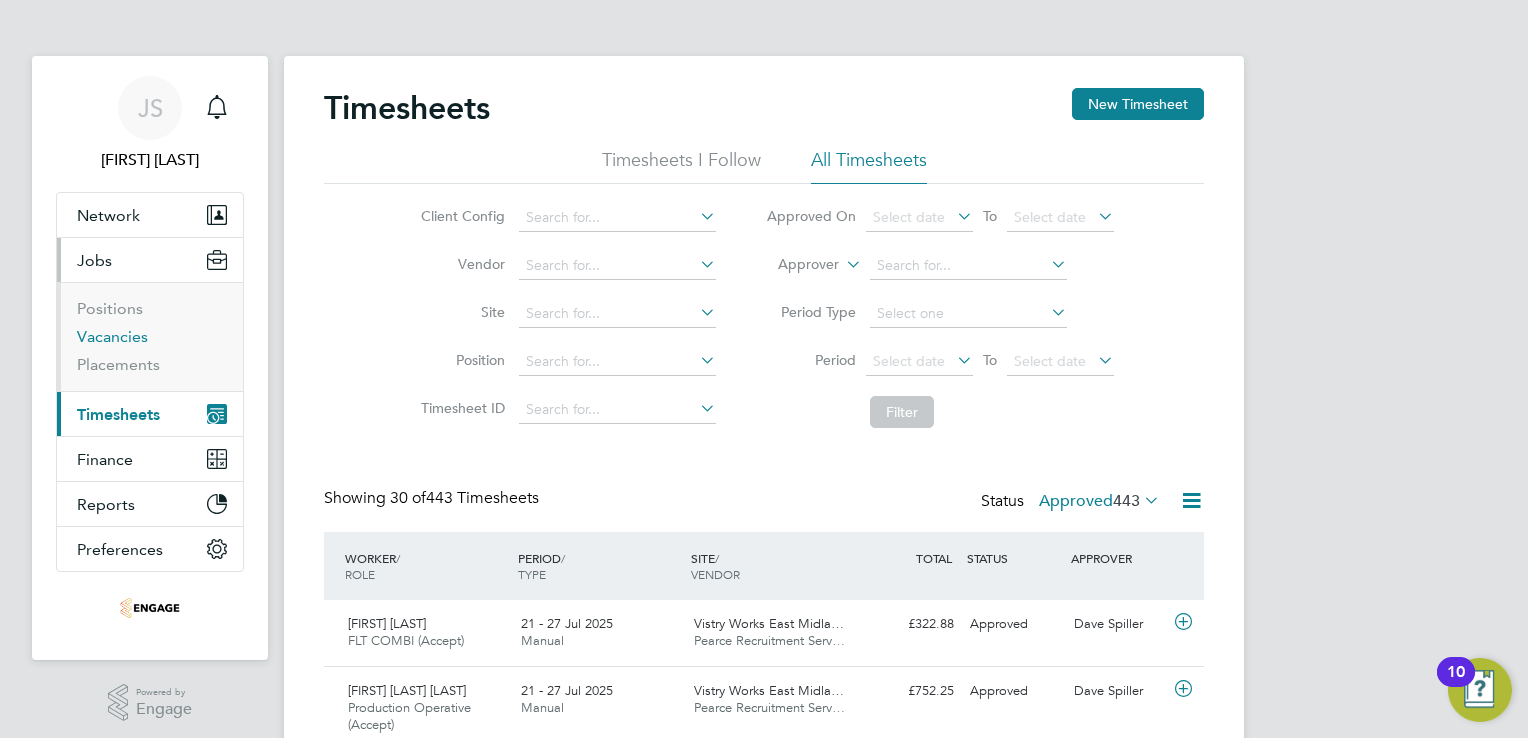 click on "Vacancies" at bounding box center (112, 336) 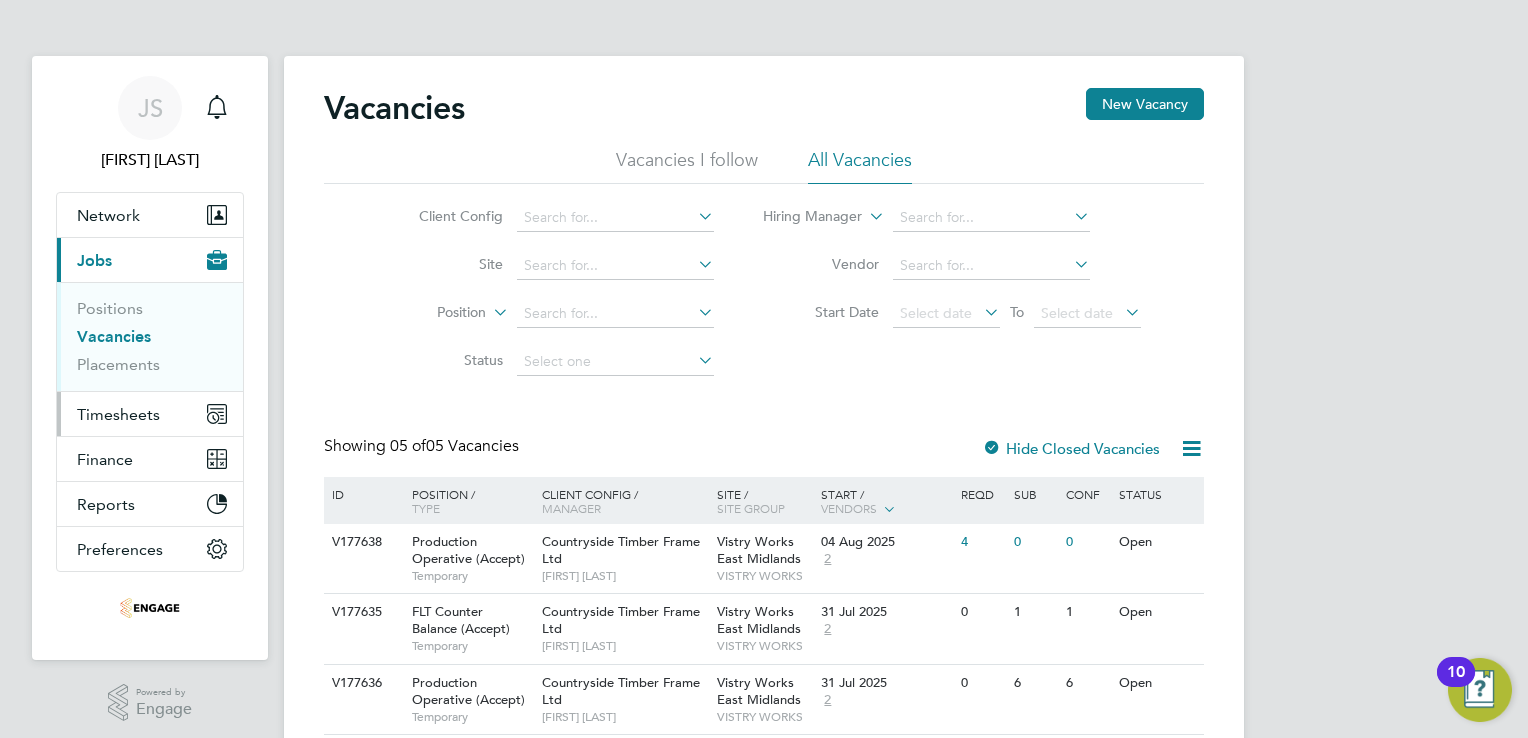 click on "Timesheets" at bounding box center [118, 414] 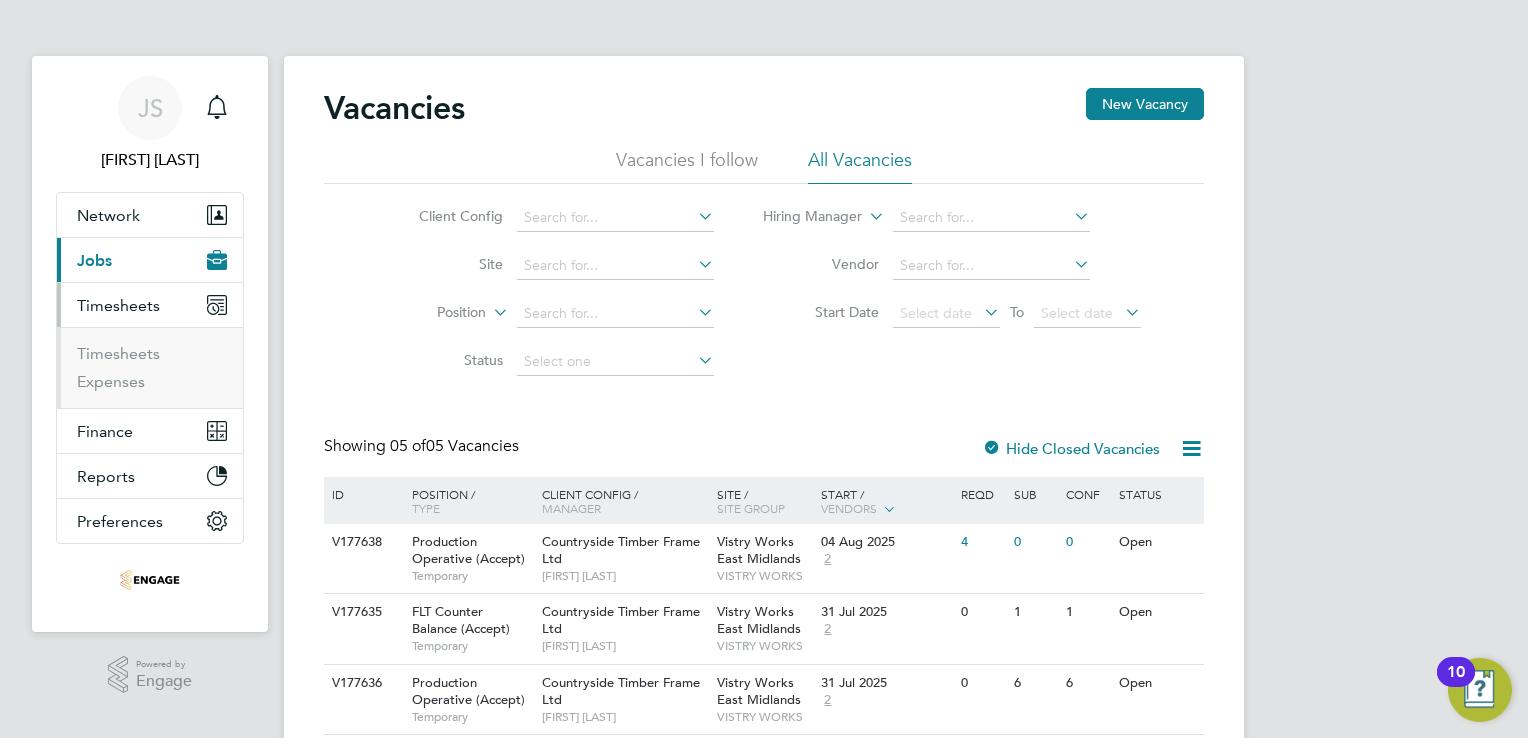 click on "Timesheets" at bounding box center [150, 305] 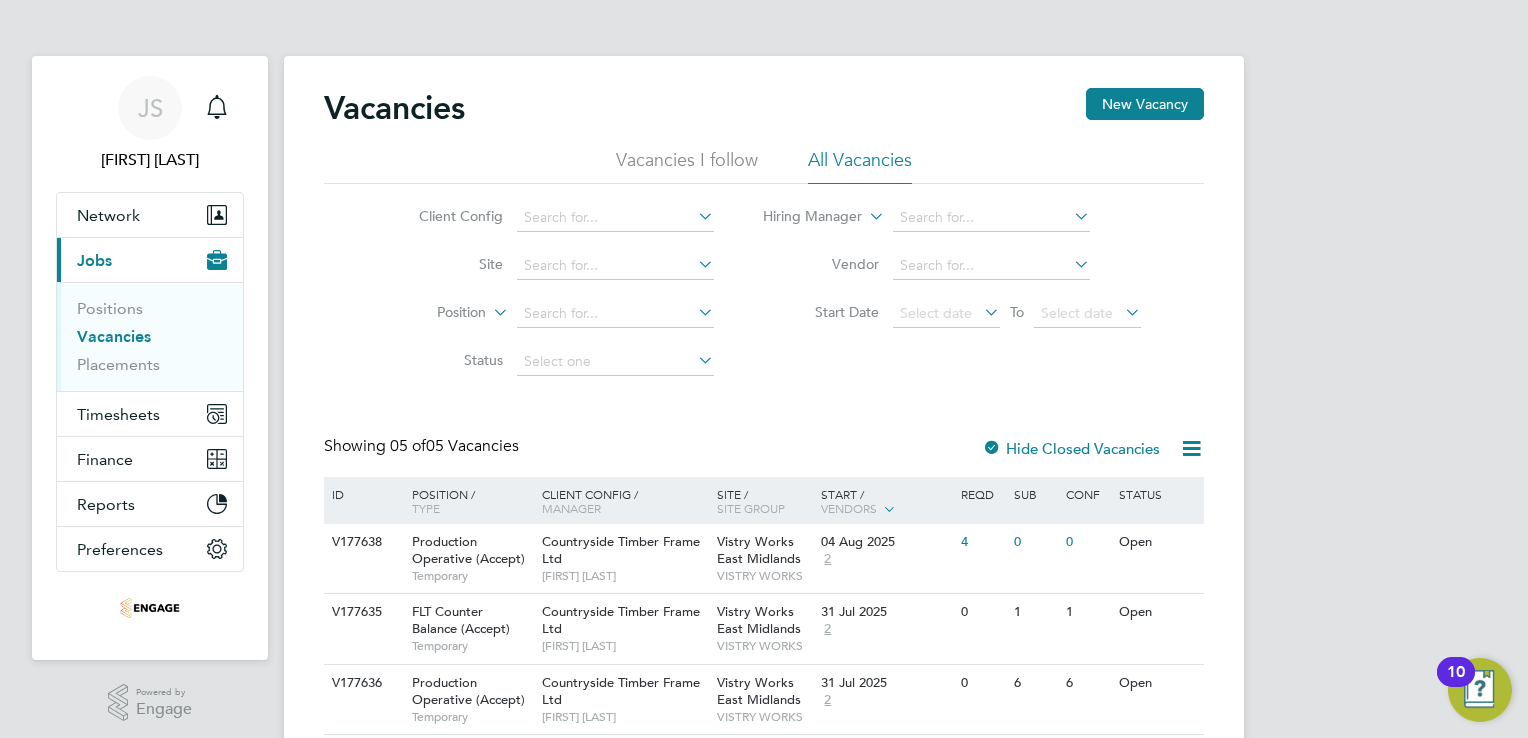 click on "Jobs" at bounding box center [94, 260] 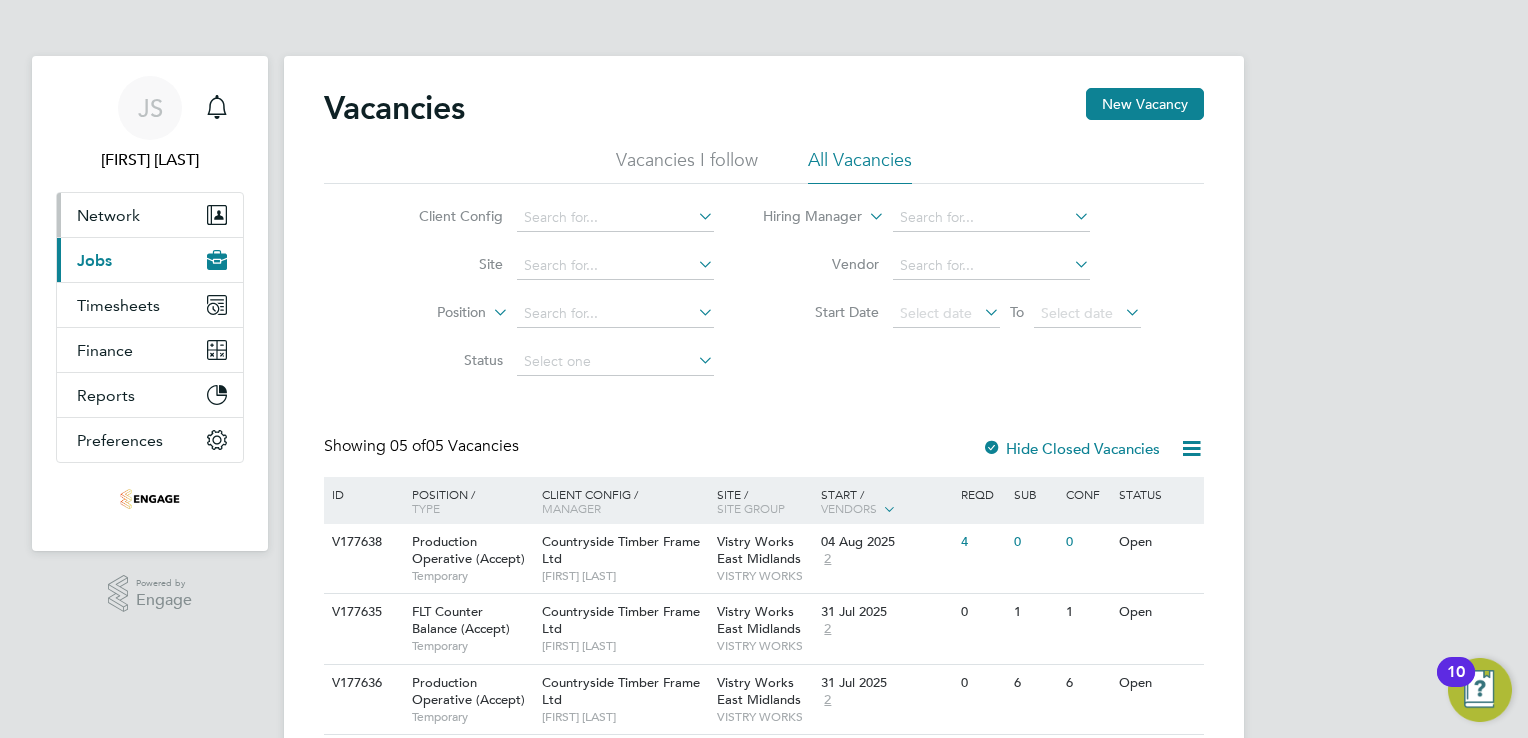 click on "Network" at bounding box center (108, 215) 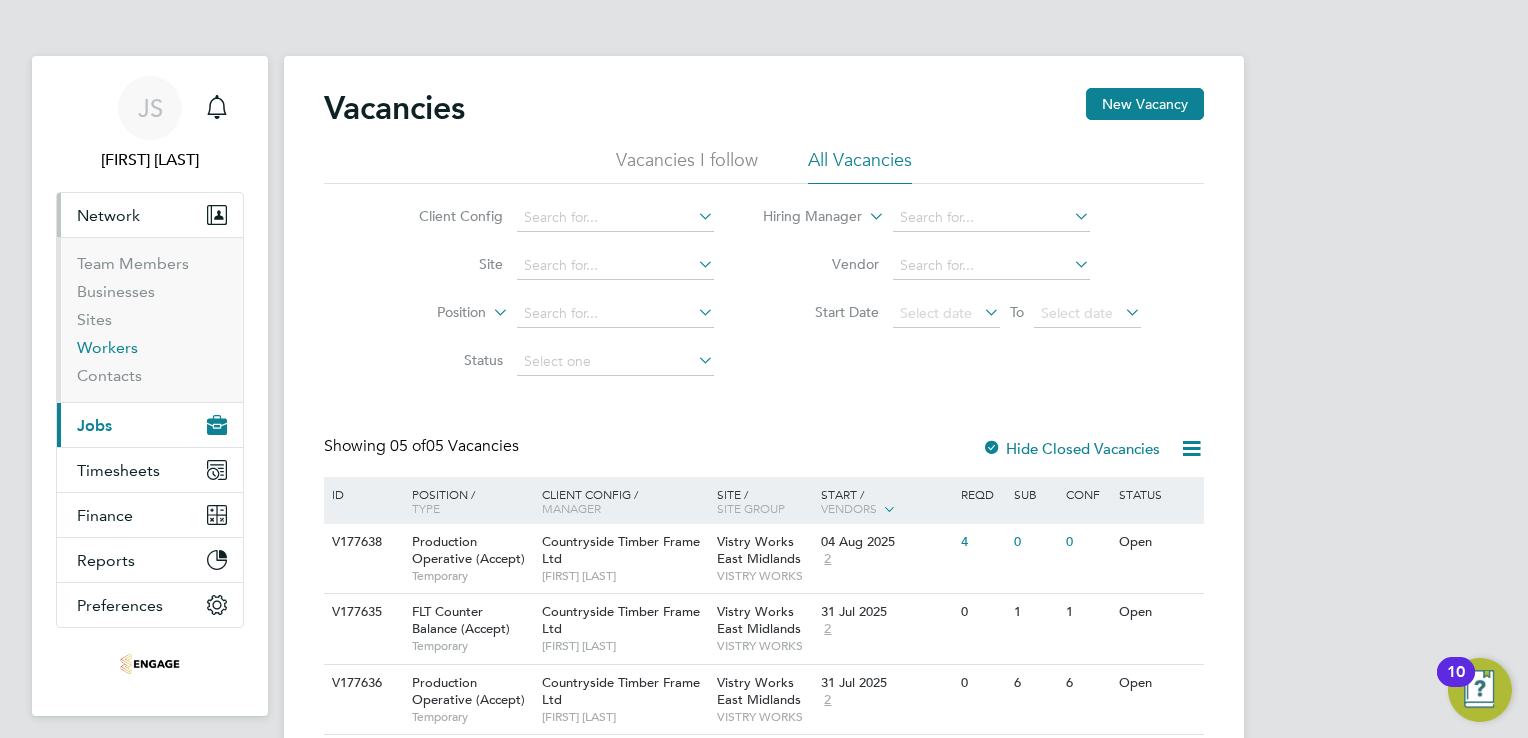 click on "Workers" at bounding box center (107, 347) 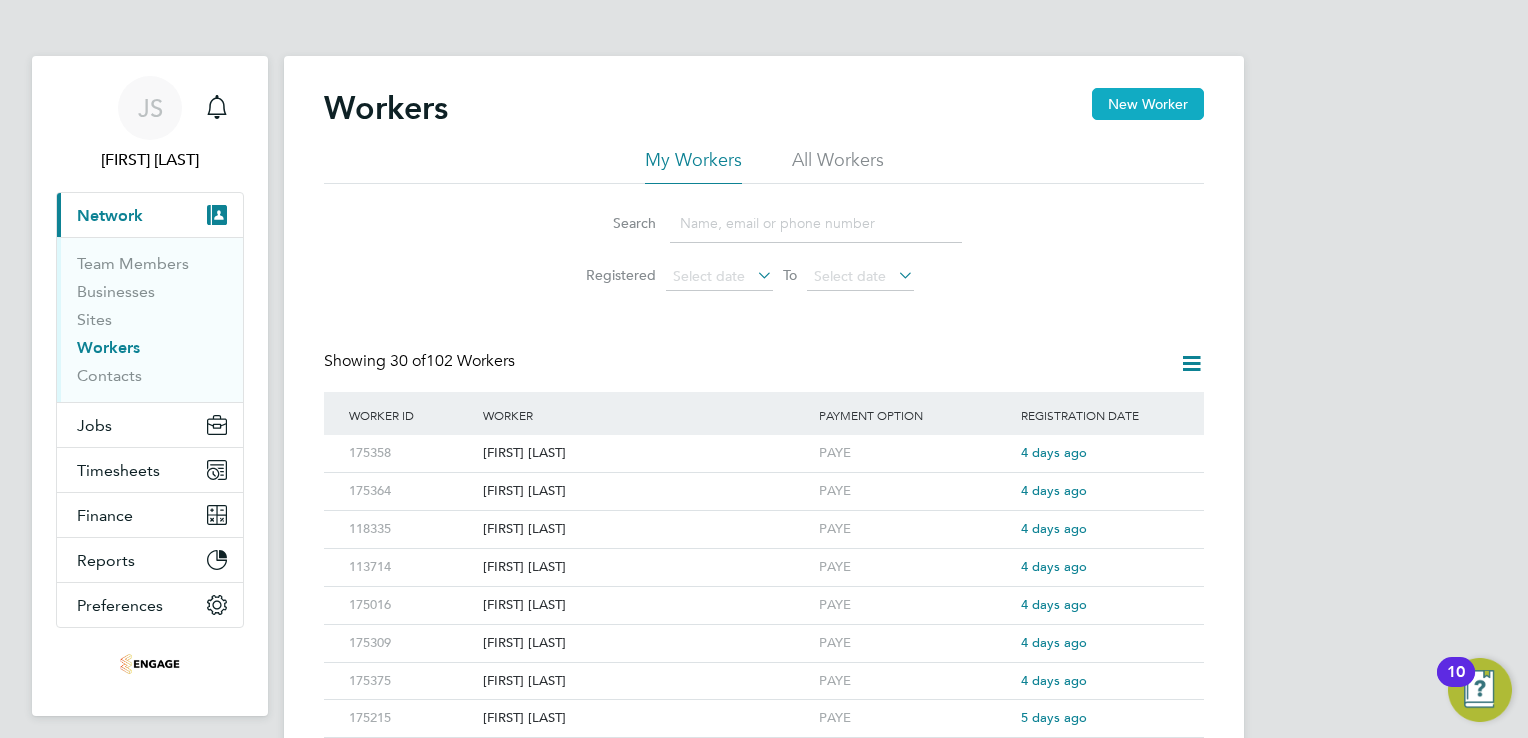 click on "New Worker" 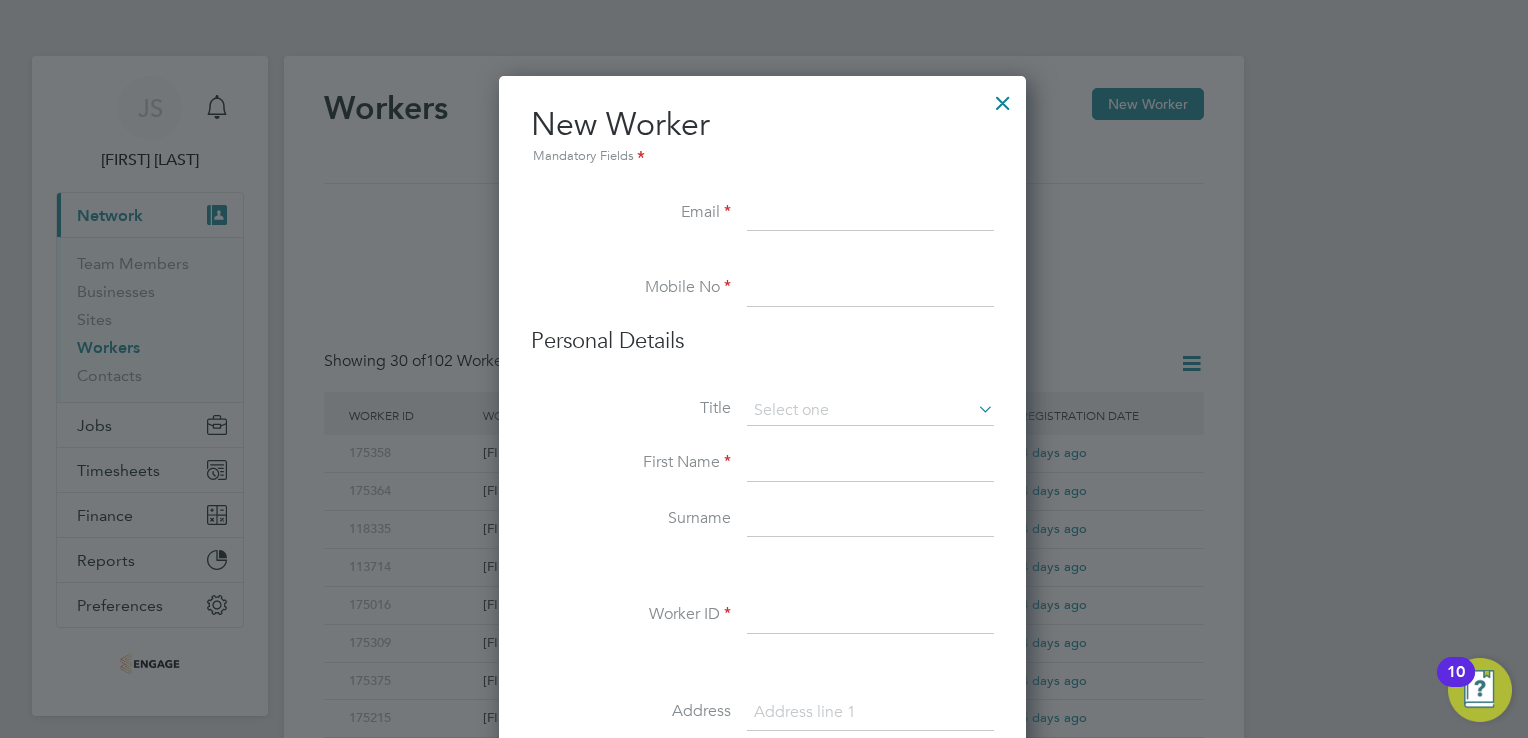 click at bounding box center (870, 464) 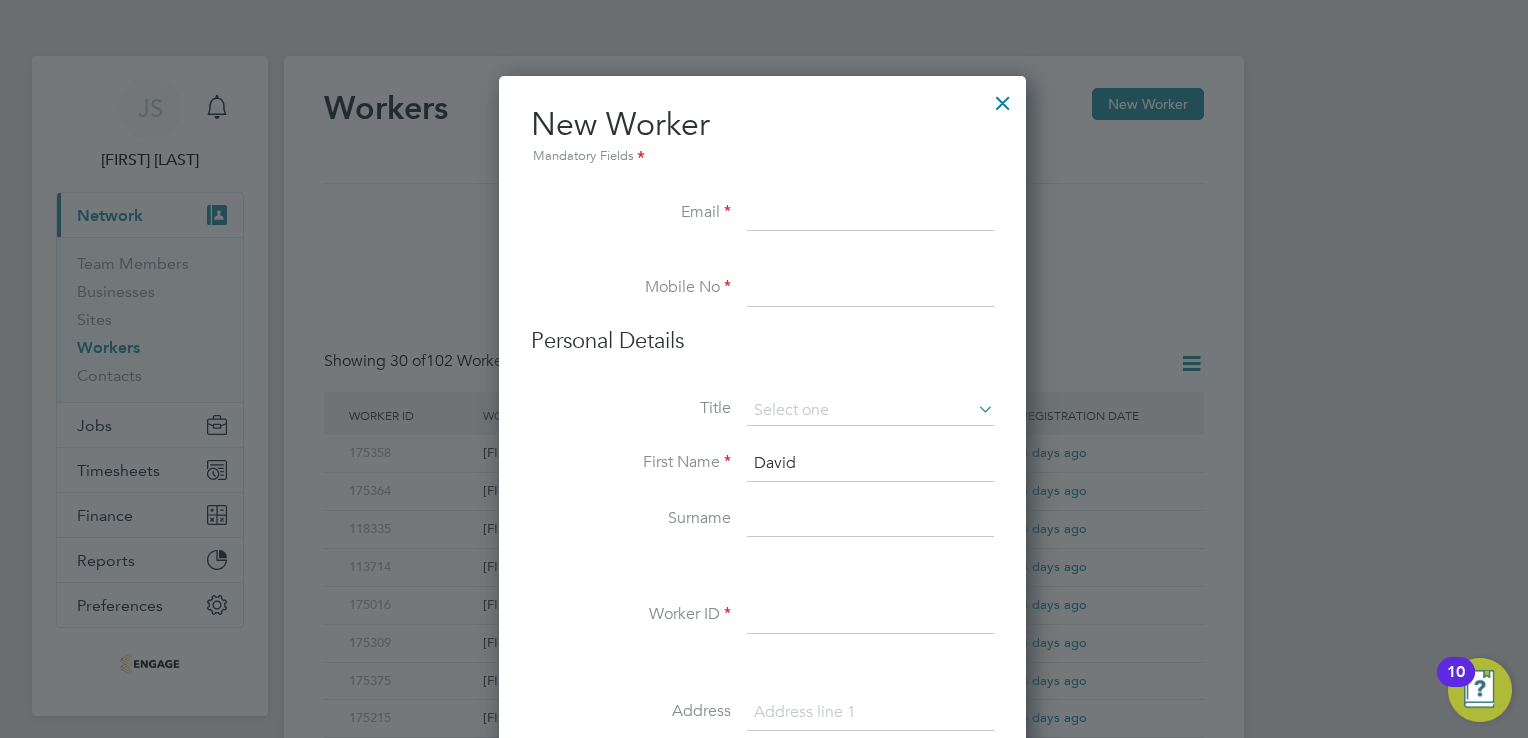 type on "David" 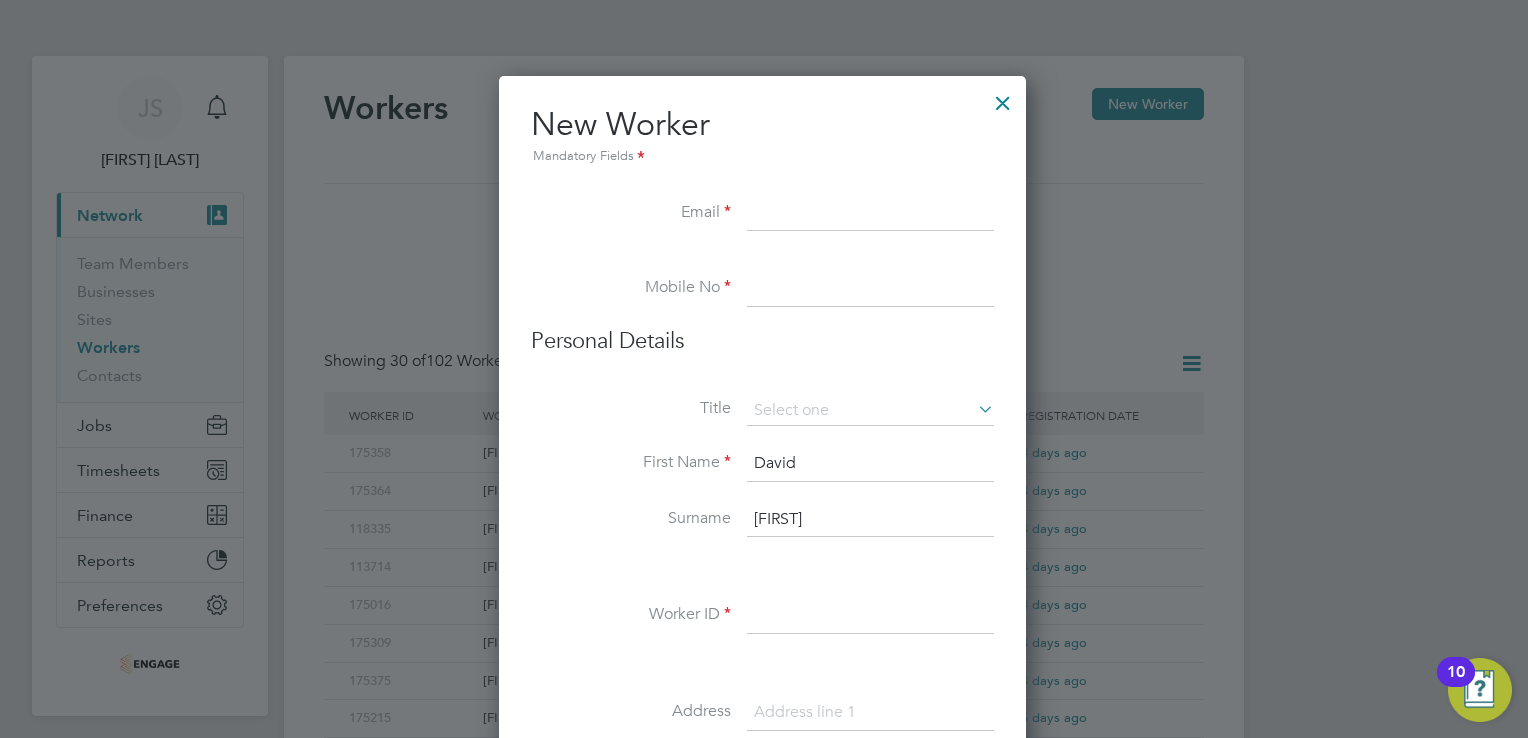 type on "Hand" 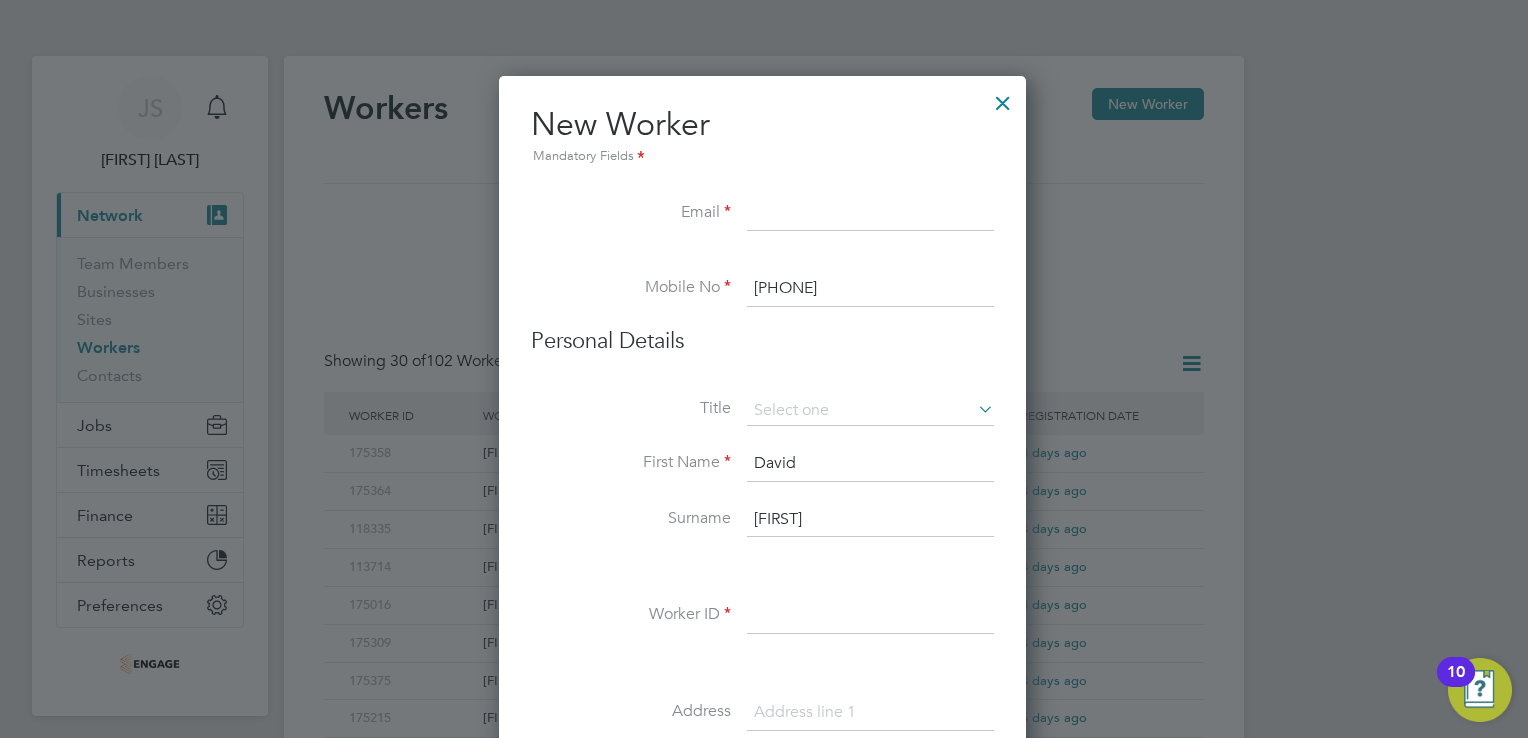 type on "07415 235698" 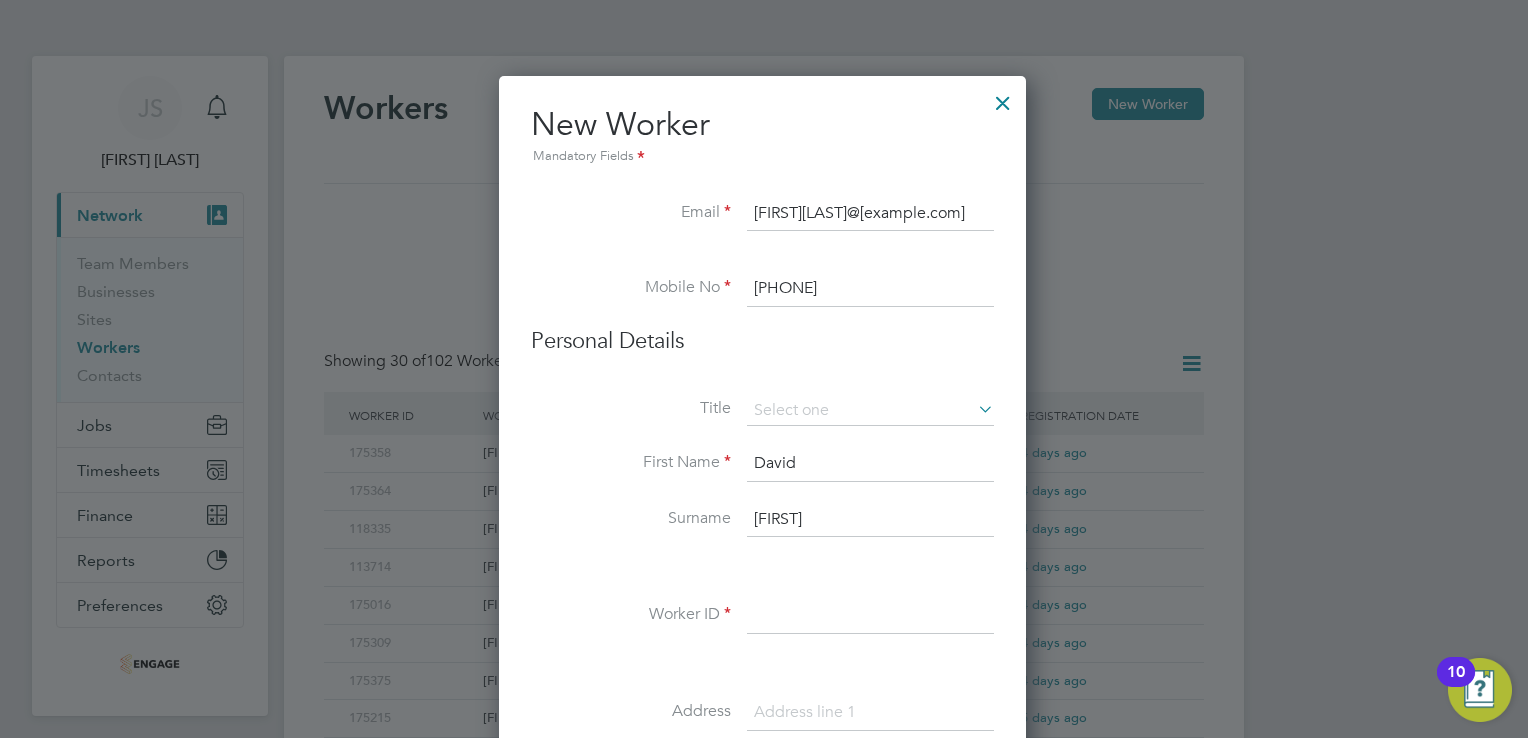 type on "Davidhand97@outlook.com" 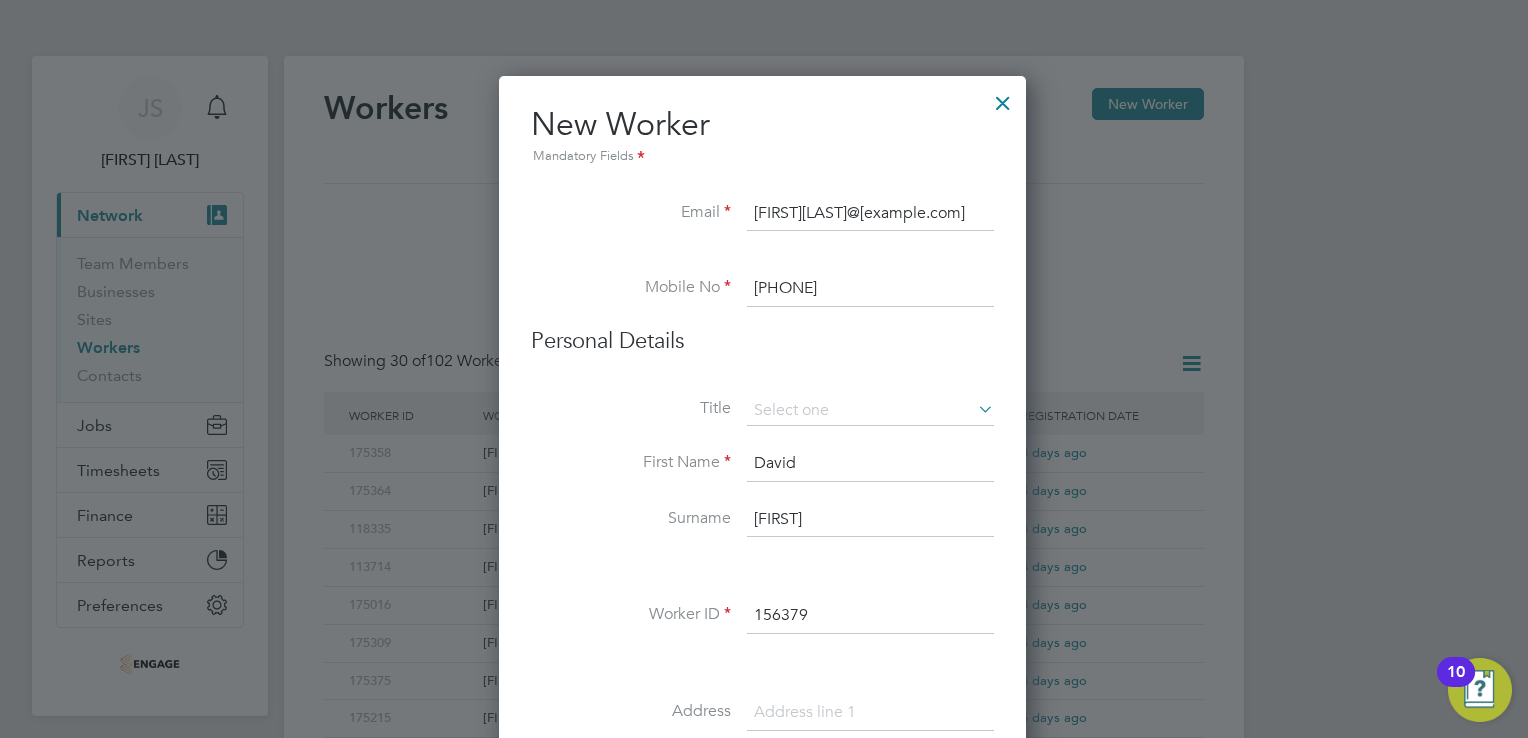 type on "156379" 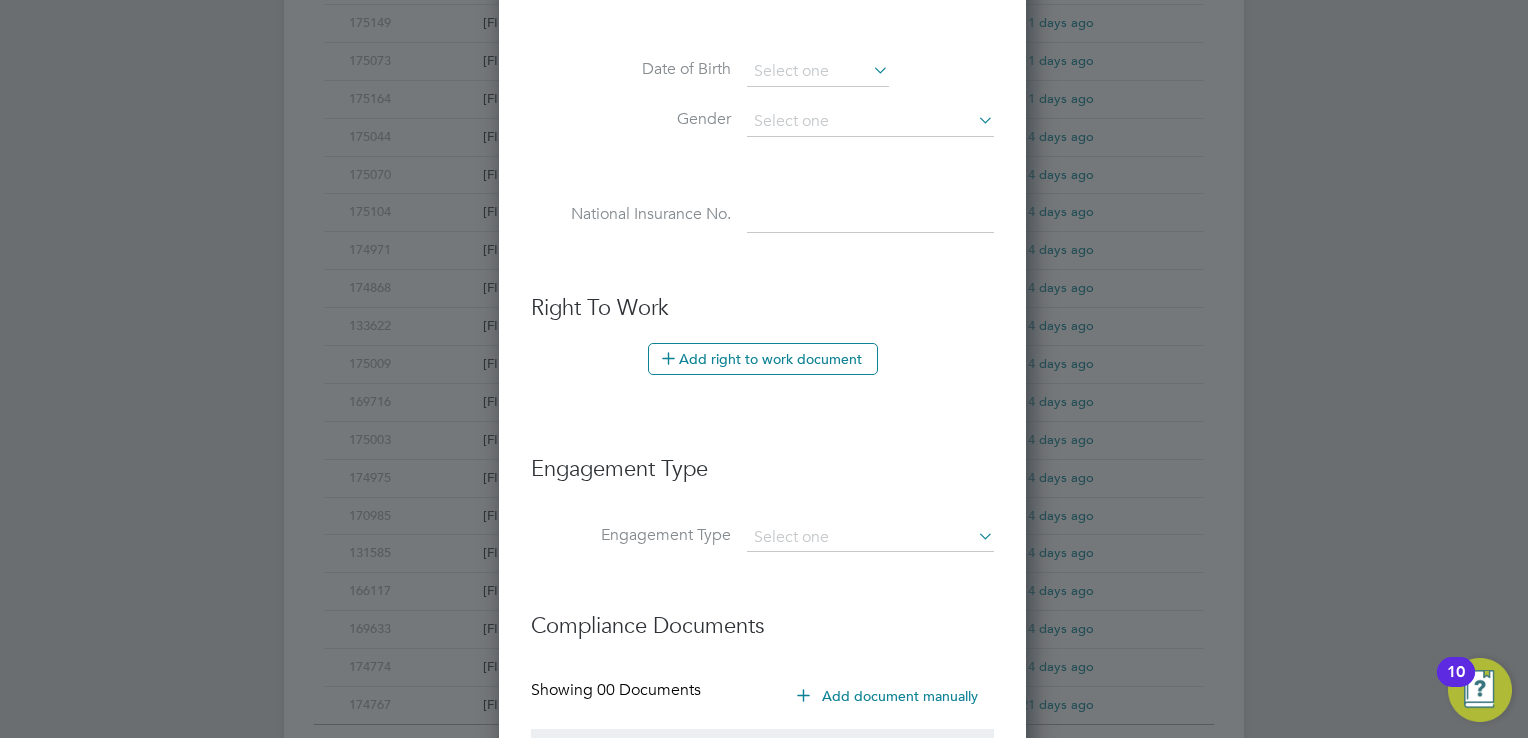 scroll, scrollTop: 1032, scrollLeft: 0, axis: vertical 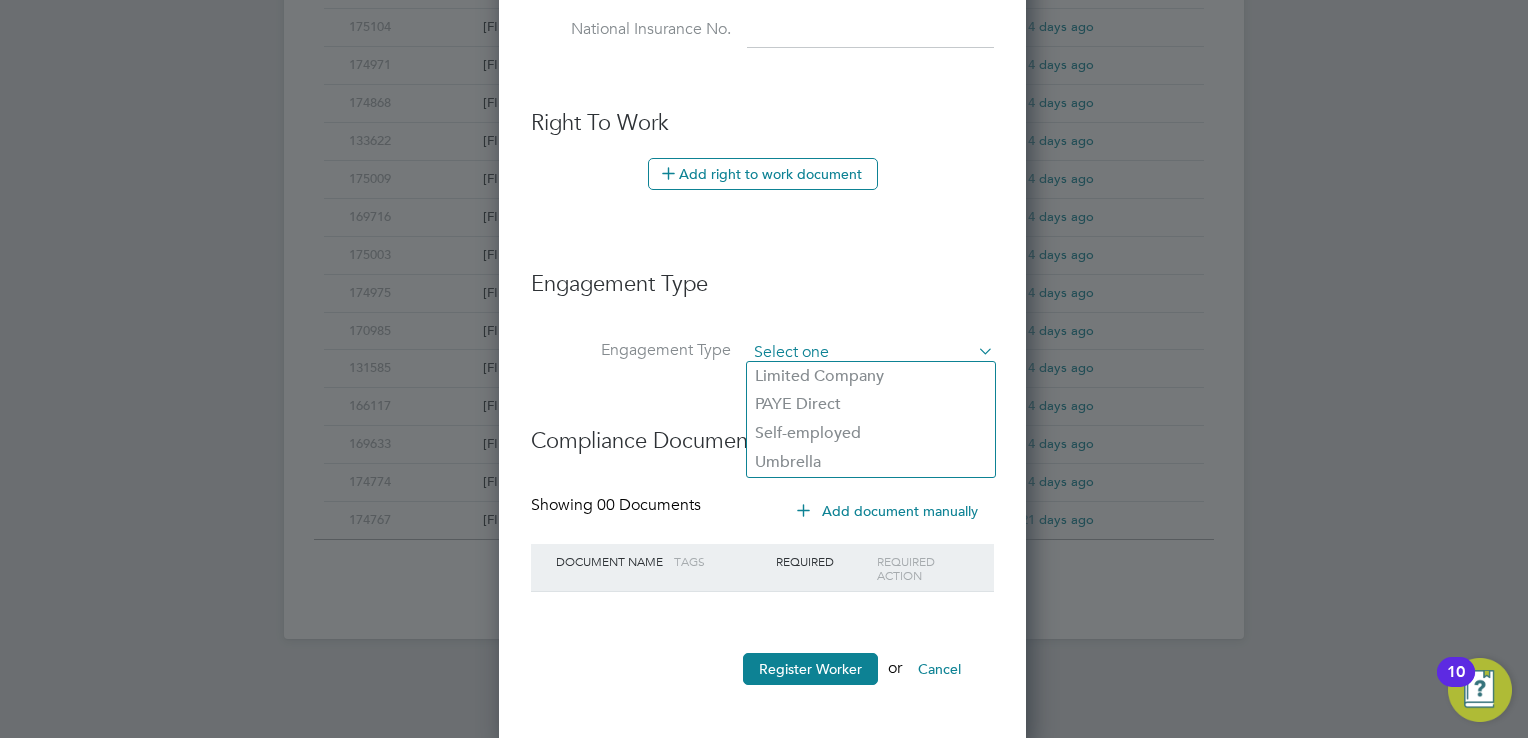 click at bounding box center [870, 353] 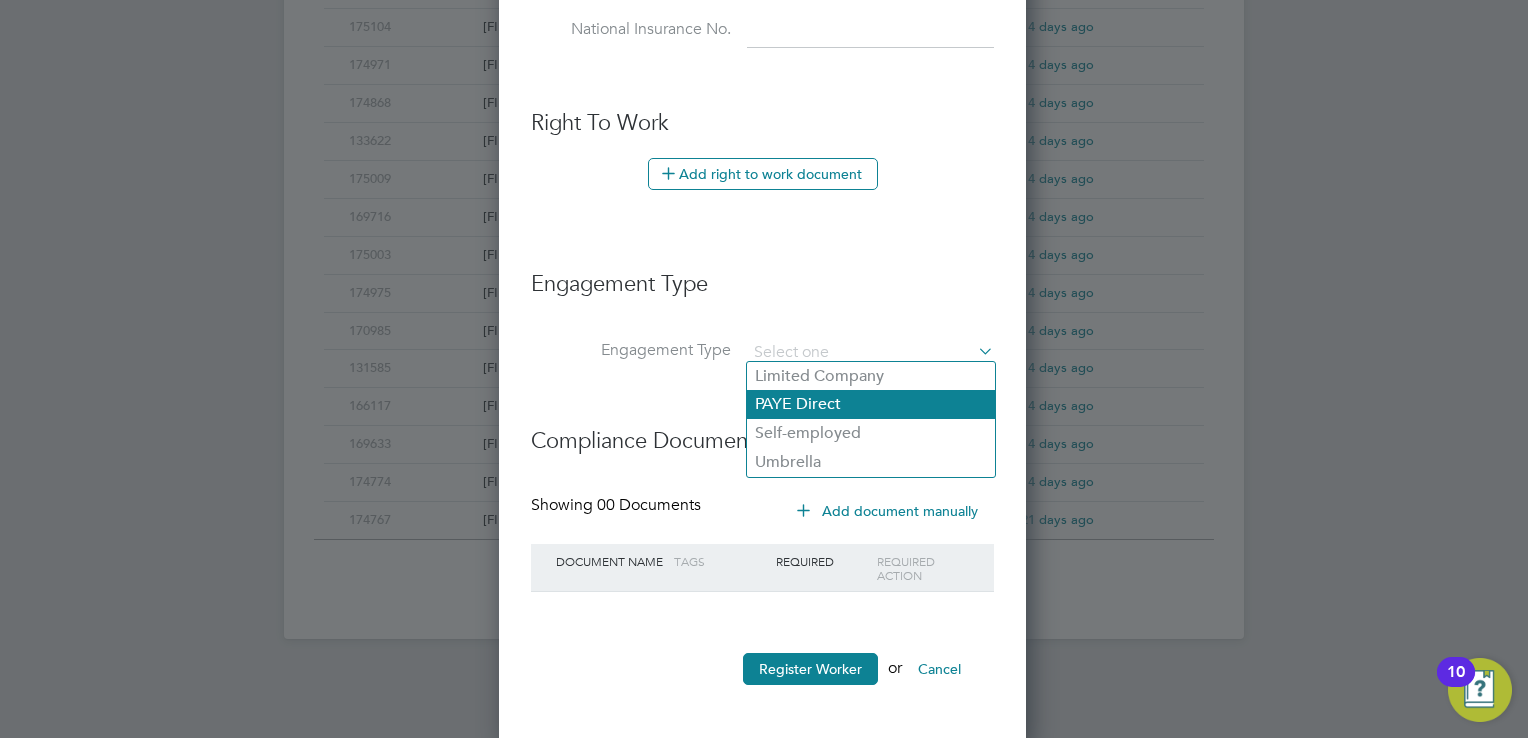 click on "PAYE Direct" 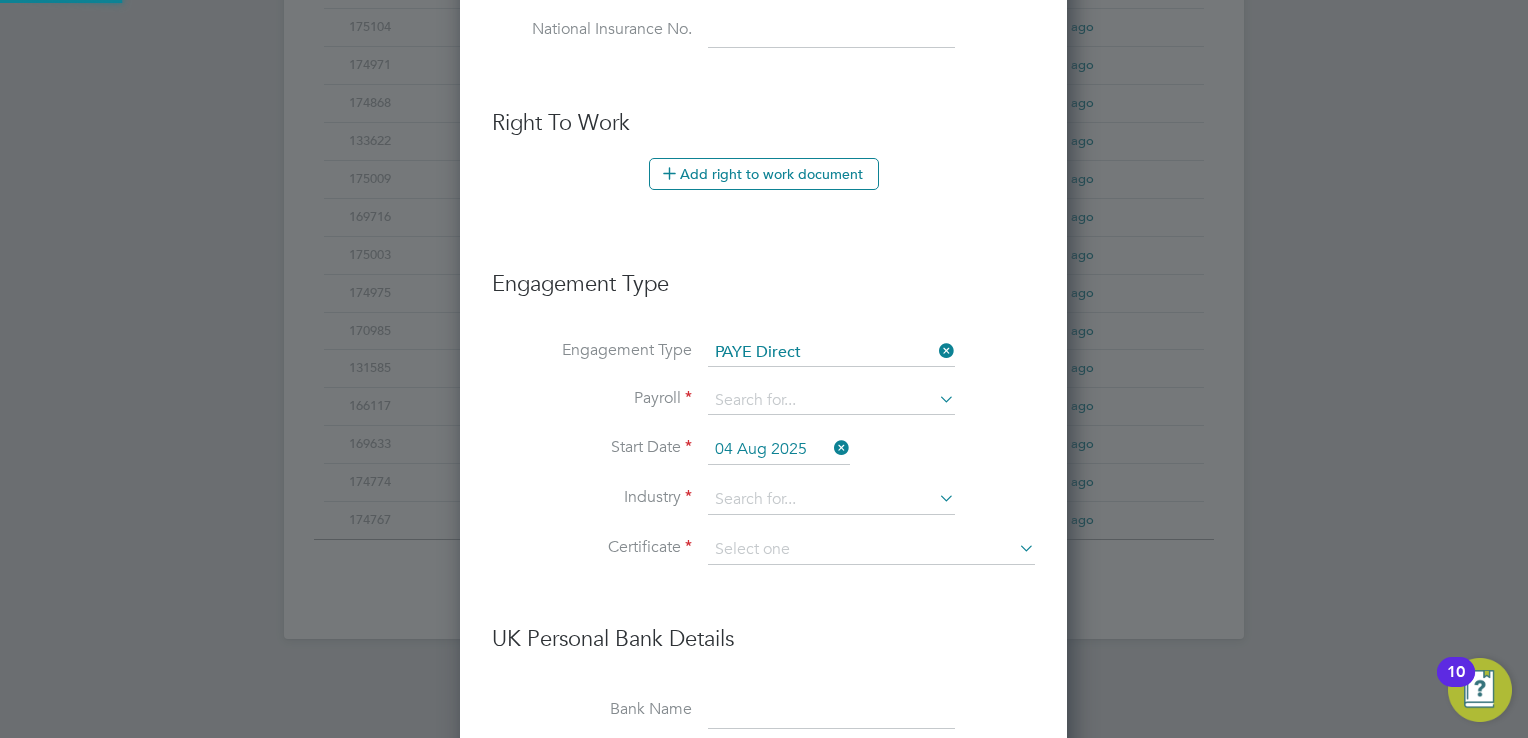 scroll, scrollTop: 10, scrollLeft: 9, axis: both 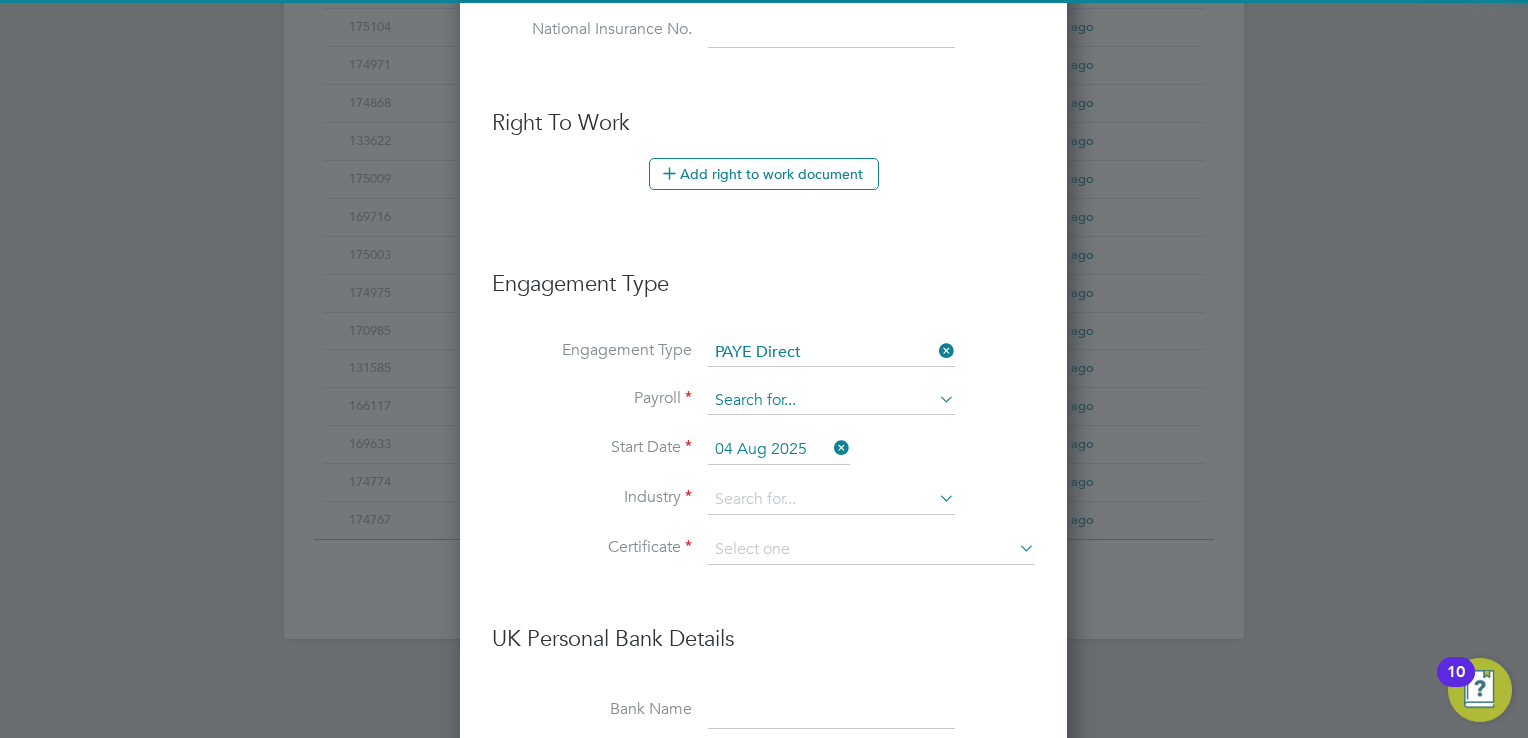 click at bounding box center (831, 401) 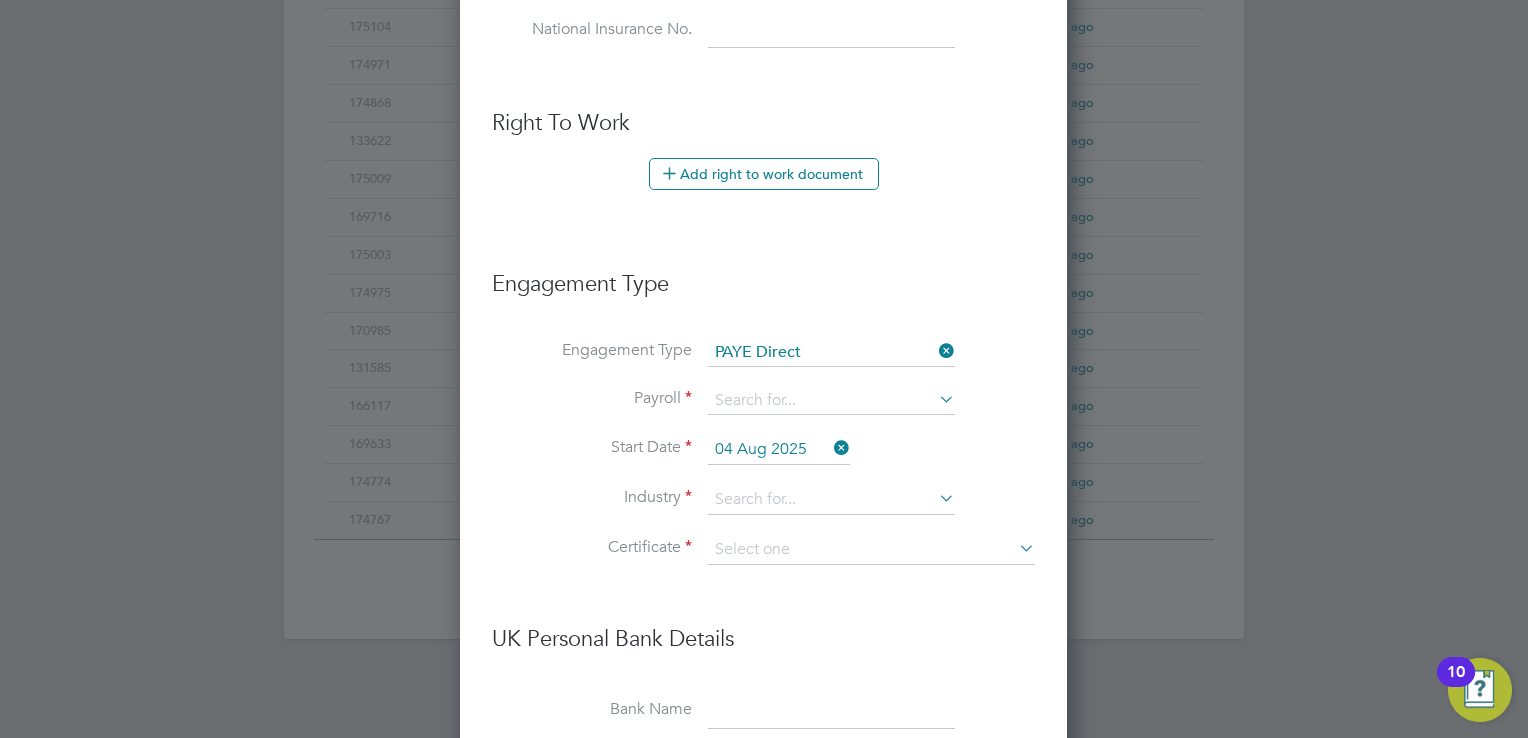 click on "PAYE" 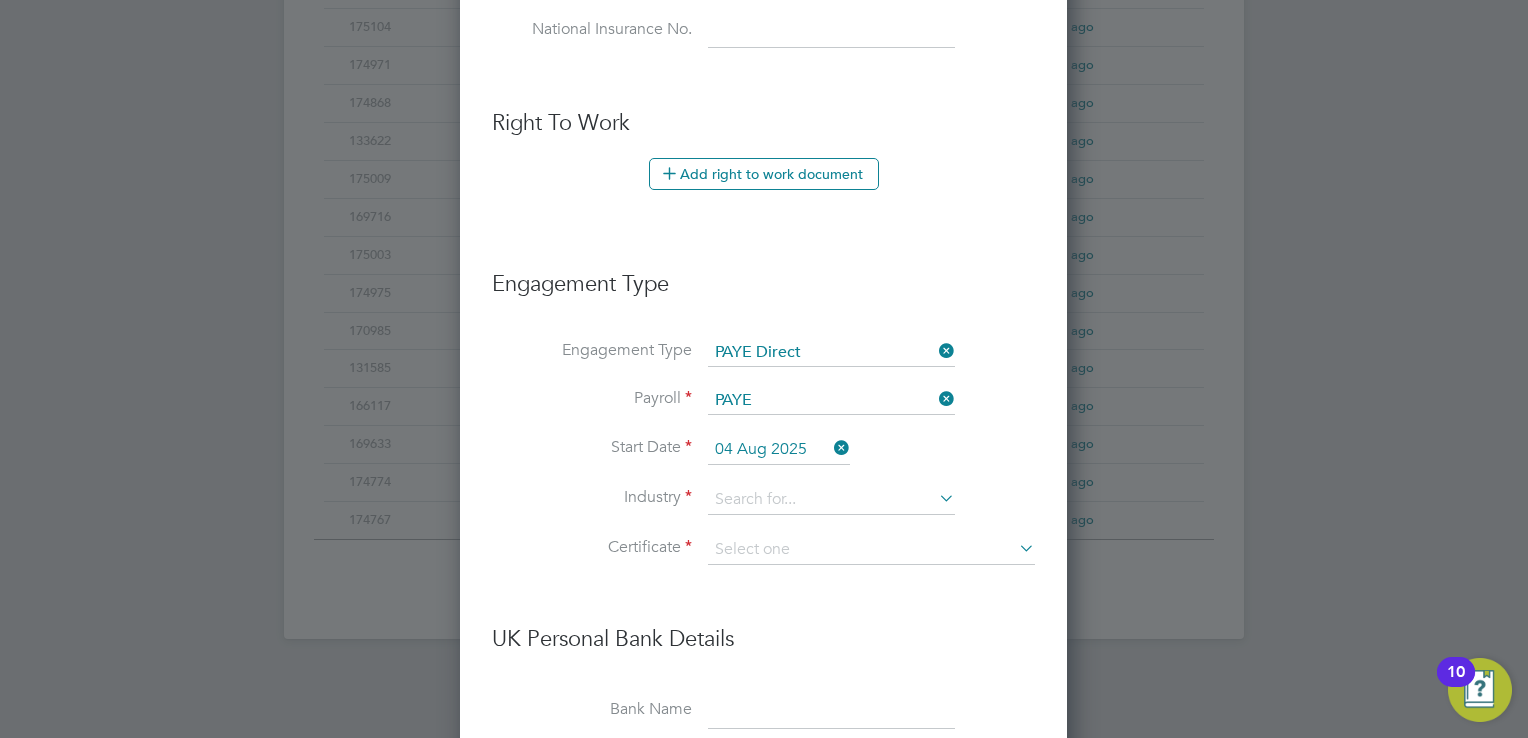 click on "04 Aug 2025" at bounding box center [779, 450] 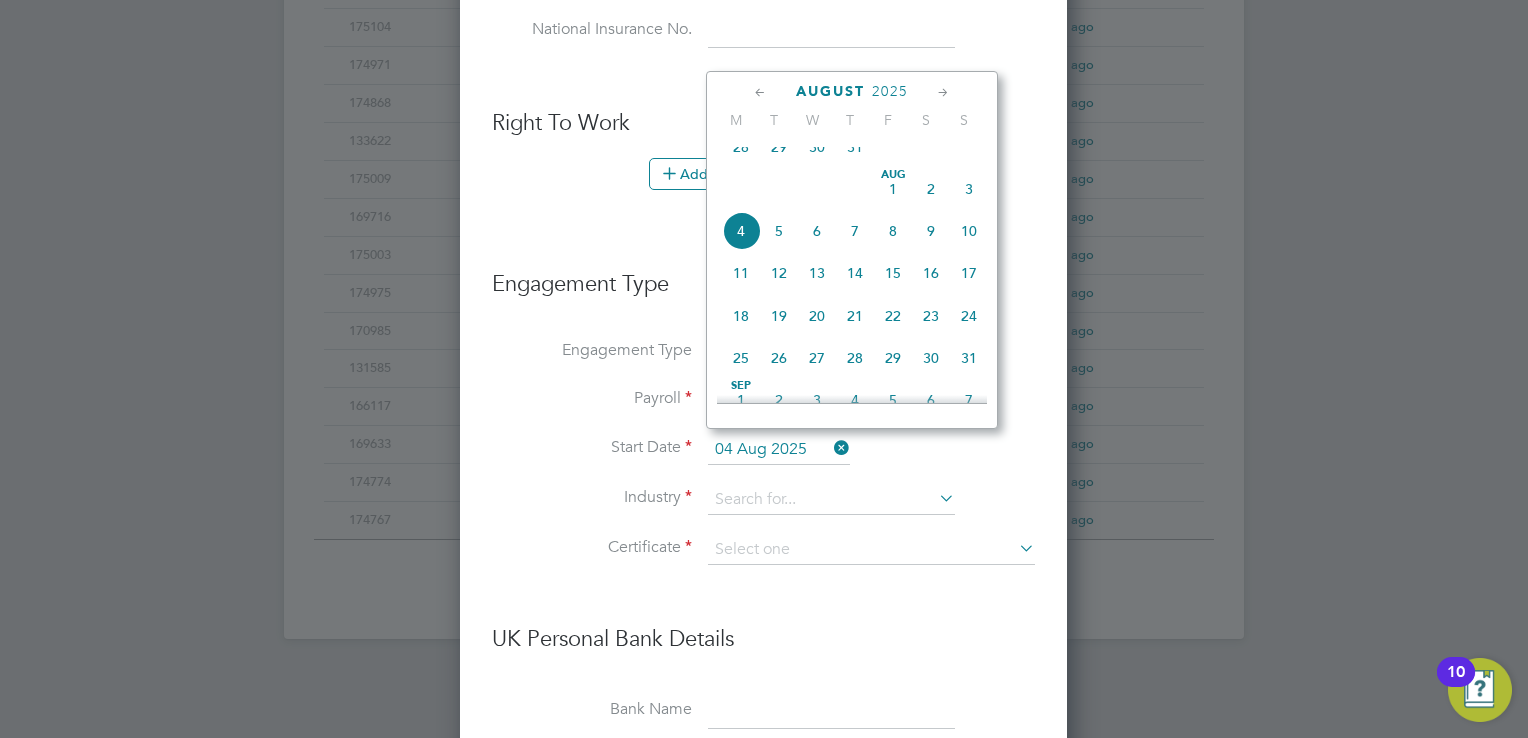 click on "31" 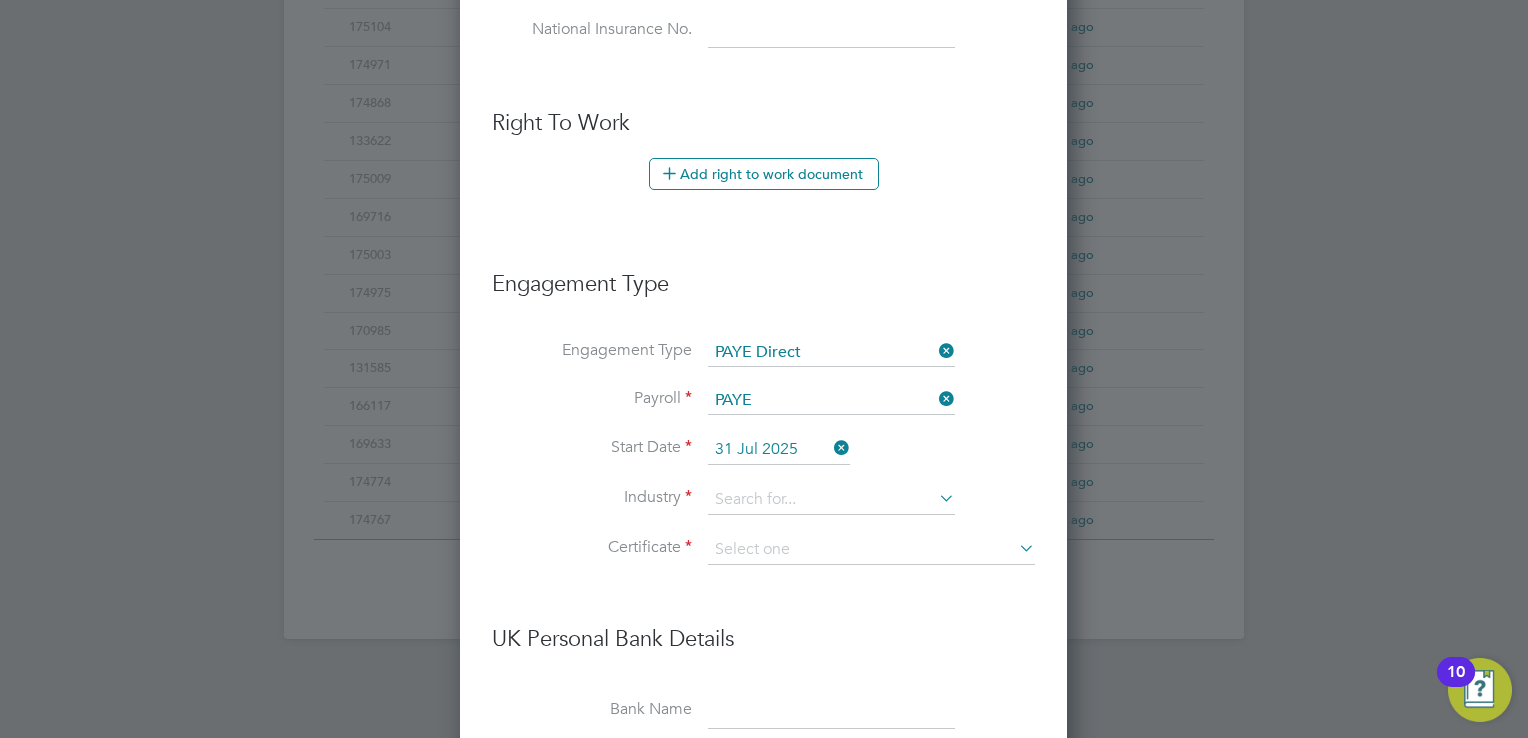 click on "Start Date   31 Jul 2025" at bounding box center (763, 460) 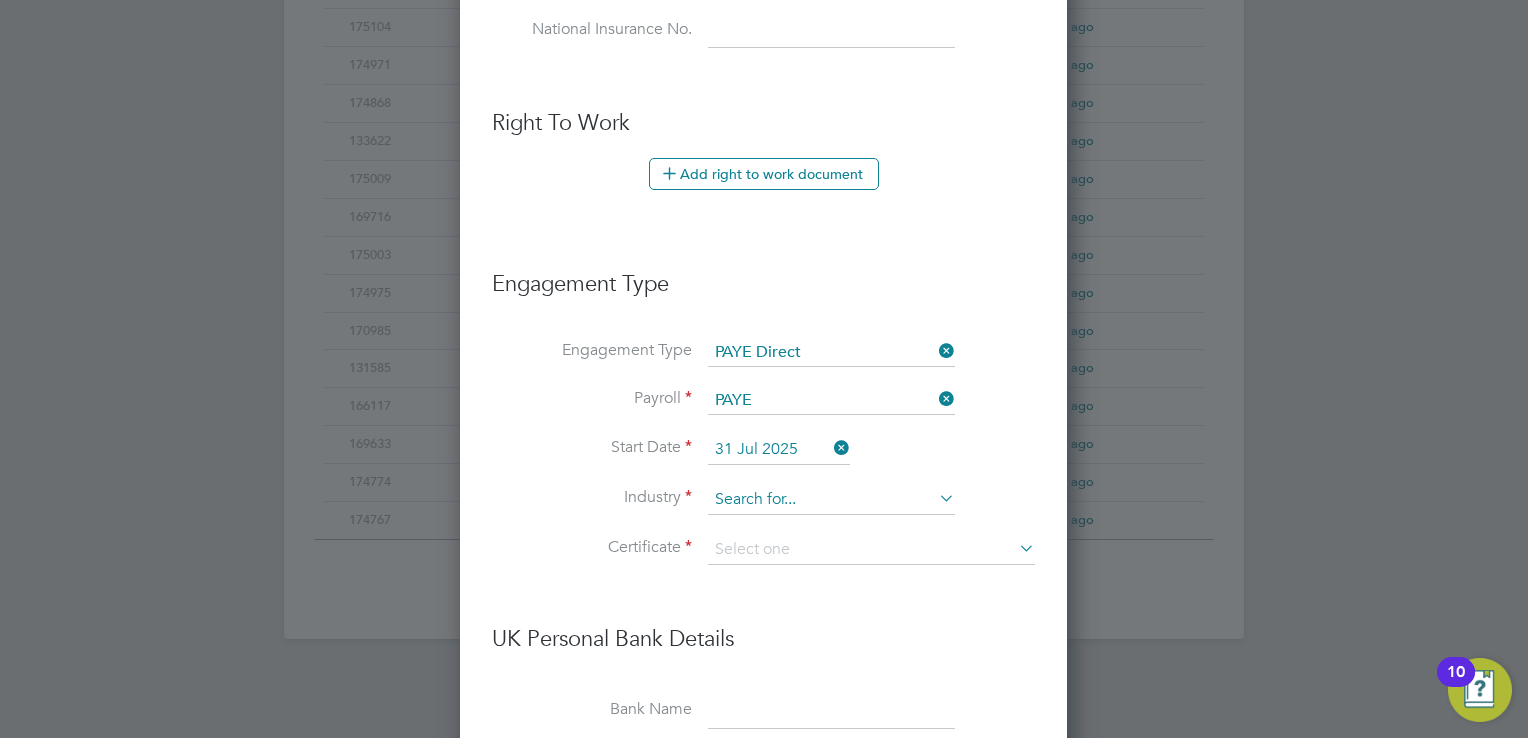 click at bounding box center [831, 500] 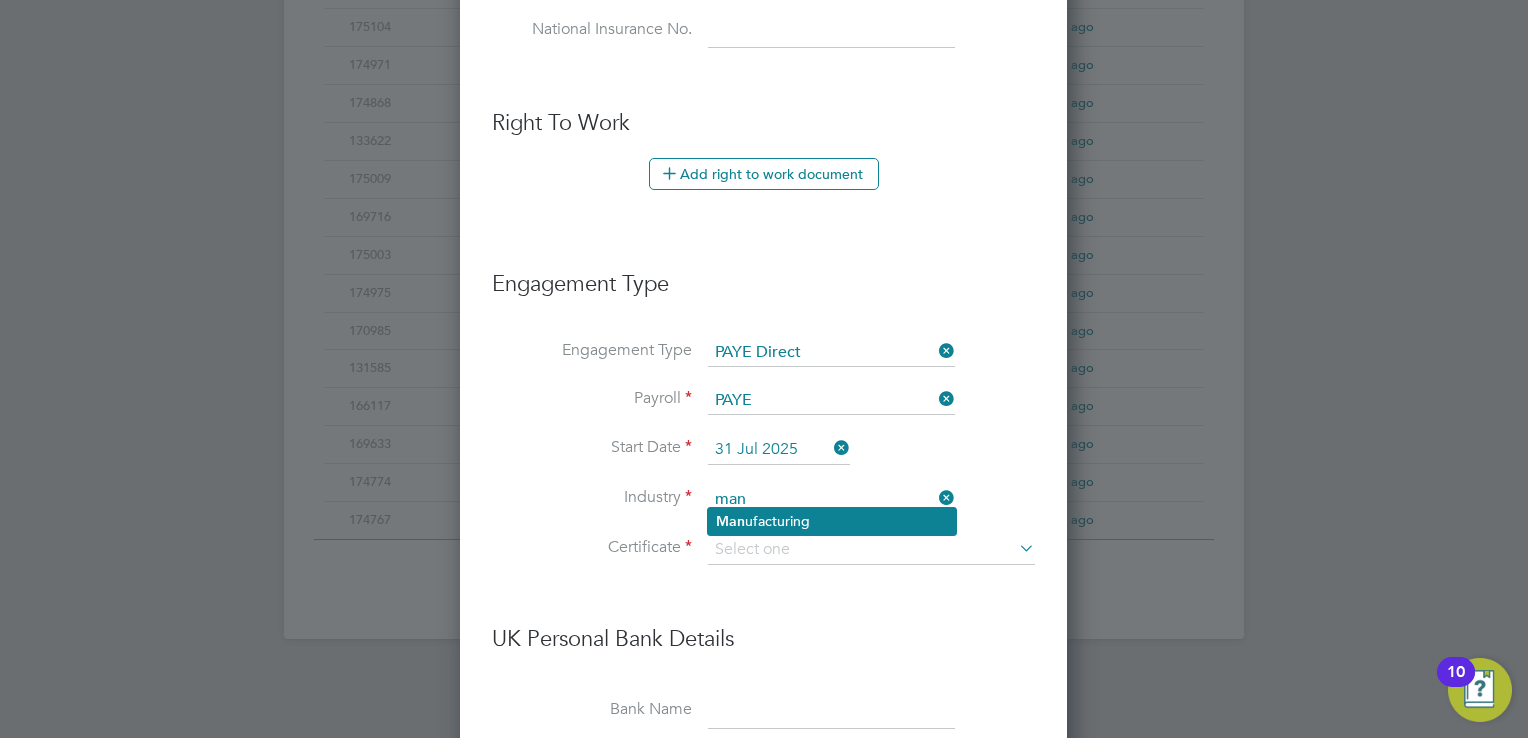 click on "Man ufacturing" 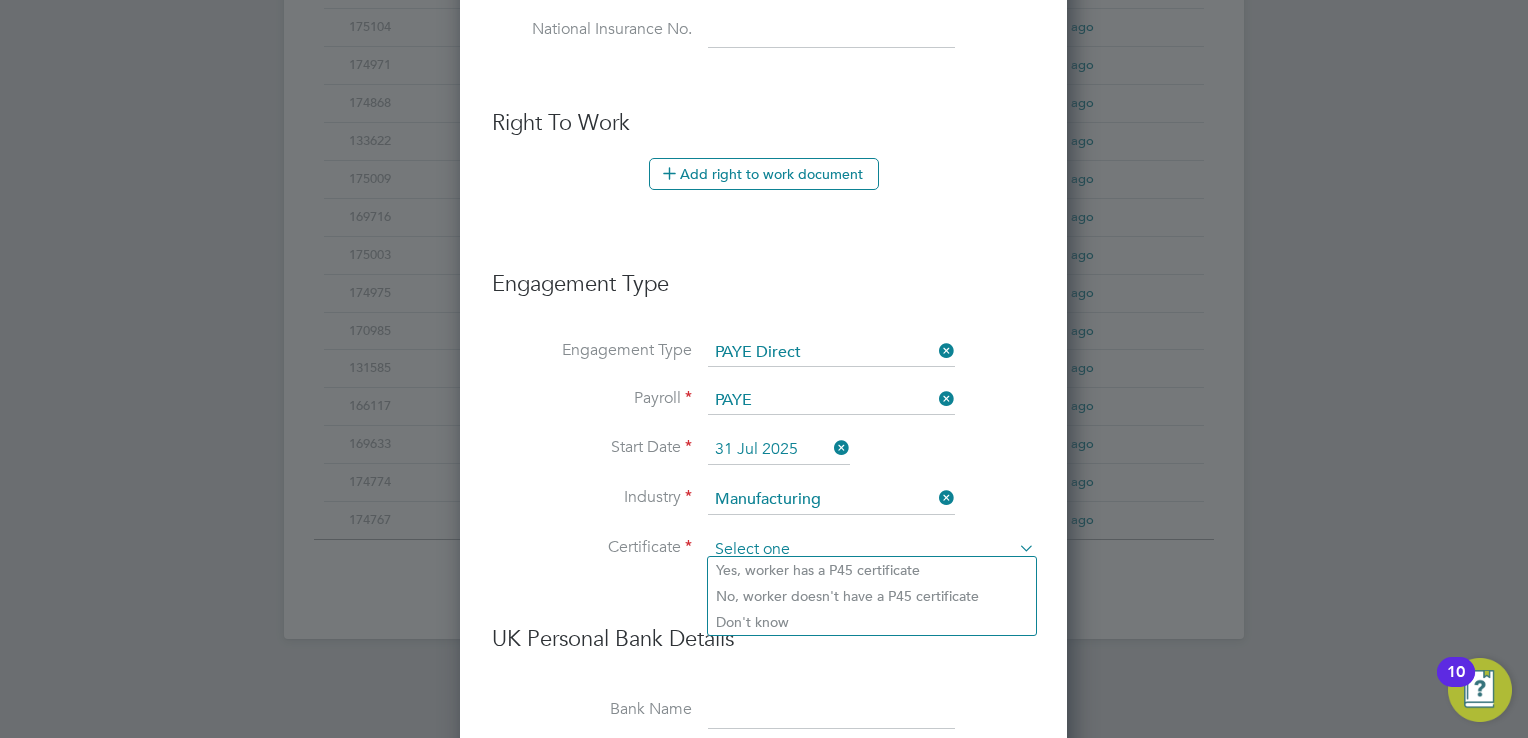 click at bounding box center (871, 550) 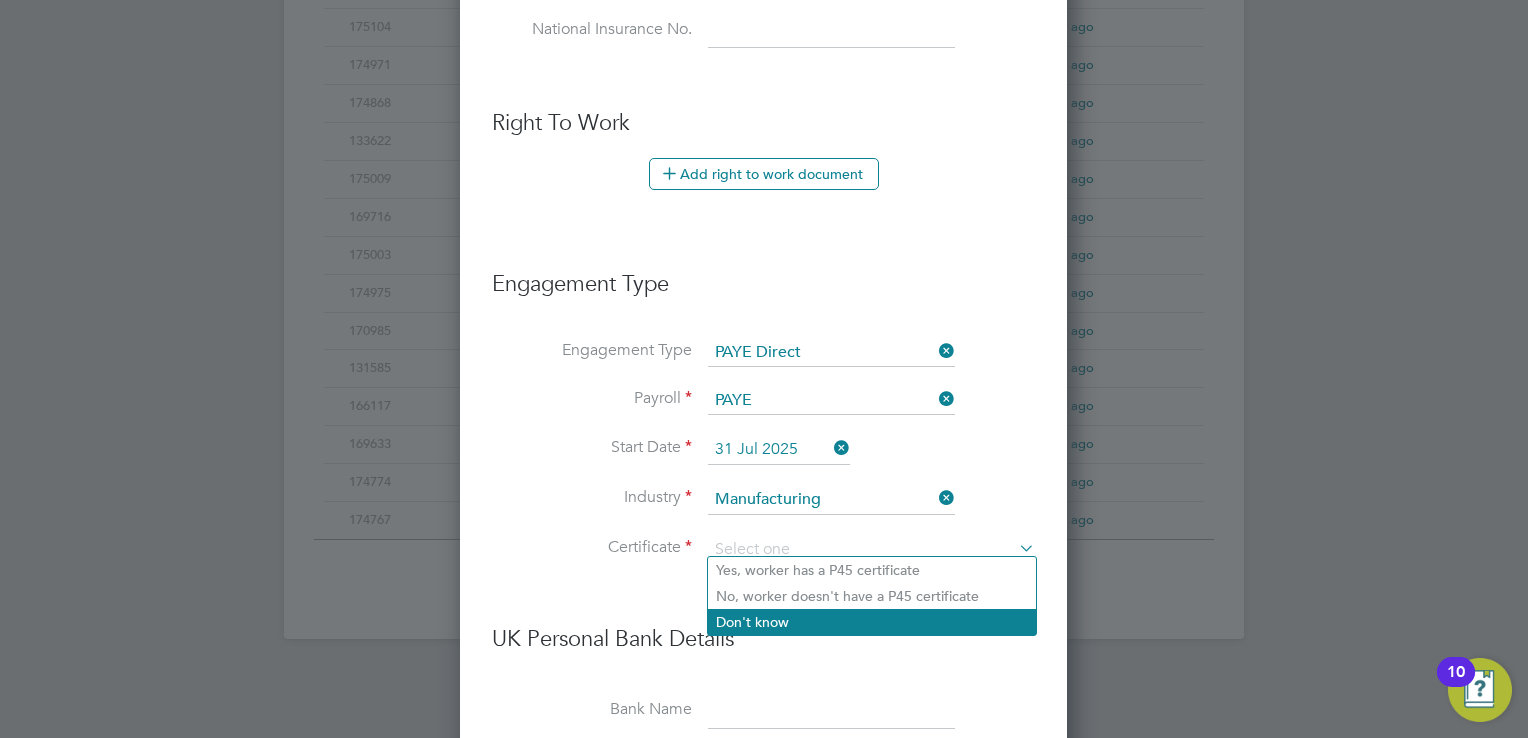 click on "Don't know" 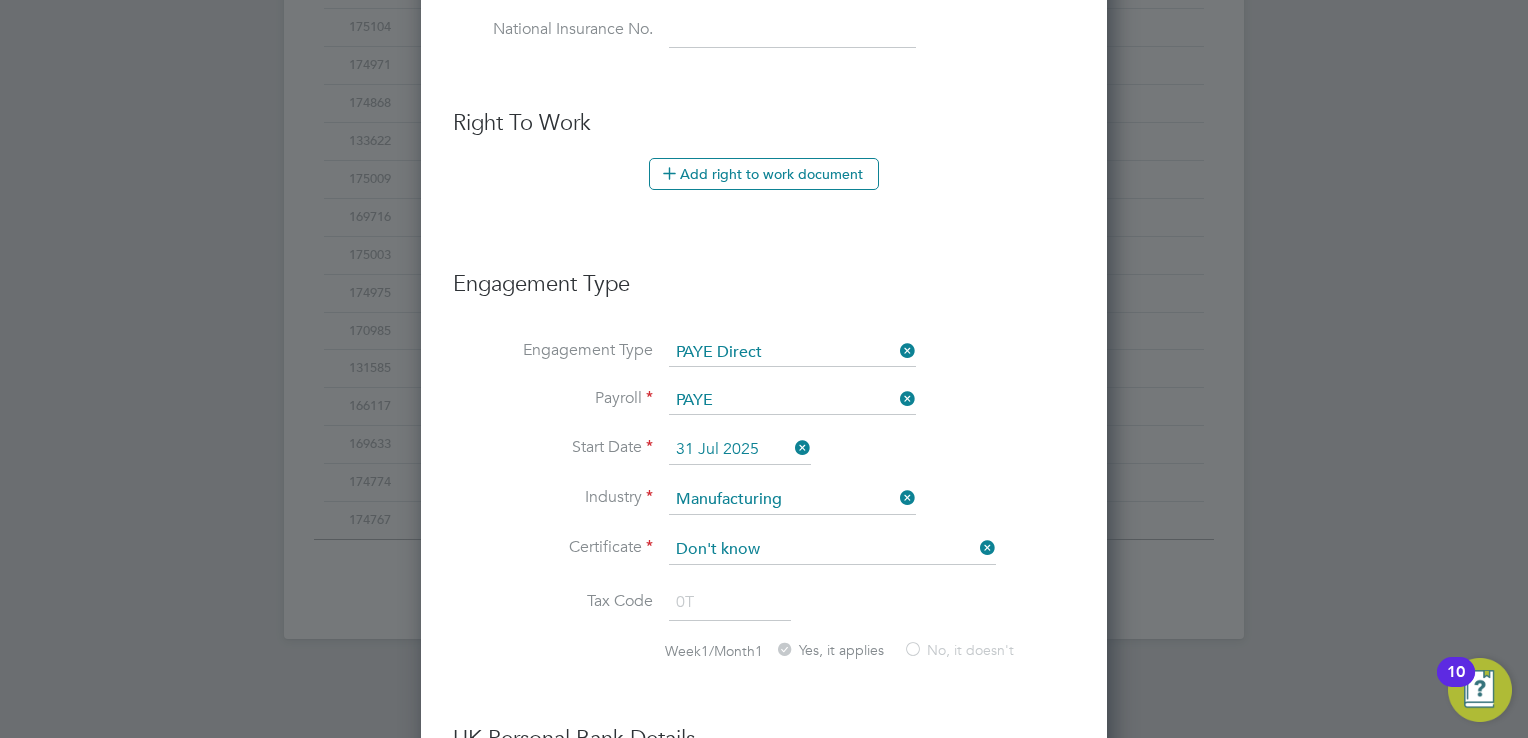 scroll, scrollTop: 10, scrollLeft: 9, axis: both 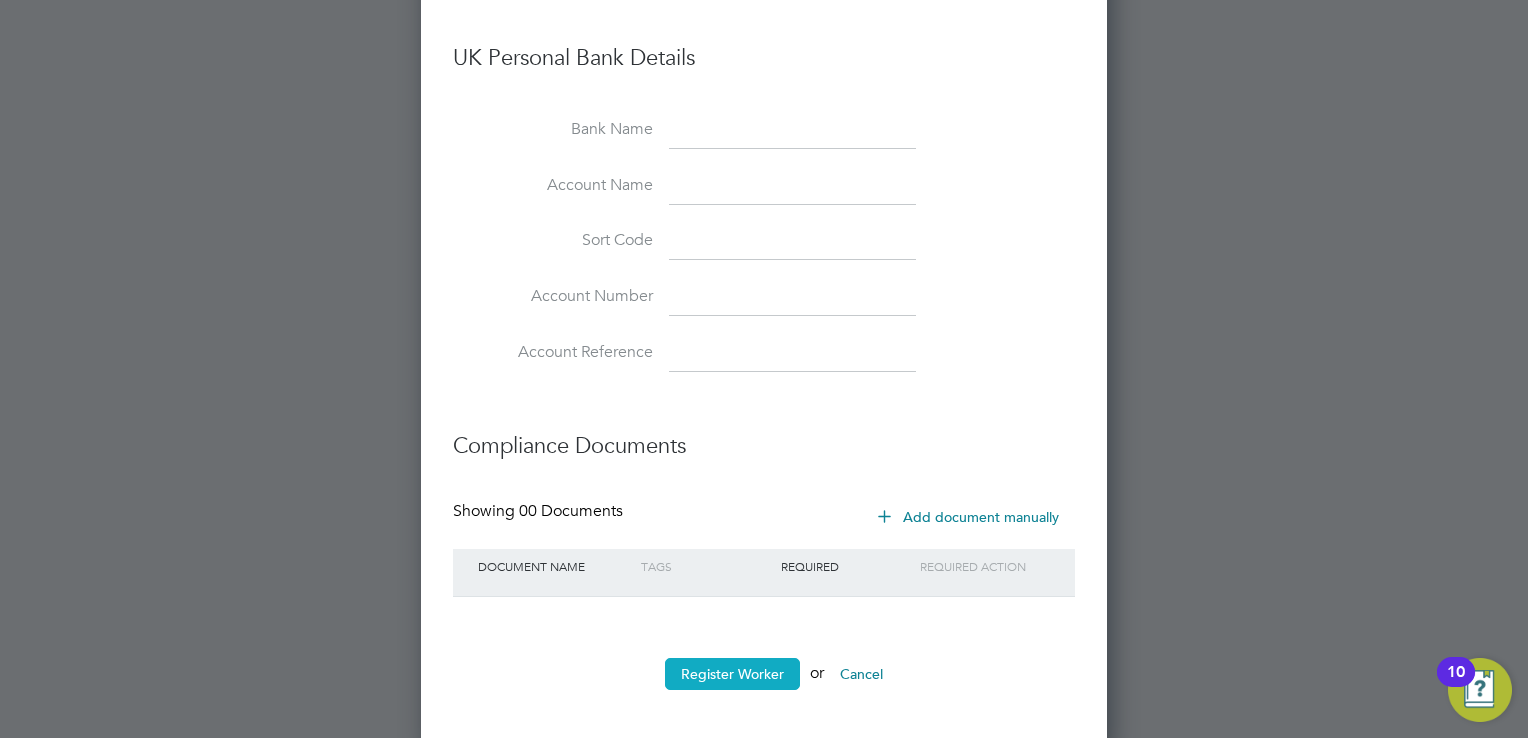 click on "Register Worker" at bounding box center (732, 674) 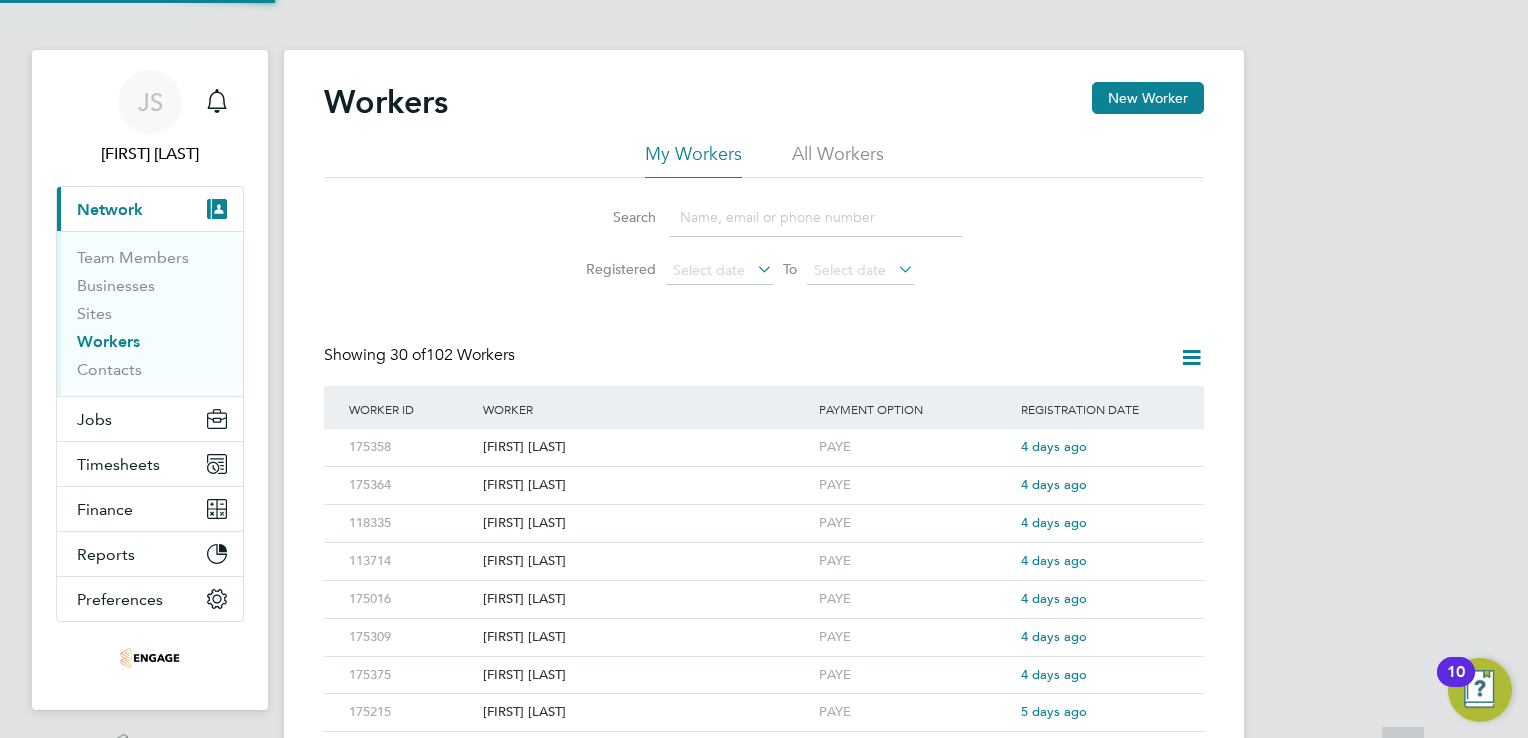scroll, scrollTop: 0, scrollLeft: 0, axis: both 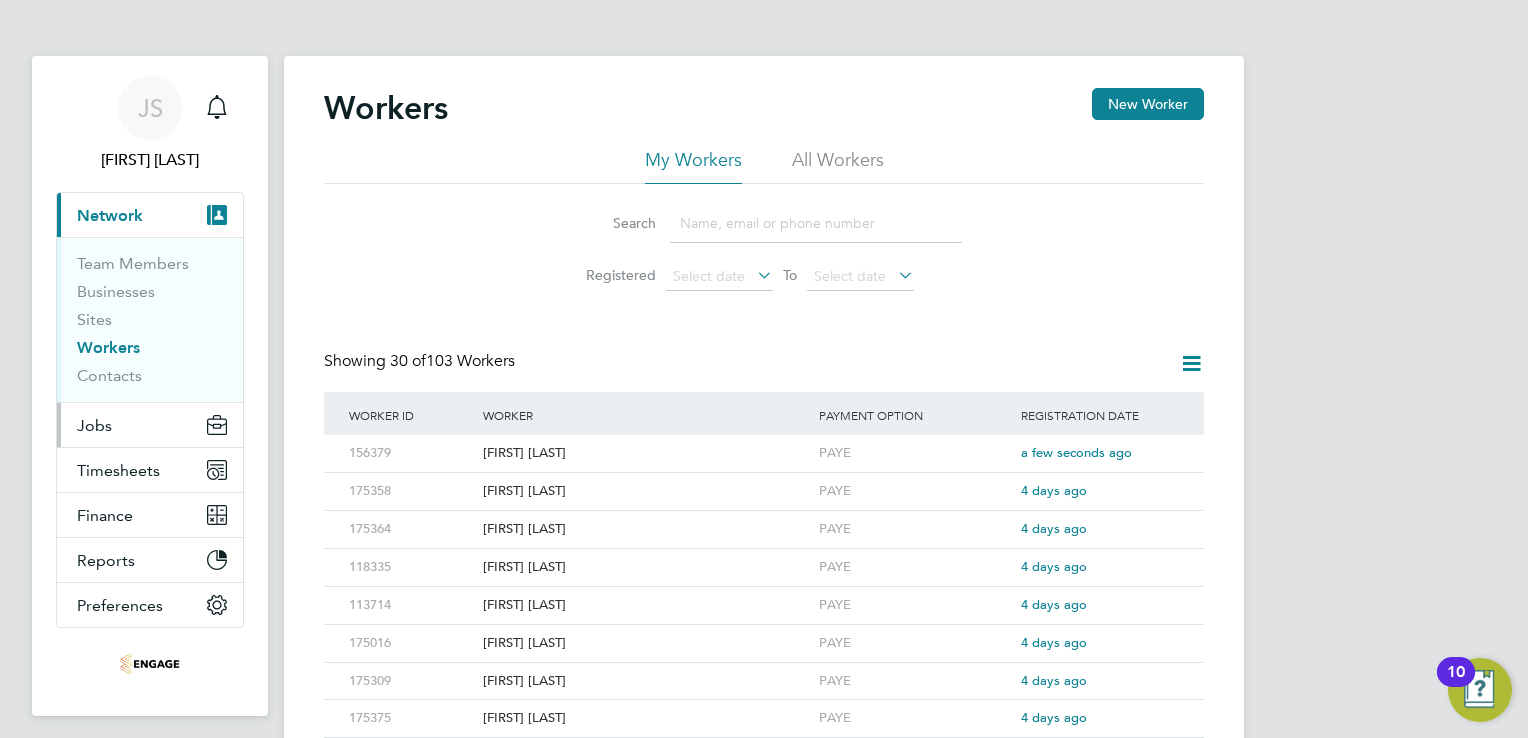click on "Jobs" at bounding box center (150, 425) 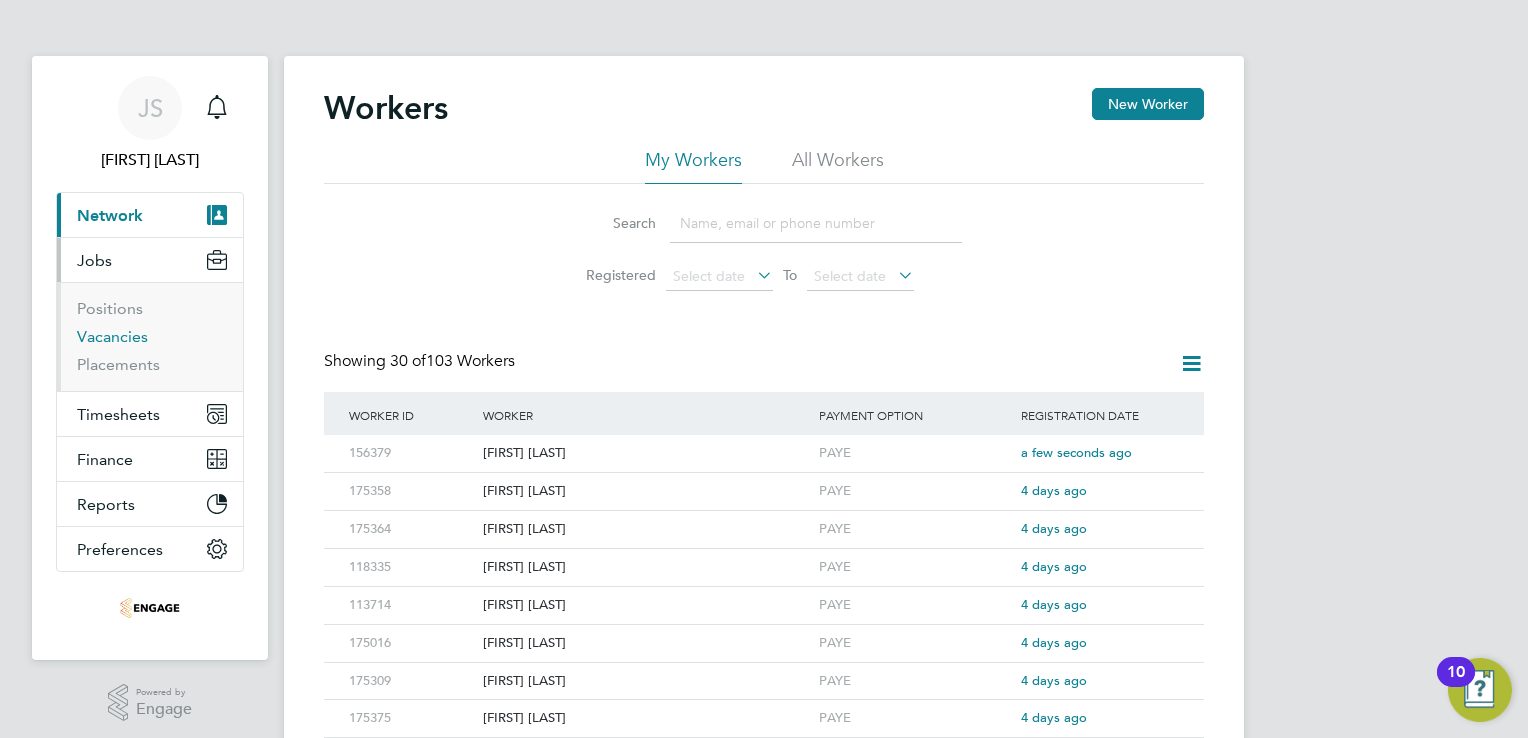 click on "Vacancies" at bounding box center (112, 336) 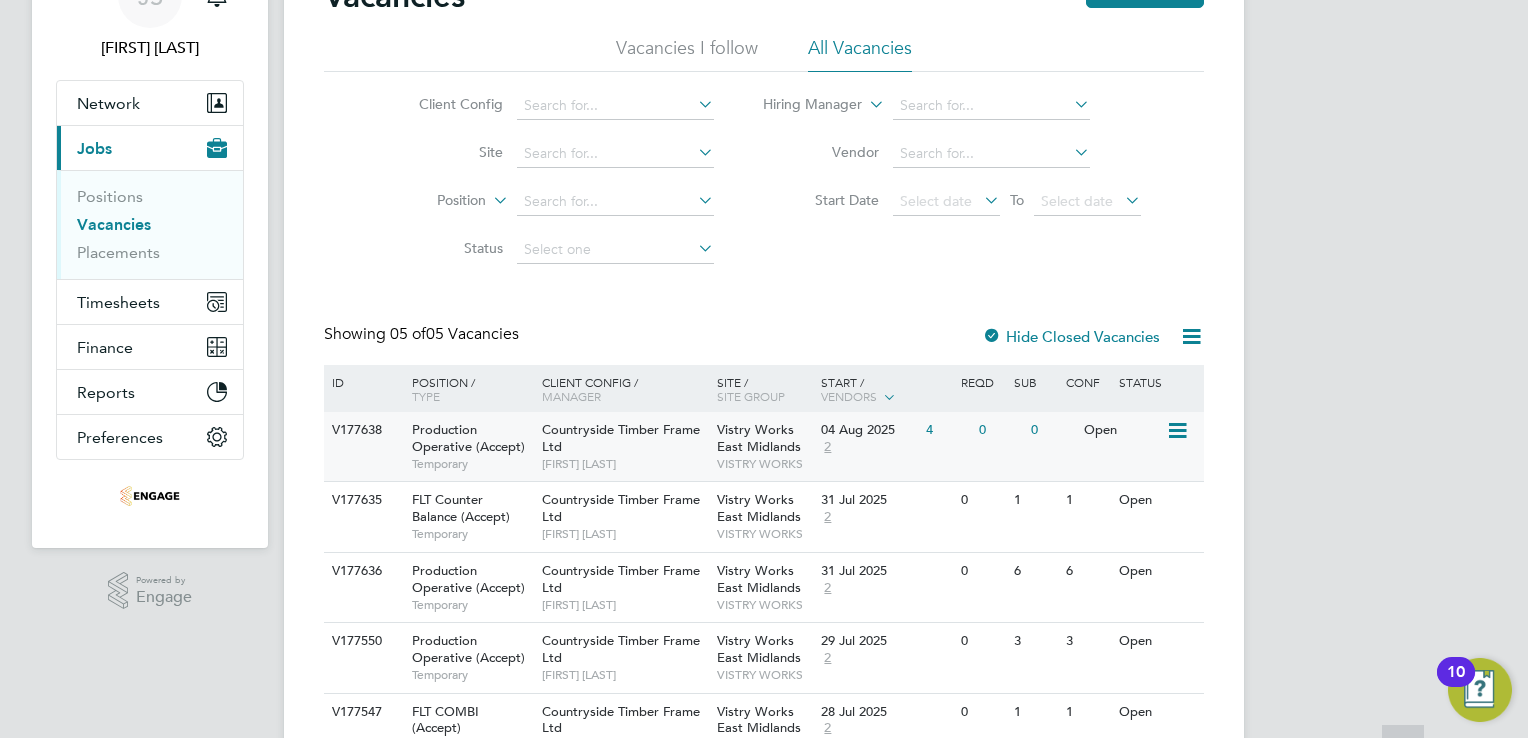scroll, scrollTop: 208, scrollLeft: 0, axis: vertical 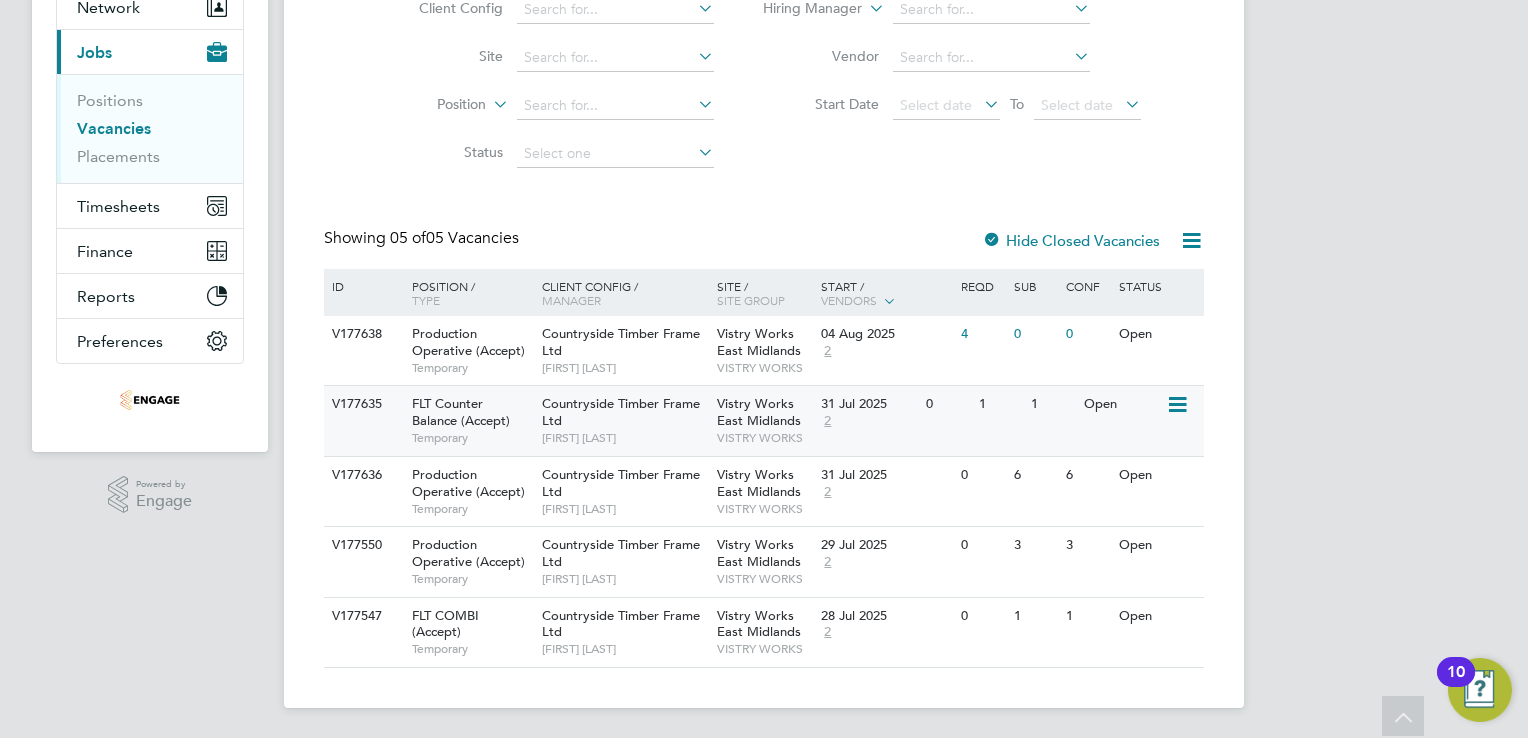 click on "Countryside Timber Frame Ltd" 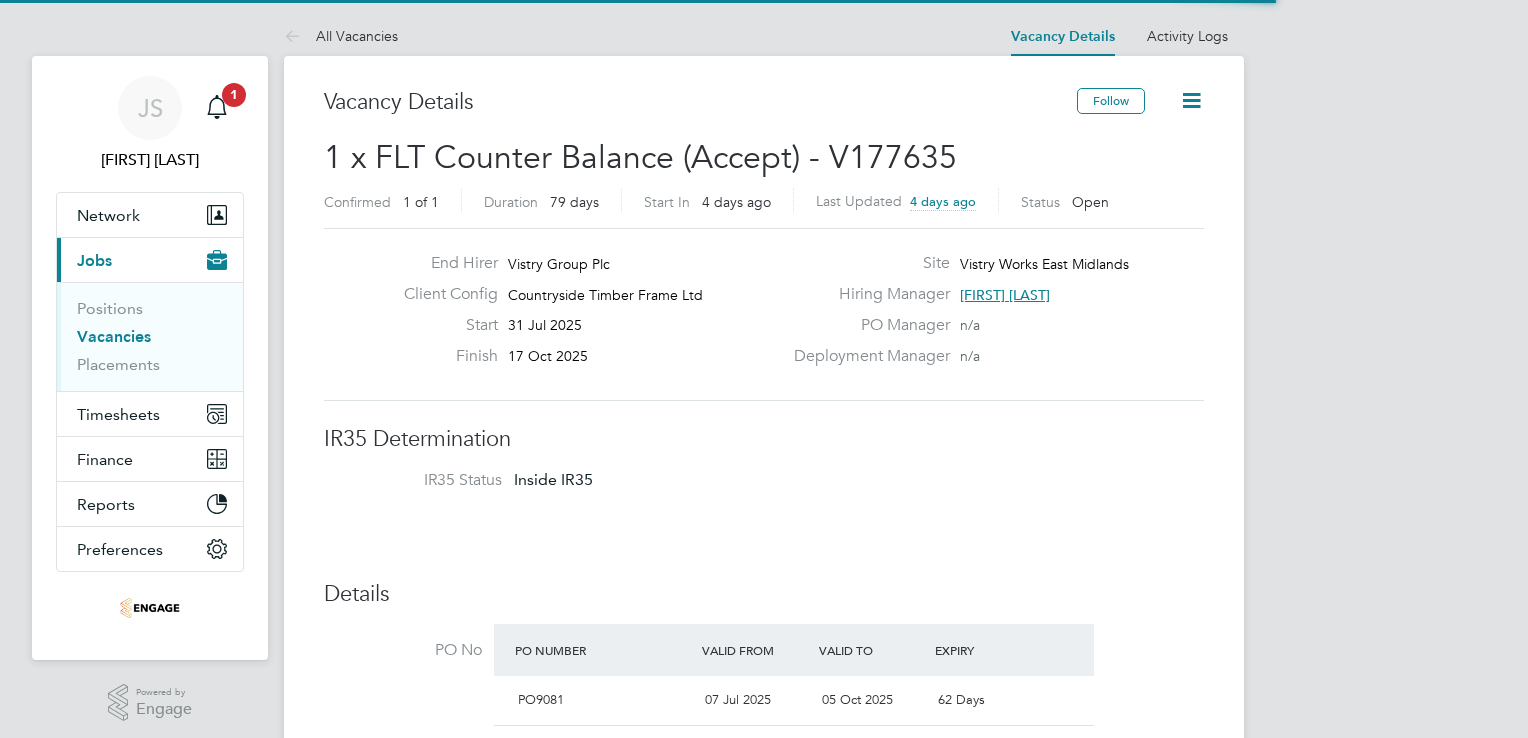 scroll, scrollTop: 0, scrollLeft: 0, axis: both 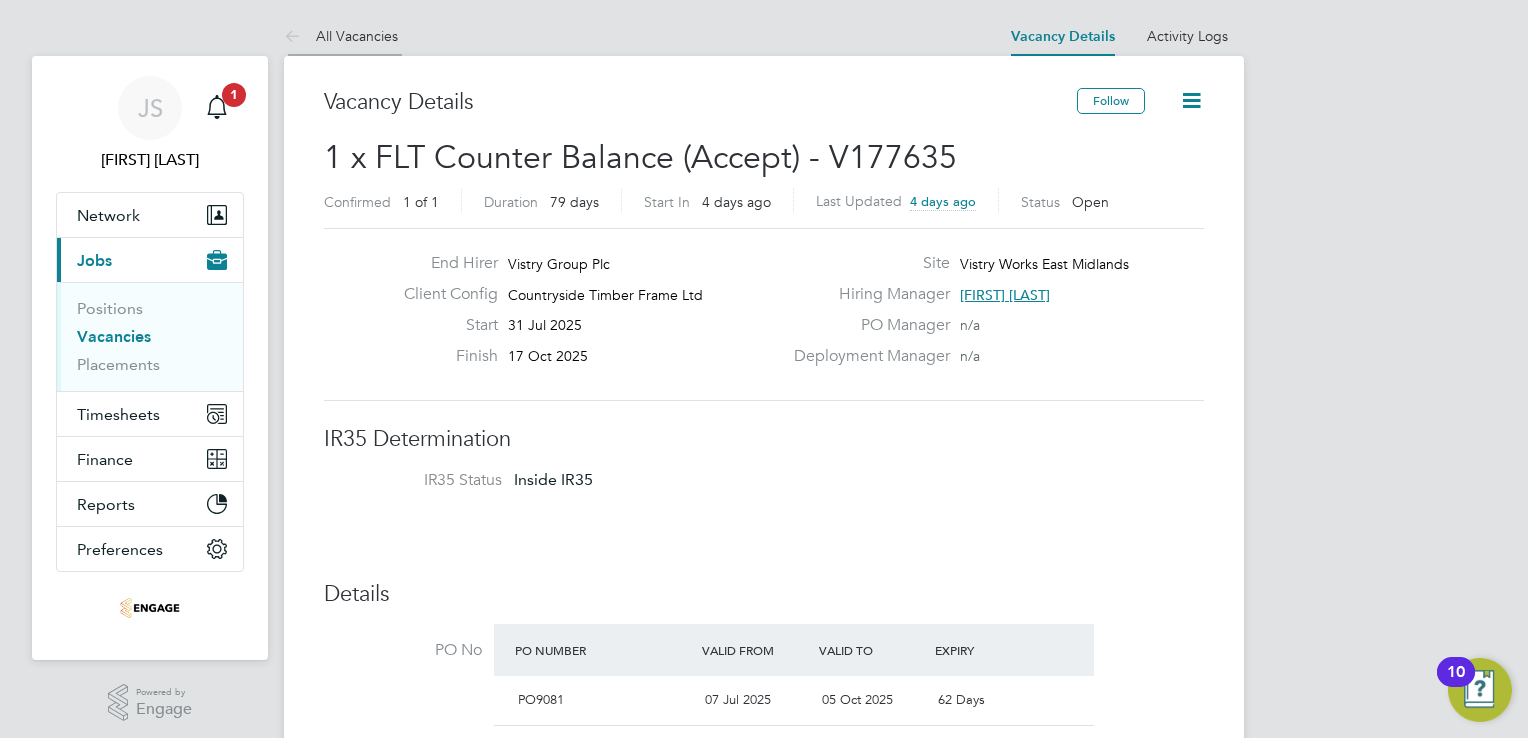 click on "All Vacancies" at bounding box center (341, 36) 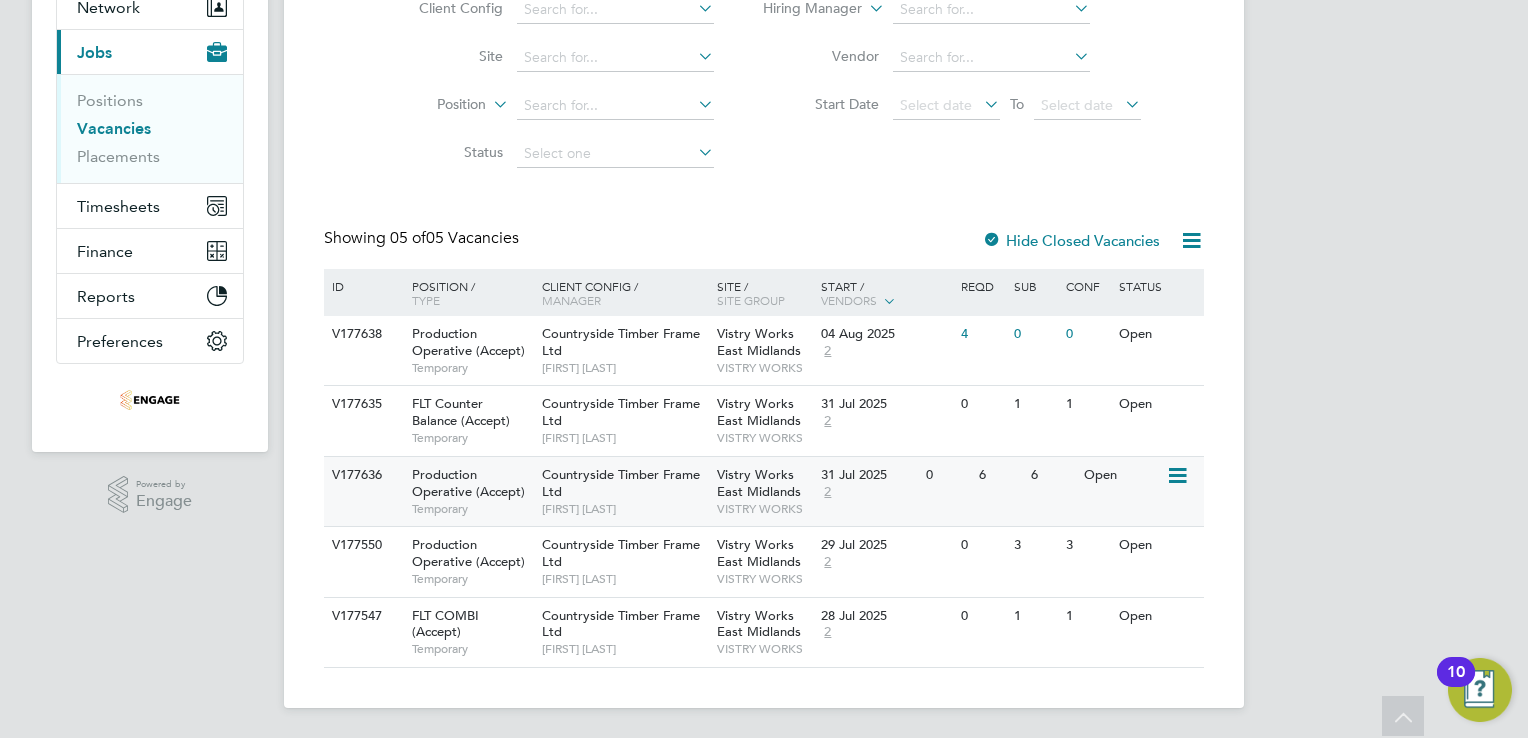 click on "Countryside Timber Frame Ltd" 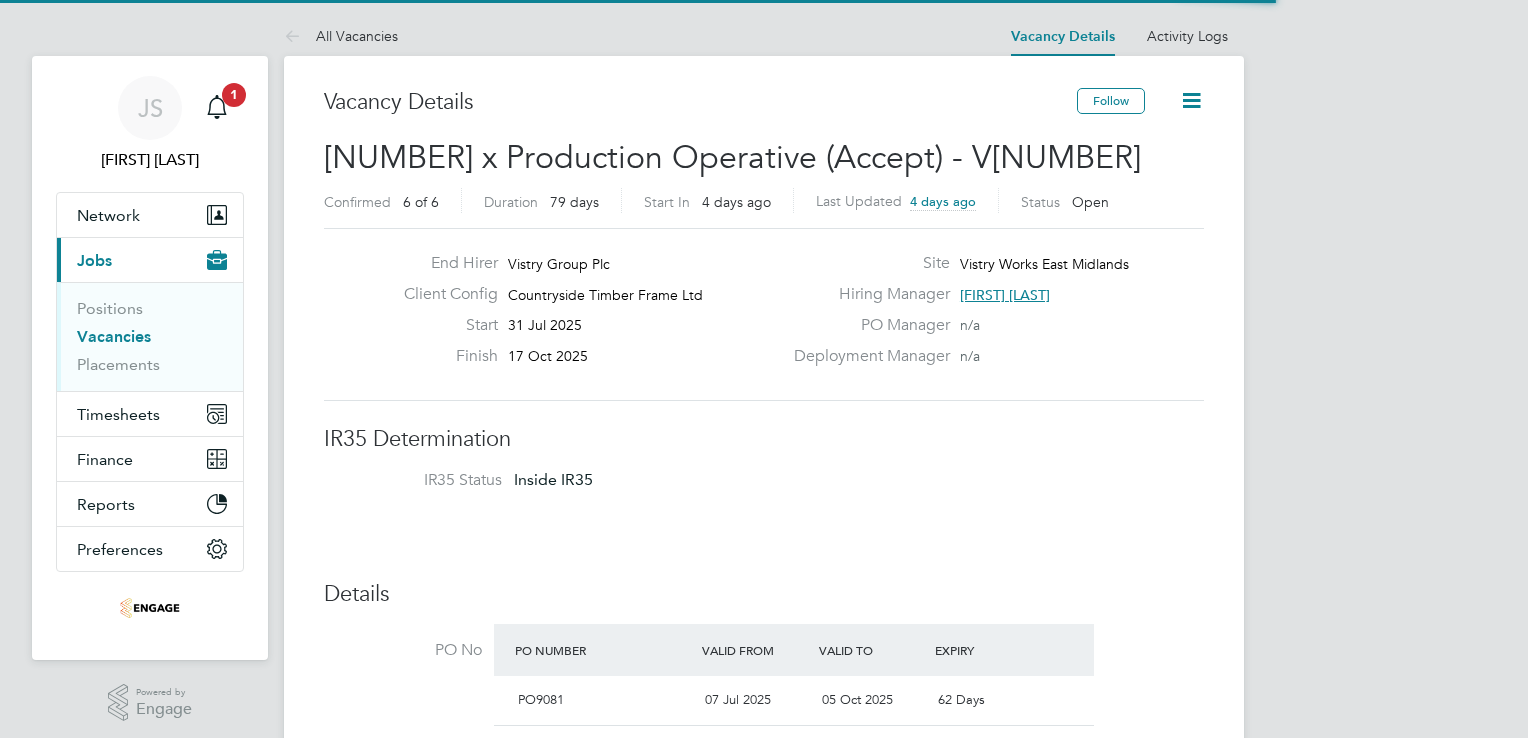 scroll, scrollTop: 124, scrollLeft: 0, axis: vertical 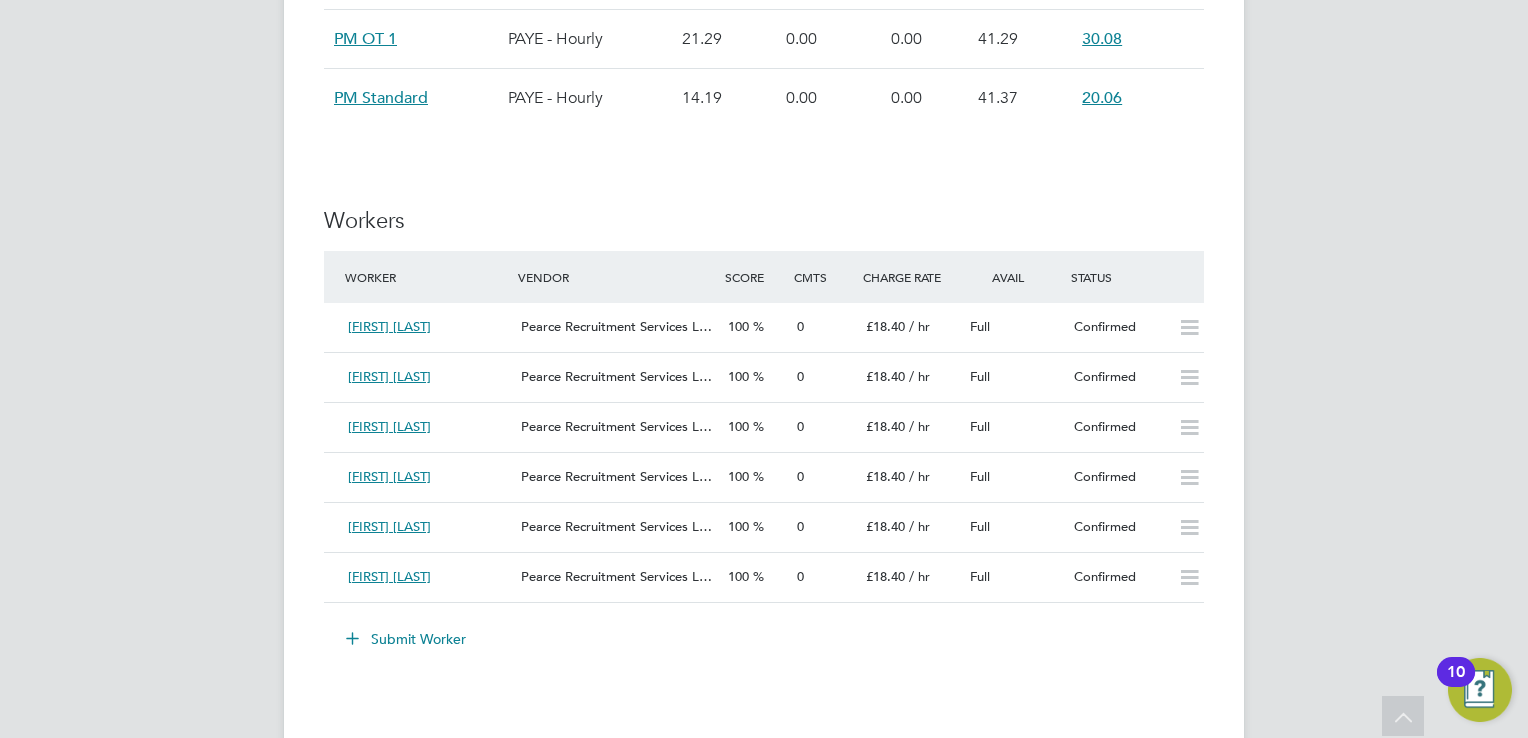 click on "Submit Worker" 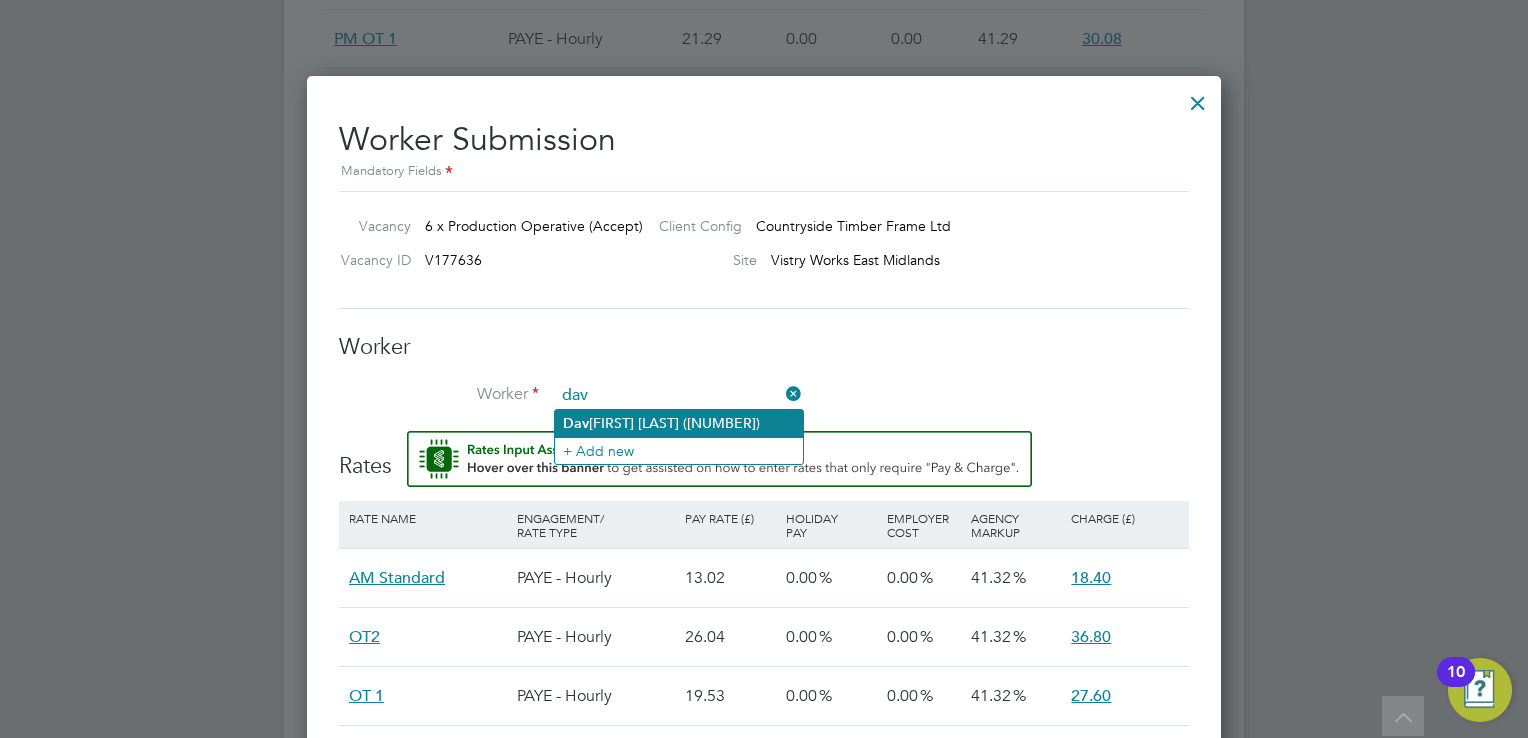 click on "Dav id Hand (156379)" 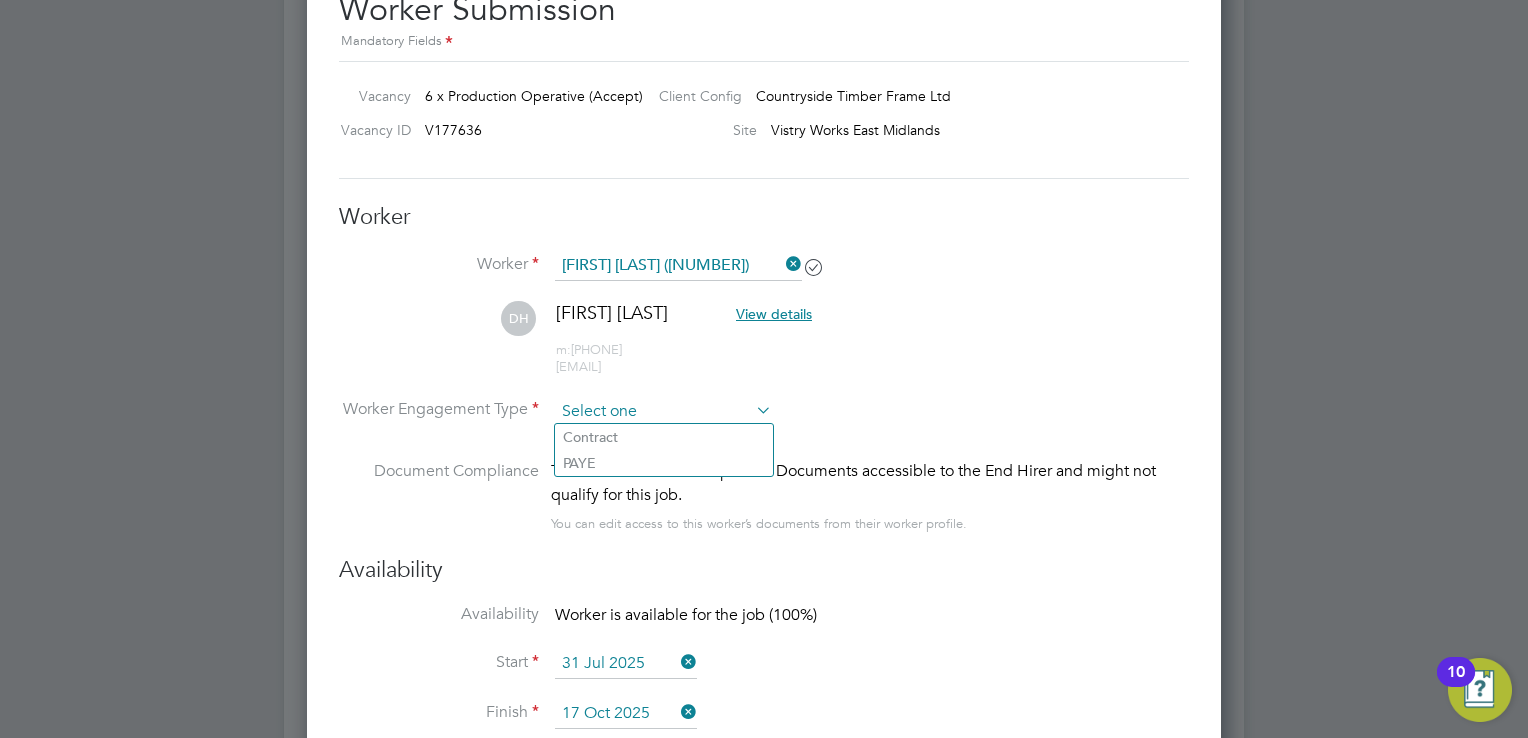 click at bounding box center (663, 412) 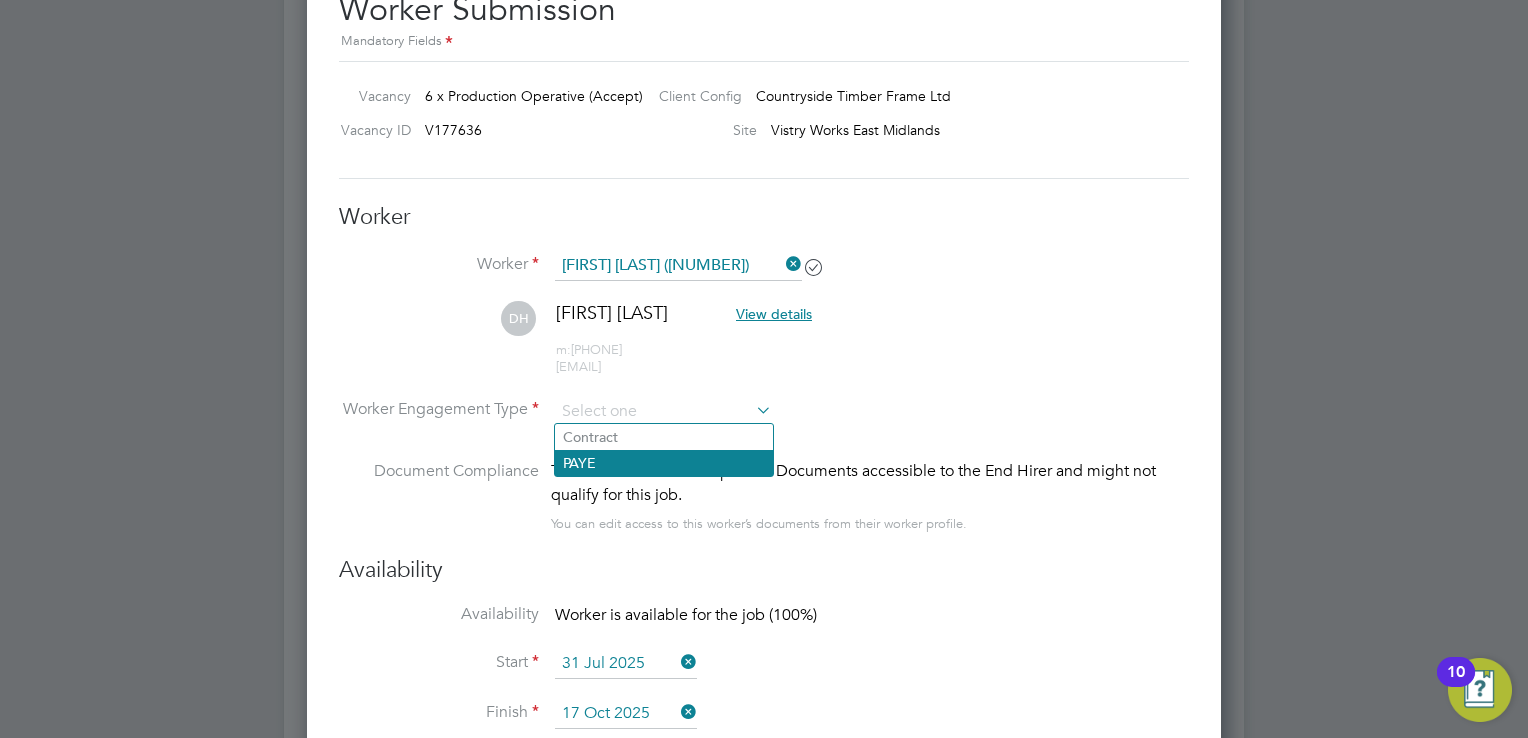 click on "PAYE" 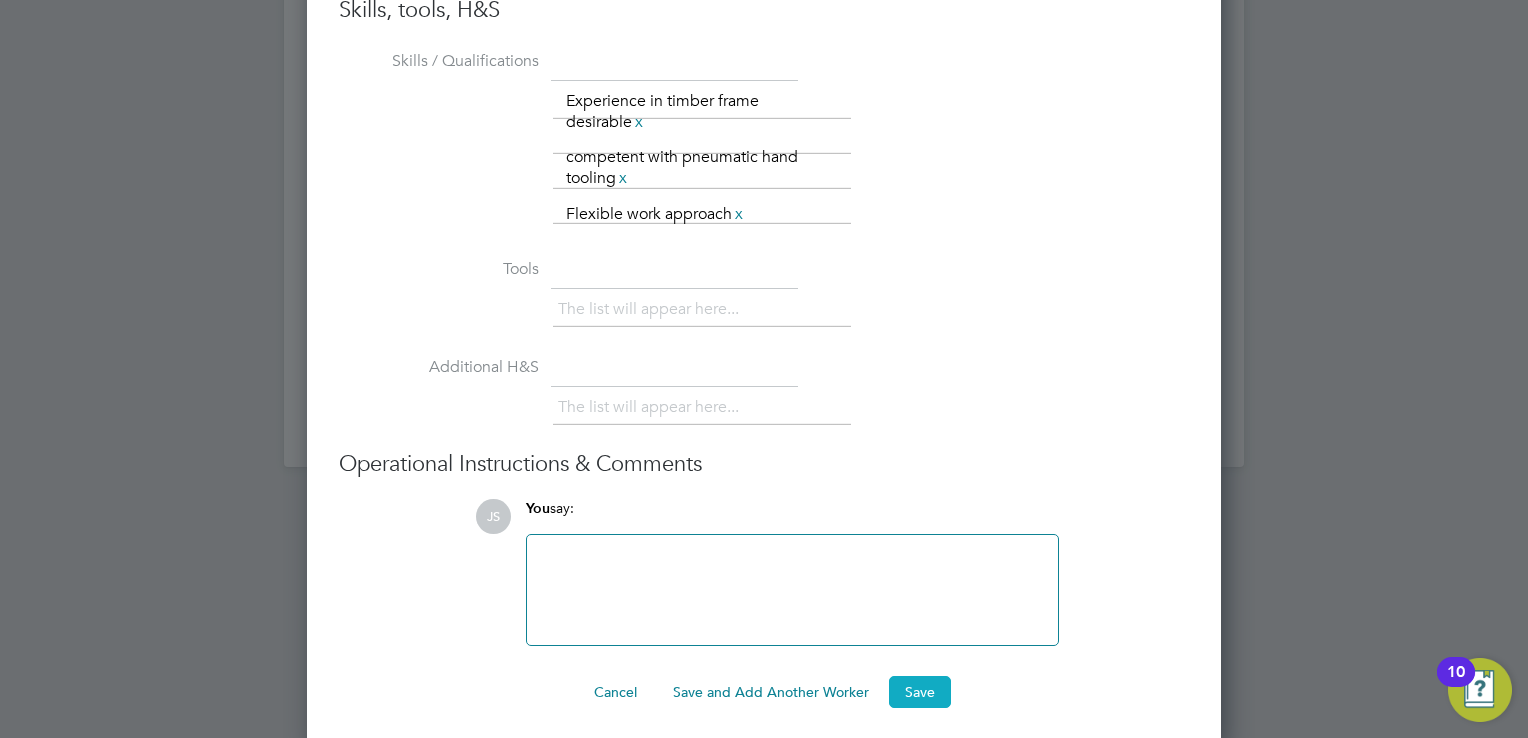 click on "Save" at bounding box center [920, 692] 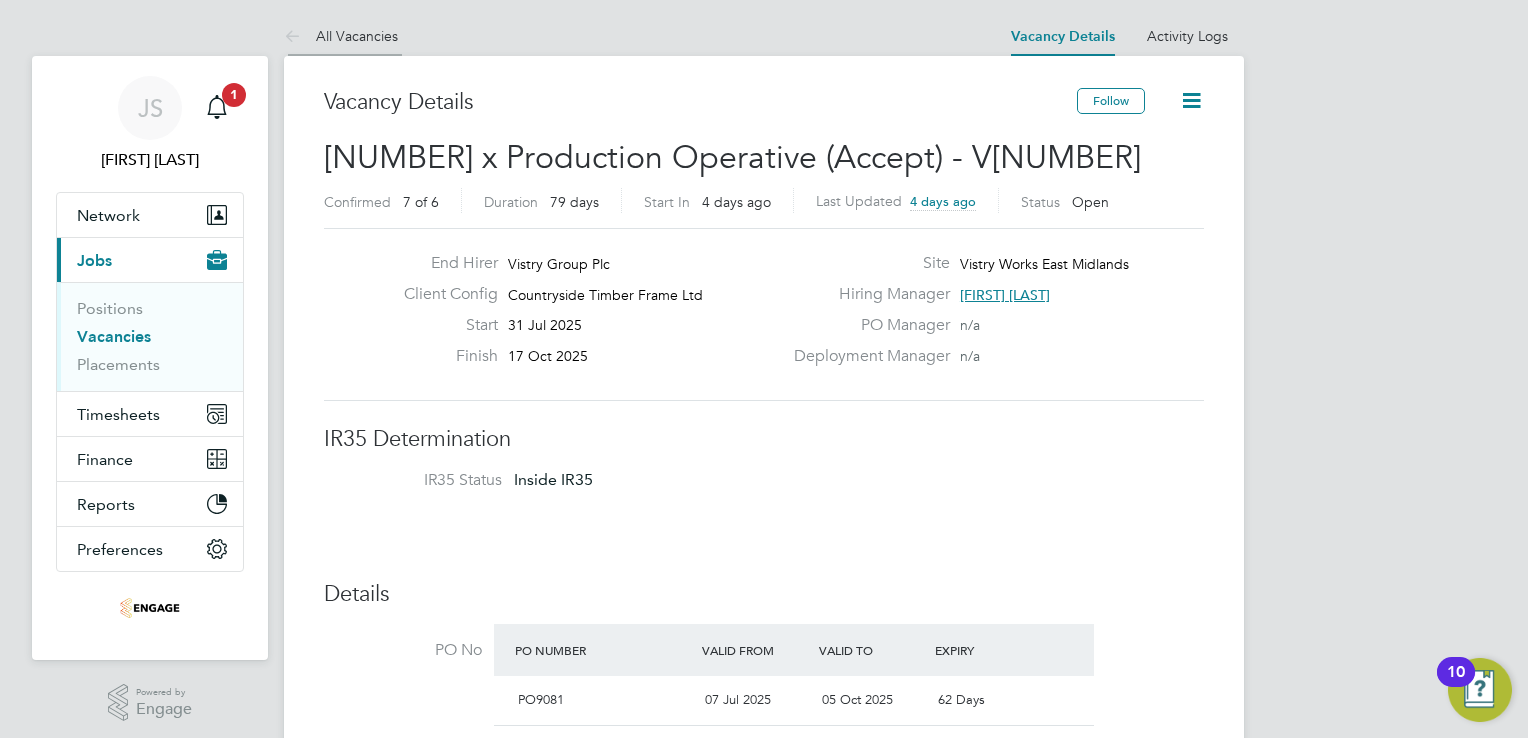 click on "All Vacancies" at bounding box center (341, 36) 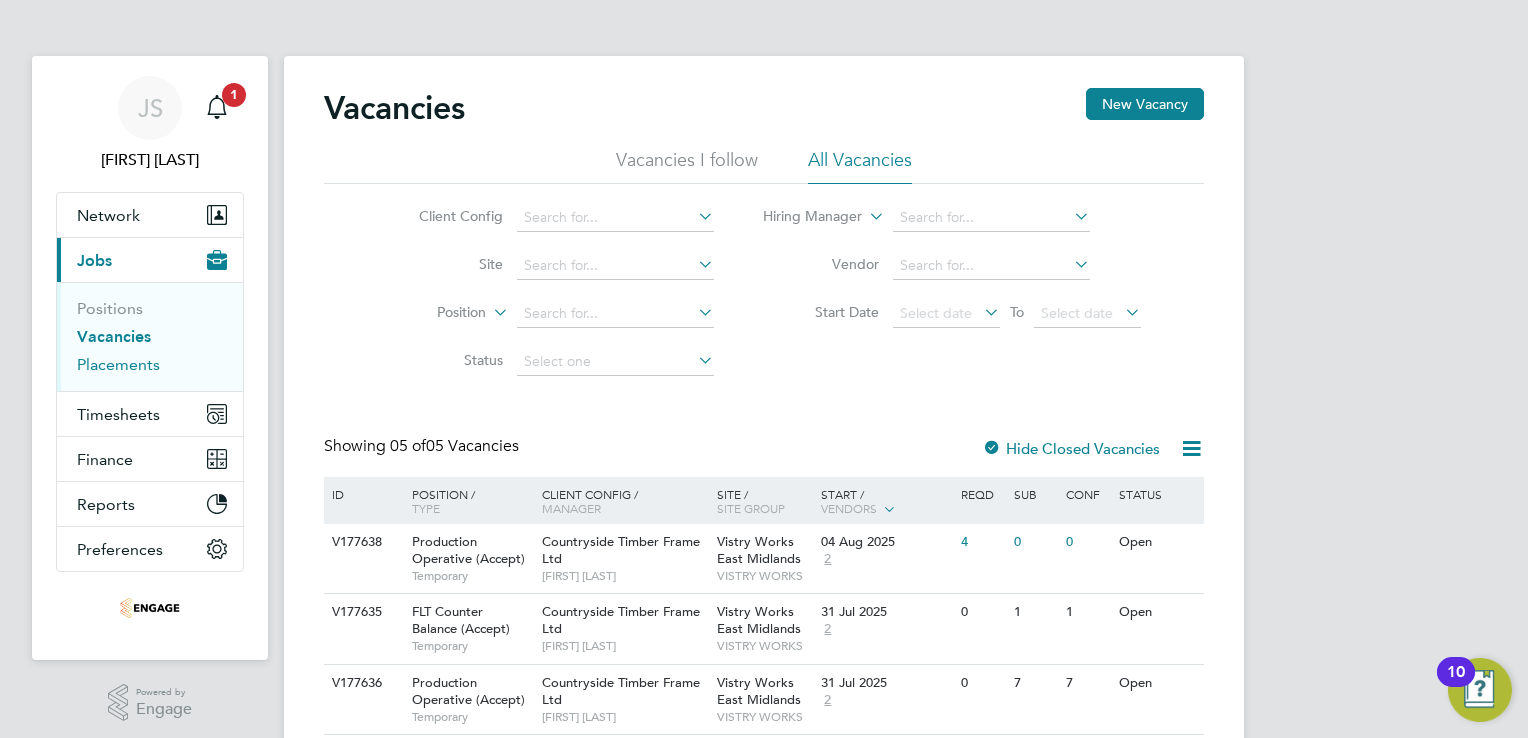 click on "Placements" at bounding box center (118, 364) 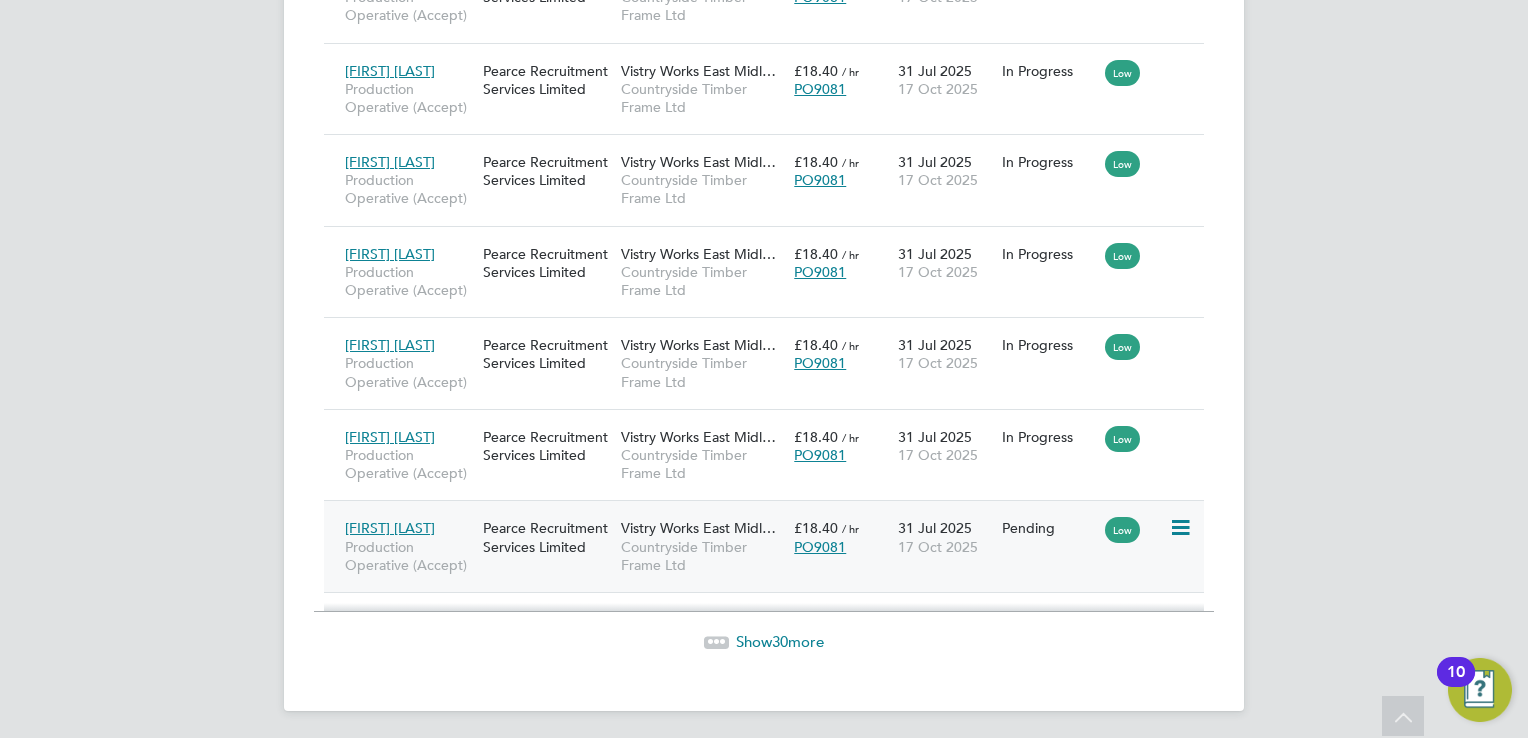 click 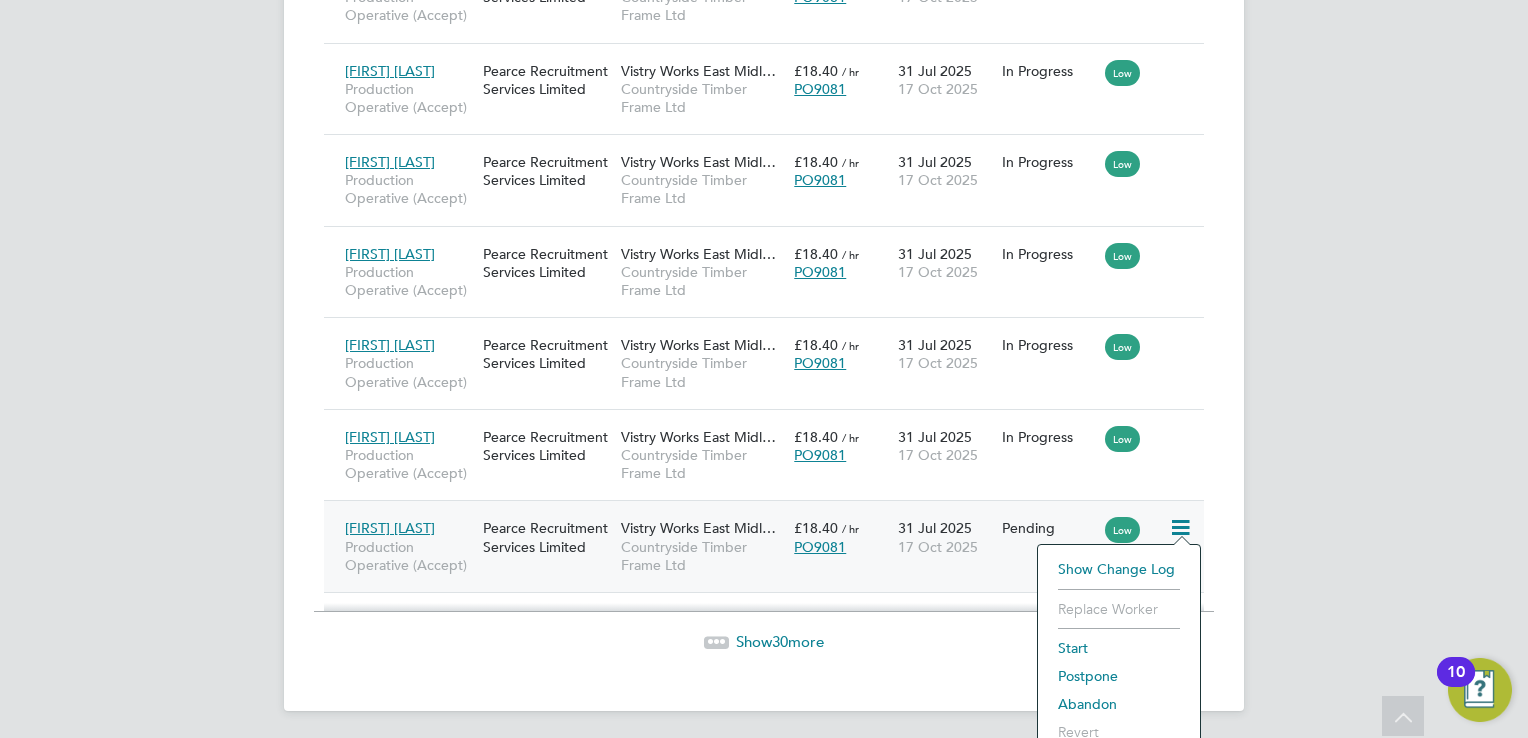 click on "Start" 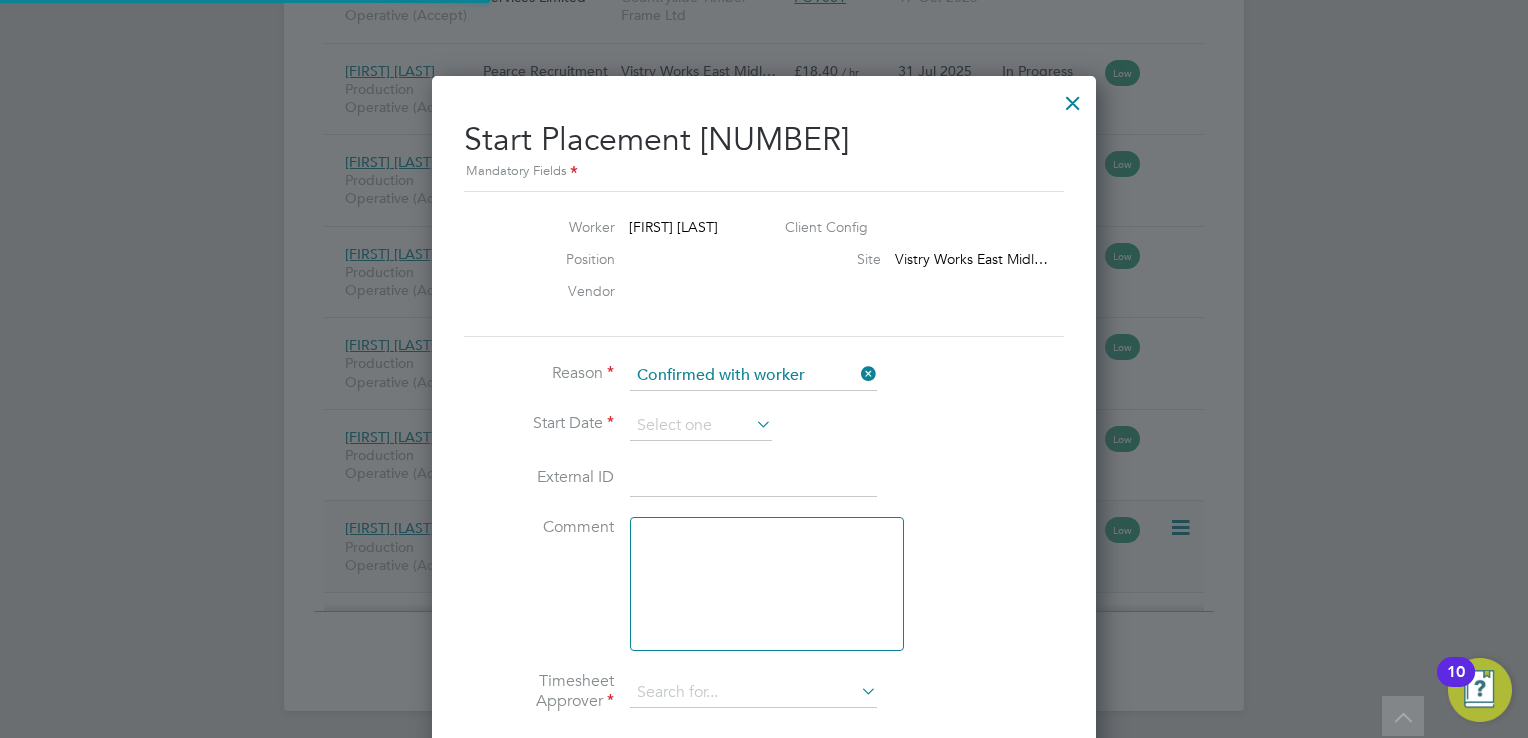type on "Dave Spiller" 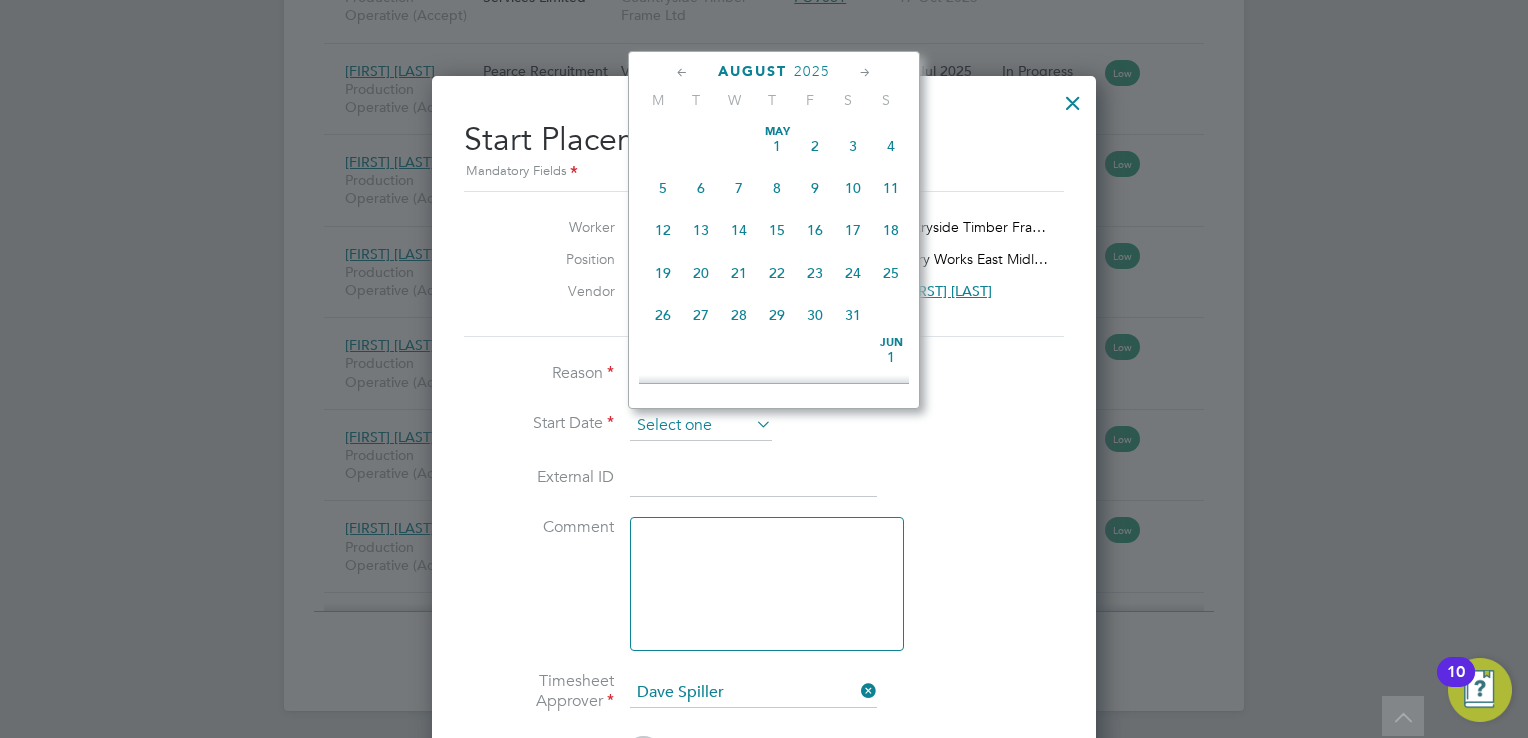 click 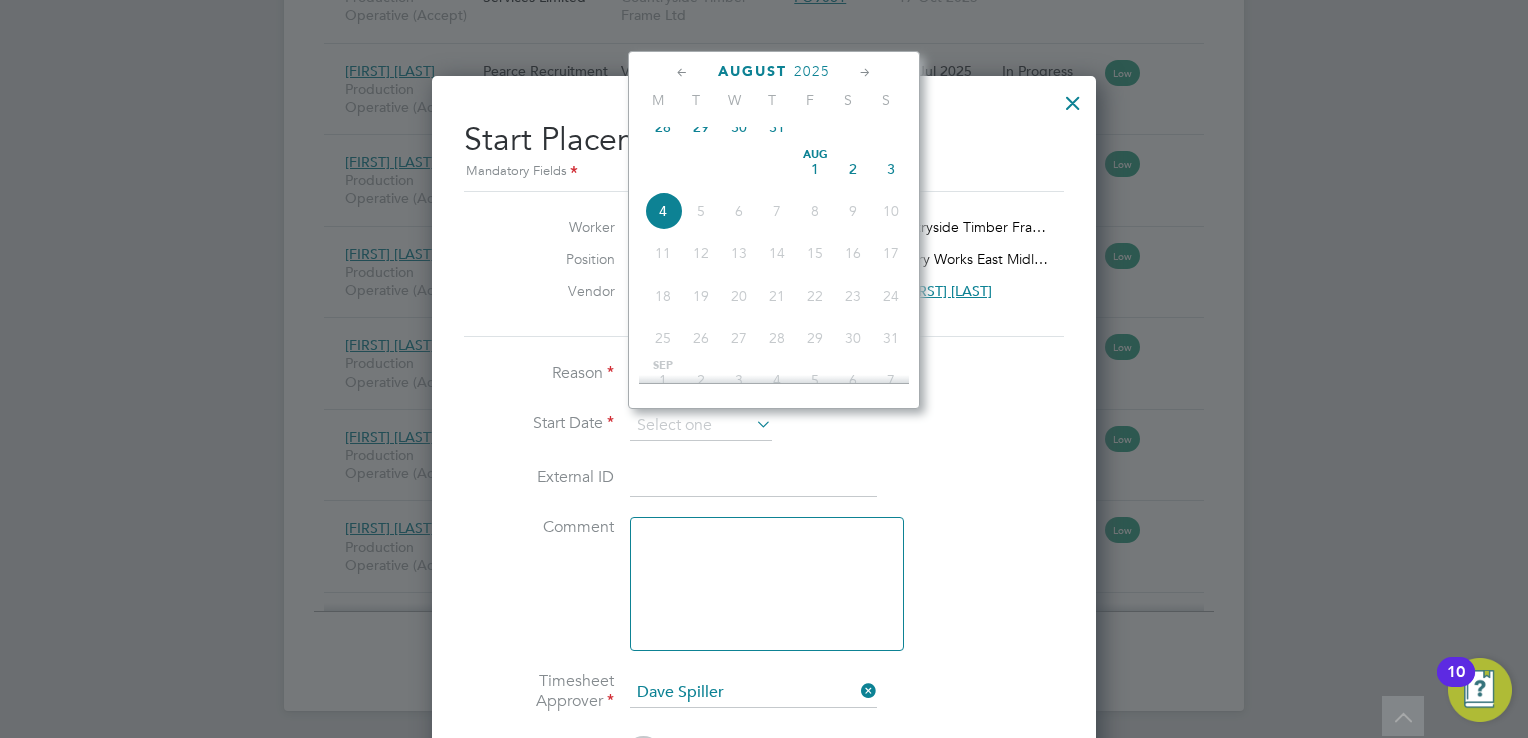 click on "31" 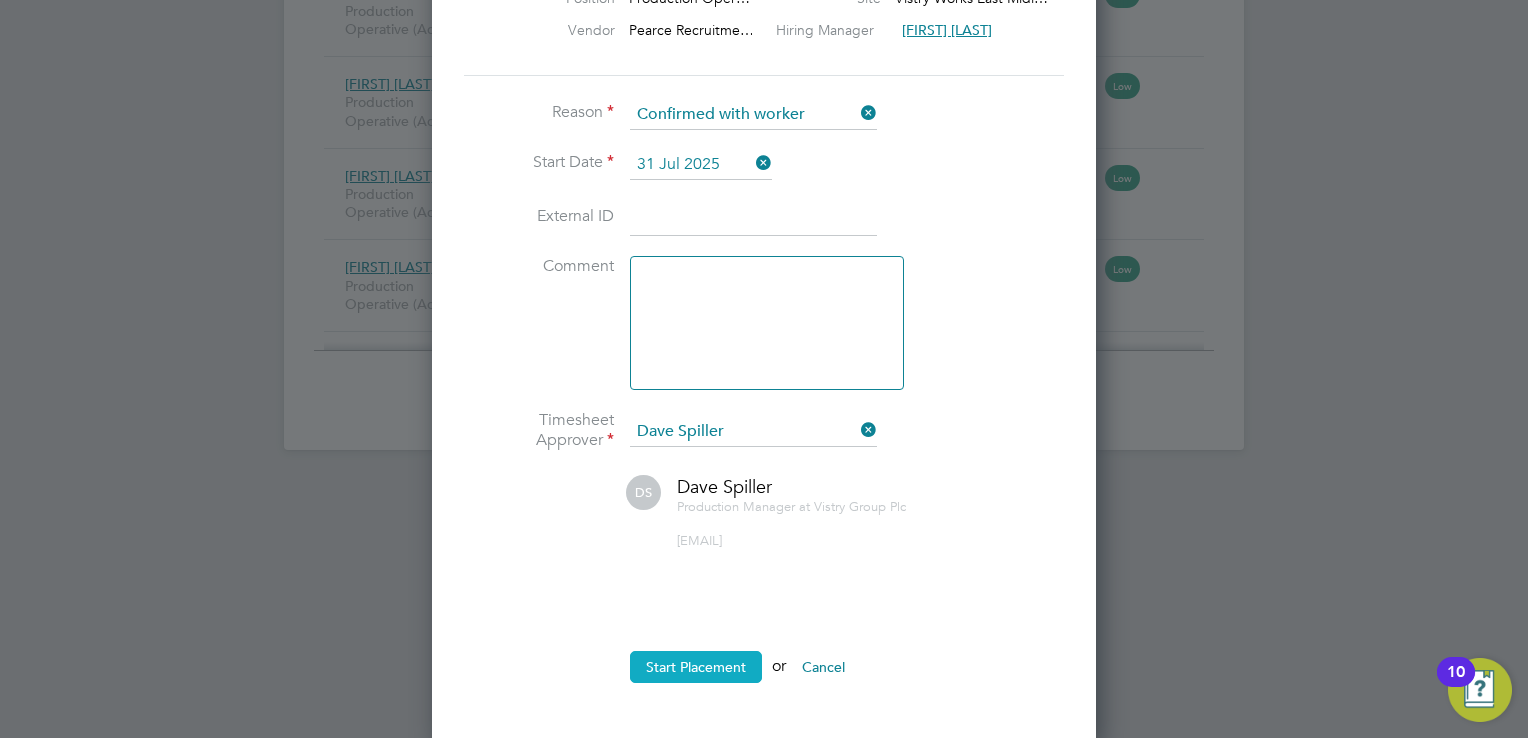 click on "Start Placement" 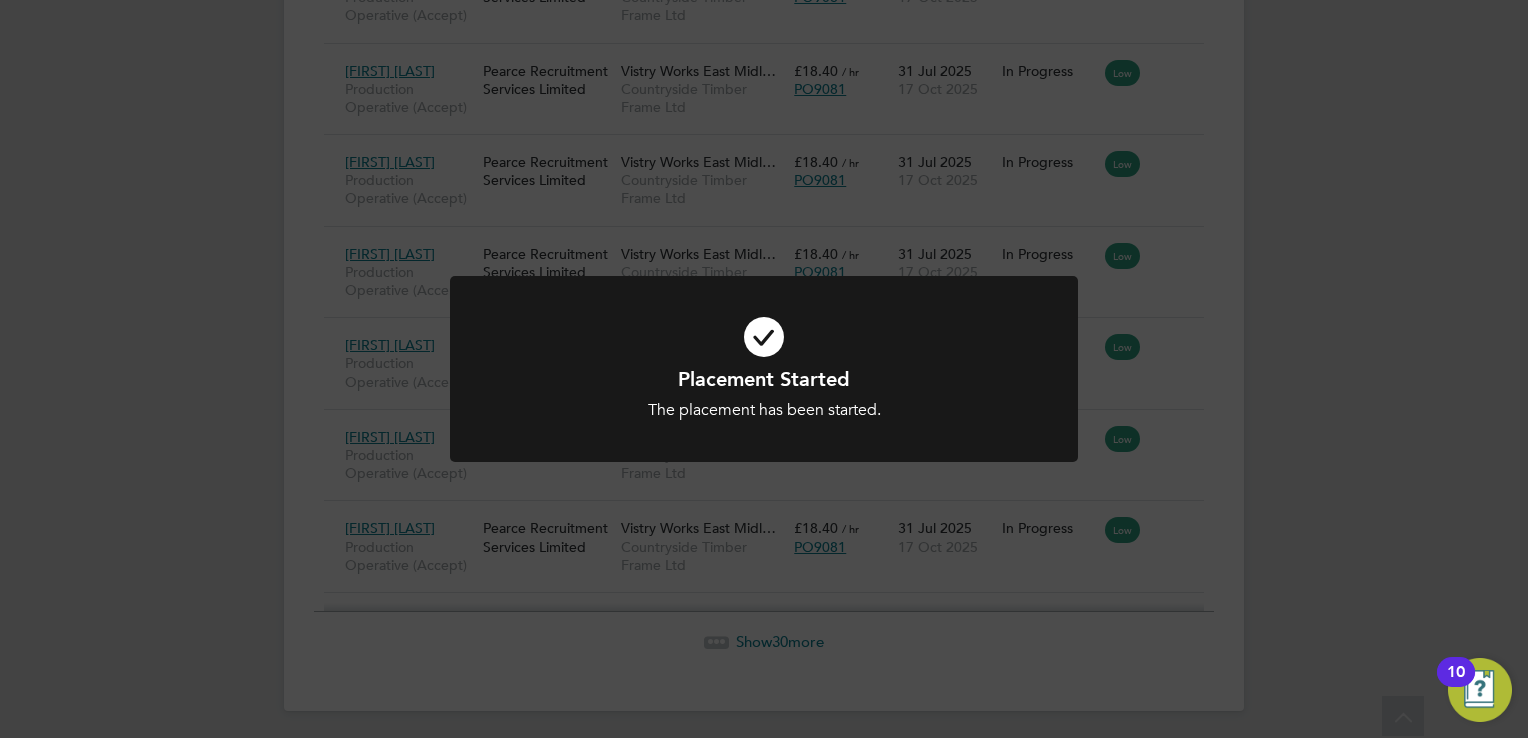 click on "Placement Started The placement has been started. Cancel Okay" 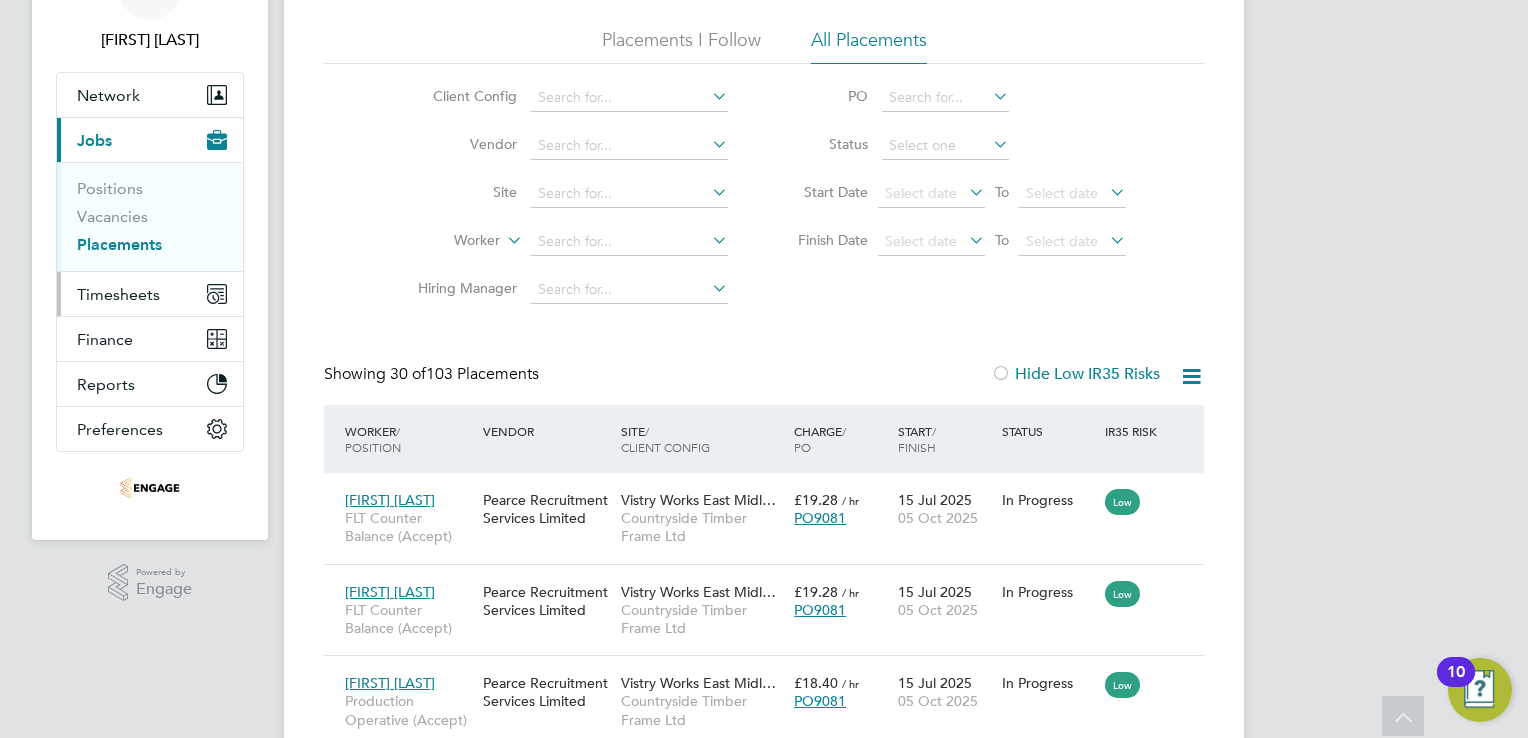 click on "Timesheets" at bounding box center (118, 294) 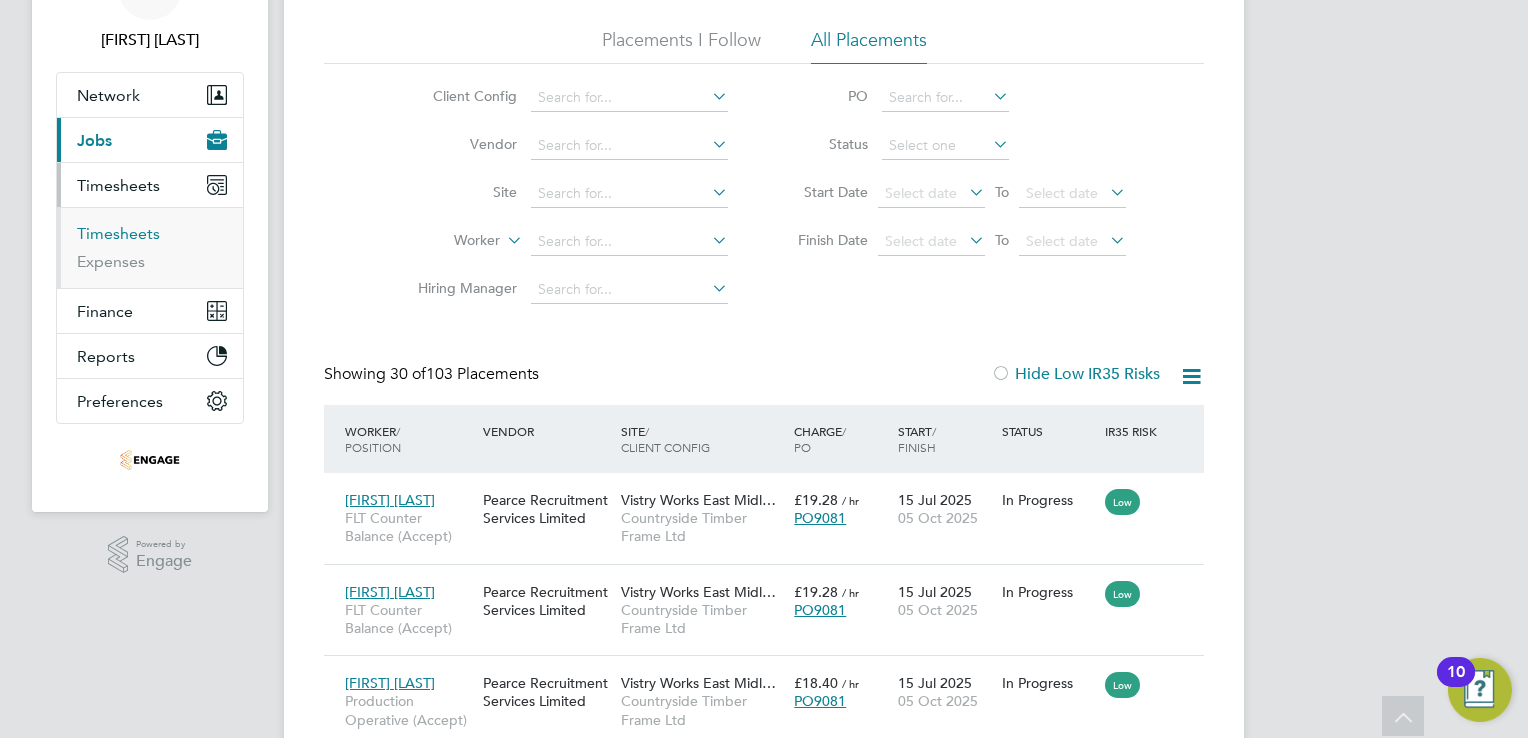 click on "Timesheets" at bounding box center (118, 233) 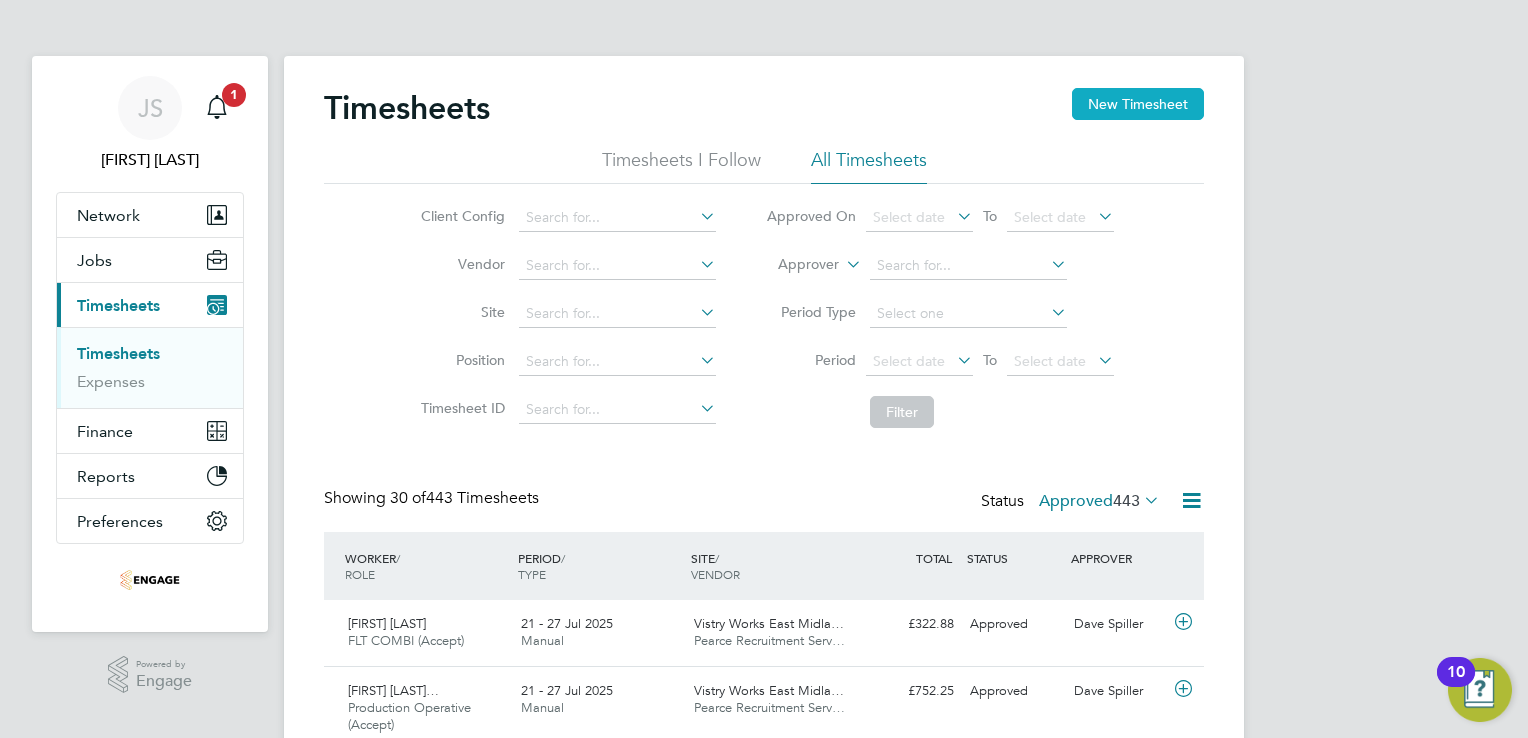 click on "New Timesheet" 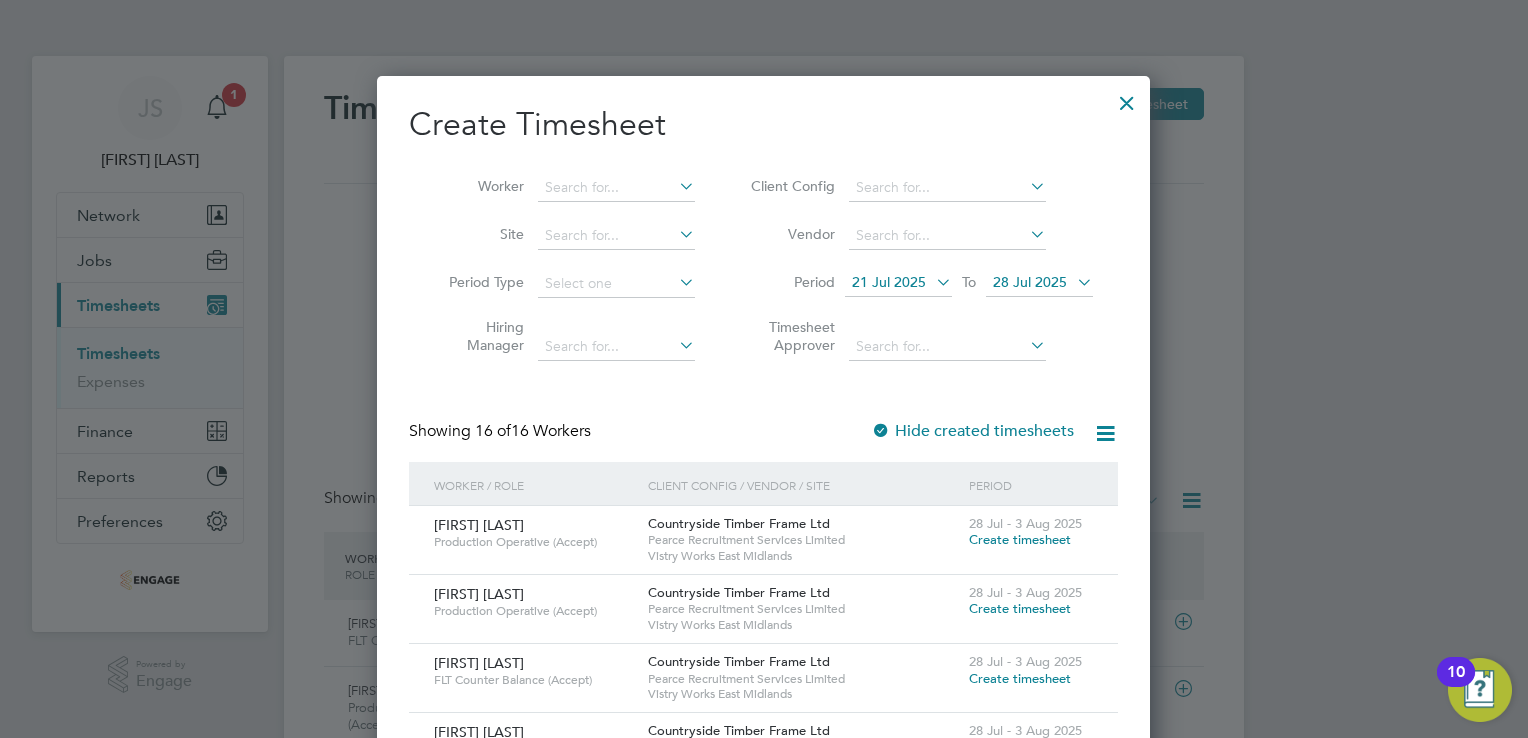 click on "21 Jul 2025" at bounding box center [889, 282] 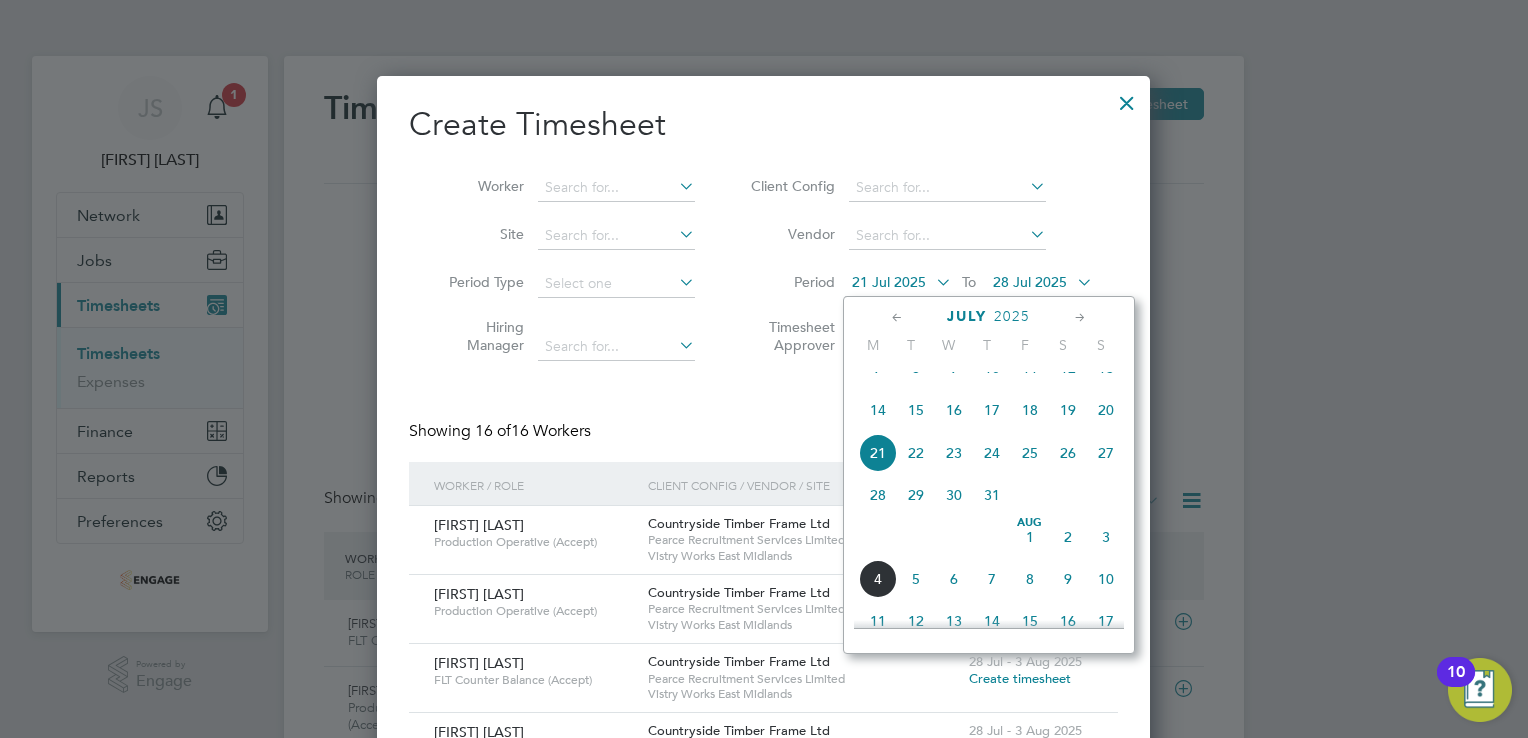 click on "28" 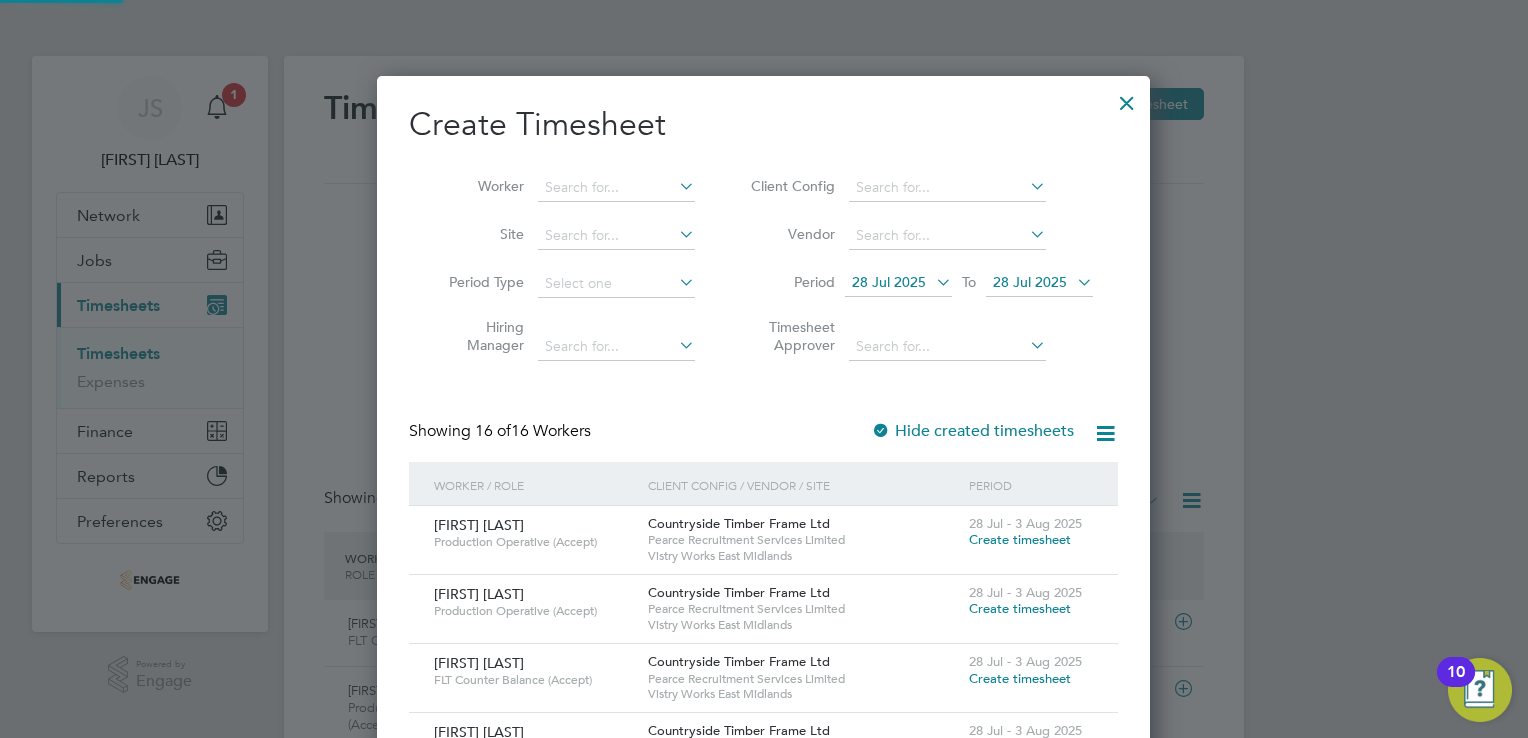 click on "28 Jul 2025" at bounding box center [1030, 282] 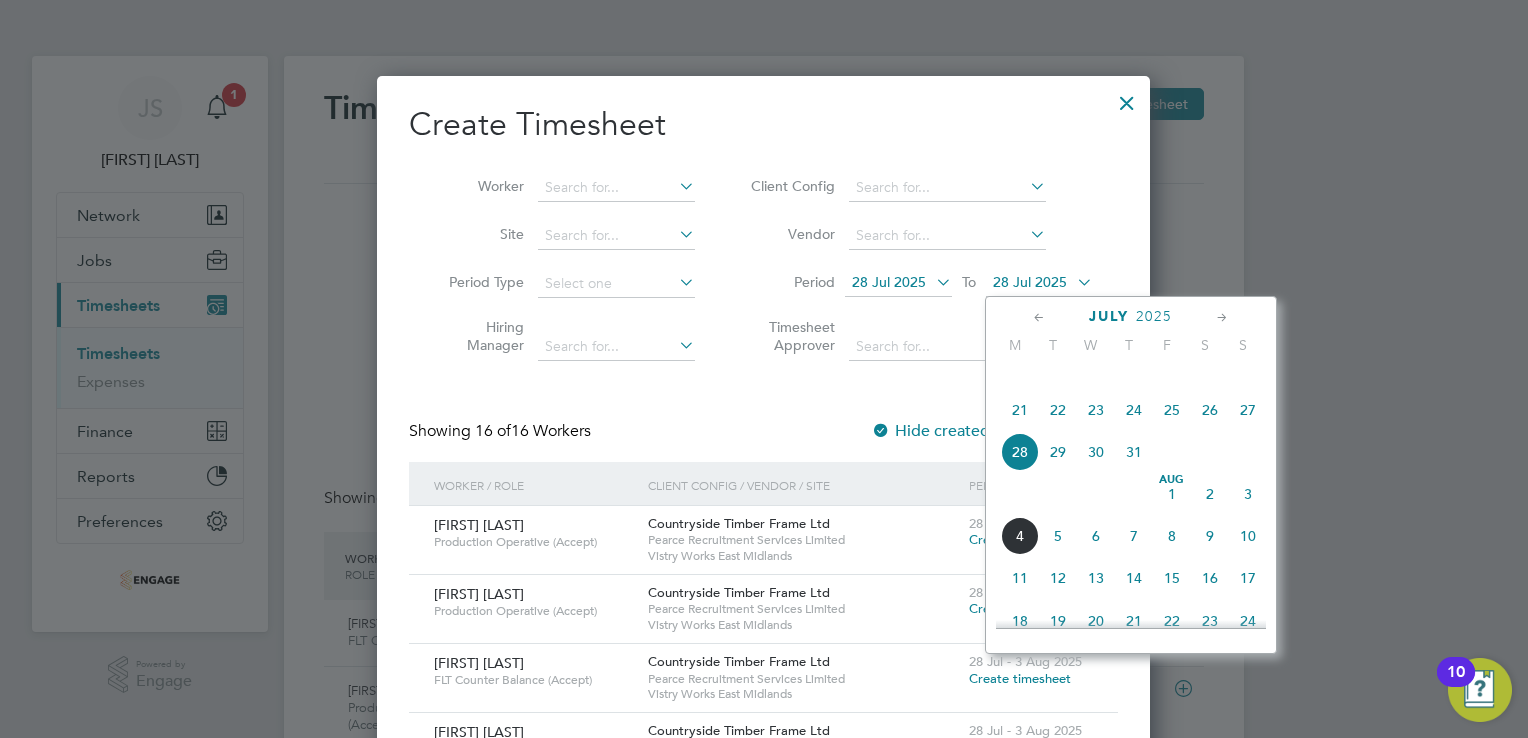 click on "3" 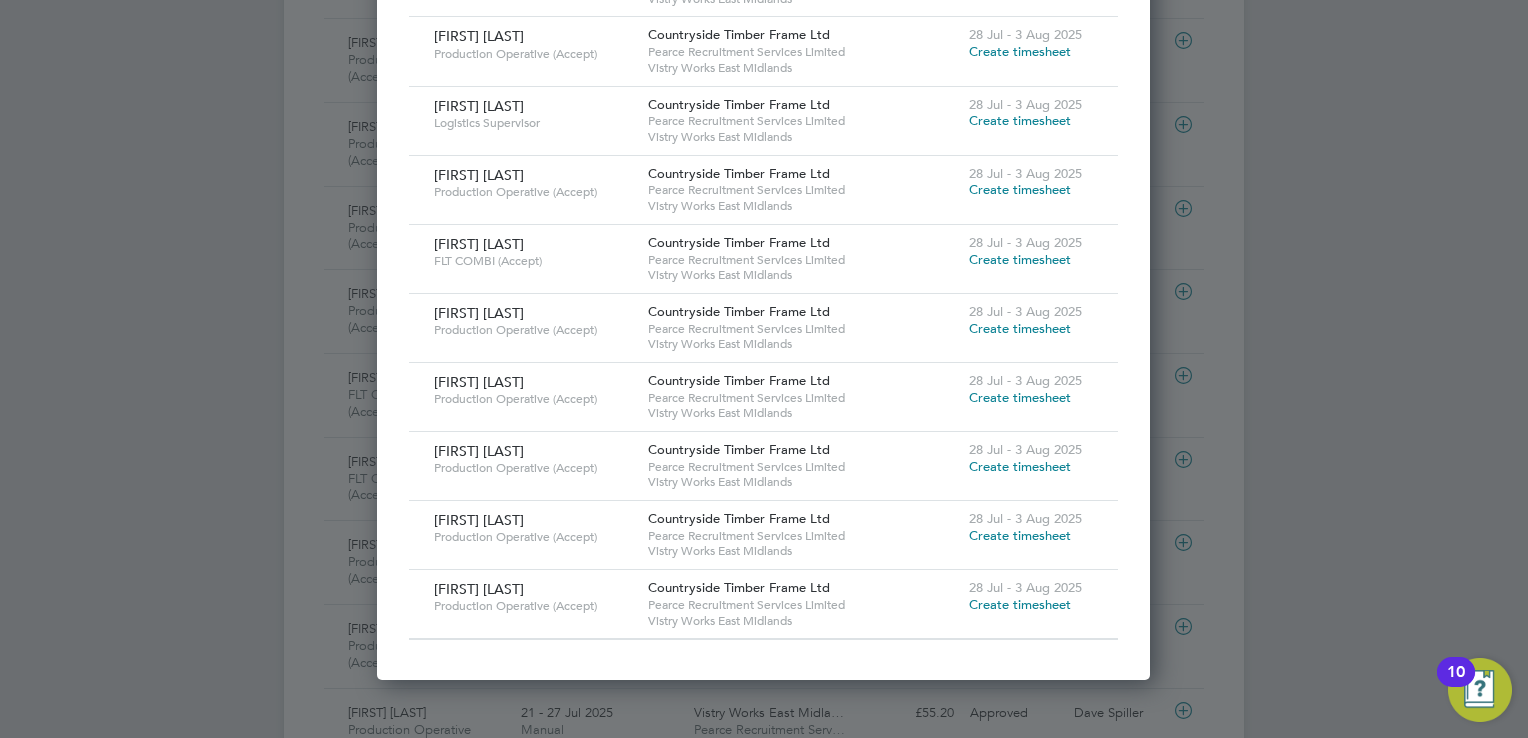 click on "28 Jul - 3 Aug 2025   Create timesheet" at bounding box center (1031, 597) 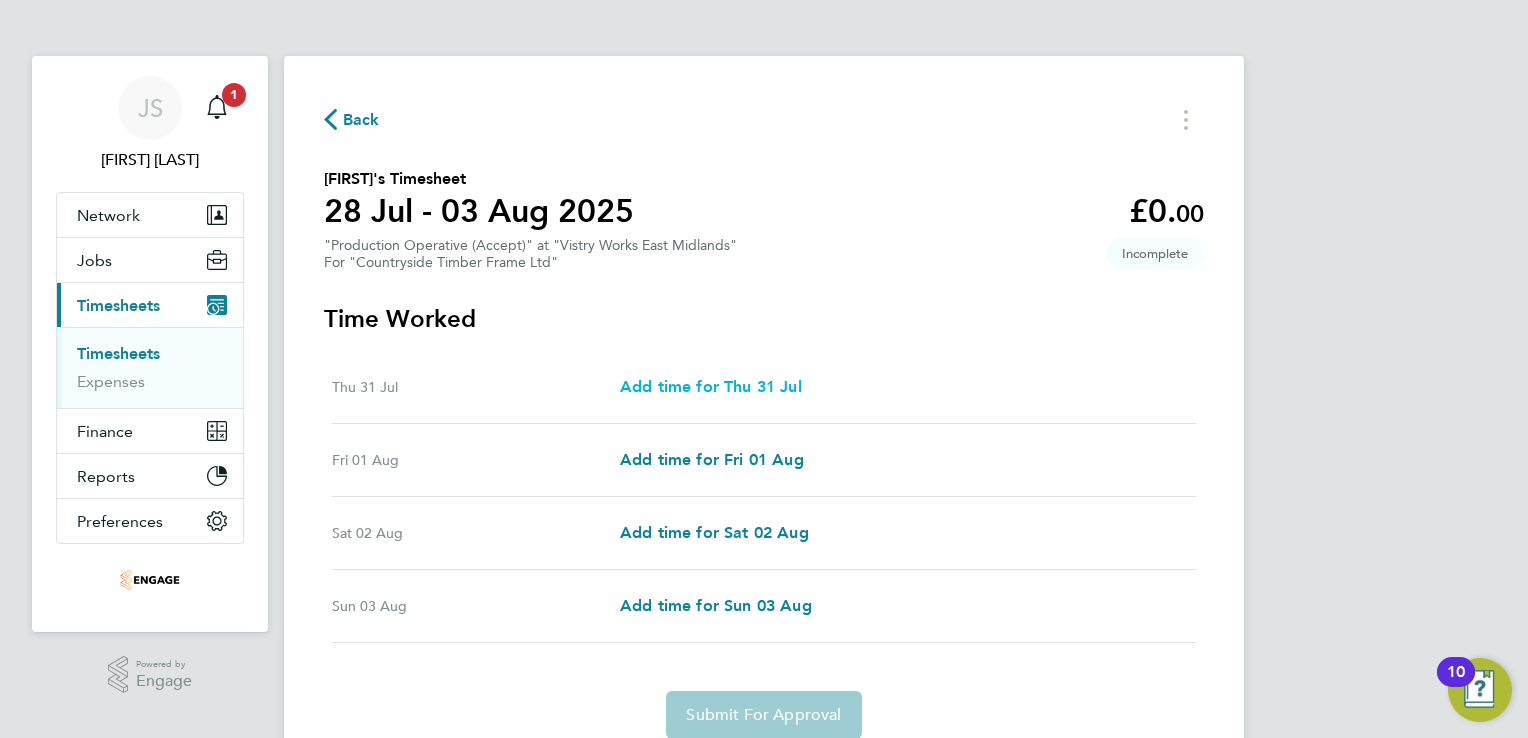 click on "Add time for Thu 31 Jul" at bounding box center [711, 386] 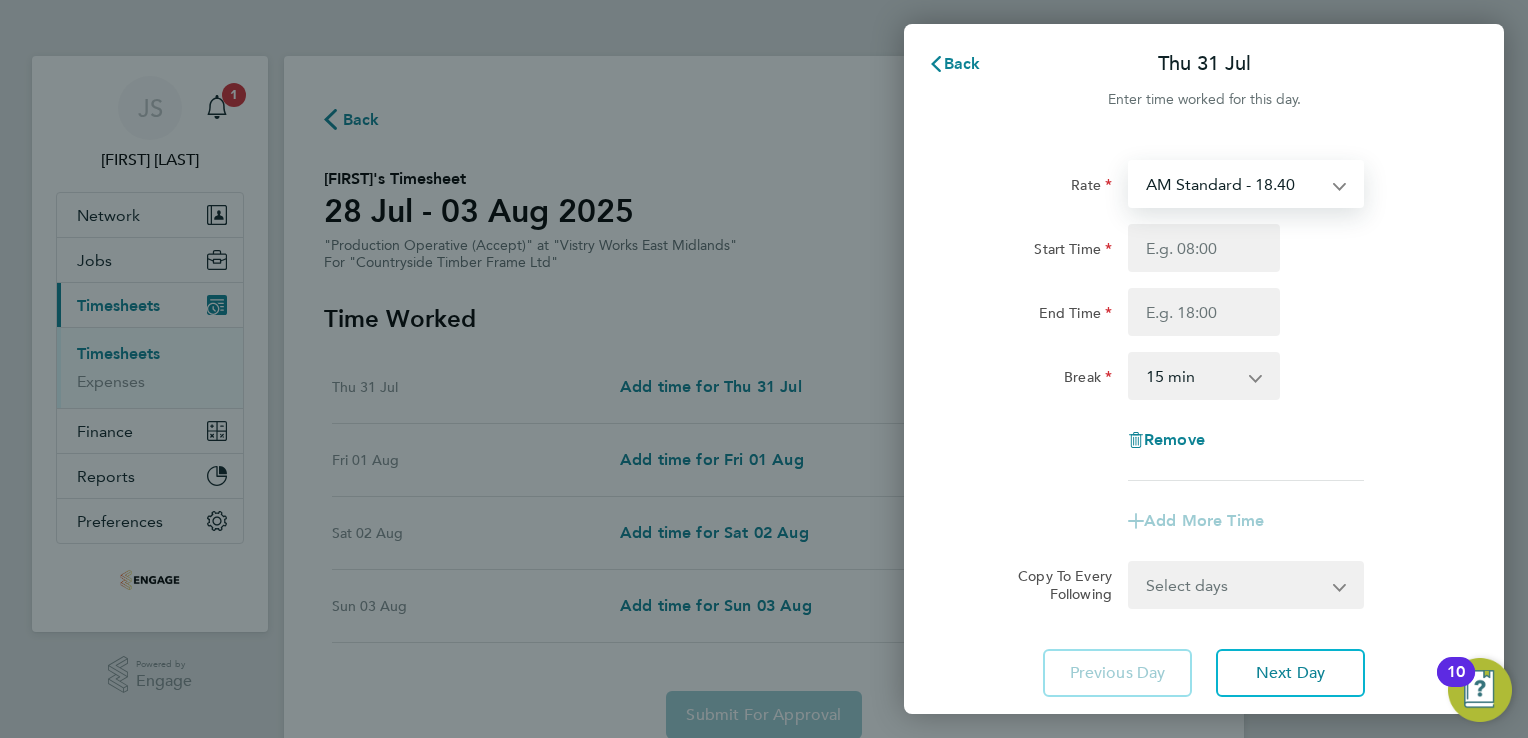 click on "AM Standard - 18.40   OT 1 - 27.60   PM OT2 - 40.11   PM Standard - 20.06   OT2 - 36.80   PM OT 1 - 30.08" at bounding box center [1234, 184] 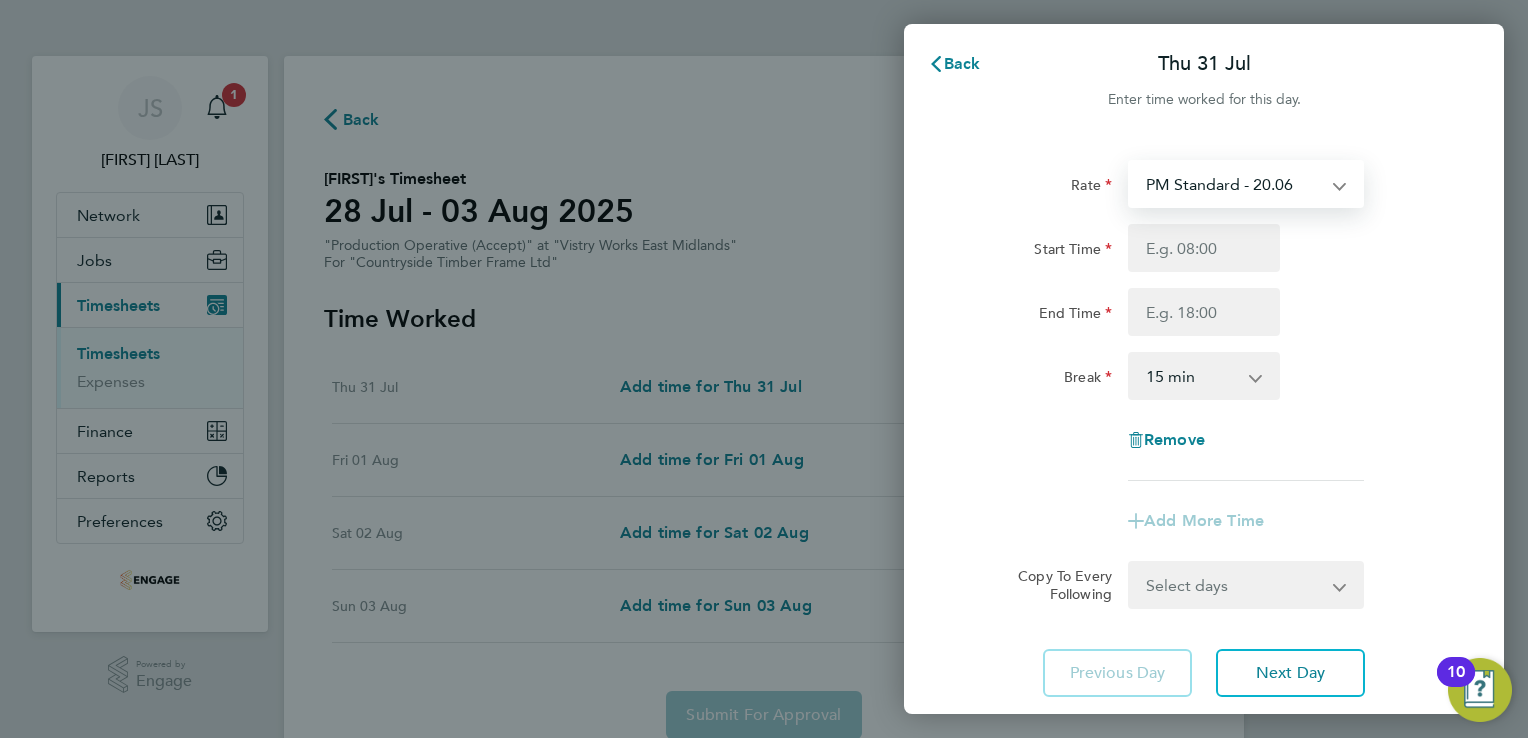 select on "15" 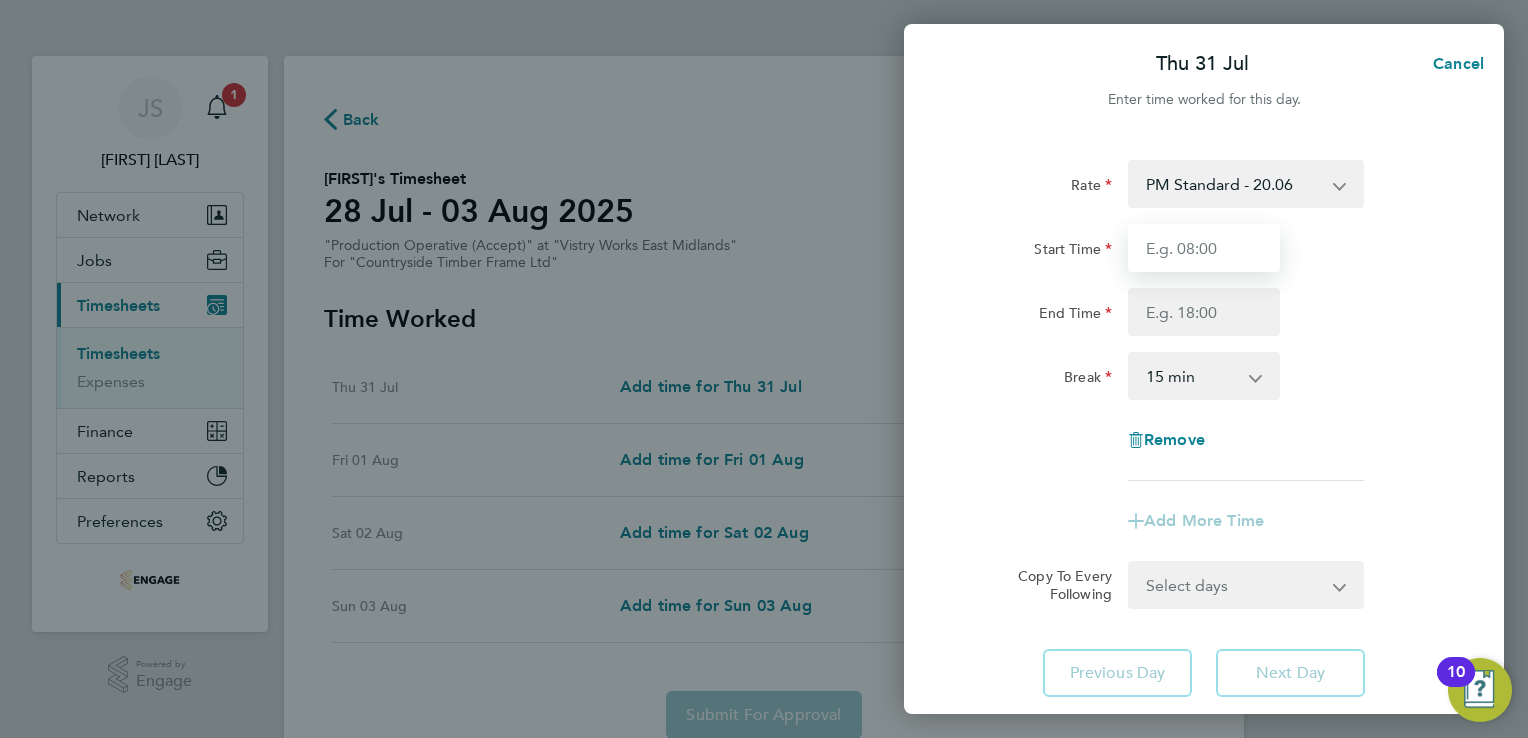 click on "Start Time" at bounding box center [1204, 248] 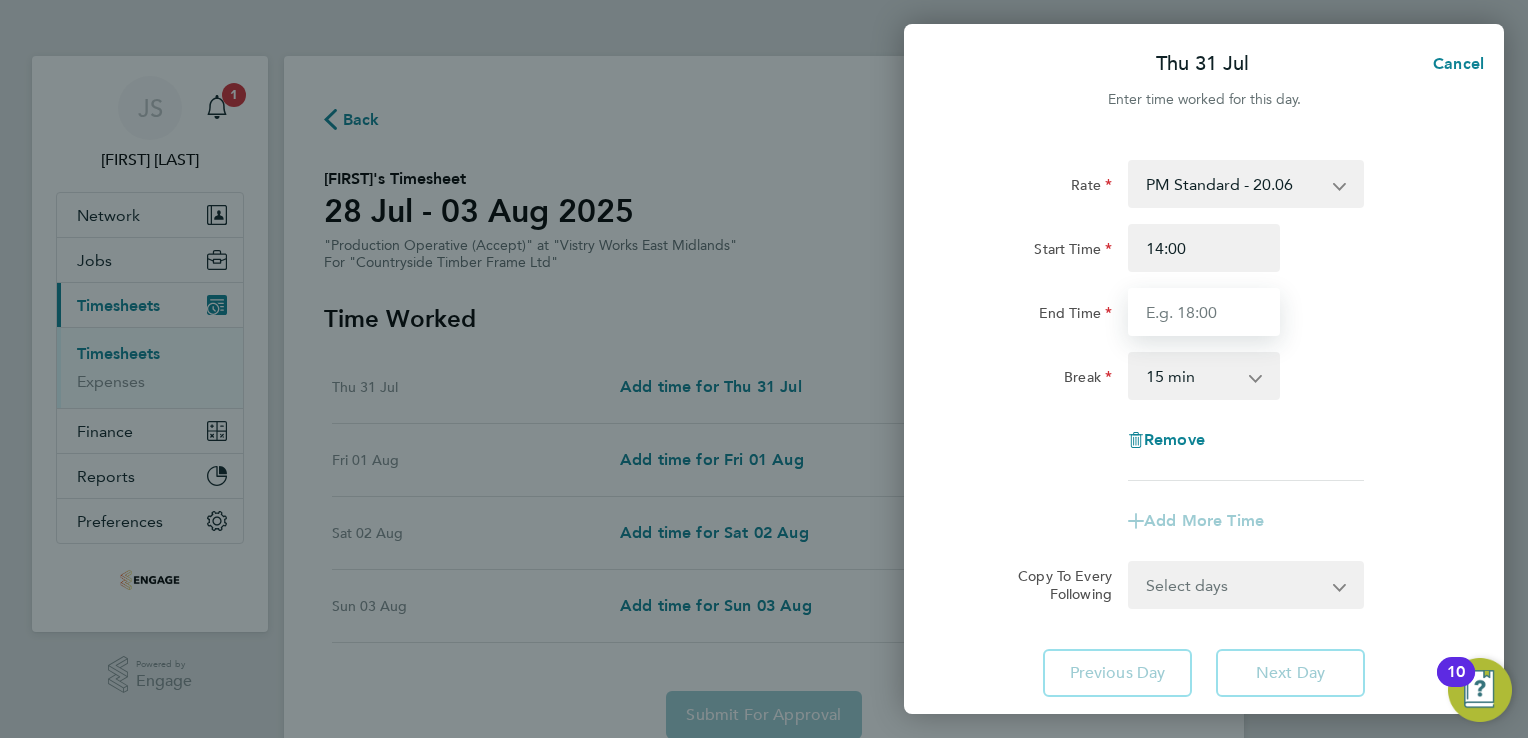 click on "End Time" at bounding box center (1204, 312) 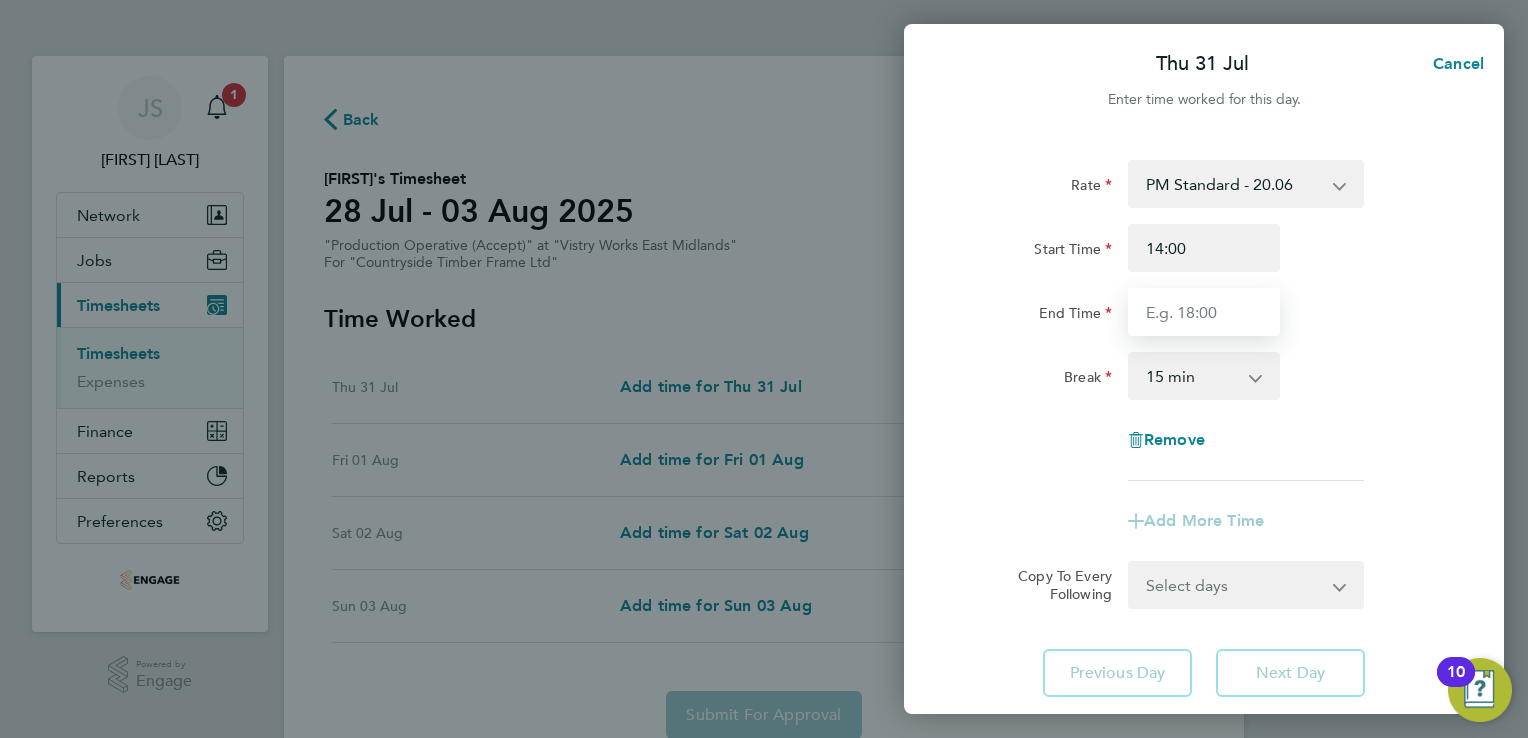 type on "22:30" 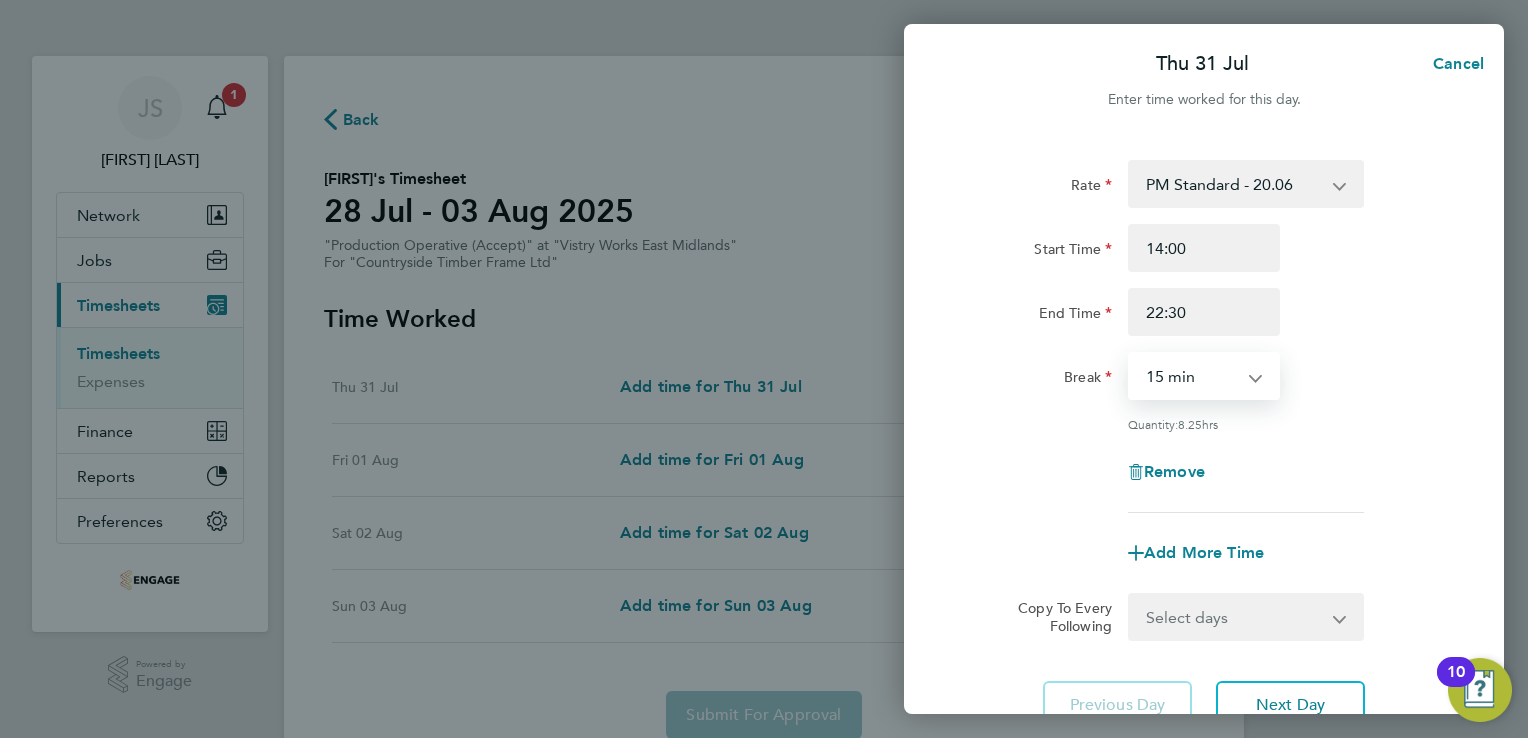 click on "0 min   15 min   30 min   45 min   60 min   75 min   90 min" at bounding box center [1192, 376] 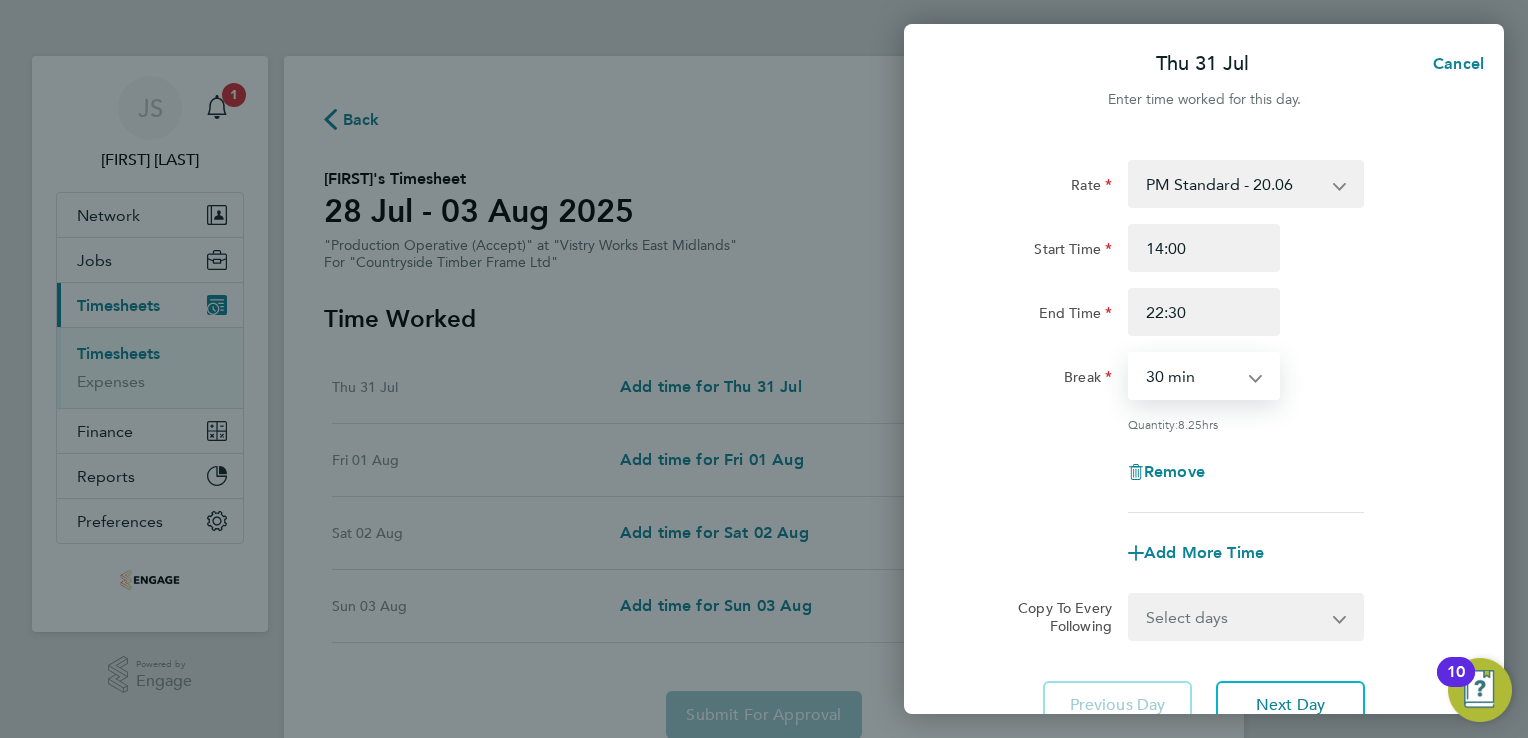 click on "0 min   15 min   30 min   45 min   60 min   75 min   90 min" at bounding box center (1192, 376) 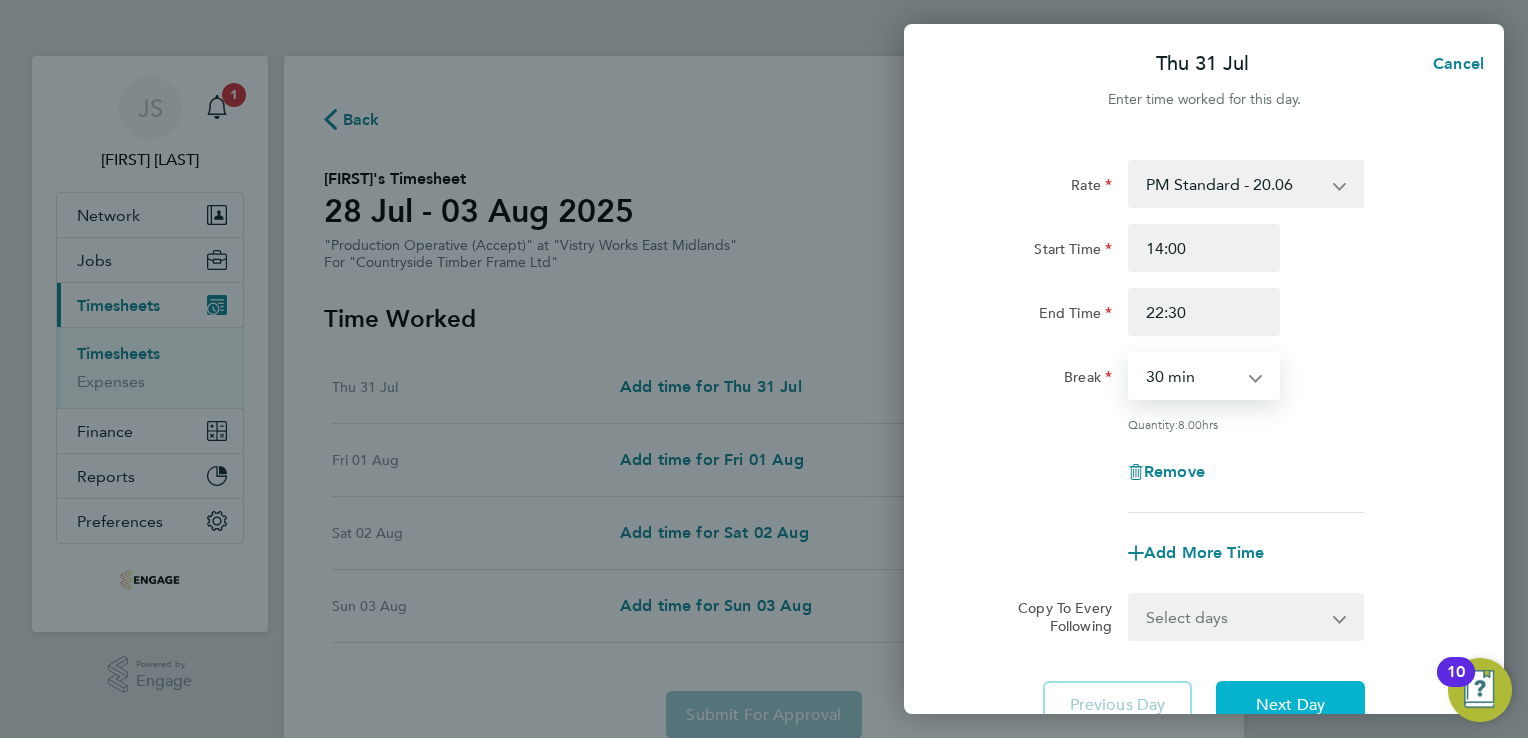 click on "Next Day" 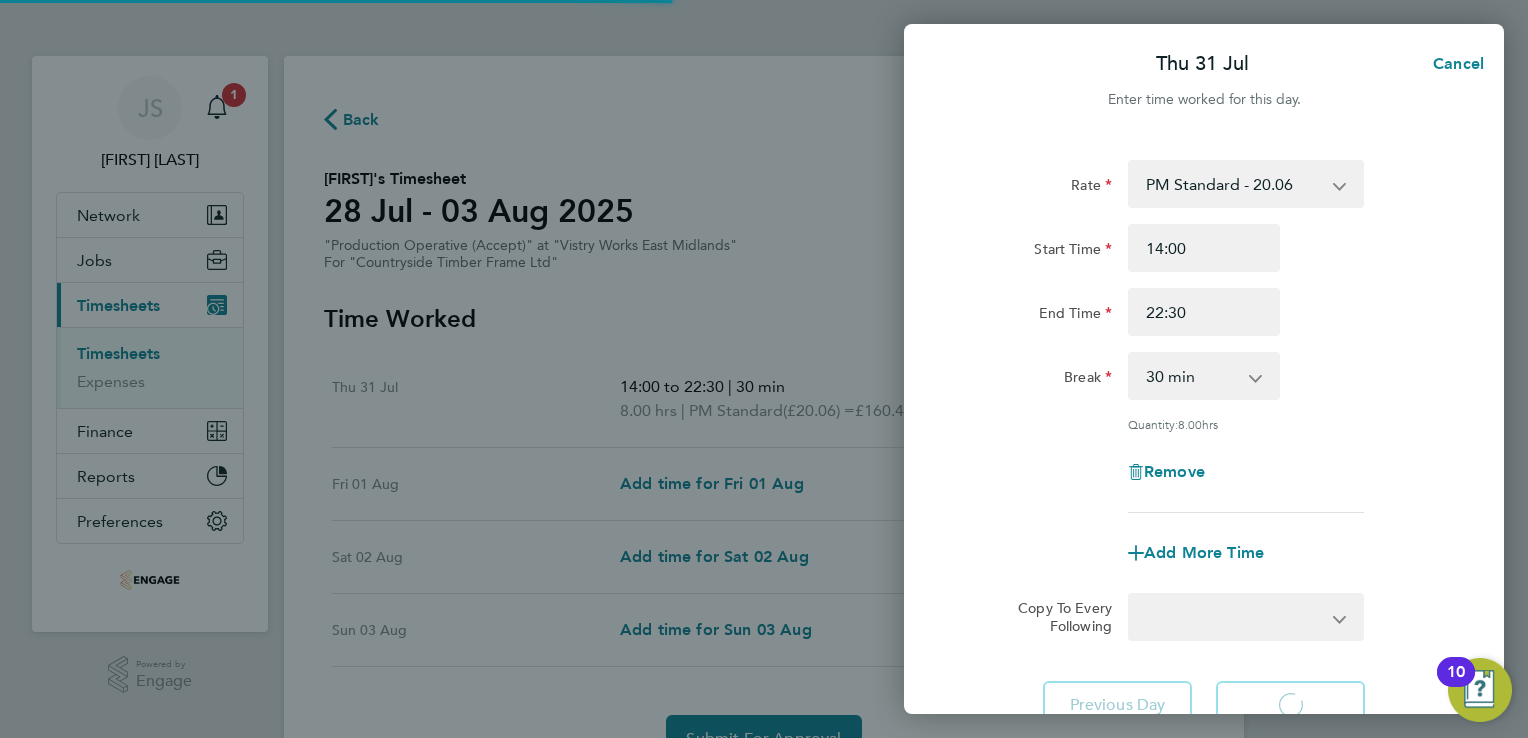 select on "15" 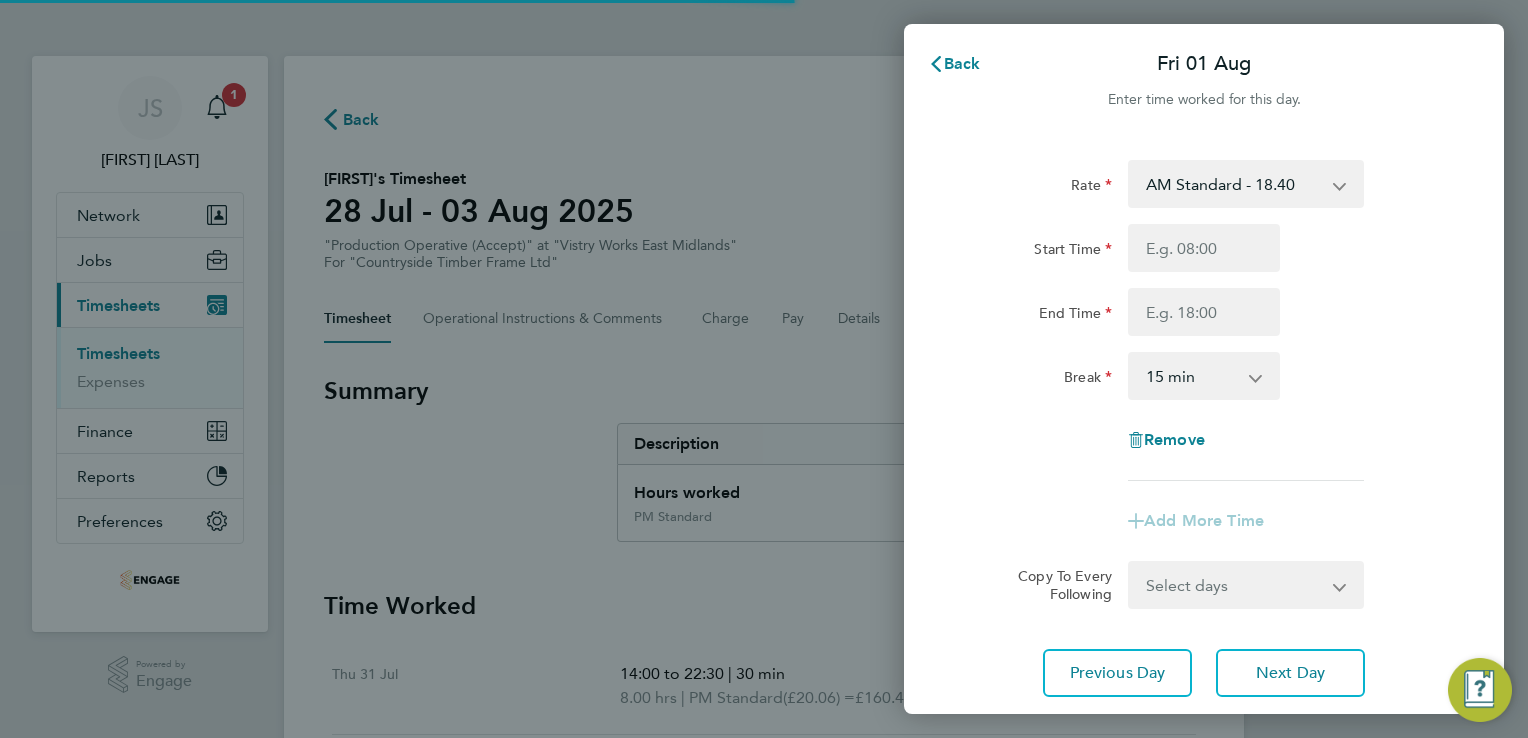 click on "AM Standard - 18.40   OT 1 - 27.60   PM OT2 - 40.11   PM Standard - 20.06   OT2 - 36.80   PM OT 1 - 30.08" at bounding box center [1234, 184] 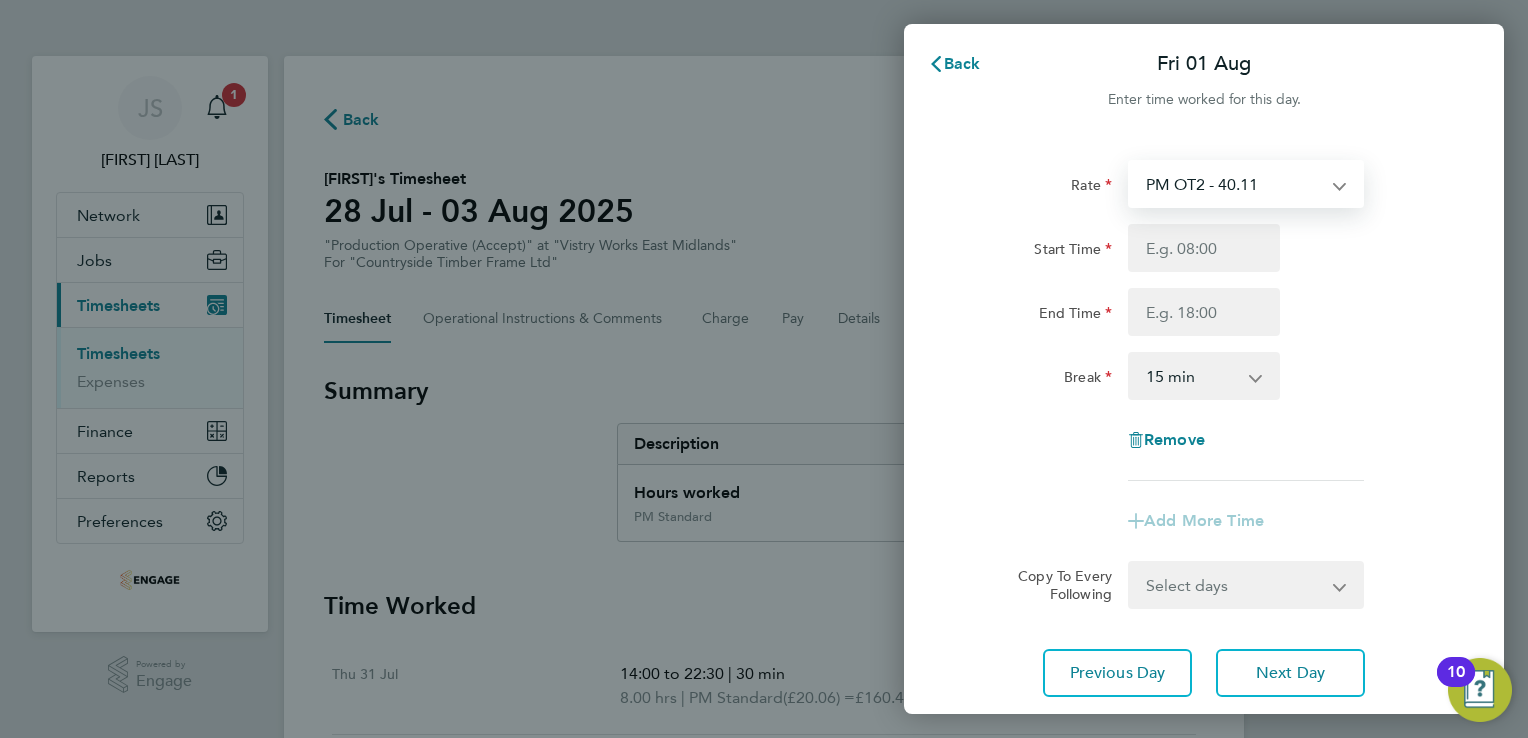 select on "15" 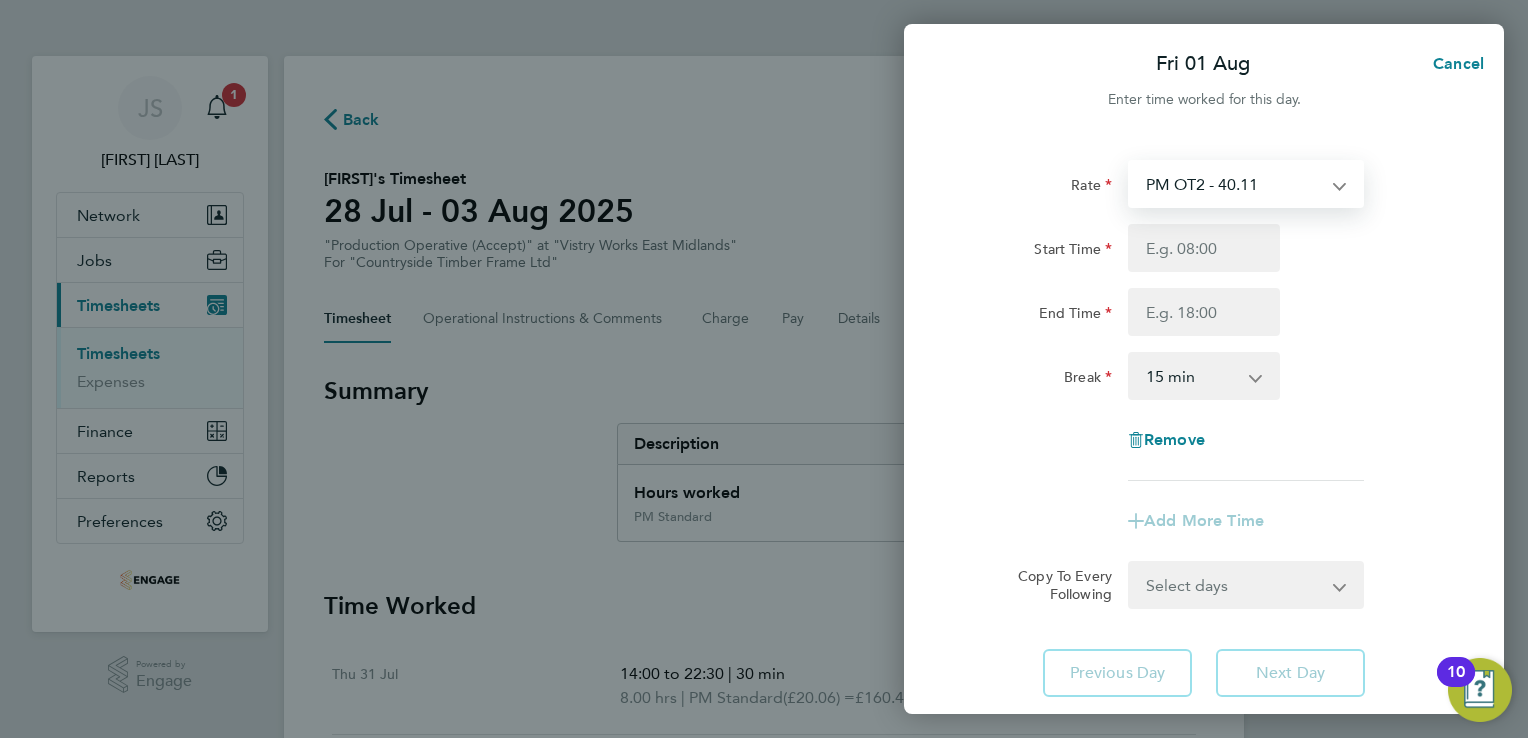 click on "PM OT2 - 40.11   OT 1 - 27.60   PM Standard - 20.06   AM Standard - 18.40   OT2 - 36.80   PM OT 1 - 30.08" at bounding box center [1234, 184] 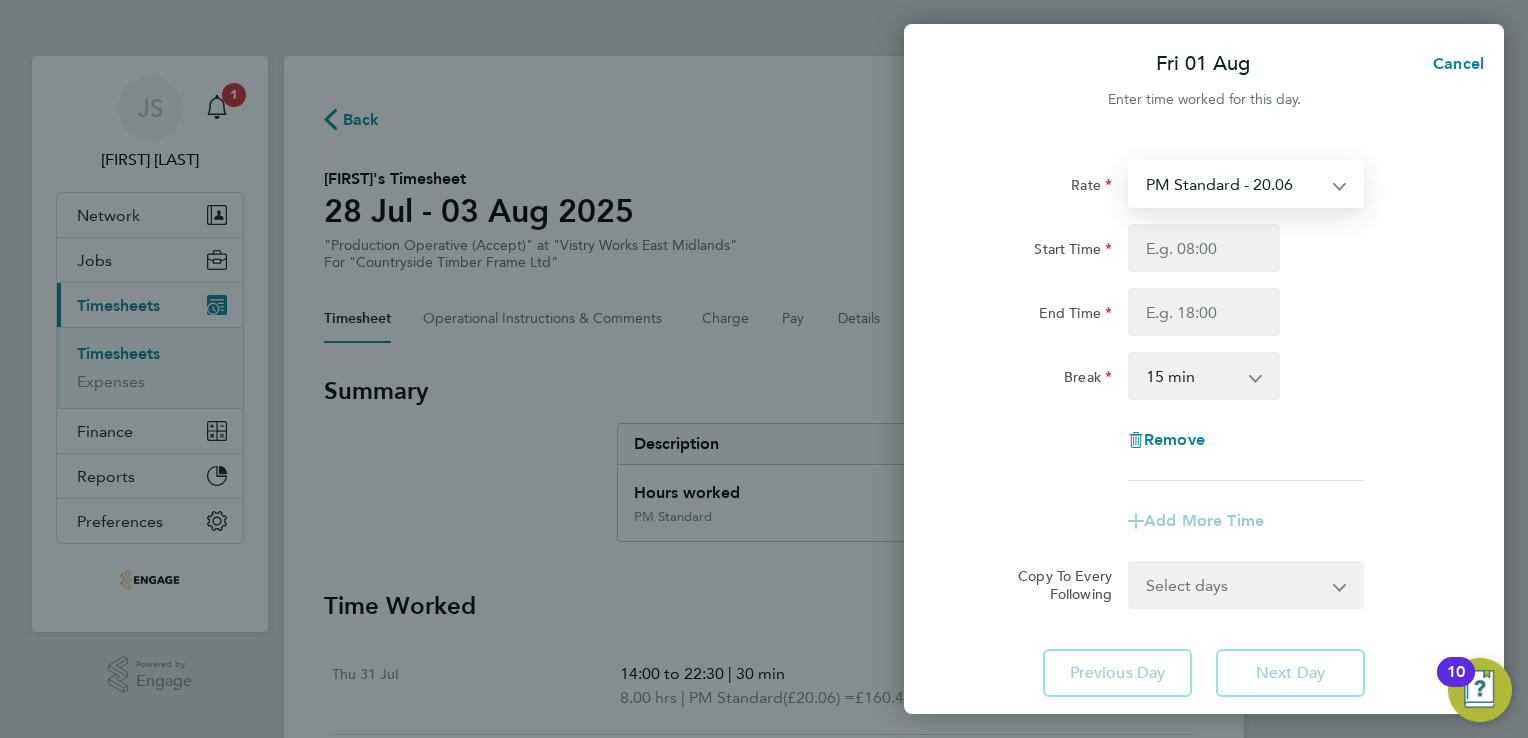select on "15" 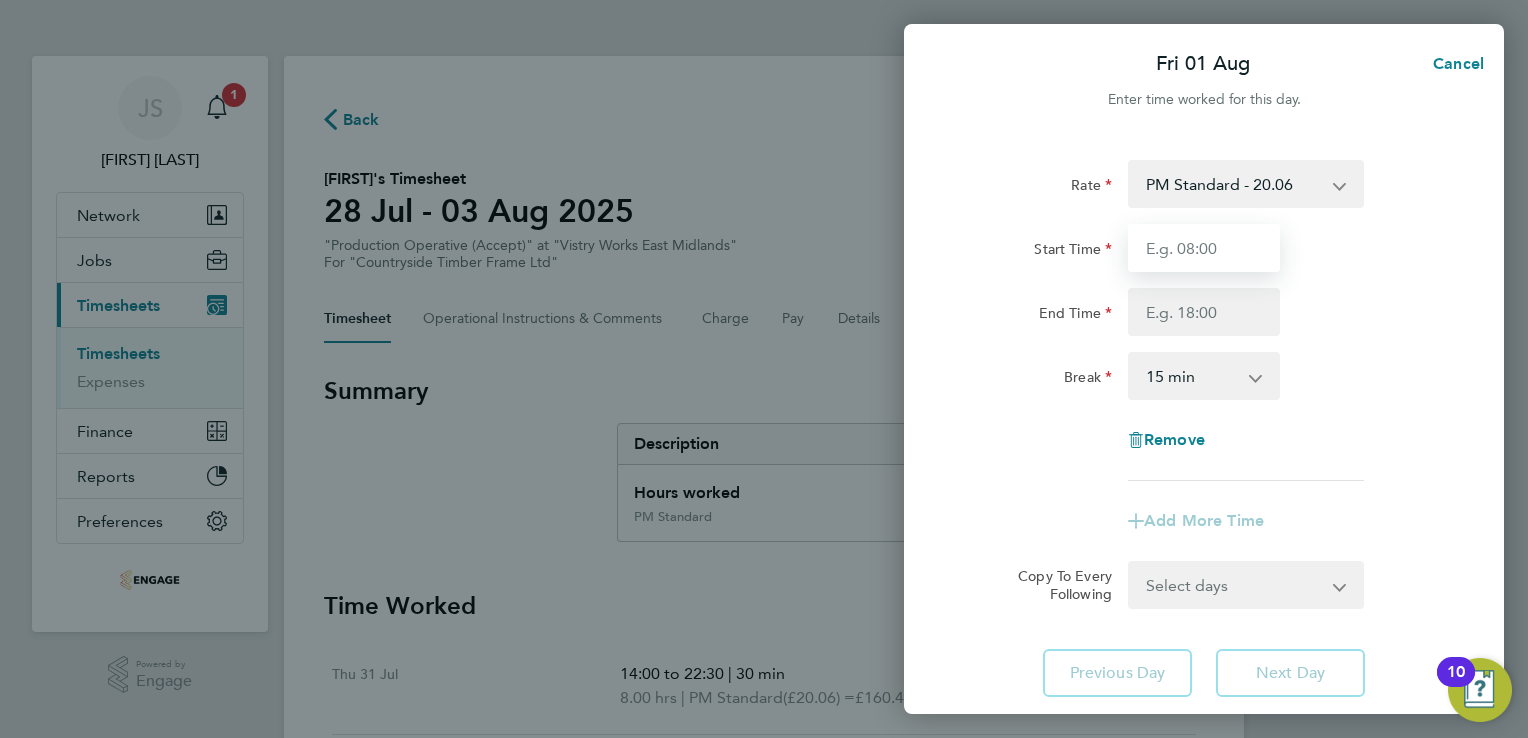 click on "Start Time" at bounding box center (1204, 248) 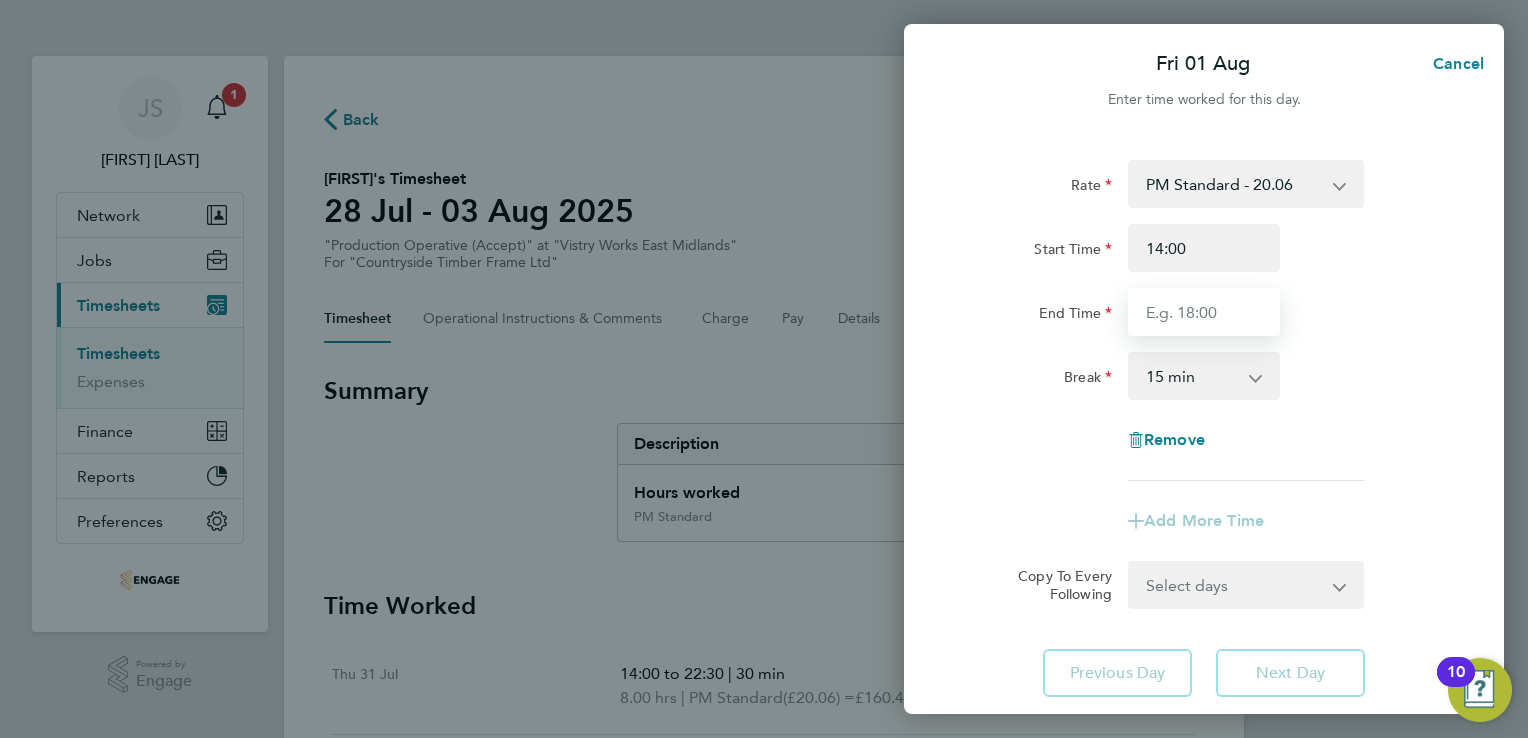 click on "End Time" at bounding box center (1204, 312) 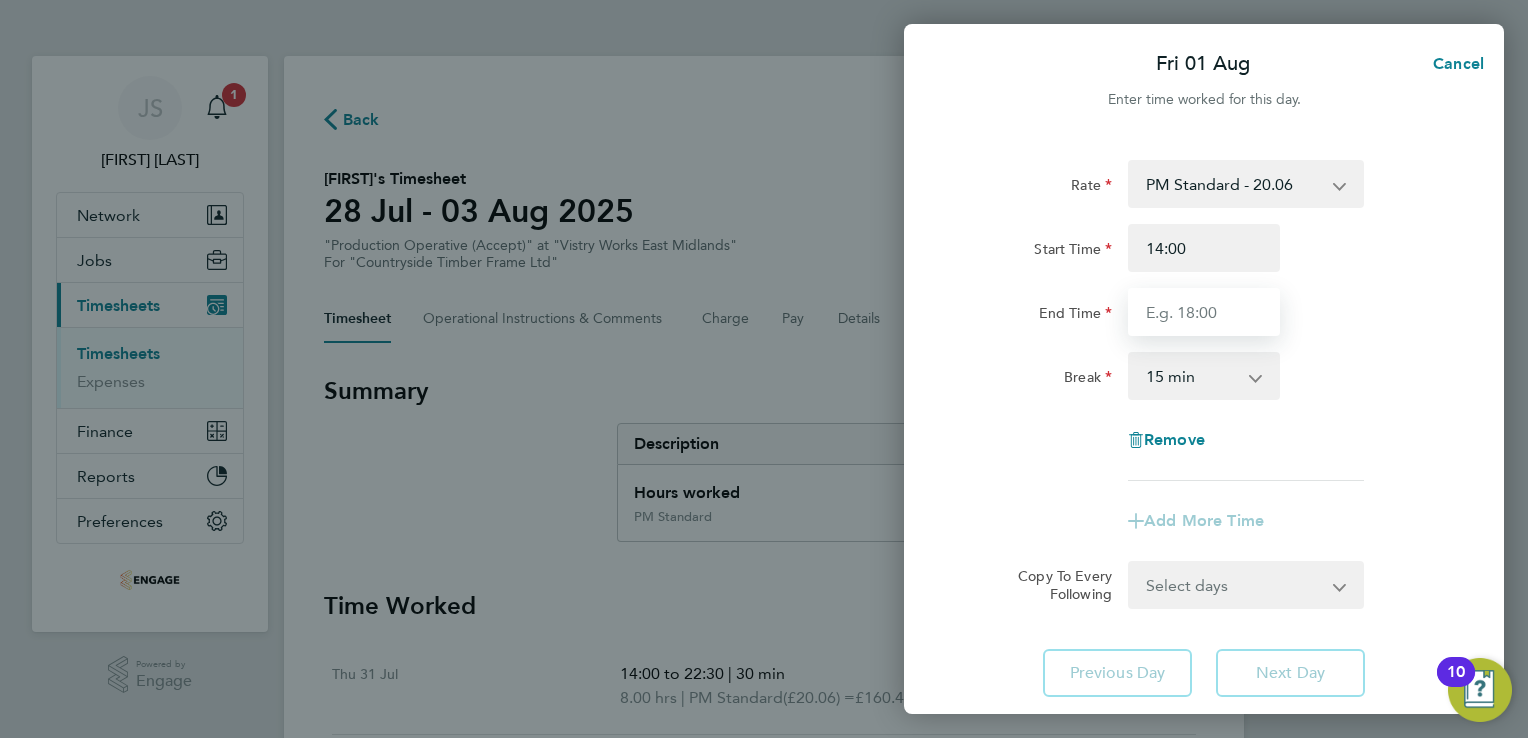 type on "20:00" 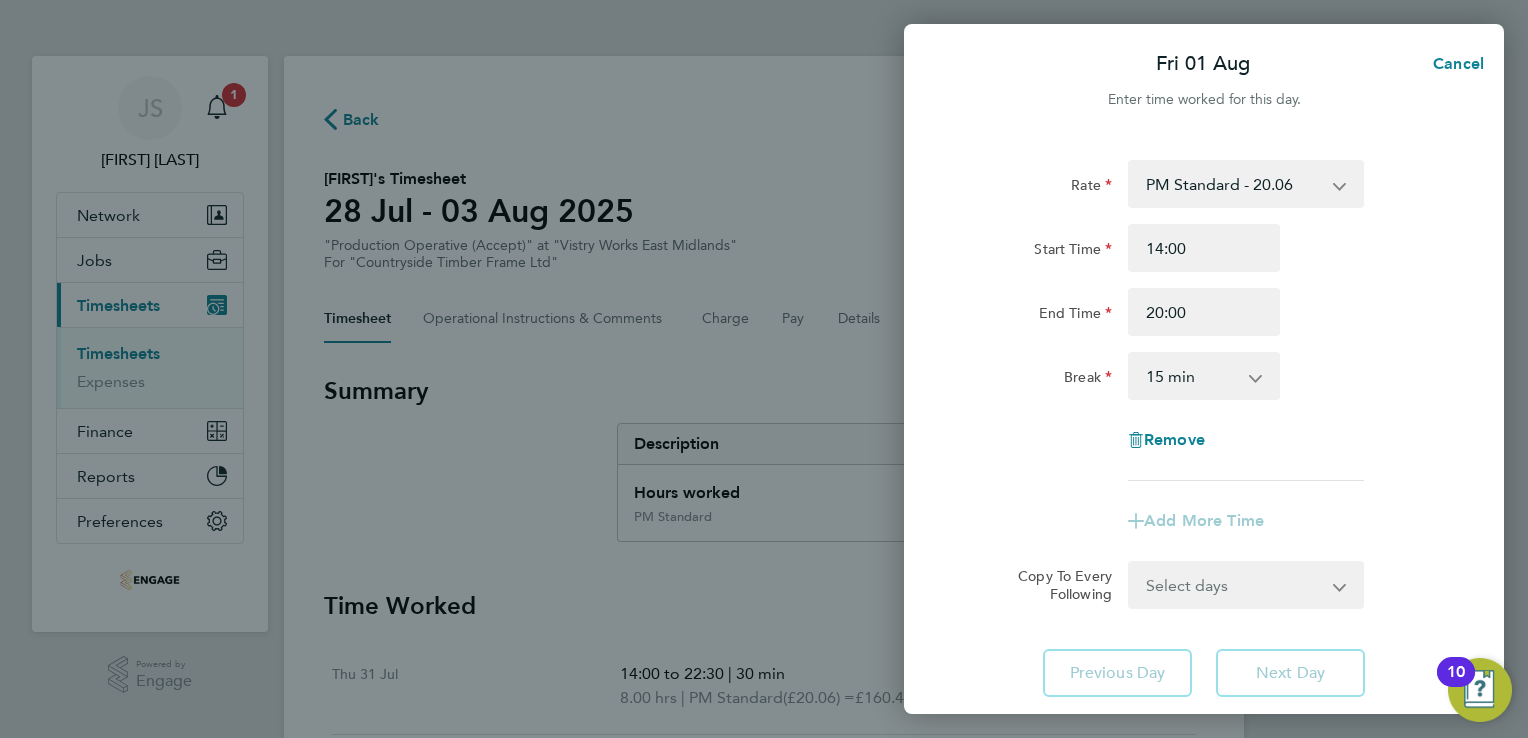 click on "0 min   15 min   30 min   45 min   60 min   75 min   90 min" at bounding box center (1192, 376) 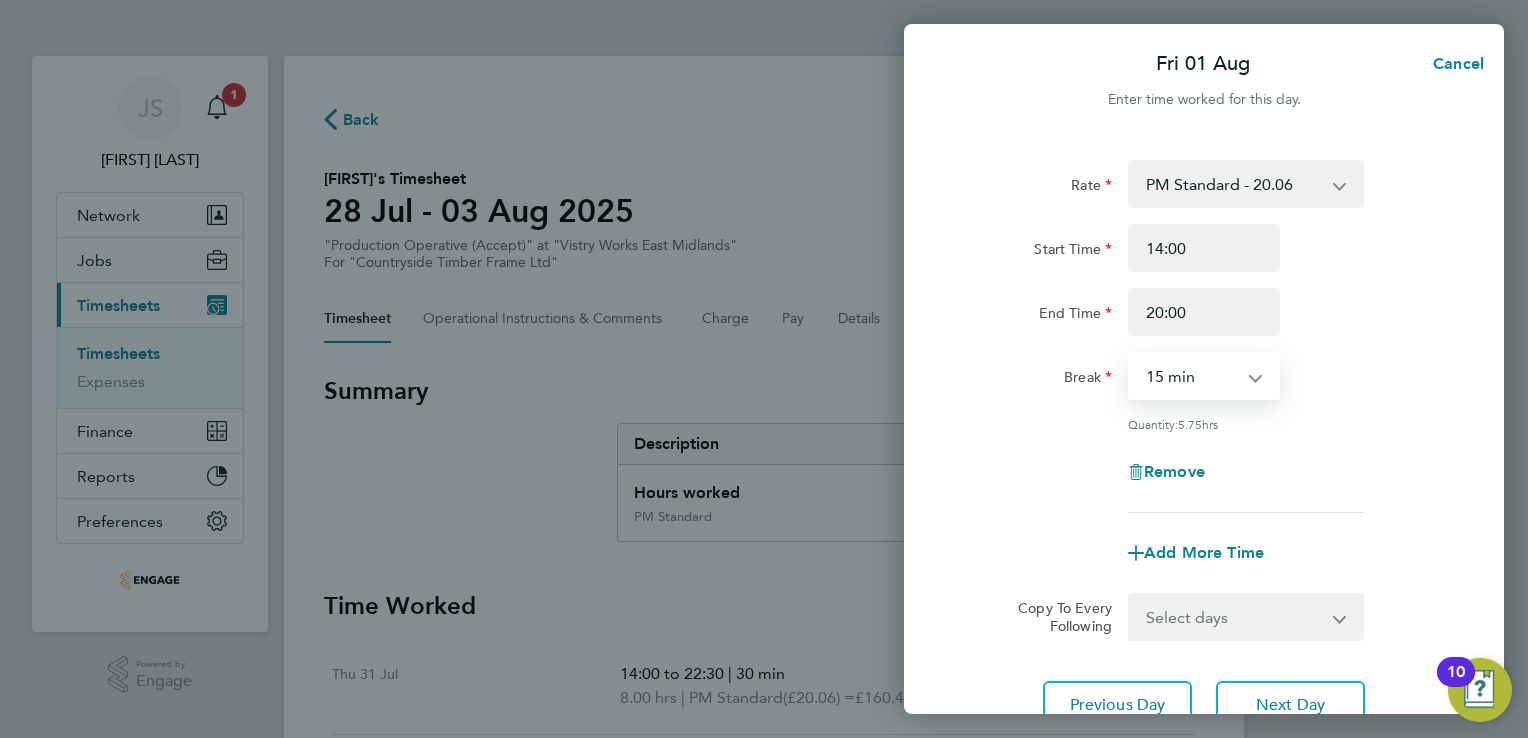 select on "30" 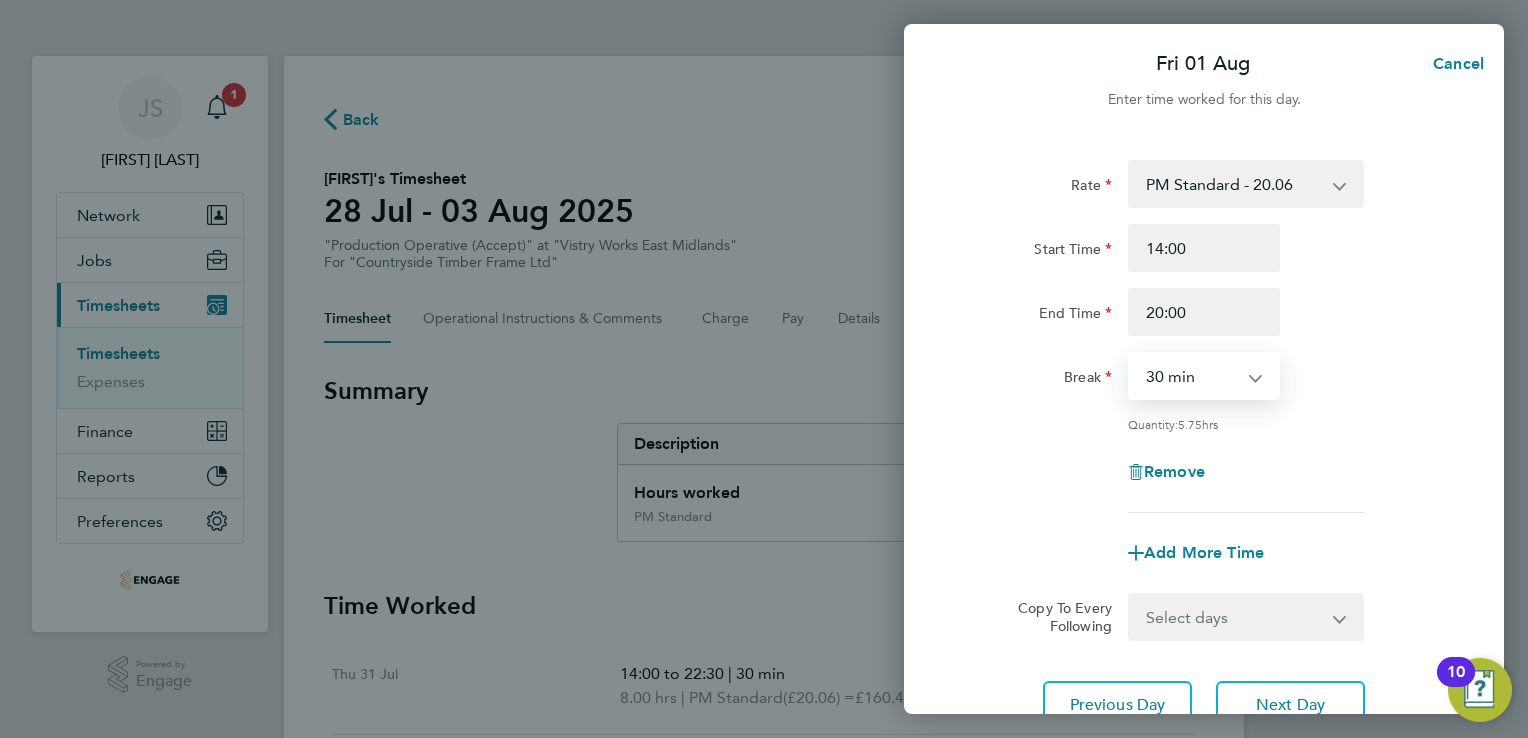 click on "0 min   15 min   30 min   45 min   60 min   75 min   90 min" at bounding box center [1192, 376] 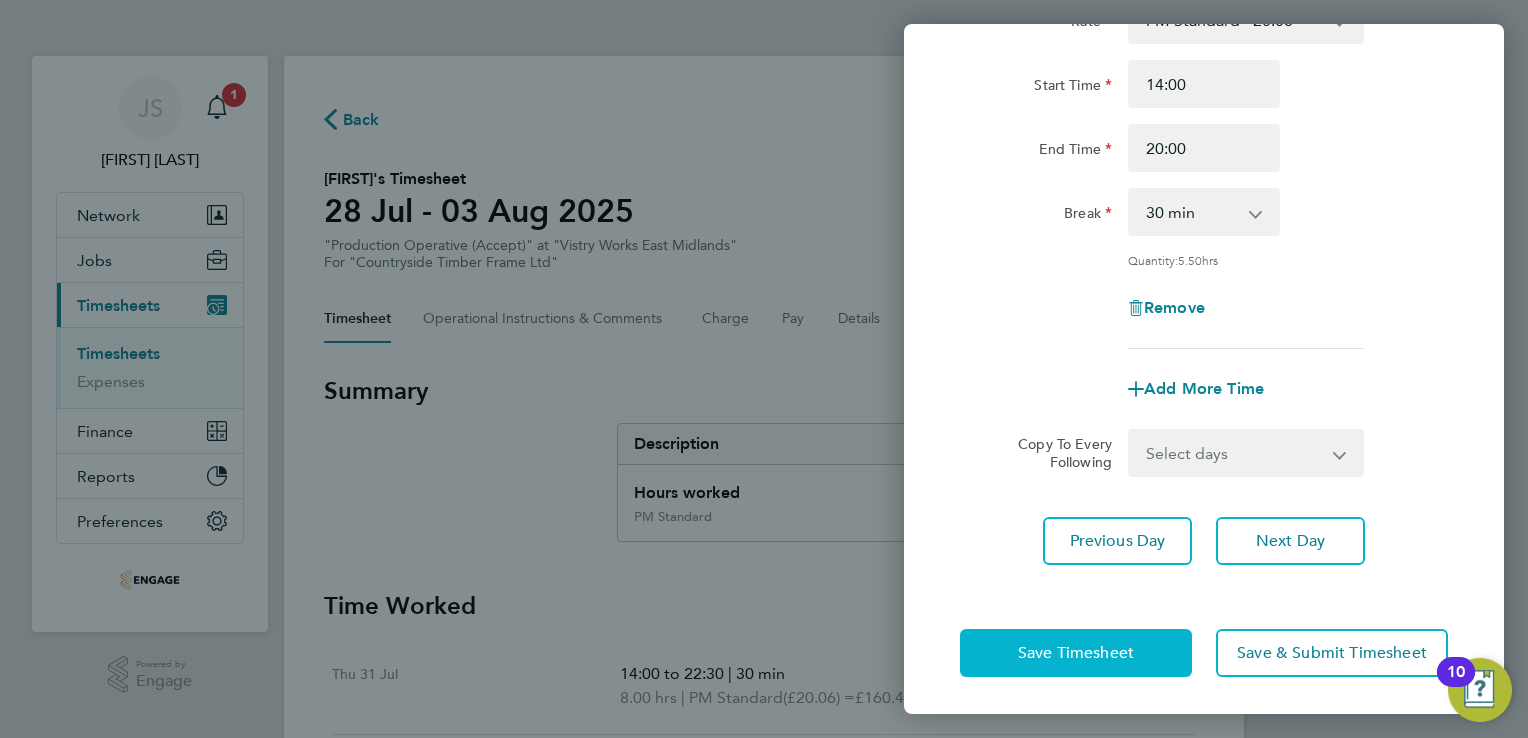 click on "Save Timesheet" 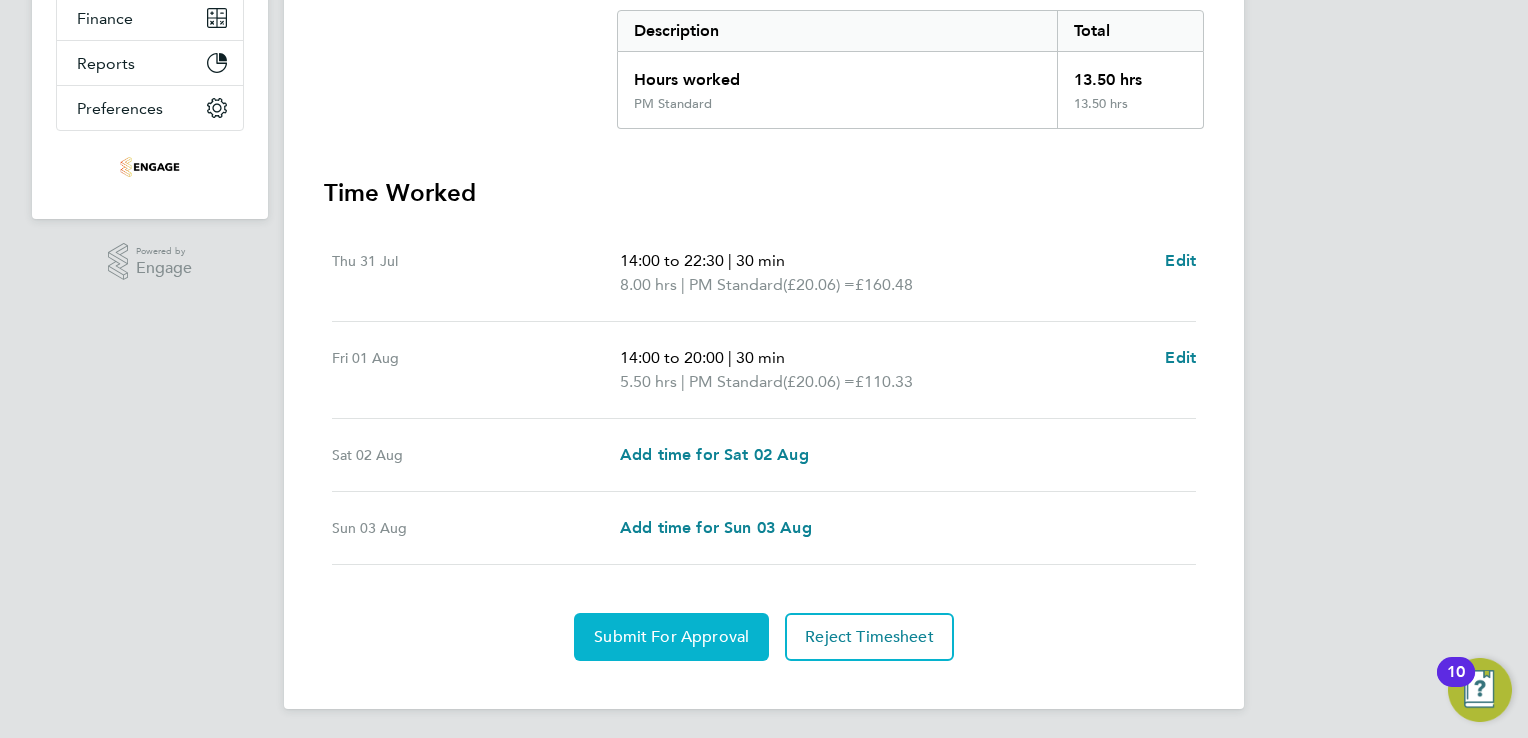 click on "Submit For Approval" 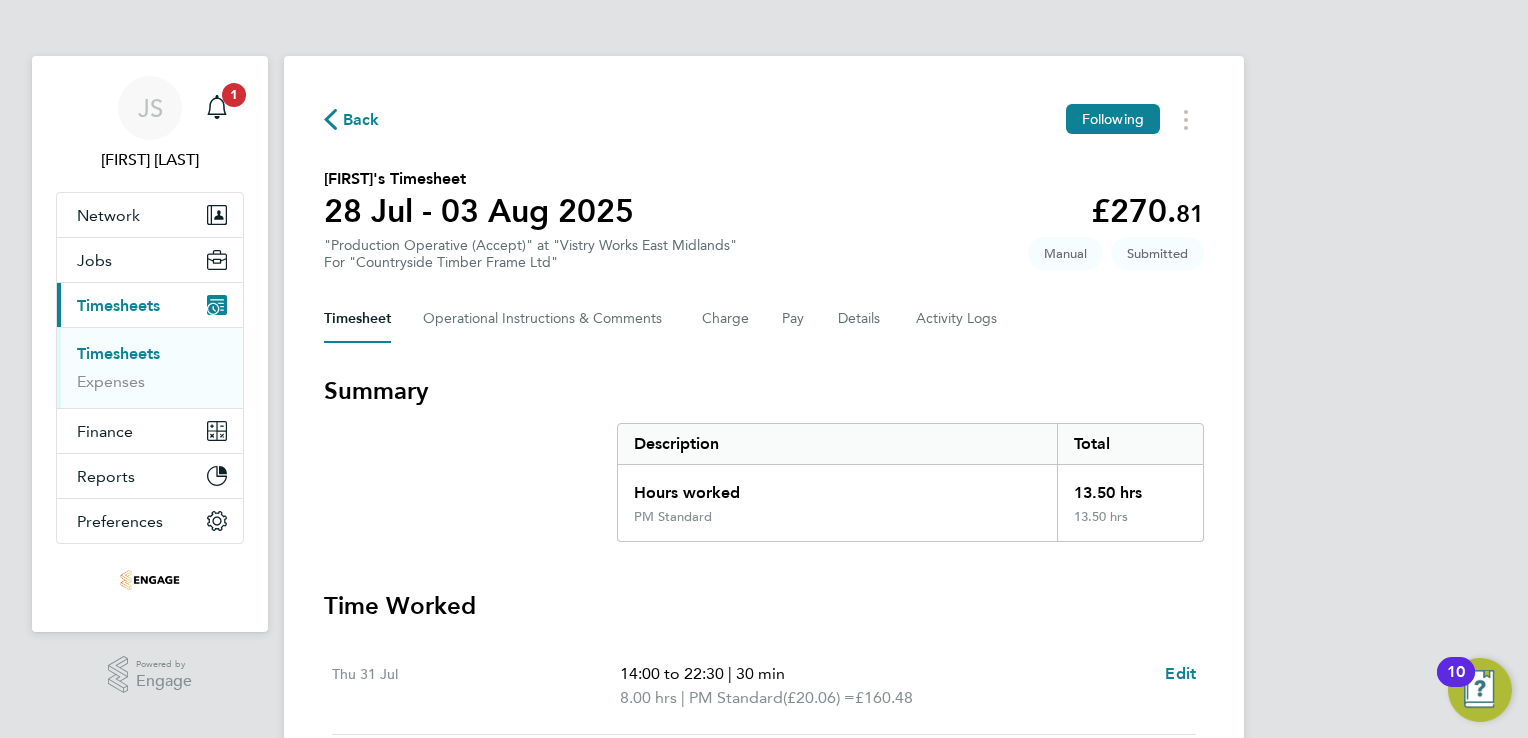 click on "Back" 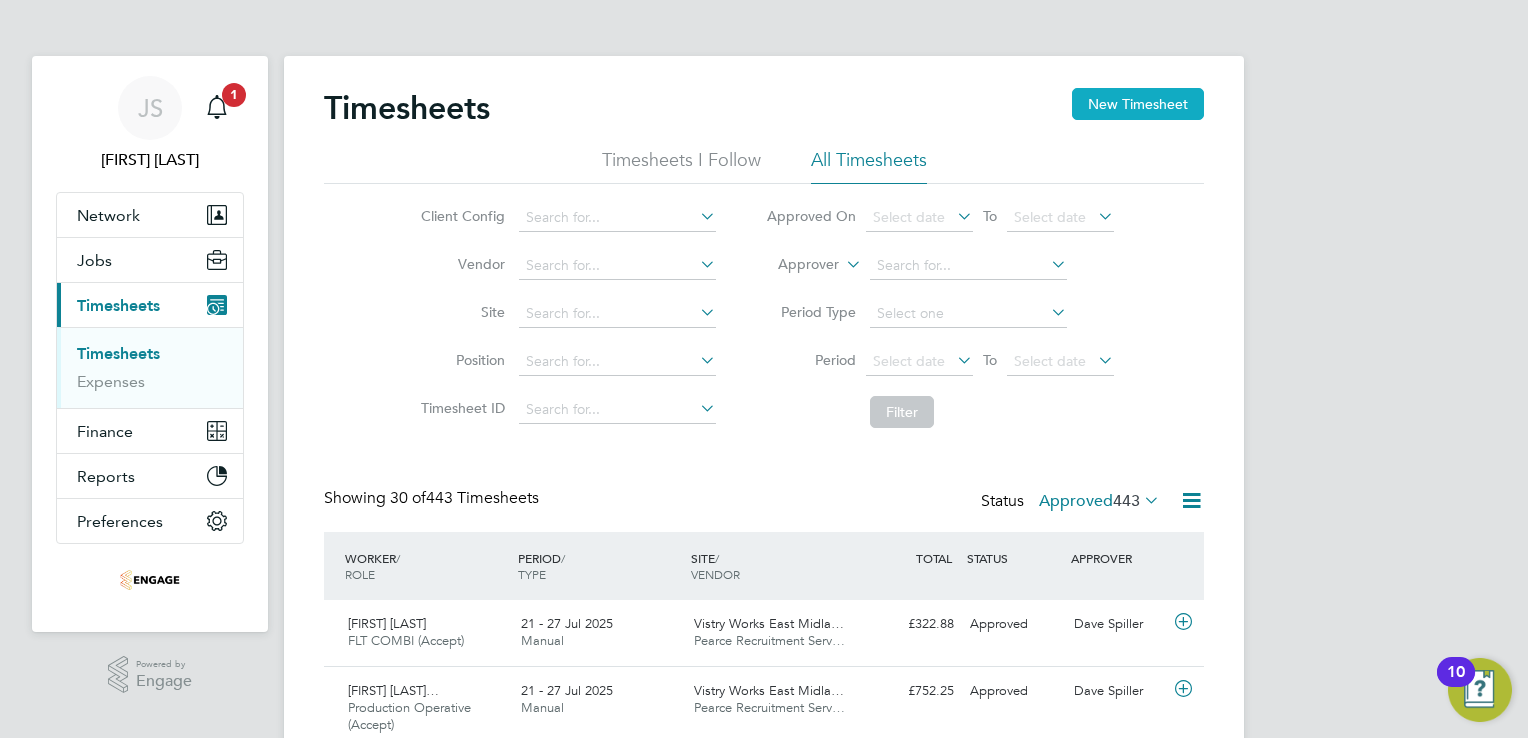 click on "New Timesheet" 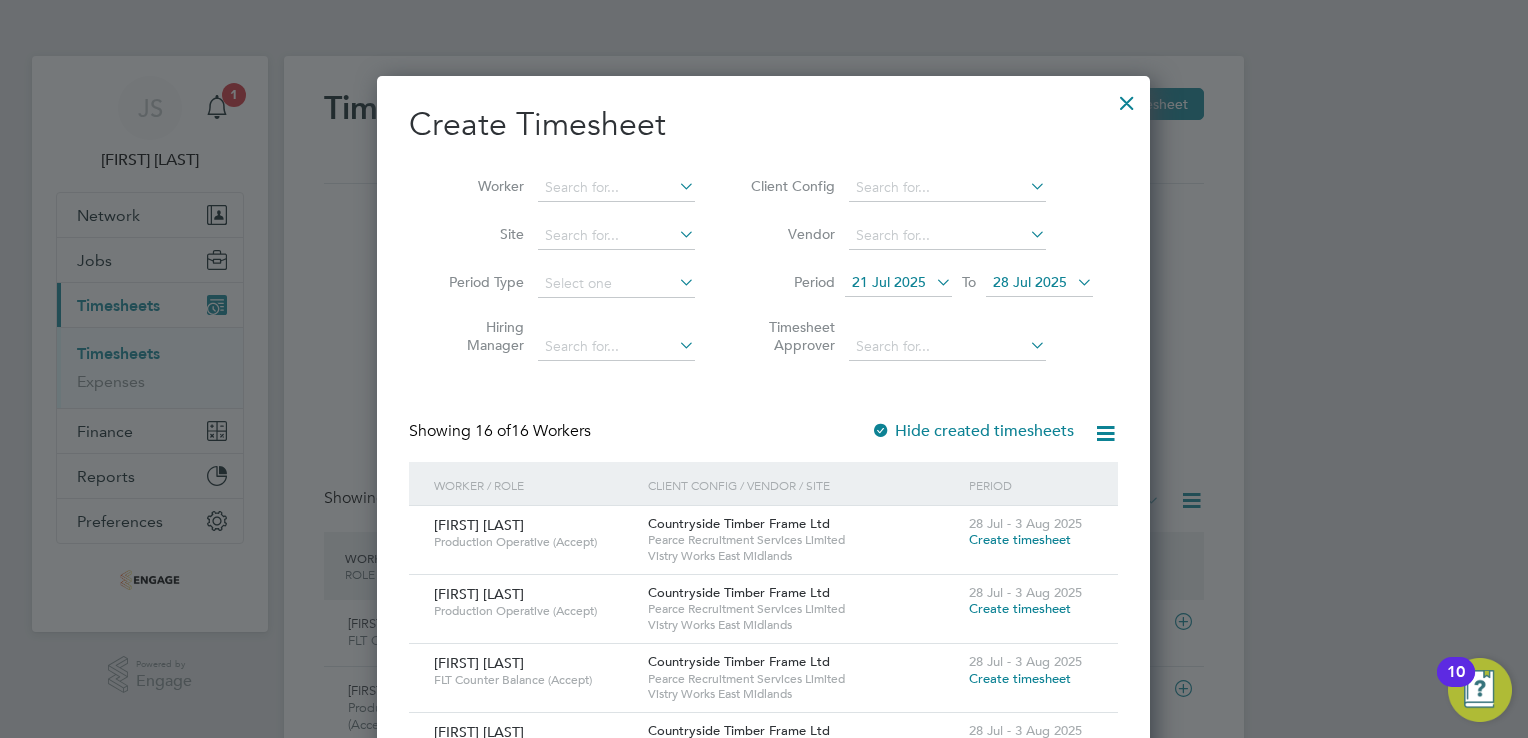 click on "21 Jul 2025" at bounding box center (889, 282) 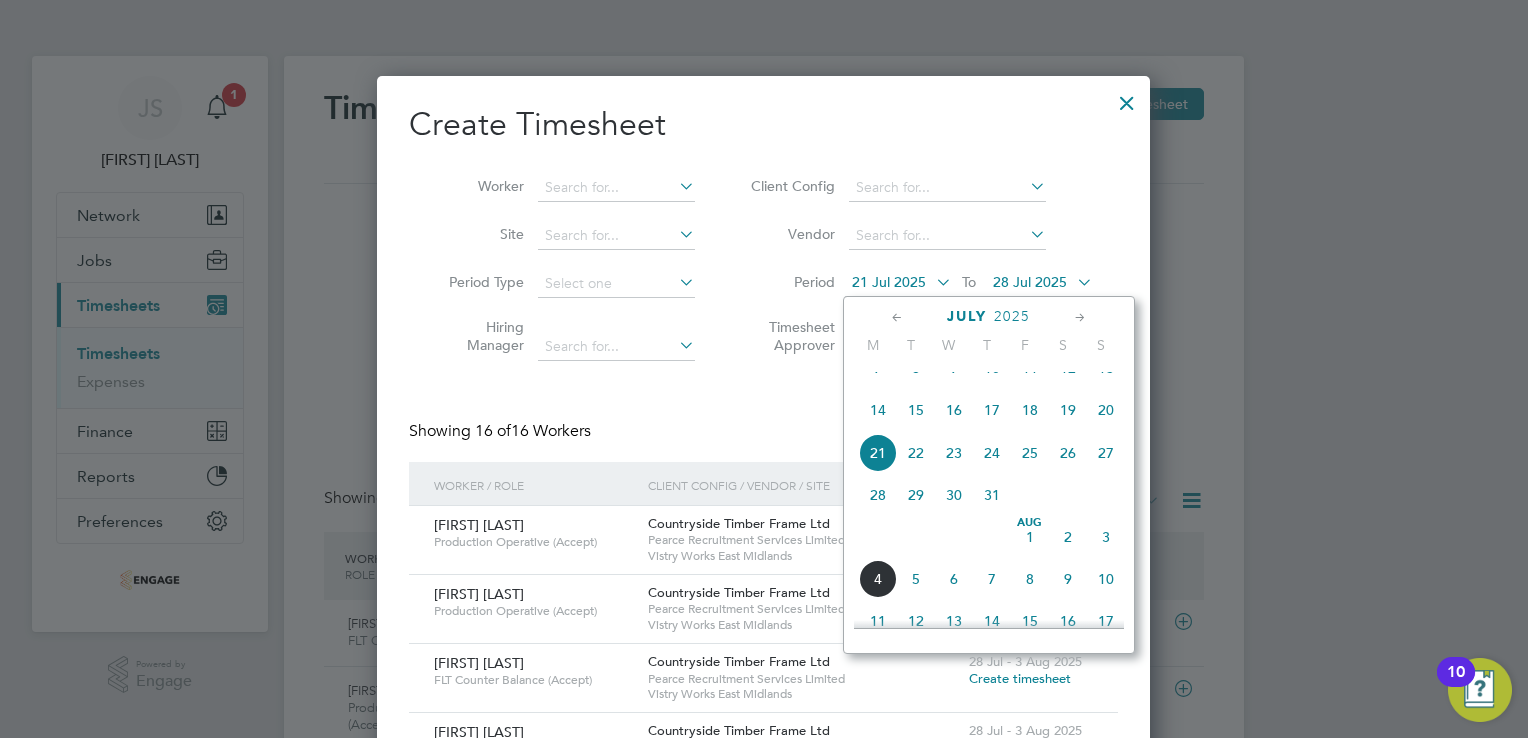 click on "28" 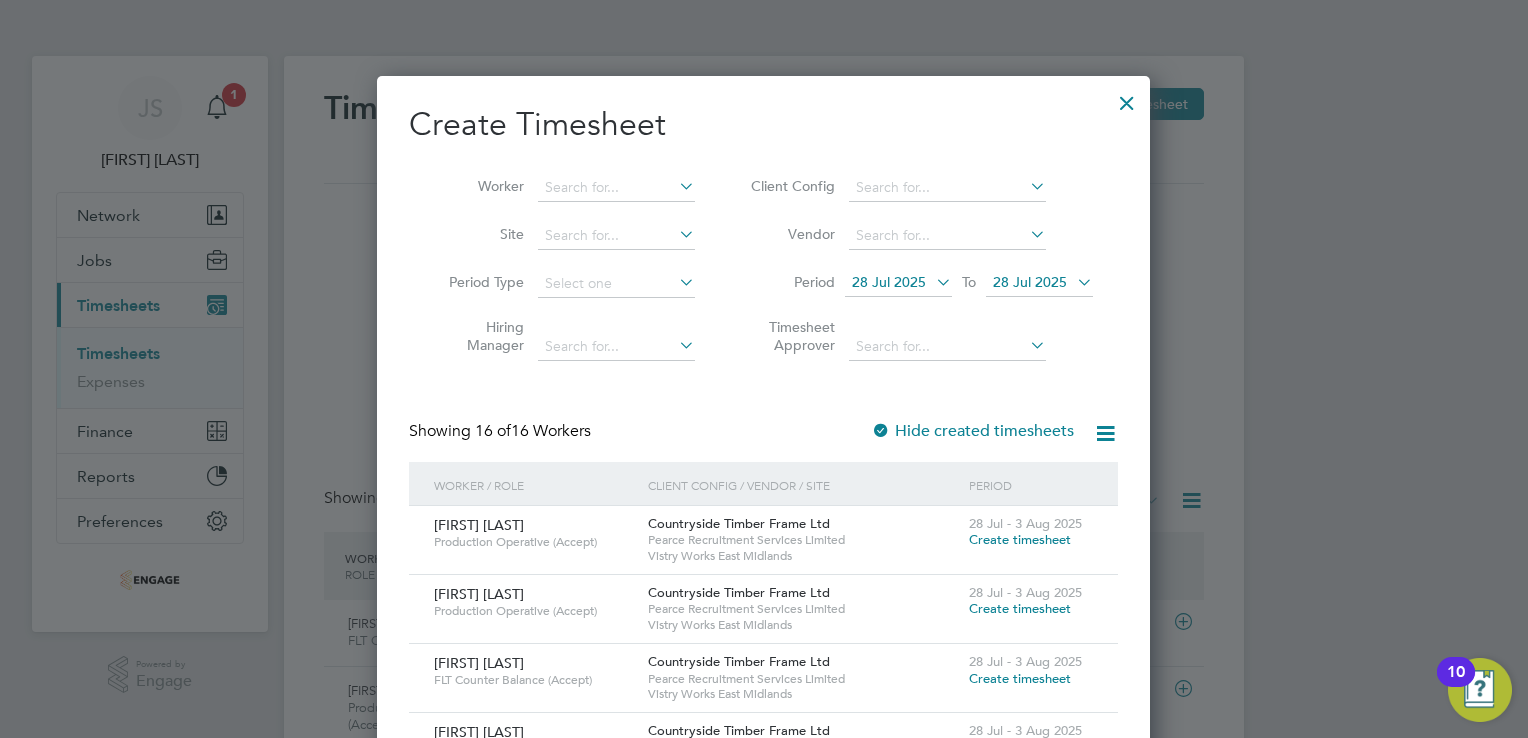 click on "28 Jul 2025" at bounding box center [1030, 282] 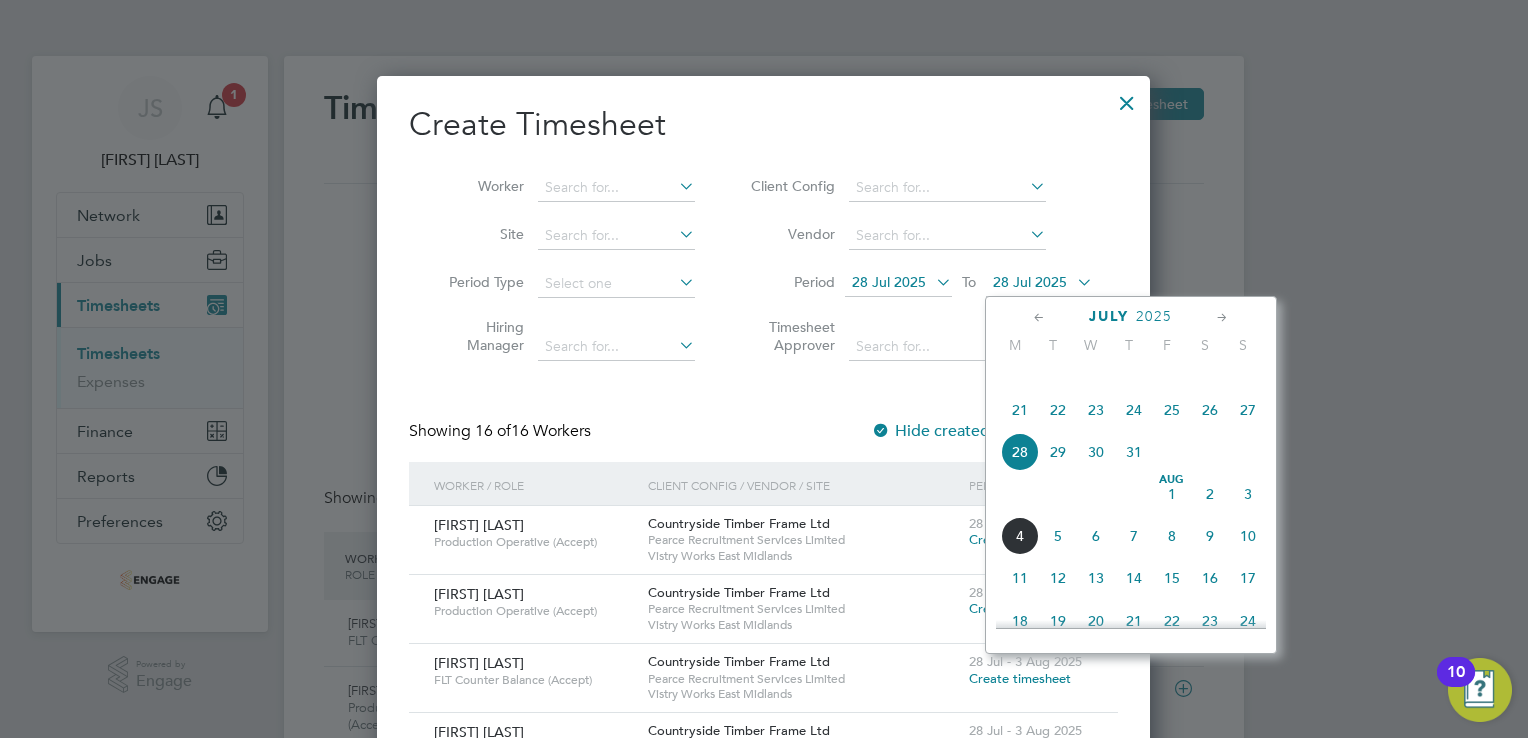 click on "3" 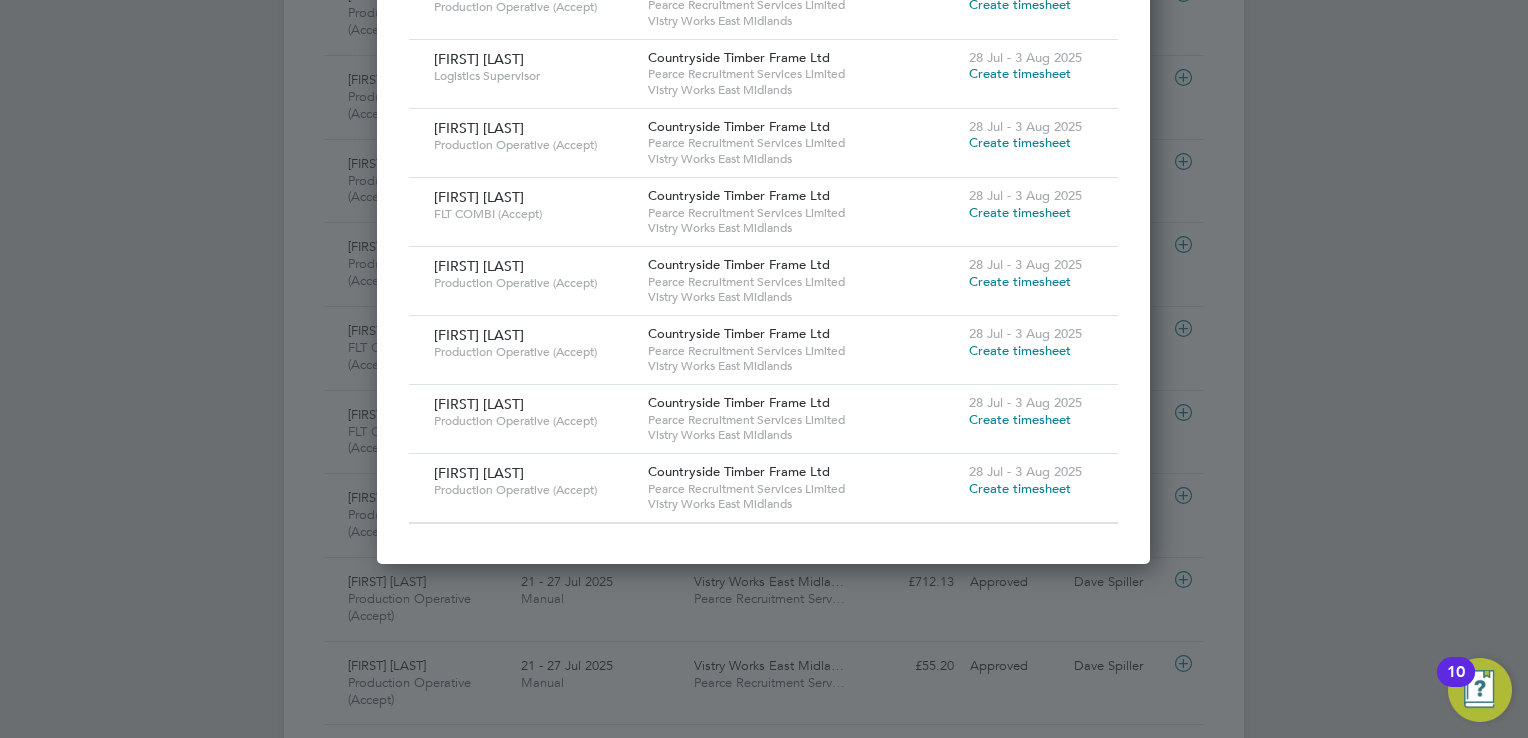 click on "Create timesheet" at bounding box center [1020, 488] 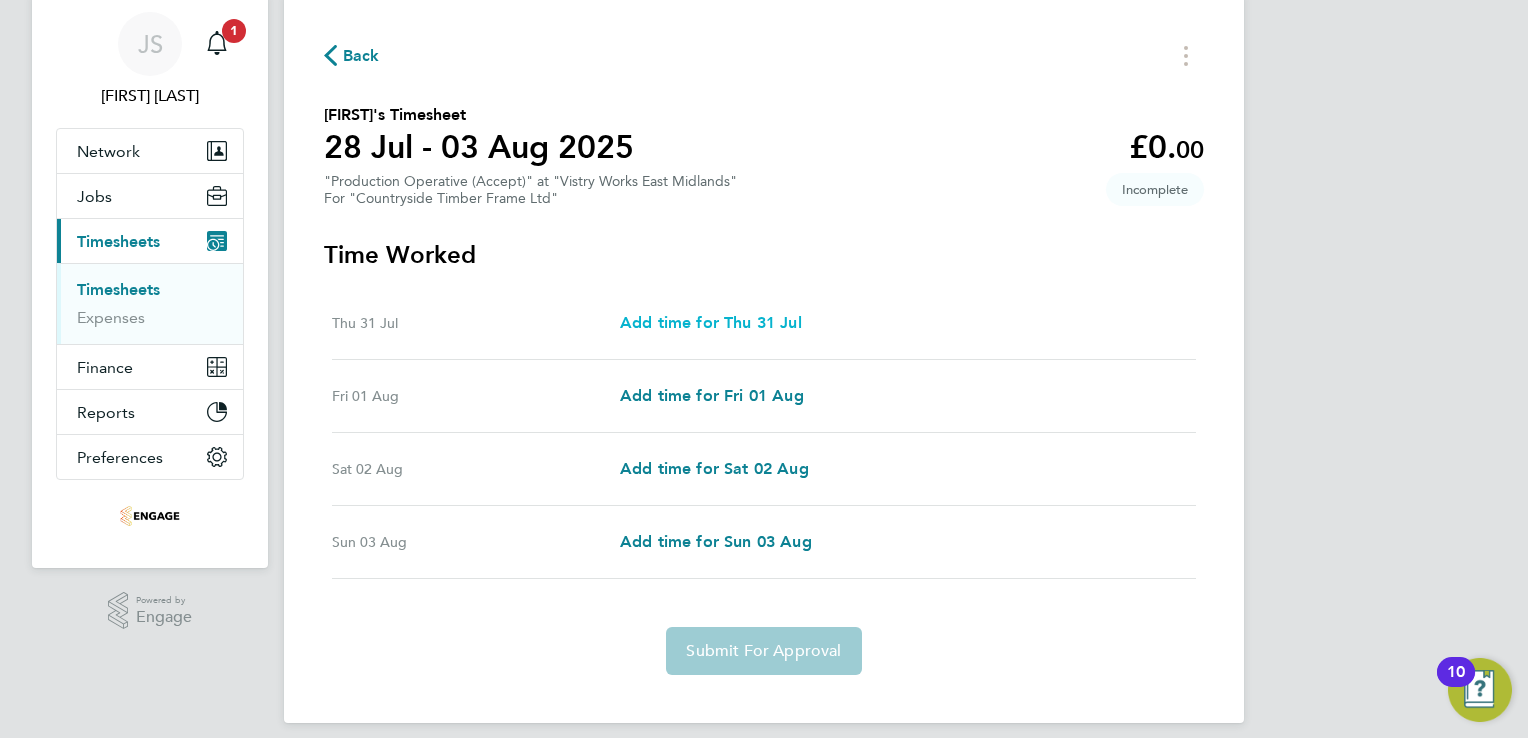 click on "Add time for Thu 31 Jul" at bounding box center [711, 322] 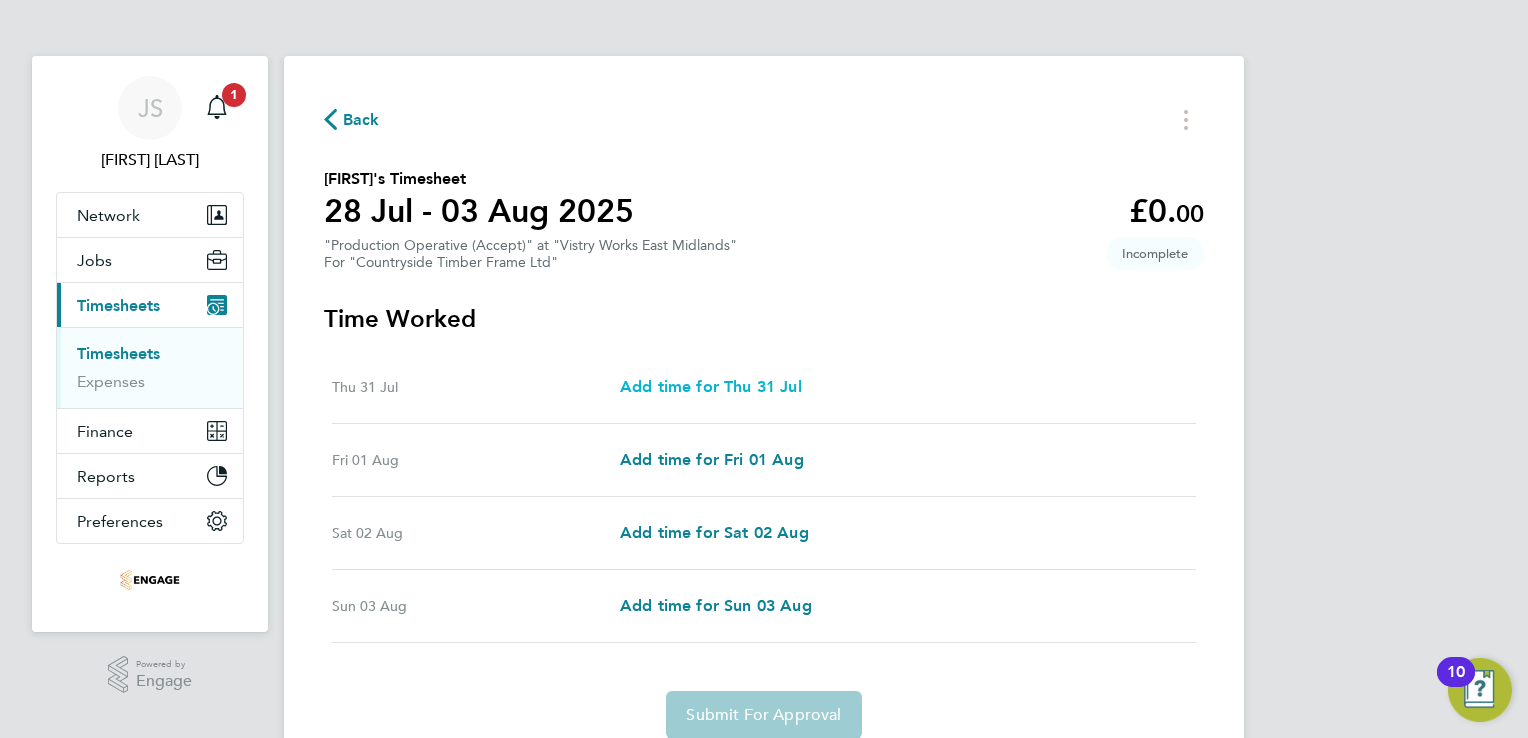 select on "15" 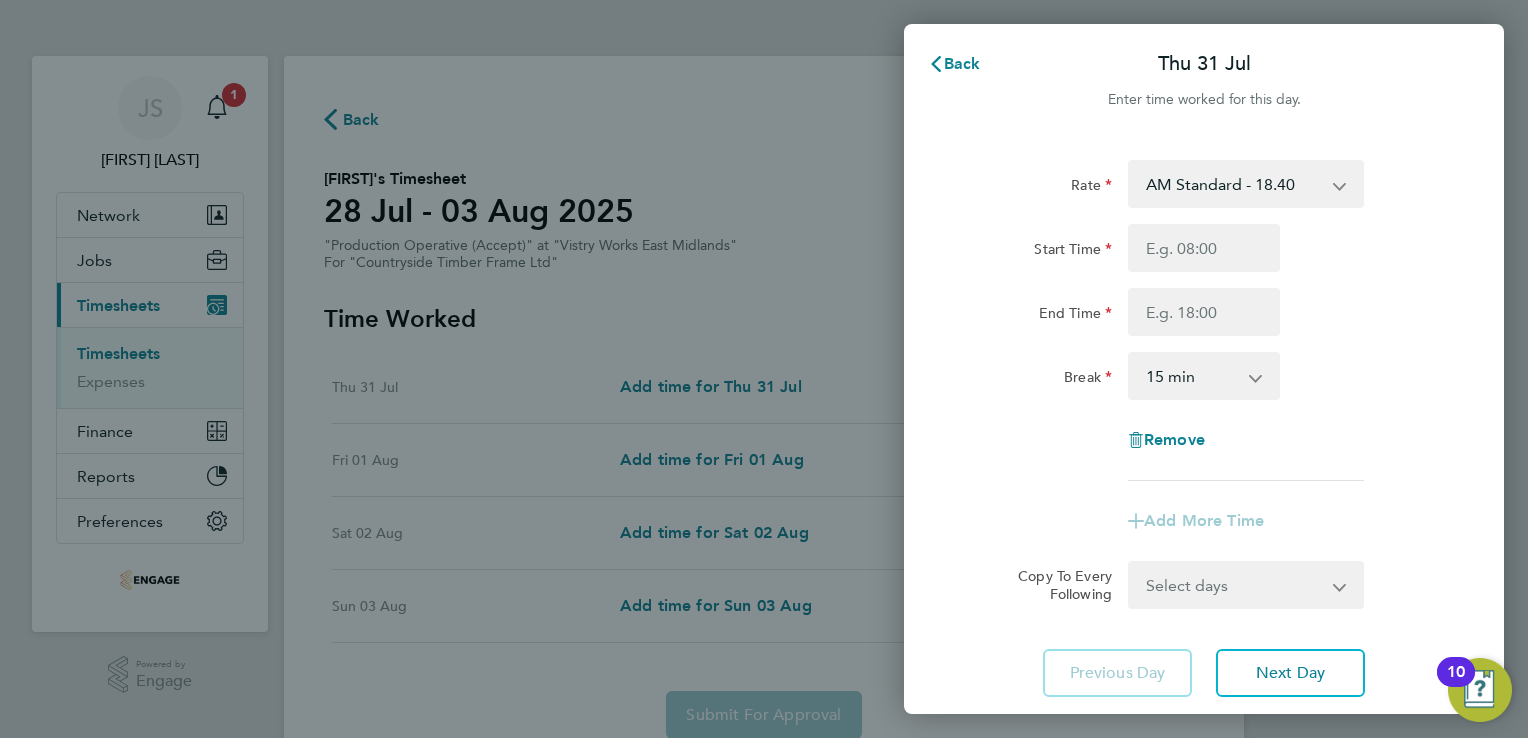 click on "AM Standard - 18.40   OT 1 - 27.60   PM OT 1 - 30.08   PM Standard - 20.06   OT2 - 36.80   PM OT2 - 40.11" at bounding box center [1234, 184] 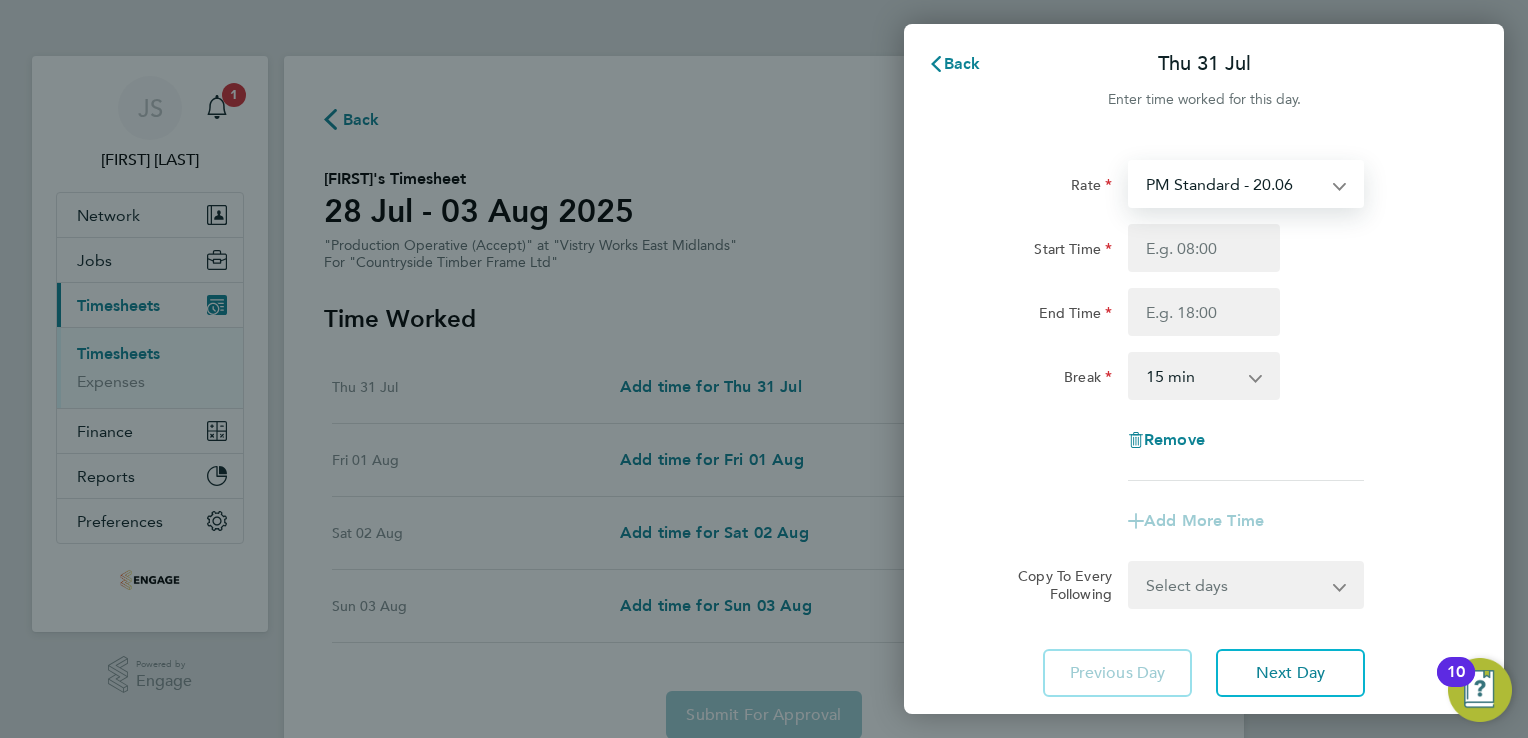 select on "15" 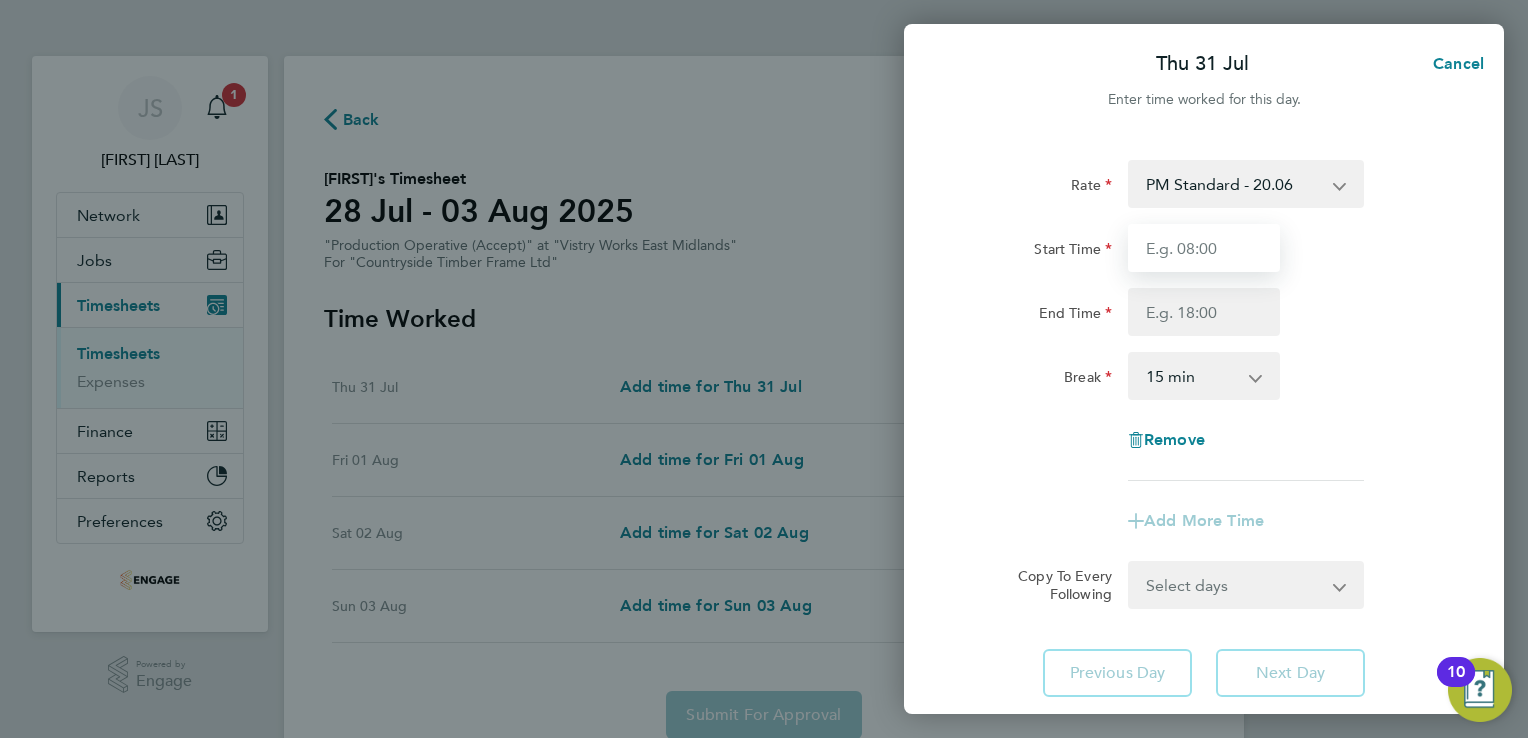 click on "Start Time" at bounding box center (1204, 248) 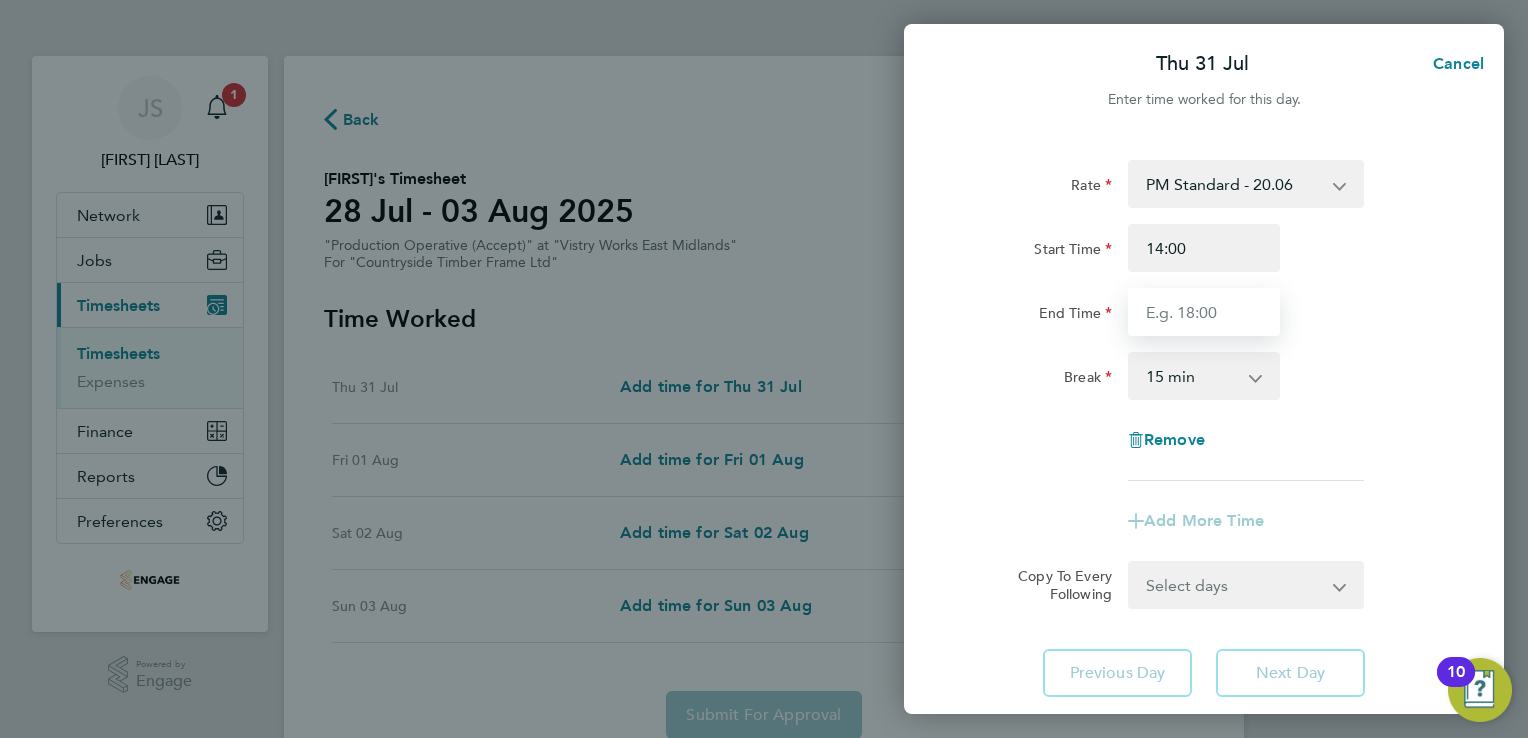 click on "End Time" at bounding box center (1204, 312) 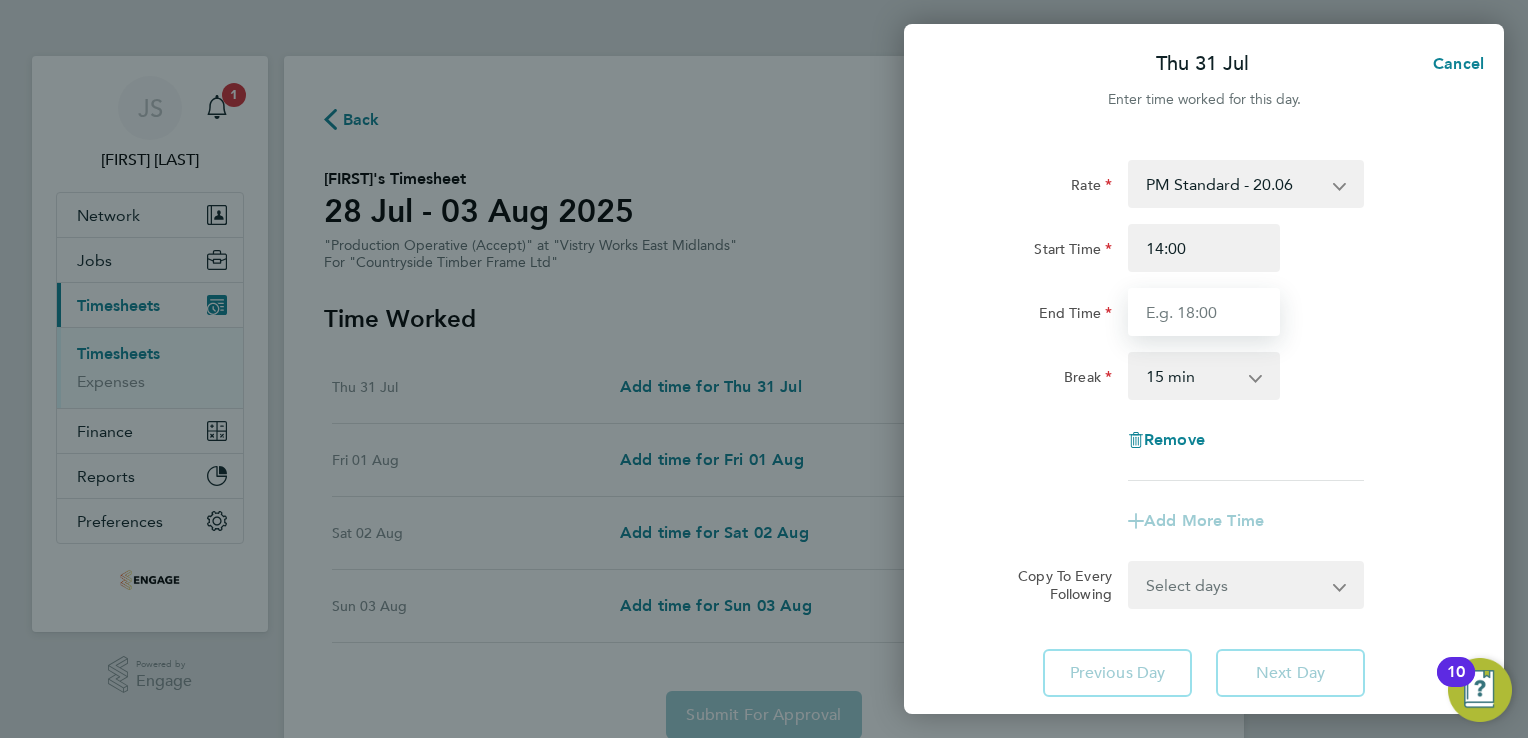 type on "22:30" 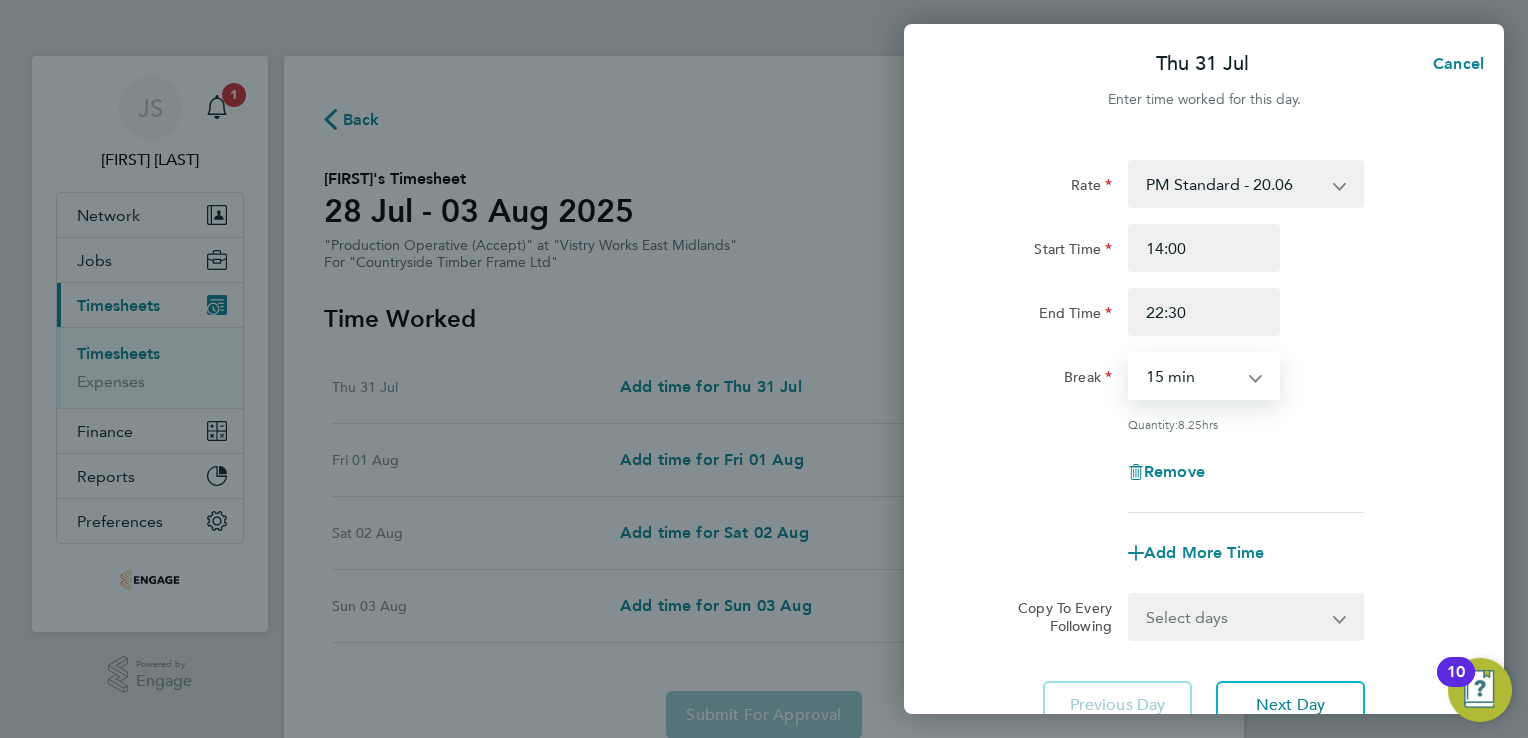 click on "0 min   15 min   30 min   45 min   60 min   75 min   90 min" at bounding box center [1192, 376] 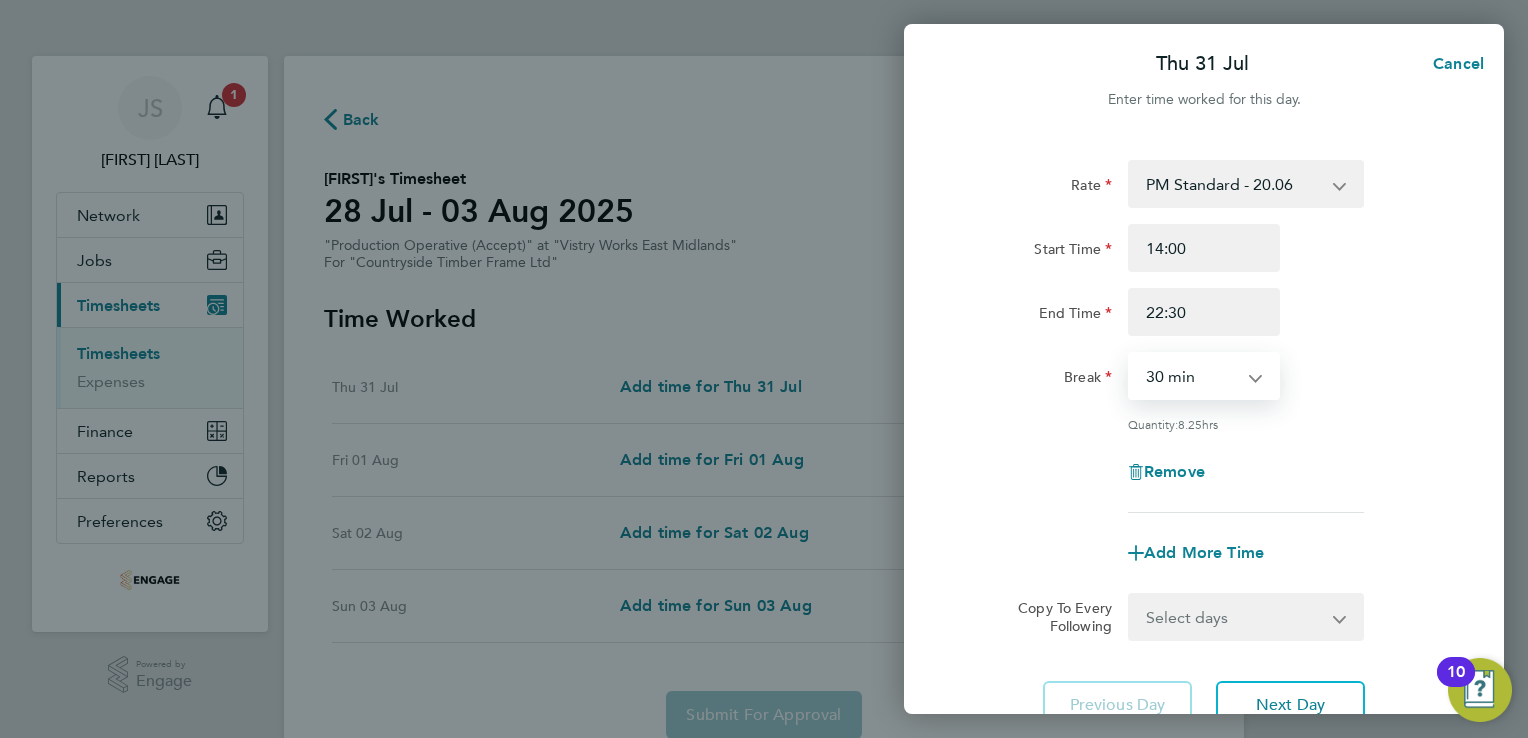 click on "0 min   15 min   30 min   45 min   60 min   75 min   90 min" at bounding box center [1192, 376] 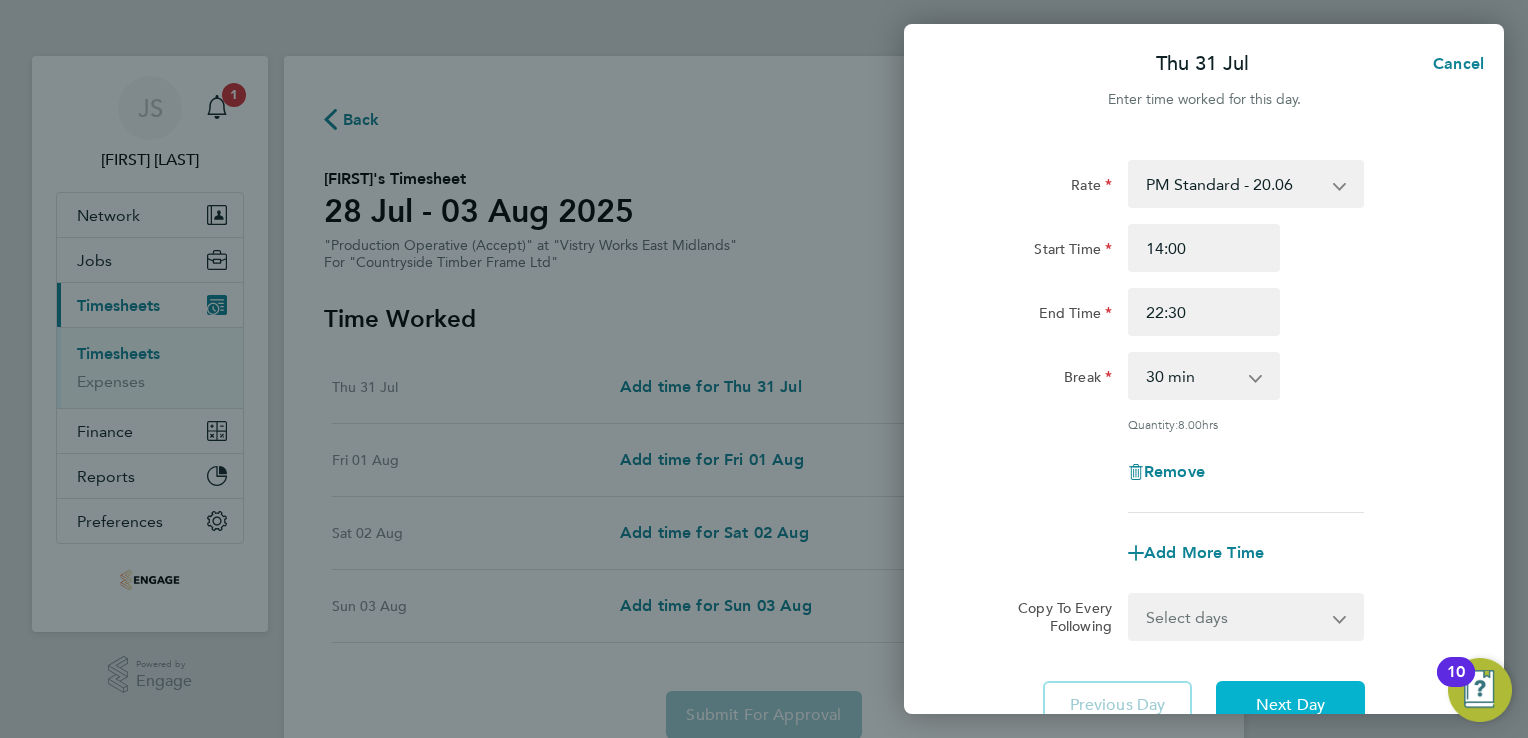 click on "Next Day" 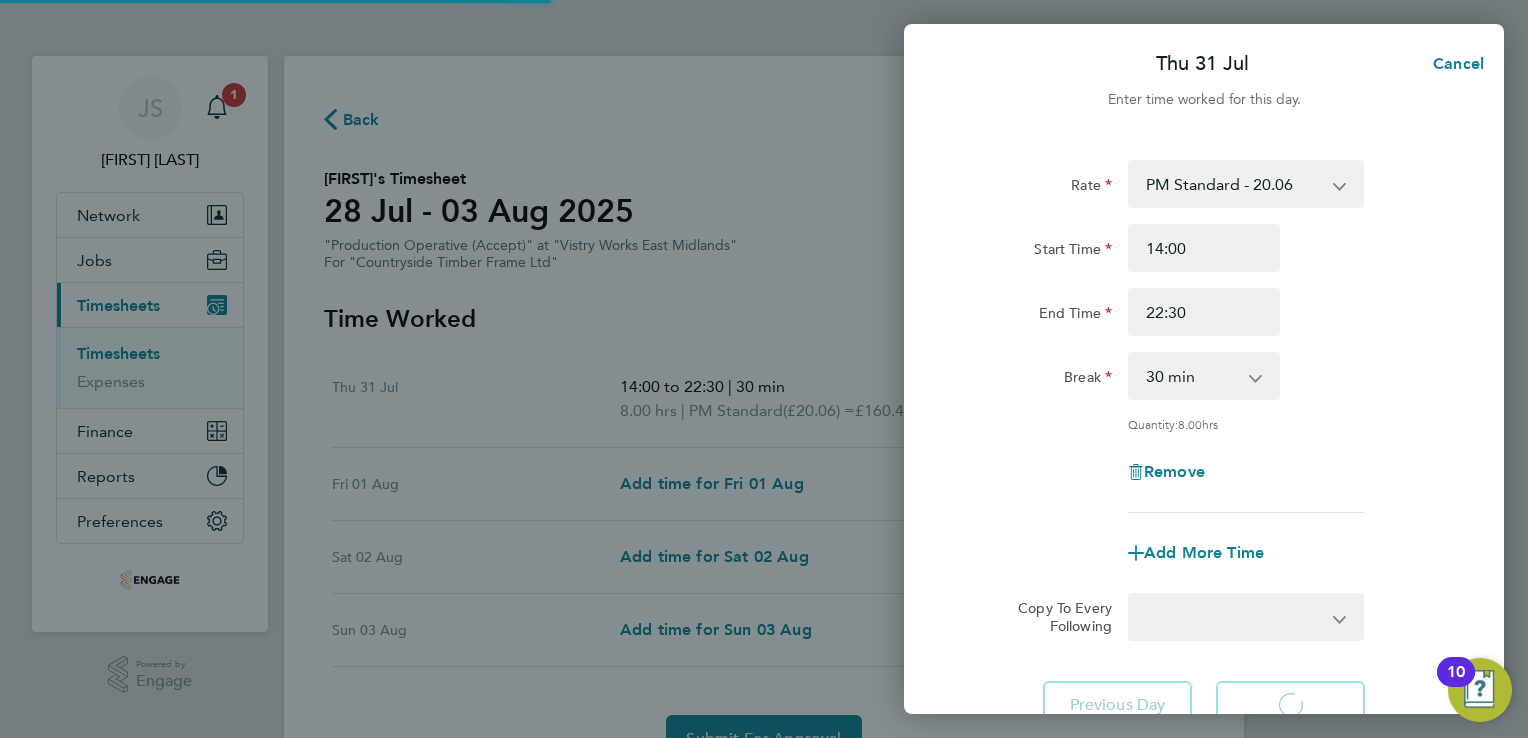 select on "15" 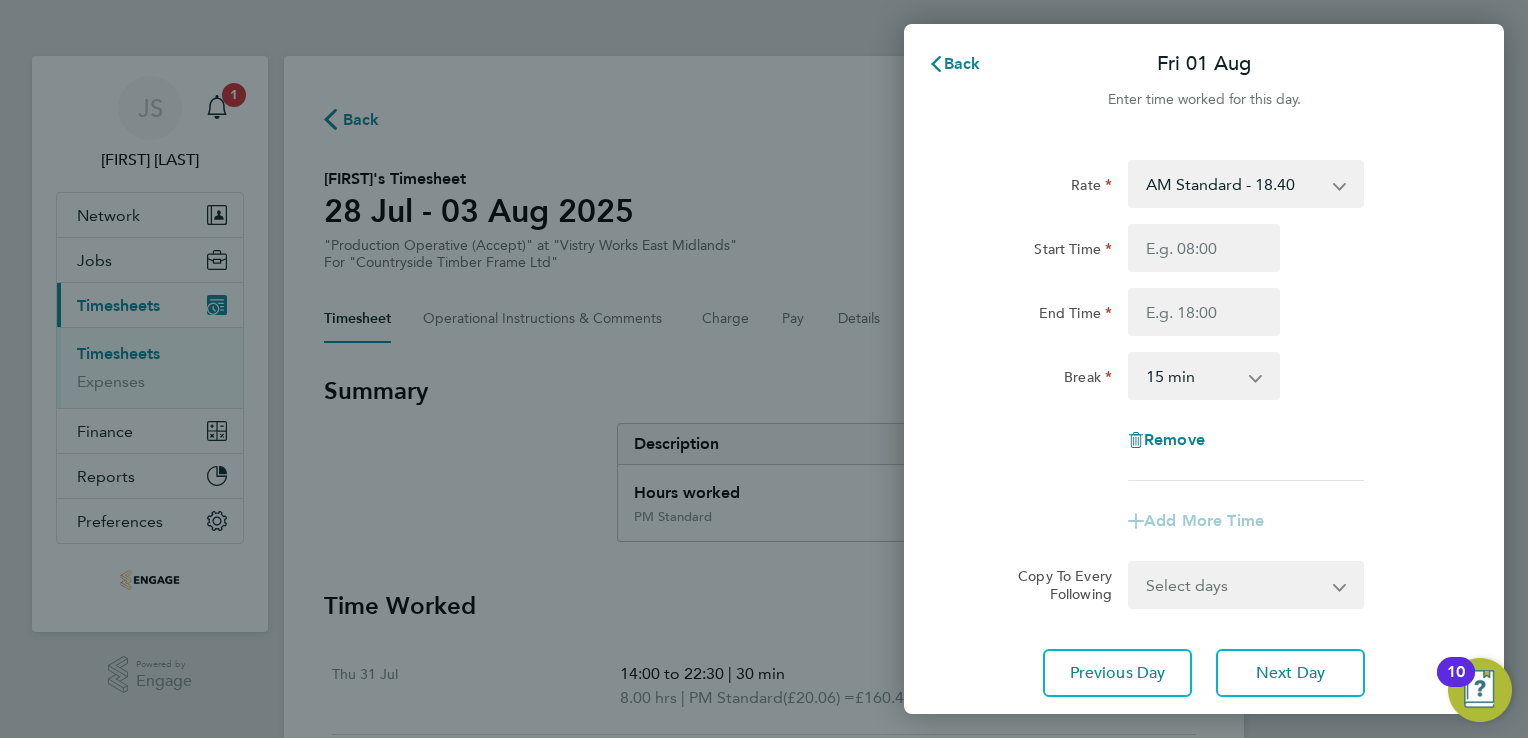 click on "AM Standard - 18.40   OT 1 - 27.60   PM OT 1 - 30.08   PM Standard - 20.06   OT2 - 36.80   PM OT2 - 40.11" at bounding box center [1234, 184] 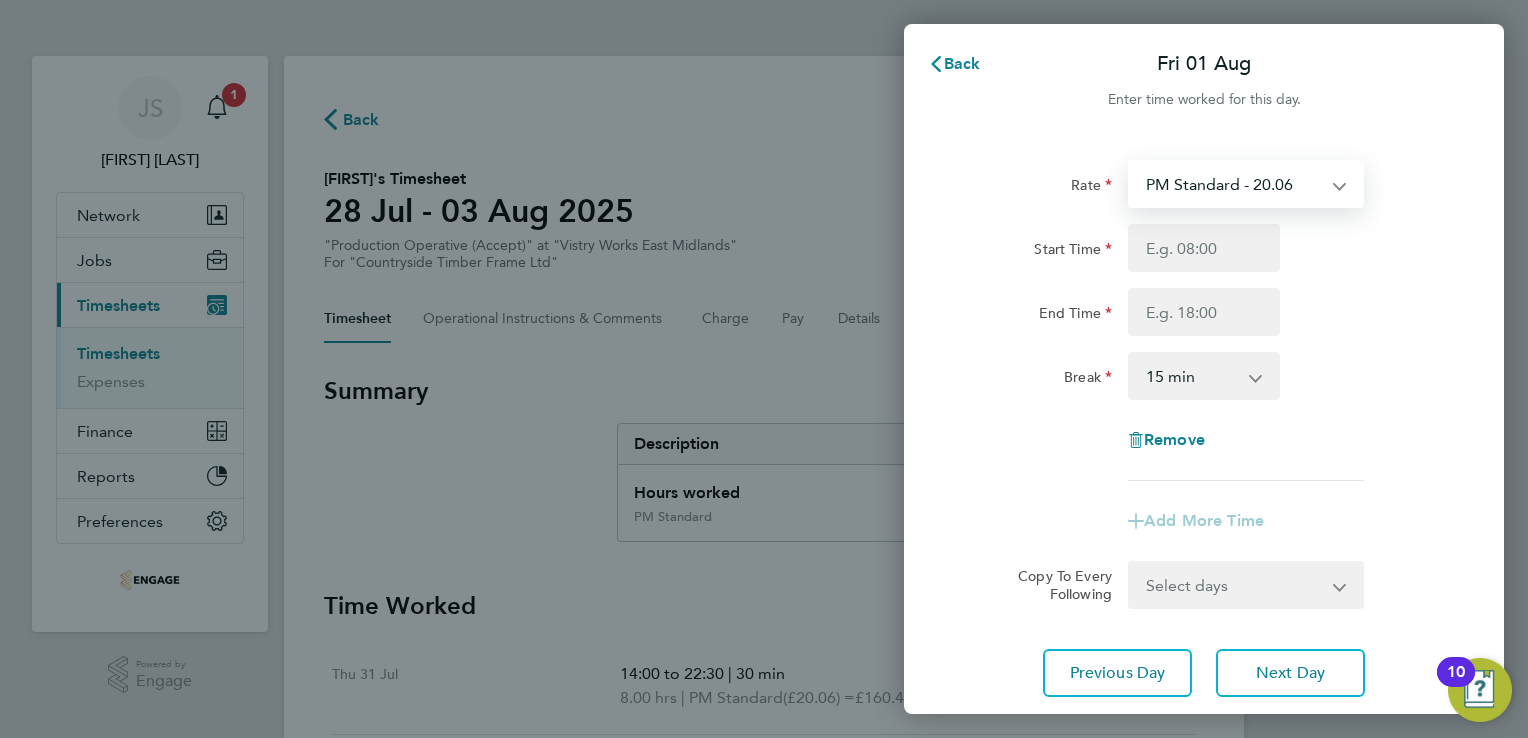 select on "15" 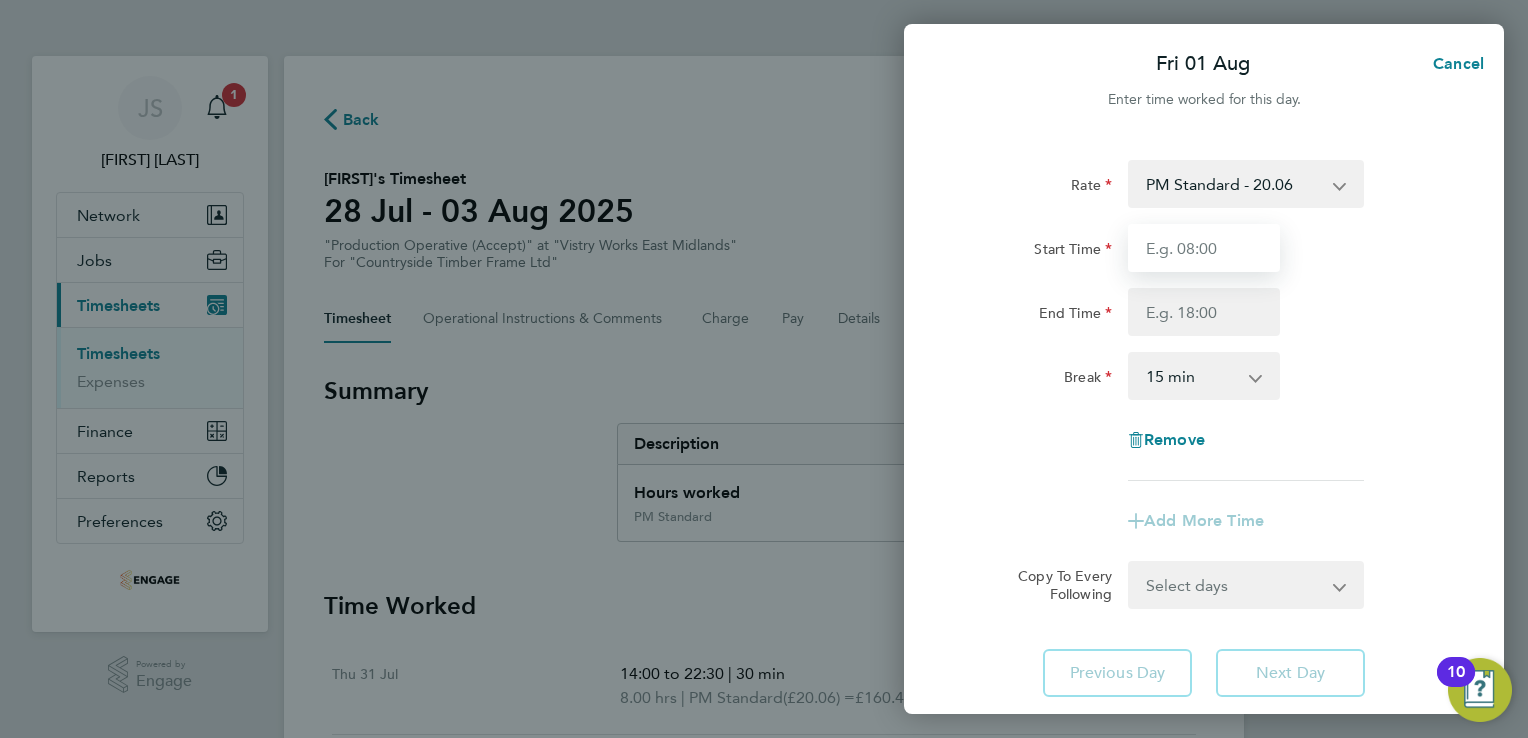 click on "Start Time" at bounding box center [1204, 248] 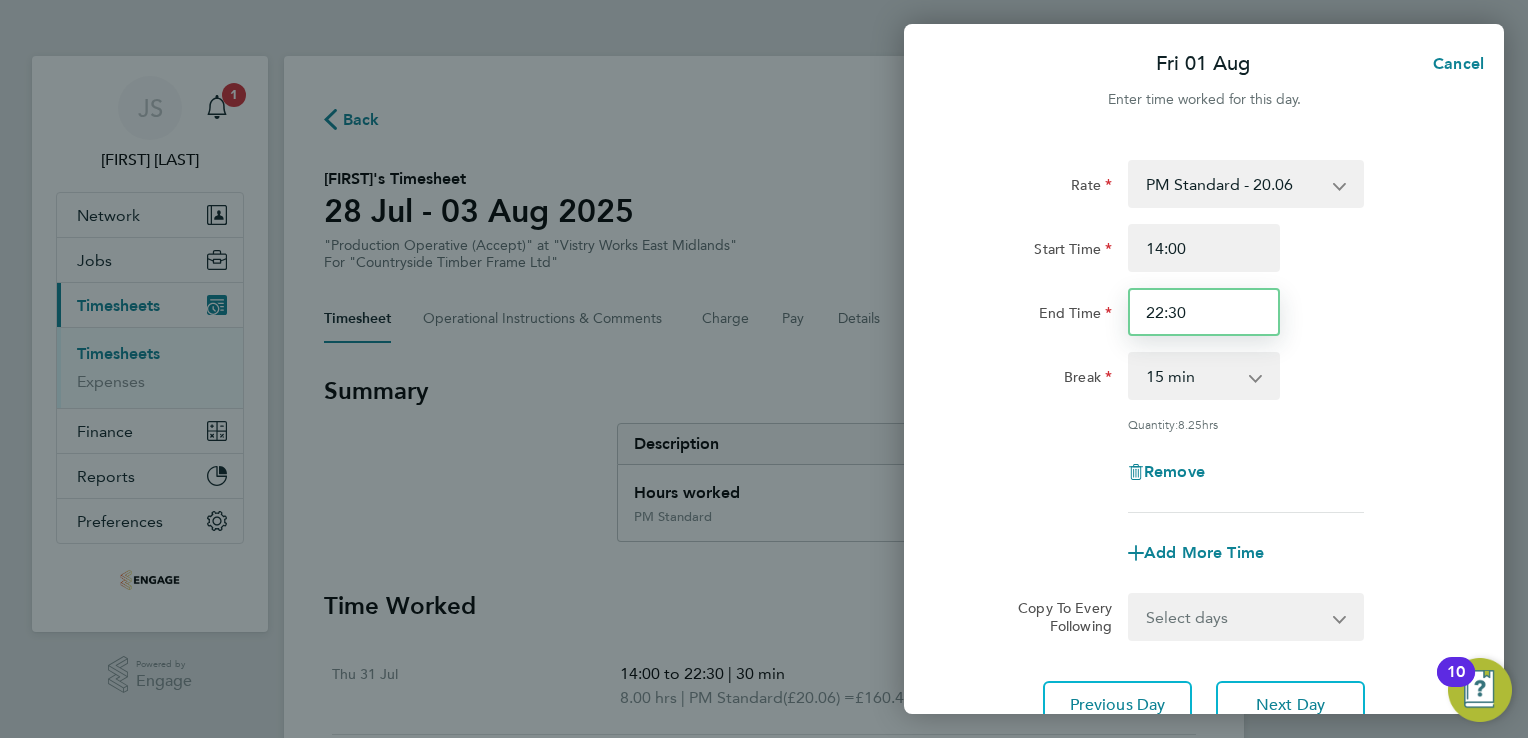 drag, startPoint x: 1203, startPoint y: 318, endPoint x: 1017, endPoint y: 291, distance: 187.94946 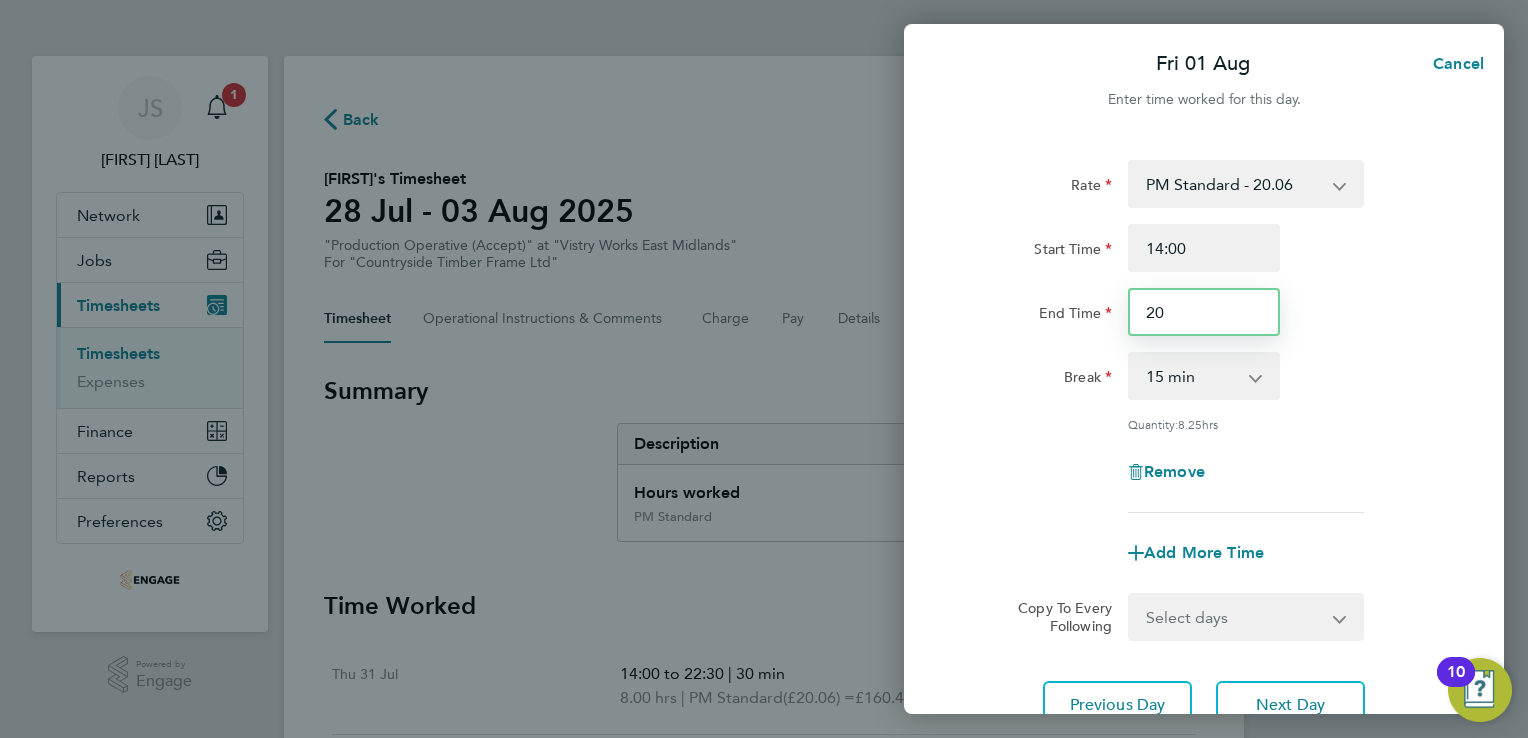 type on "20:00" 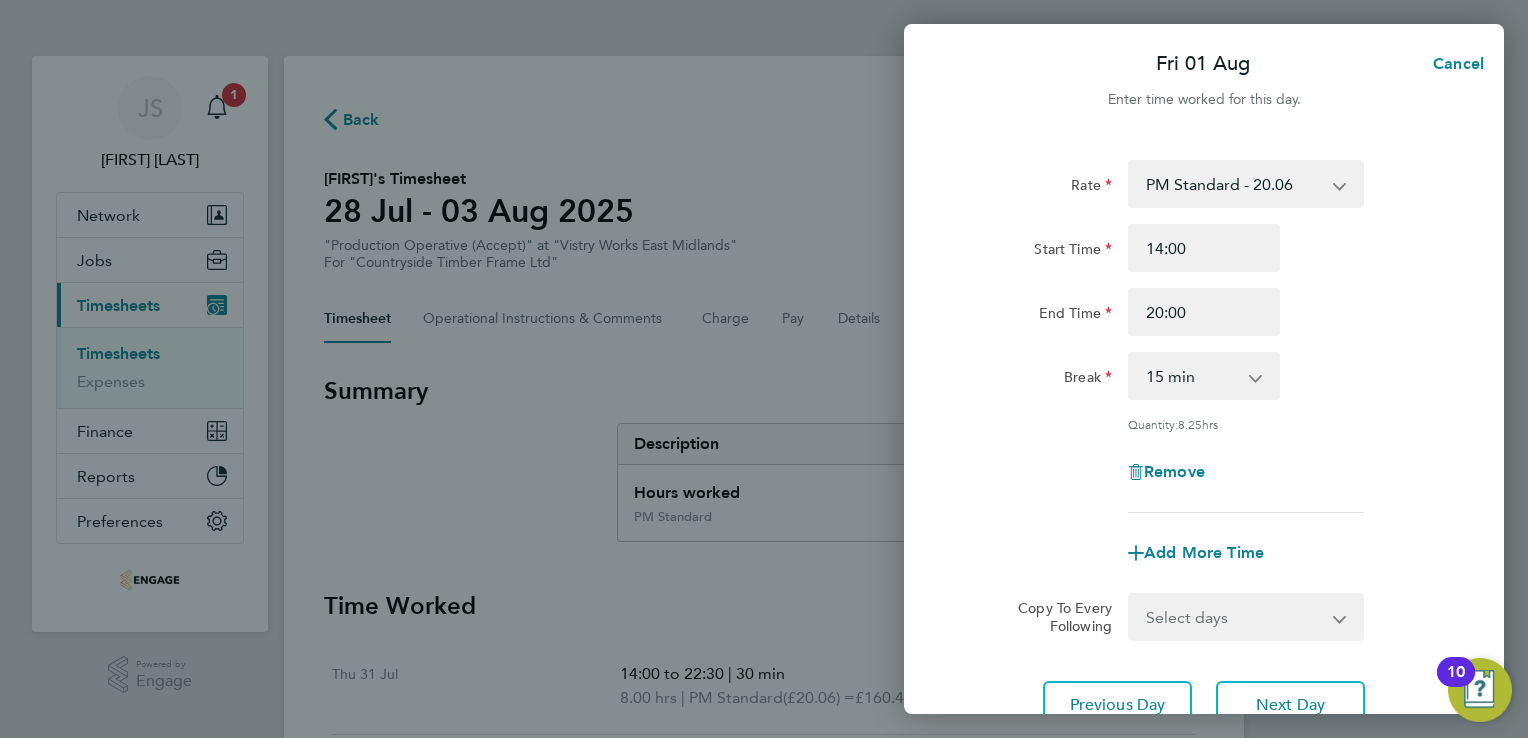 click on "0 min   15 min   30 min   45 min   60 min   75 min   90 min" at bounding box center (1192, 376) 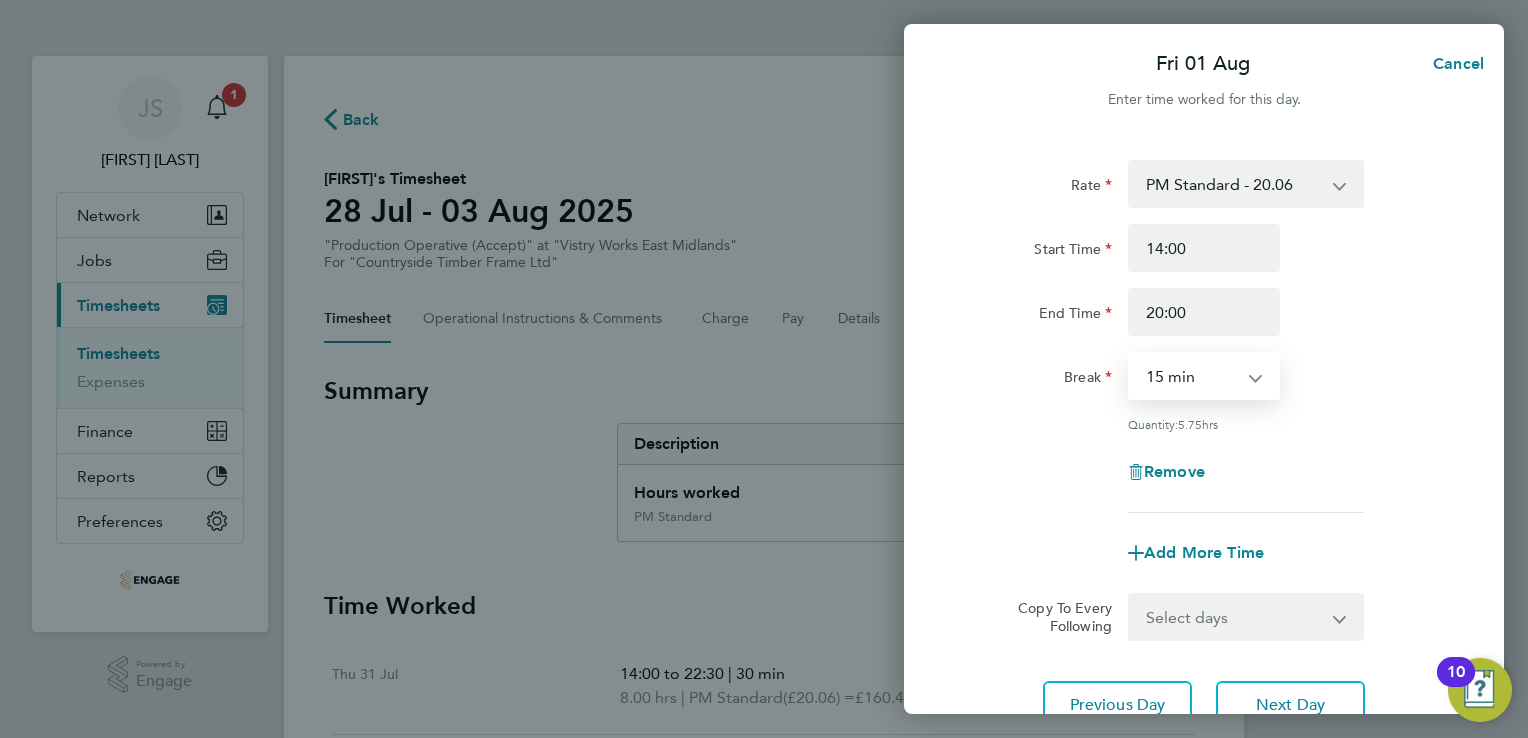 select on "30" 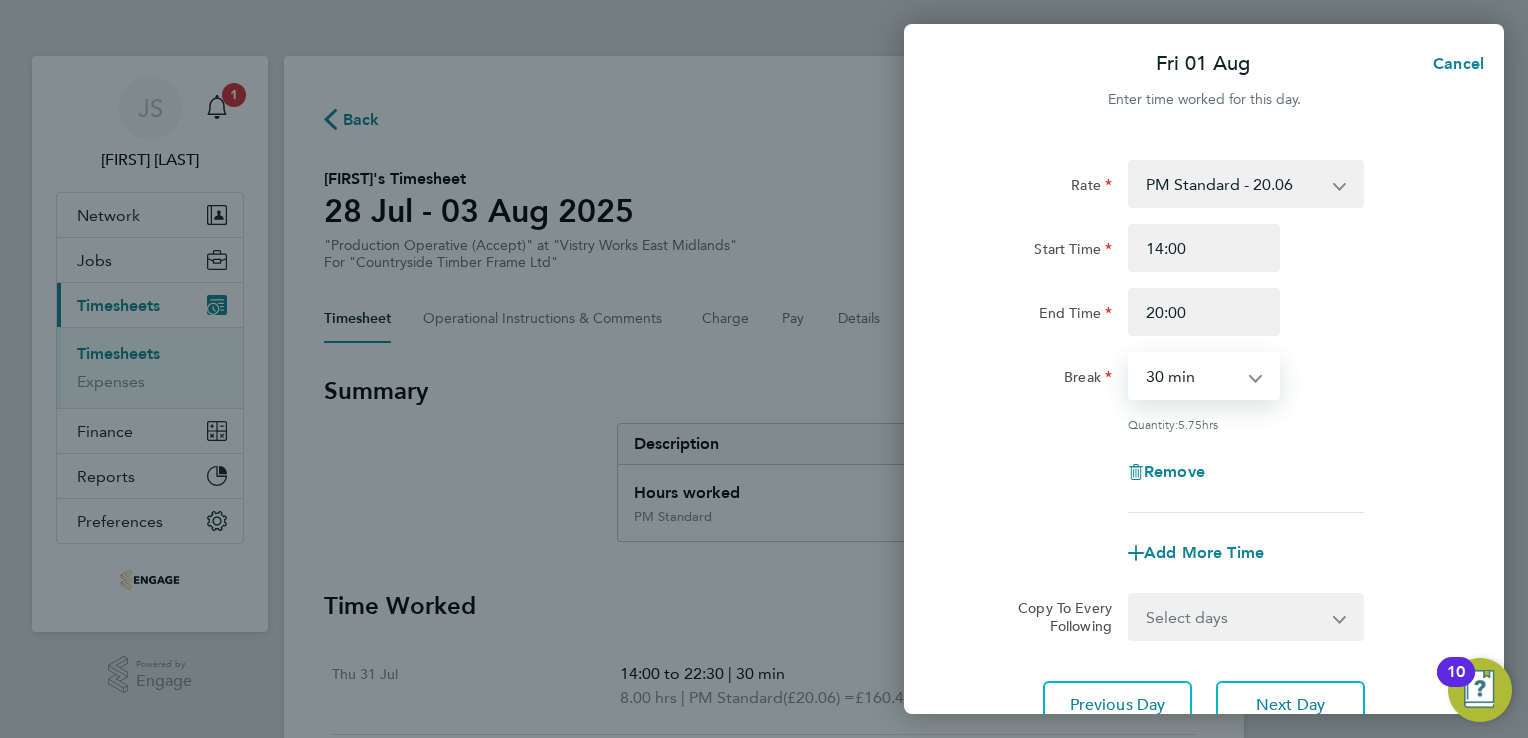 click on "0 min   15 min   30 min   45 min   60 min   75 min   90 min" at bounding box center [1192, 376] 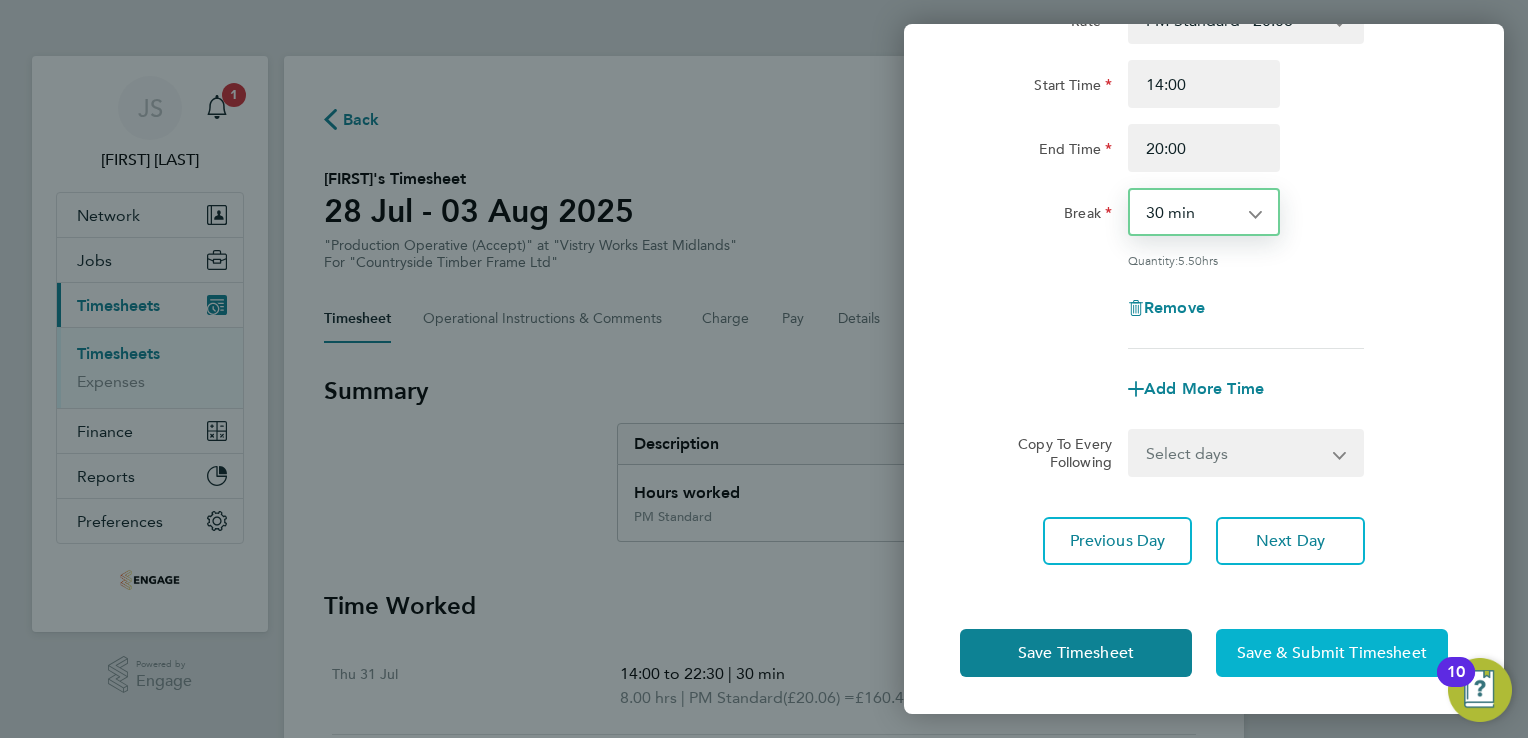 click on "Save & Submit Timesheet" 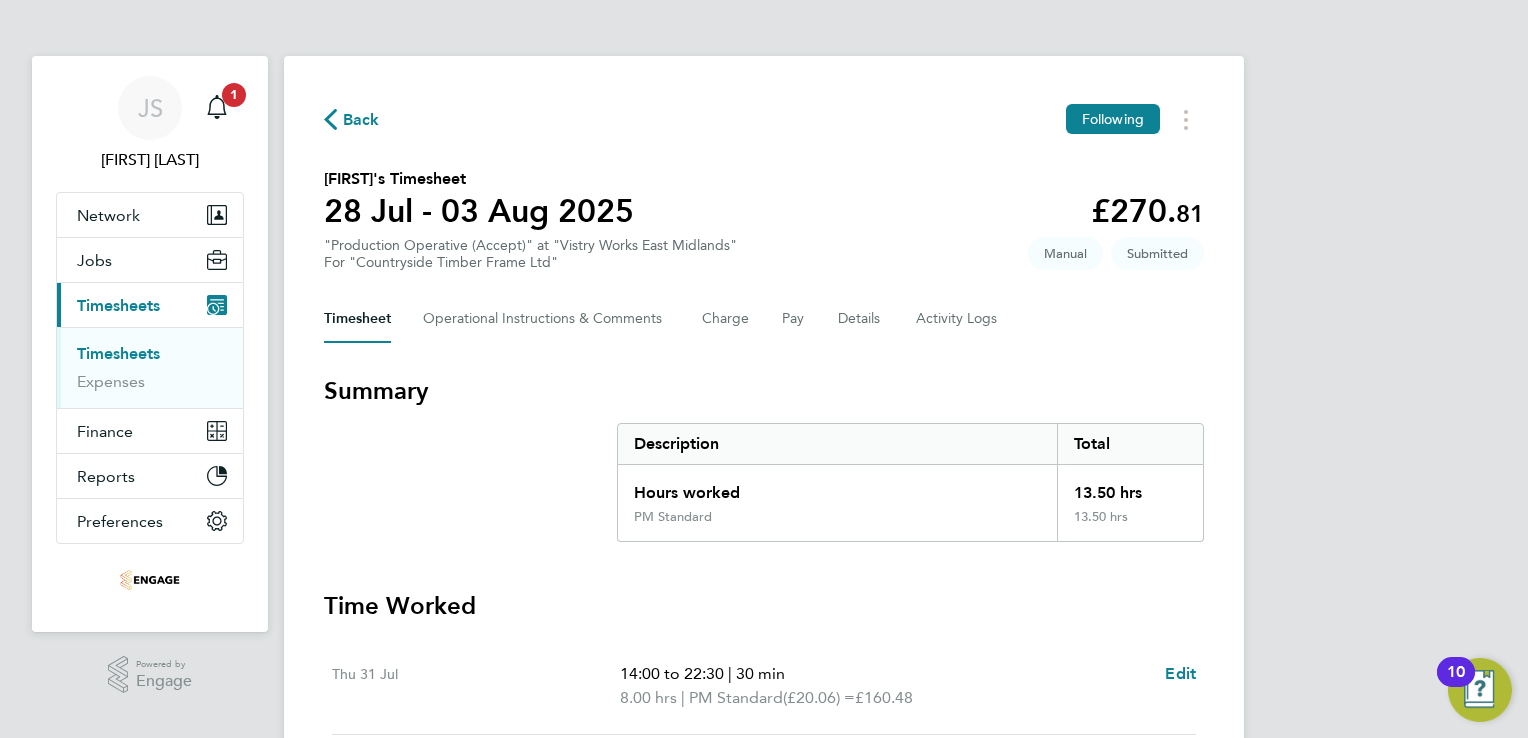 click on "Back" 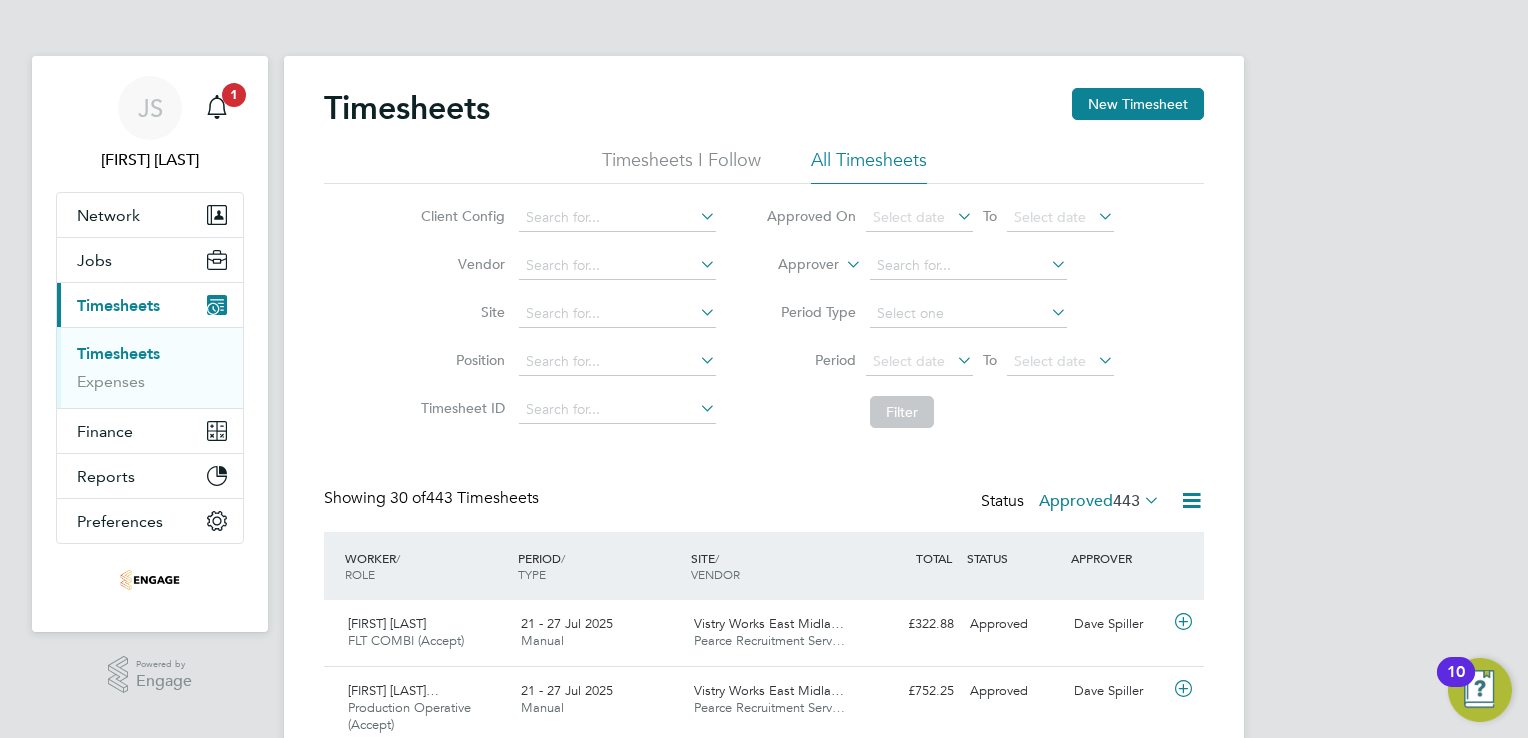 click on "Timesheets New Timesheet" 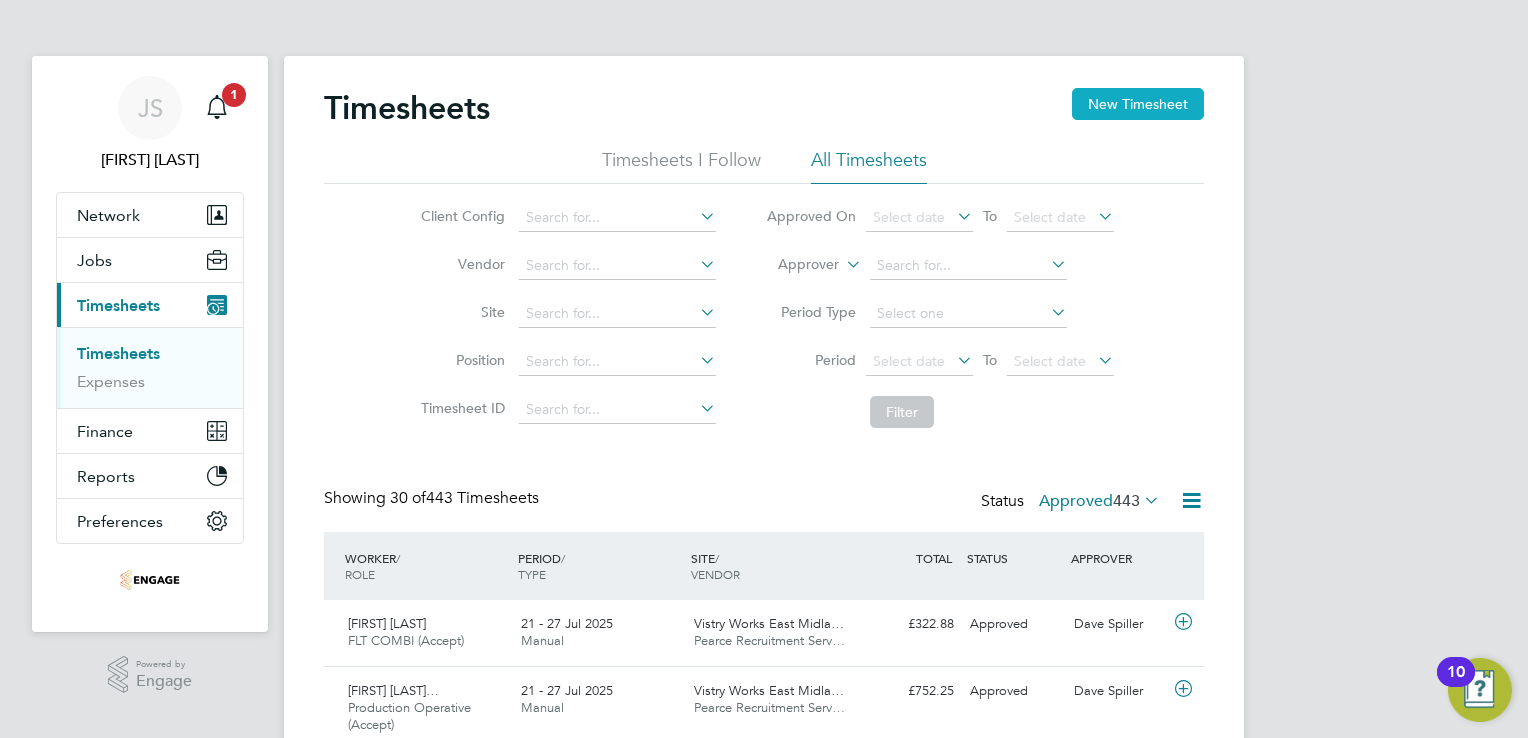 click on "New Timesheet" 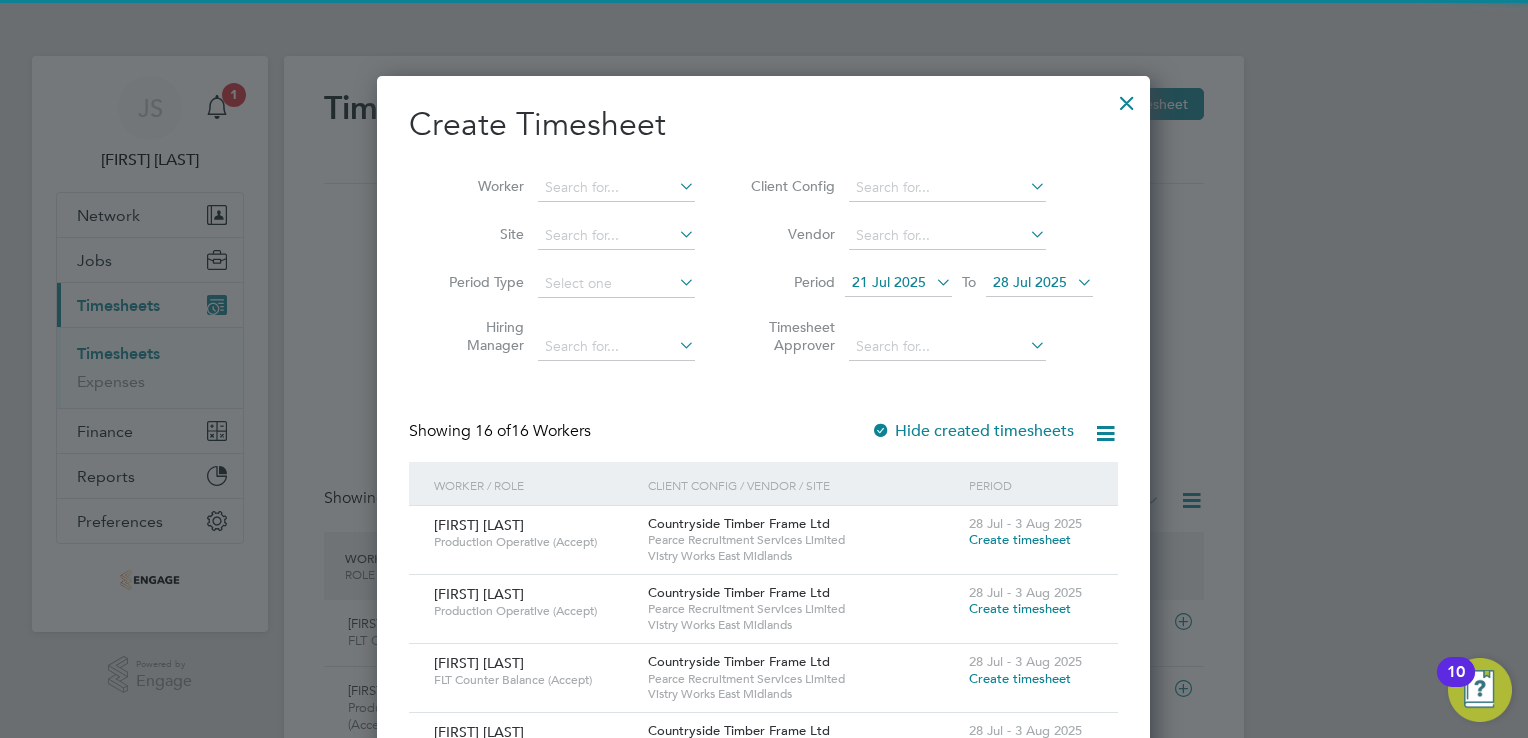 click on "21 Jul 2025" at bounding box center (898, 283) 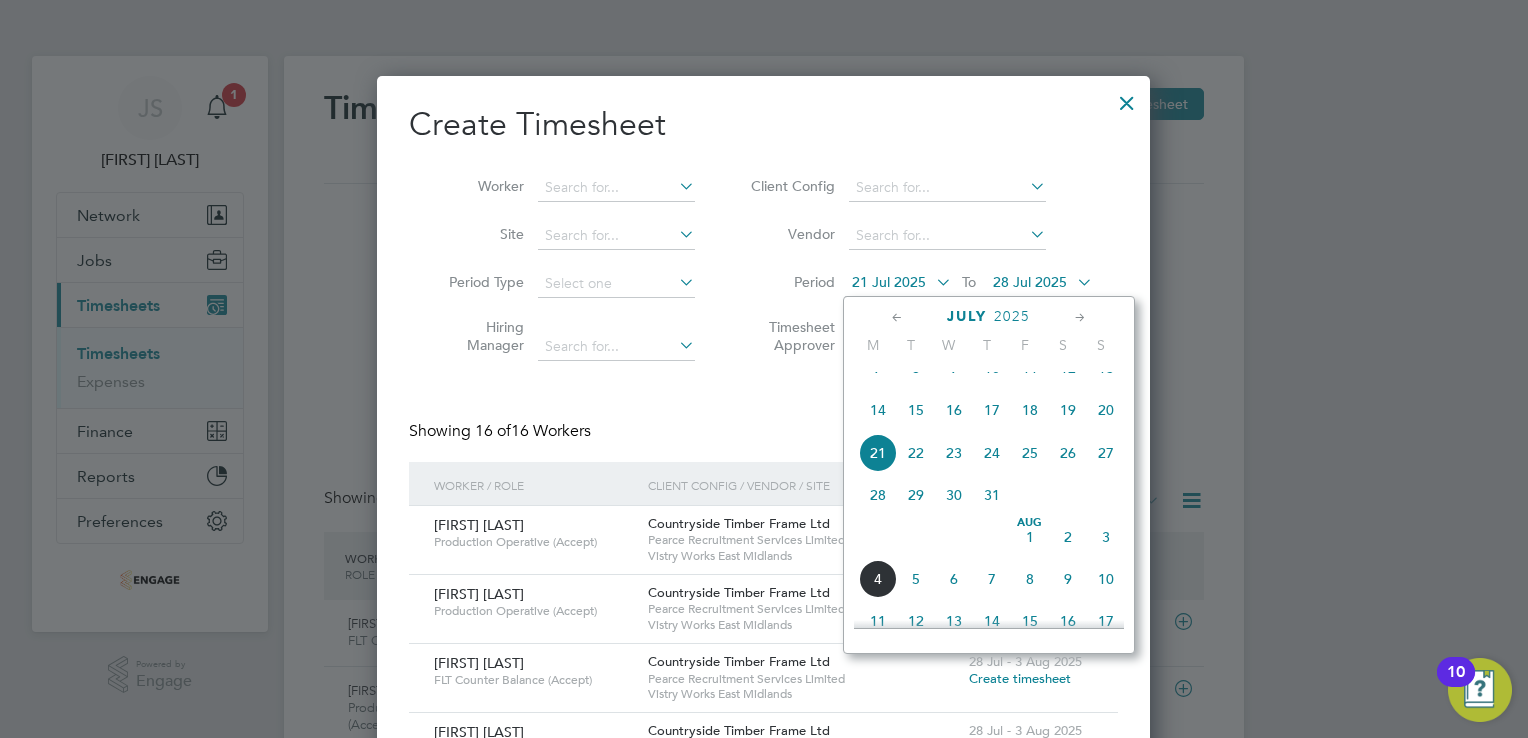 click on "28" 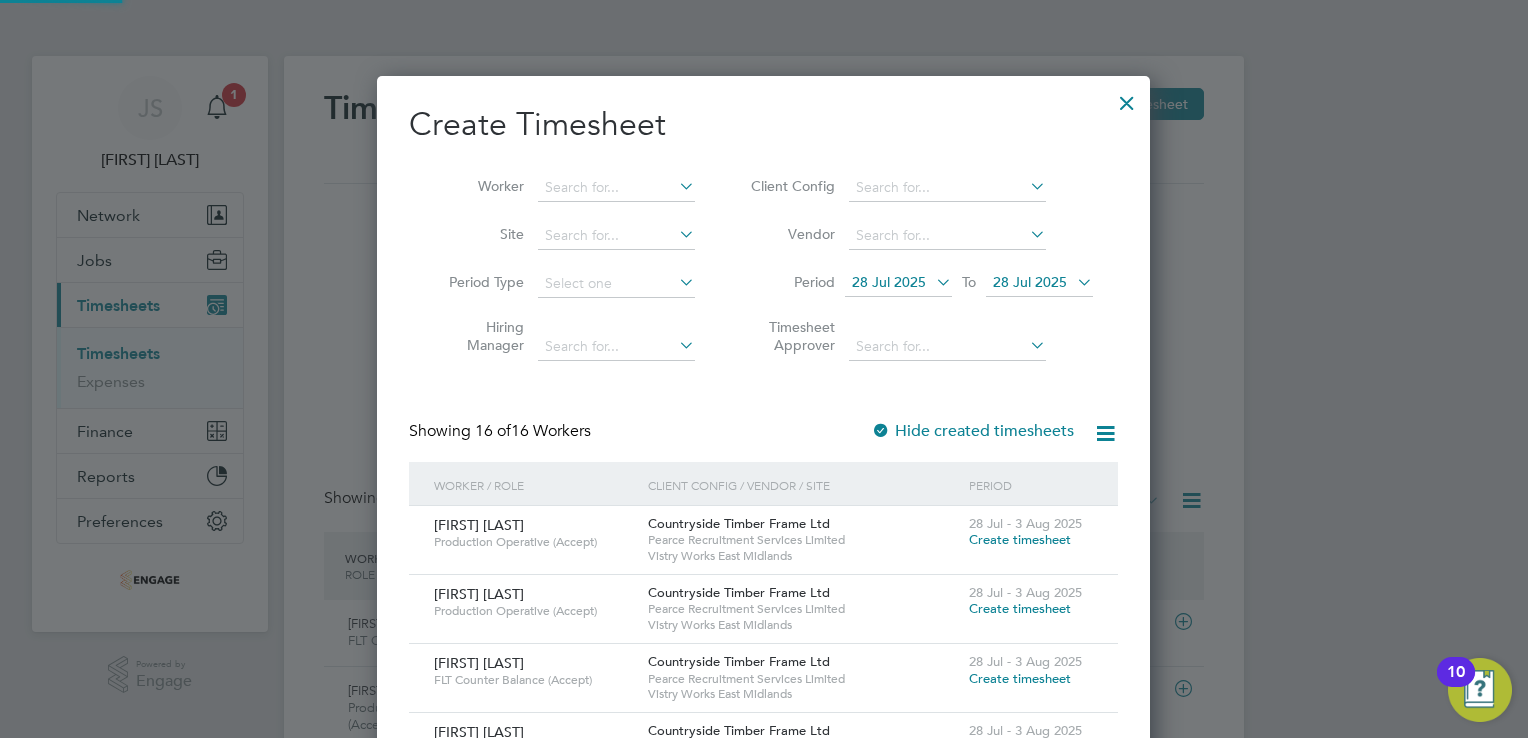 click on "28 Jul 2025" at bounding box center (1030, 282) 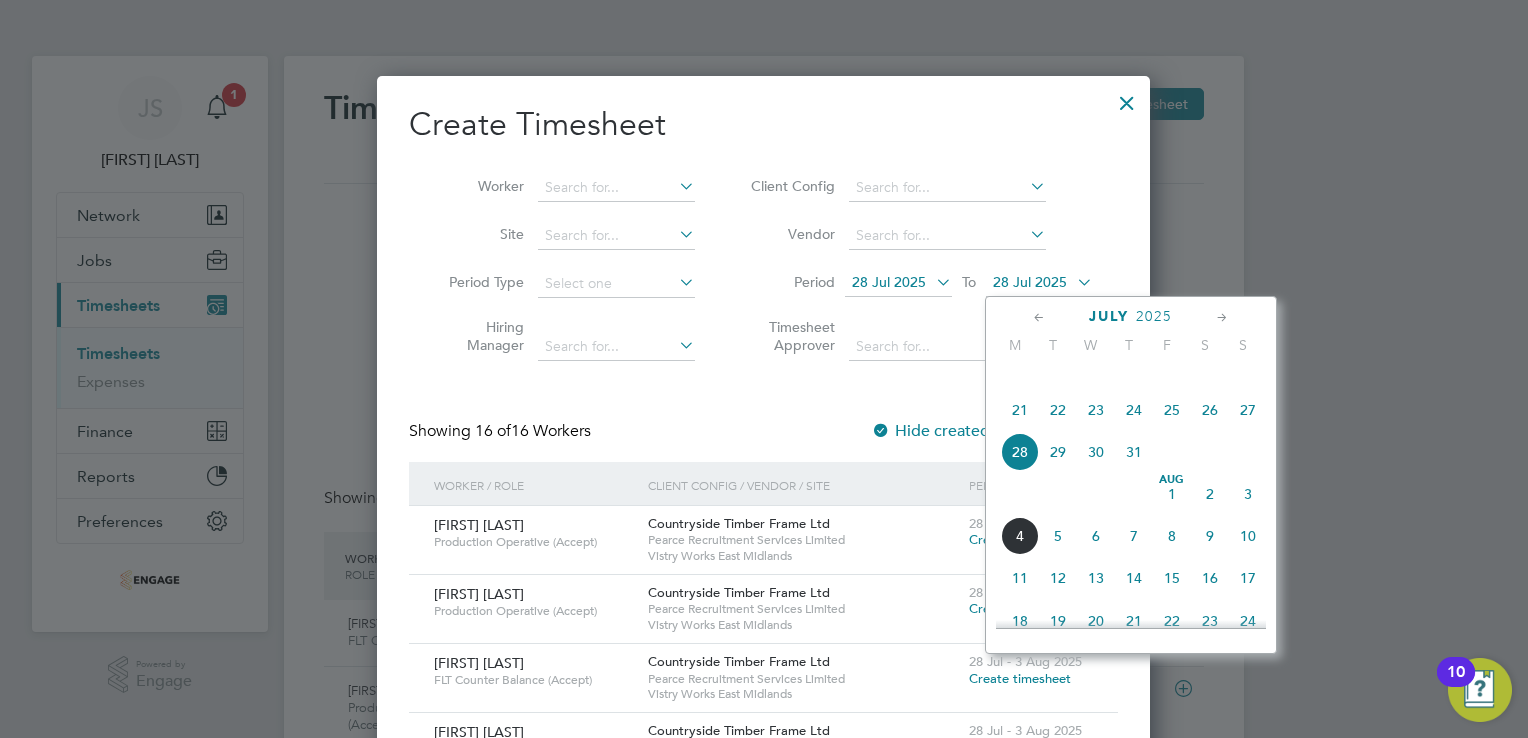 click on "3" 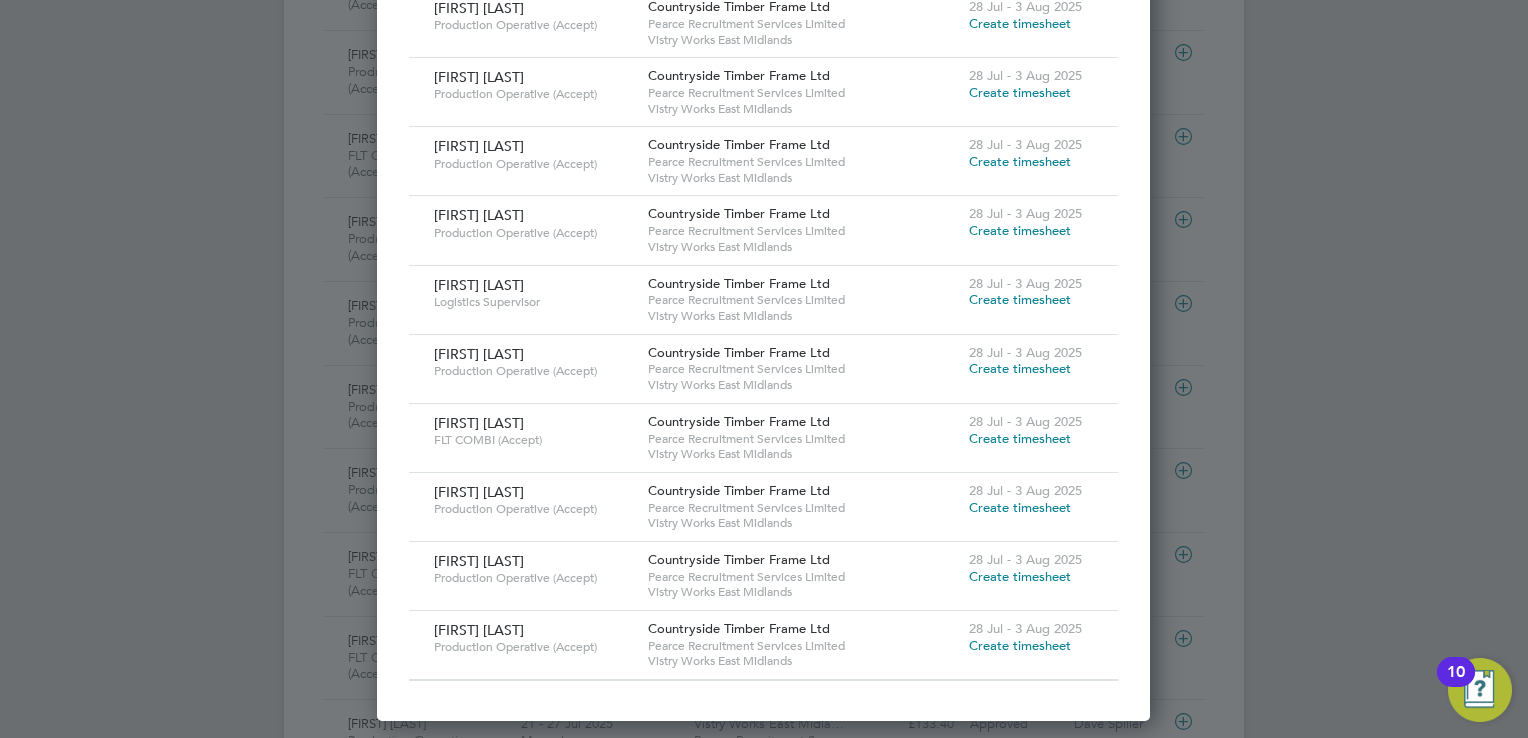 click on "Create timesheet" at bounding box center (1020, 645) 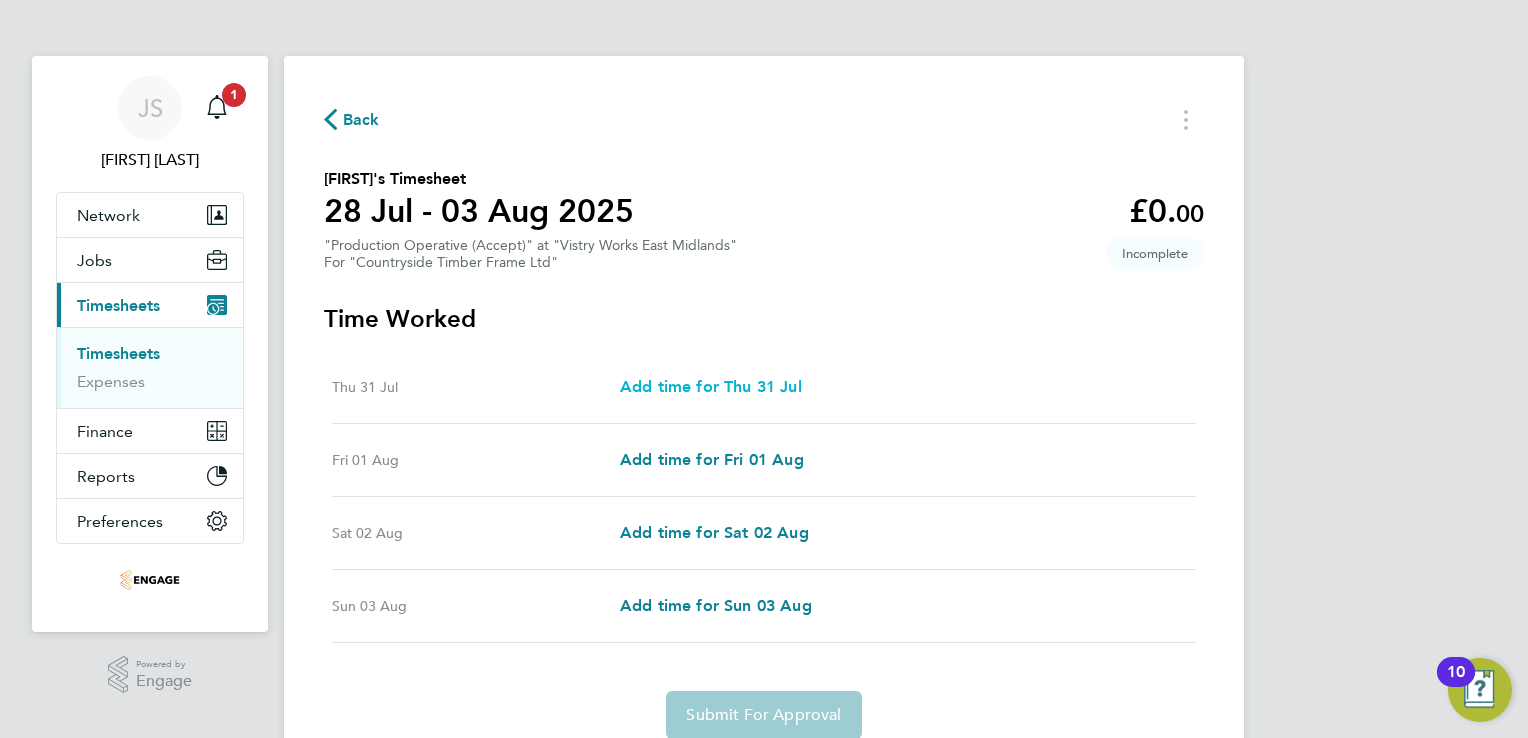 click on "Add time for Thu 31 Jul" at bounding box center [711, 386] 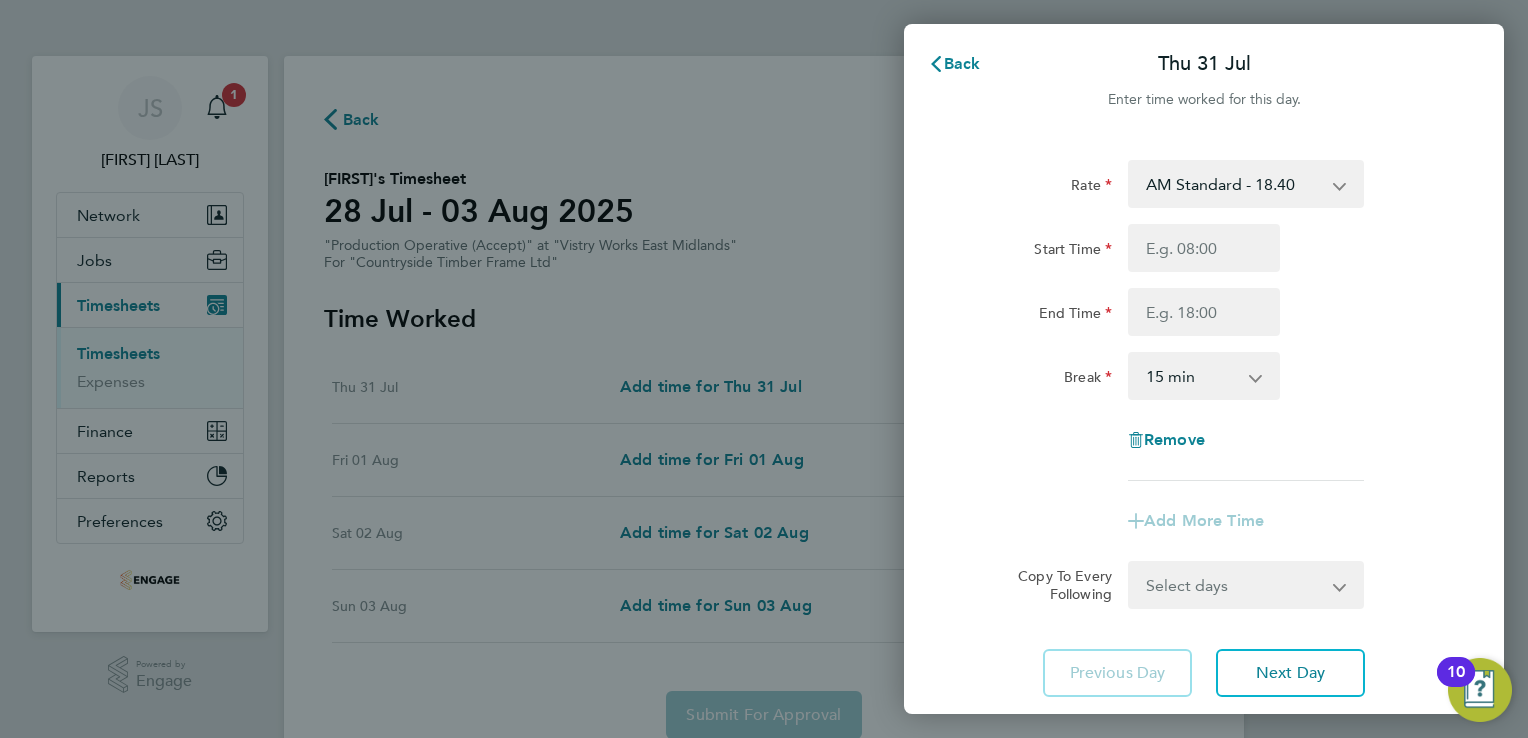 click on "AM Standard - 18.40   OT 1 - 27.60   PM OT 1 - 30.08   PM Standard - 20.06   OT2 - 36.80   PM OT2 - 40.11" at bounding box center (1234, 184) 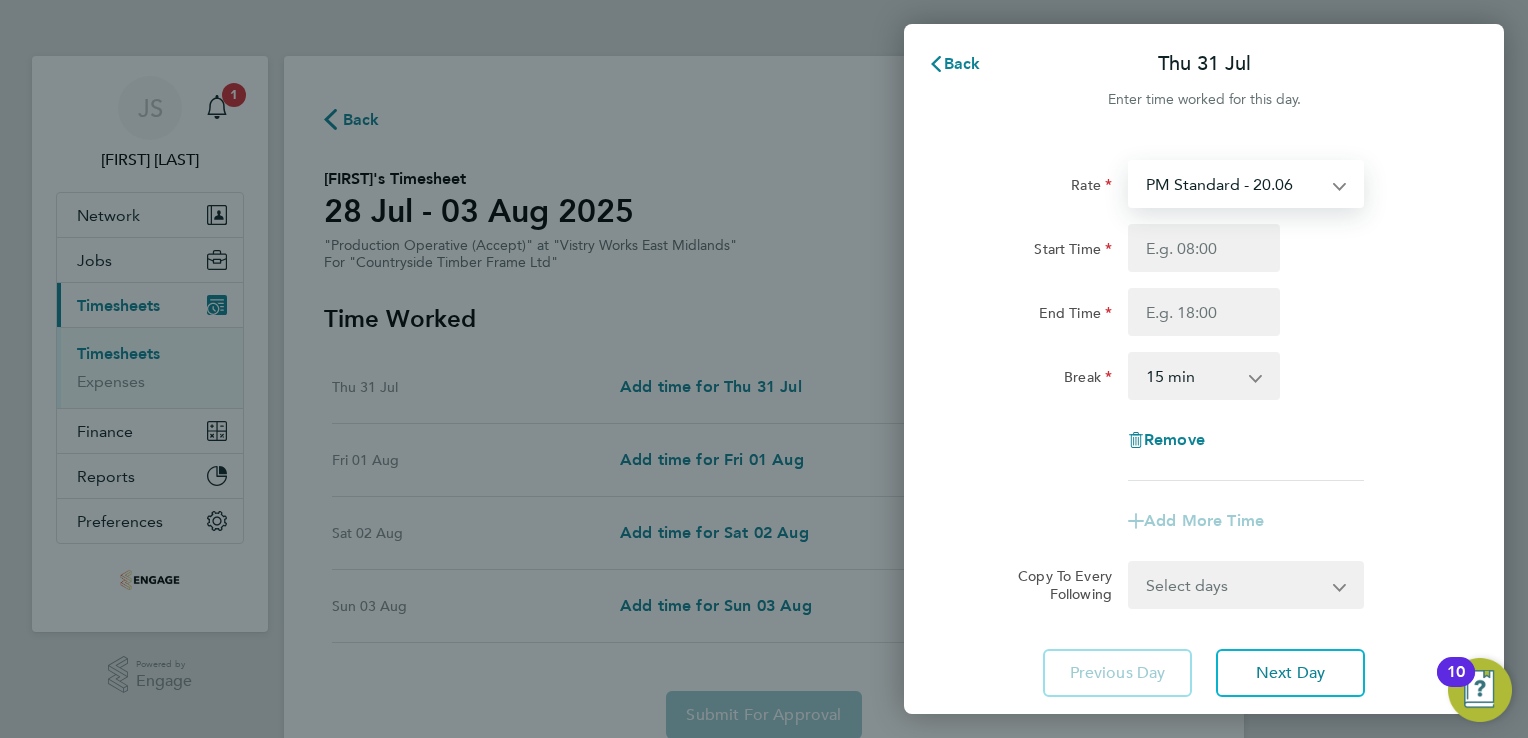 select on "15" 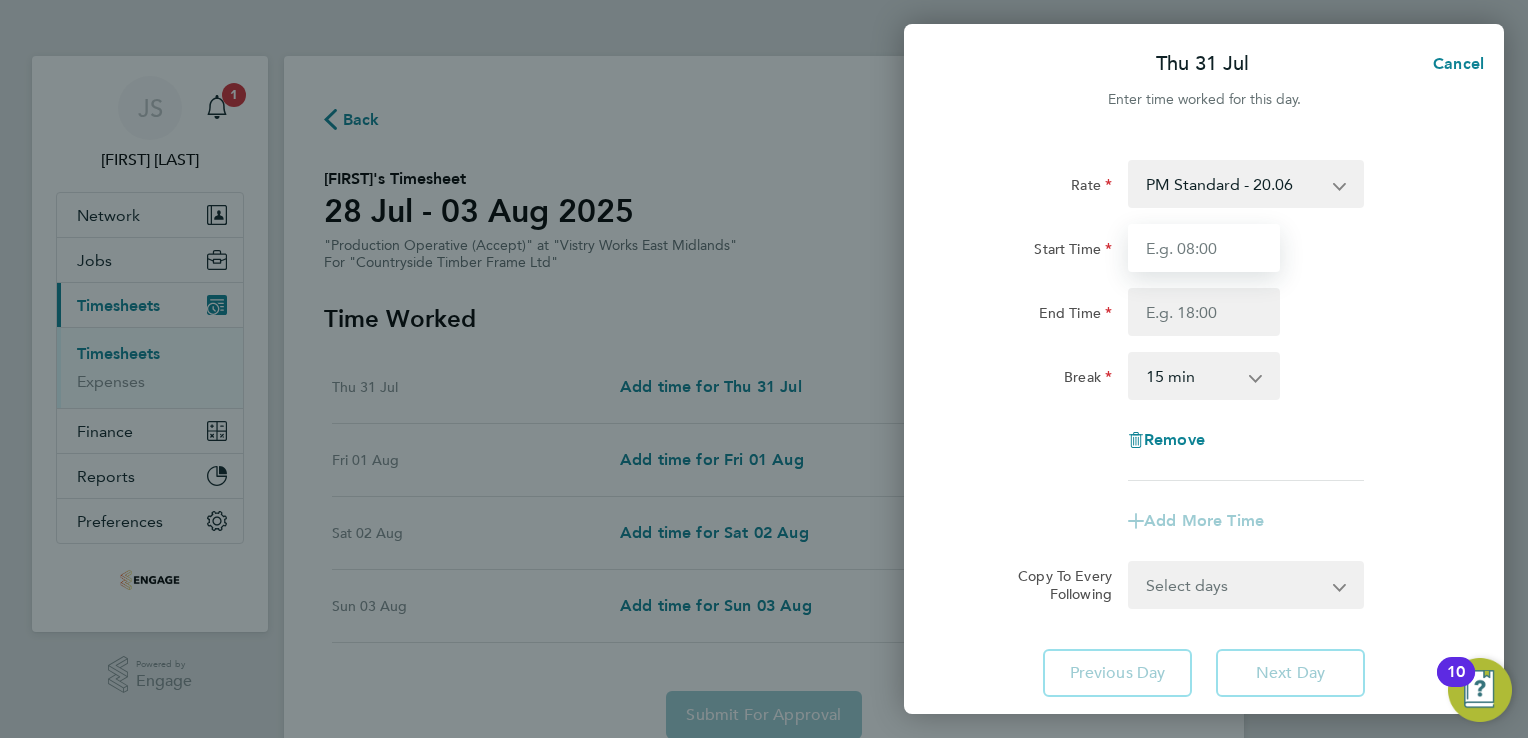 click on "Start Time" at bounding box center [1204, 248] 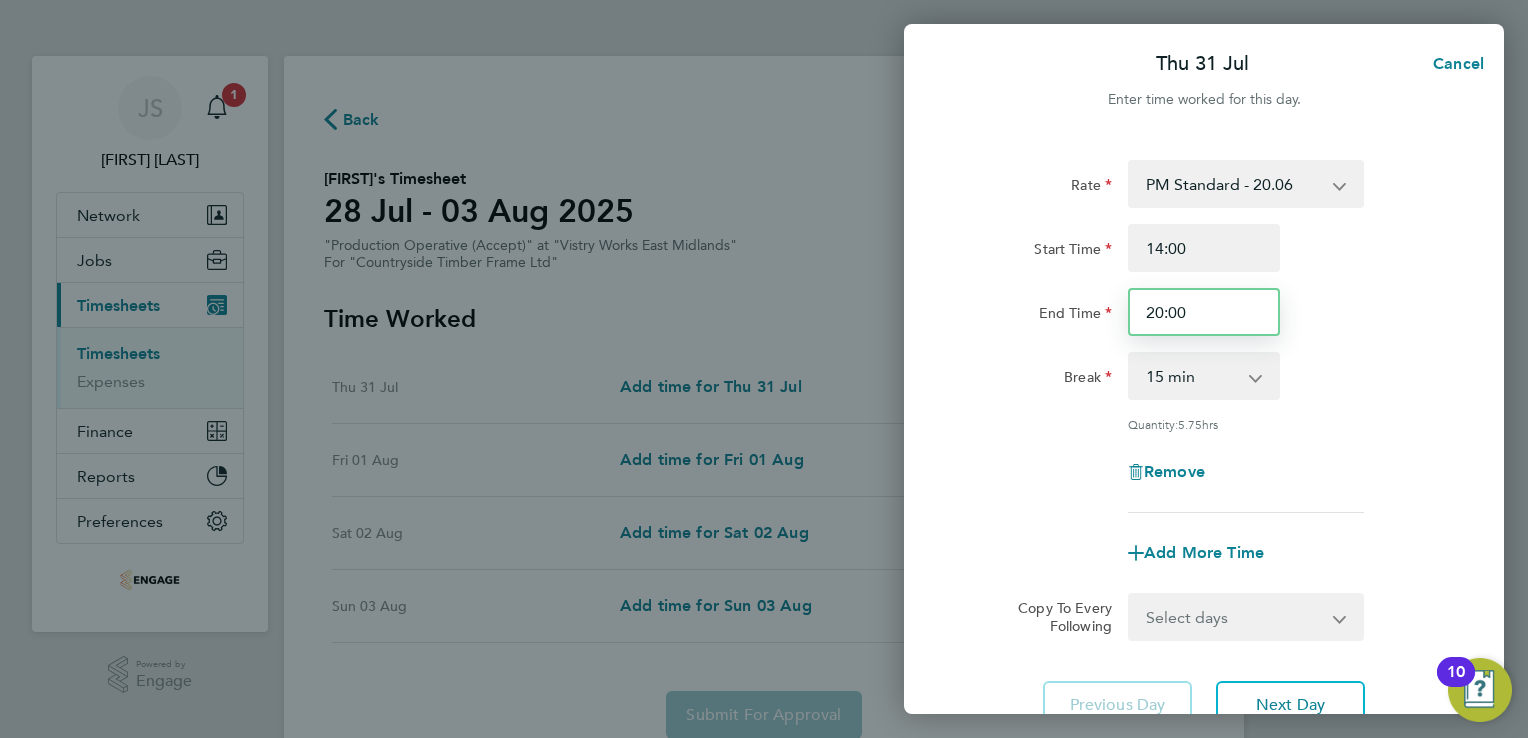 drag, startPoint x: 1208, startPoint y: 307, endPoint x: 1048, endPoint y: 299, distance: 160.19987 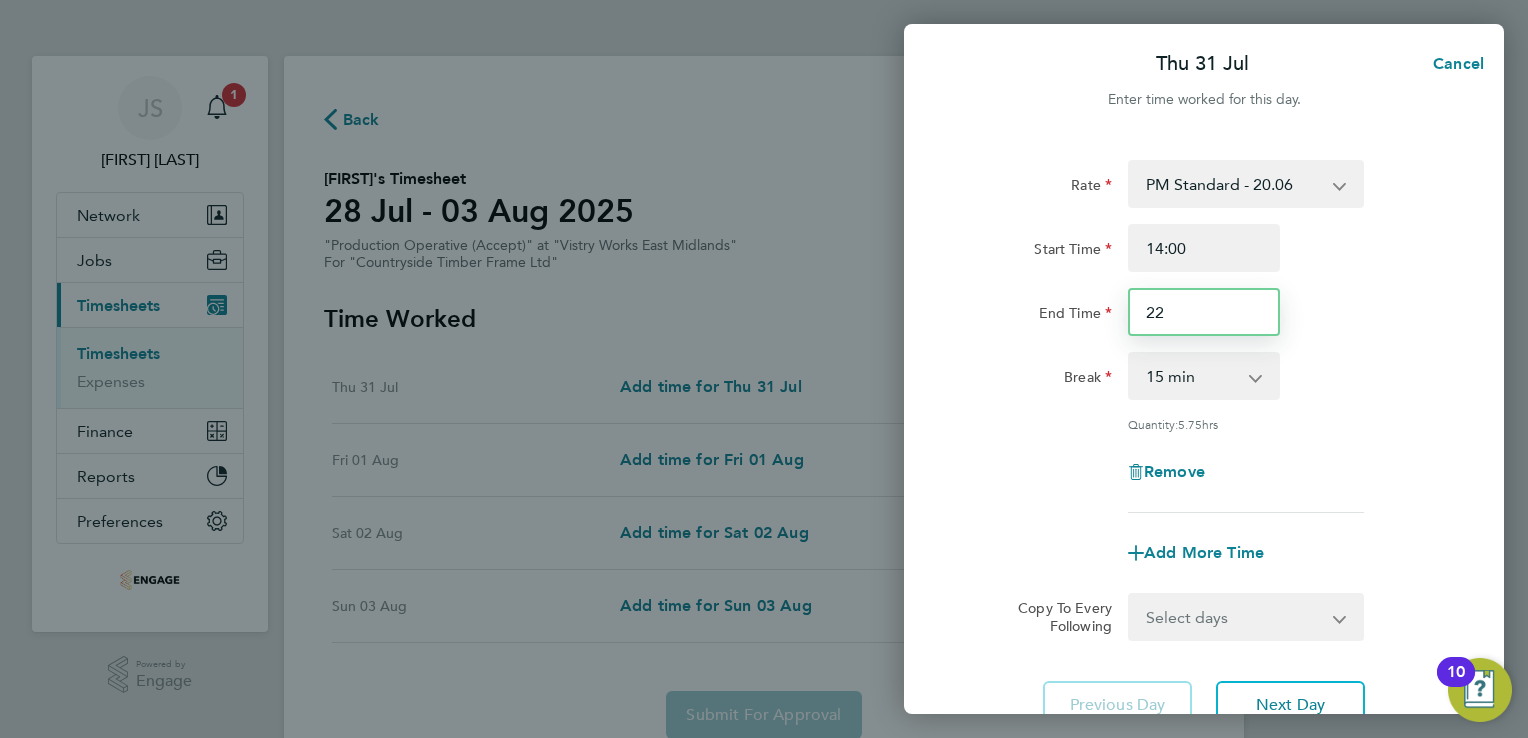 type on "22:30" 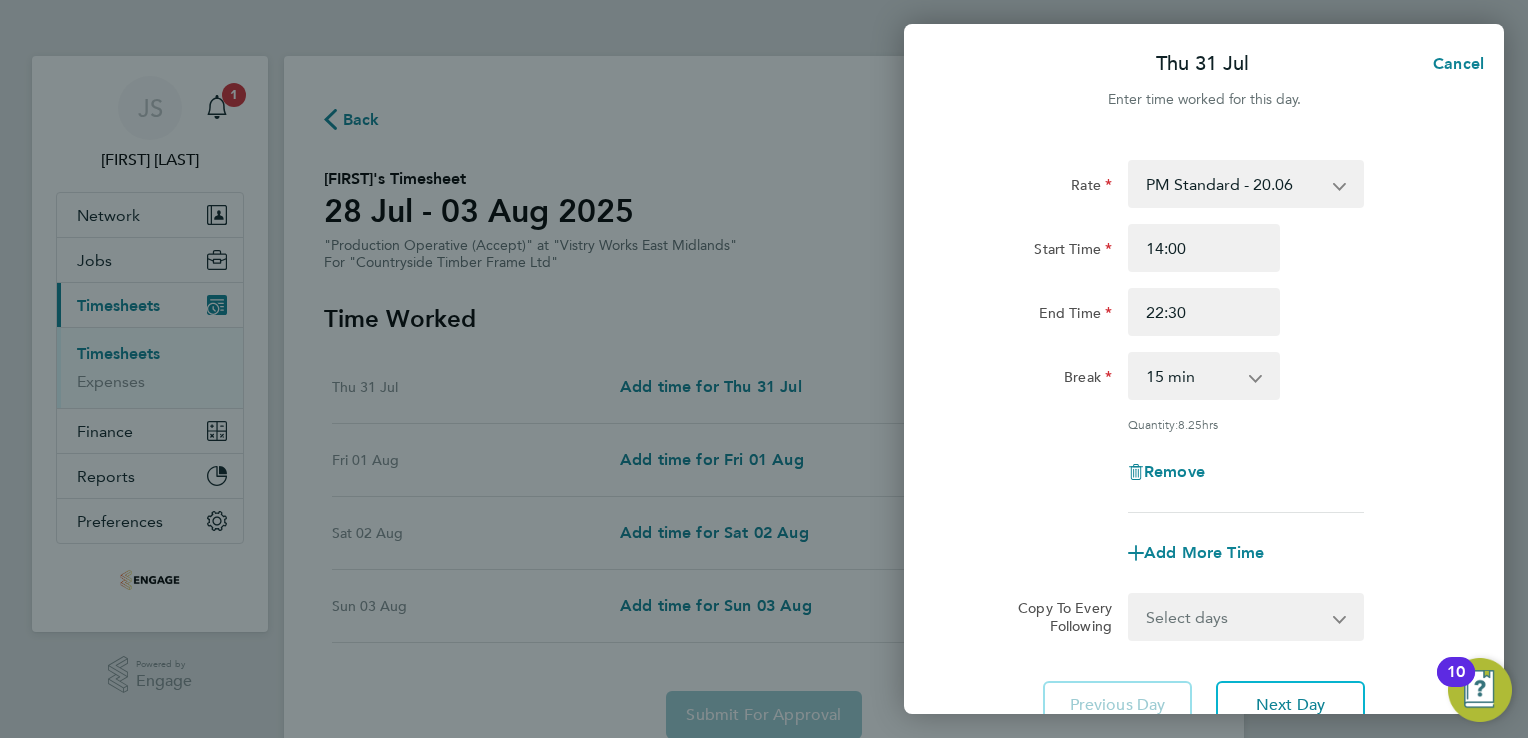click on "0 min   15 min   30 min   45 min   60 min   75 min   90 min" at bounding box center (1192, 376) 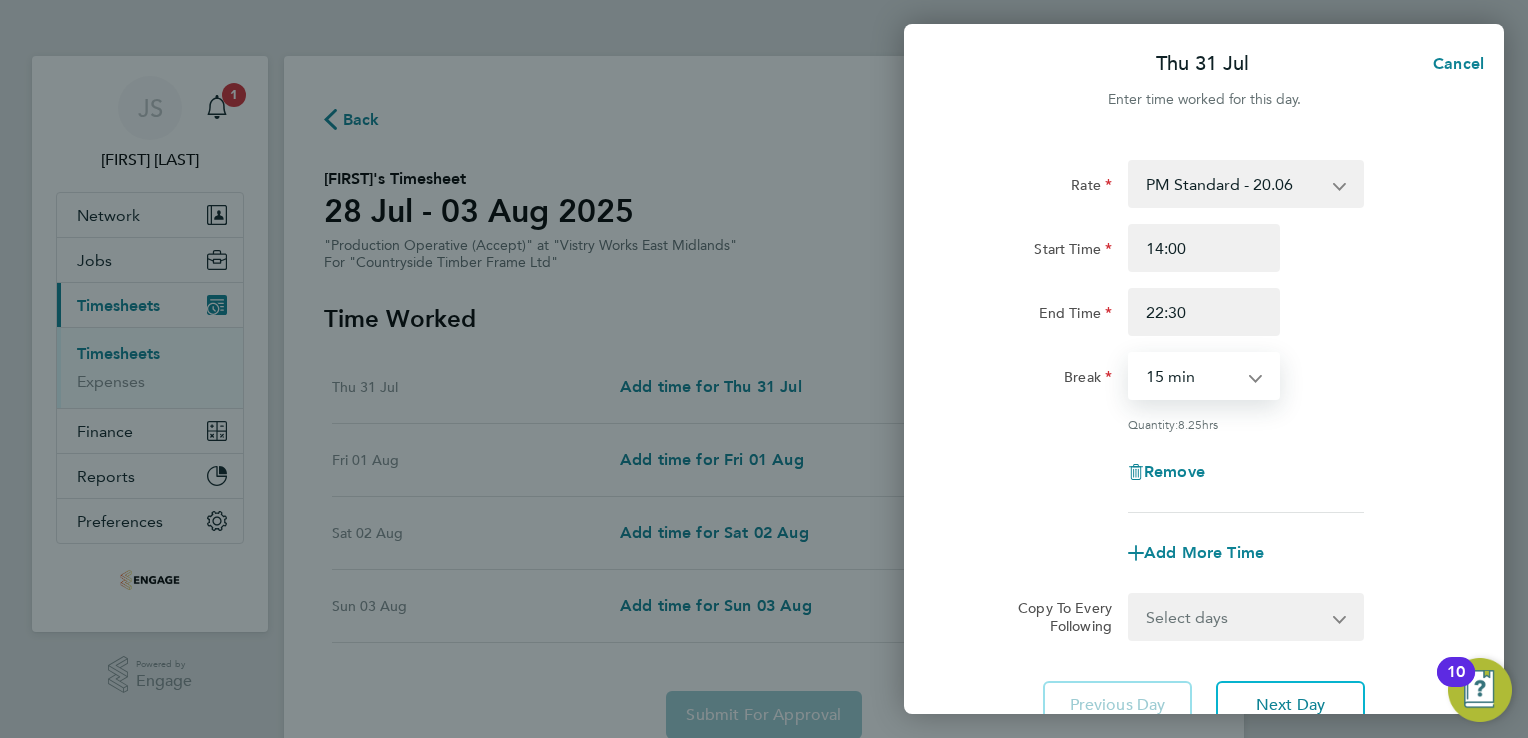 select on "30" 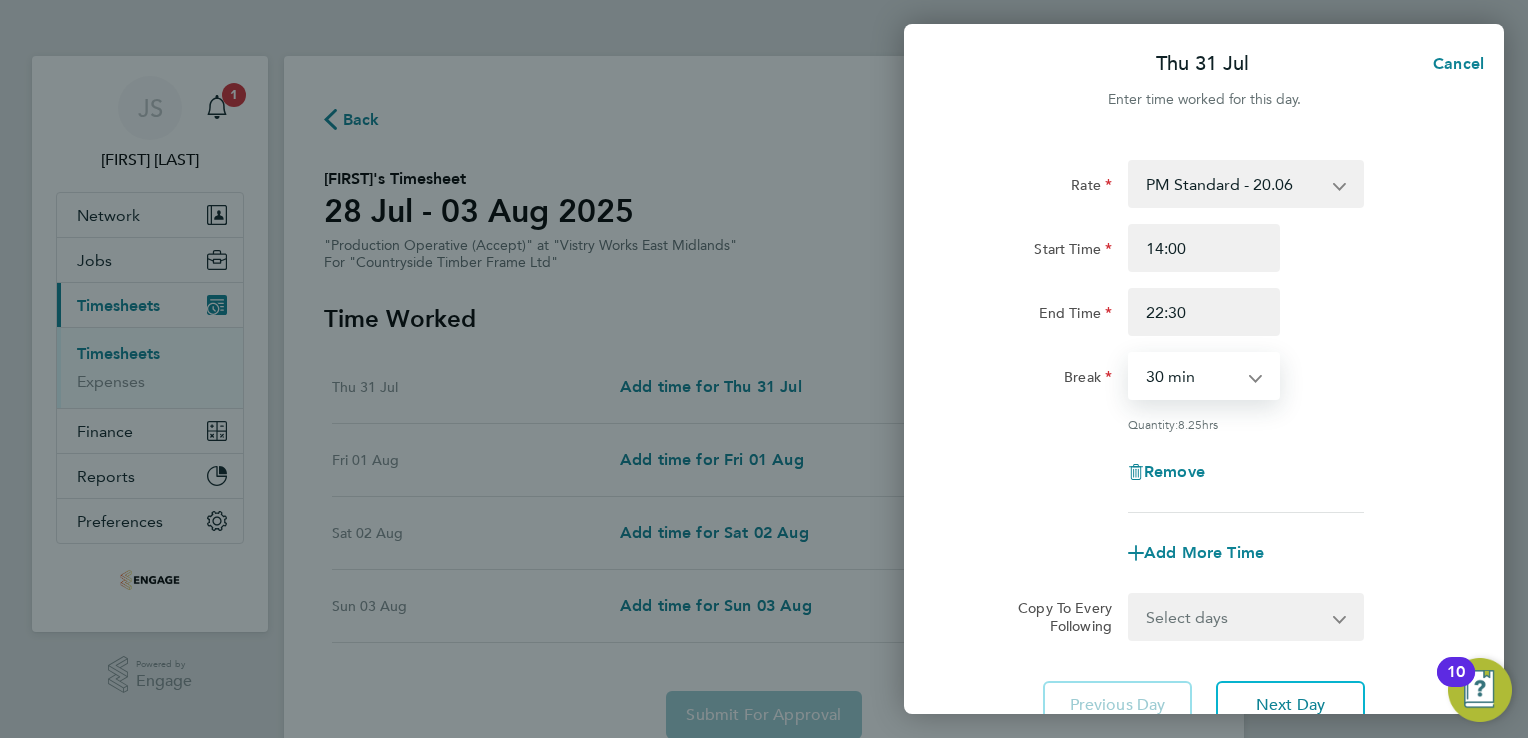 click on "0 min   15 min   30 min   45 min   60 min   75 min   90 min" at bounding box center [1192, 376] 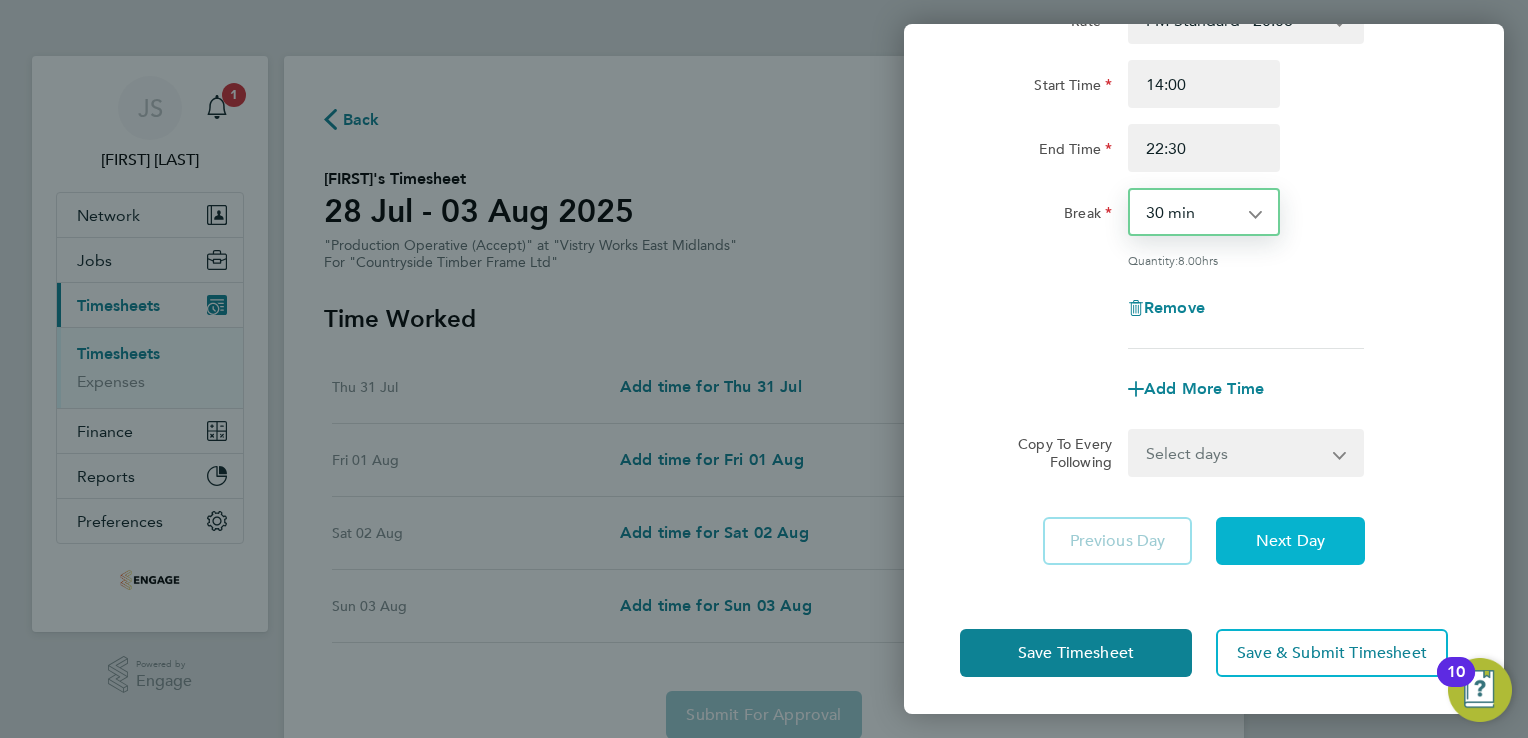 click on "Next Day" 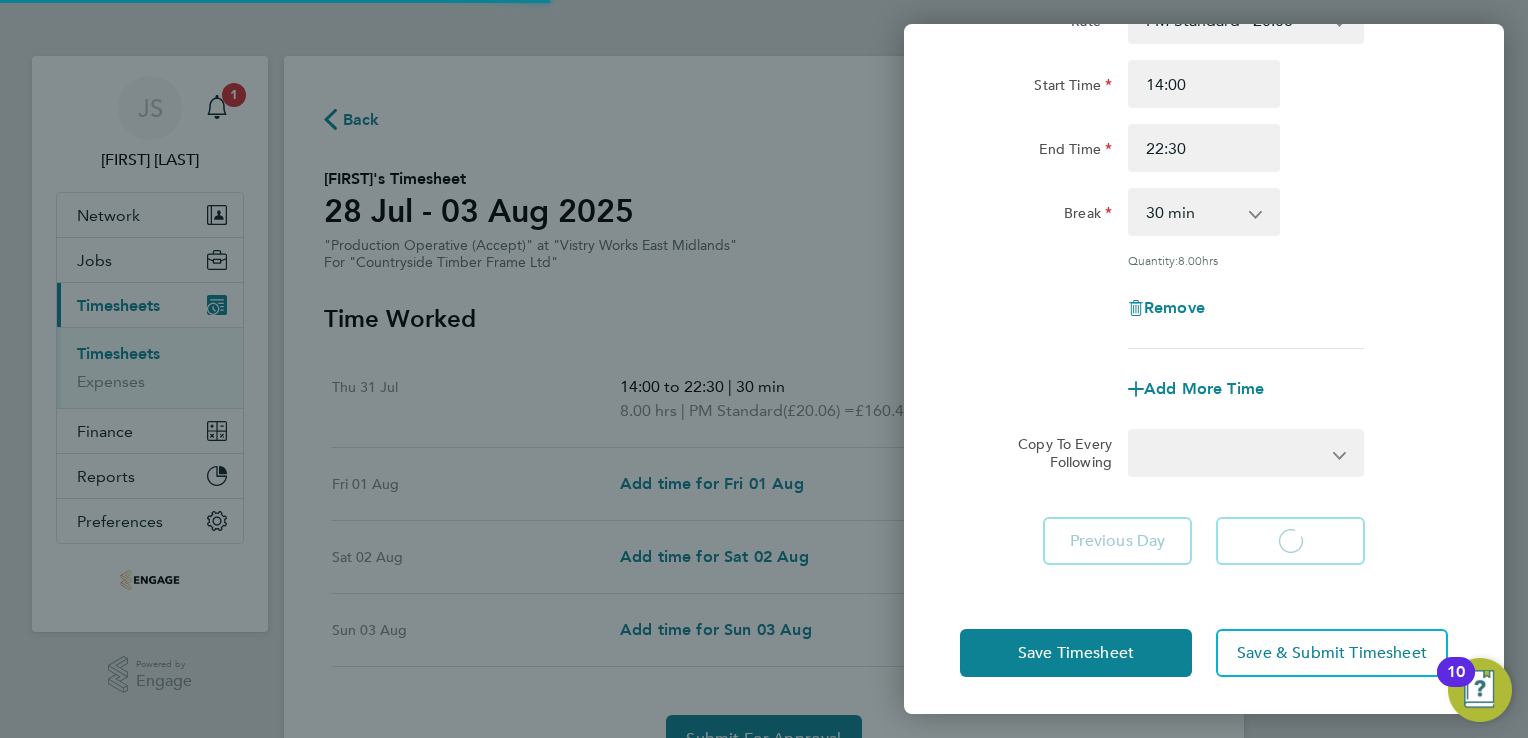 select on "15" 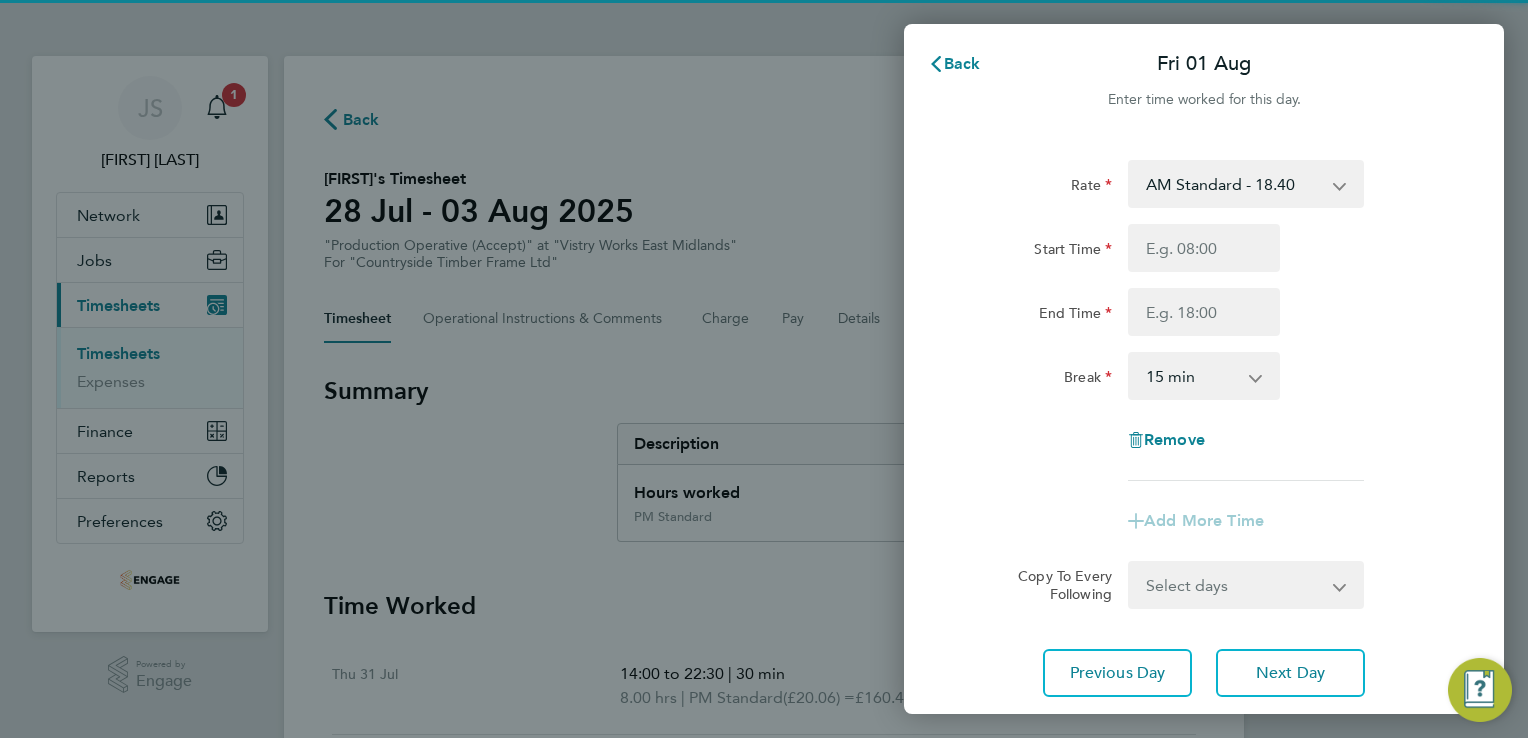 click on "AM Standard - 18.40   OT 1 - 27.60   PM OT 1 - 30.08   PM Standard - 20.06   OT2 - 36.80   PM OT2 - 40.11" at bounding box center (1234, 184) 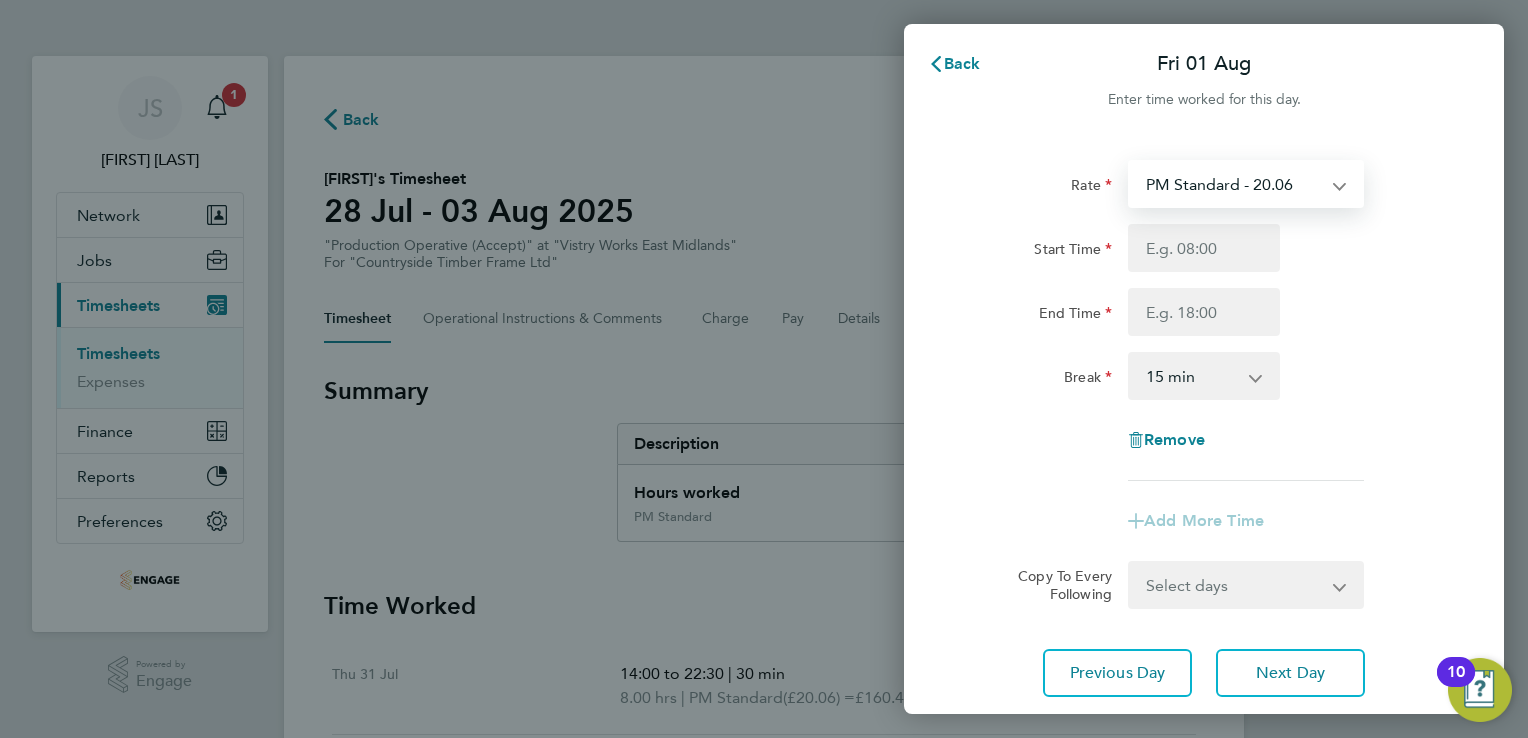 select on "15" 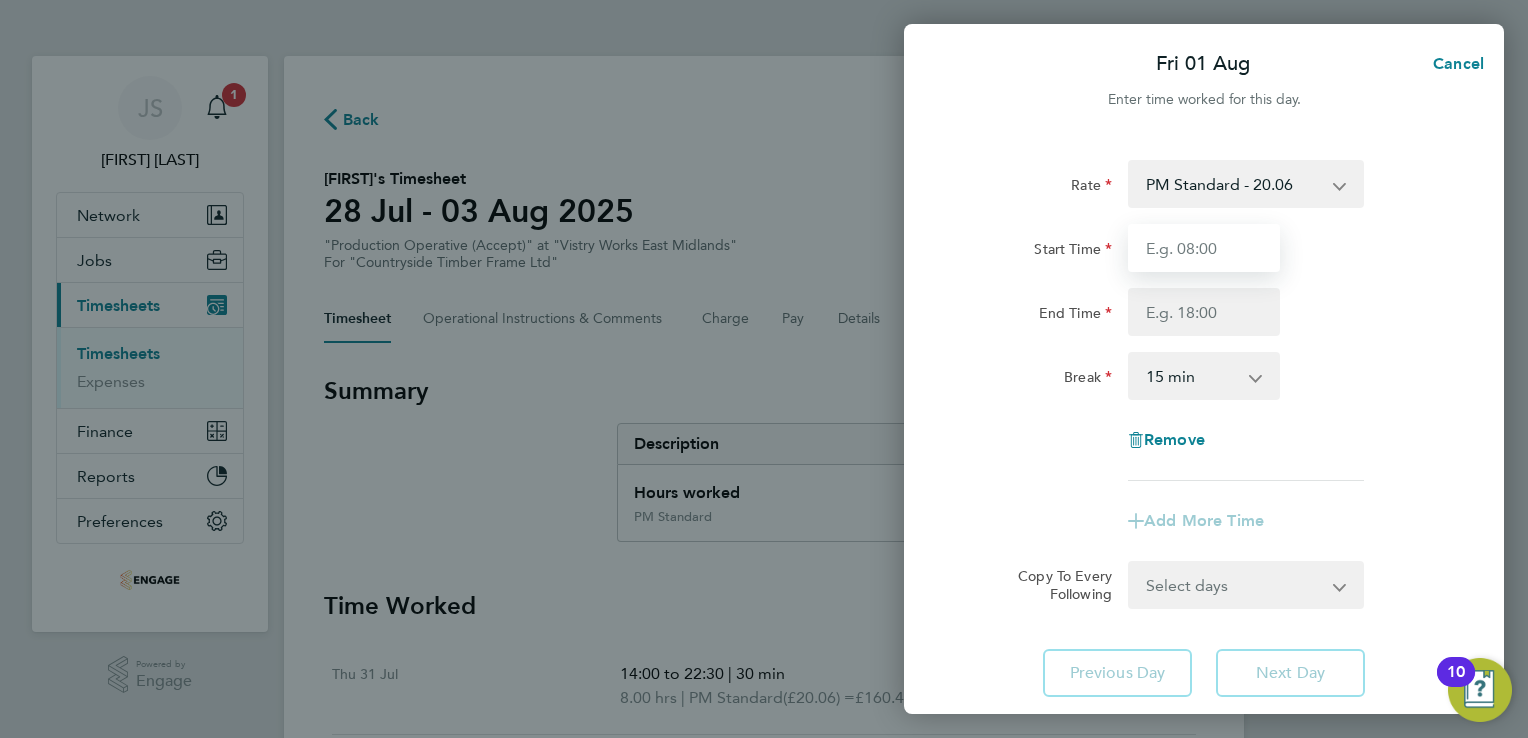 click on "Start Time" at bounding box center [1204, 248] 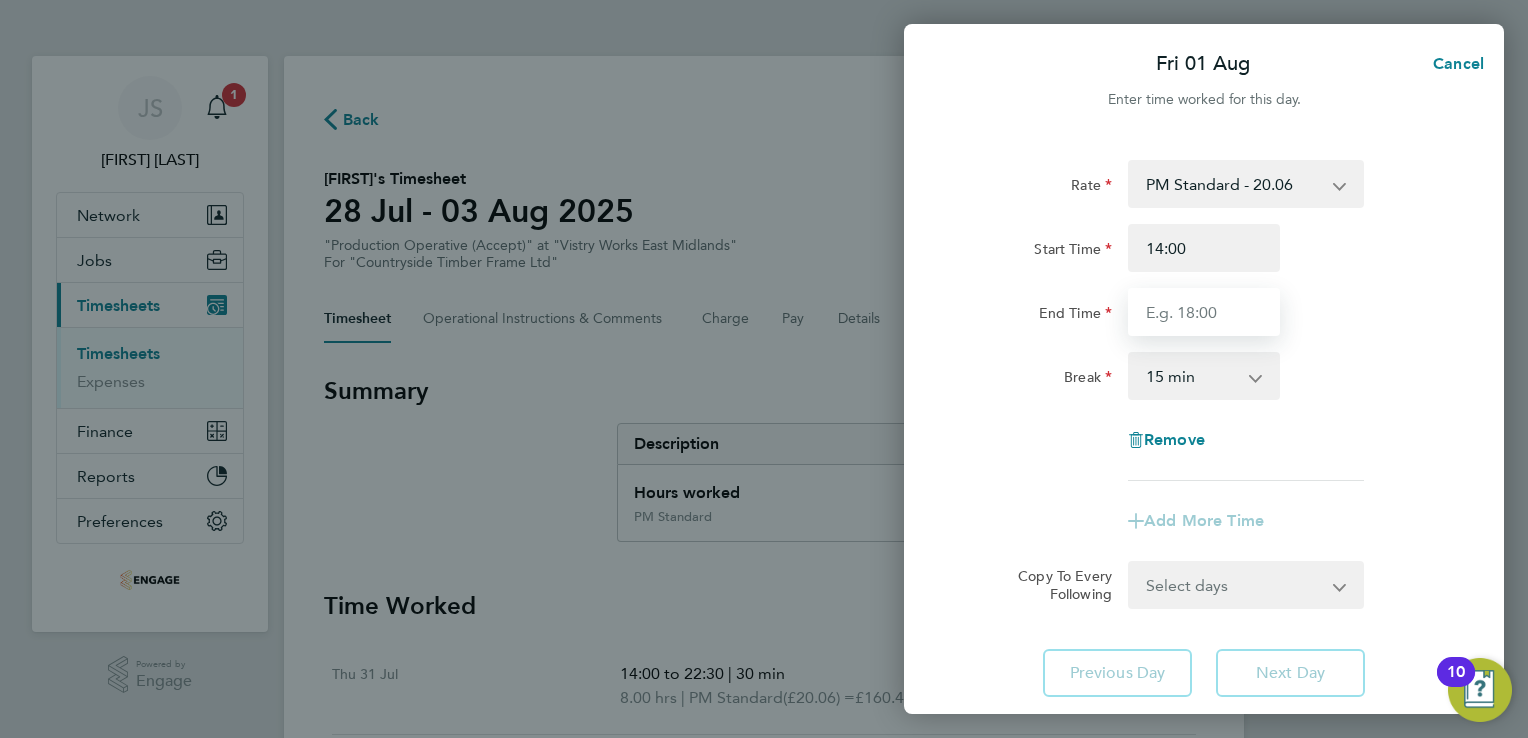 click on "End Time" at bounding box center (1204, 312) 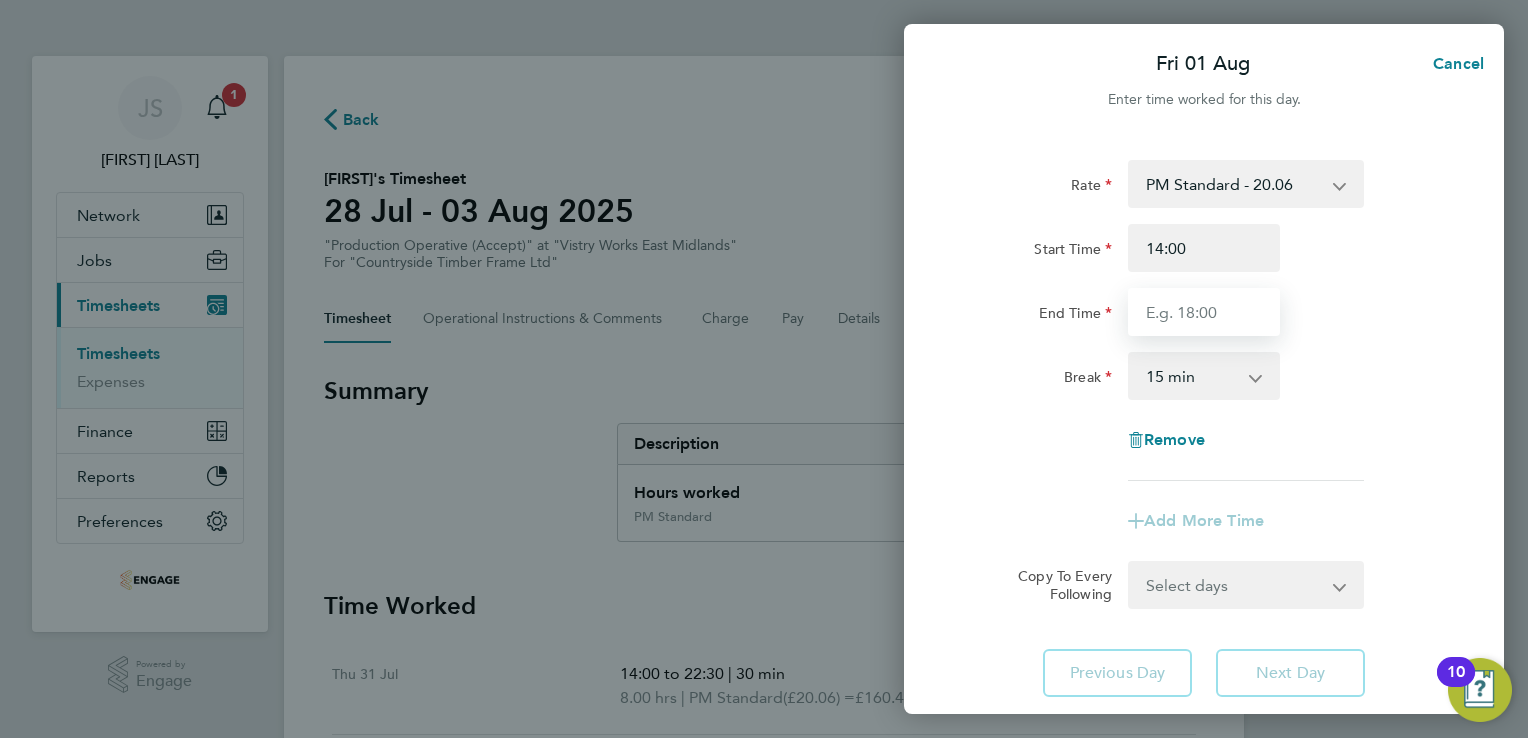 type on "20:00" 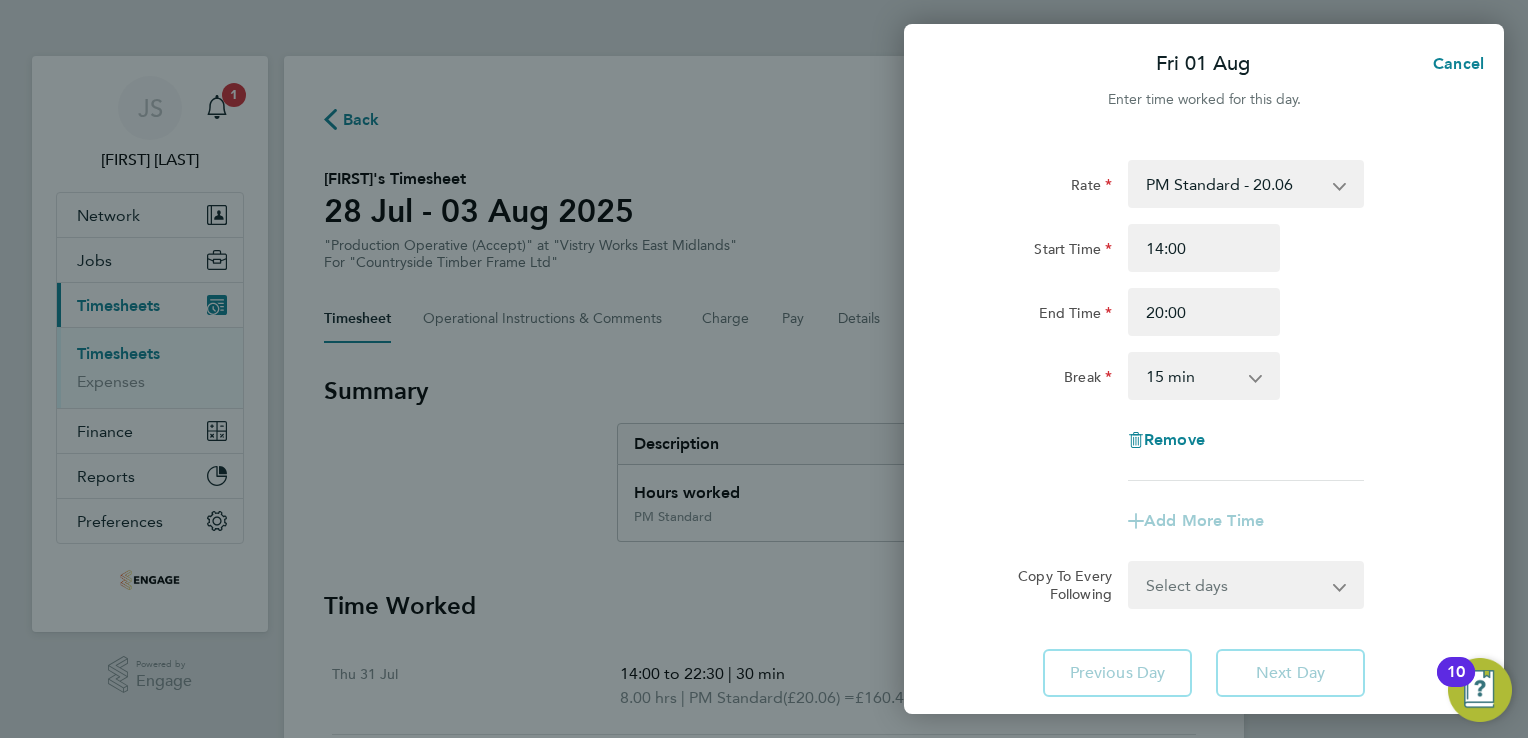click on "0 min   15 min   30 min   45 min   60 min   75 min   90 min" at bounding box center [1192, 376] 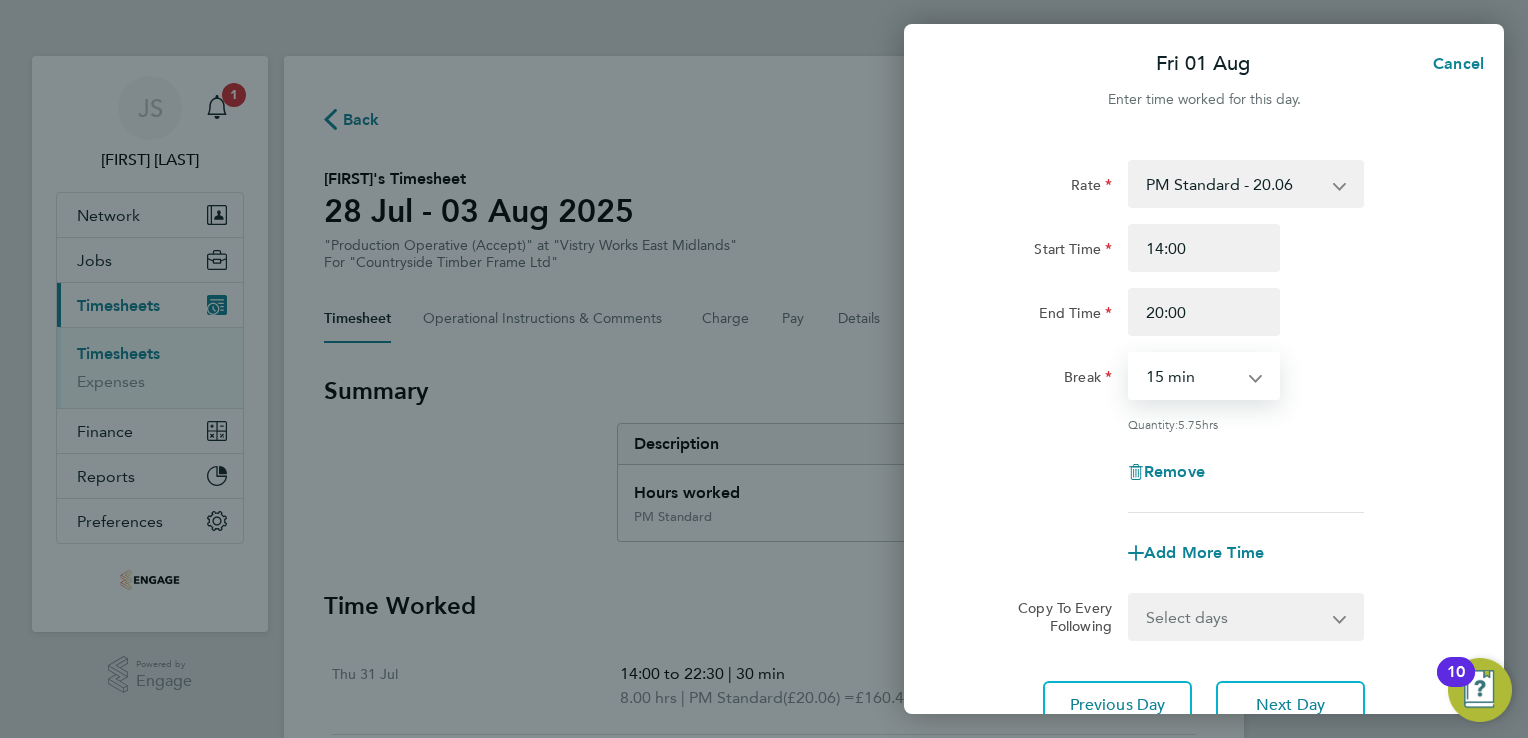 select on "30" 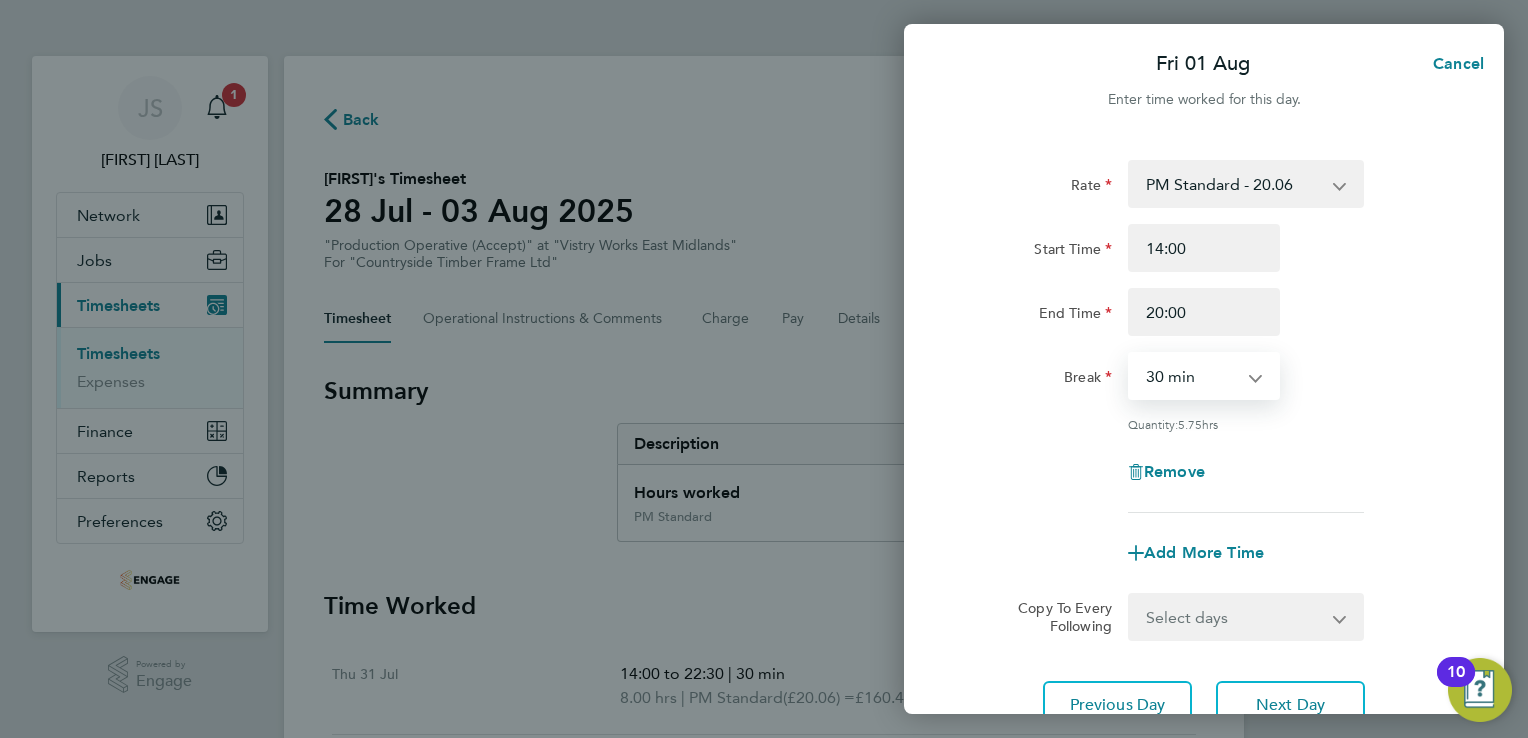 click on "0 min   15 min   30 min   45 min   60 min   75 min   90 min" at bounding box center [1192, 376] 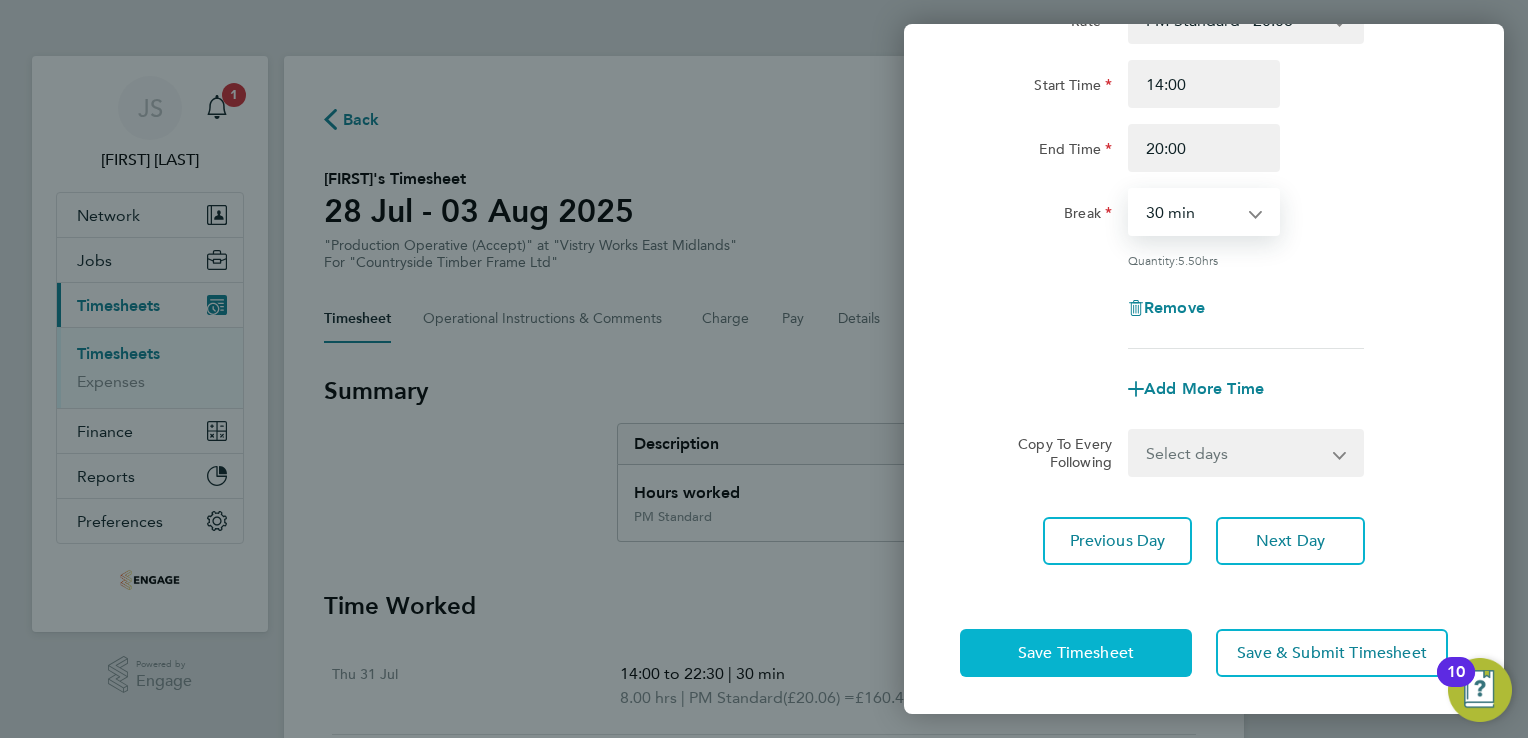 click on "Save Timesheet" 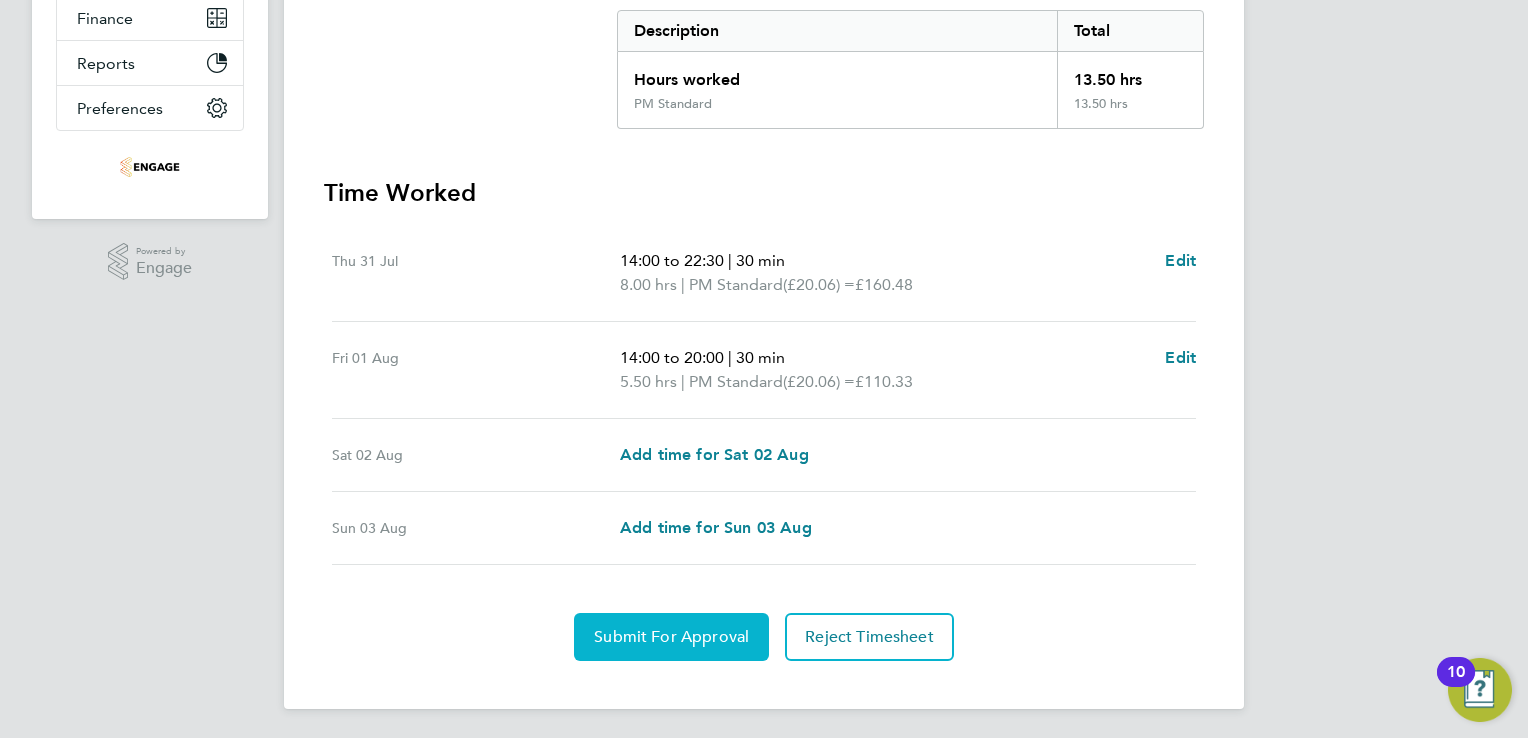 click on "Submit For Approval" 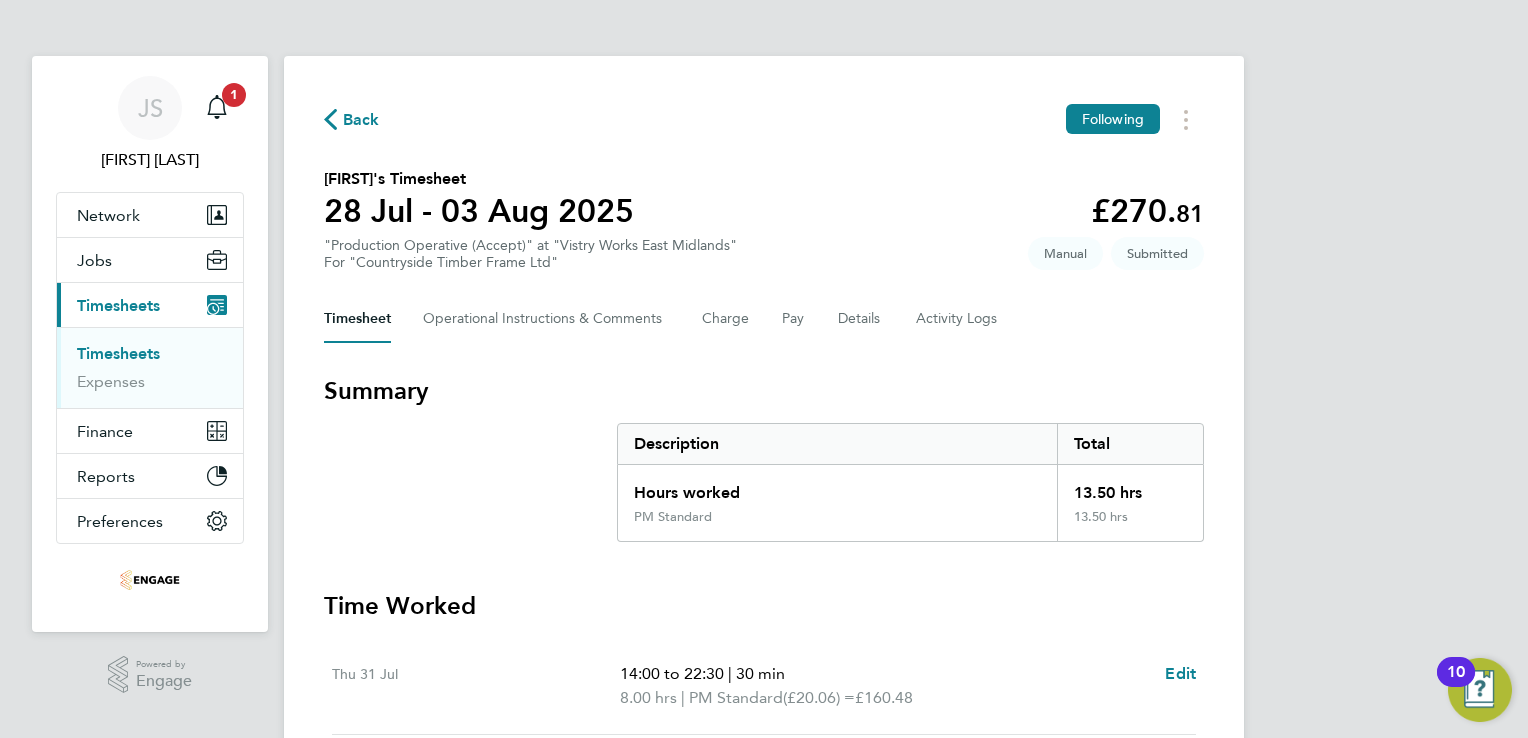 click on "Back  Following" 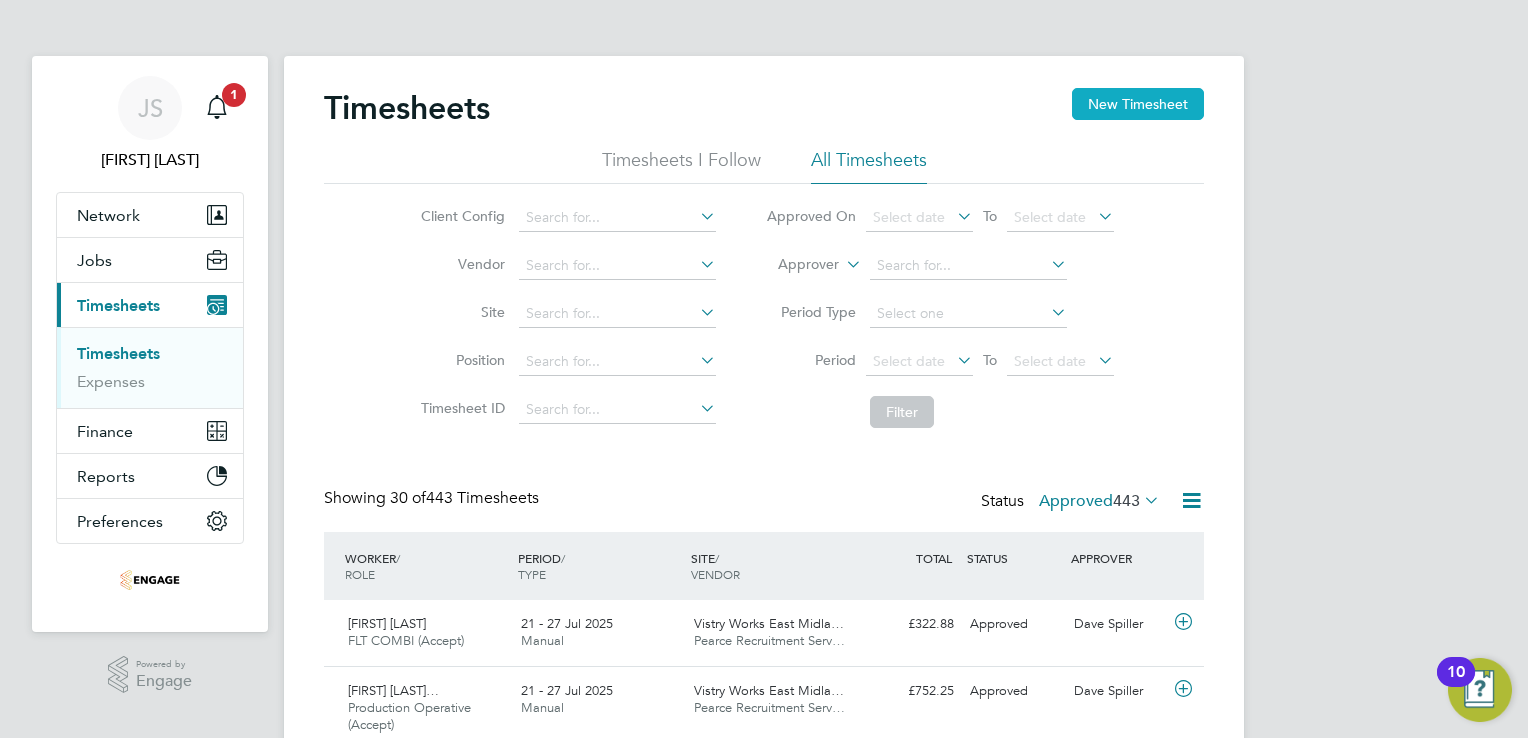 click on "New Timesheet" 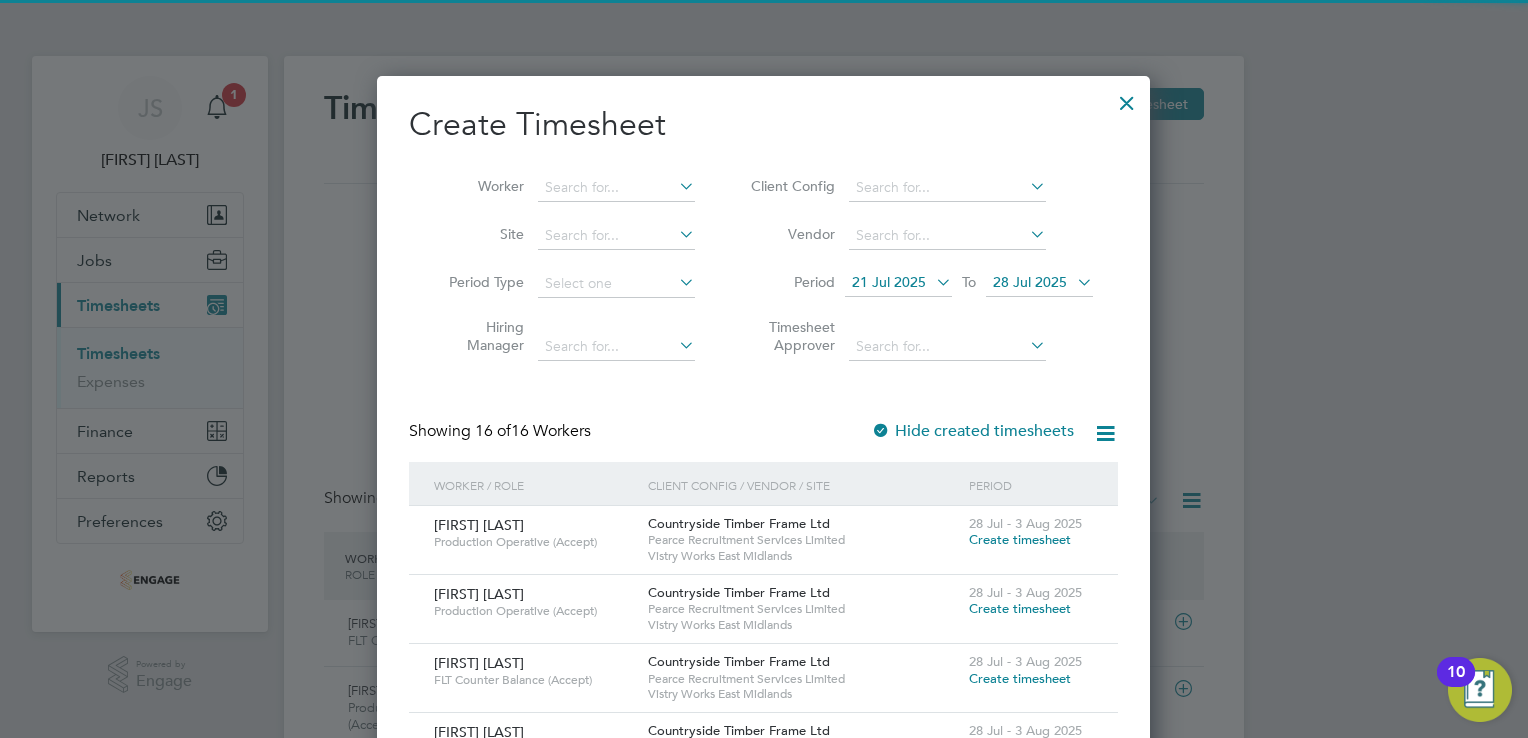 click on "21 Jul 2025" at bounding box center (889, 282) 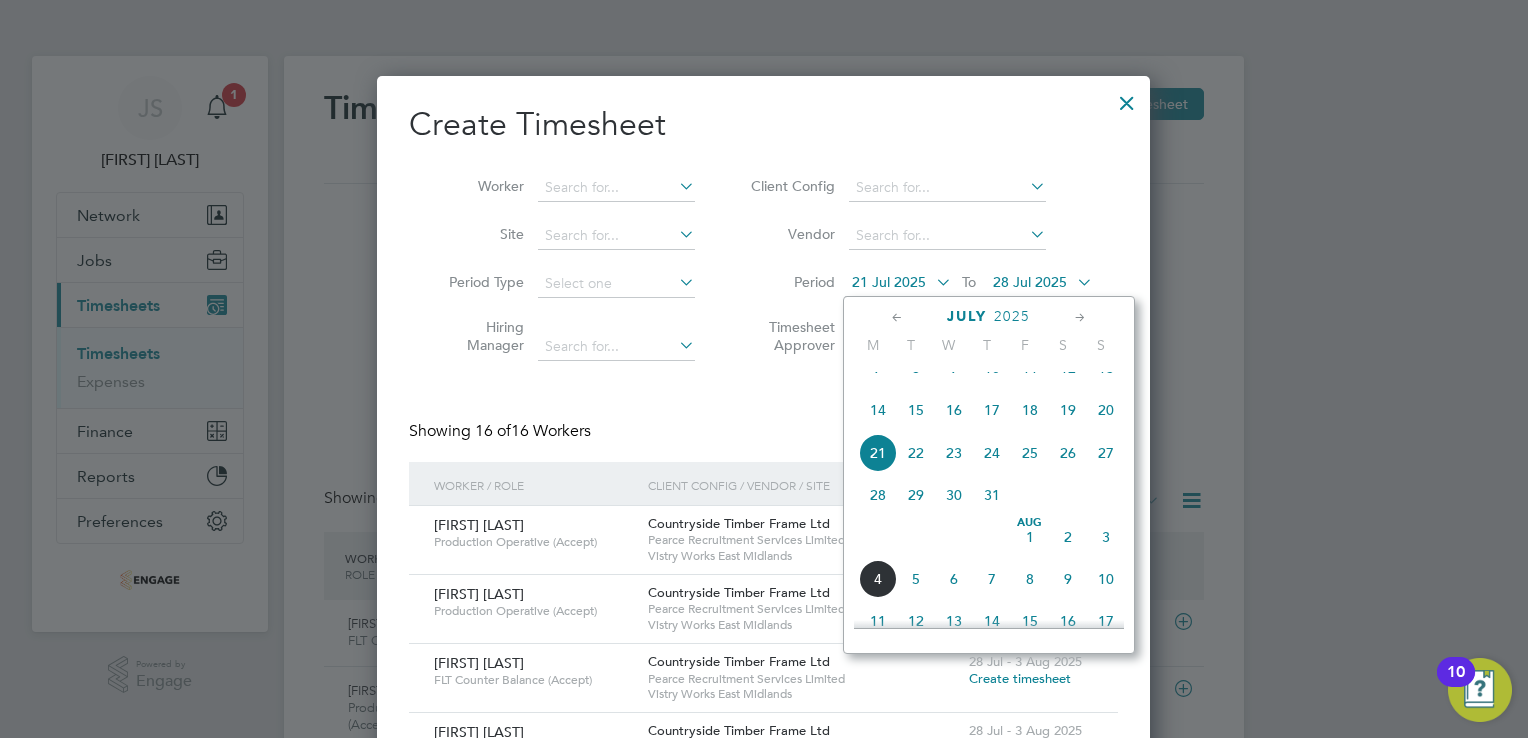 click on "28" 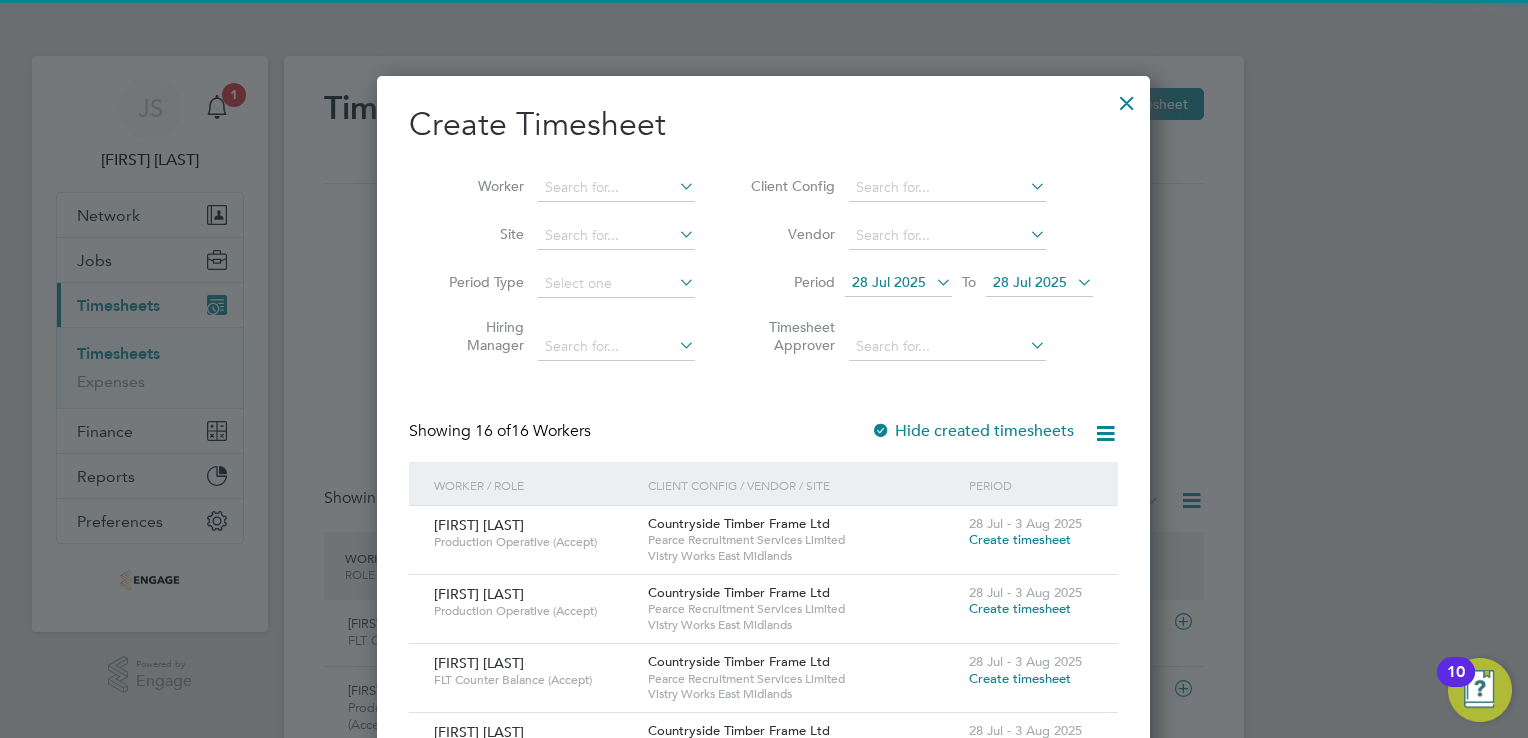 click on "28 Jul 2025" at bounding box center (1030, 282) 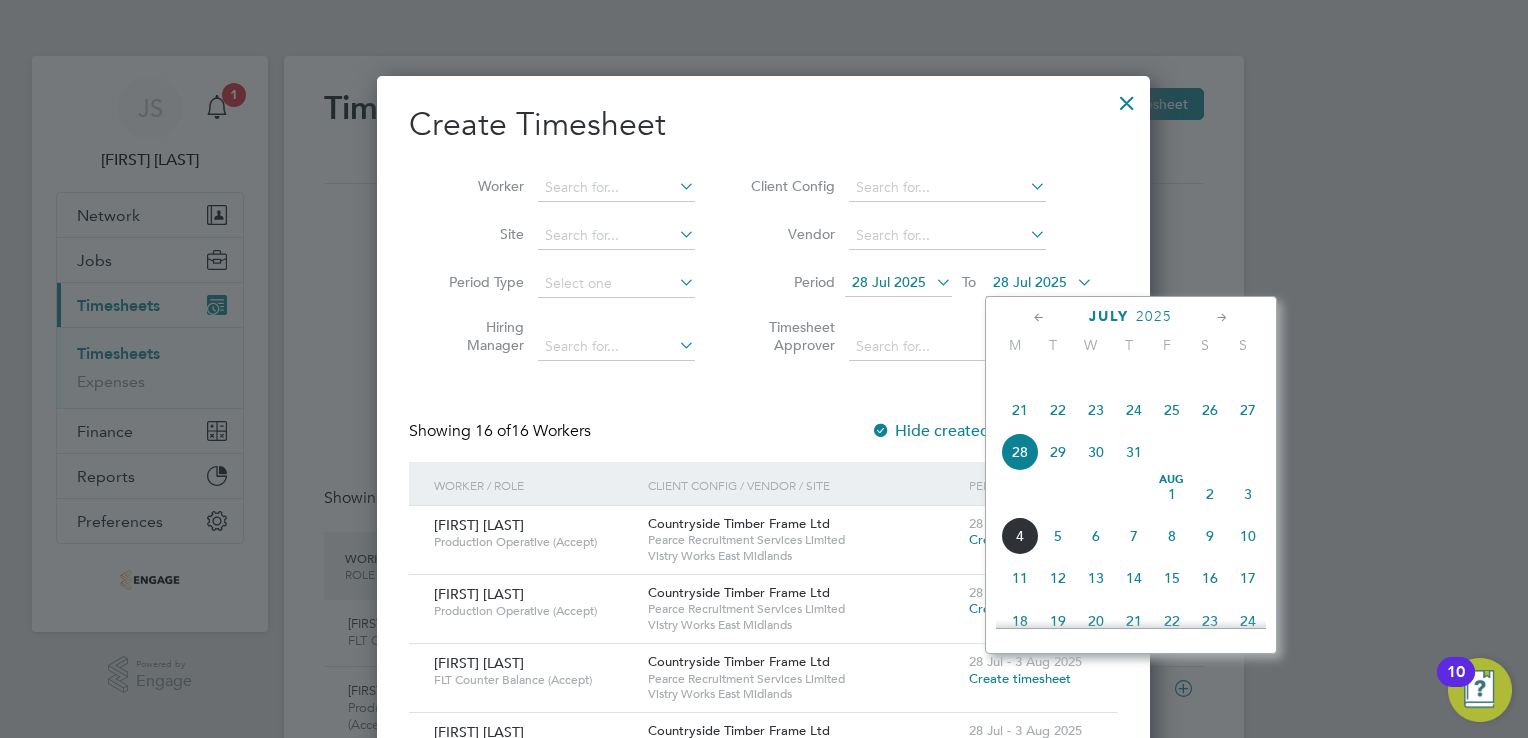 click on "3" 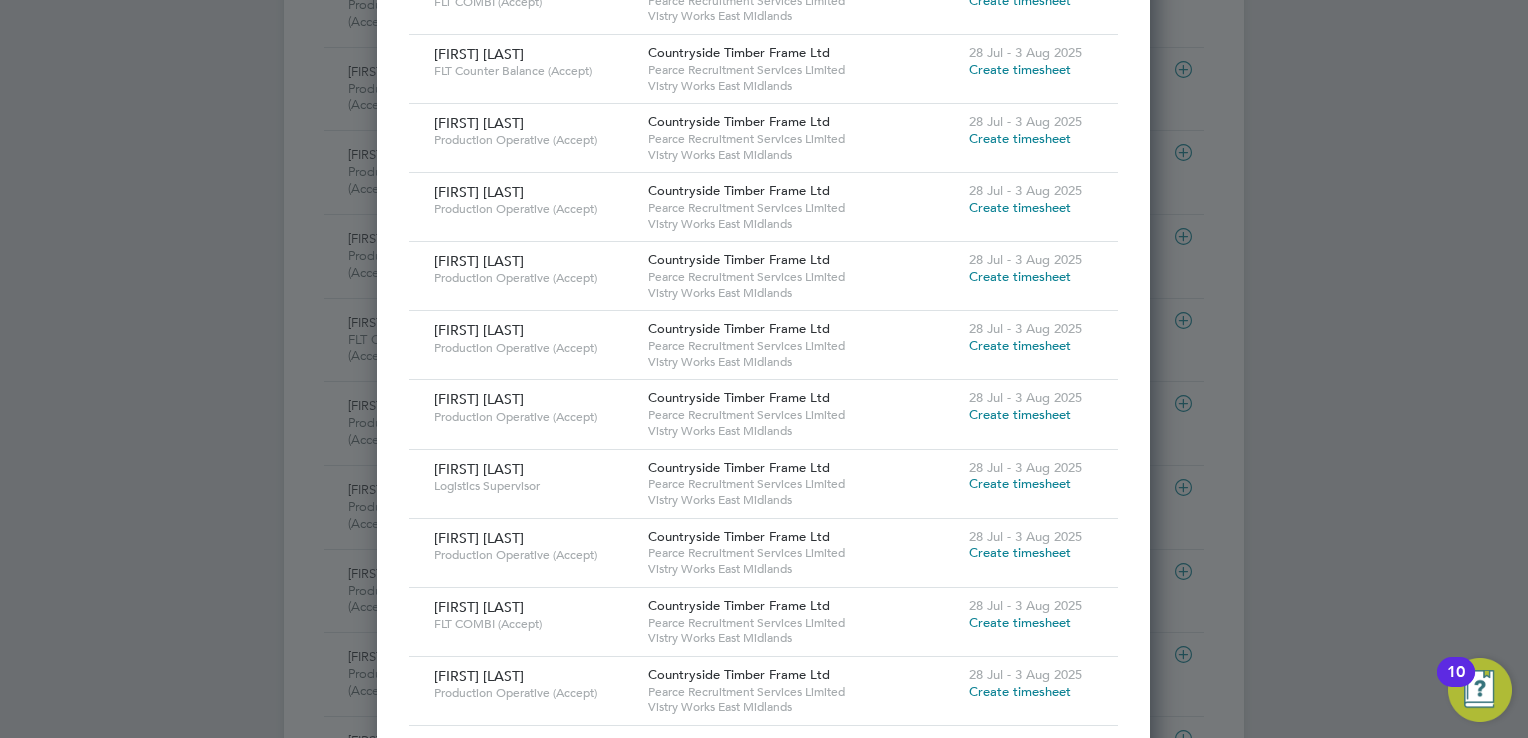 scroll, scrollTop: 951, scrollLeft: 0, axis: vertical 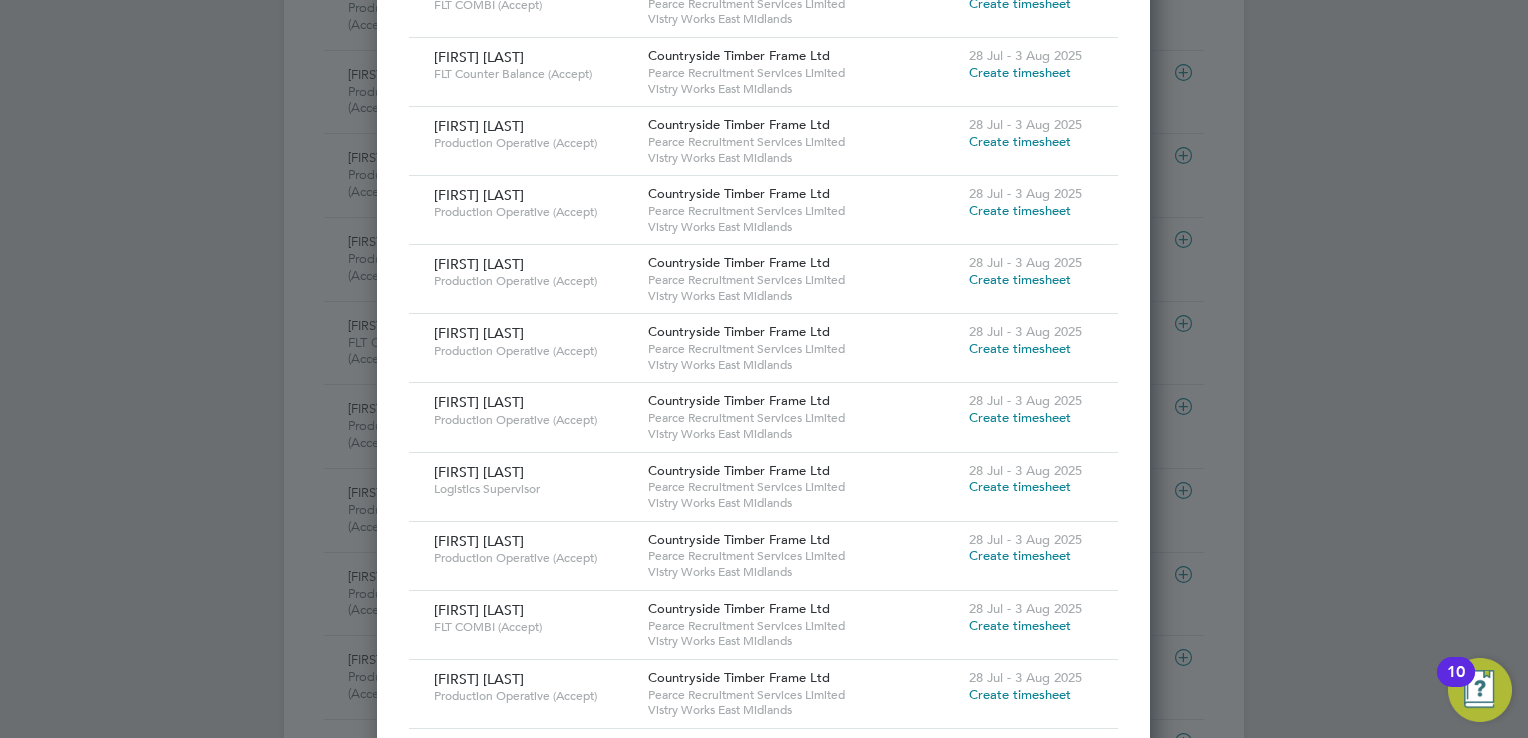 click on "Create timesheet" at bounding box center [1020, 694] 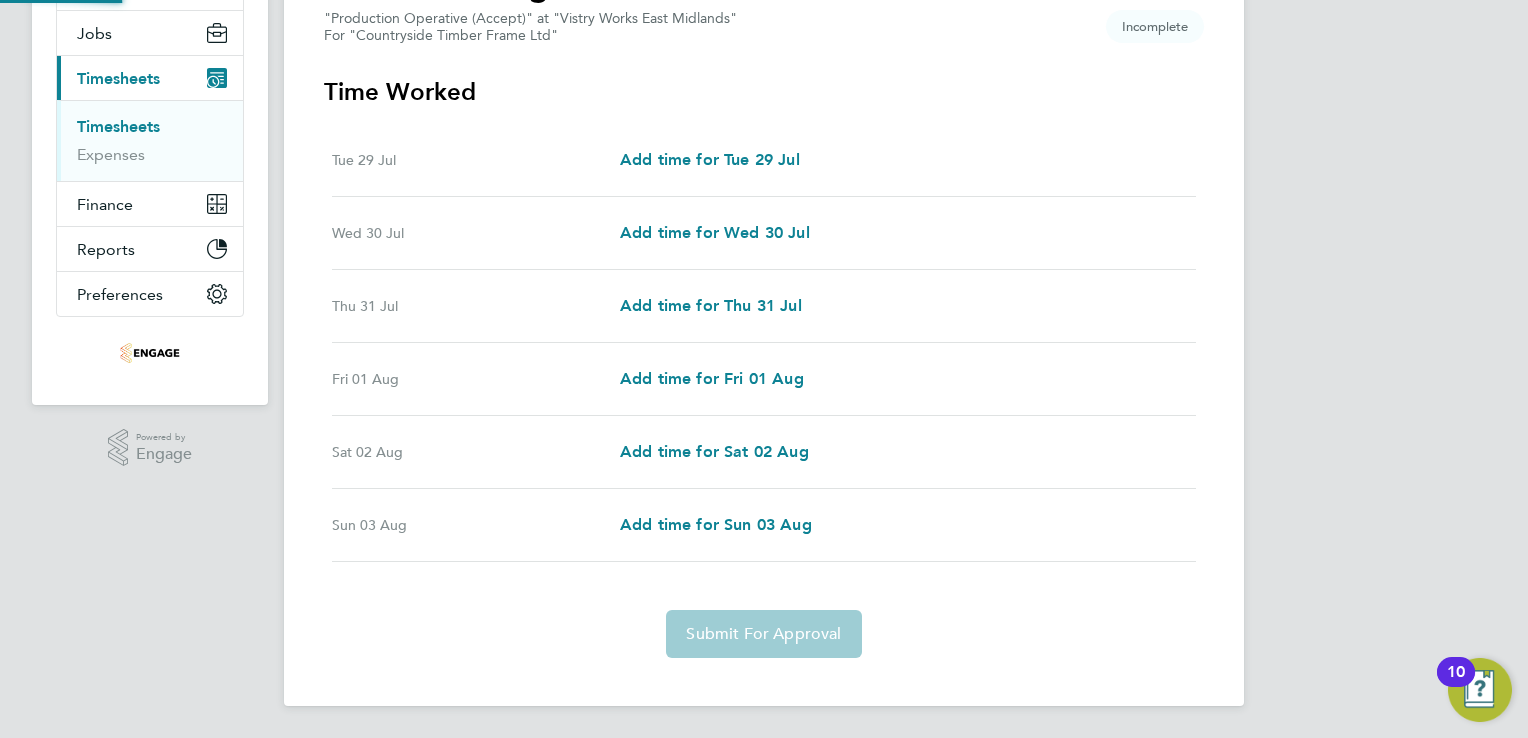 scroll, scrollTop: 0, scrollLeft: 0, axis: both 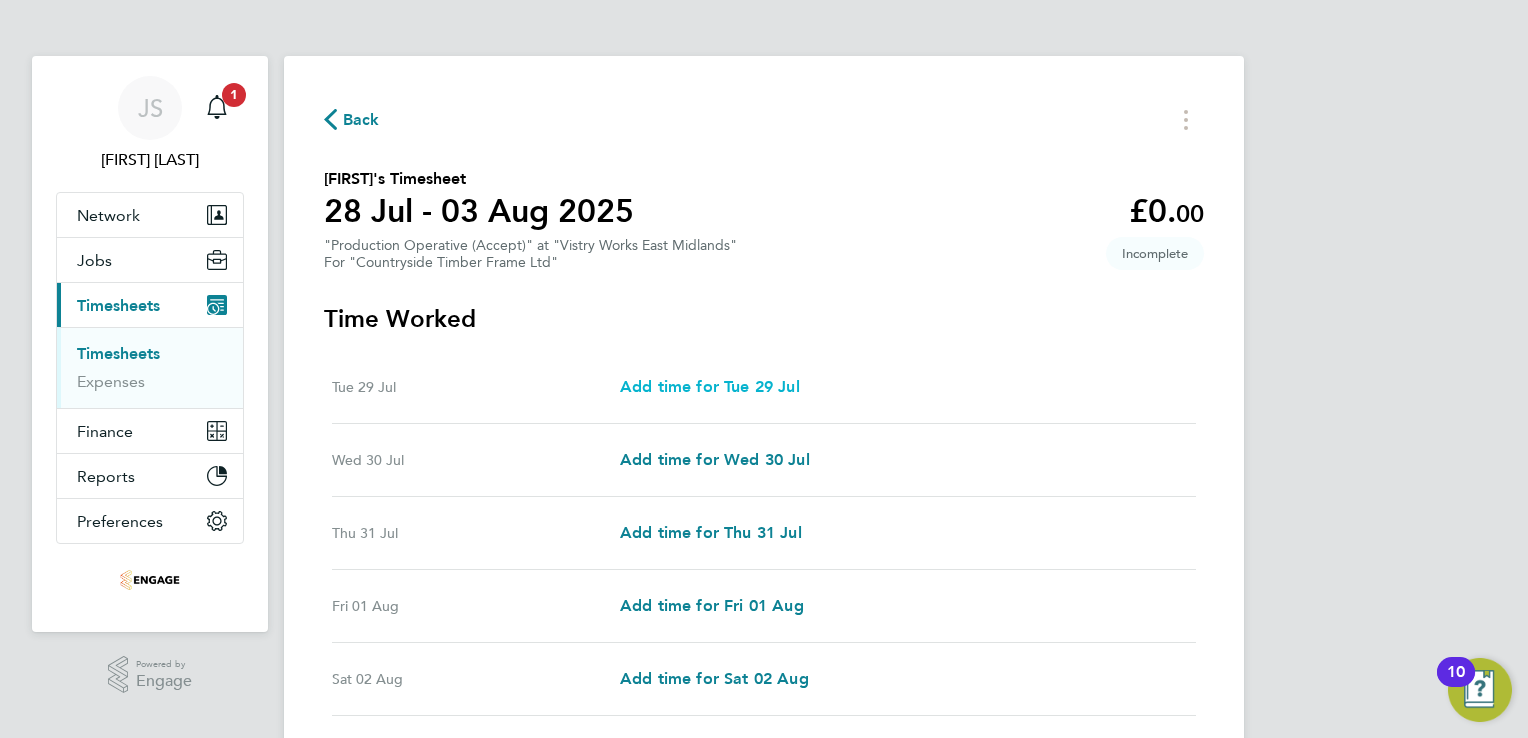 click on "Add time for Tue 29 Jul" at bounding box center (710, 386) 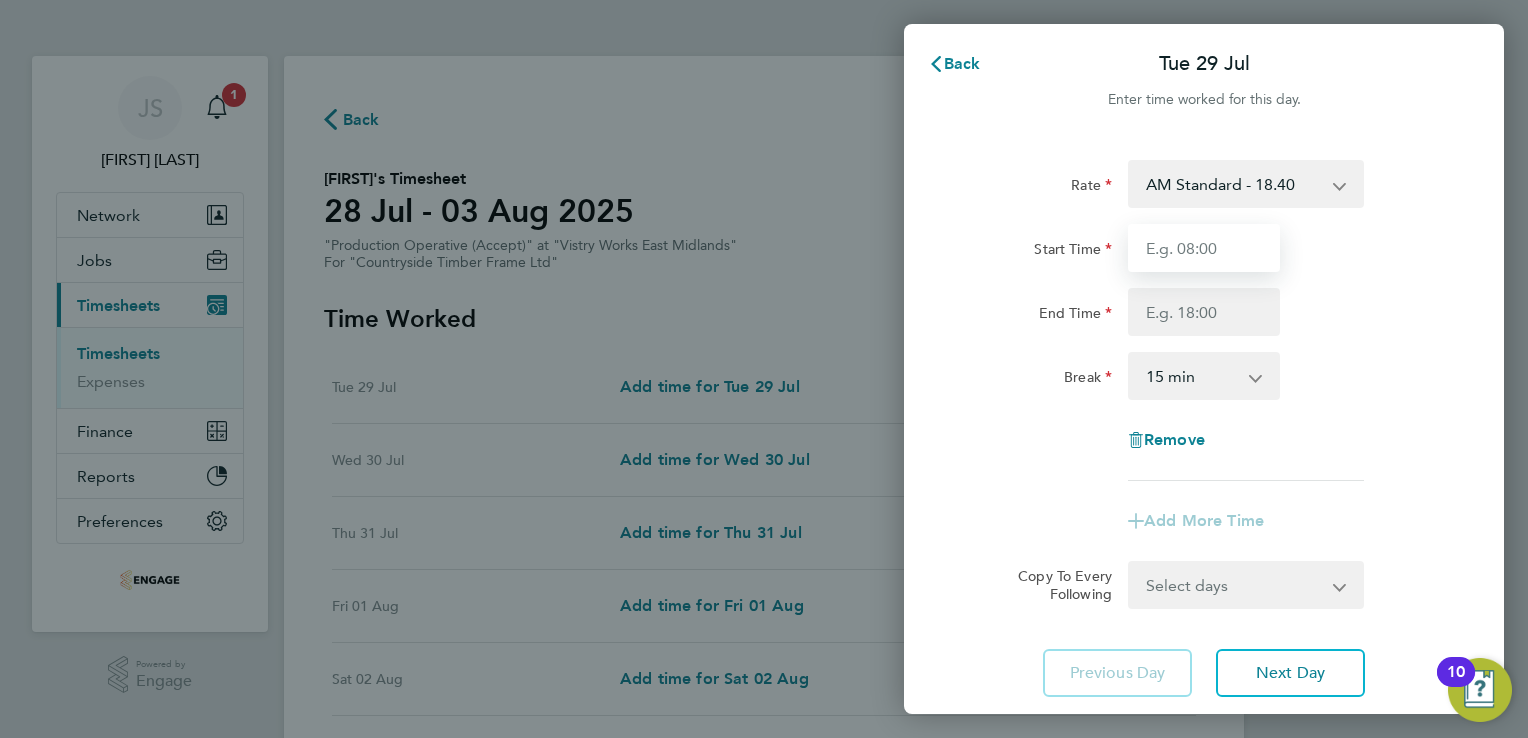 click on "Start Time" at bounding box center [1204, 248] 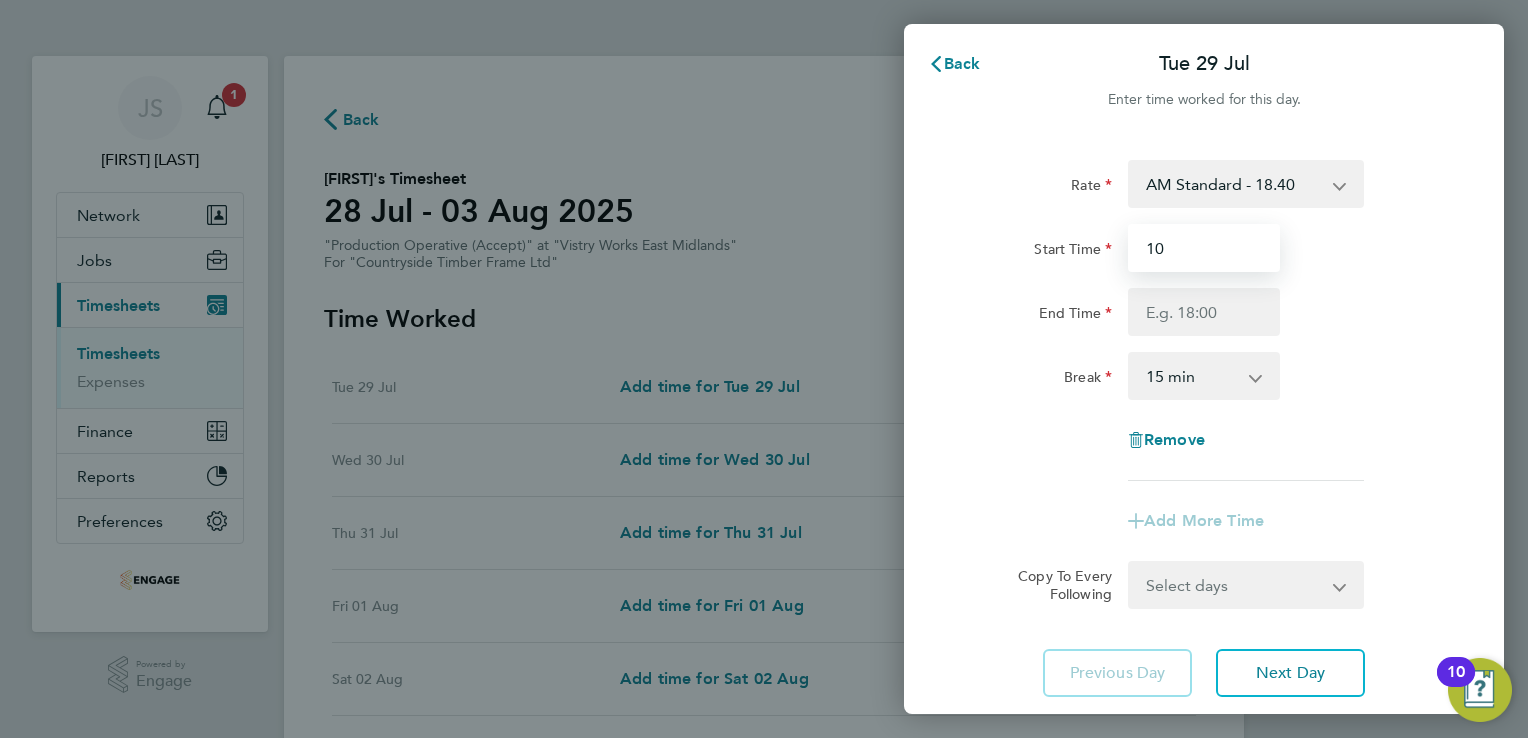 type on "10:00" 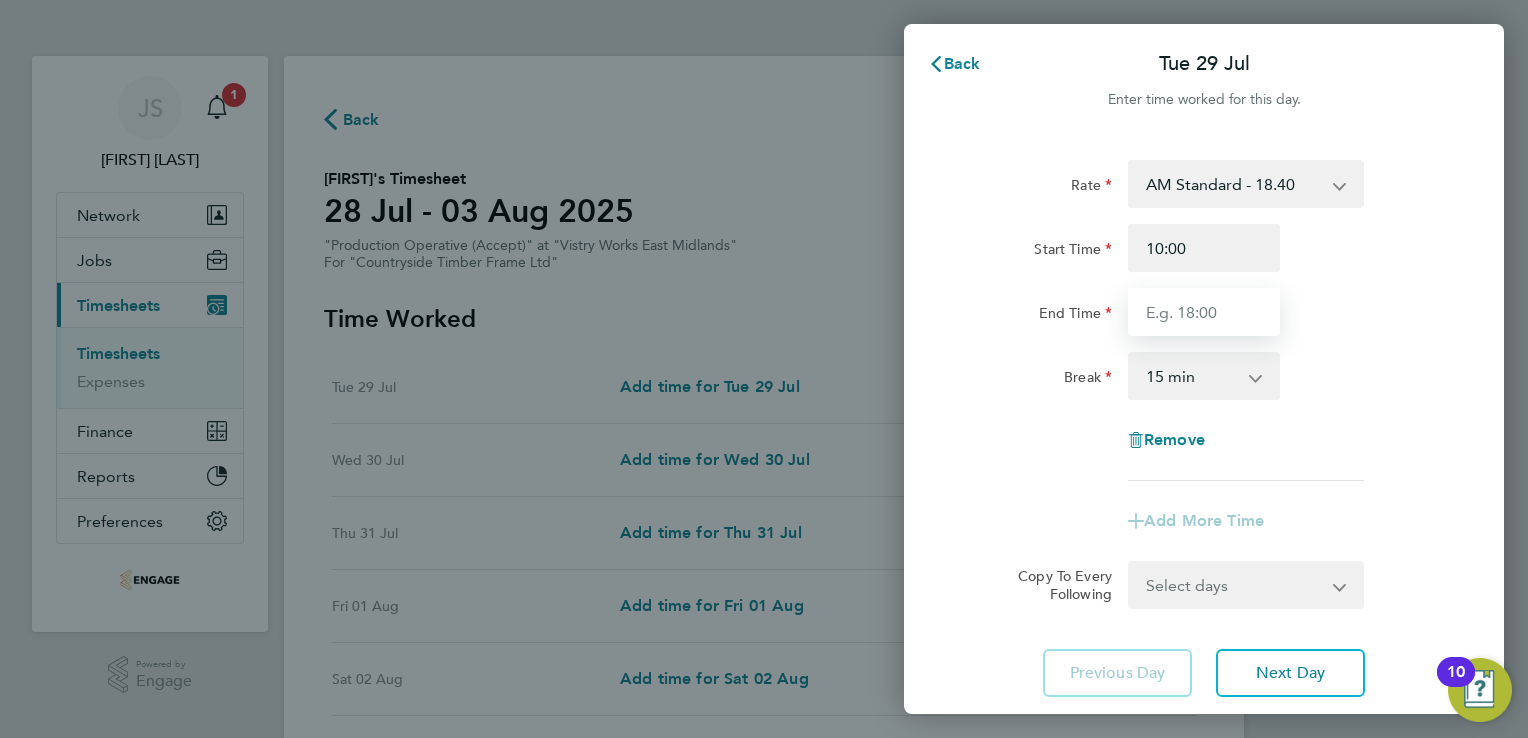 click on "End Time" at bounding box center (1204, 312) 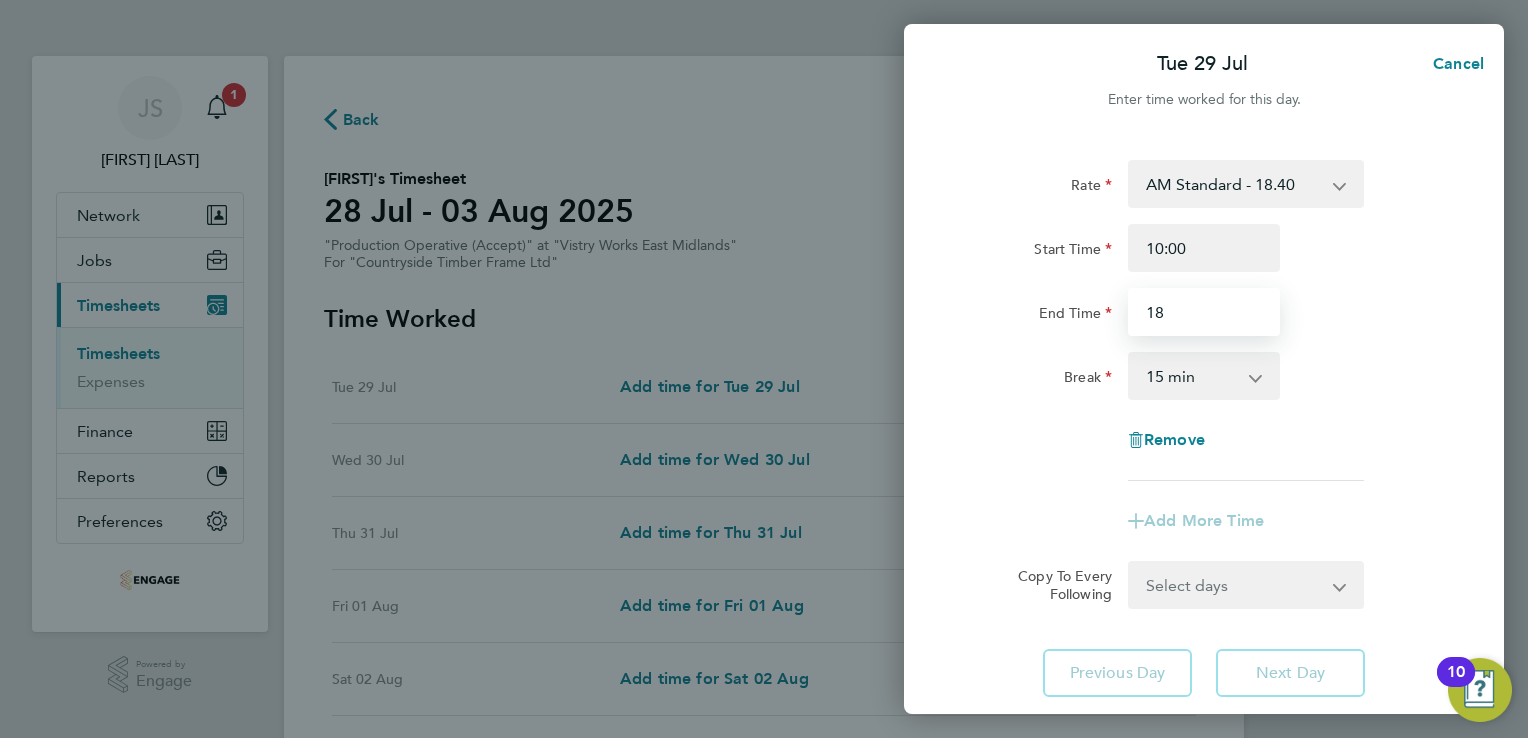 type on "18:00" 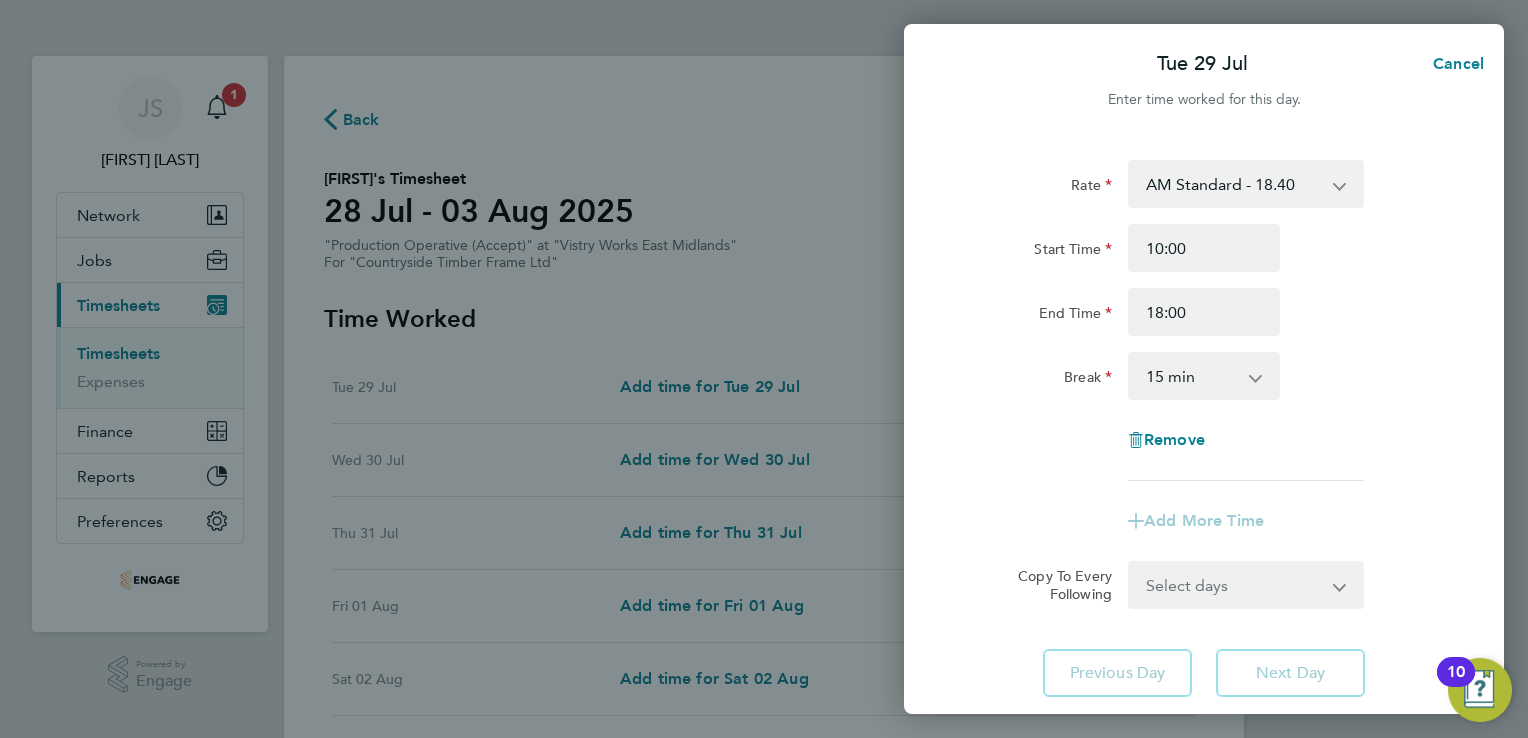 click on "0 min   15 min   30 min   45 min   60 min   75 min   90 min" at bounding box center (1192, 376) 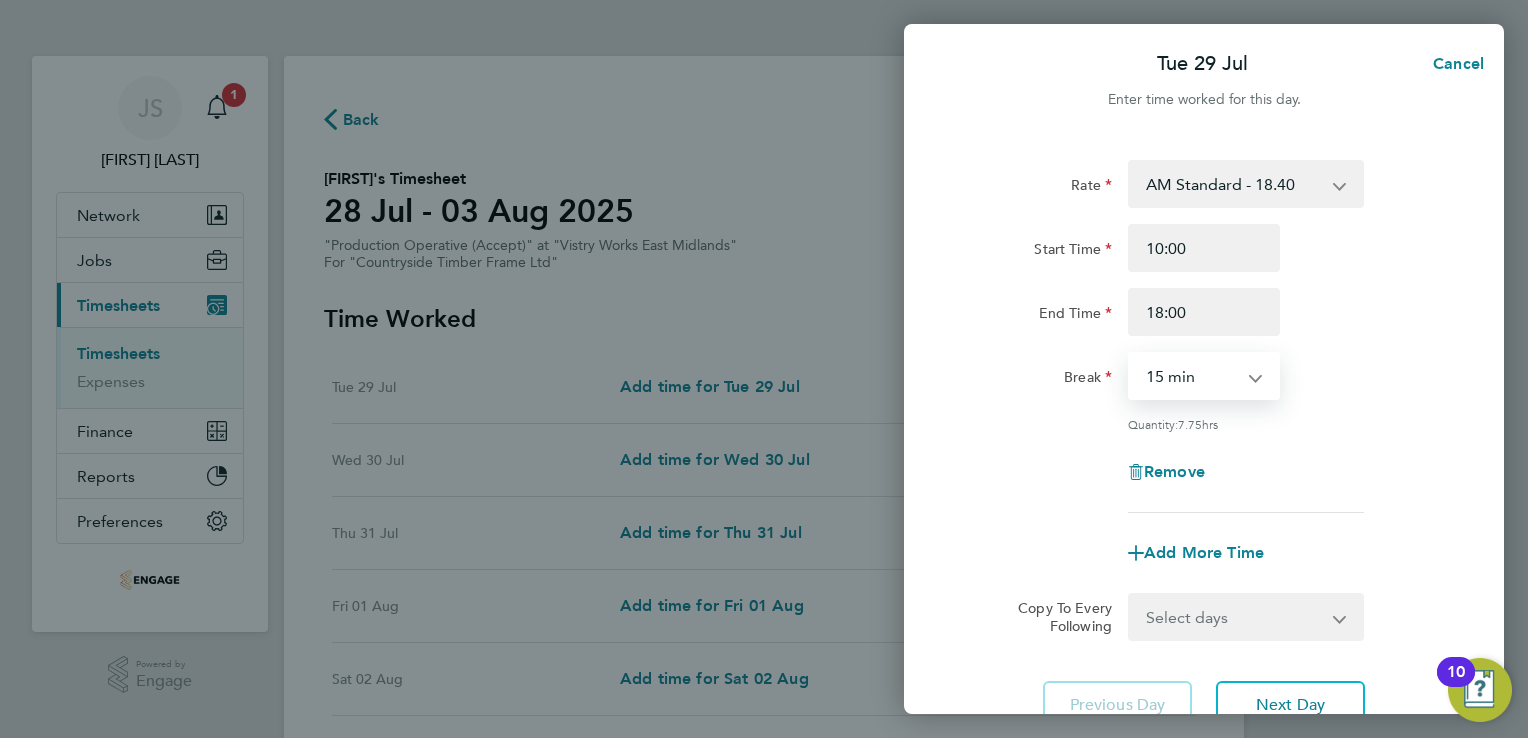select on "30" 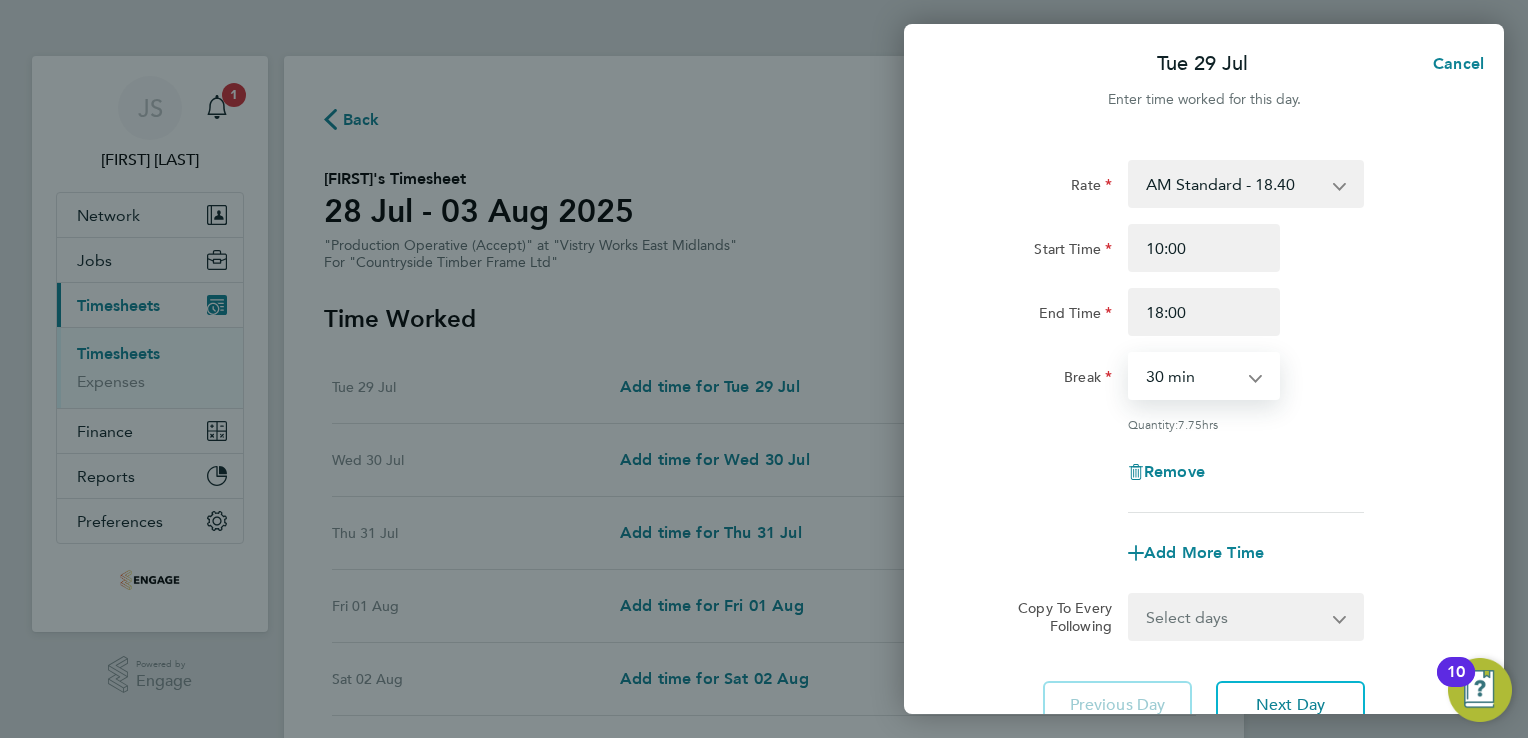 click on "0 min   15 min   30 min   45 min   60 min   75 min   90 min" at bounding box center (1192, 376) 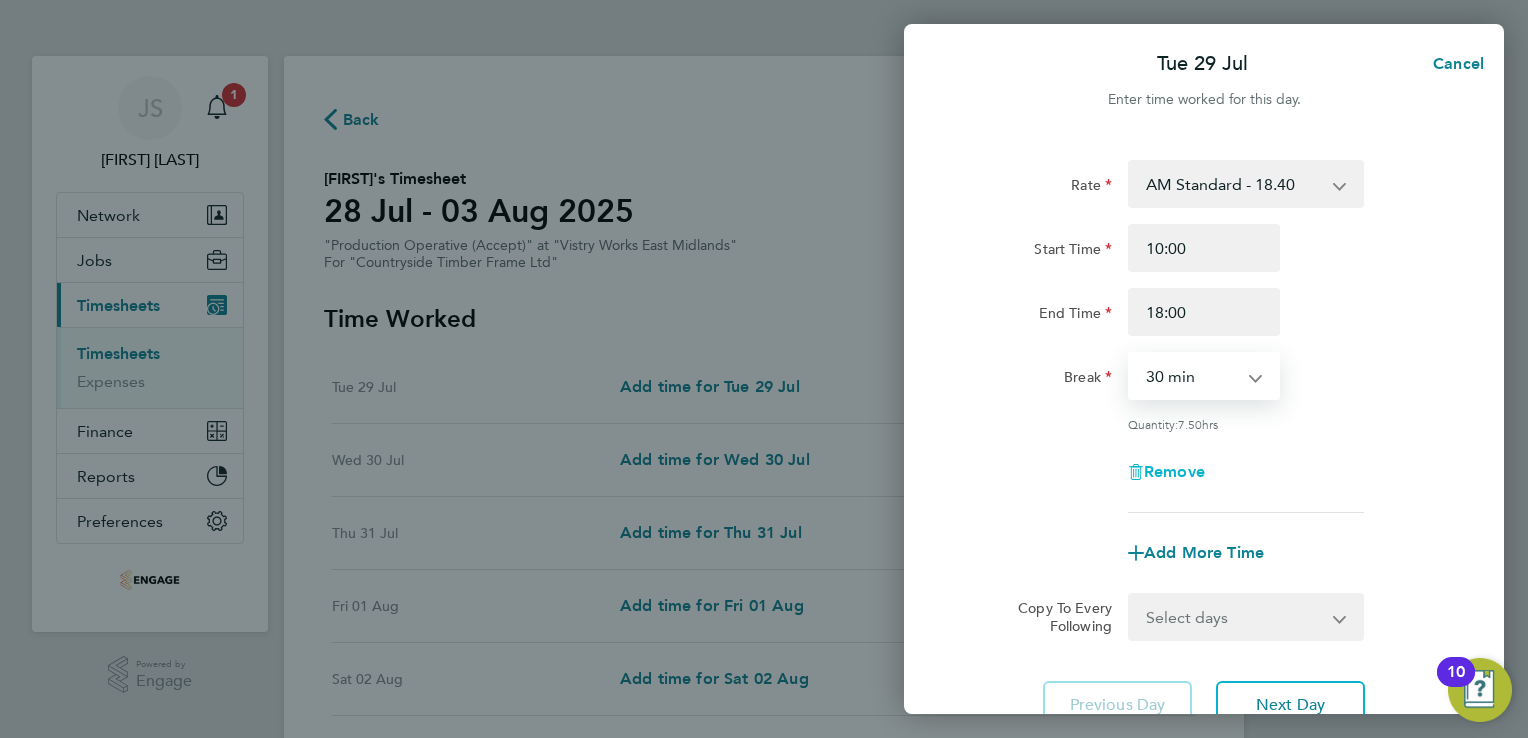 scroll, scrollTop: 164, scrollLeft: 0, axis: vertical 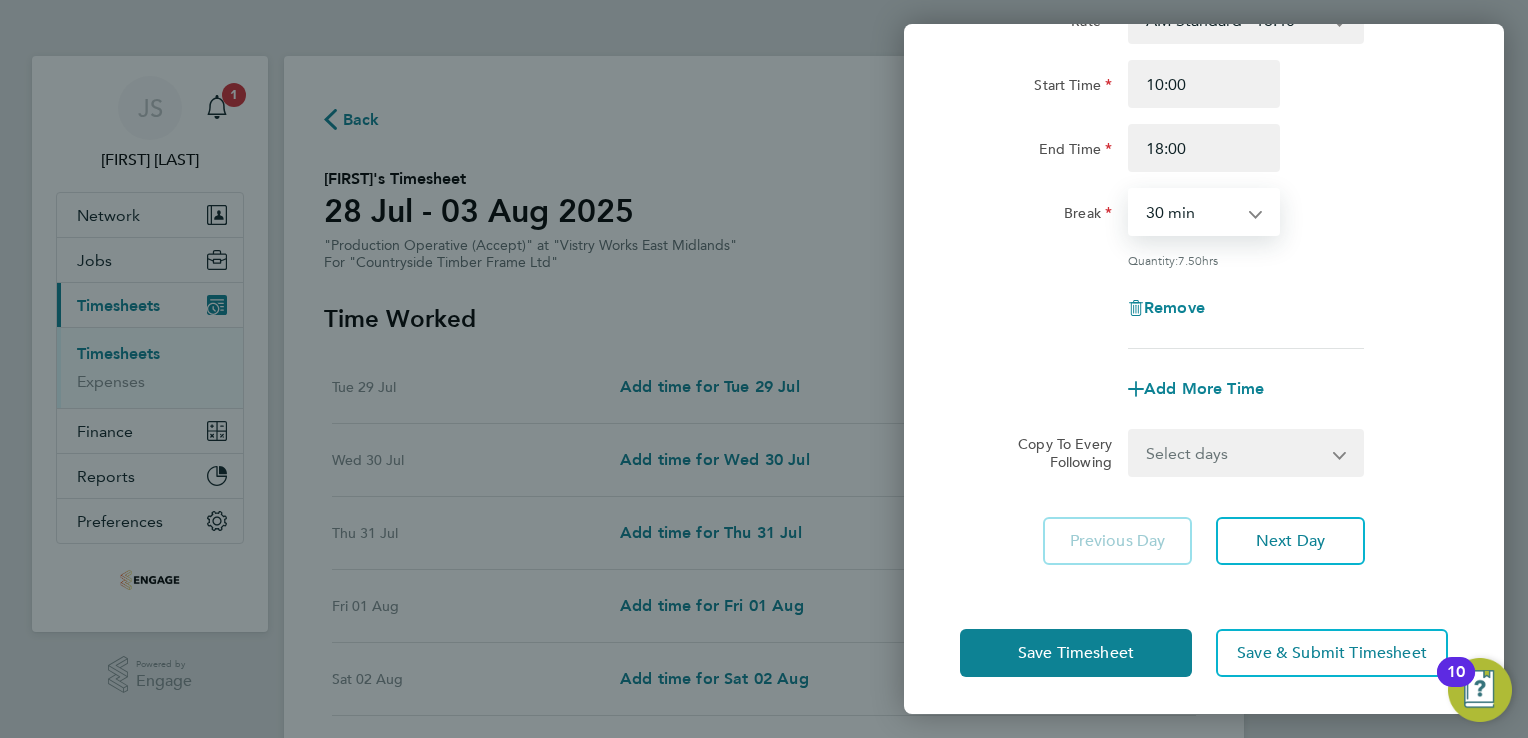click on "Select days   Day   Weekday (Mon-Fri)   Weekend (Sat-Sun)   Wednesday   Thursday   Friday   Saturday   Sunday" at bounding box center [1235, 453] 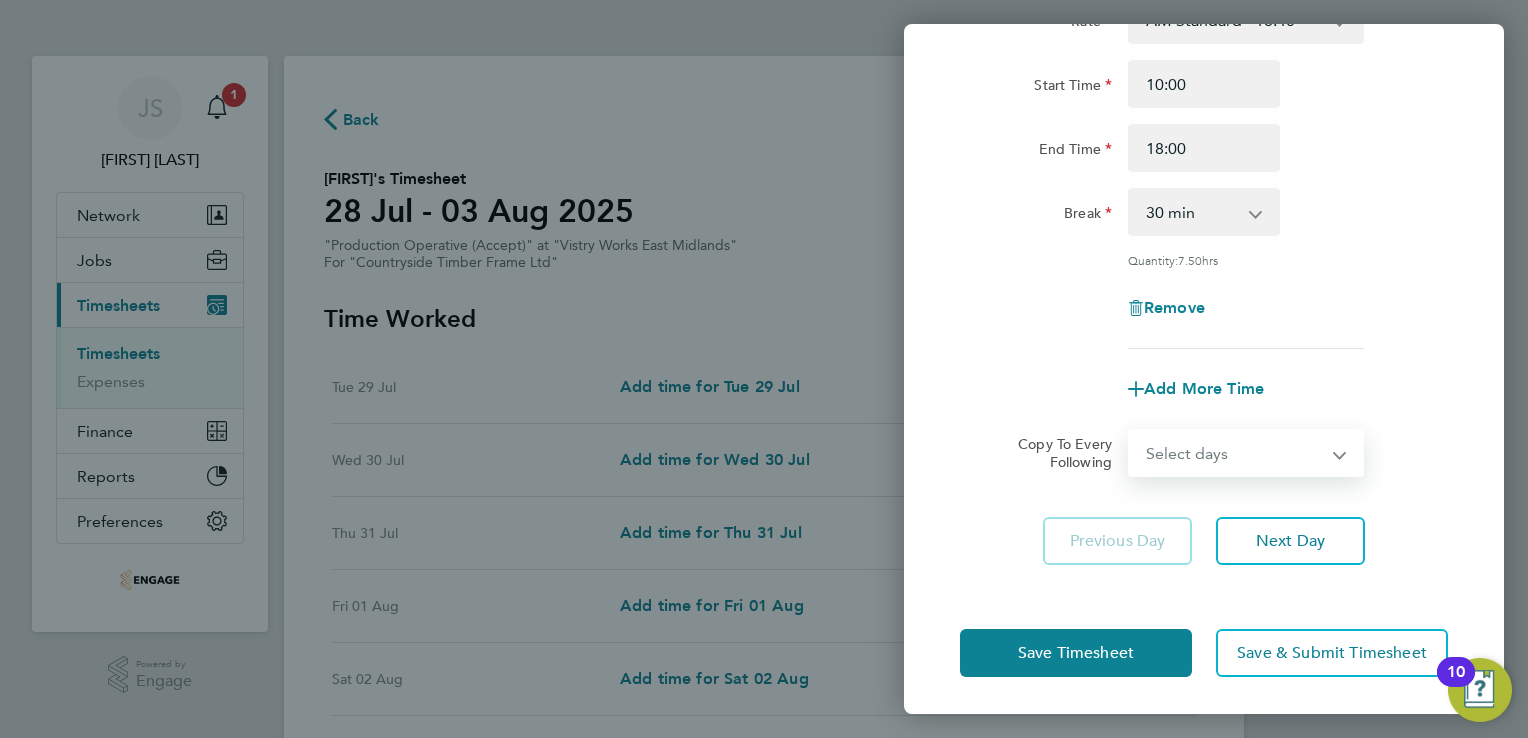 select on "WEEKDAY" 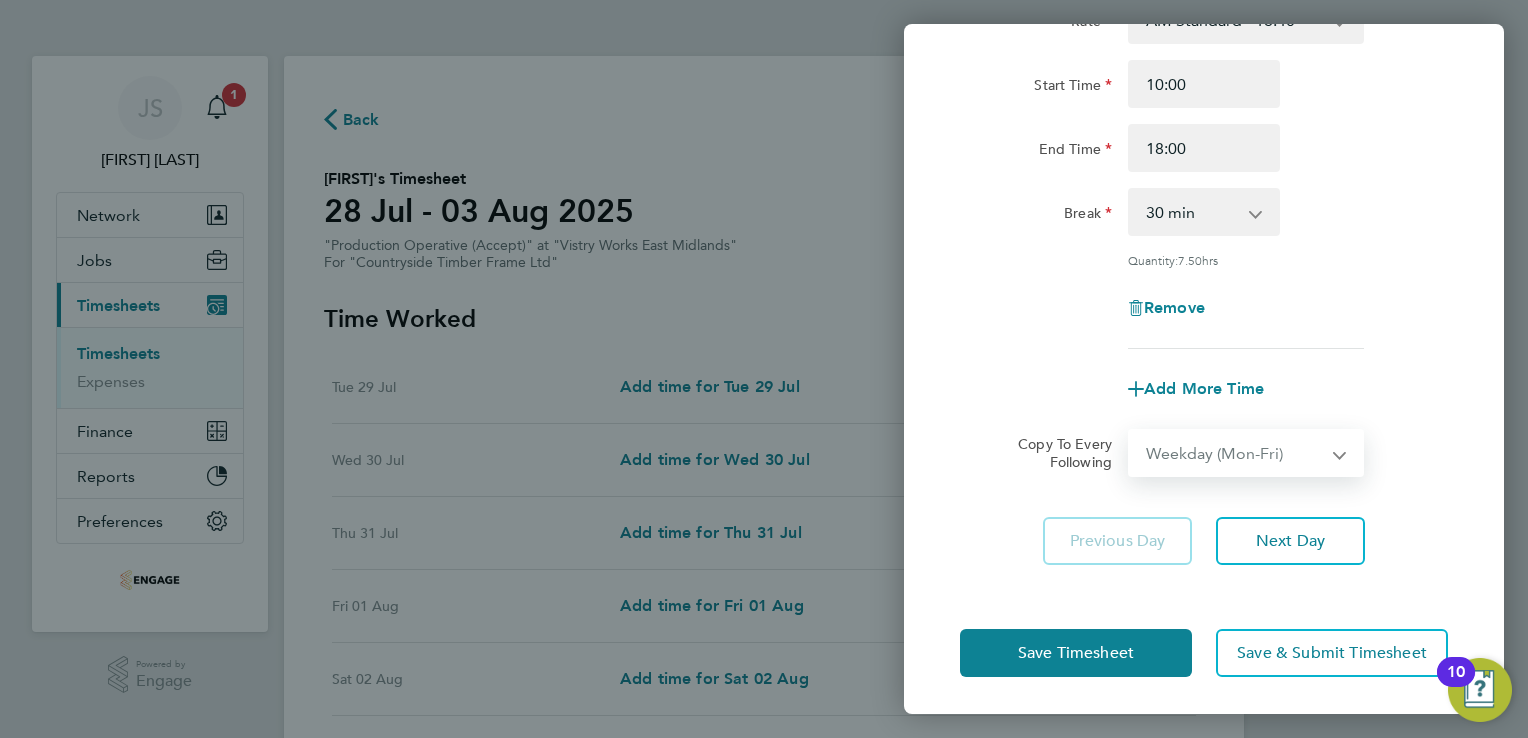 click on "Select days   Day   Weekday (Mon-Fri)   Weekend (Sat-Sun)   Wednesday   Thursday   Friday   Saturday   Sunday" at bounding box center [1235, 453] 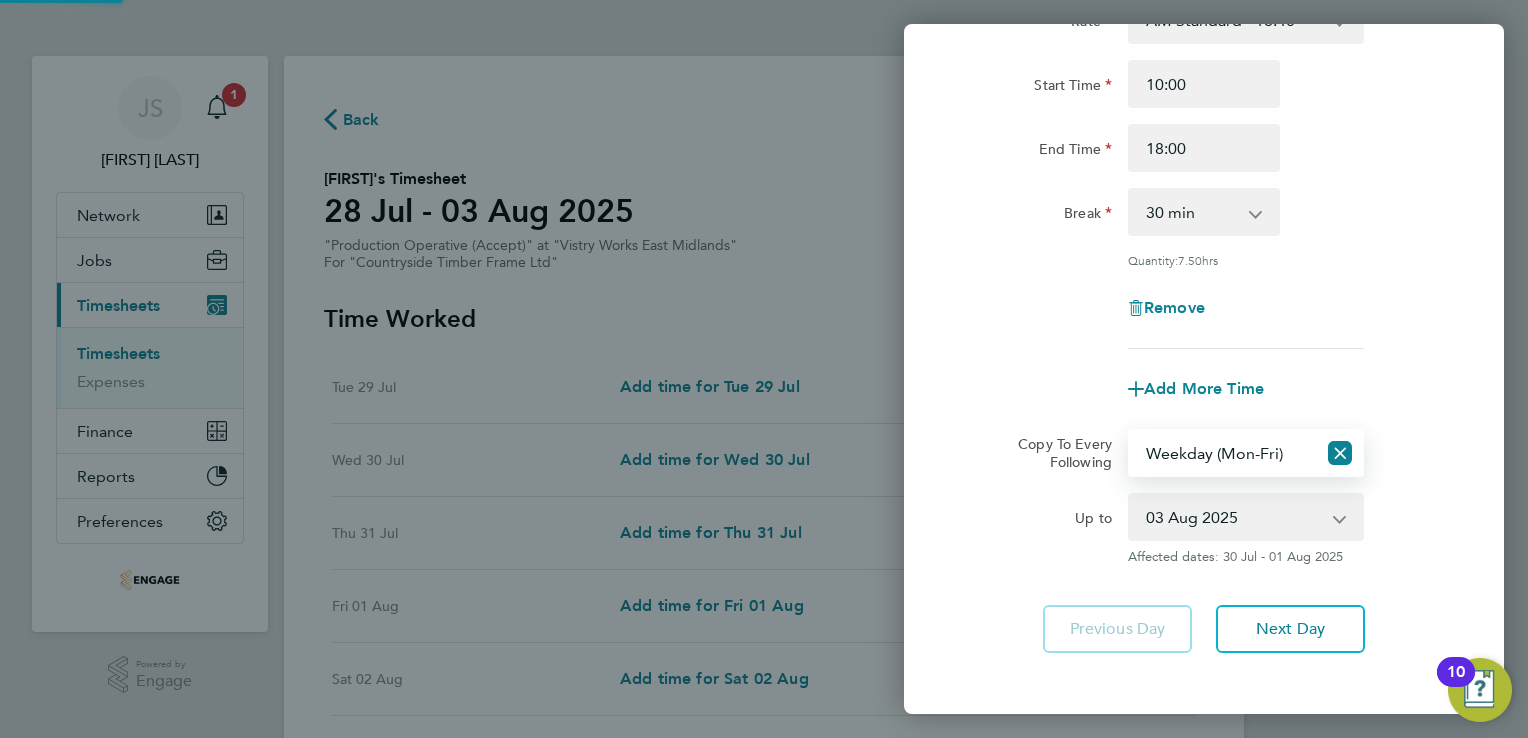 scroll, scrollTop: 252, scrollLeft: 0, axis: vertical 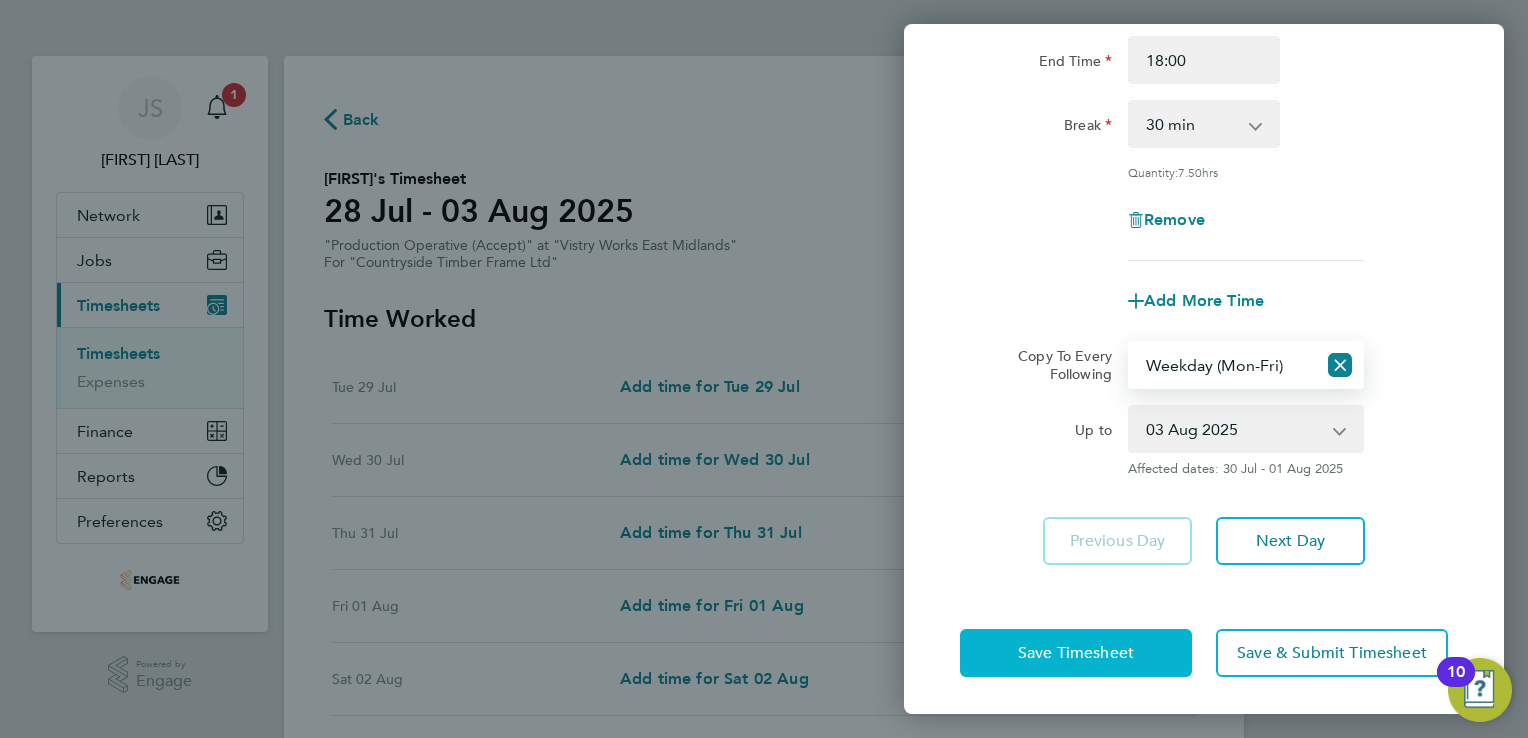 click on "Save Timesheet" 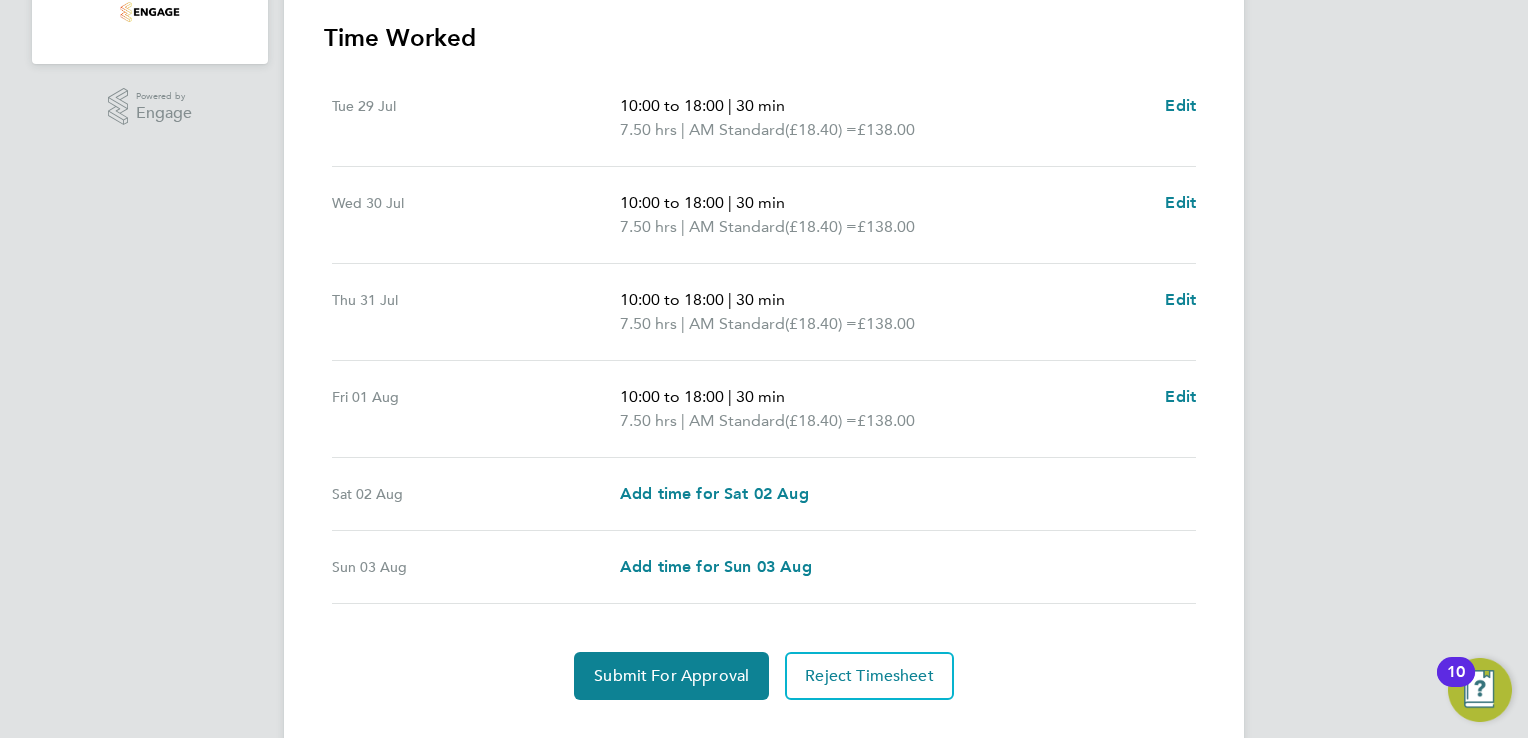 scroll, scrollTop: 607, scrollLeft: 0, axis: vertical 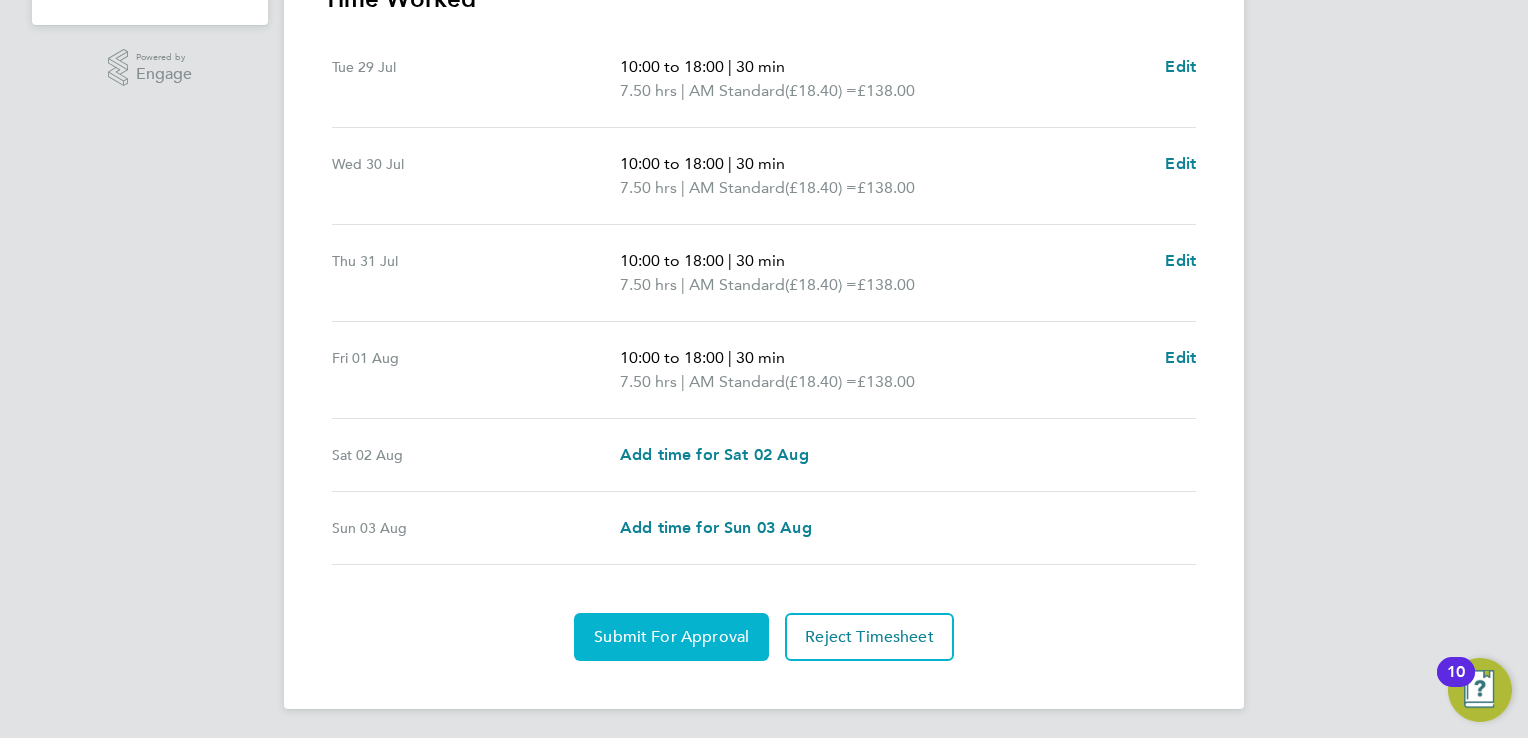 click on "Submit For Approval" 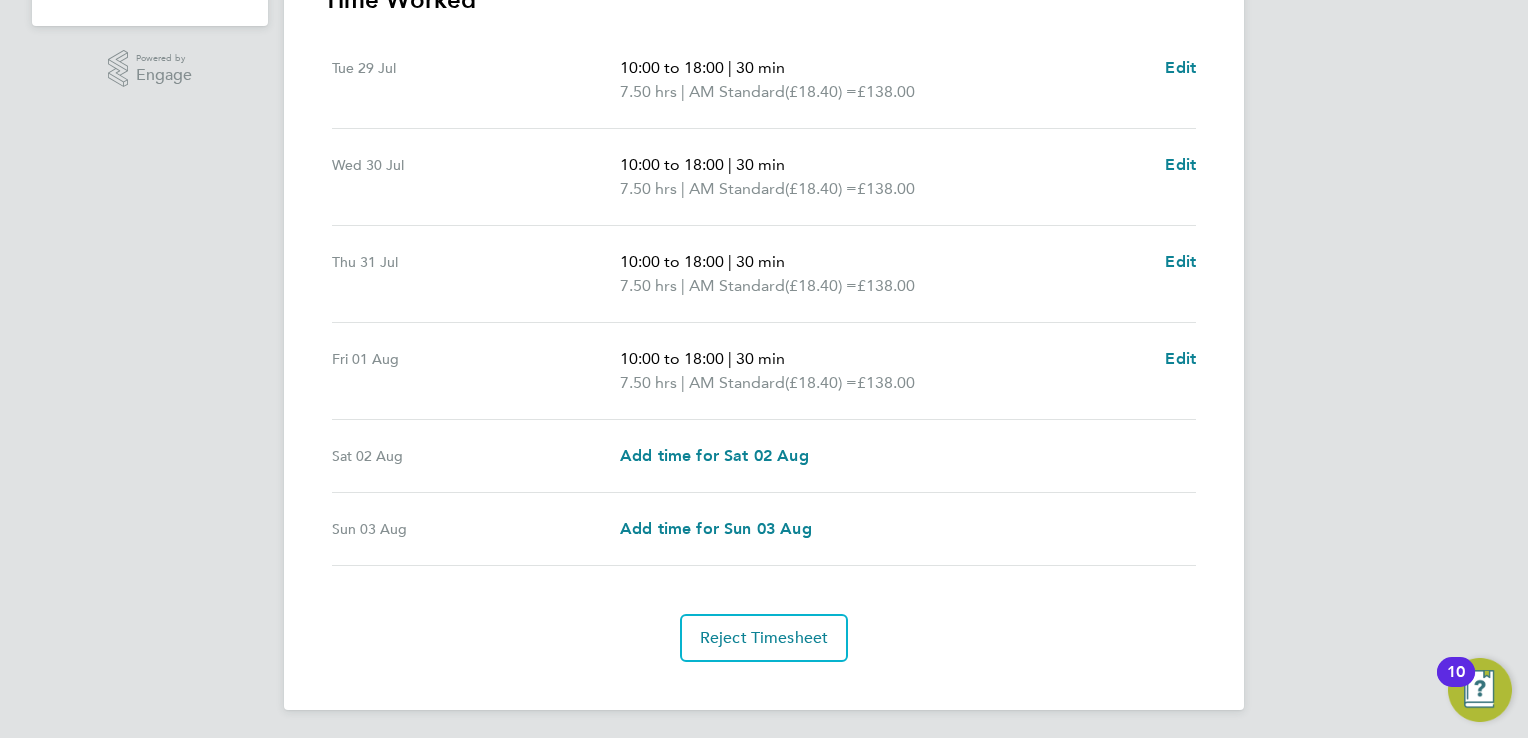 scroll, scrollTop: 0, scrollLeft: 0, axis: both 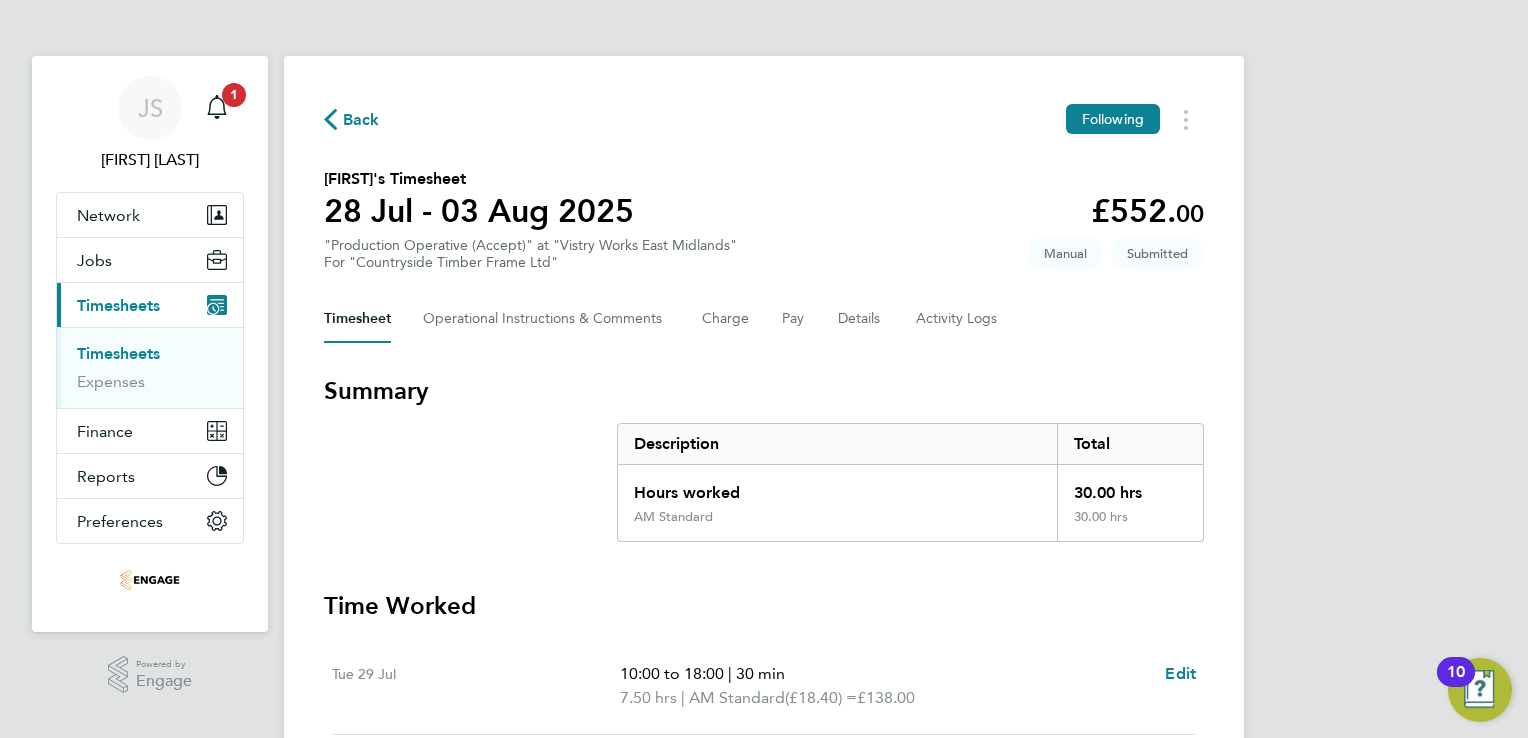 click on "Back" 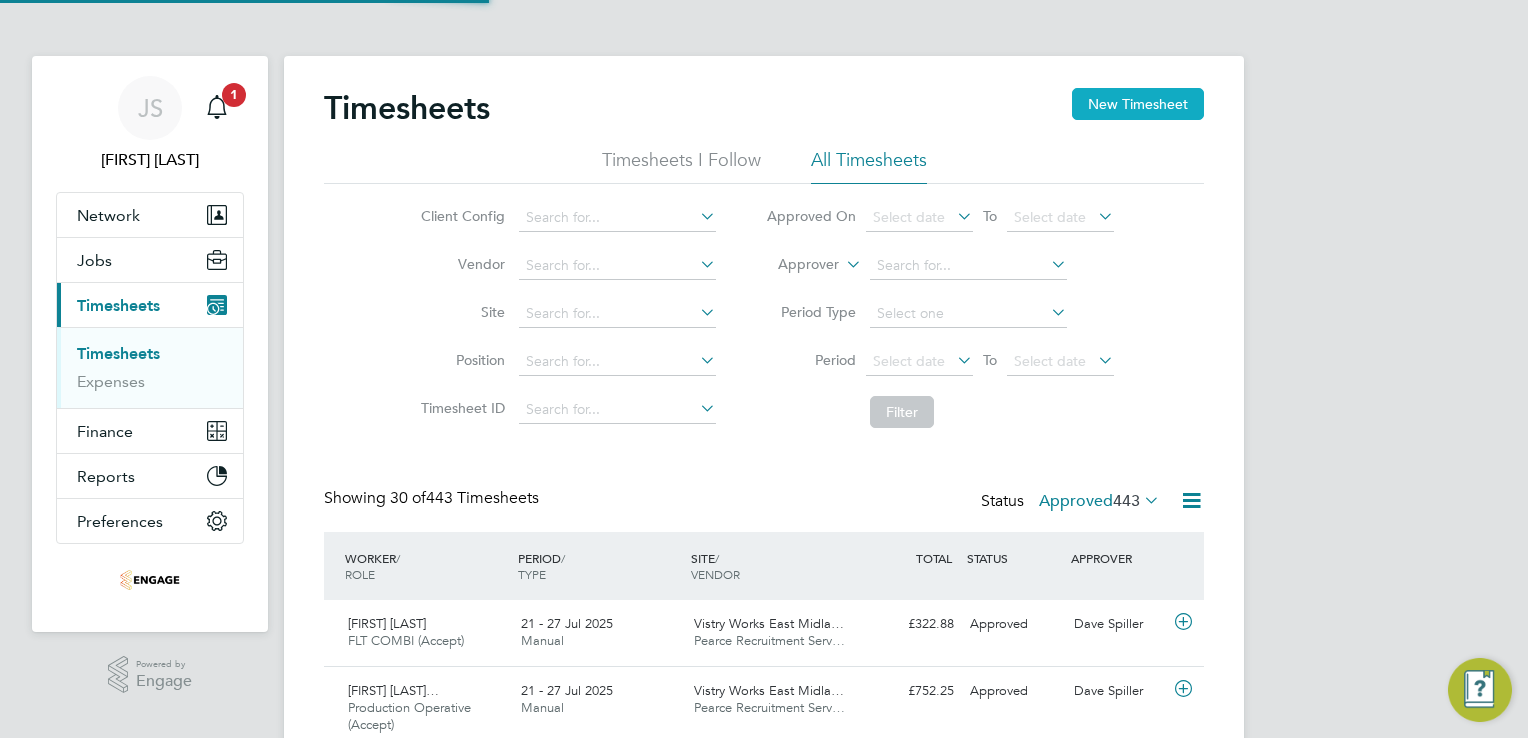 scroll, scrollTop: 9, scrollLeft: 10, axis: both 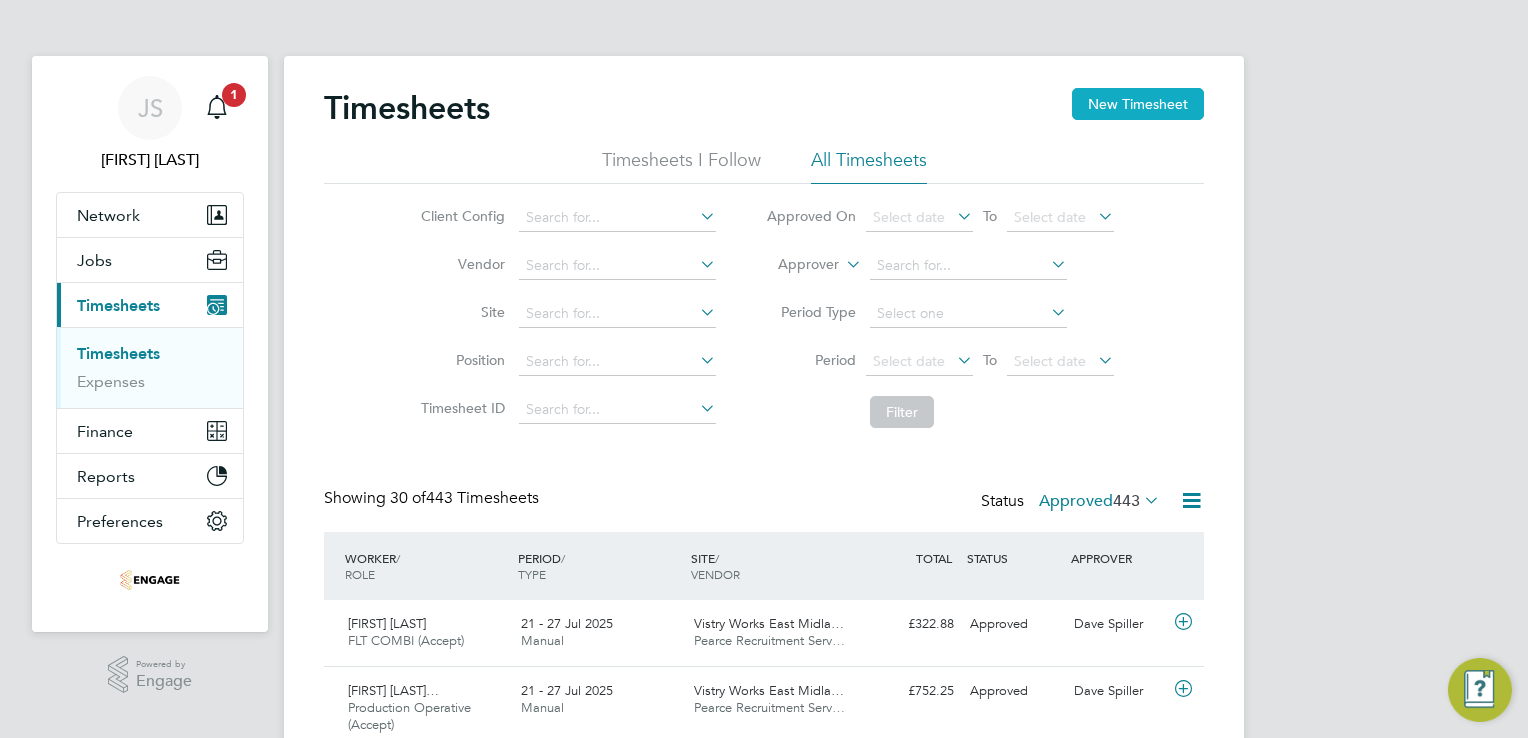 click on "New Timesheet" 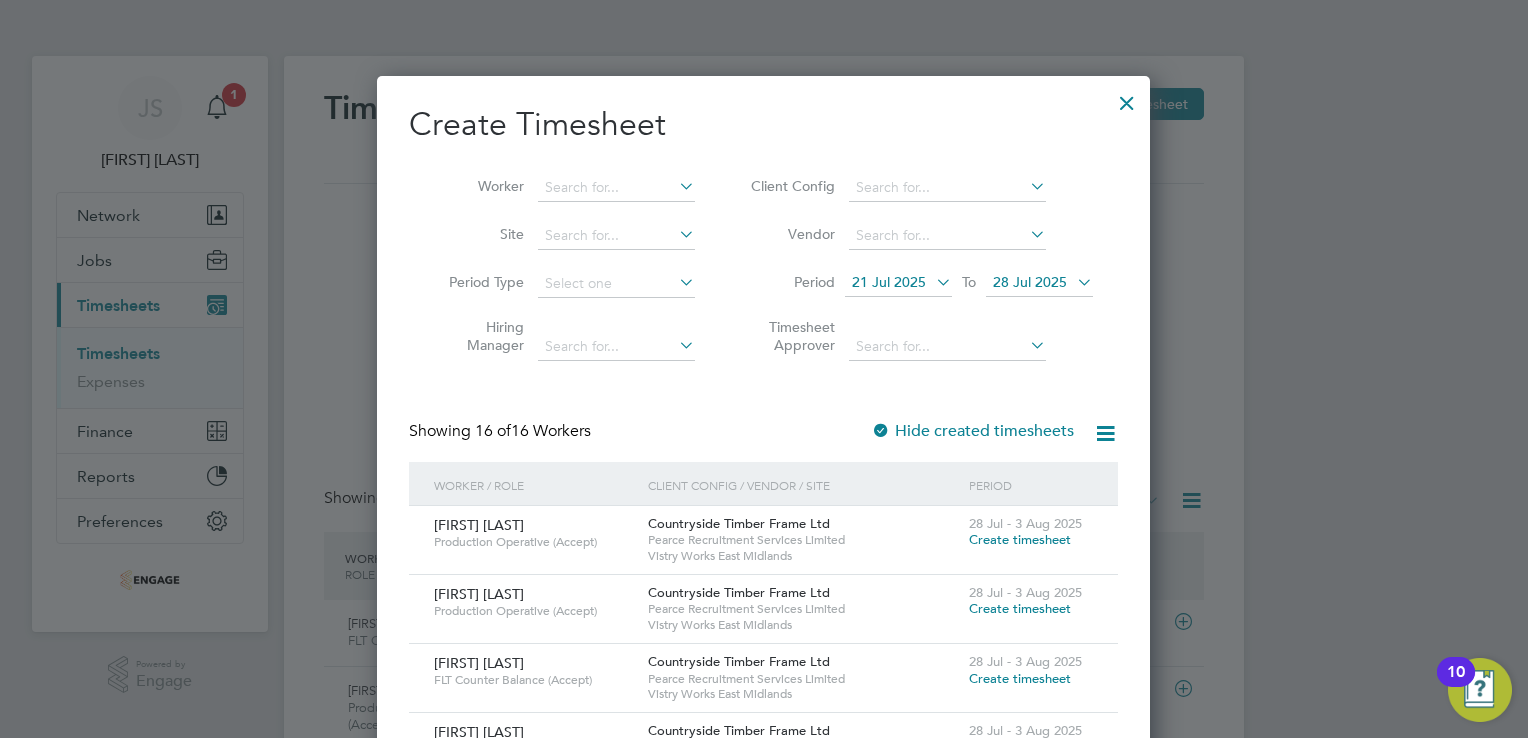 click on "21 Jul 2025" at bounding box center (889, 282) 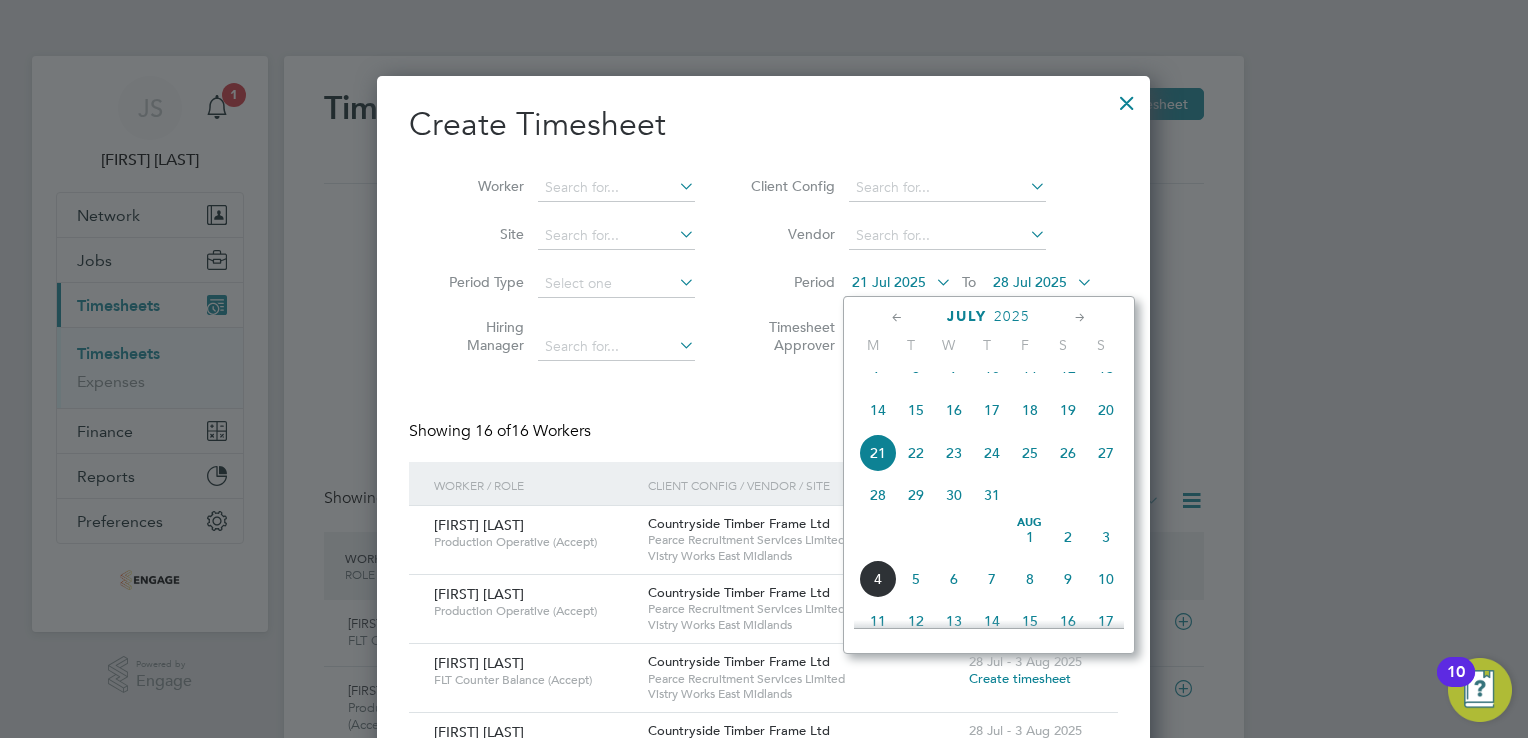 click on "28" 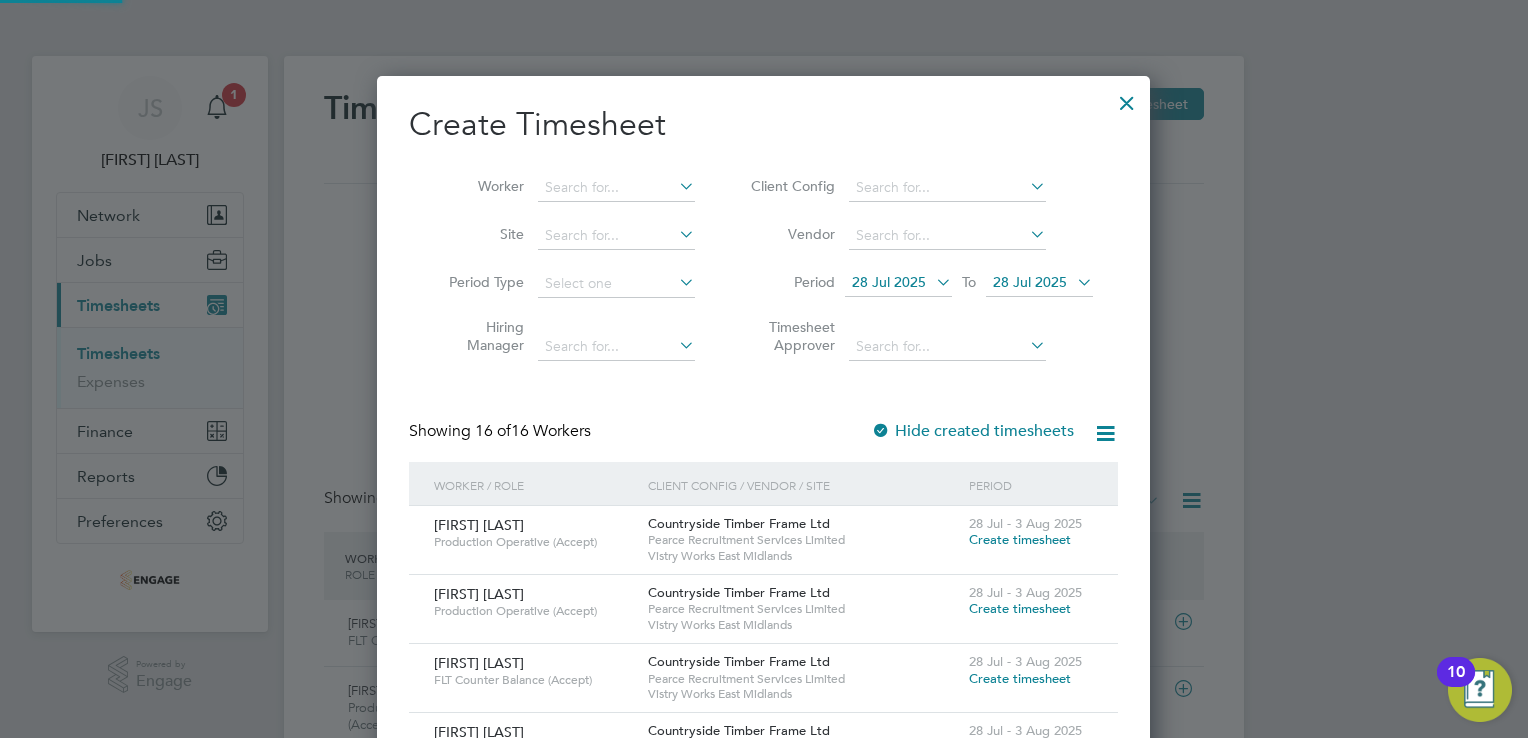 click on "28 Jul 2025" at bounding box center [1030, 282] 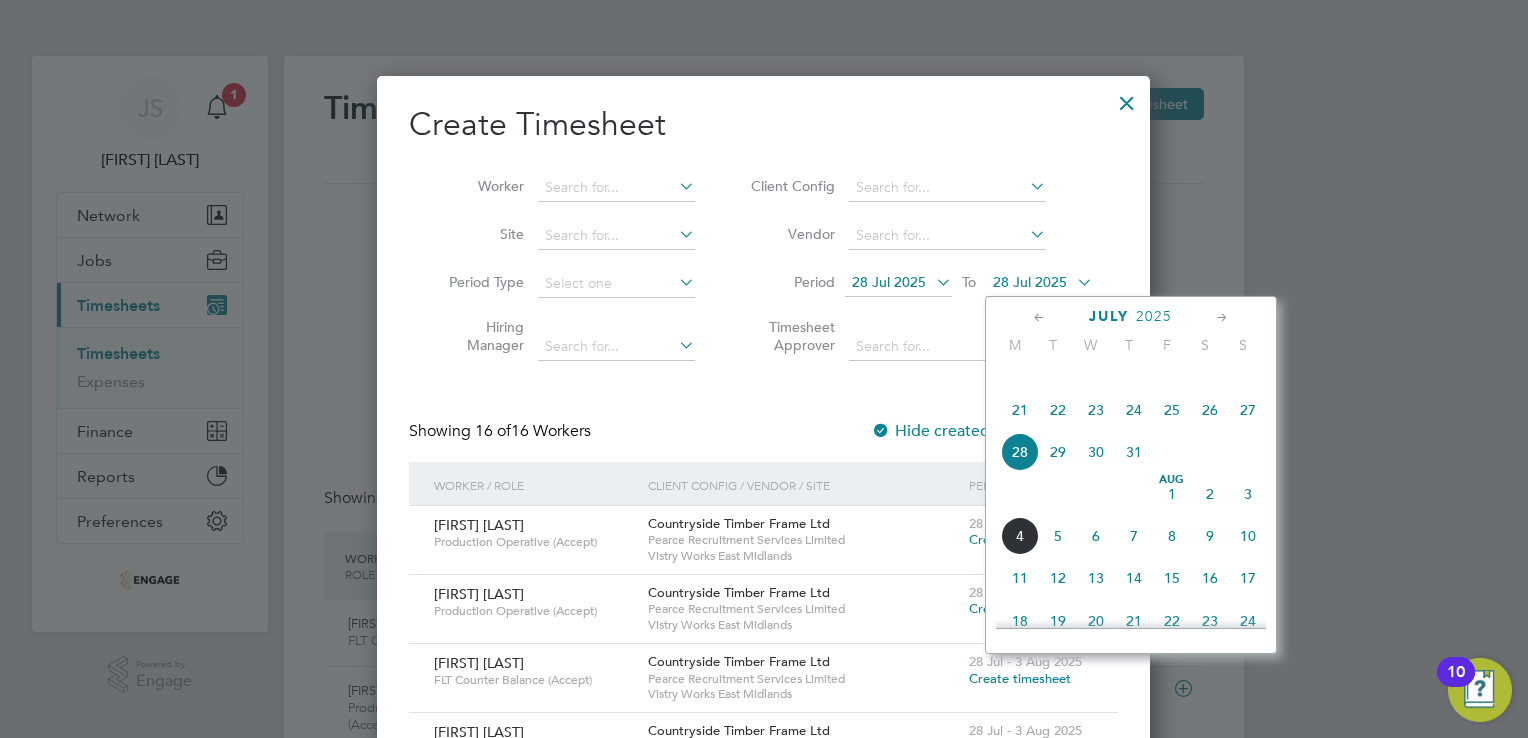 click on "3" 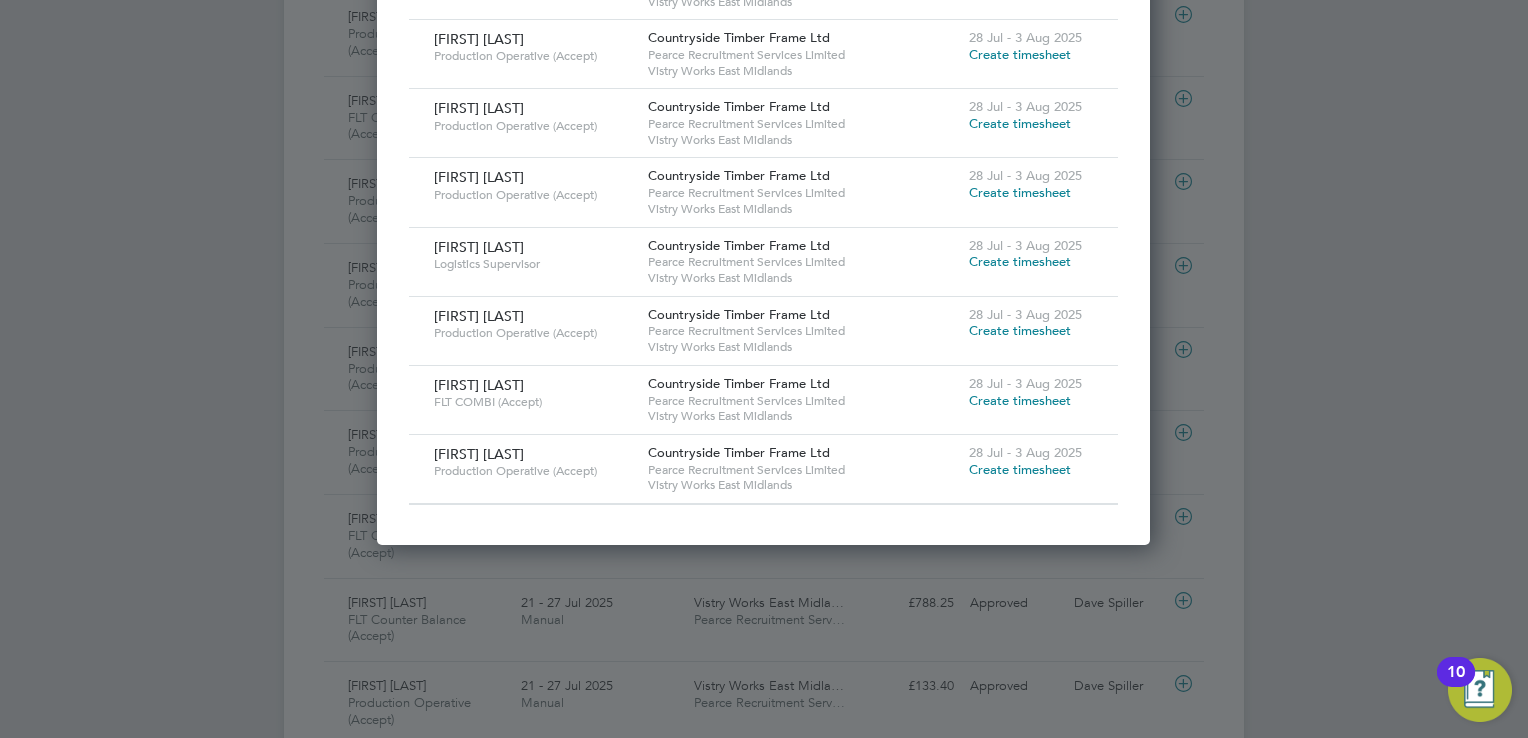 click on "Create timesheet" at bounding box center (1020, 469) 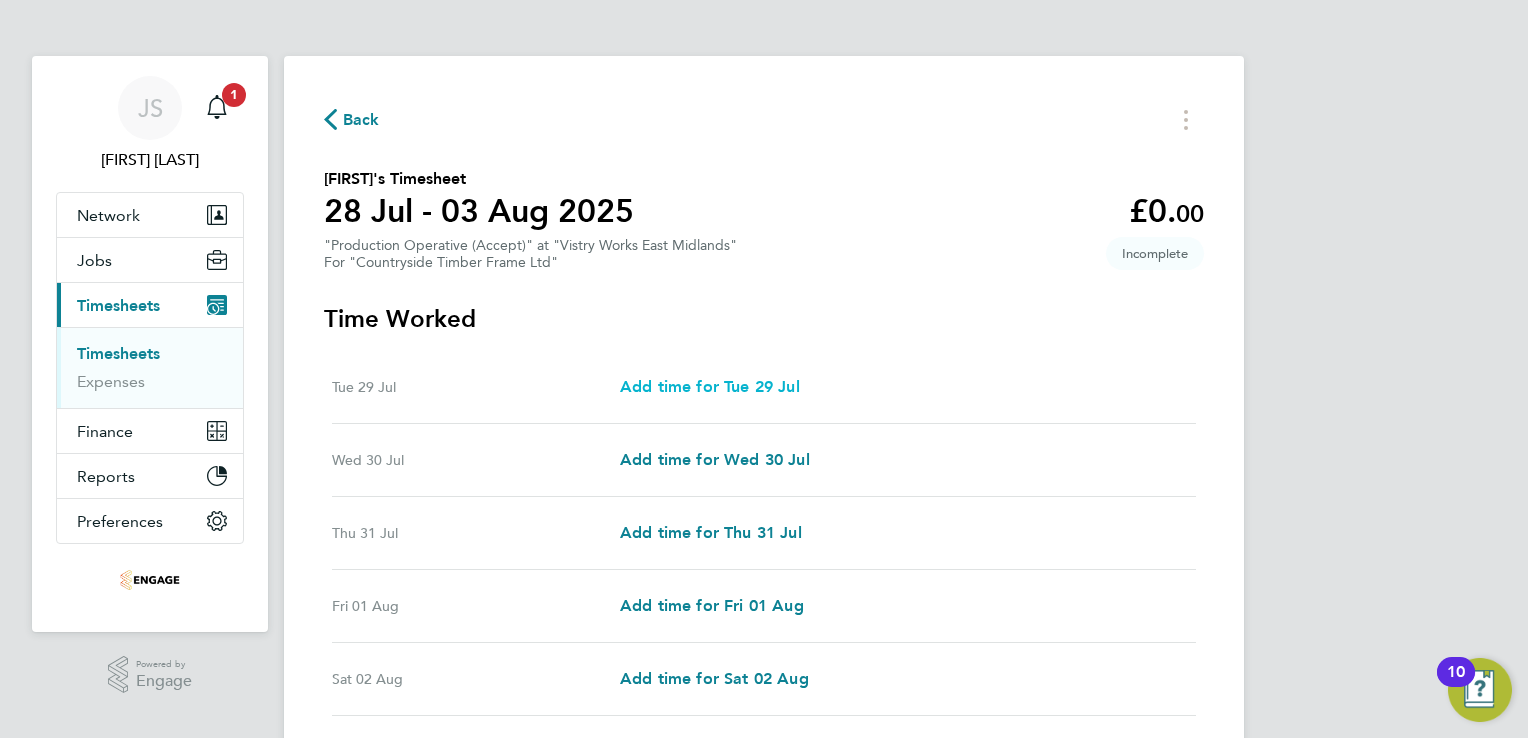 click on "Add time for Tue 29 Jul" at bounding box center (710, 386) 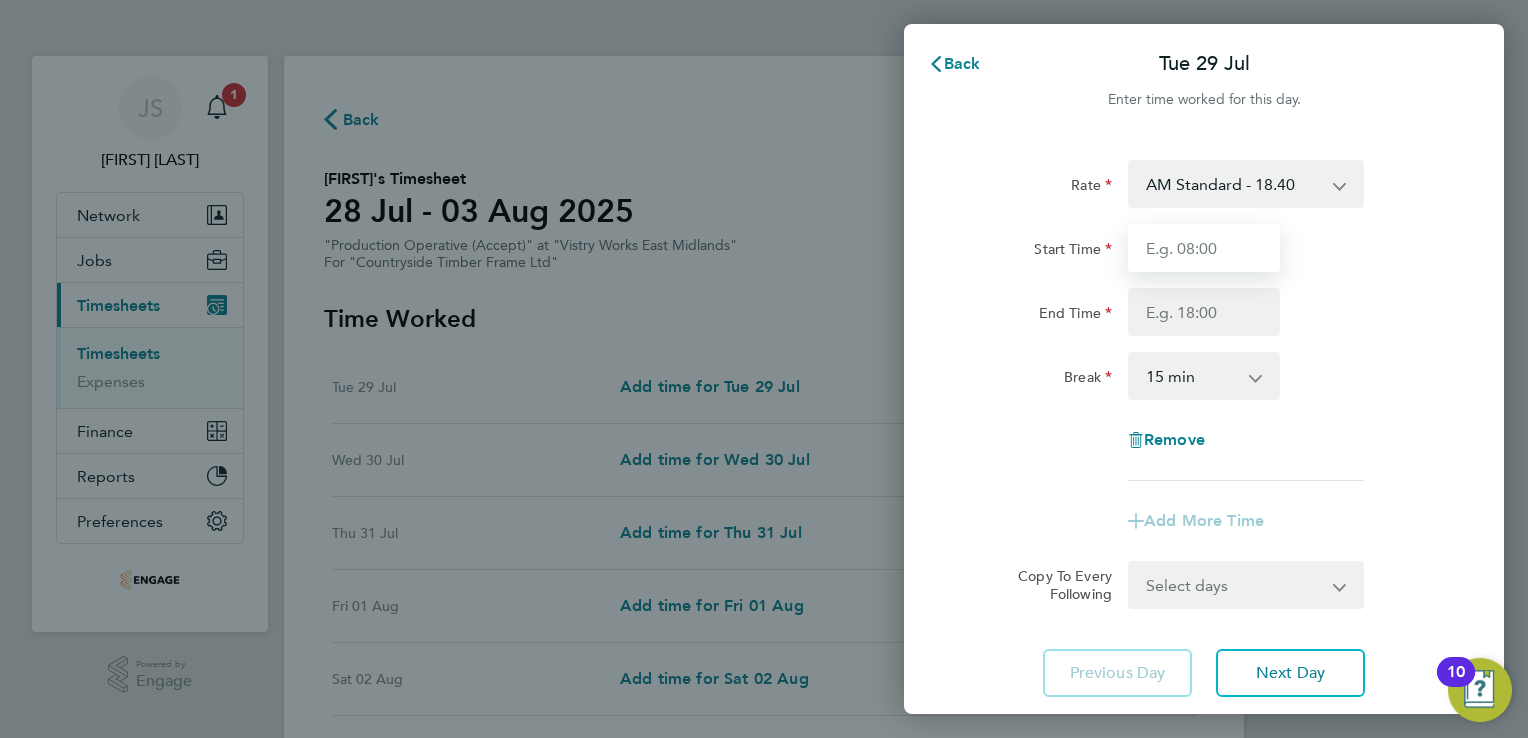 click on "Start Time" at bounding box center (1204, 248) 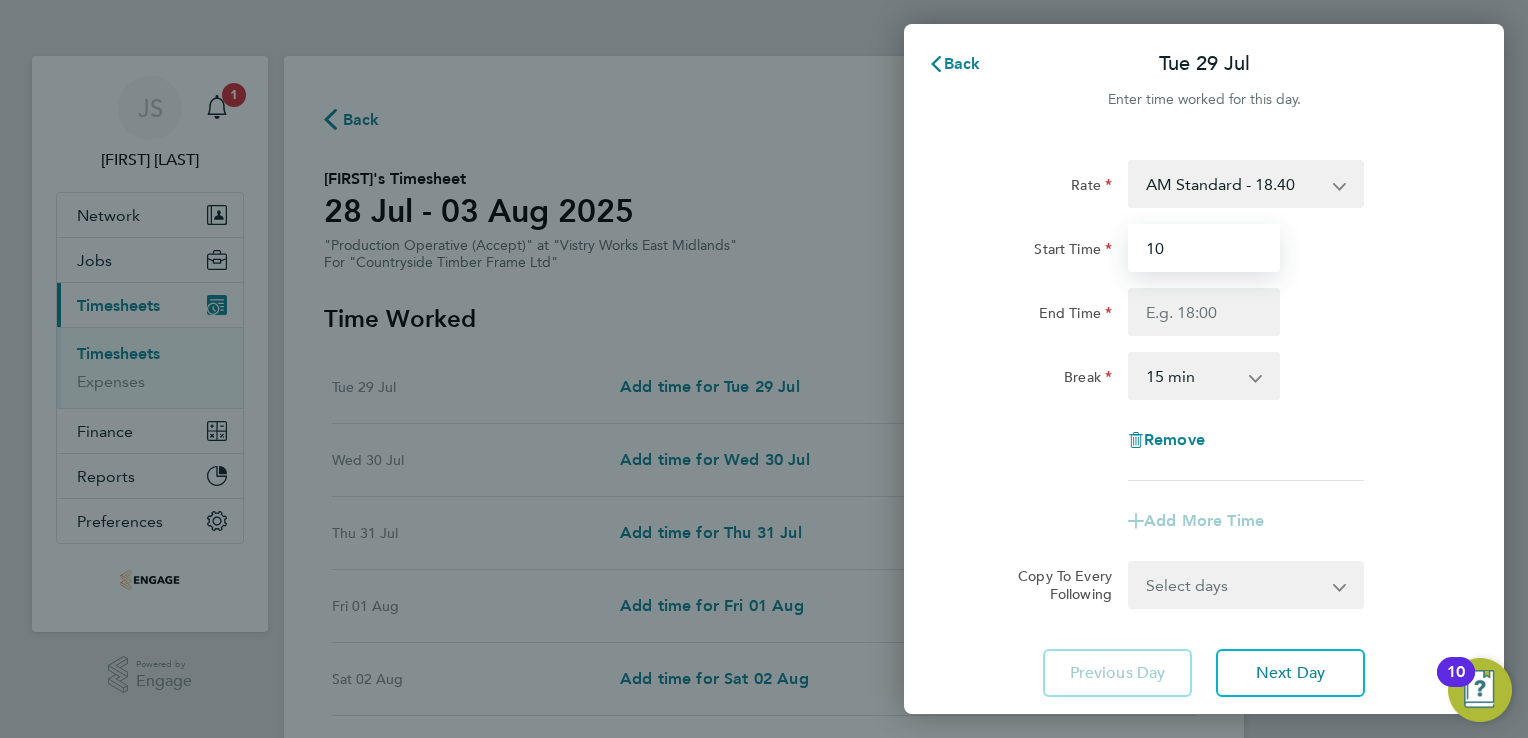 type on "10:00" 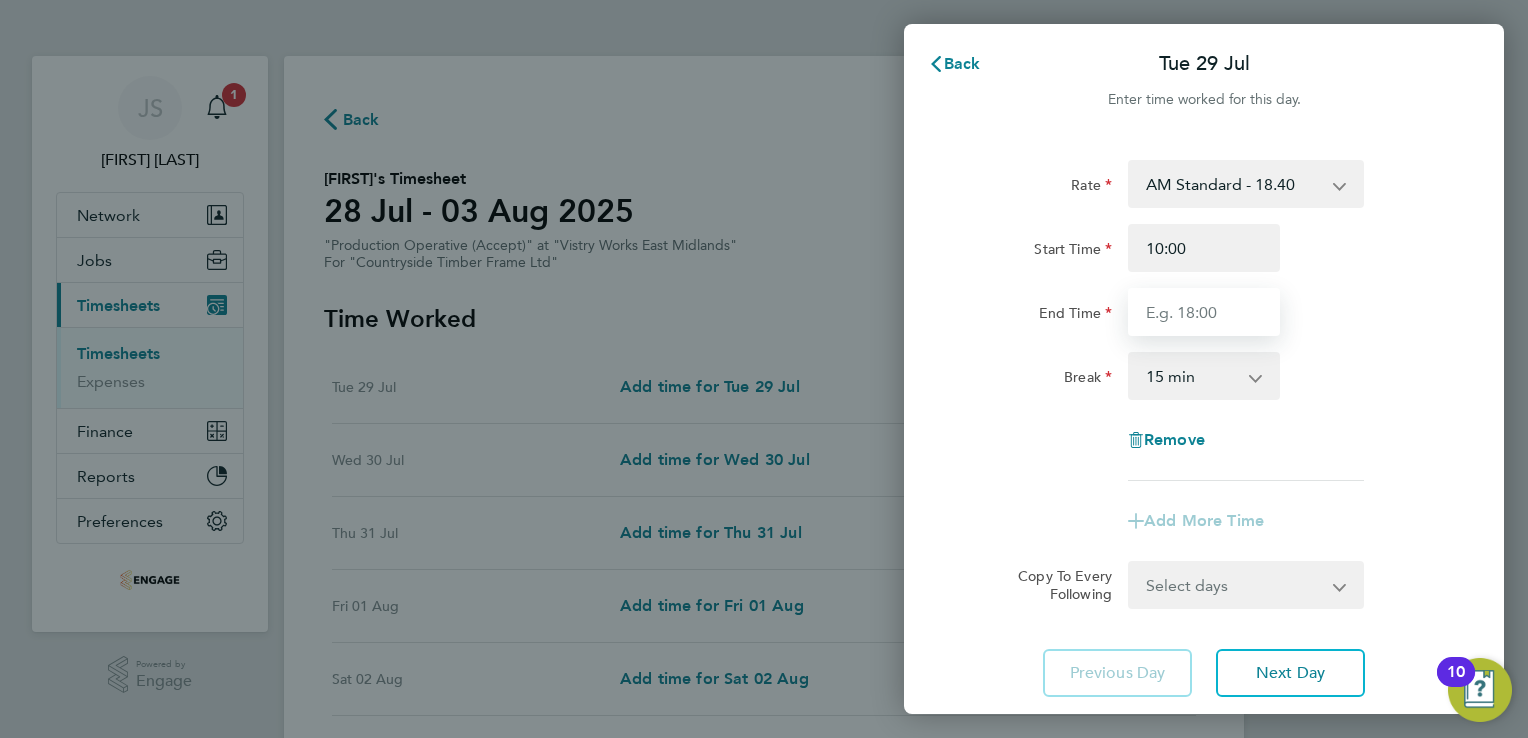 type on "18:00" 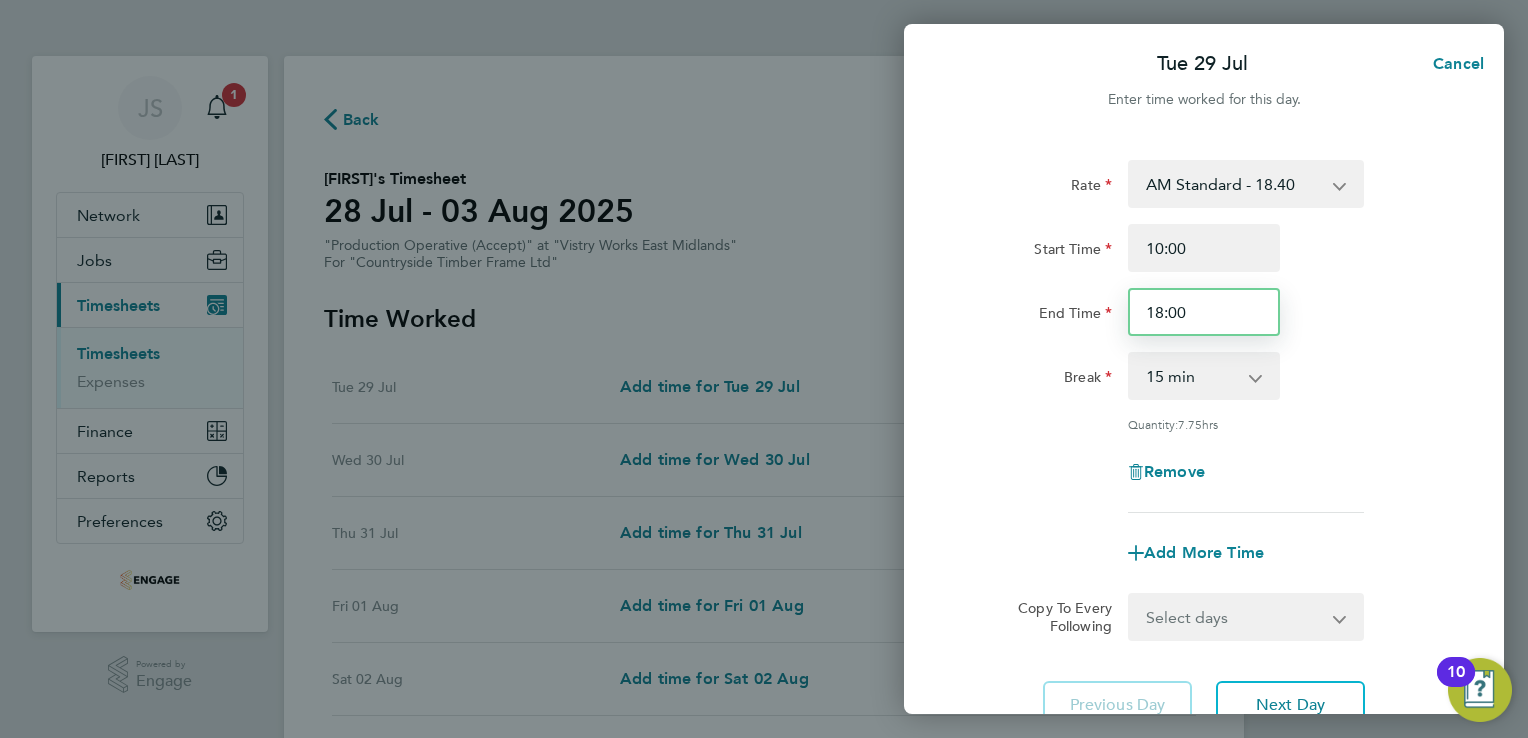 click on "18:00" at bounding box center [1204, 312] 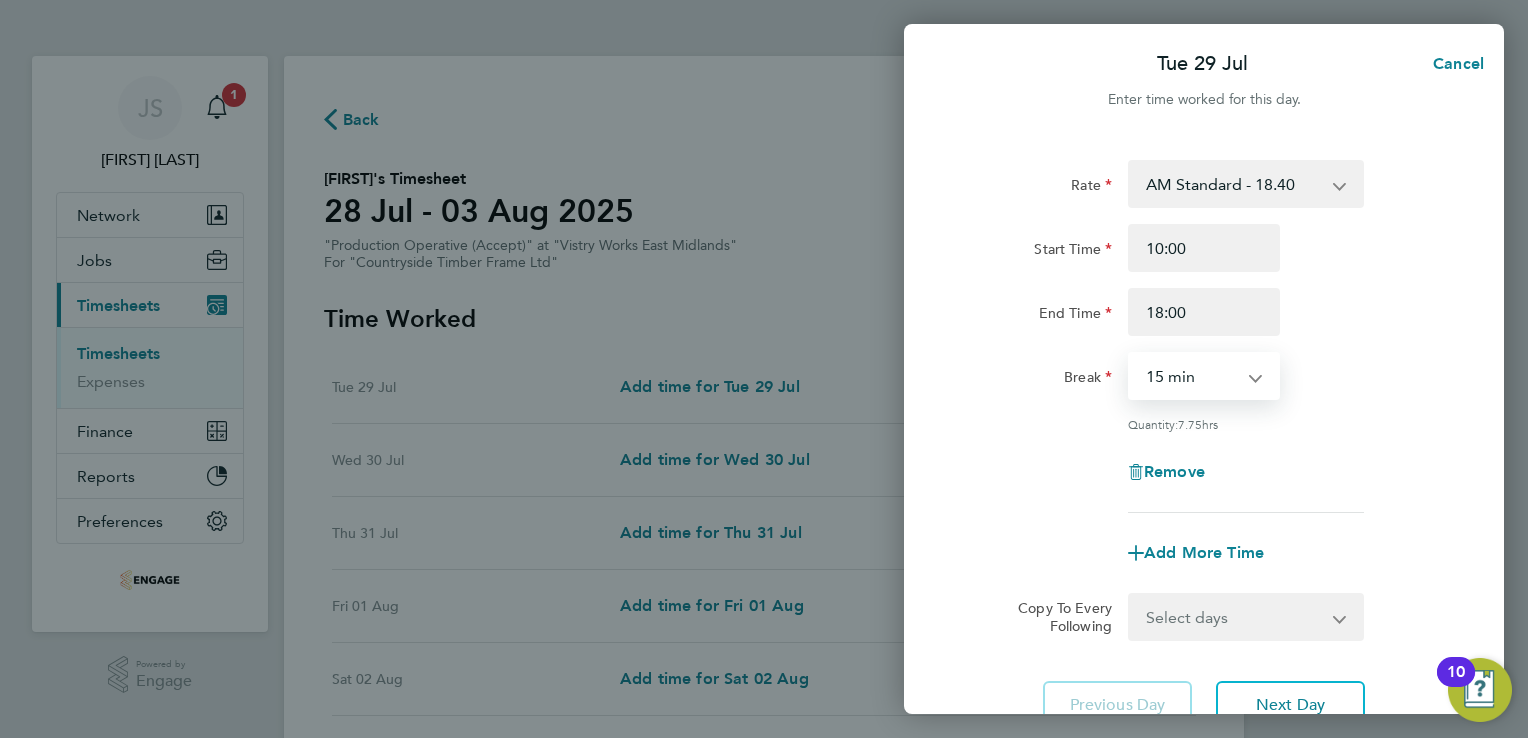click on "0 min   15 min   30 min   45 min   60 min   75 min   90 min" at bounding box center (1192, 376) 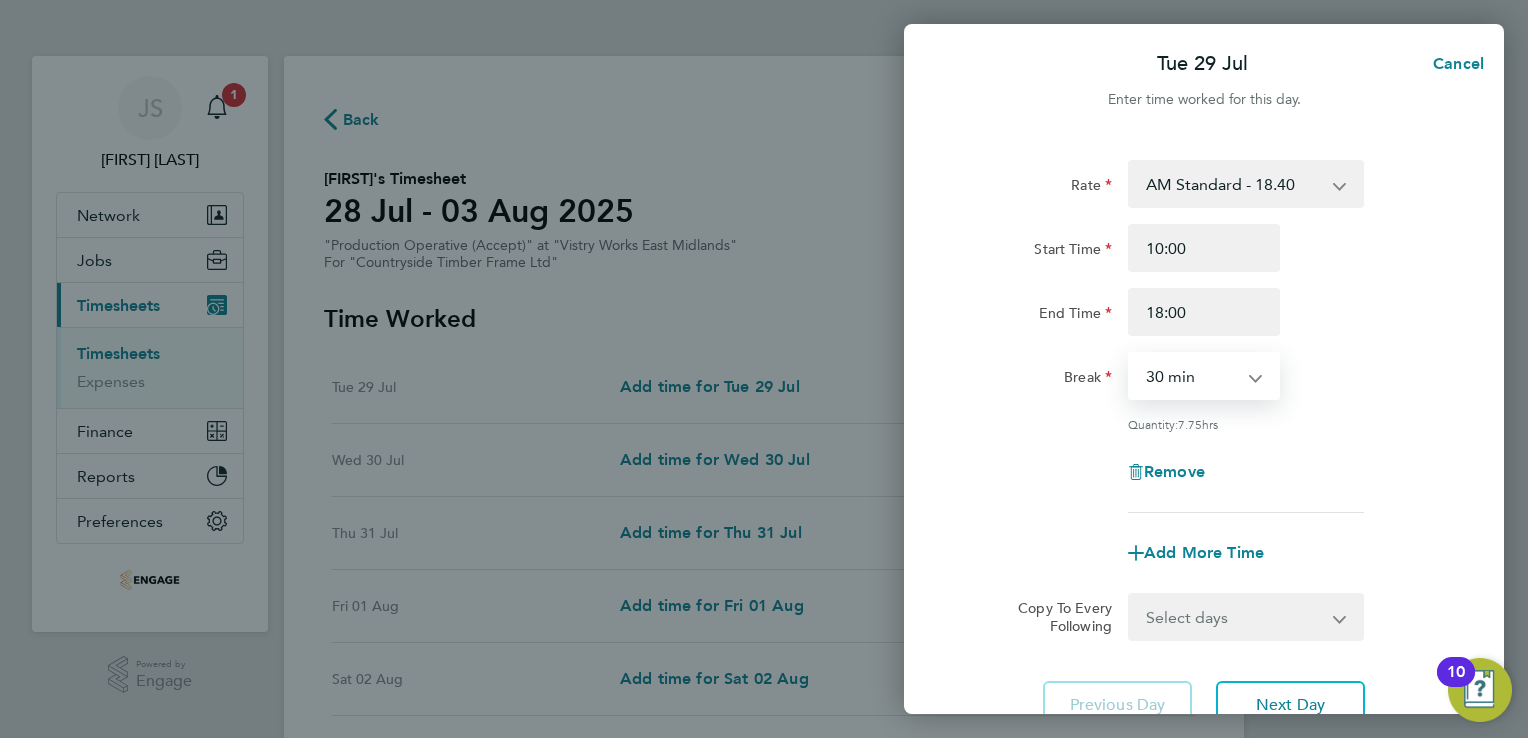 click on "0 min   15 min   30 min   45 min   60 min   75 min   90 min" at bounding box center [1192, 376] 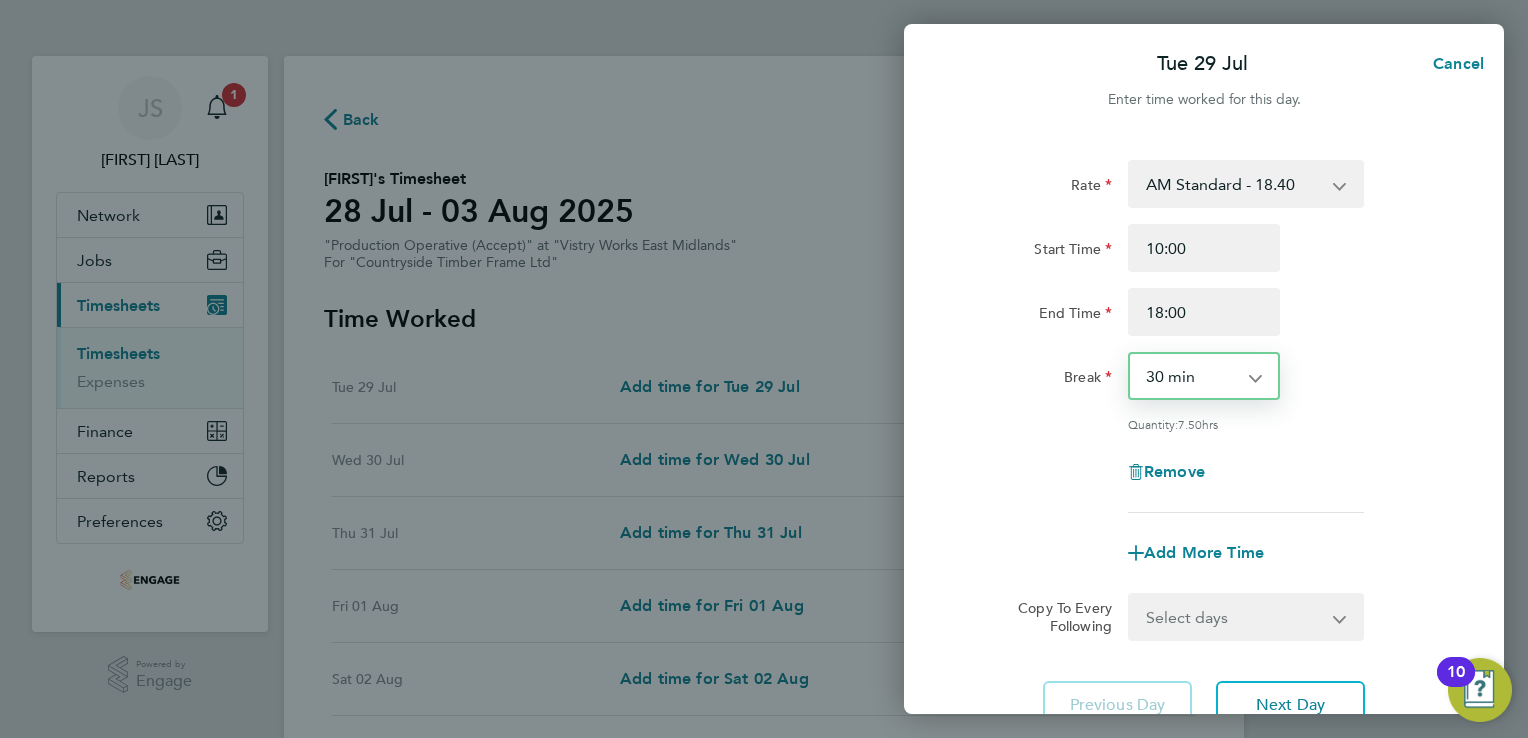 click on "Select days   Day   Weekday (Mon-Fri)   Weekend (Sat-Sun)   Wednesday   Thursday   Friday   Saturday   Sunday" at bounding box center (1235, 617) 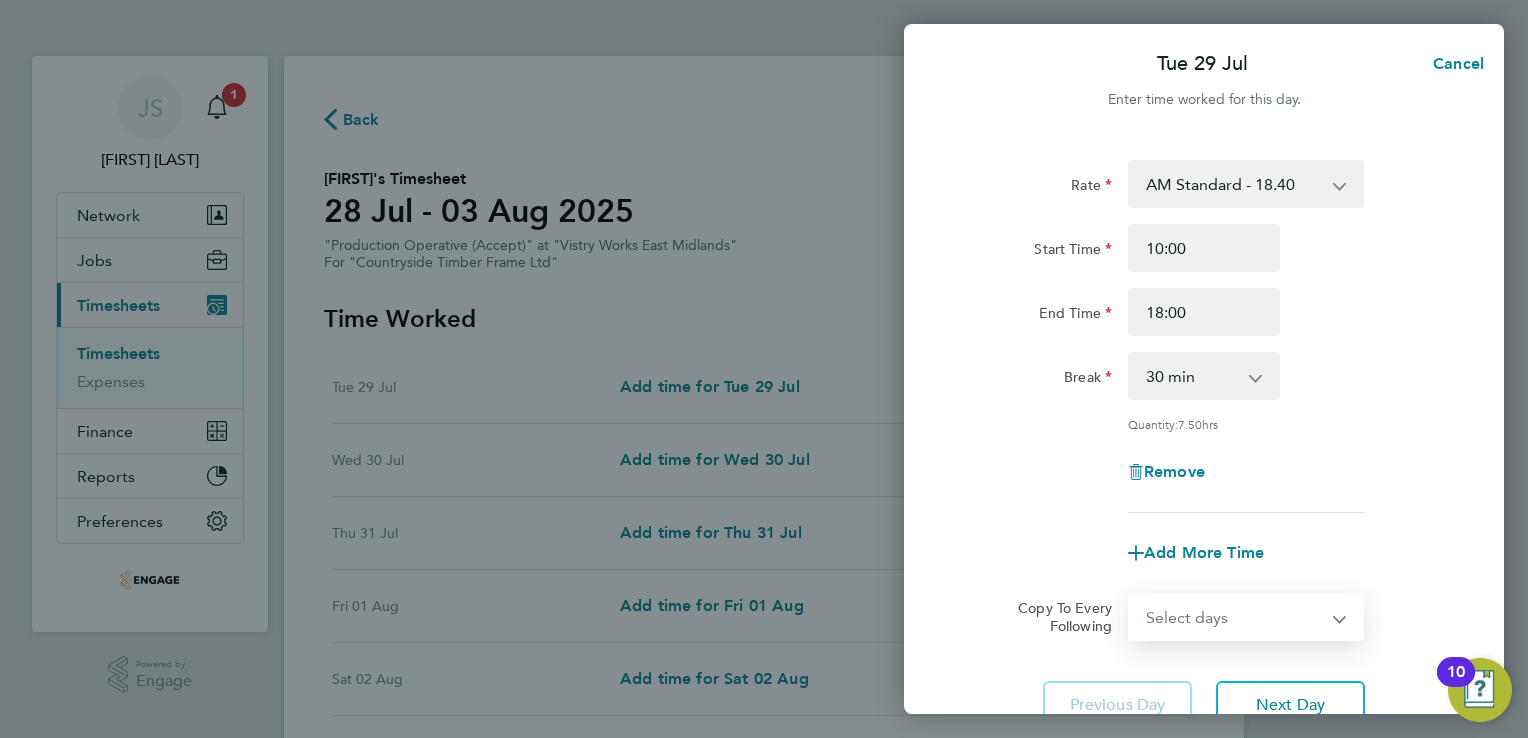 select on "WEEKDAY" 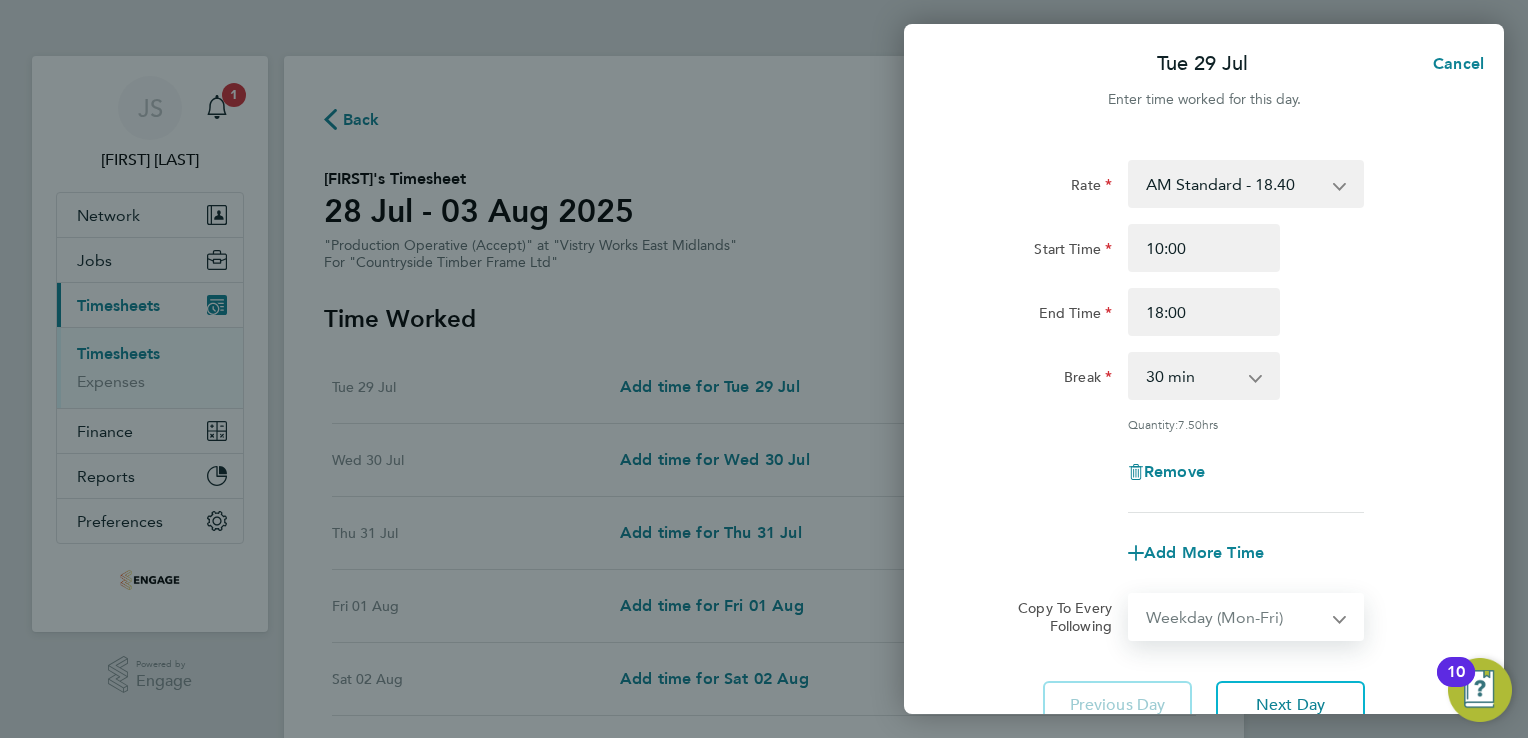 click on "Select days   Day   Weekday (Mon-Fri)   Weekend (Sat-Sun)   Wednesday   Thursday   Friday   Saturday   Sunday" at bounding box center [1235, 617] 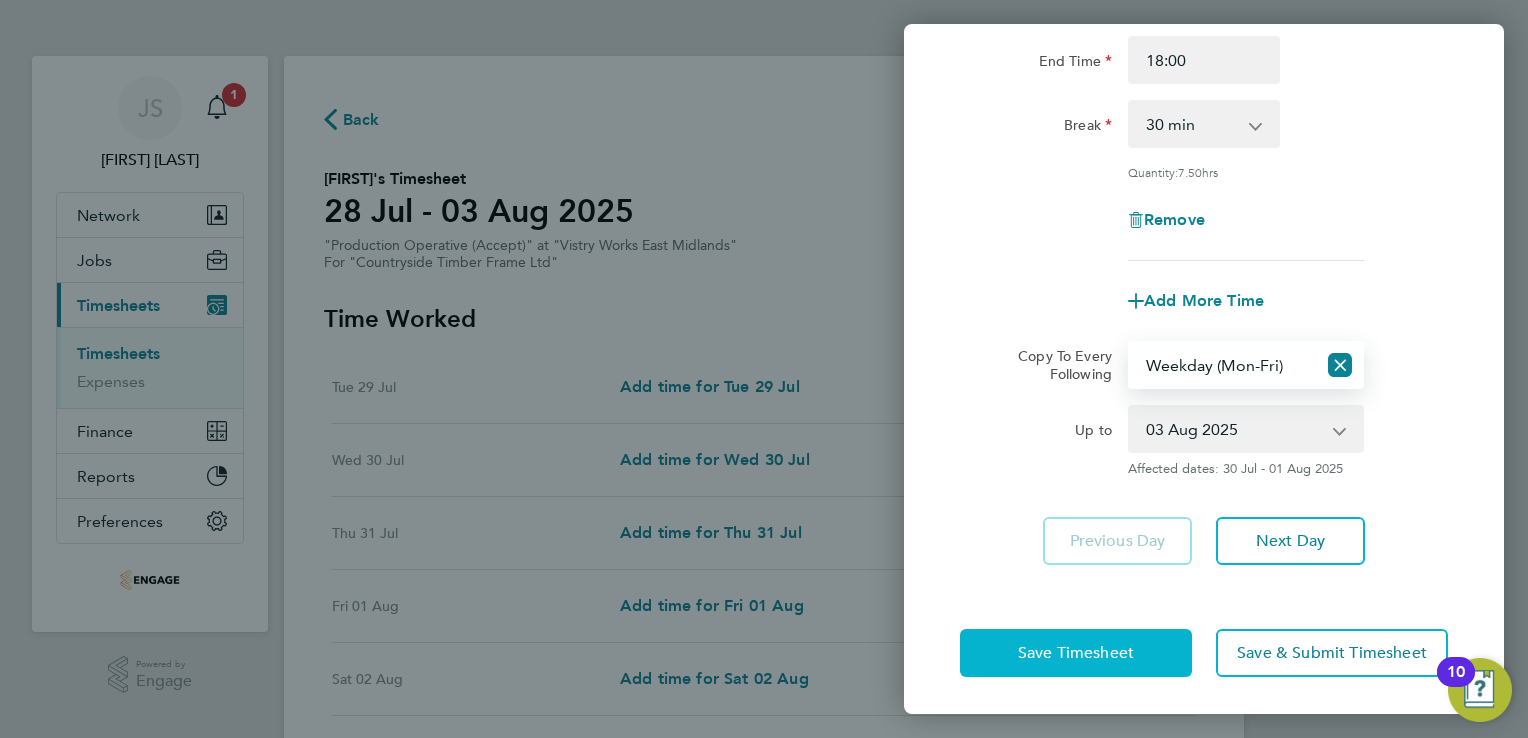 click on "Save Timesheet" 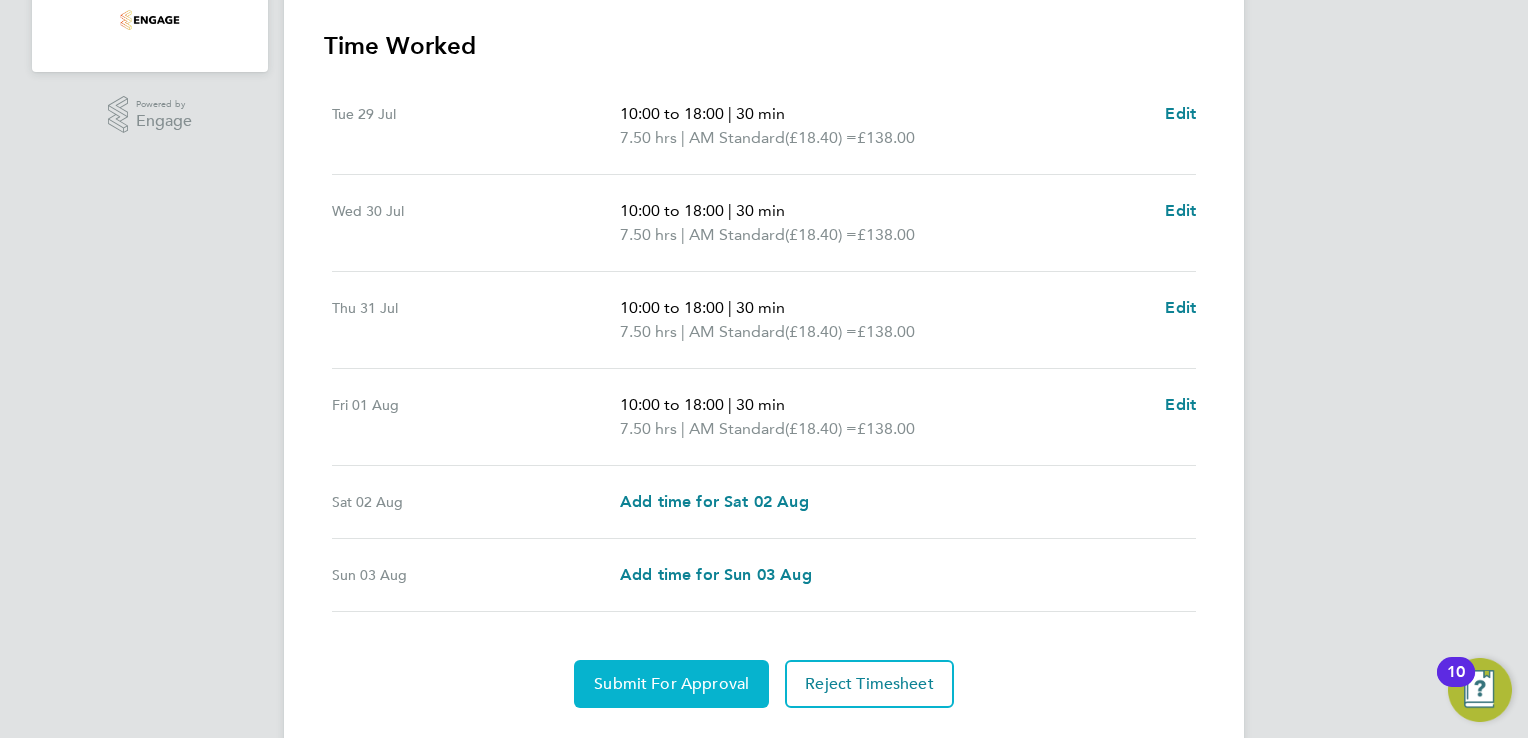 click on "Submit For Approval" 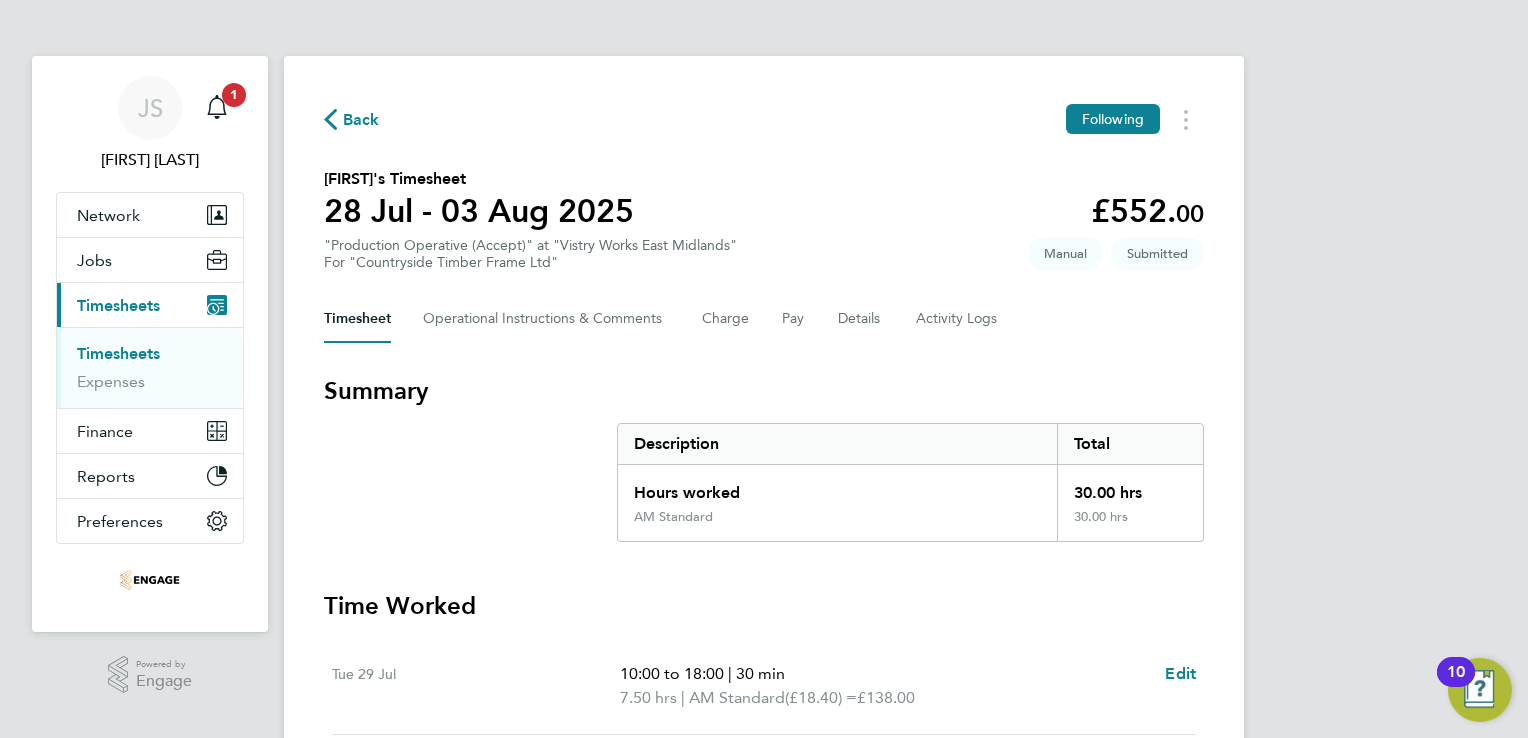 click on "Back" 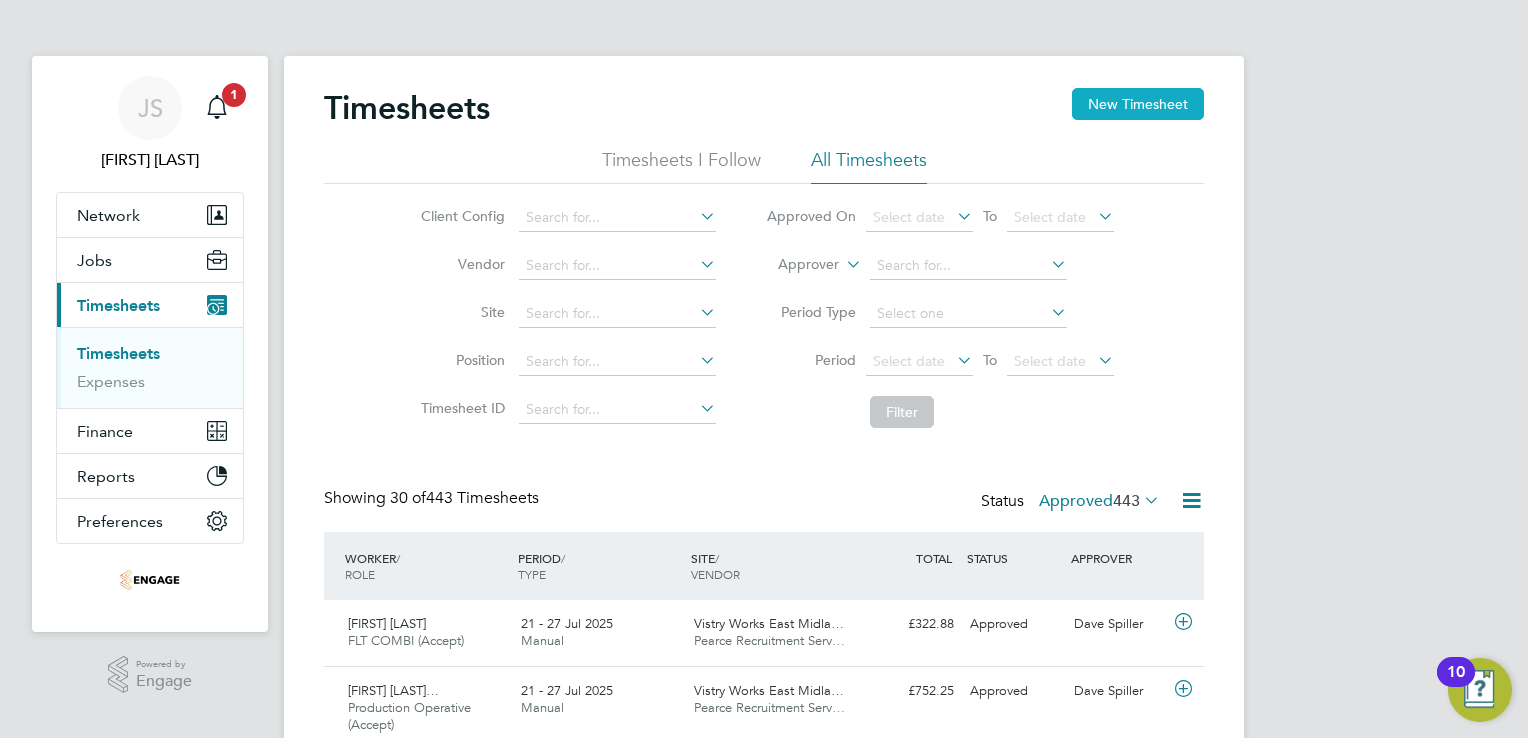 click on "New Timesheet" 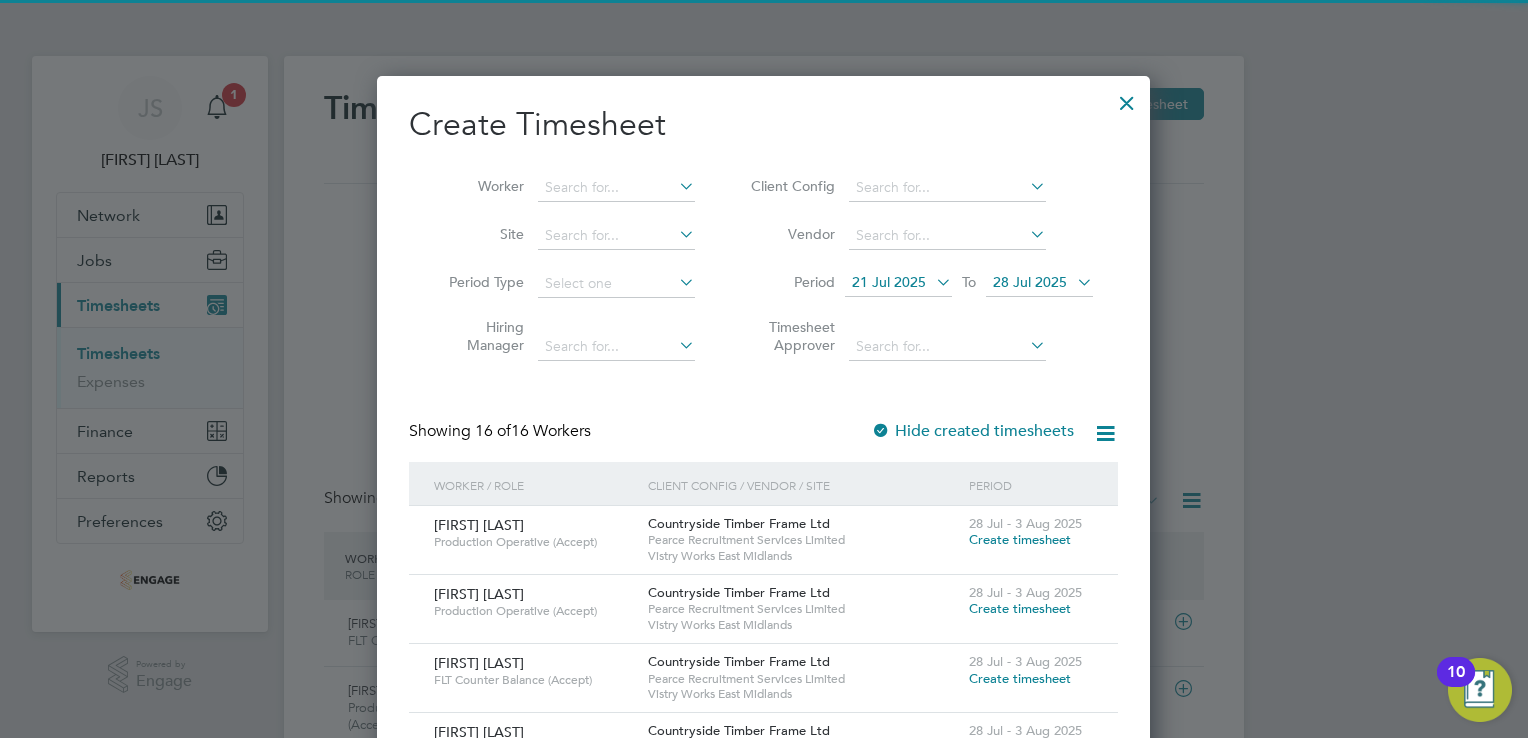 click on "21 Jul 2025" at bounding box center [898, 283] 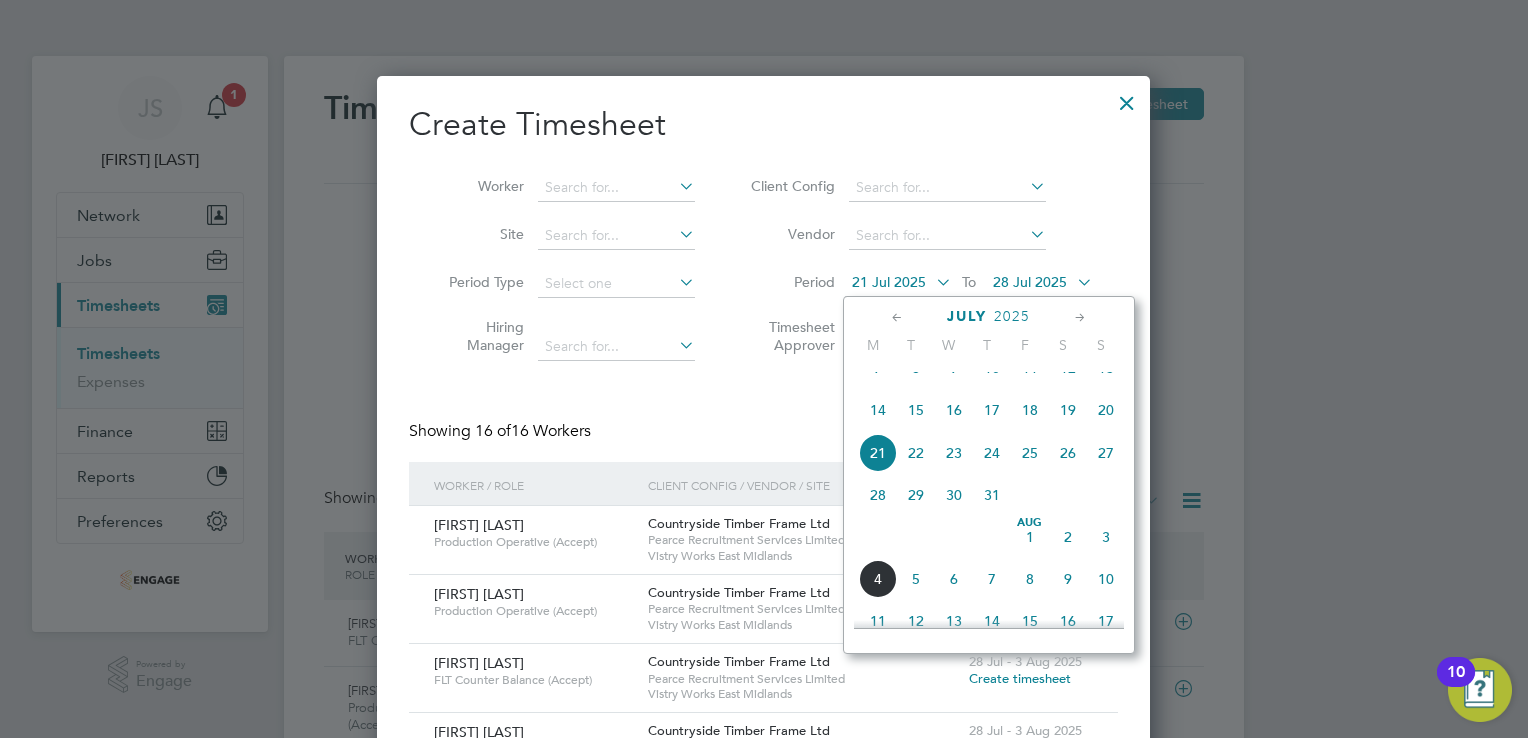click on "28" 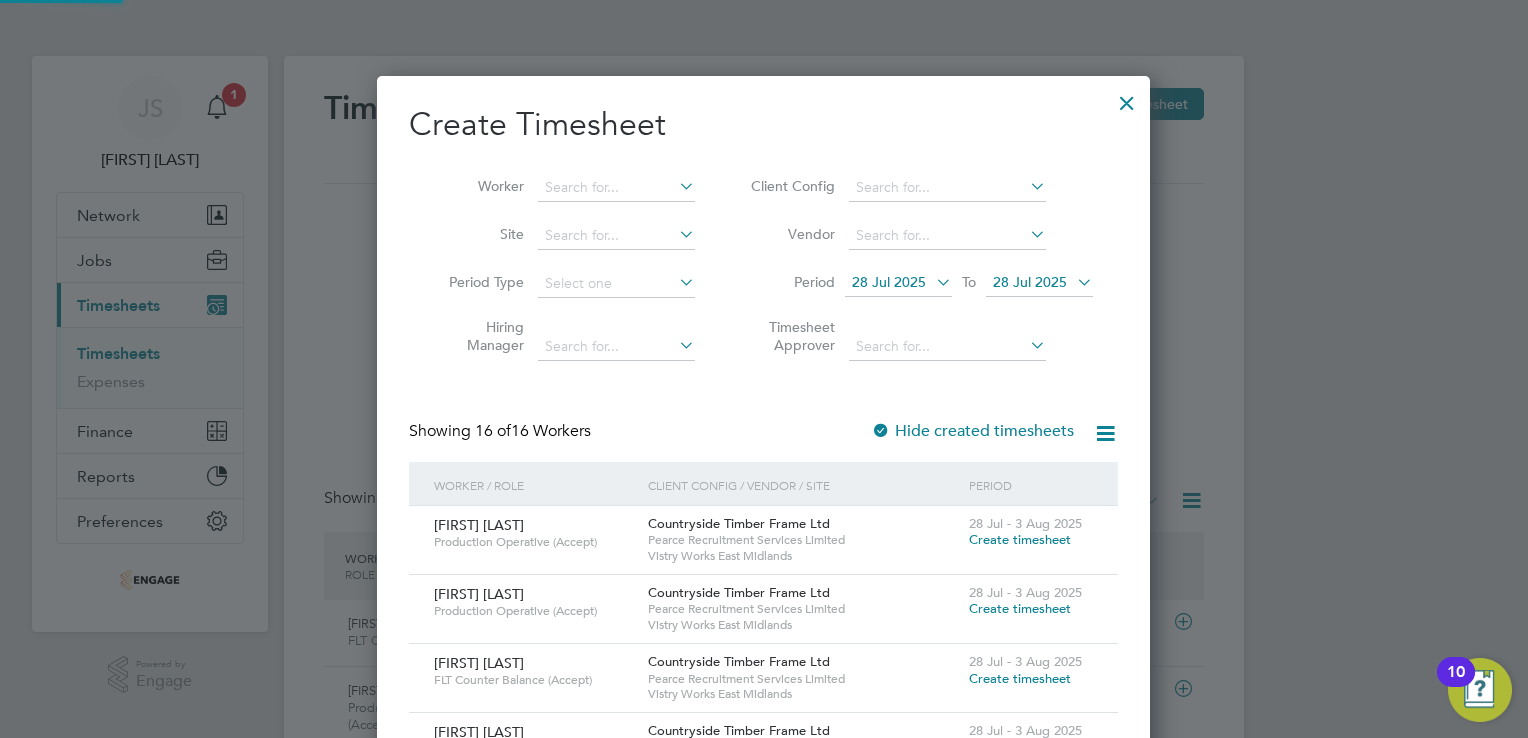 click on "28 Jul 2025" at bounding box center (1030, 282) 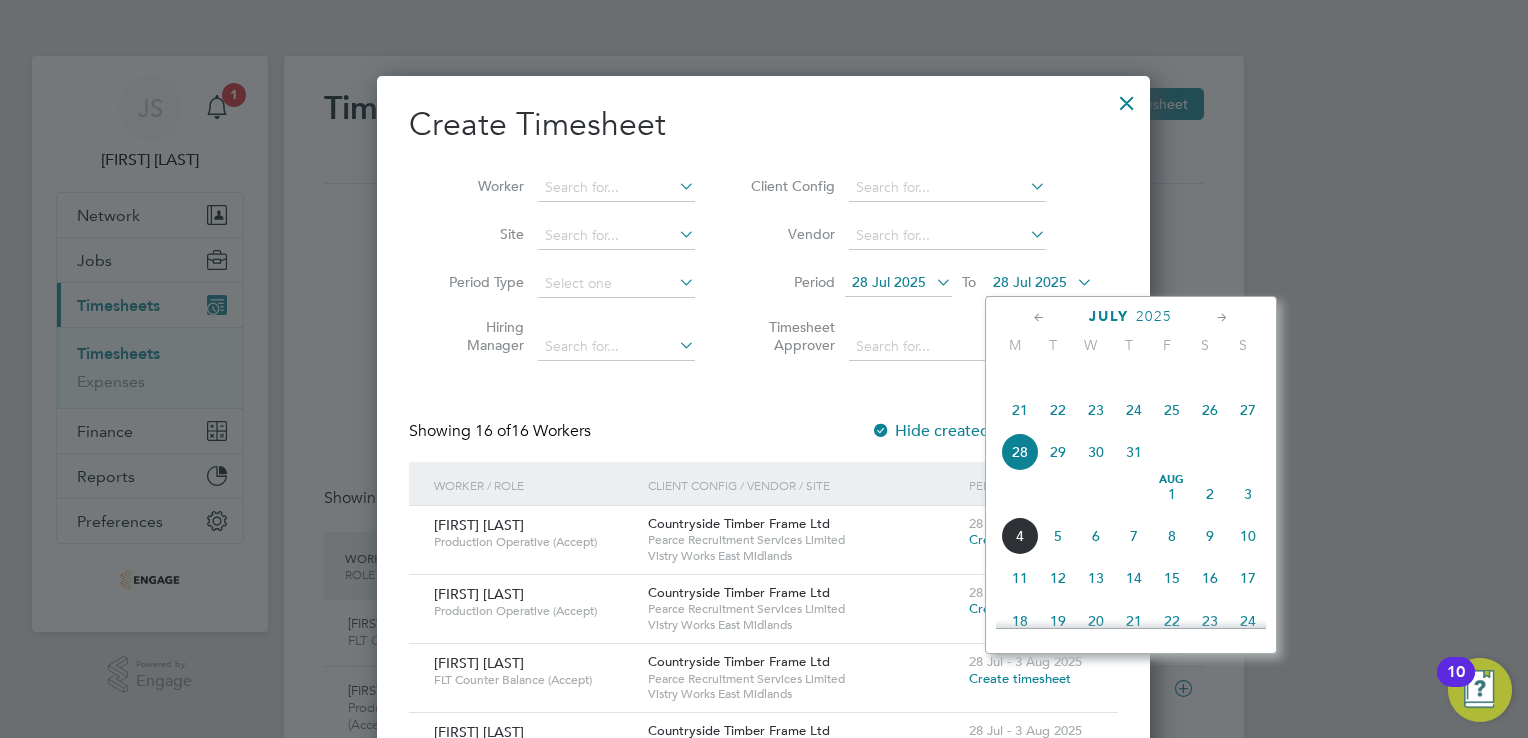 click on "3" 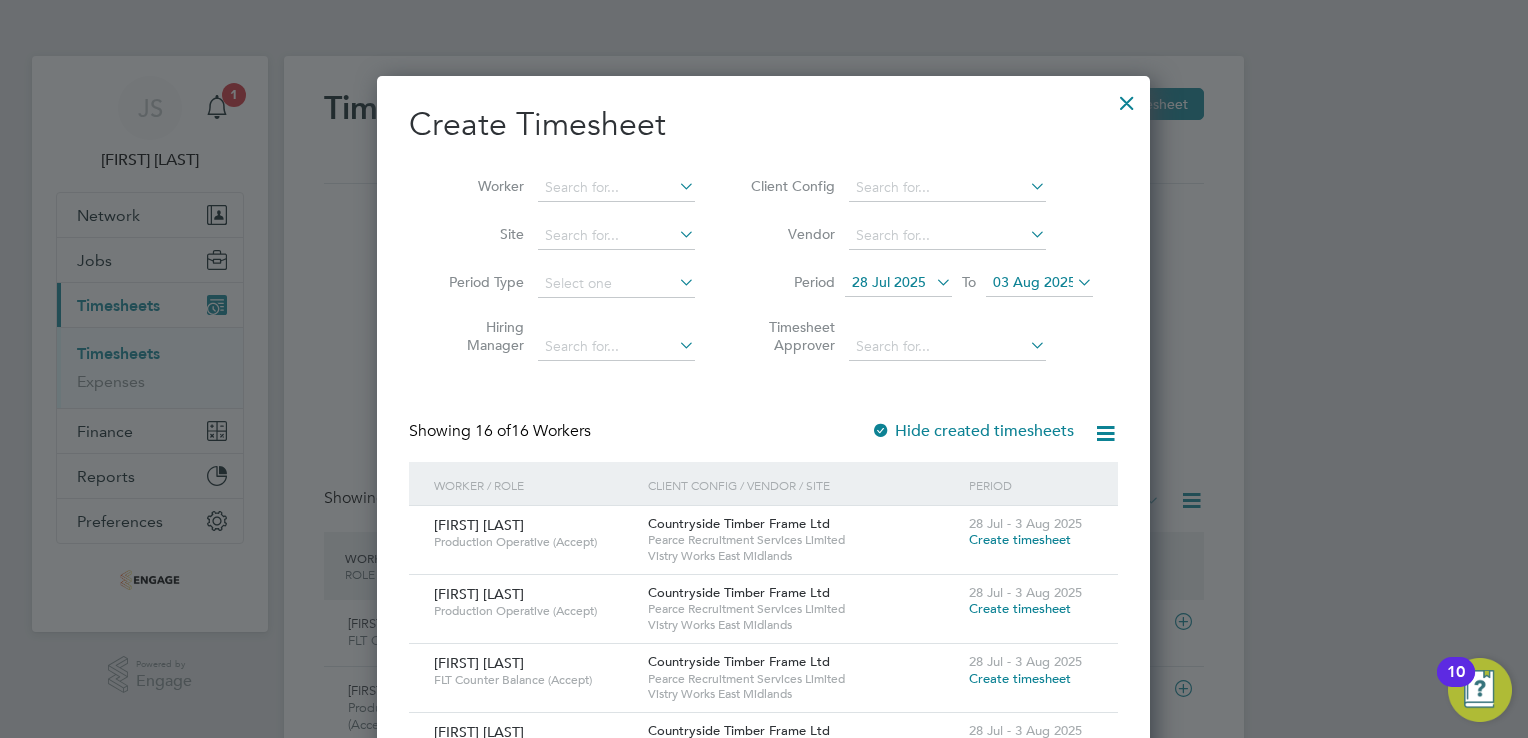 click on "Create timesheet" at bounding box center (1020, 539) 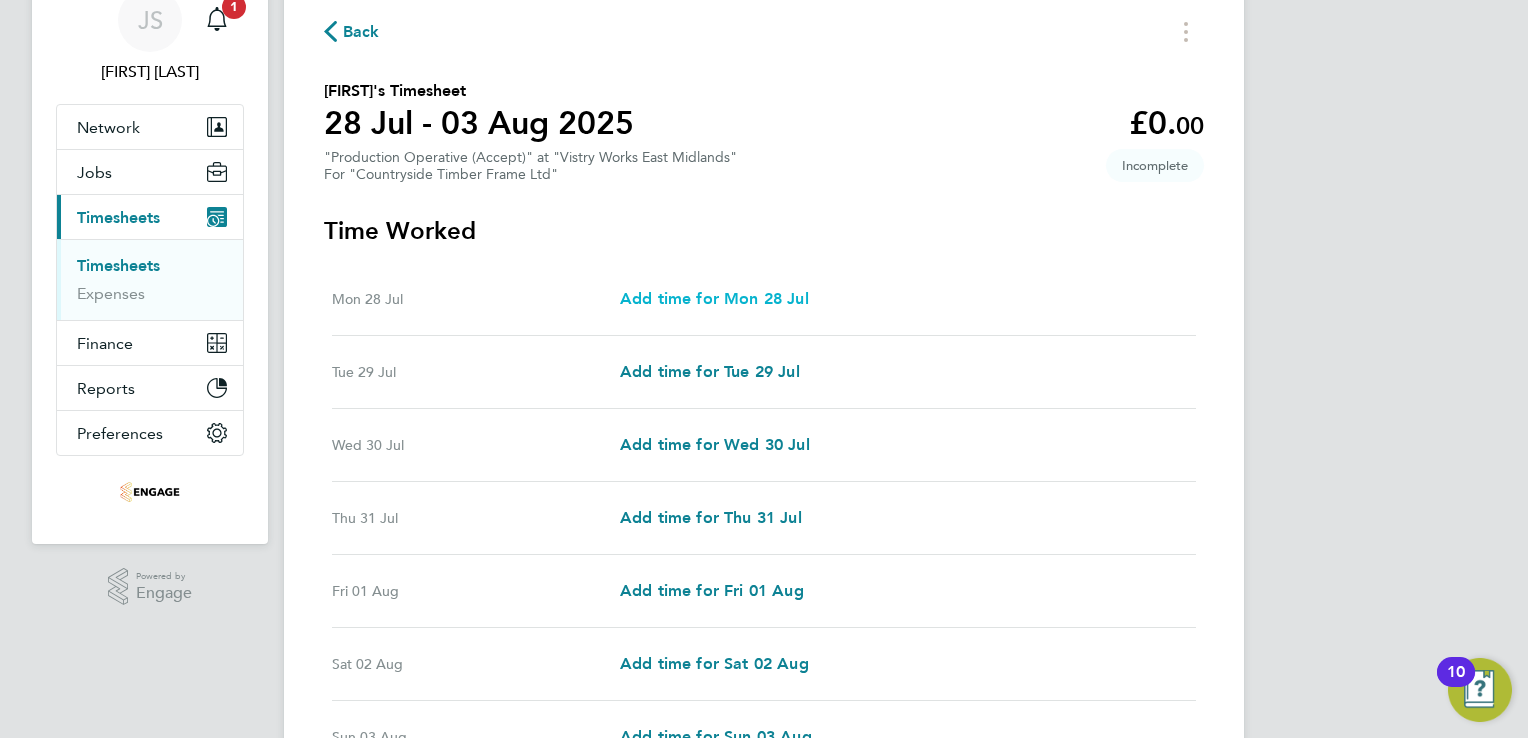 click on "Add time for Mon 28 Jul" at bounding box center [714, 298] 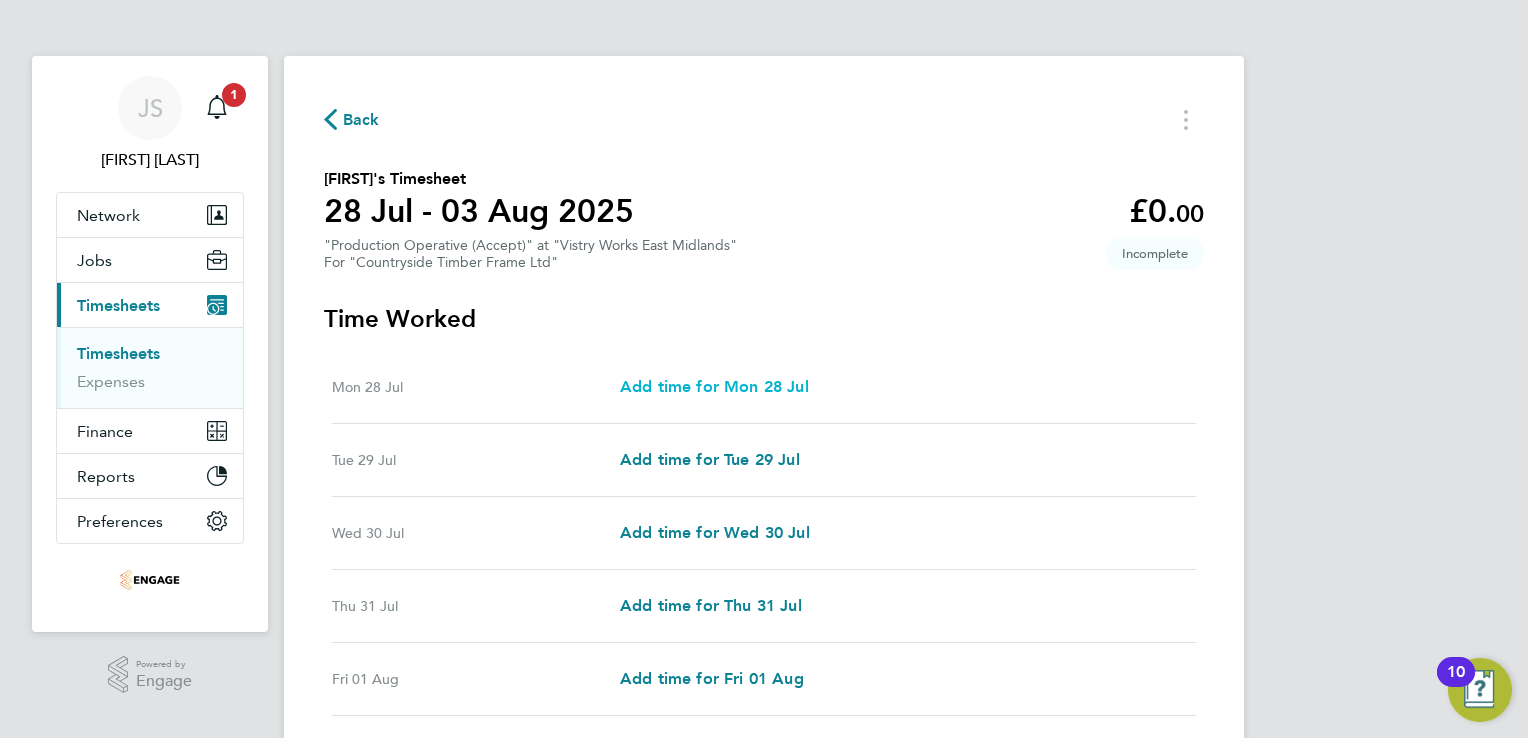 select on "15" 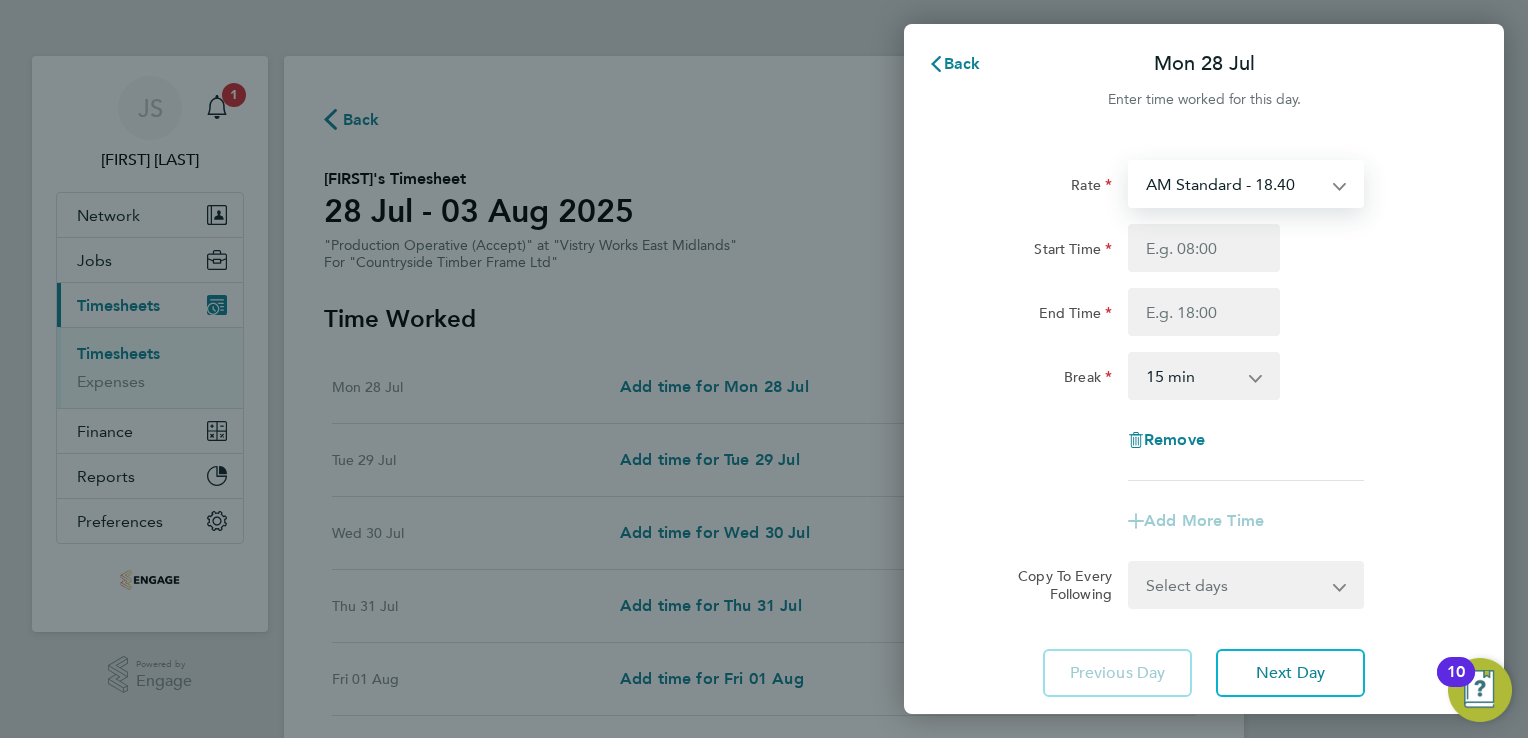 click on "AM Standard - 18.40   OT 1 - 27.60   PM Standard - 20.06   OT2 - 36.80   PM OT2 - 40.11   PM OT 1 - 30.08" at bounding box center [1234, 184] 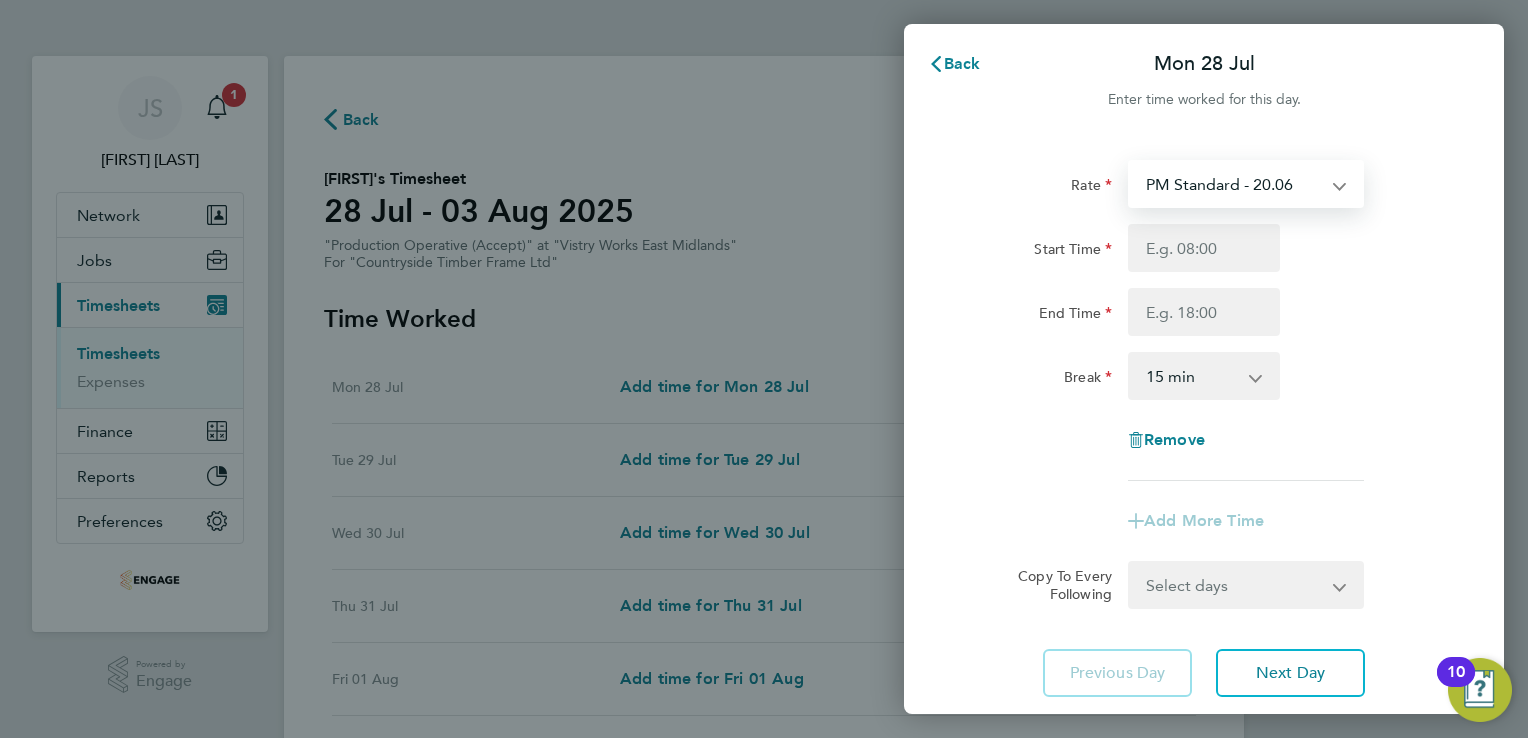 select on "15" 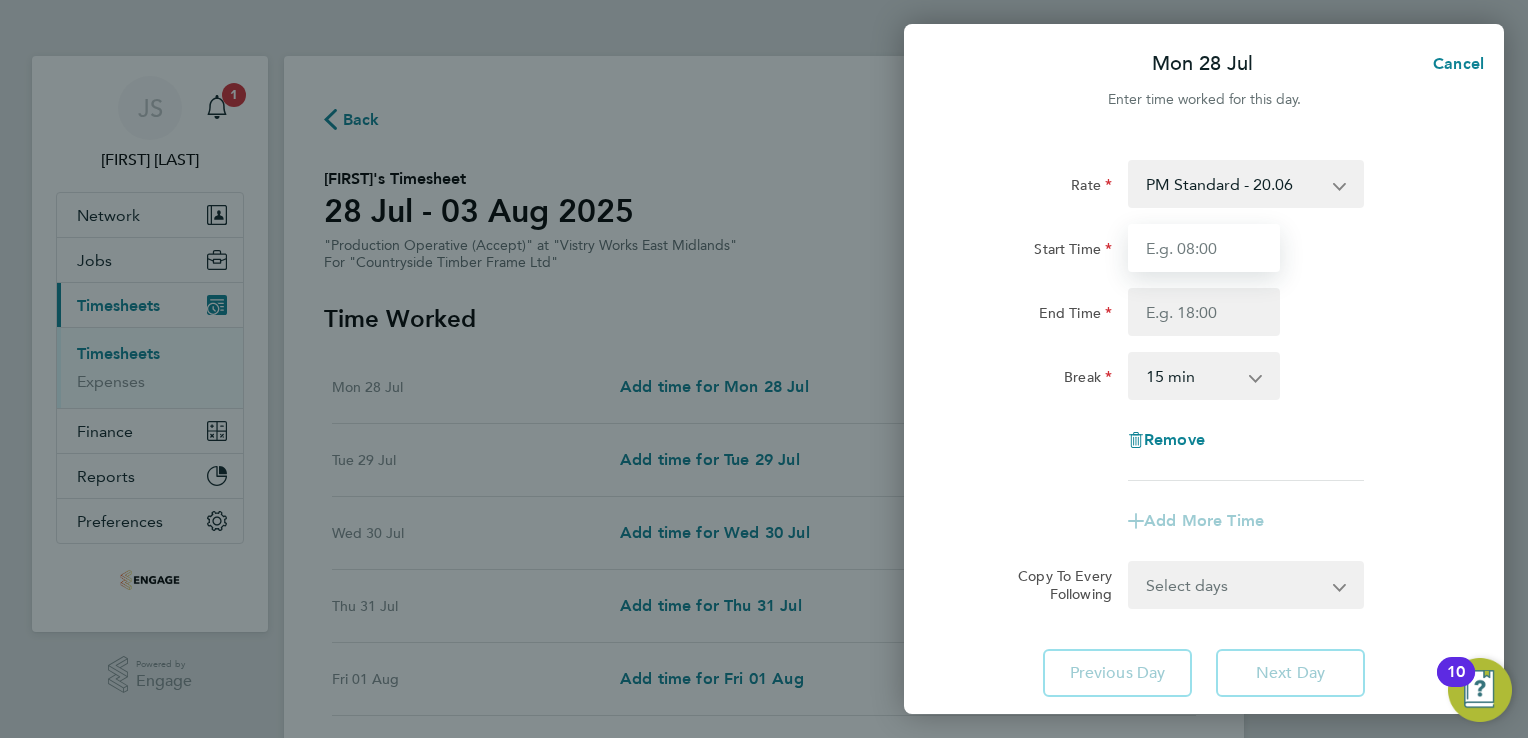 click on "Start Time" at bounding box center [1204, 248] 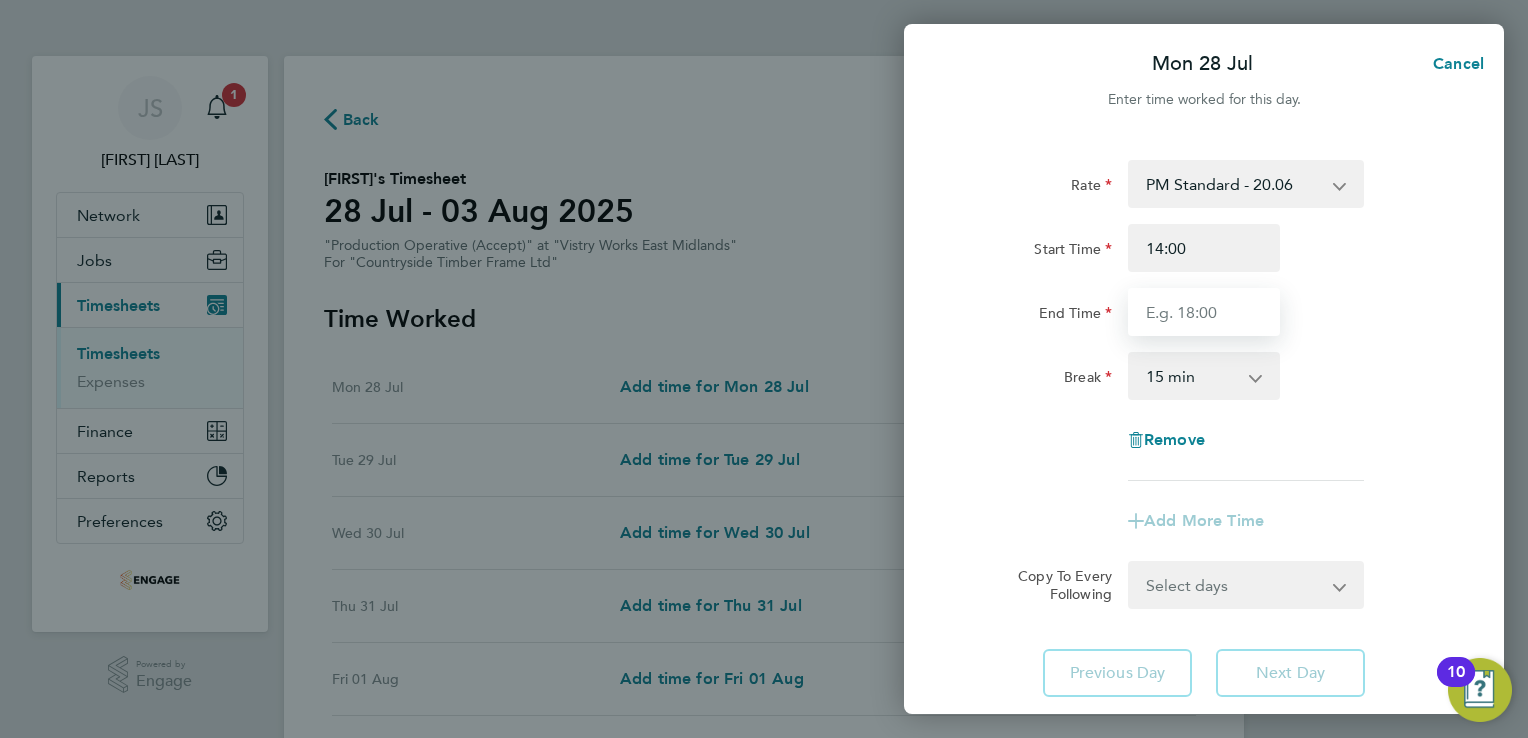 click on "End Time" at bounding box center (1204, 312) 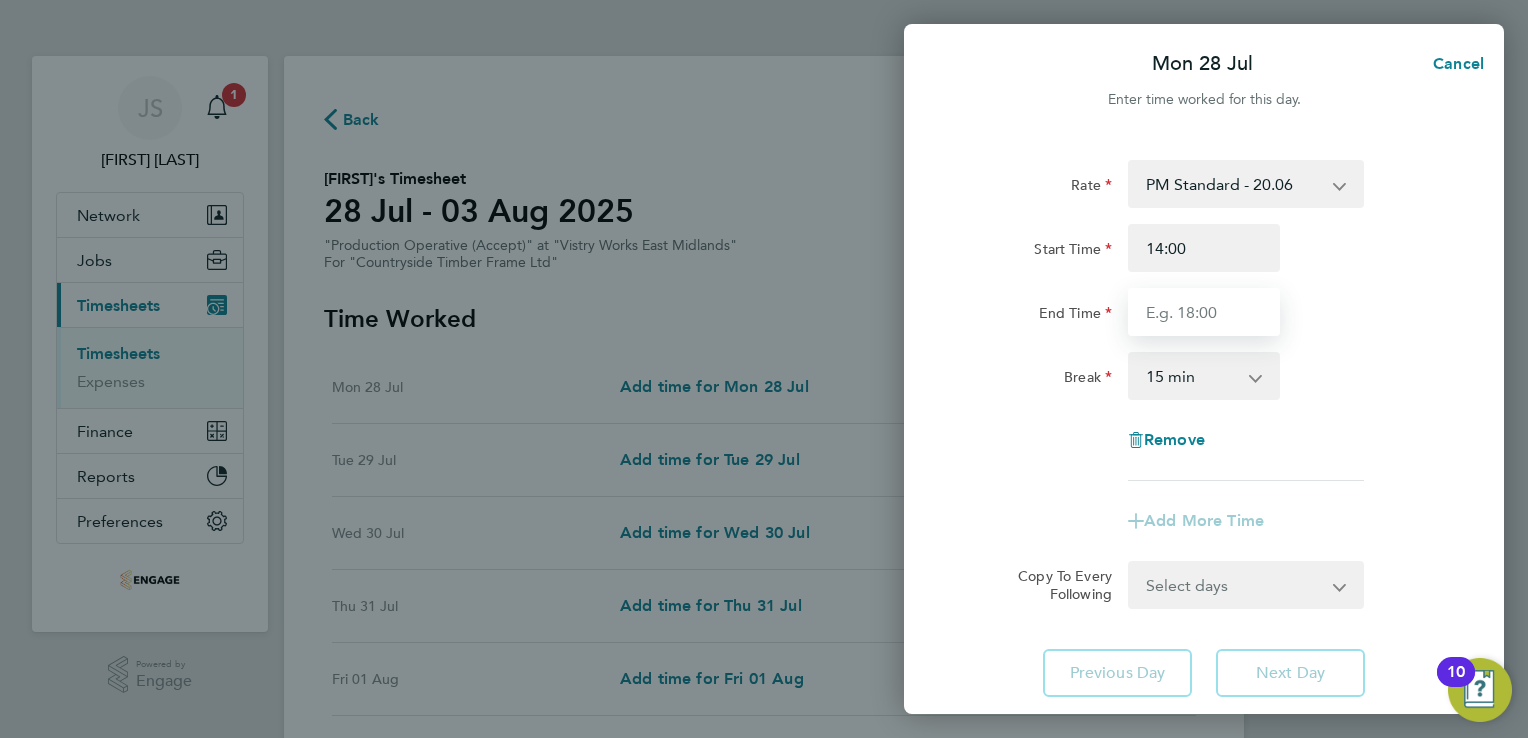 type on "22:30" 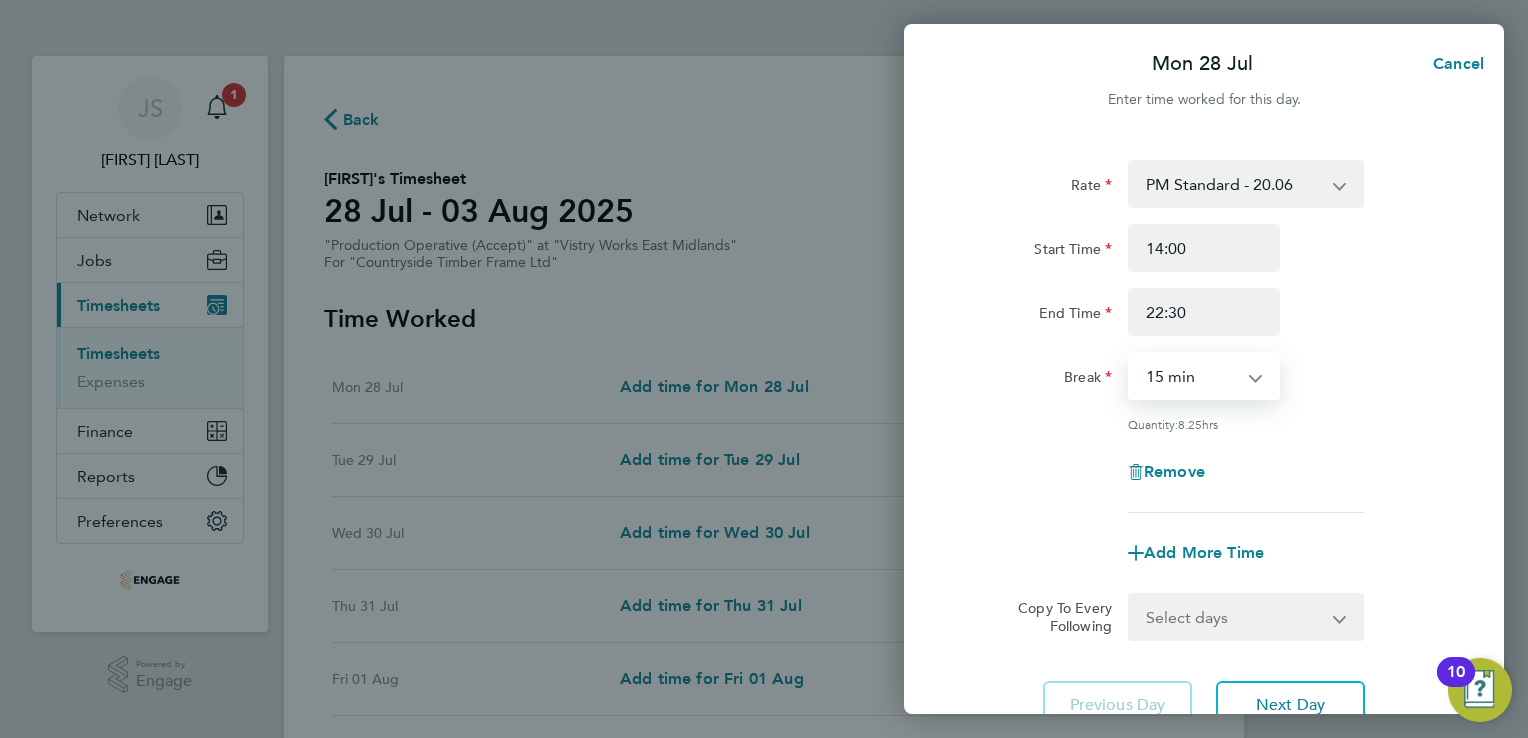 click on "0 min   15 min   30 min   45 min   60 min   75 min   90 min" at bounding box center [1192, 376] 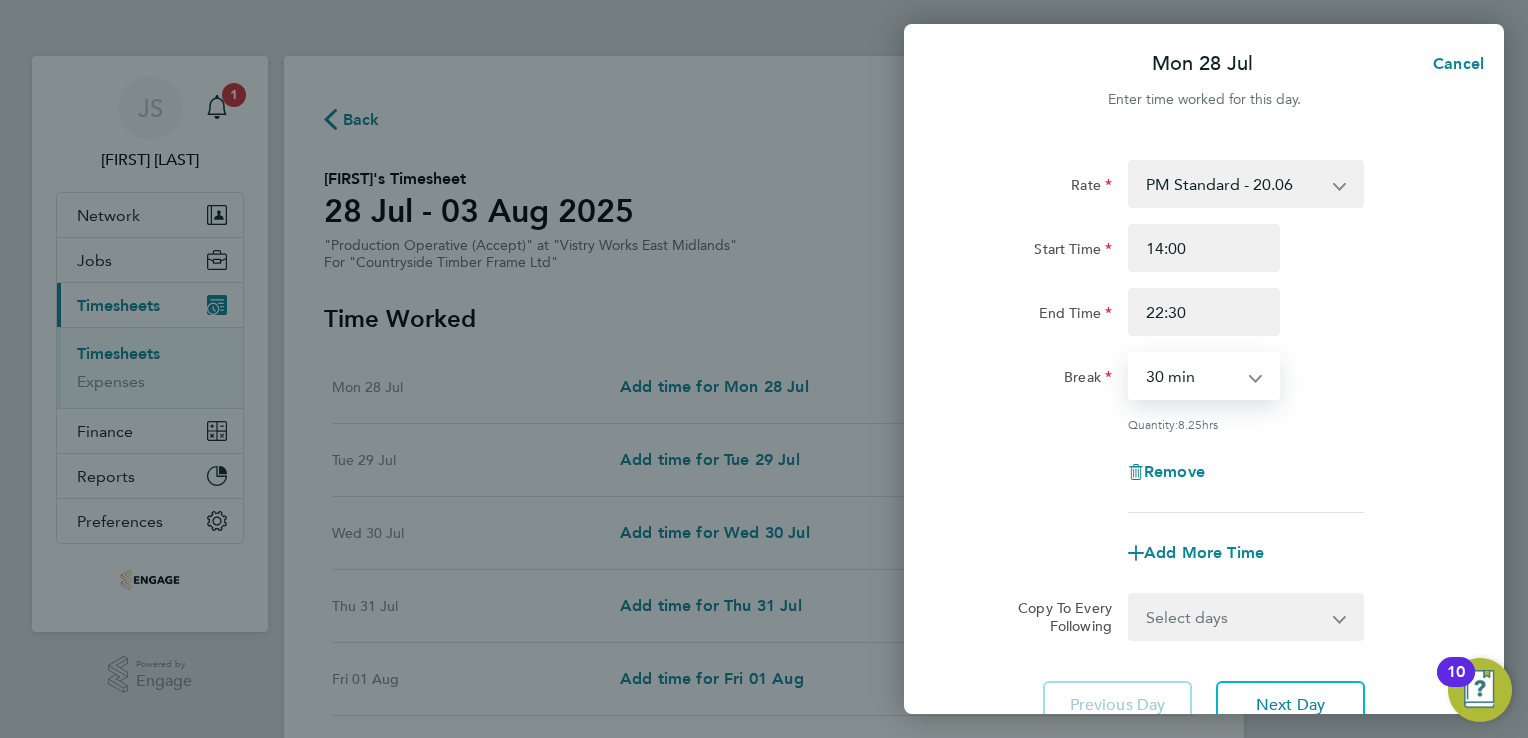 click on "0 min   15 min   30 min   45 min   60 min   75 min   90 min" at bounding box center (1192, 376) 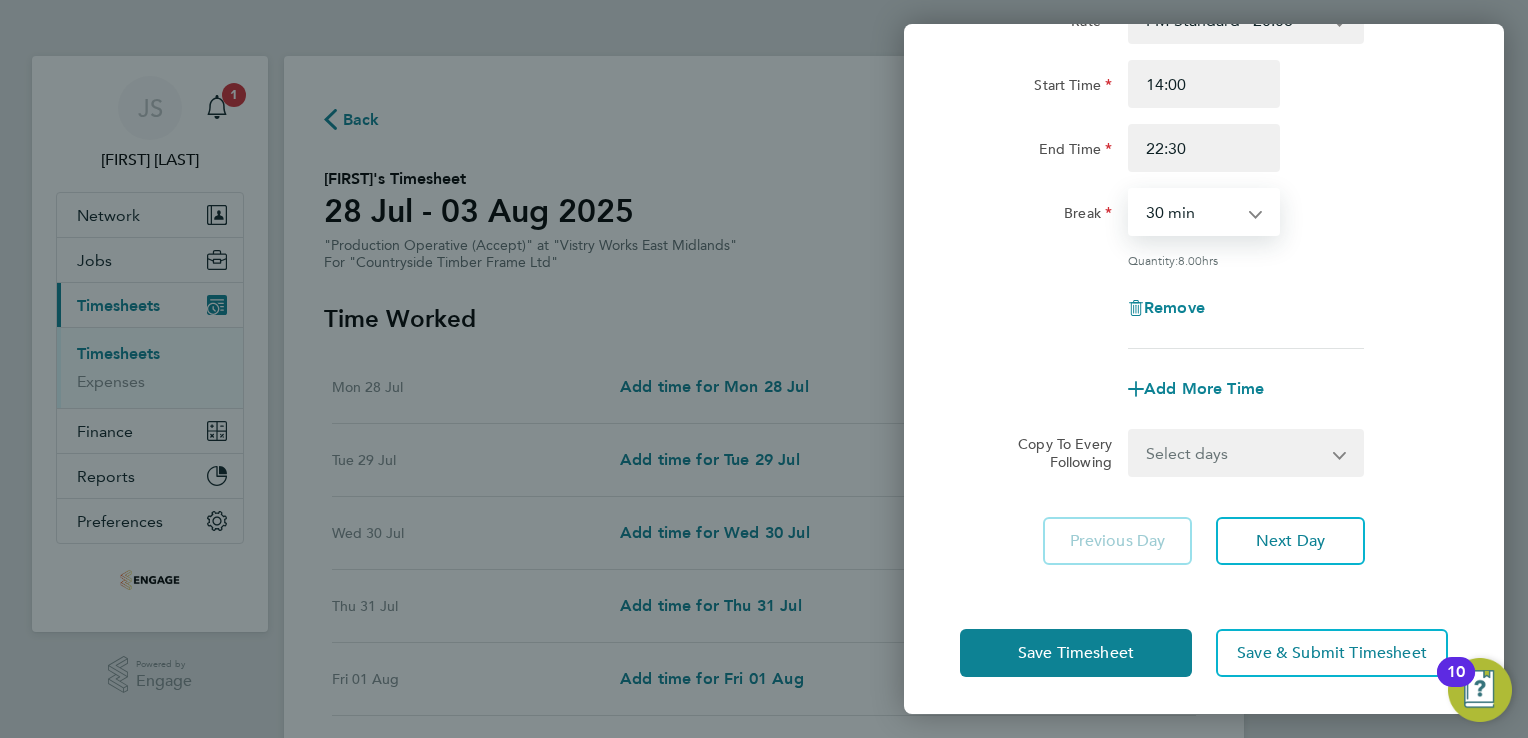 click on "Select days   Day   Weekday (Mon-Fri)   Weekend (Sat-Sun)   Tuesday   Wednesday   Thursday   Friday   Saturday   Sunday" at bounding box center (1235, 453) 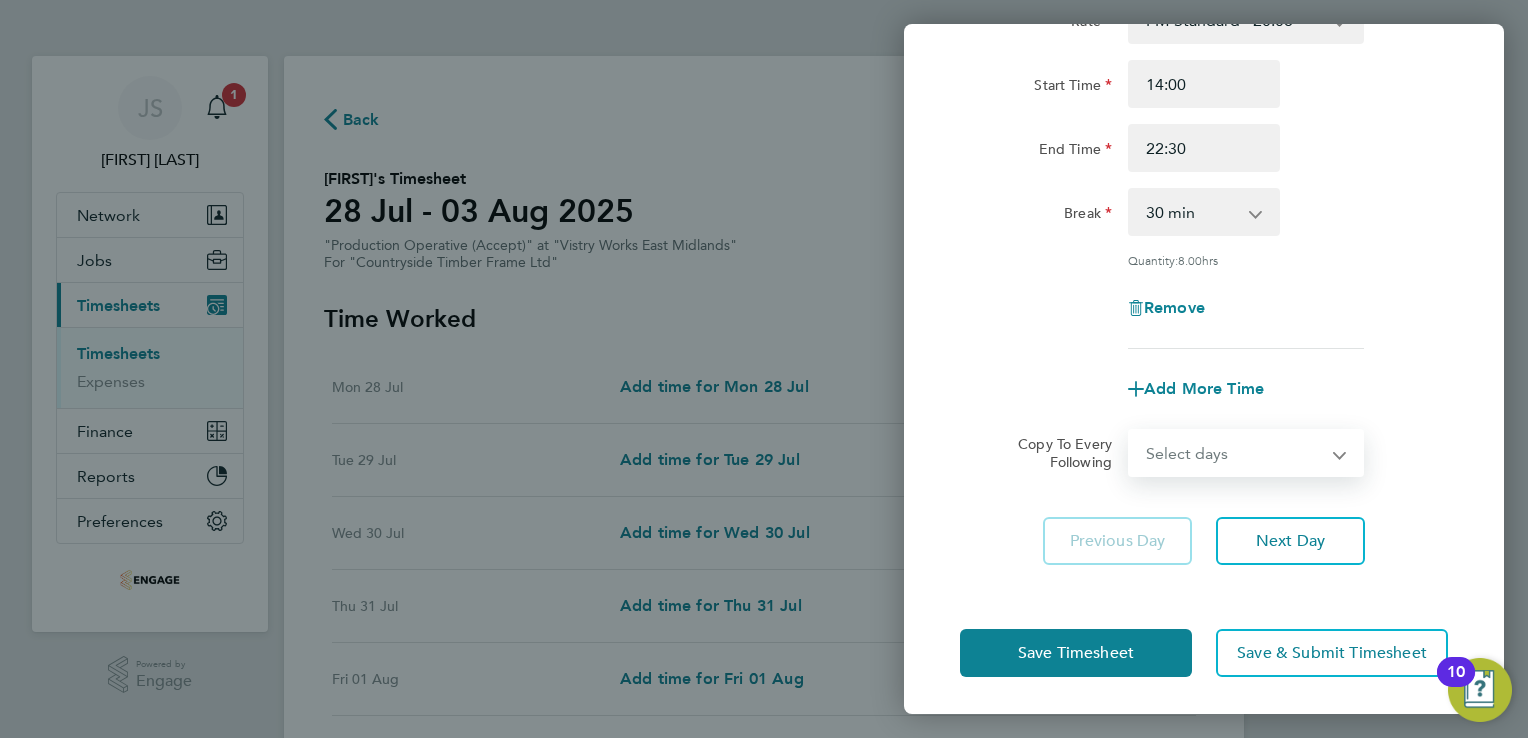 select on "WEEKDAY" 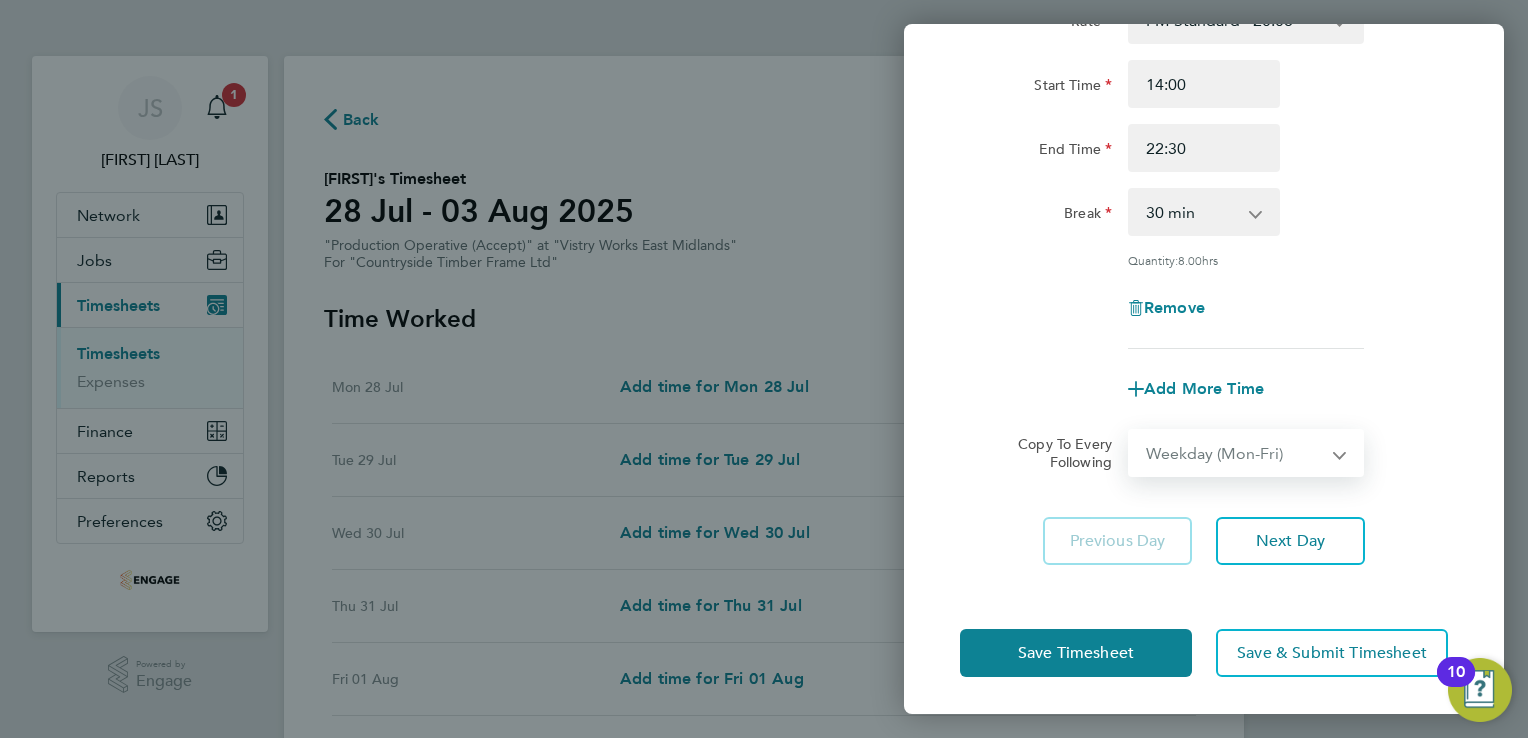 click on "Select days   Day   Weekday (Mon-Fri)   Weekend (Sat-Sun)   Tuesday   Wednesday   Thursday   Friday   Saturday   Sunday" at bounding box center [1235, 453] 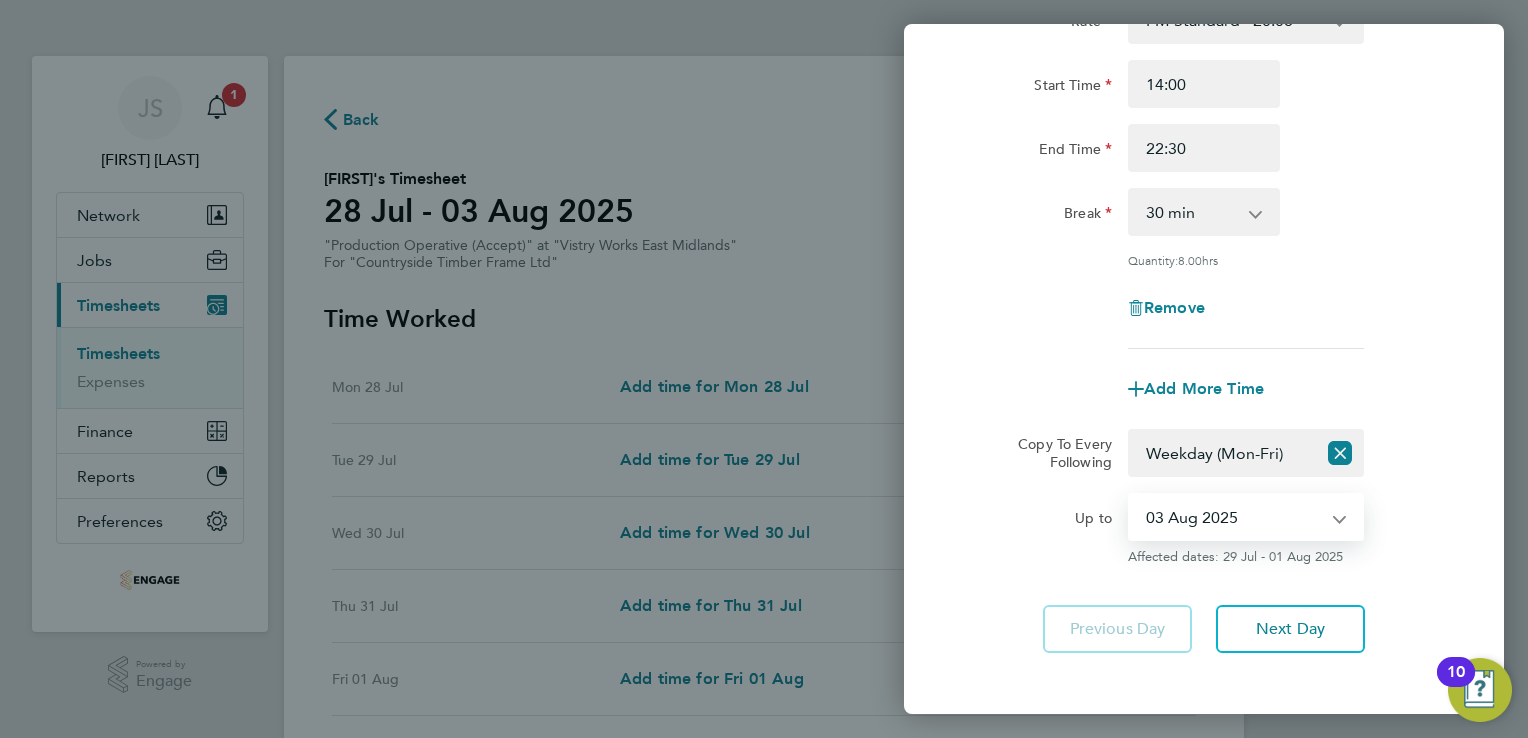 click on "29 Jul 2025   30 Jul 2025   31 Jul 2025   01 Aug 2025   02 Aug 2025   03 Aug 2025" at bounding box center [1234, 517] 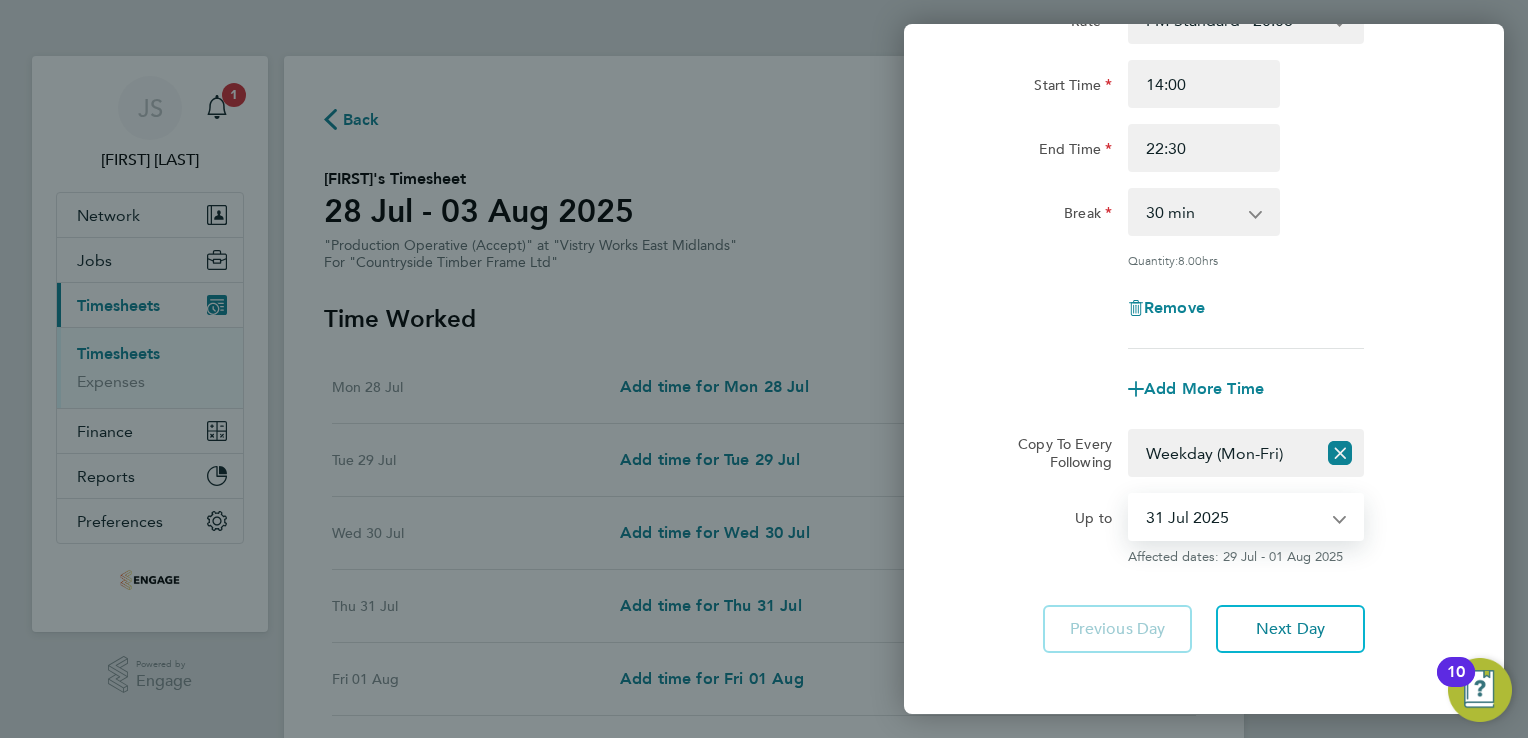 click on "29 Jul 2025   30 Jul 2025   31 Jul 2025   01 Aug 2025   02 Aug 2025   03 Aug 2025" at bounding box center [1234, 517] 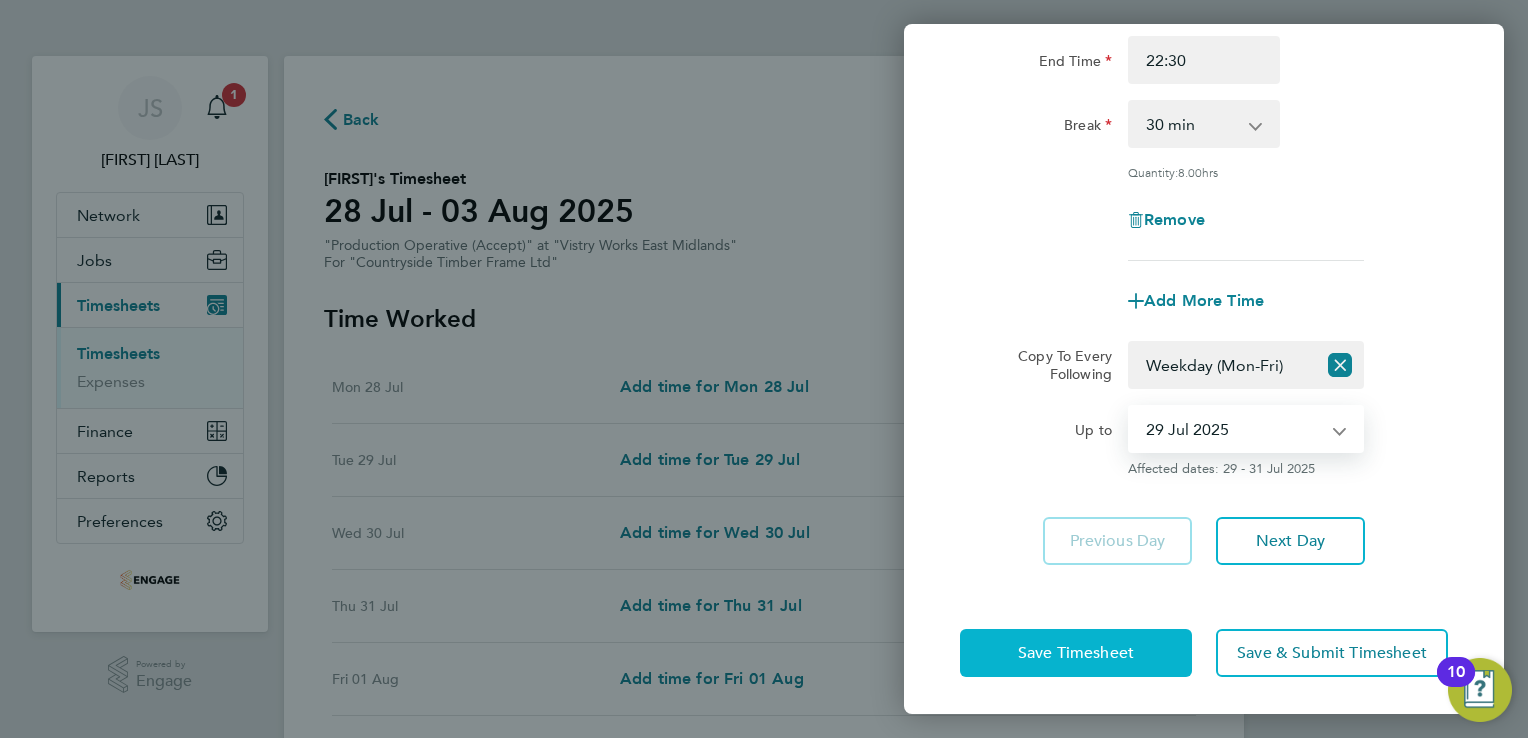 click on "Save Timesheet" 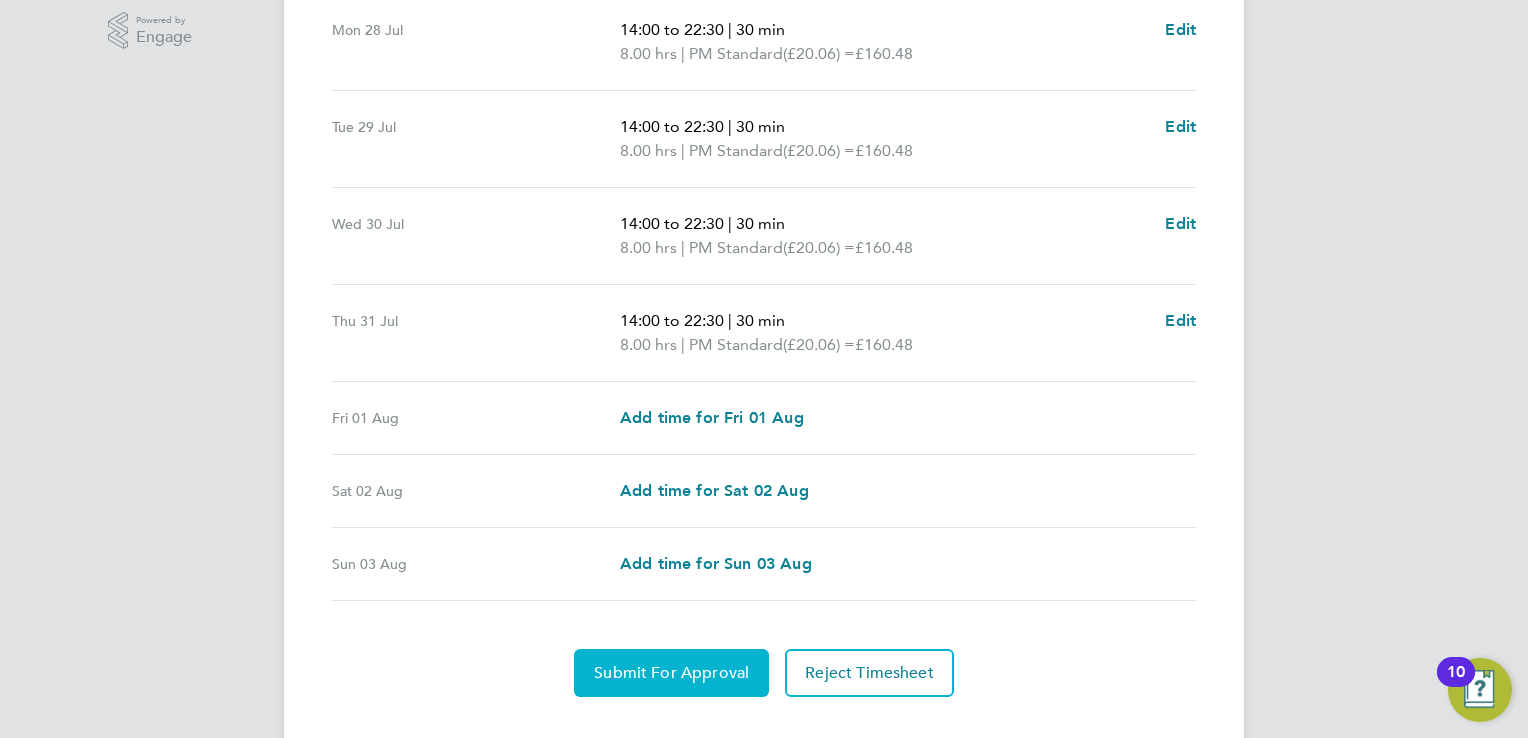 click on "Submit For Approval" 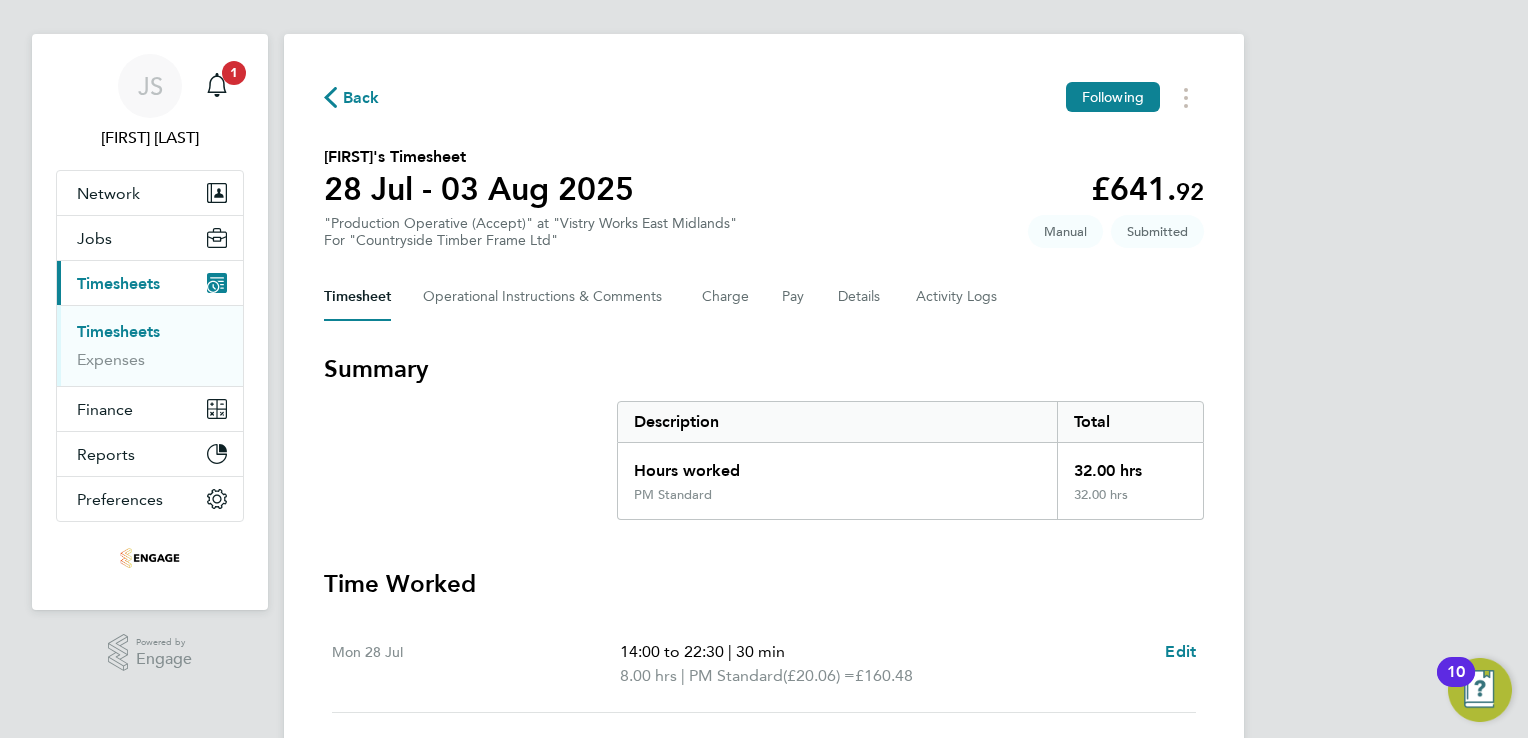 click on "Back" 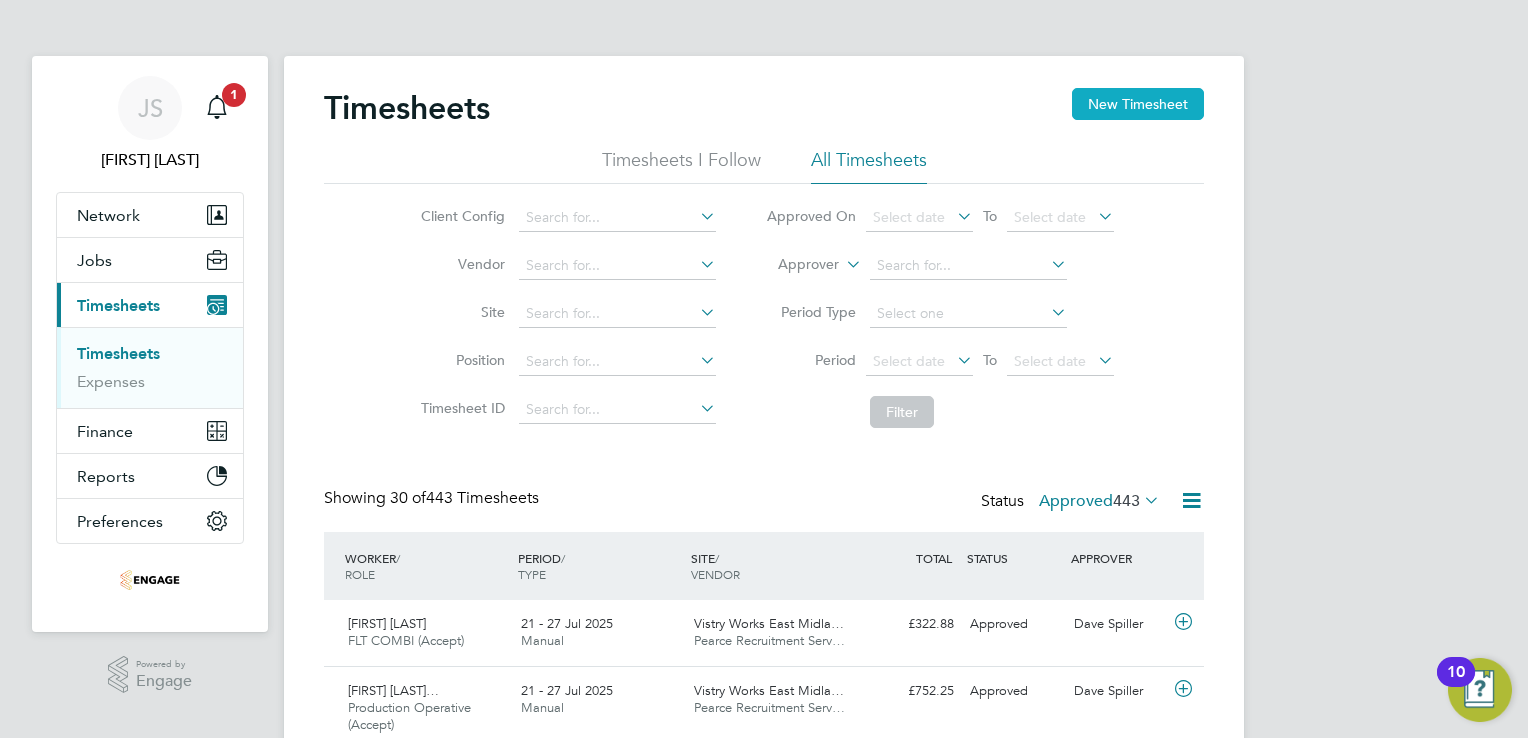 click on "New Timesheet" 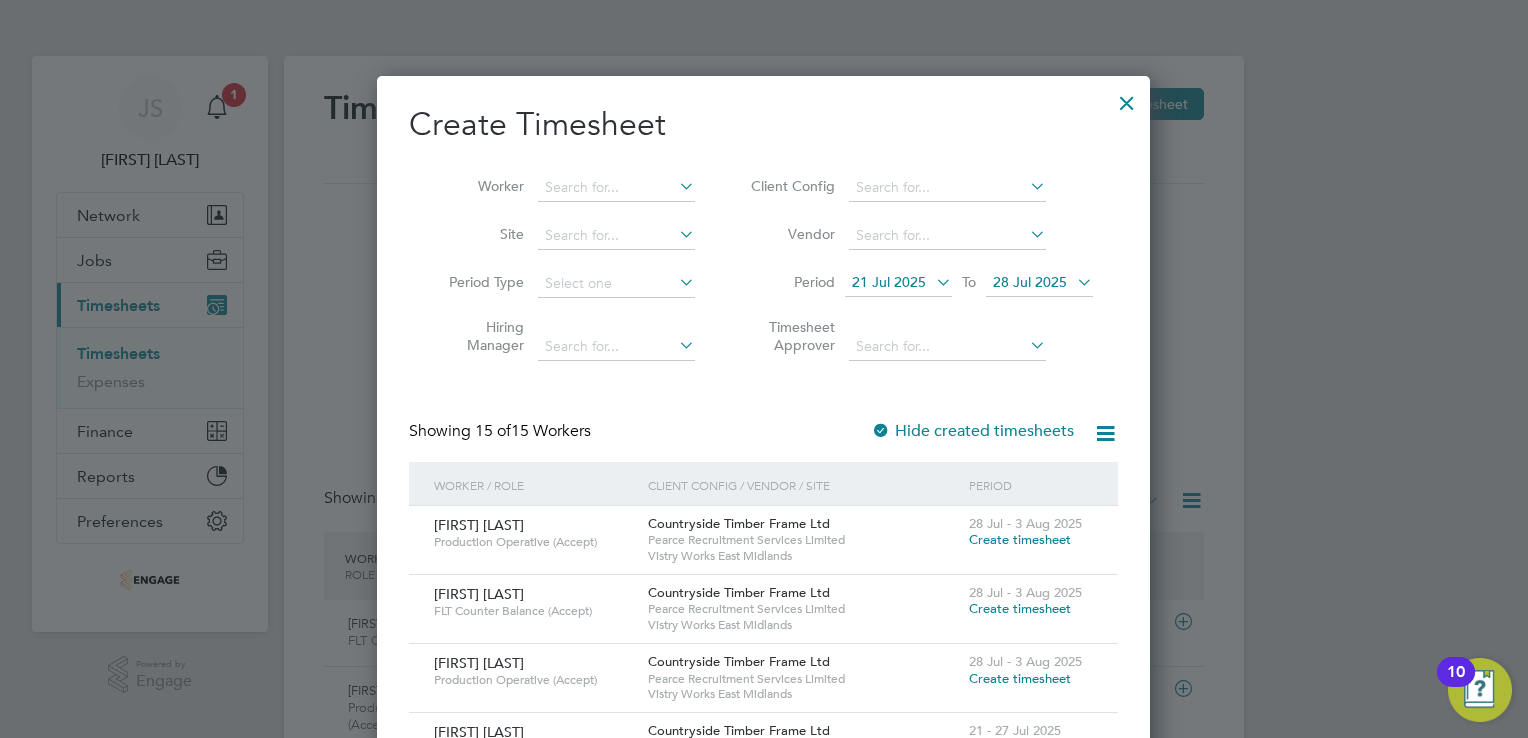 click on "21 Jul 2025" at bounding box center [889, 282] 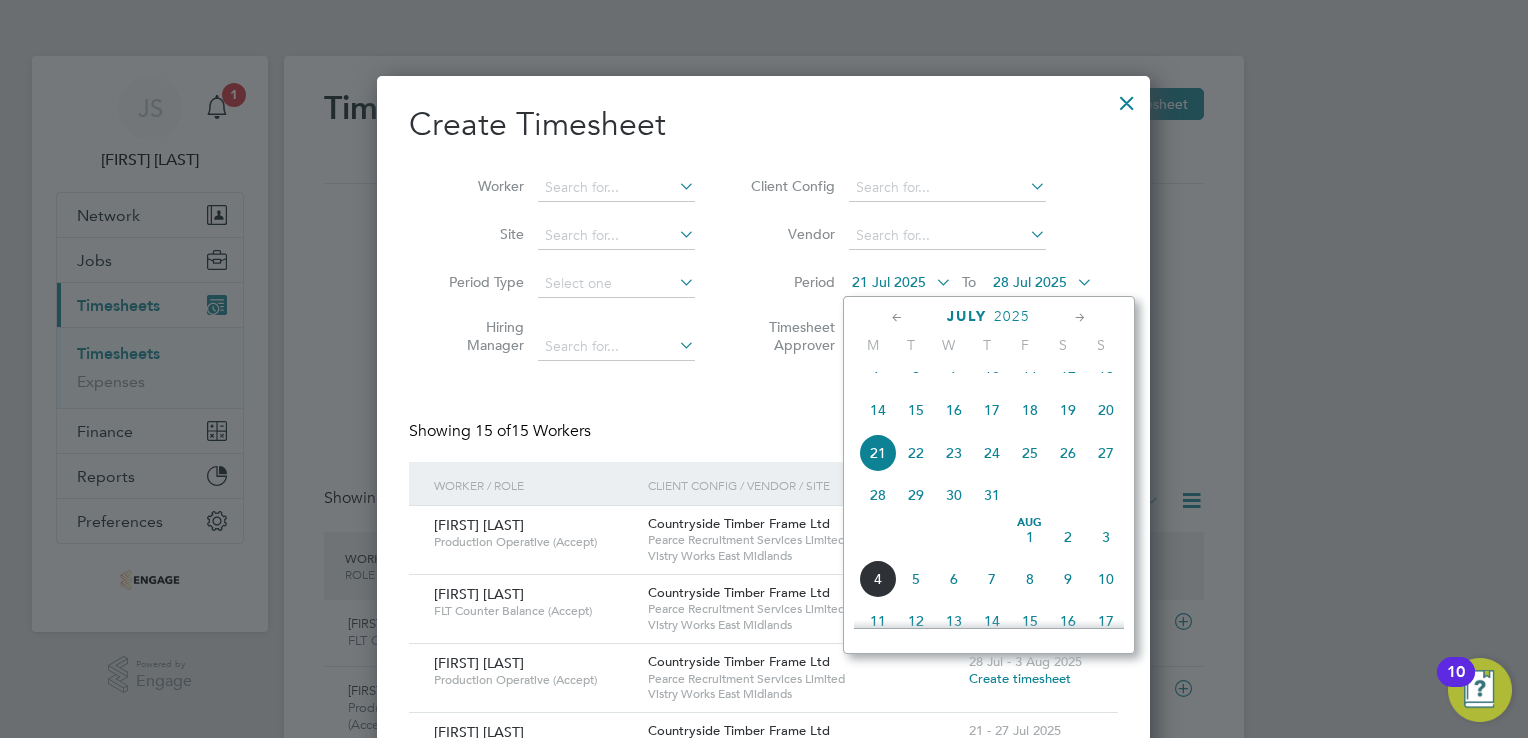 click on "28" 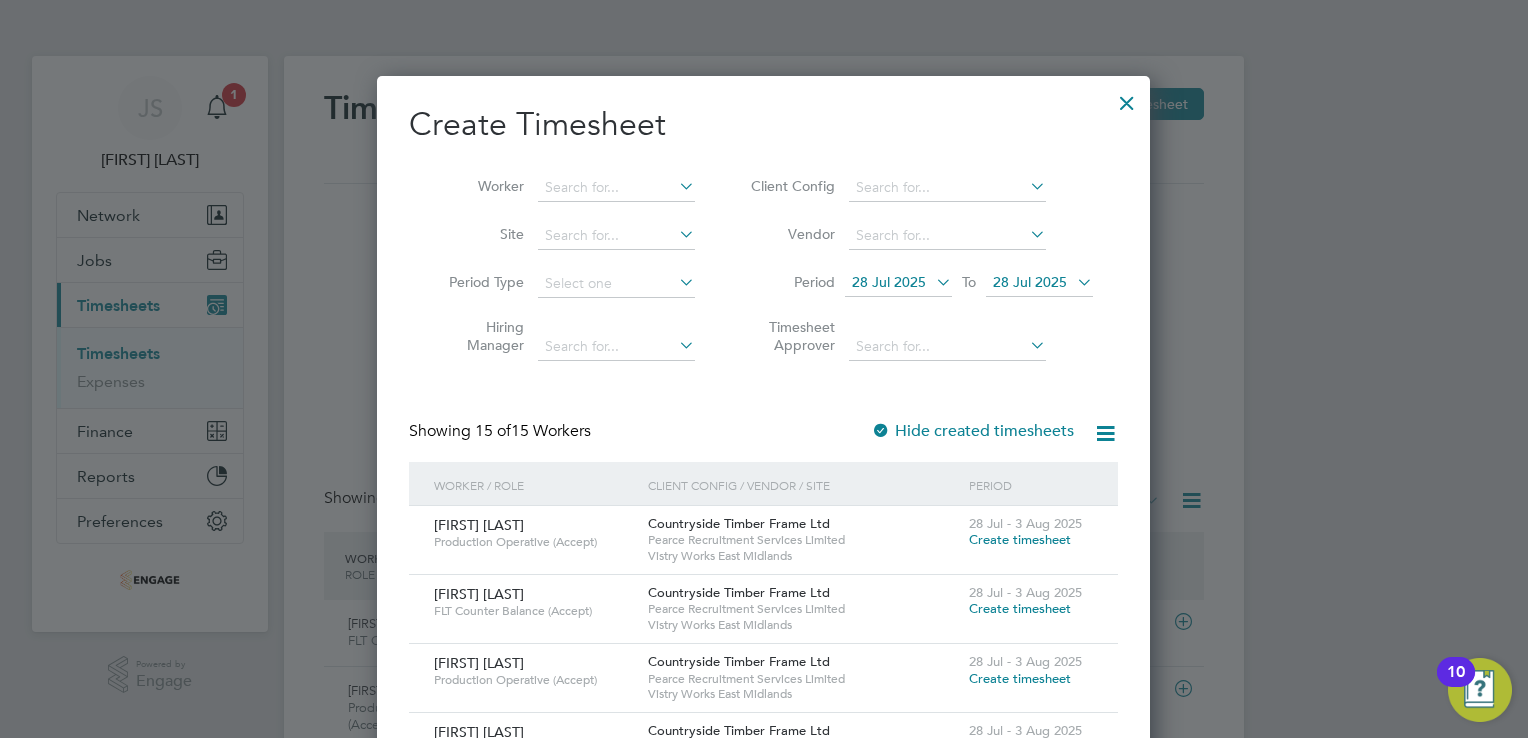 click on "28 Jul 2025" at bounding box center [1030, 282] 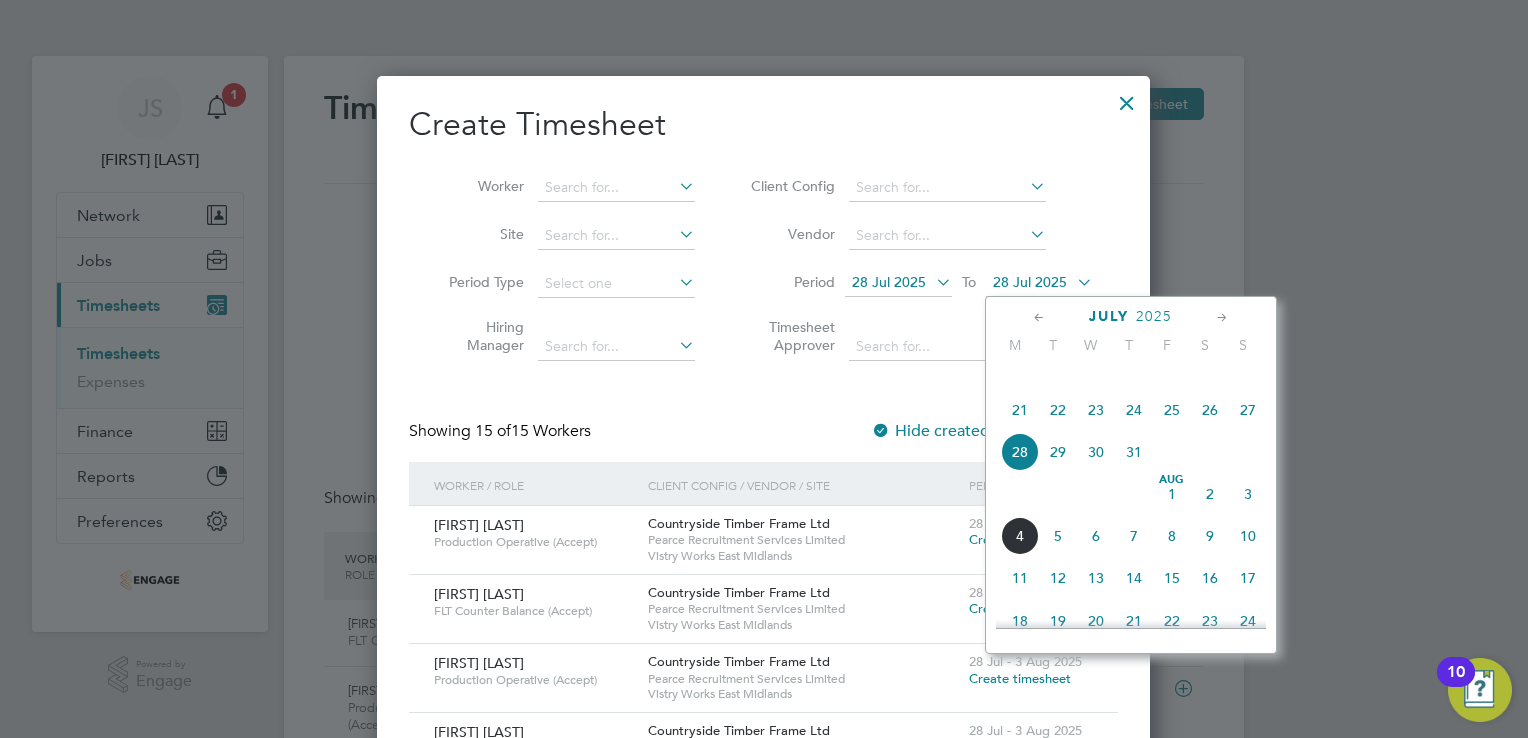 click on "3" 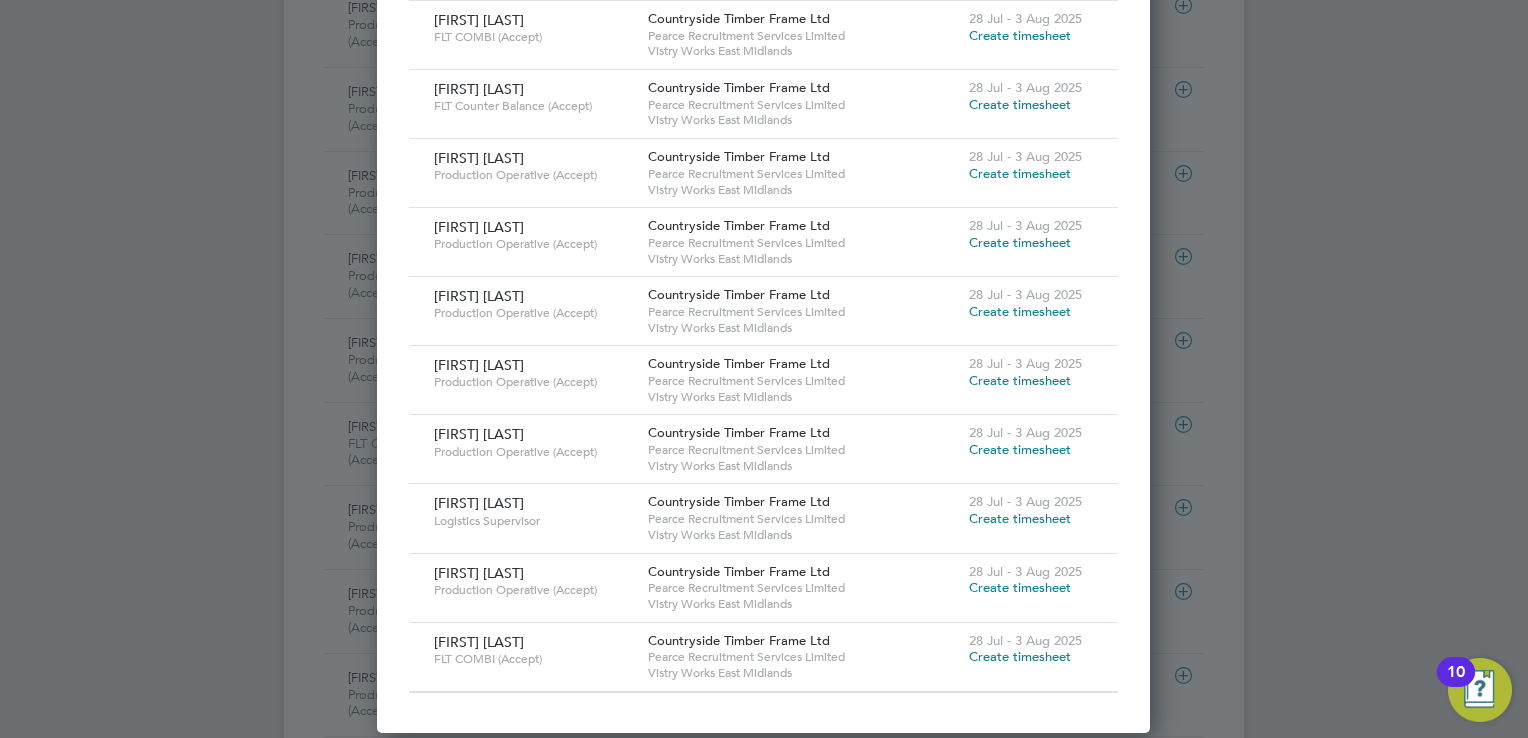 click on "Create timesheet" at bounding box center [1020, 656] 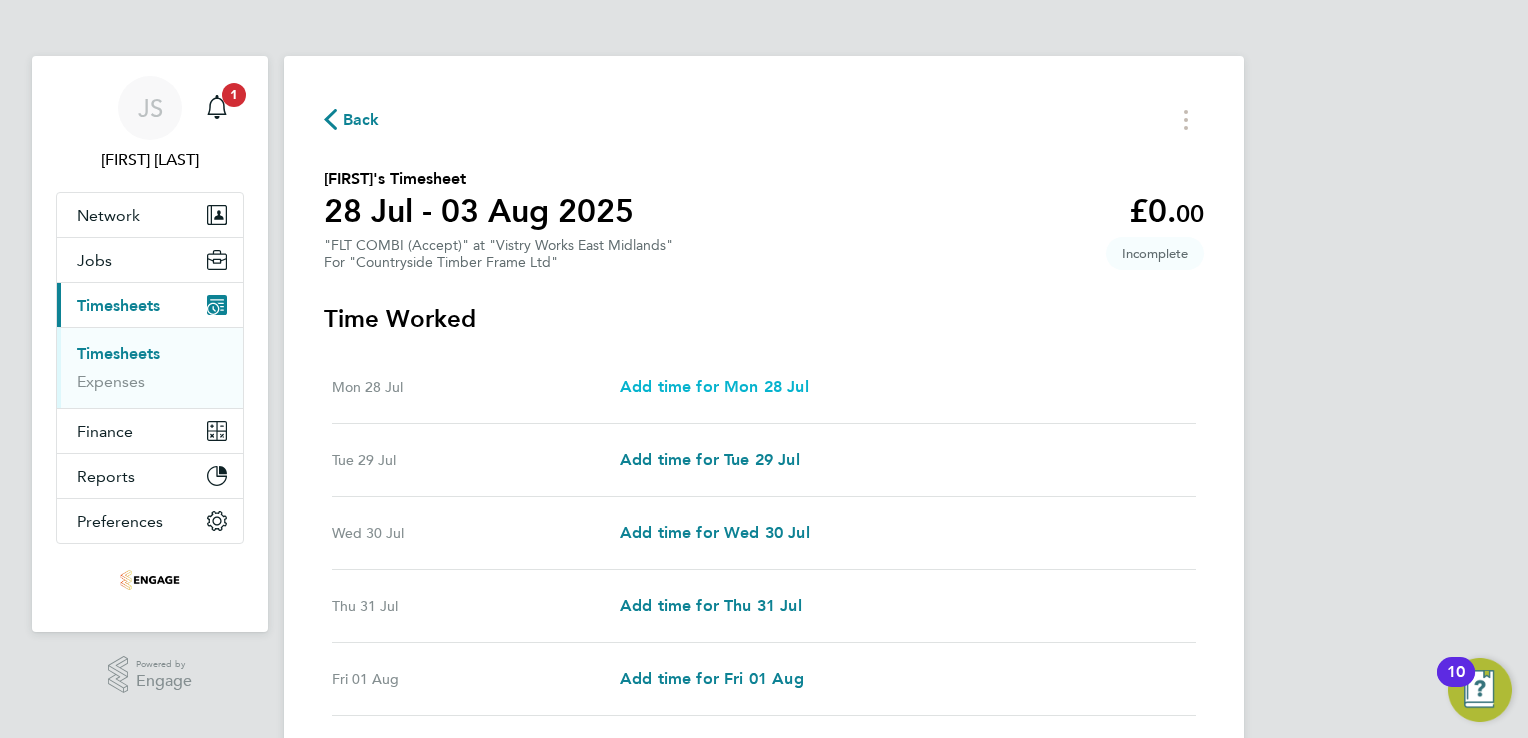 click on "Add time for Mon 28 Jul" at bounding box center (714, 386) 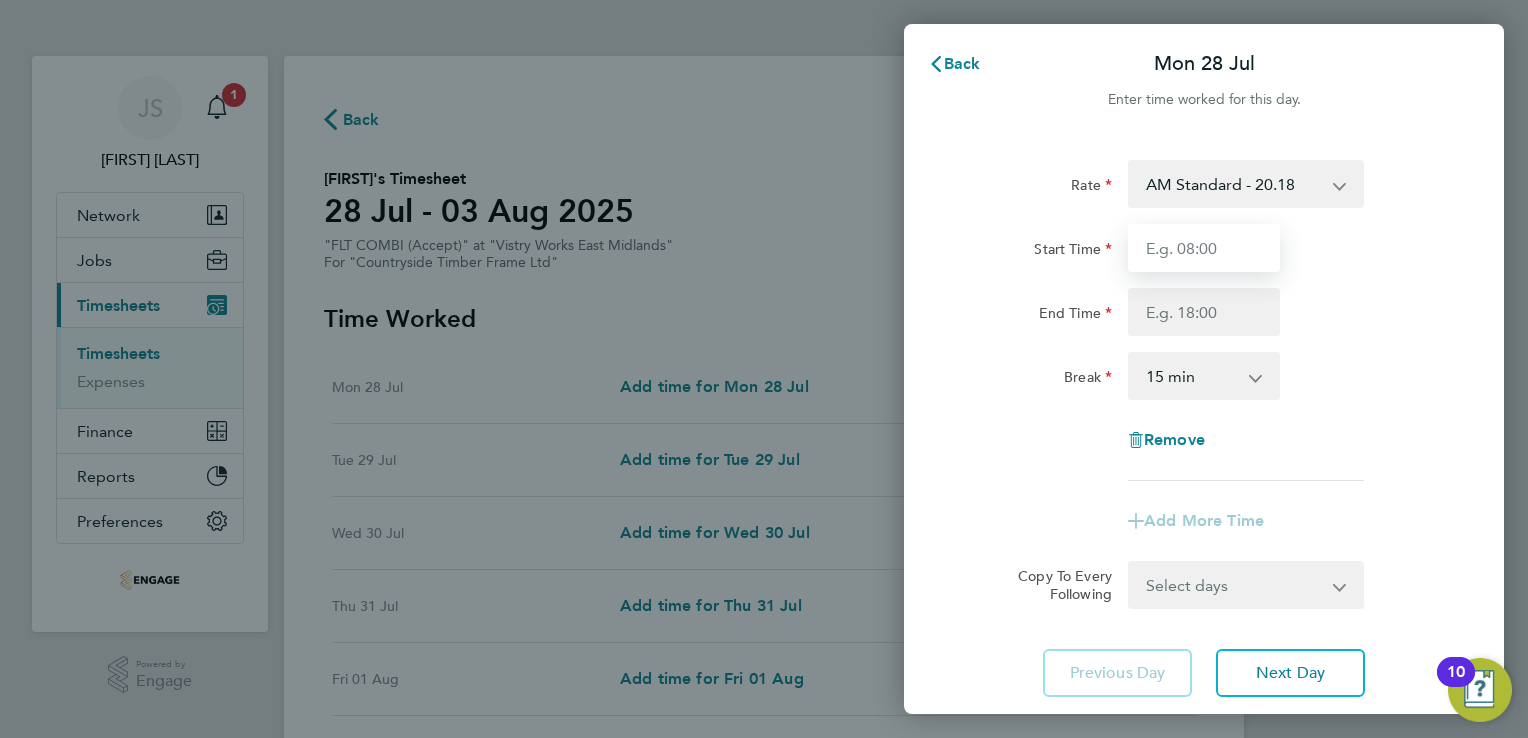 click on "Start Time" at bounding box center (1204, 248) 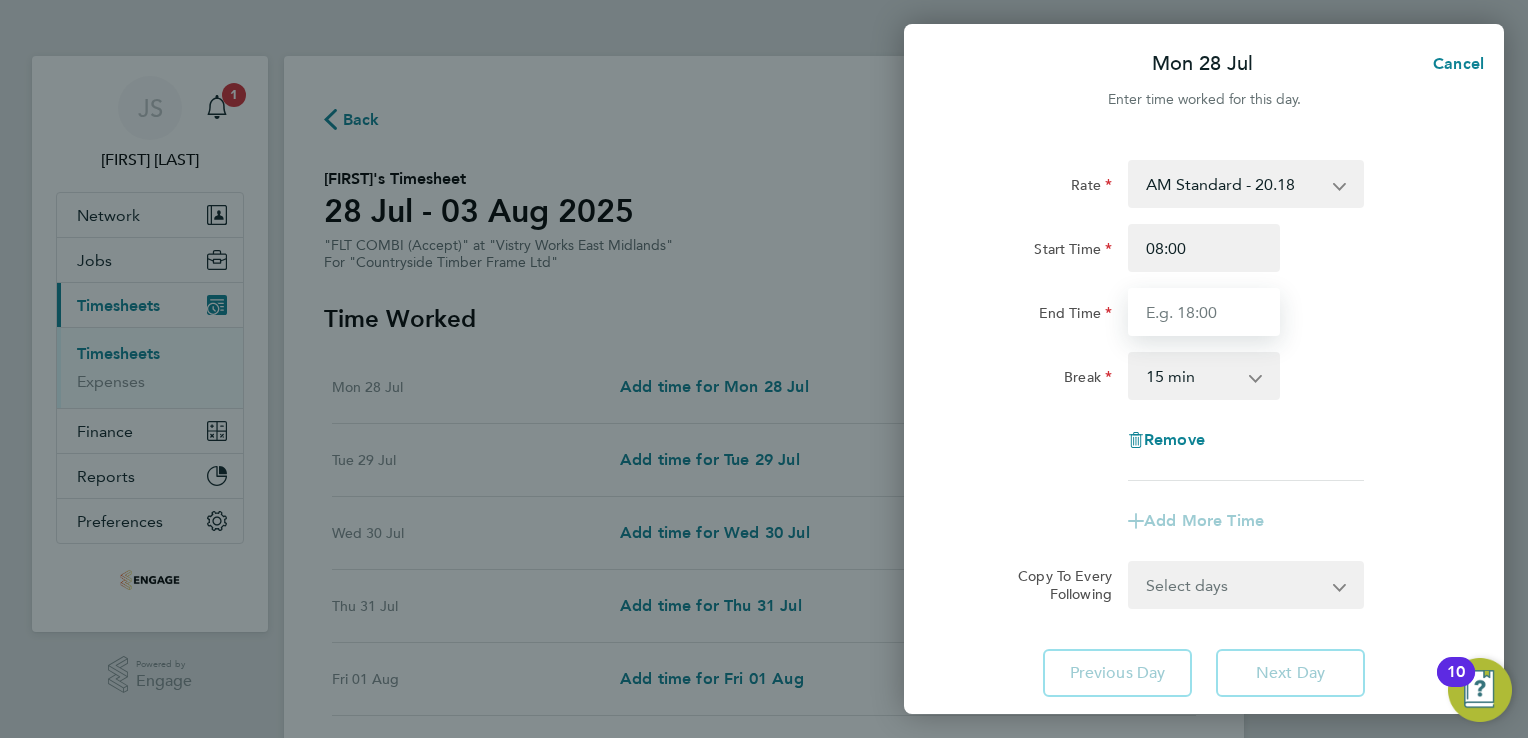 click on "End Time" at bounding box center [1204, 312] 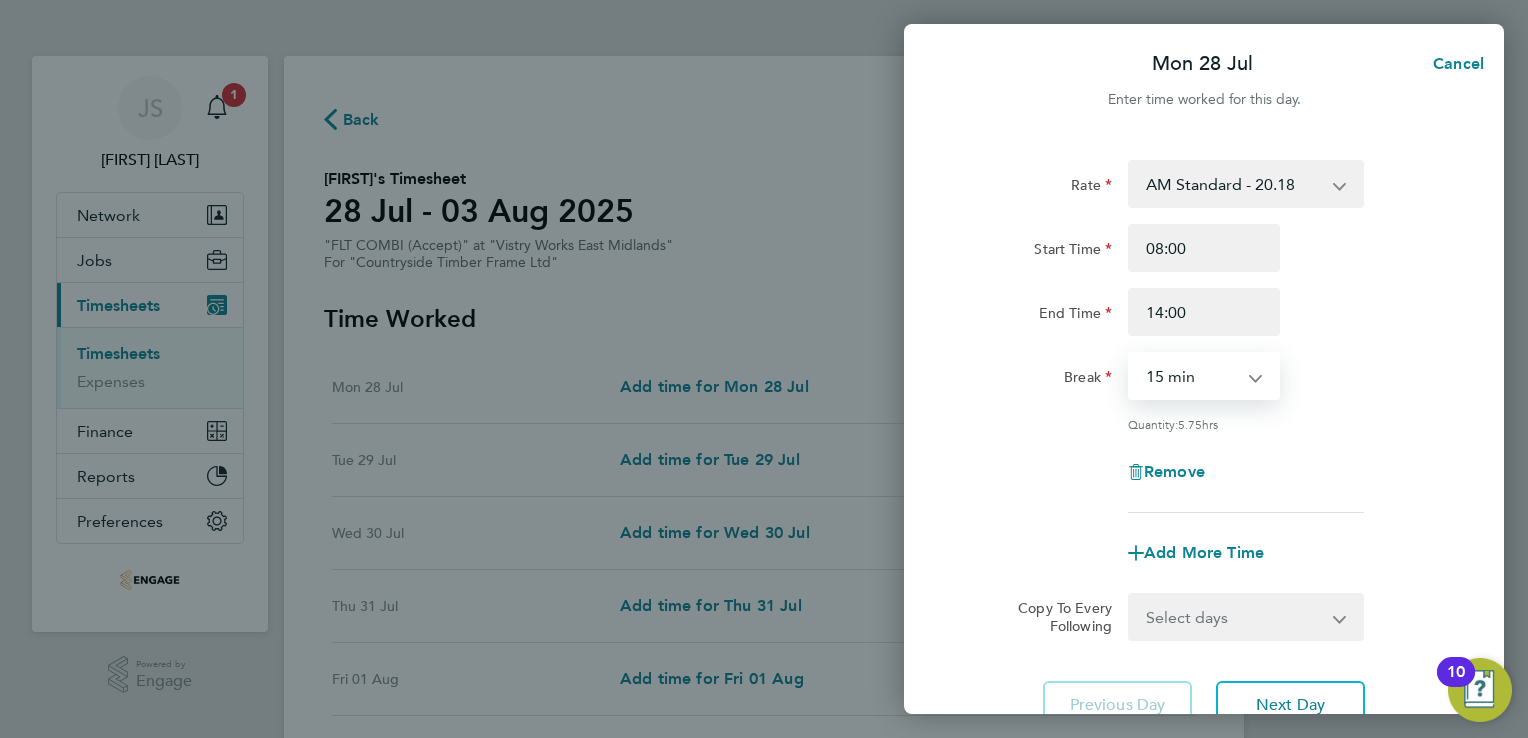 click on "0 min   15 min   30 min   45 min   60 min   75 min   90 min" at bounding box center (1192, 376) 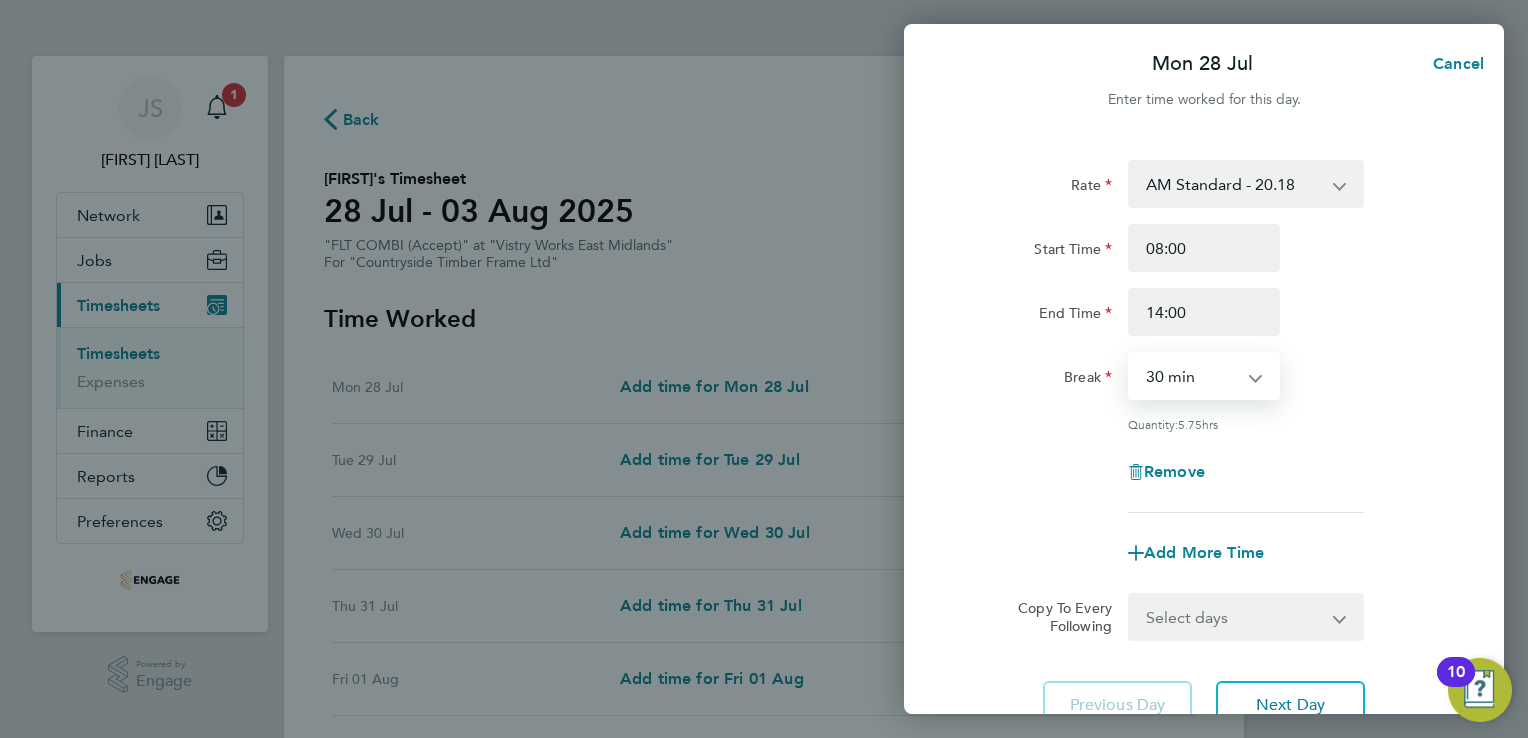 click on "0 min   15 min   30 min   45 min   60 min   75 min   90 min" at bounding box center (1192, 376) 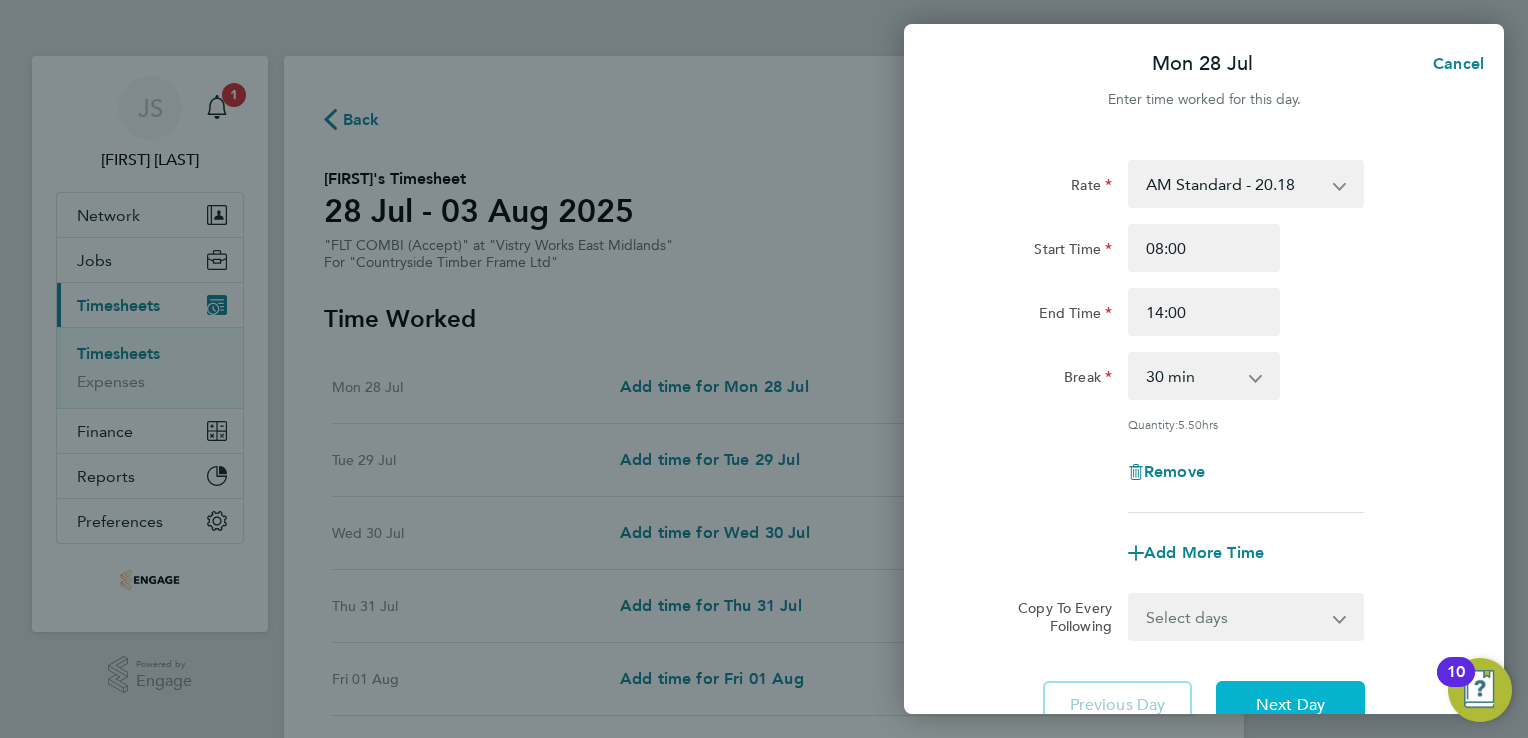click on "Next Day" 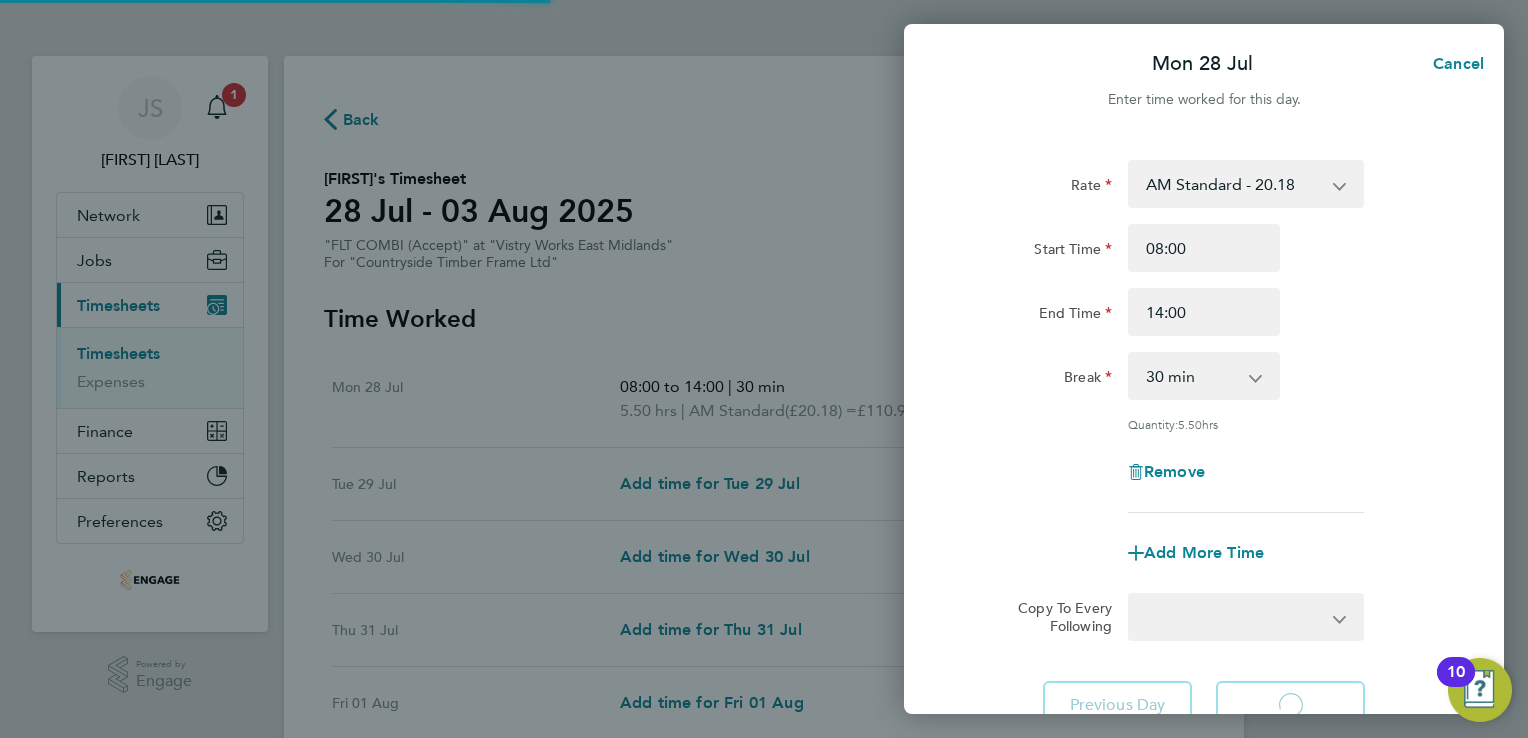 select on "15" 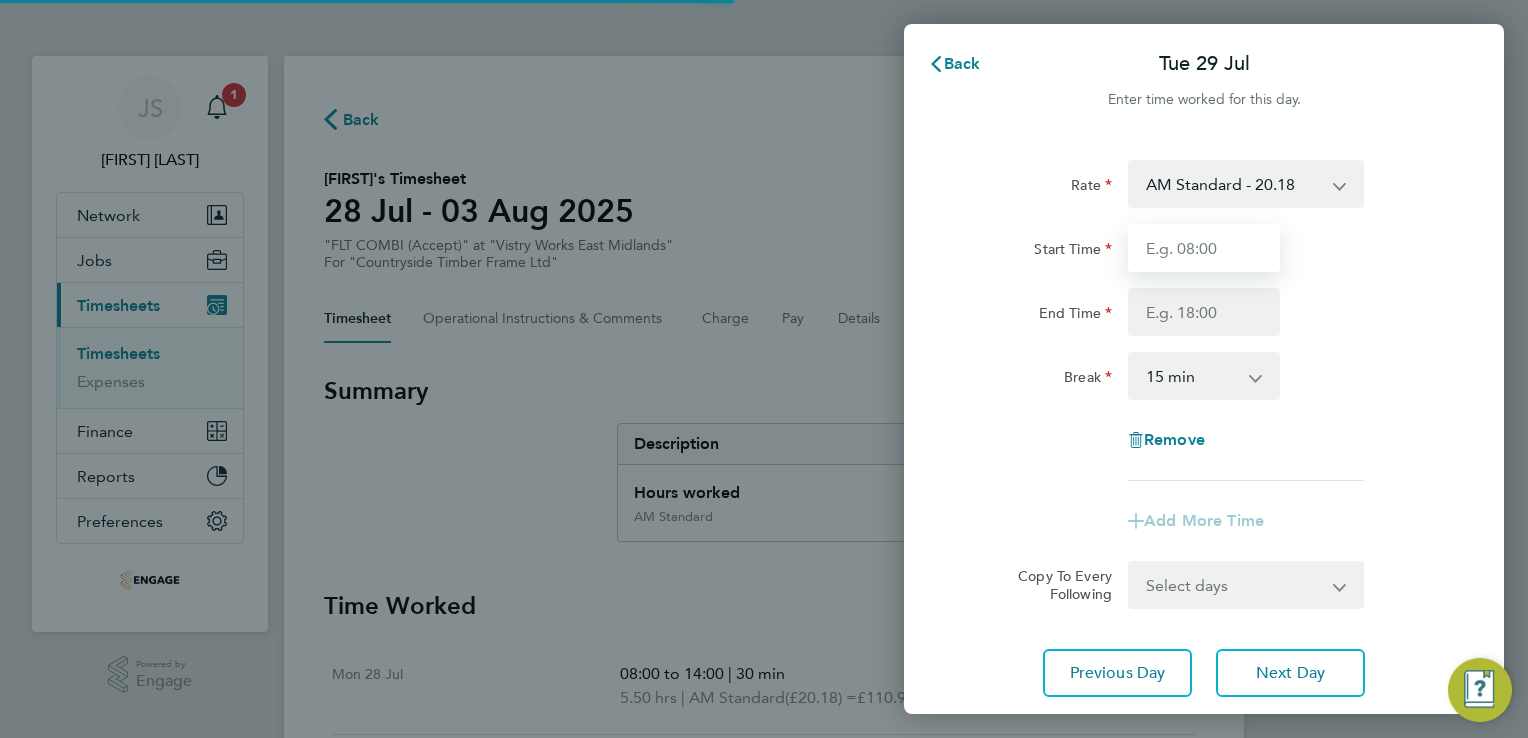click on "Start Time" at bounding box center [1204, 248] 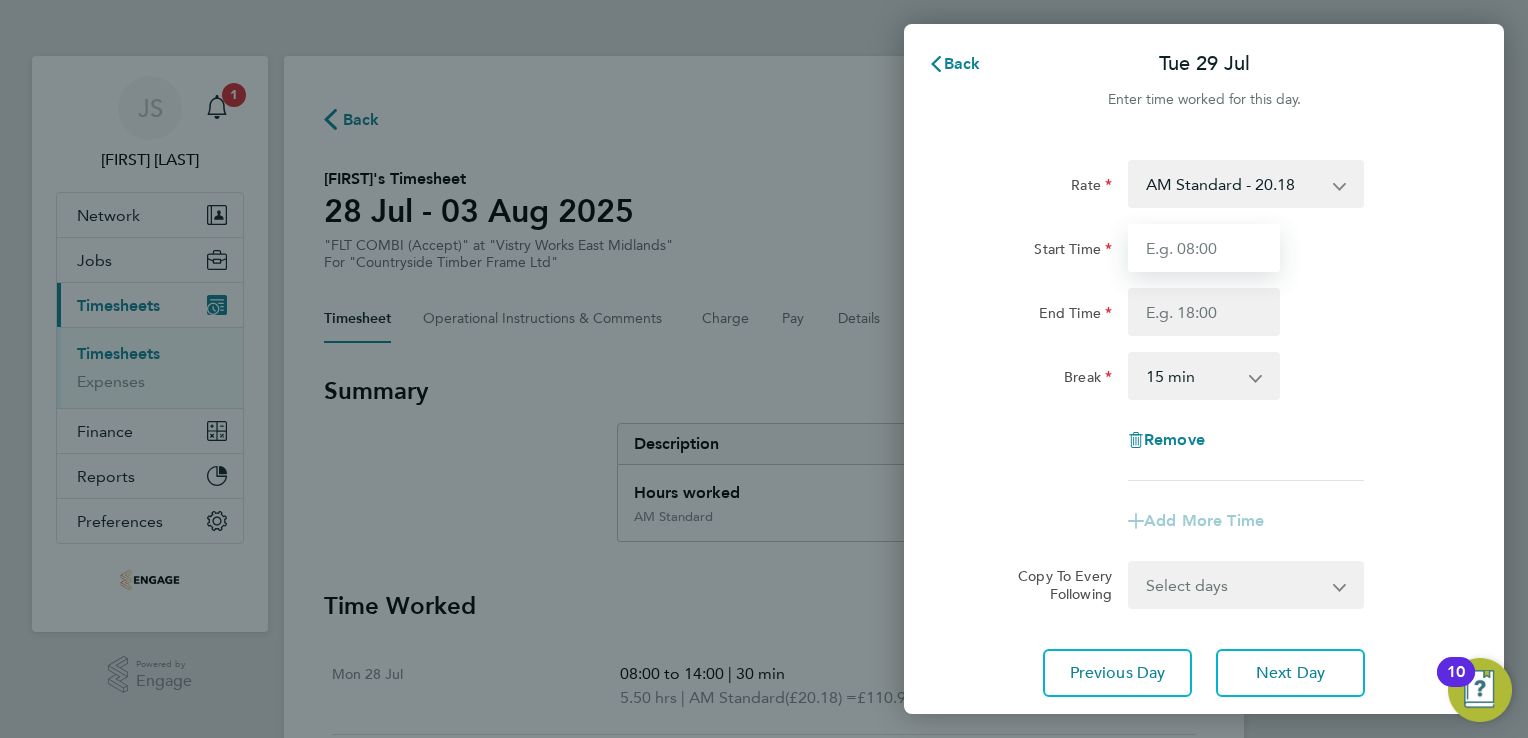 type on "06:00" 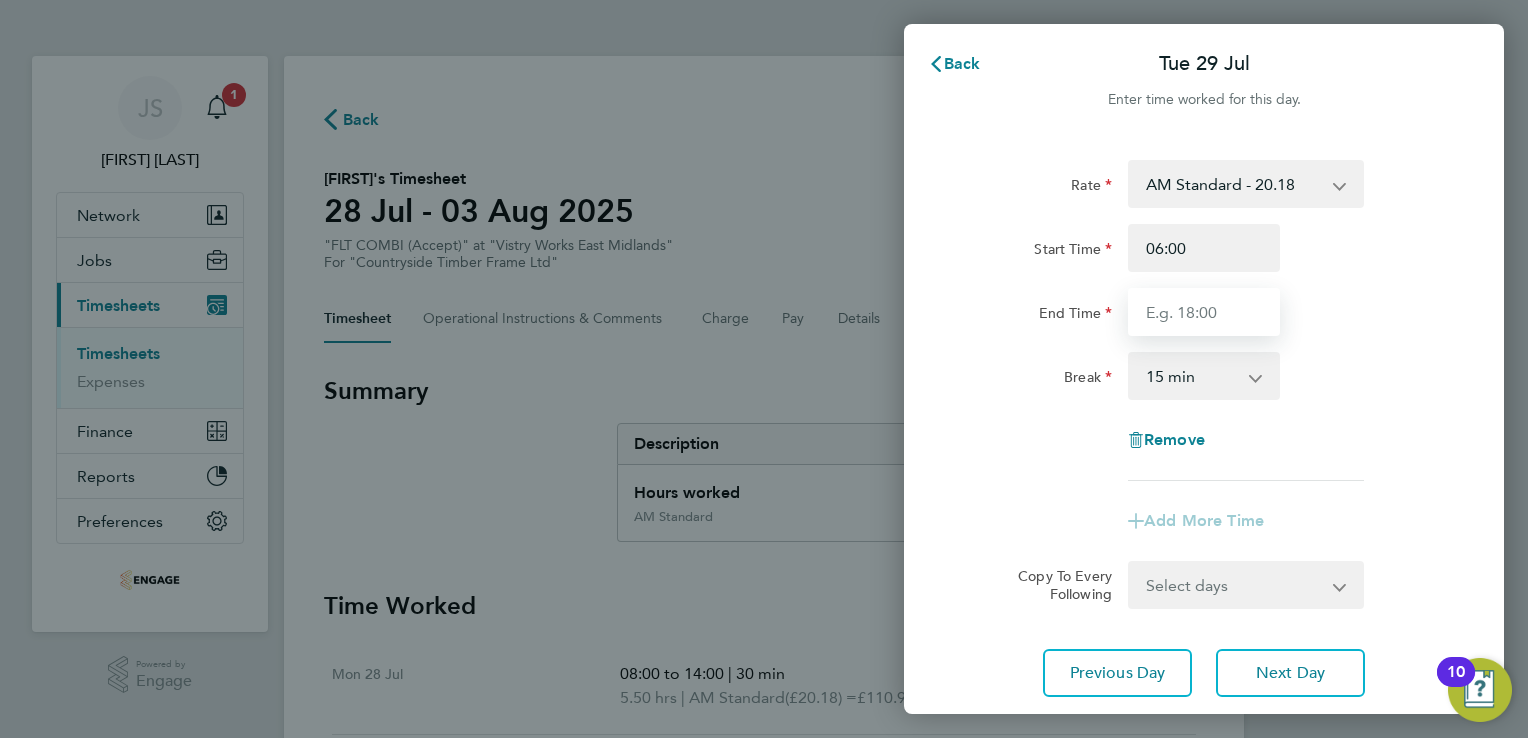 click on "End Time" at bounding box center (1204, 312) 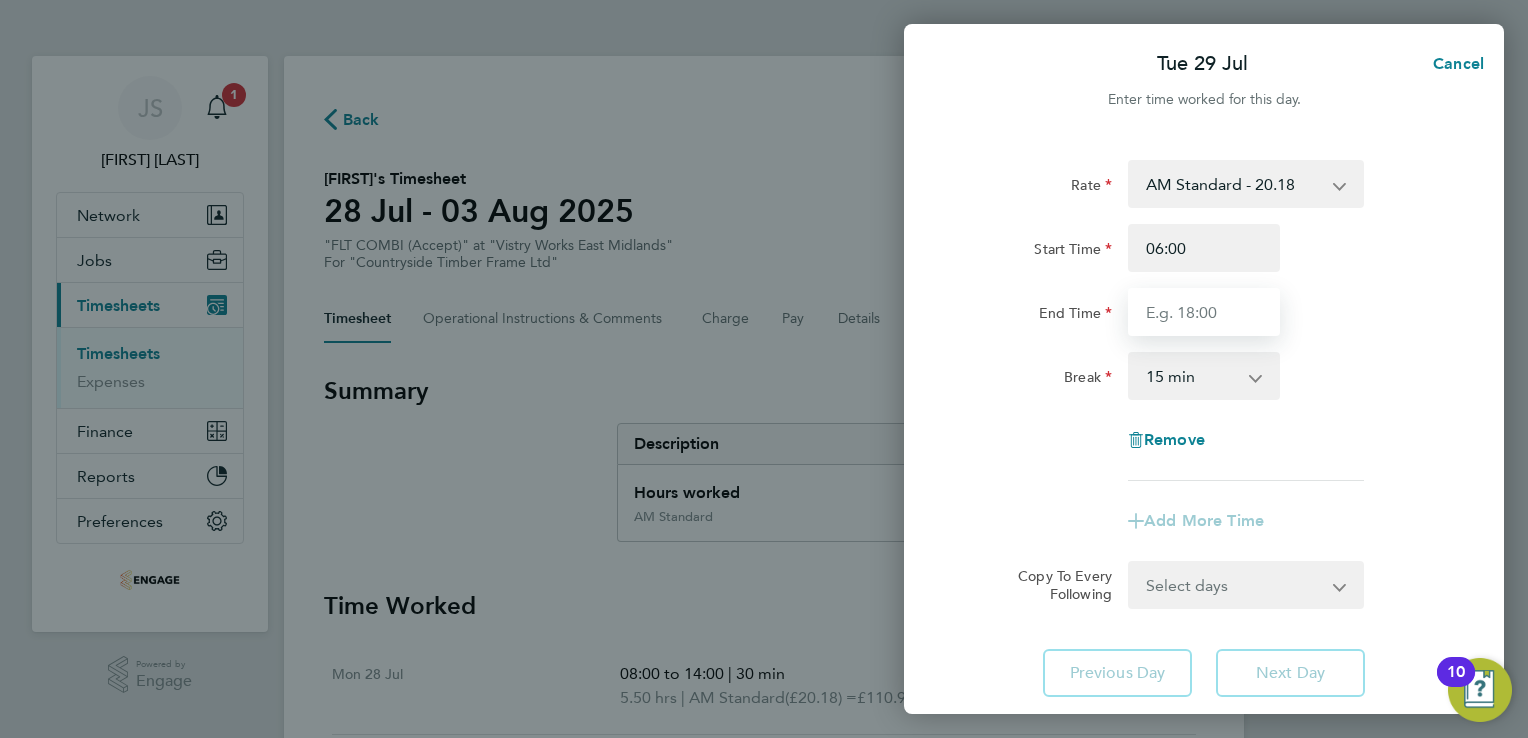 type on "14:00" 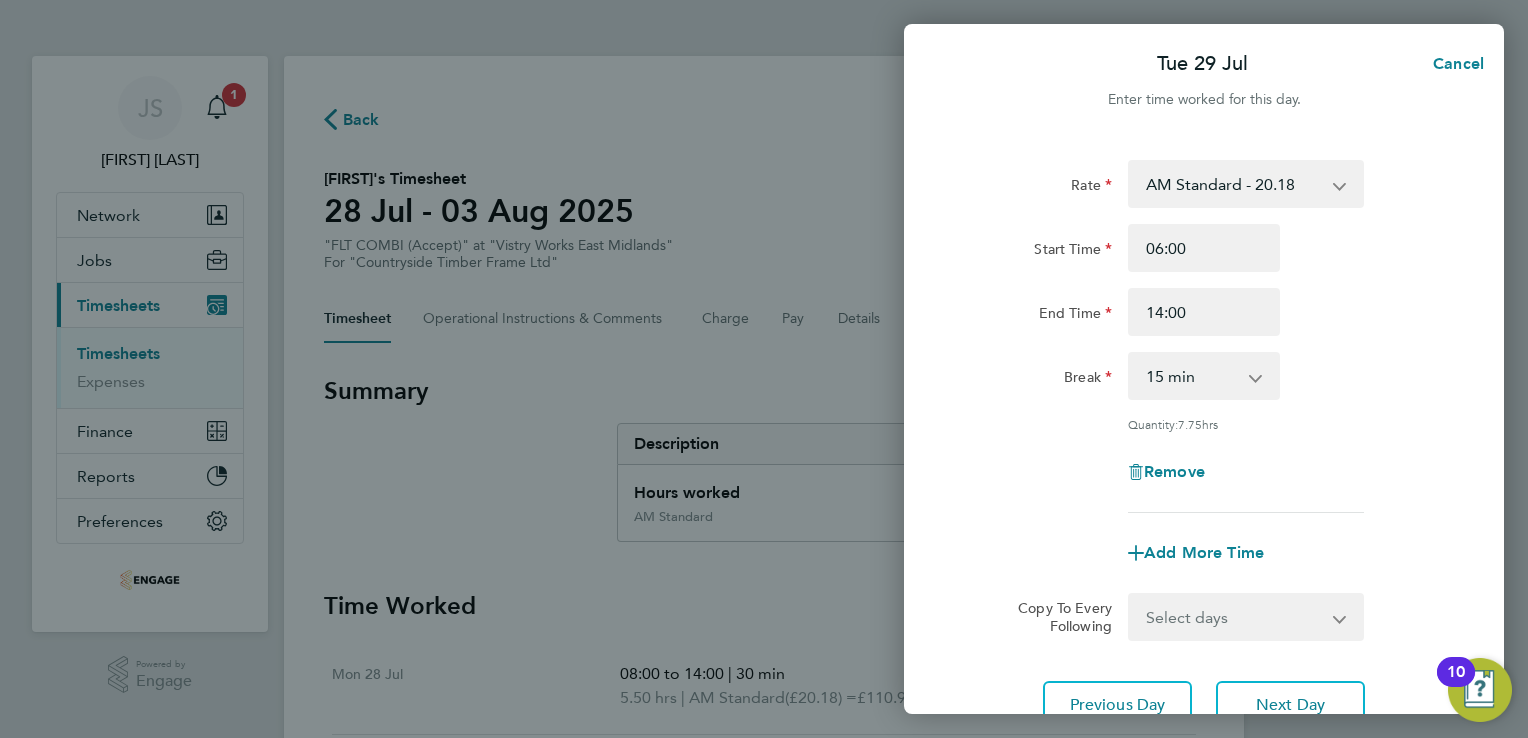click on "0 min   15 min   30 min   45 min   60 min   75 min   90 min" at bounding box center [1192, 376] 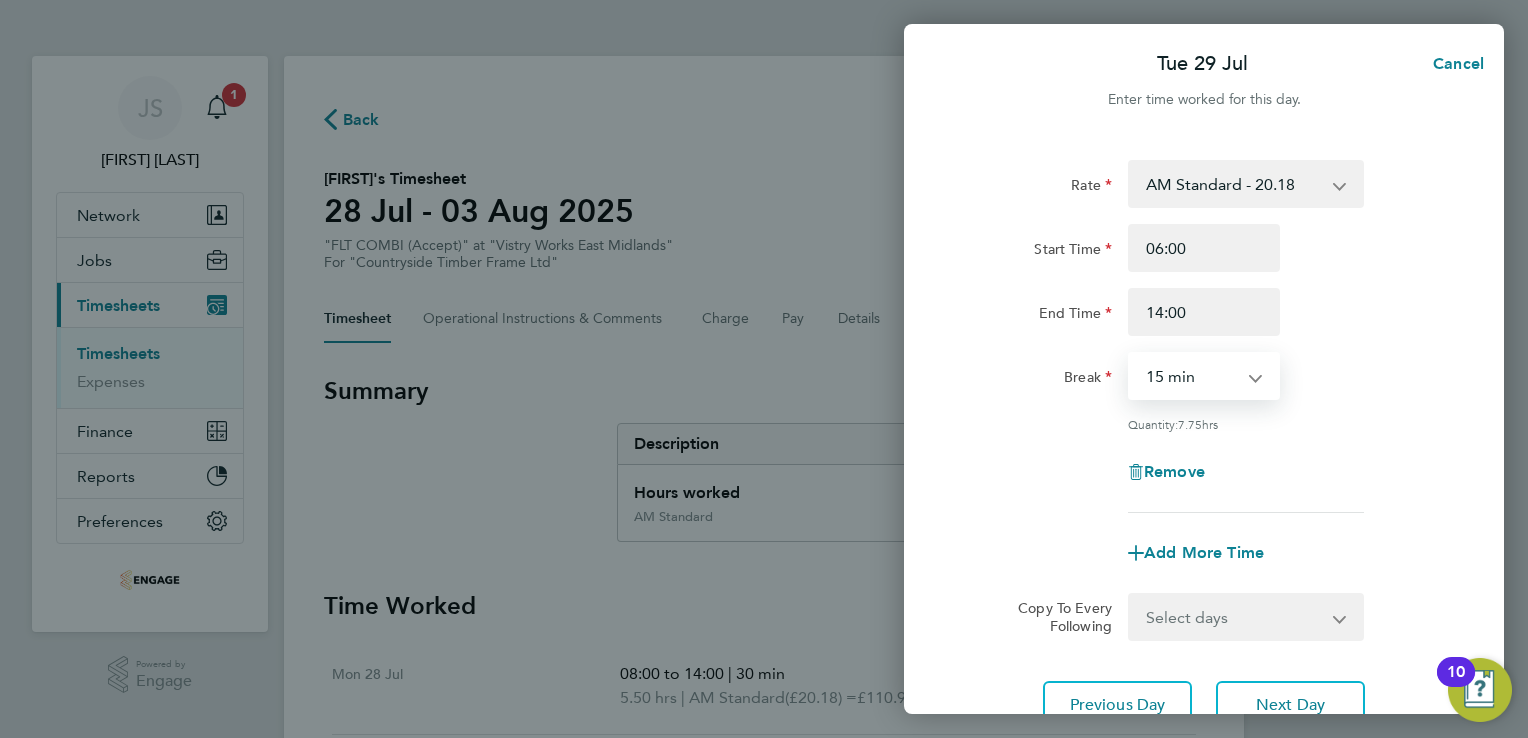 select on "30" 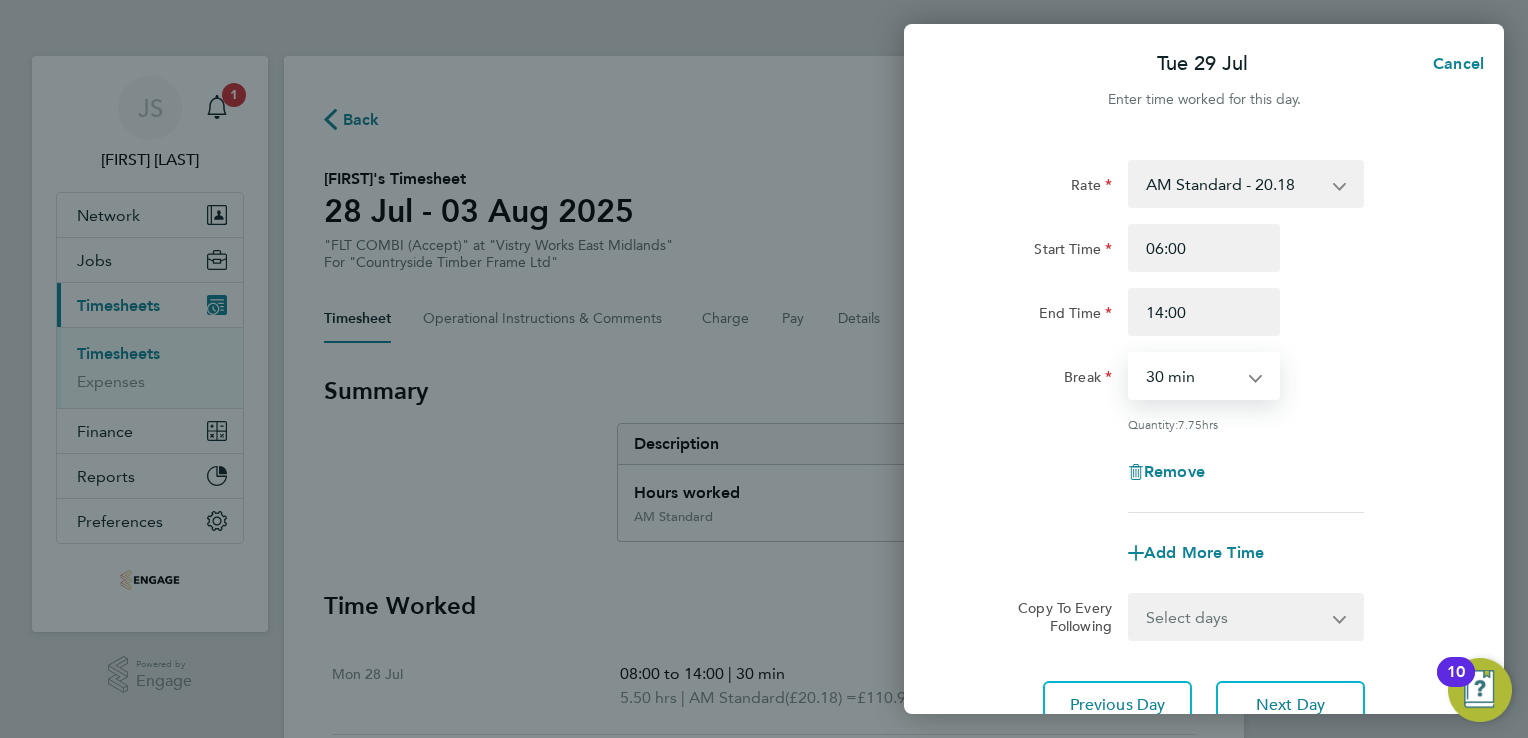 click on "0 min   15 min   30 min   45 min   60 min   75 min   90 min" at bounding box center (1192, 376) 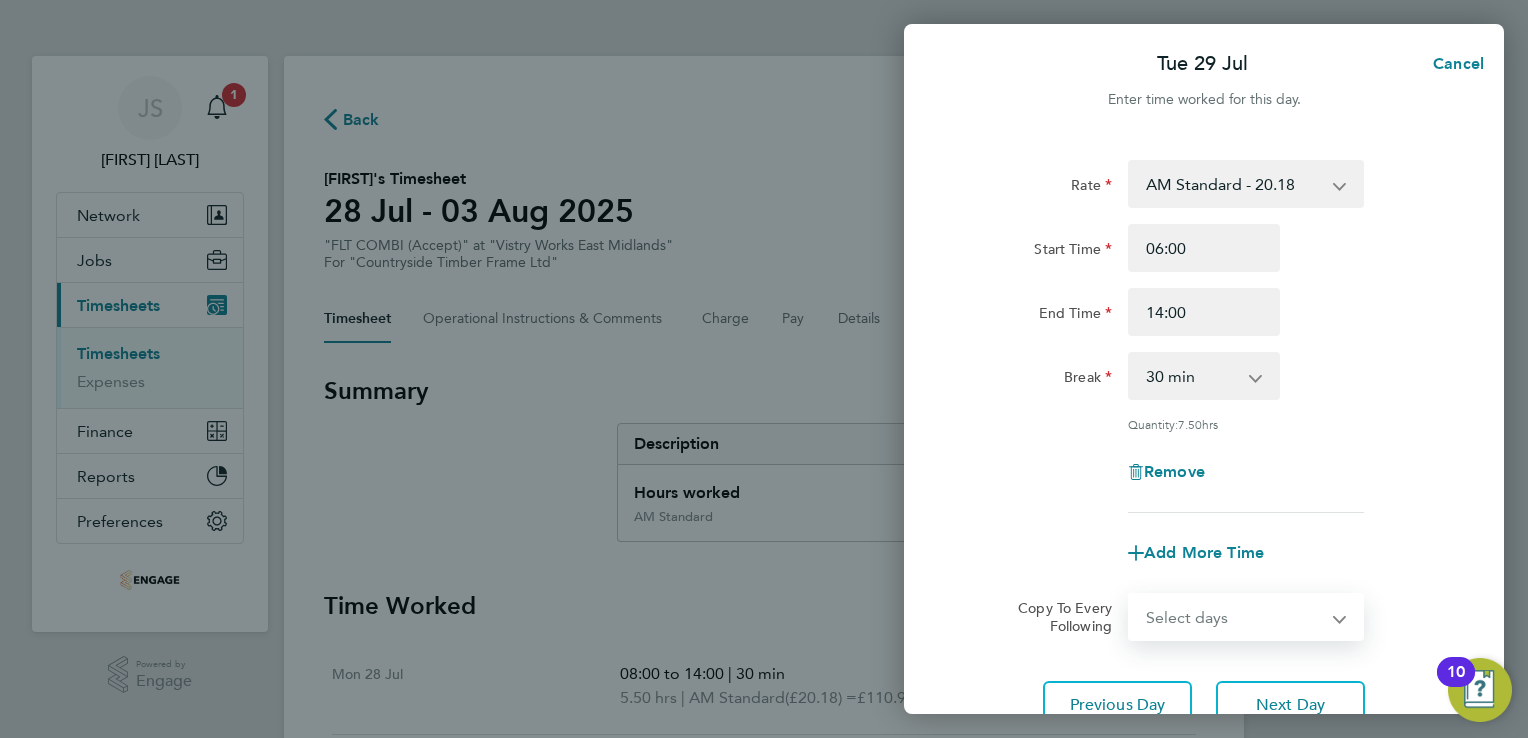 click on "Select days   Day   Weekday (Mon-Fri)   Weekend (Sat-Sun)   Wednesday   Thursday   Friday   Saturday   Sunday" at bounding box center (1235, 617) 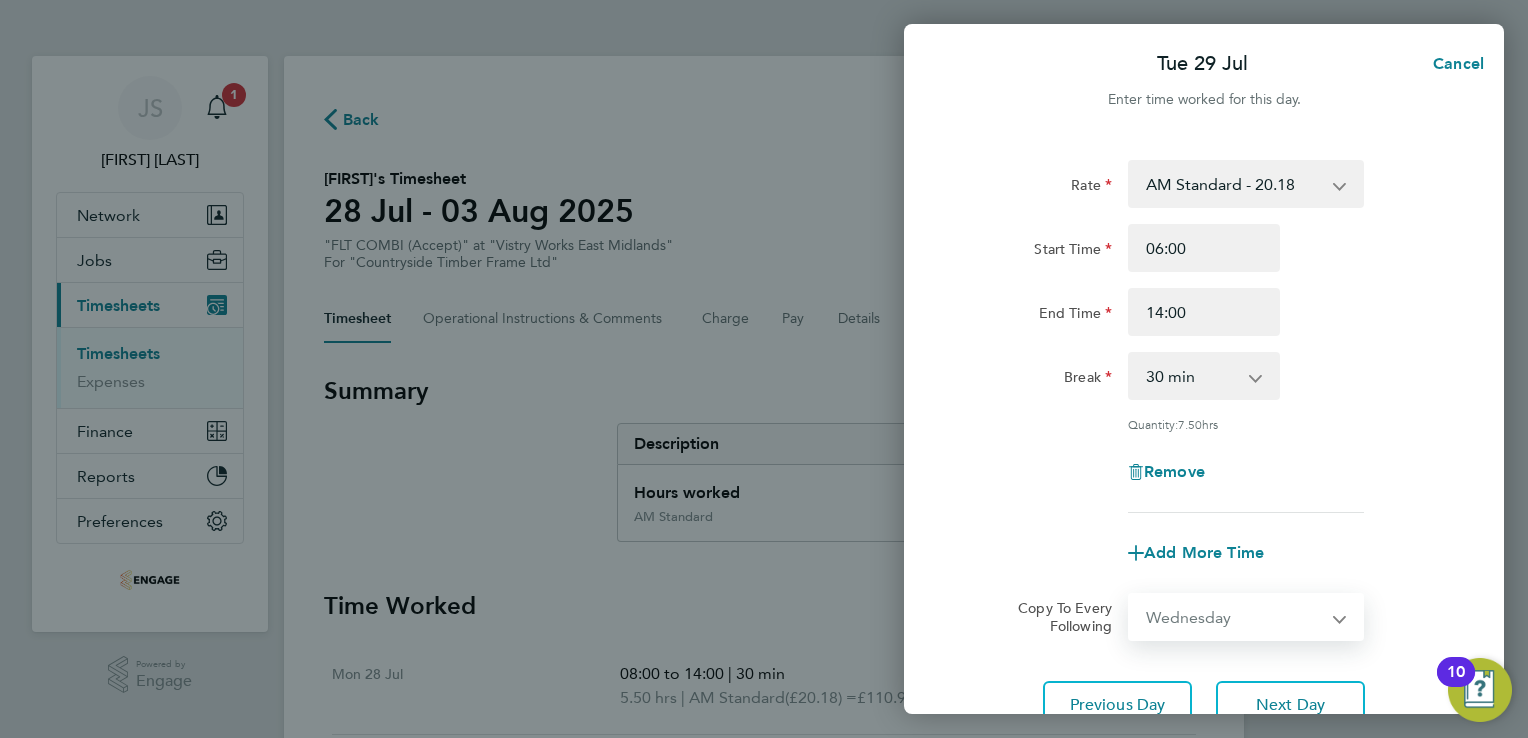 click on "Select days   Day   Weekday (Mon-Fri)   Weekend (Sat-Sun)   Wednesday   Thursday   Friday   Saturday   Sunday" at bounding box center (1235, 617) 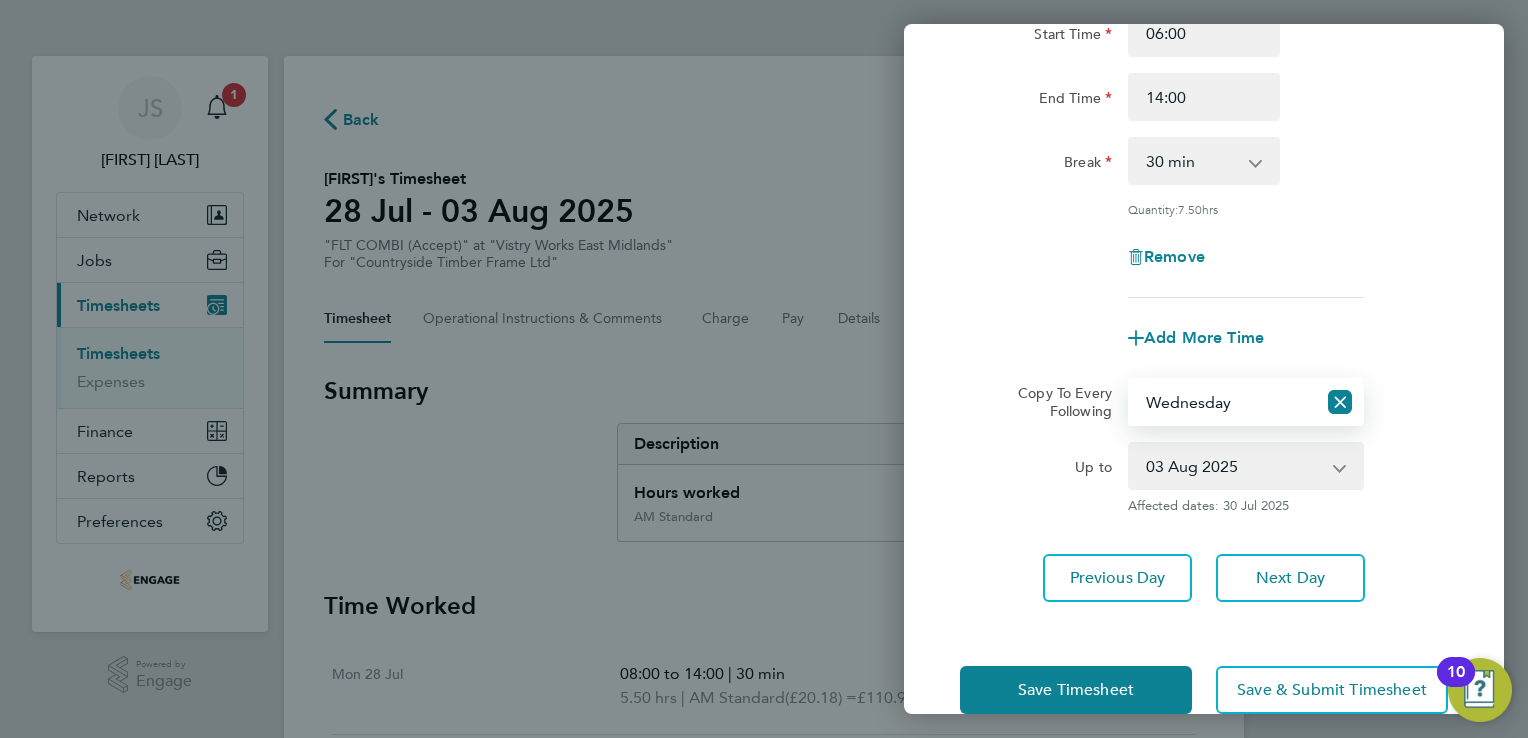 scroll, scrollTop: 216, scrollLeft: 0, axis: vertical 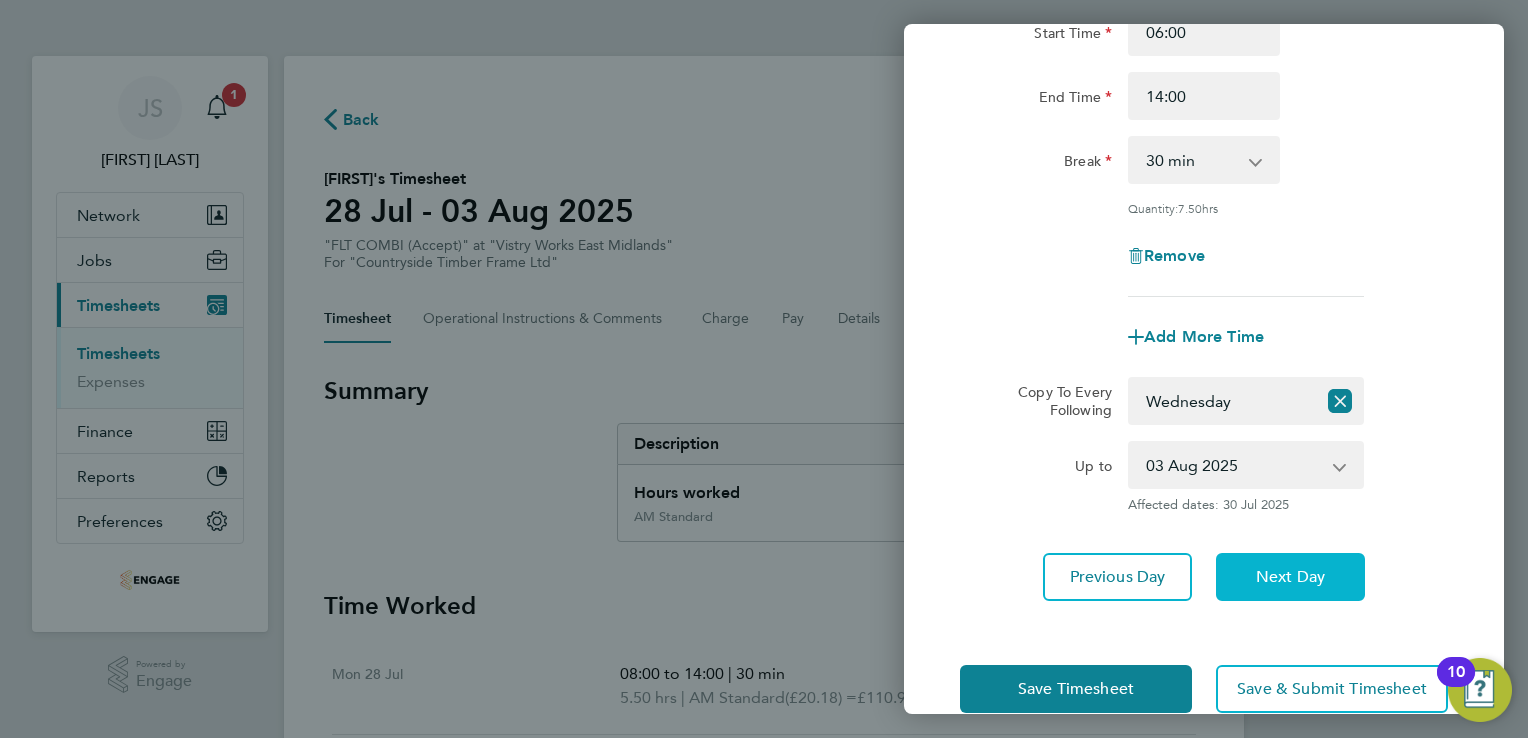 click on "Next Day" 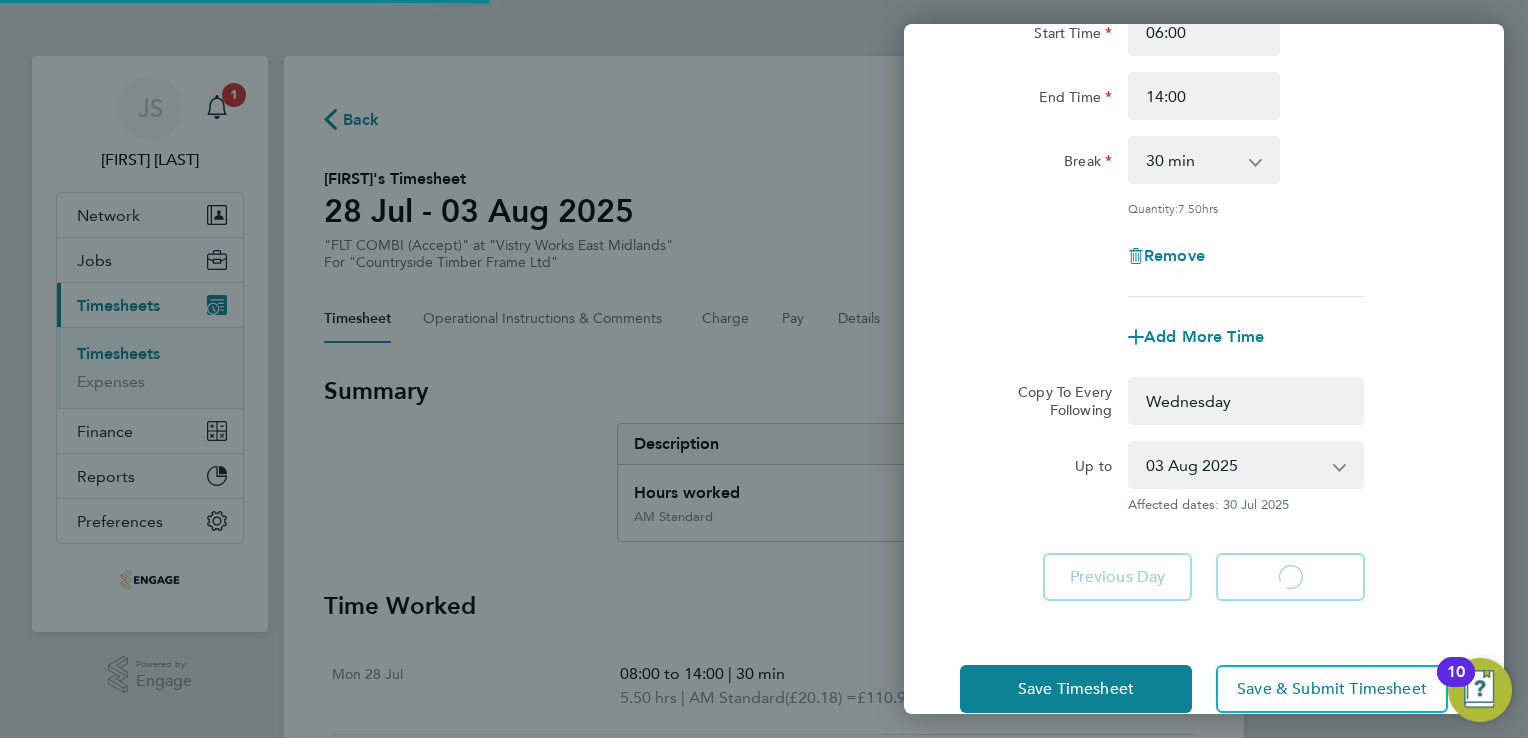 select on "0: null" 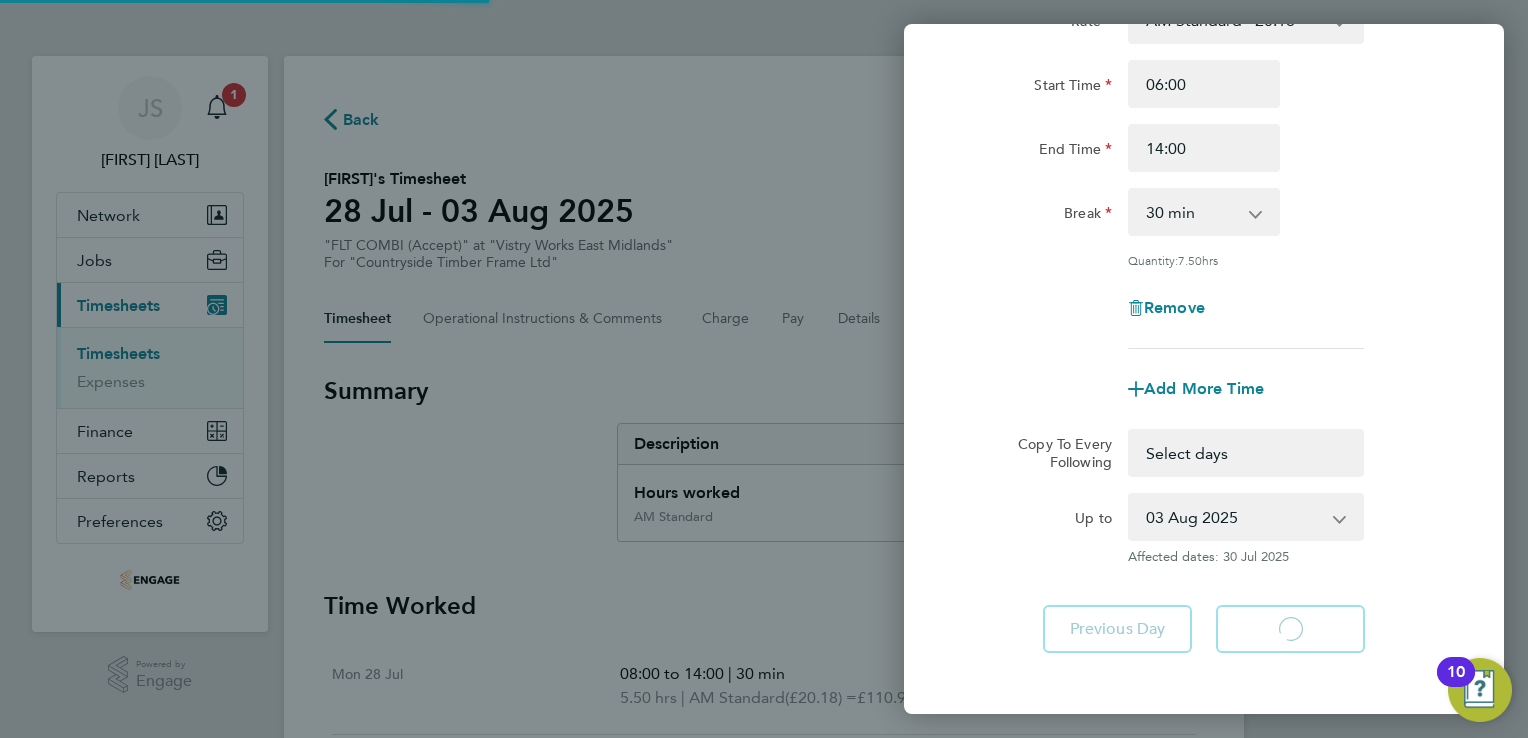 select on "30" 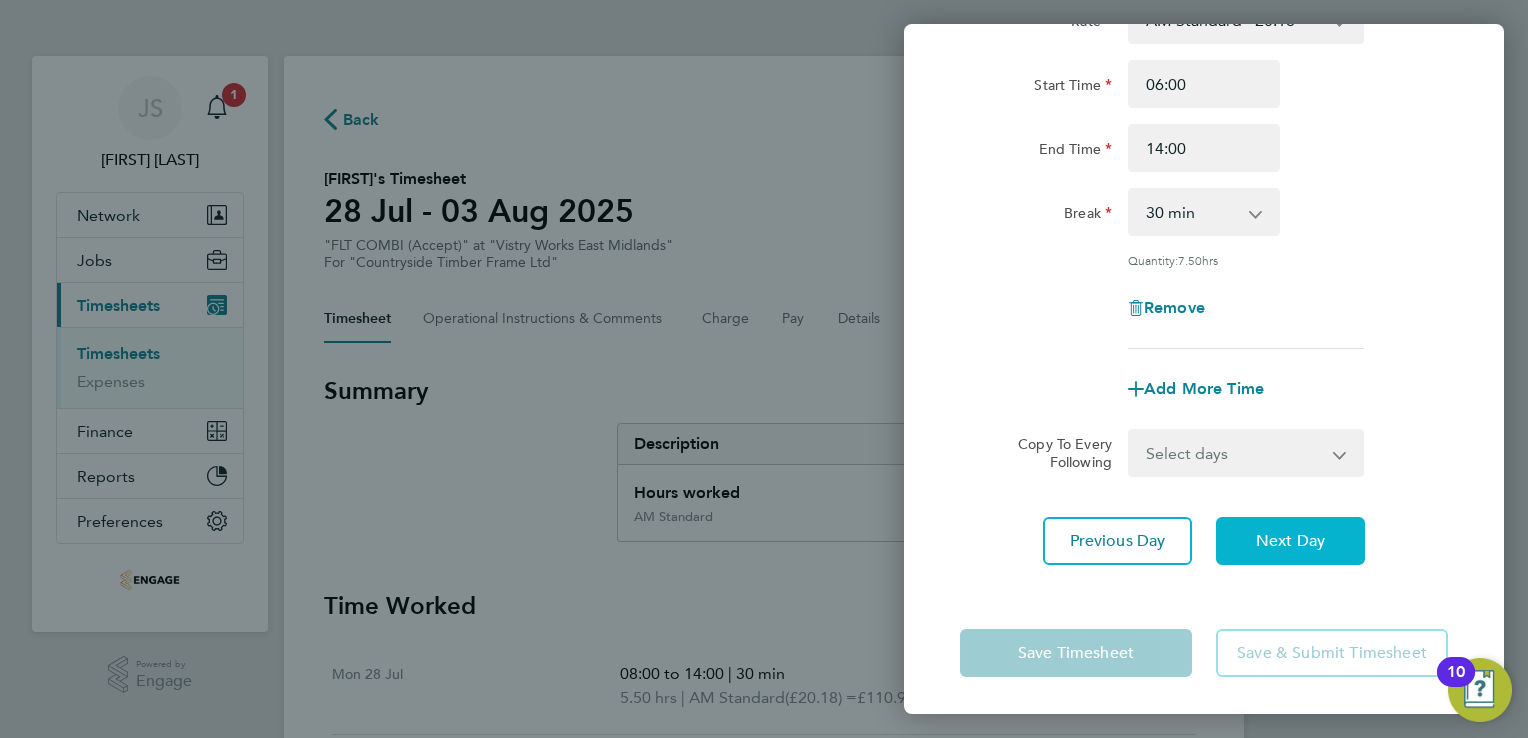 click on "Next Day" 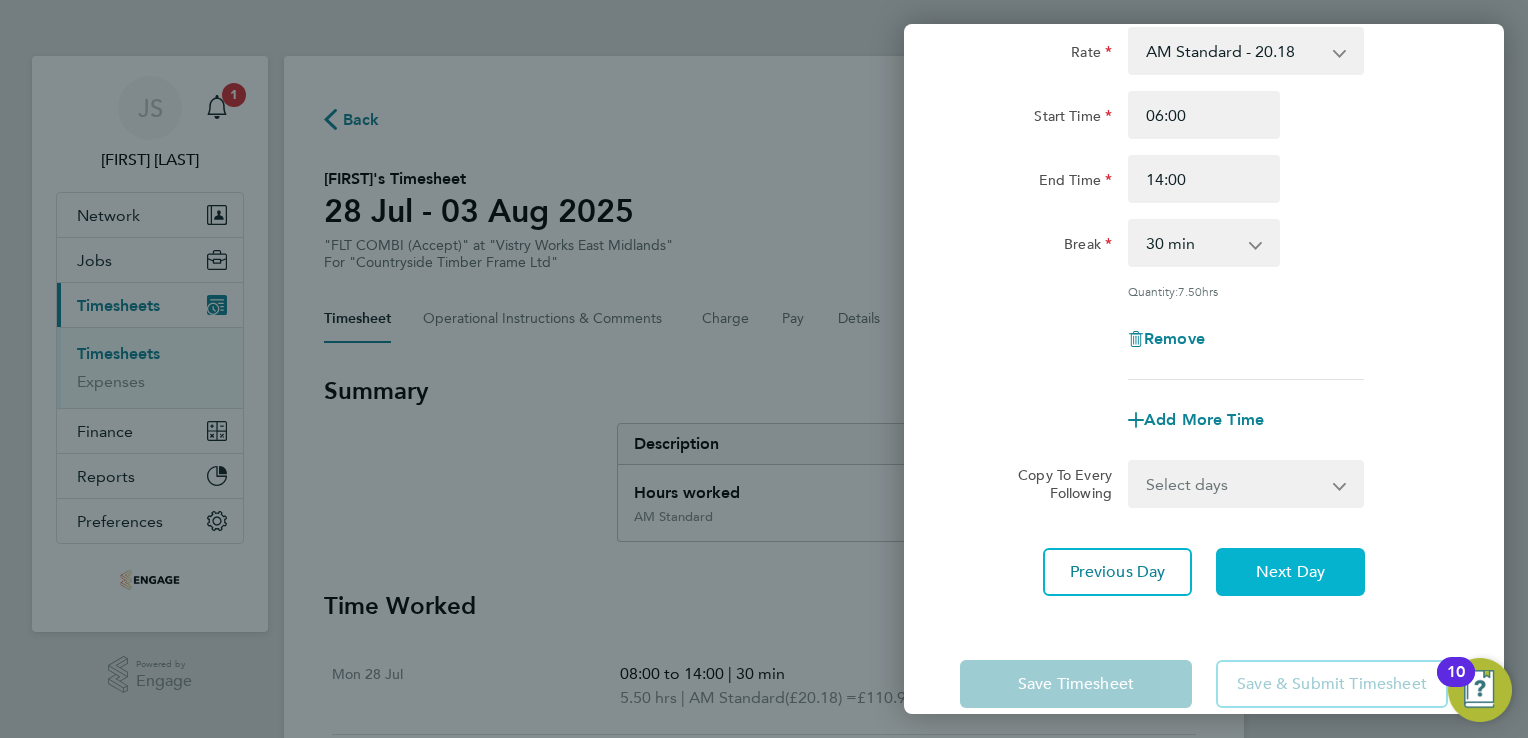 select on "15" 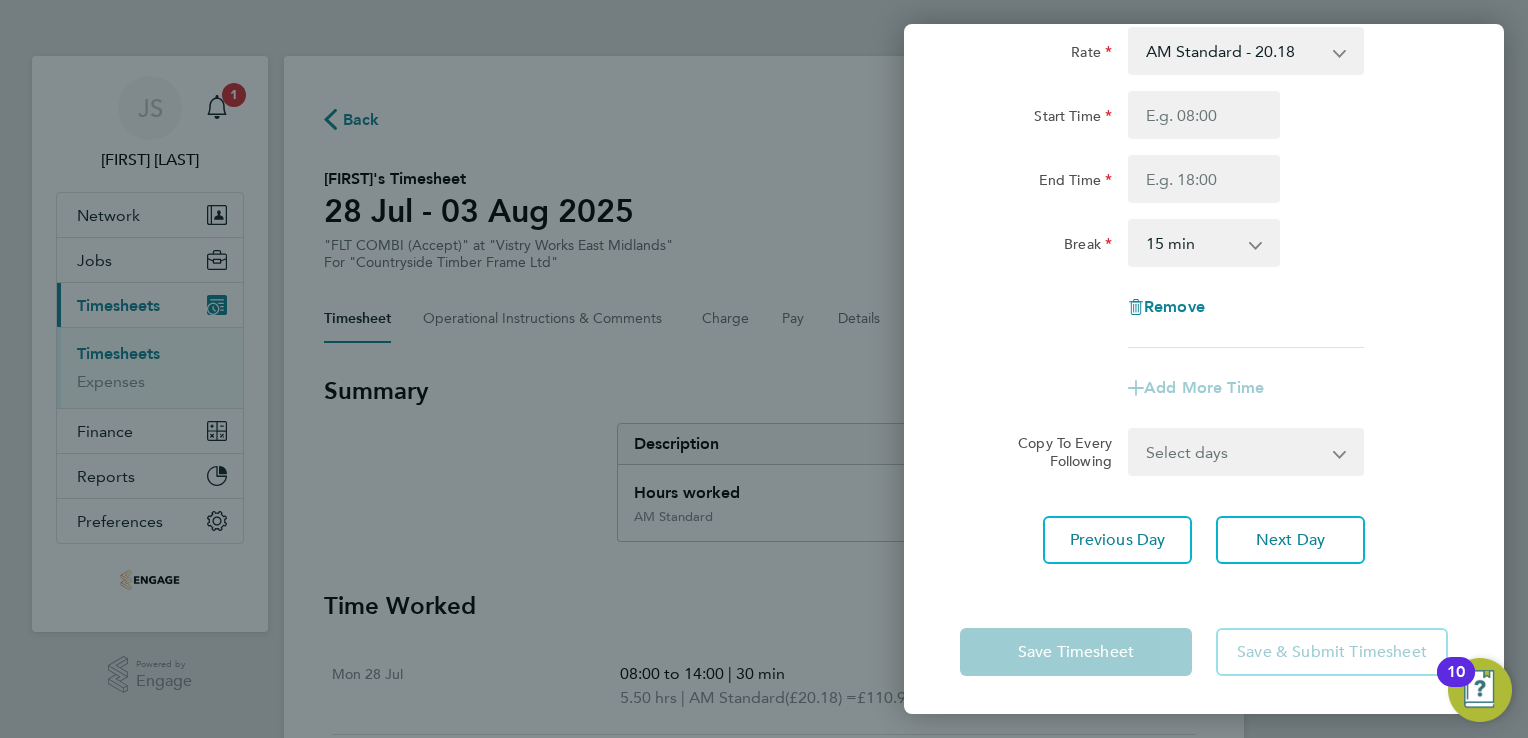scroll, scrollTop: 0, scrollLeft: 0, axis: both 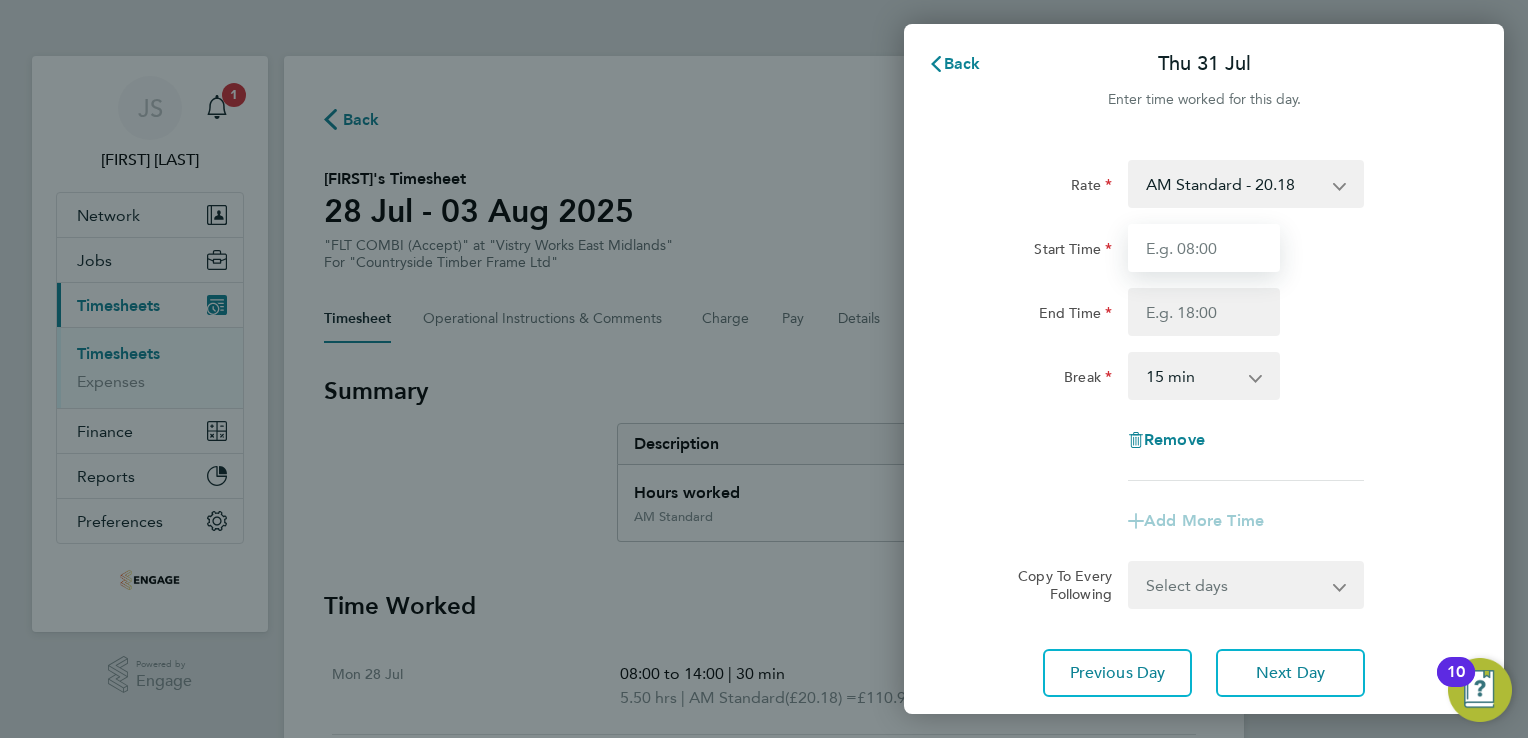 click on "Start Time" at bounding box center [1204, 248] 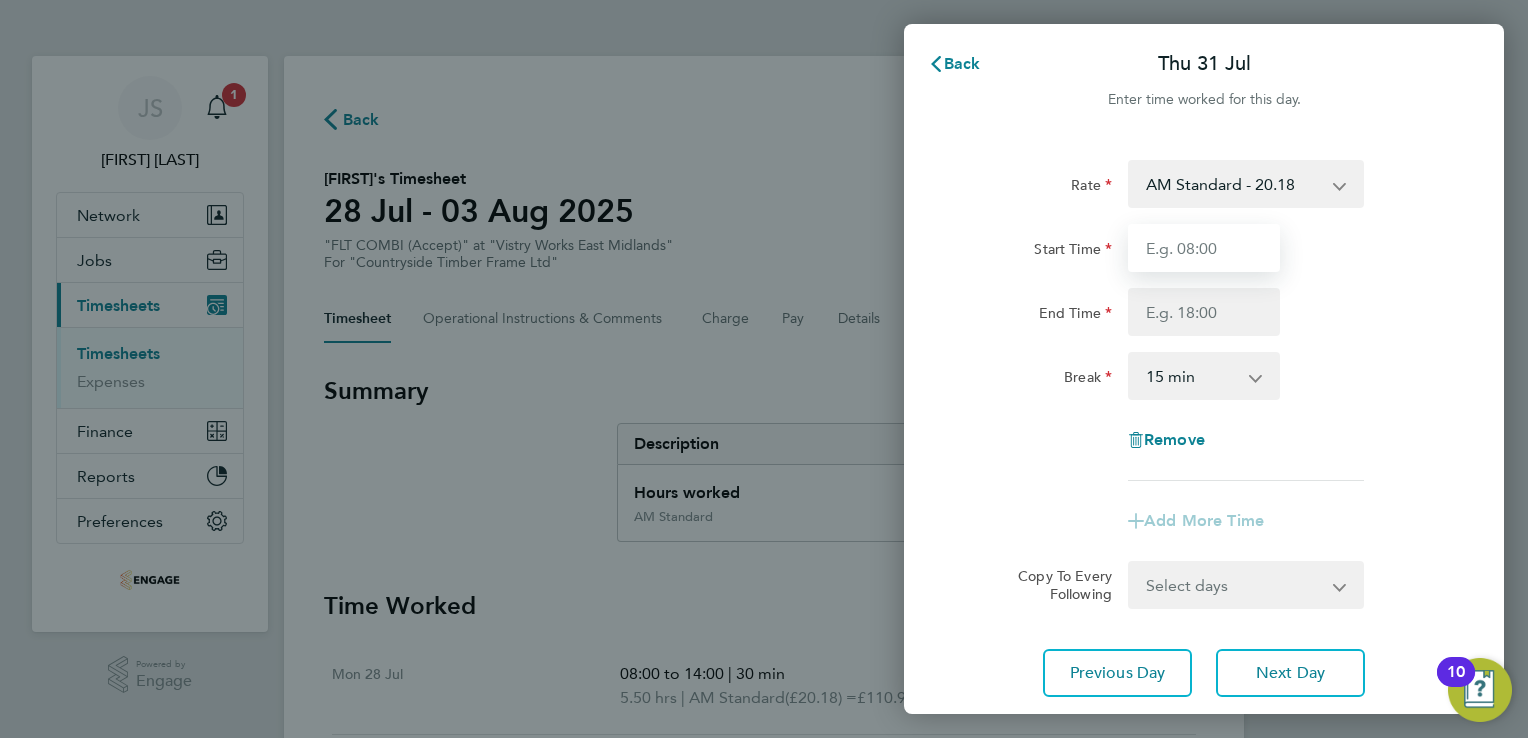 type on "06:00" 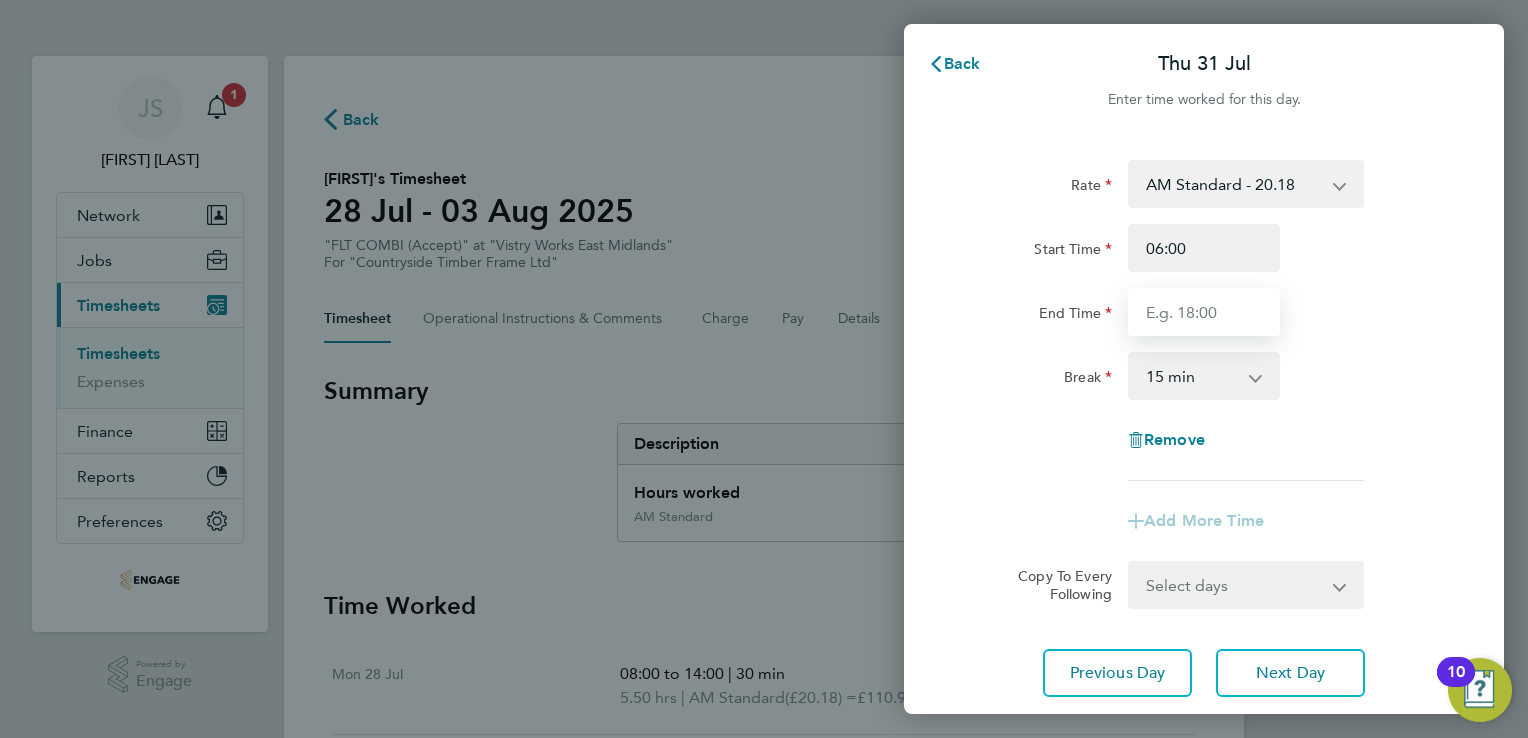 click on "End Time" at bounding box center [1204, 312] 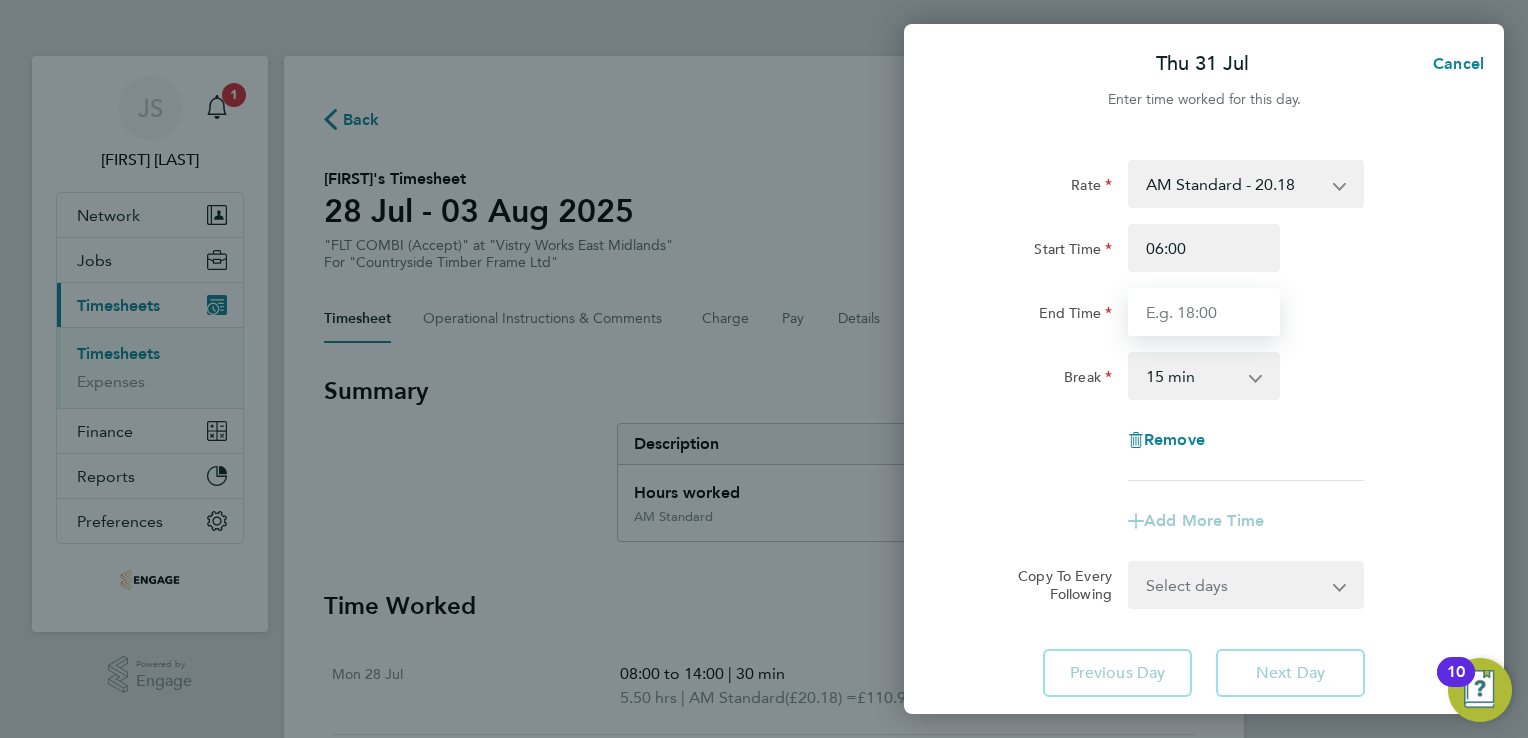 type on "14:00" 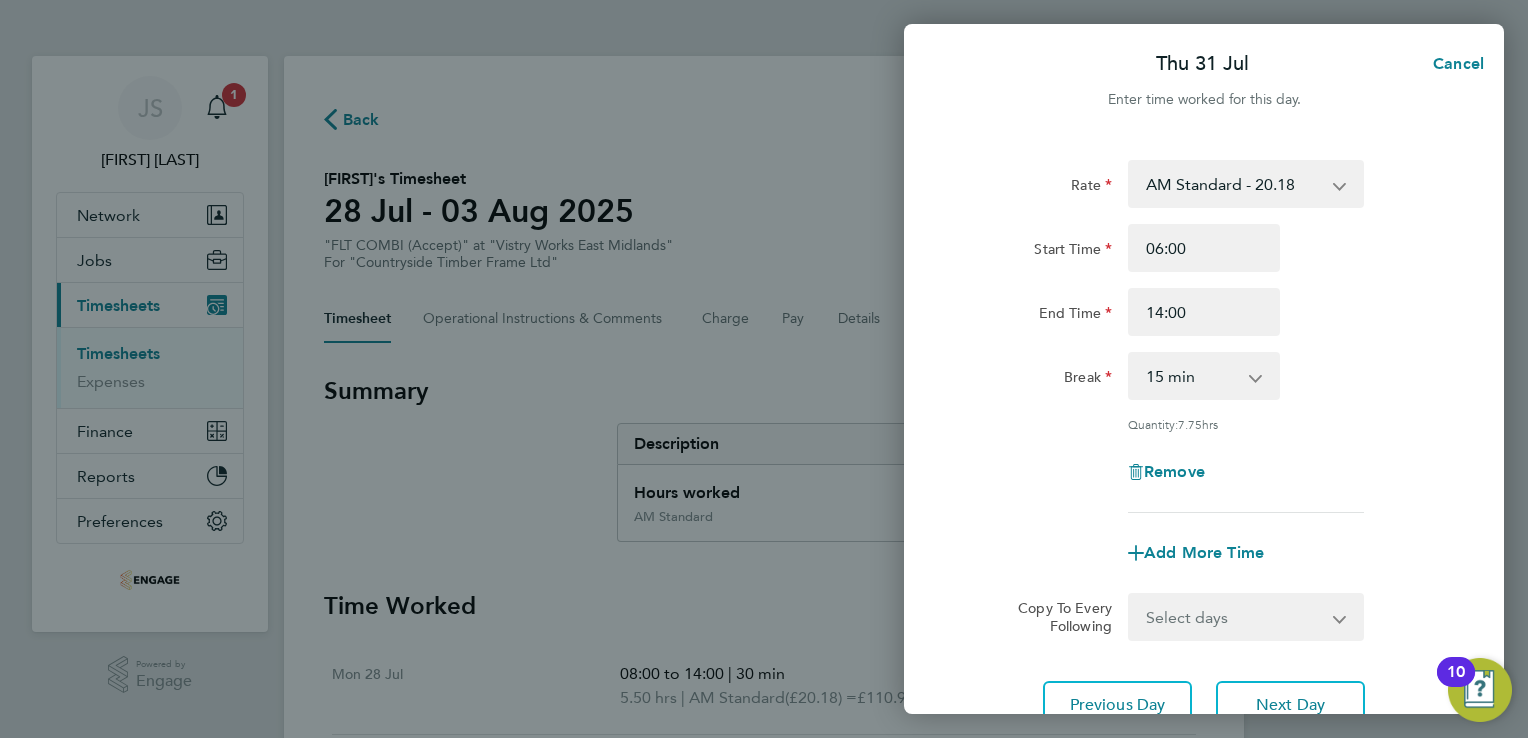 click on "0 min   15 min   30 min   45 min   60 min   75 min   90 min" at bounding box center [1192, 376] 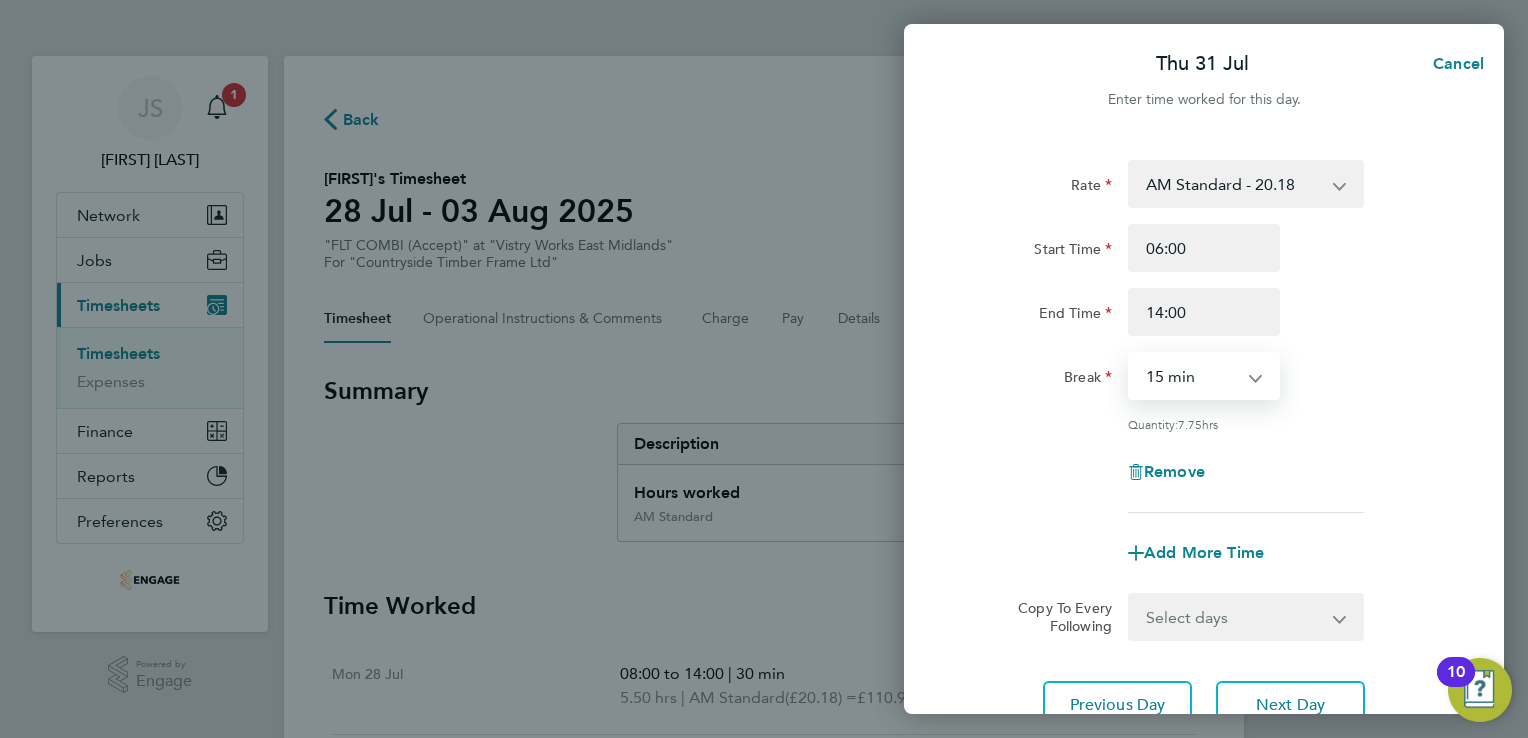 select on "30" 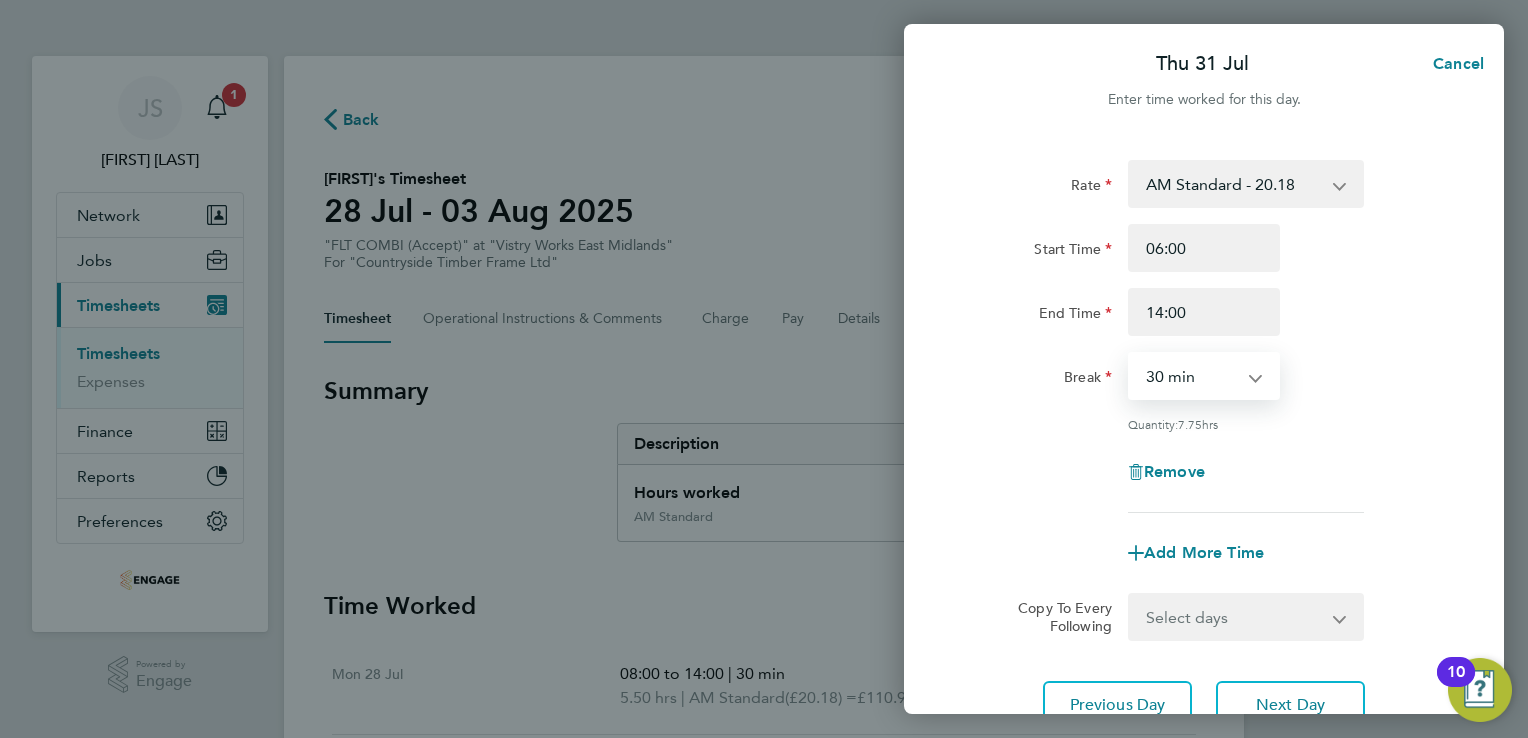 click on "0 min   15 min   30 min   45 min   60 min   75 min   90 min" at bounding box center [1192, 376] 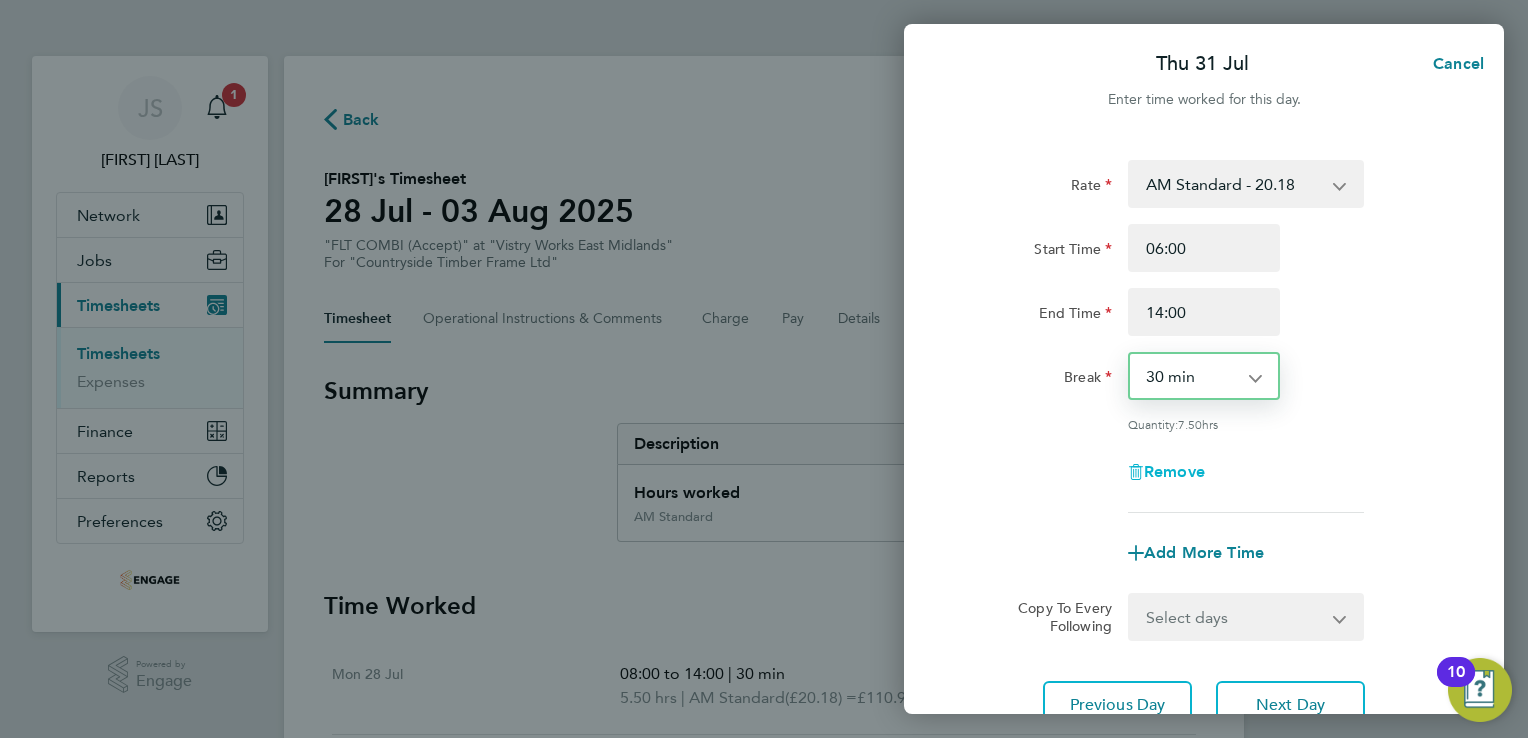 scroll, scrollTop: 164, scrollLeft: 0, axis: vertical 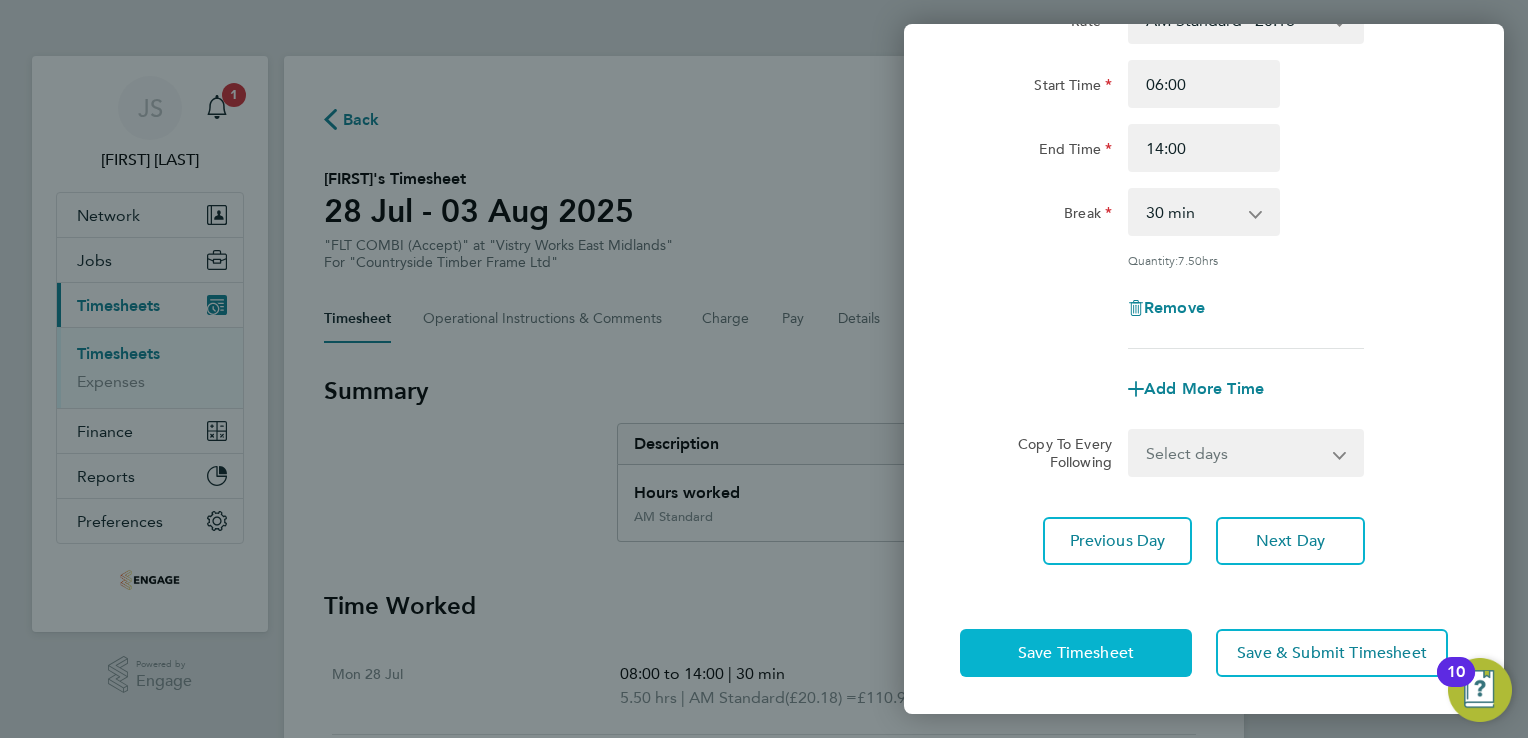 click on "Save Timesheet" 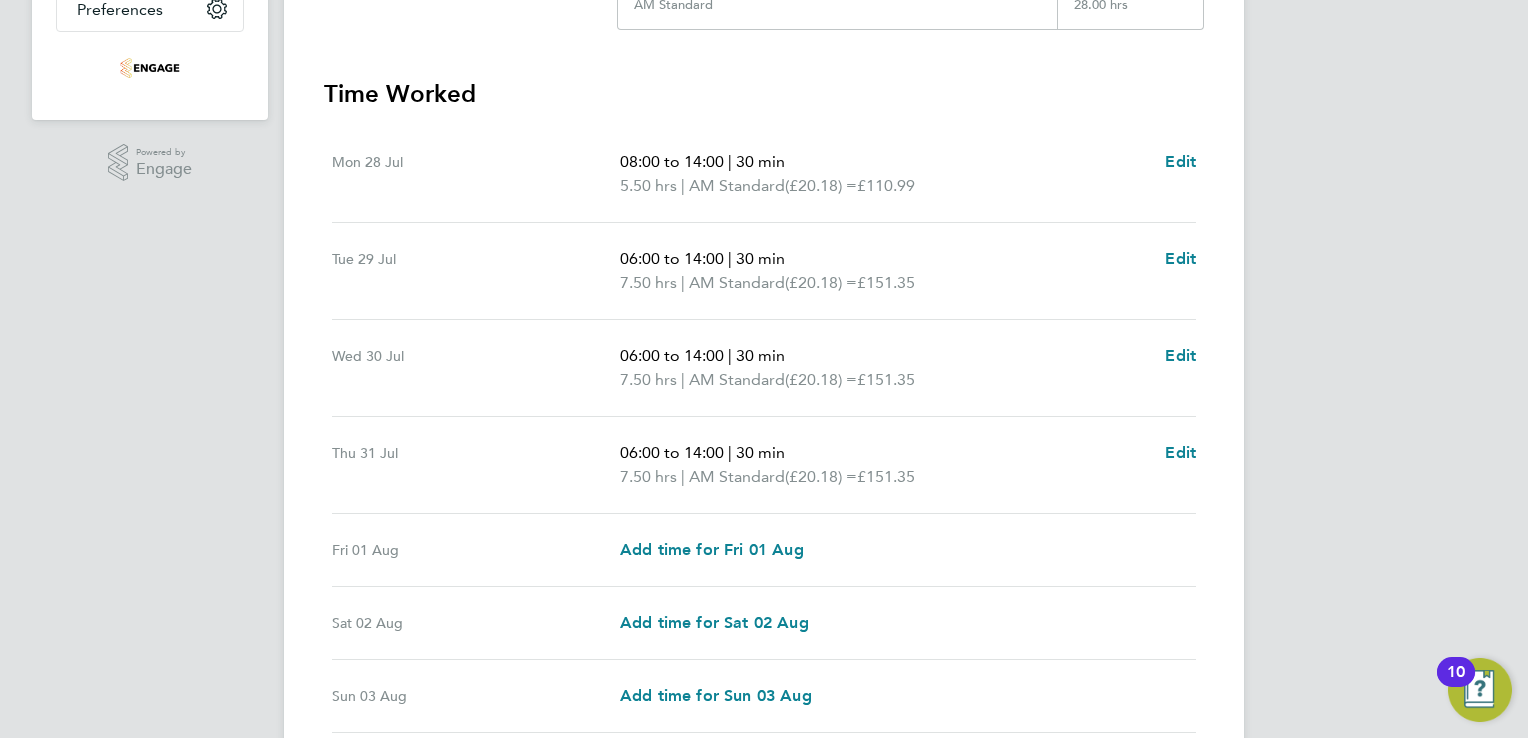 scroll, scrollTop: 512, scrollLeft: 0, axis: vertical 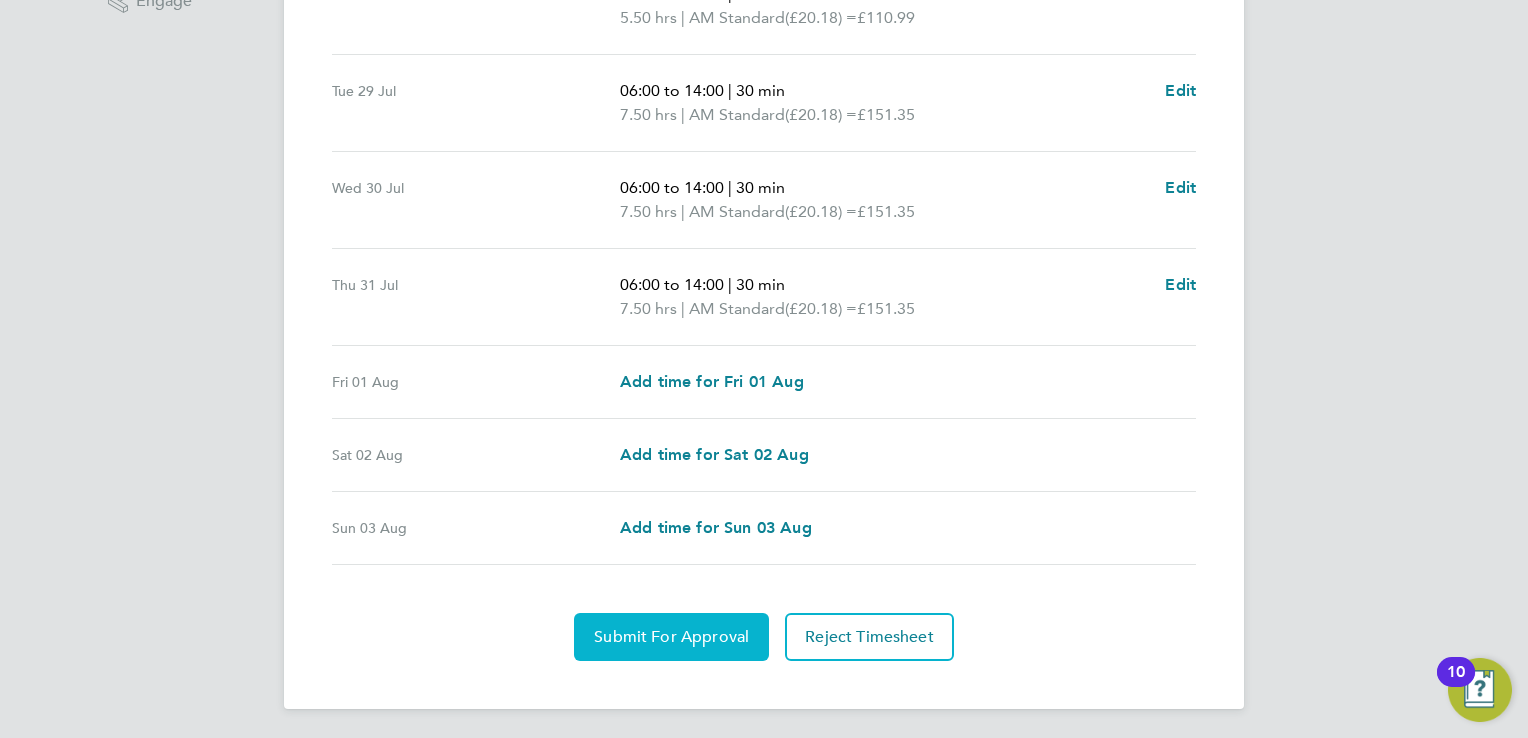 click on "Submit For Approval" 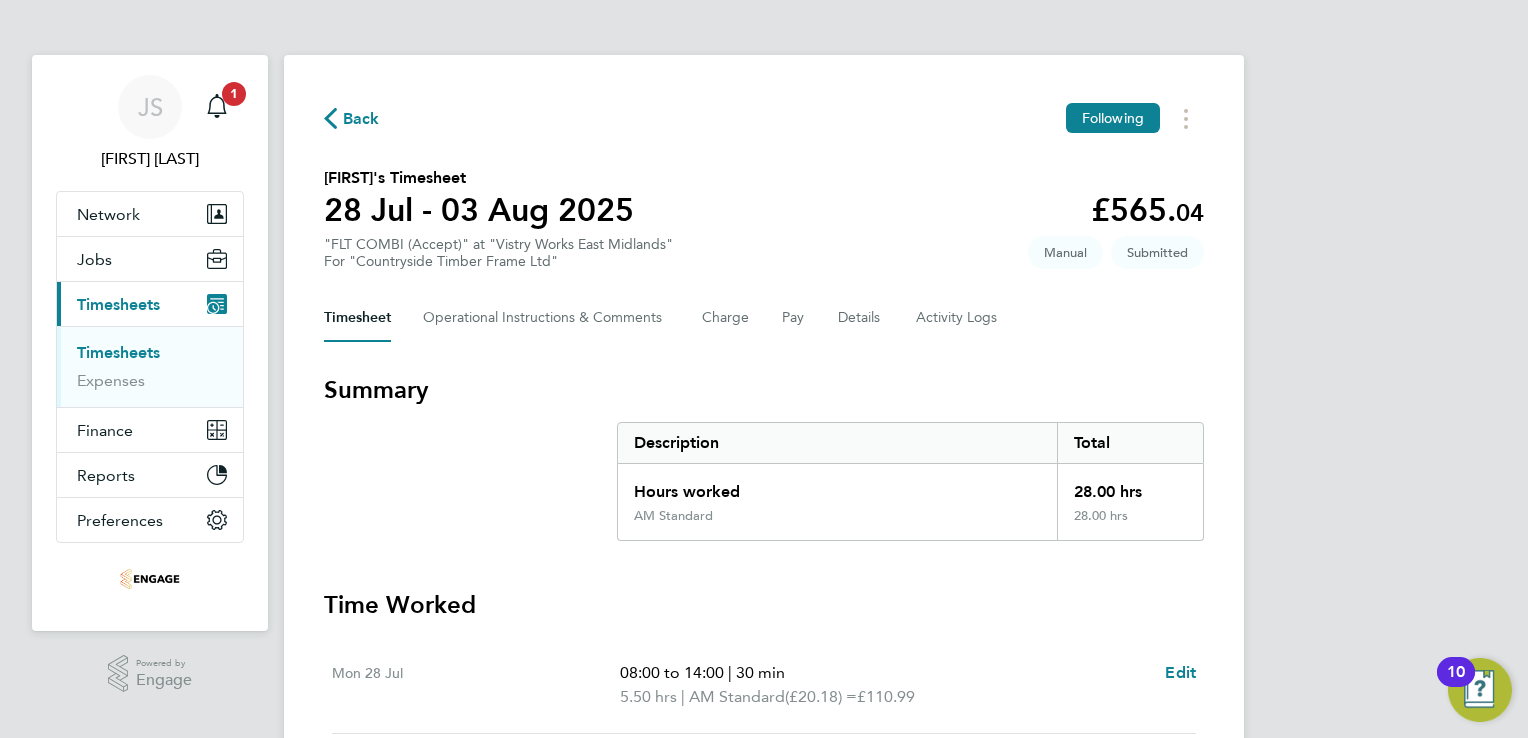 scroll, scrollTop: 0, scrollLeft: 0, axis: both 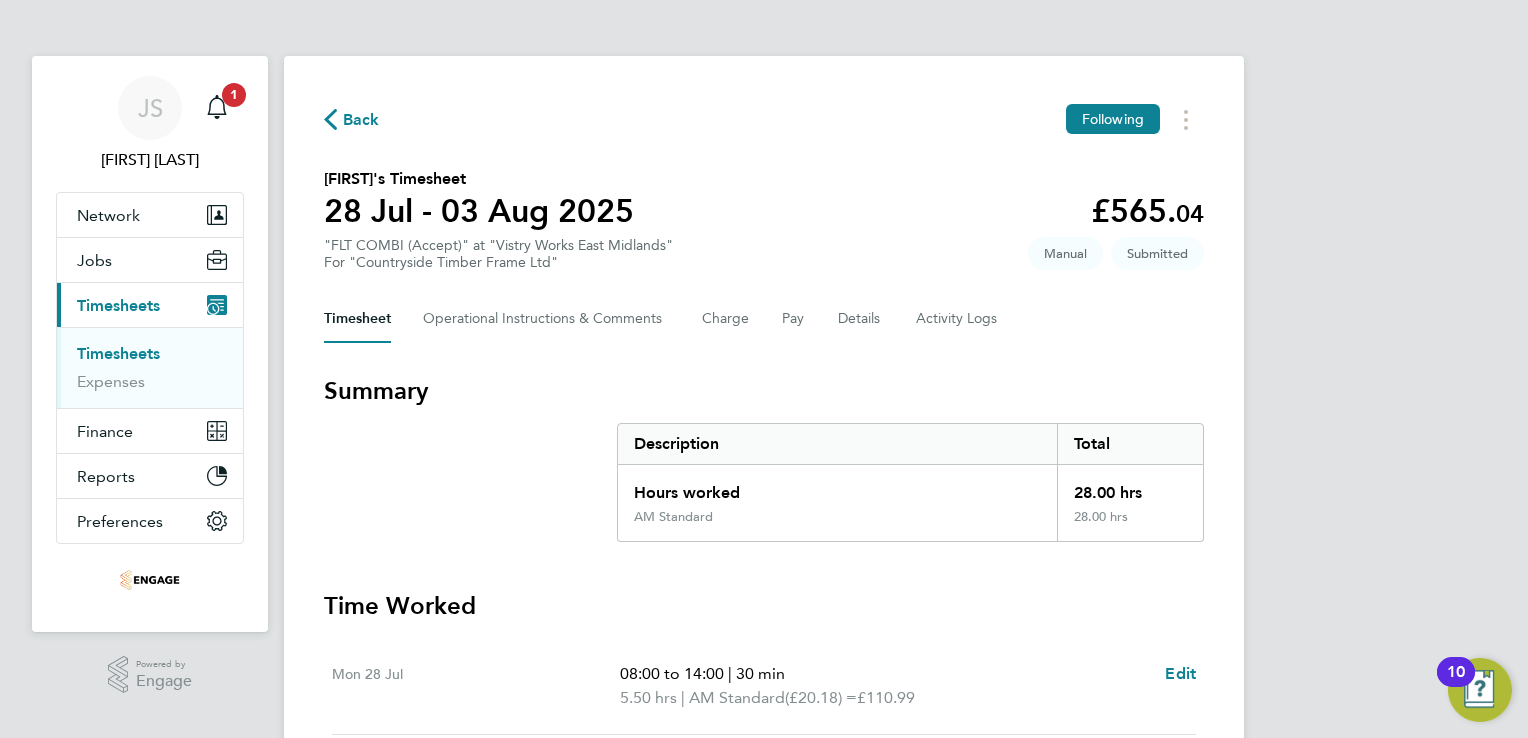 click on "Back" 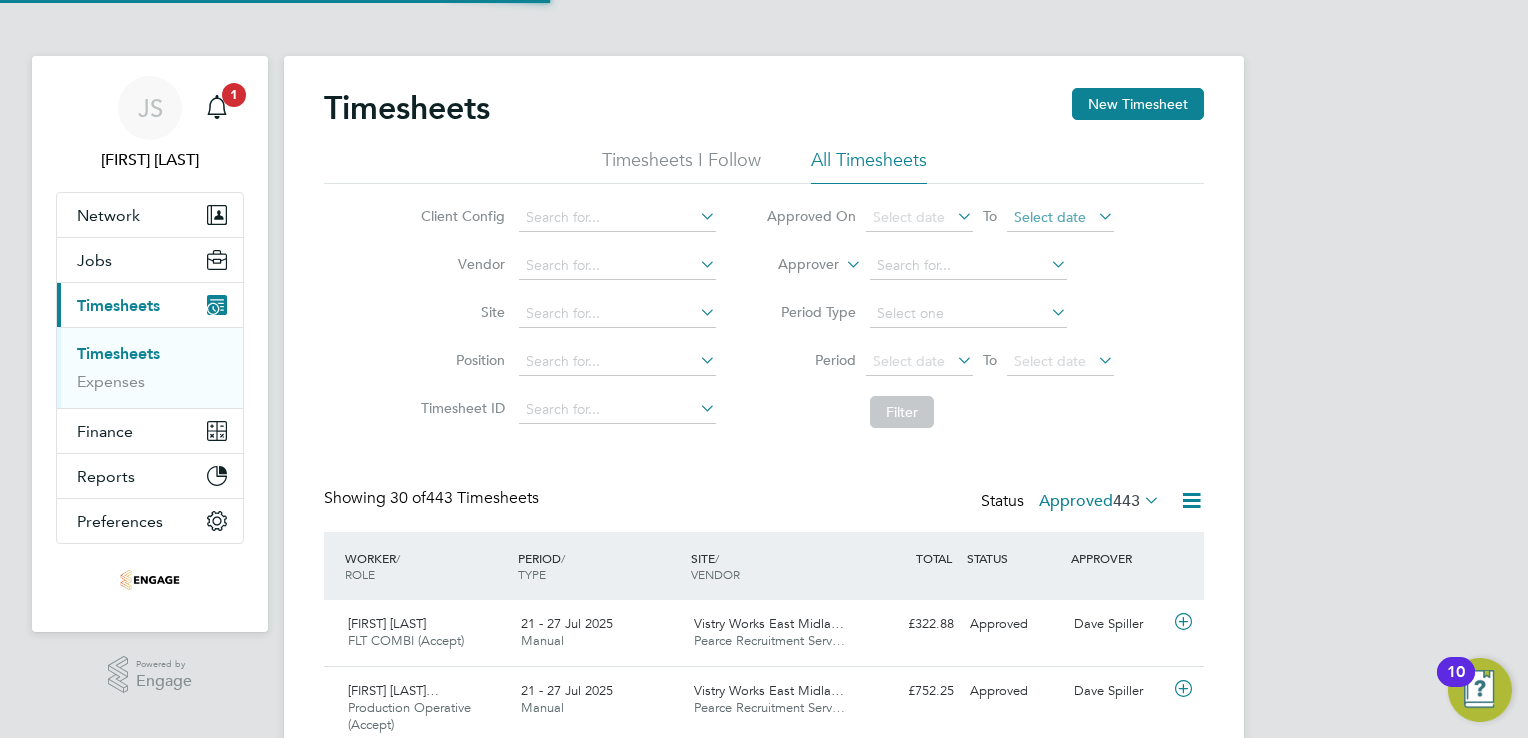 scroll, scrollTop: 9, scrollLeft: 10, axis: both 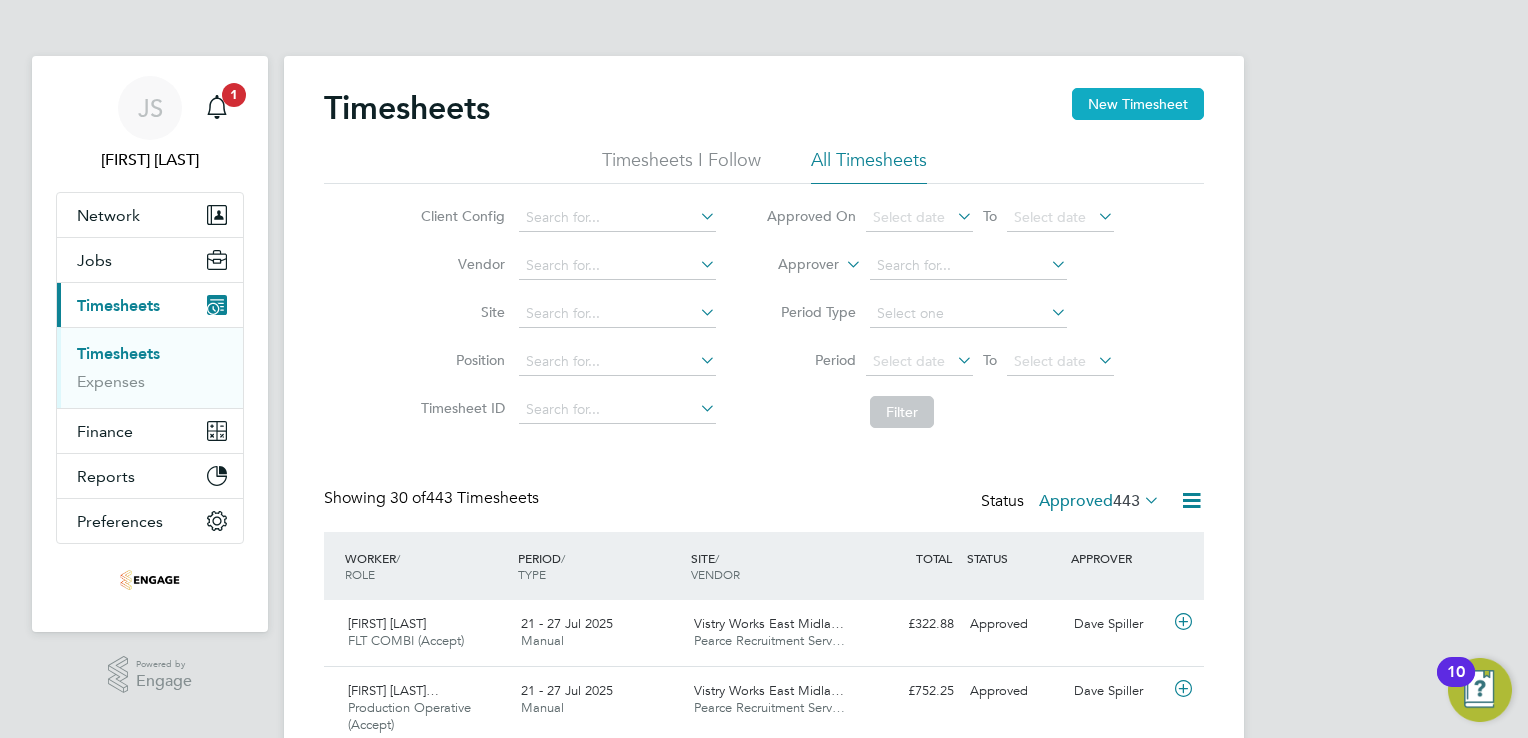 click on "New Timesheet" 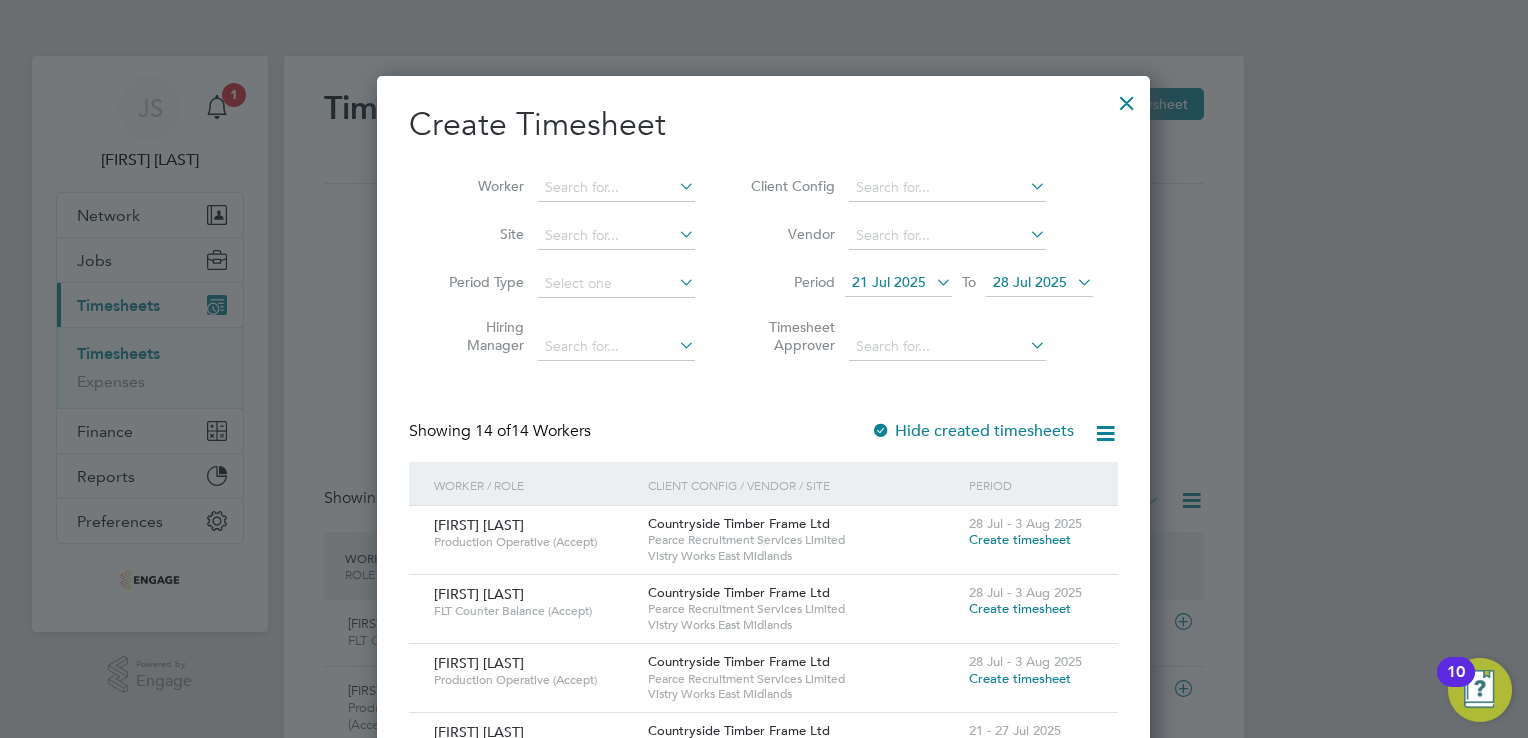 click on "21 Jul 2025" at bounding box center [889, 282] 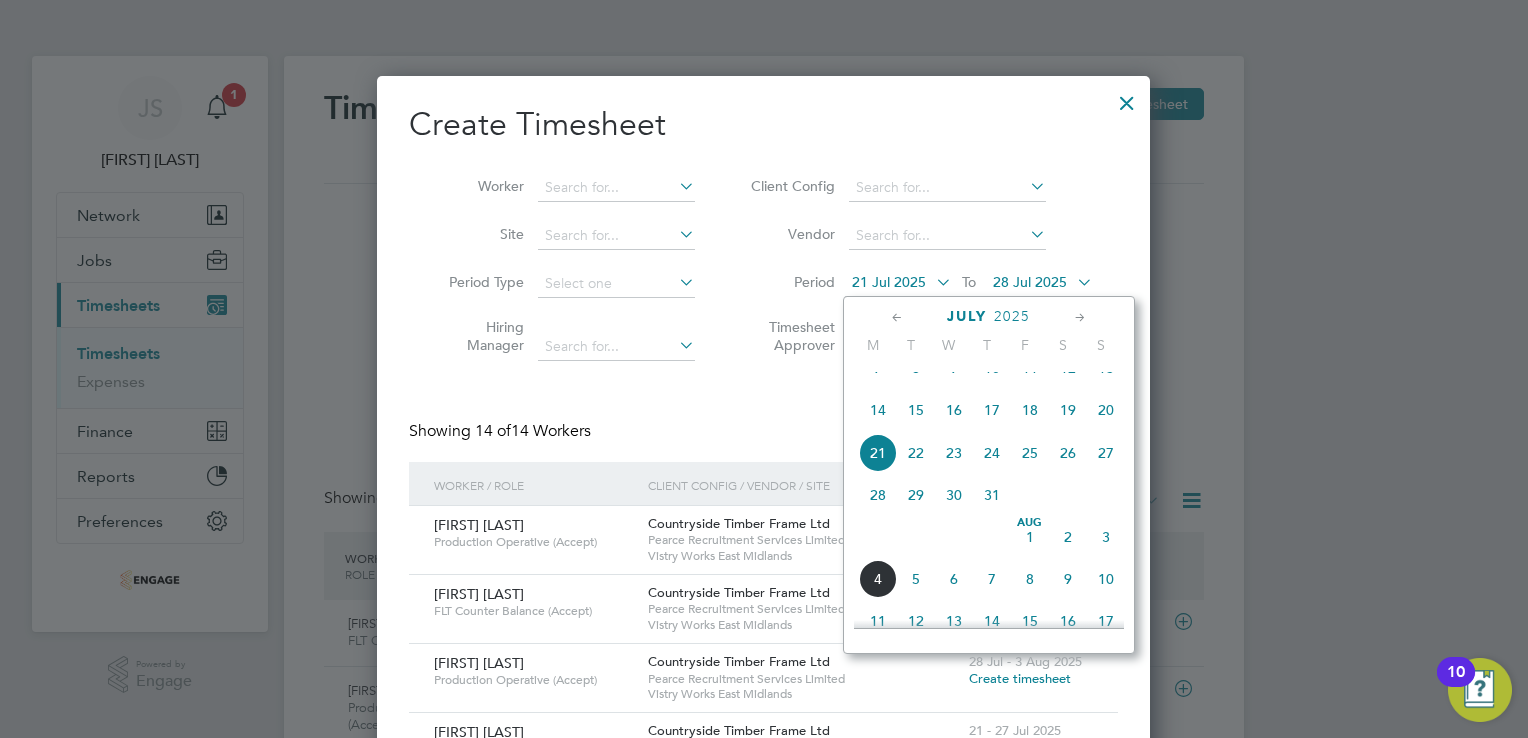 click on "28" 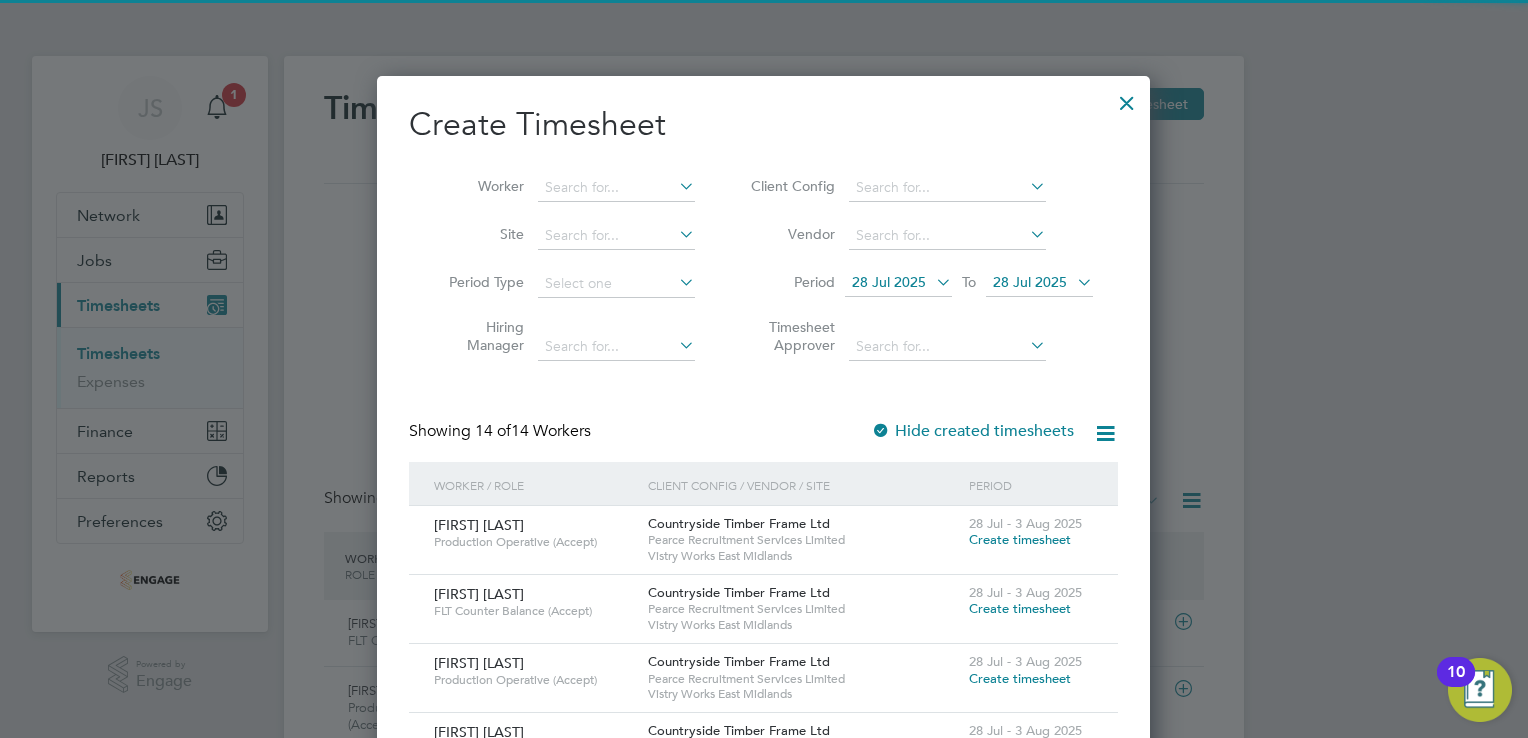 click on "28 Jul 2025" at bounding box center [1039, 283] 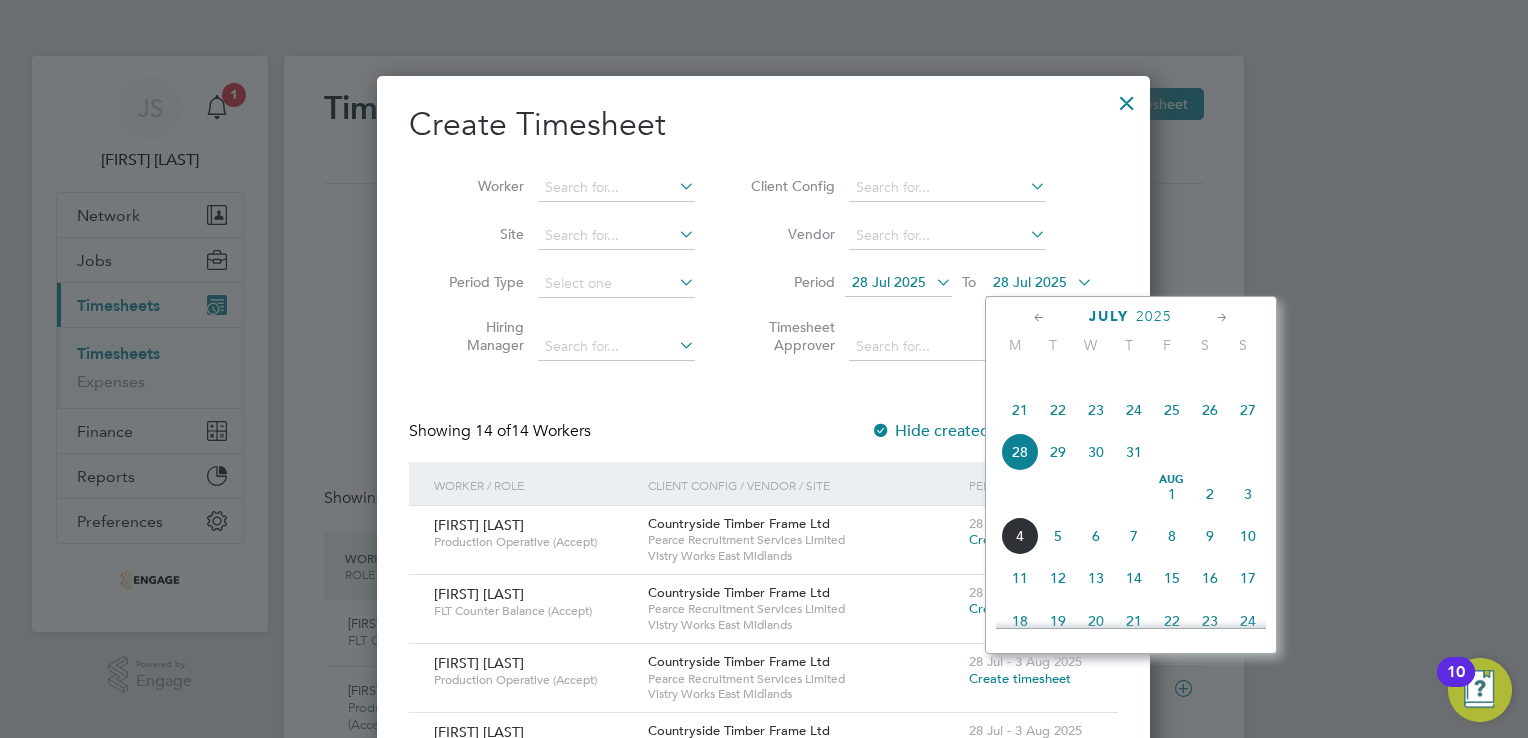 click on "3" 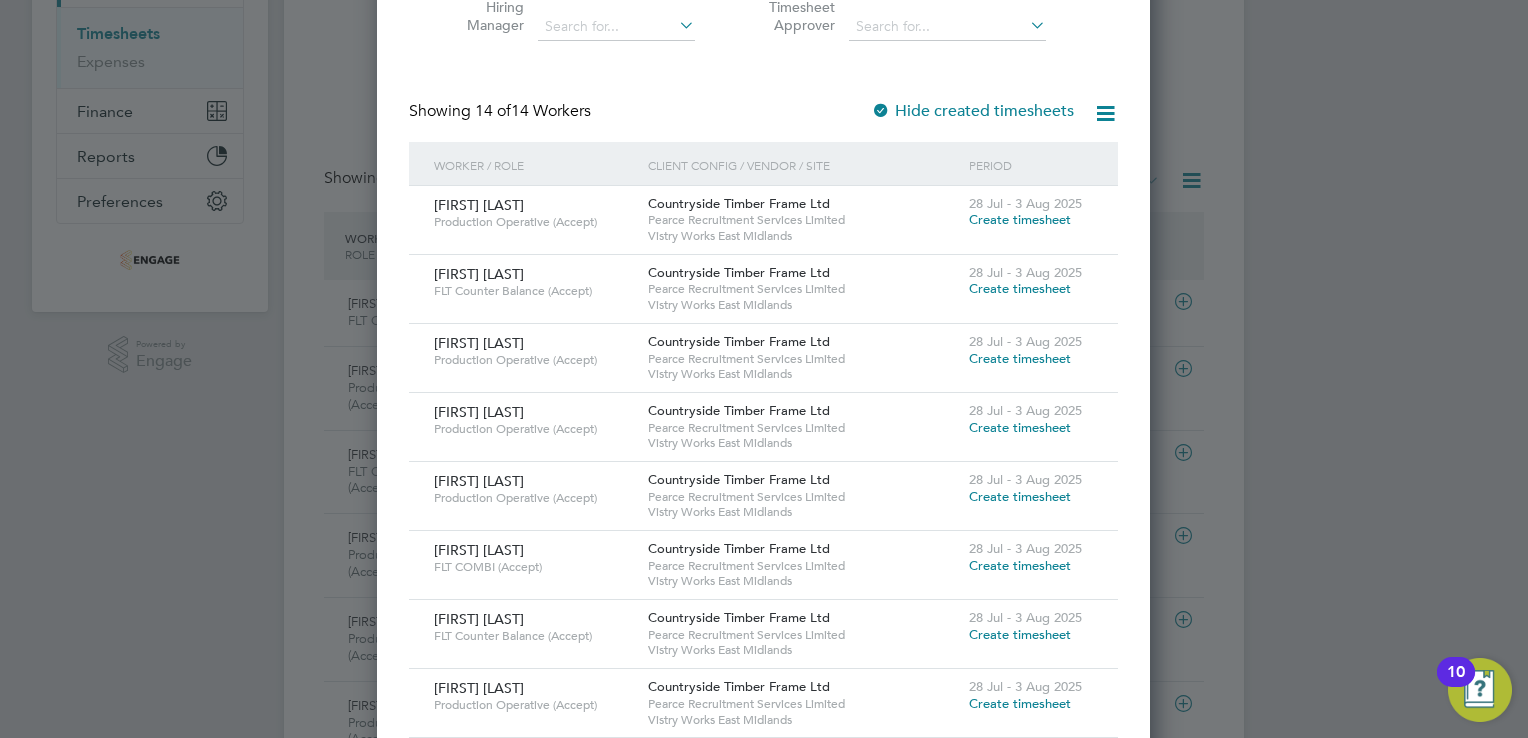click on "Michal Kutrzeba" at bounding box center (479, 274) 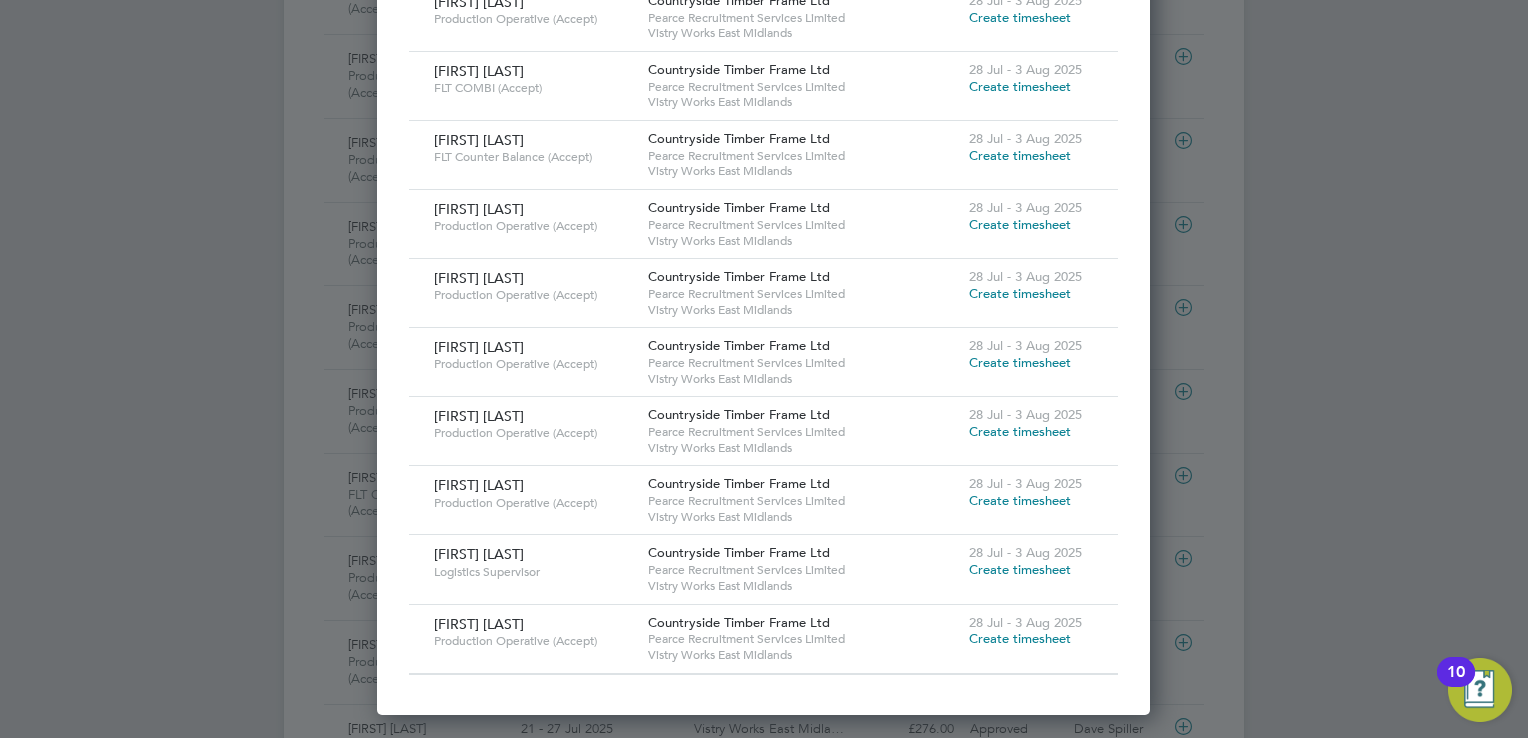 scroll, scrollTop: 812, scrollLeft: 0, axis: vertical 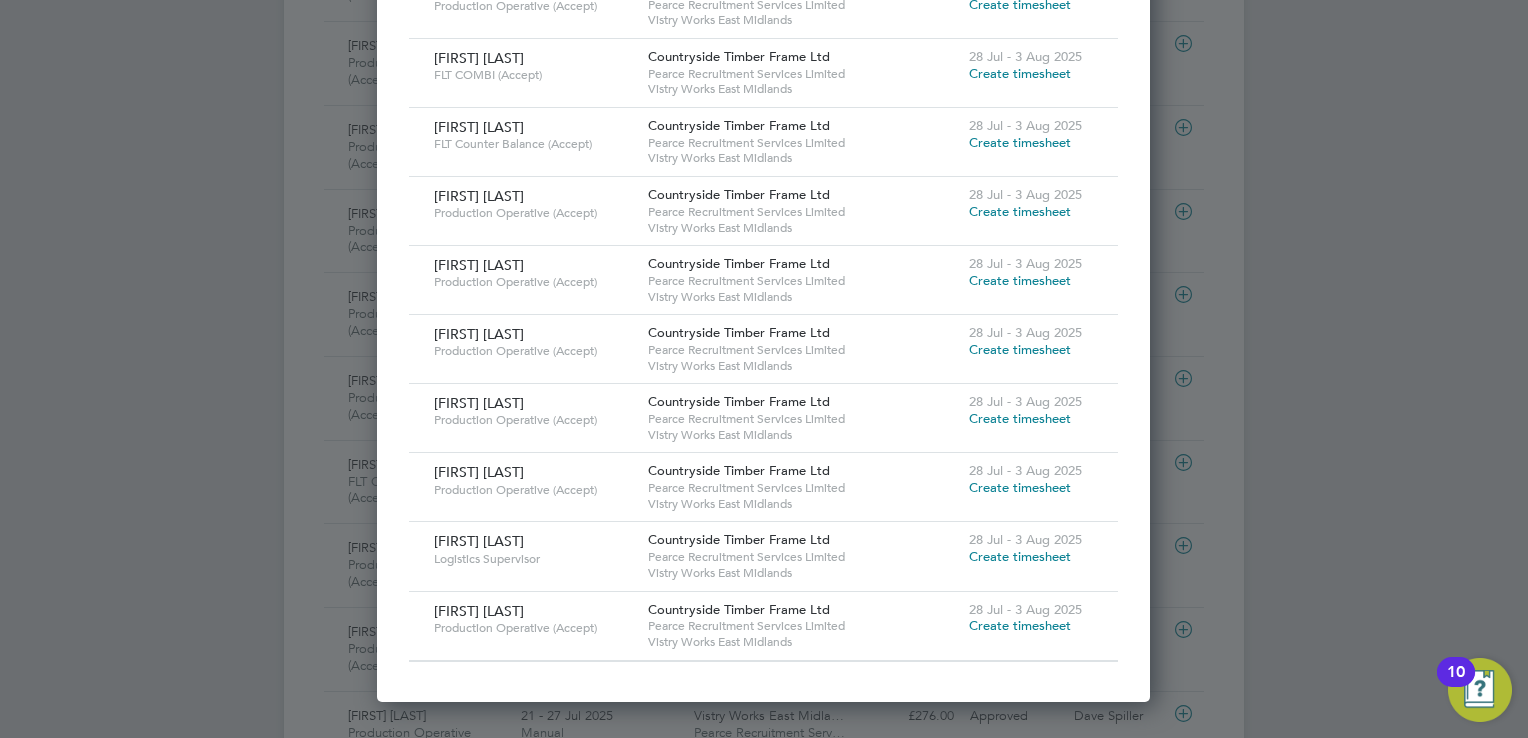 click on "Create timesheet" at bounding box center [1020, 487] 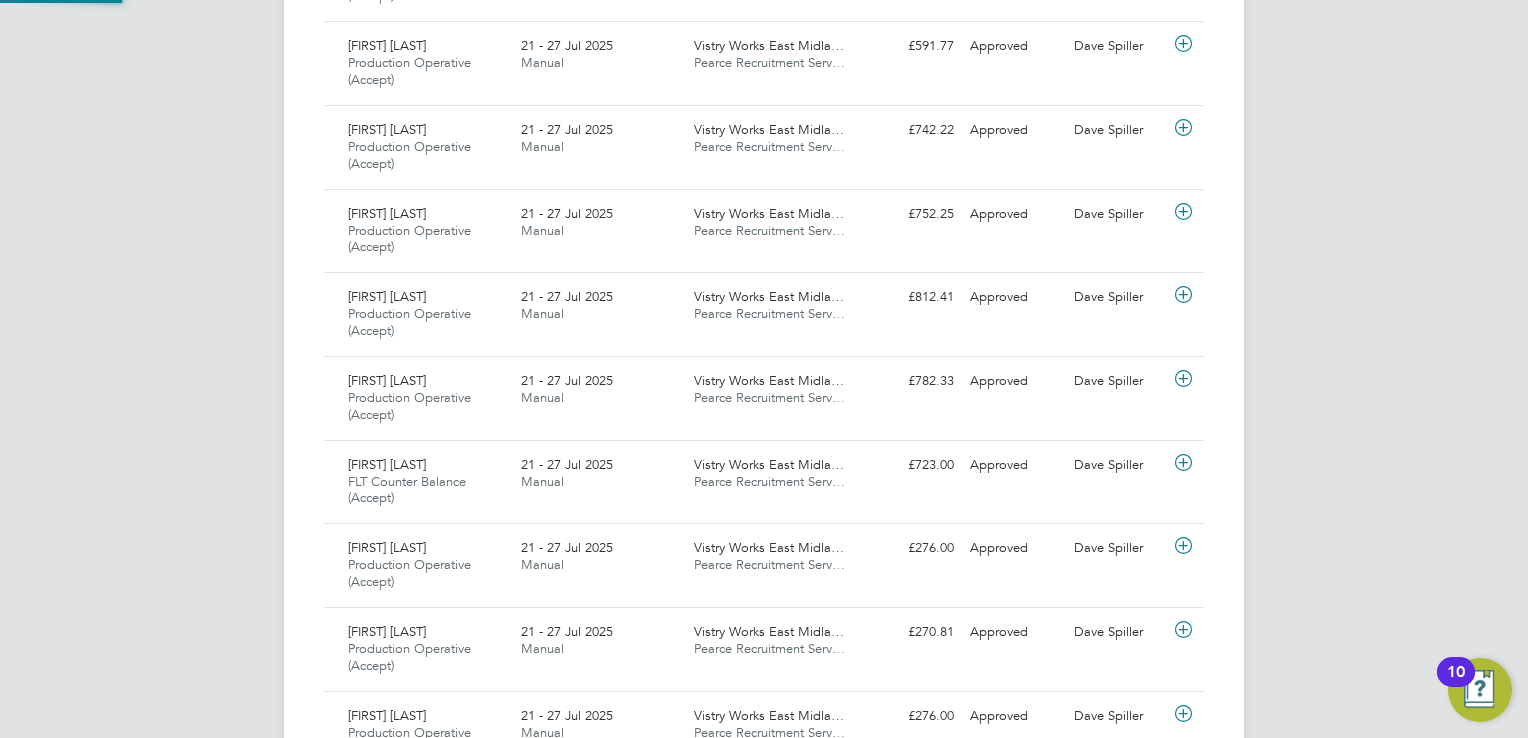 scroll, scrollTop: 0, scrollLeft: 0, axis: both 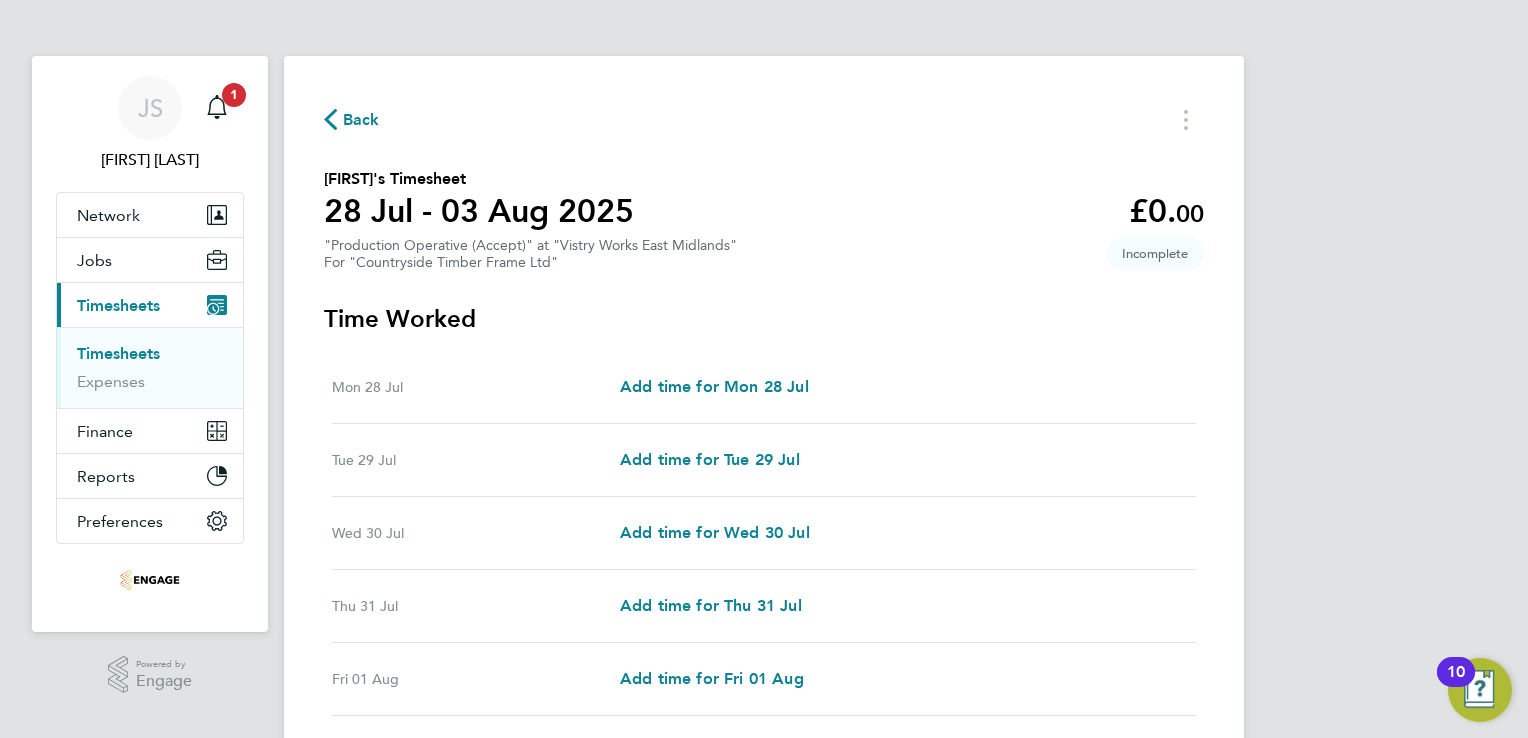 click on "Back" 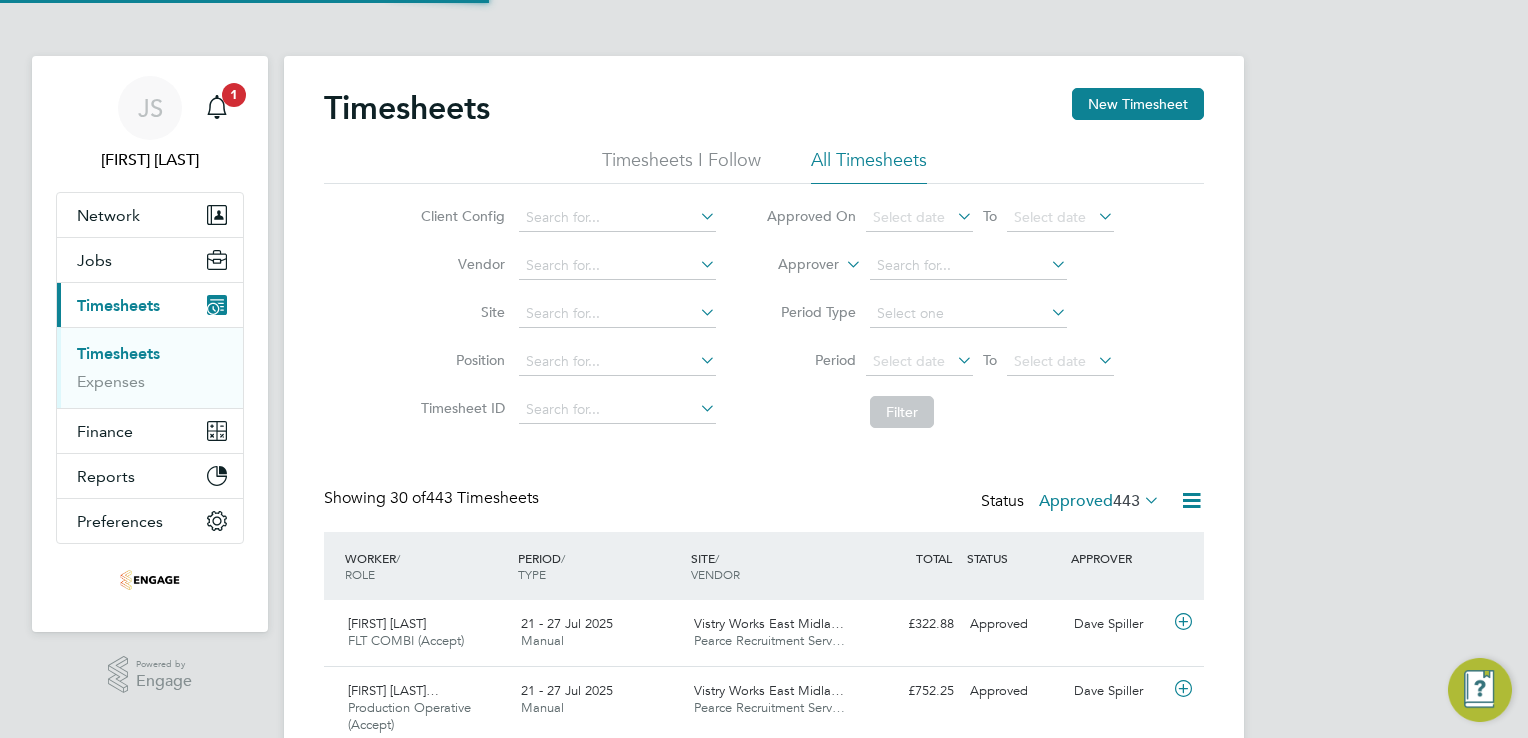 scroll, scrollTop: 9, scrollLeft: 10, axis: both 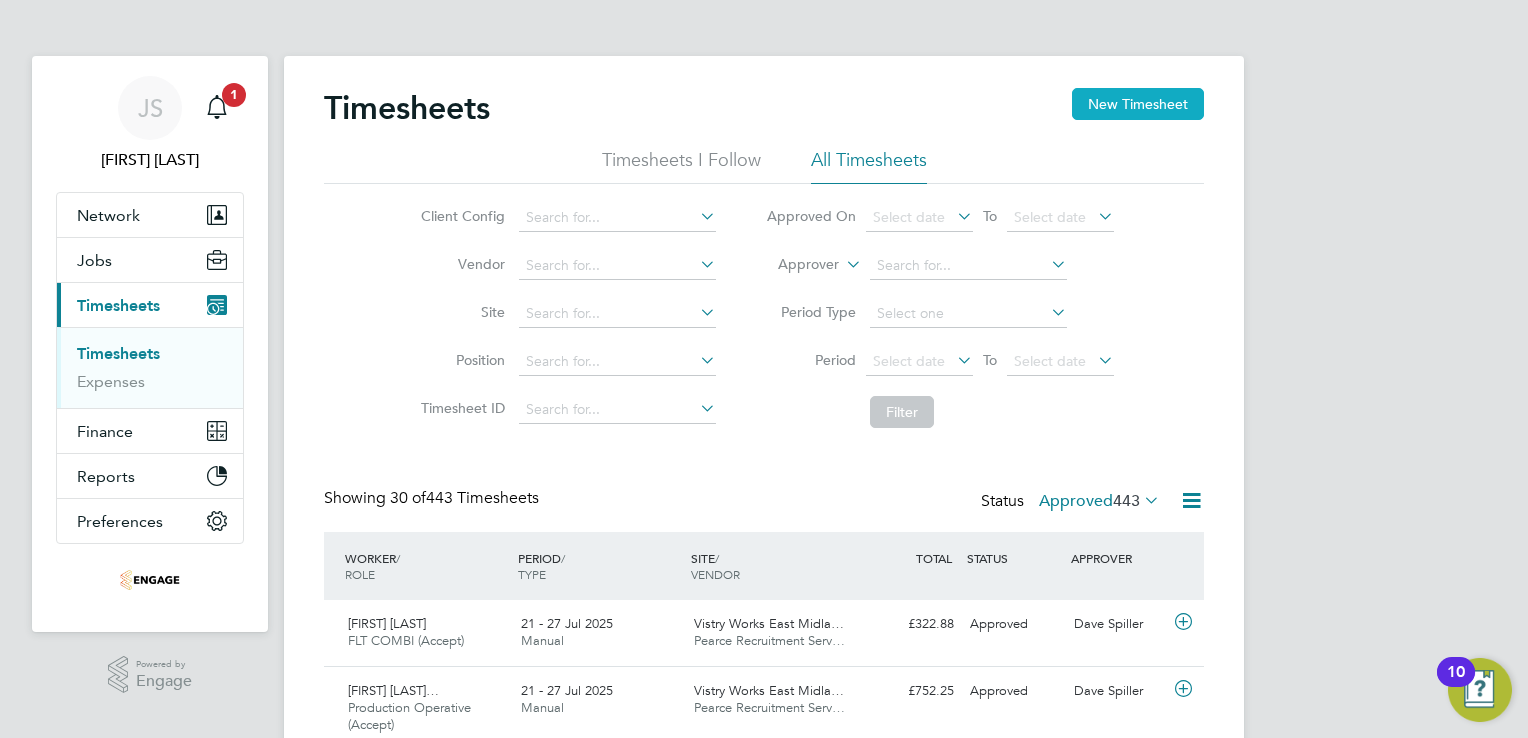 click on "New Timesheet" 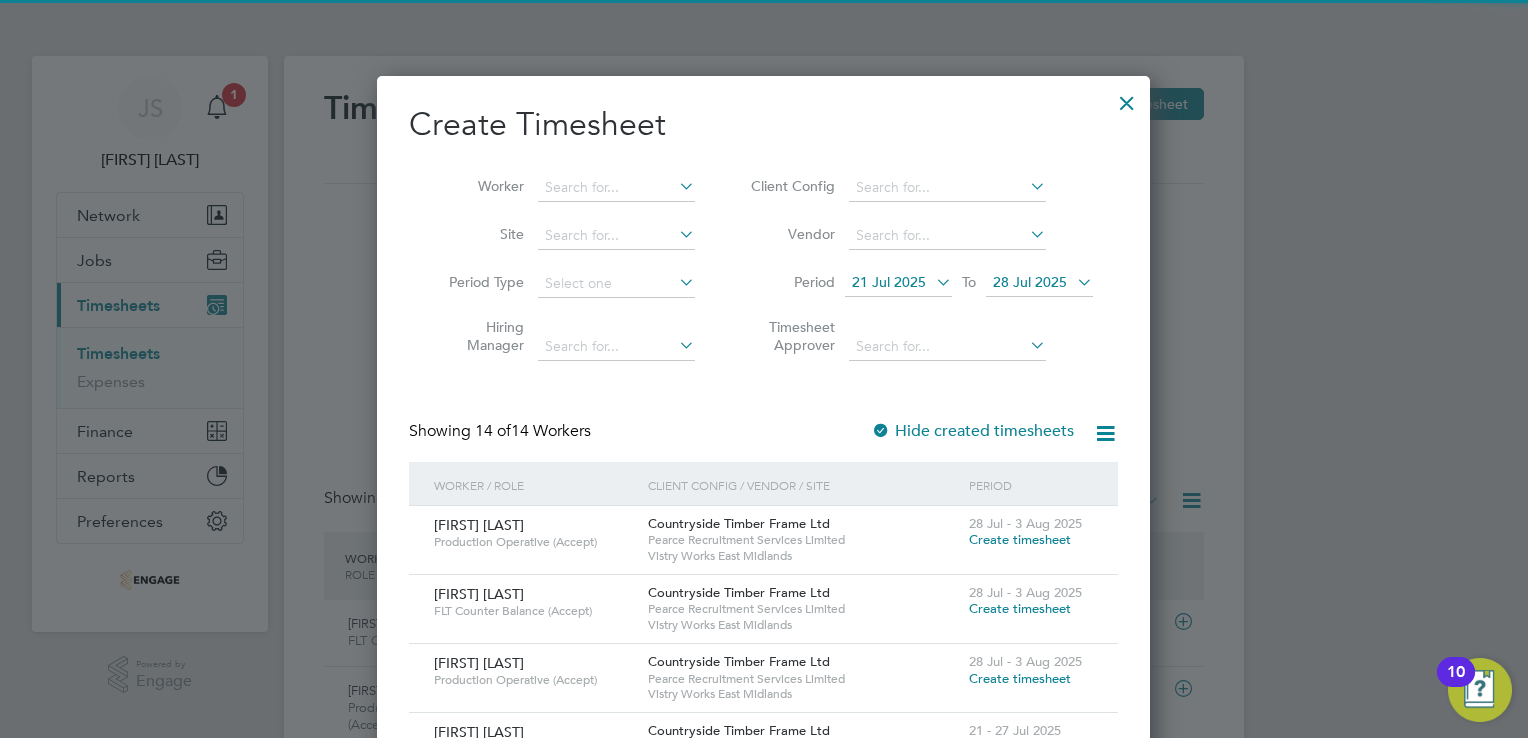 click on "21 Jul 2025" at bounding box center (898, 283) 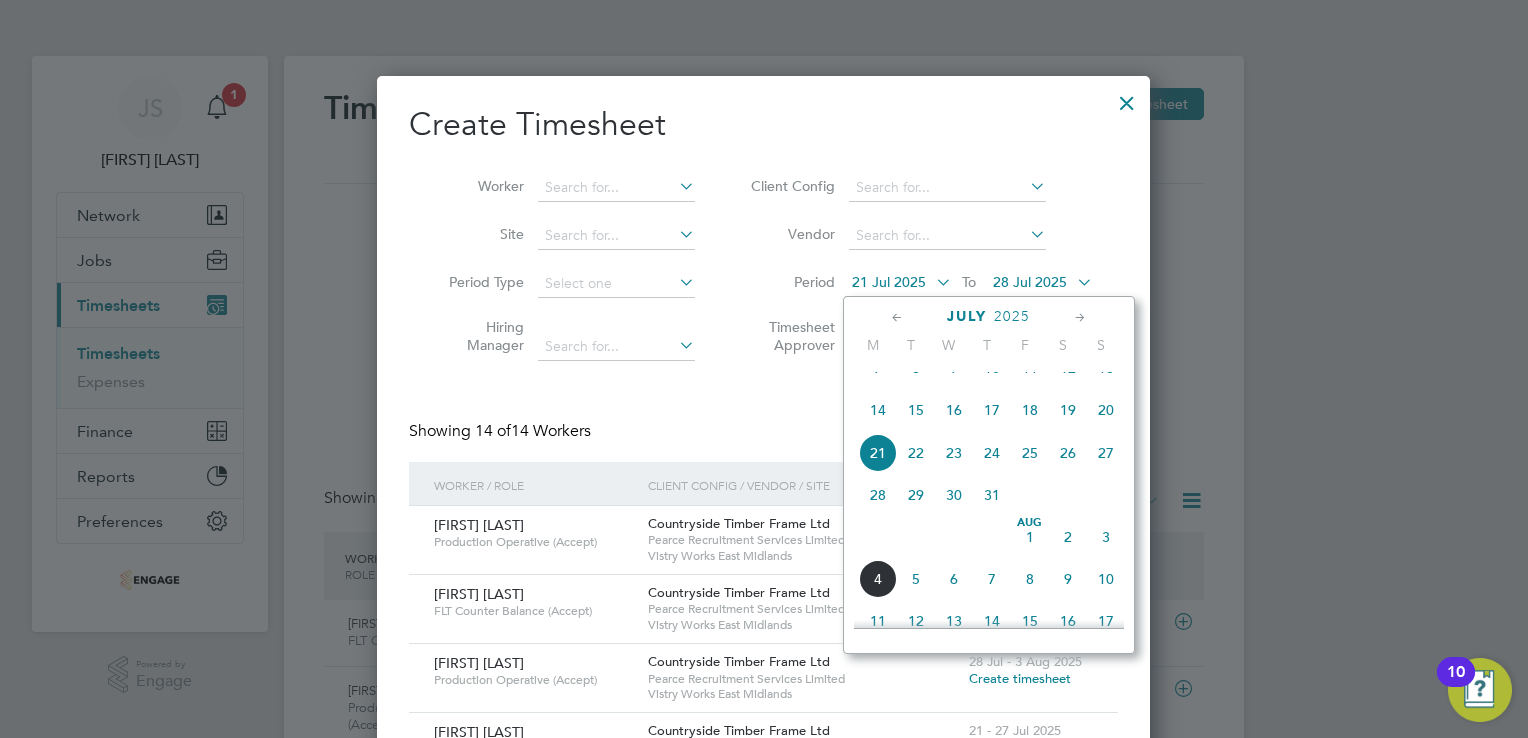 click on "28" 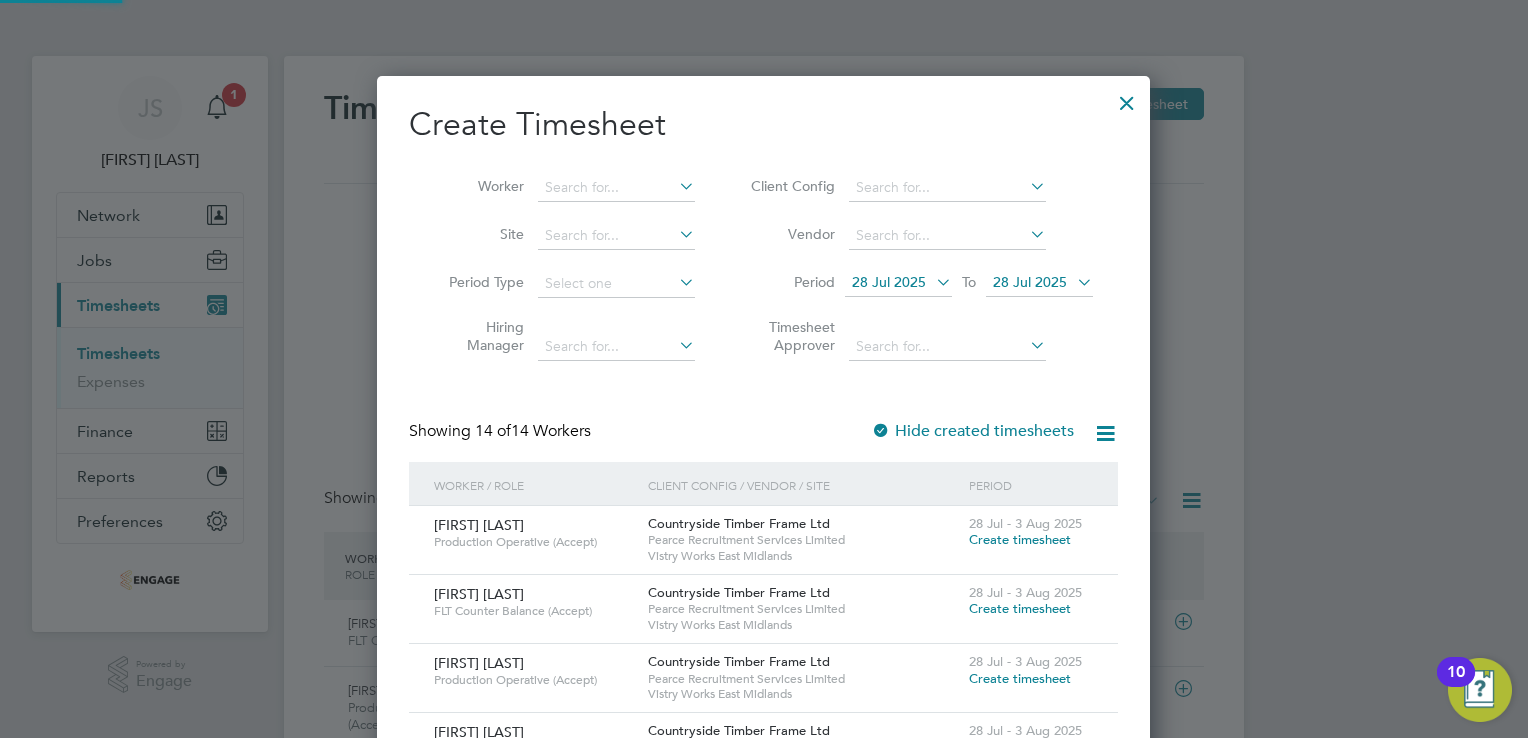 click on "28 Jul 2025" at bounding box center (1030, 282) 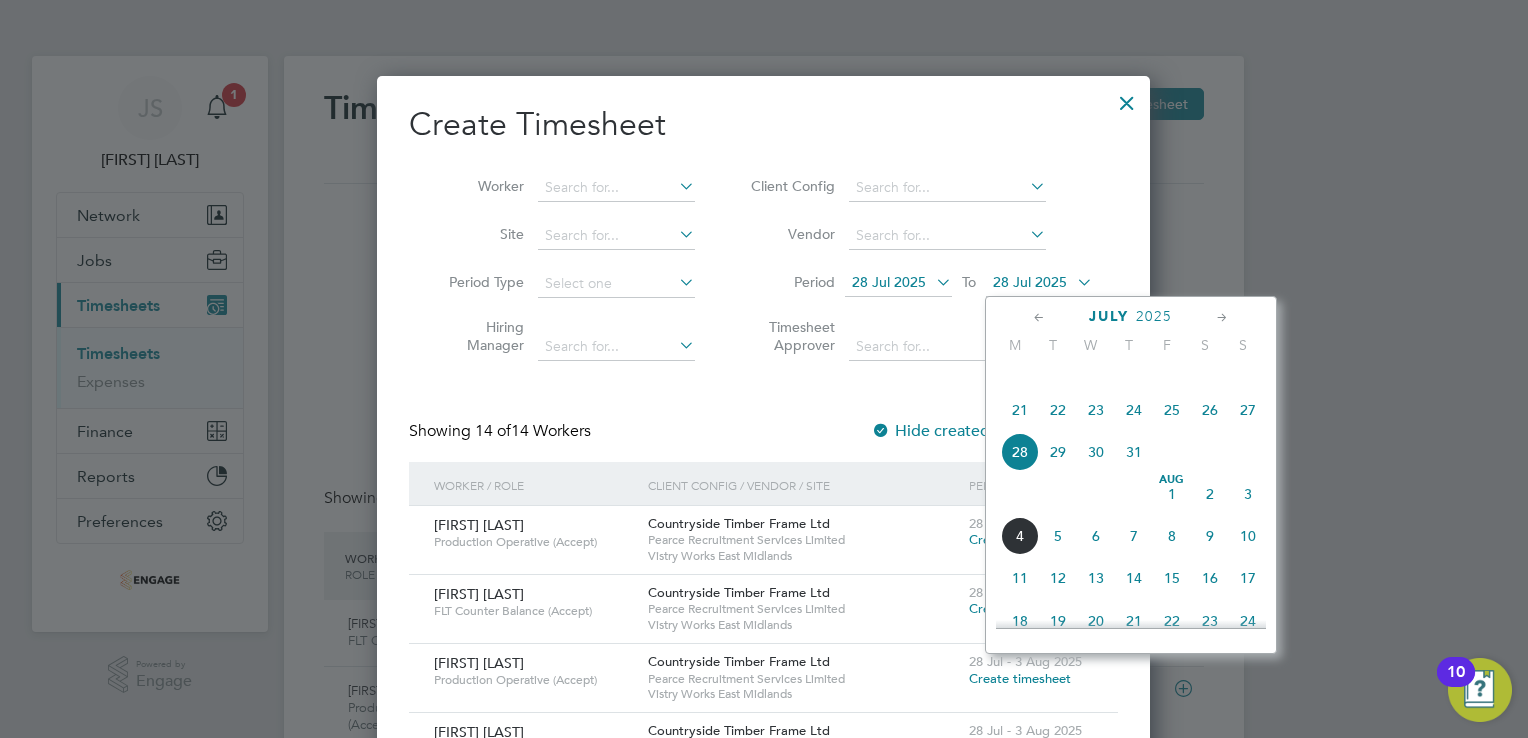 click on "3" 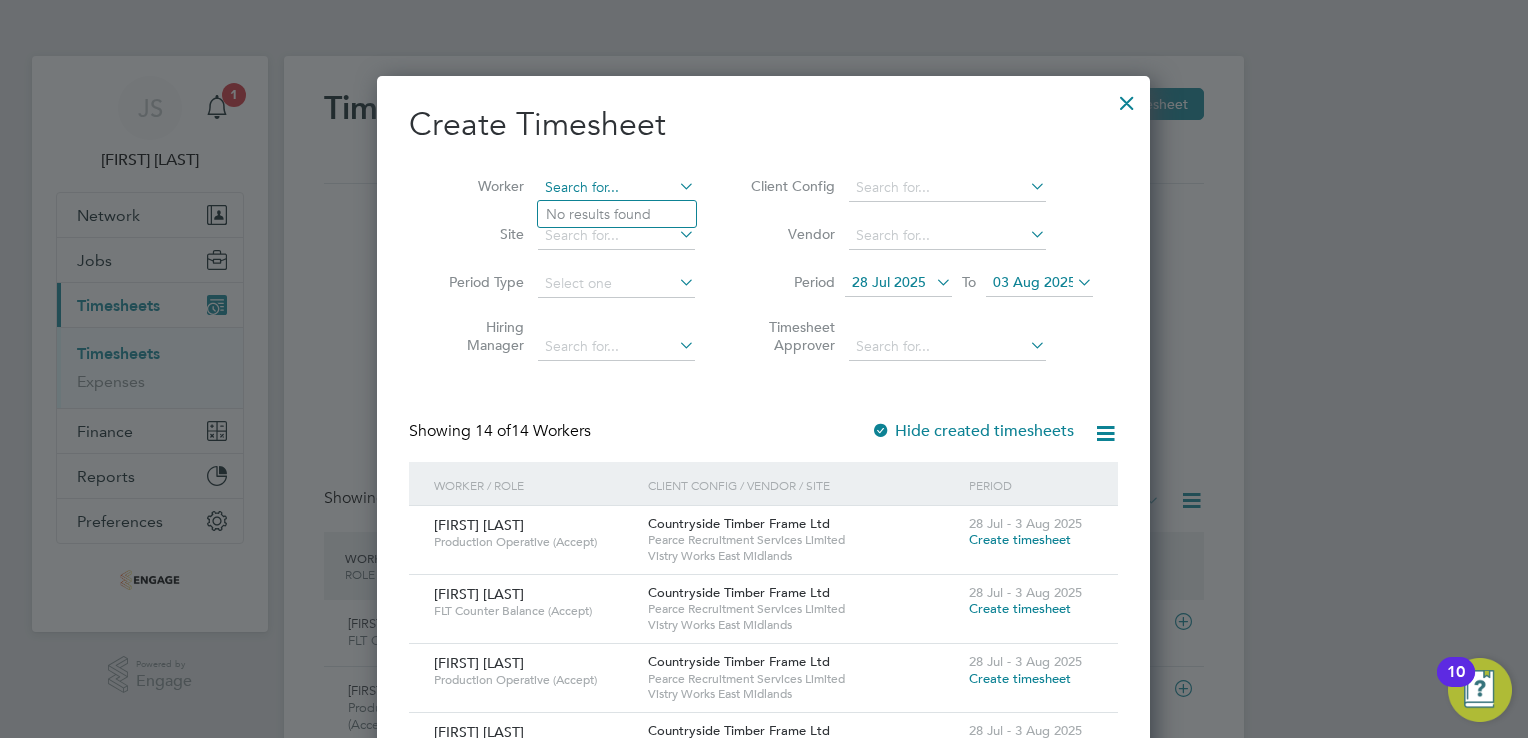 click at bounding box center (616, 188) 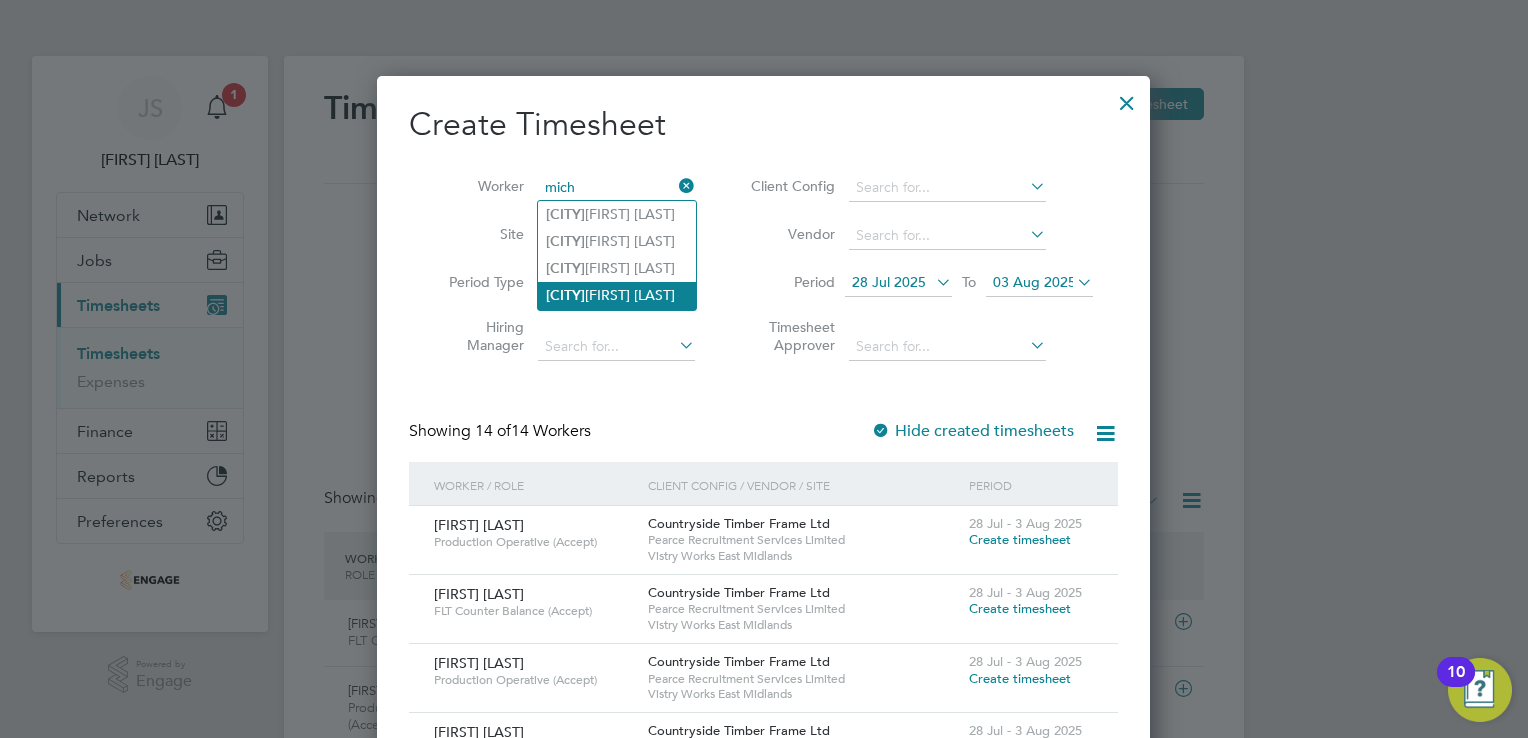 click on "Mich ael Arnold" 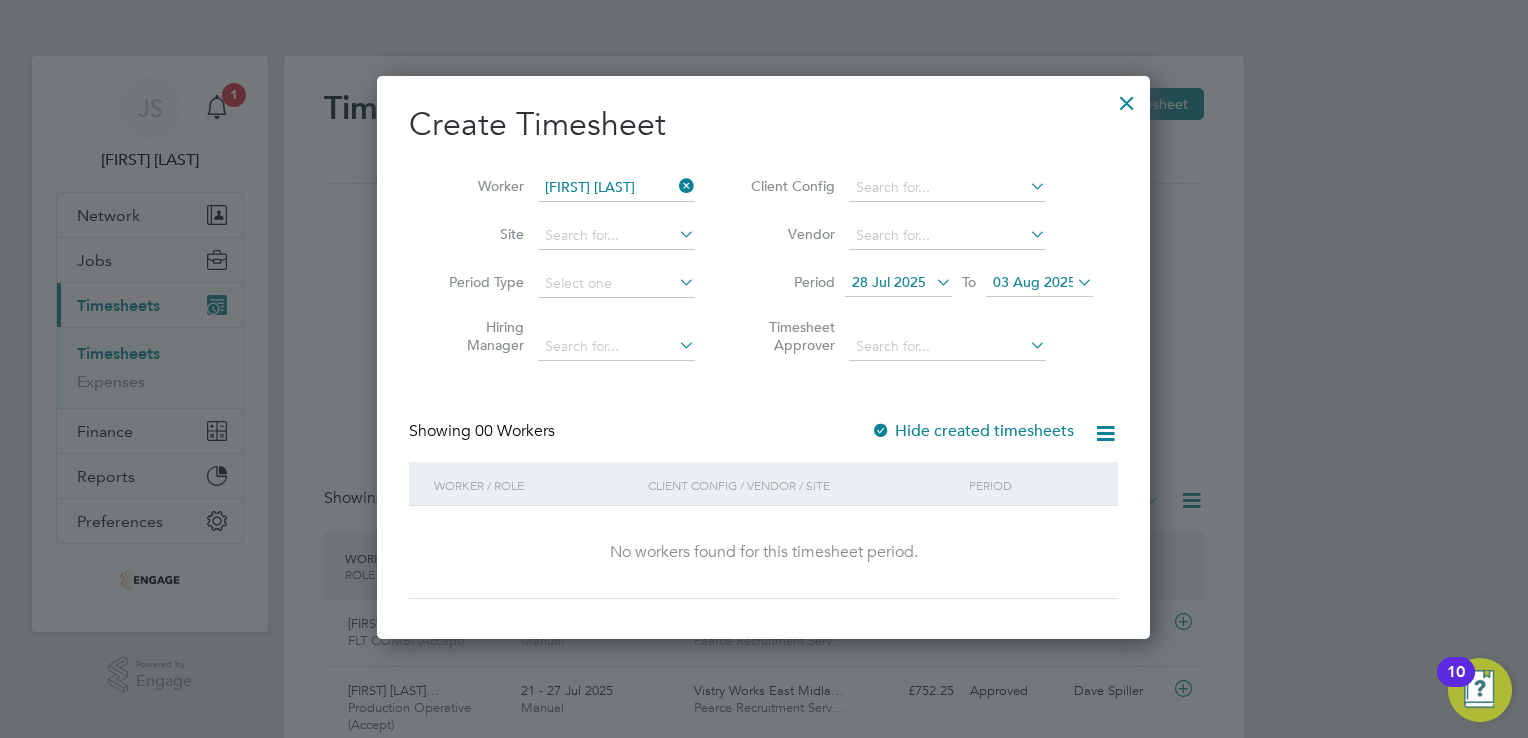 click on "Hide created timesheets" at bounding box center (972, 431) 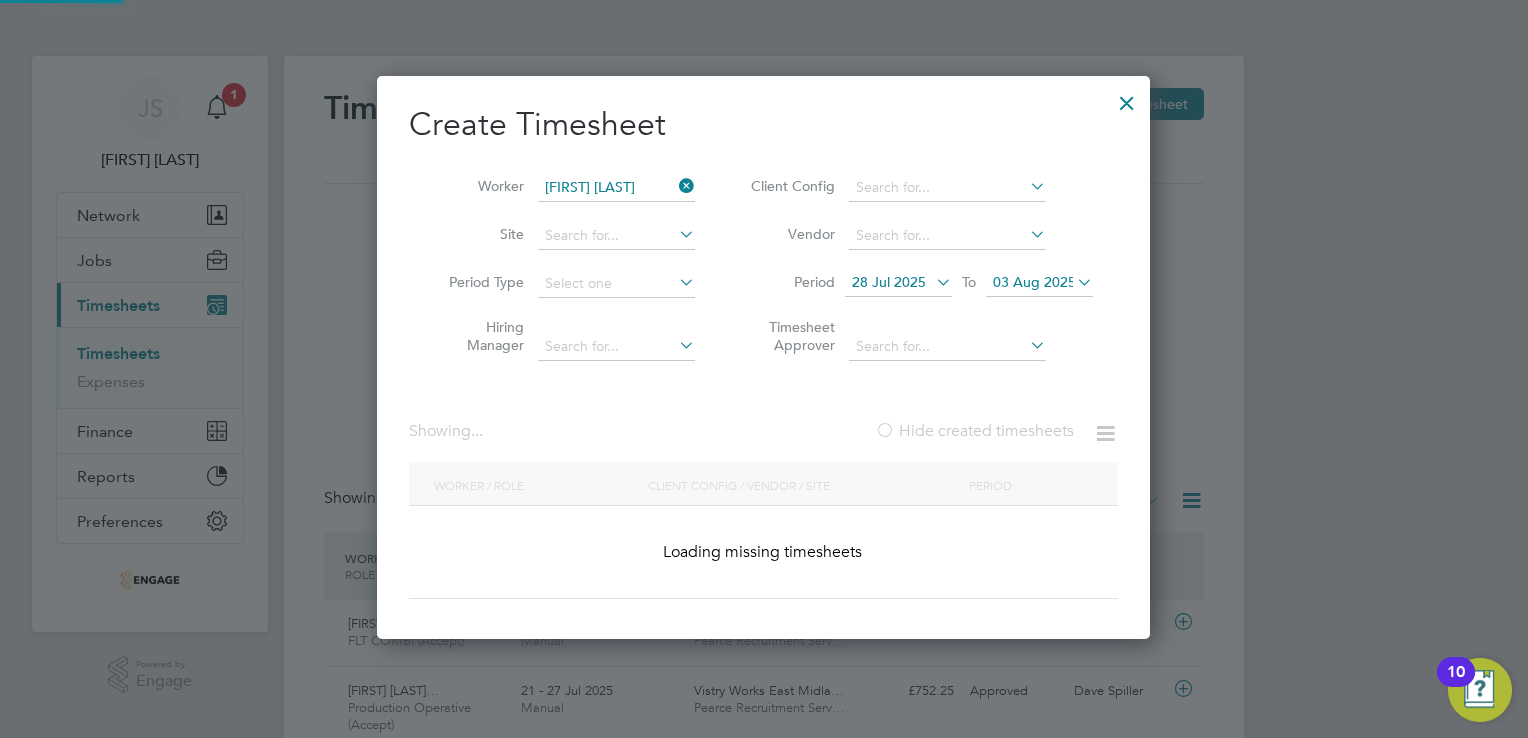 click on "Hide created timesheets" at bounding box center (974, 431) 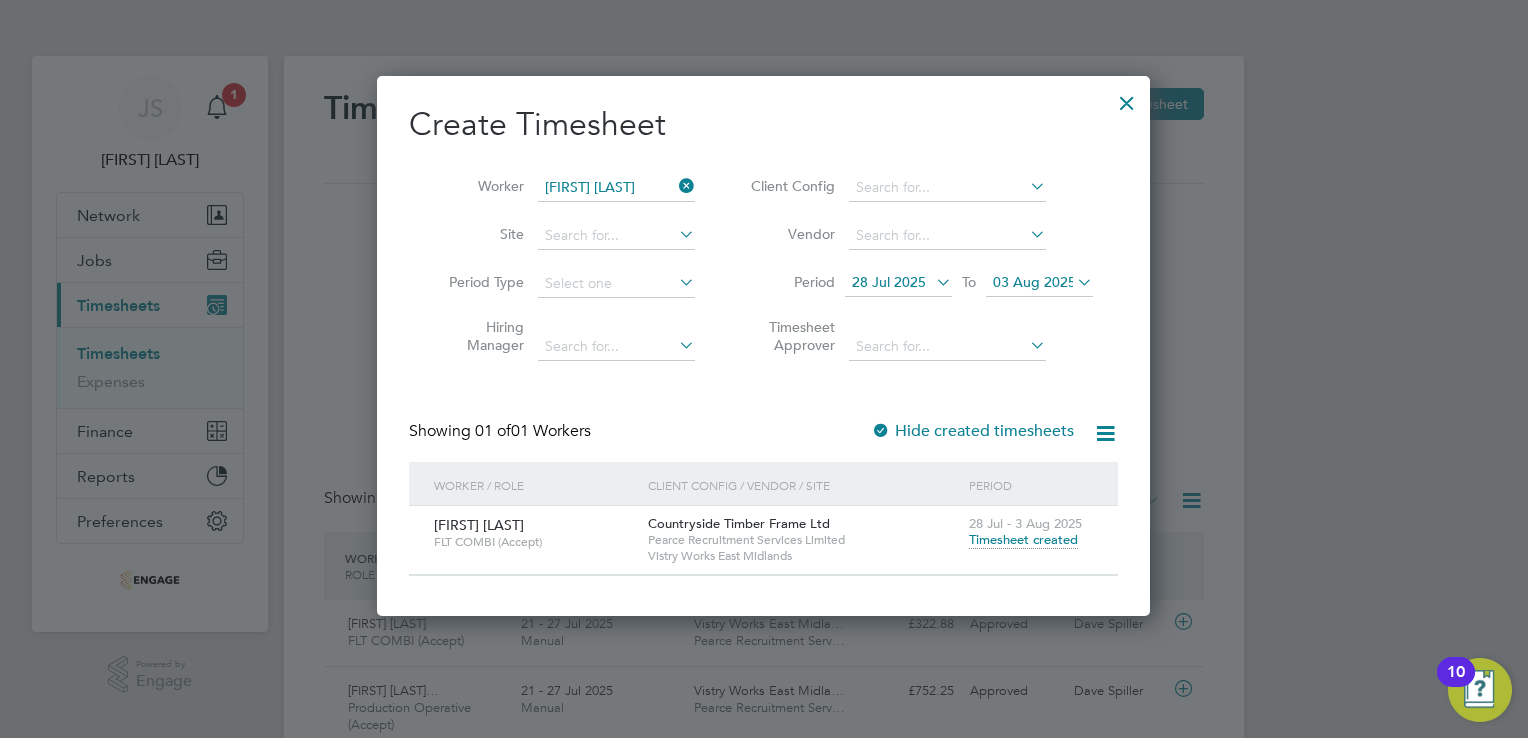 click on "Timesheet created" at bounding box center (1023, 540) 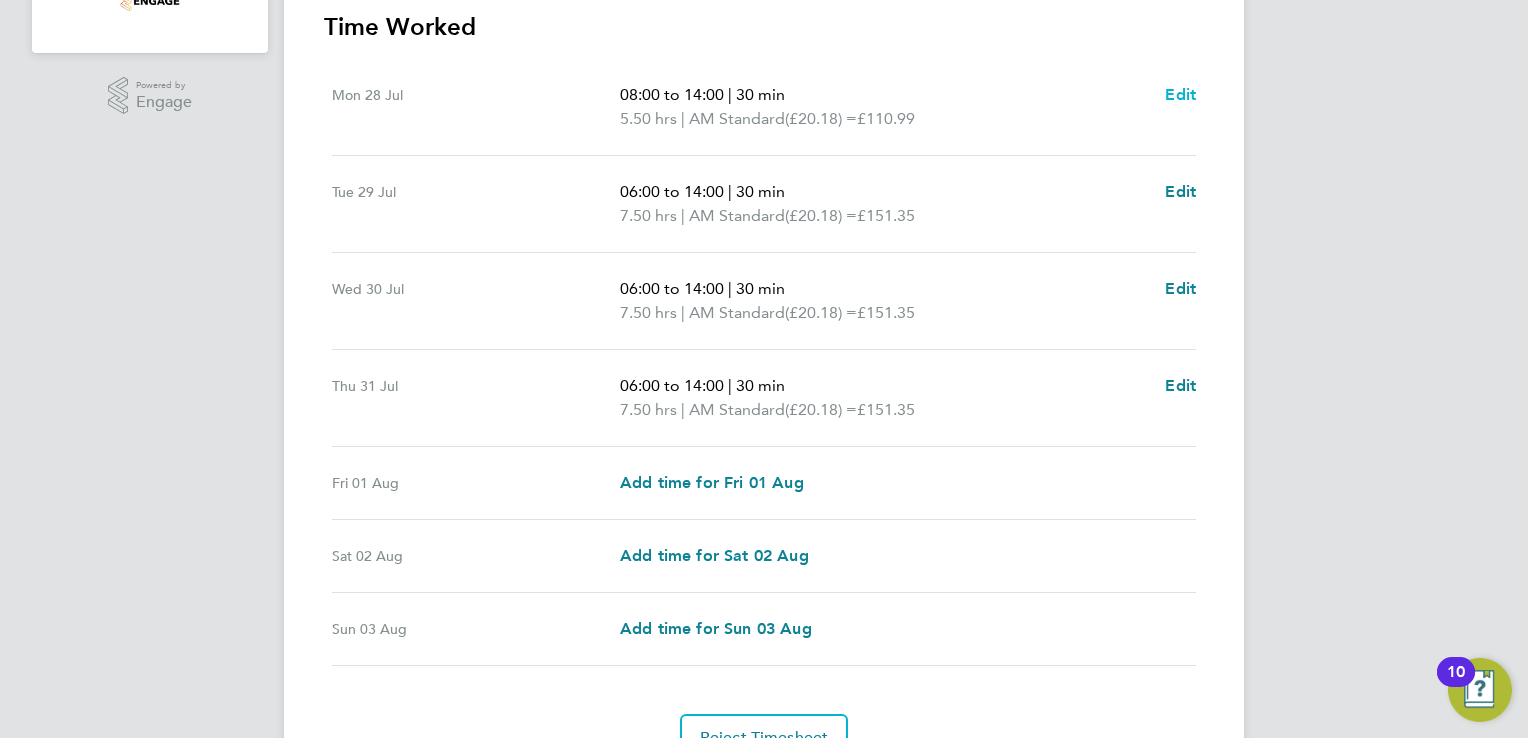 click on "Edit" at bounding box center (1180, 94) 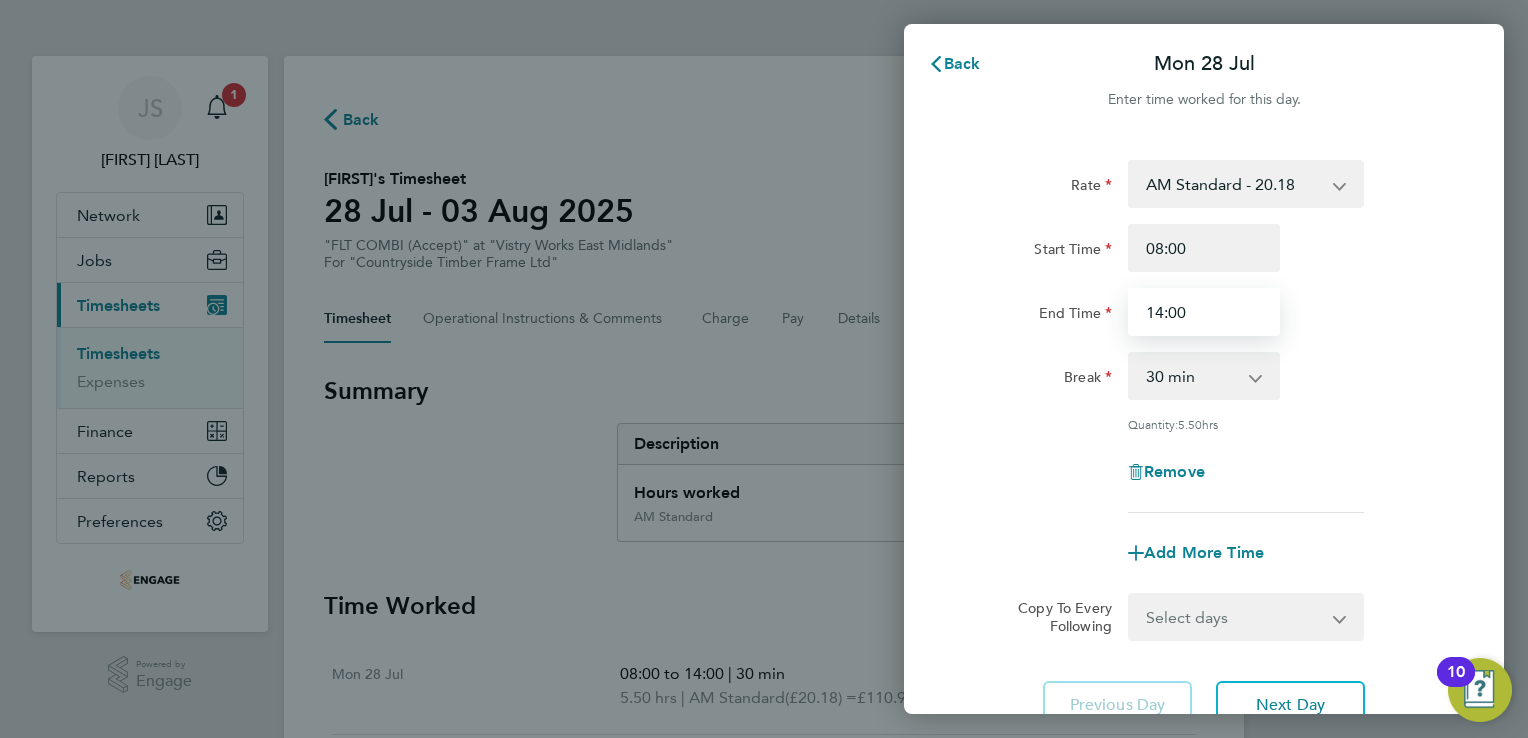 click on "14:00" at bounding box center [1204, 312] 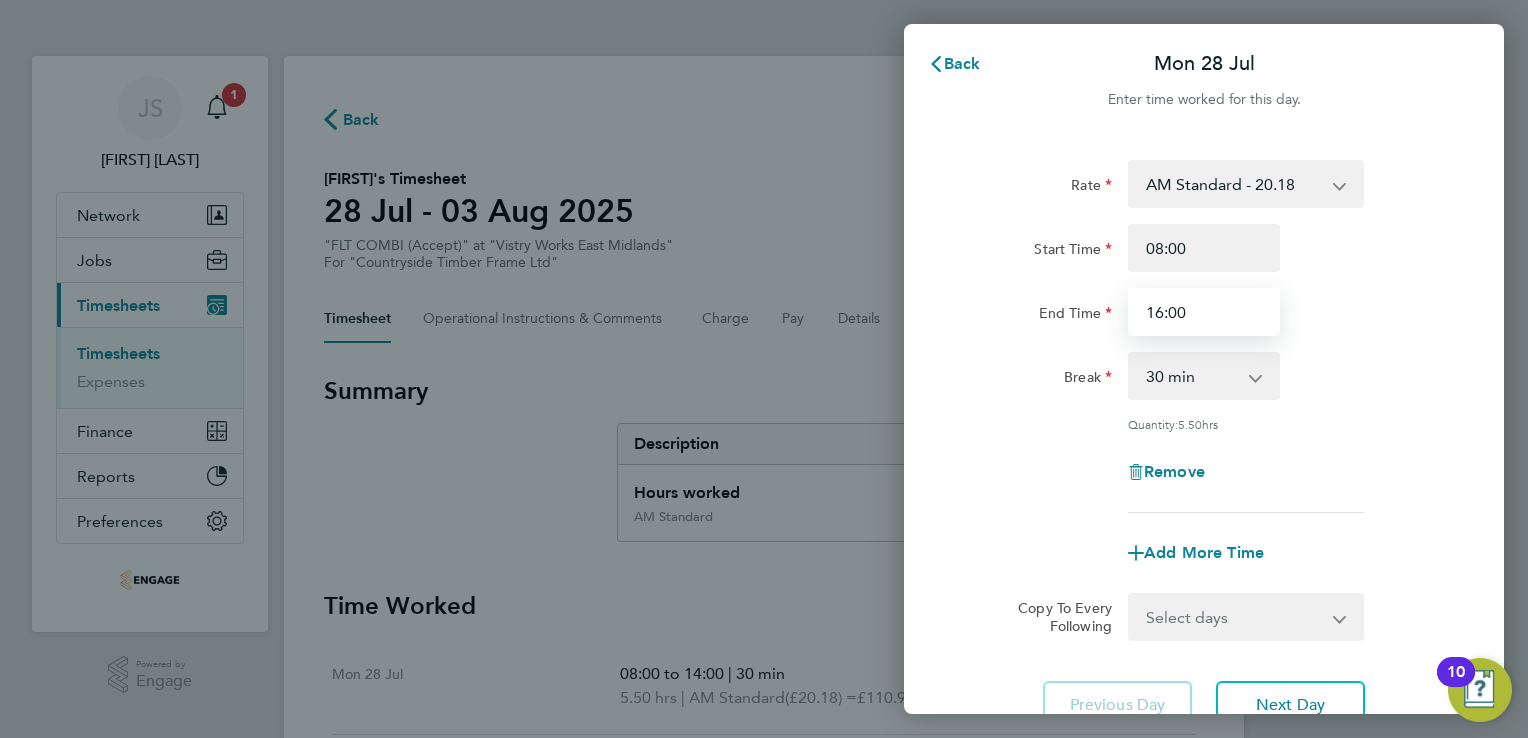 type on "16:00" 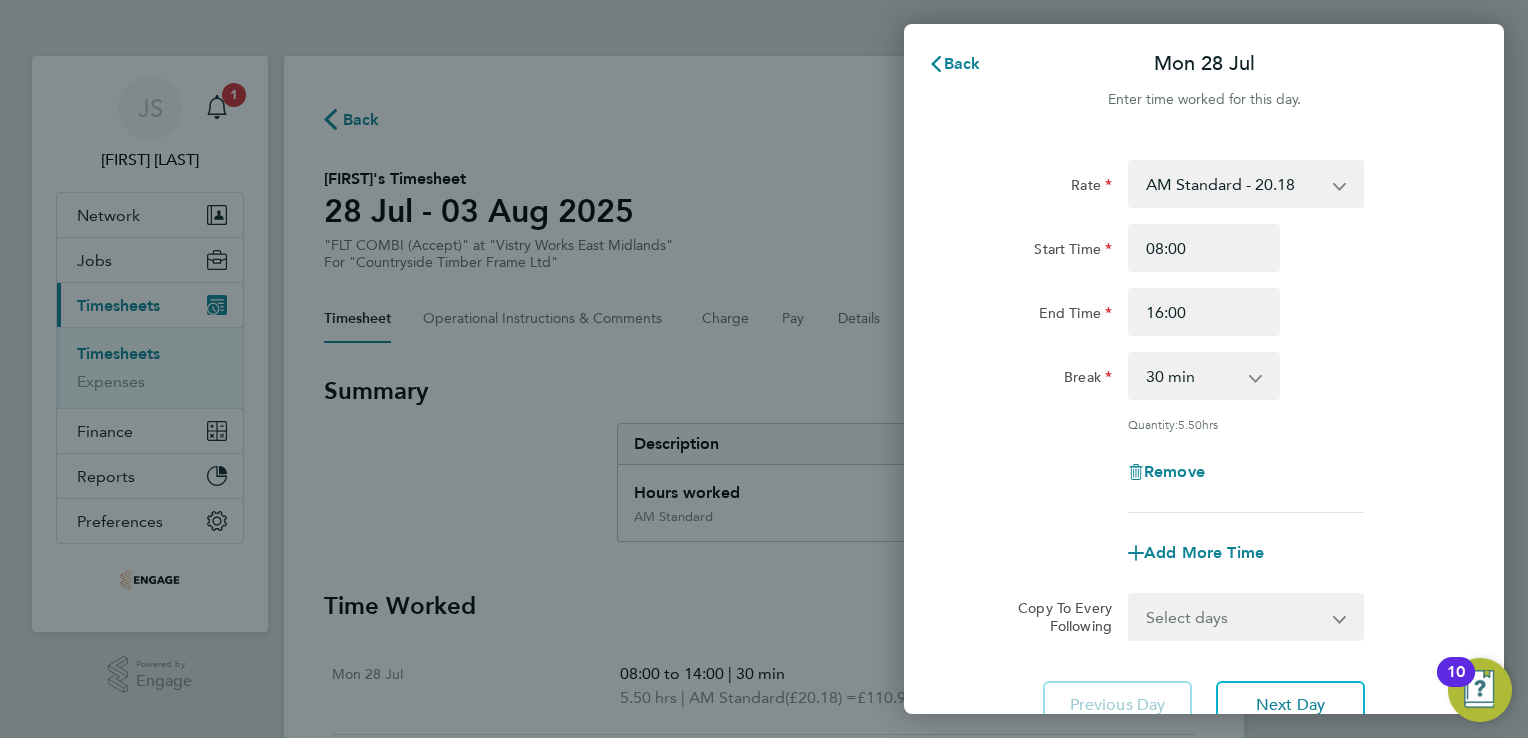 click on "Remove" 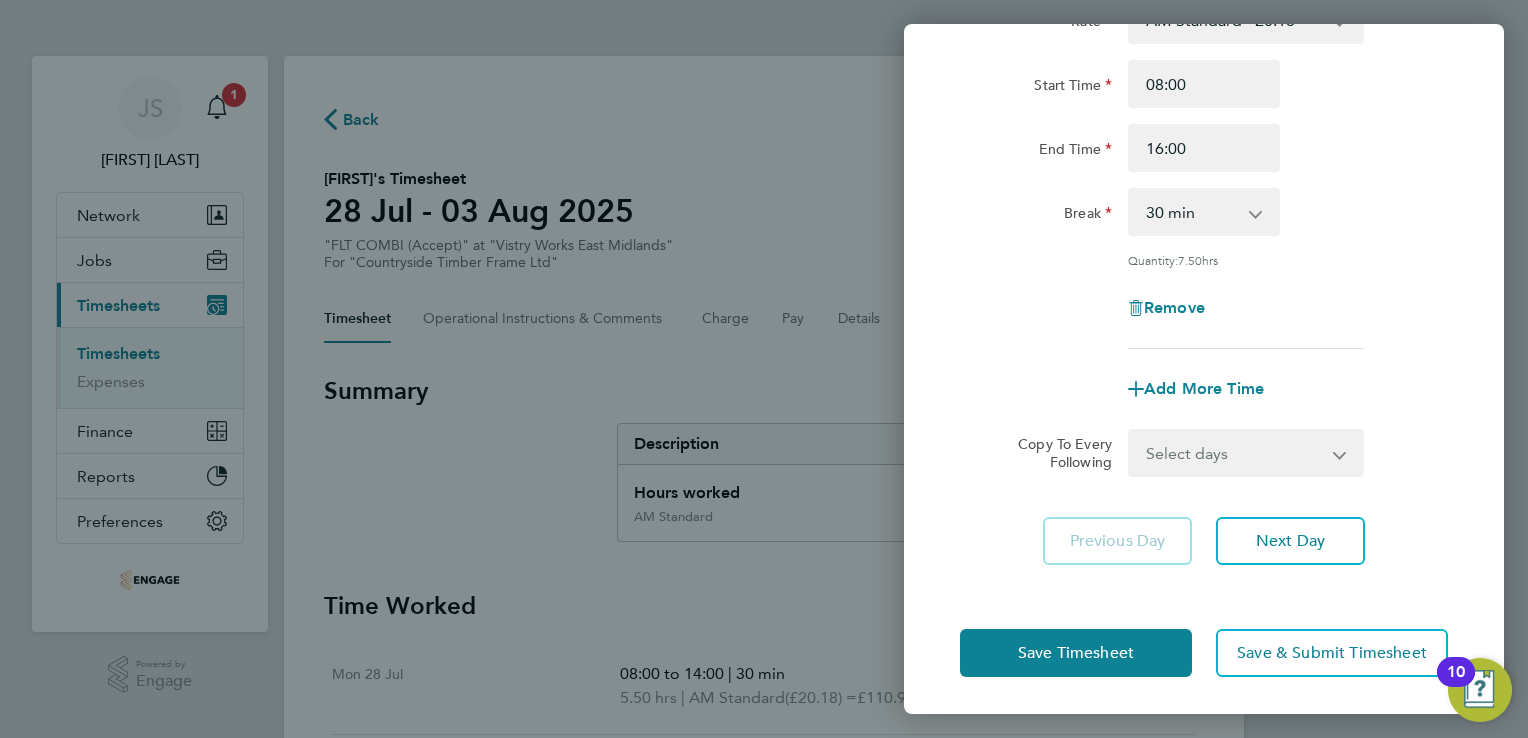 click on "Save Timesheet   Save & Submit Timesheet" 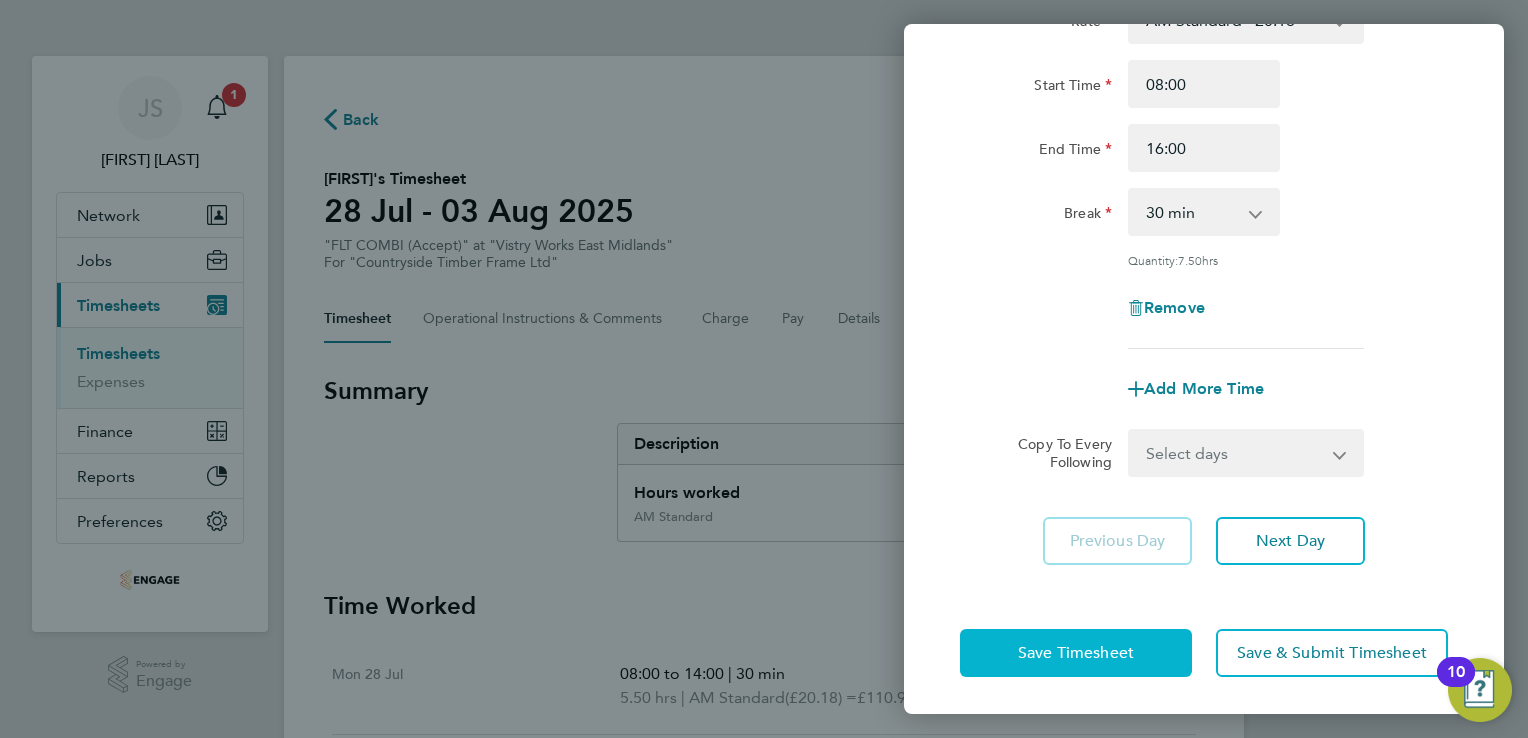 click on "Save Timesheet" 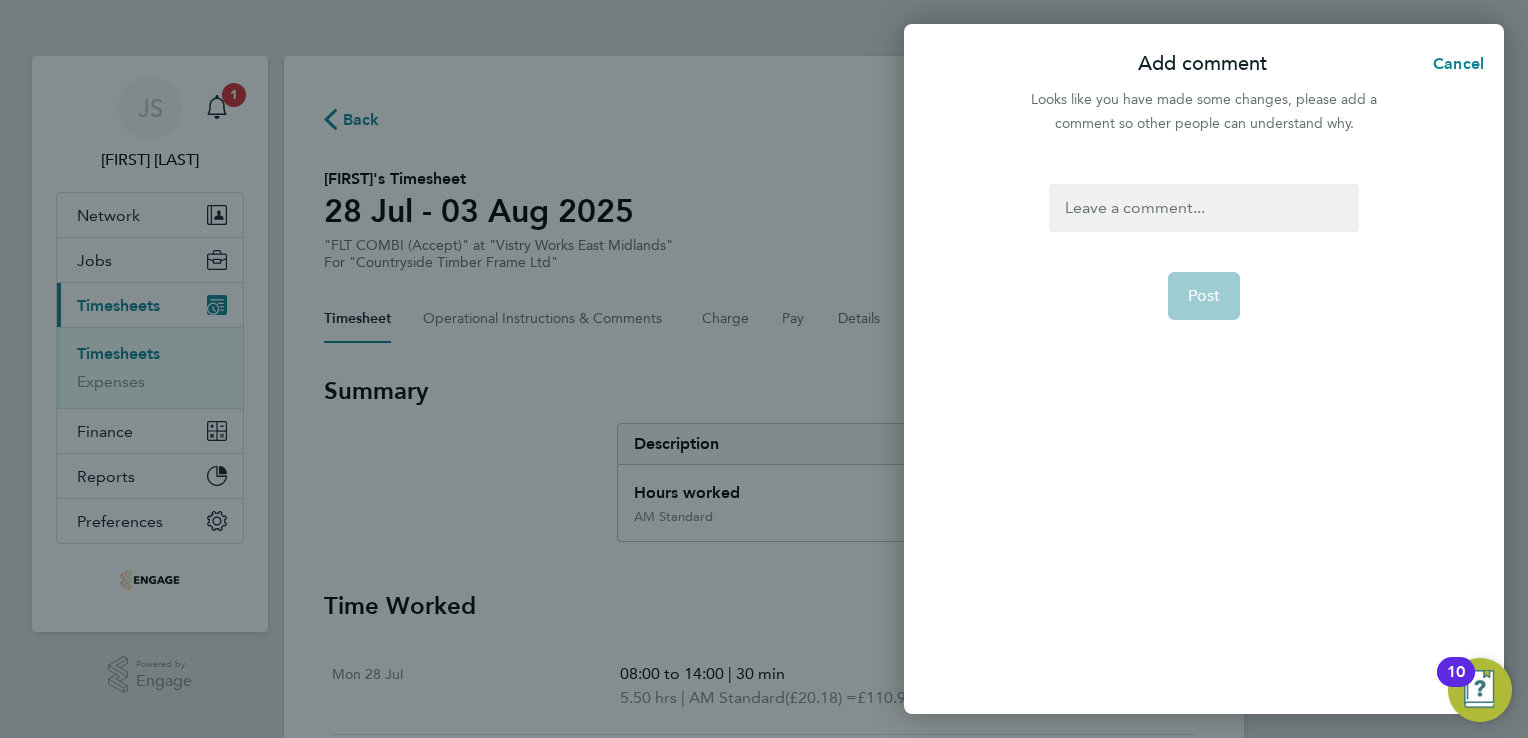 click at bounding box center (1203, 208) 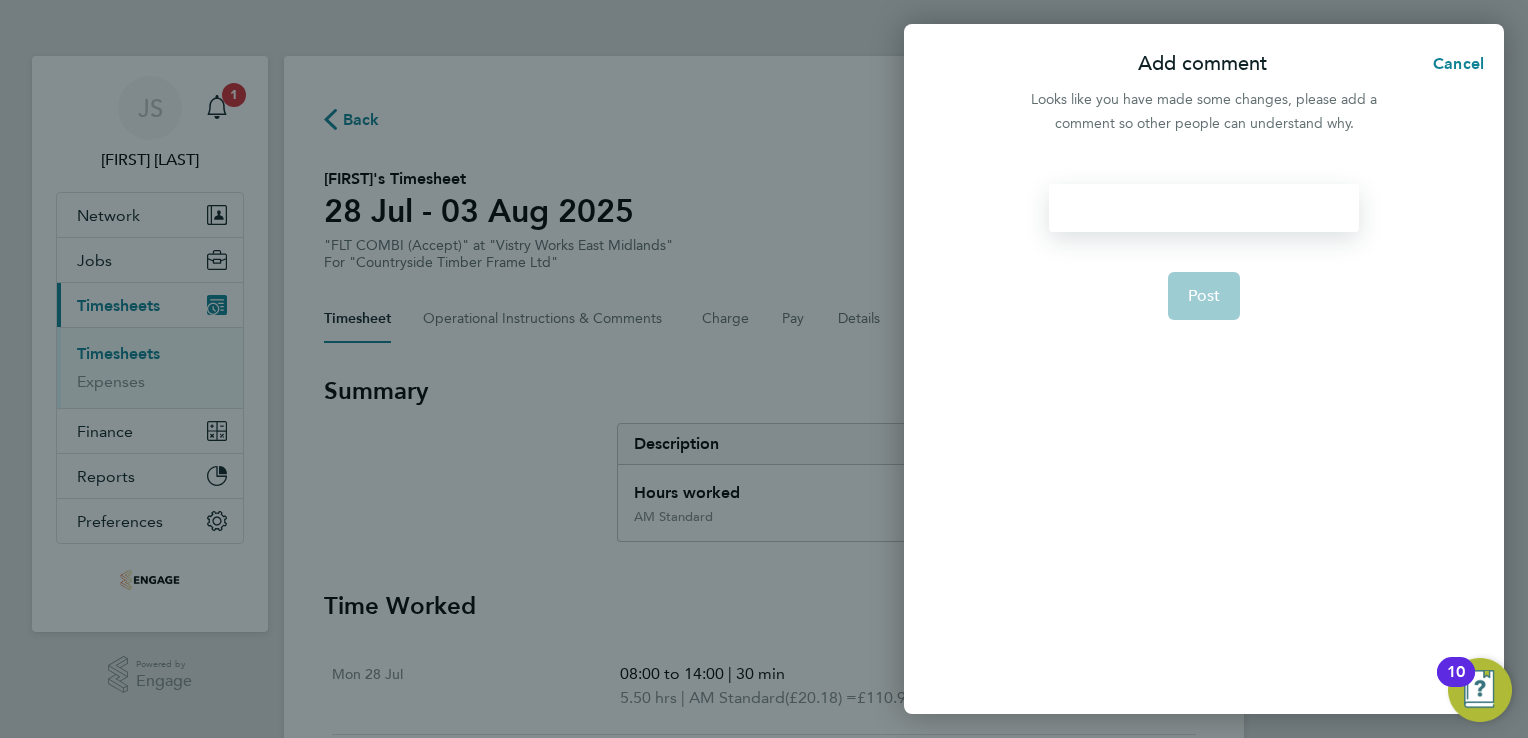 click at bounding box center (1203, 208) 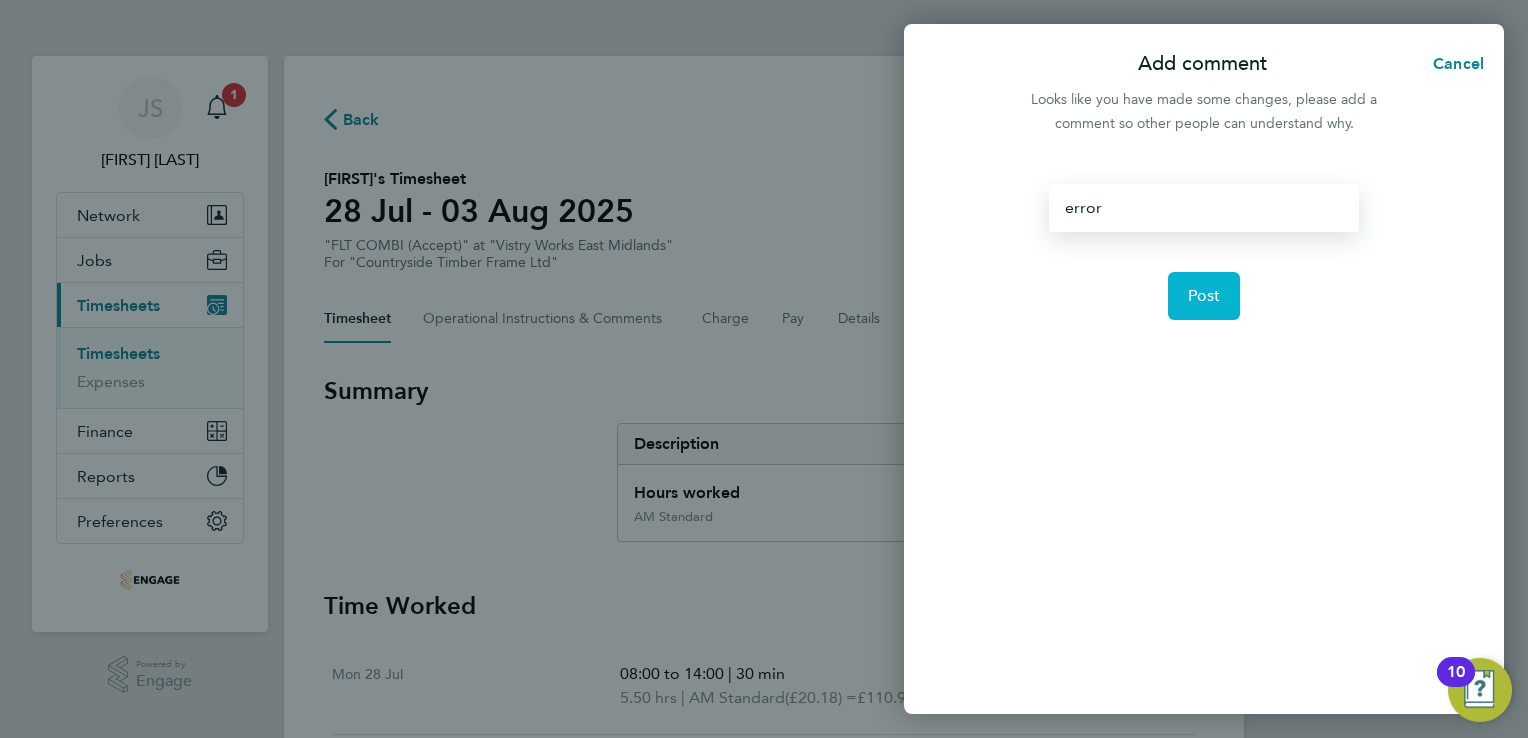 click on "Post" 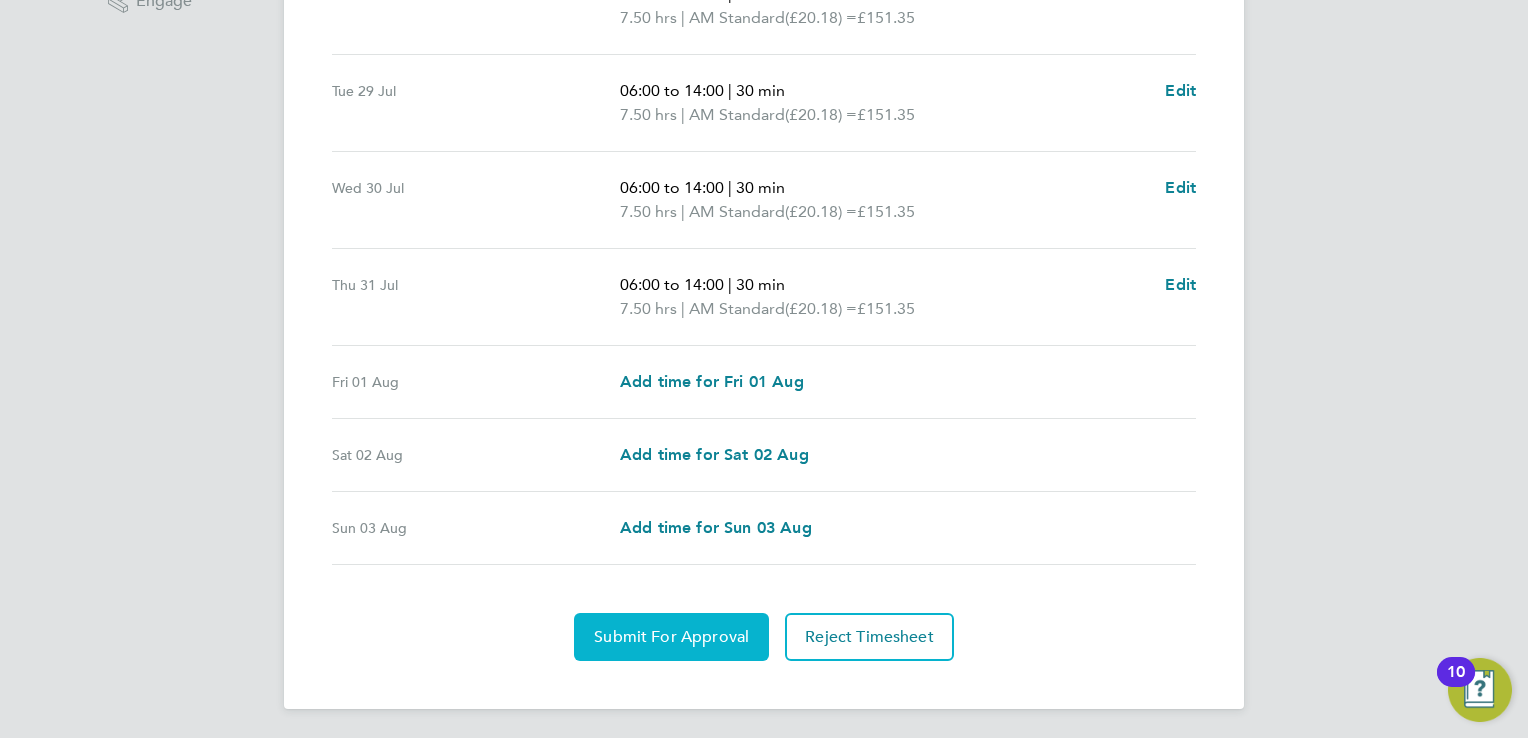 click on "Submit For Approval" 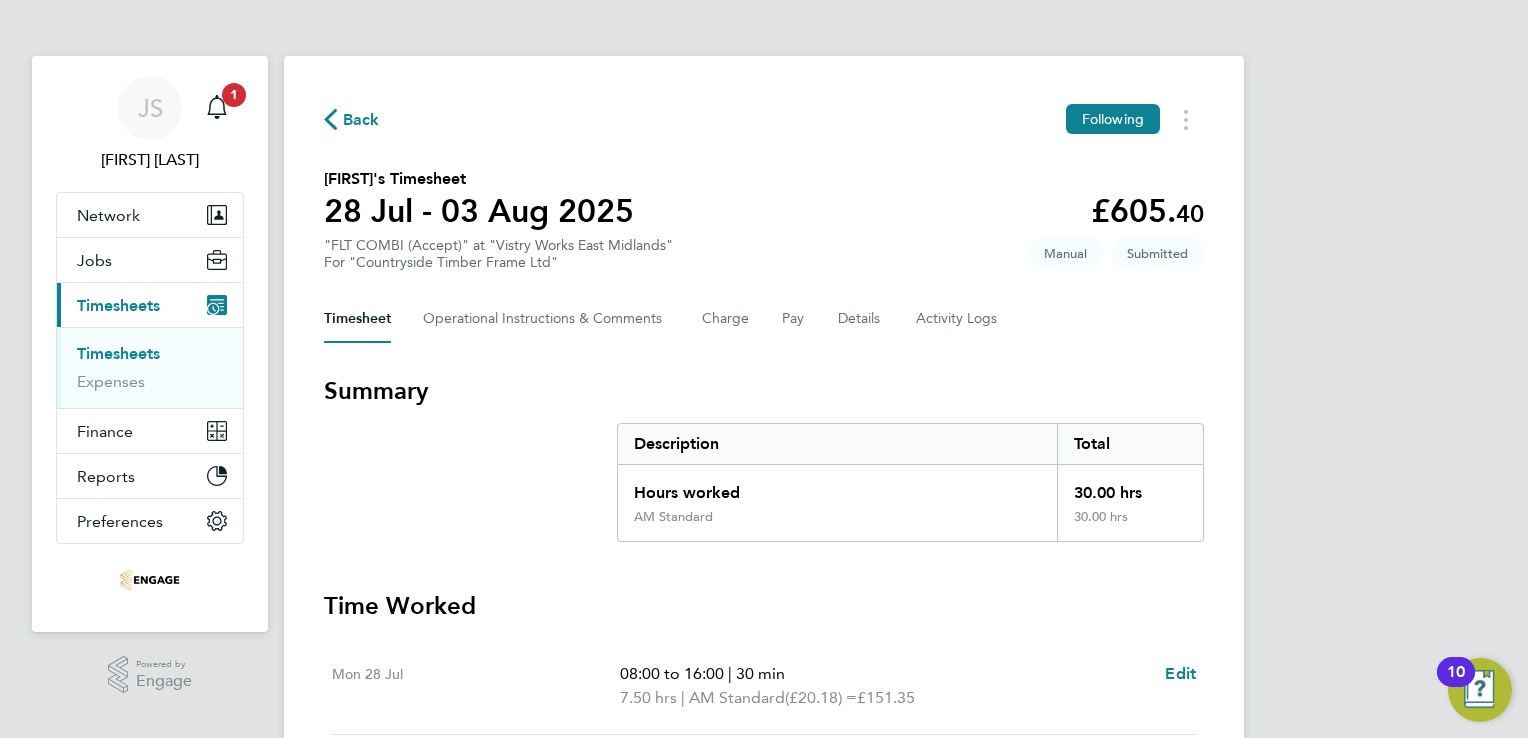 click on "Back" 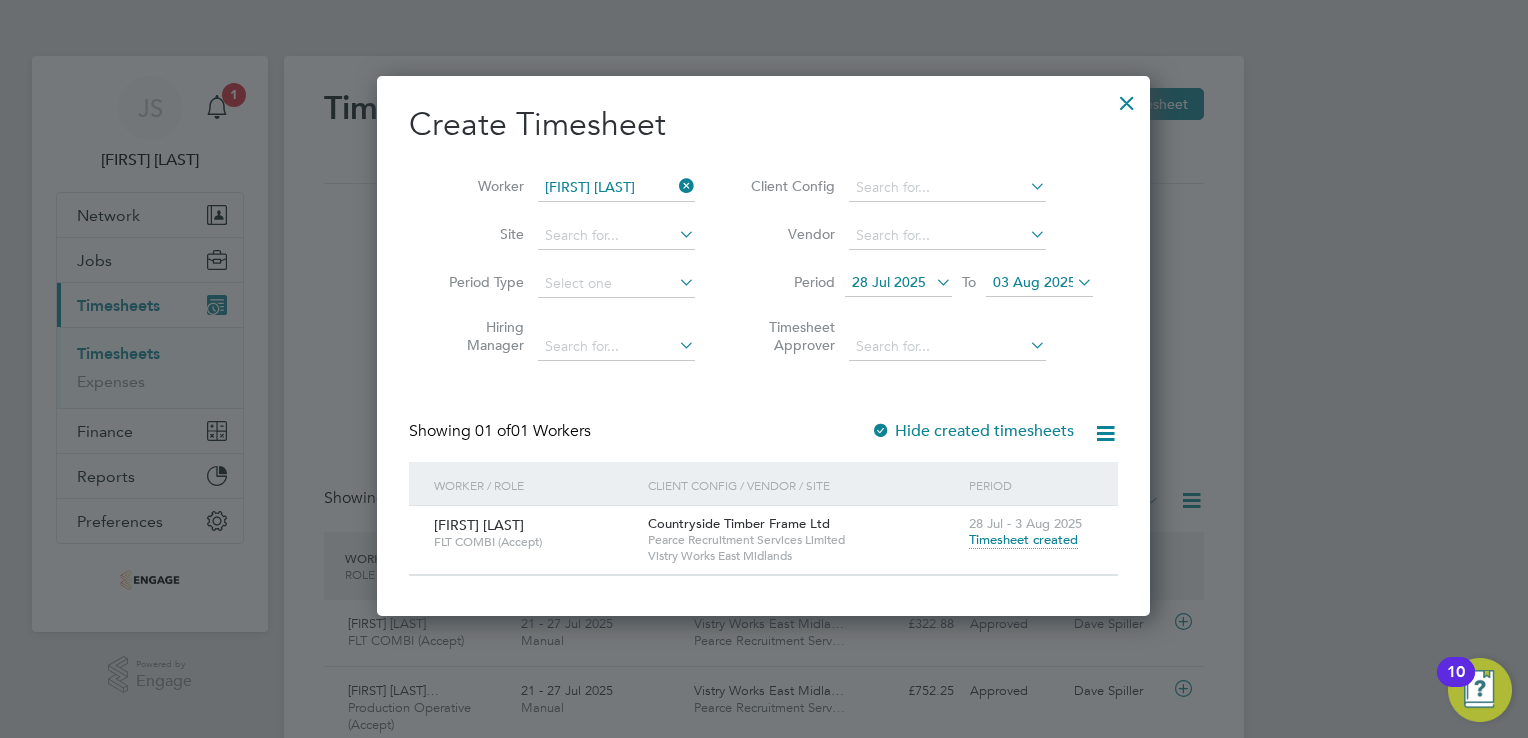 click at bounding box center [675, 186] 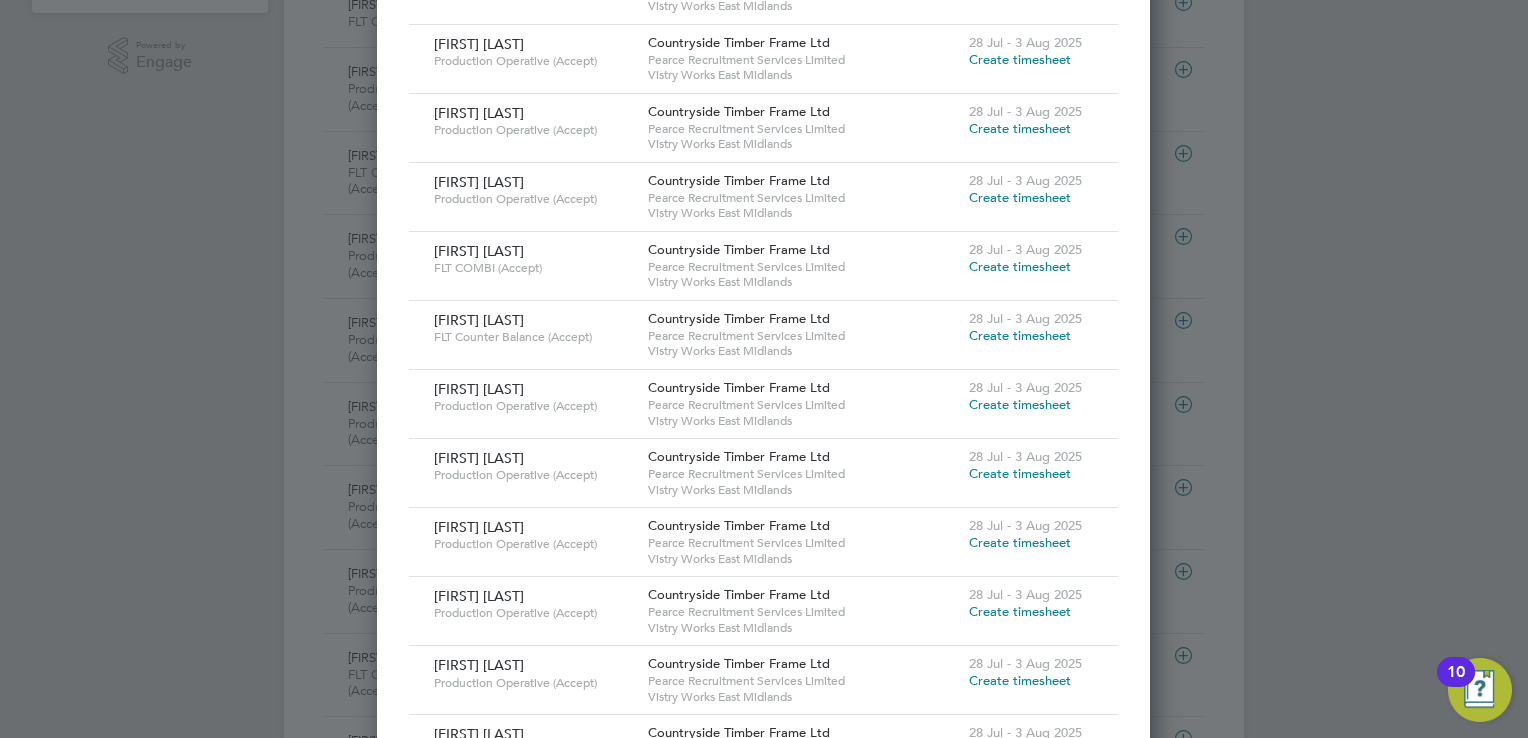 scroll, scrollTop: 622, scrollLeft: 0, axis: vertical 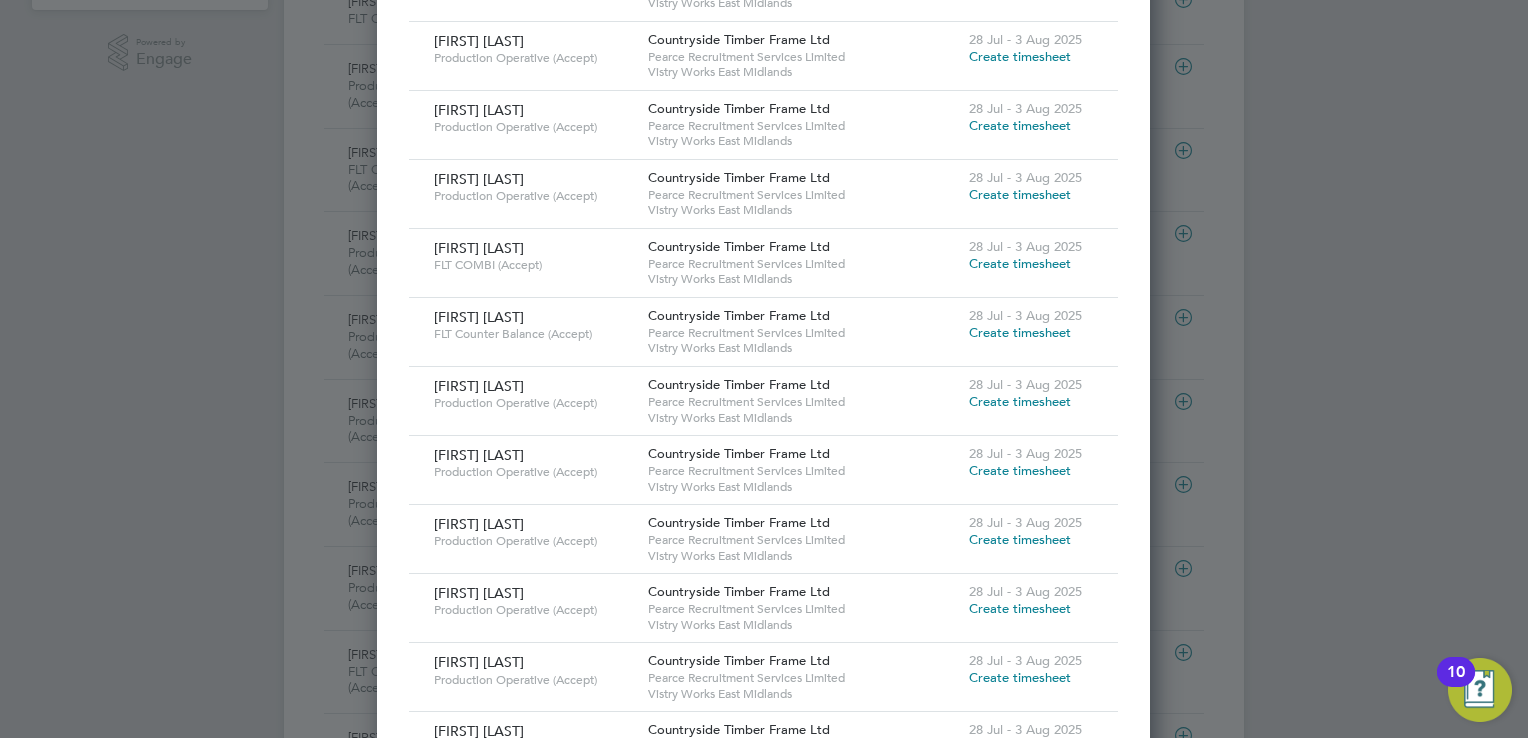 click on "Create timesheet" at bounding box center (1020, 56) 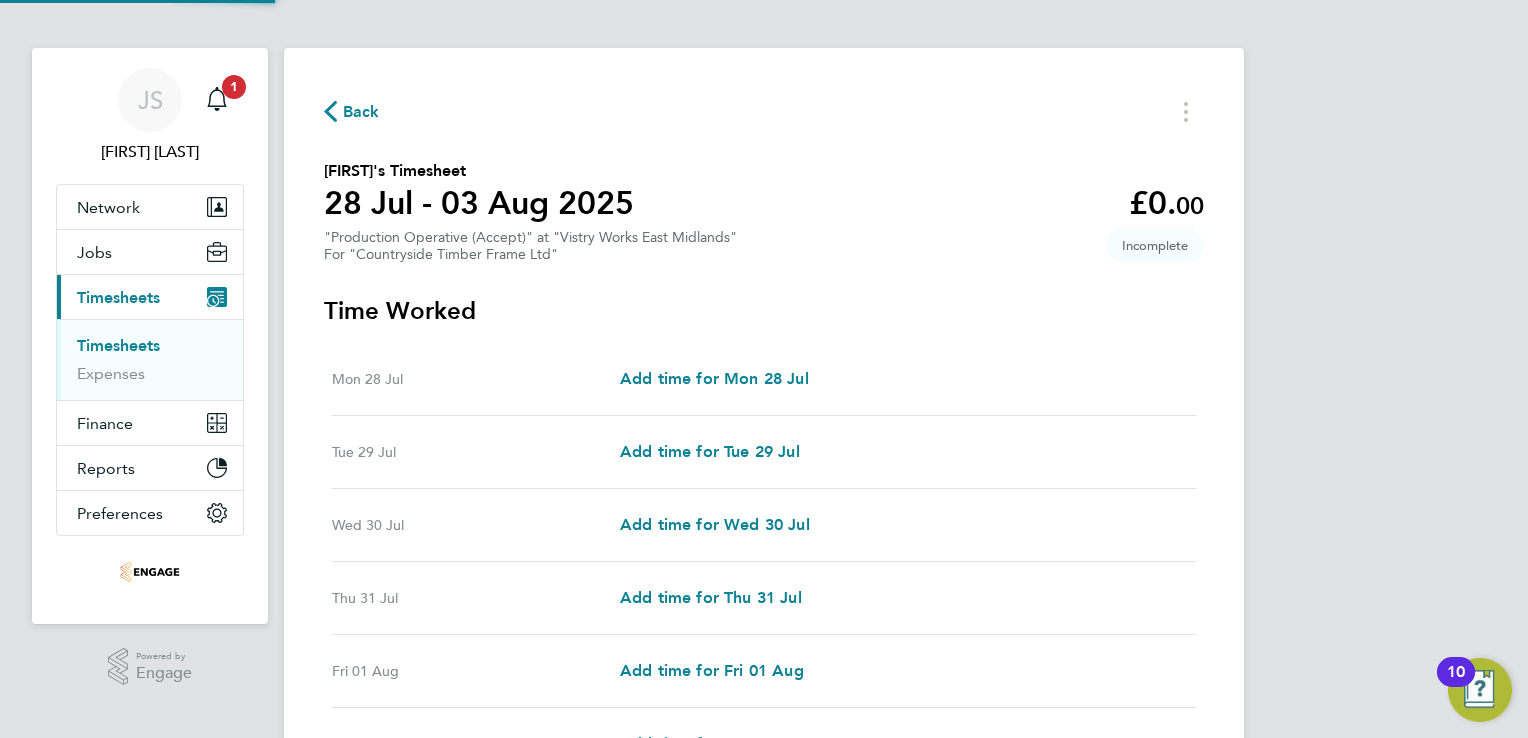 scroll, scrollTop: 0, scrollLeft: 0, axis: both 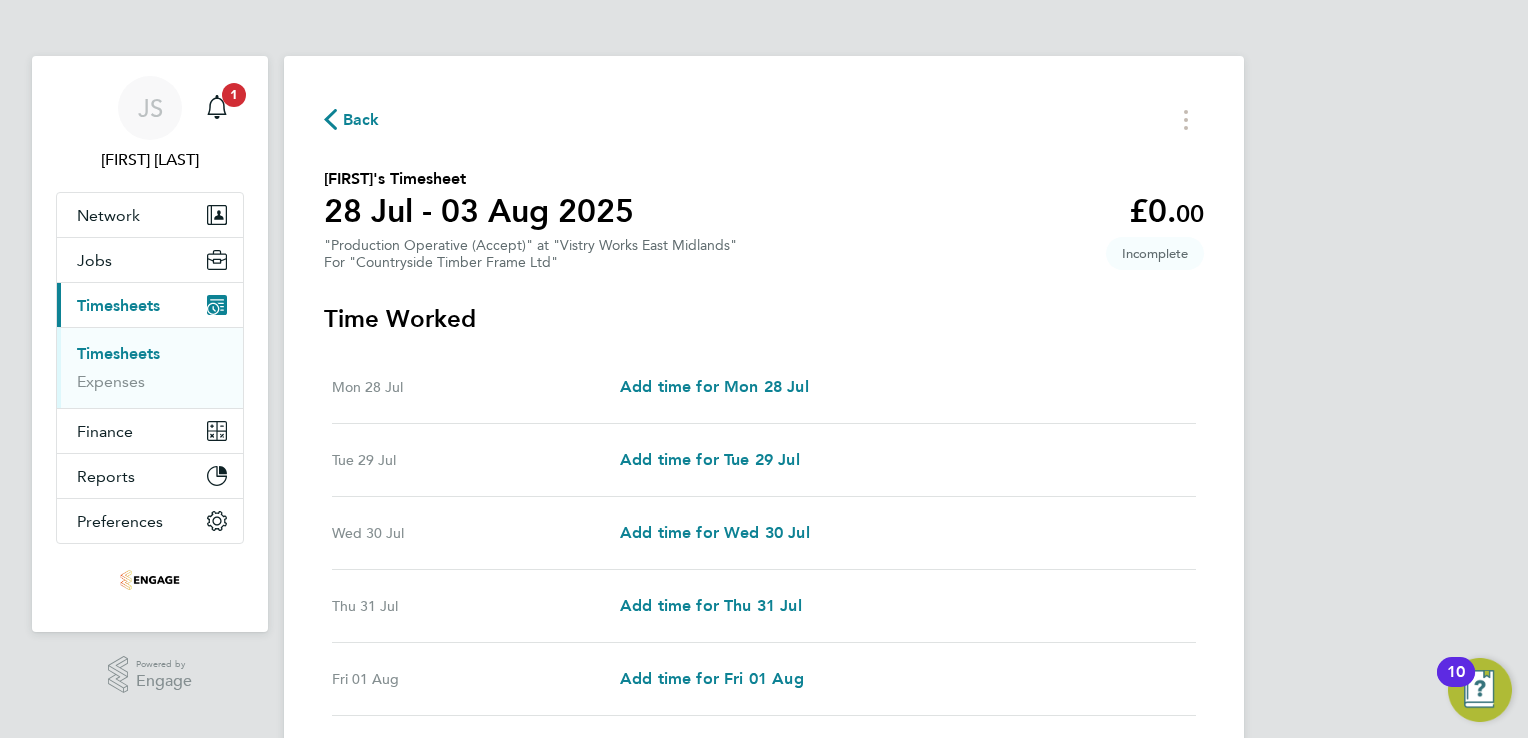 click on "Mon 28 Jul   Add time for Mon 28 Jul   Add time for Mon 28 Jul" at bounding box center [764, 387] 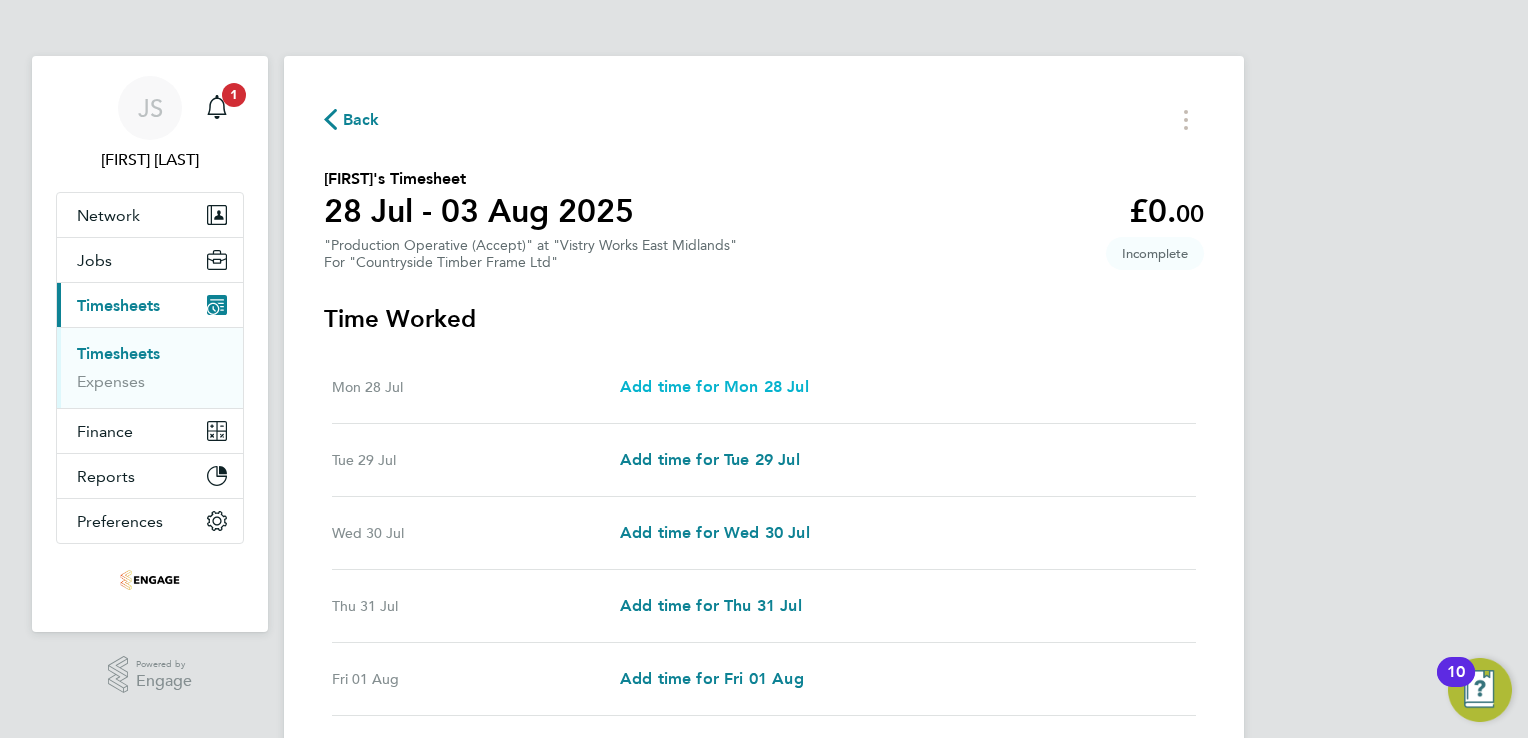 click on "Add time for Mon 28 Jul" at bounding box center [714, 386] 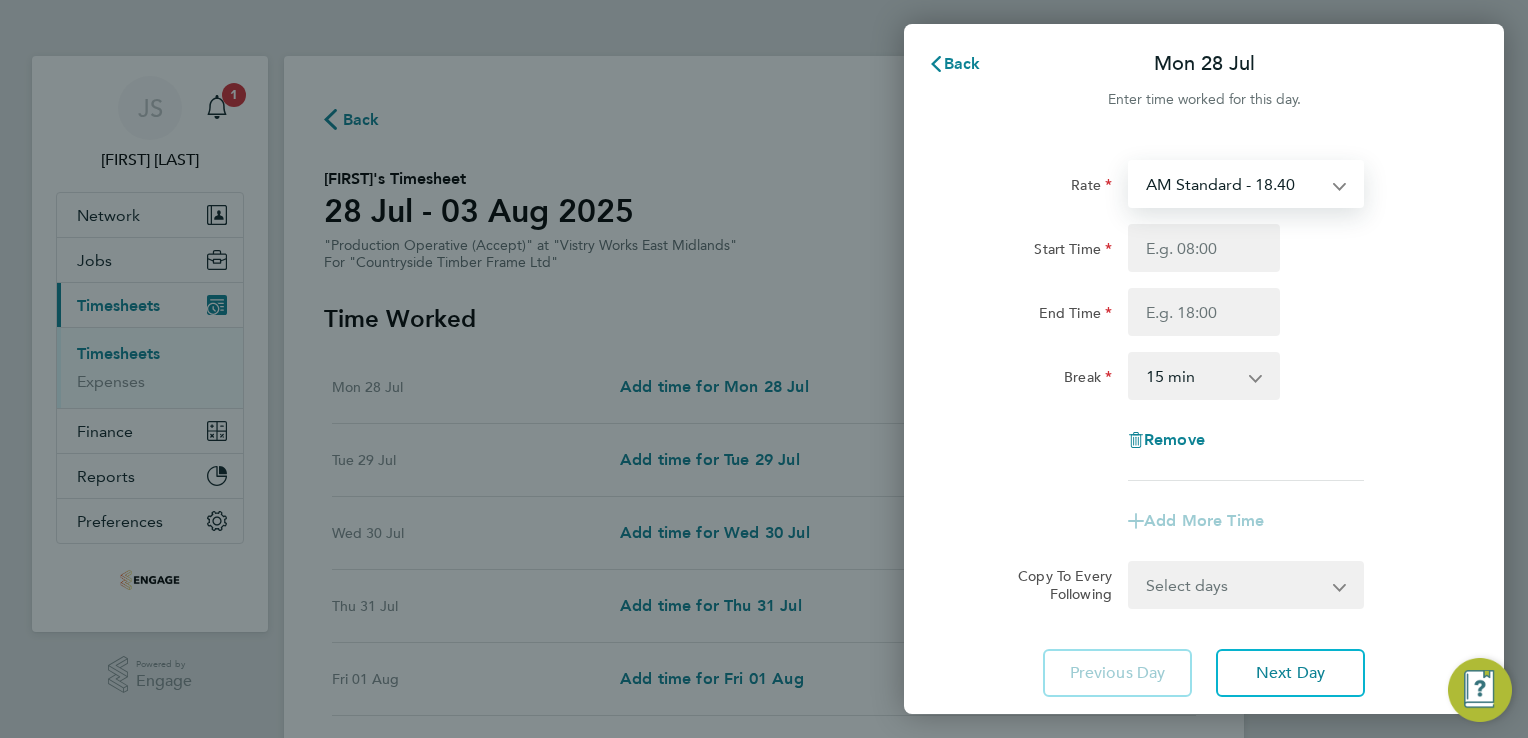 click on "AM Standard - 18.40   PM OT2 - 40.11   OT2 - 36.80   OT 1 - 27.60   PM OT 1 - 30.08   PM Standard - 20.06" at bounding box center (1234, 184) 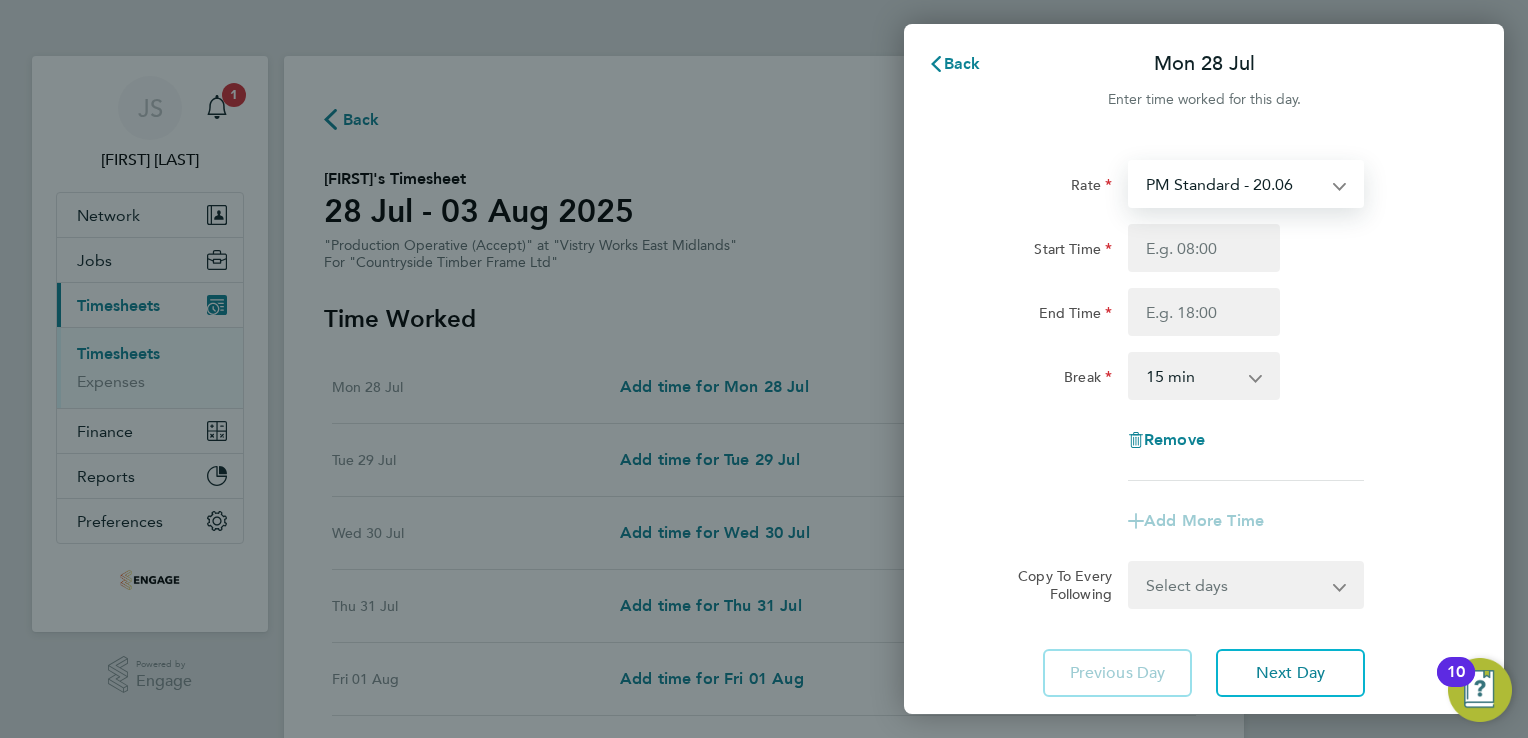 select on "15" 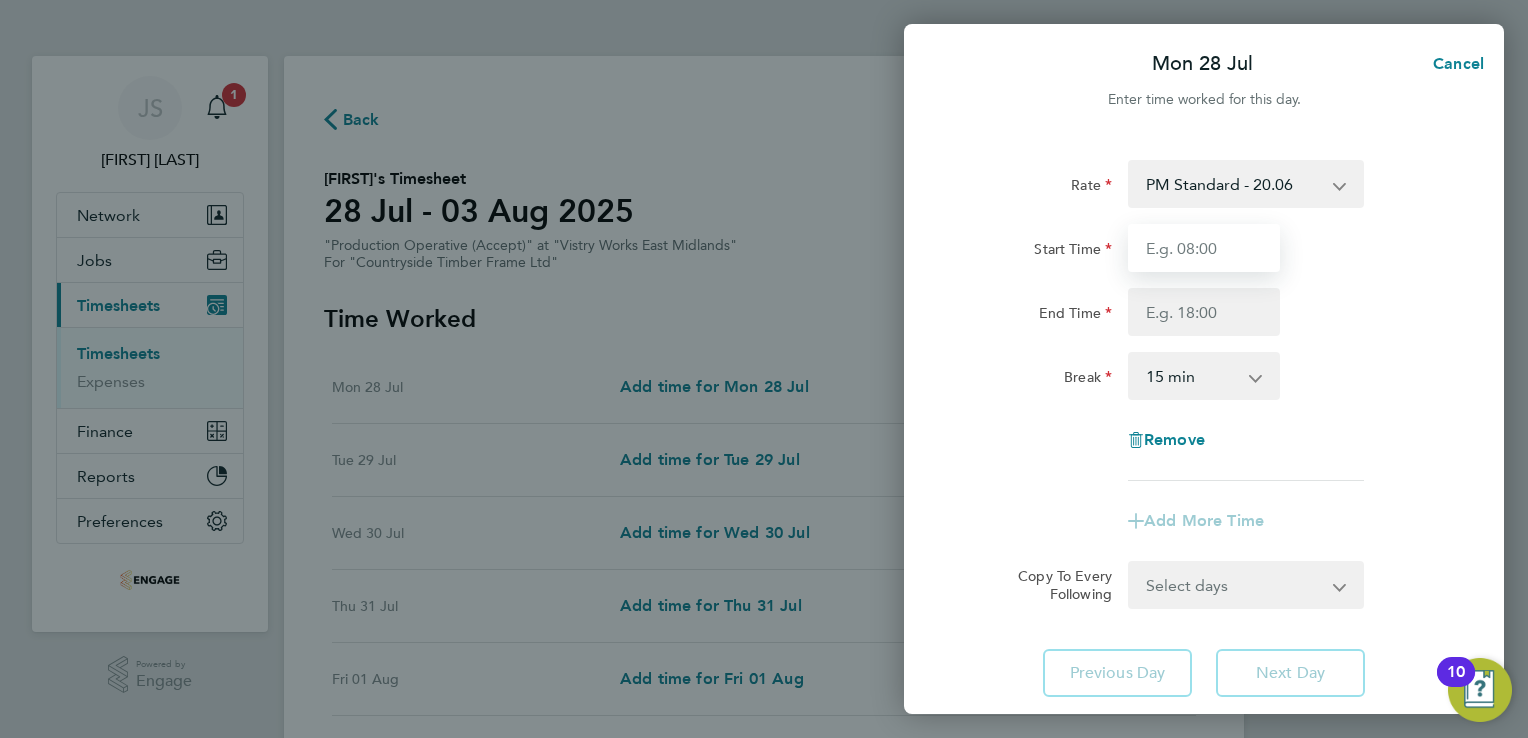 click on "Start Time" at bounding box center [1204, 248] 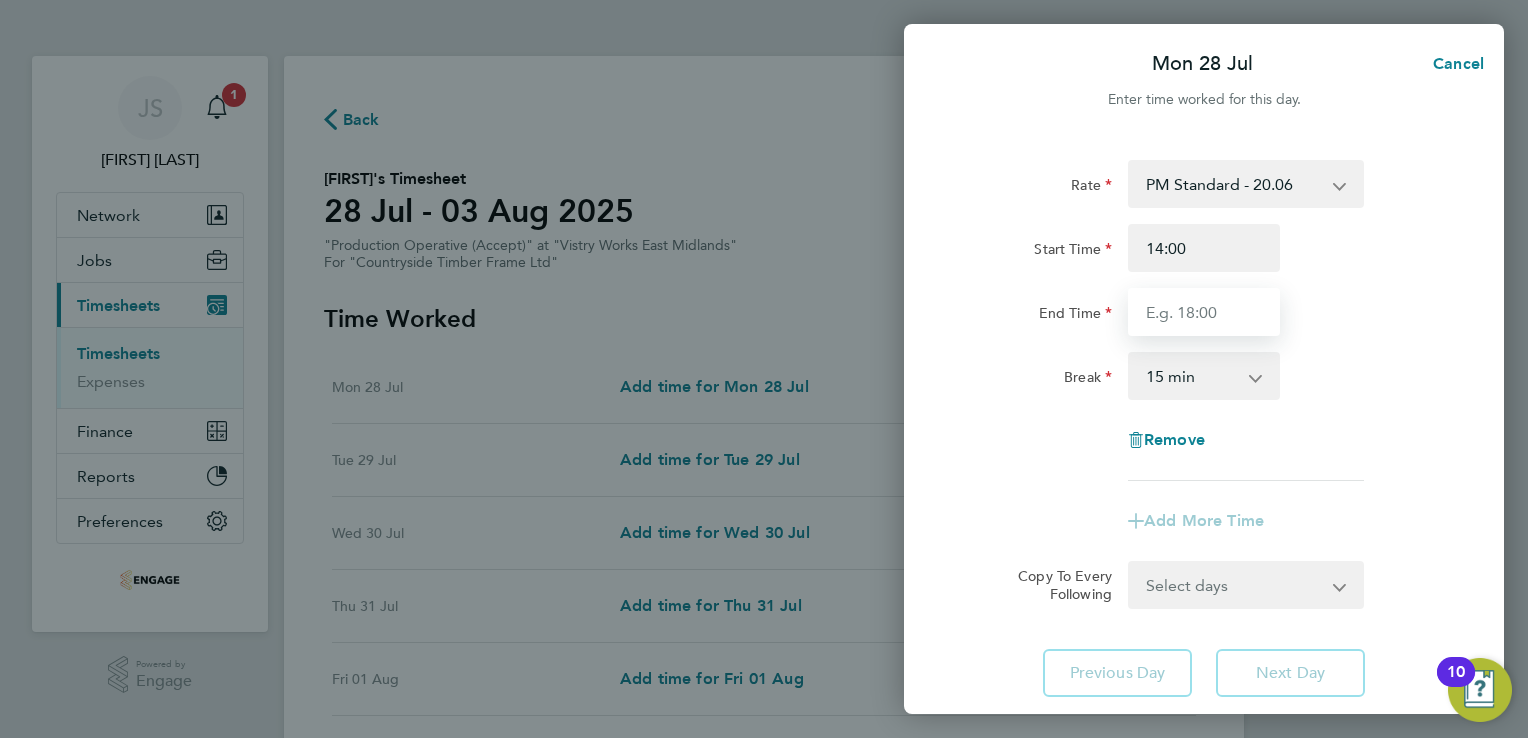 click on "End Time" at bounding box center [1204, 312] 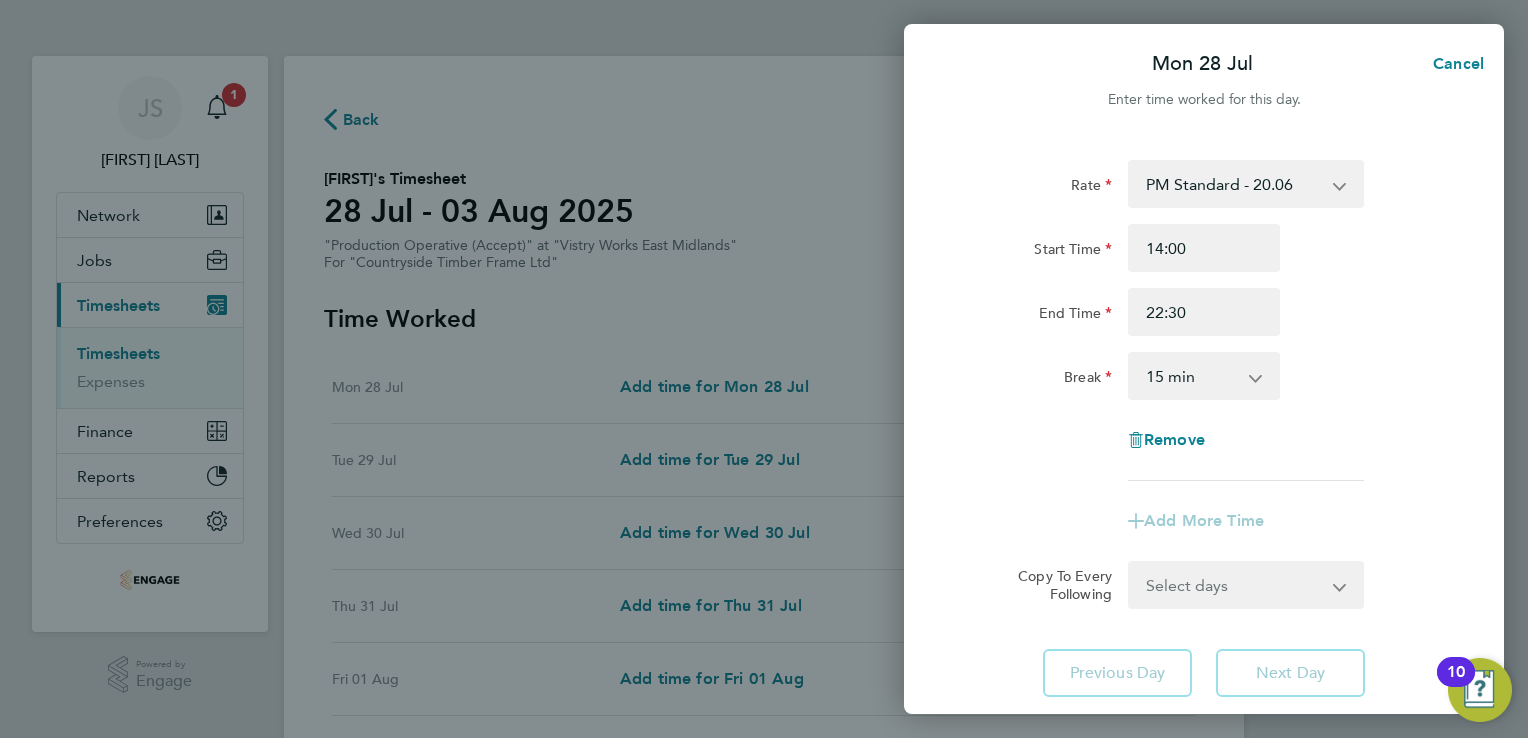 click on "0 min   15 min   30 min   45 min   60 min   75 min   90 min" at bounding box center [1192, 376] 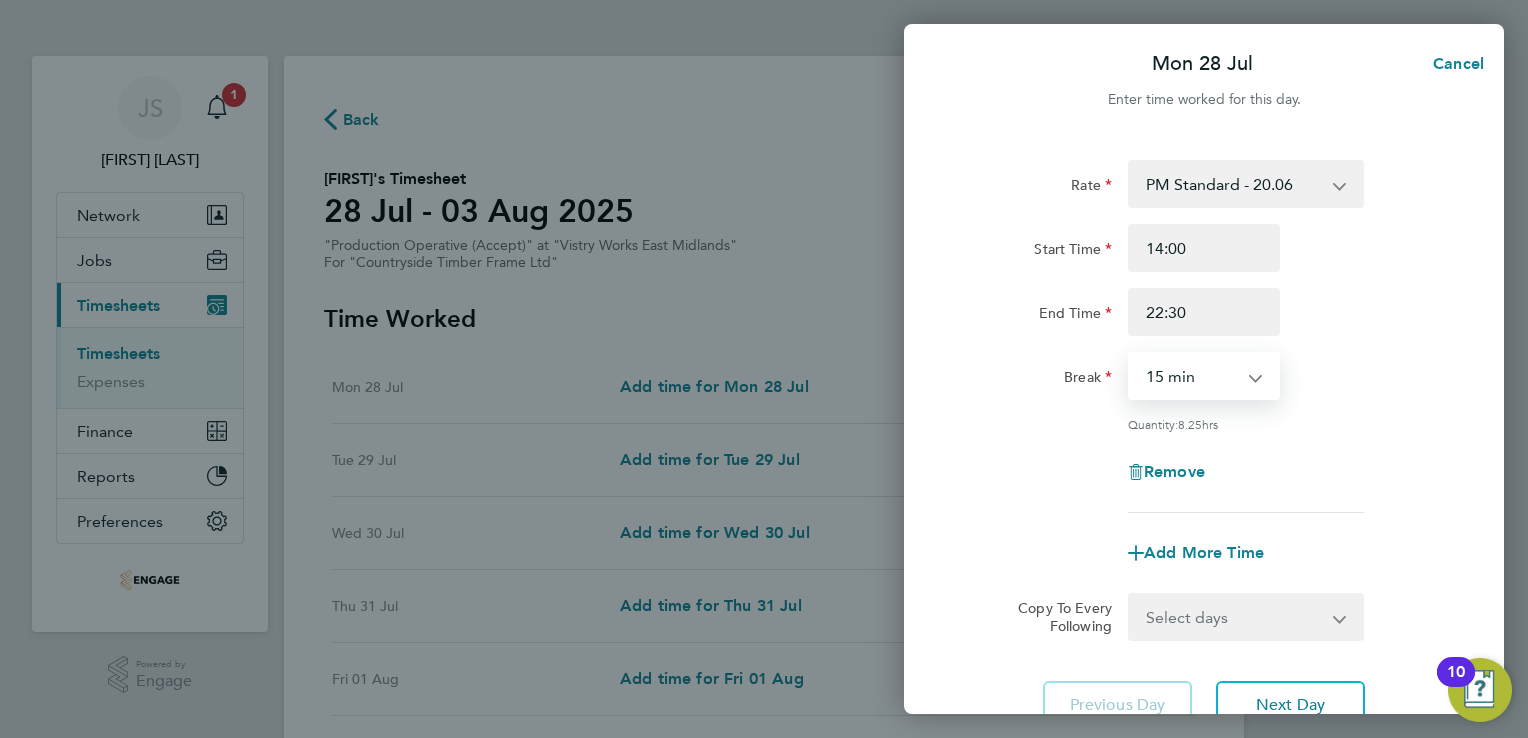 select on "30" 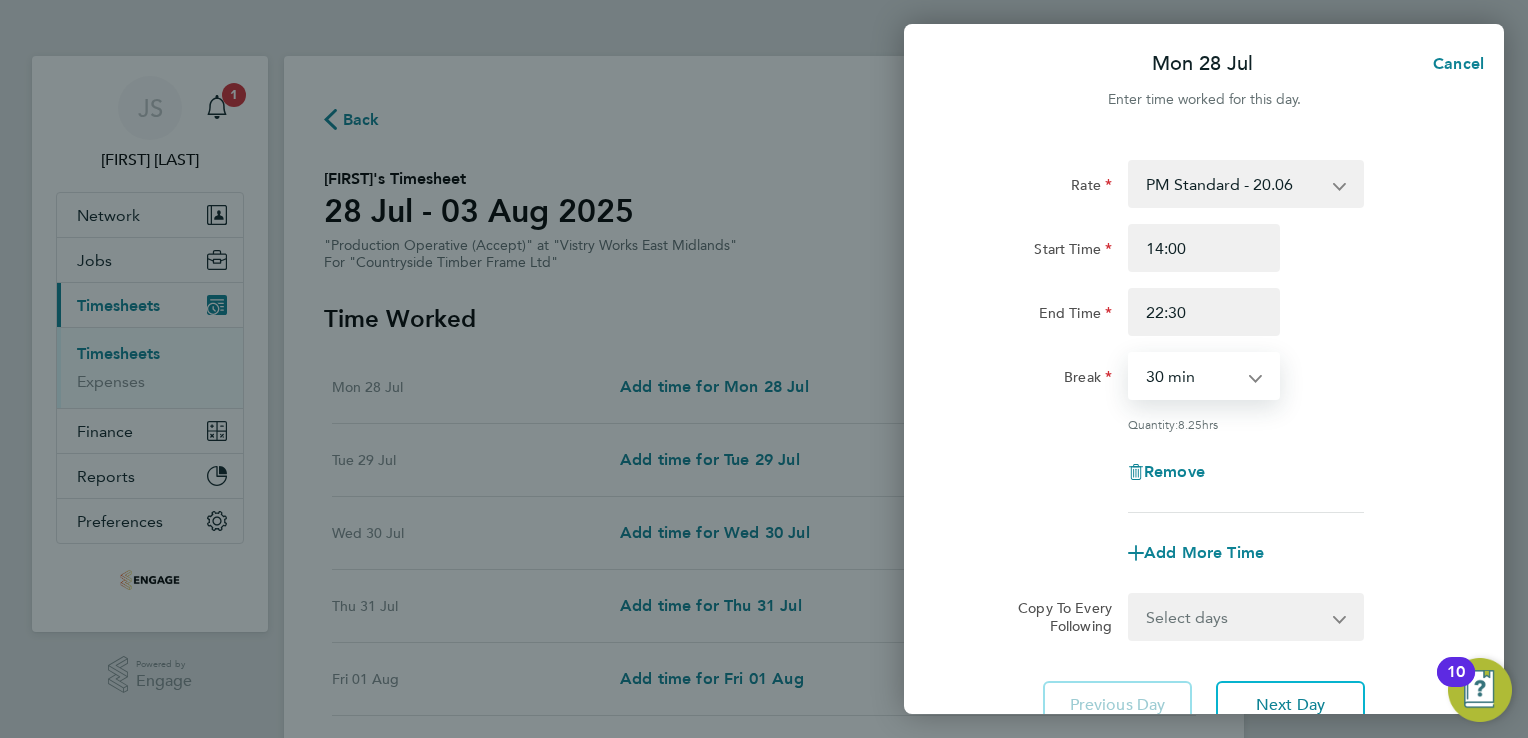 click on "0 min   15 min   30 min   45 min   60 min   75 min   90 min" at bounding box center (1192, 376) 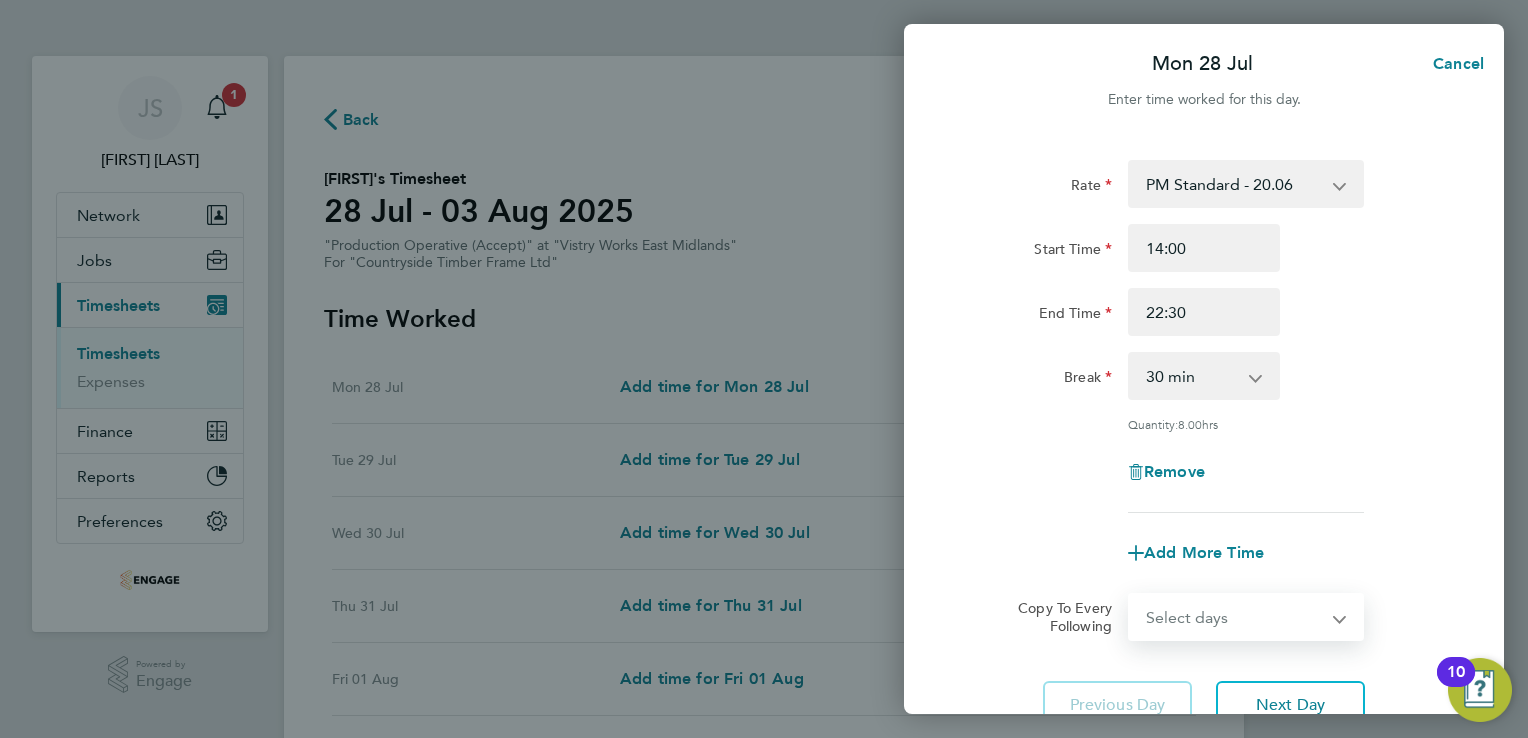 click on "Select days   Day   Weekday (Mon-Fri)   Weekend (Sat-Sun)   Tuesday   Wednesday   Thursday   Friday   Saturday   Sunday" at bounding box center (1235, 617) 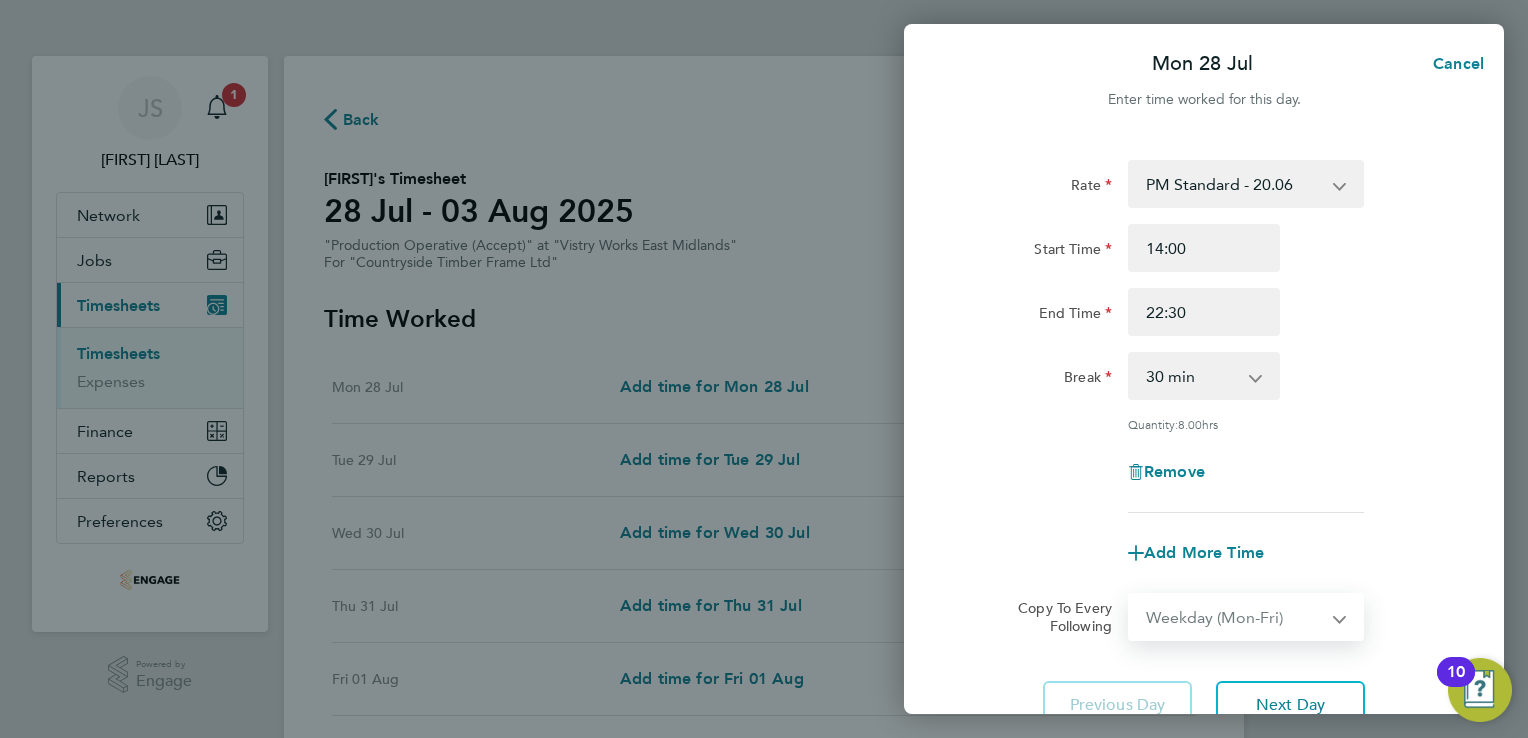 click on "Select days   Day   Weekday (Mon-Fri)   Weekend (Sat-Sun)   Tuesday   Wednesday   Thursday   Friday   Saturday   Sunday" at bounding box center [1235, 617] 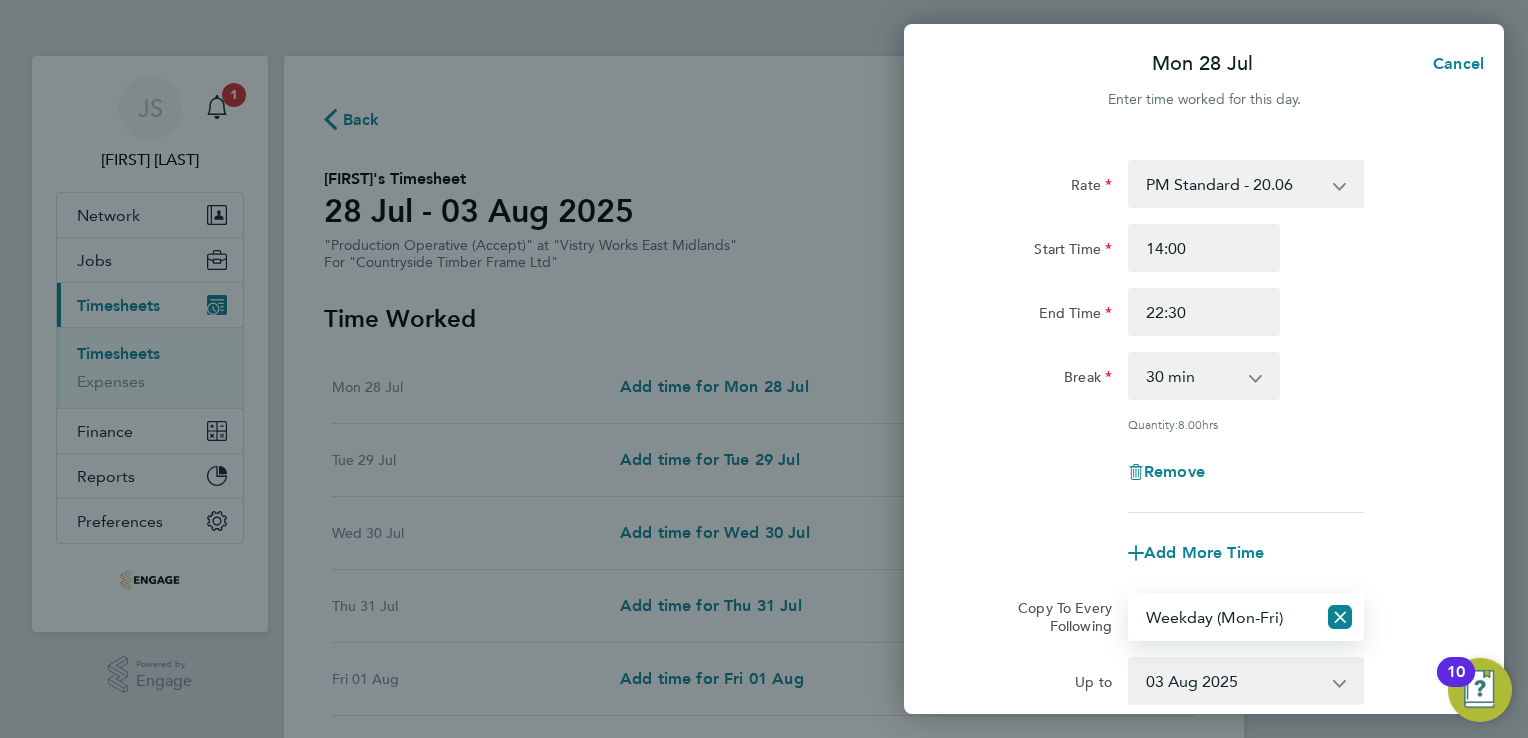 click on "29 Jul 2025   30 Jul 2025   31 Jul 2025   01 Aug 2025   02 Aug 2025   03 Aug 2025" at bounding box center [1234, 681] 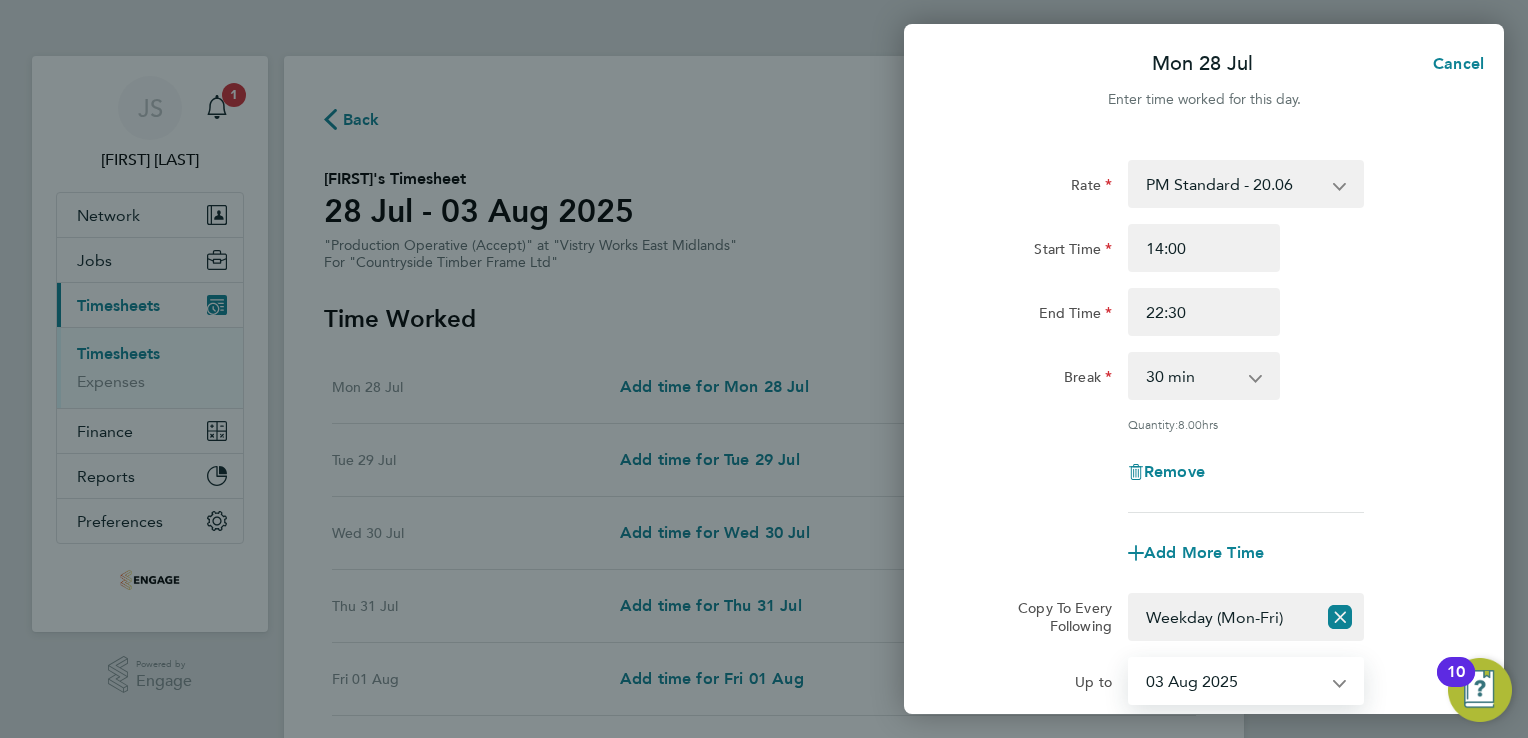 select on "2025-07-31" 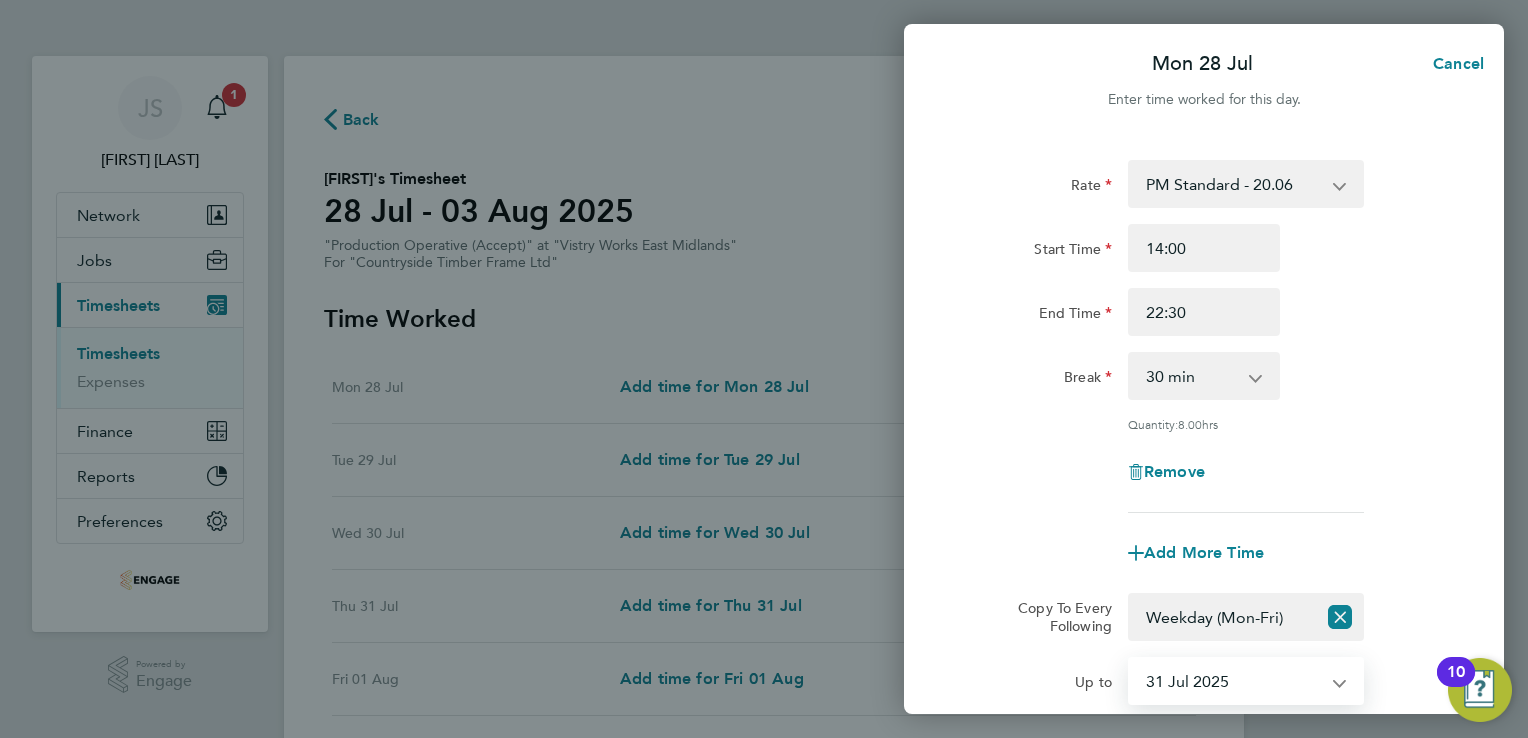 click on "29 Jul 2025   30 Jul 2025   31 Jul 2025   01 Aug 2025   02 Aug 2025   03 Aug 2025" at bounding box center [1234, 681] 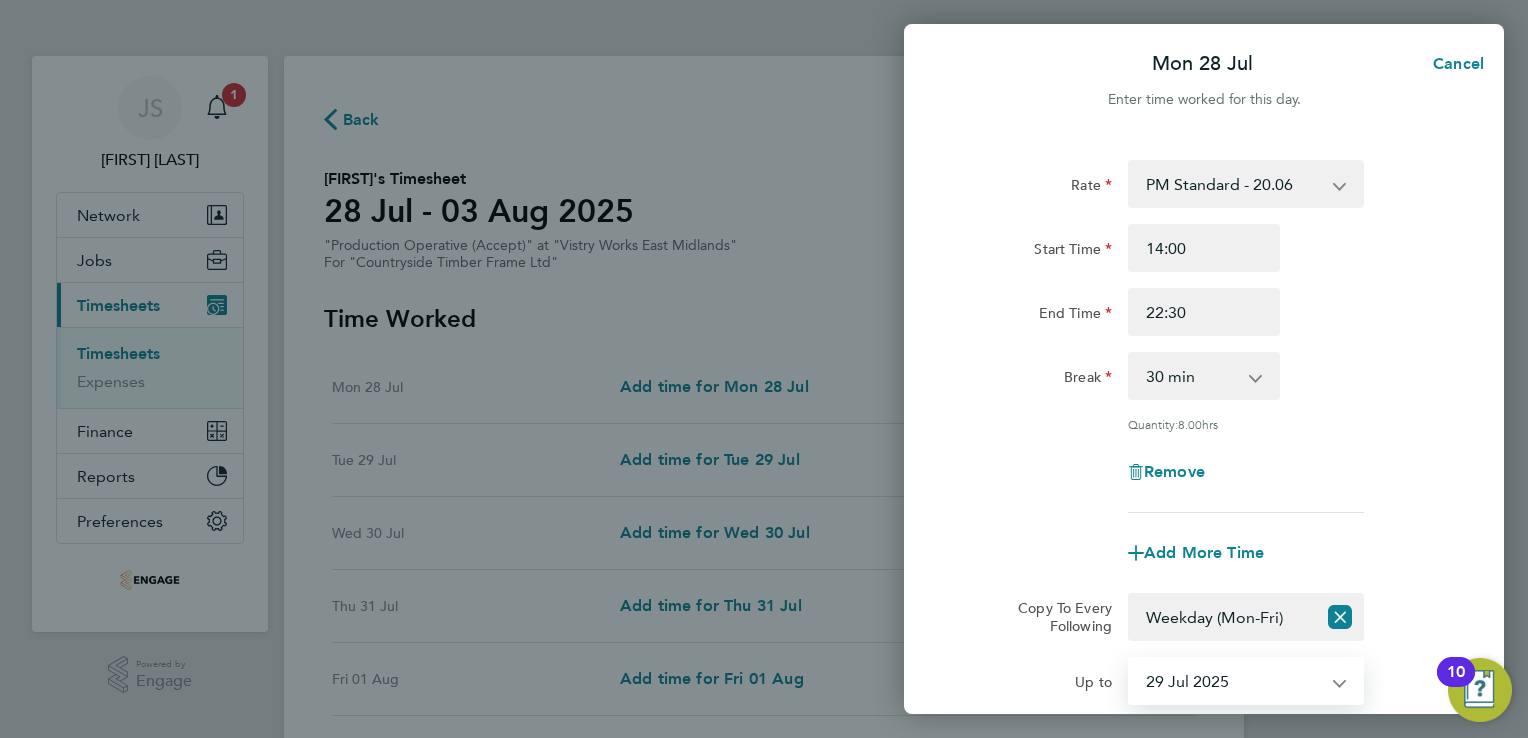 scroll, scrollTop: 252, scrollLeft: 0, axis: vertical 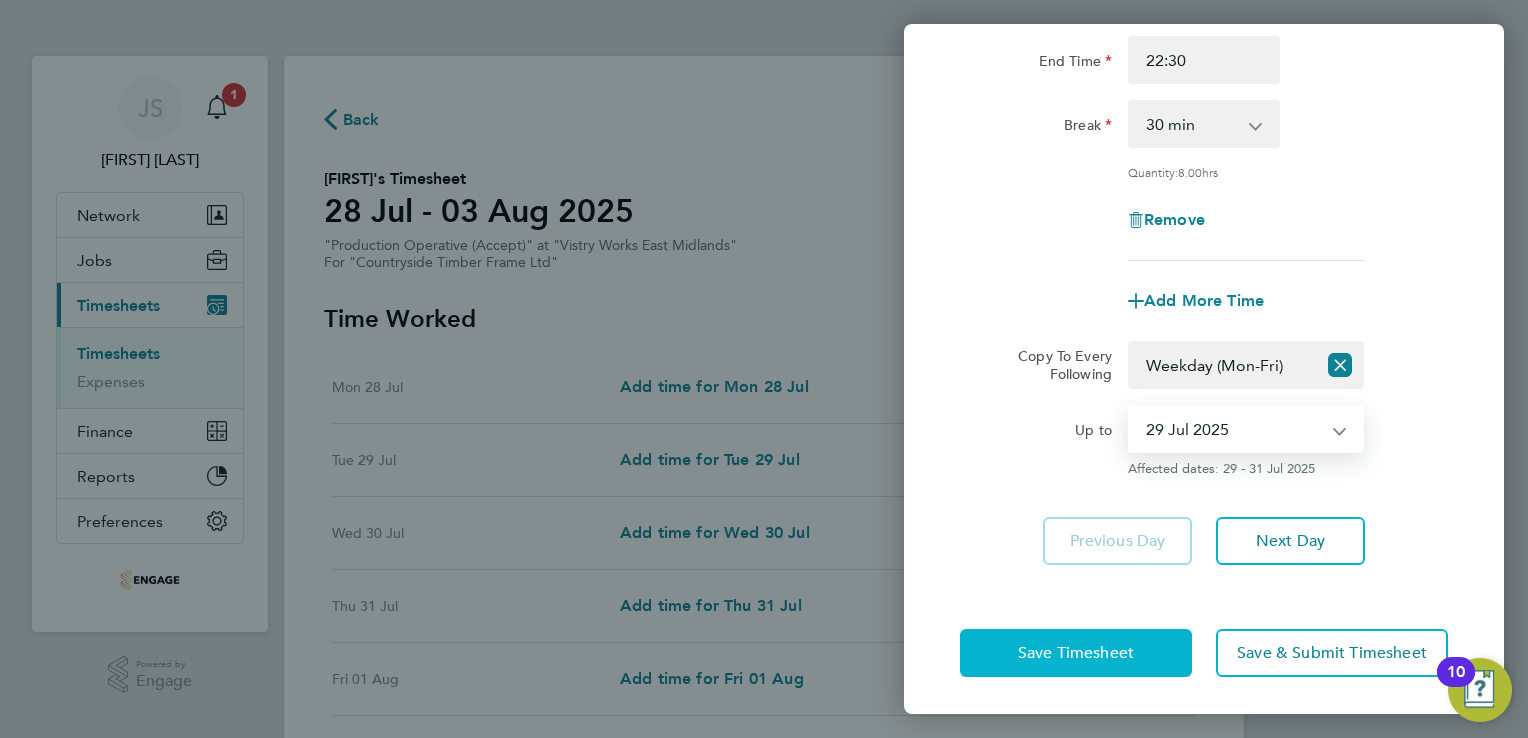 click on "Save Timesheet" 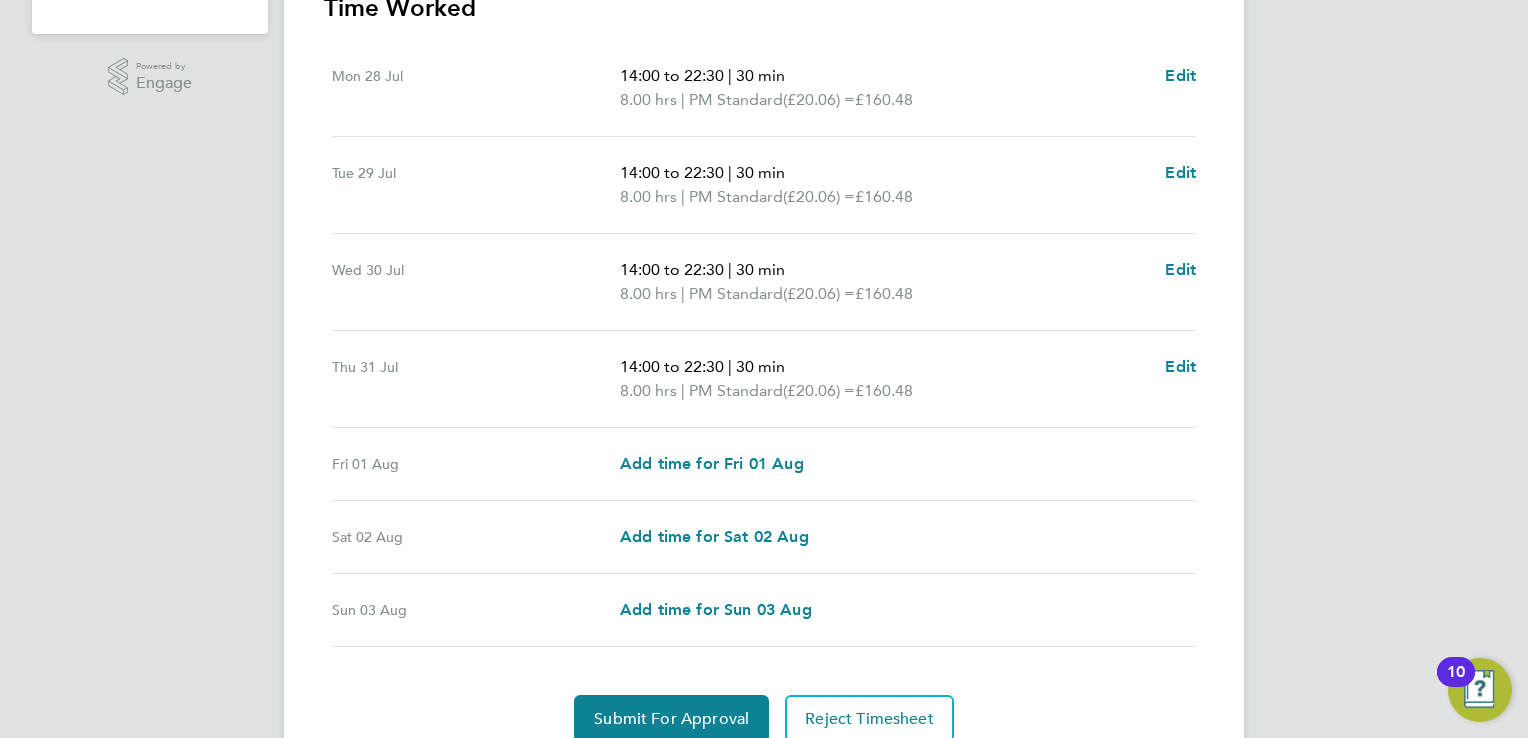 scroll, scrollTop: 616, scrollLeft: 0, axis: vertical 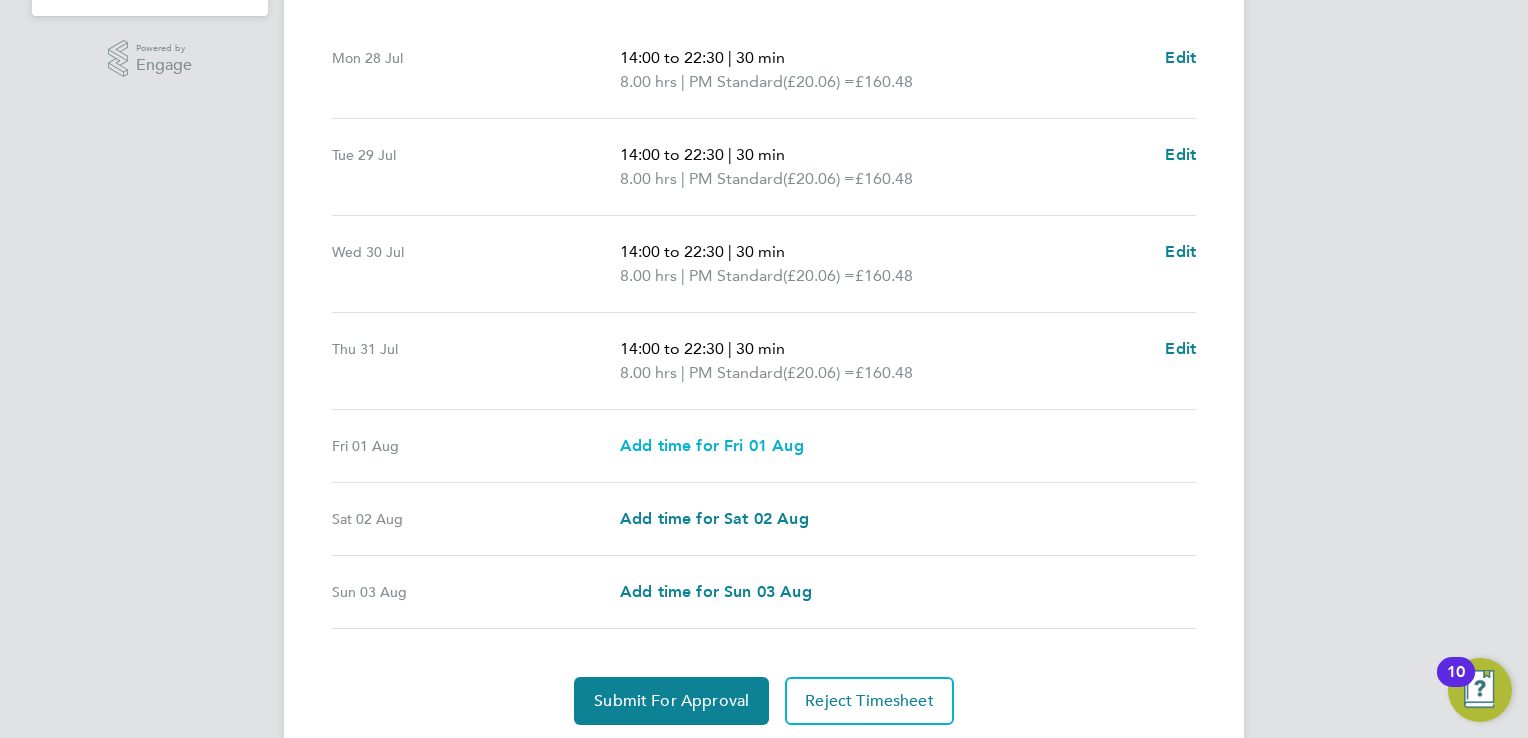 click on "Add time for Fri 01 Aug" at bounding box center (712, 445) 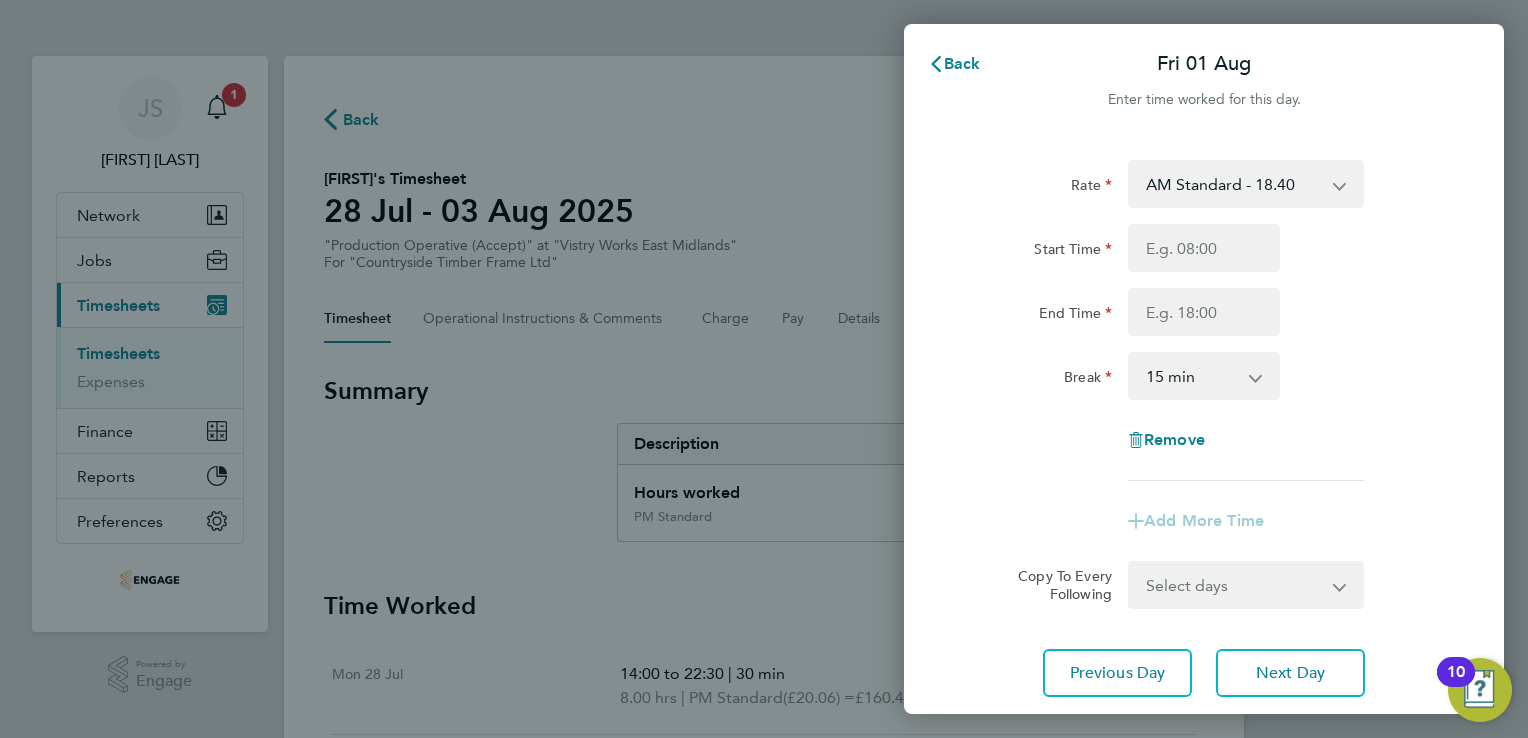 scroll, scrollTop: 0, scrollLeft: 0, axis: both 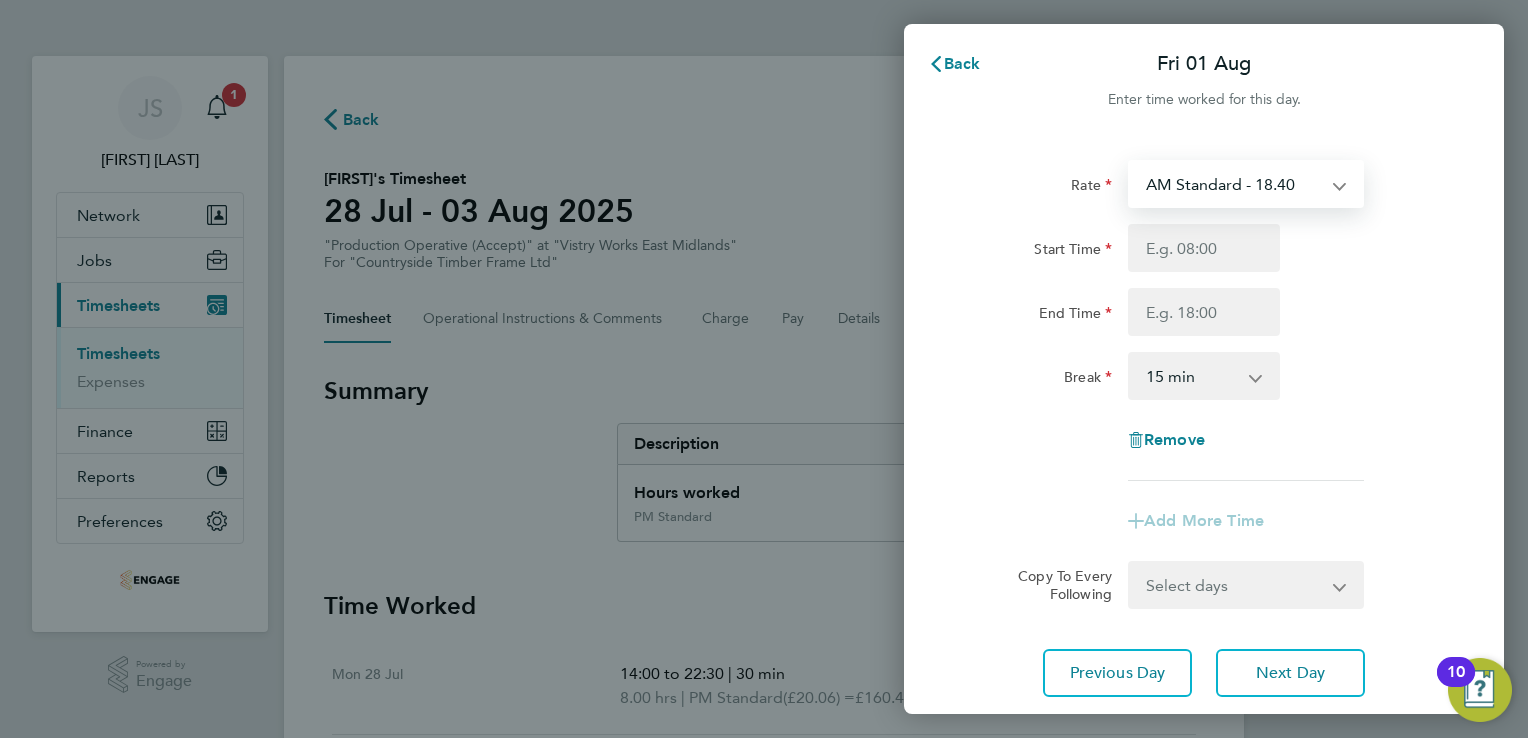 click on "AM Standard - 18.40   PM OT2 - 40.11   OT2 - 36.80   OT 1 - 27.60   PM OT 1 - 30.08   PM Standard - 20.06" at bounding box center [1234, 184] 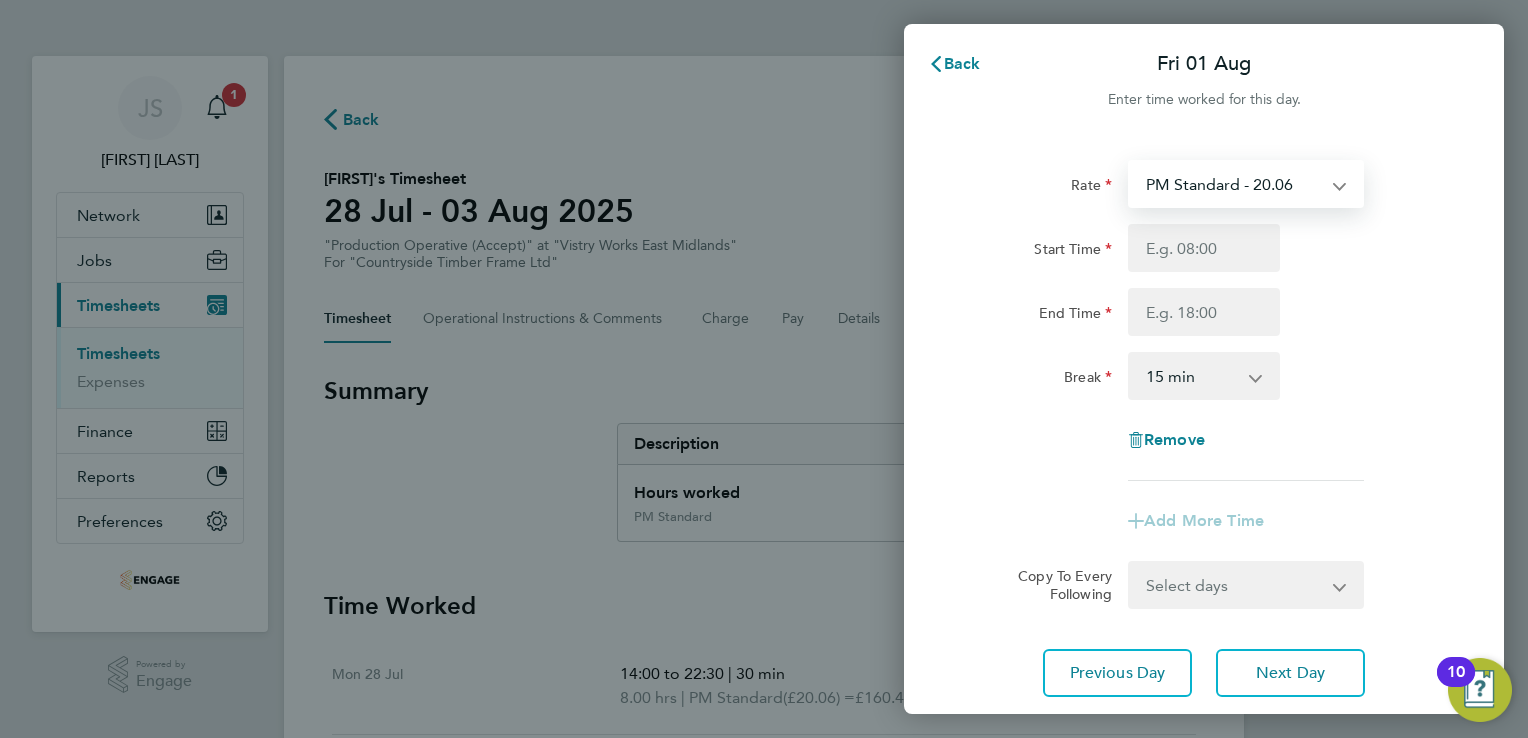 select on "15" 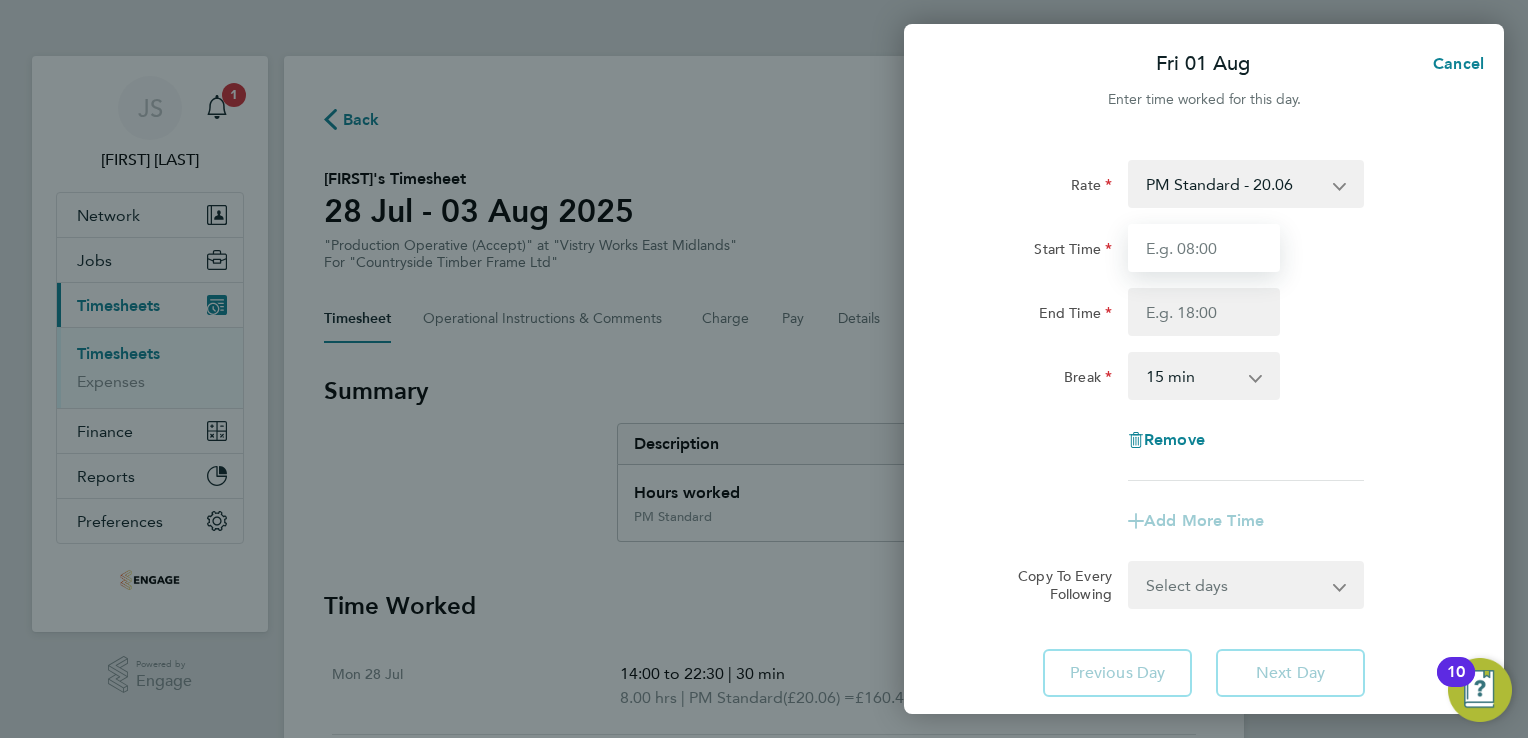 click on "Start Time" at bounding box center [1204, 248] 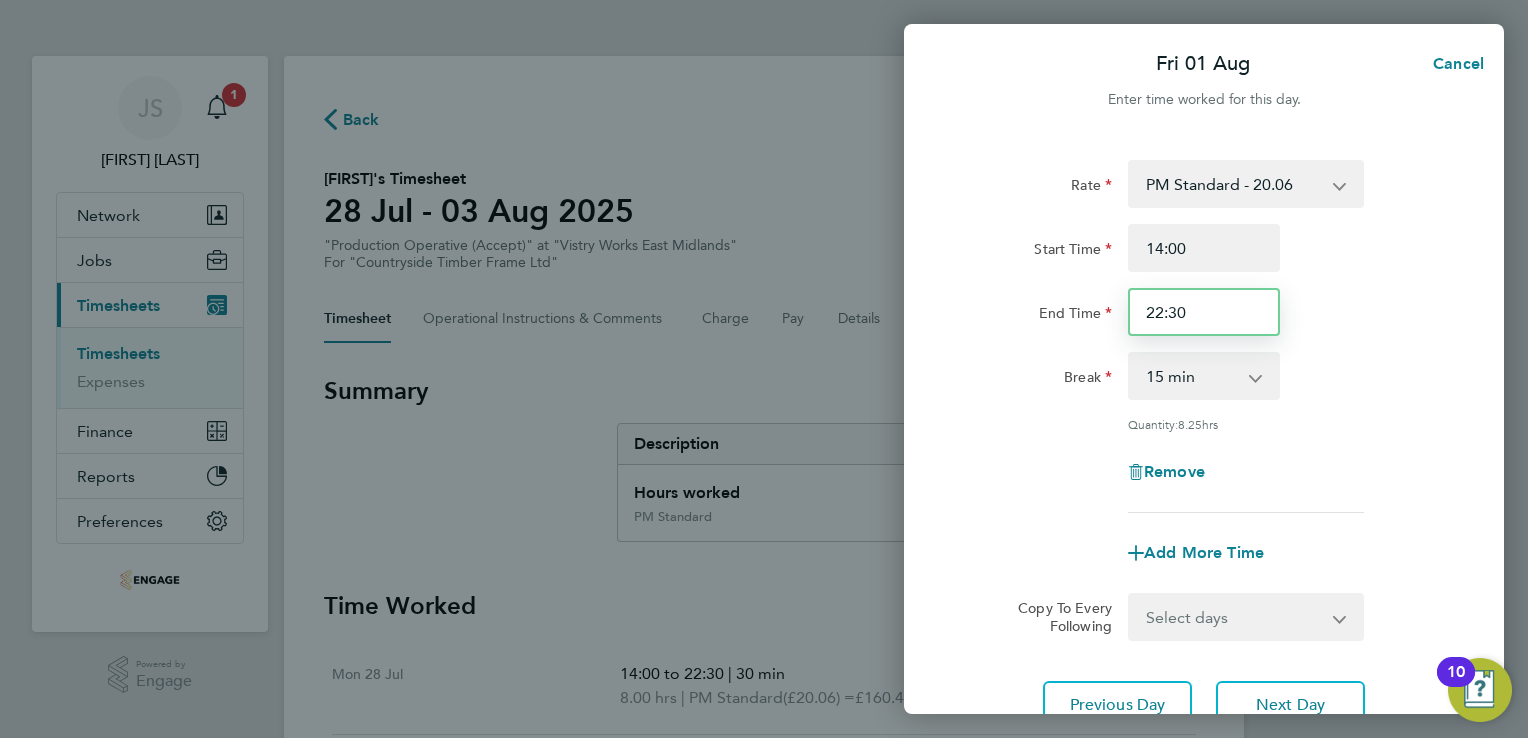 drag, startPoint x: 1206, startPoint y: 330, endPoint x: 1048, endPoint y: 311, distance: 159.1383 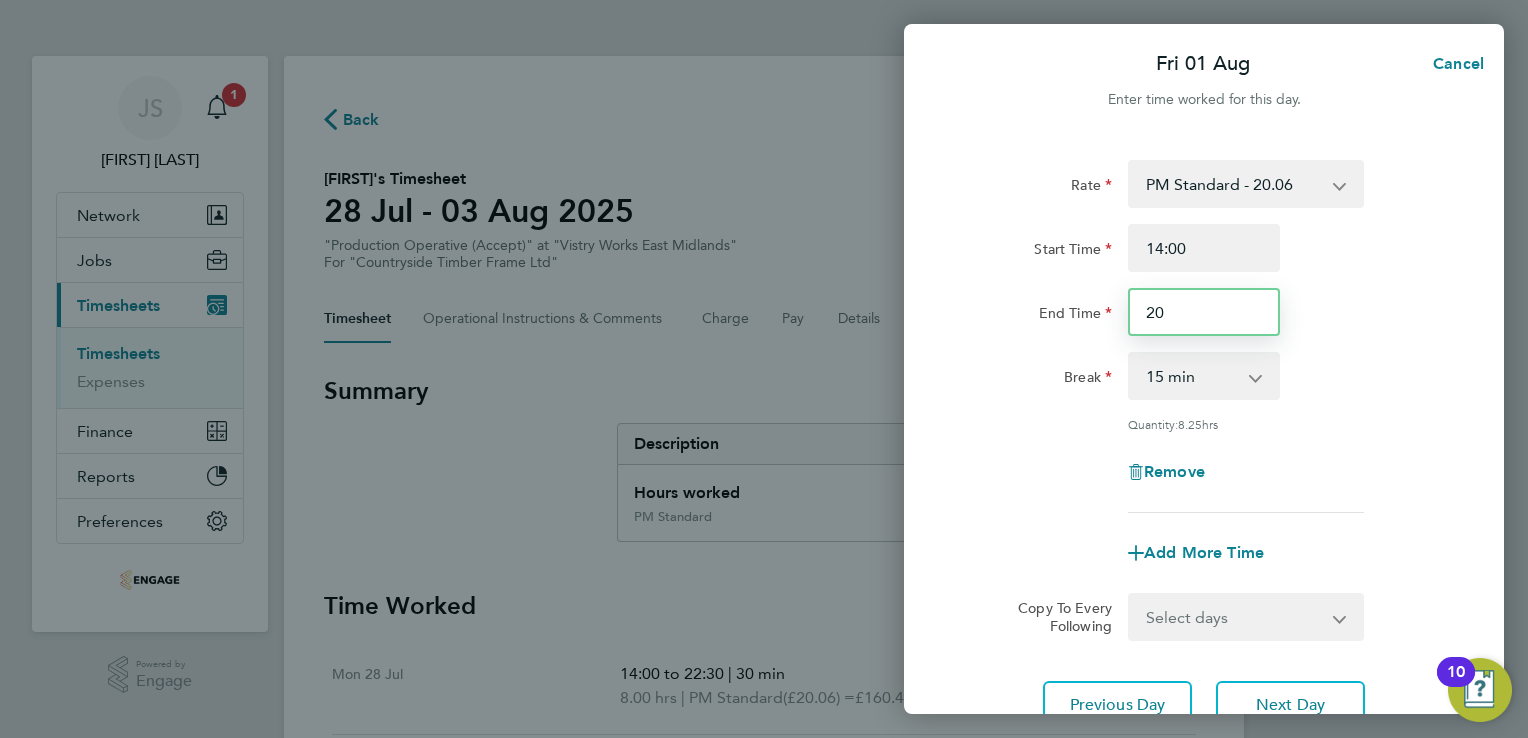 type on "20:00" 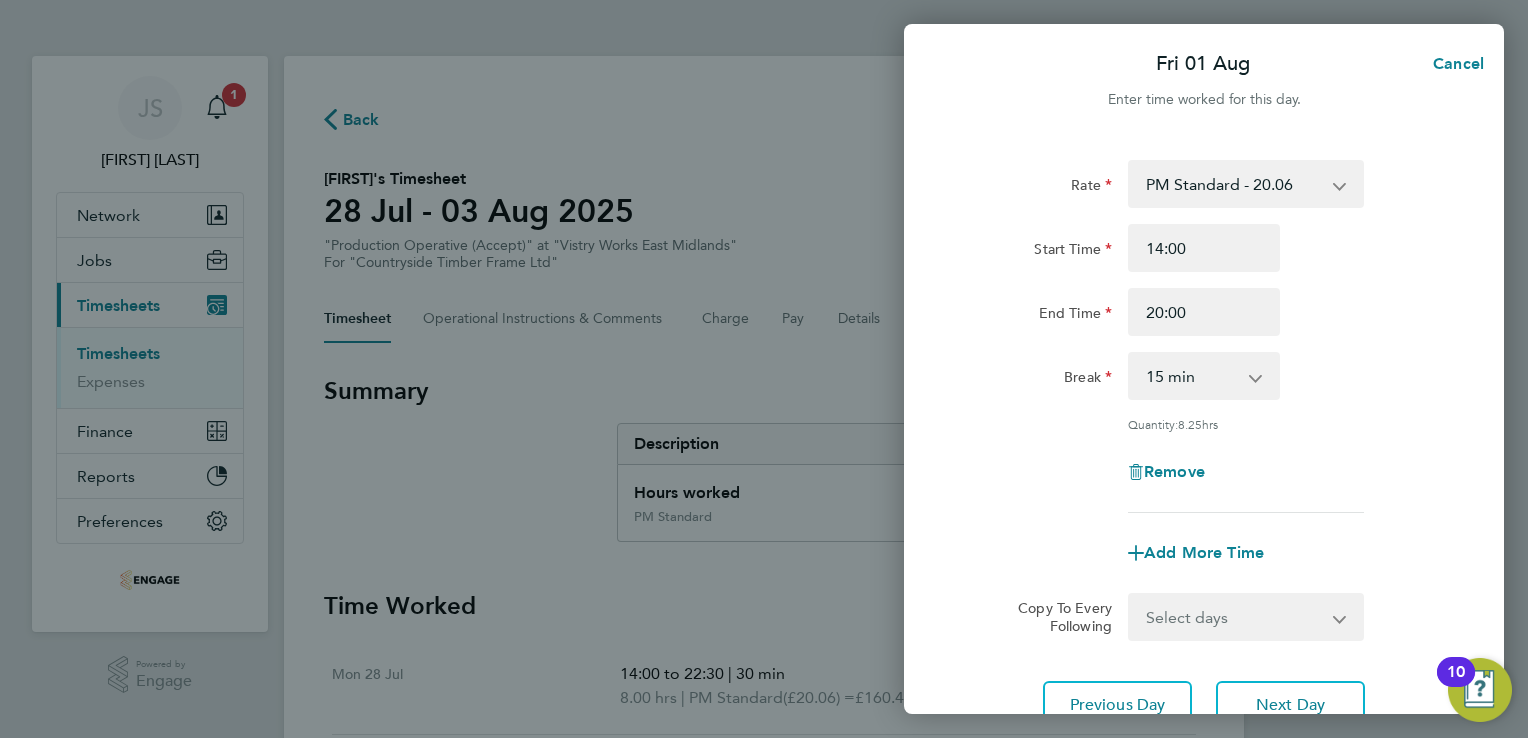 click on "0 min   15 min   30 min   45 min   60 min   75 min   90 min" at bounding box center (1192, 376) 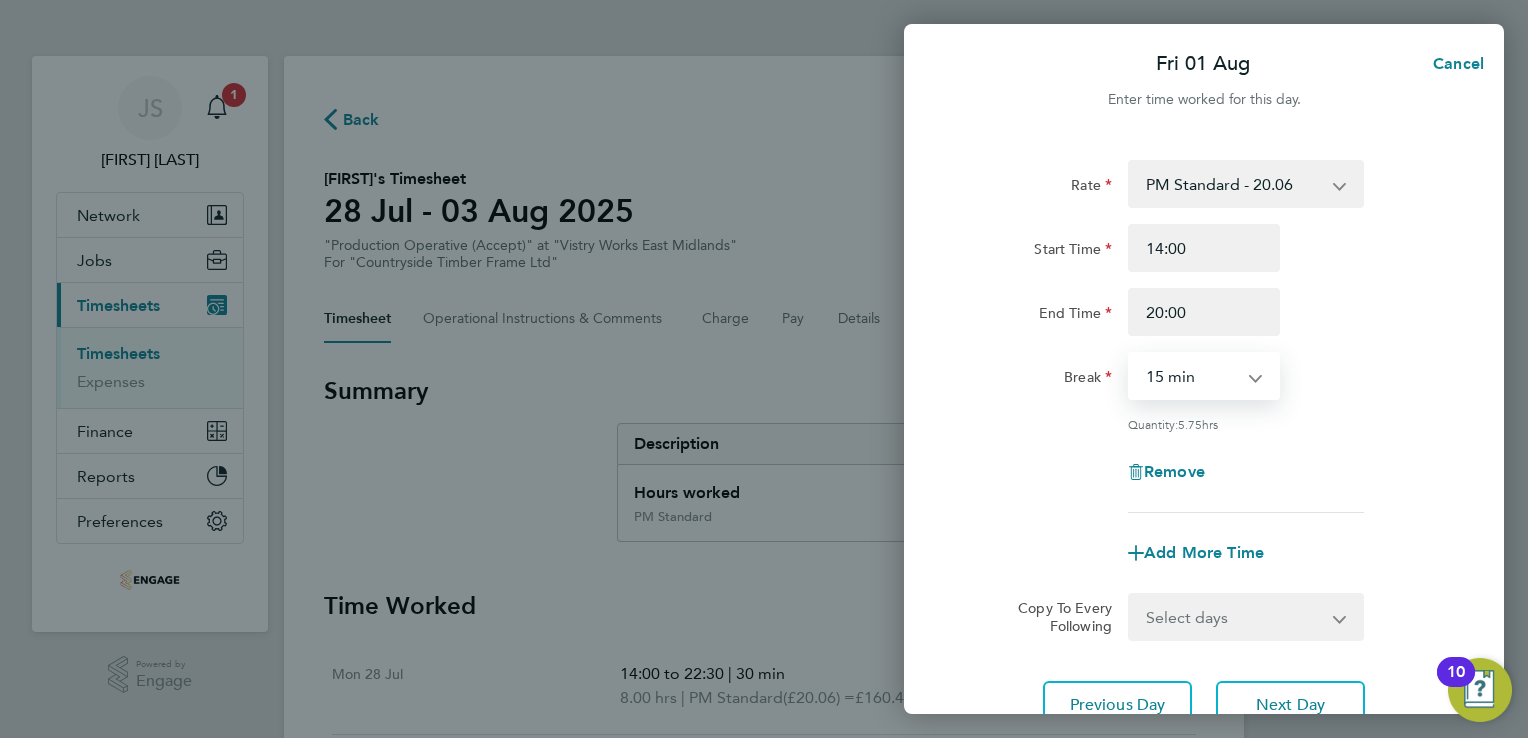 select on "30" 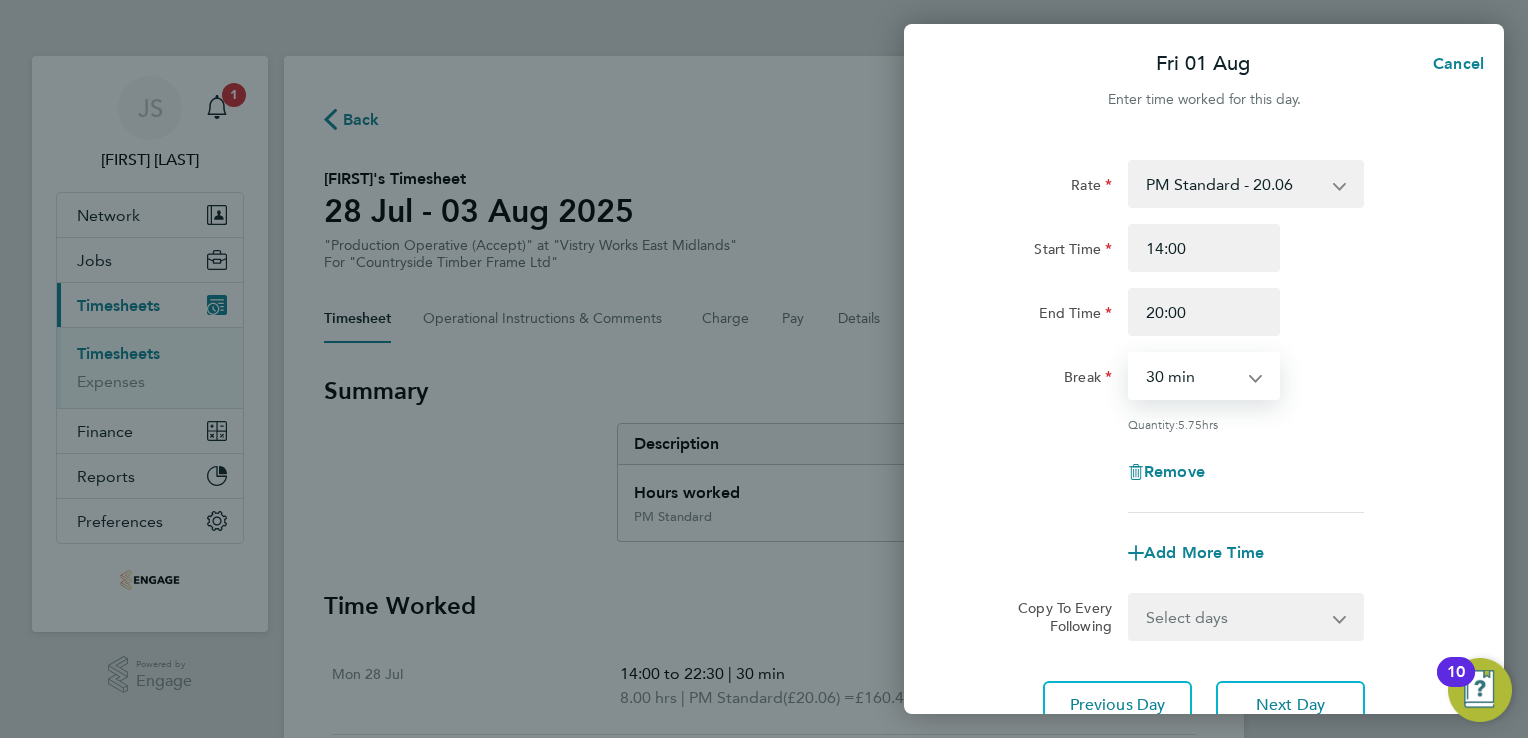 click on "0 min   15 min   30 min   45 min   60 min   75 min   90 min" at bounding box center (1192, 376) 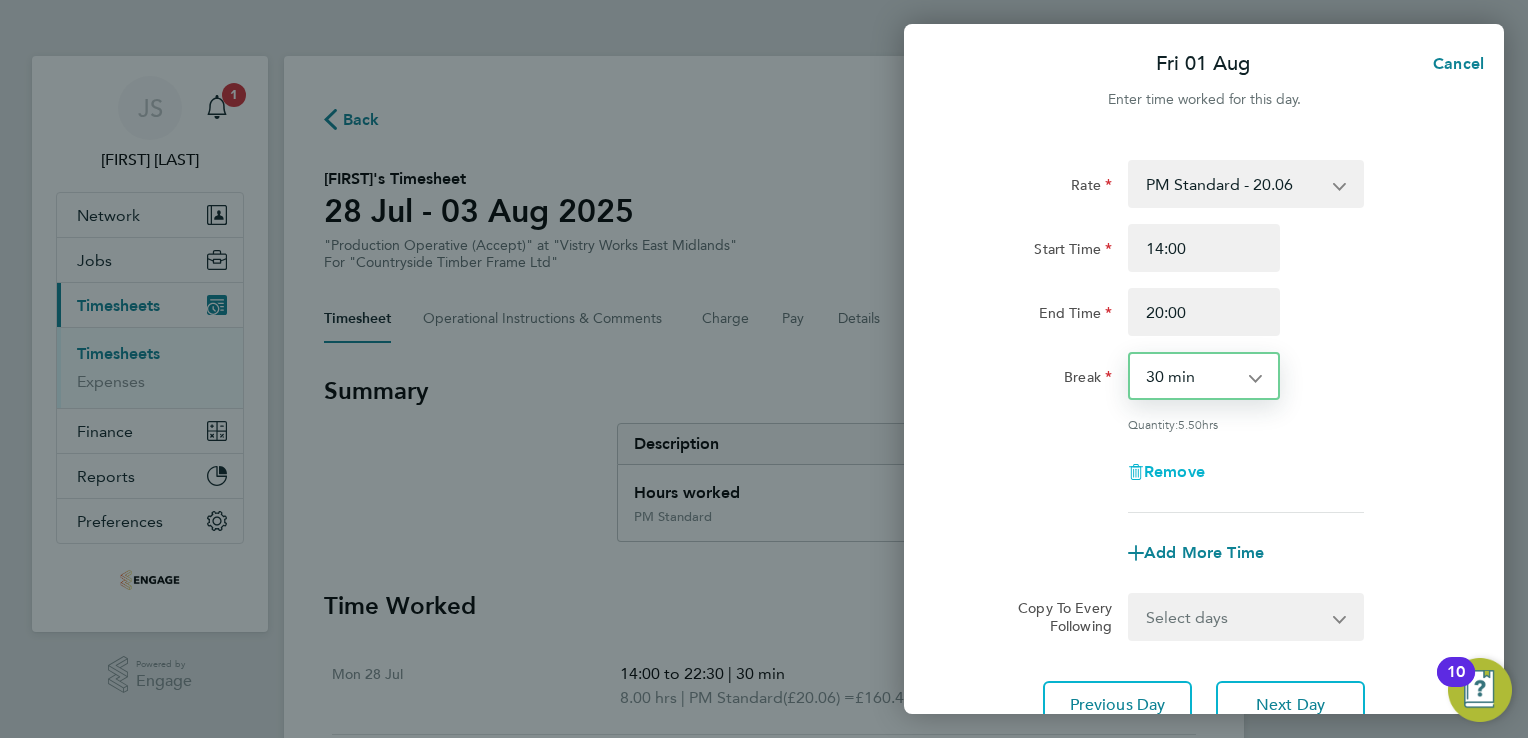scroll, scrollTop: 164, scrollLeft: 0, axis: vertical 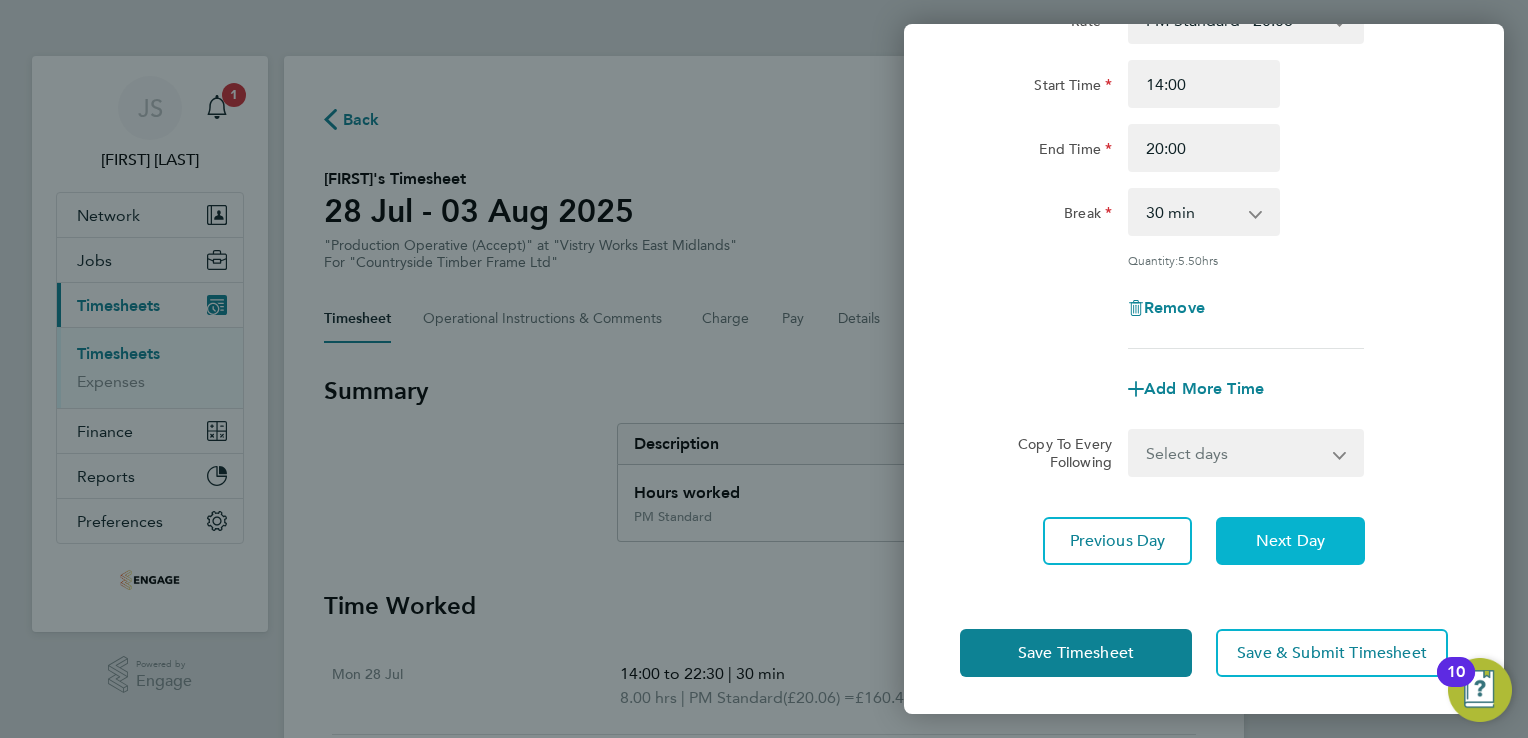 click on "Next Day" 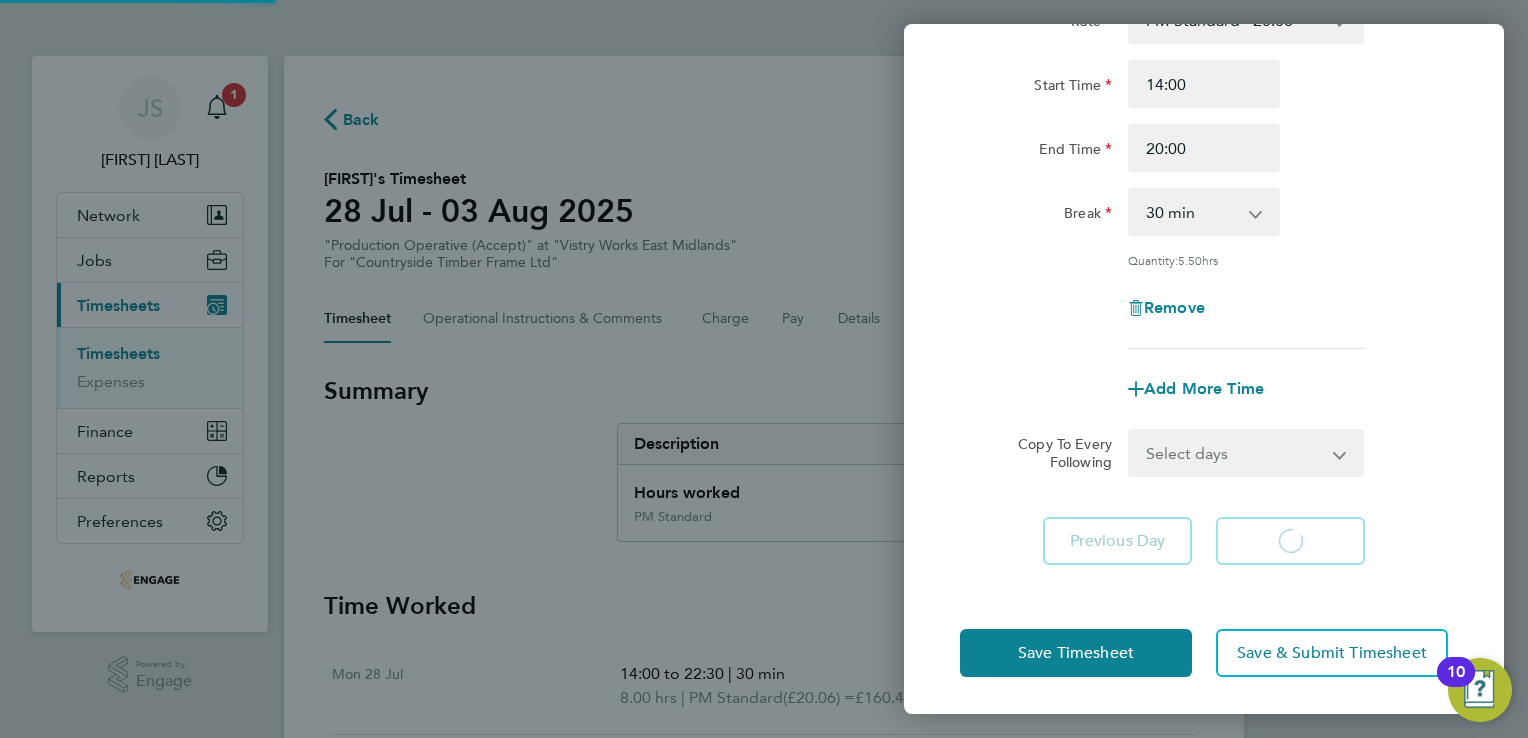 scroll, scrollTop: 133, scrollLeft: 0, axis: vertical 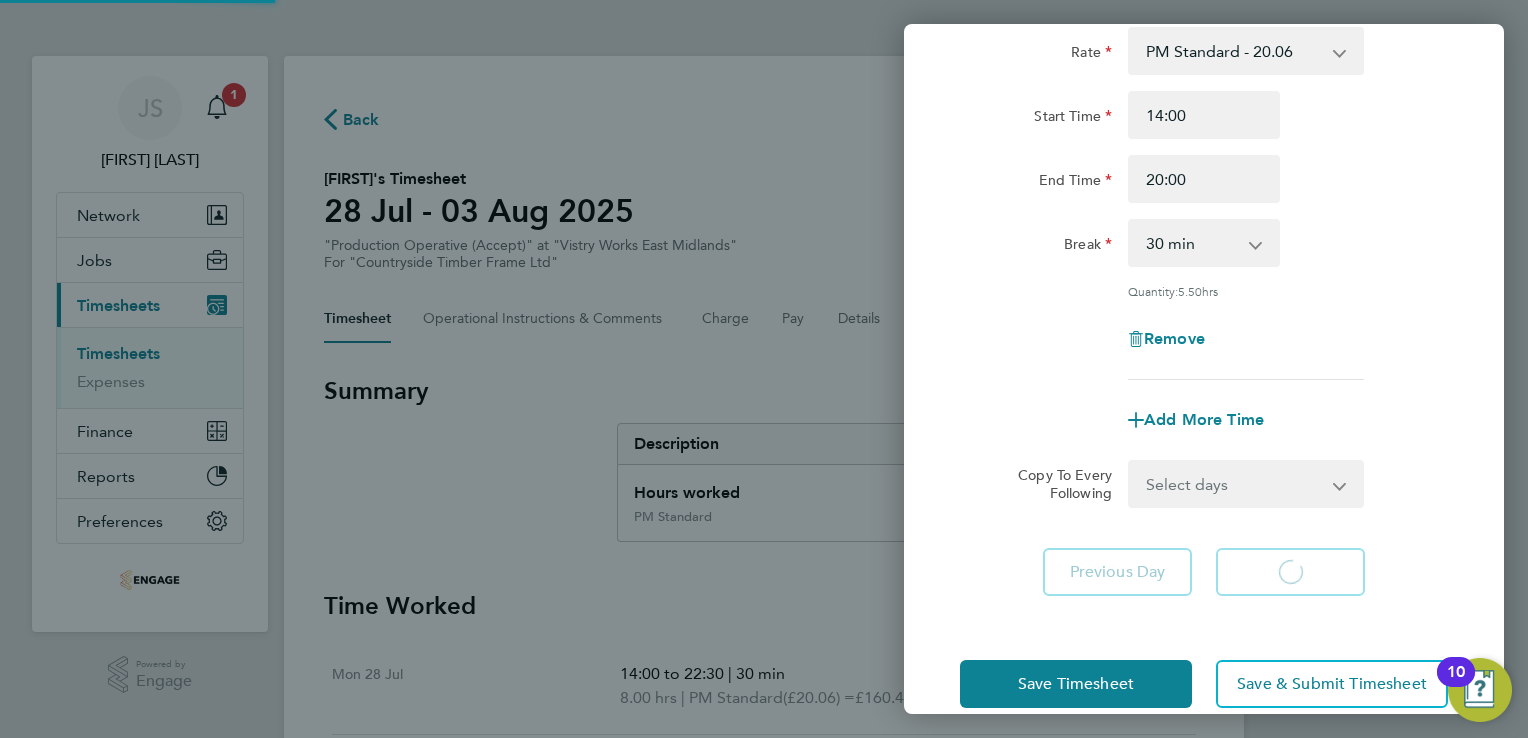 select on "15" 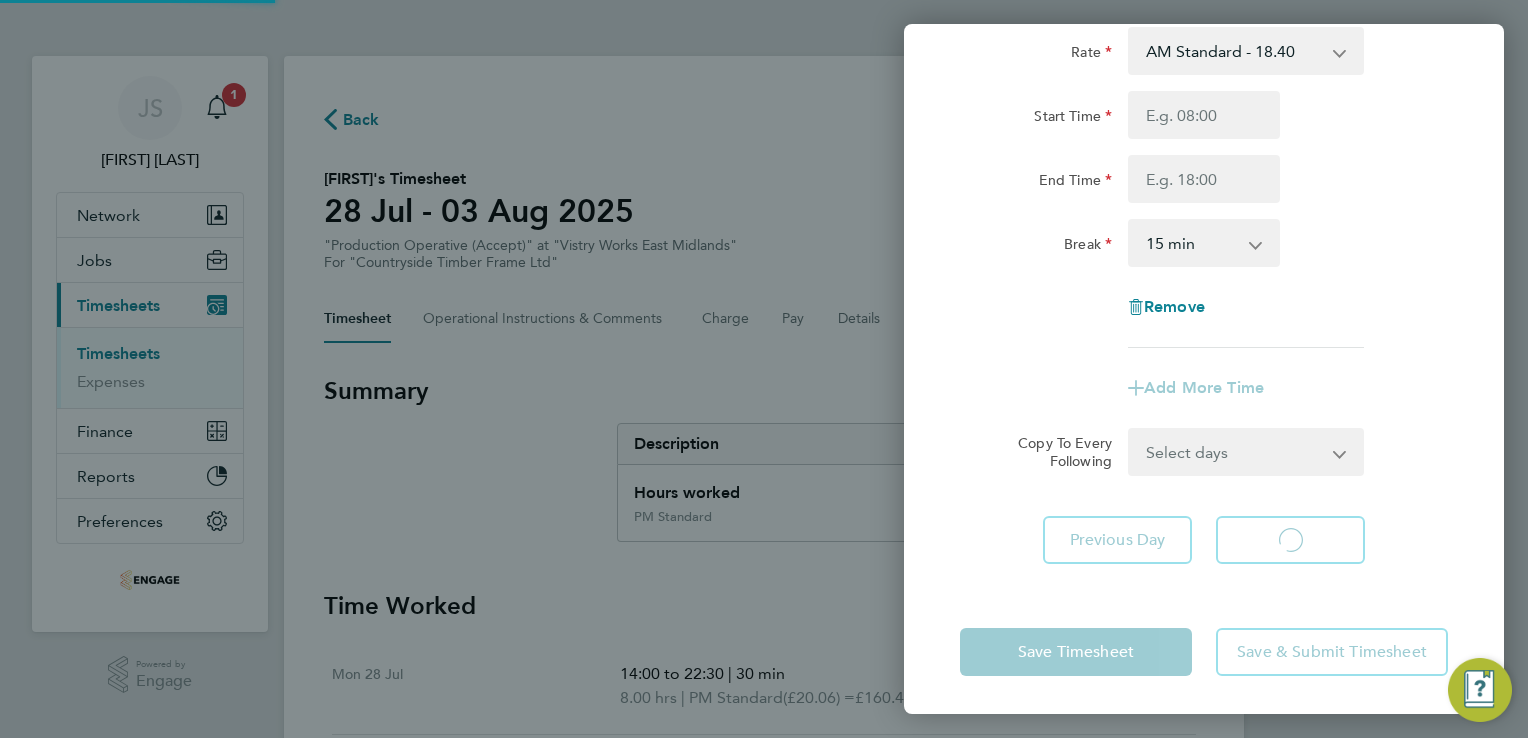 select on "15" 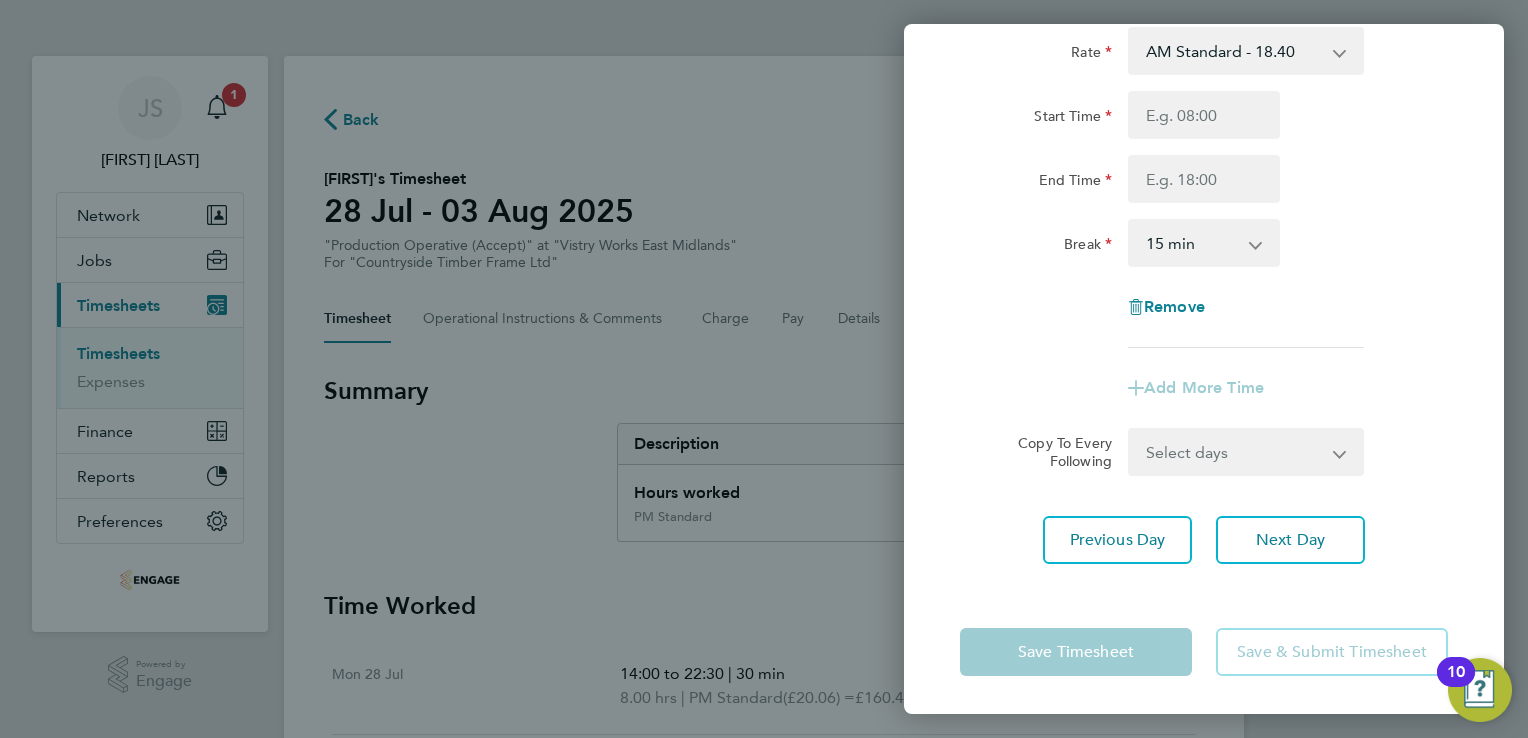 click on "AM Standard - 18.40   PM OT2 - 40.11   OT2 - 36.80   OT 1 - 27.60   PM OT 1 - 30.08   PM Standard - 20.06" at bounding box center [1234, 51] 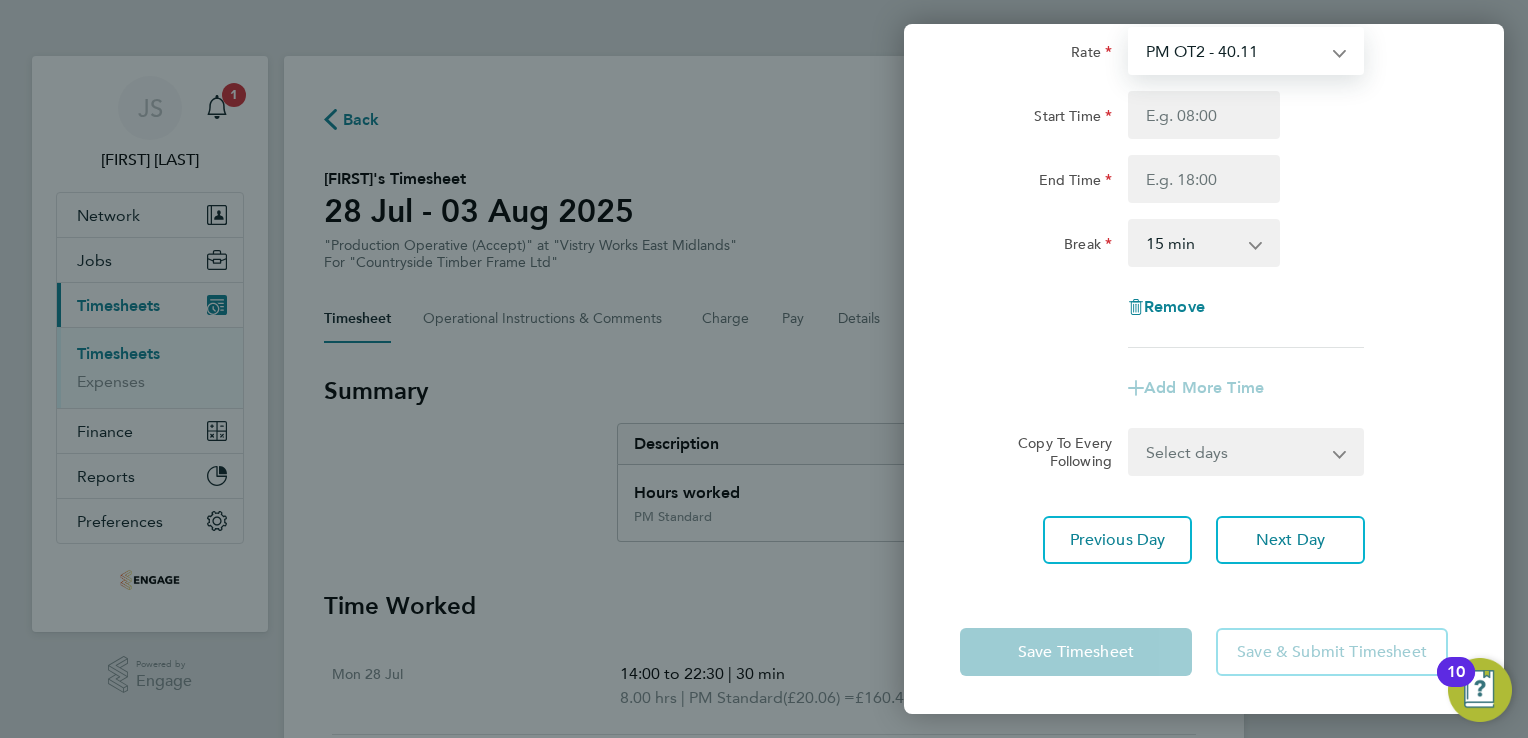 select on "15" 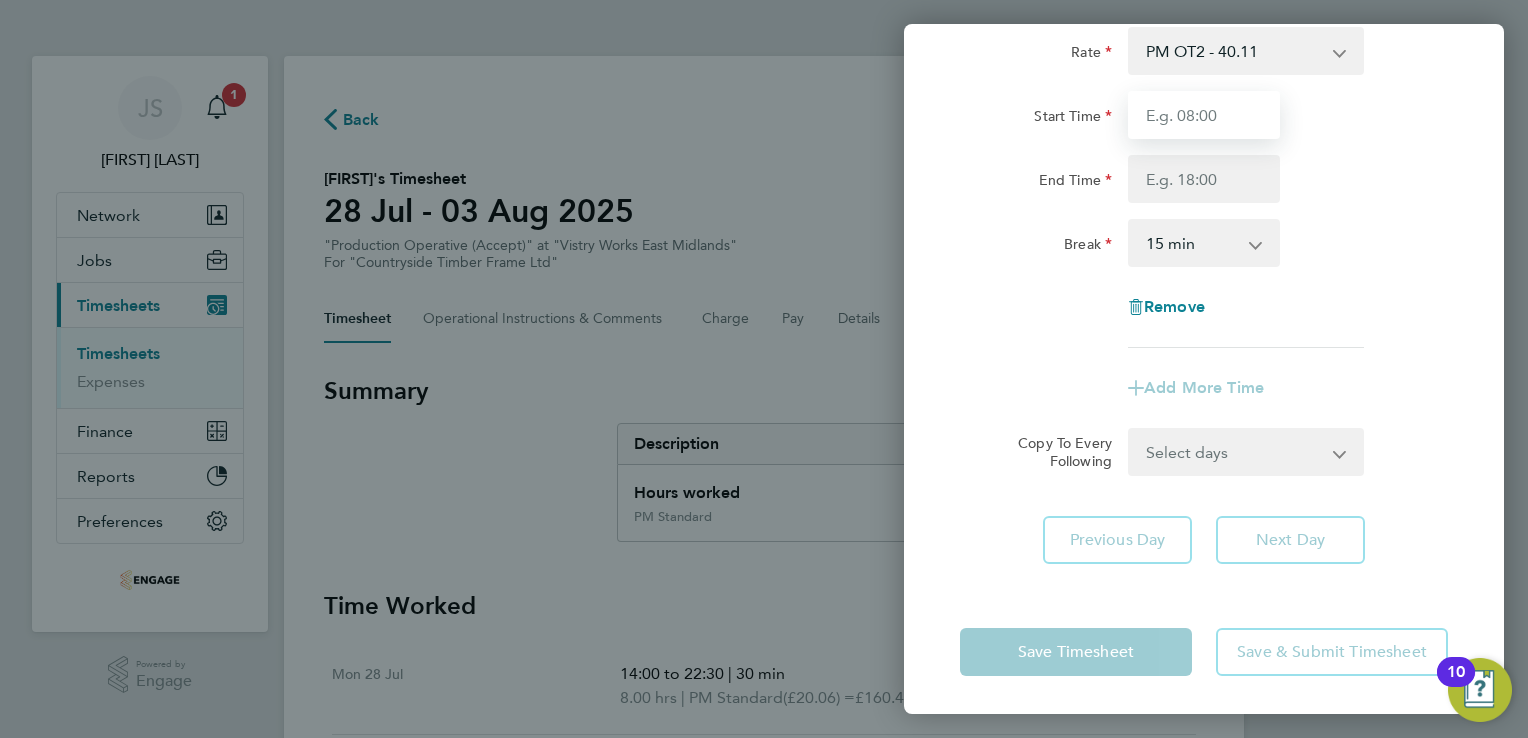 click on "Start Time" at bounding box center (1204, 115) 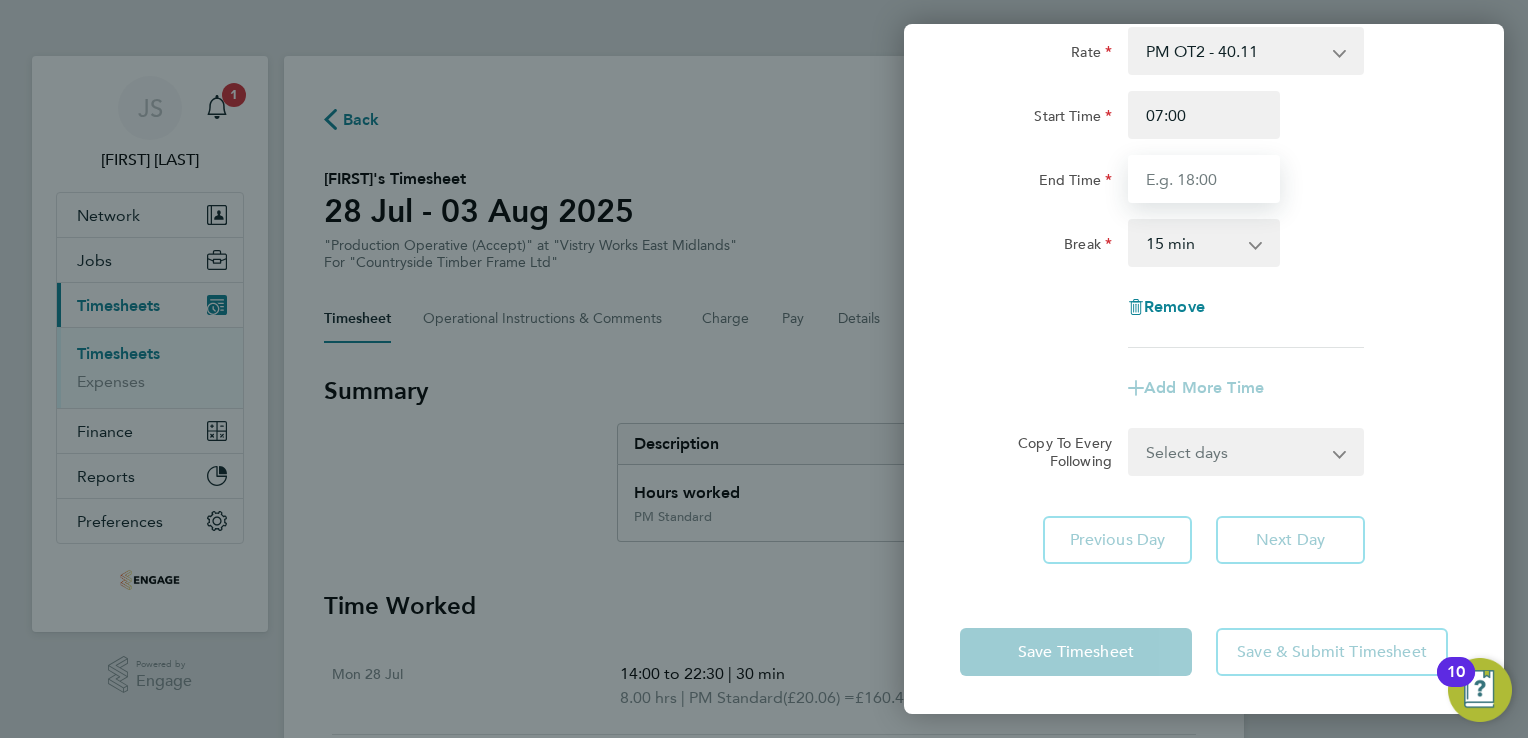 click on "End Time" at bounding box center (1204, 179) 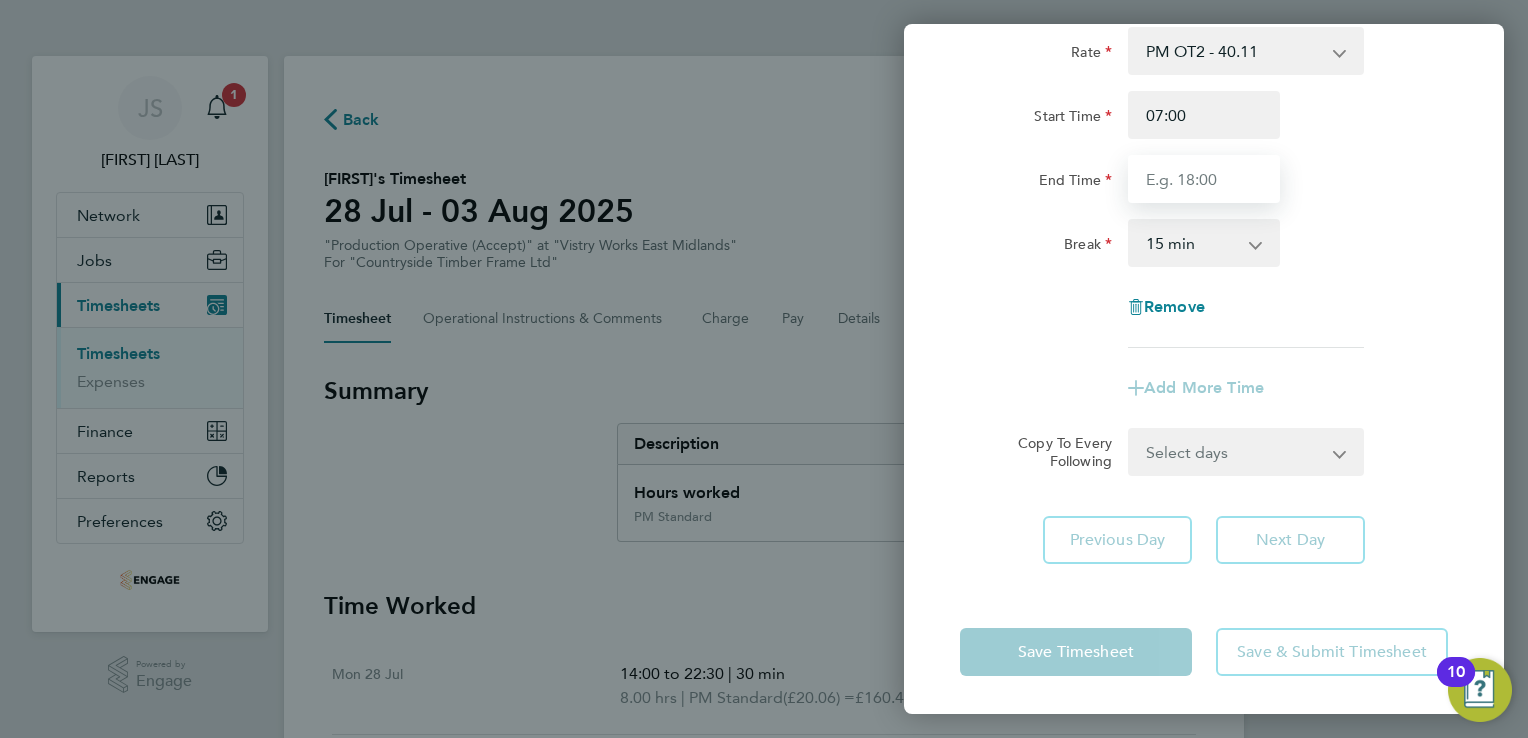 type on "15:00" 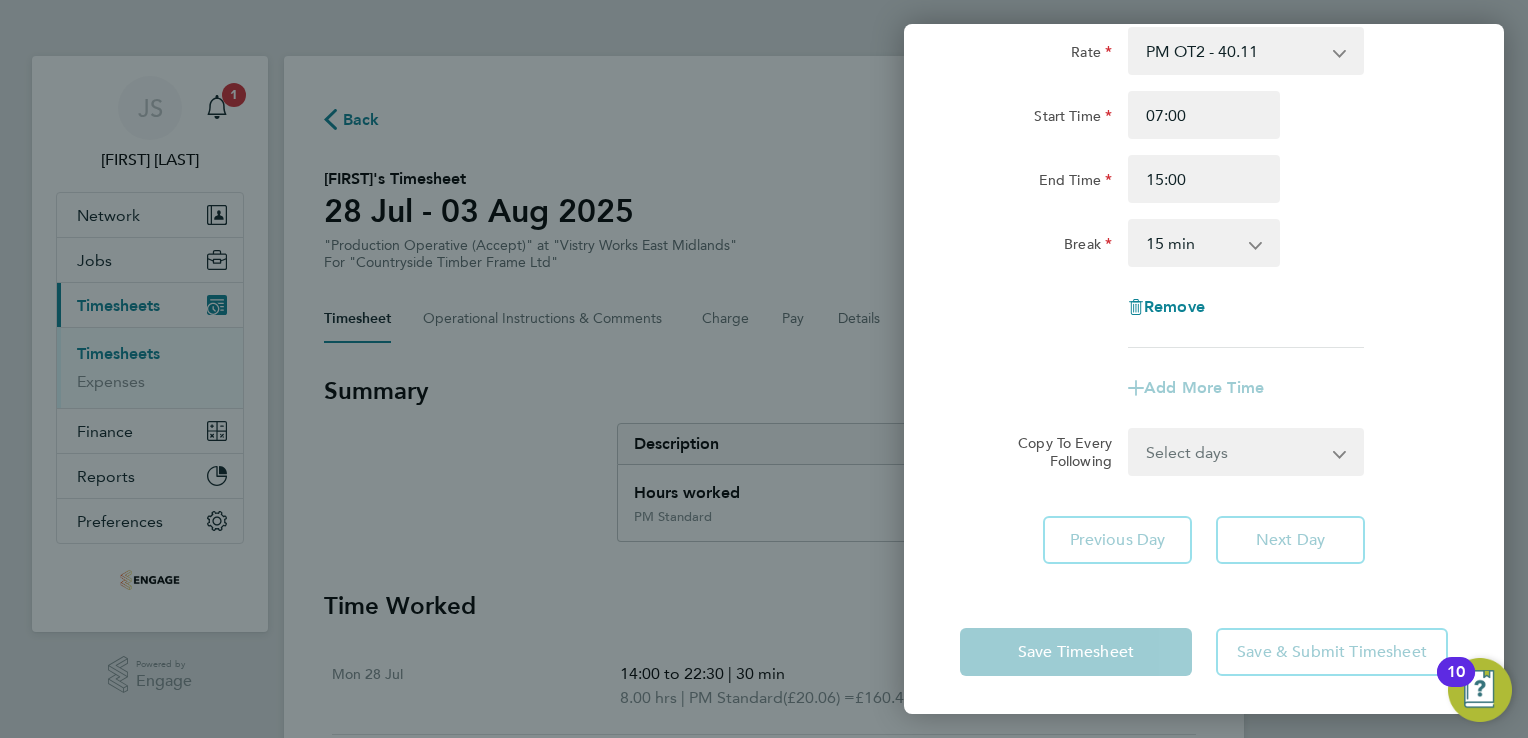 click on "0 min   15 min   30 min   45 min   60 min   75 min   90 min" at bounding box center [1192, 243] 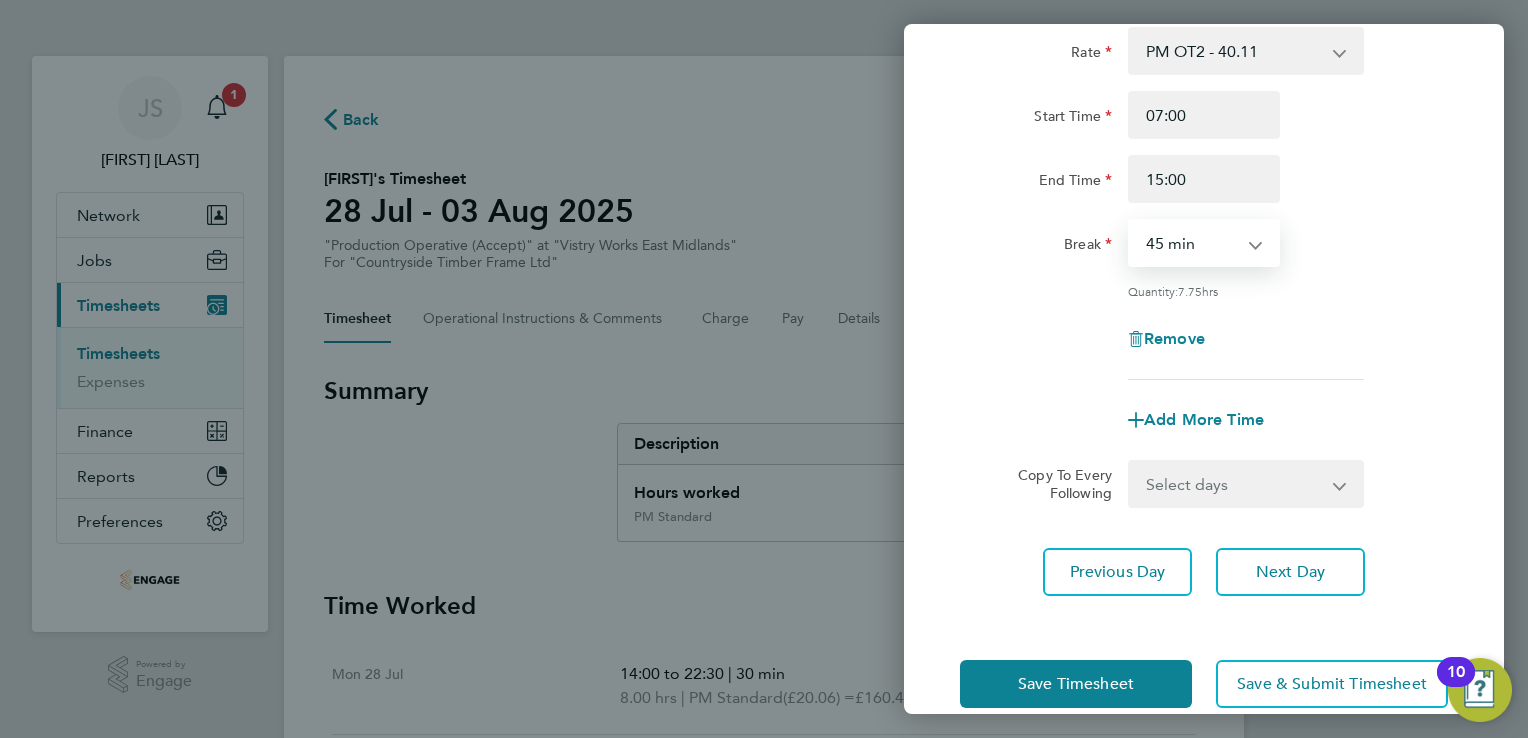 click on "0 min   15 min   30 min   45 min   60 min   75 min   90 min" at bounding box center (1192, 243) 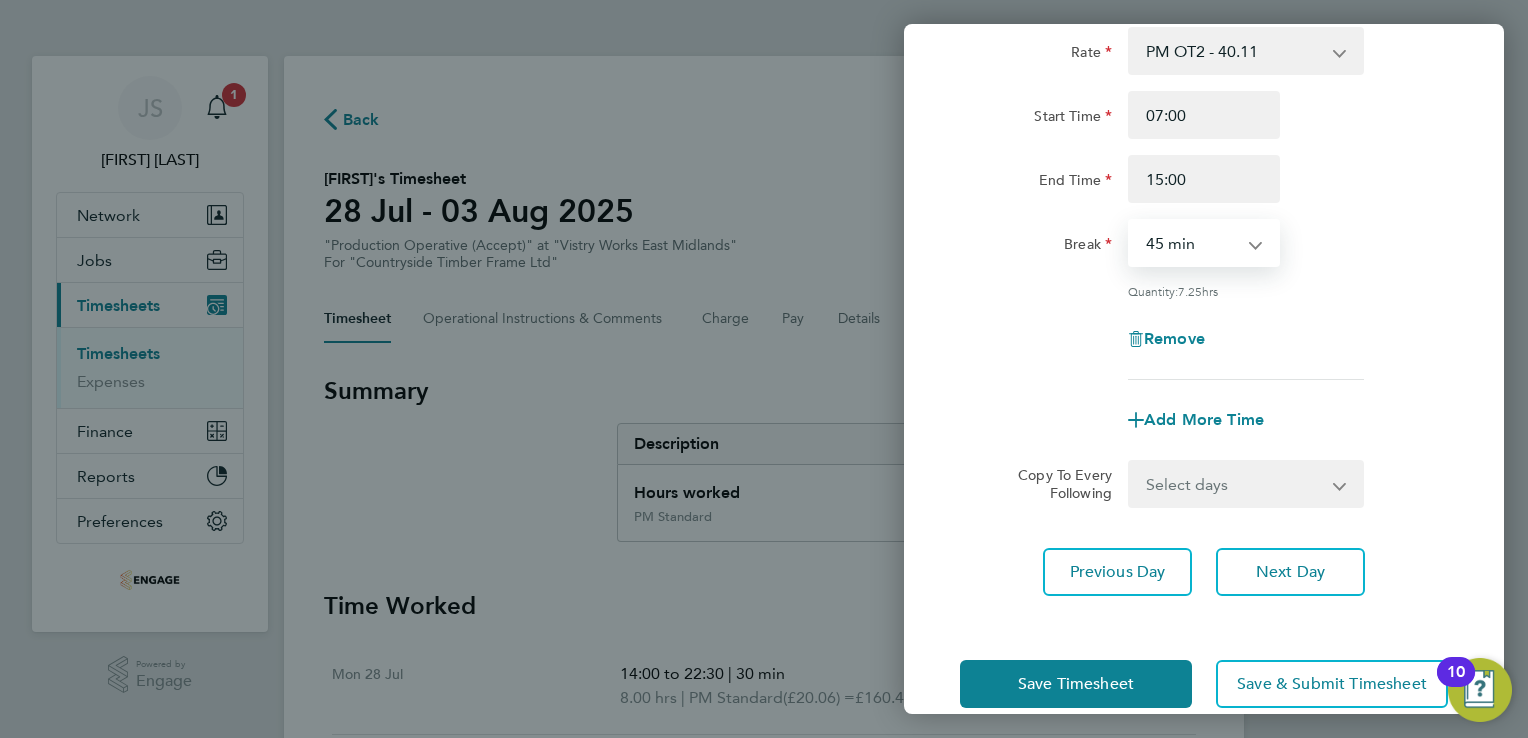 click on "0 min   15 min   30 min   45 min   60 min   75 min   90 min" at bounding box center (1192, 243) 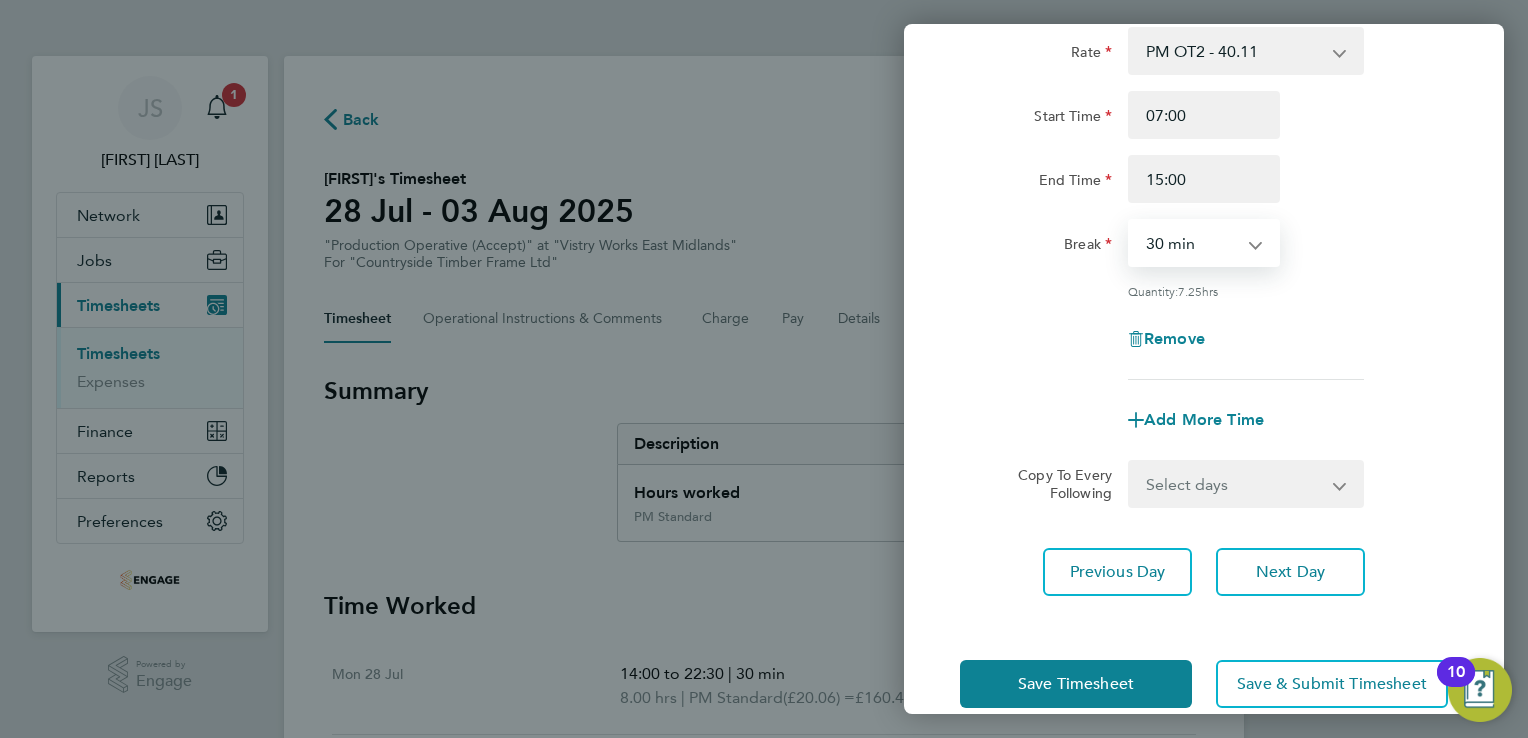 click on "0 min   15 min   30 min   45 min   60 min   75 min   90 min" at bounding box center (1192, 243) 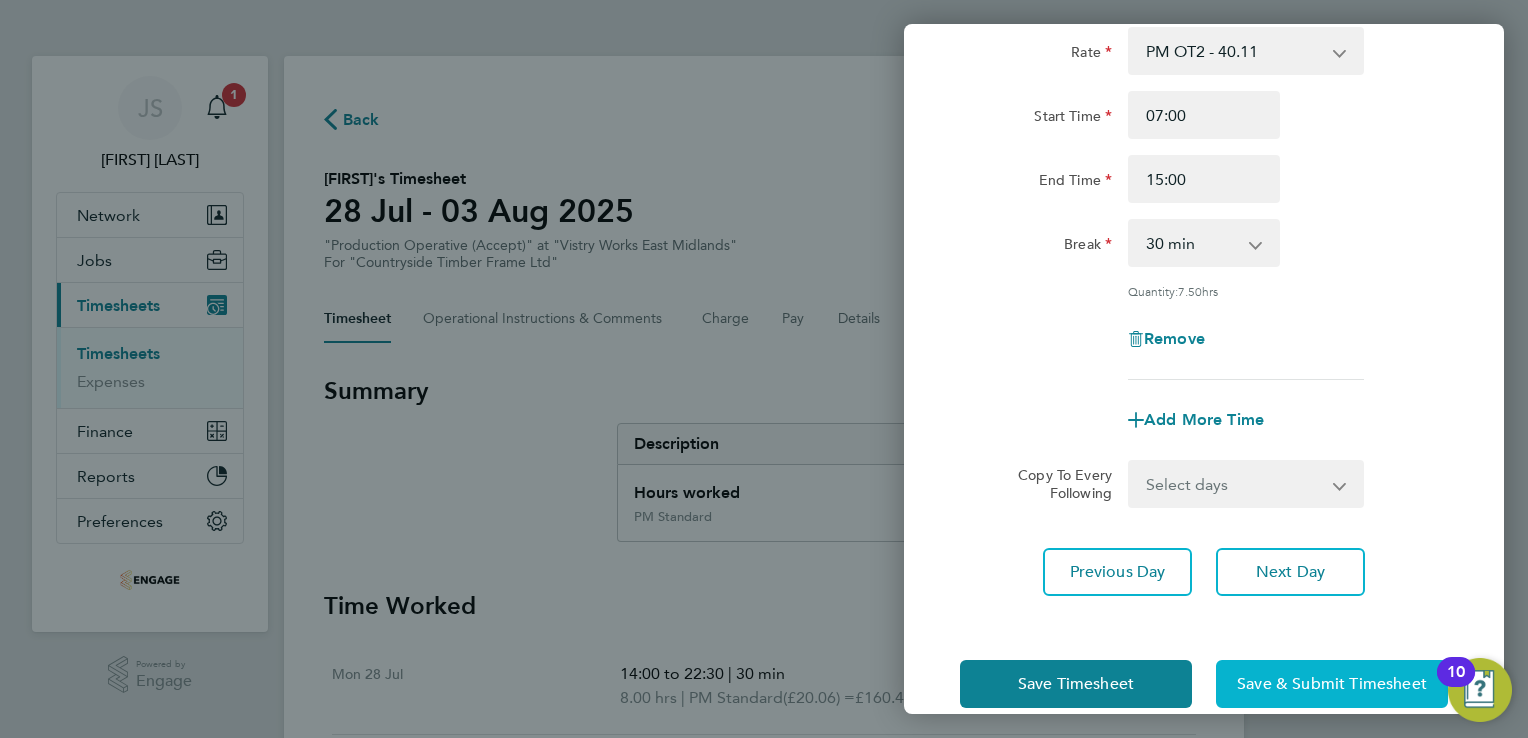 click on "Save & Submit Timesheet" 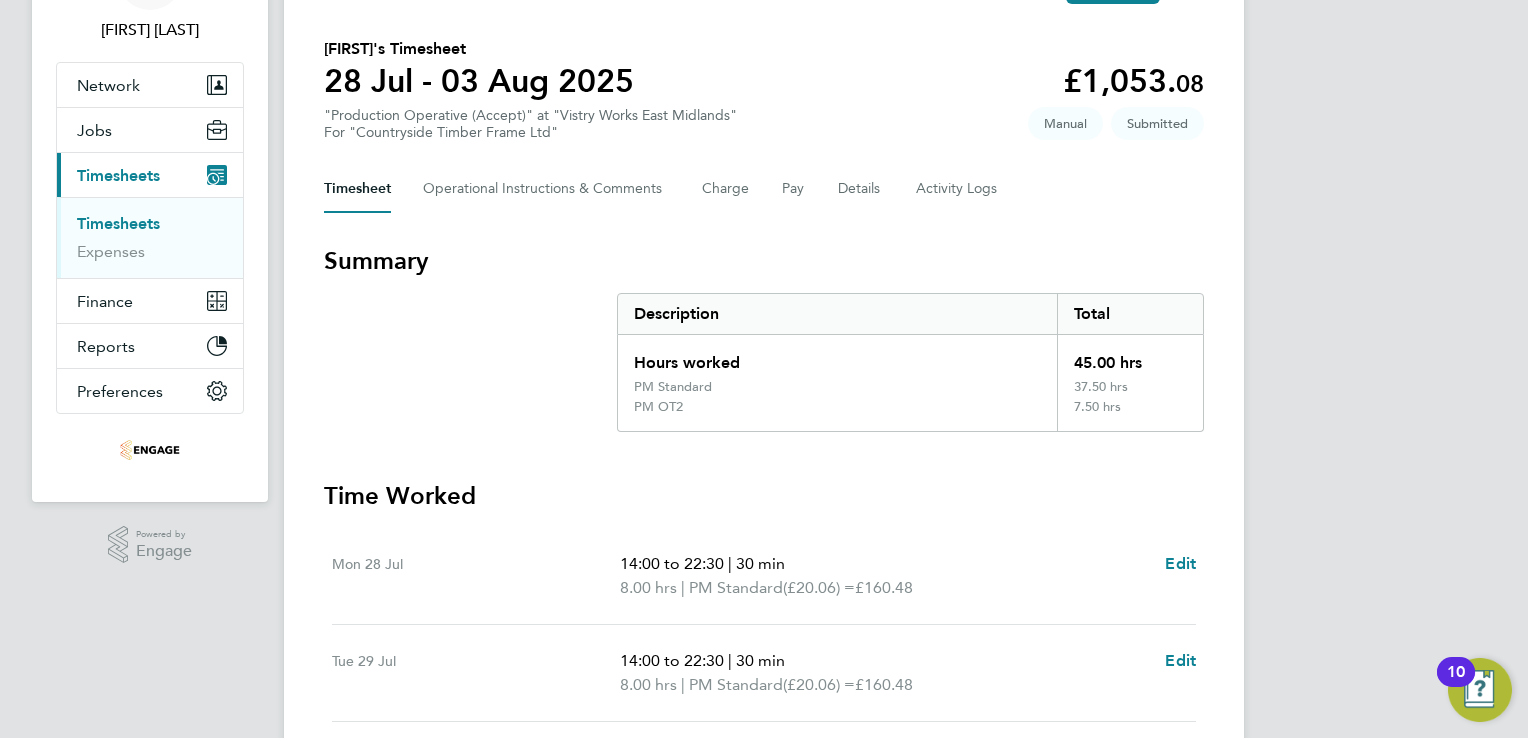 scroll, scrollTop: 0, scrollLeft: 0, axis: both 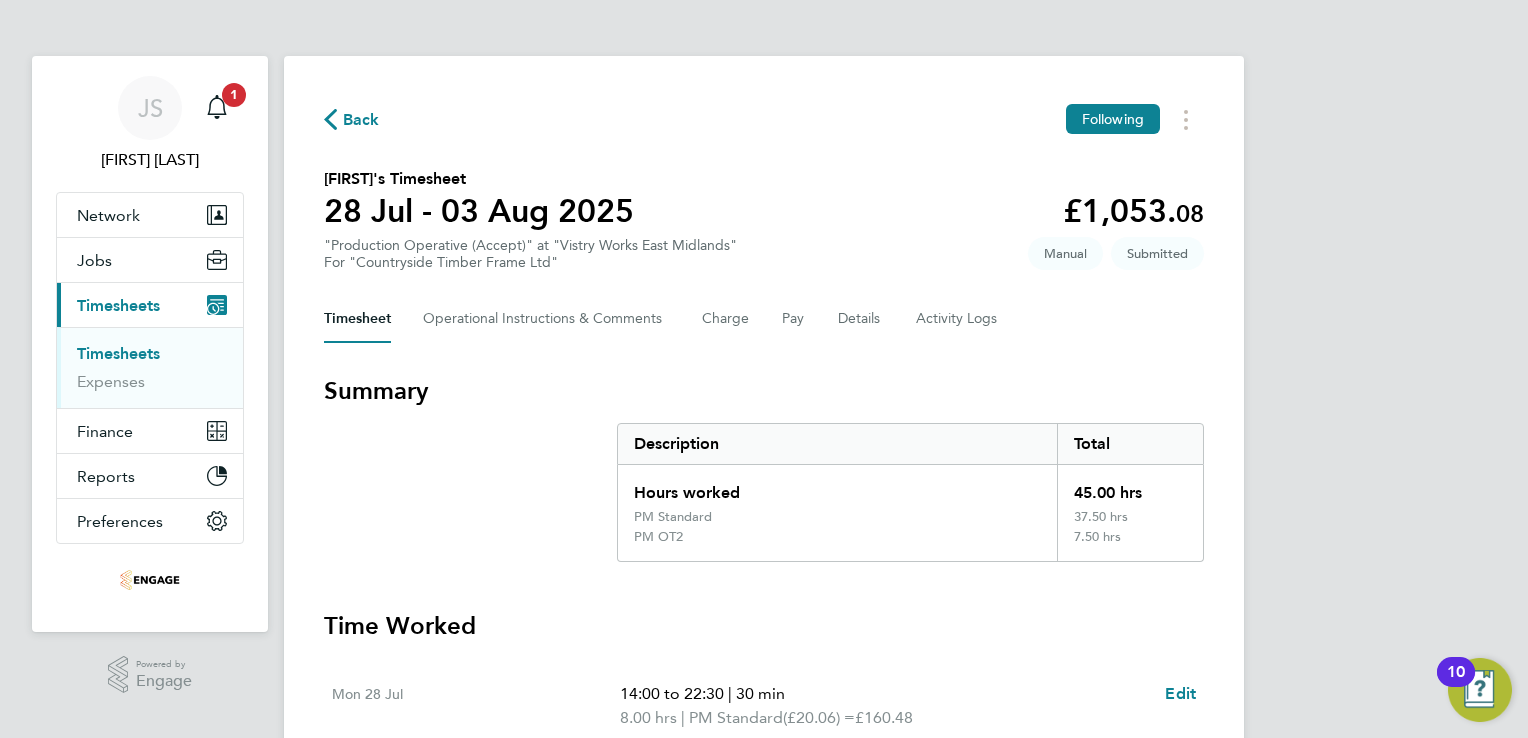 click 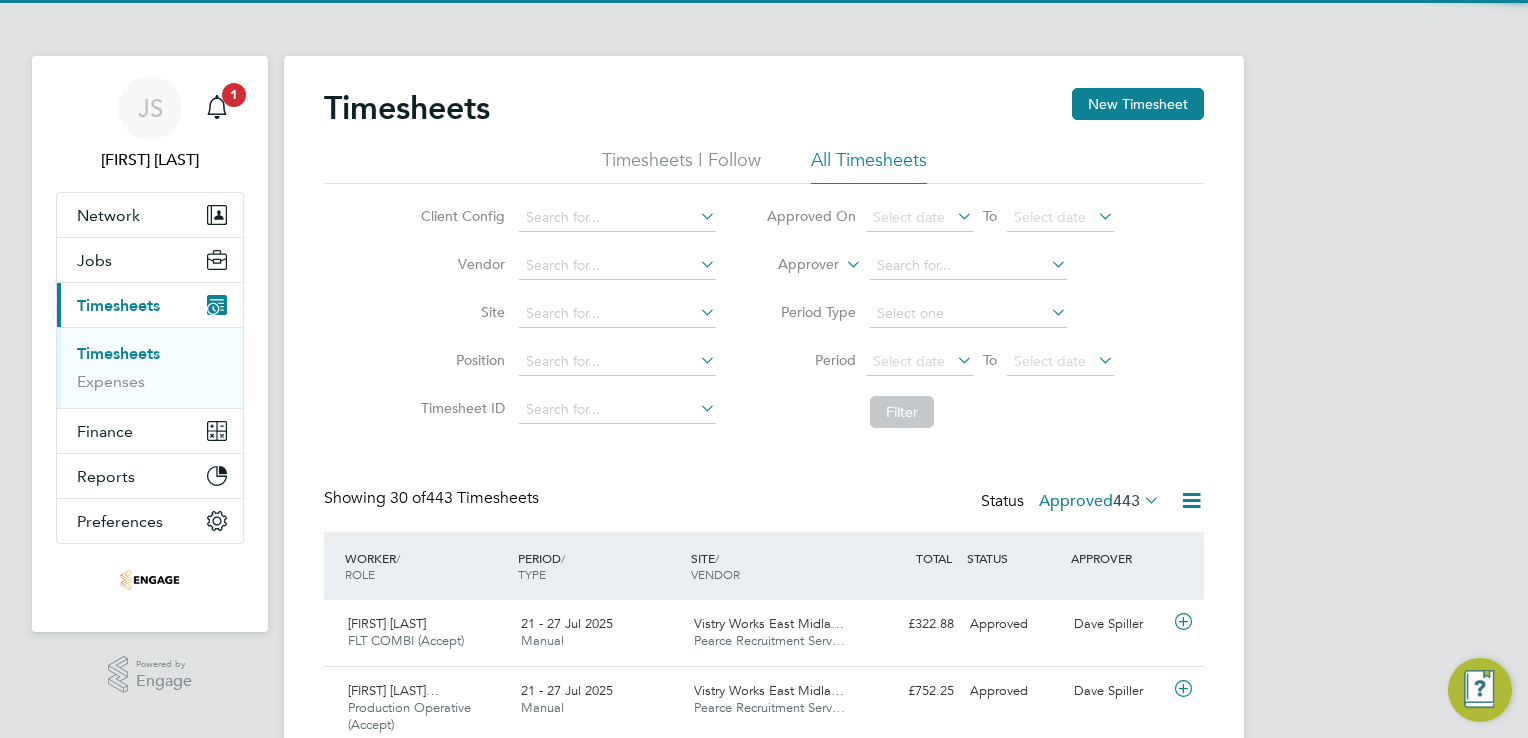 scroll, scrollTop: 9, scrollLeft: 10, axis: both 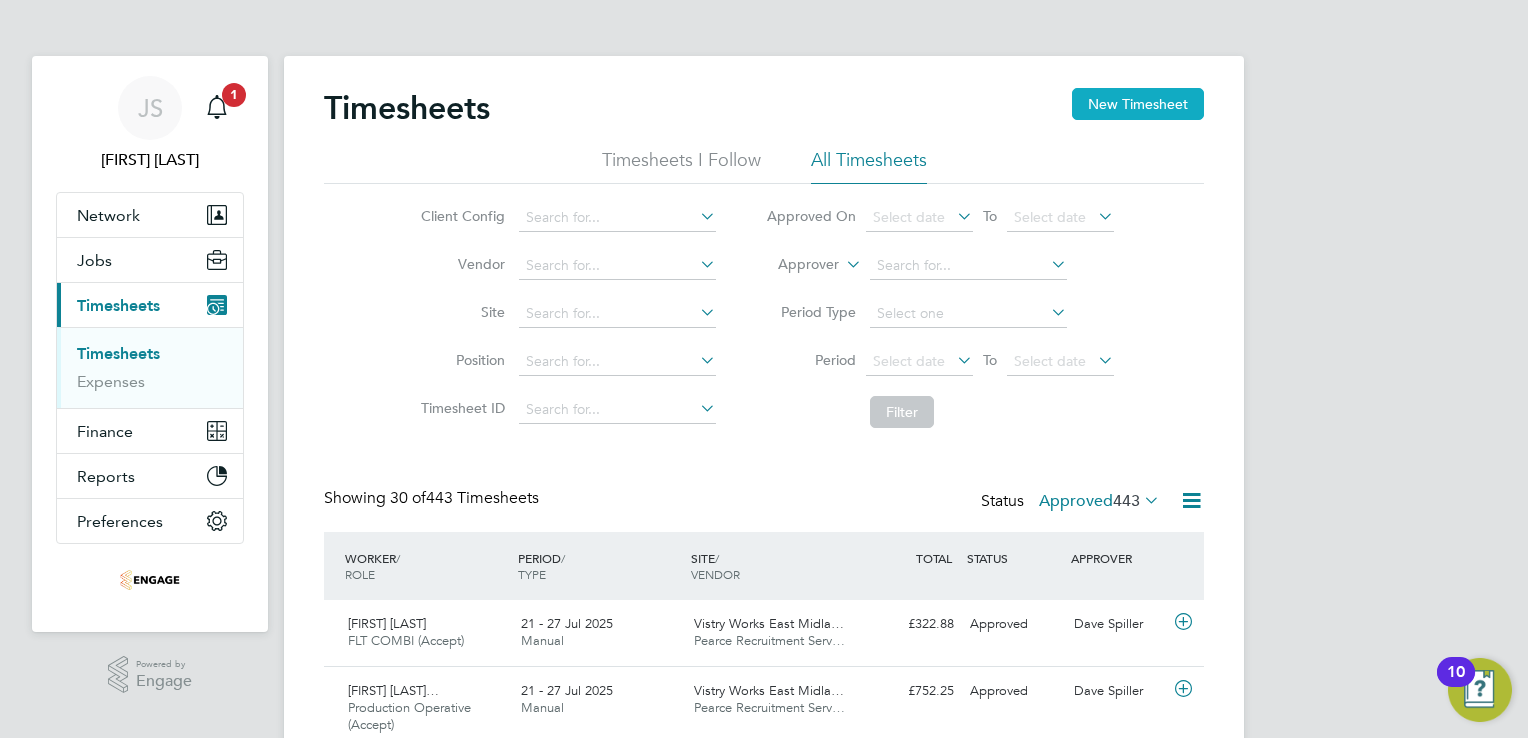 click on "New Timesheet" 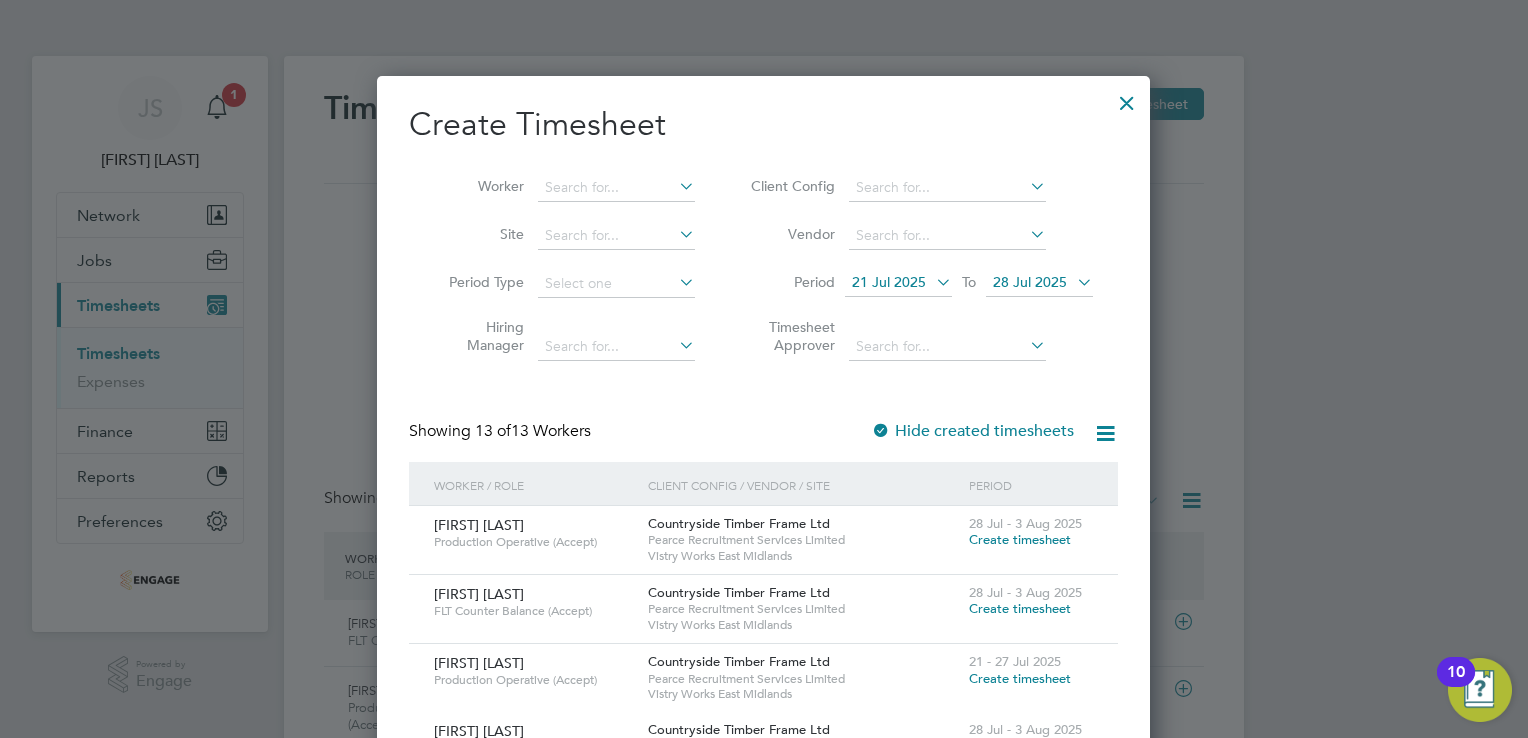 click on "21 Jul 2025
To
28 Jul 2025" at bounding box center (969, 284) 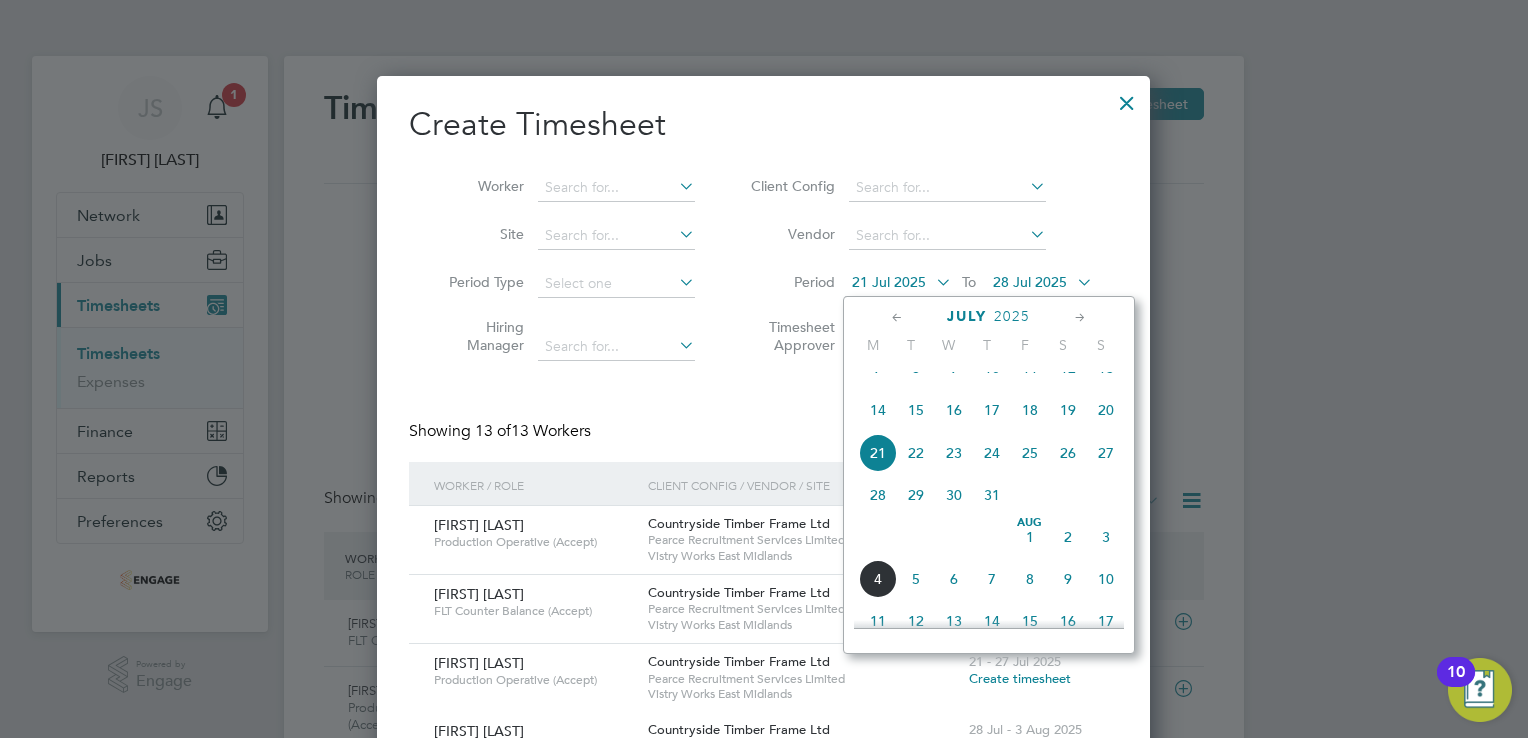 click on "28" 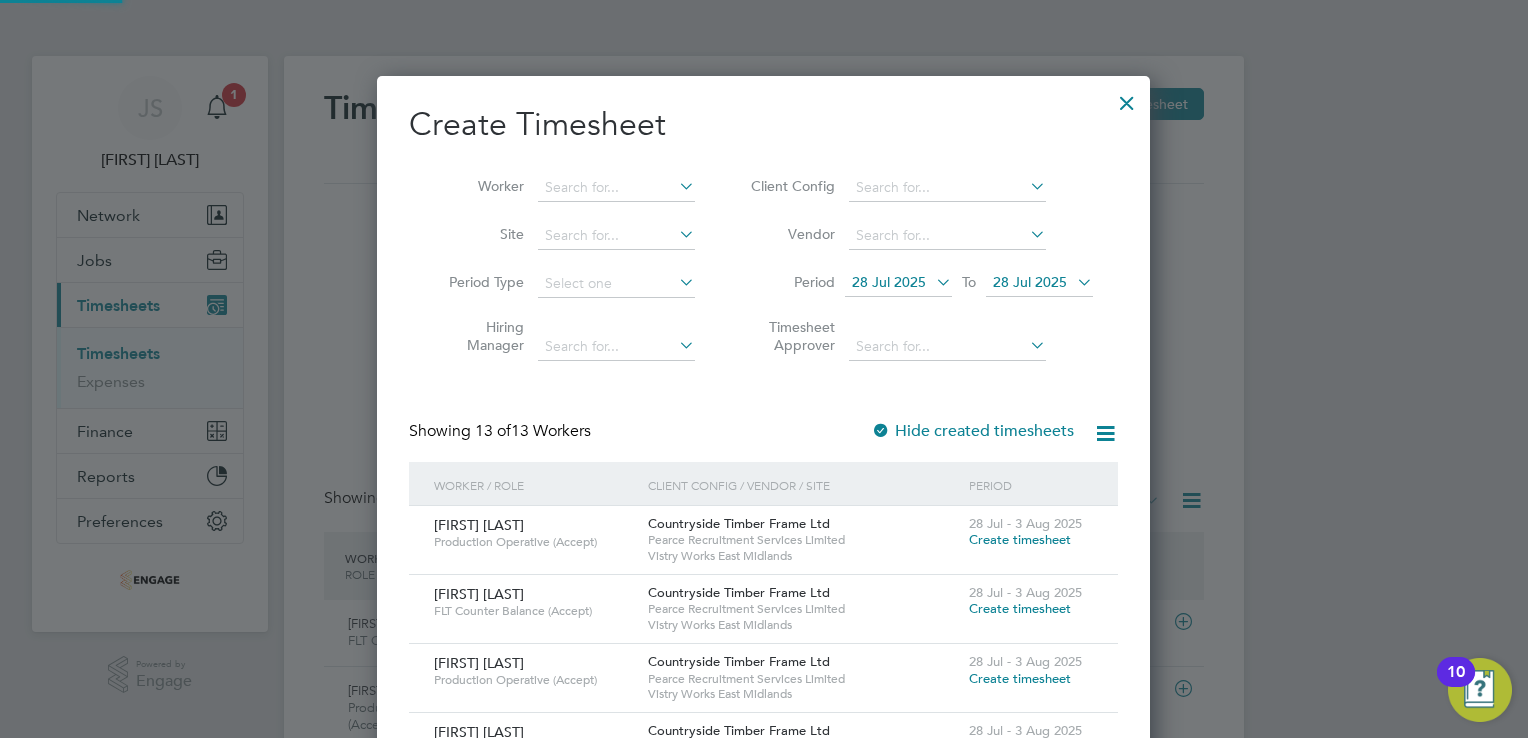 click on "28 Jul 2025" at bounding box center [1030, 282] 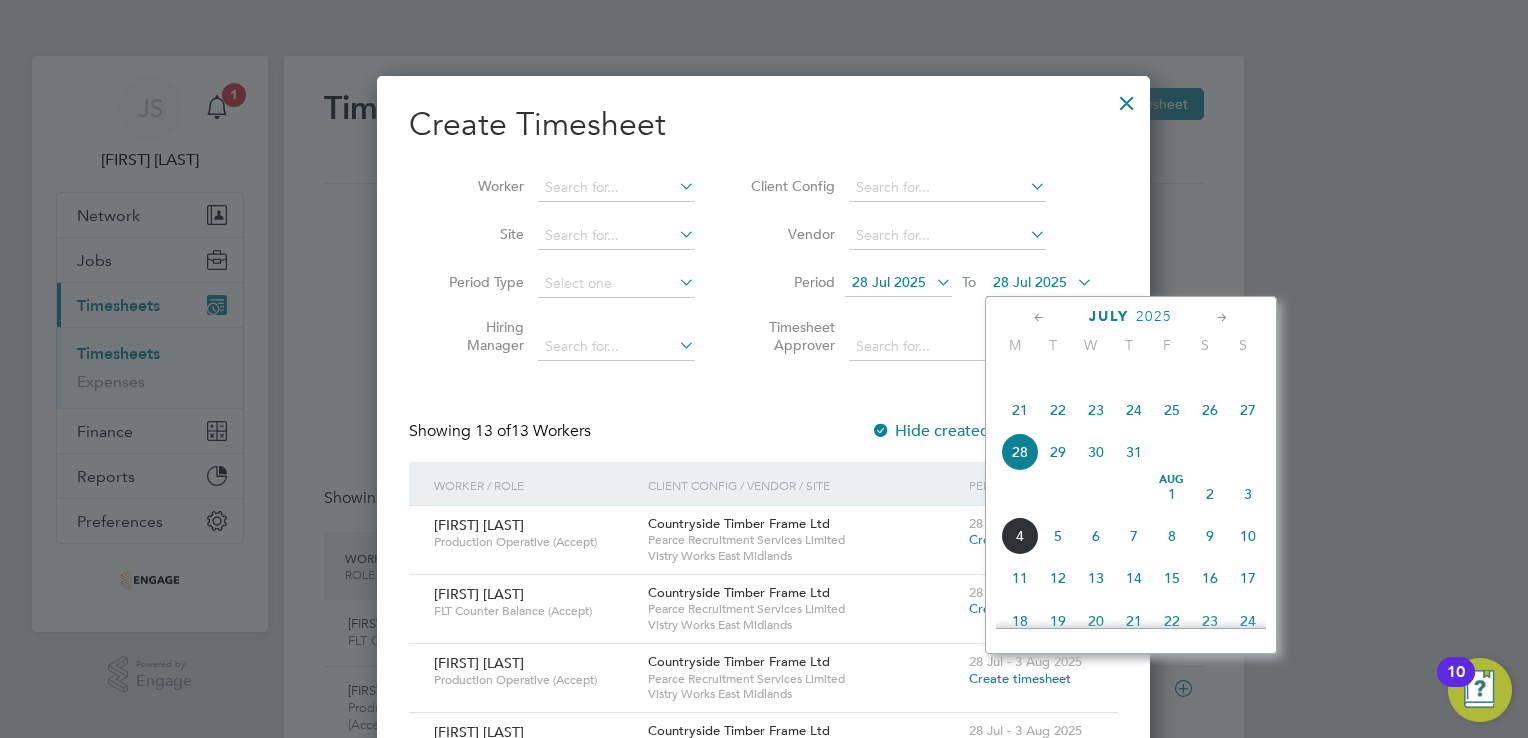 click on "3" 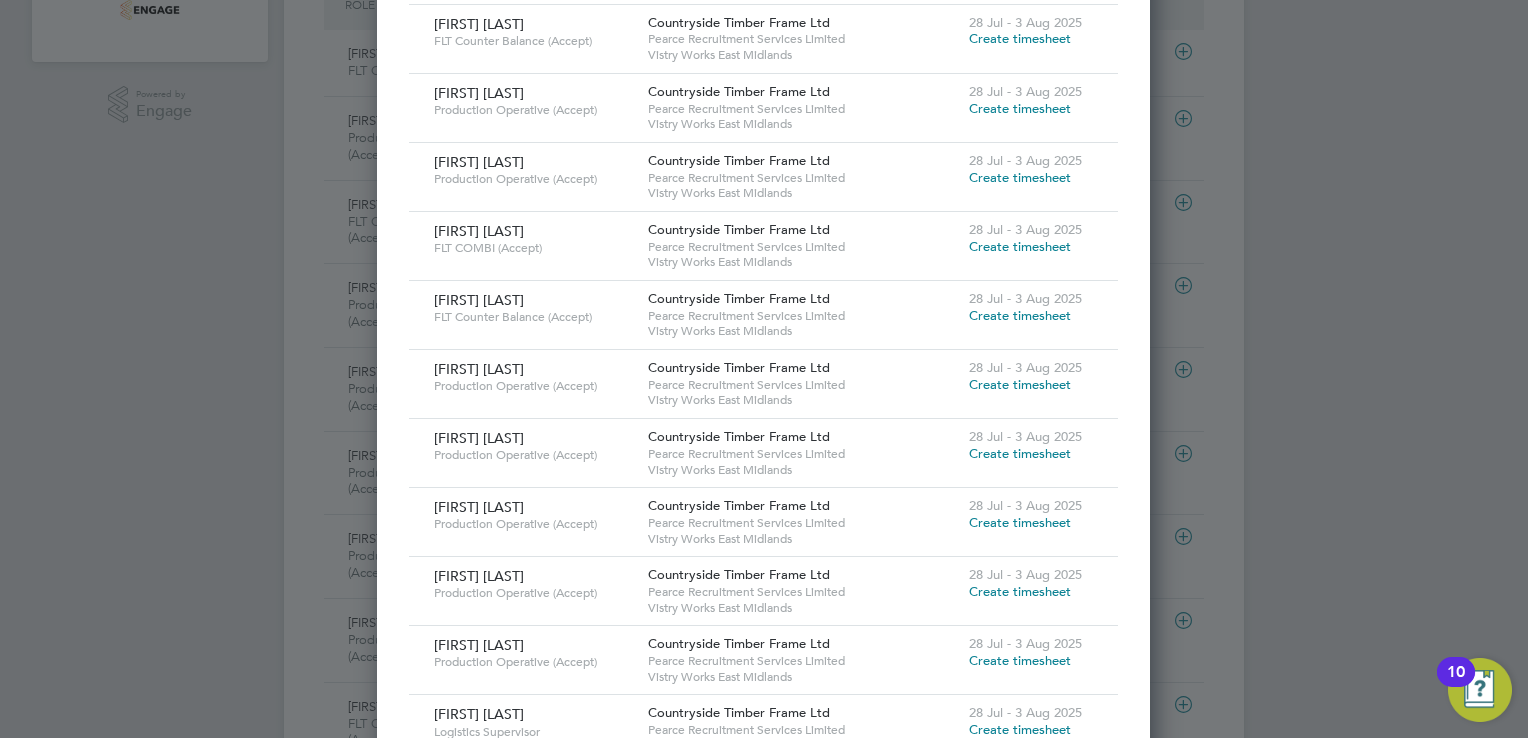 click on "Create timesheet" at bounding box center [1020, 315] 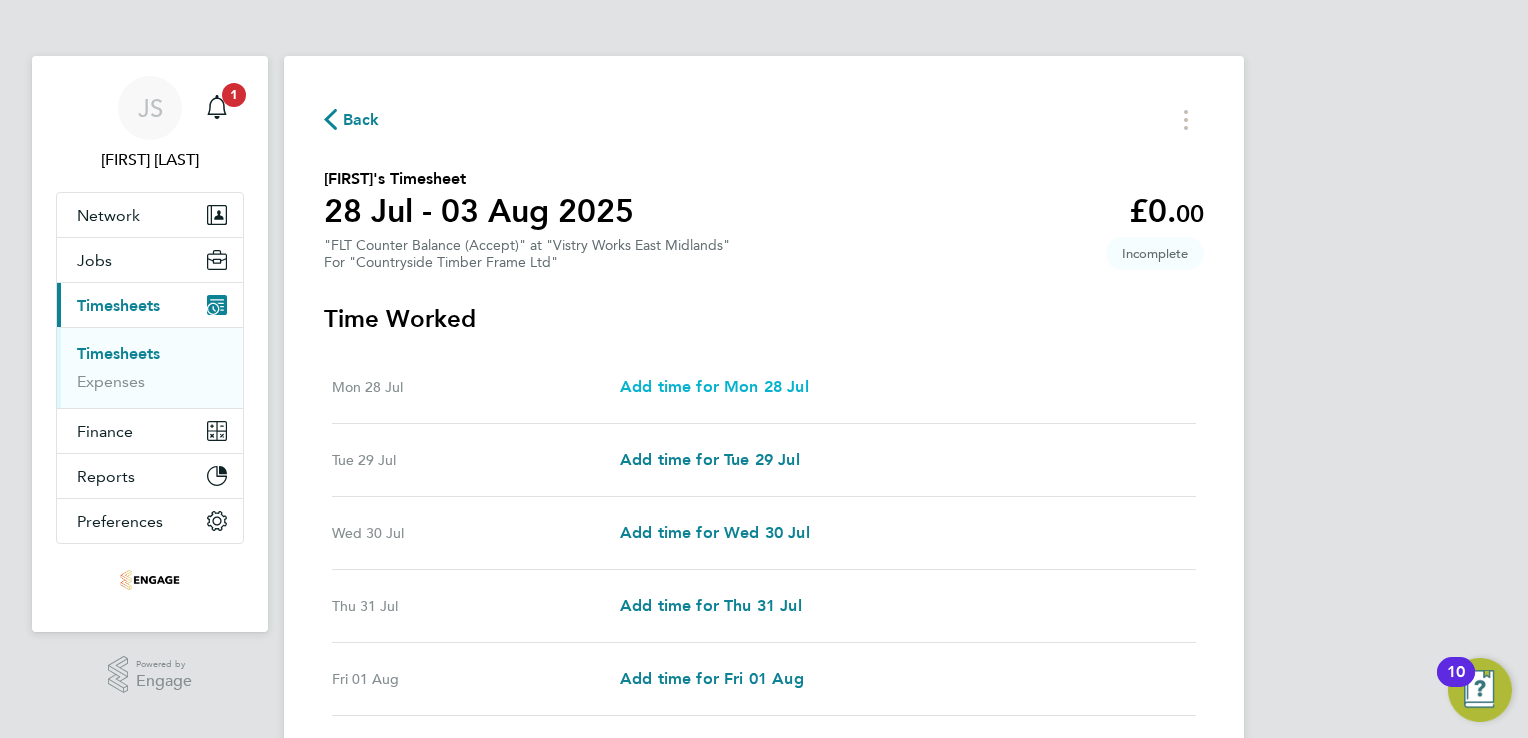 click on "Add time for Mon 28 Jul" at bounding box center [714, 386] 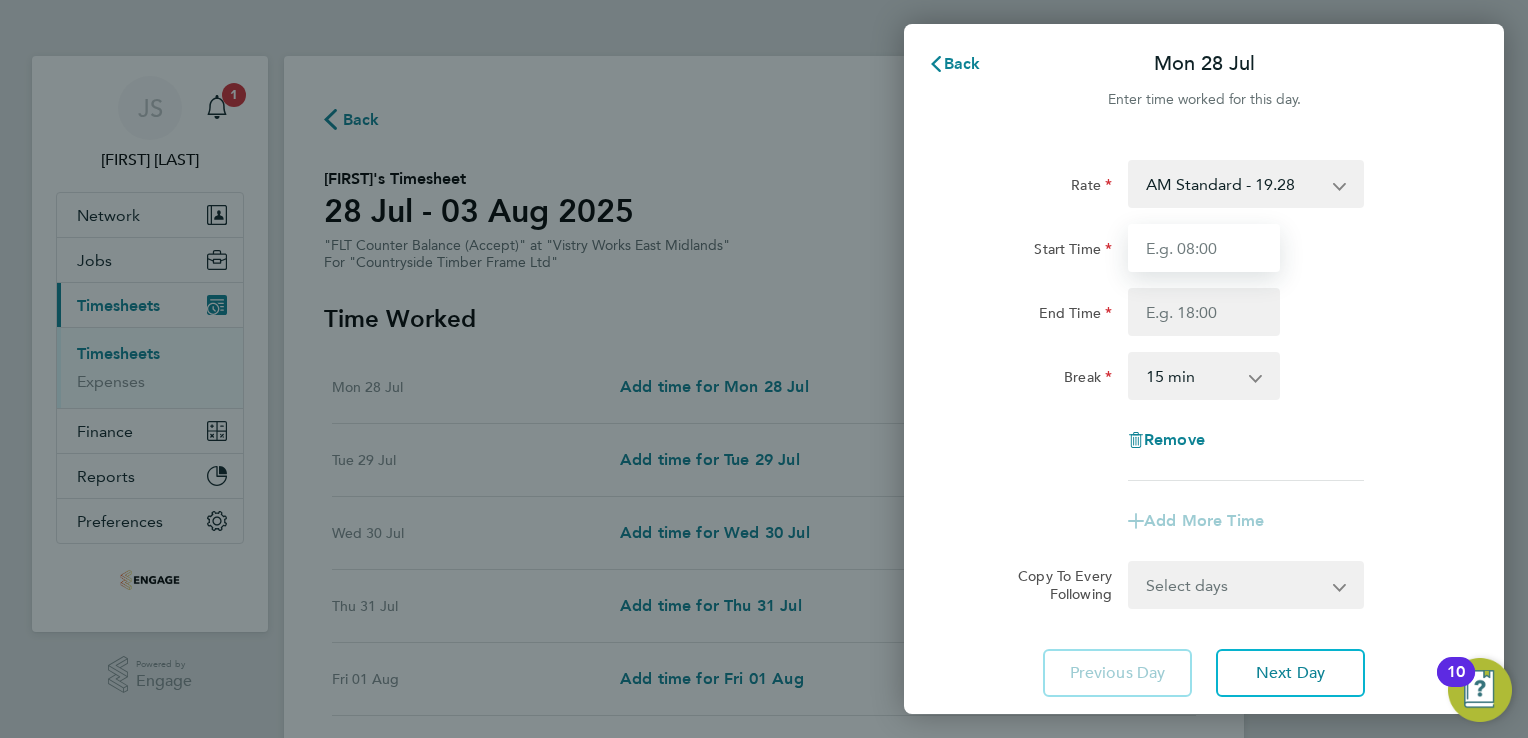 click on "Start Time" at bounding box center [1204, 248] 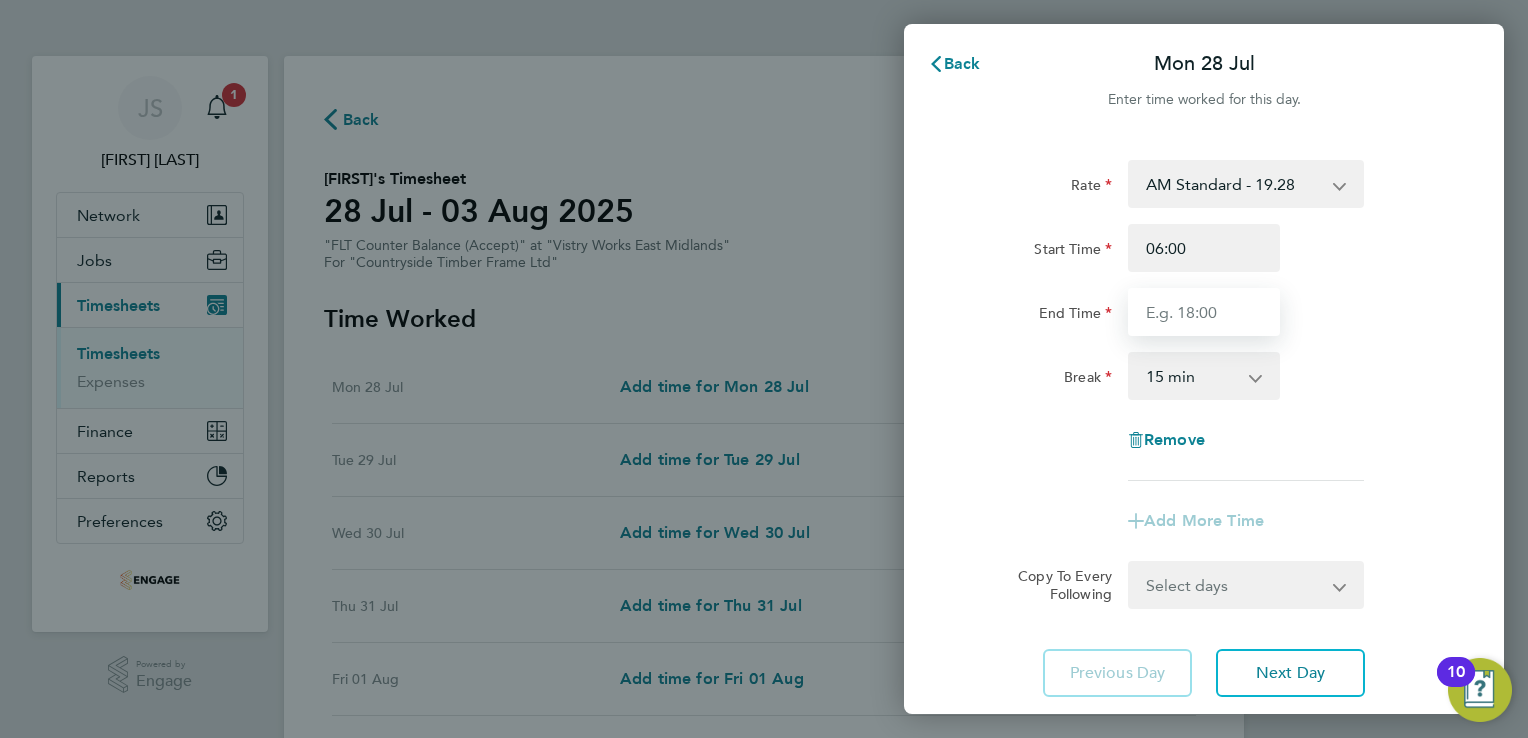 click on "End Time" at bounding box center [1204, 312] 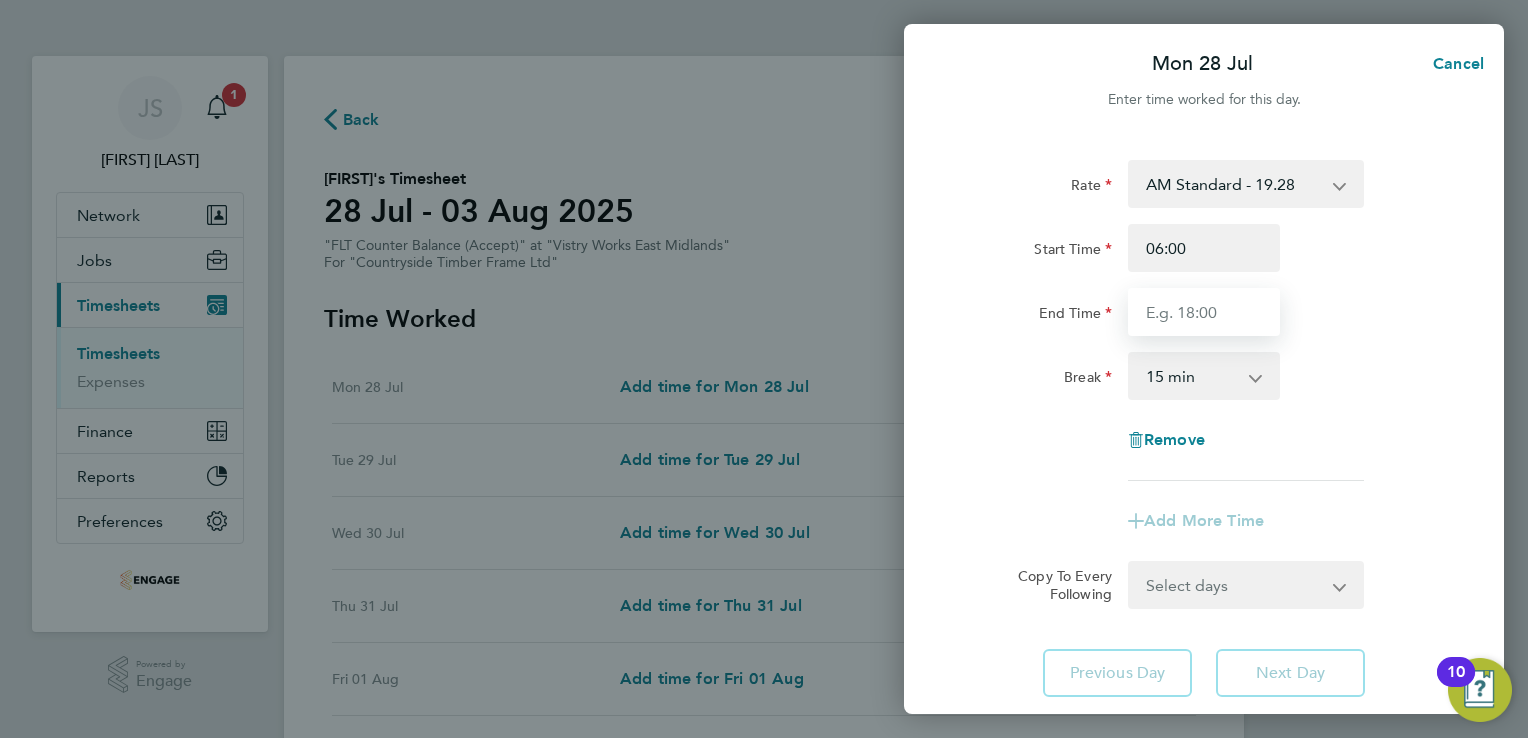 type on "14:00" 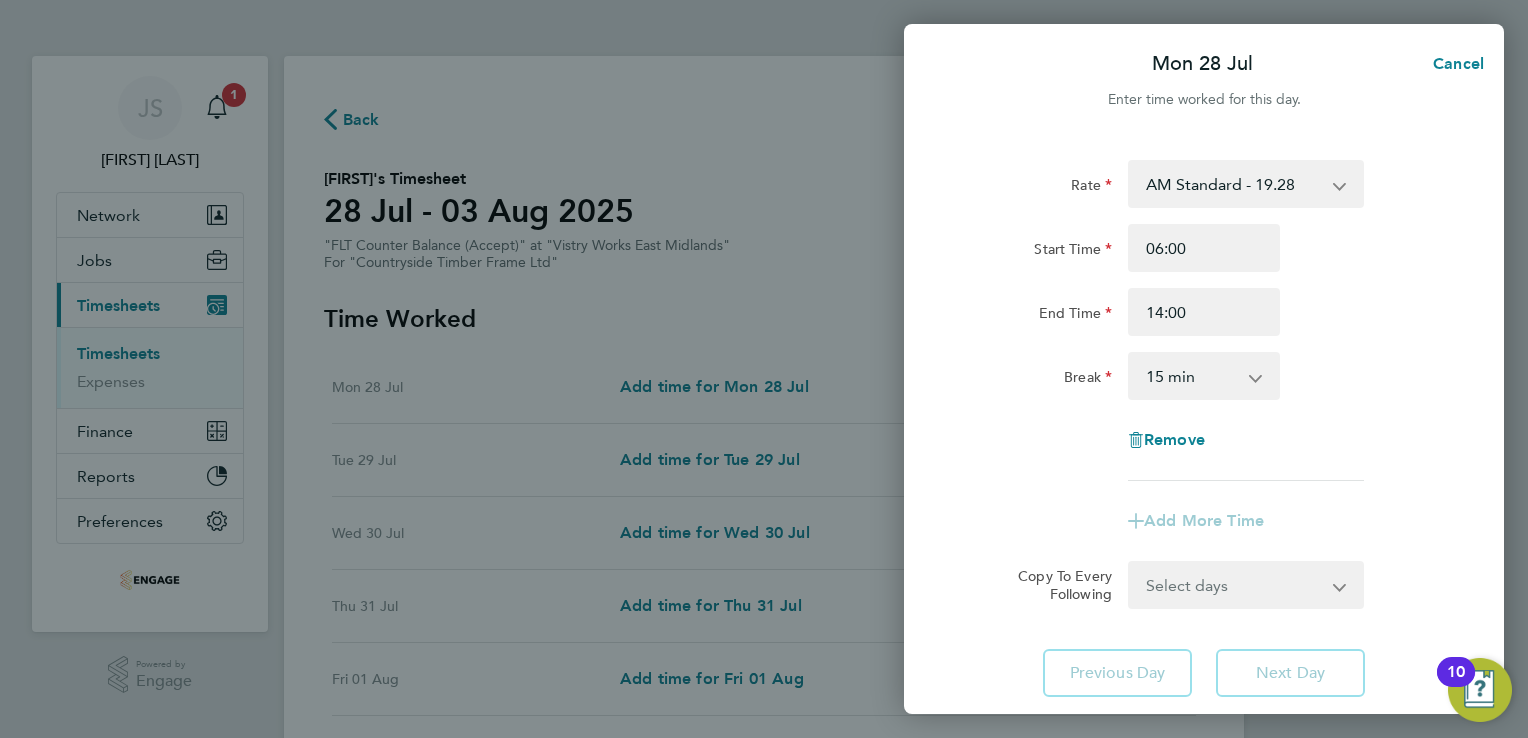 click on "0 min   15 min   30 min   45 min   60 min   75 min   90 min" at bounding box center (1192, 376) 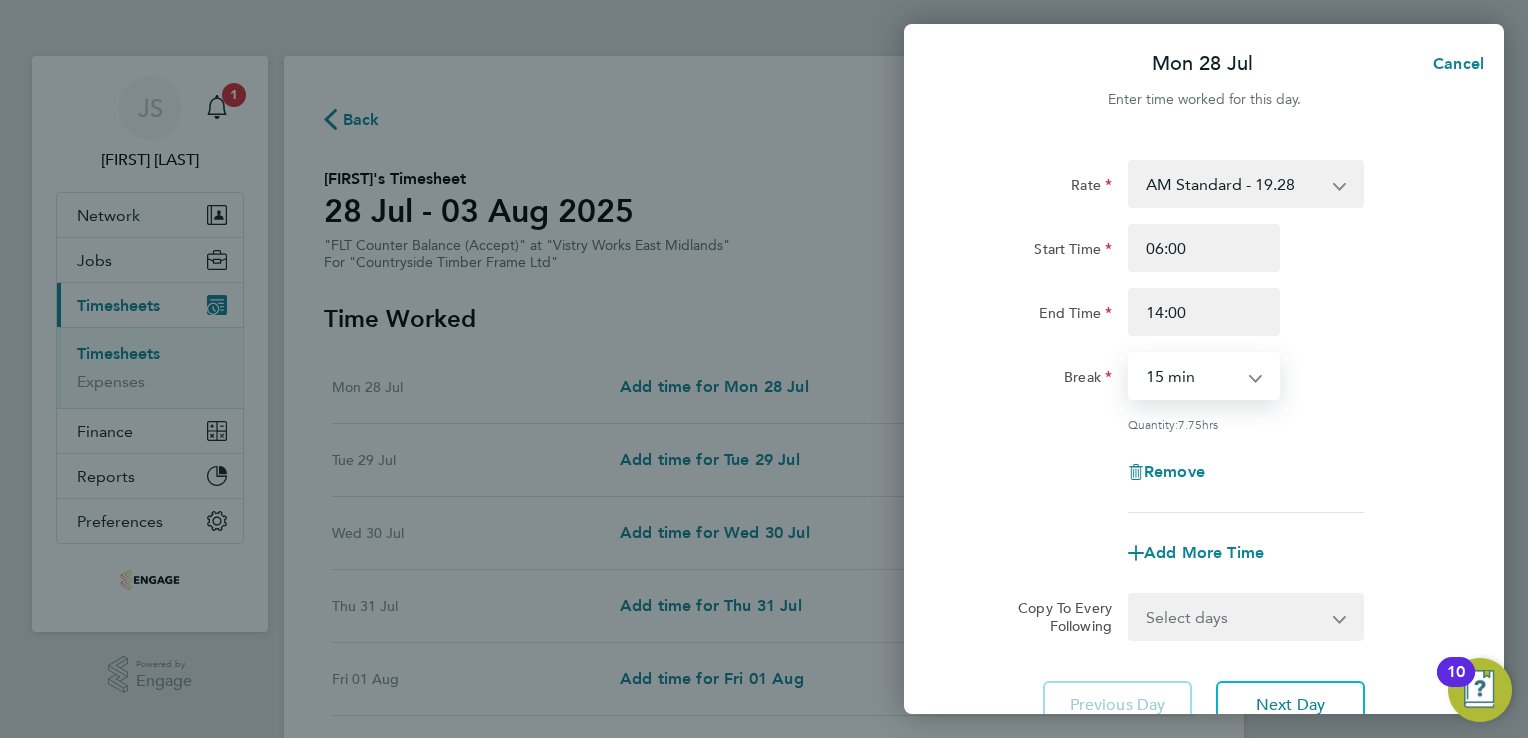 select on "30" 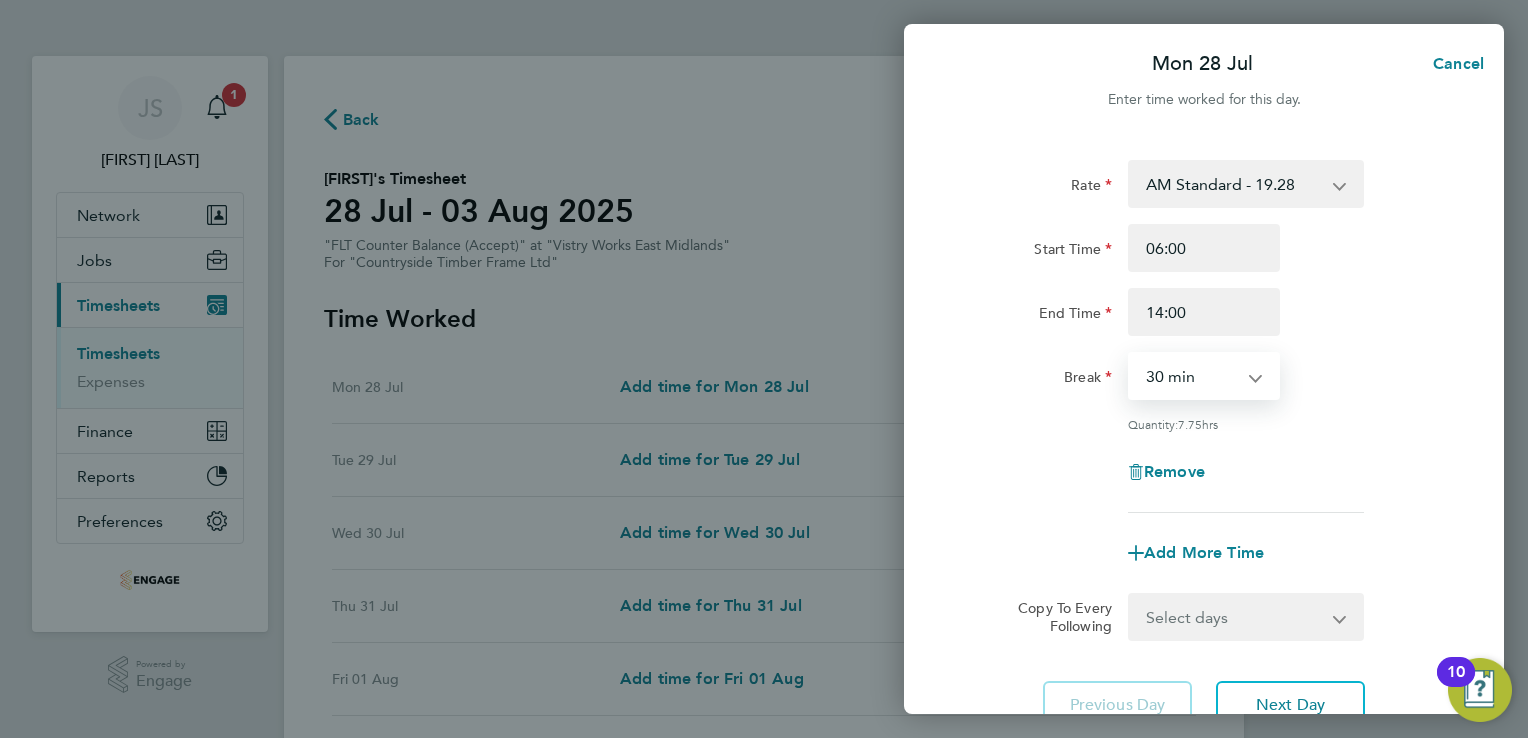 click on "0 min   15 min   30 min   45 min   60 min   75 min   90 min" at bounding box center [1192, 376] 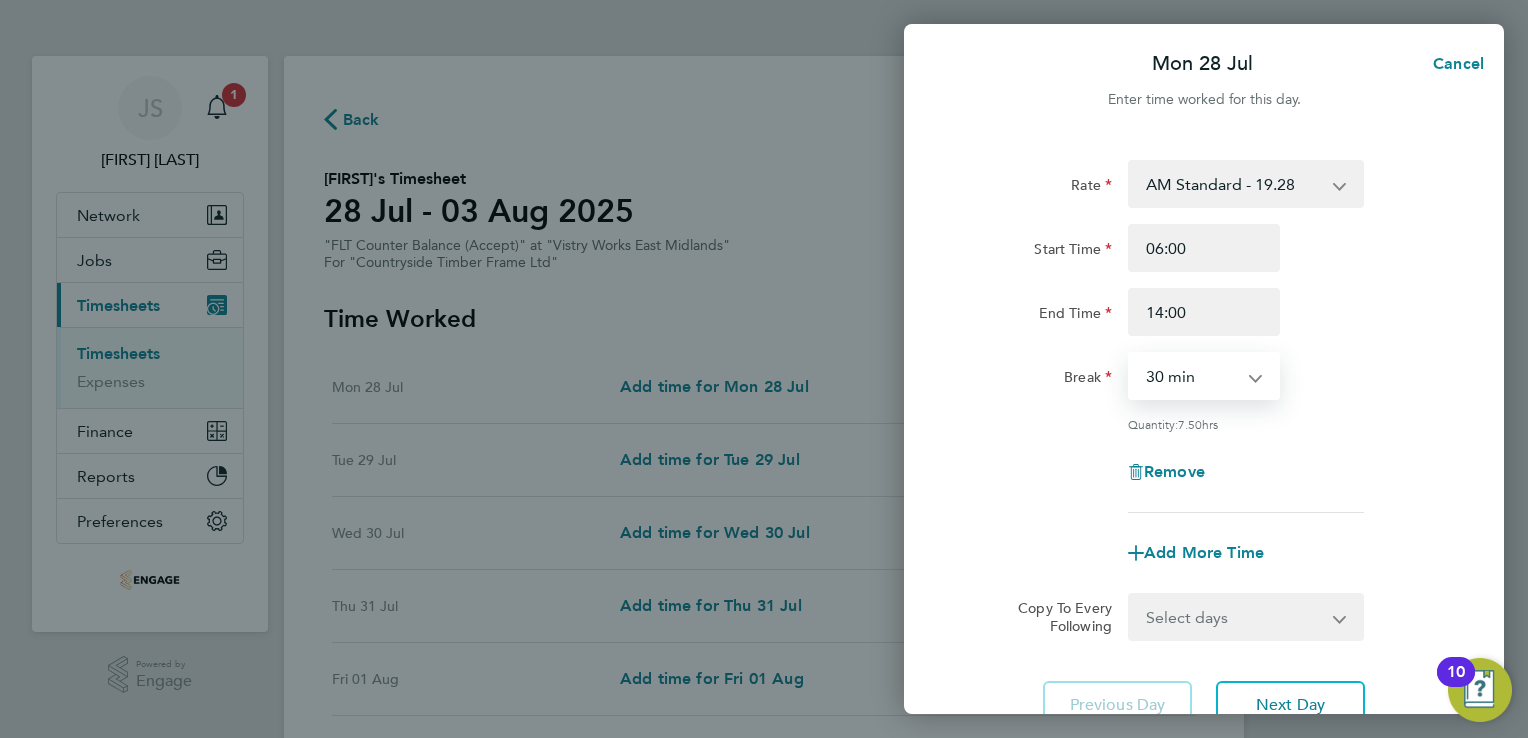 click on "Select days   Day   Weekday (Mon-Fri)   Weekend (Sat-Sun)   Tuesday   Wednesday   Thursday   Friday   Saturday   Sunday" at bounding box center (1235, 617) 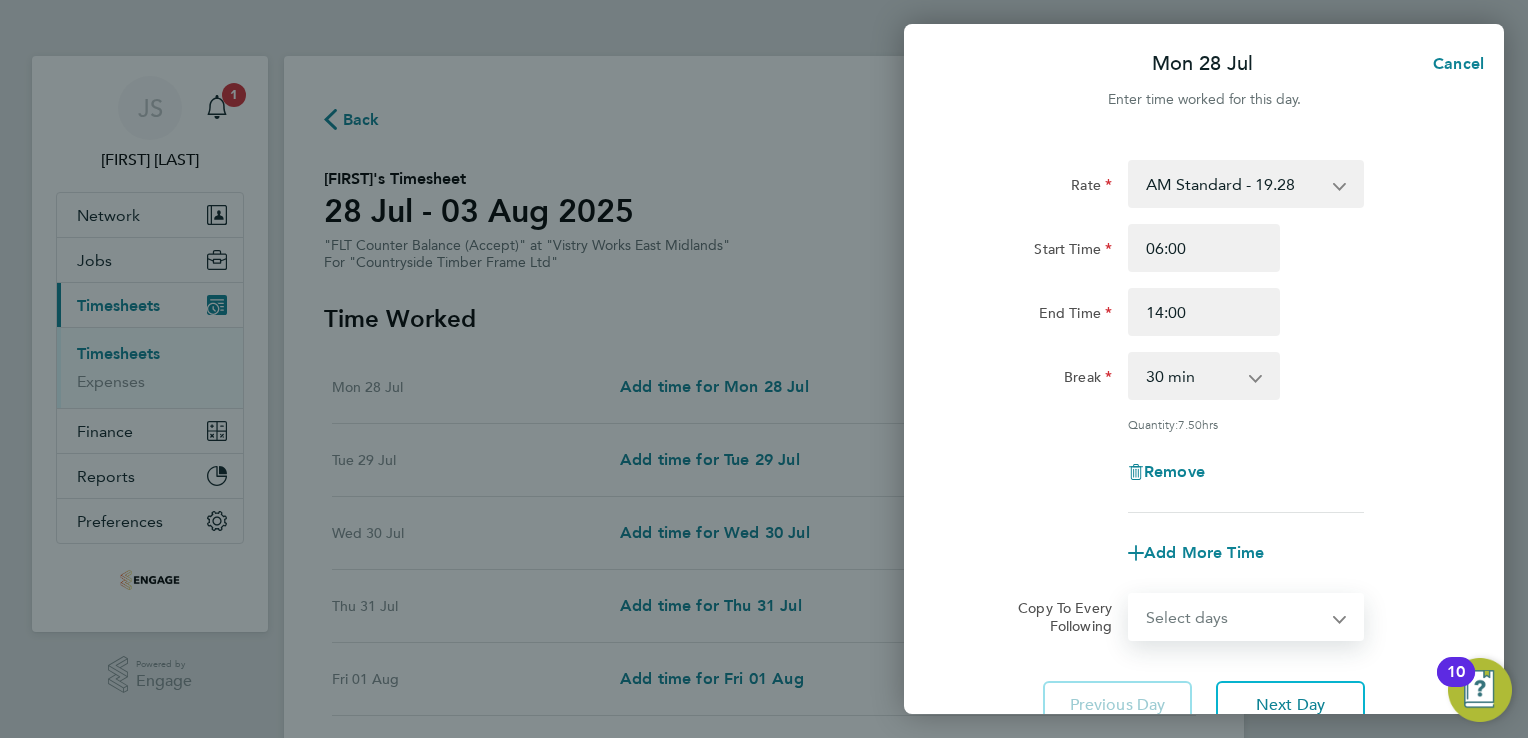 select on "WEEKDAY" 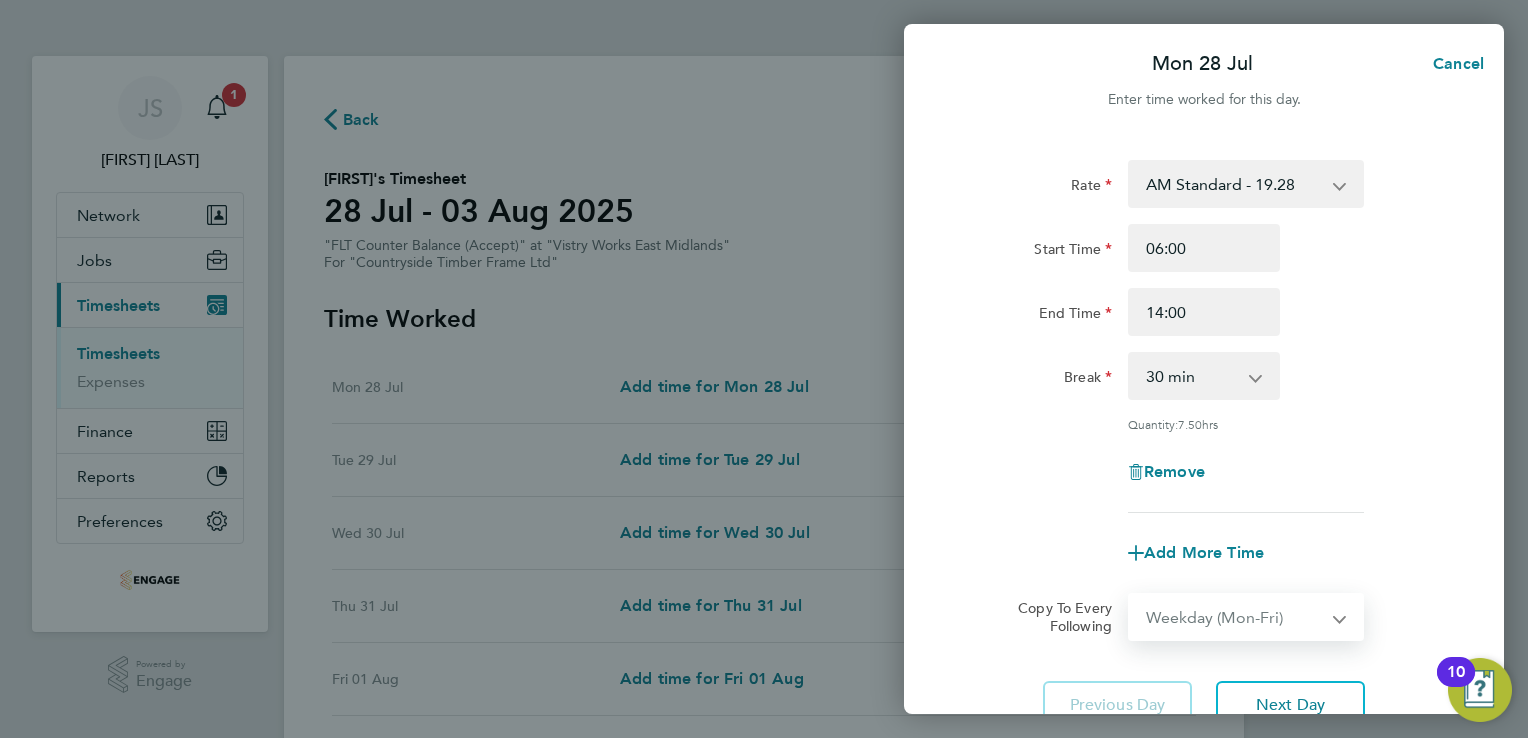 click on "Select days   Day   Weekday (Mon-Fri)   Weekend (Sat-Sun)   Tuesday   Wednesday   Thursday   Friday   Saturday   Sunday" at bounding box center [1235, 617] 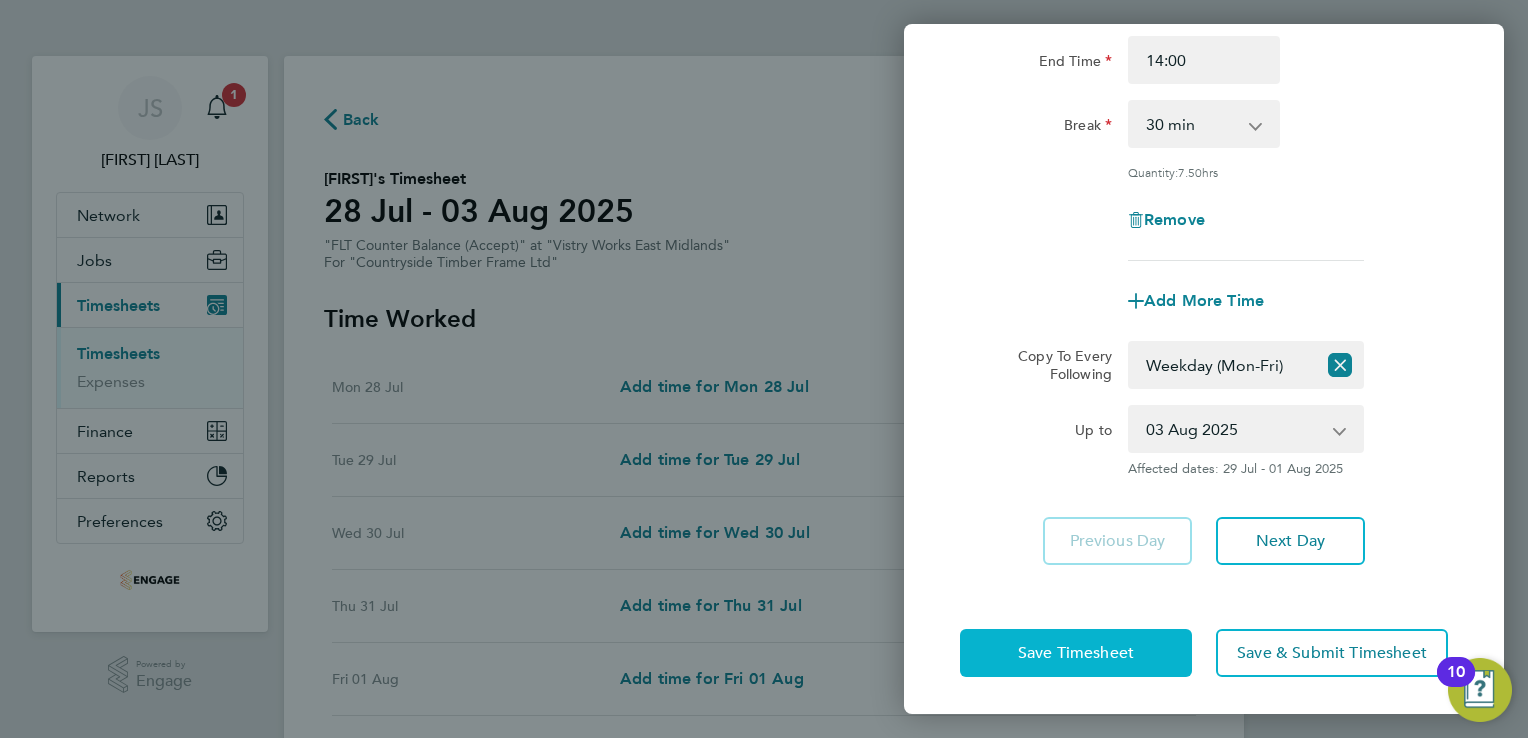 click on "Save Timesheet" 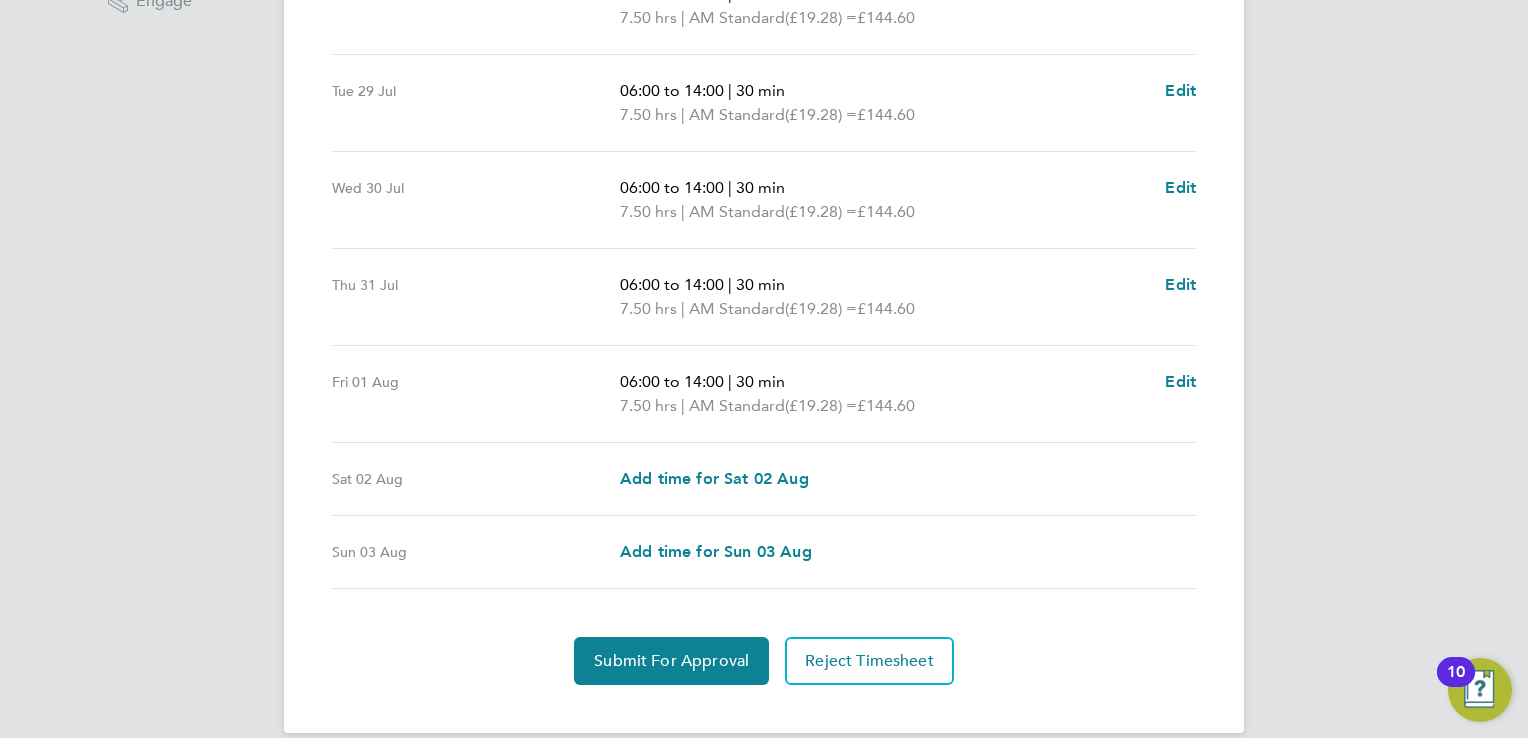 scroll, scrollTop: 704, scrollLeft: 0, axis: vertical 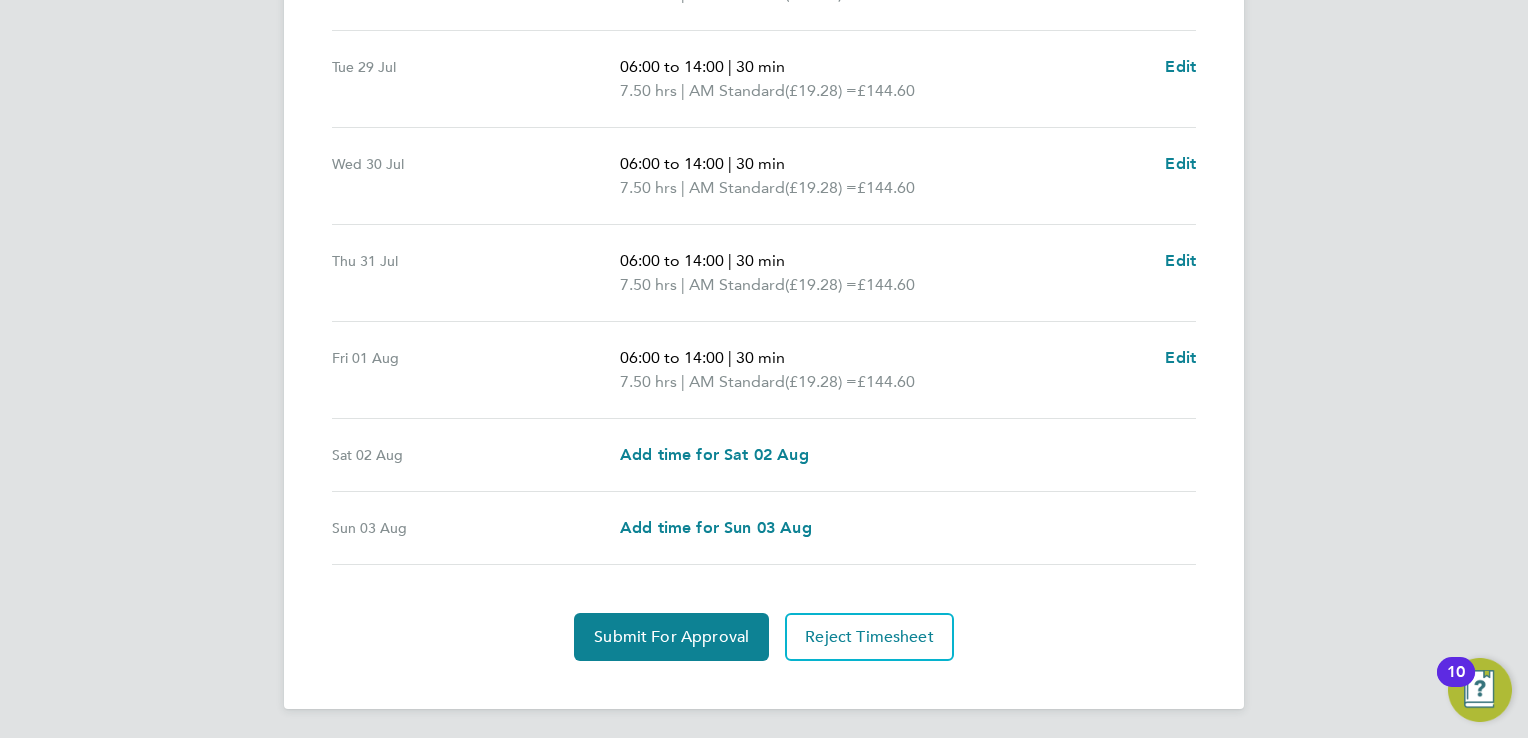 click on "Sat 02 Aug   Add time for Sat 02 Aug   Add time for Sat 02 Aug" at bounding box center (764, 455) 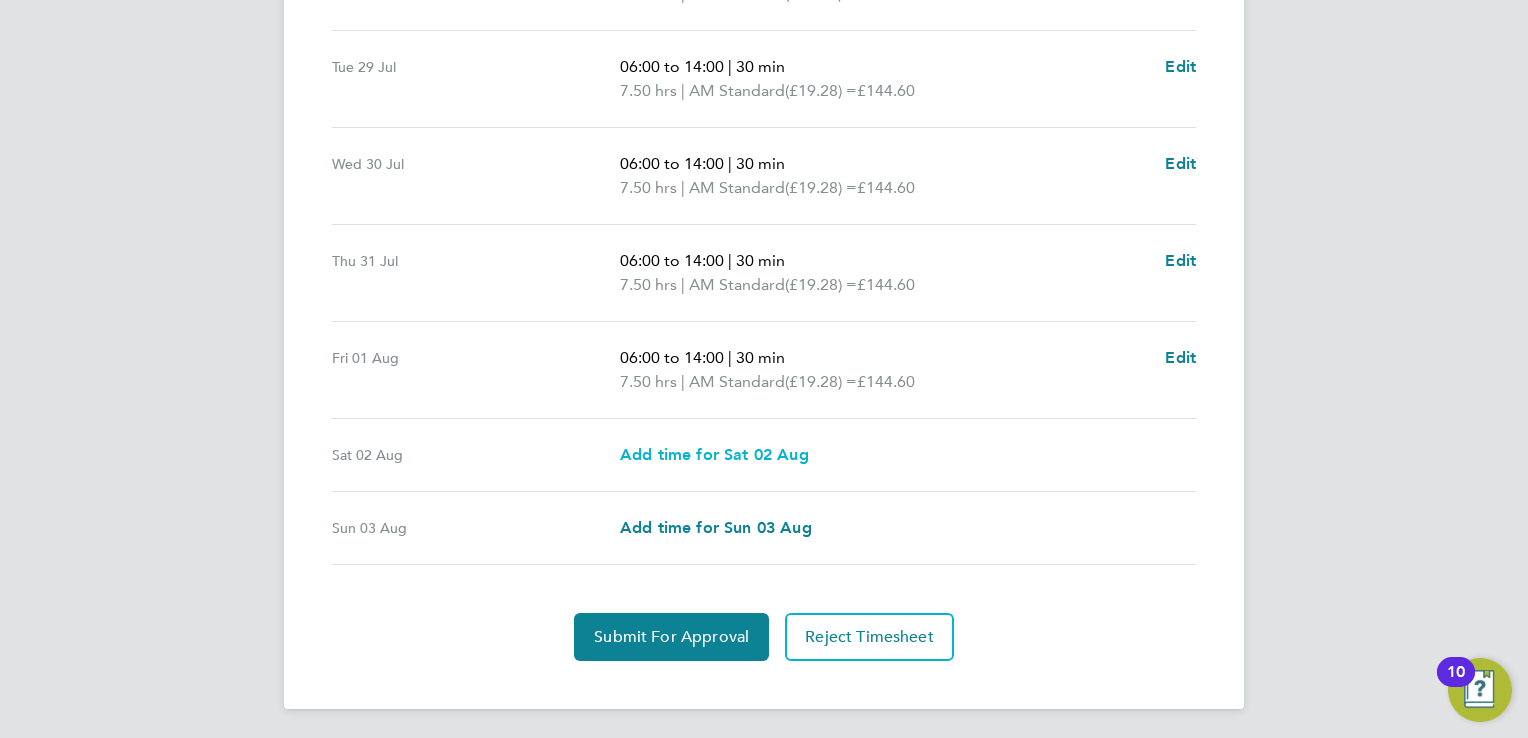 click on "Add time for Sat 02 Aug" at bounding box center [714, 454] 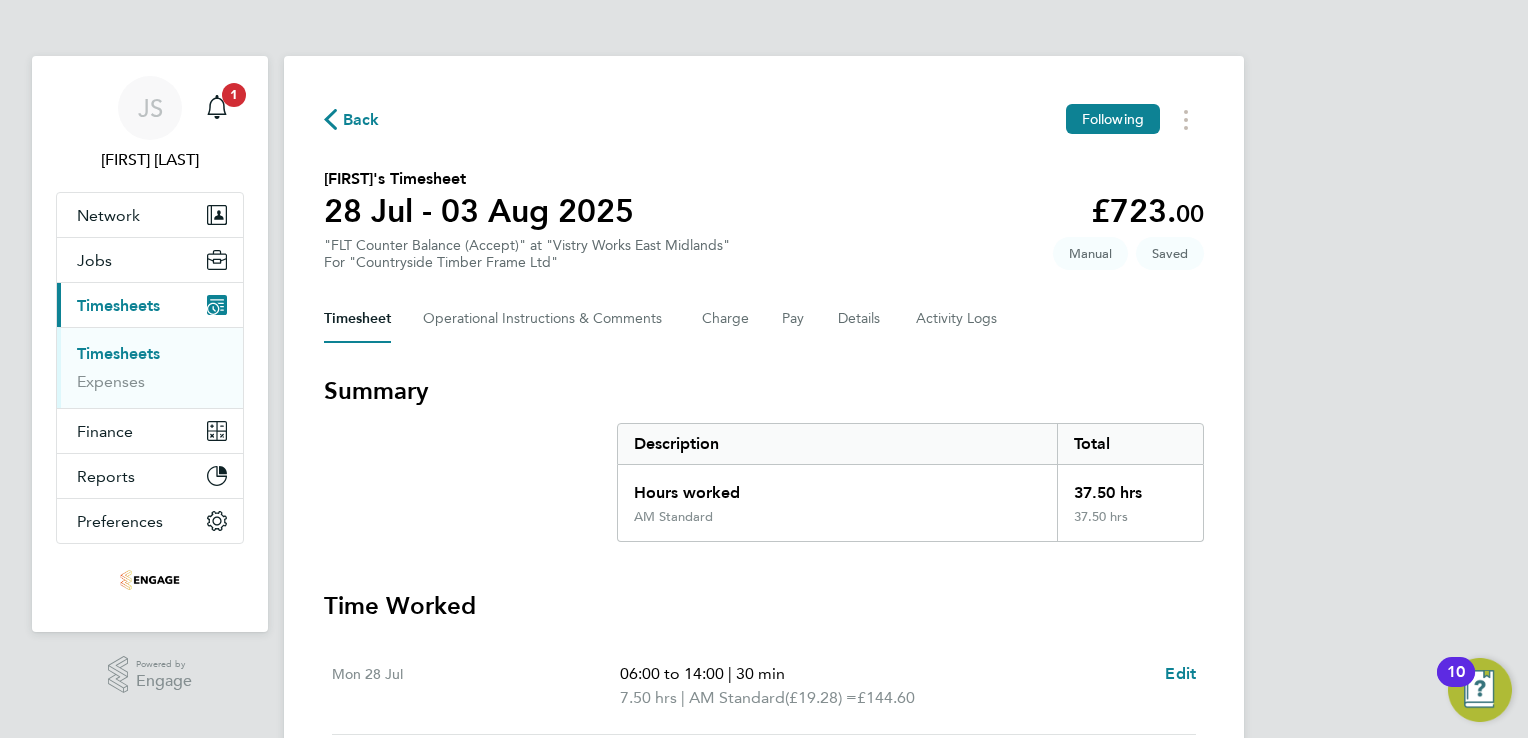 select on "15" 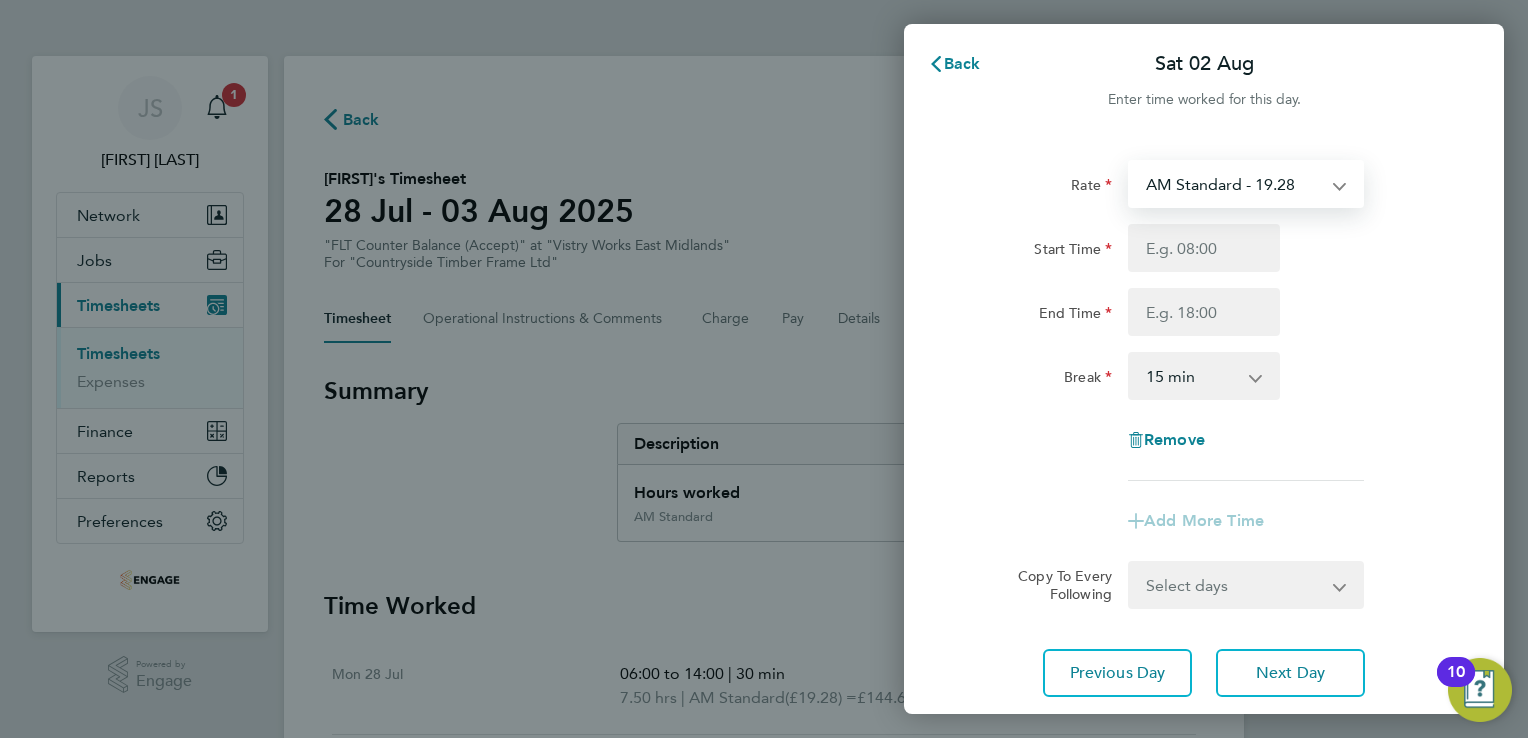 click on "AM Standard - 19.28   OT1 AM - 28.92   OT2 AM - 38.56   PM OT 2 - 42.03   PM Standard - 21.02   PM OT 1 - 31.52" at bounding box center (1234, 184) 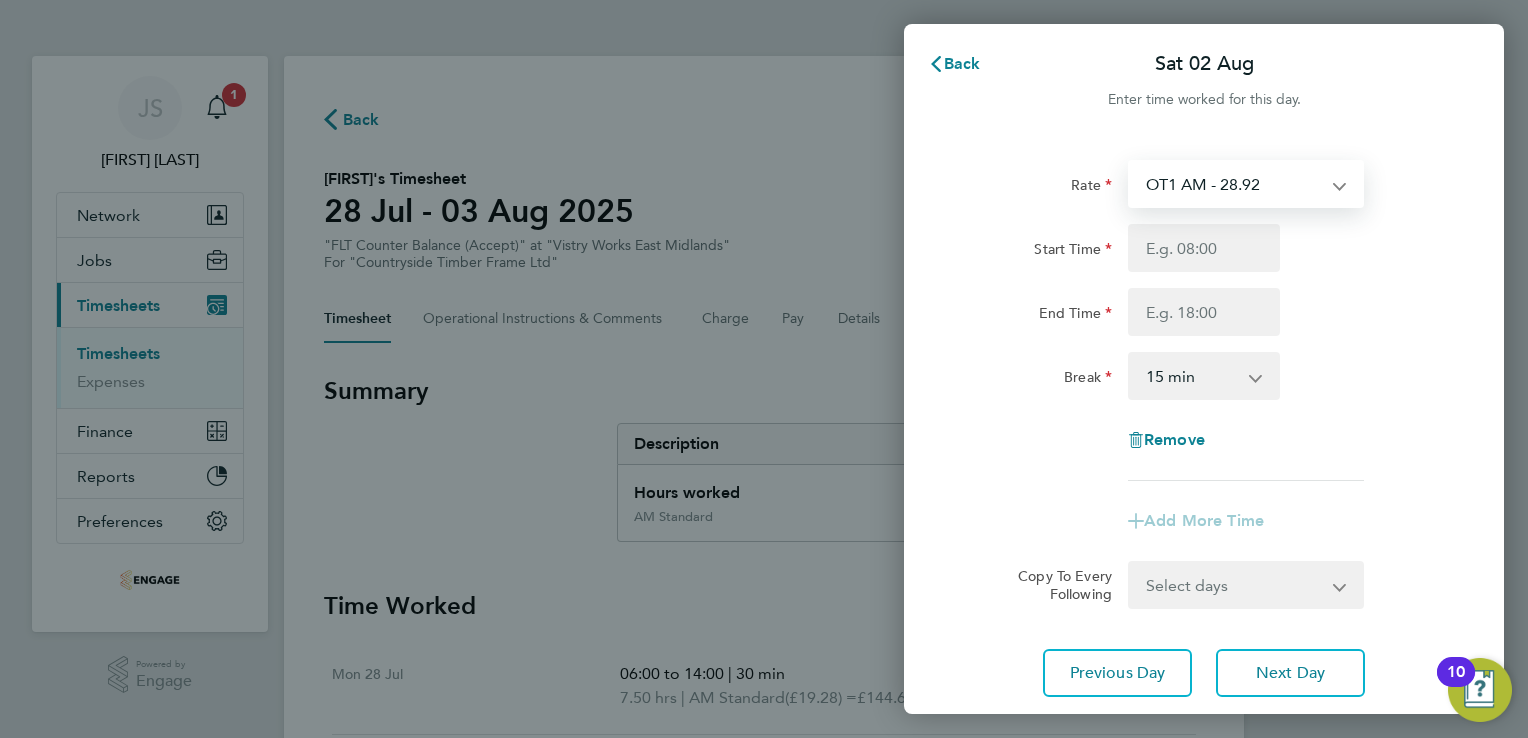 select on "15" 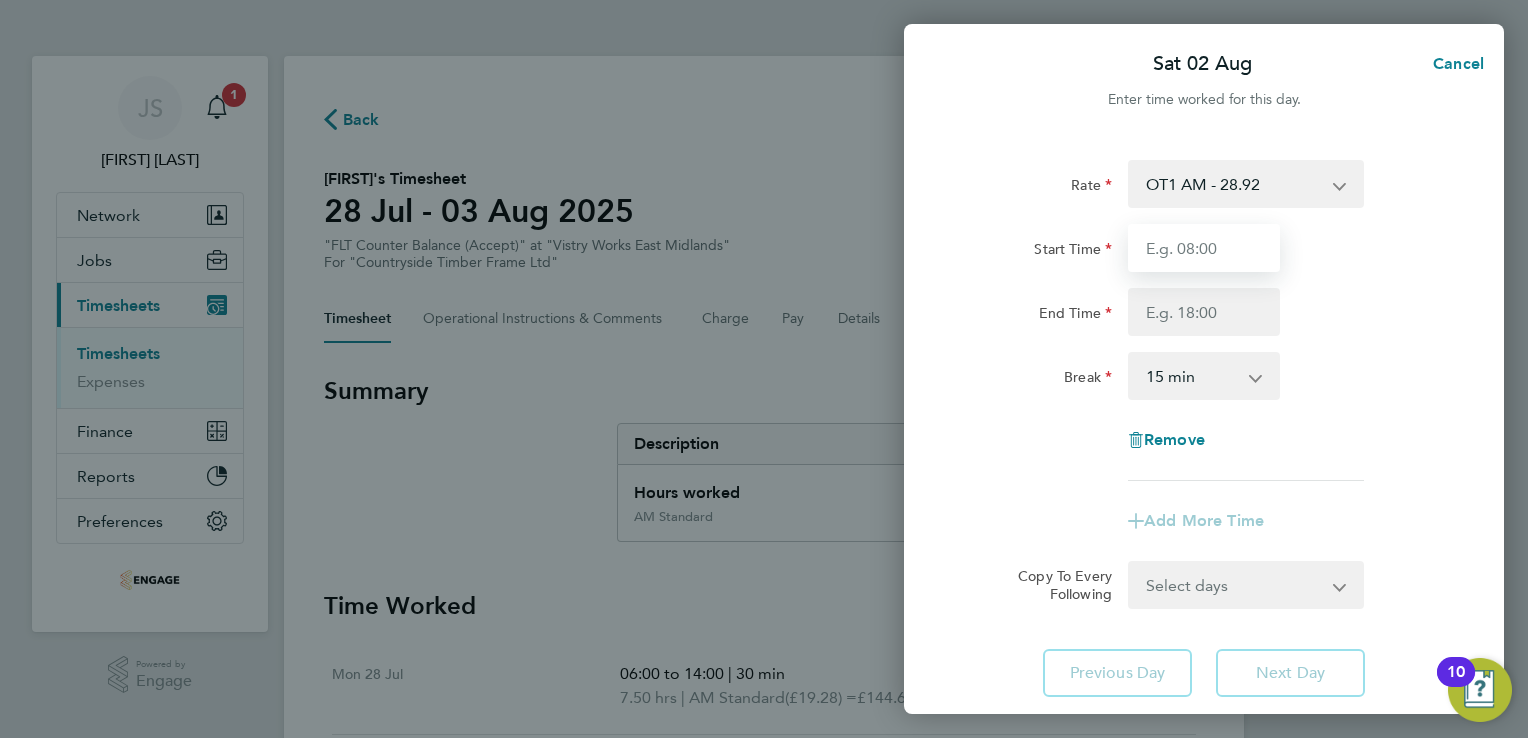 click on "Start Time" at bounding box center [1204, 248] 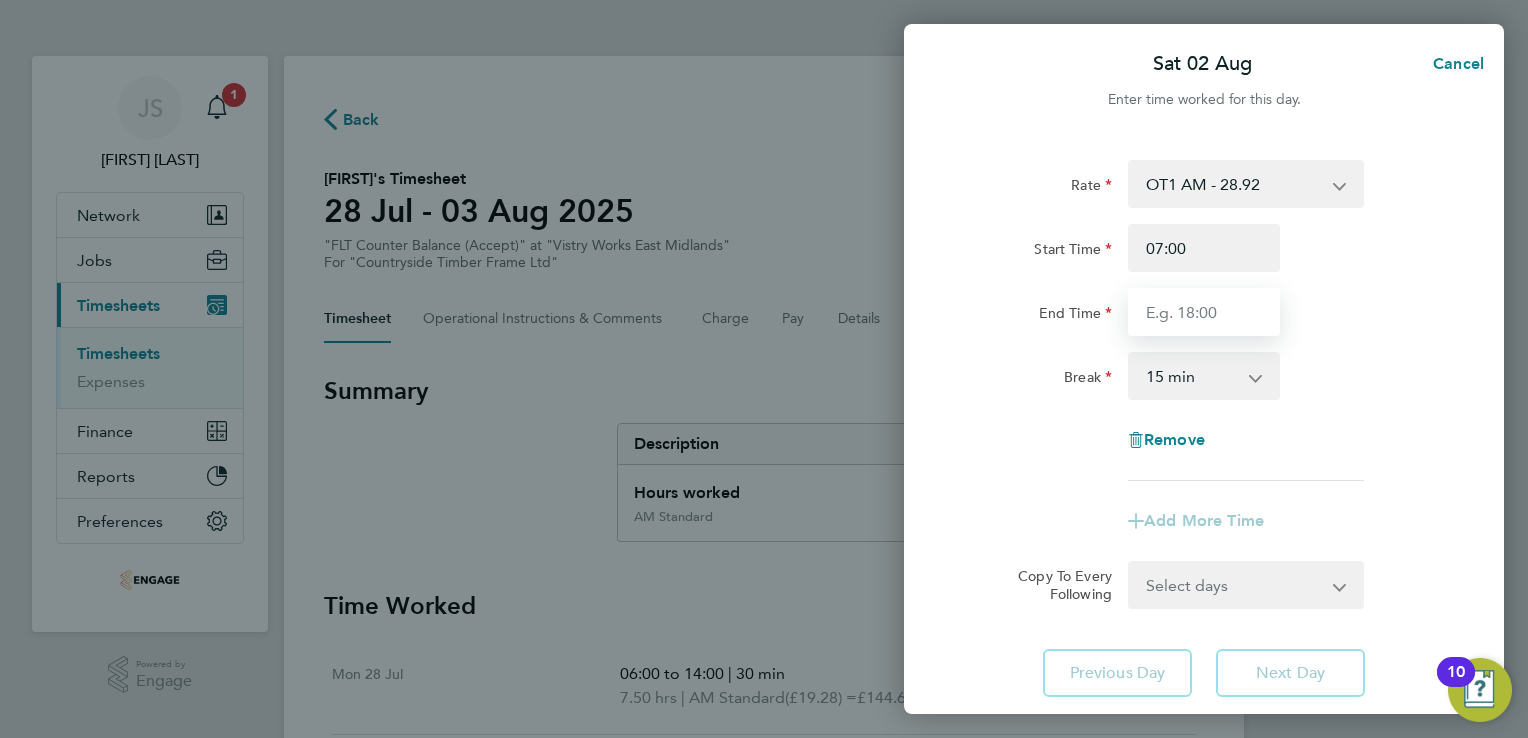 click on "End Time" at bounding box center (1204, 312) 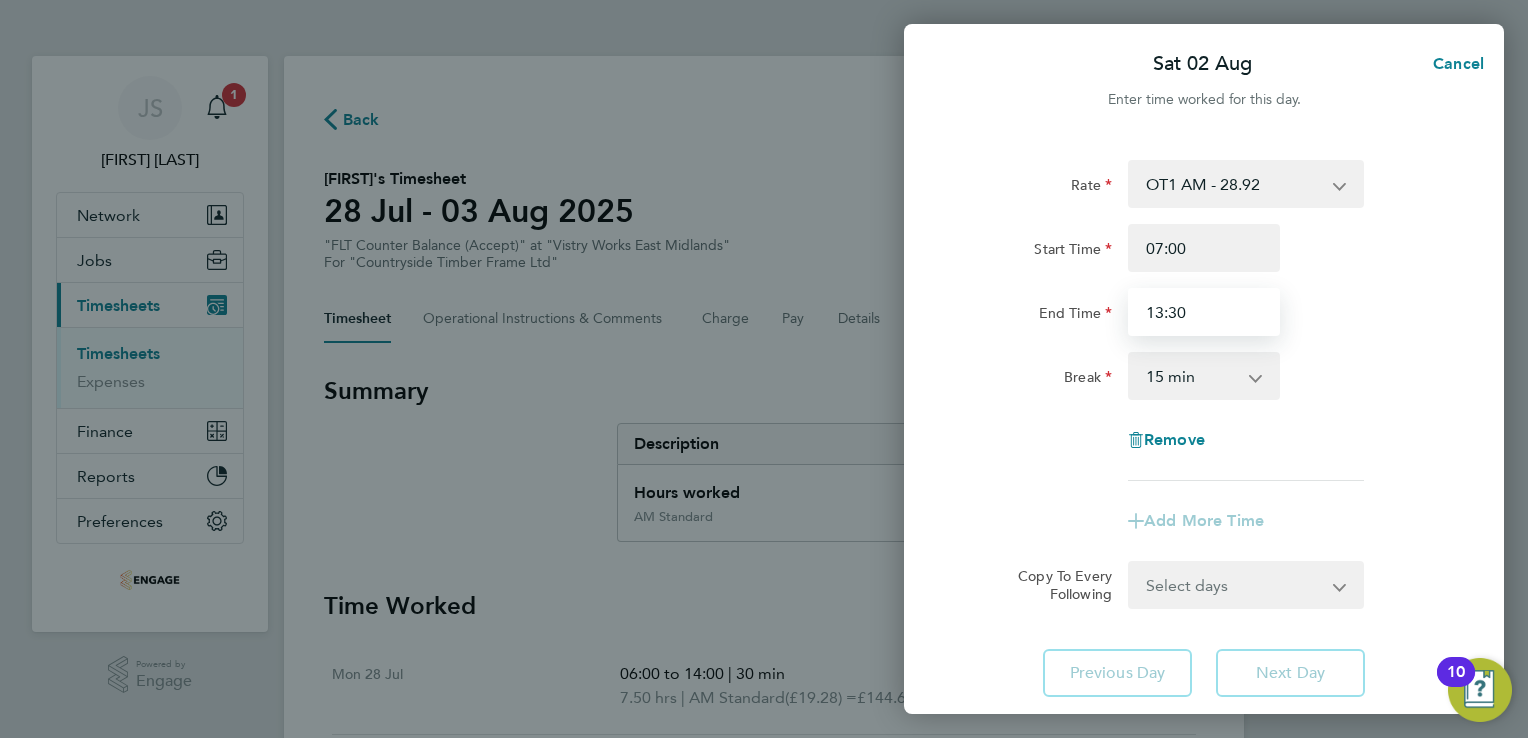 type on "13:30" 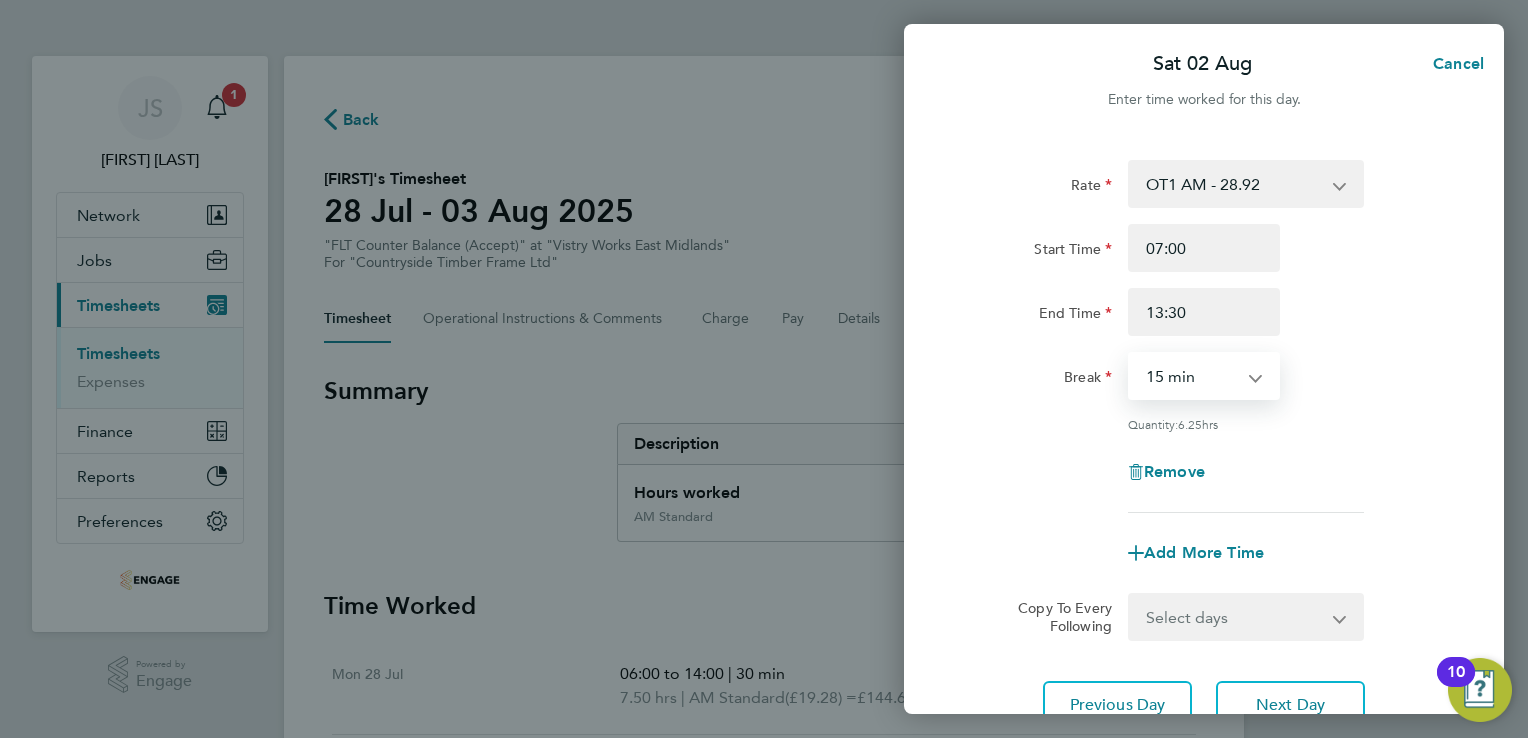 click on "0 min   15 min   30 min   45 min   60 min   75 min   90 min" at bounding box center (1192, 376) 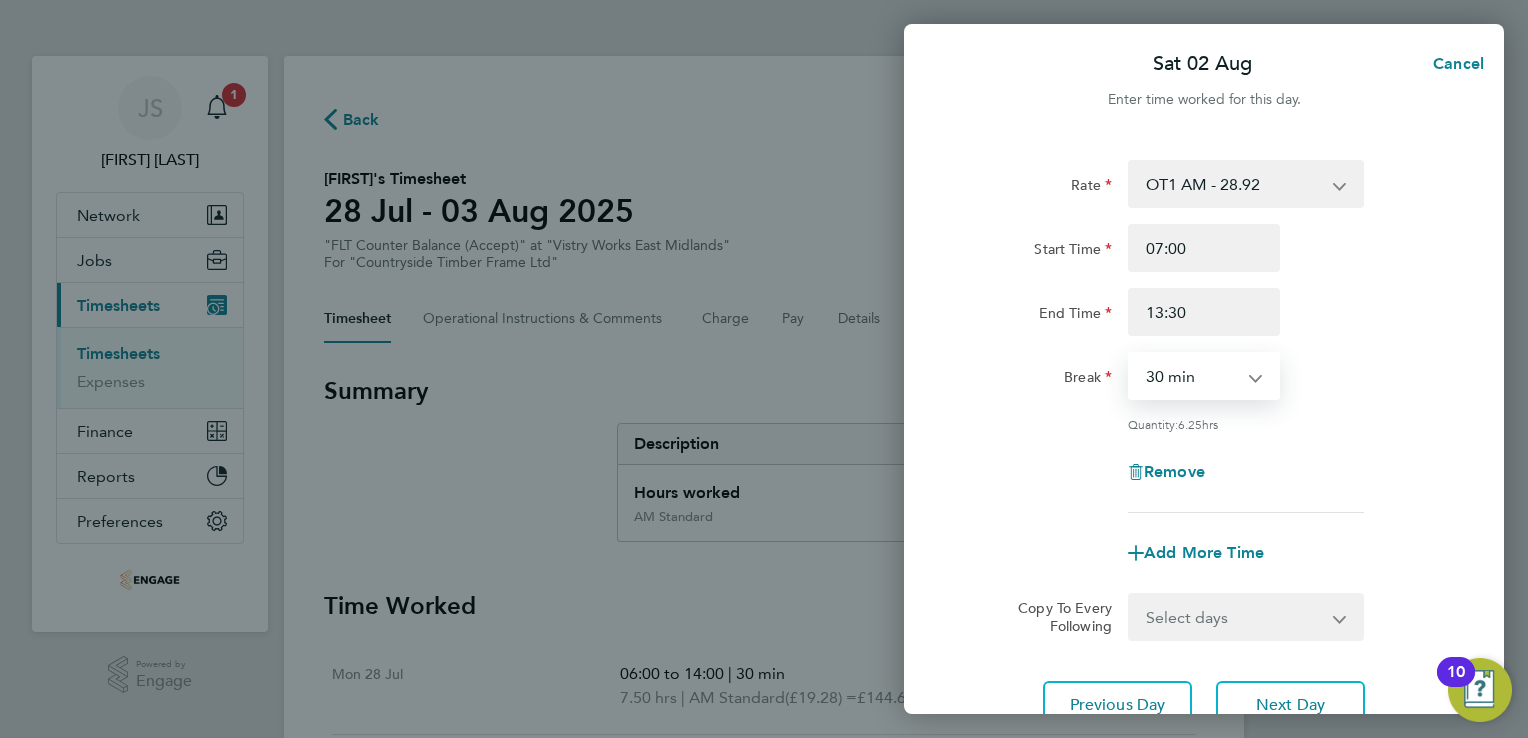 click on "0 min   15 min   30 min   45 min   60 min   75 min   90 min" at bounding box center (1192, 376) 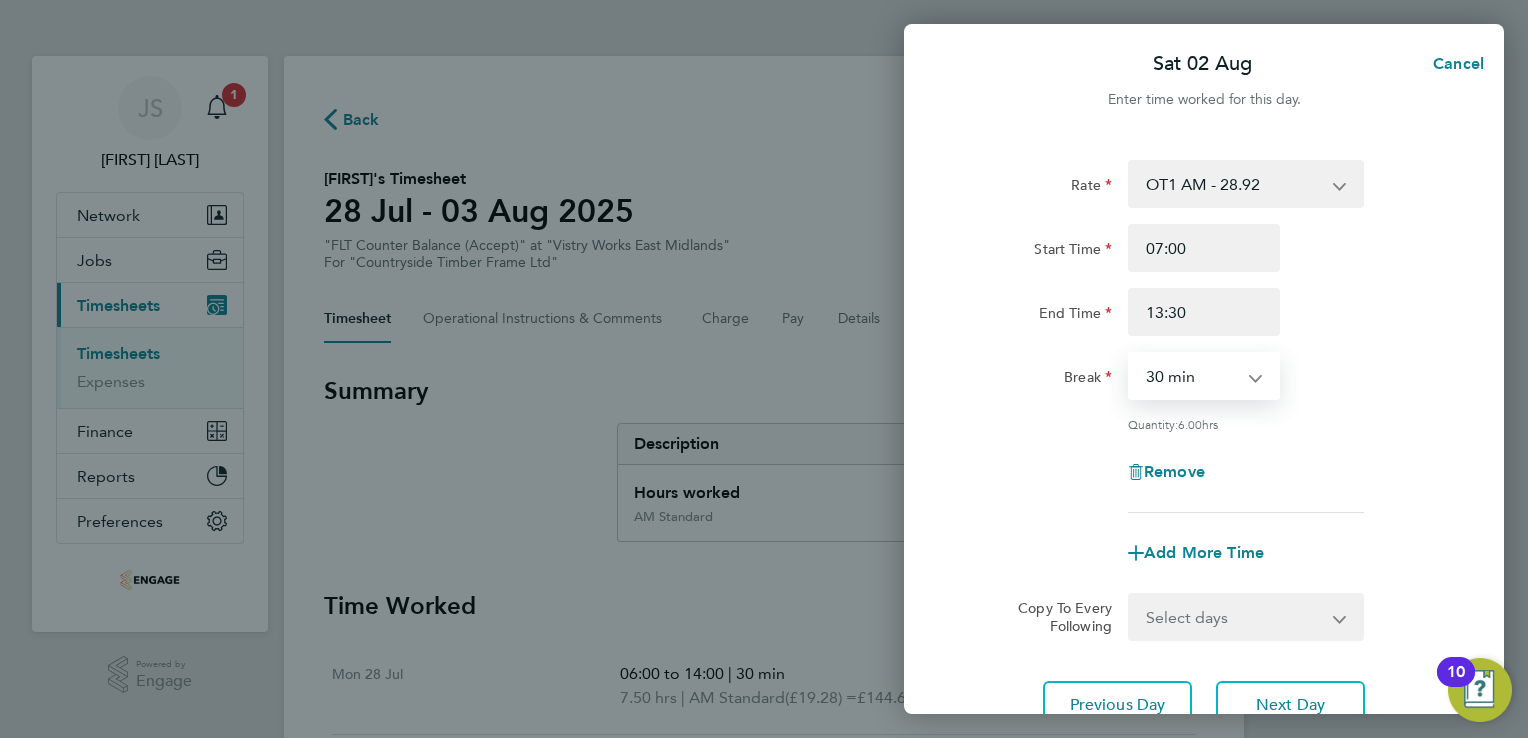 scroll, scrollTop: 164, scrollLeft: 0, axis: vertical 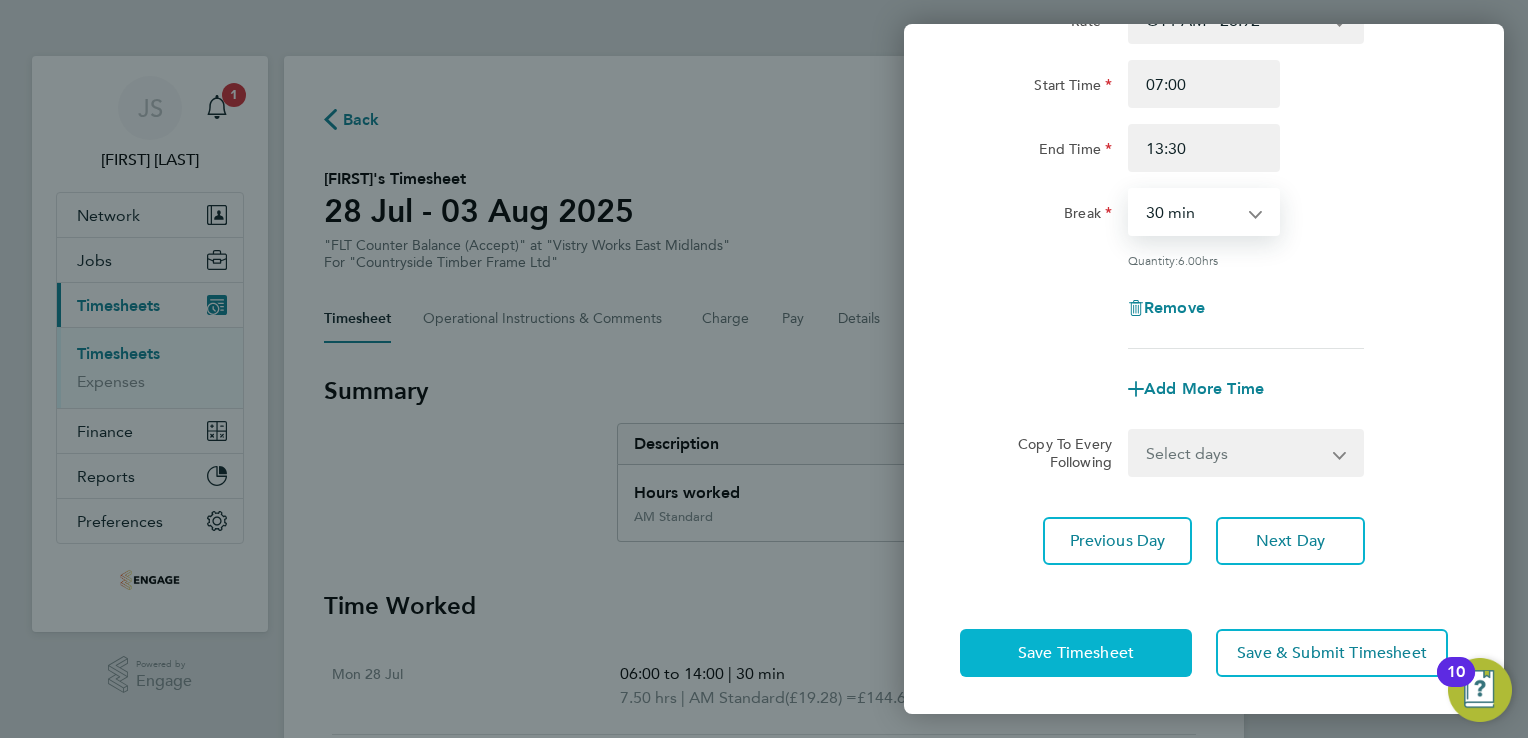 click on "Save Timesheet" 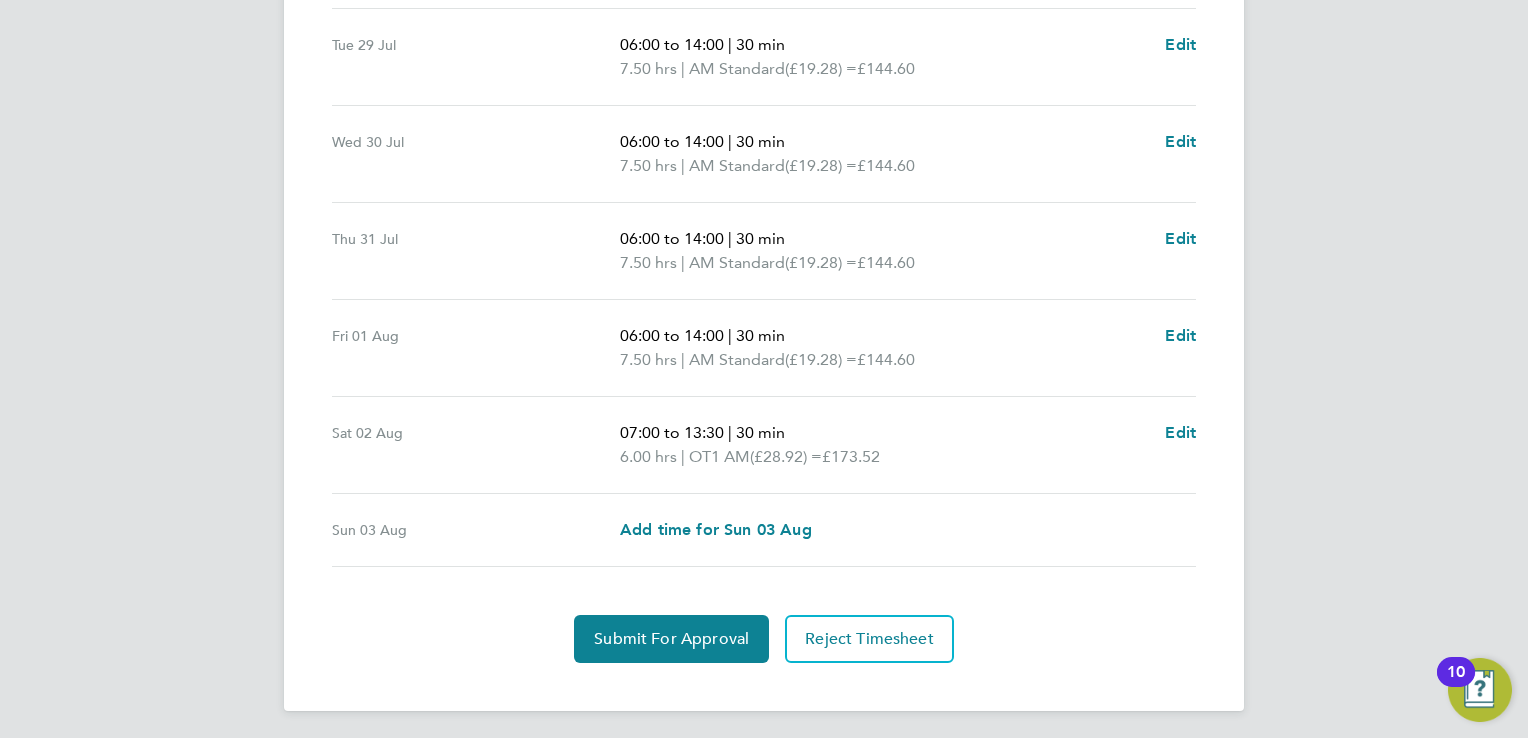 scroll, scrollTop: 747, scrollLeft: 0, axis: vertical 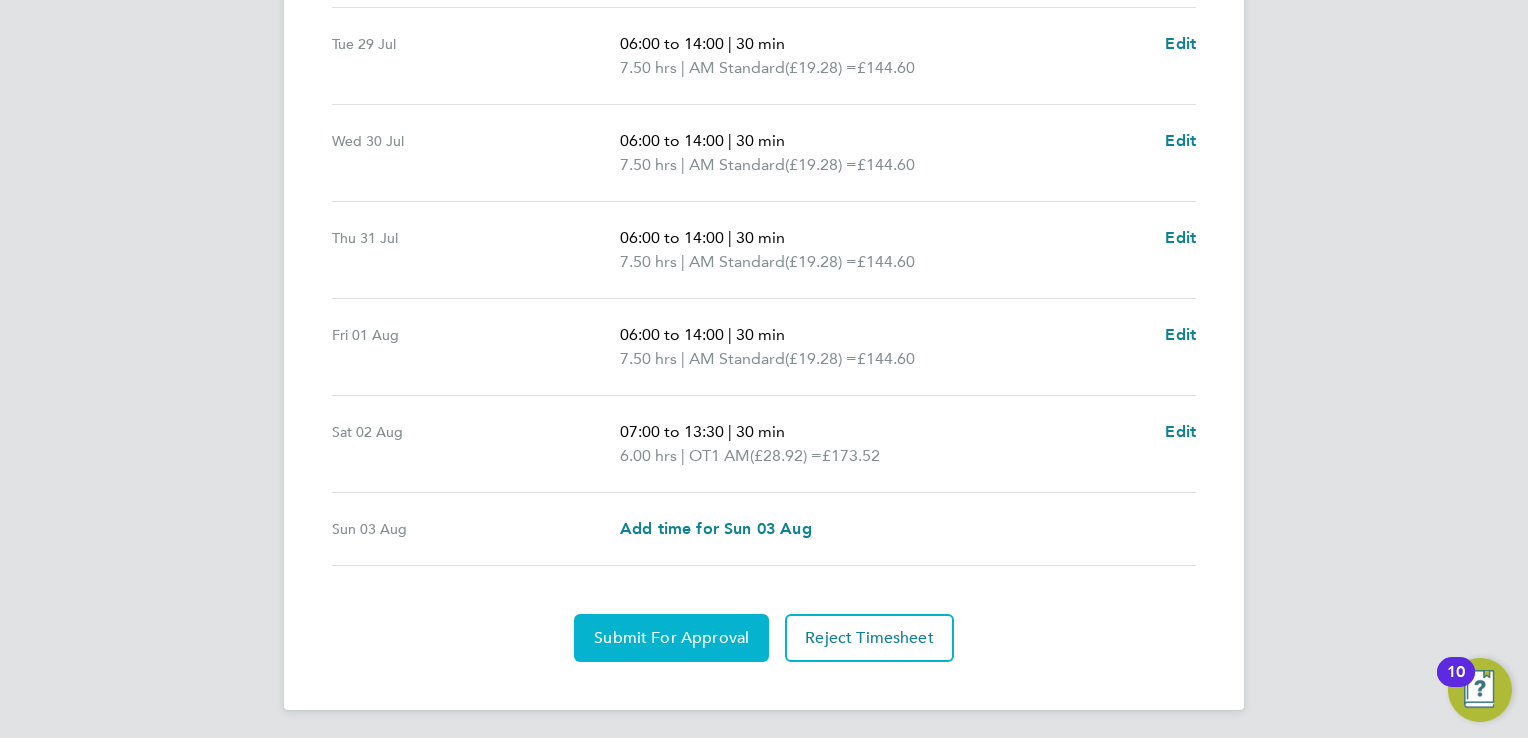 click on "Submit For Approval" 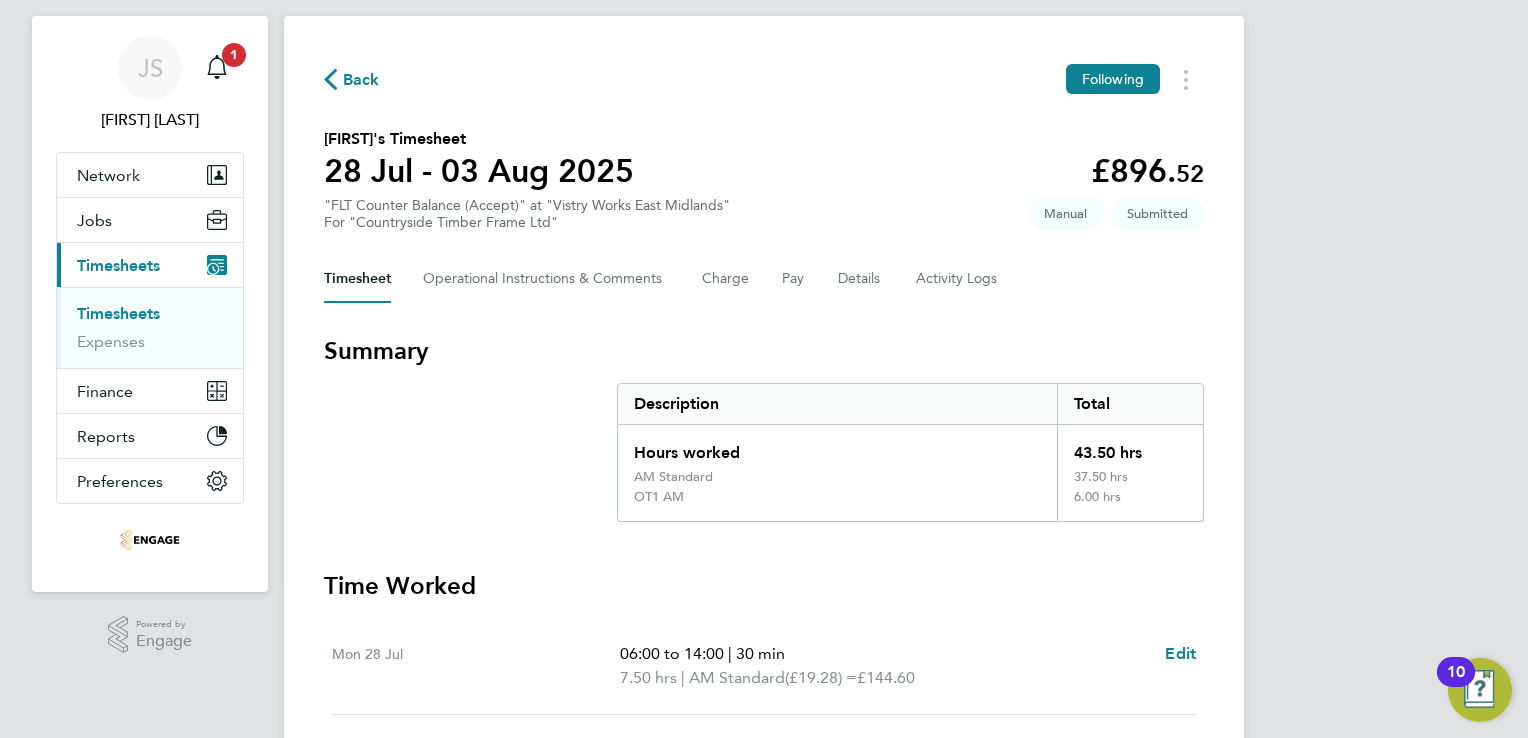 scroll, scrollTop: 0, scrollLeft: 0, axis: both 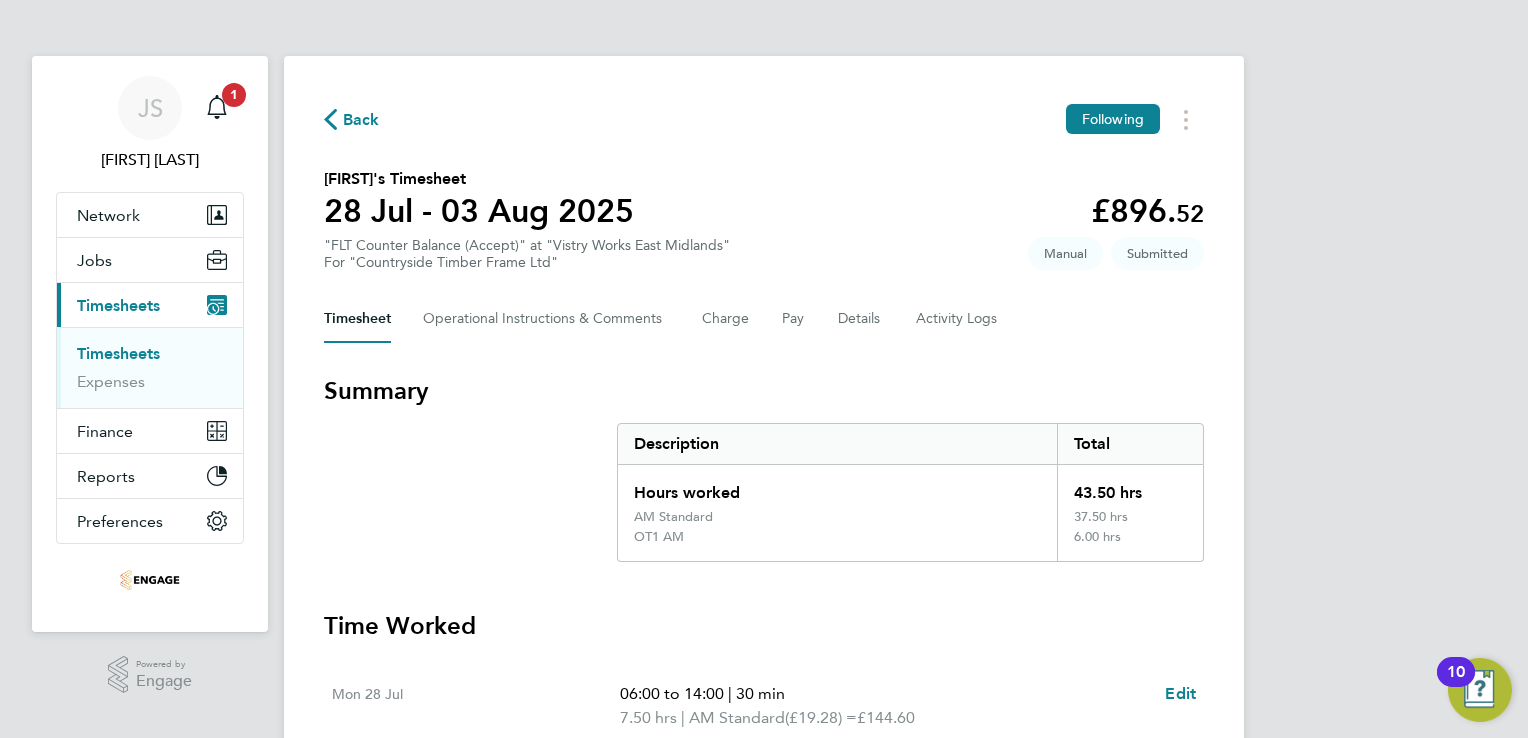 click on "Back" 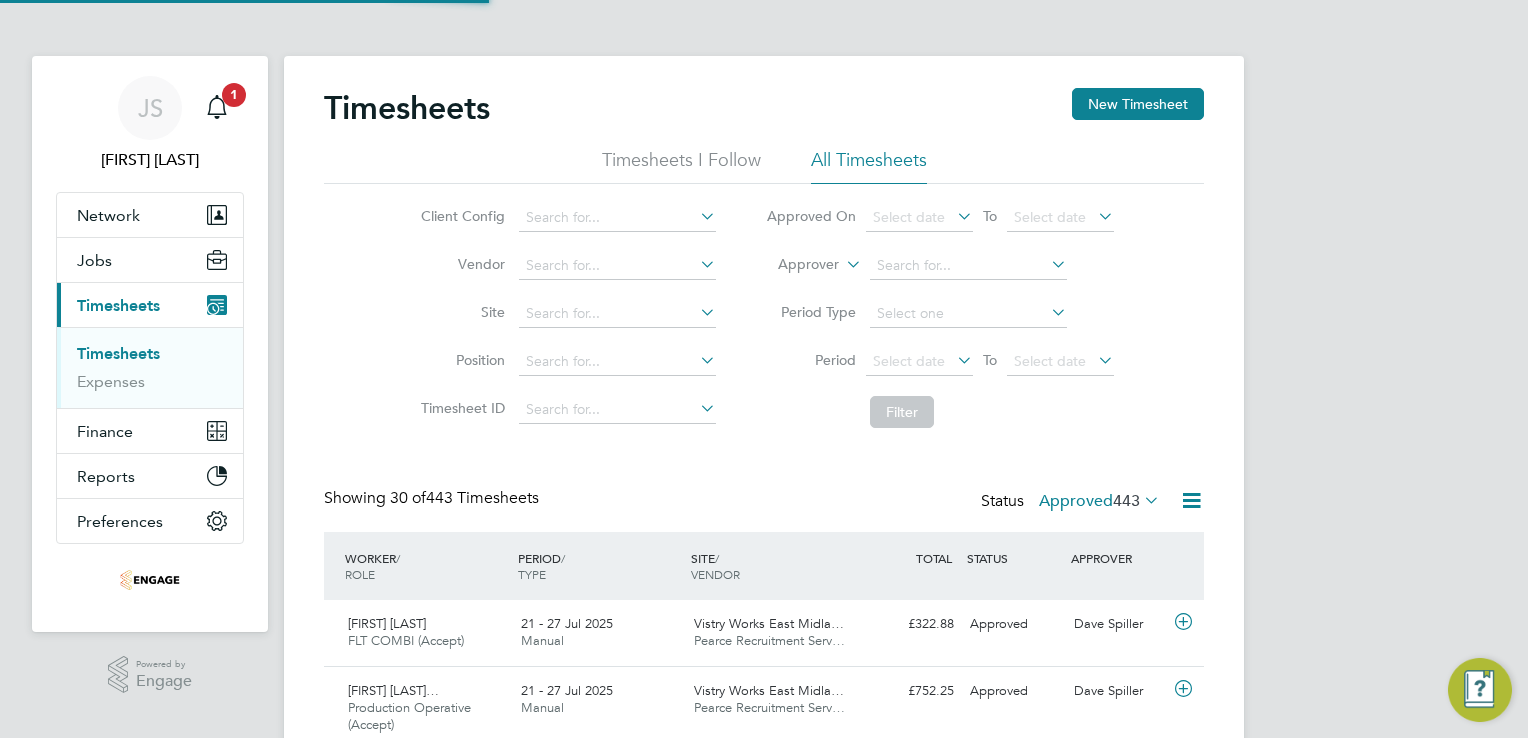 scroll, scrollTop: 9, scrollLeft: 10, axis: both 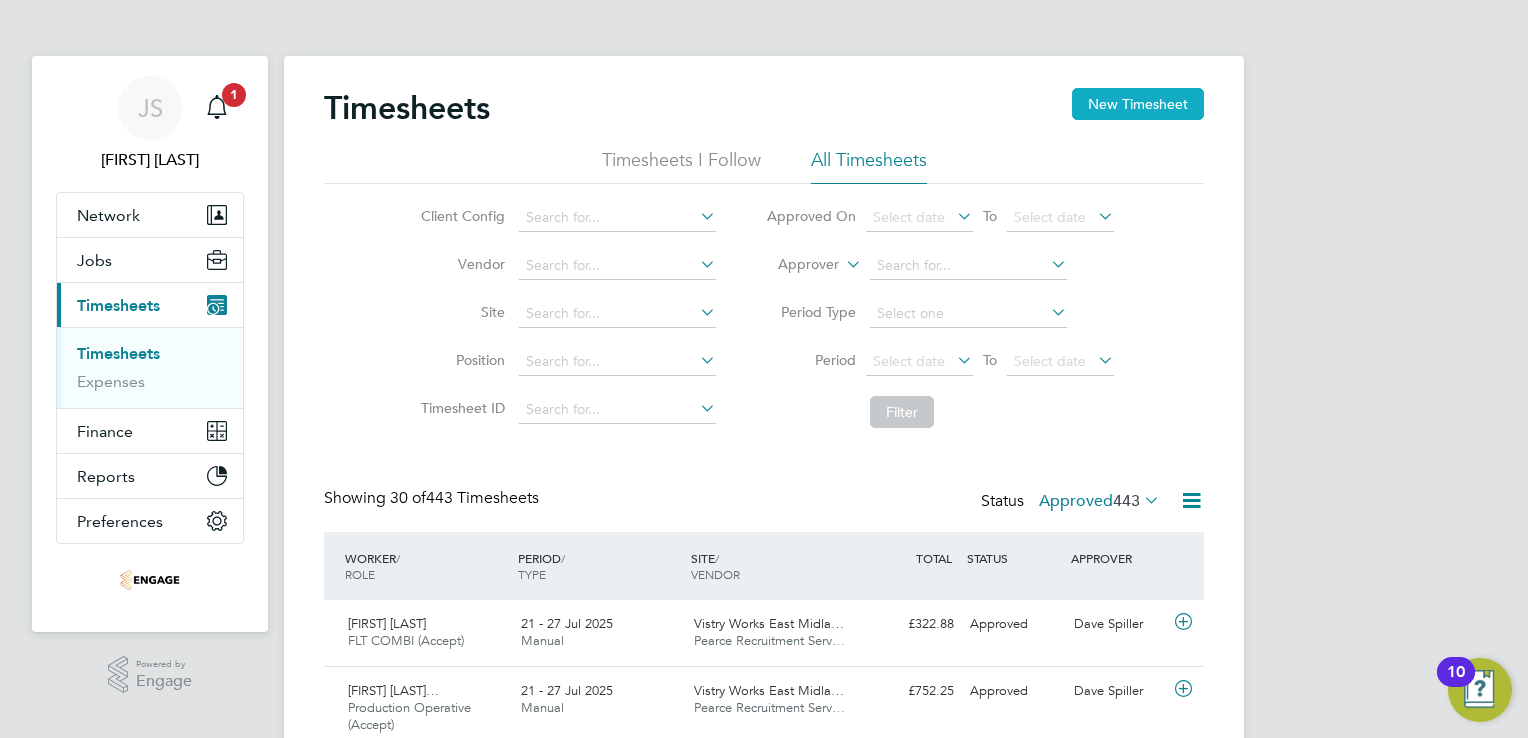 click on "New Timesheet" 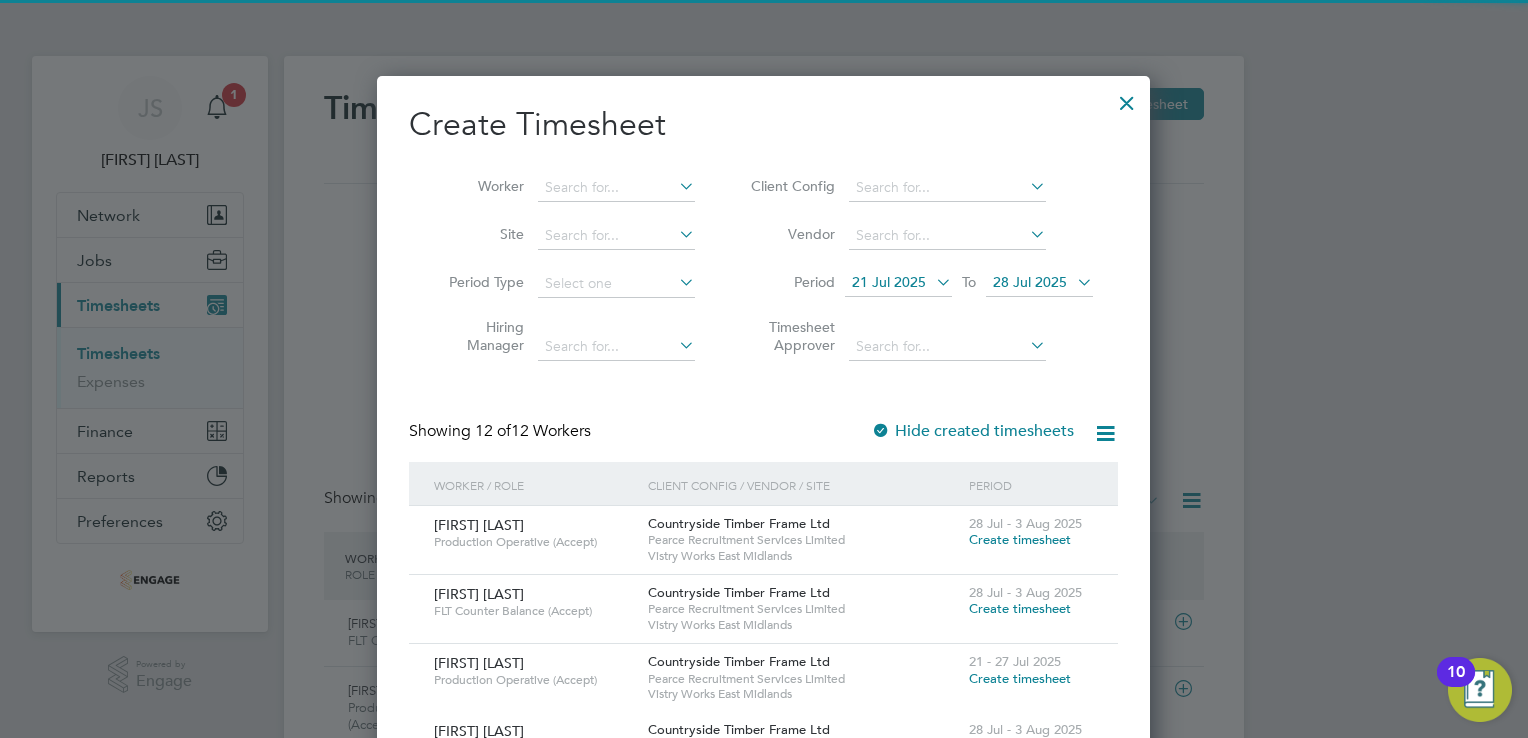 click on "21 Jul 2025" at bounding box center [889, 282] 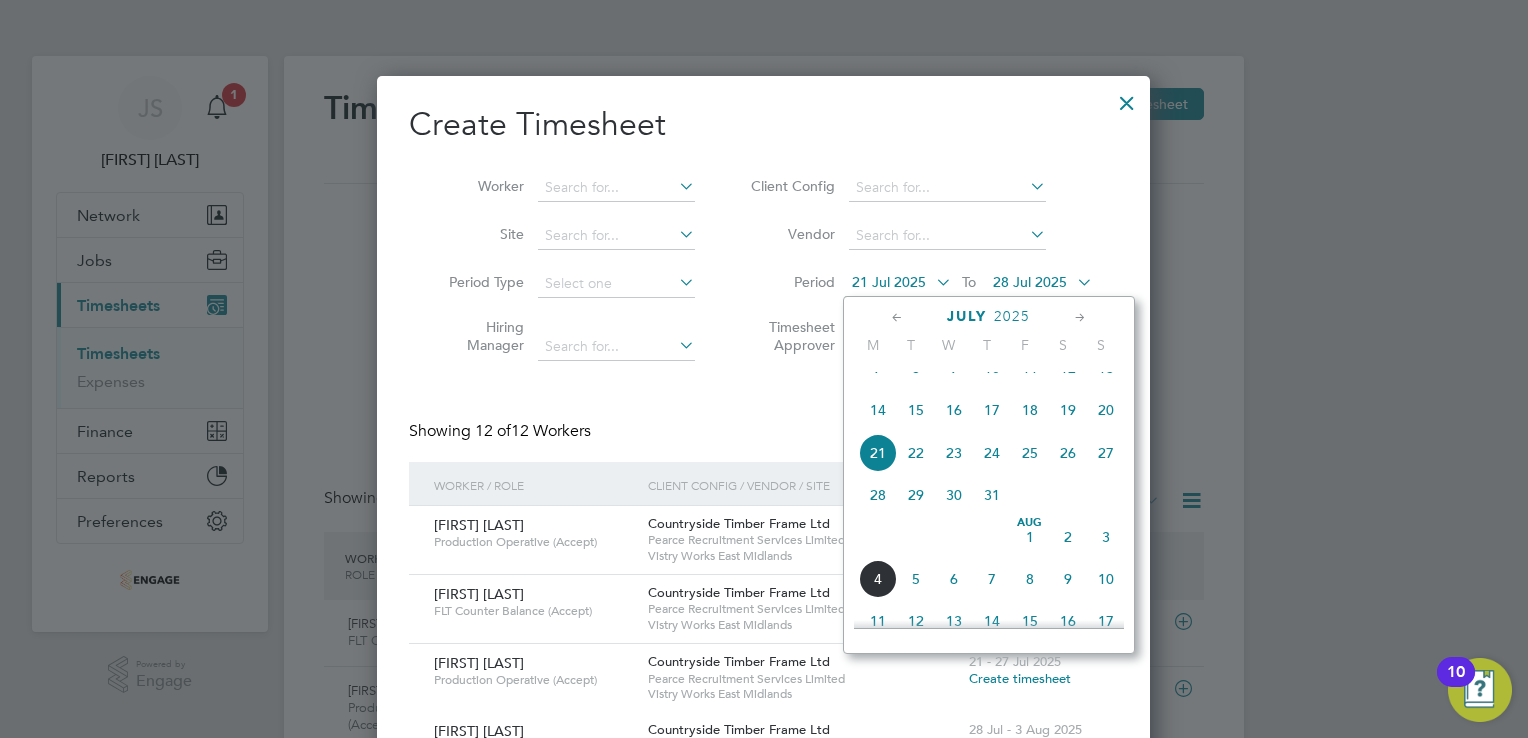 click on "28" 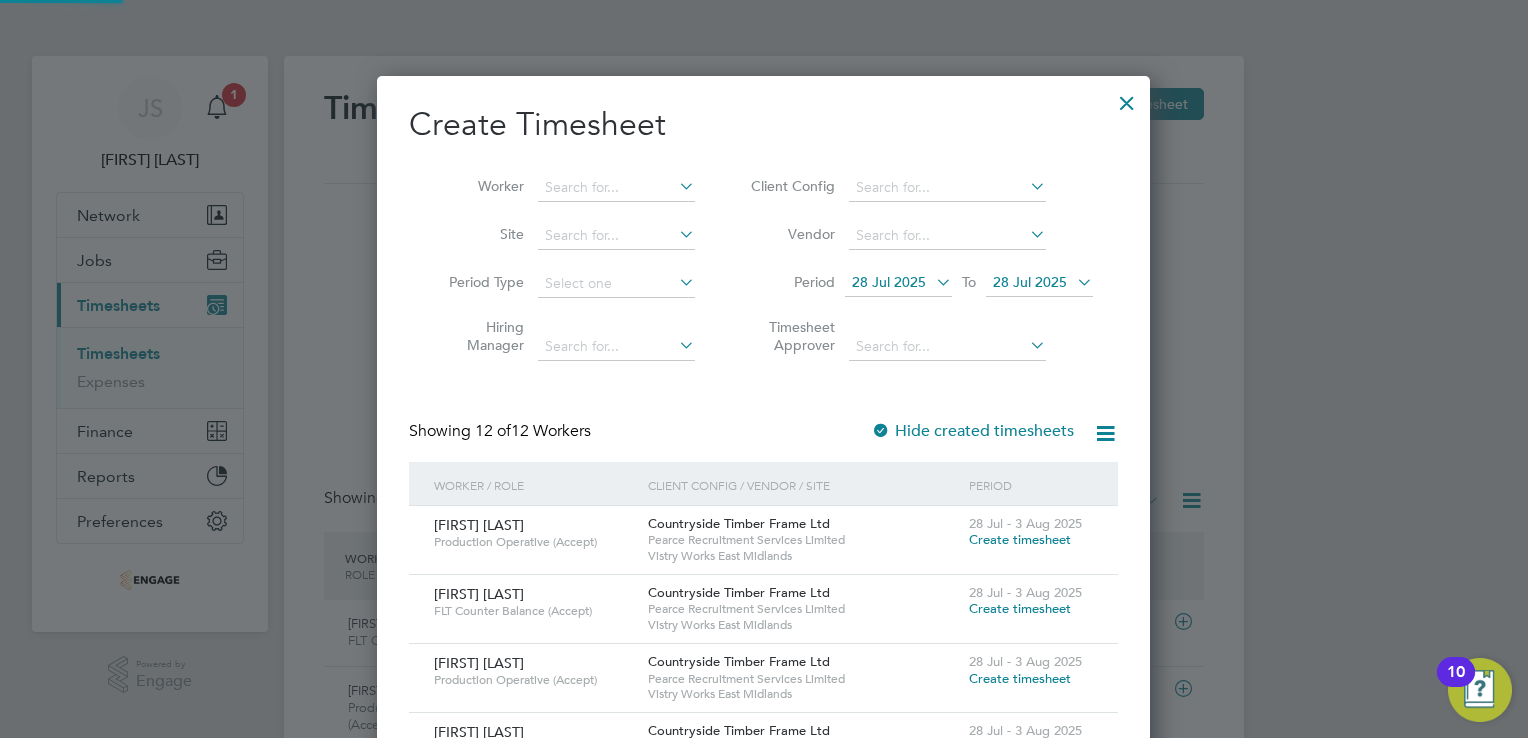 click on "28 Jul 2025" at bounding box center [1030, 282] 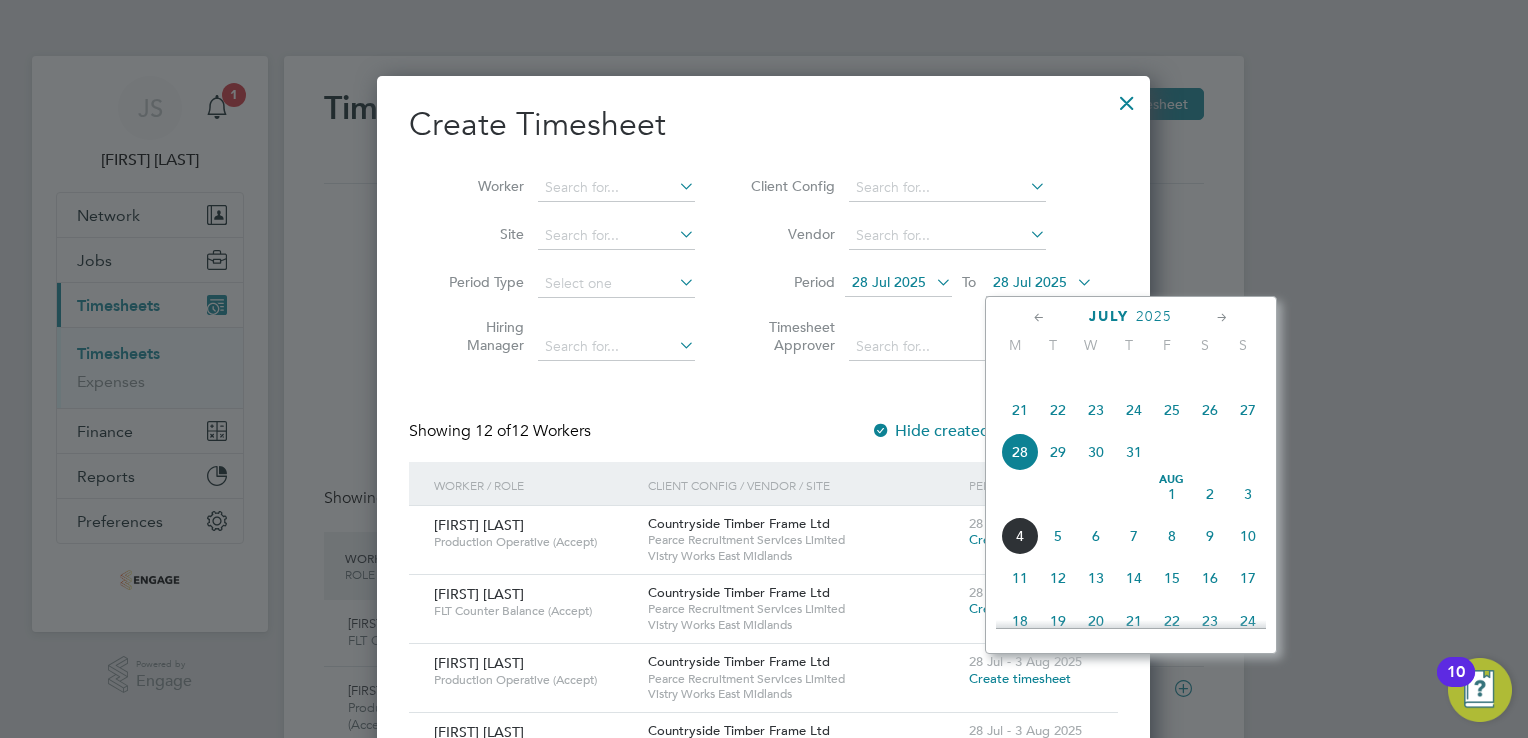 click on "3" 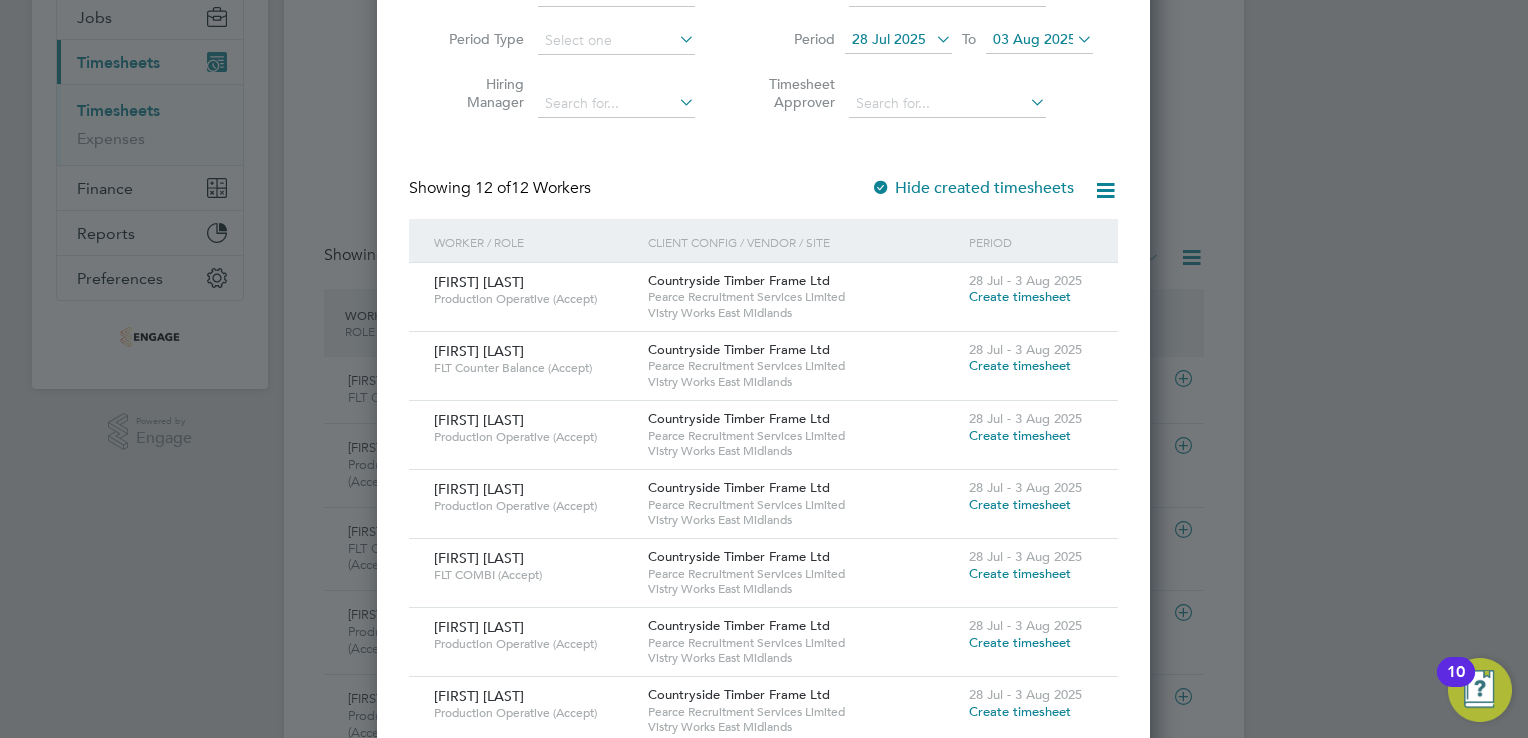 click on "Create timesheet" at bounding box center (1020, 573) 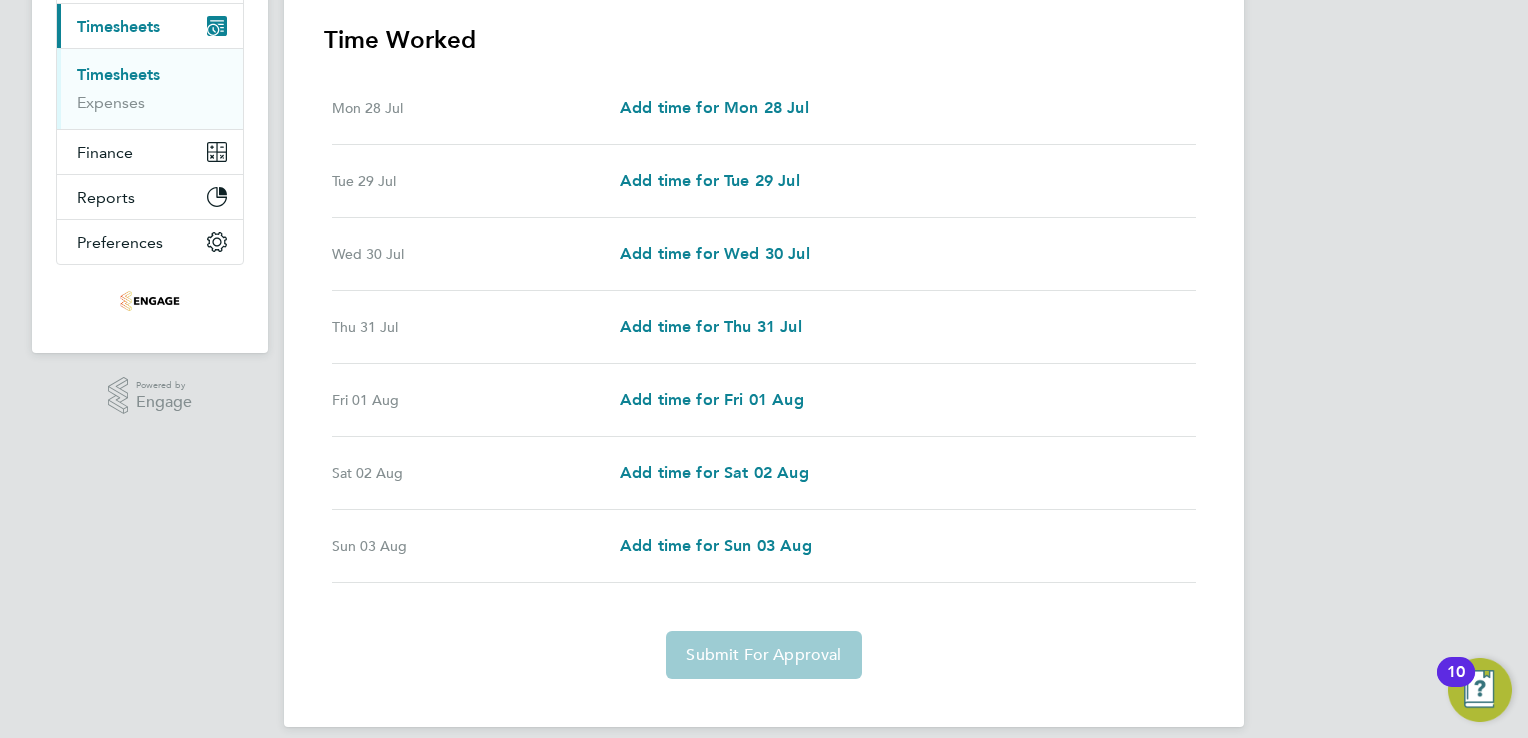 scroll, scrollTop: 298, scrollLeft: 0, axis: vertical 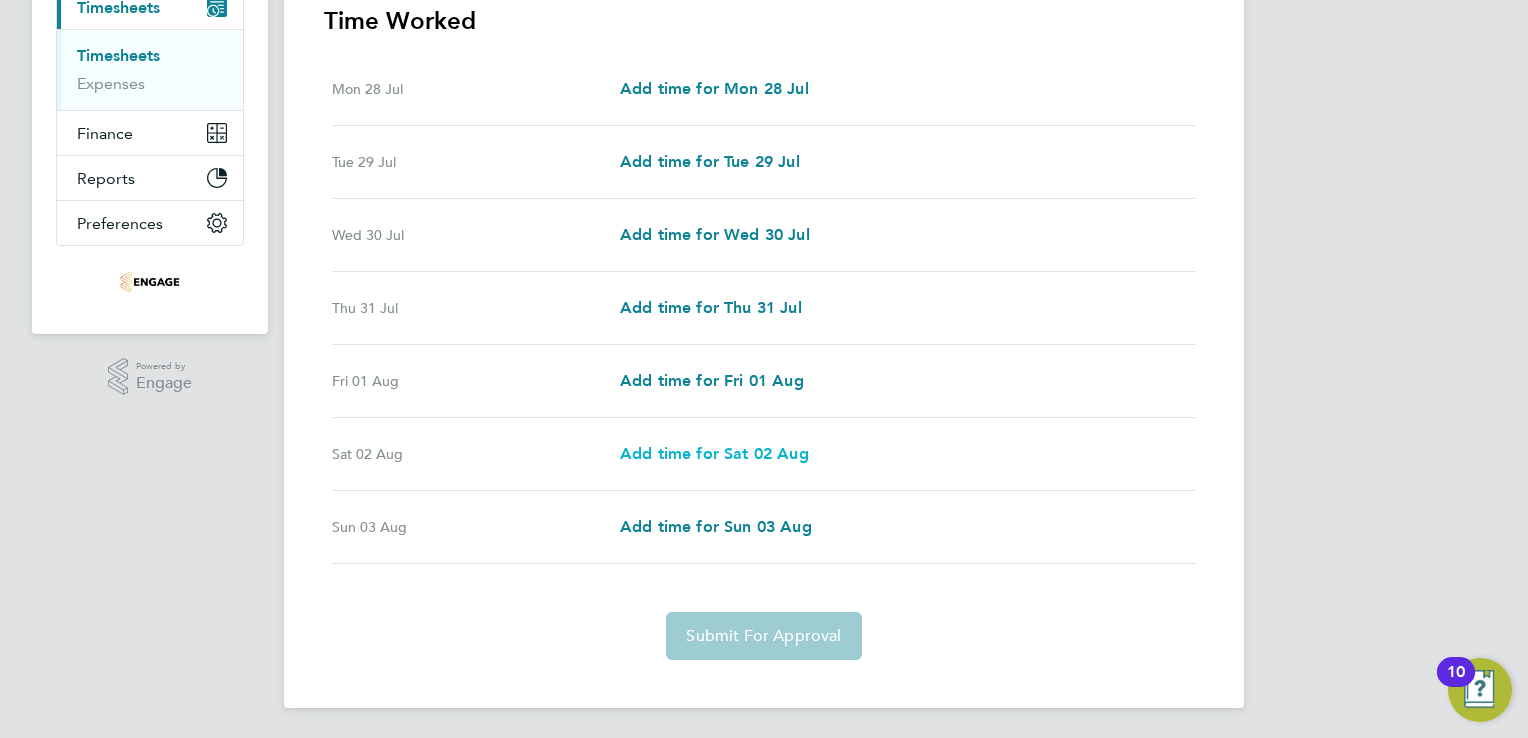 click on "Add time for Sat 02 Aug" at bounding box center [714, 453] 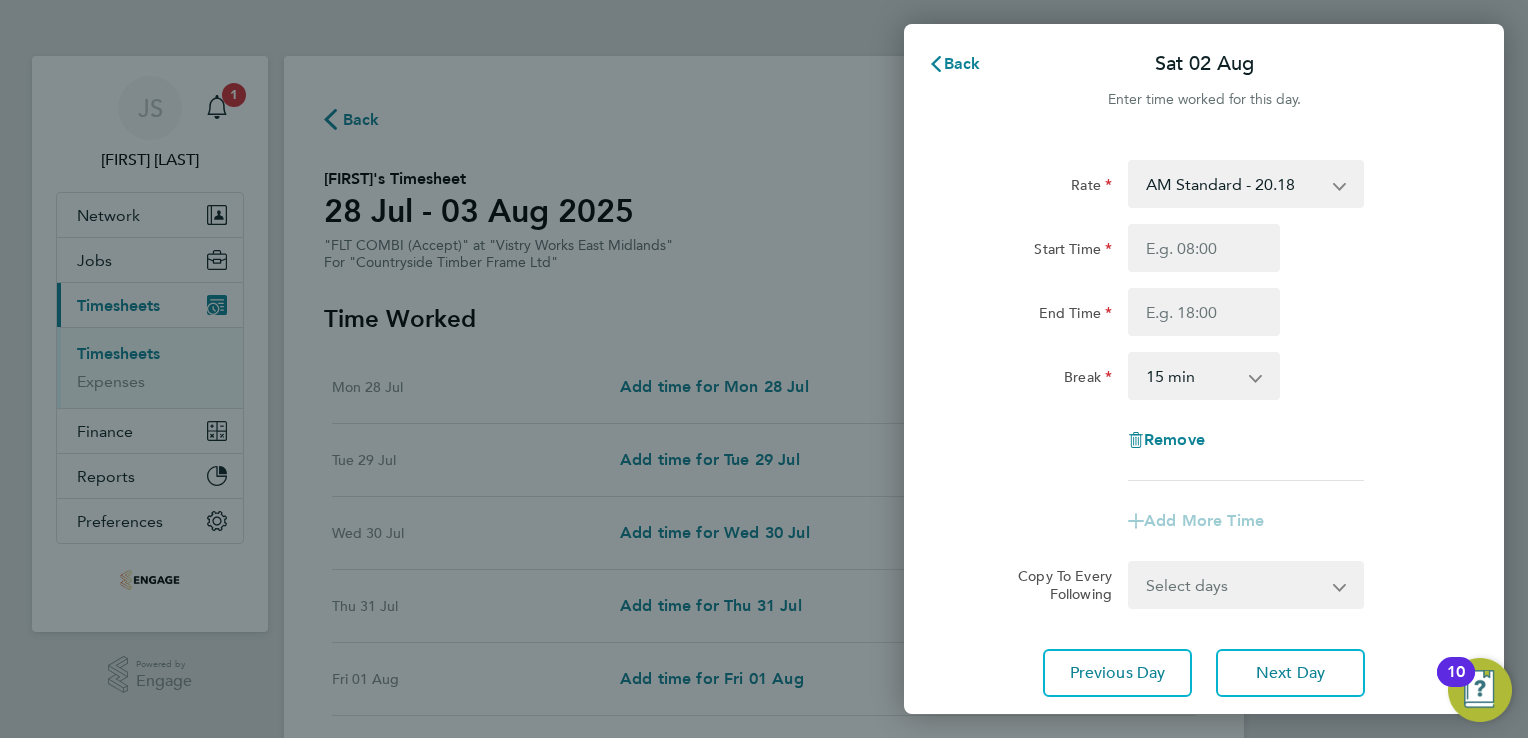 scroll, scrollTop: 0, scrollLeft: 0, axis: both 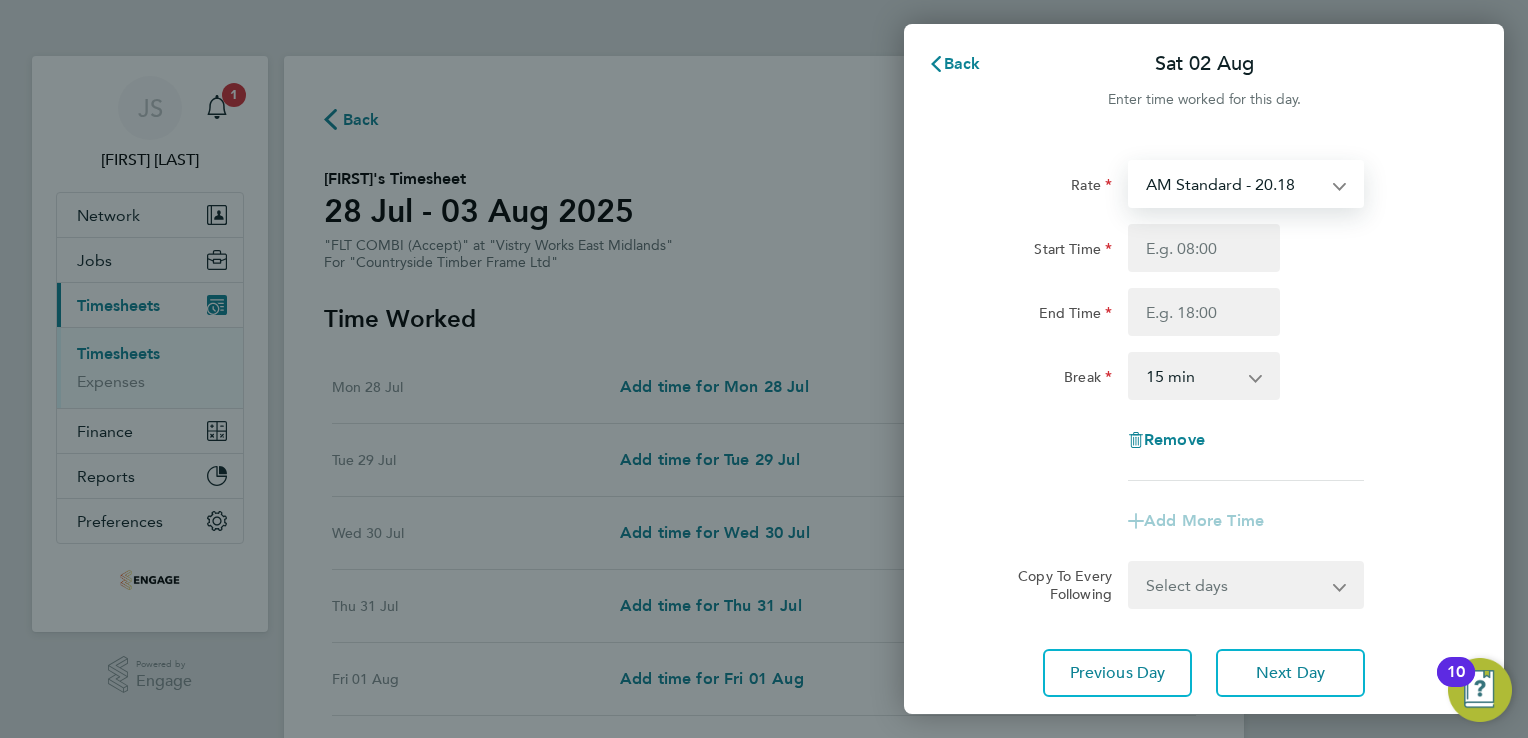 click on "AM Standard - 20.18   PM Standard - 22.00   PM OT 1 - 32.99   OT2 AM - 40.36   OT1 AM - 30.27   PM OT 2 - 43.99" at bounding box center [1234, 184] 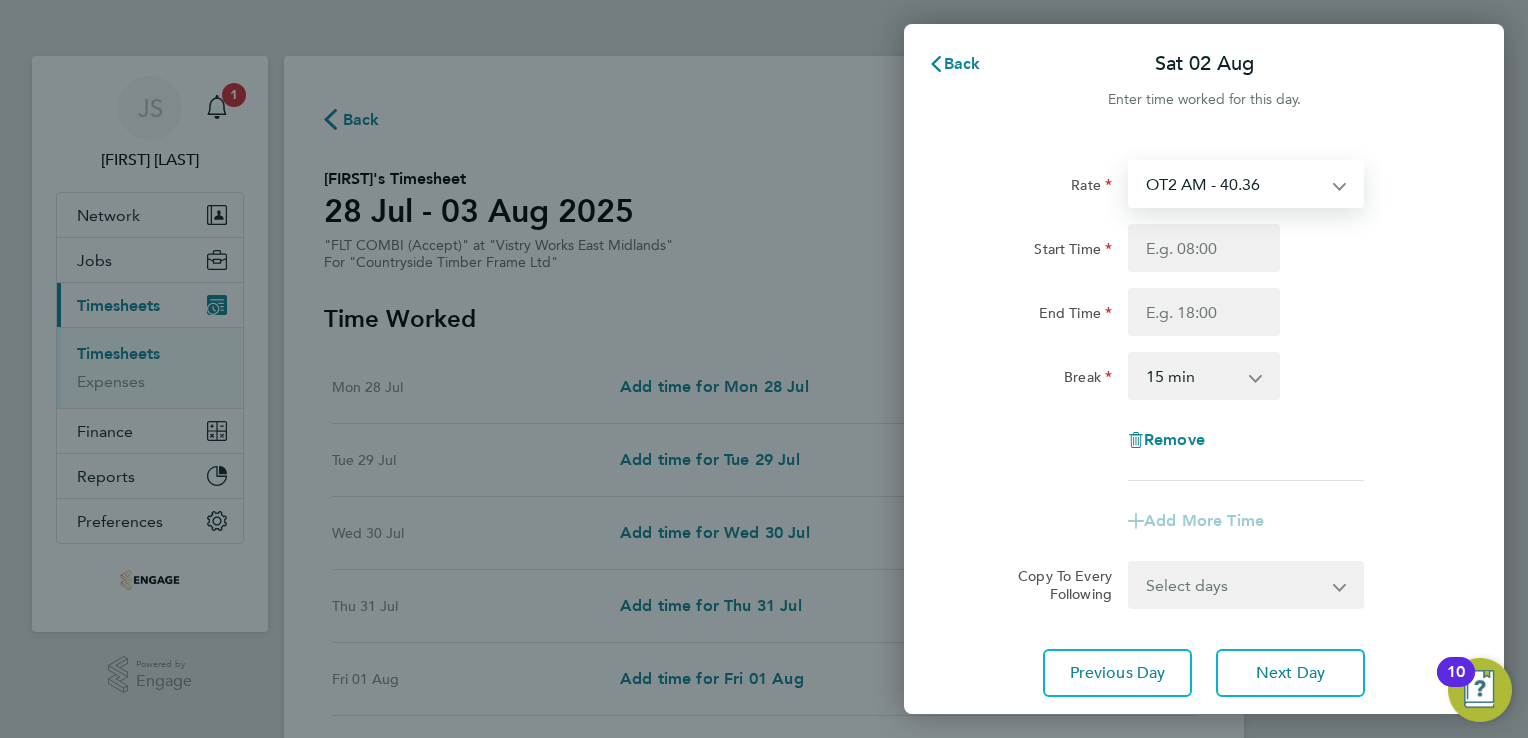 select on "15" 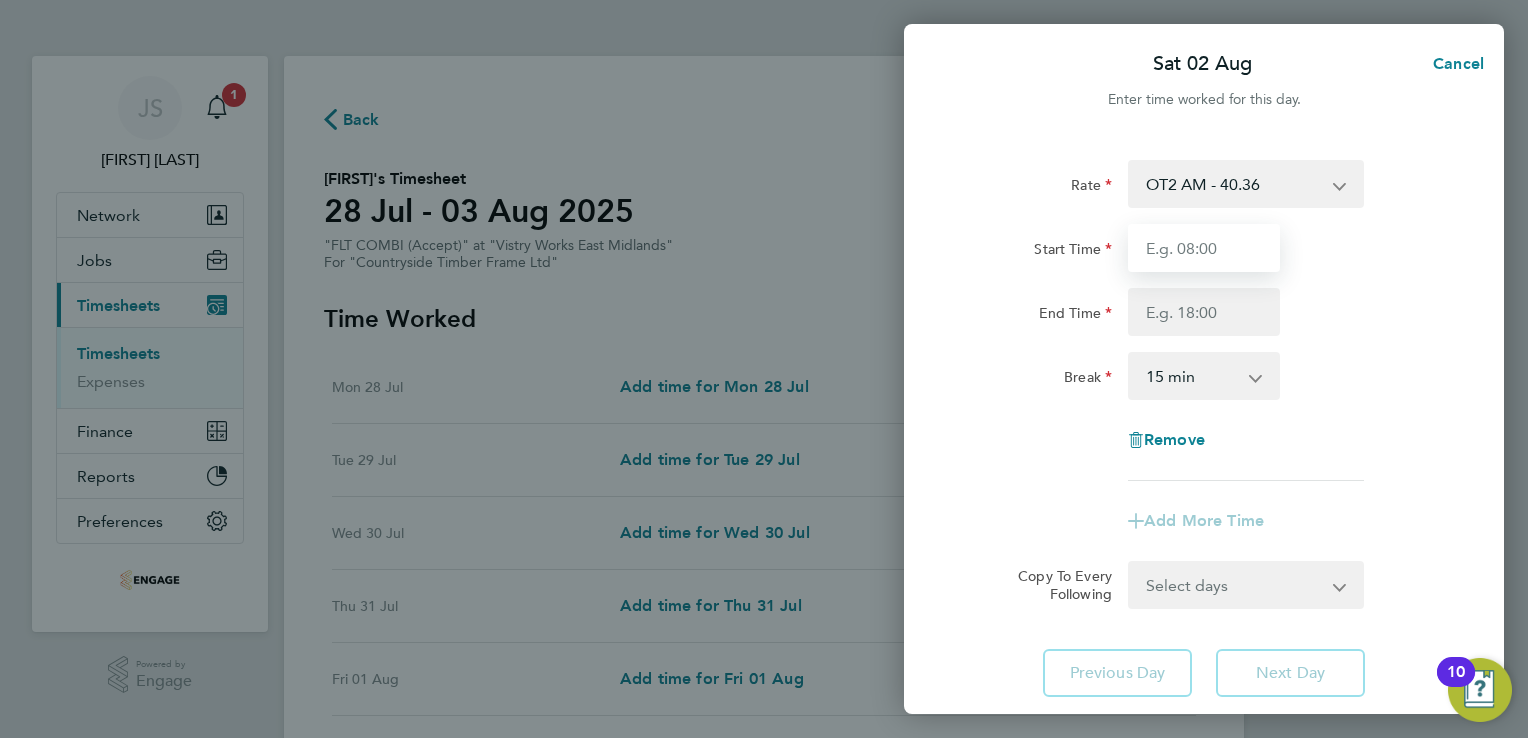 click on "Start Time" at bounding box center (1204, 248) 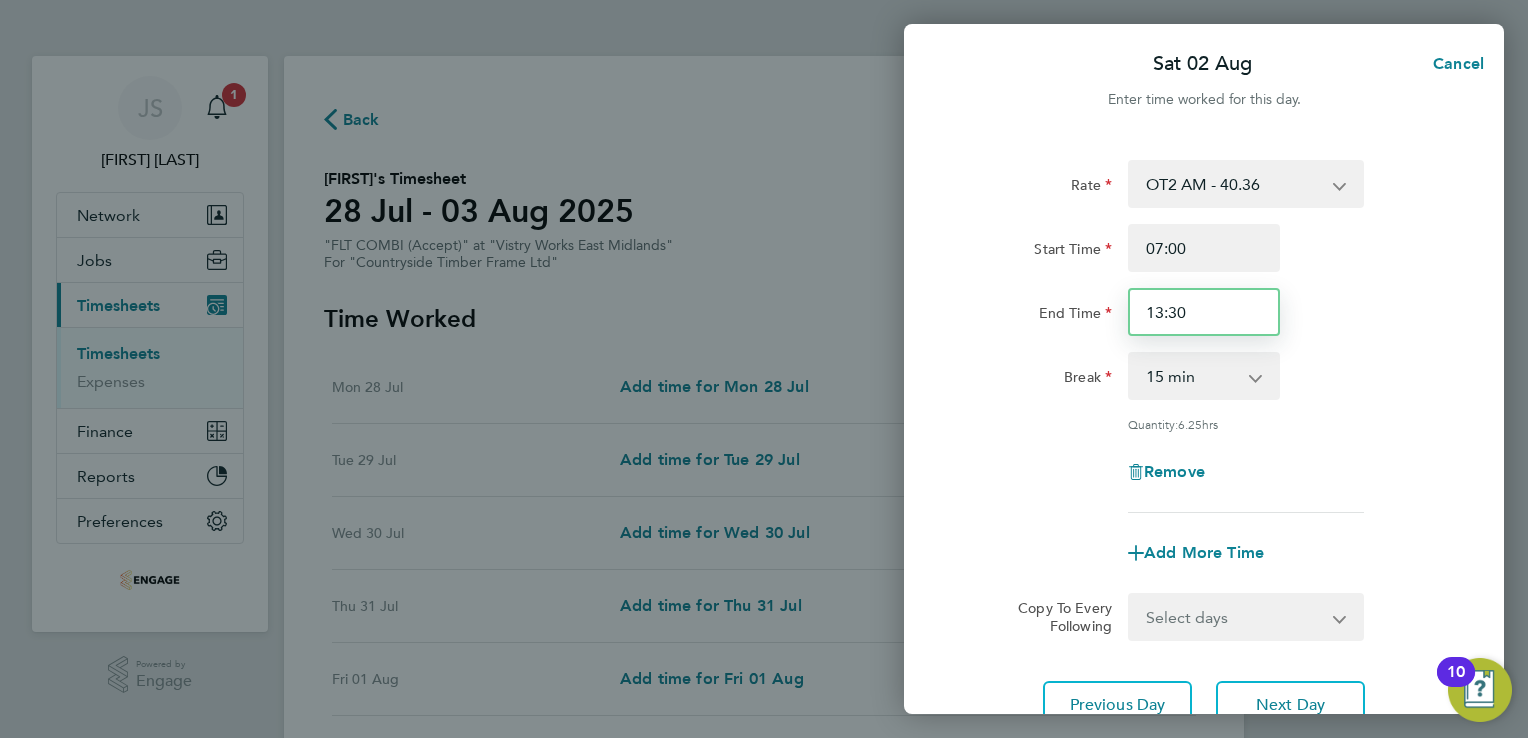 drag, startPoint x: 1201, startPoint y: 311, endPoint x: 1068, endPoint y: 302, distance: 133.30417 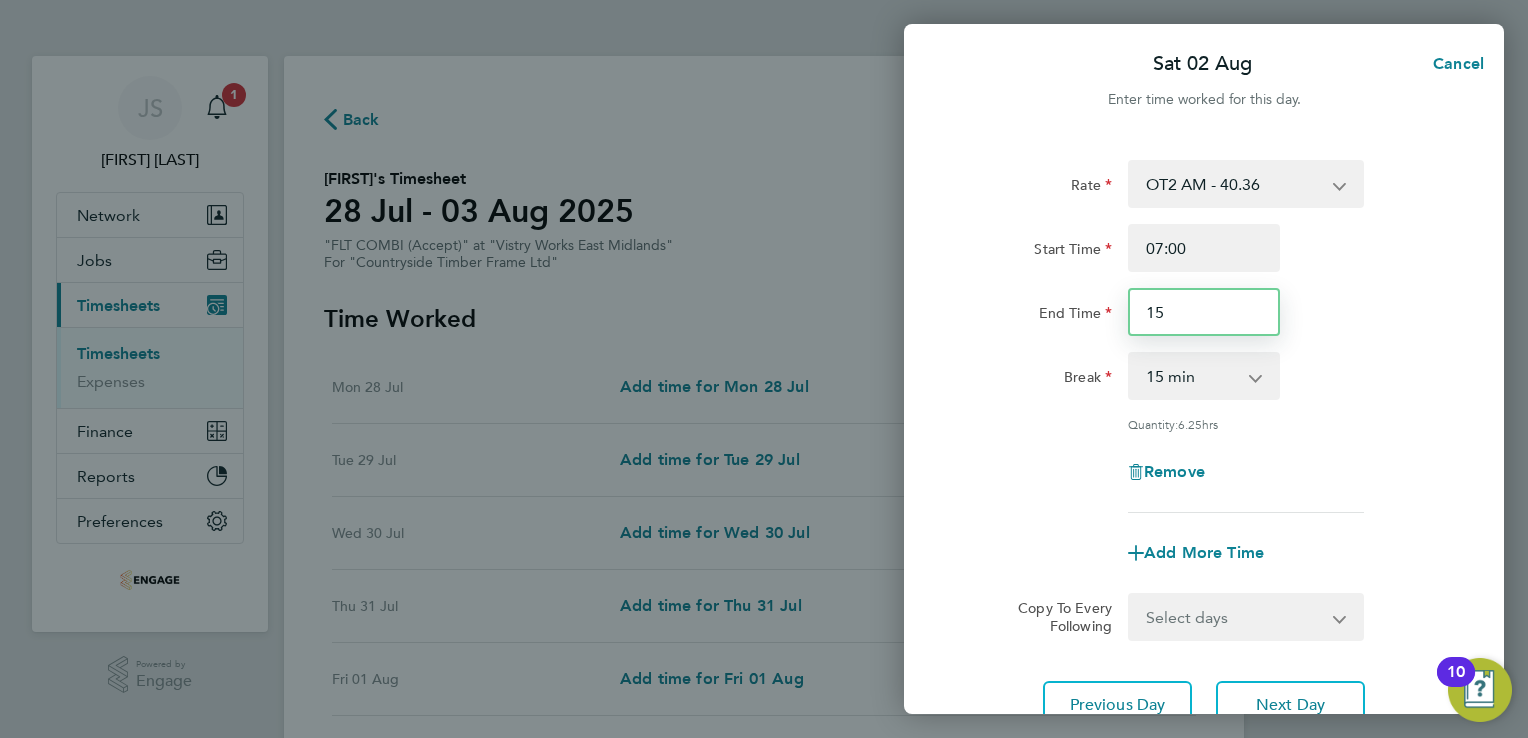 type on "15:00" 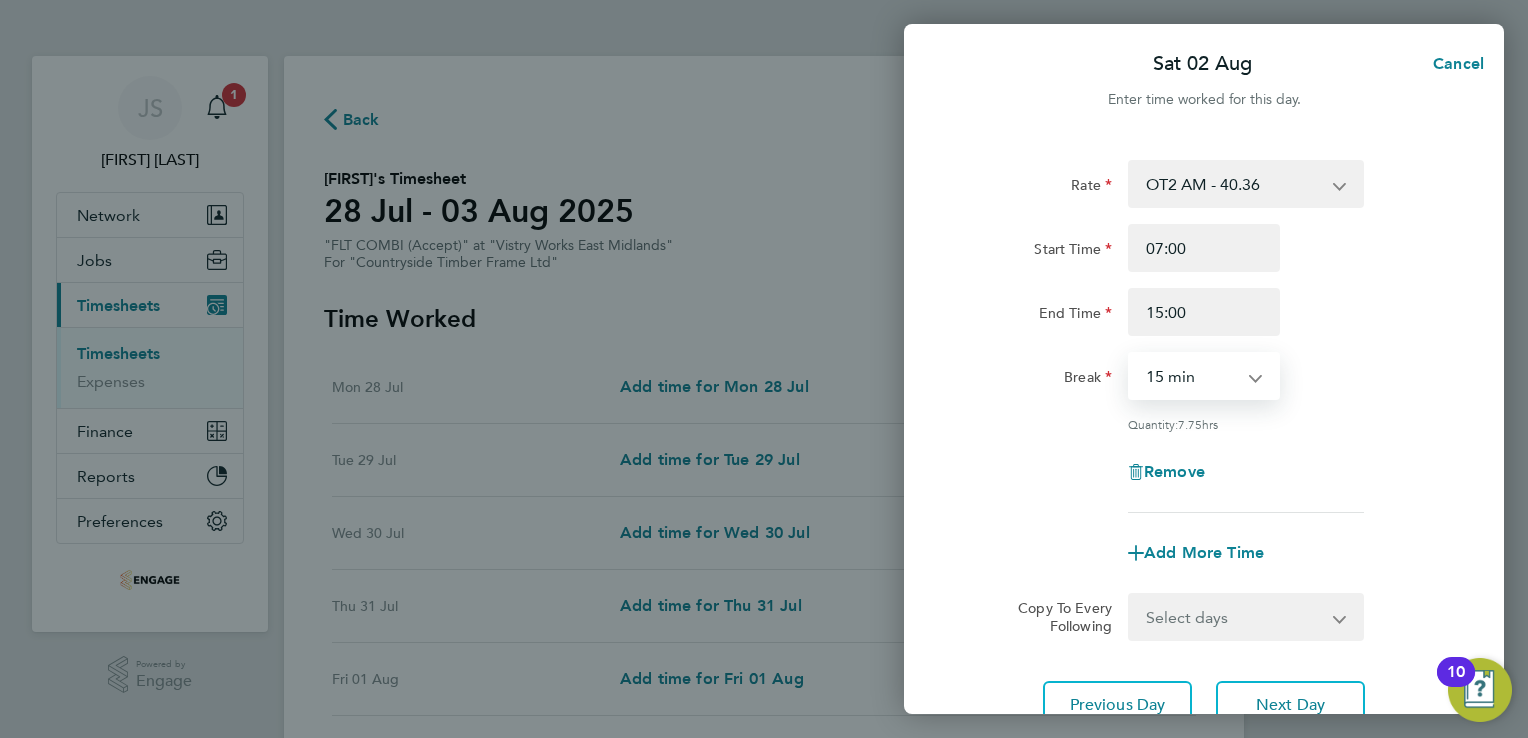 click on "0 min   15 min   30 min   45 min   60 min   75 min   90 min" at bounding box center [1192, 376] 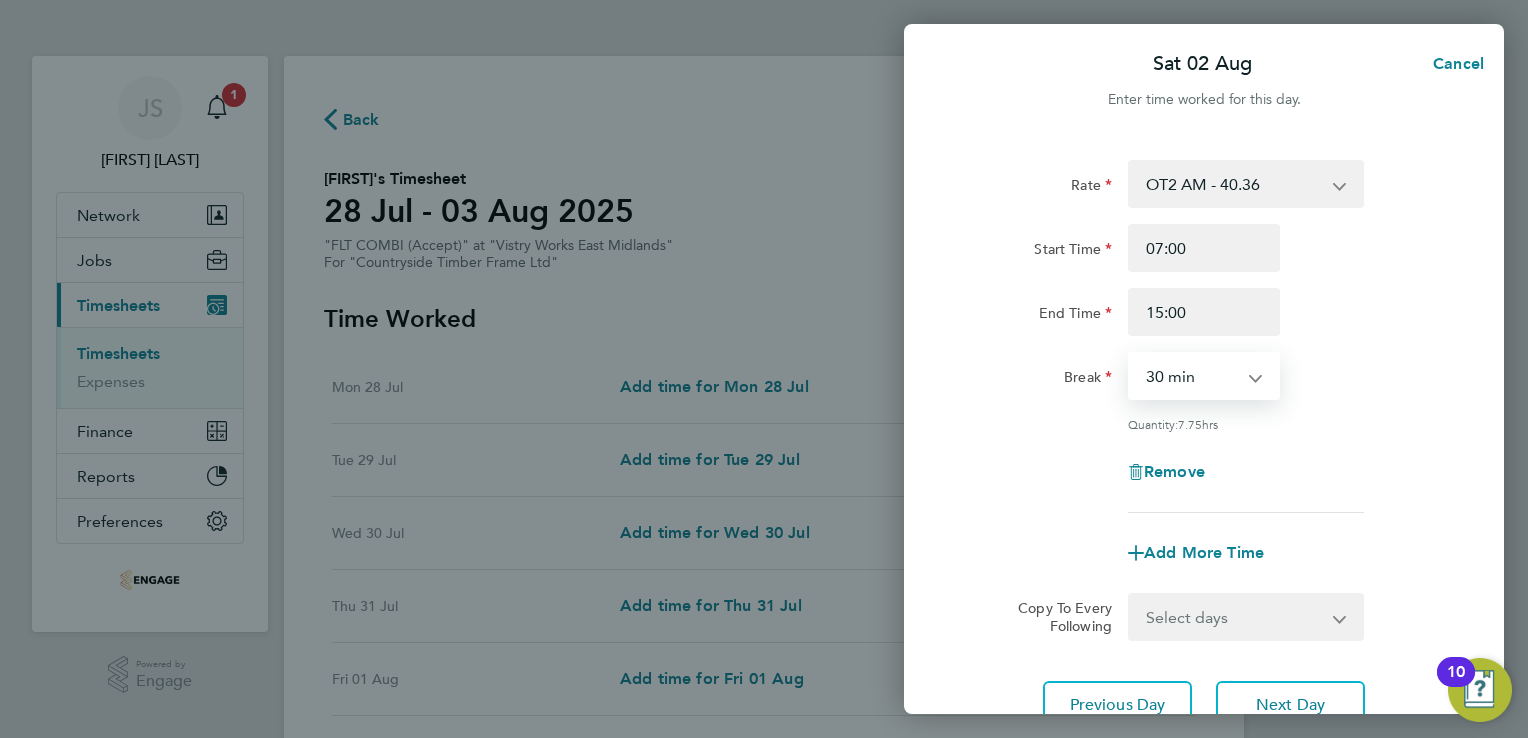 click on "0 min   15 min   30 min   45 min   60 min   75 min   90 min" at bounding box center [1192, 376] 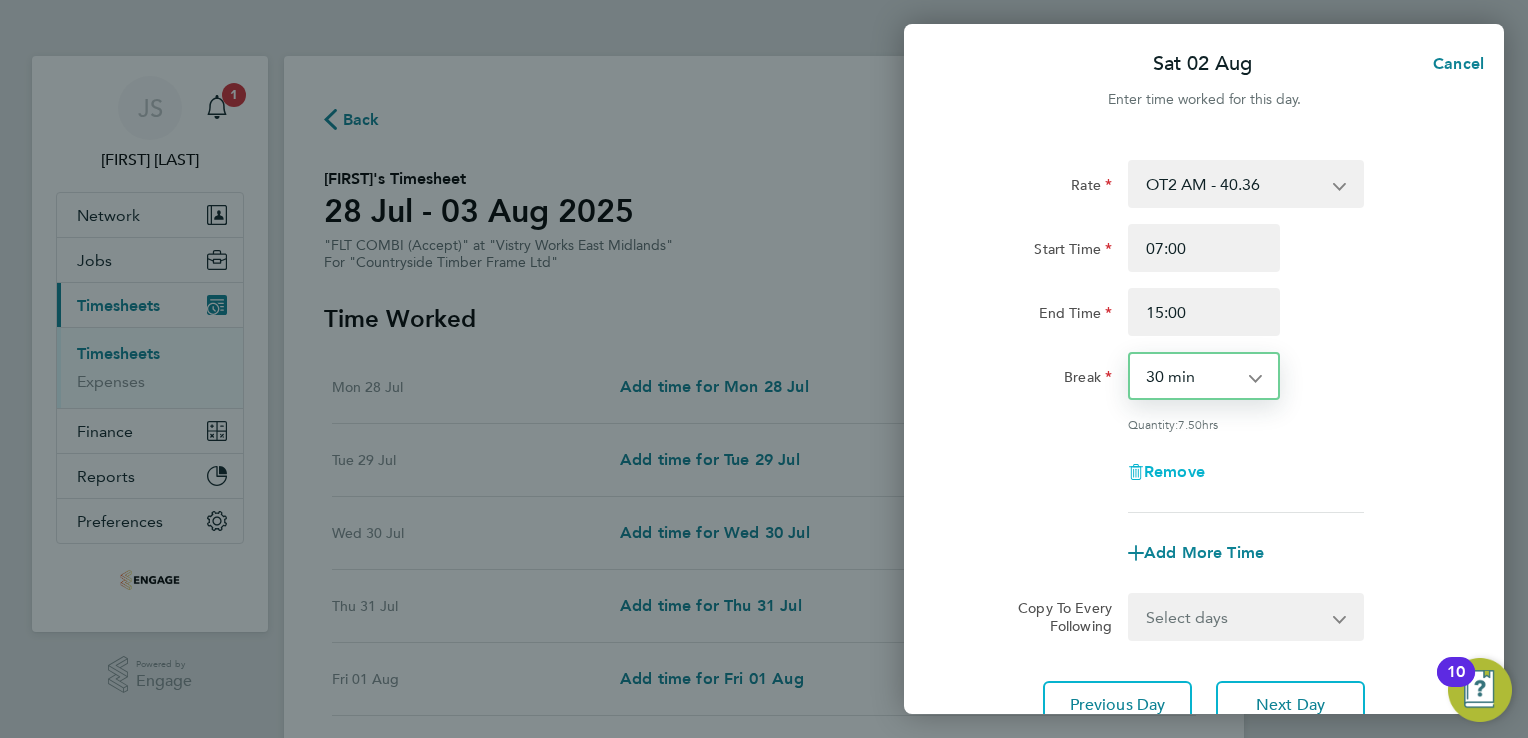 scroll, scrollTop: 164, scrollLeft: 0, axis: vertical 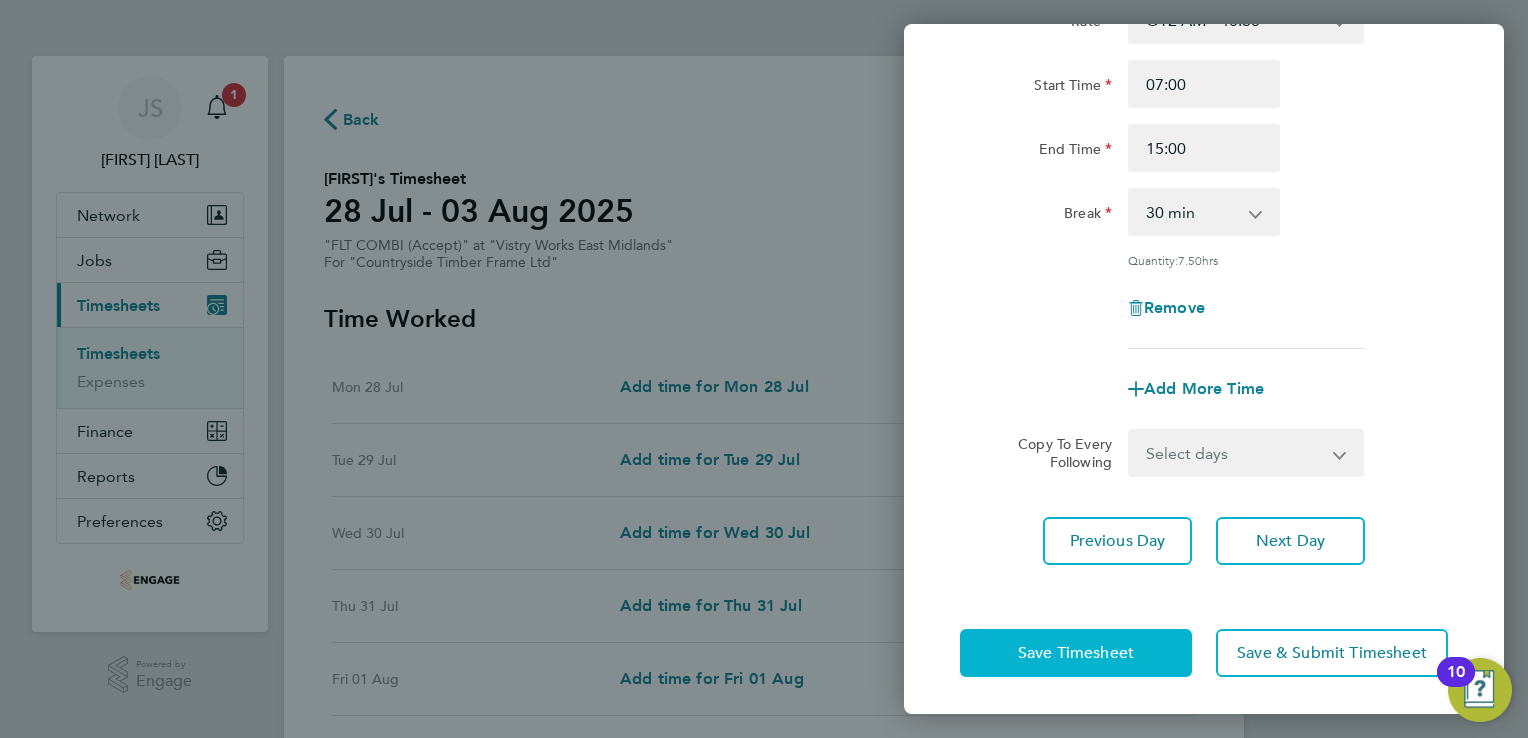 click on "Save Timesheet" 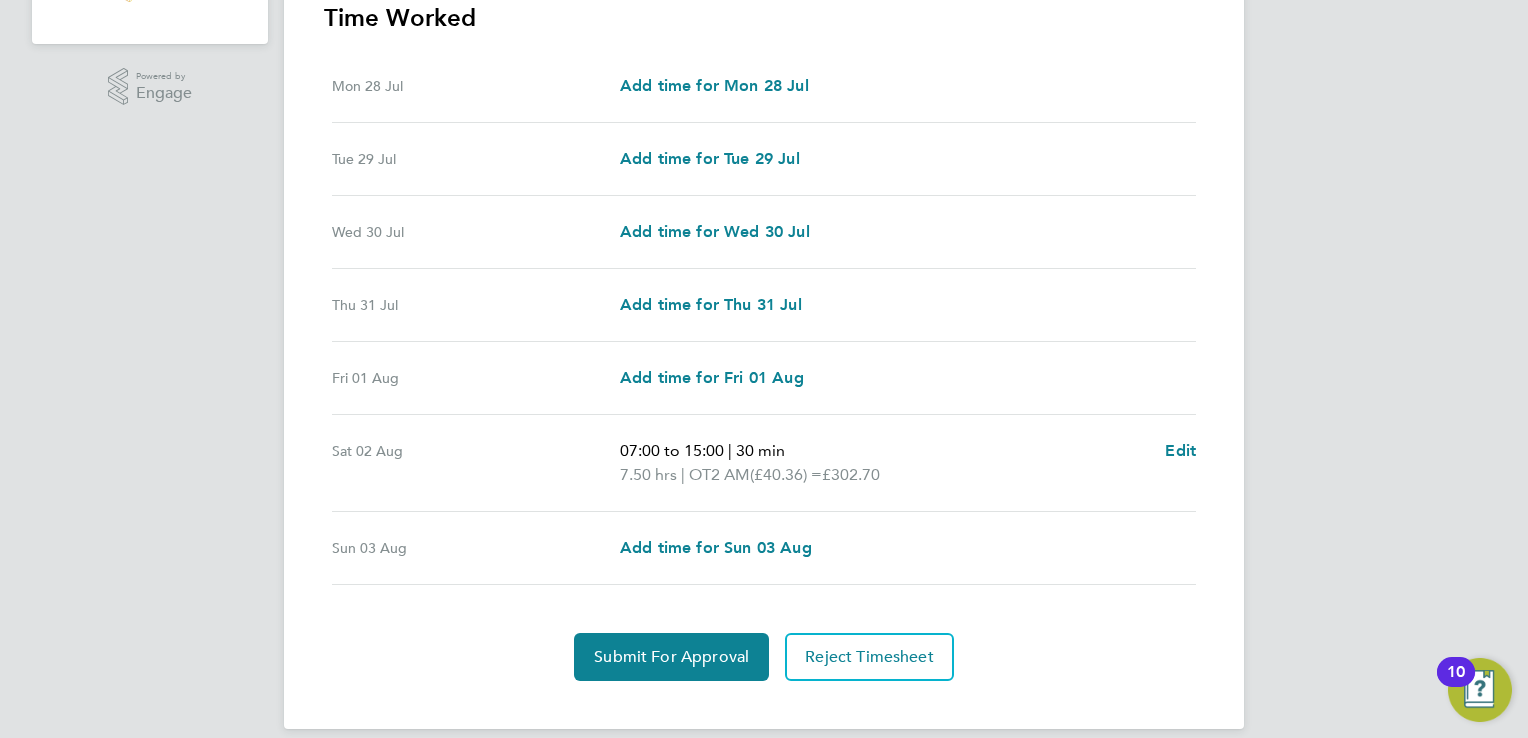 scroll, scrollTop: 590, scrollLeft: 0, axis: vertical 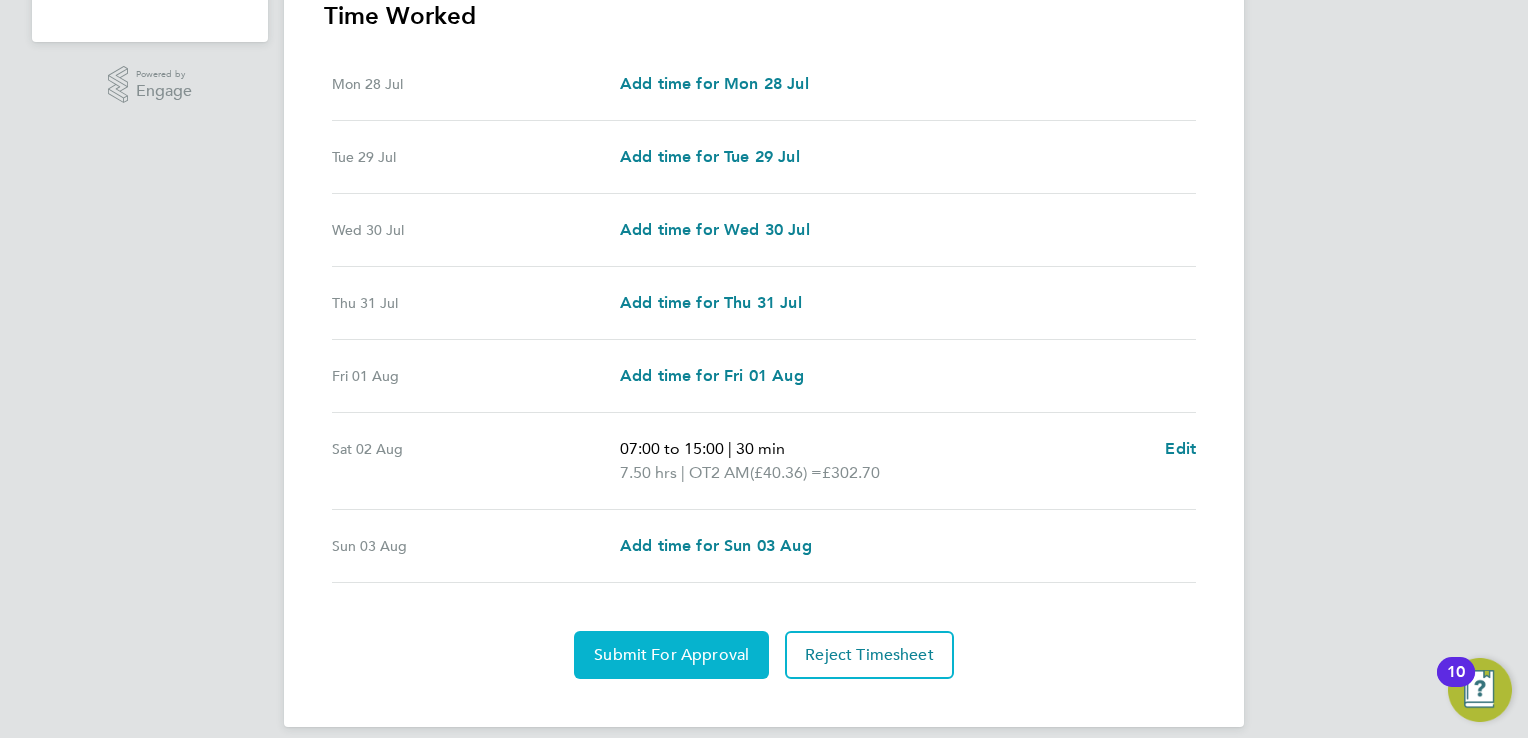 click on "Submit For Approval" 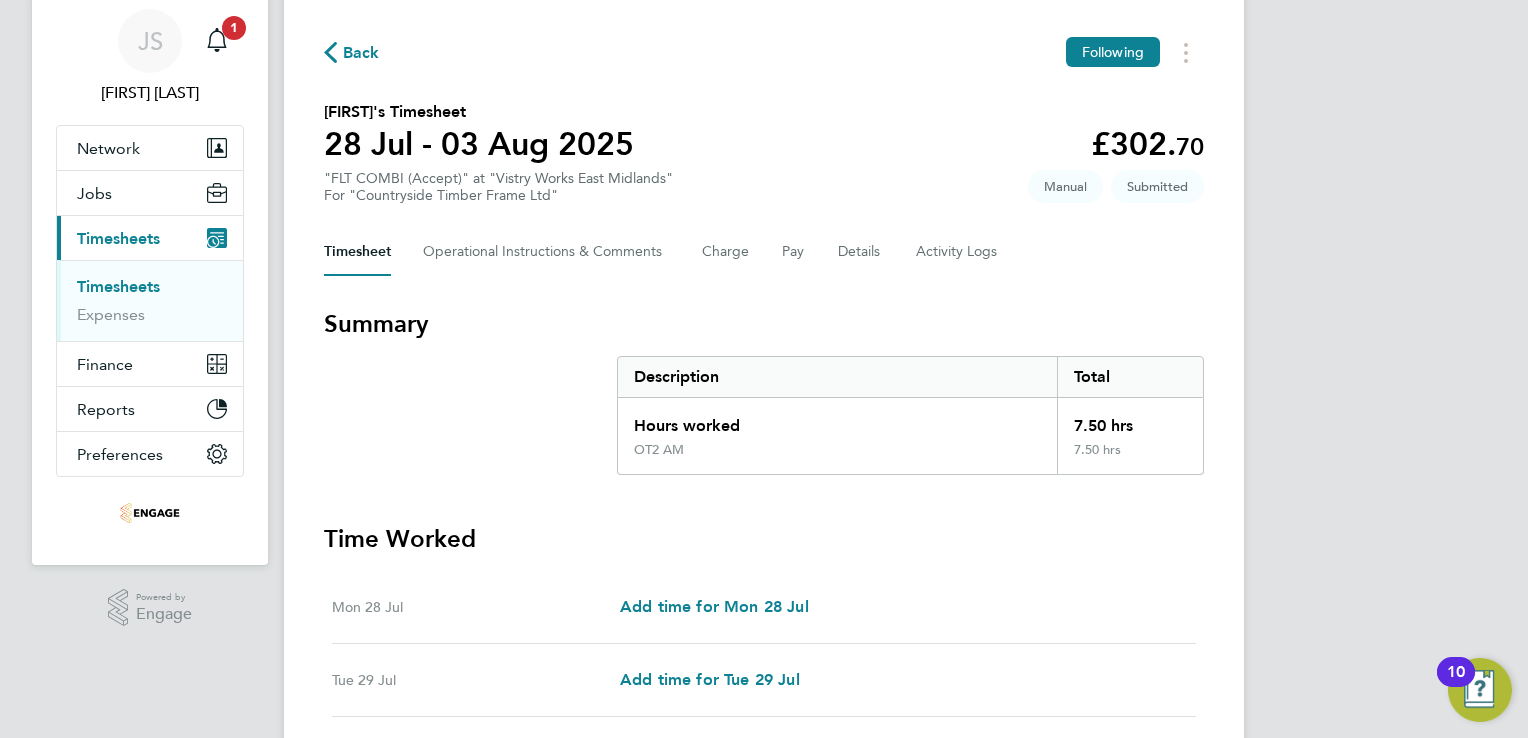scroll, scrollTop: 0, scrollLeft: 0, axis: both 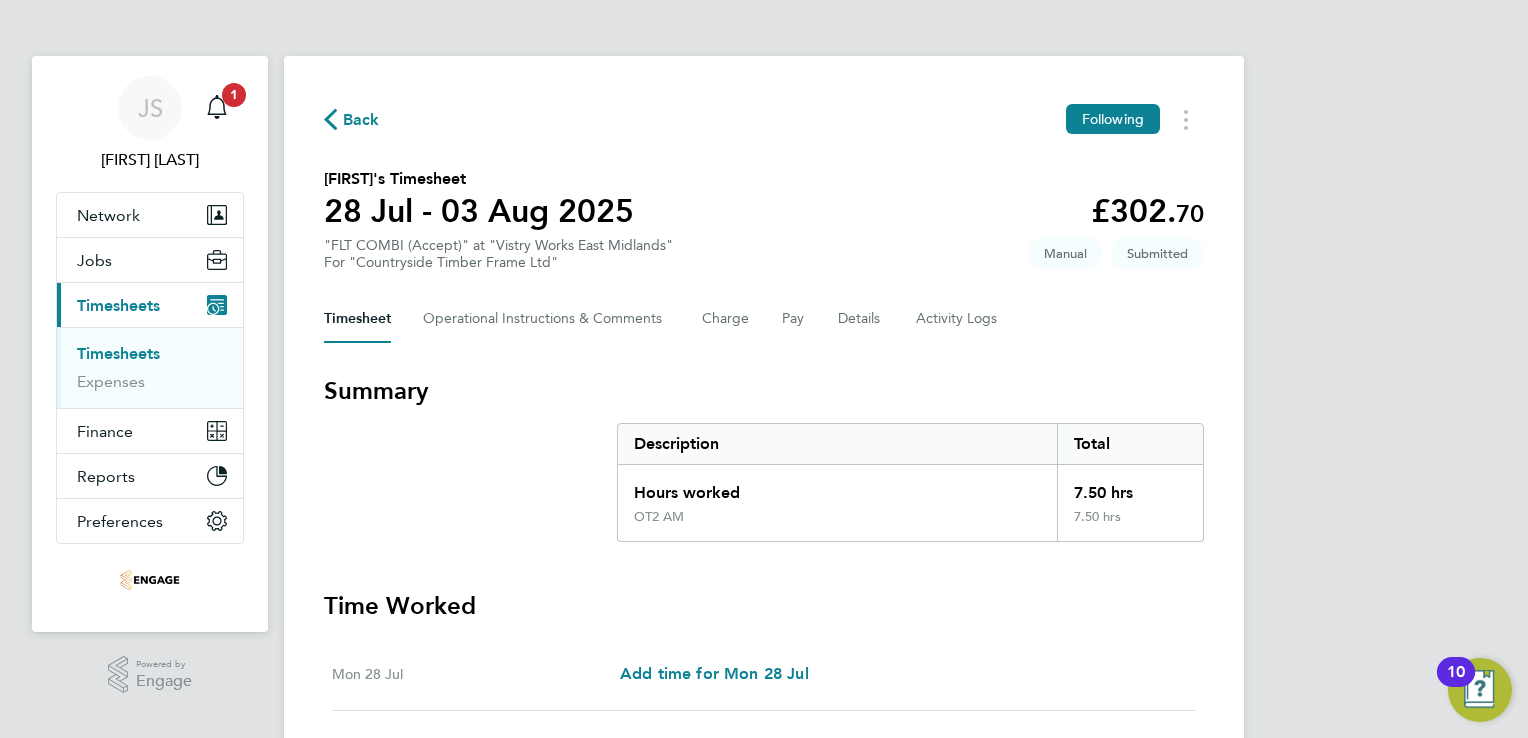 click on "Back" 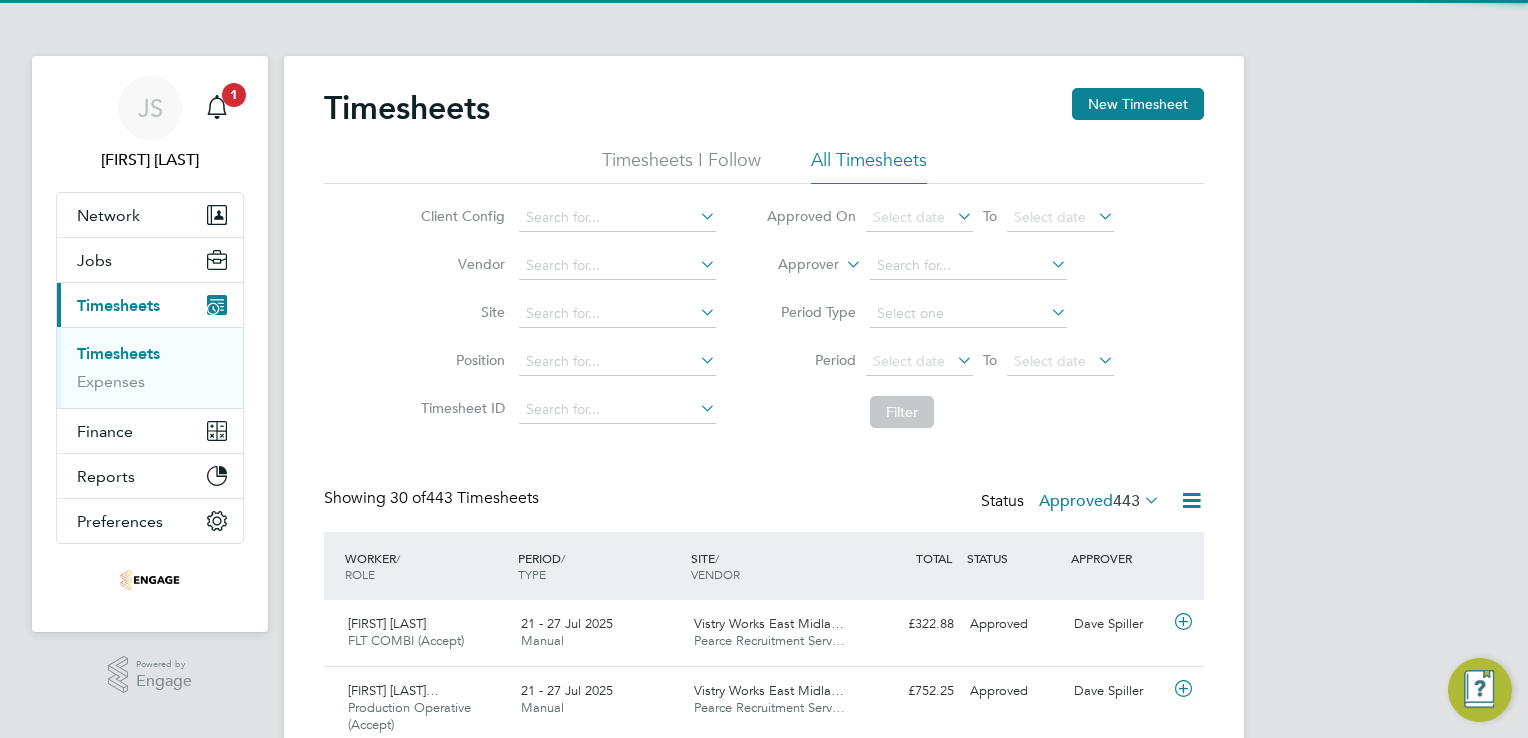 scroll, scrollTop: 9, scrollLeft: 10, axis: both 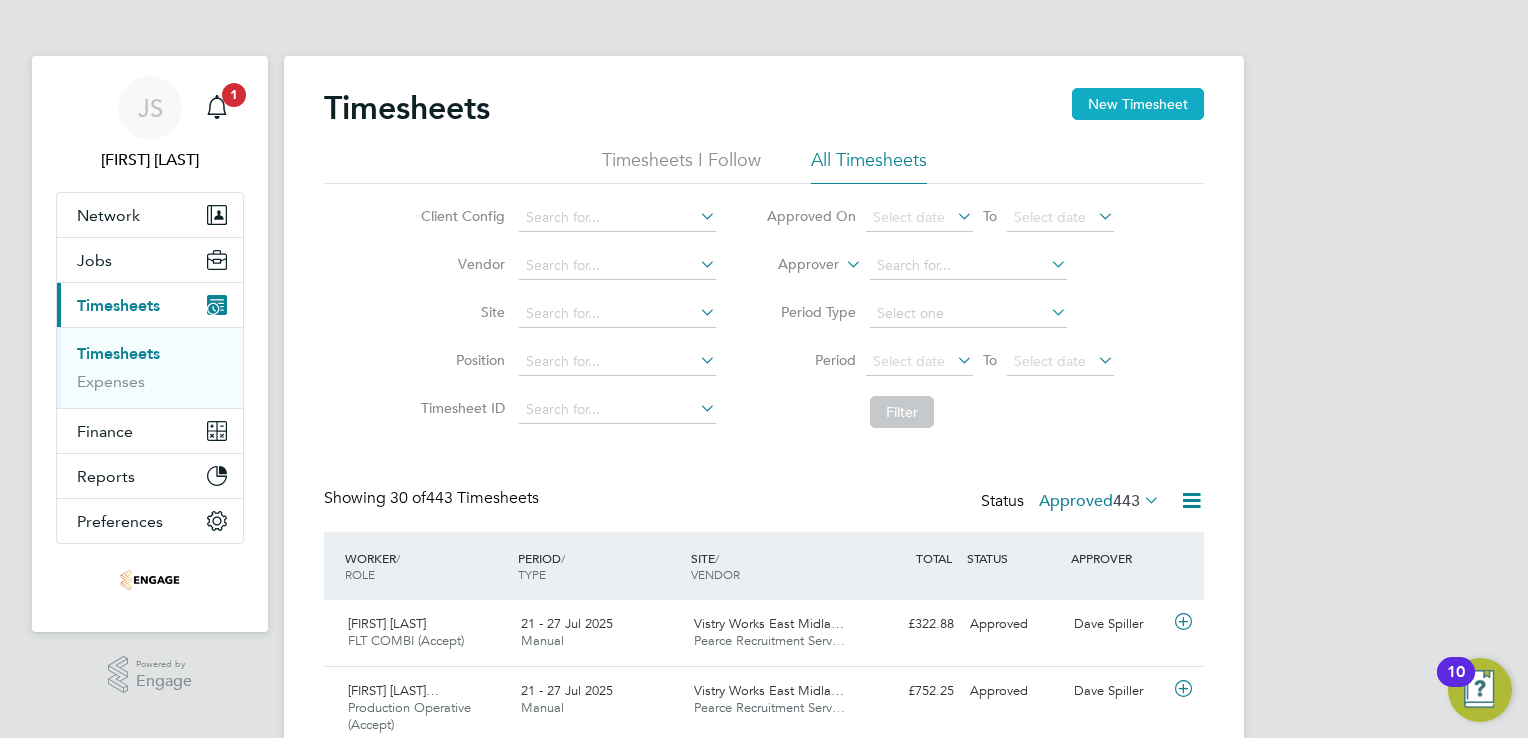 click on "New Timesheet" 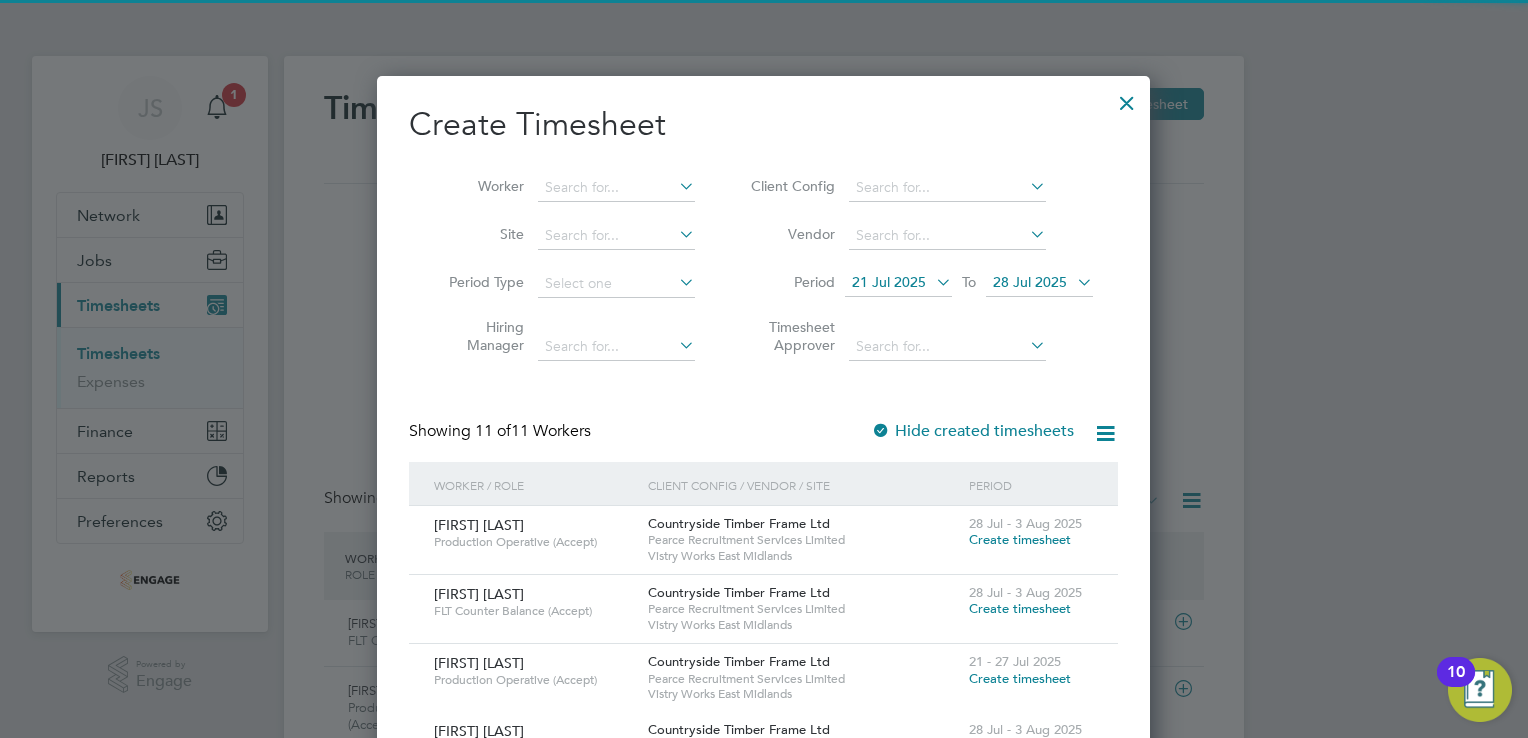 click on "21 Jul 2025" at bounding box center [889, 282] 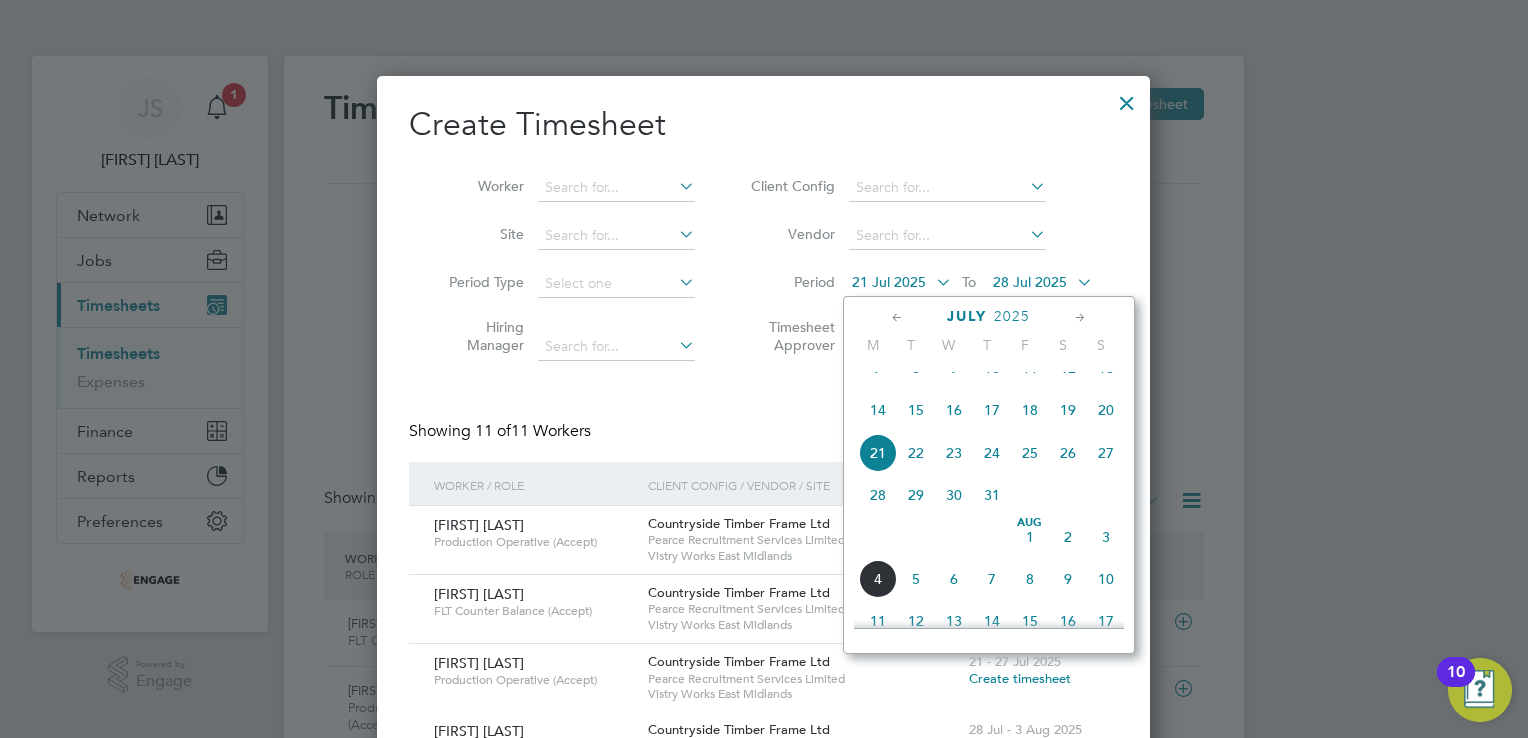click on "28" 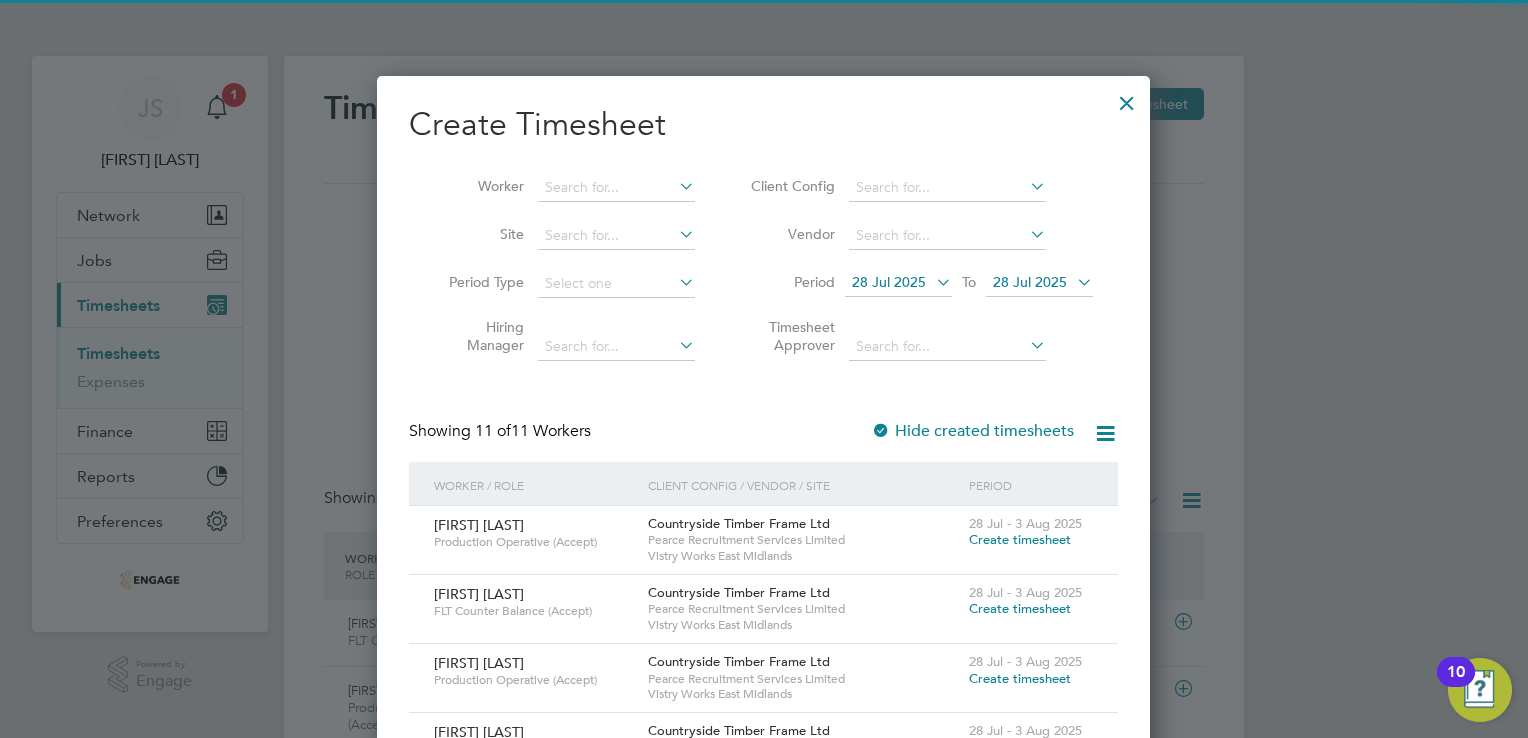 click on "28 Jul 2025" at bounding box center [1039, 283] 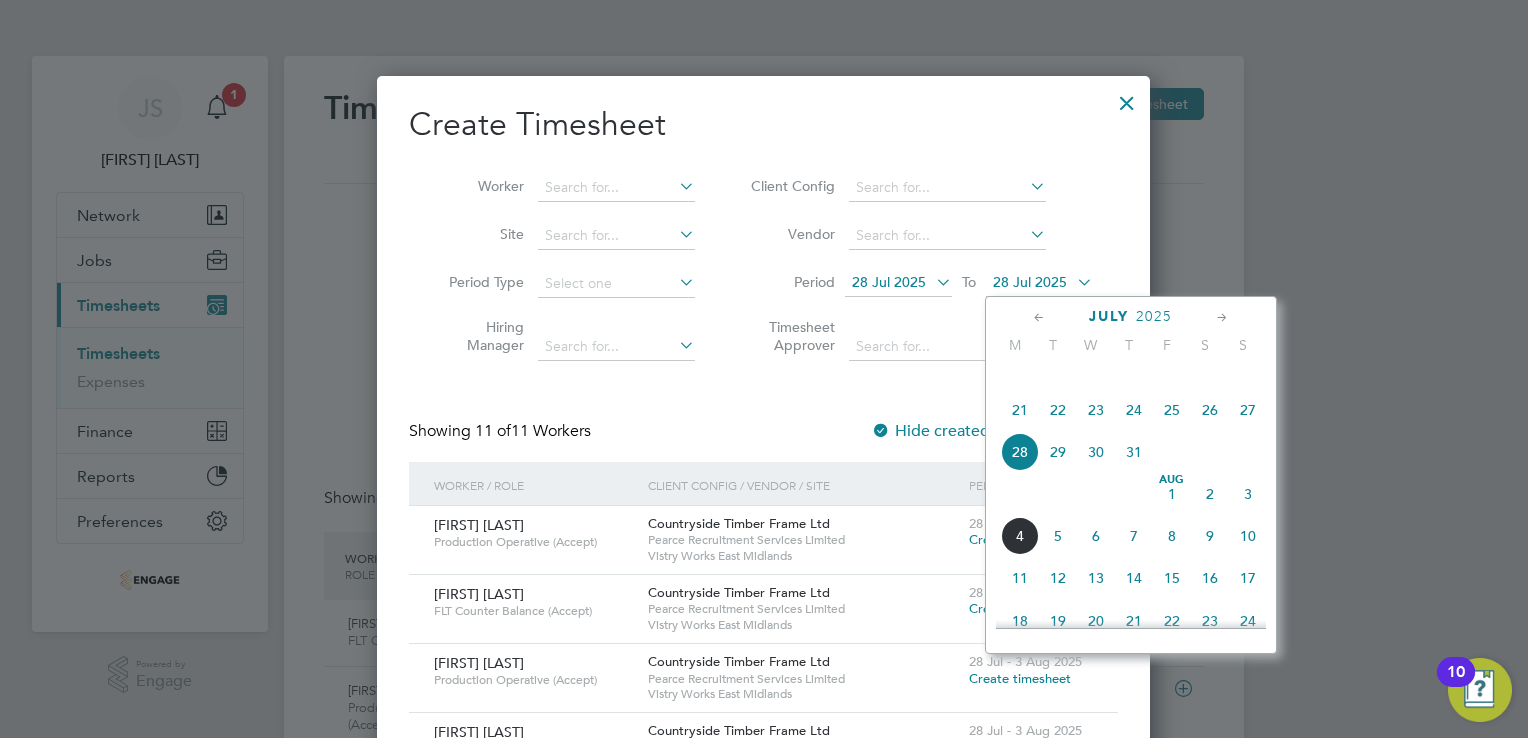 click on "3" 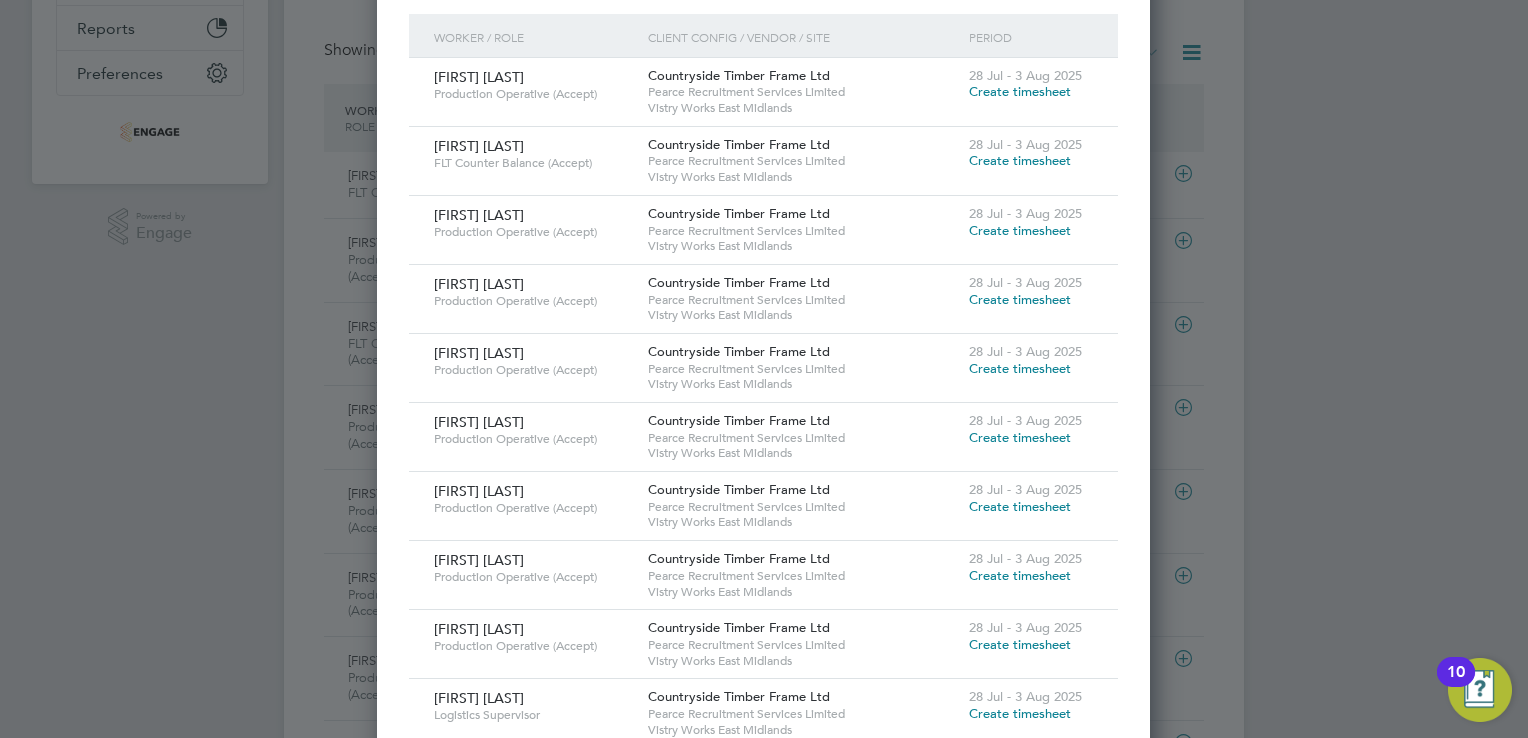click 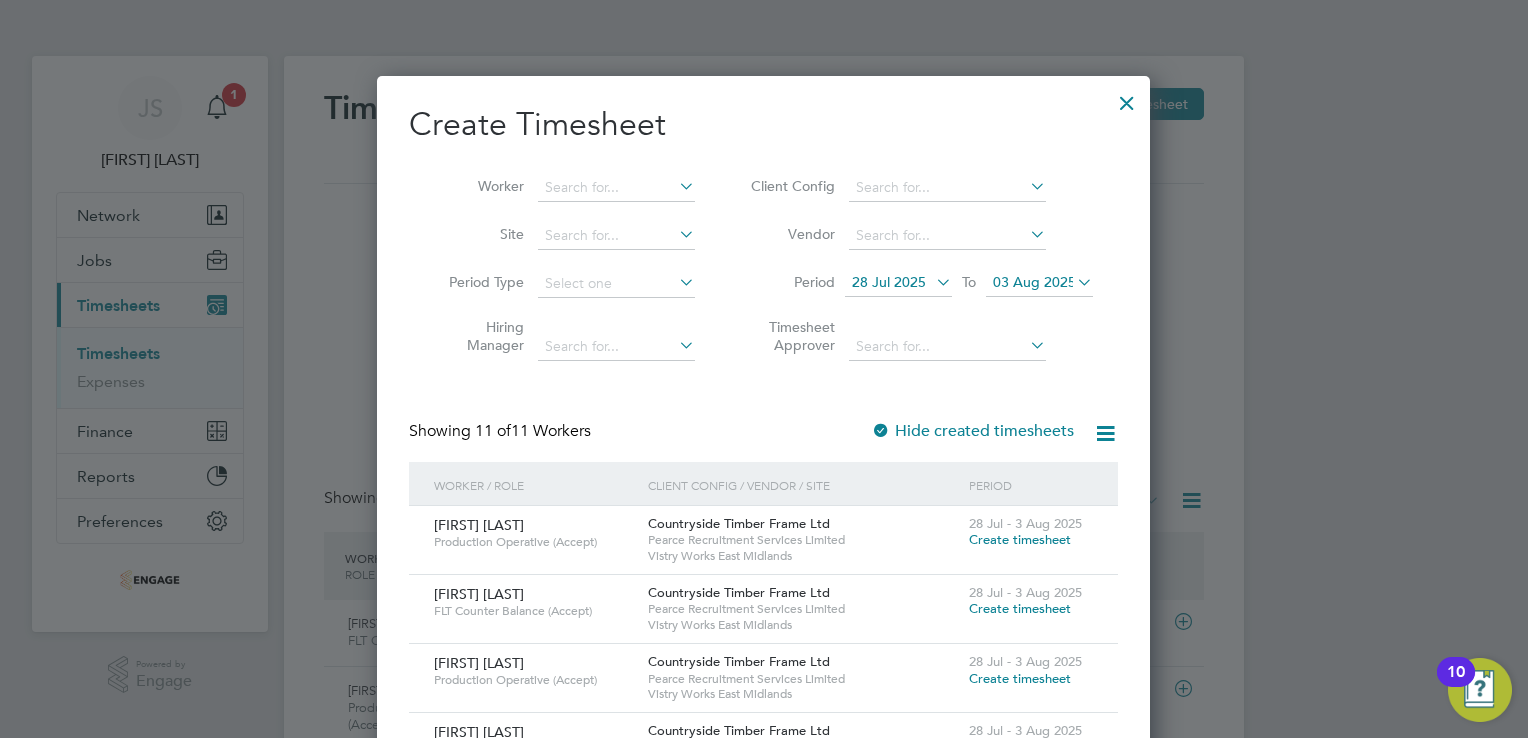 click at bounding box center (1127, 98) 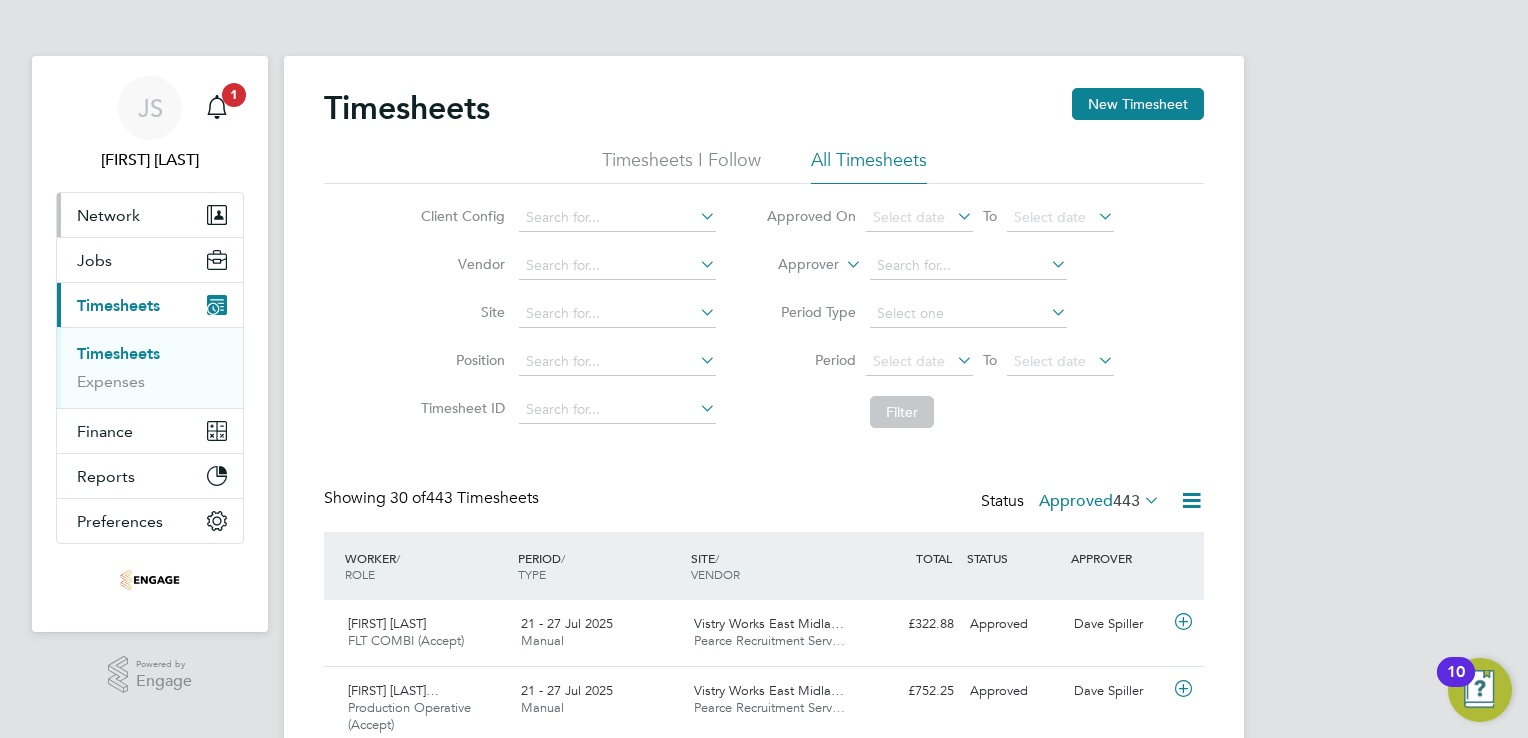 click on "Network" at bounding box center (150, 215) 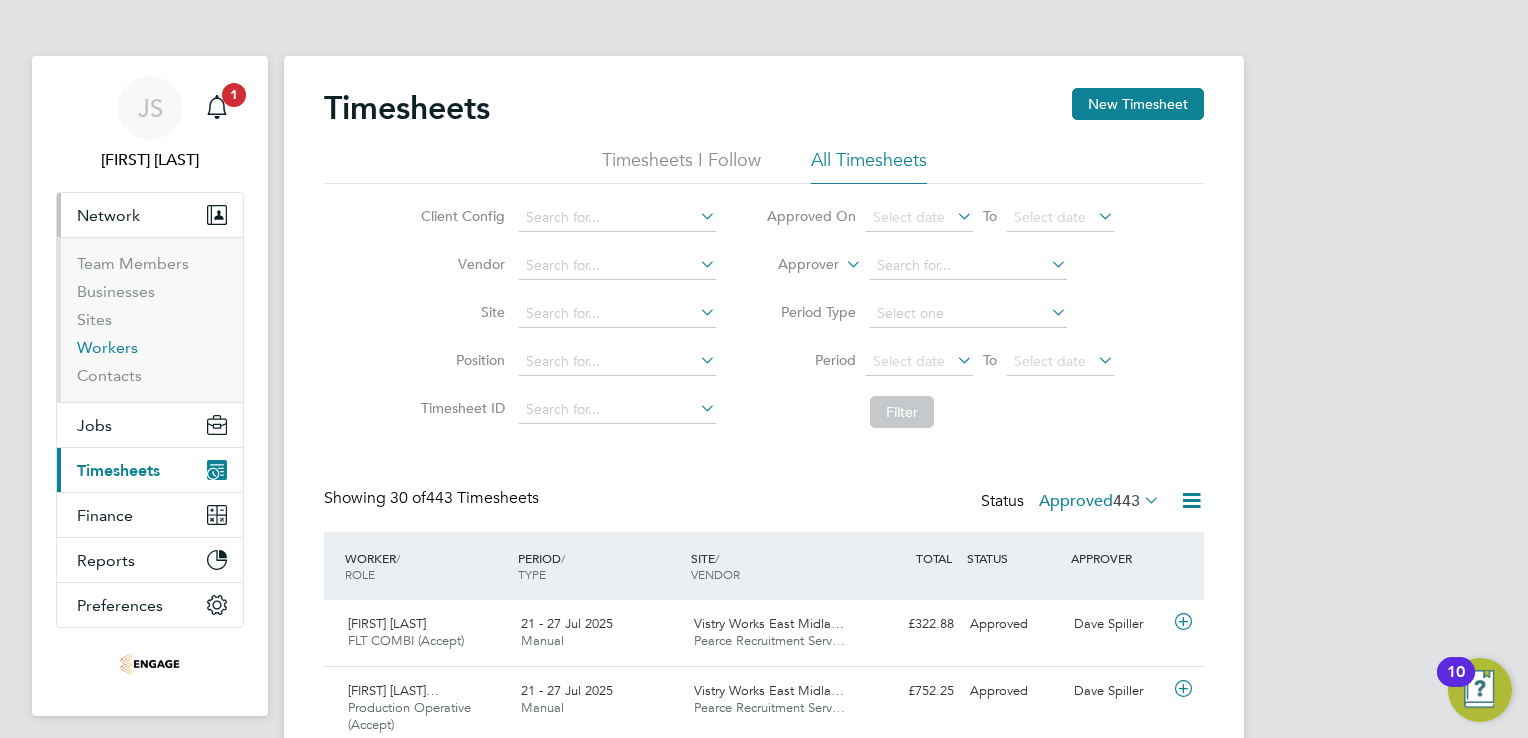 click on "Workers" at bounding box center (107, 347) 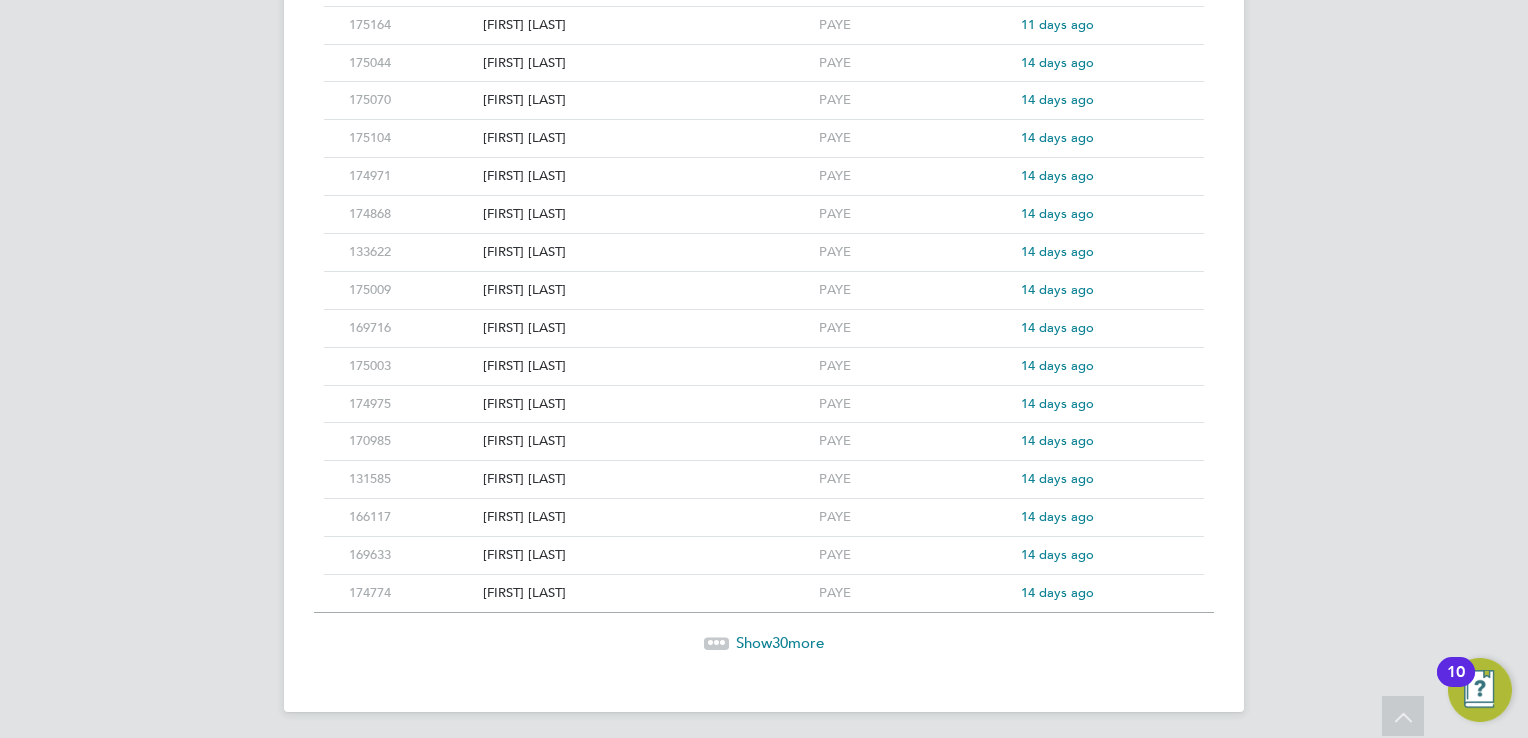 click on "Show  30  more" 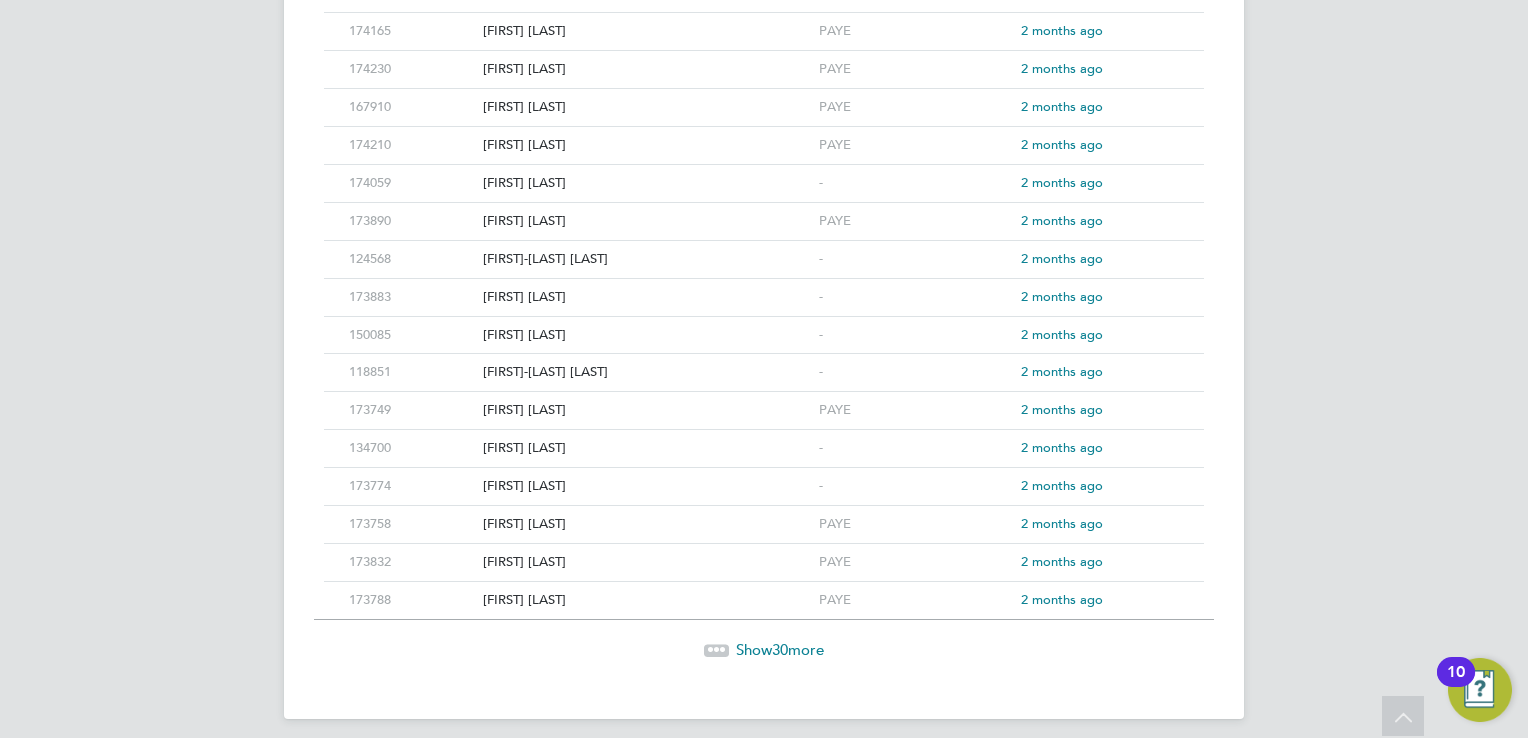 click on "Show  30  more" 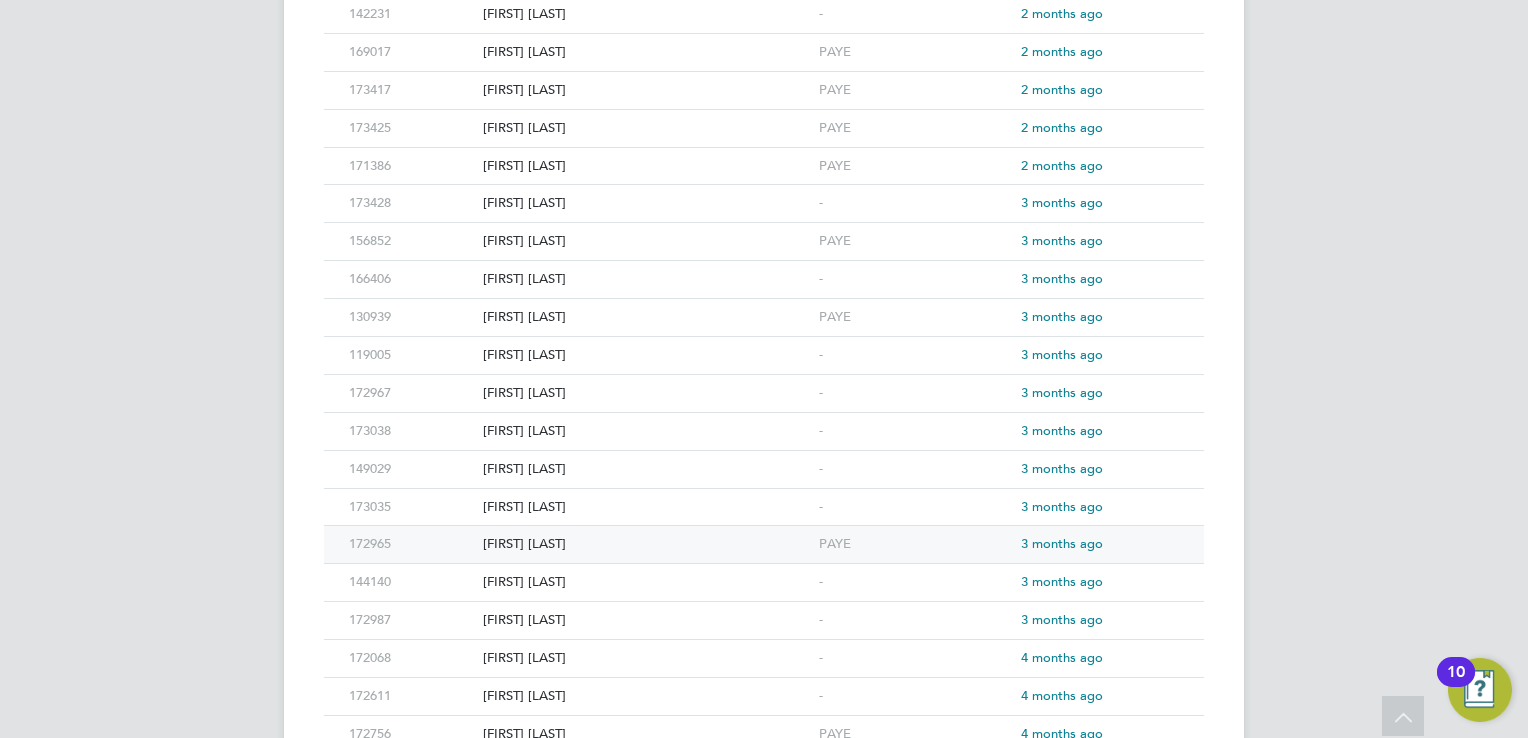 click on "Michal Kutrzeba" 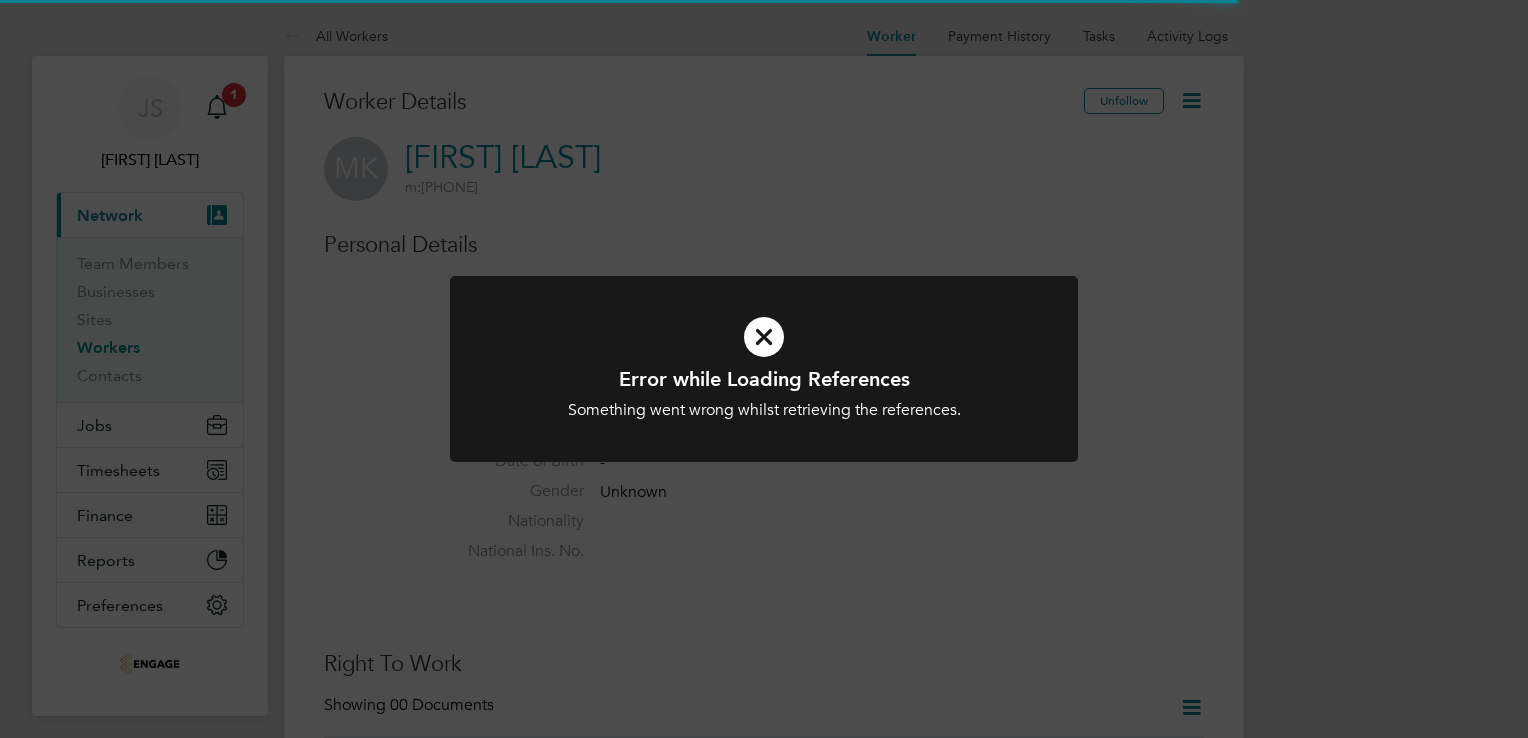scroll, scrollTop: 0, scrollLeft: 0, axis: both 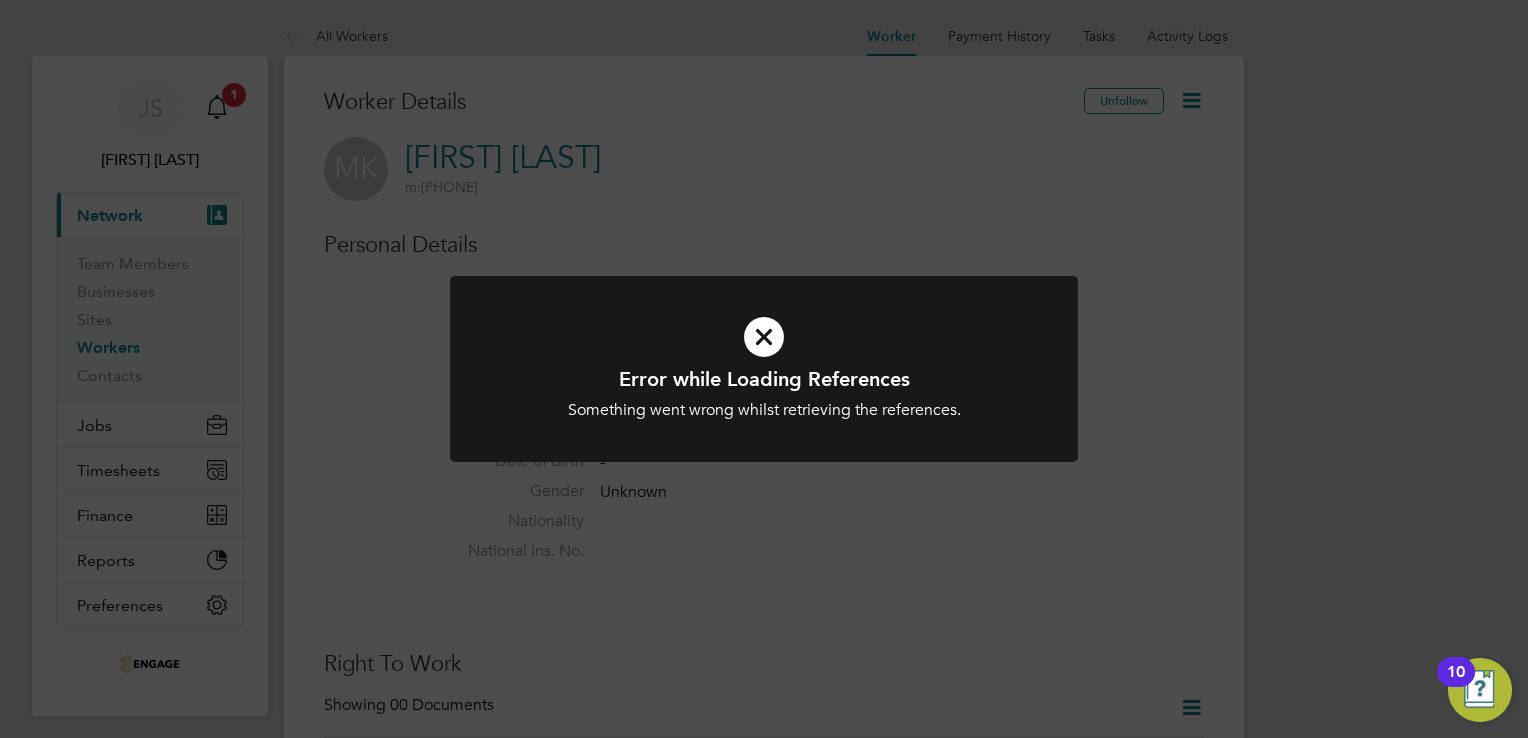 click on "Error while Loading References Something went wrong whilst retrieving the references. Cancel Okay" 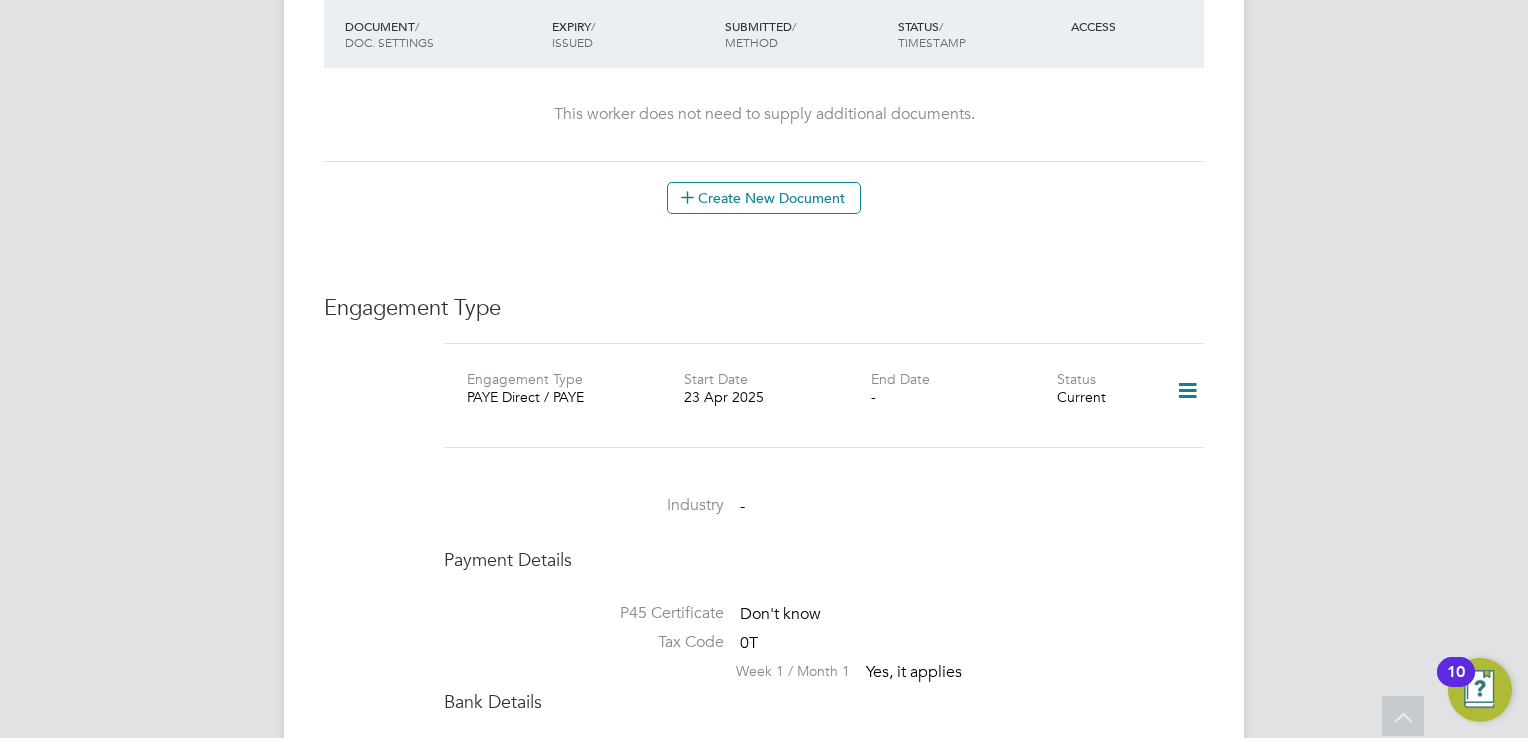 scroll, scrollTop: 1064, scrollLeft: 0, axis: vertical 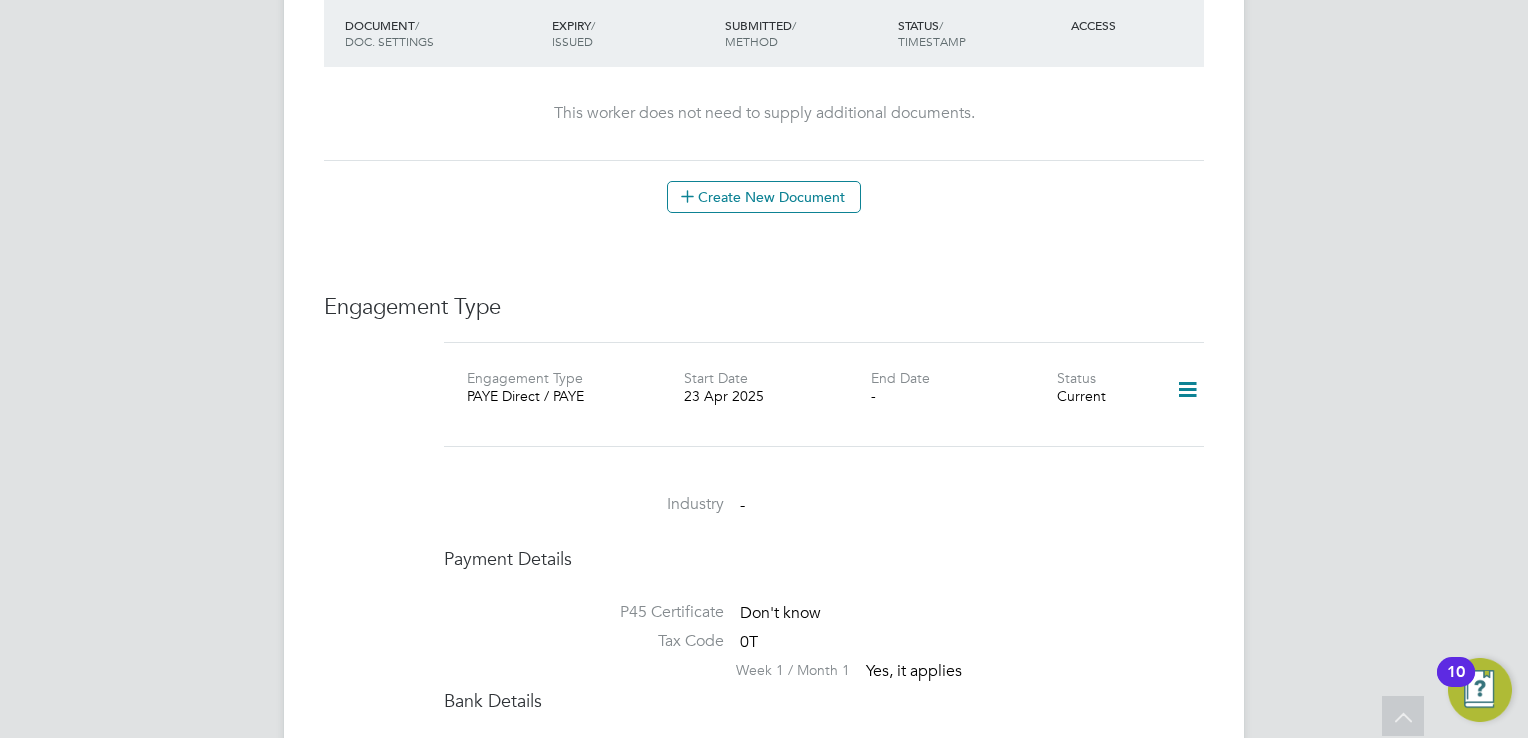 click 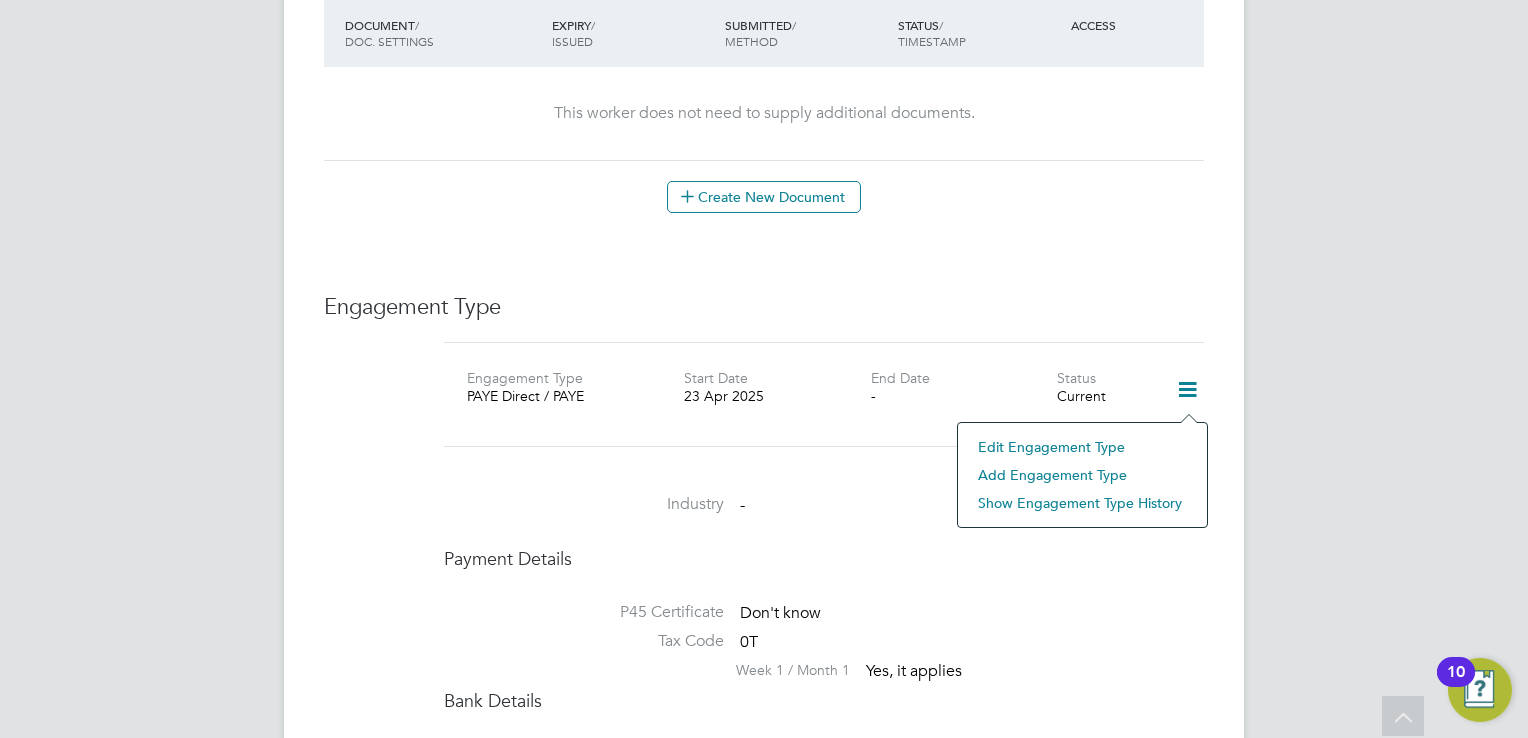 click 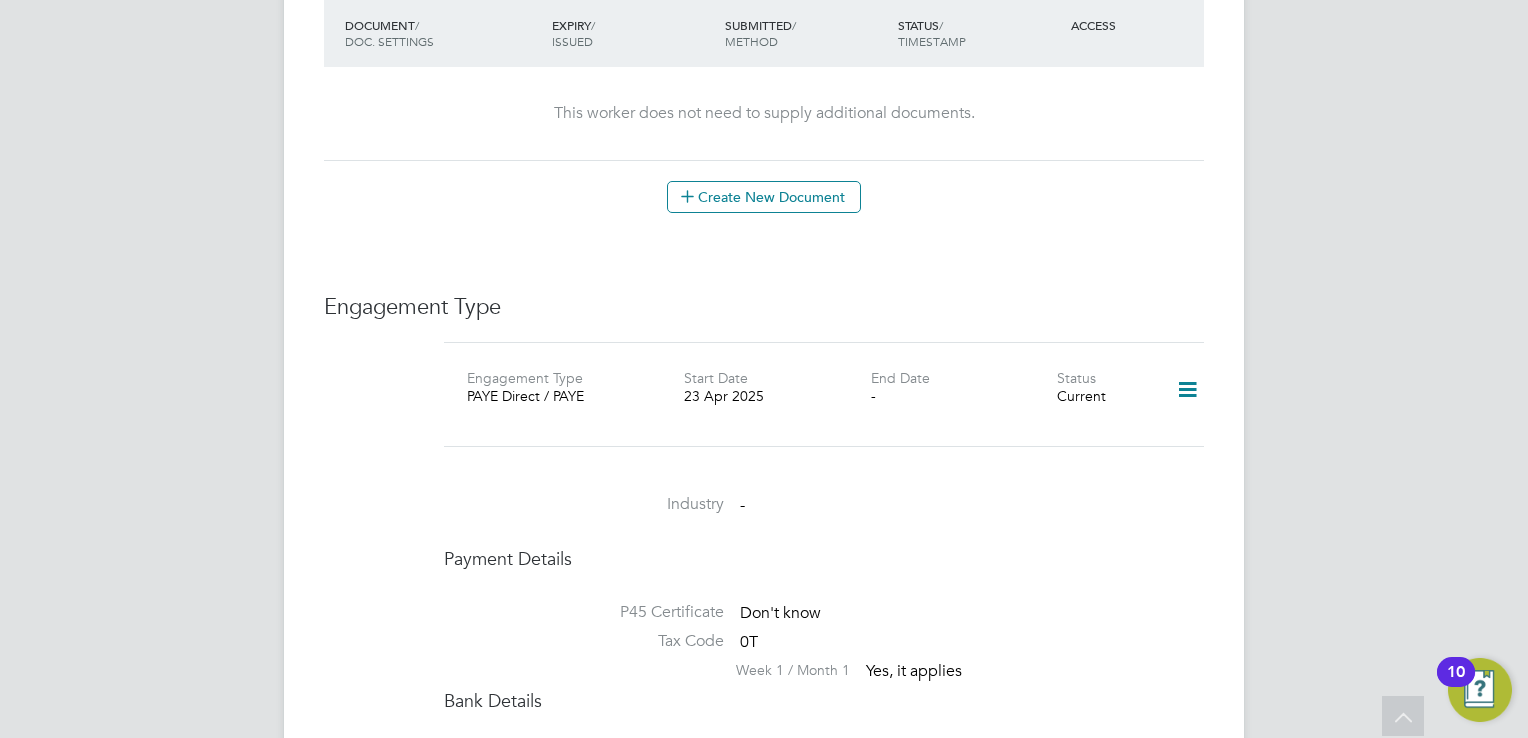 click 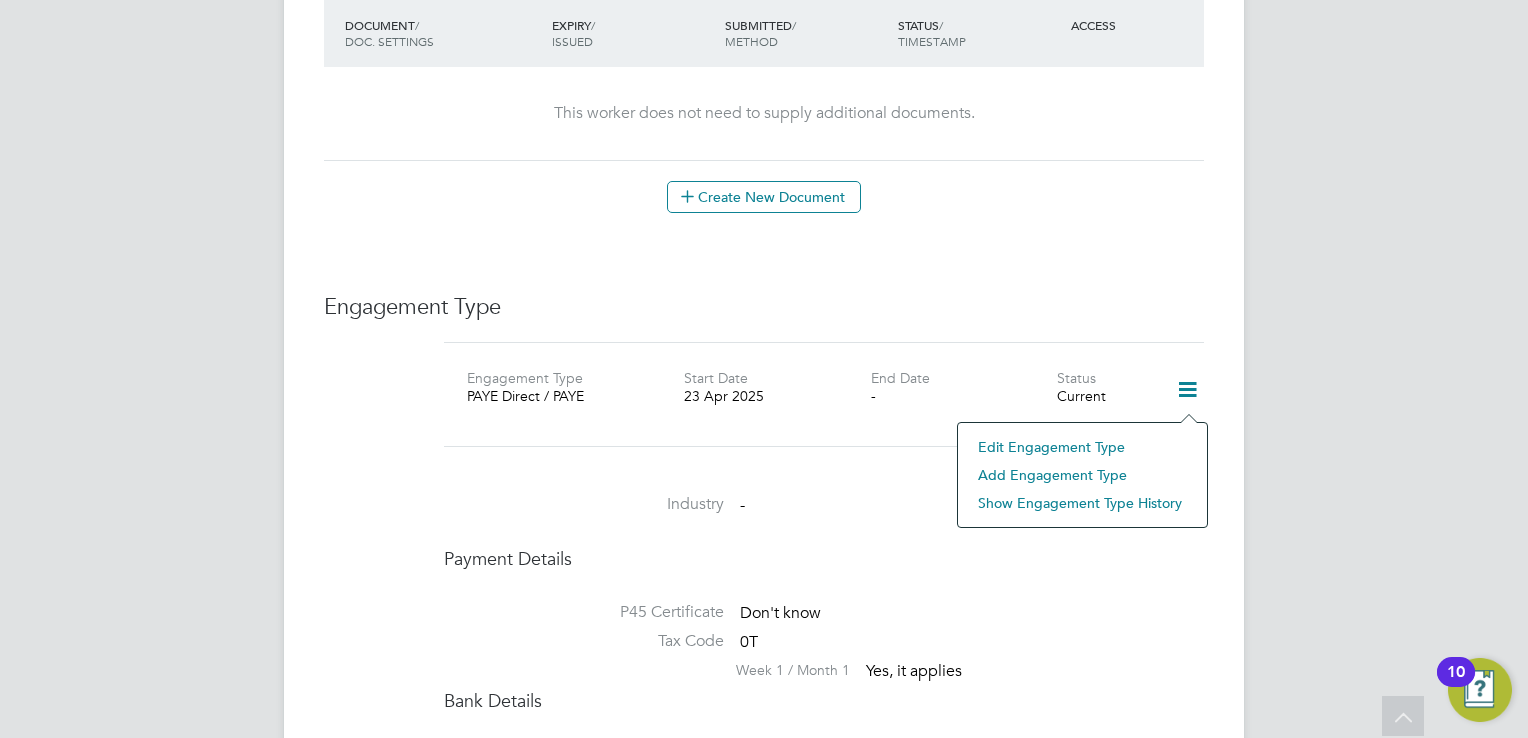 click on "Edit Engagement Type" 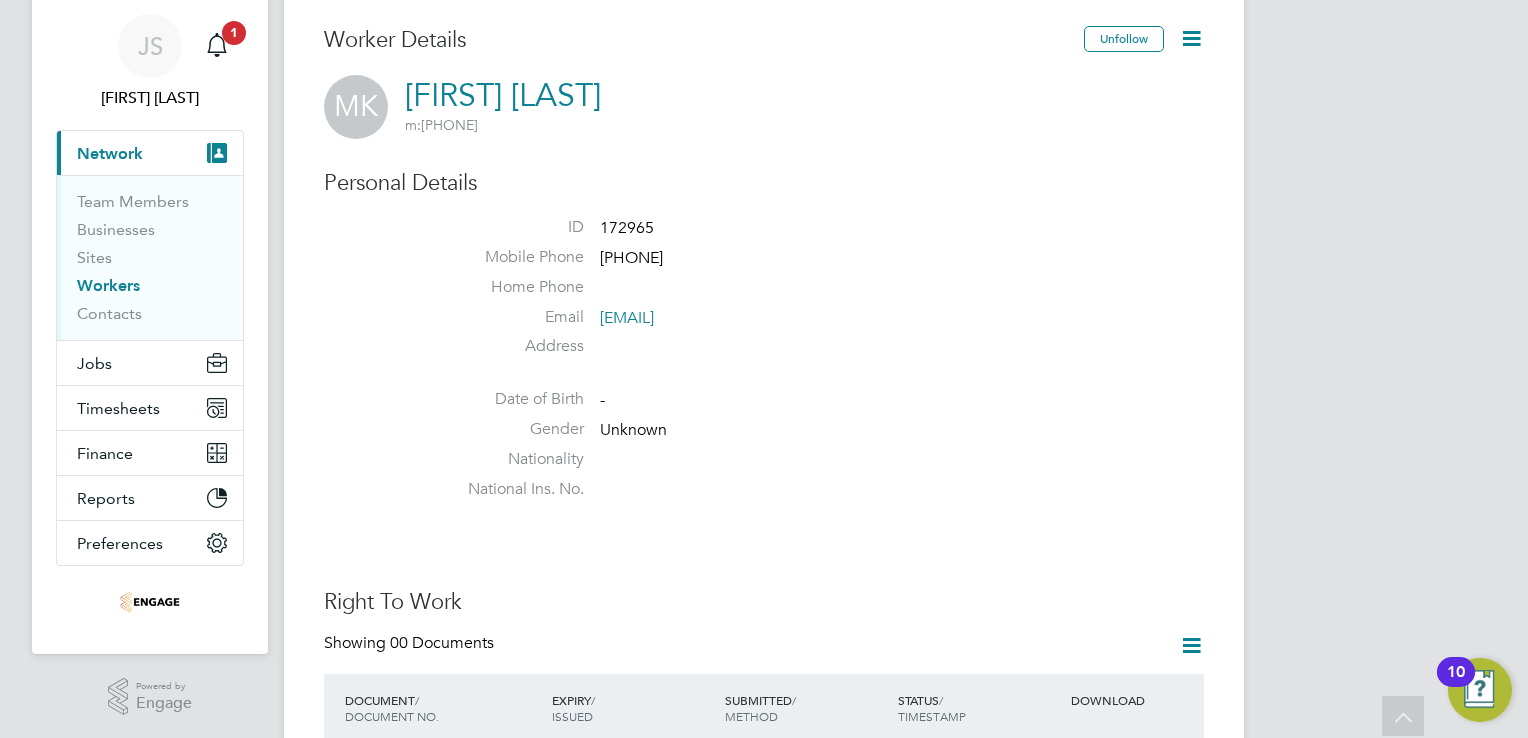 scroll, scrollTop: 0, scrollLeft: 0, axis: both 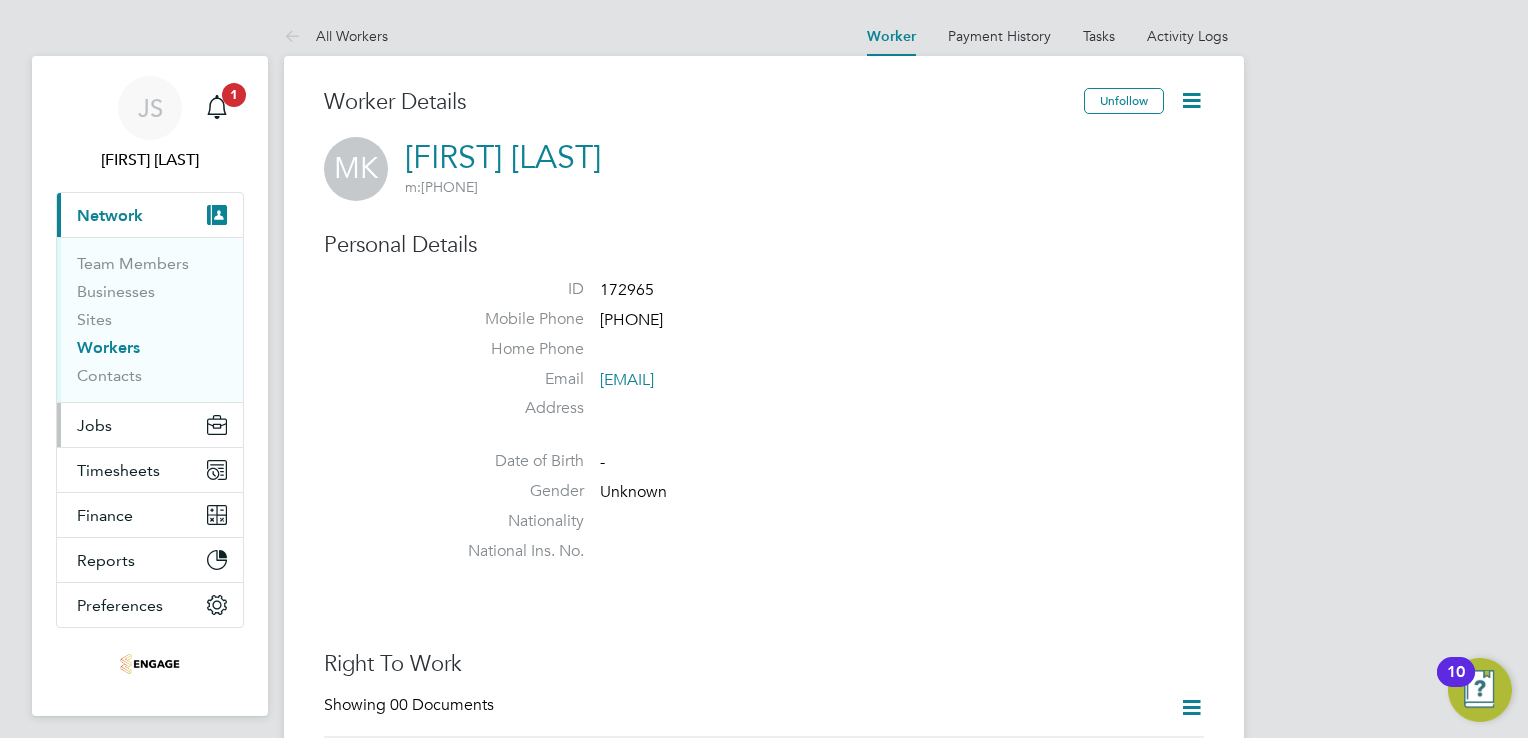 click on "Jobs" at bounding box center [150, 425] 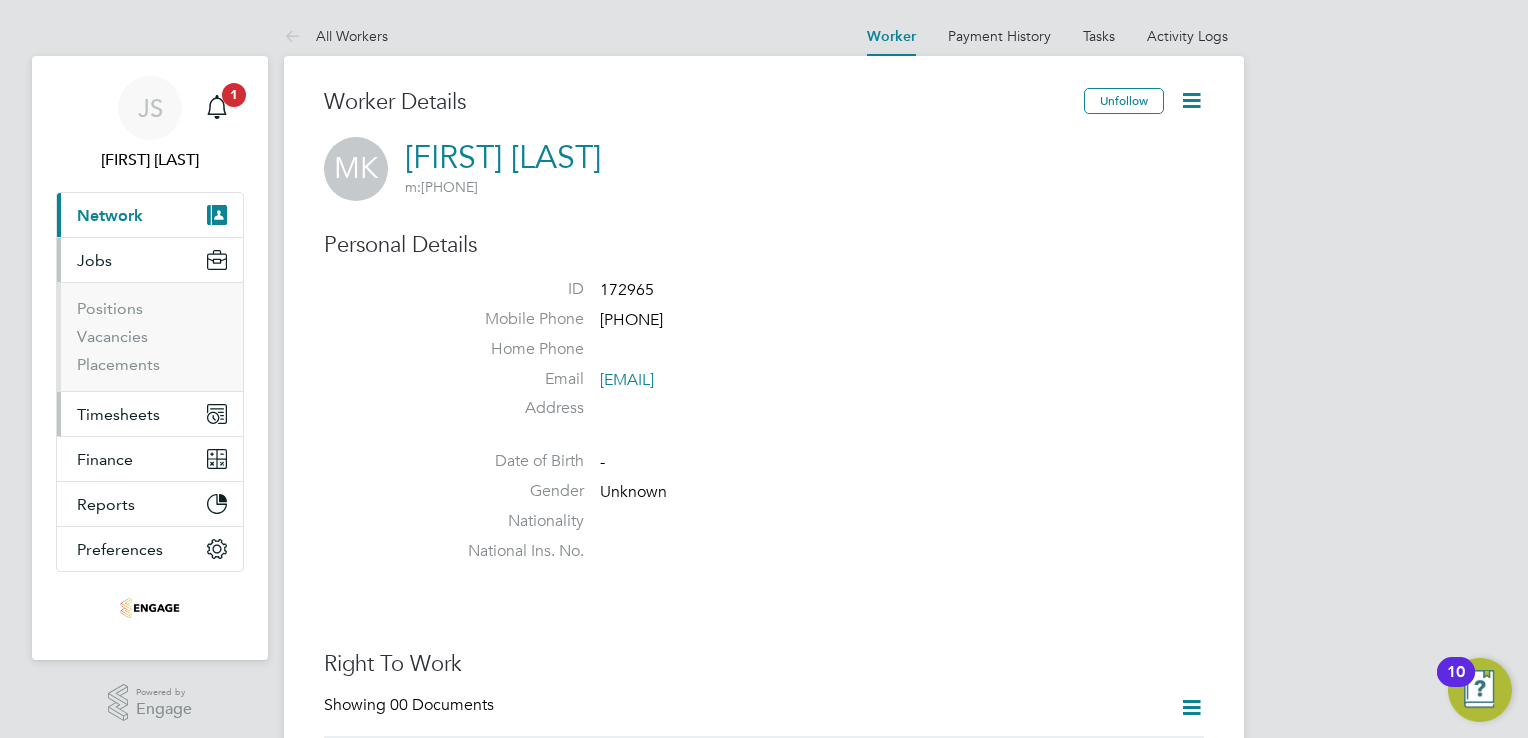 click on "Timesheets" at bounding box center [150, 414] 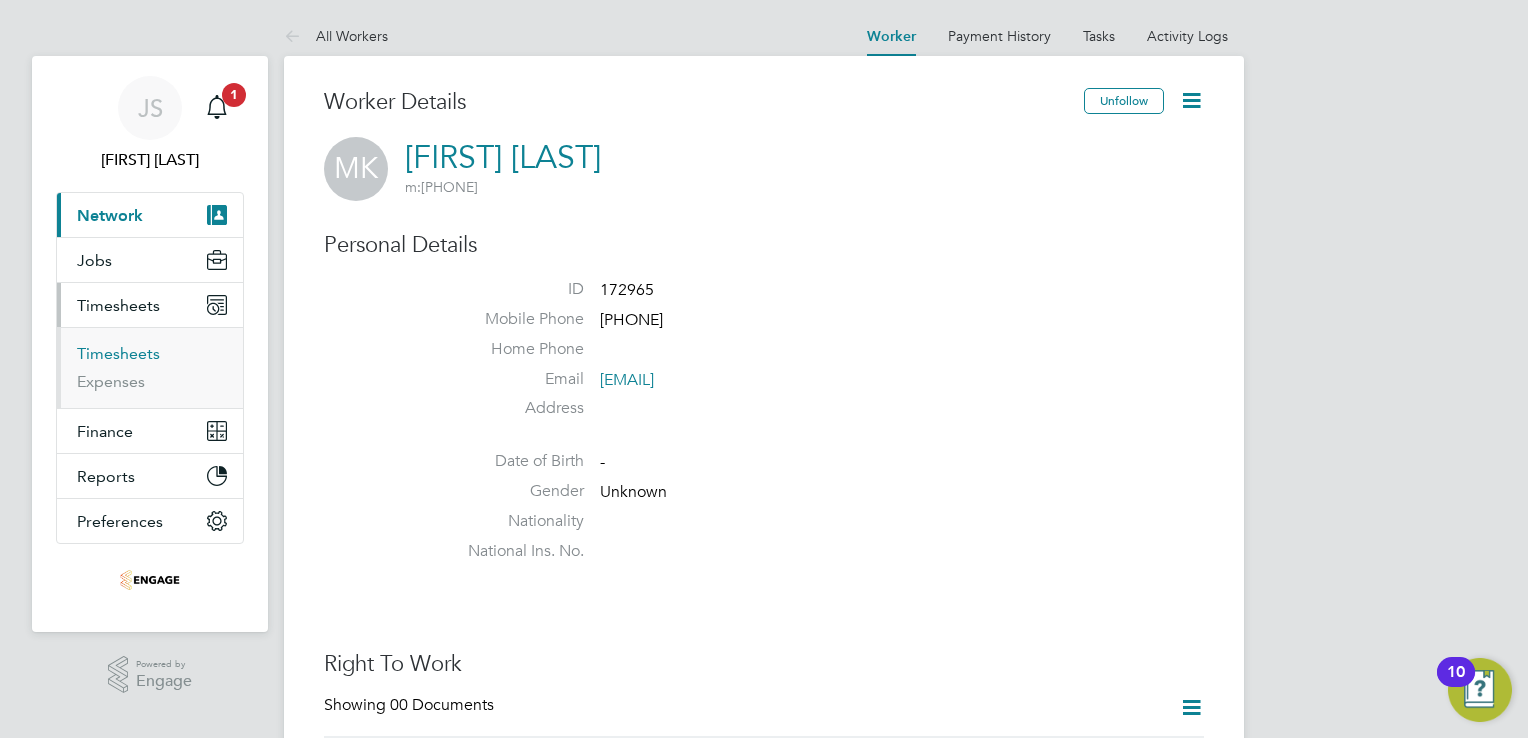 click on "Timesheets" at bounding box center [118, 353] 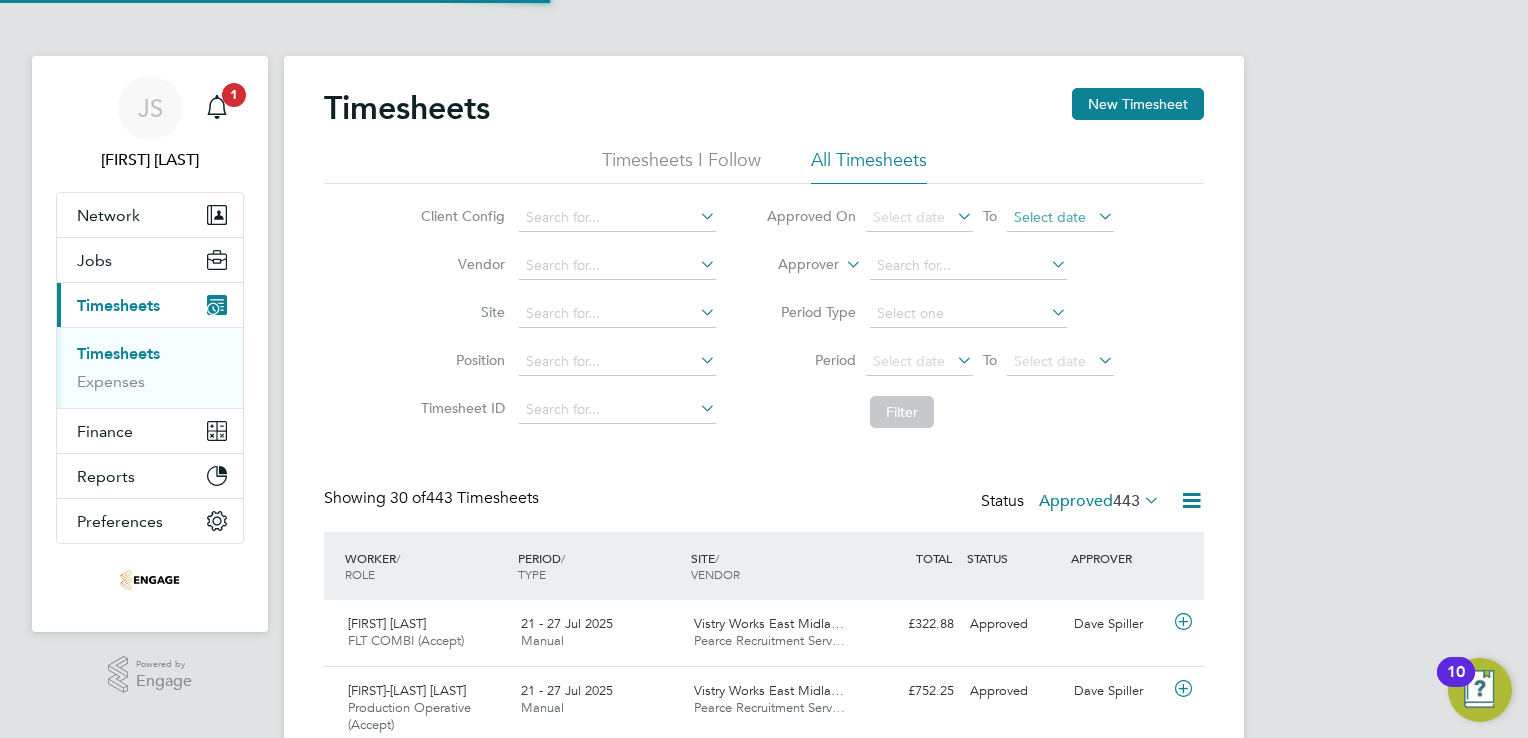 scroll, scrollTop: 9, scrollLeft: 10, axis: both 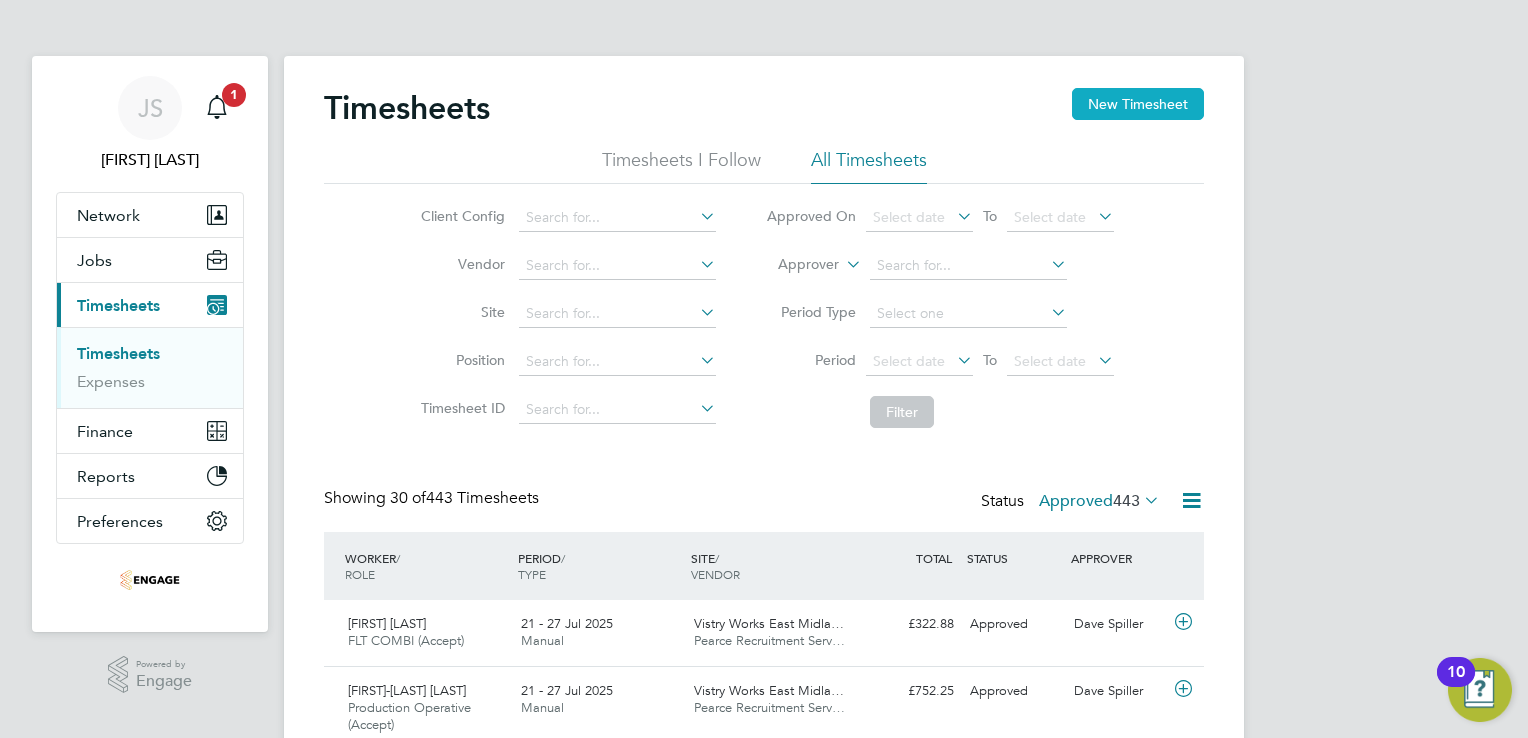 click on "New Timesheet" 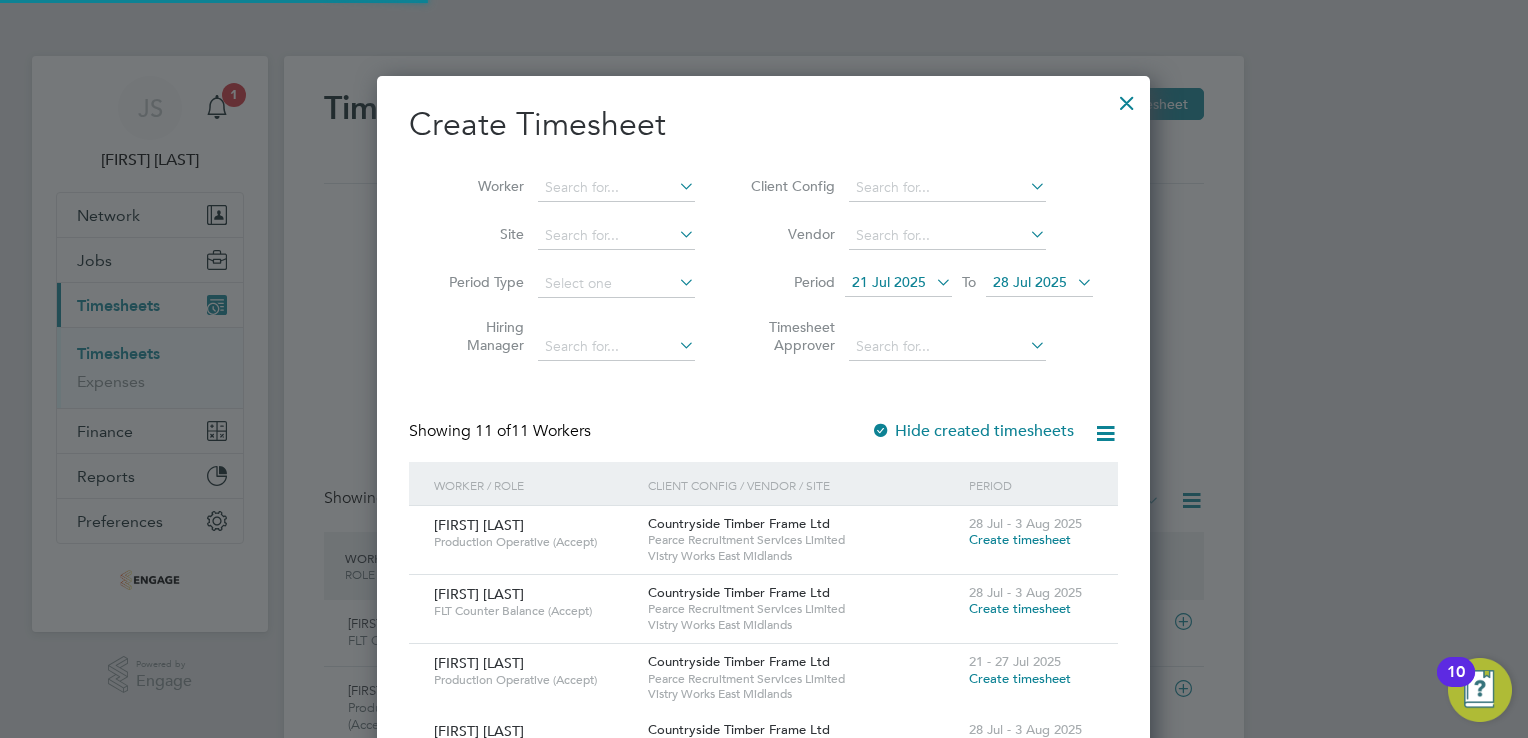 click on "21 Jul 2025" at bounding box center (898, 283) 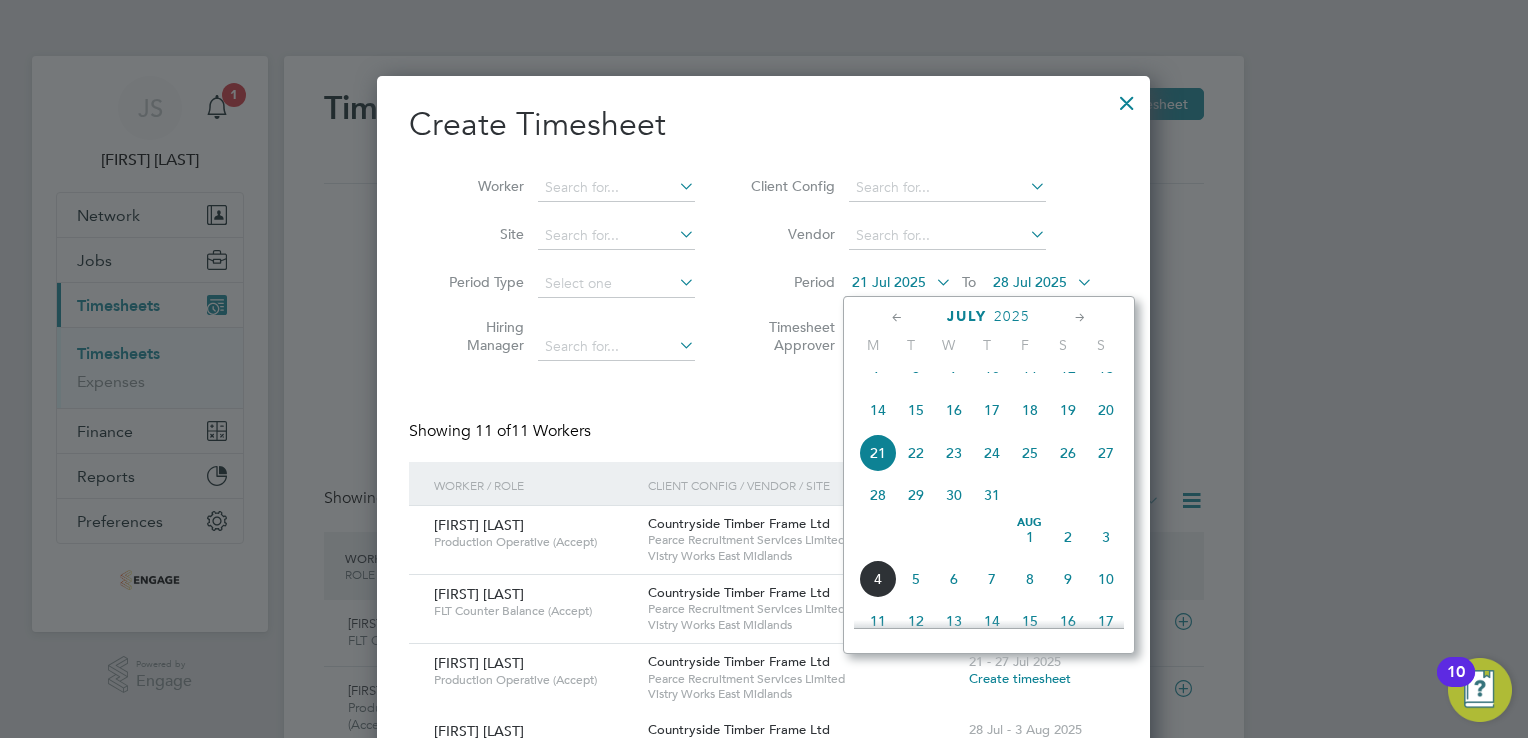 click on "28" 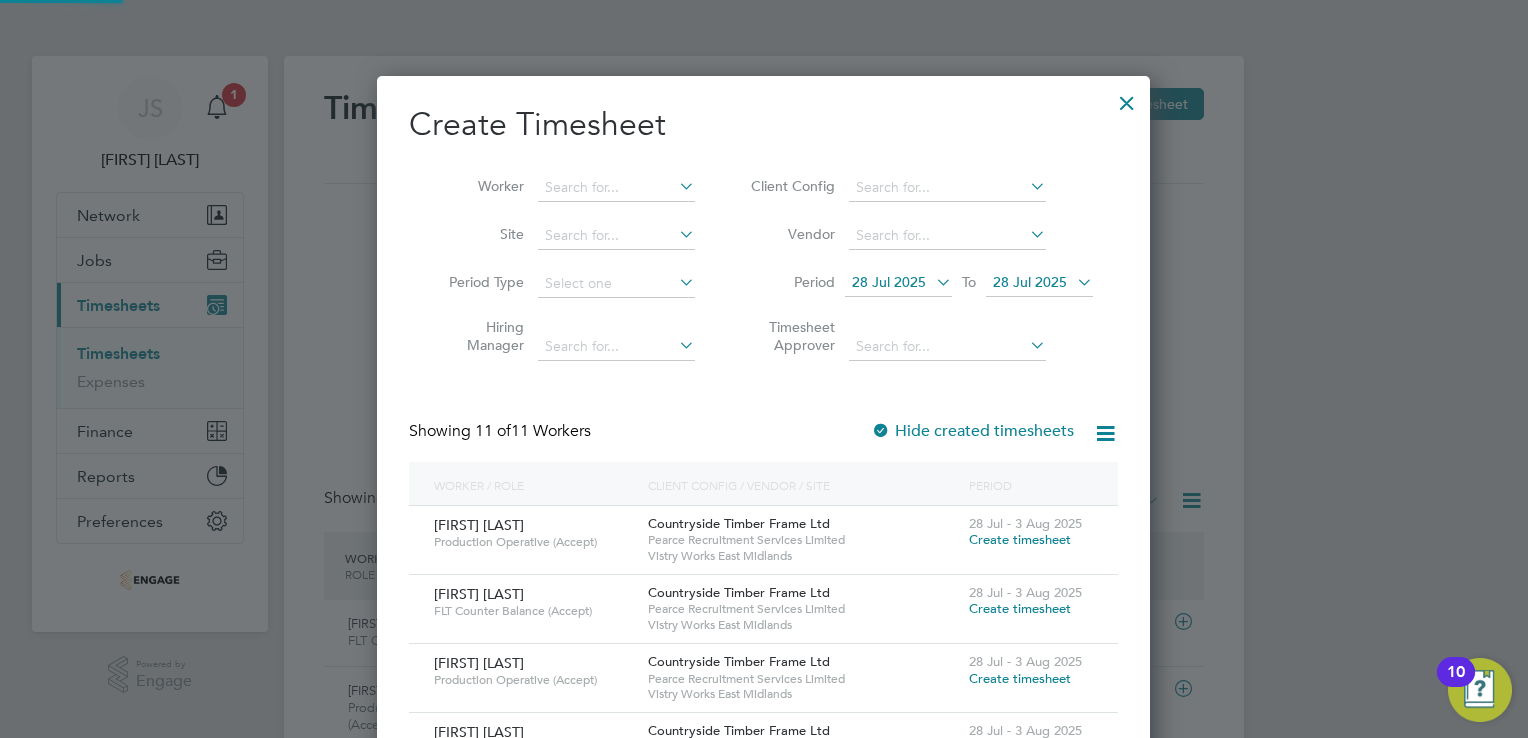 click on "Period
28 Jul 2025
To
28 Jul 2025" at bounding box center [919, 284] 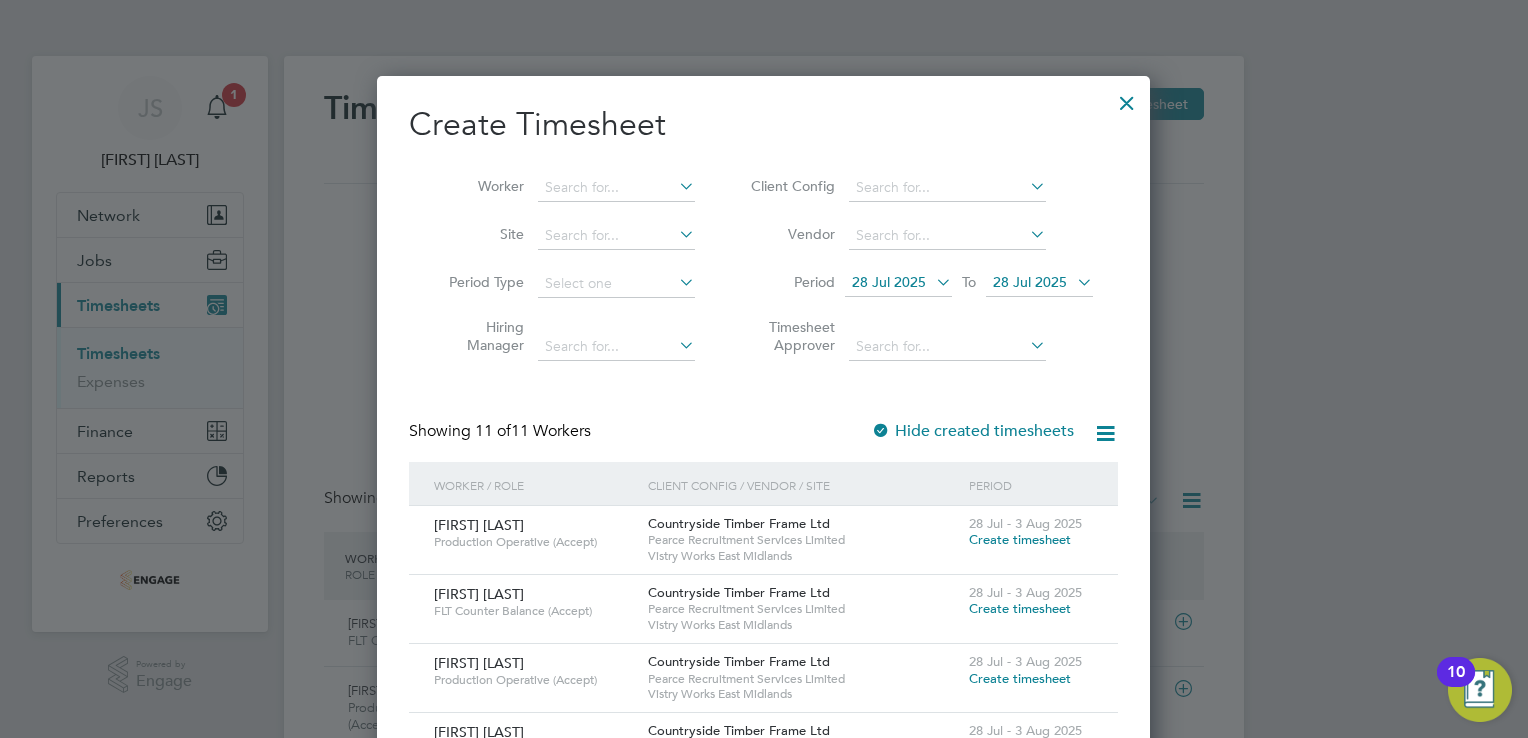 click on "28 Jul 2025" at bounding box center [1030, 282] 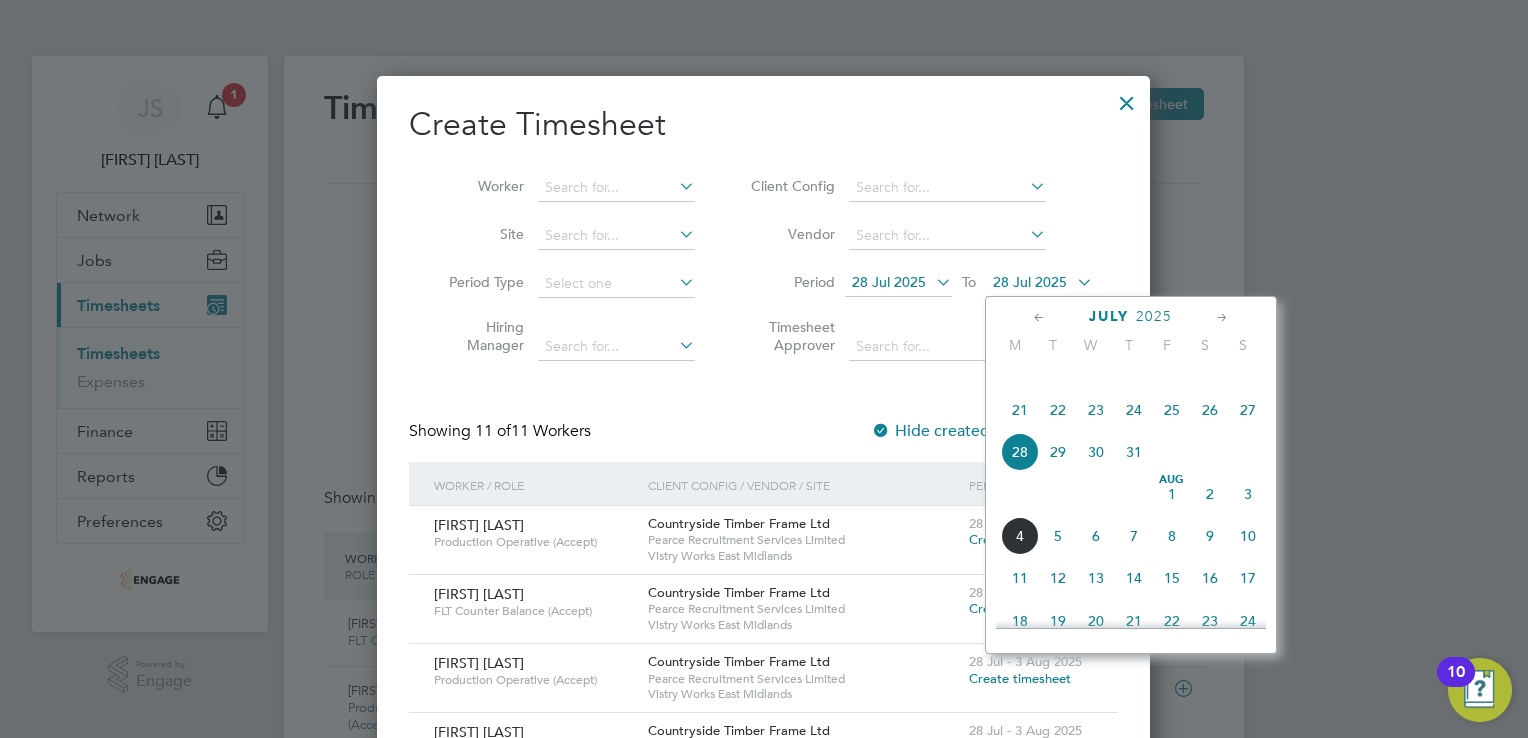 click on "3" 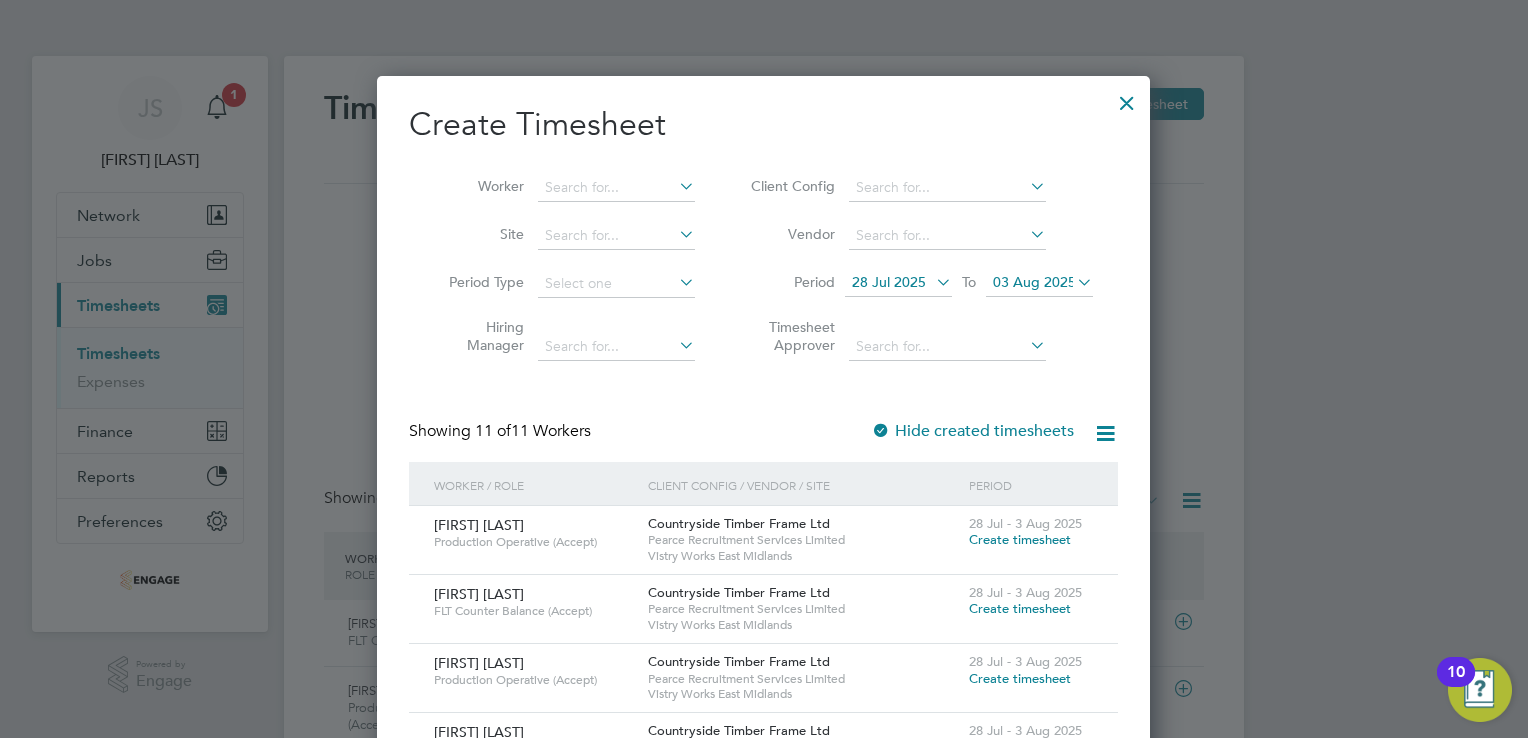 click on "Create timesheet" at bounding box center (1020, 608) 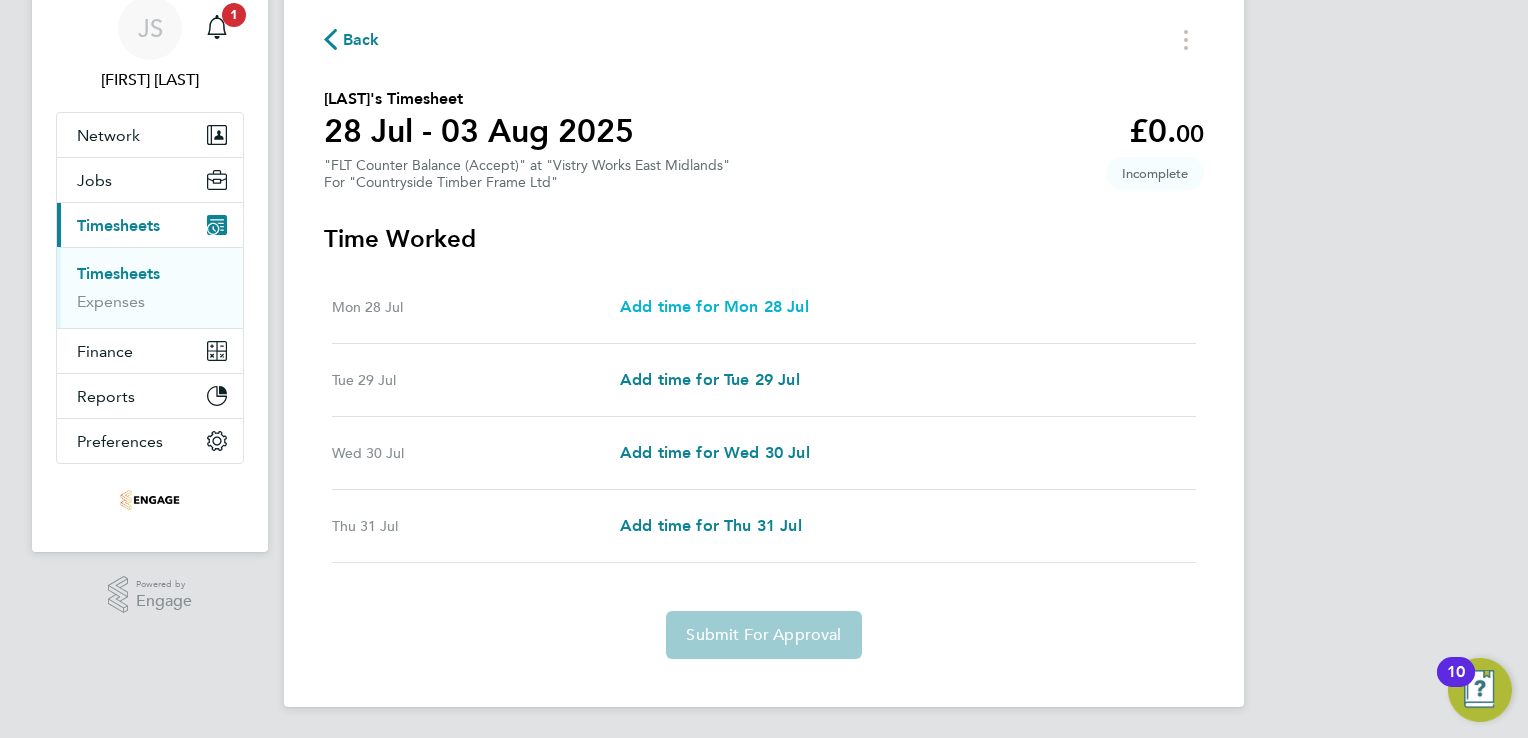 click on "Add time for Mon 28 Jul" at bounding box center (714, 306) 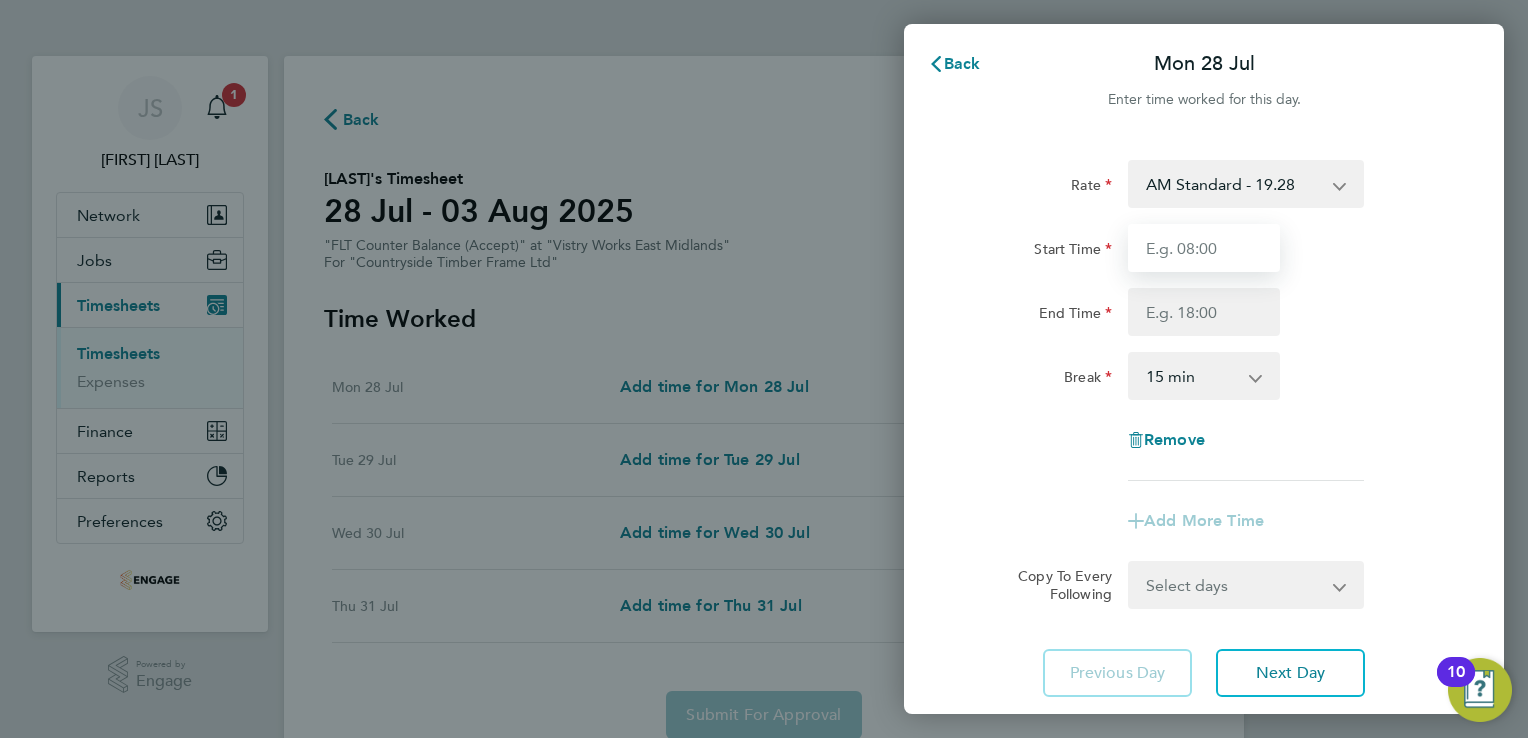 click on "Start Time" at bounding box center (1204, 248) 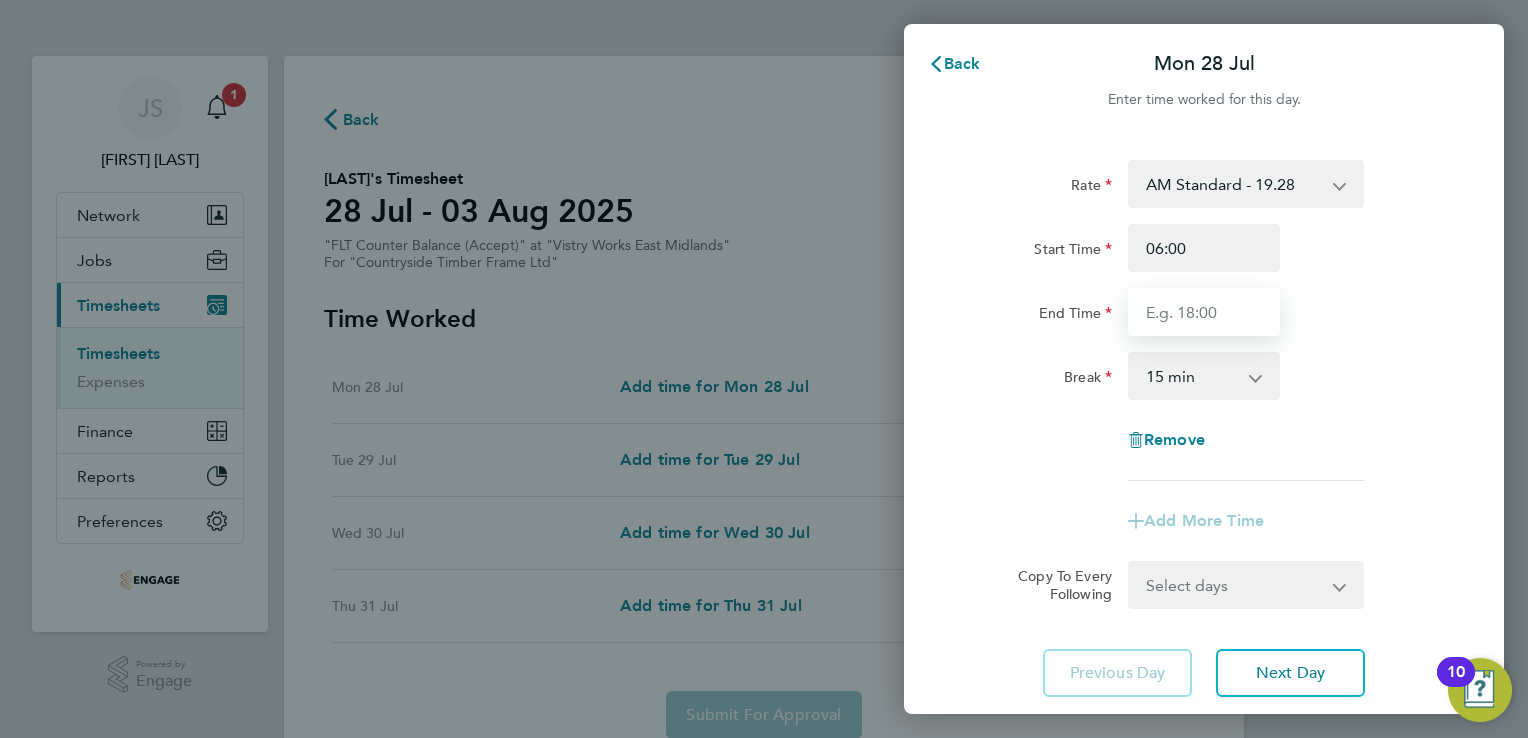click on "End Time" at bounding box center (1204, 312) 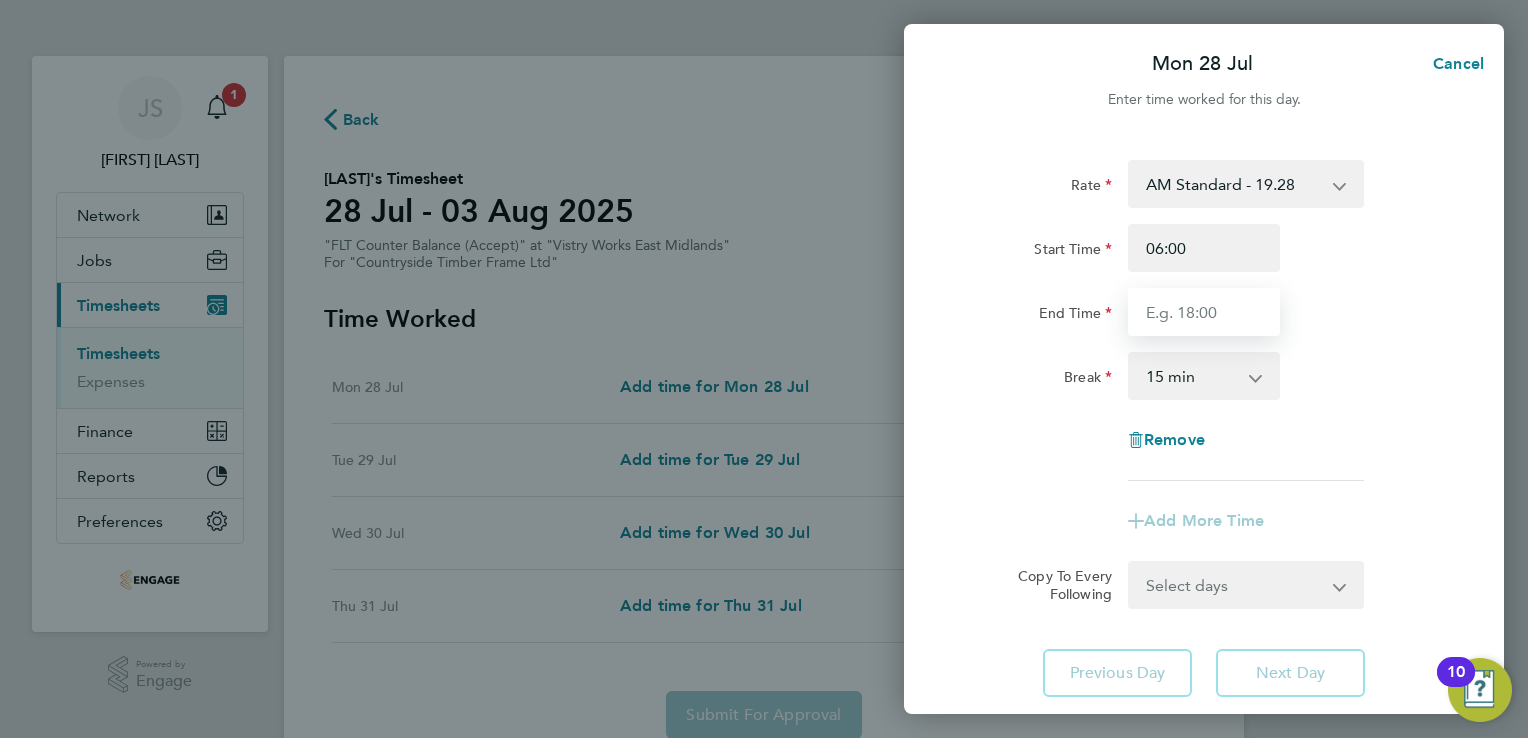 type on "14:00" 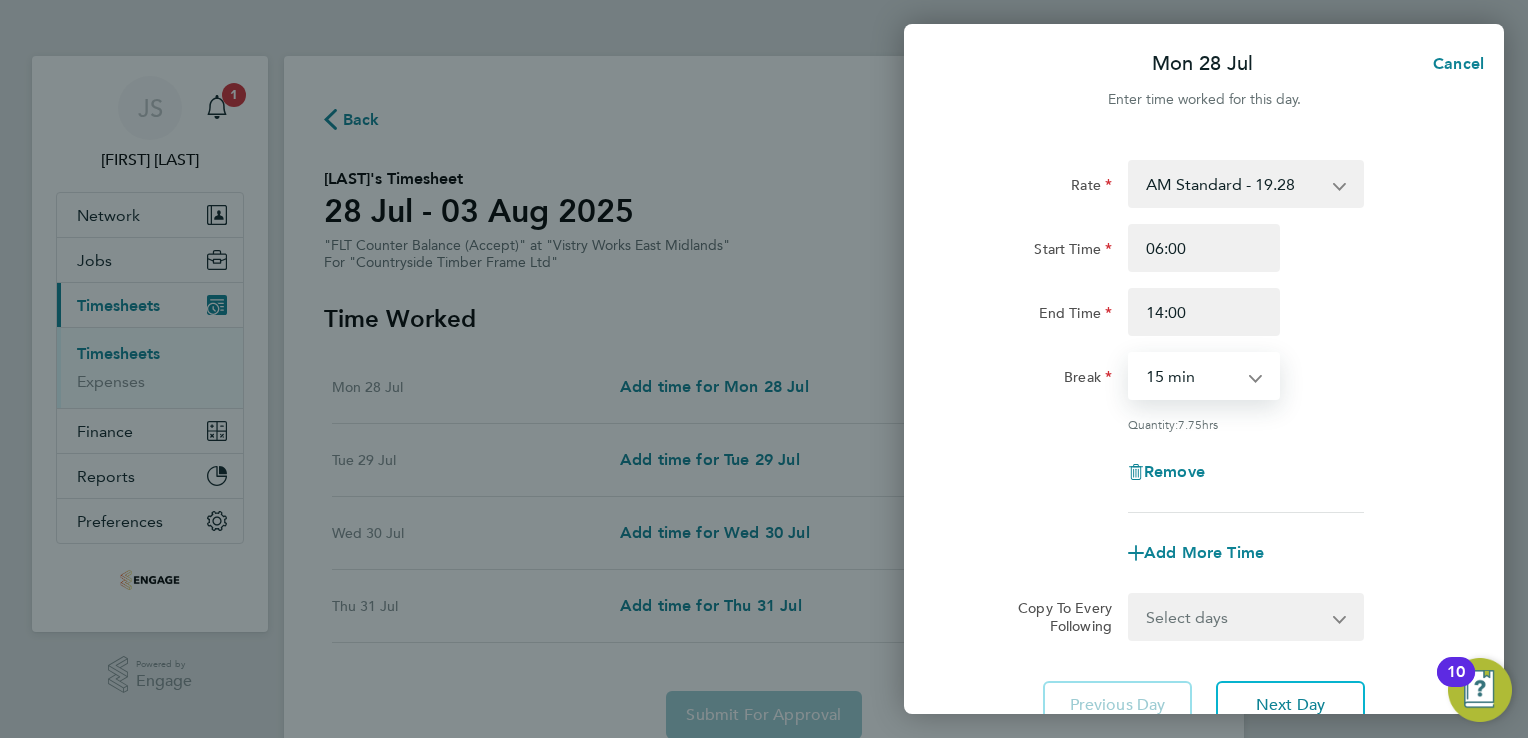 click on "0 min   15 min   30 min   45 min   60 min   75 min   90 min" at bounding box center [1192, 376] 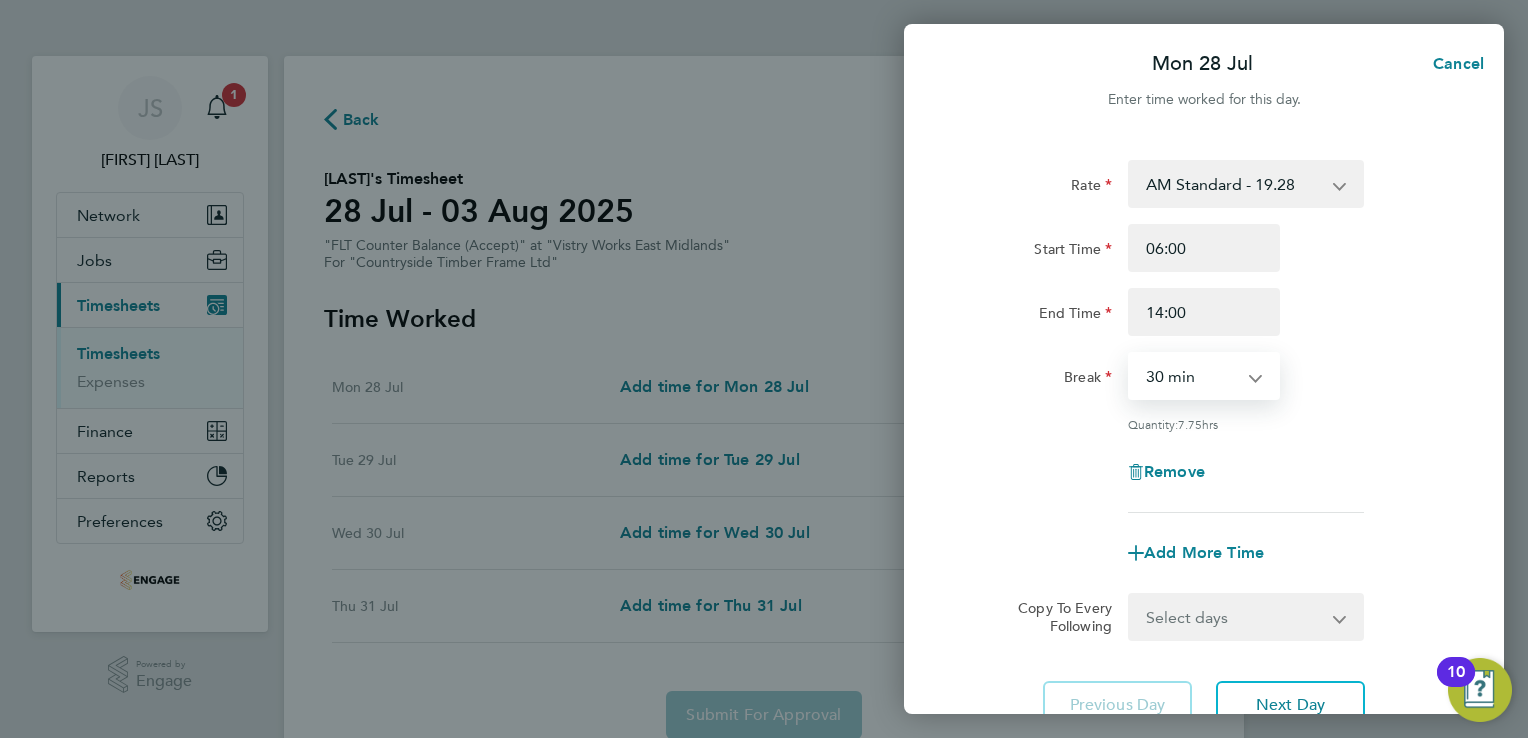 click on "0 min   15 min   30 min   45 min   60 min   75 min   90 min" at bounding box center (1192, 376) 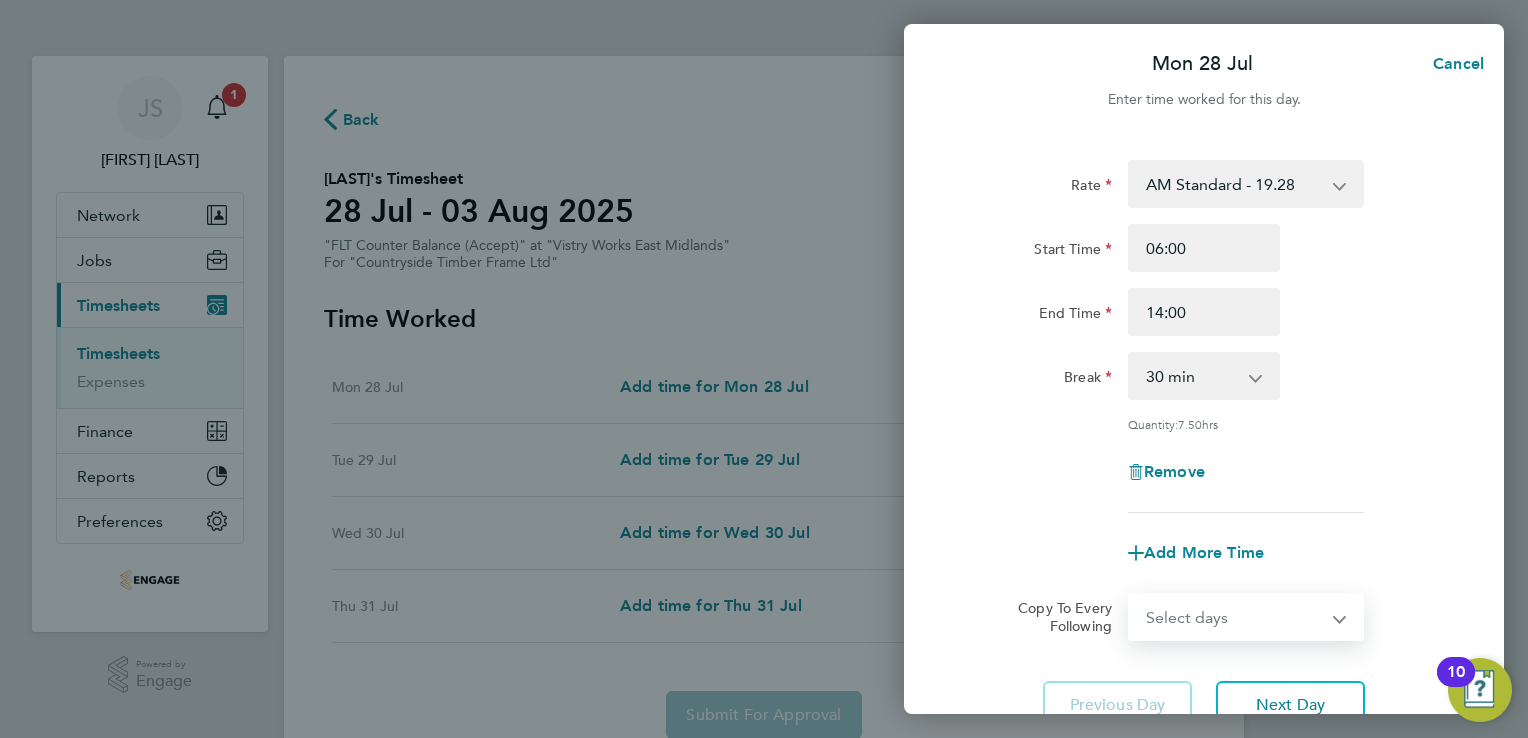 click on "Select days   Day   Tuesday   Wednesday   Thursday" at bounding box center [1235, 617] 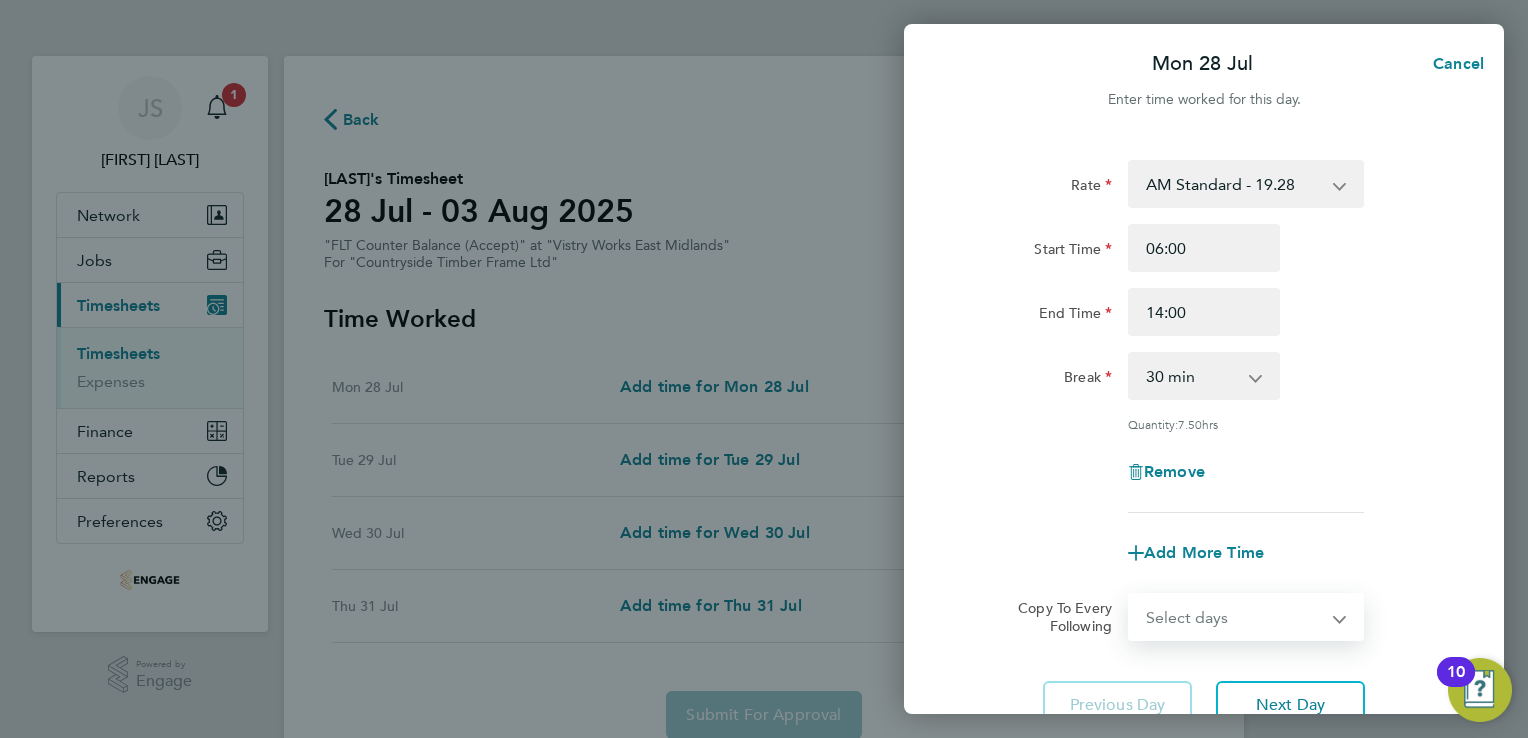 select on "TUE" 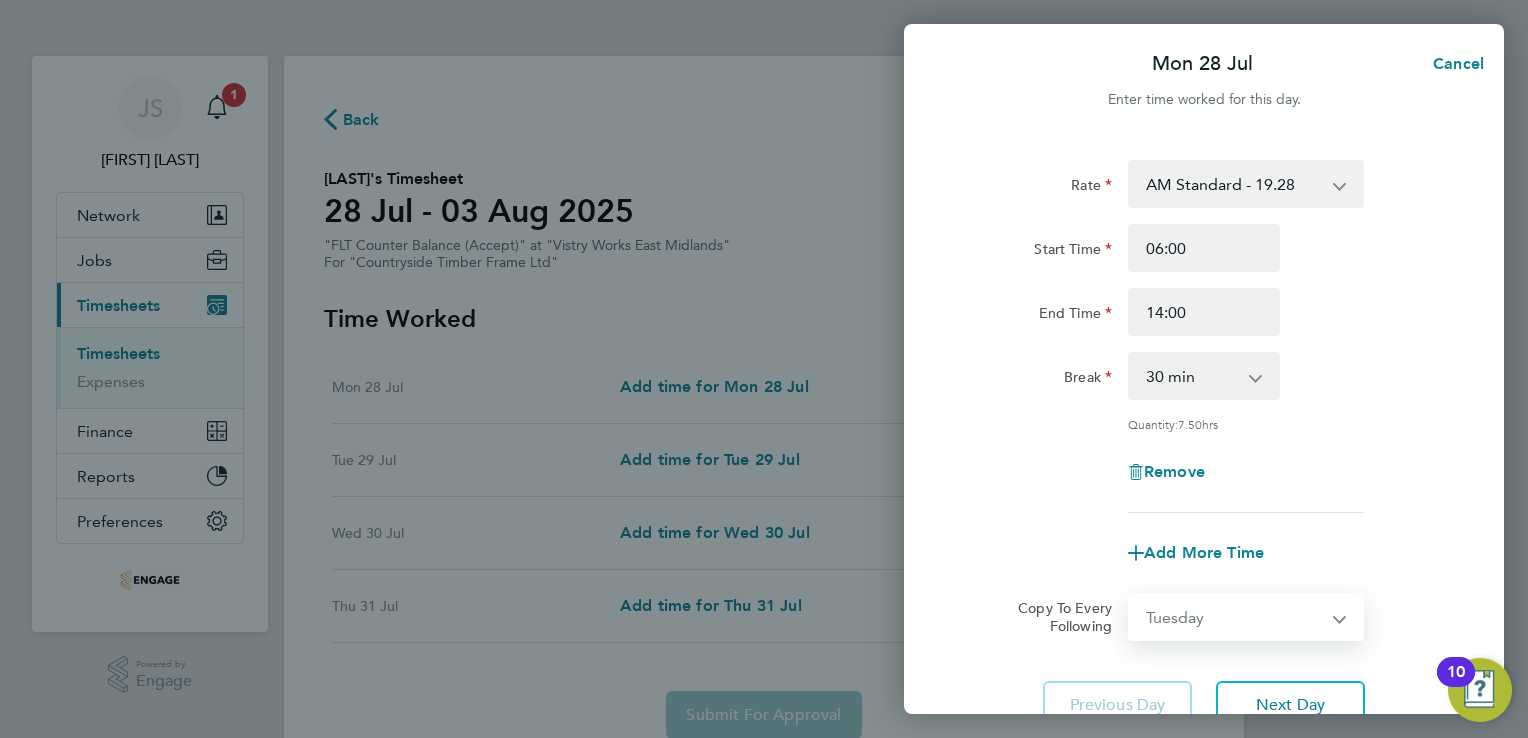click on "Select days   Day   Tuesday   Wednesday   Thursday" at bounding box center [1235, 617] 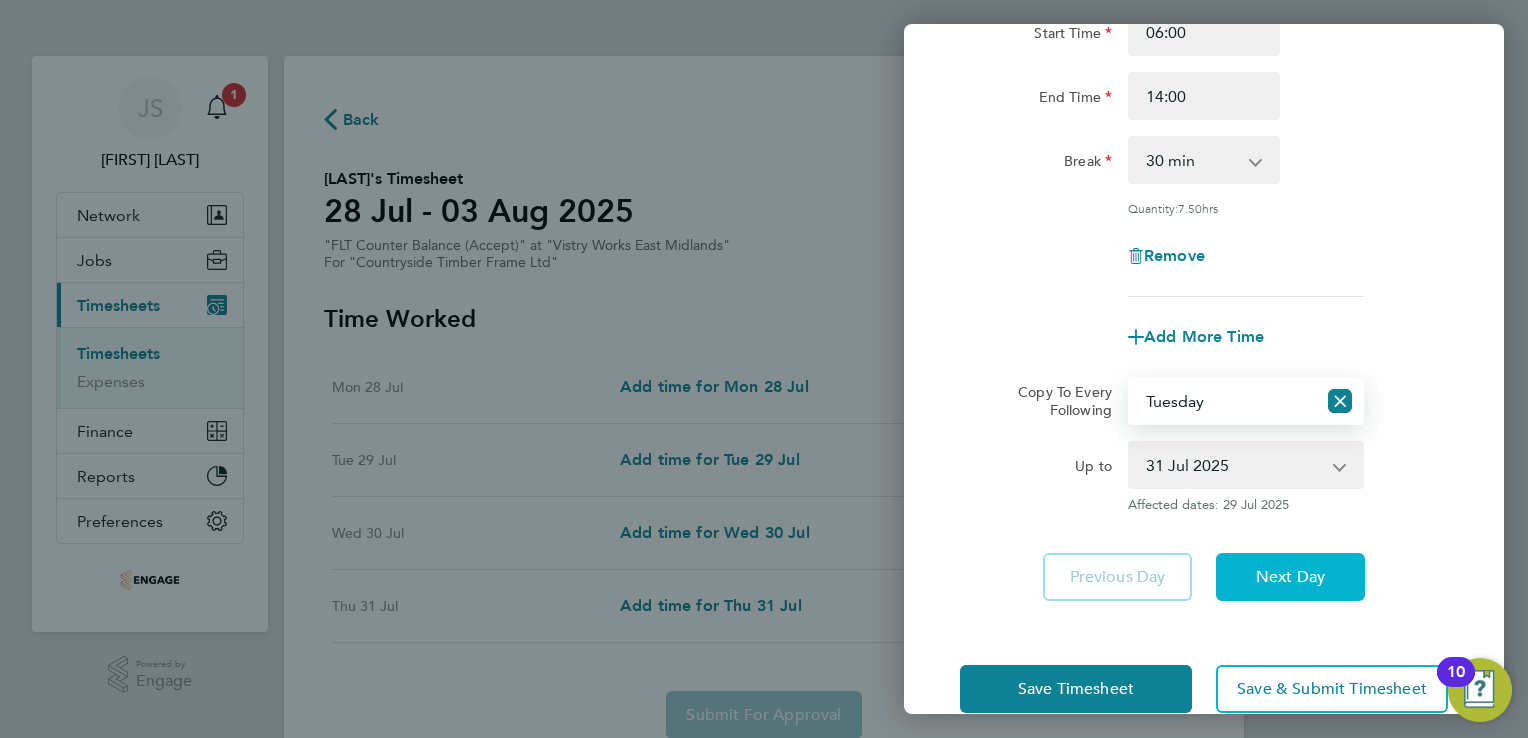 click on "Next Day" 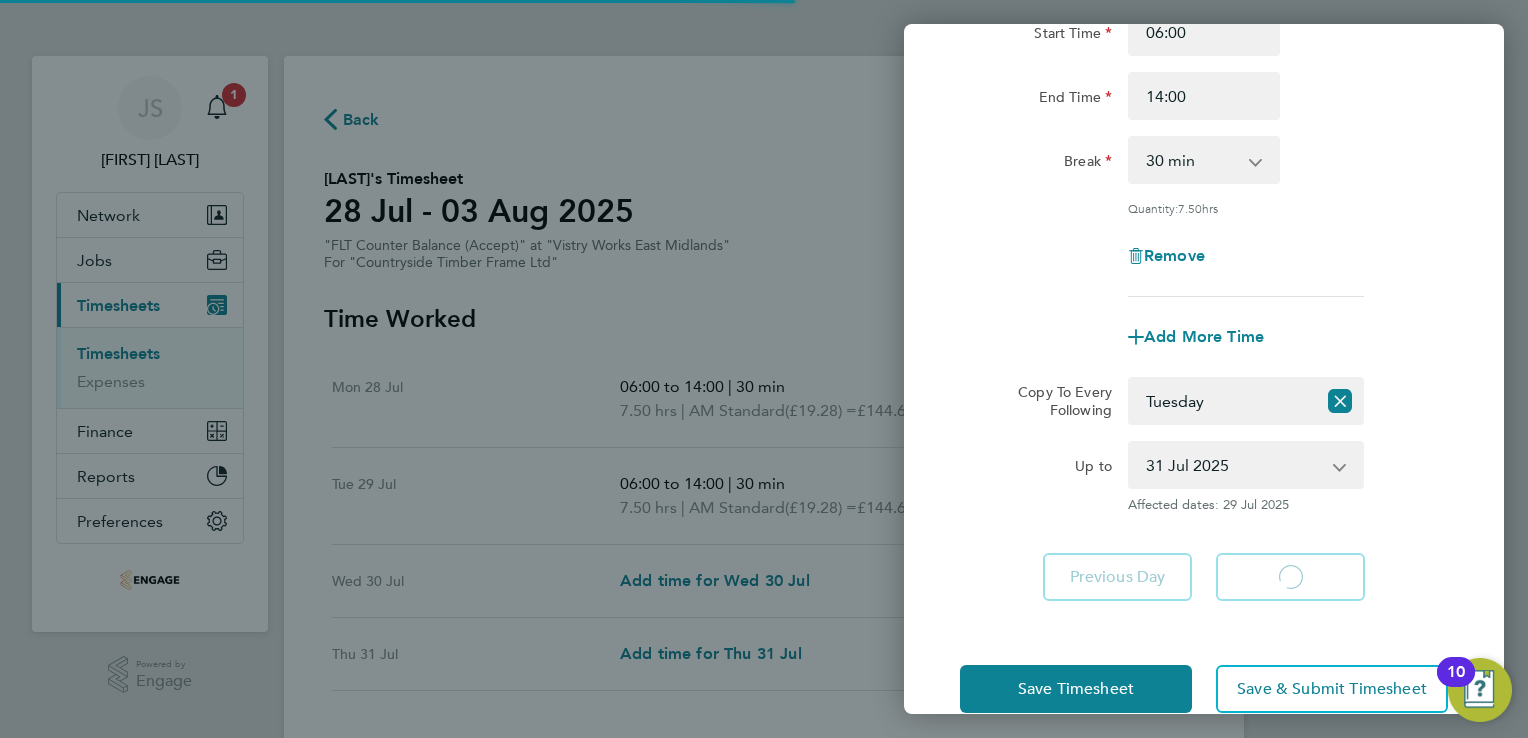 select on "30" 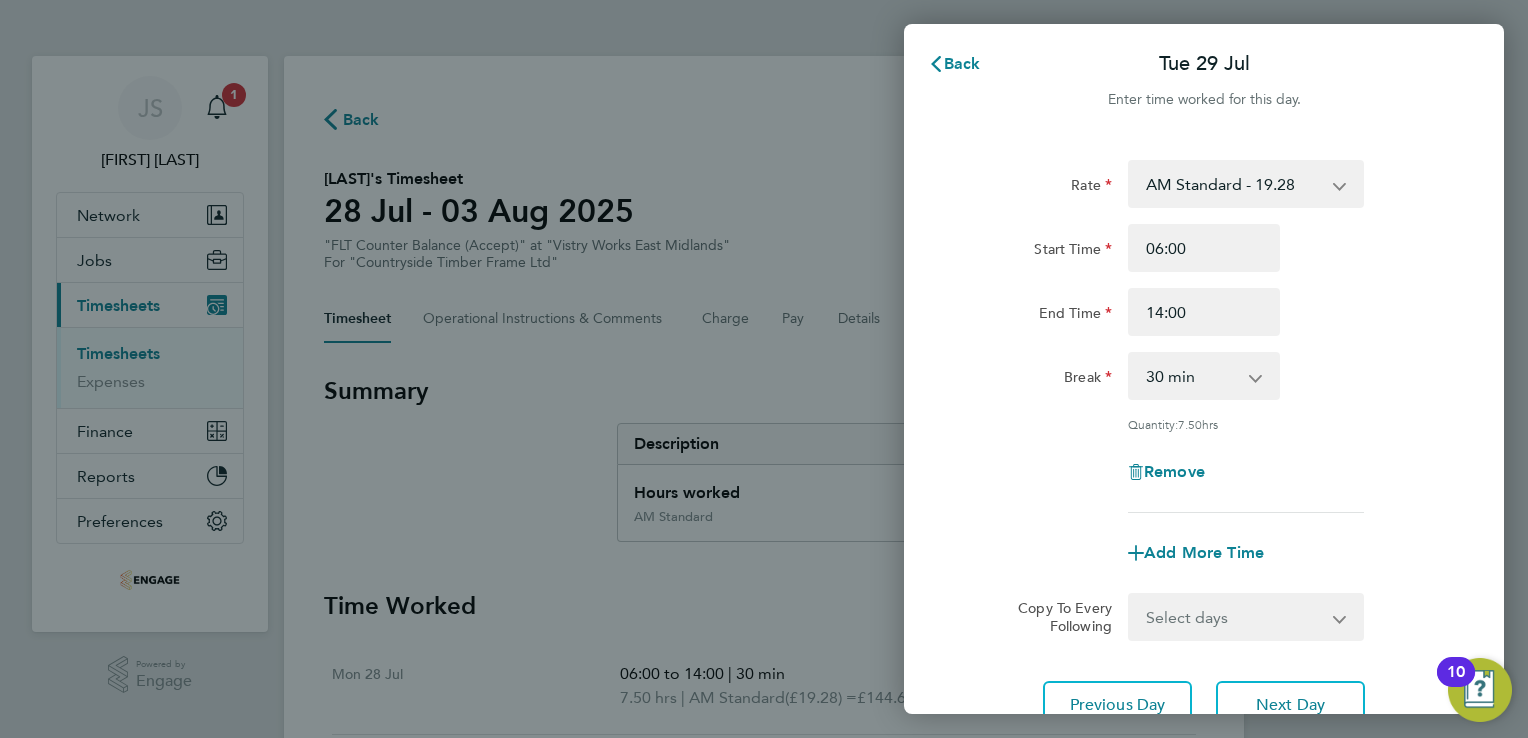 click on "Select days   Day   Wednesday   Thursday" at bounding box center (1235, 617) 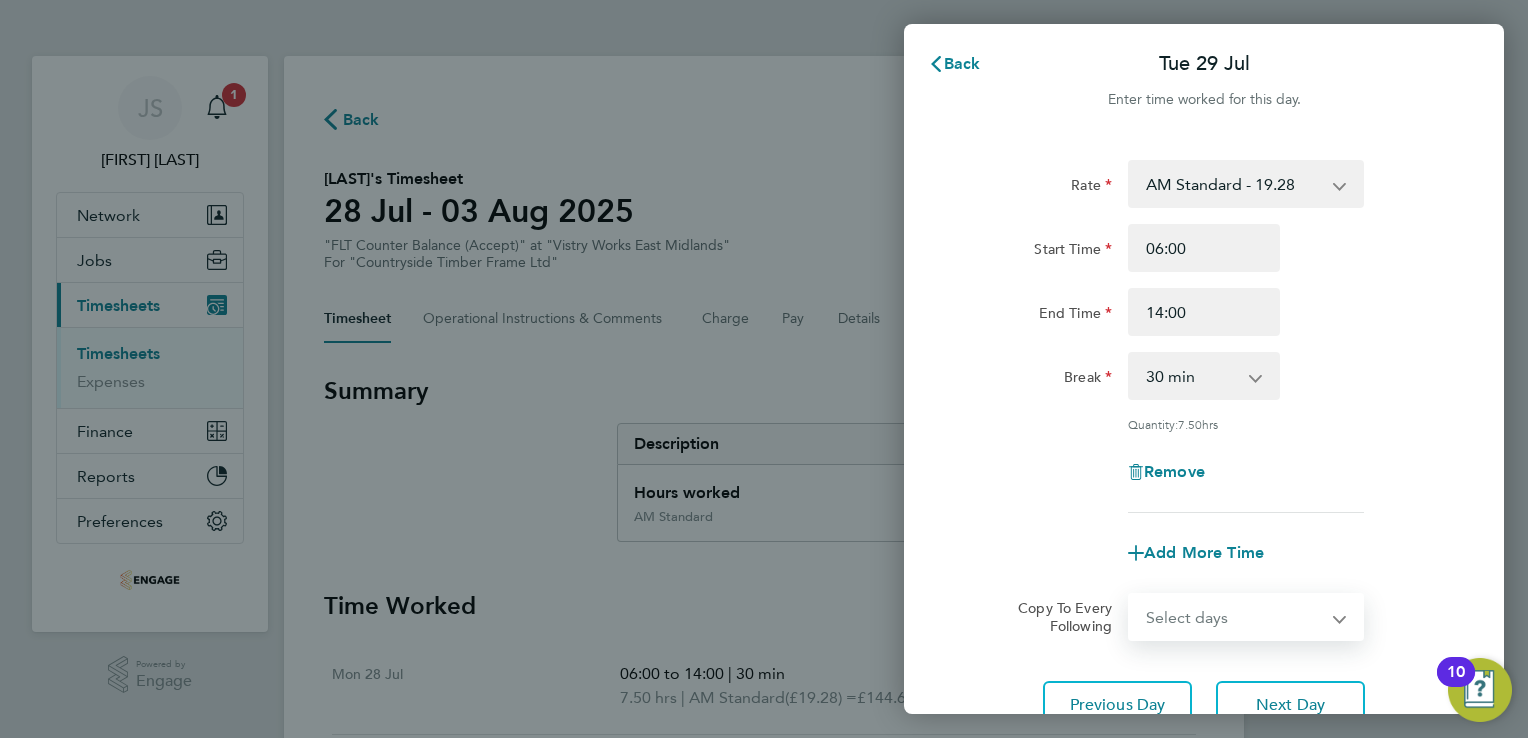 select on "WED" 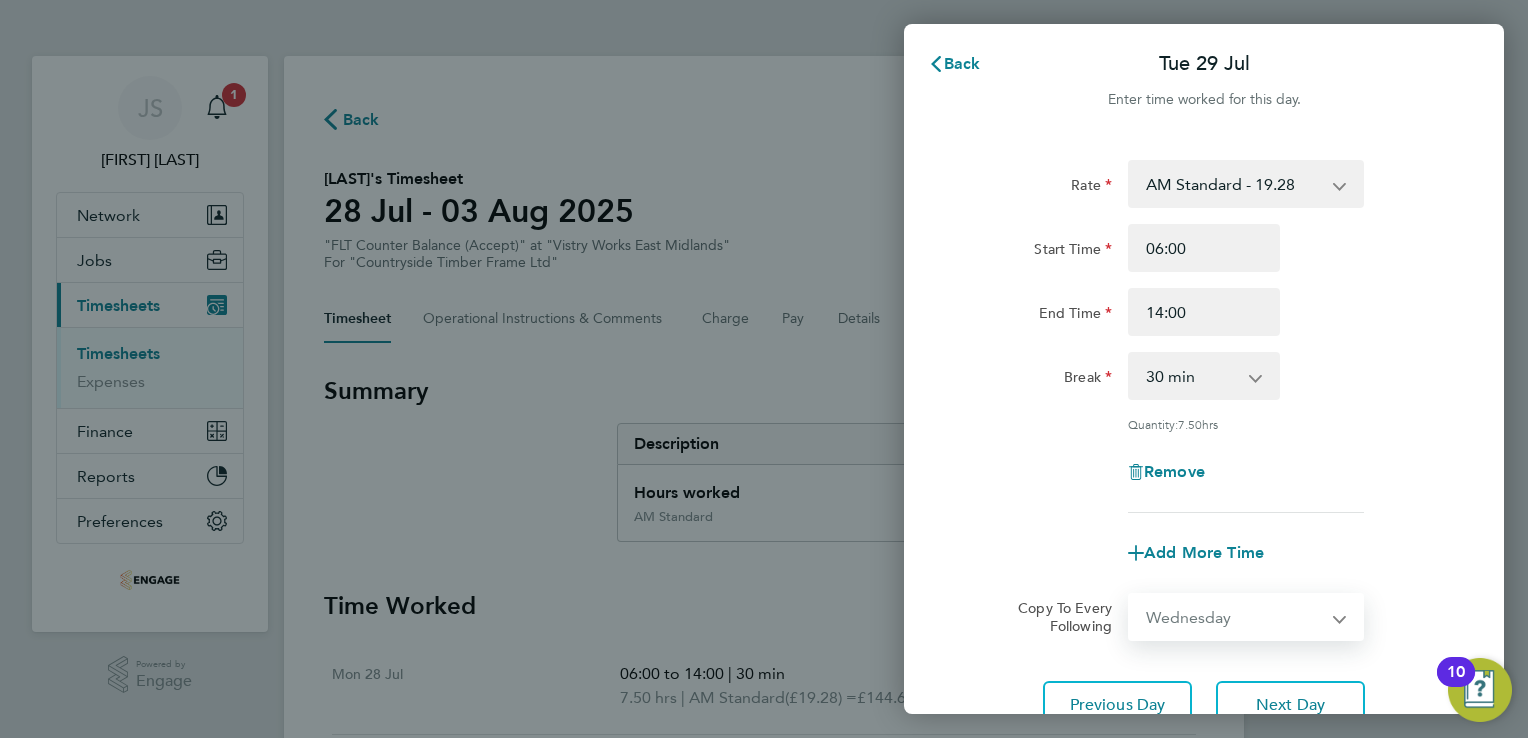 click on "Select days   Day   Wednesday   Thursday" at bounding box center [1235, 617] 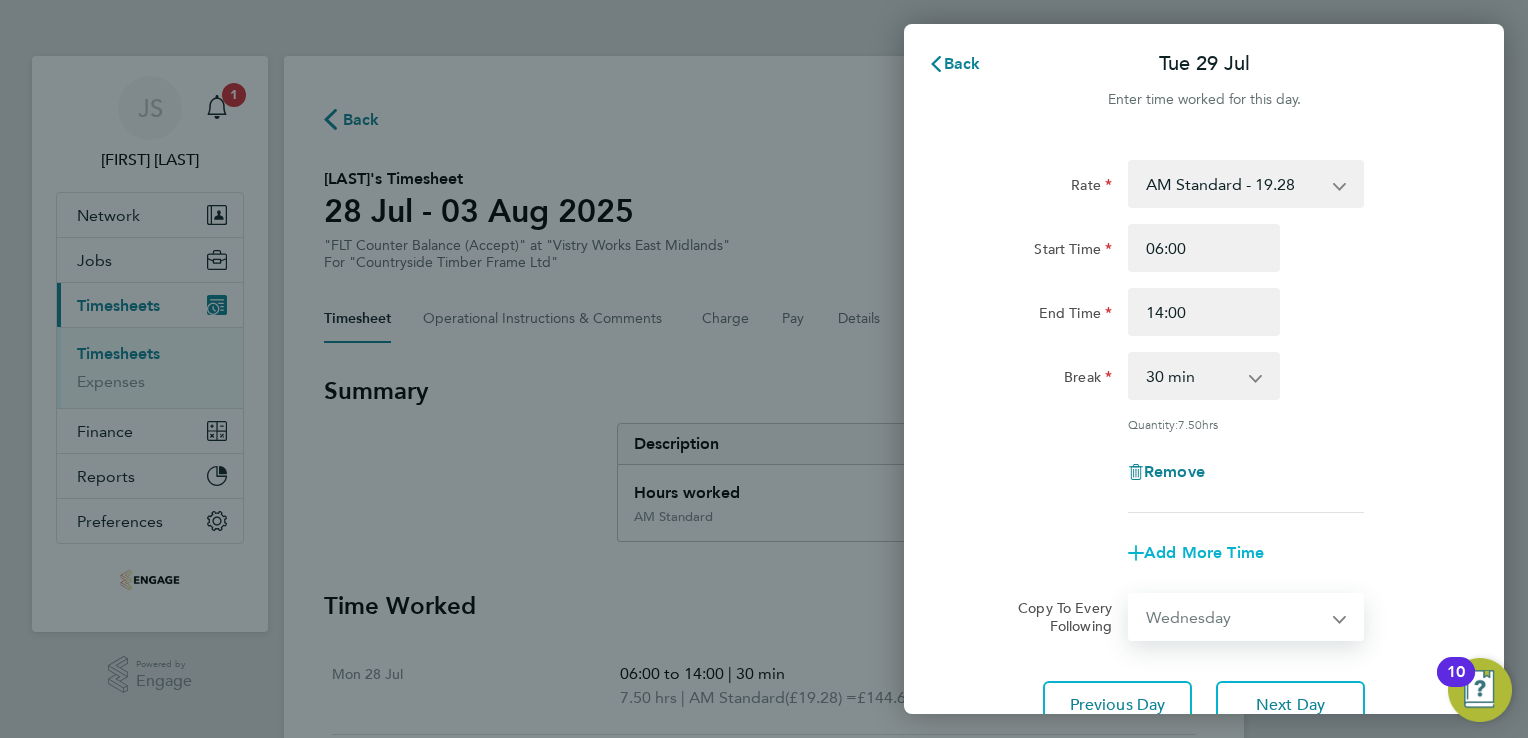 select on "2025-07-31" 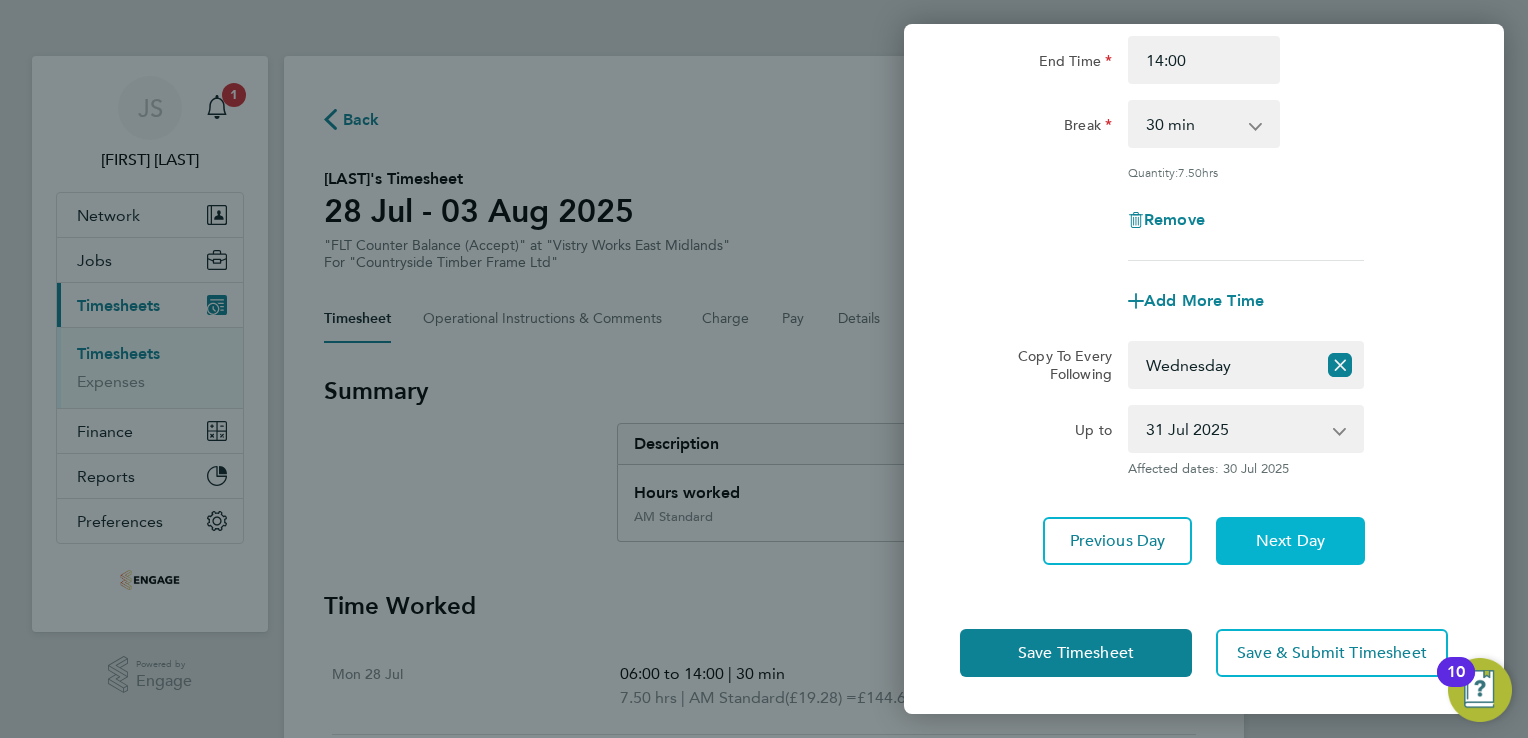 click on "Next Day" 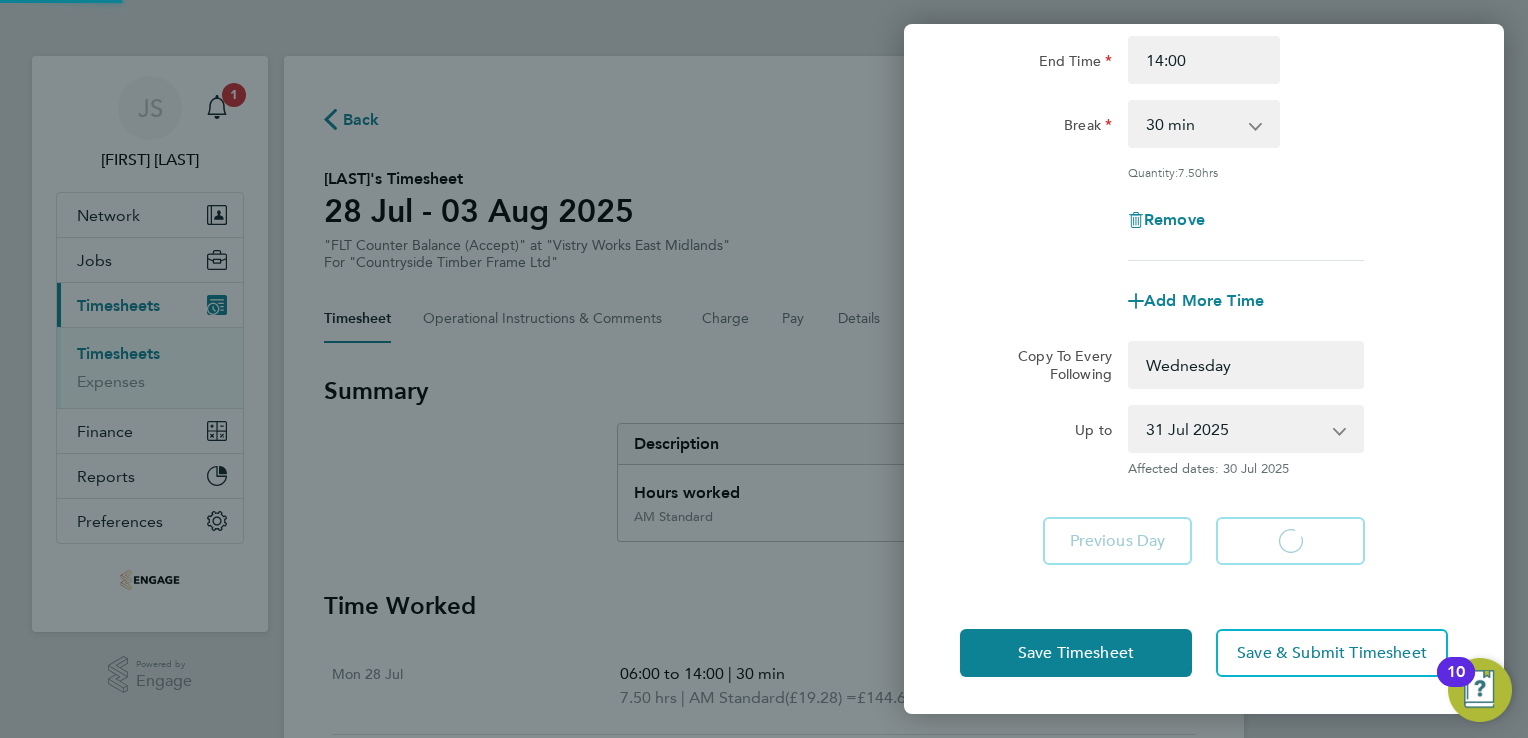 select on "30" 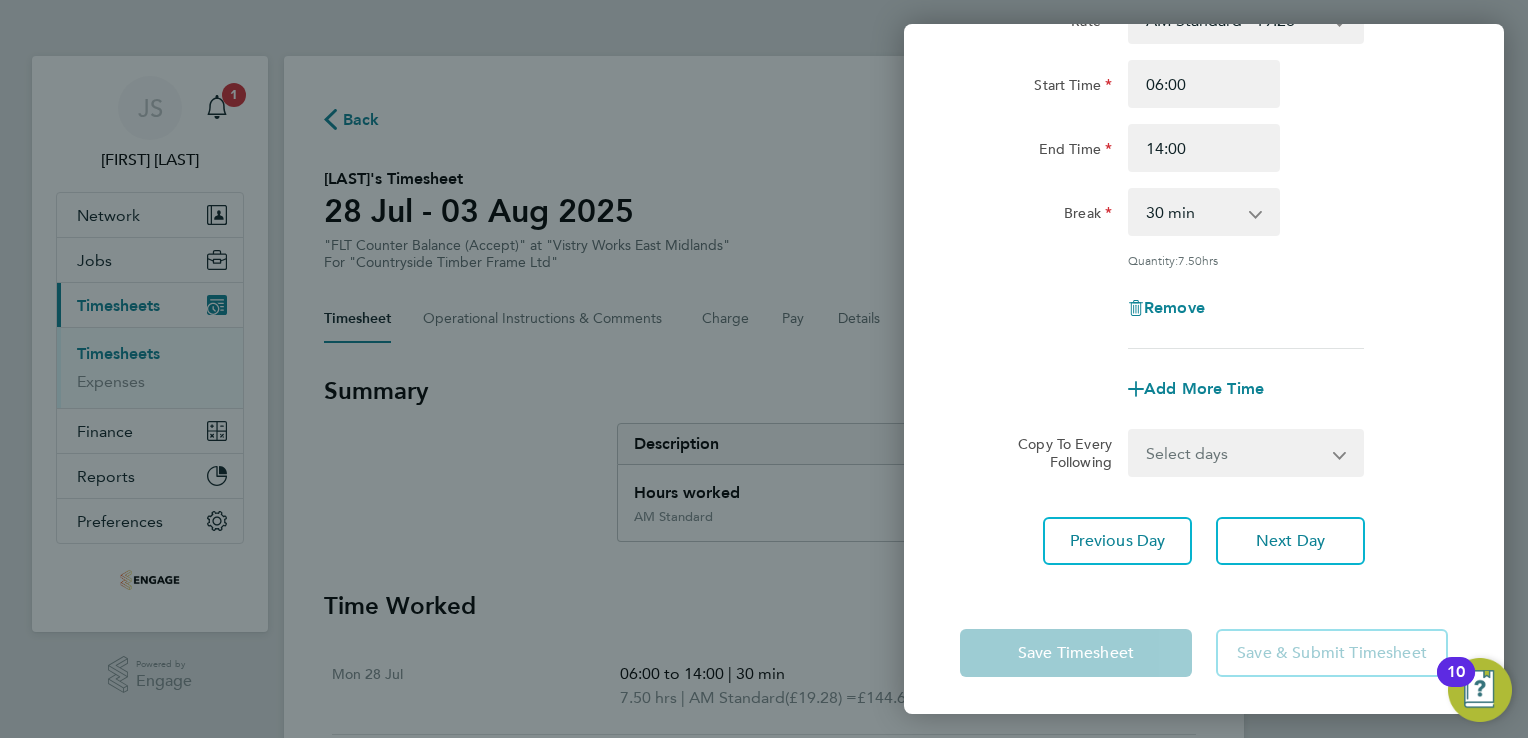 click on "Select days   Thursday" at bounding box center [1235, 453] 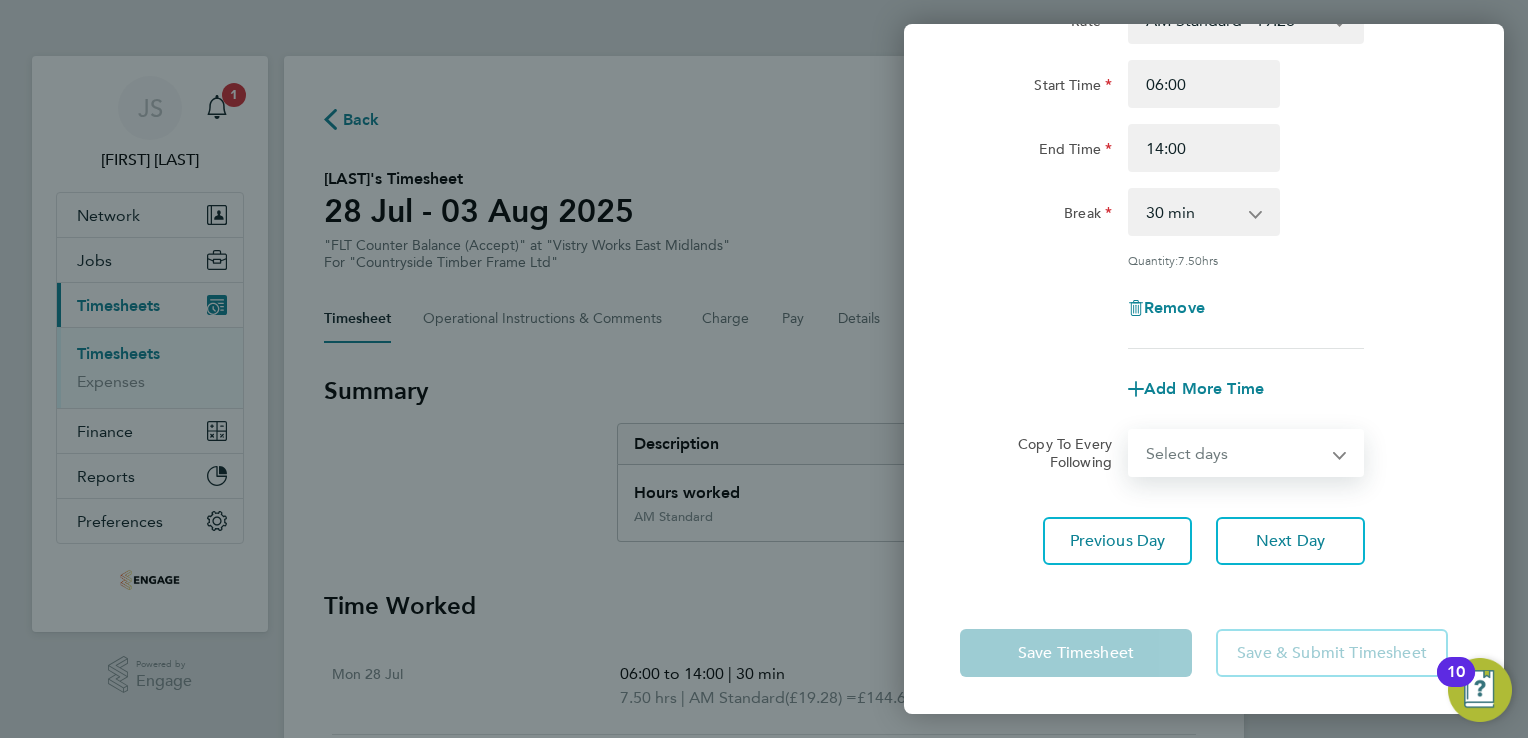 select on "THU" 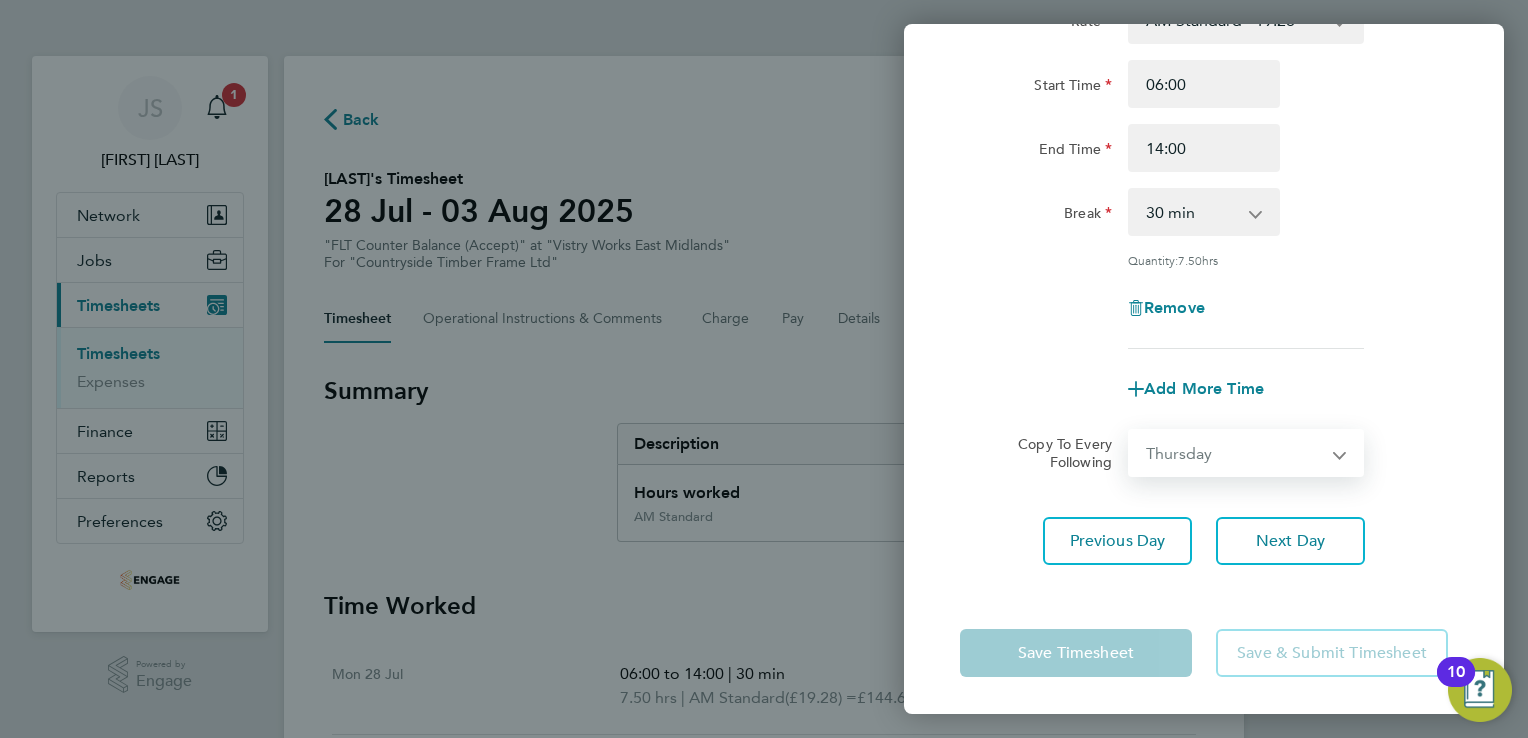 click on "Select days   Thursday" at bounding box center [1235, 453] 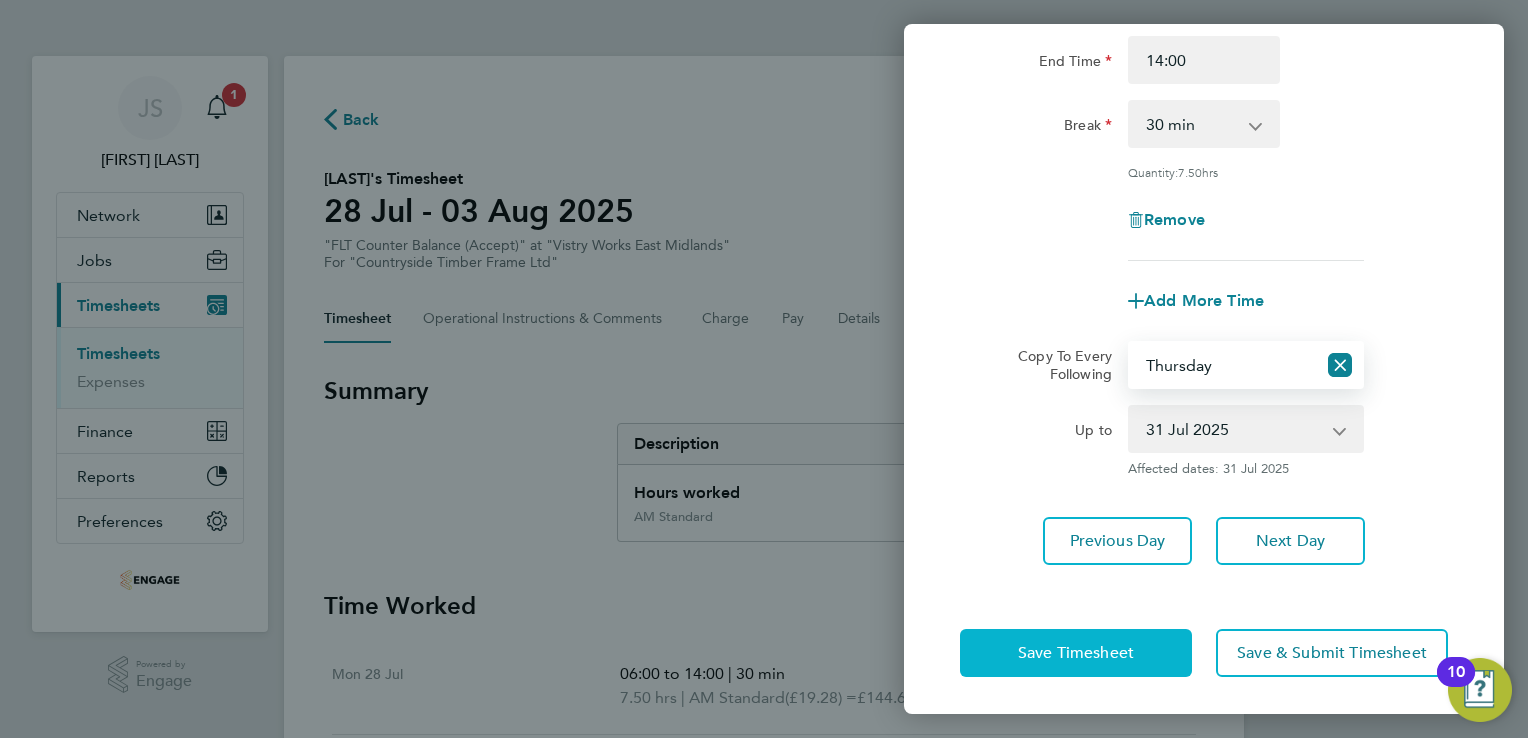 click on "Save Timesheet" 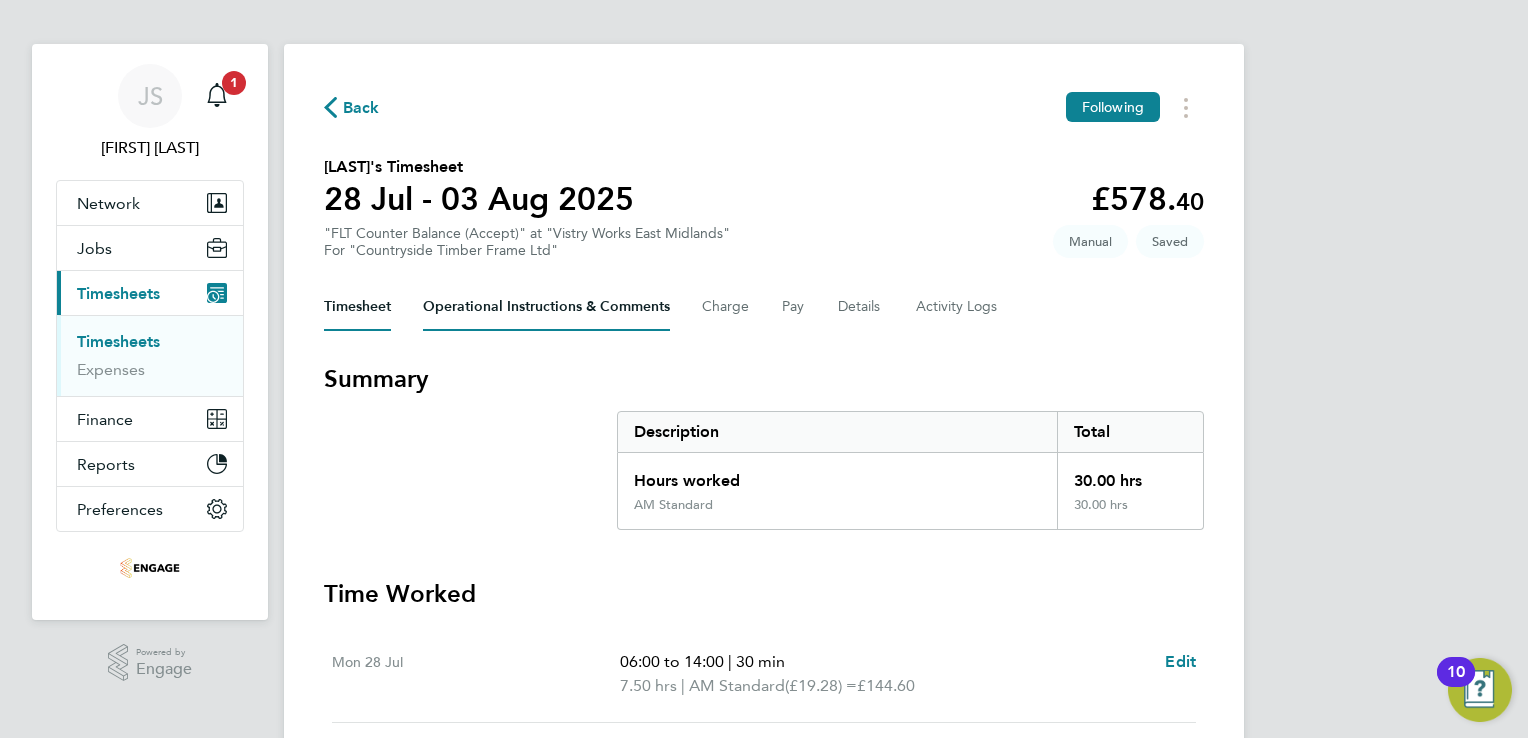 scroll, scrollTop: 0, scrollLeft: 0, axis: both 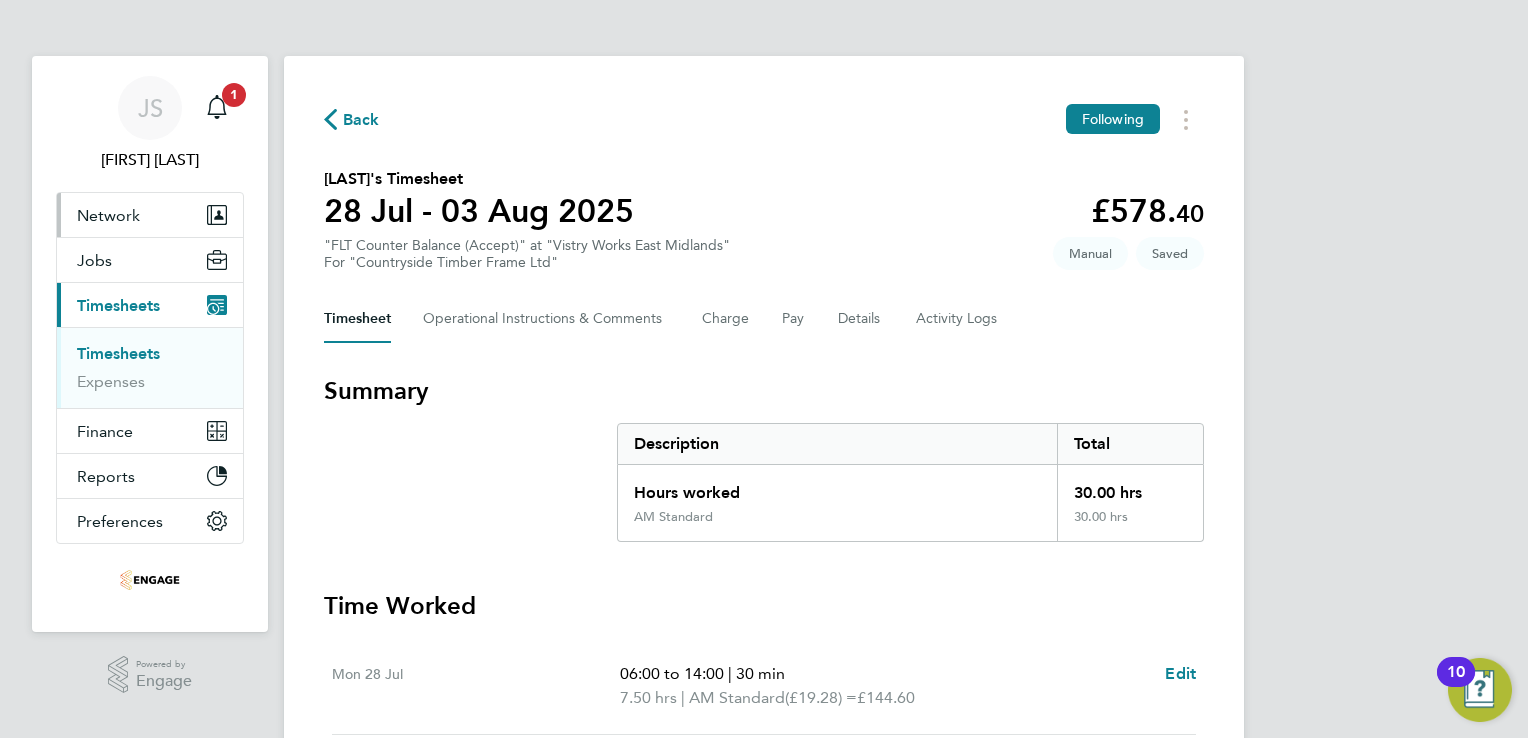 click on "Network" at bounding box center (150, 215) 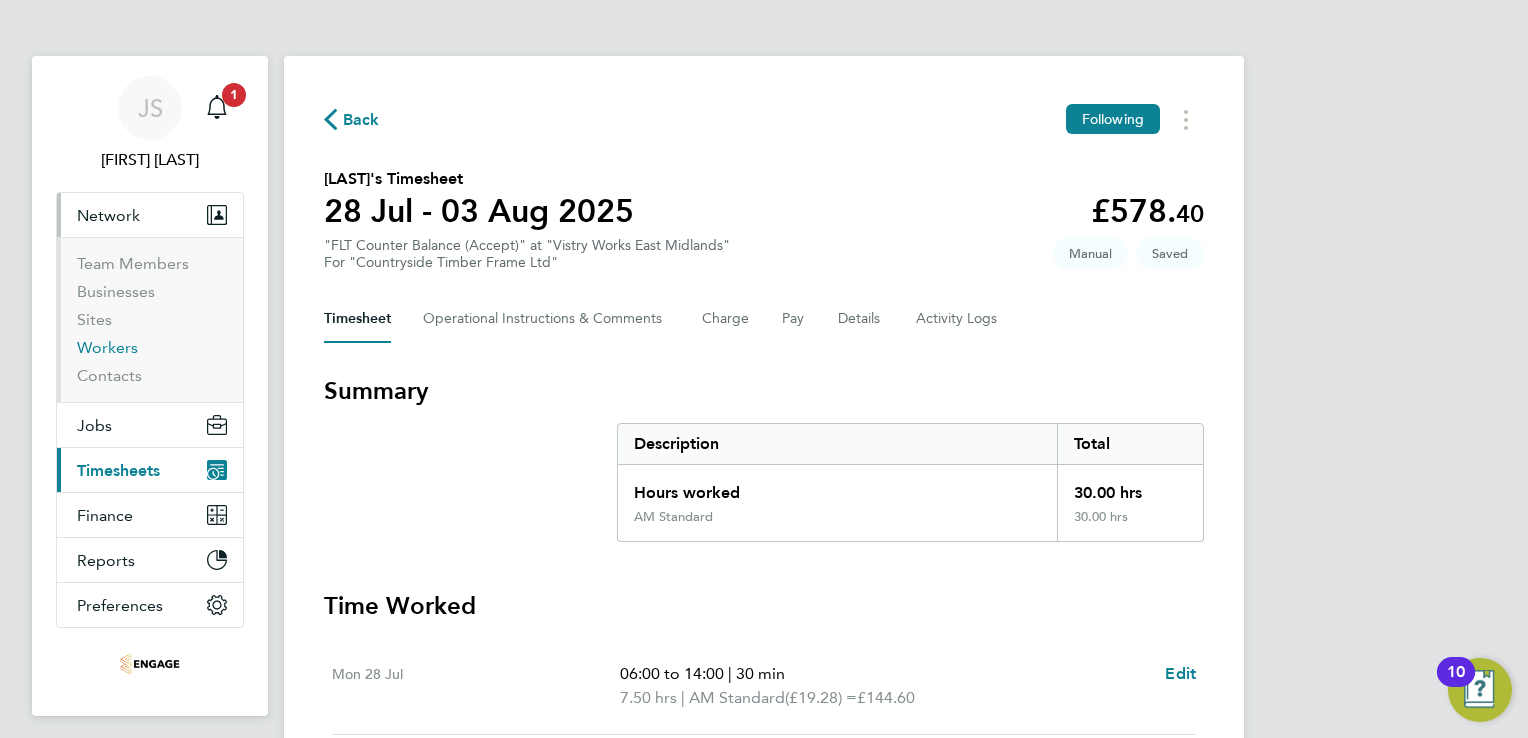 click on "Workers" at bounding box center [107, 347] 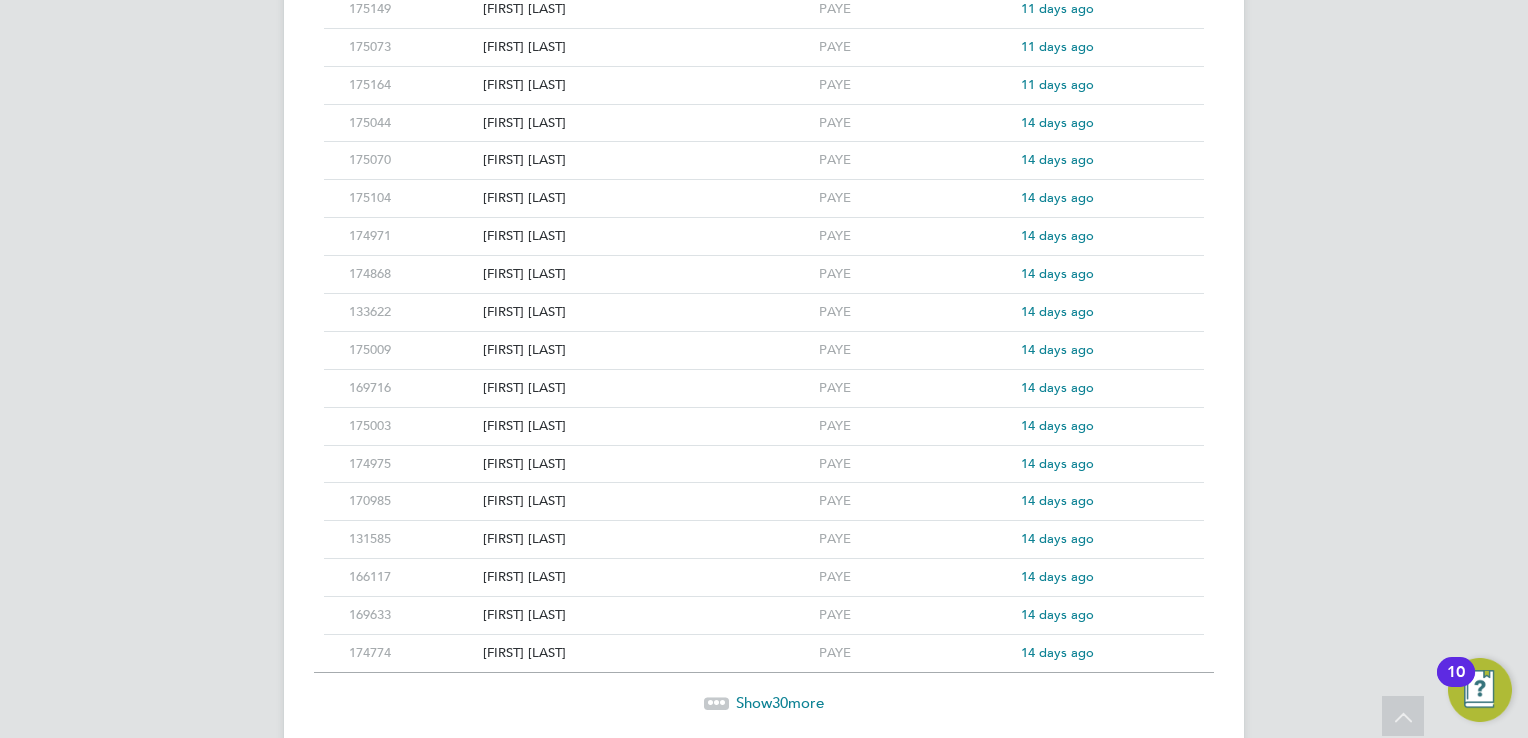 scroll, scrollTop: 959, scrollLeft: 0, axis: vertical 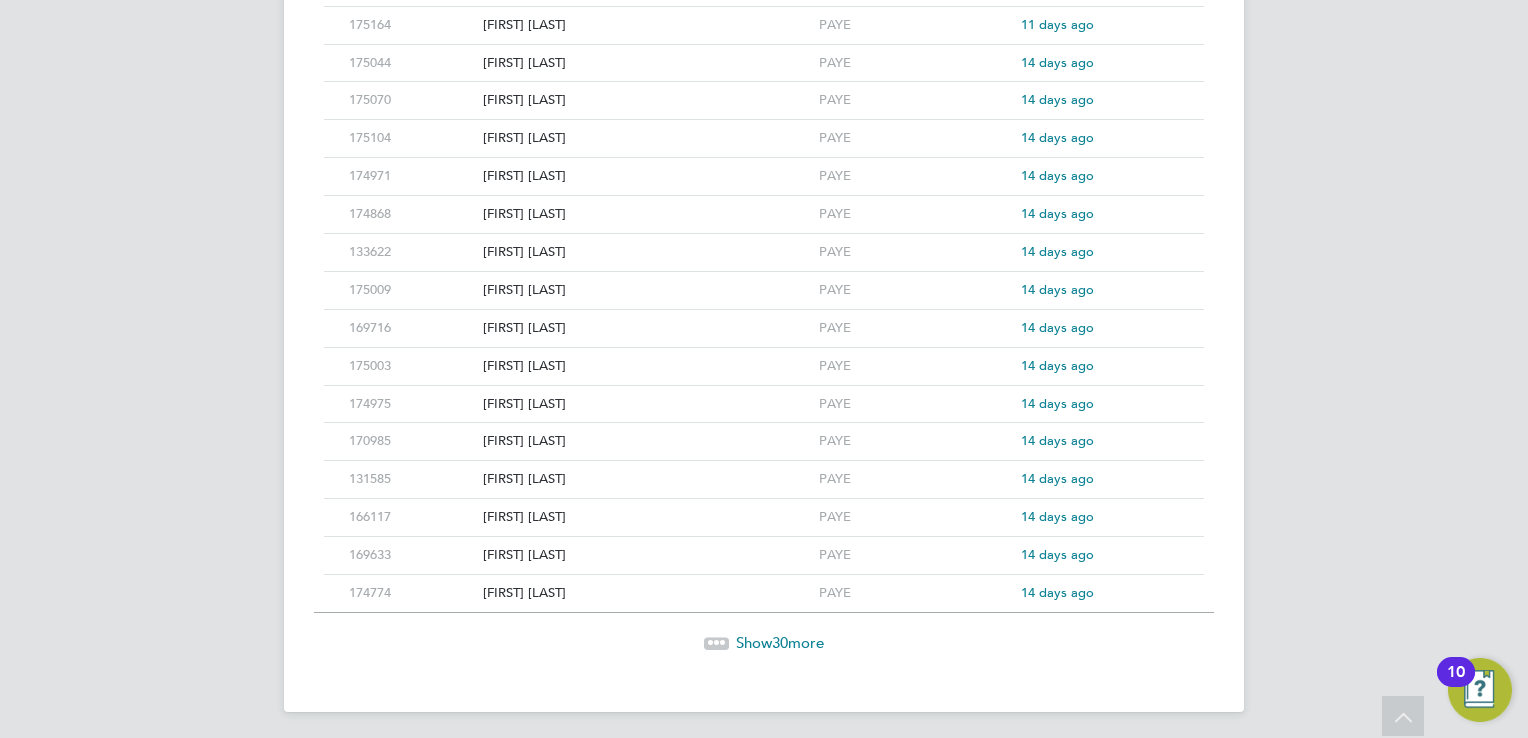 click on "Show  30  more" 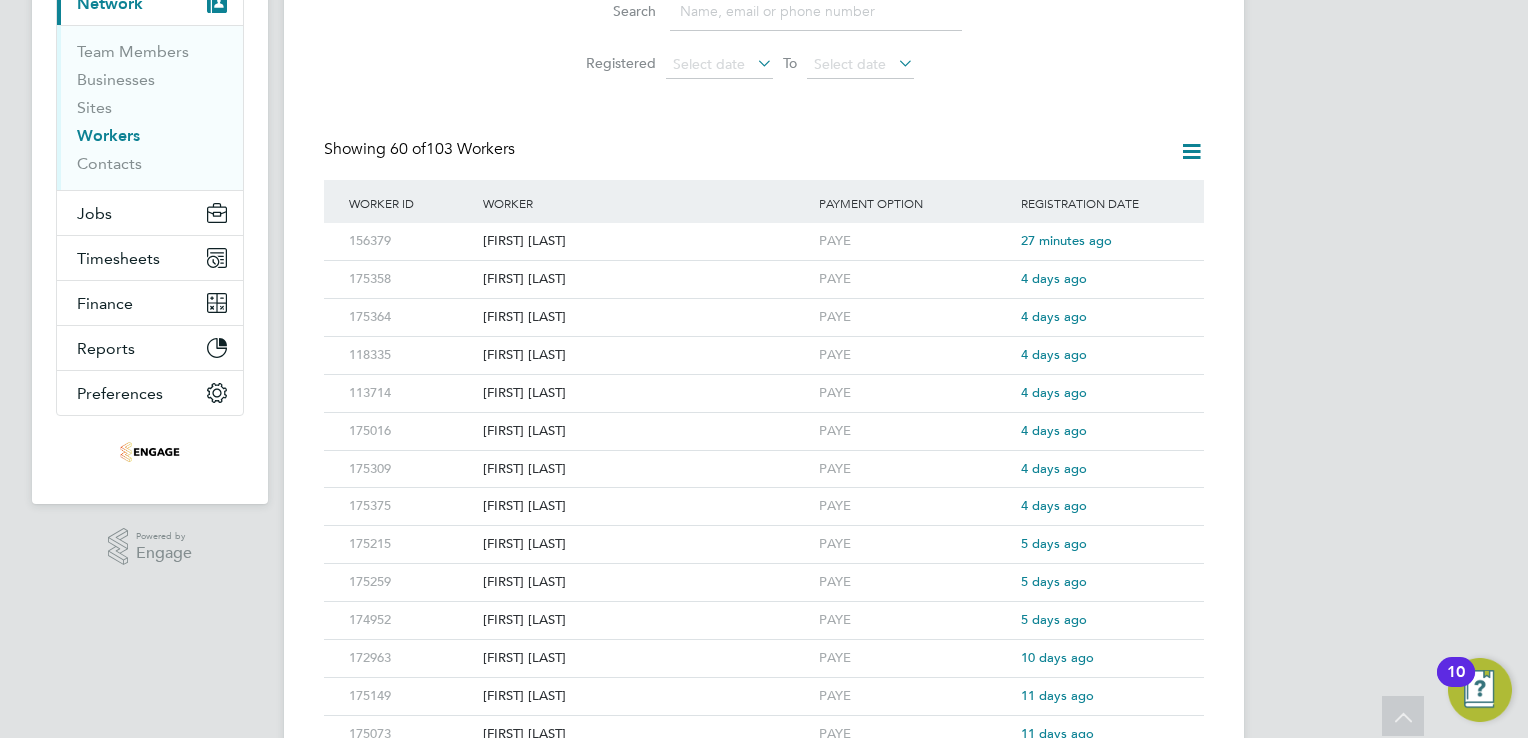 scroll, scrollTop: 0, scrollLeft: 0, axis: both 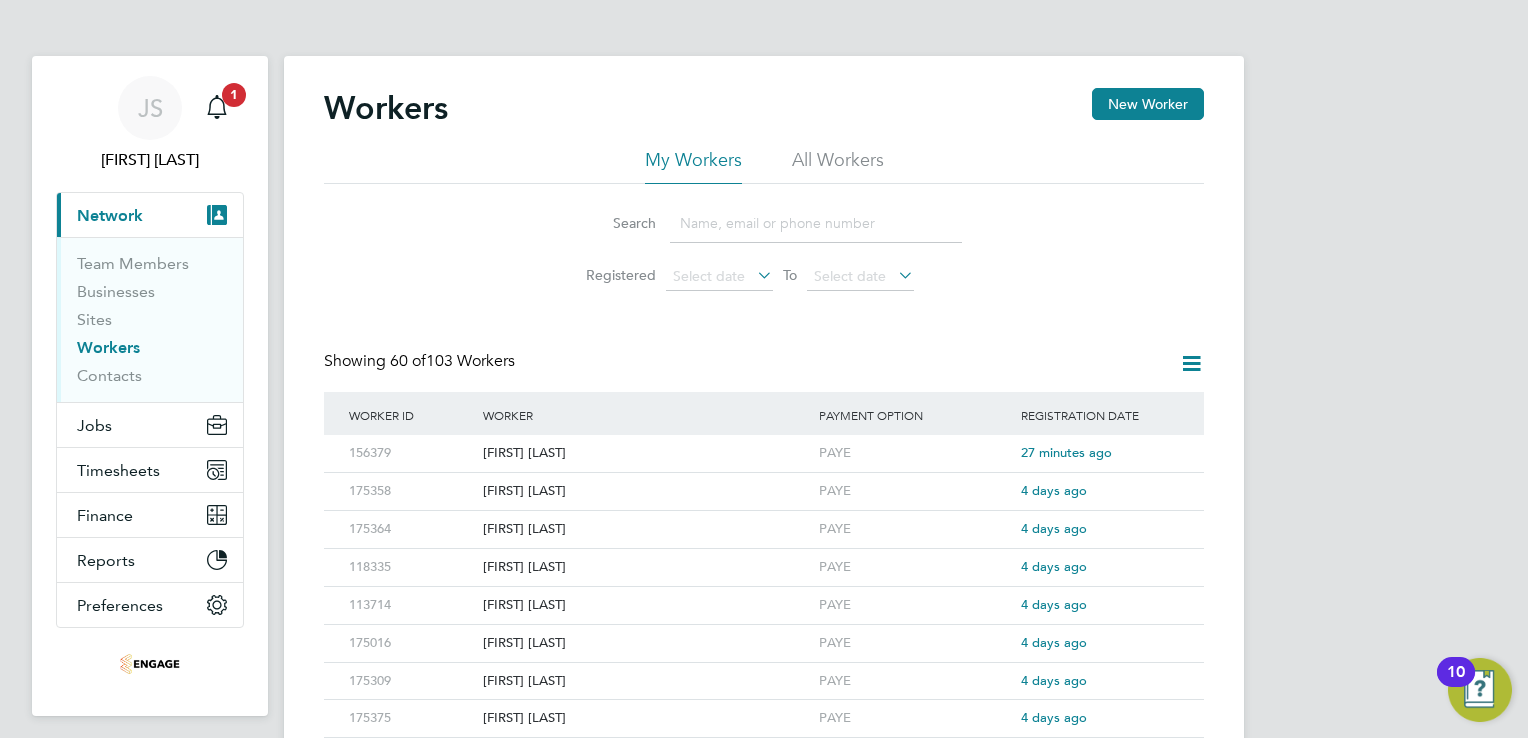click 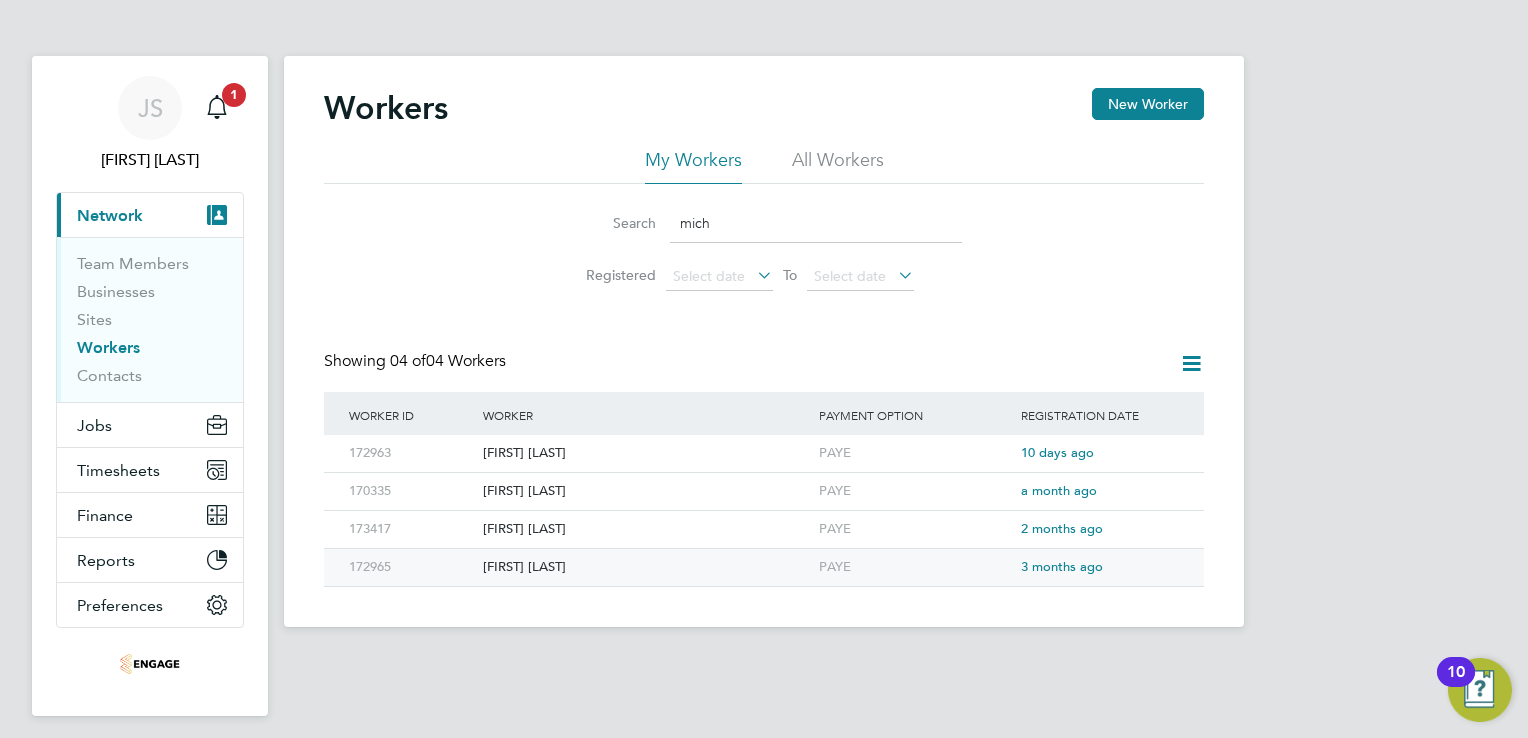 type on "mich" 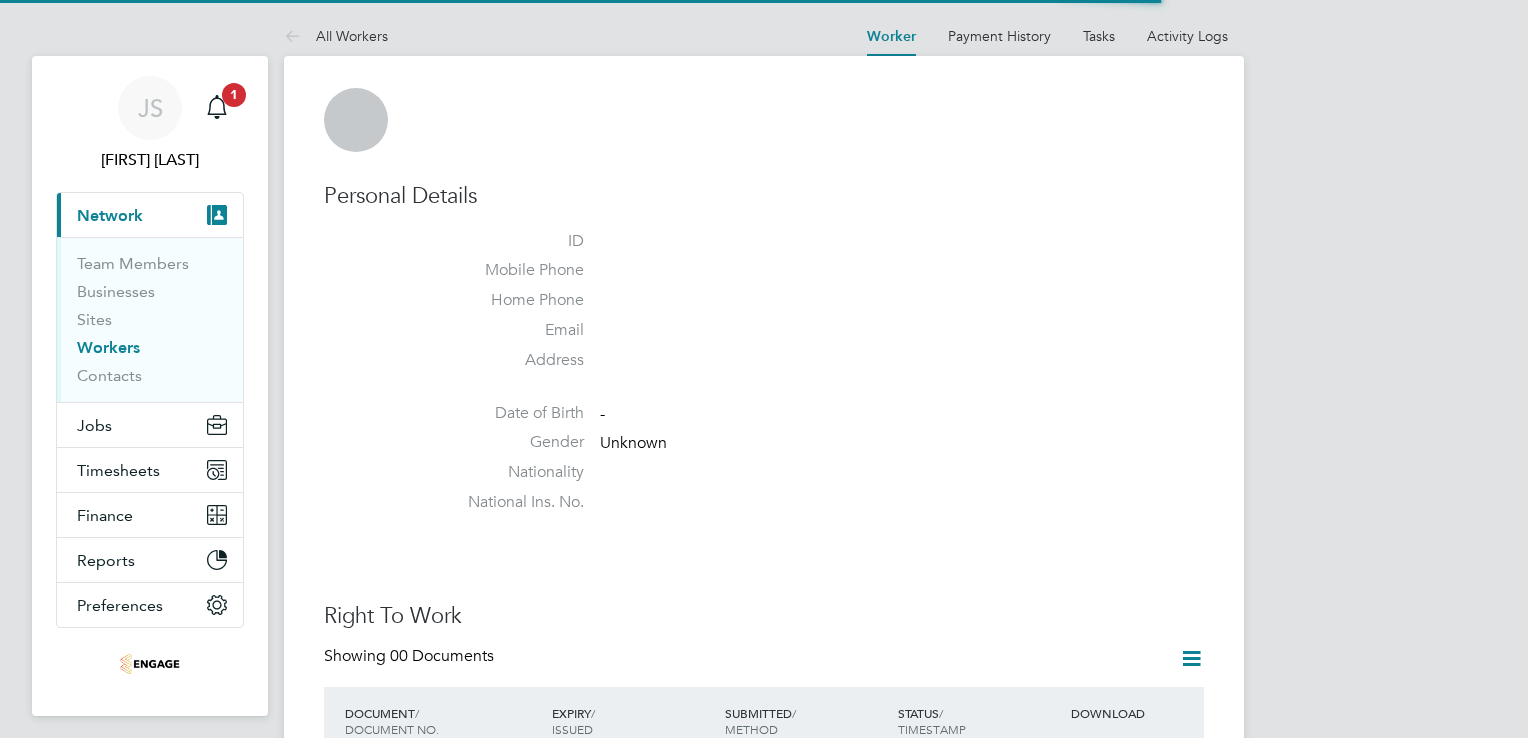 scroll, scrollTop: 0, scrollLeft: 0, axis: both 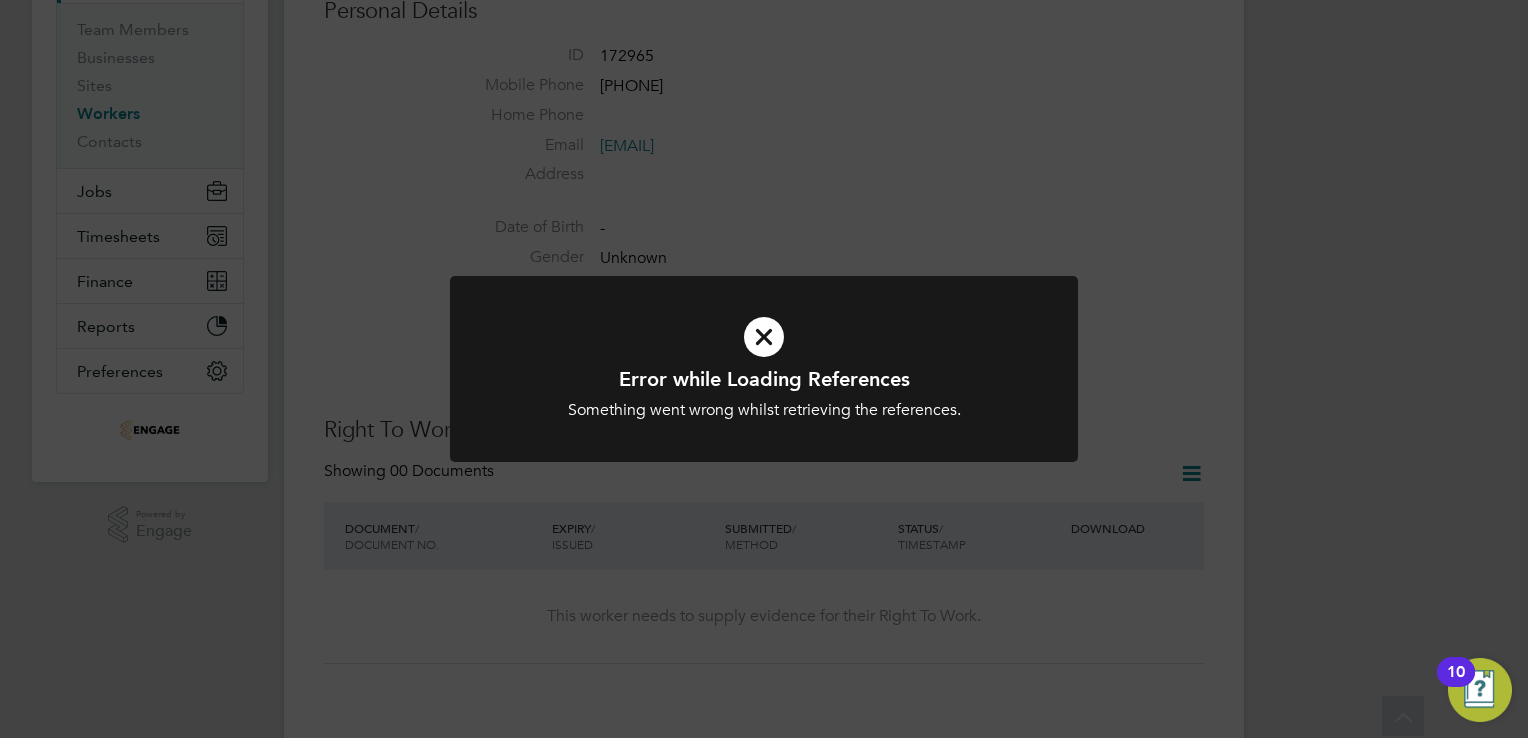 click on "Error while Loading References Something went wrong whilst retrieving the references. Cancel Okay" 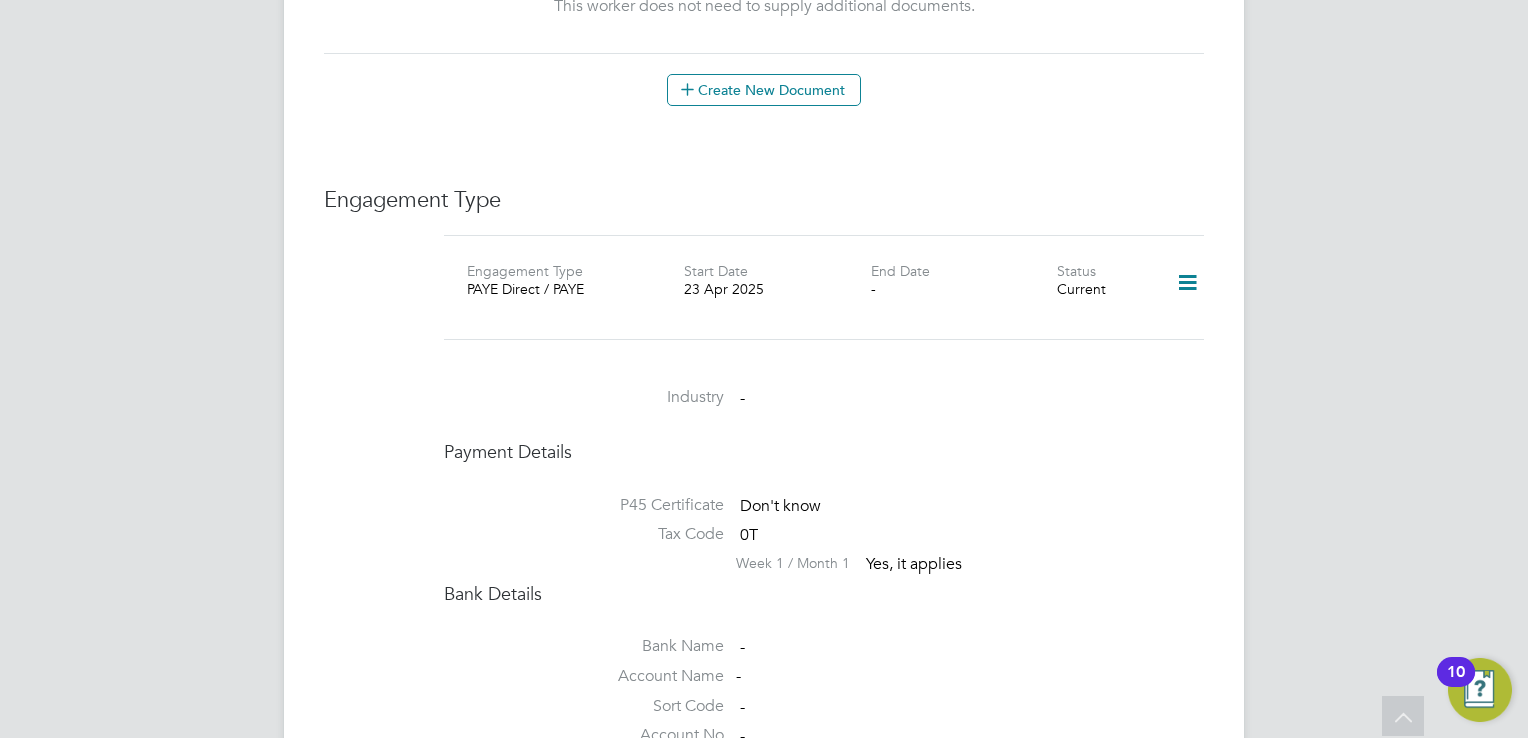 scroll, scrollTop: 1172, scrollLeft: 0, axis: vertical 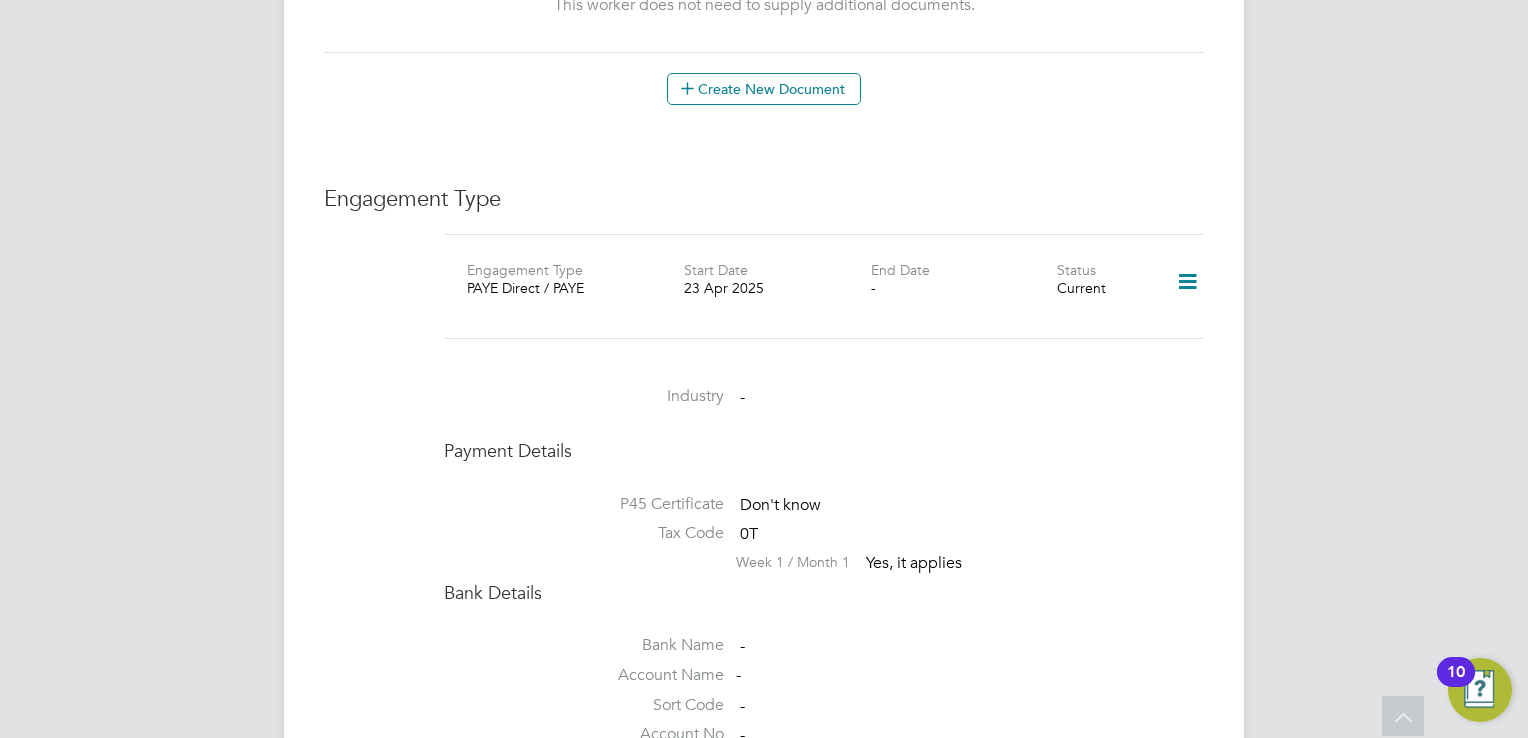 click 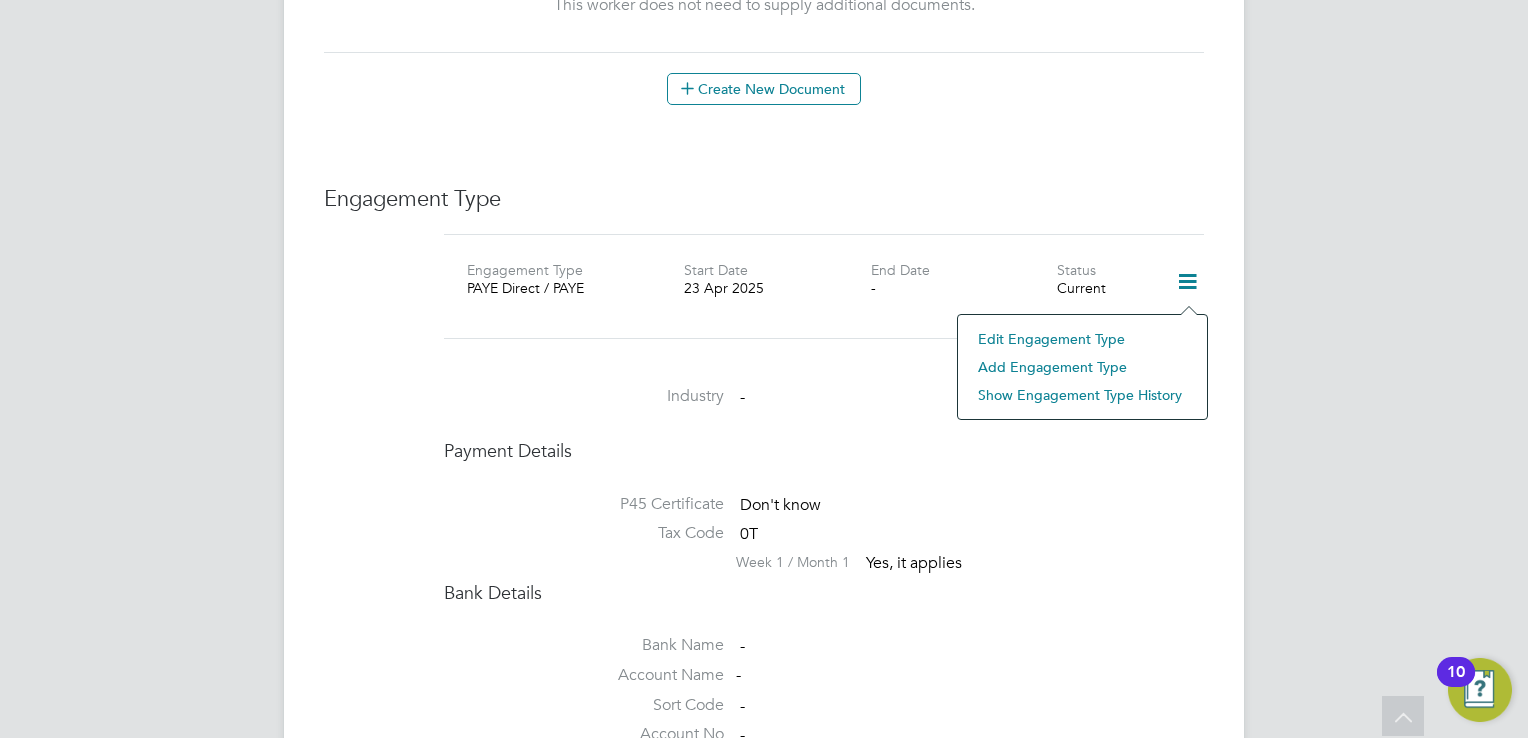 click on "Edit Engagement Type" 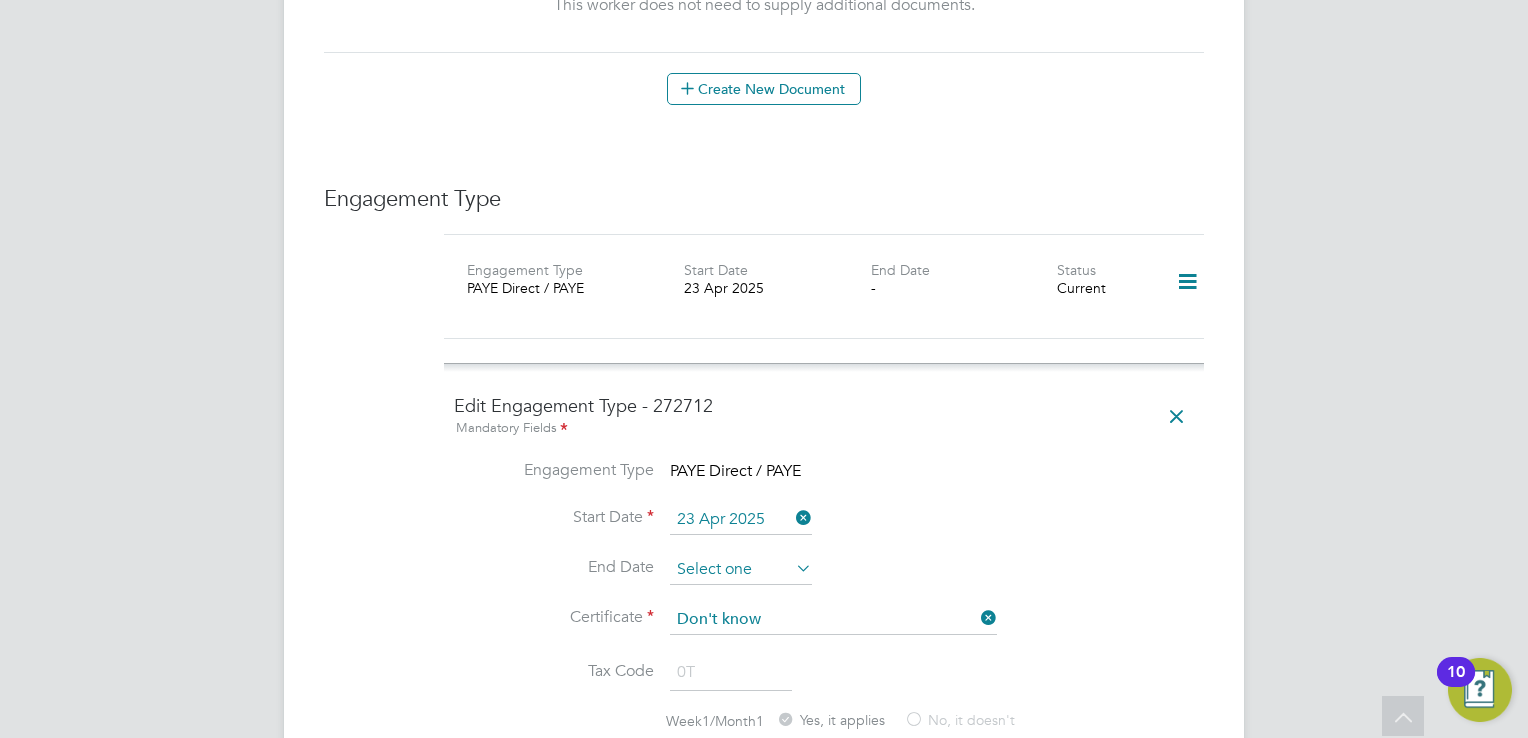 click 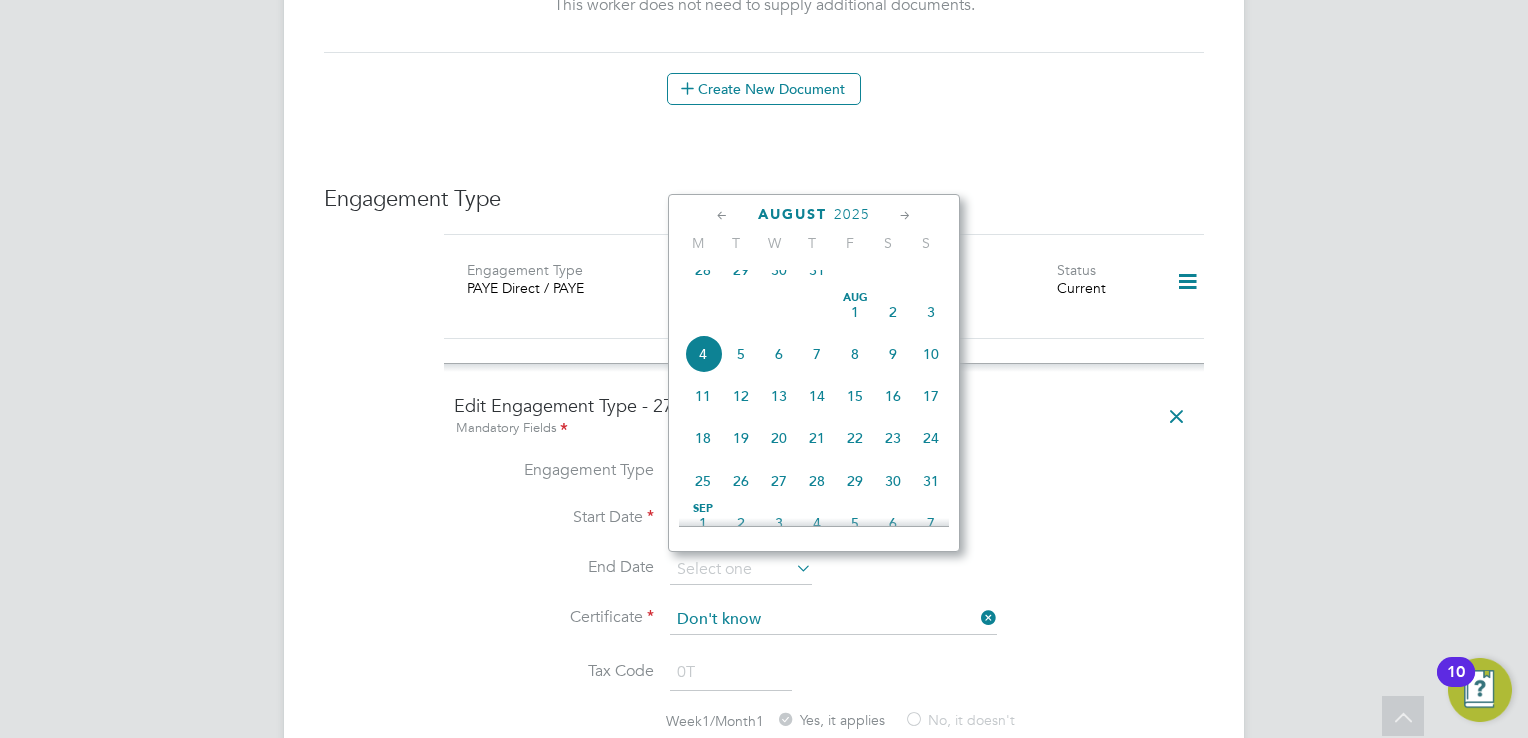 click on "24" 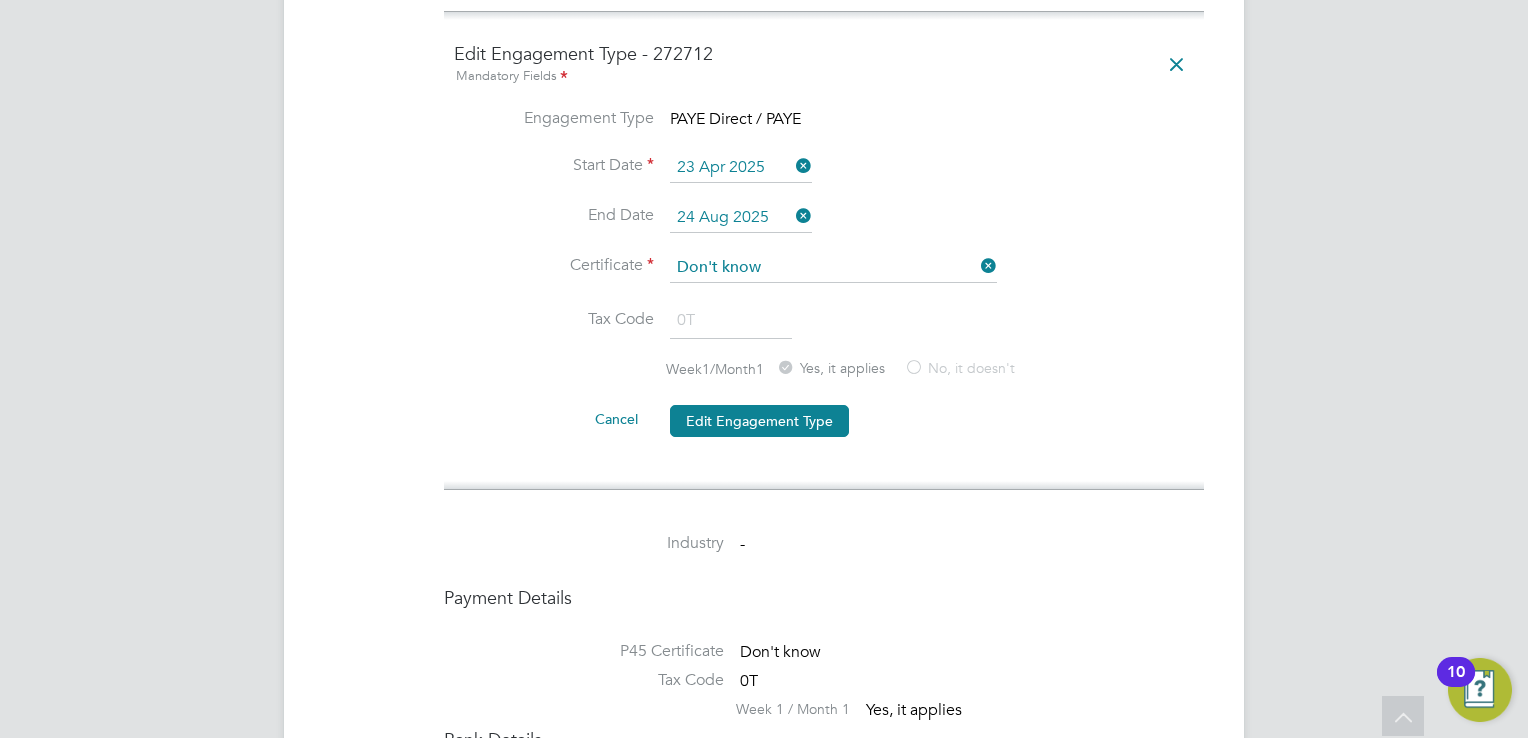 scroll, scrollTop: 1488, scrollLeft: 0, axis: vertical 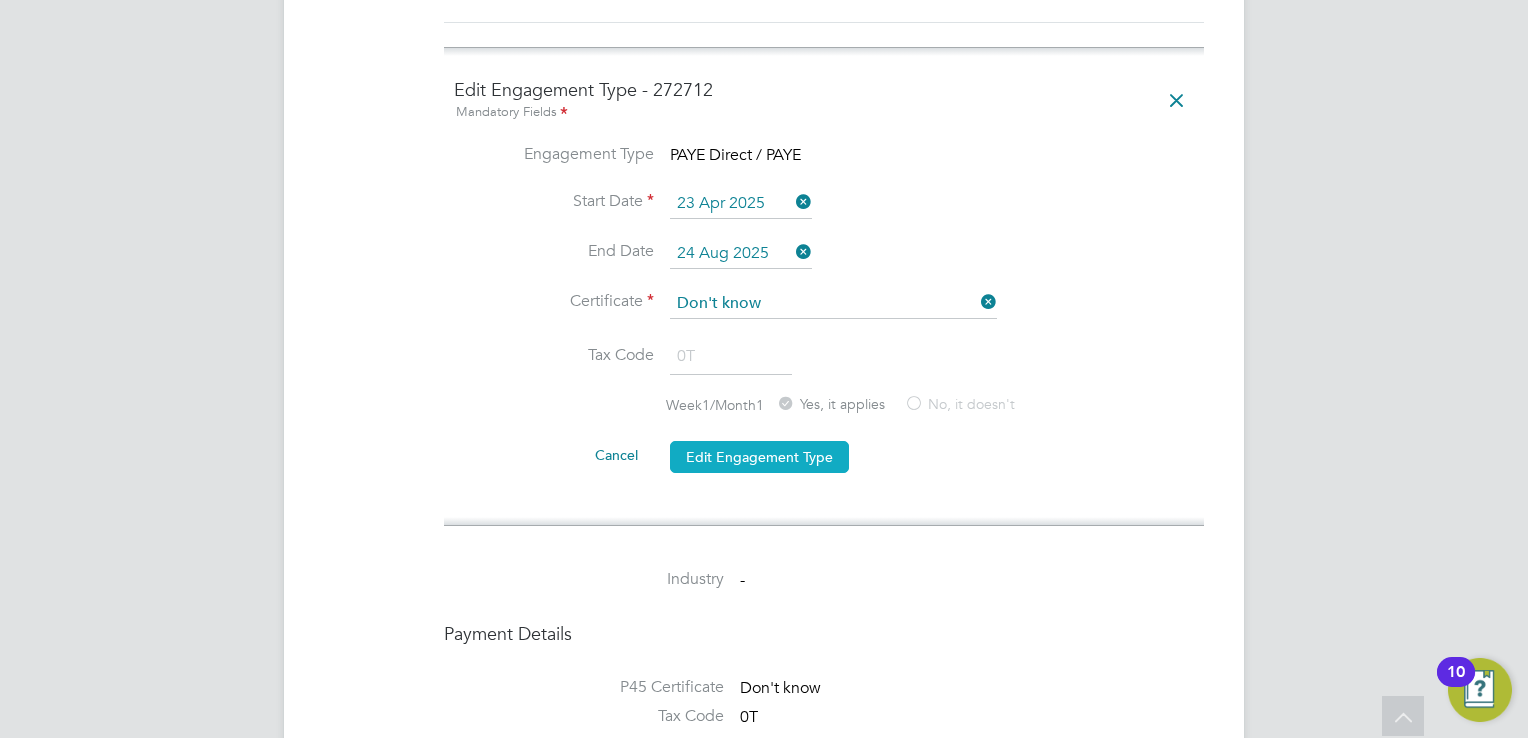 click on "Edit Engagement Type" 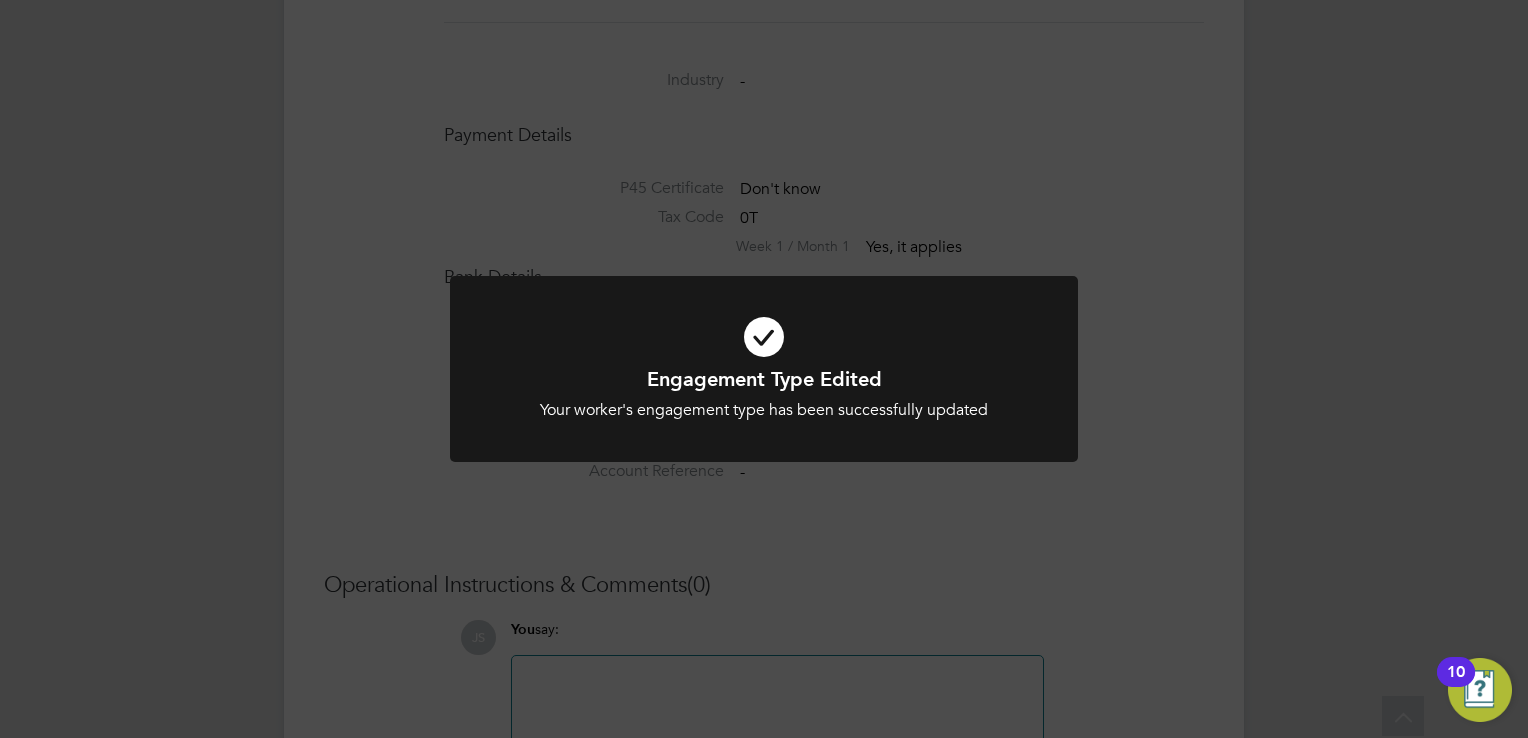 click on "Engagement Type Edited Your worker's engagement type has been successfully updated Cancel Okay" 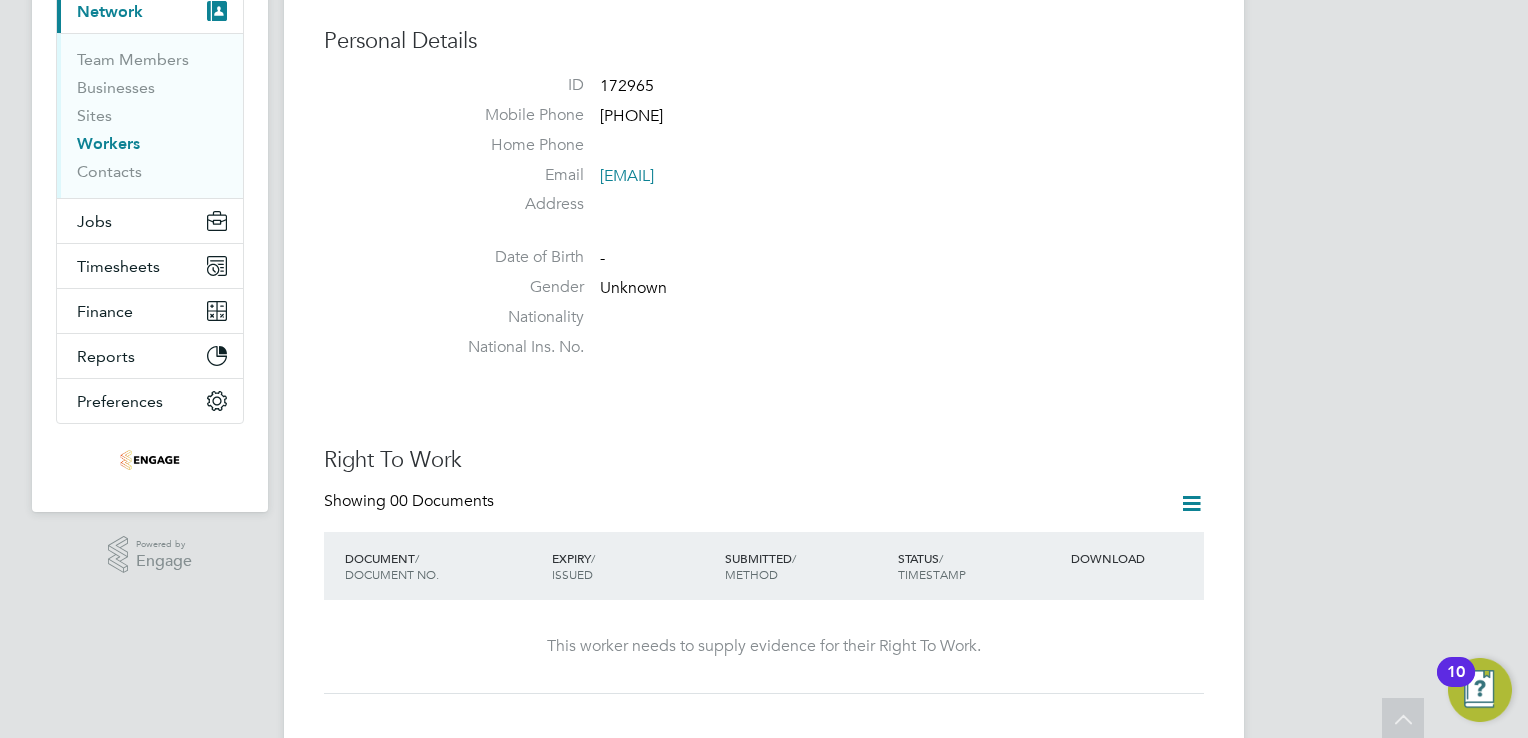 scroll, scrollTop: 0, scrollLeft: 0, axis: both 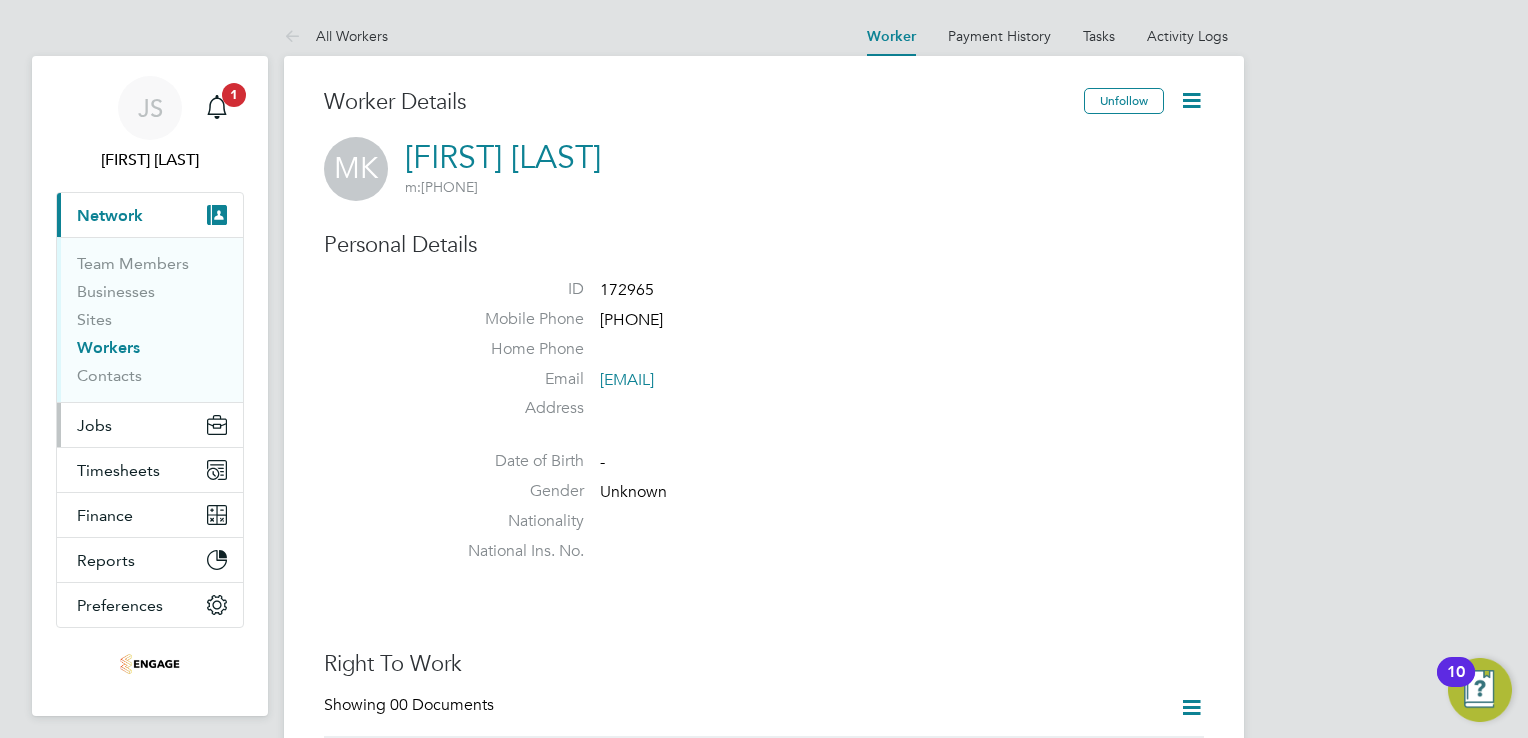 click on "Jobs" at bounding box center (150, 425) 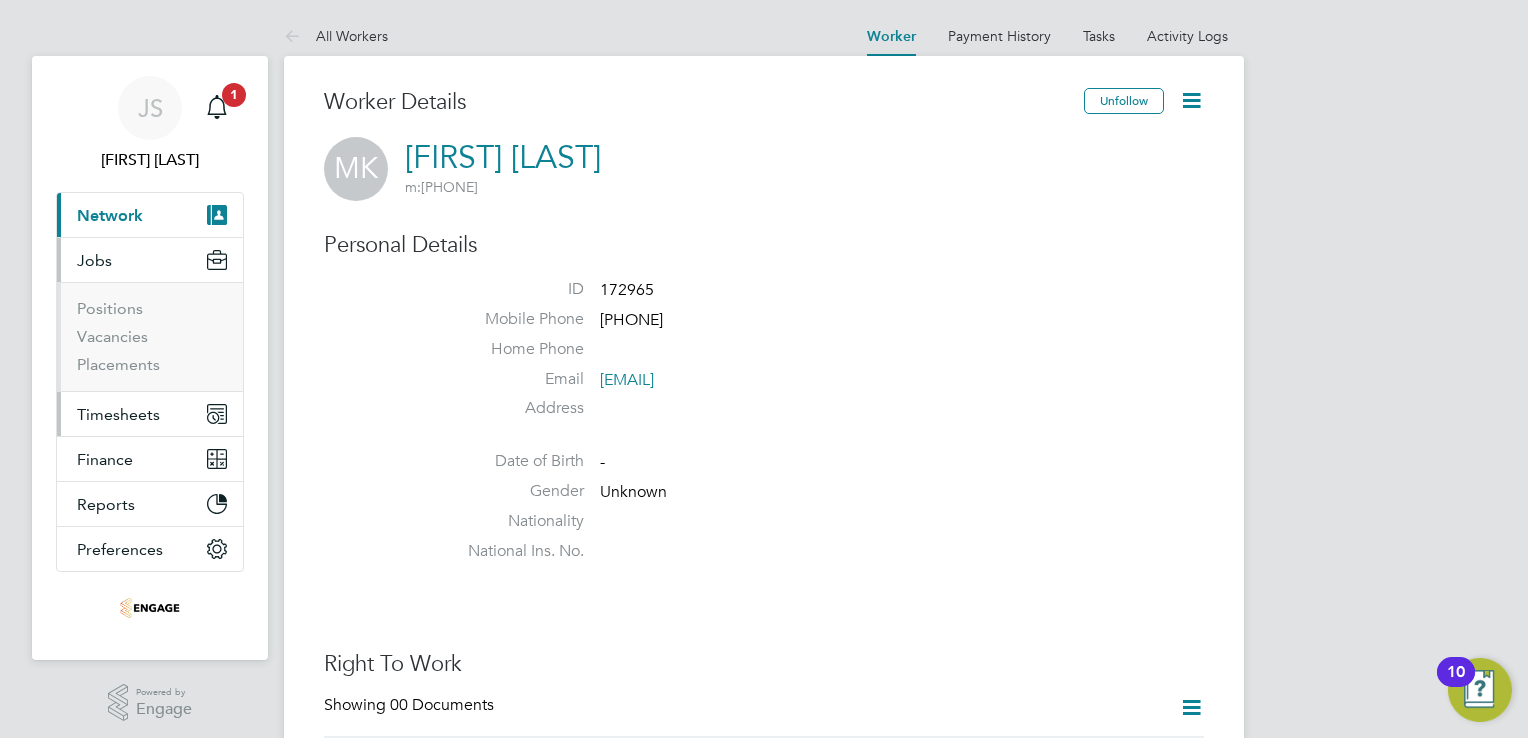 click on "Timesheets" at bounding box center [118, 414] 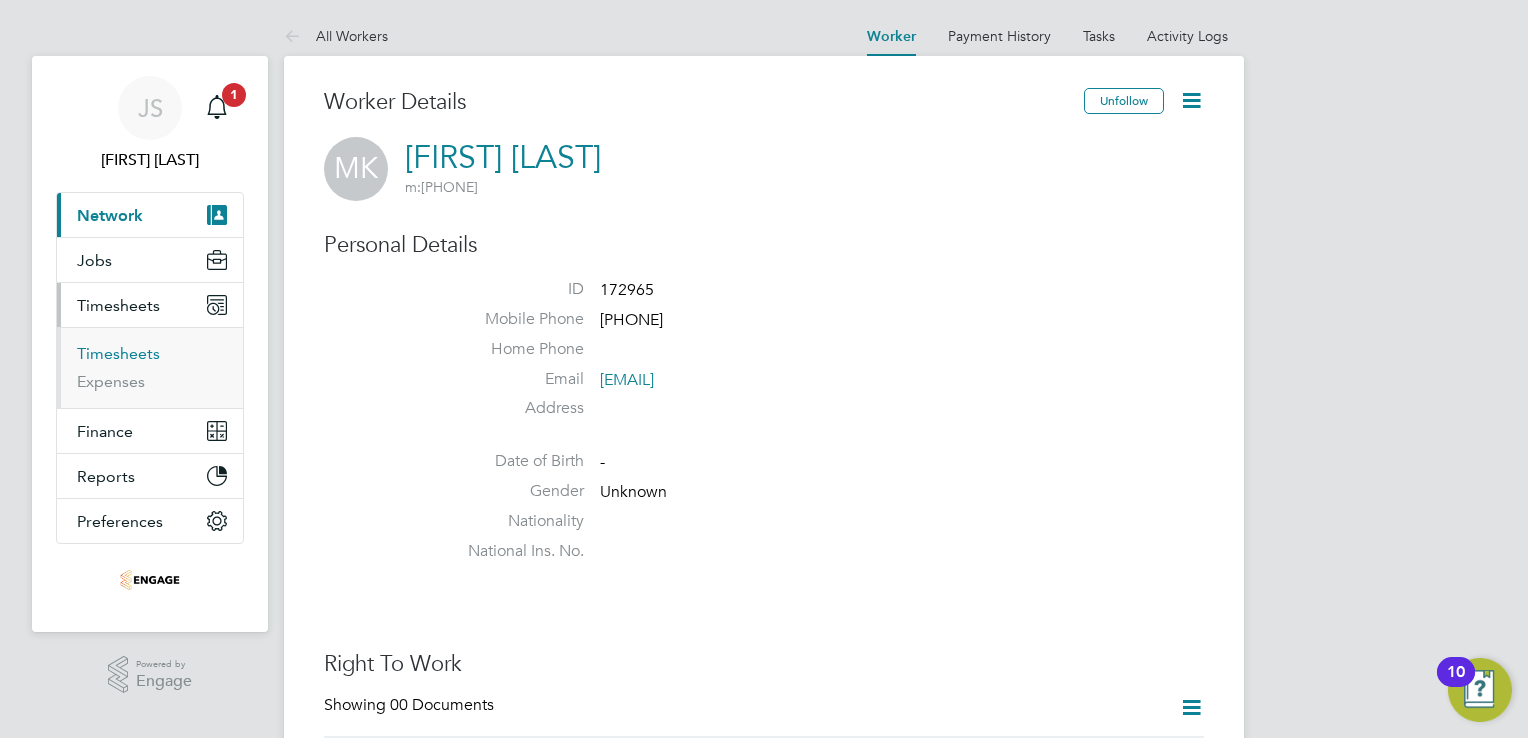 click on "Timesheets" at bounding box center (118, 353) 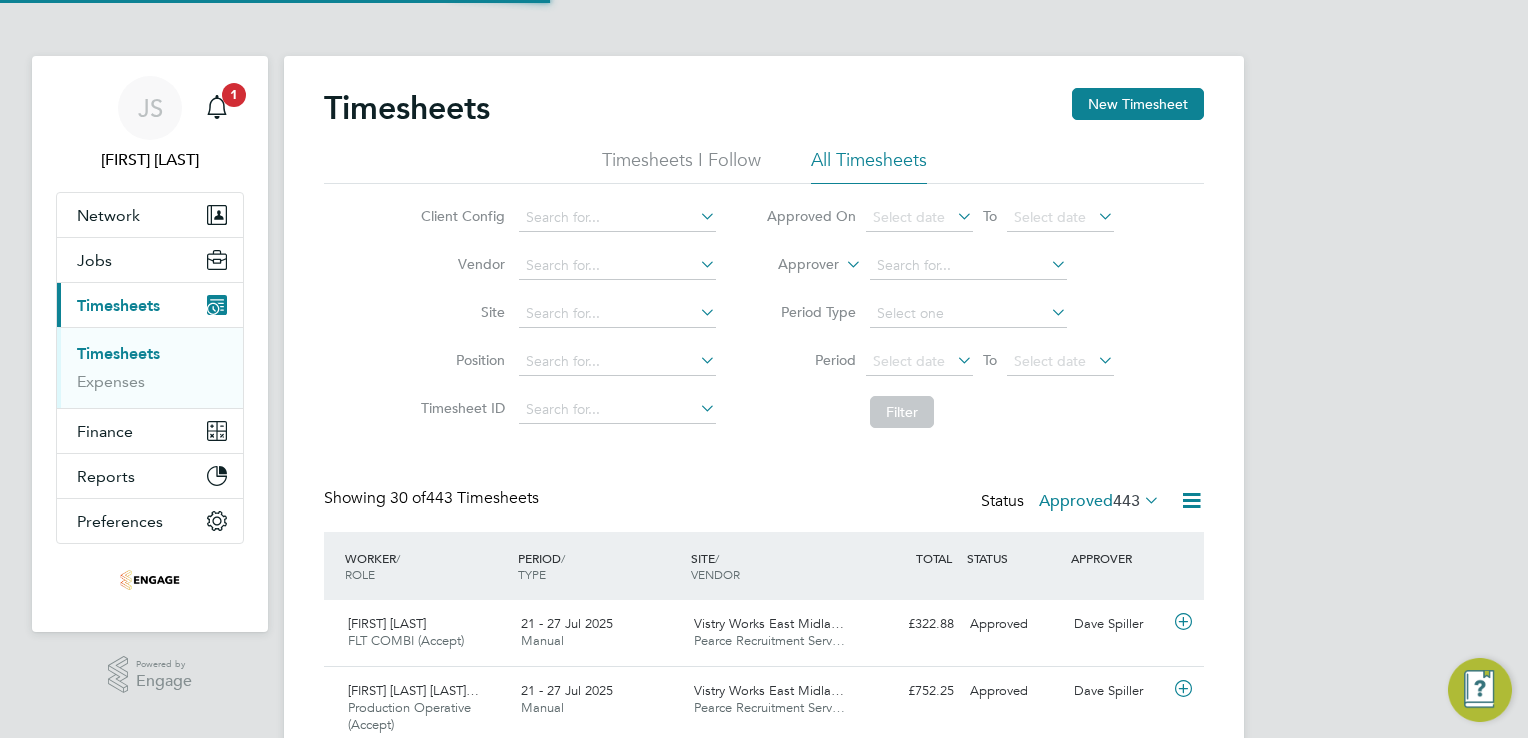 scroll, scrollTop: 9, scrollLeft: 10, axis: both 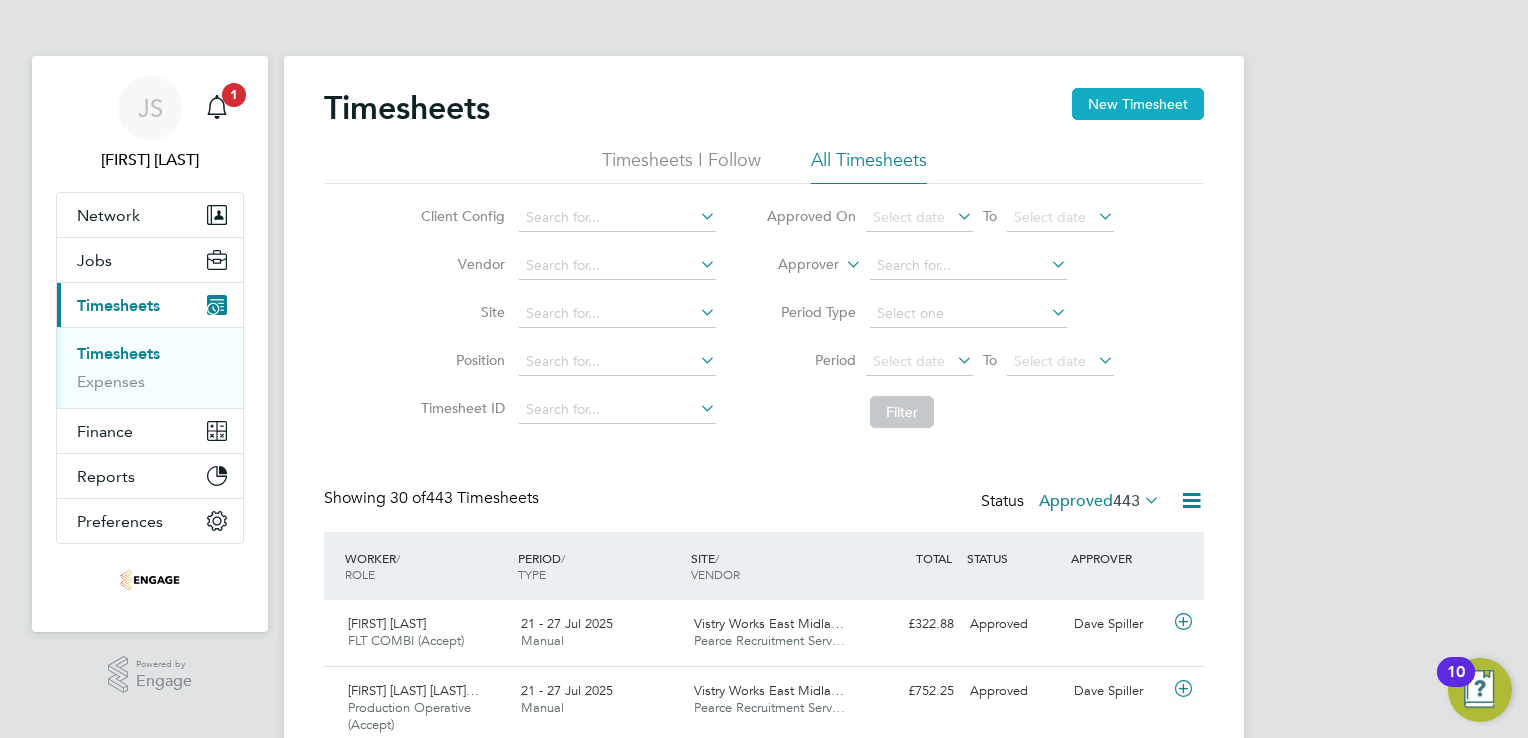 click on "New Timesheet" 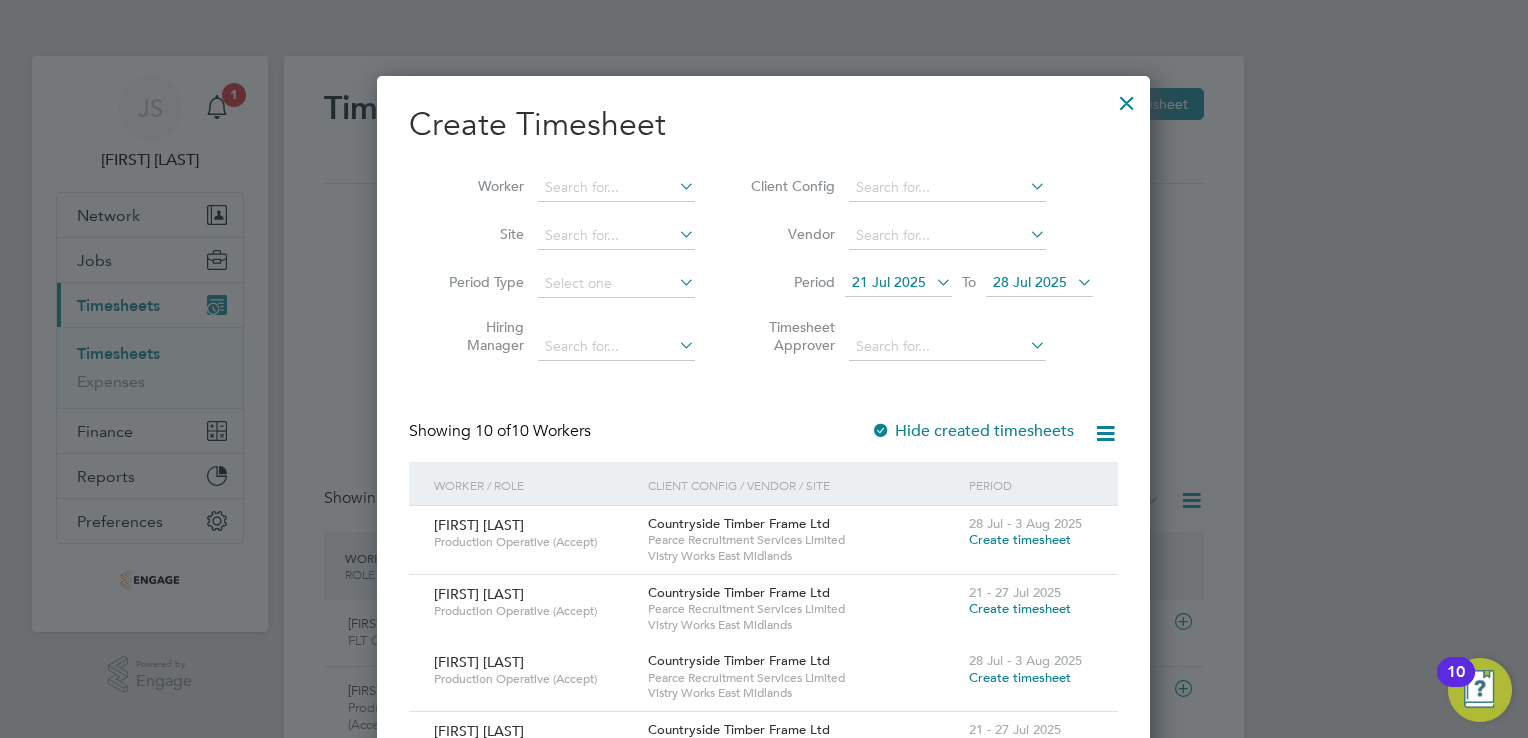 click on "Period
21 Jul 2025
To
28 Jul 2025" at bounding box center [919, 284] 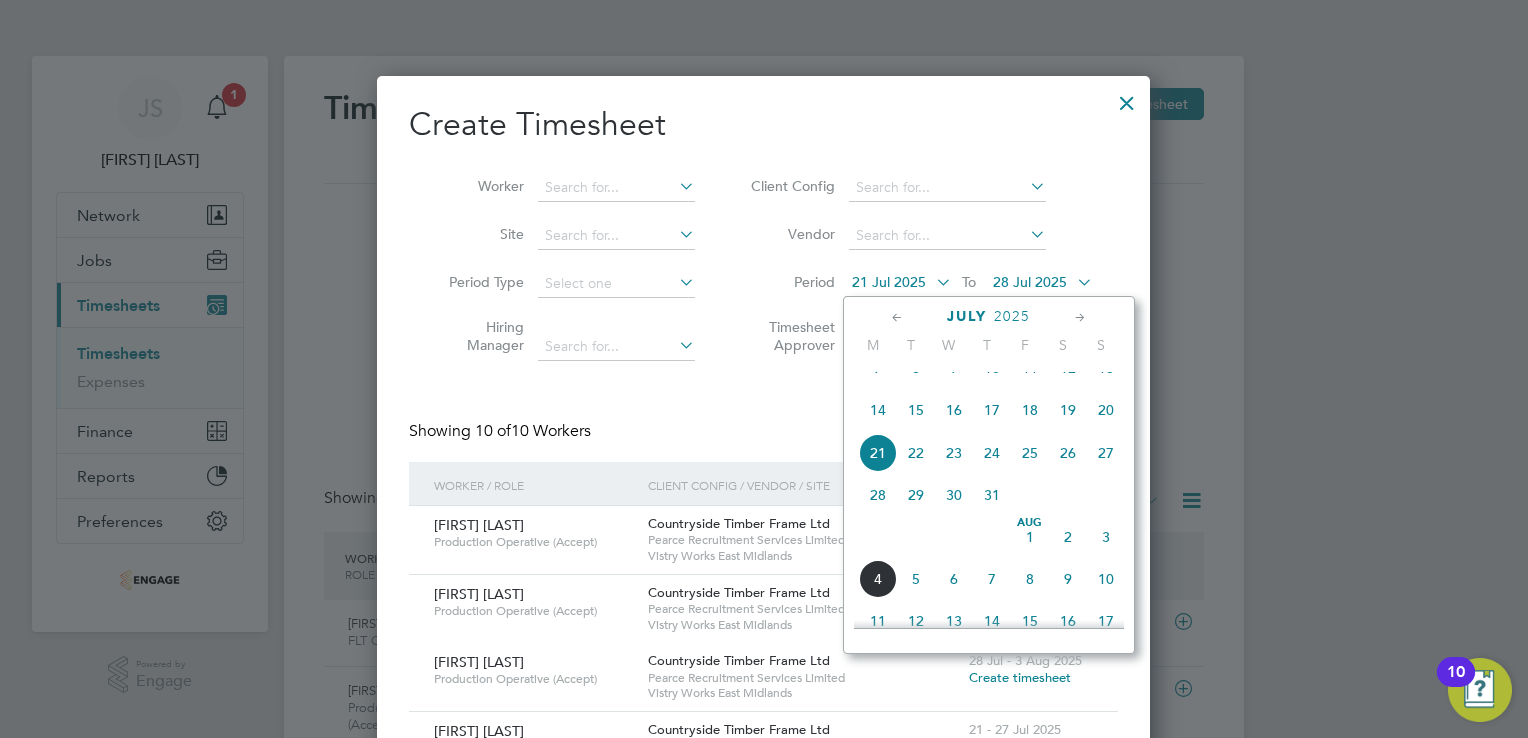 click on "28" 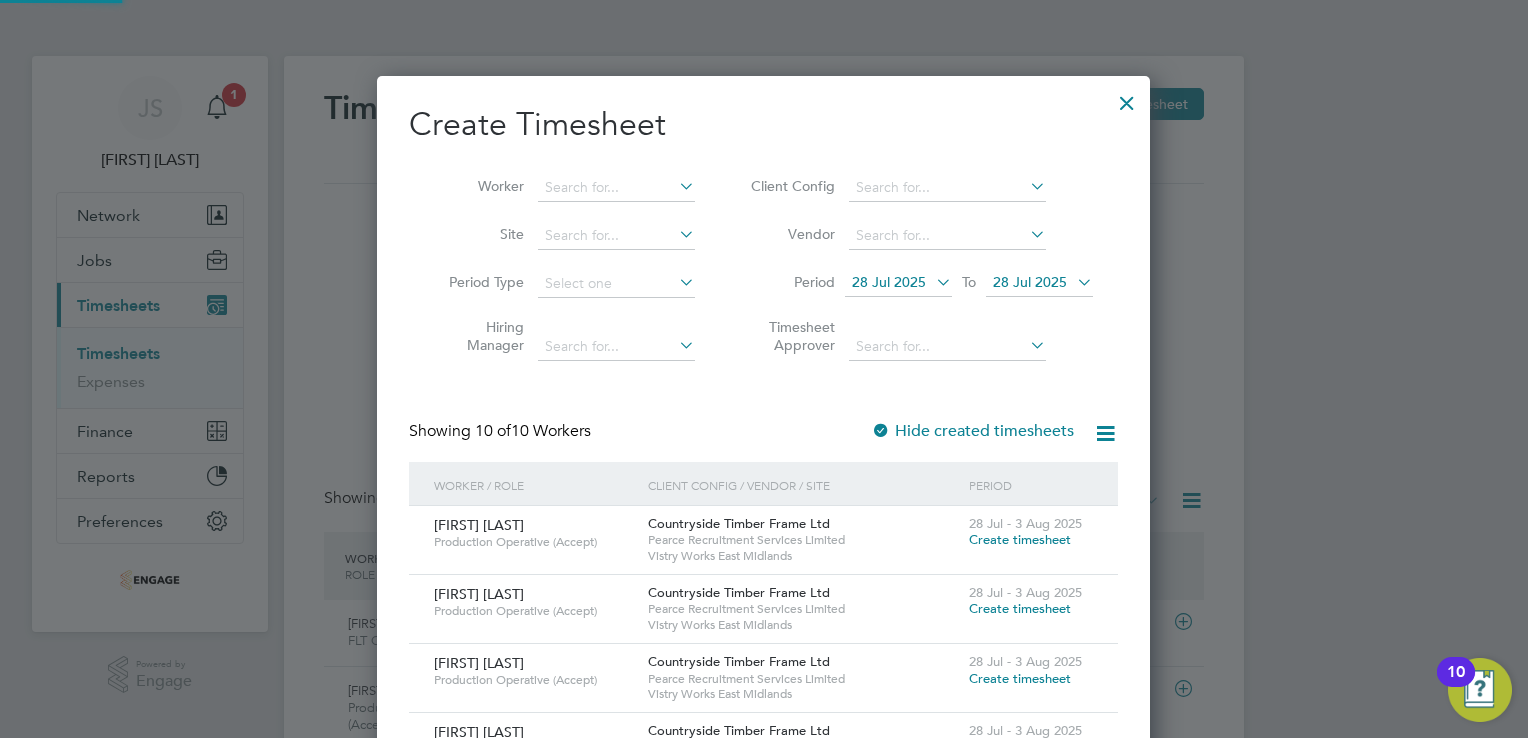 click on "28 Jul 2025" at bounding box center [1030, 282] 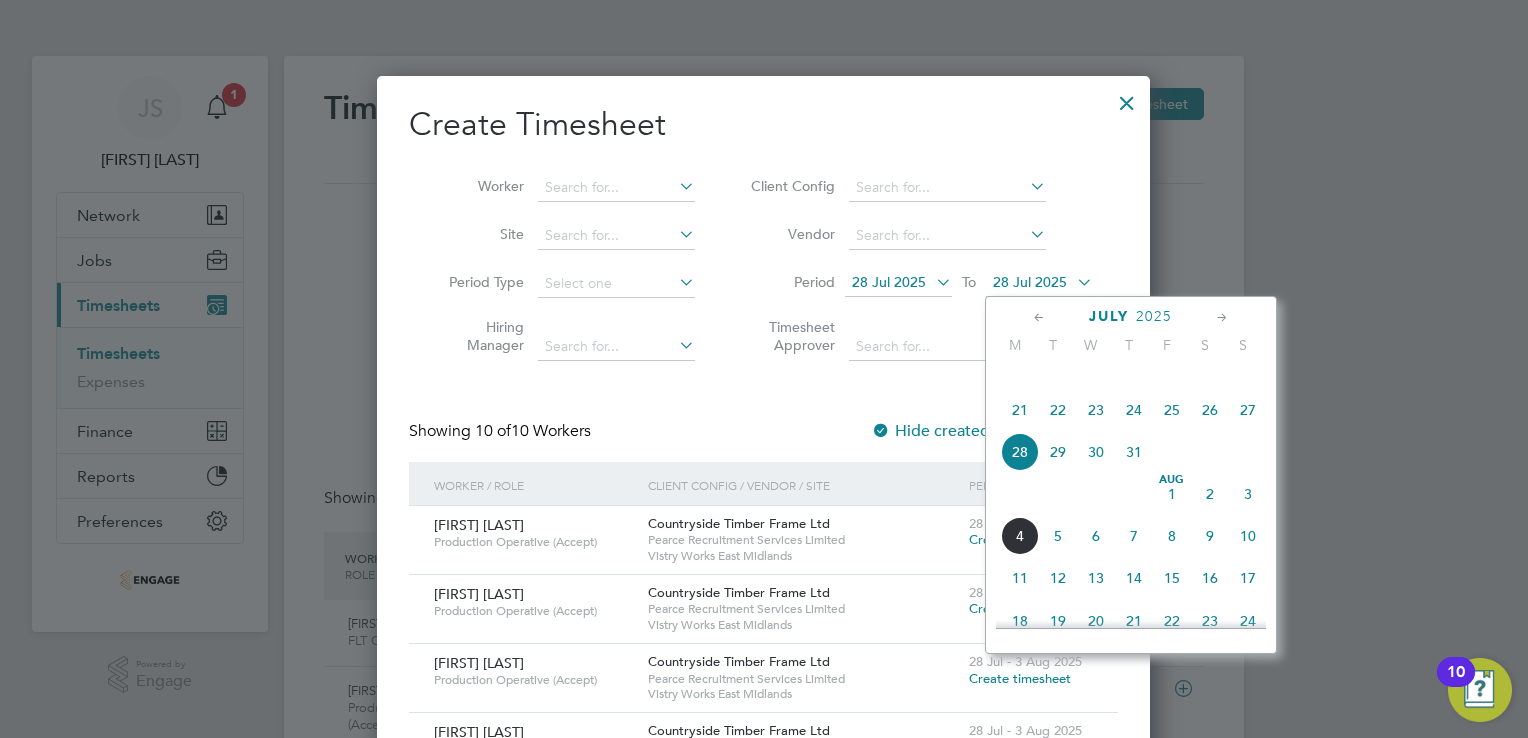 click on "3" 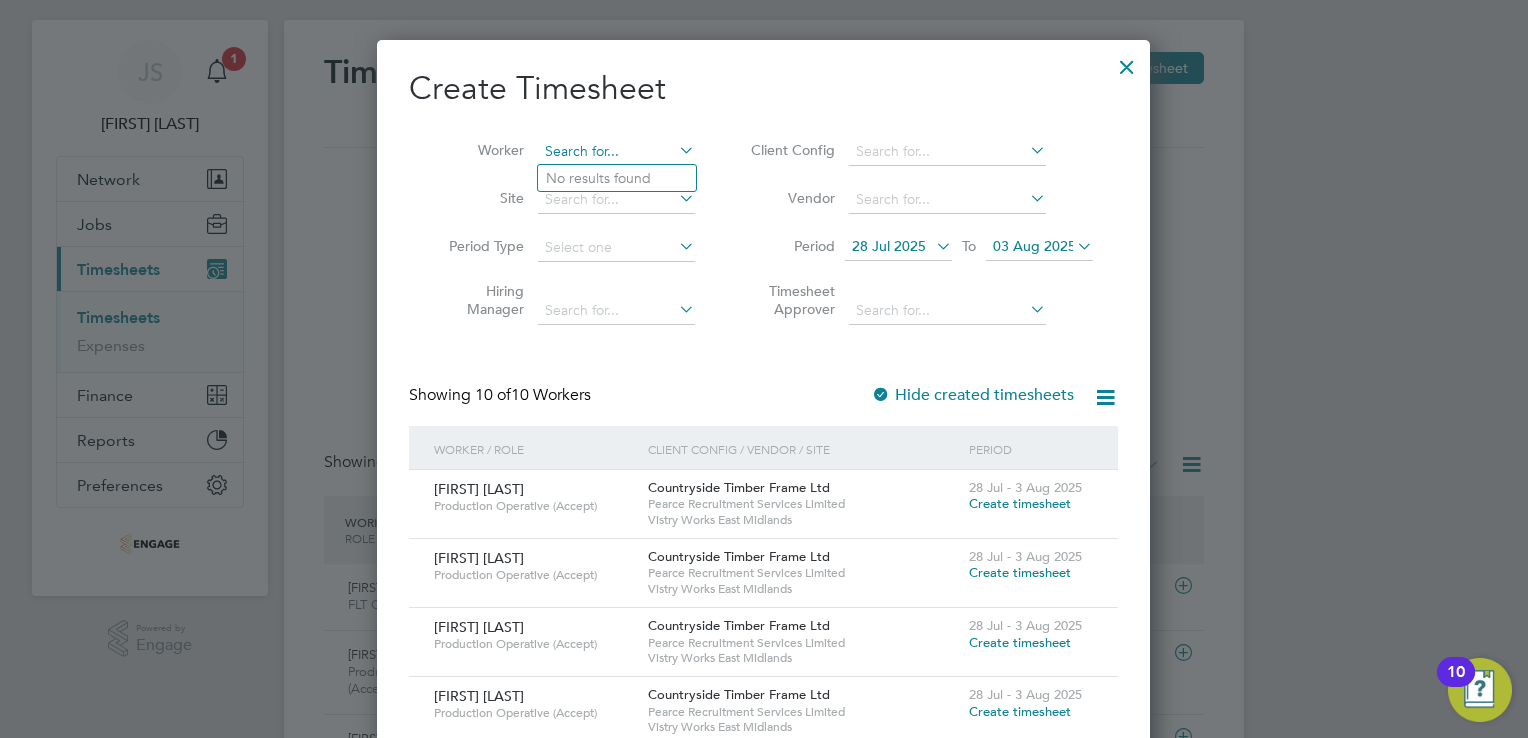 click at bounding box center (616, 152) 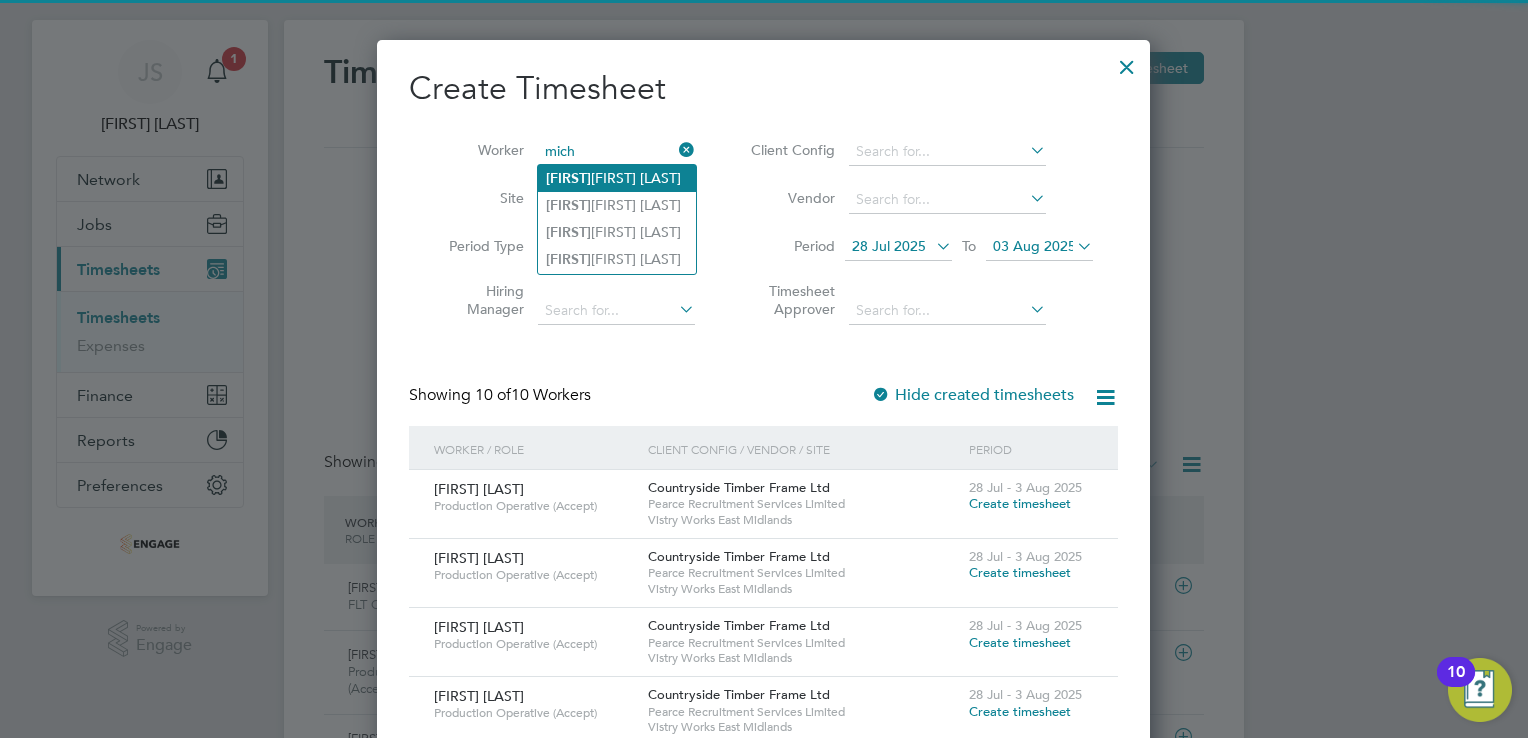 click on "[FIRST] [LAST]" 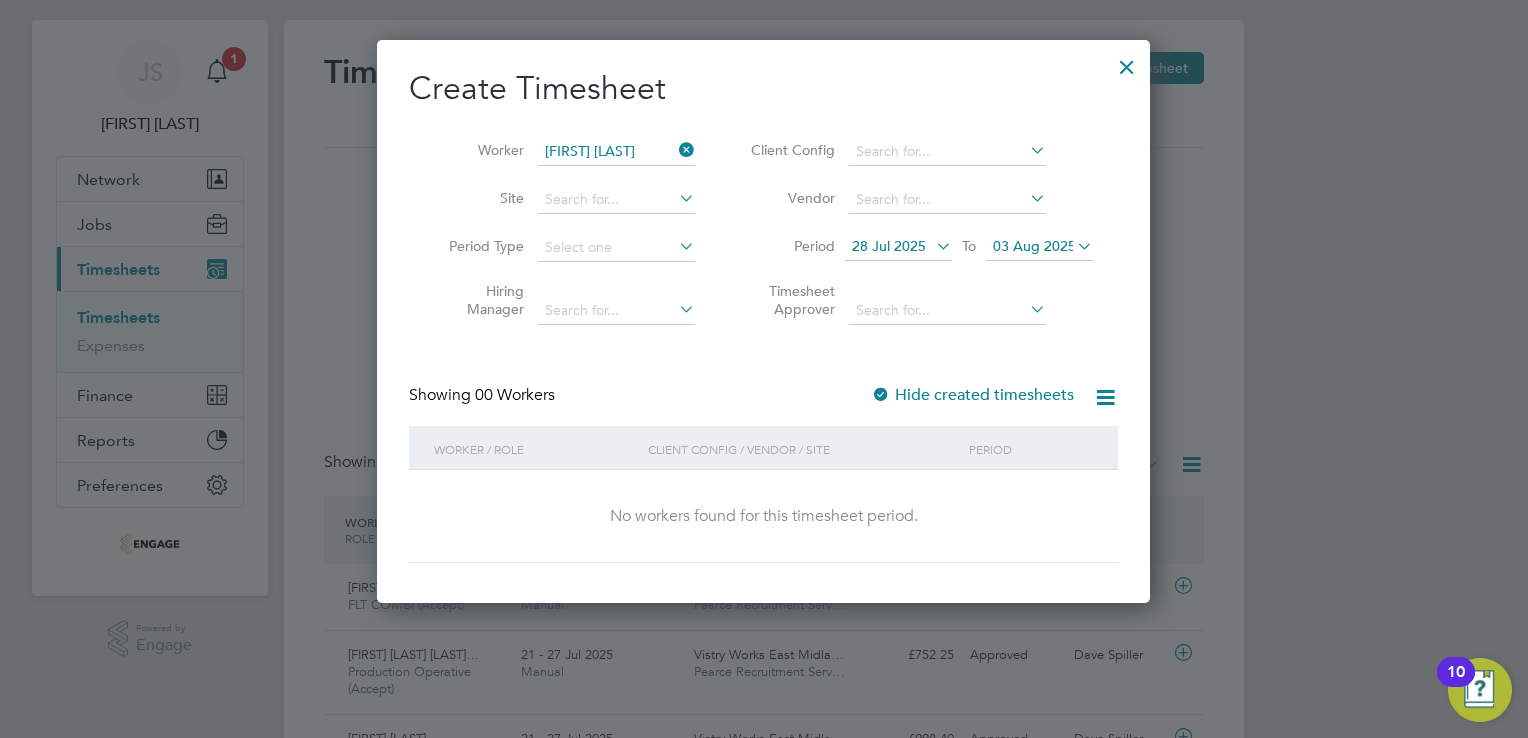 click on "Hide created timesheets" at bounding box center [972, 395] 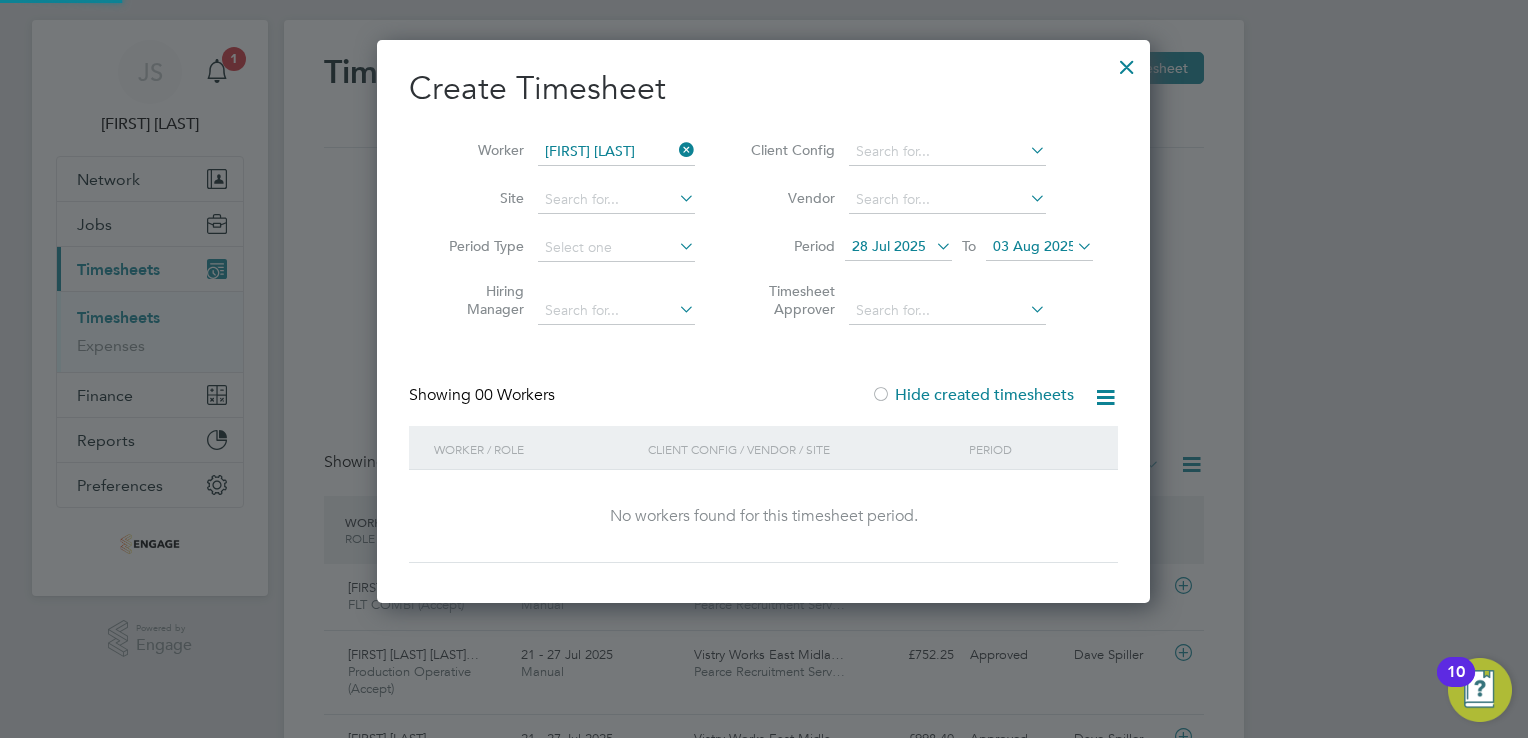 click on "Hide created timesheets" at bounding box center (972, 395) 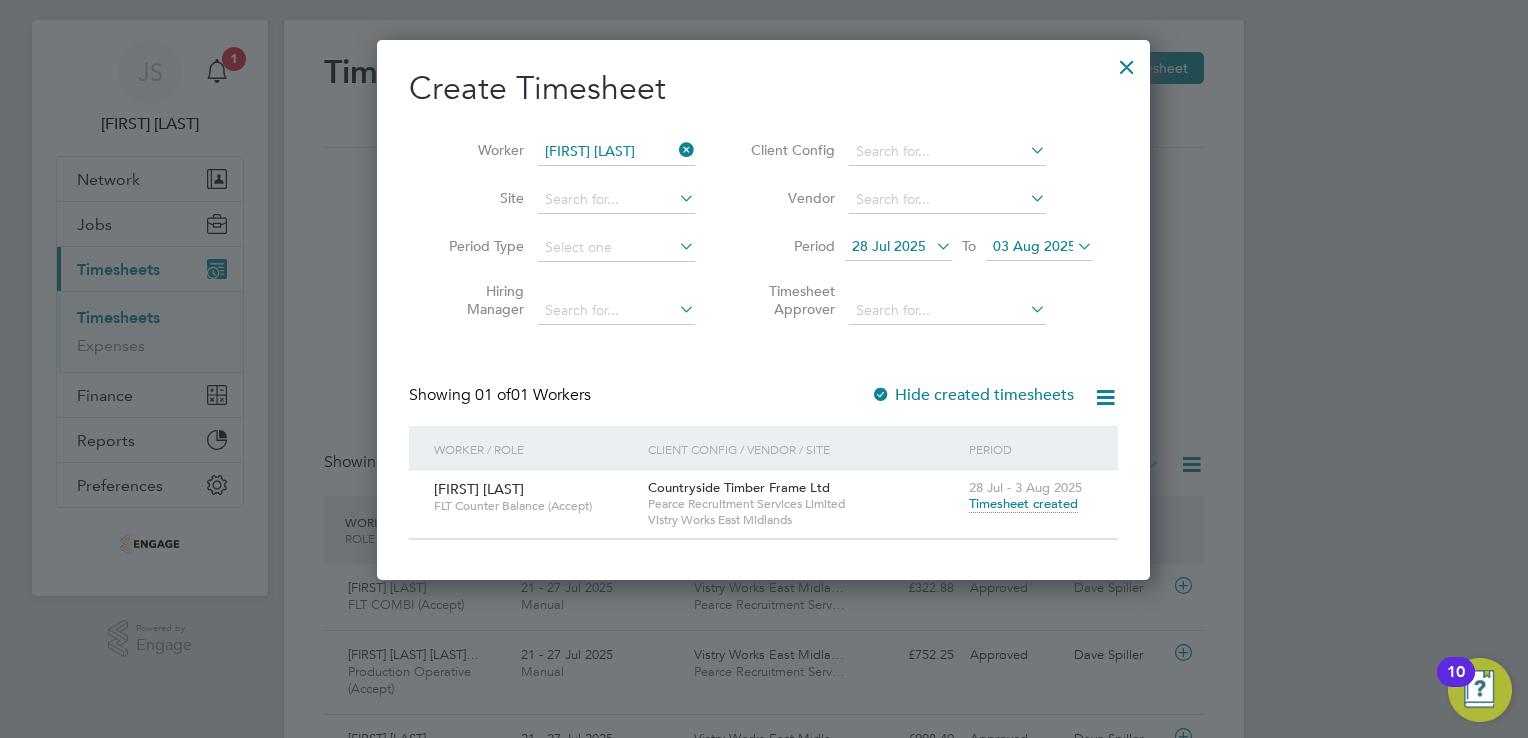 click on "Timesheet created" at bounding box center (1023, 504) 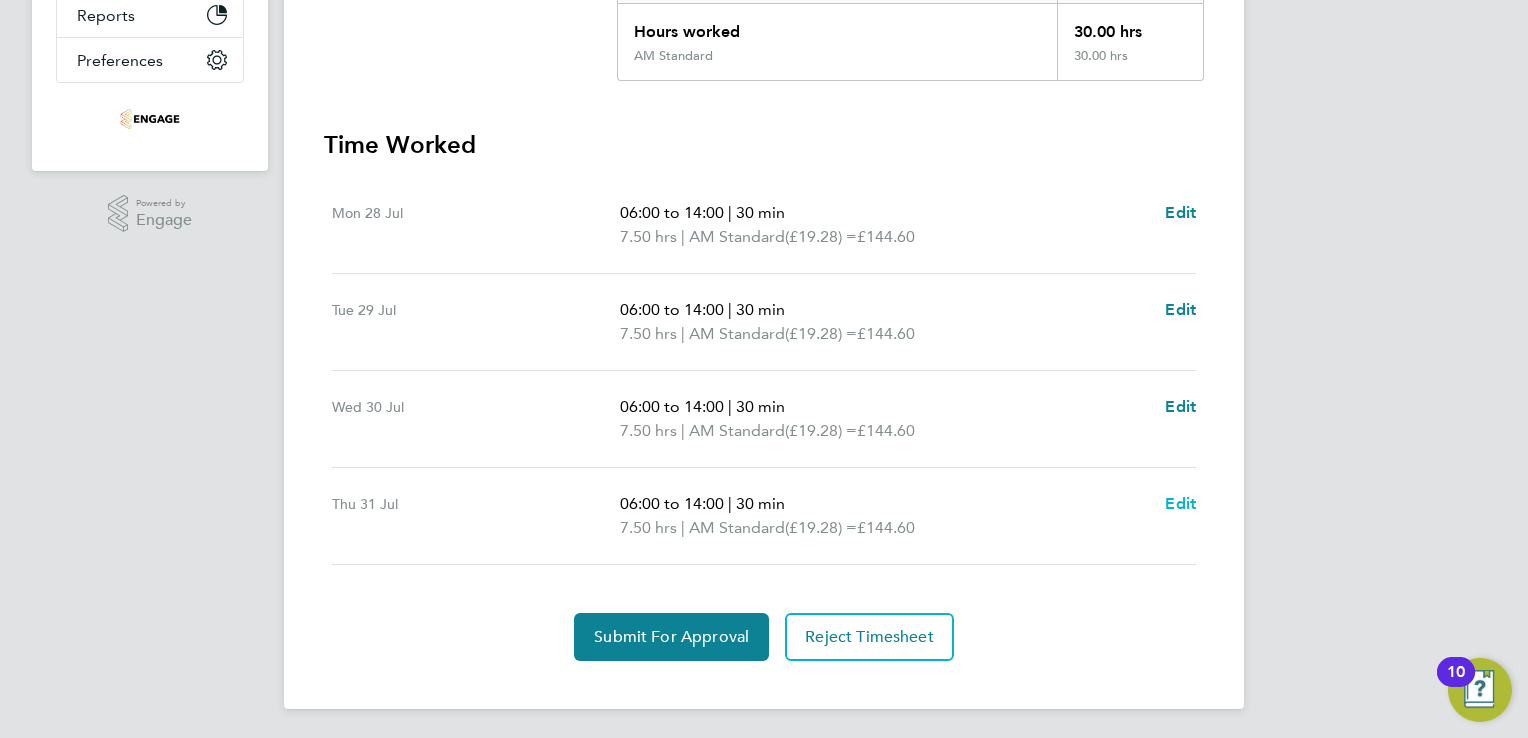 click on "Edit" at bounding box center [1180, 503] 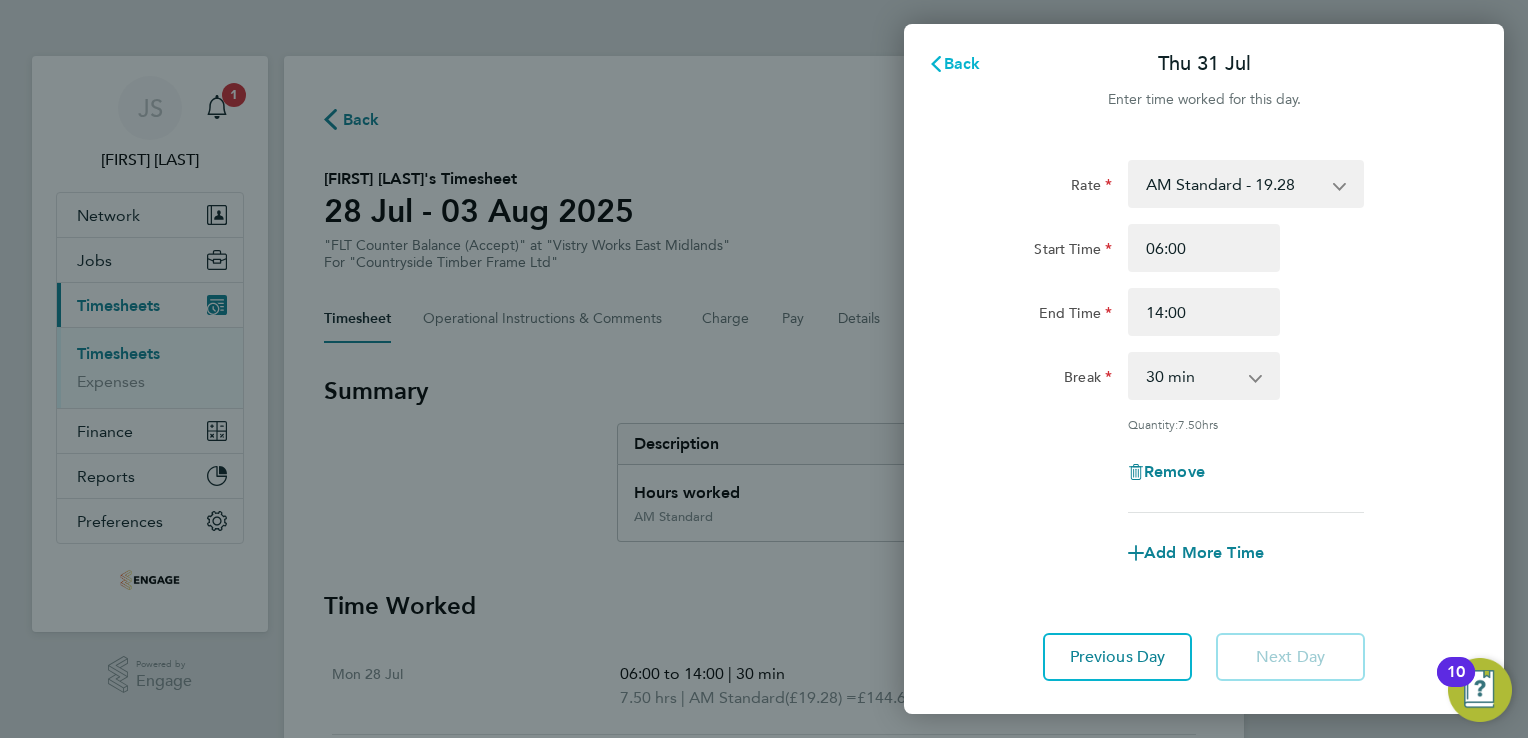 click on "Back" 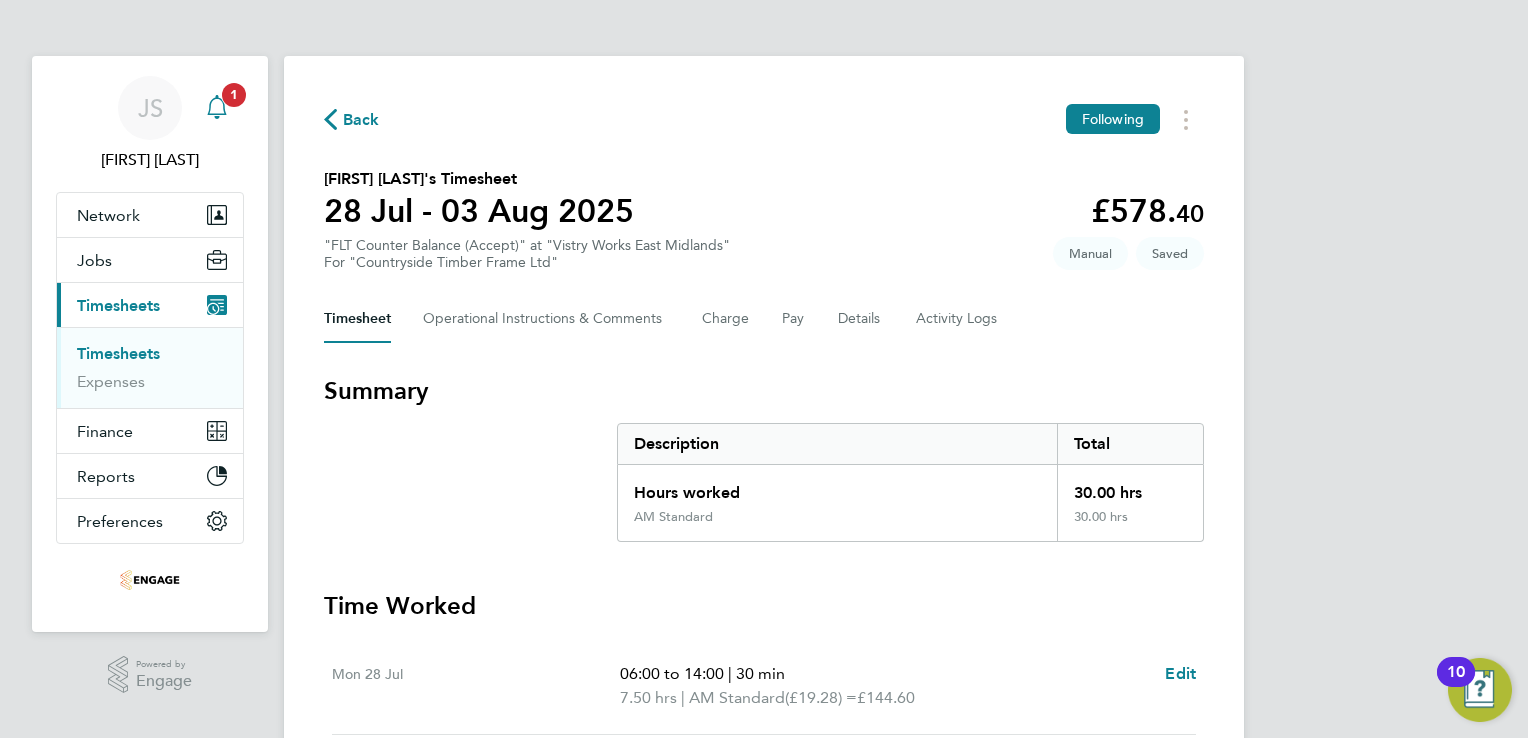 click 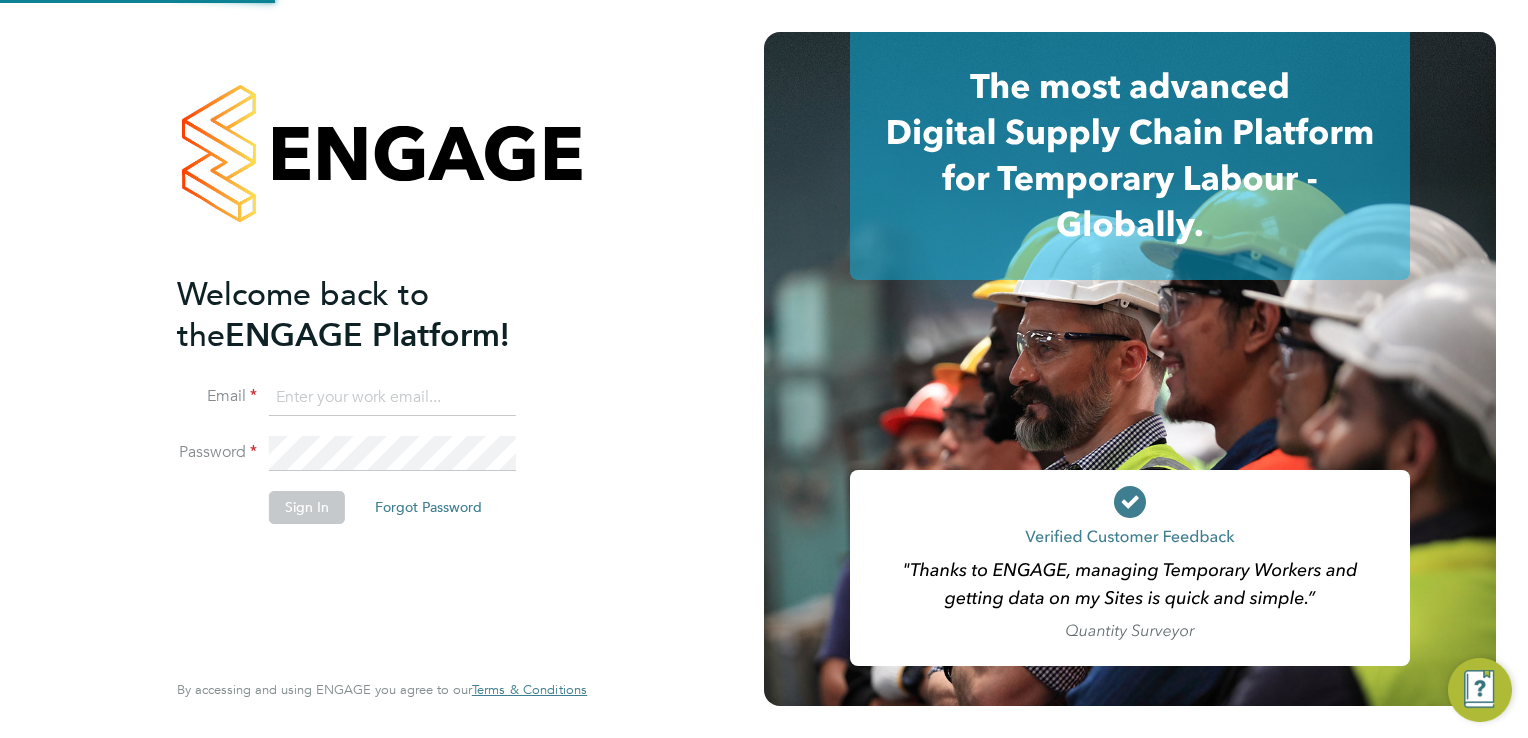 scroll, scrollTop: 0, scrollLeft: 0, axis: both 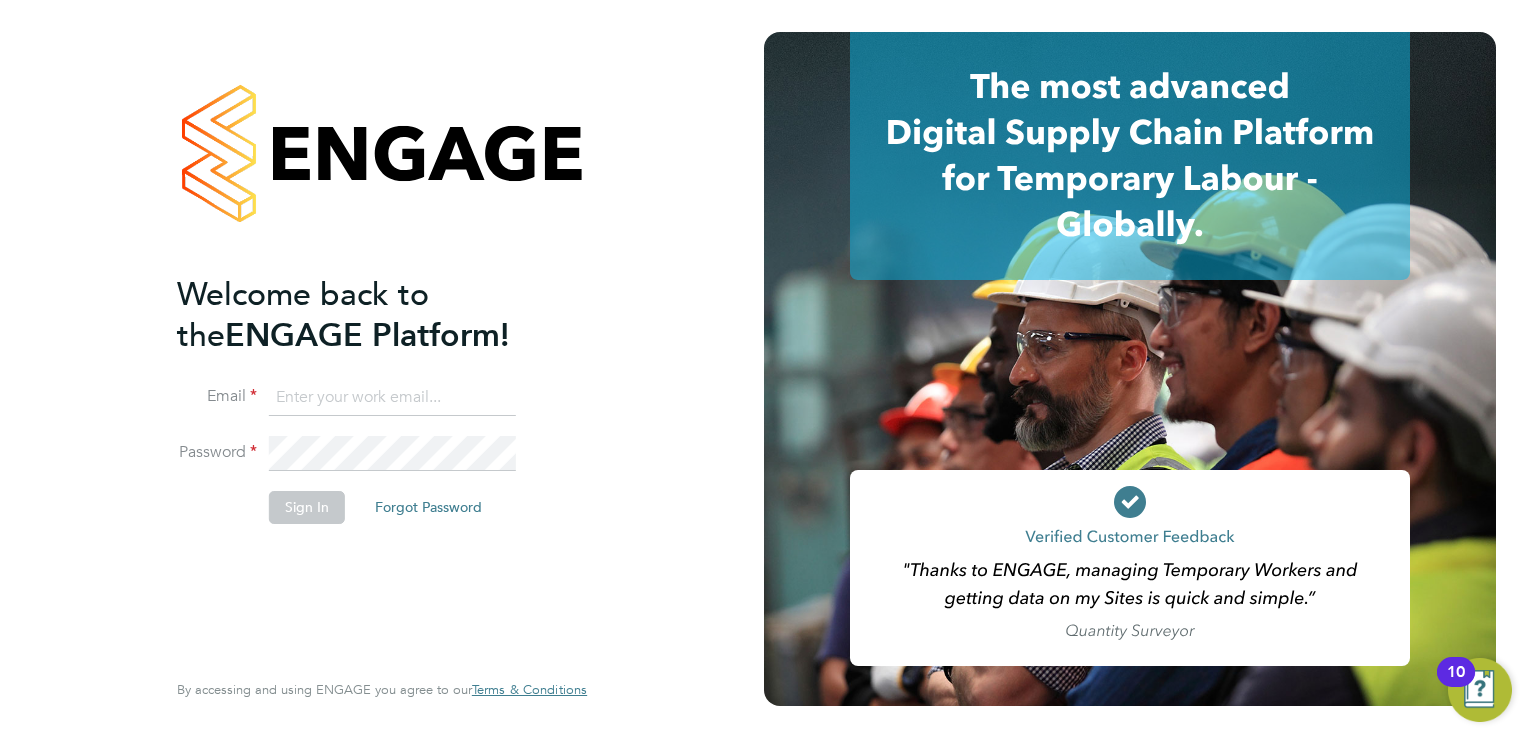 type on "[USERNAME]@example.com" 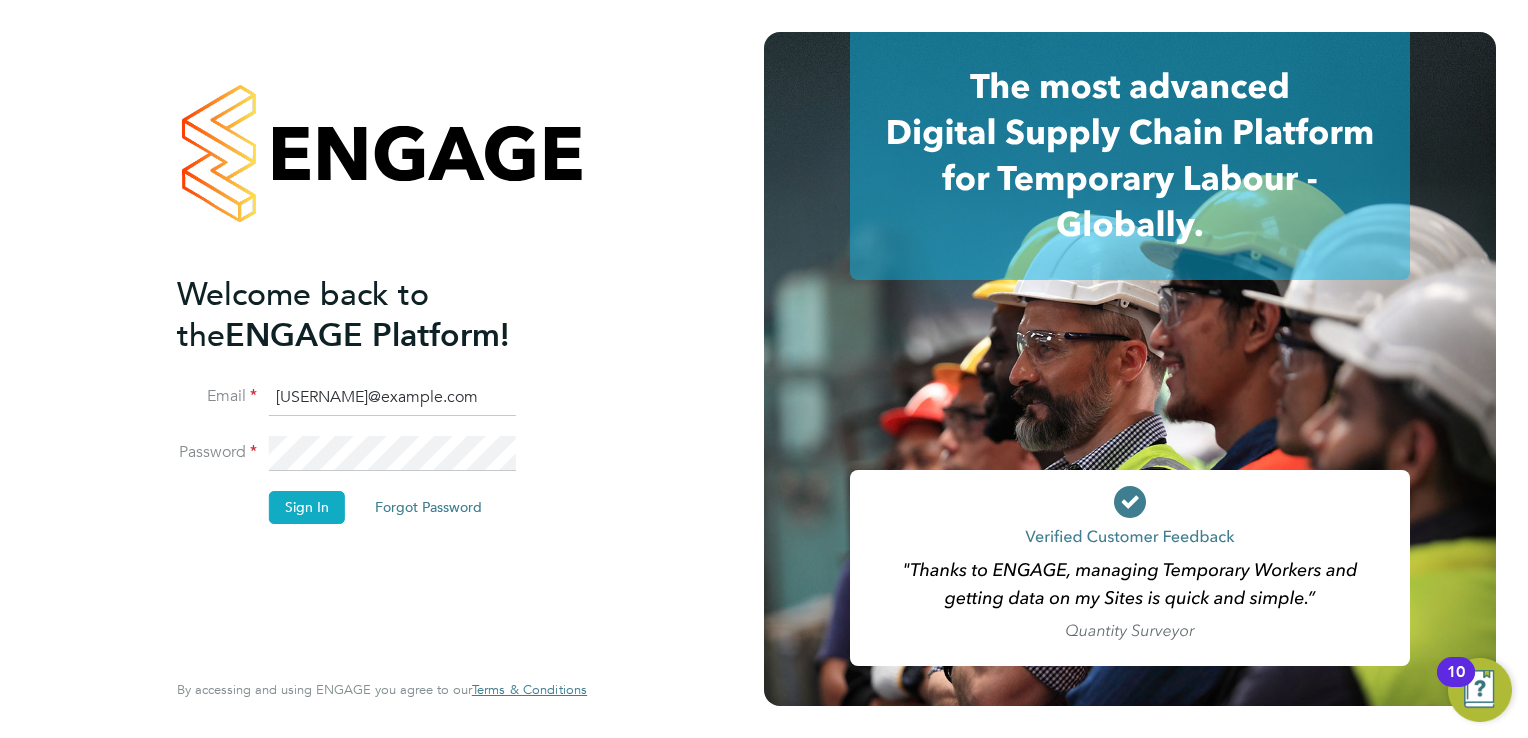 click on "Sign In" 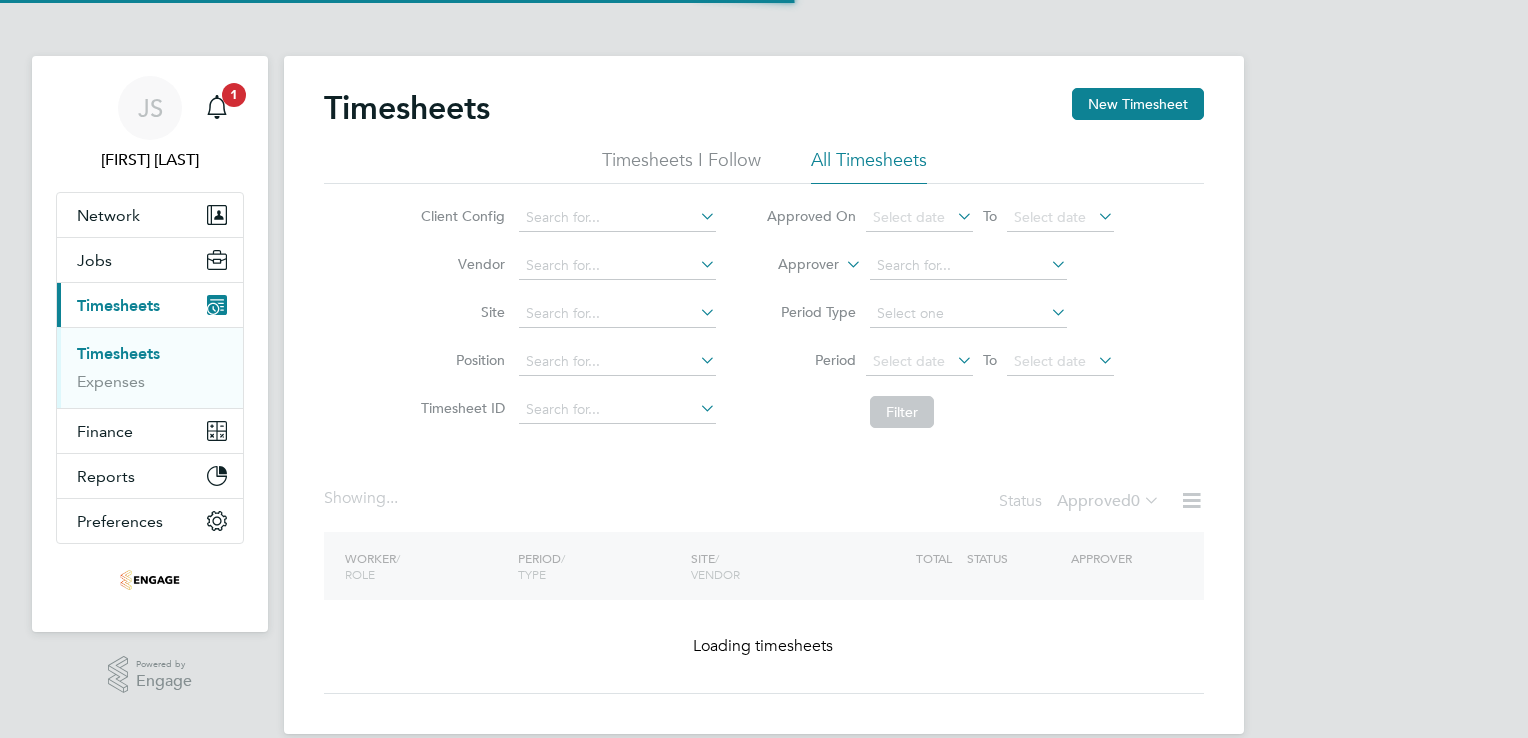 scroll, scrollTop: 0, scrollLeft: 0, axis: both 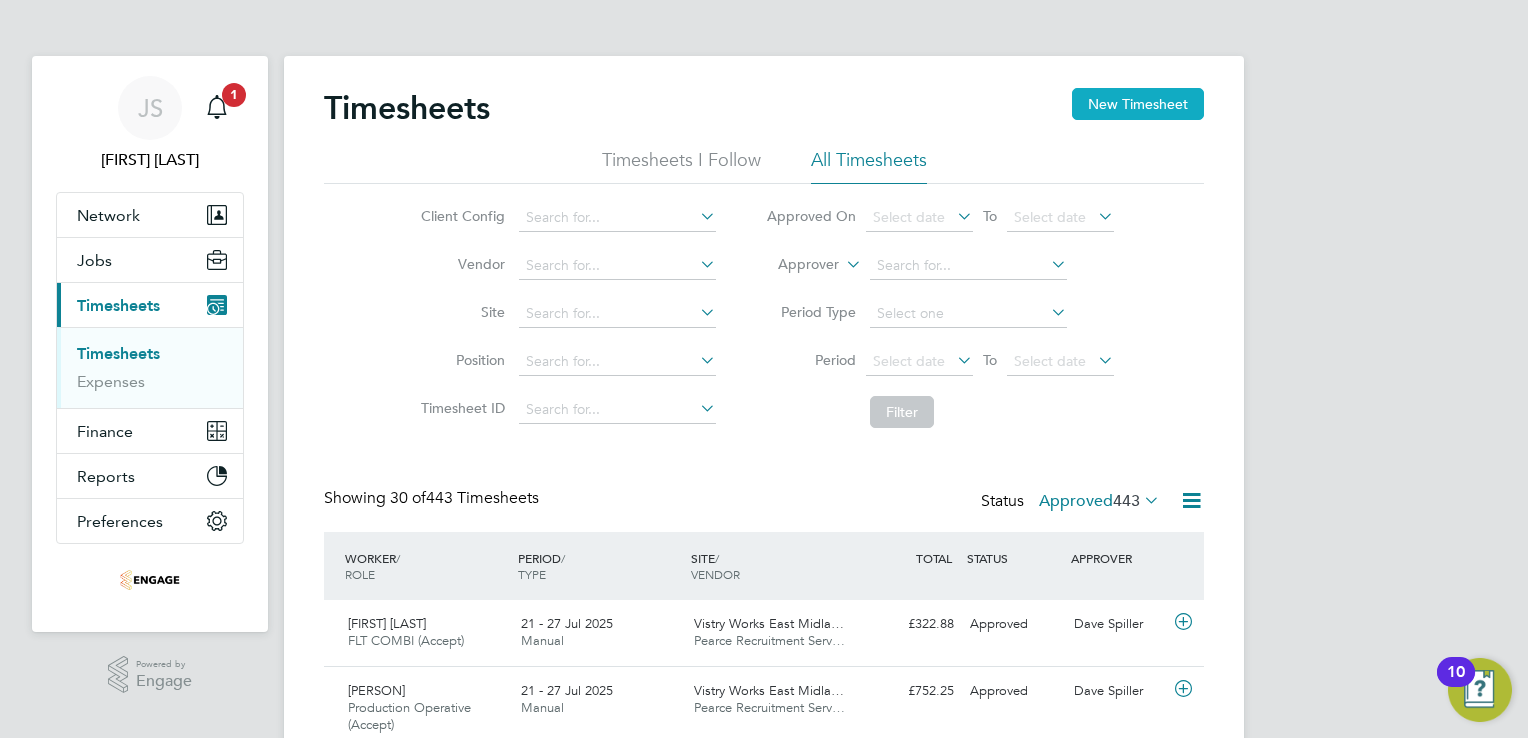 click on "New Timesheet" 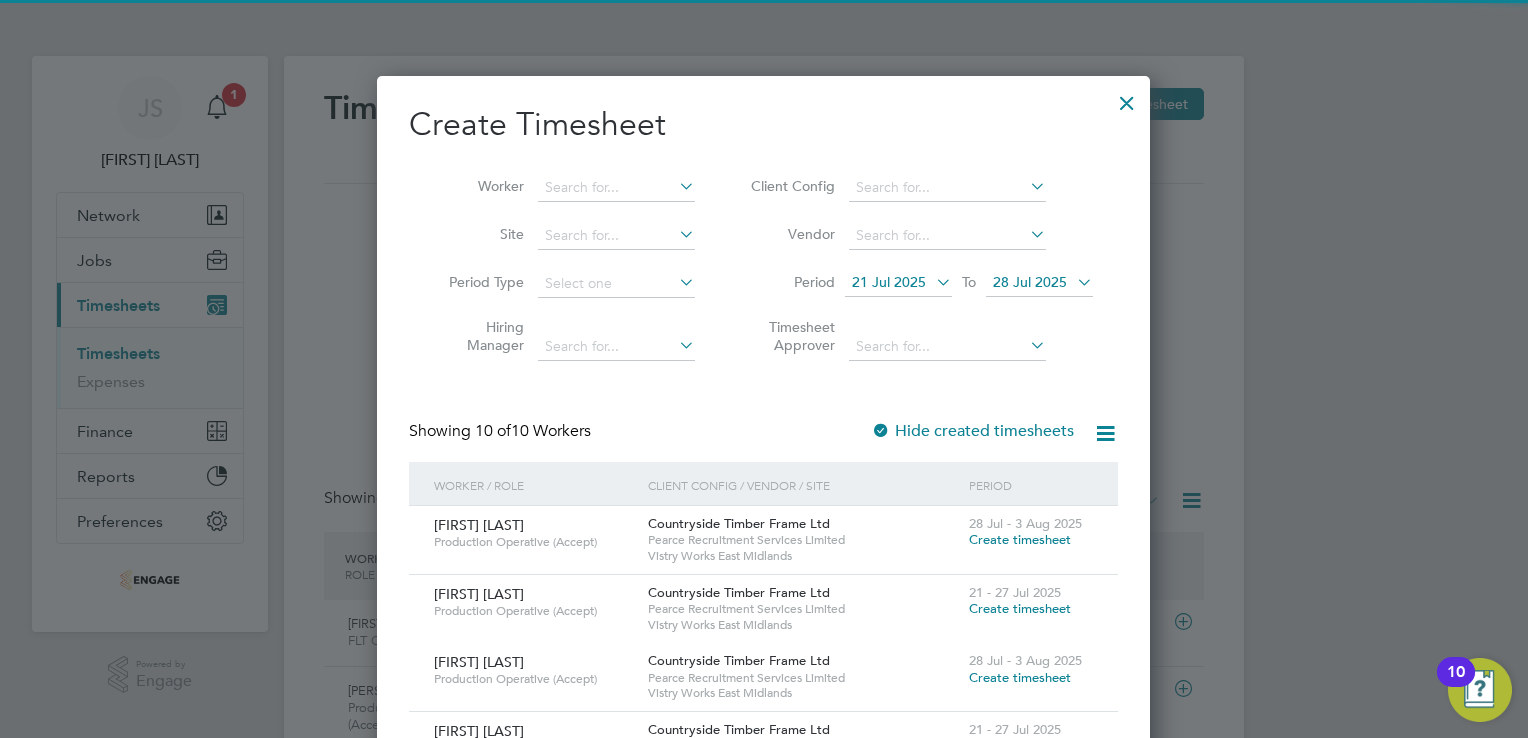 click on "21 Jul 2025" at bounding box center (889, 282) 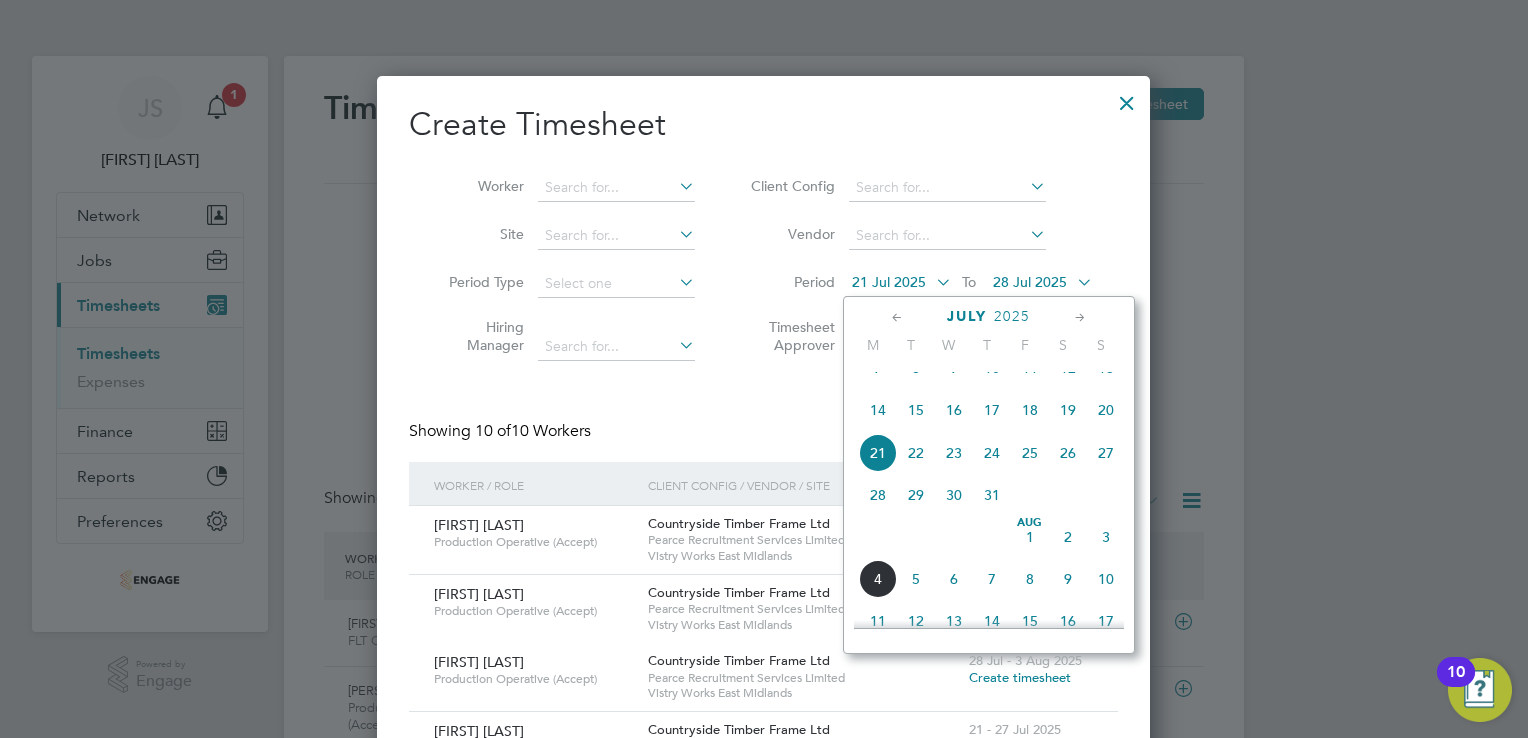 click on "28" 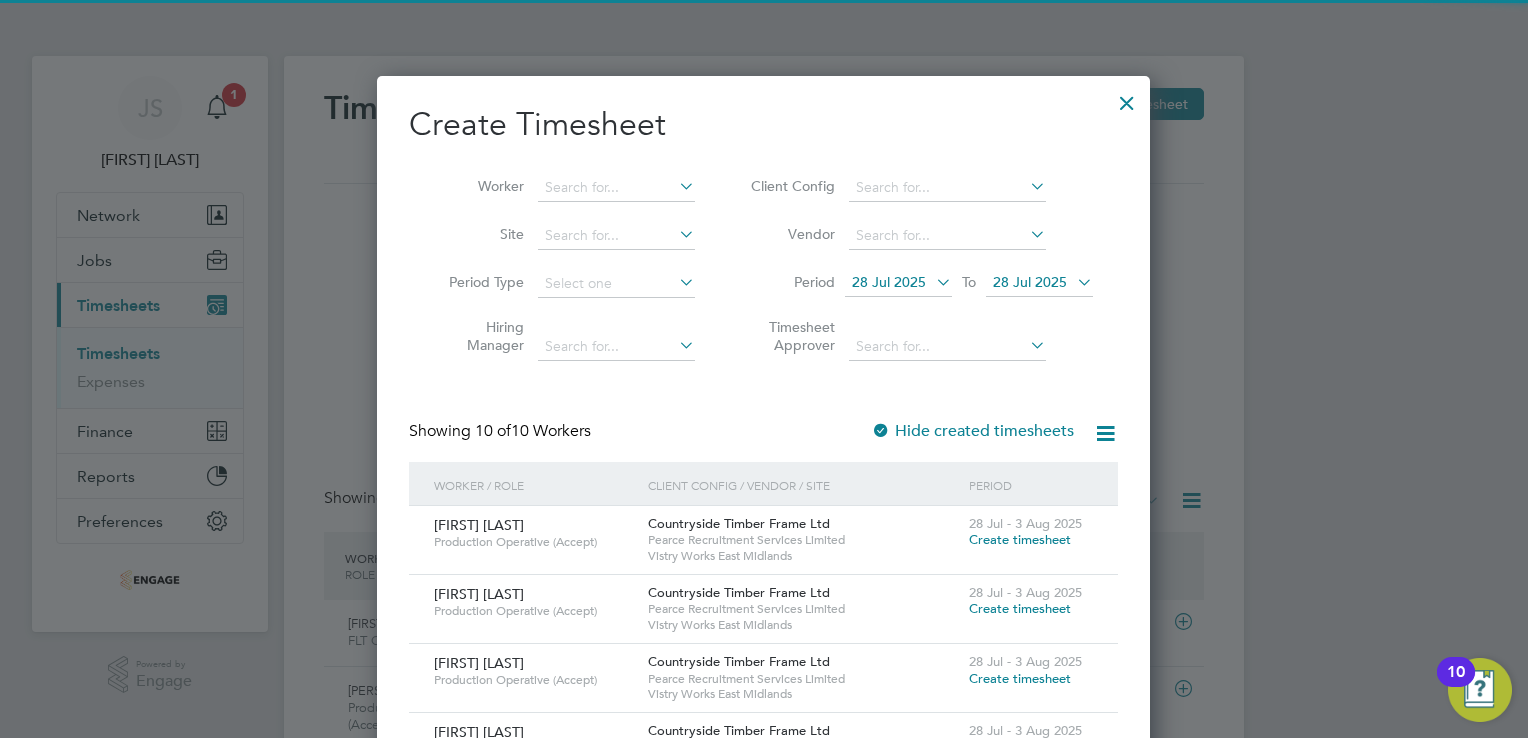 click on "28 Jul 2025" at bounding box center (1030, 282) 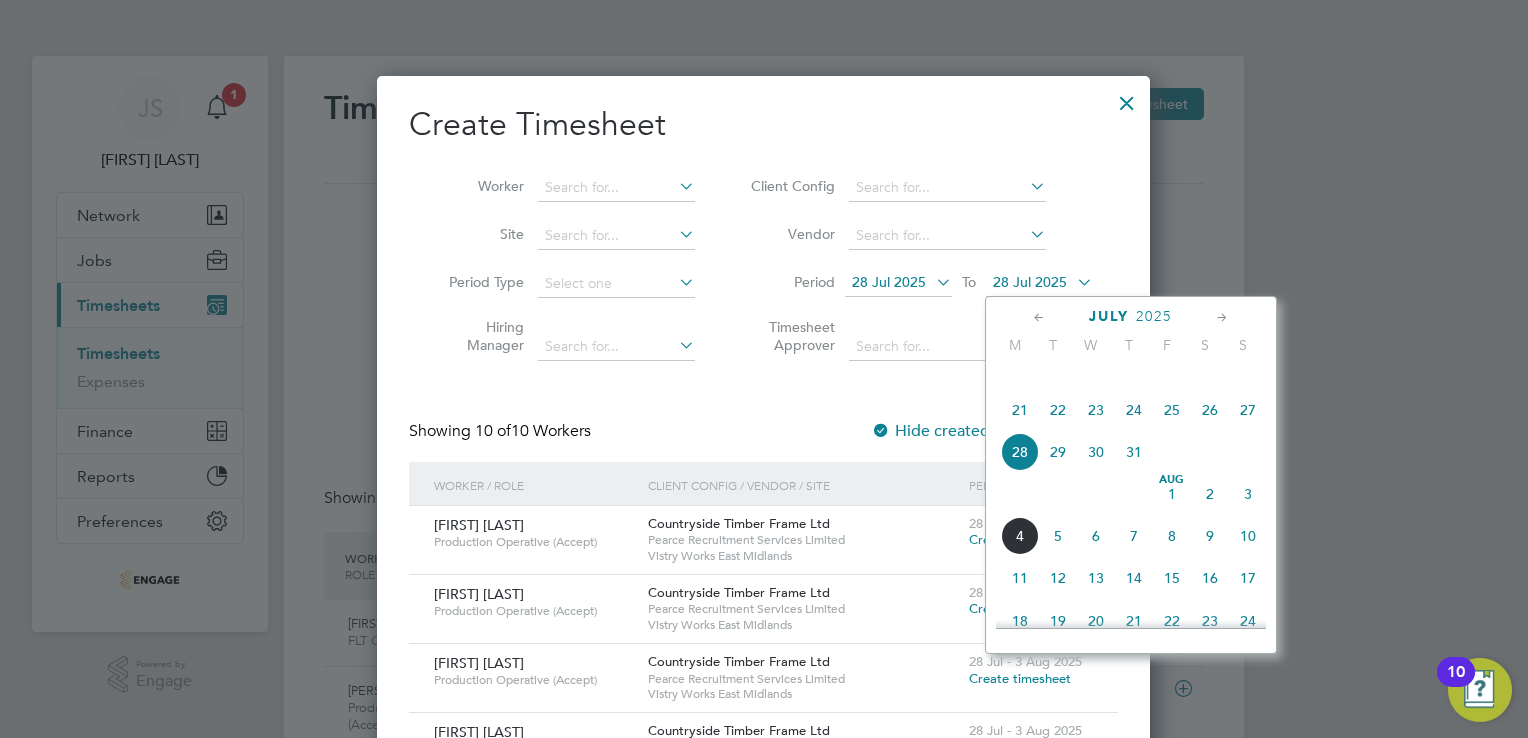 click on "3" 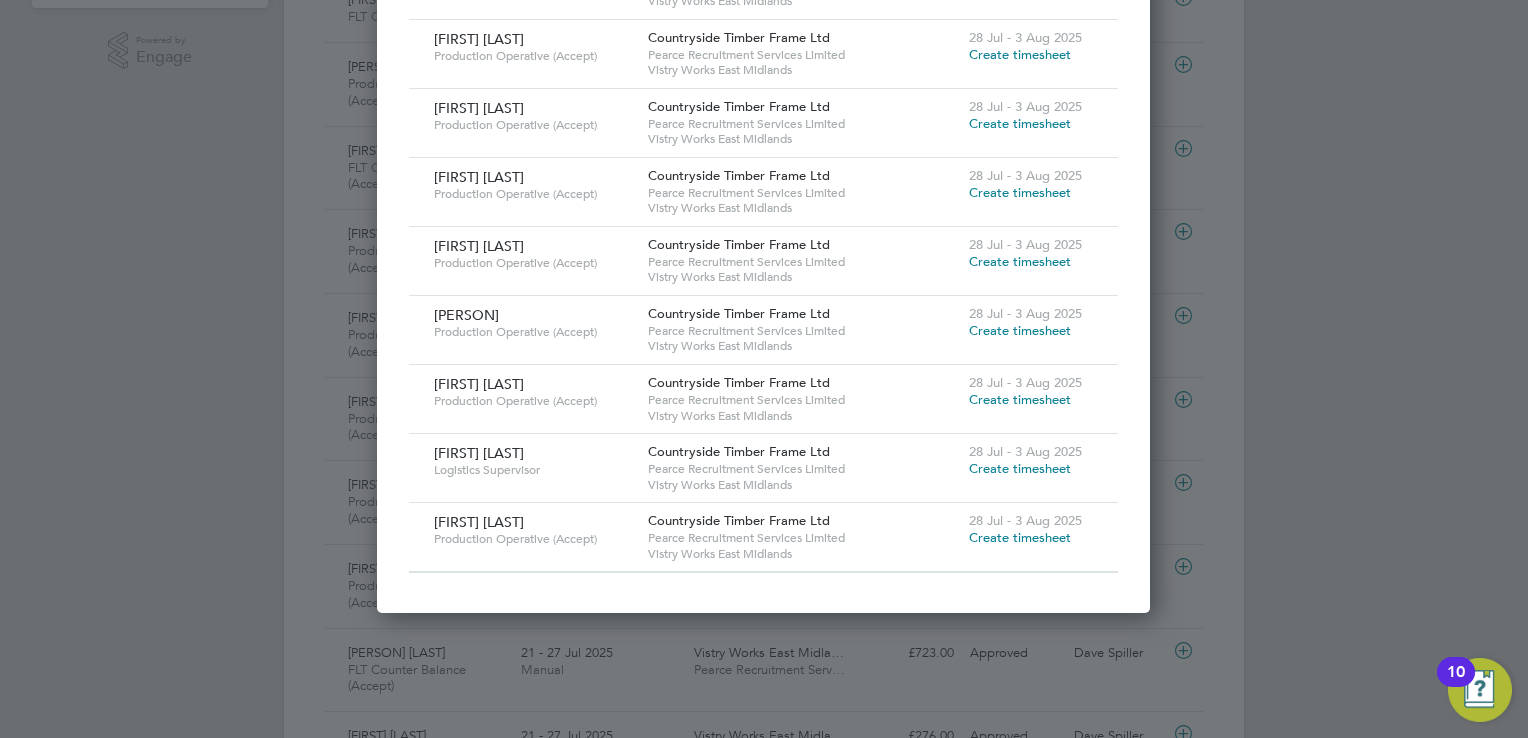click on "Create timesheet" at bounding box center (1020, 330) 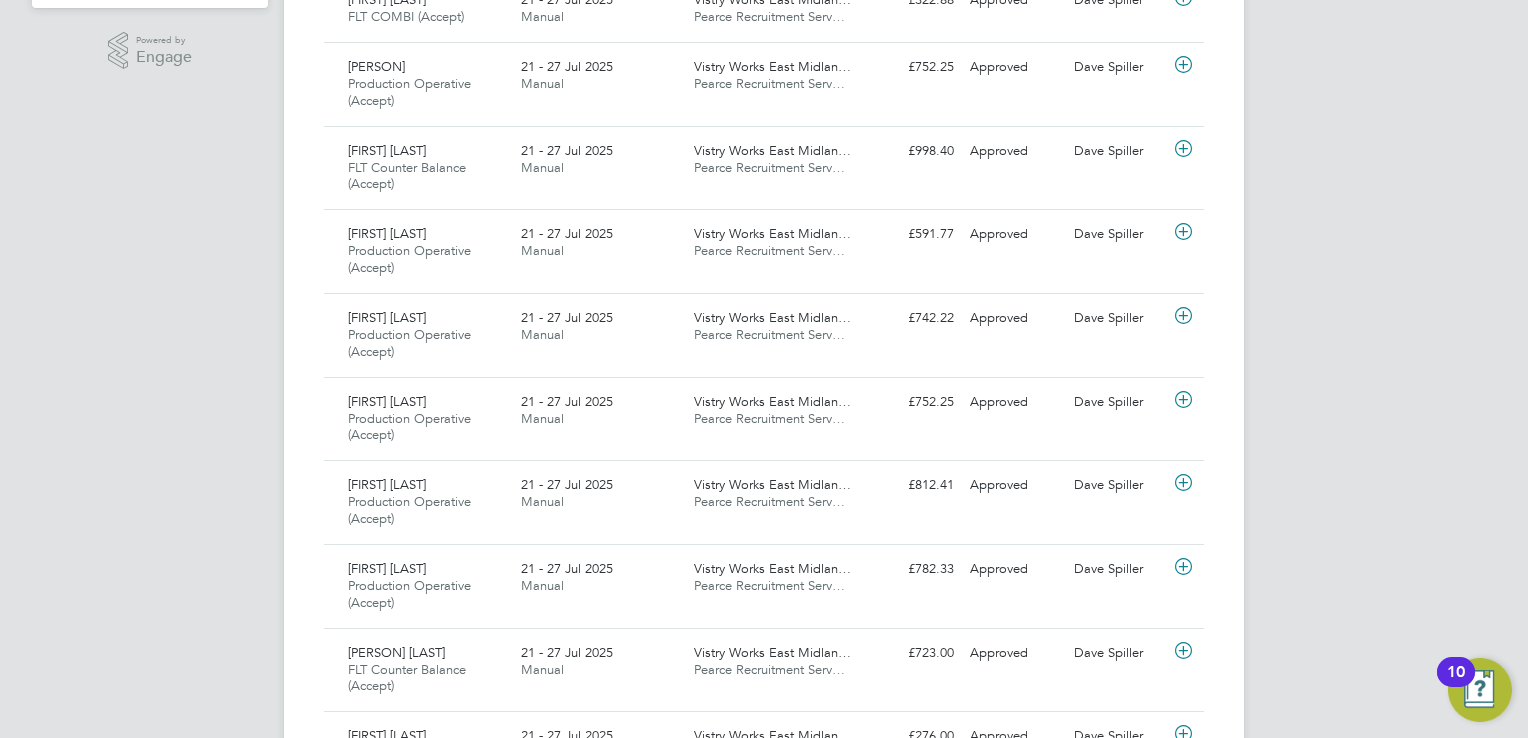 scroll, scrollTop: 0, scrollLeft: 0, axis: both 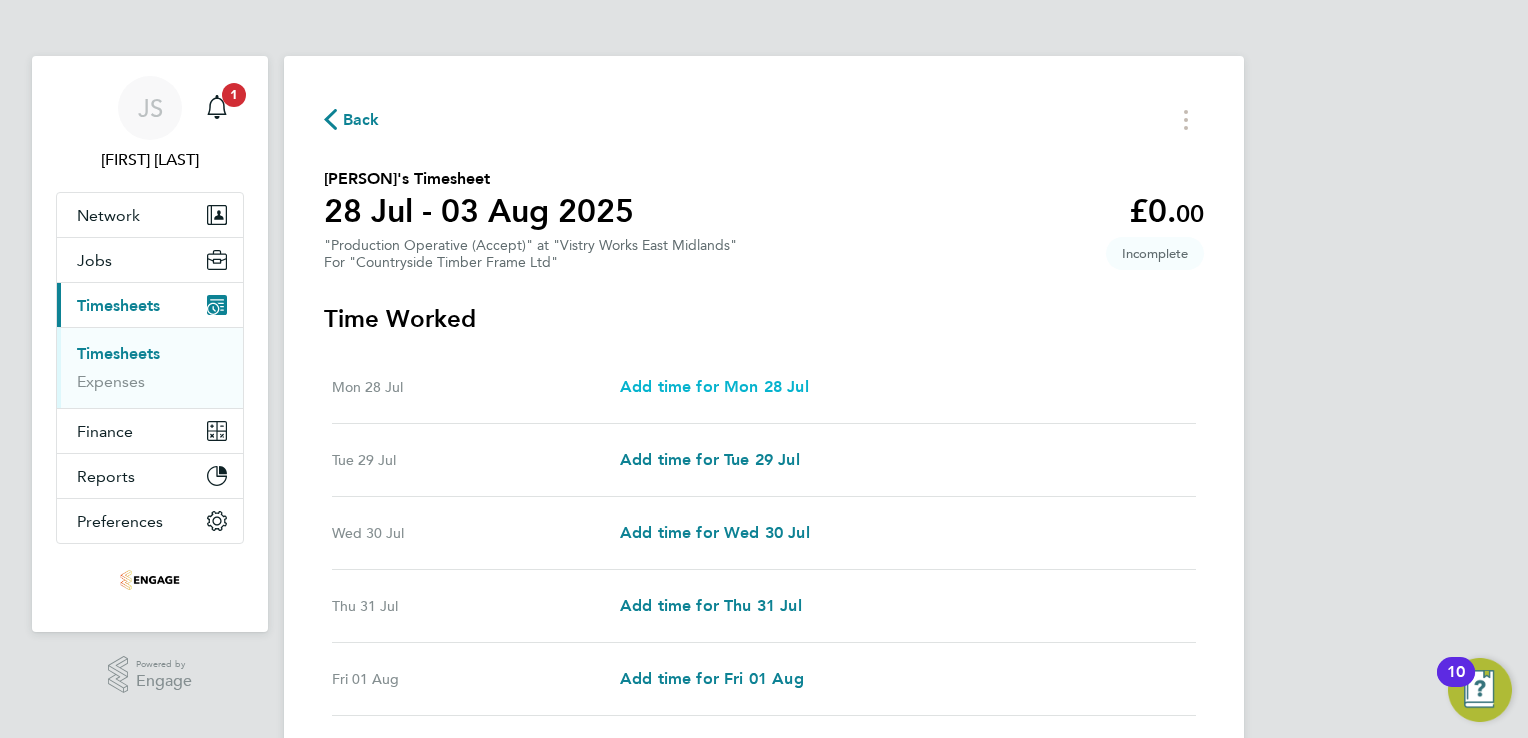 click on "Add time for Mon 28 Jul" at bounding box center [714, 386] 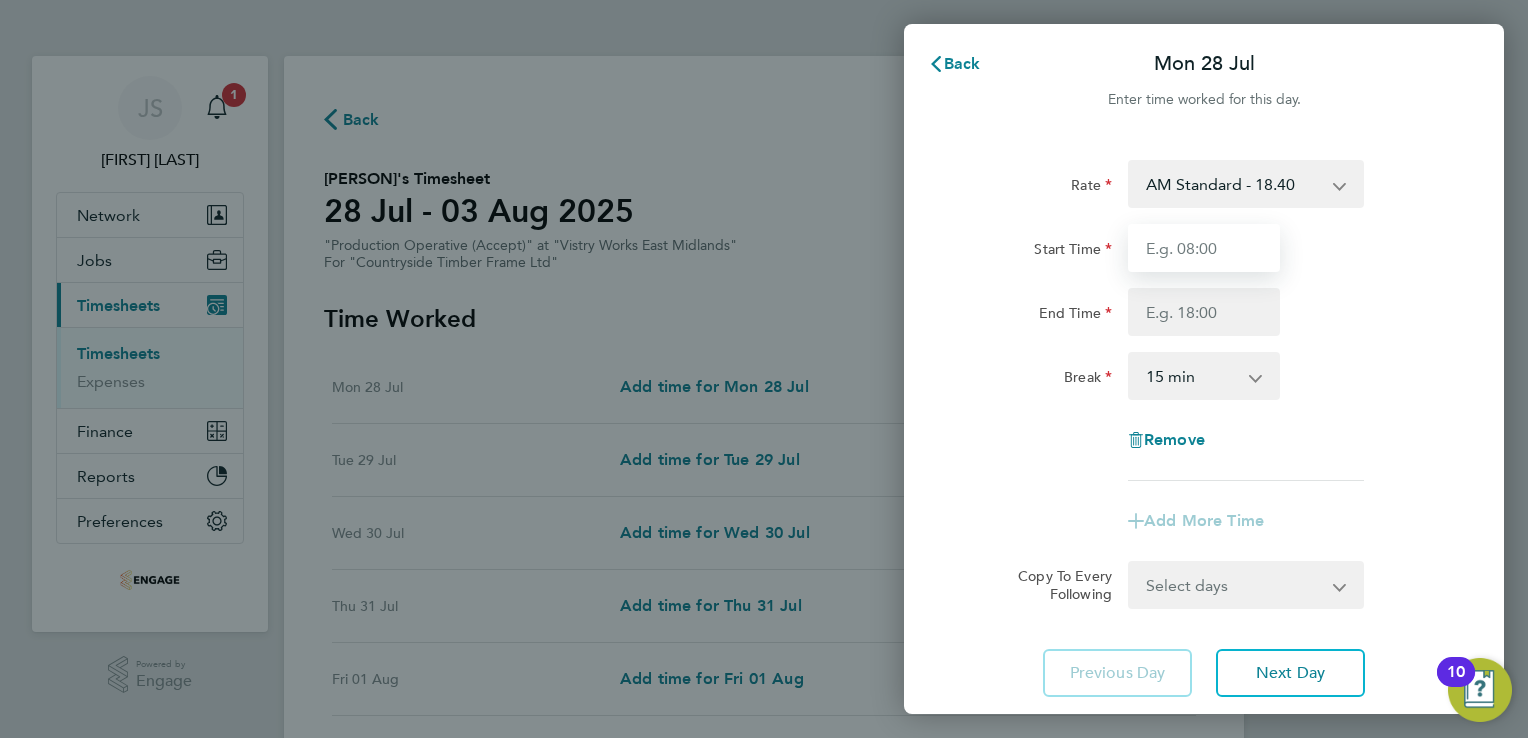 click on "Start Time" at bounding box center [1204, 248] 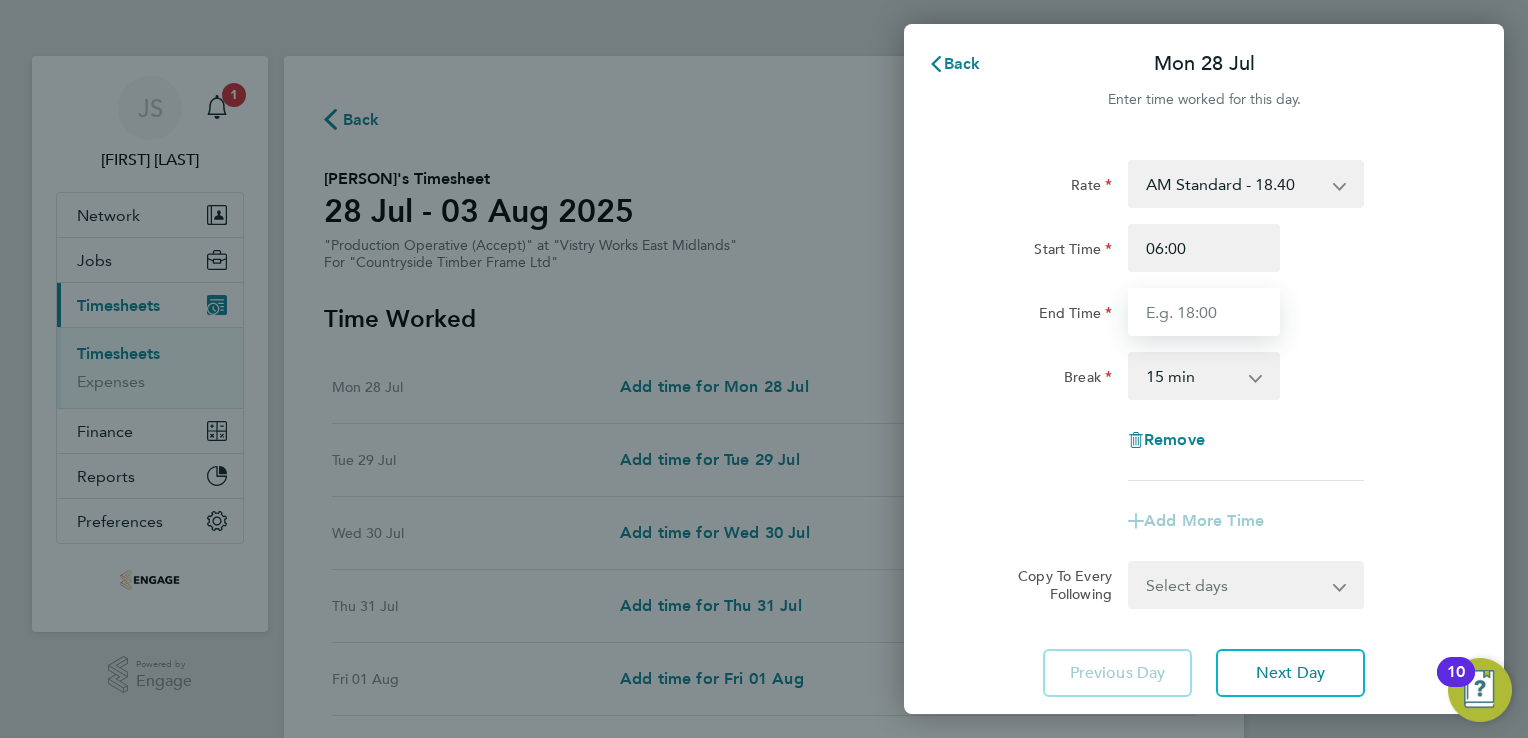 type on "14:00" 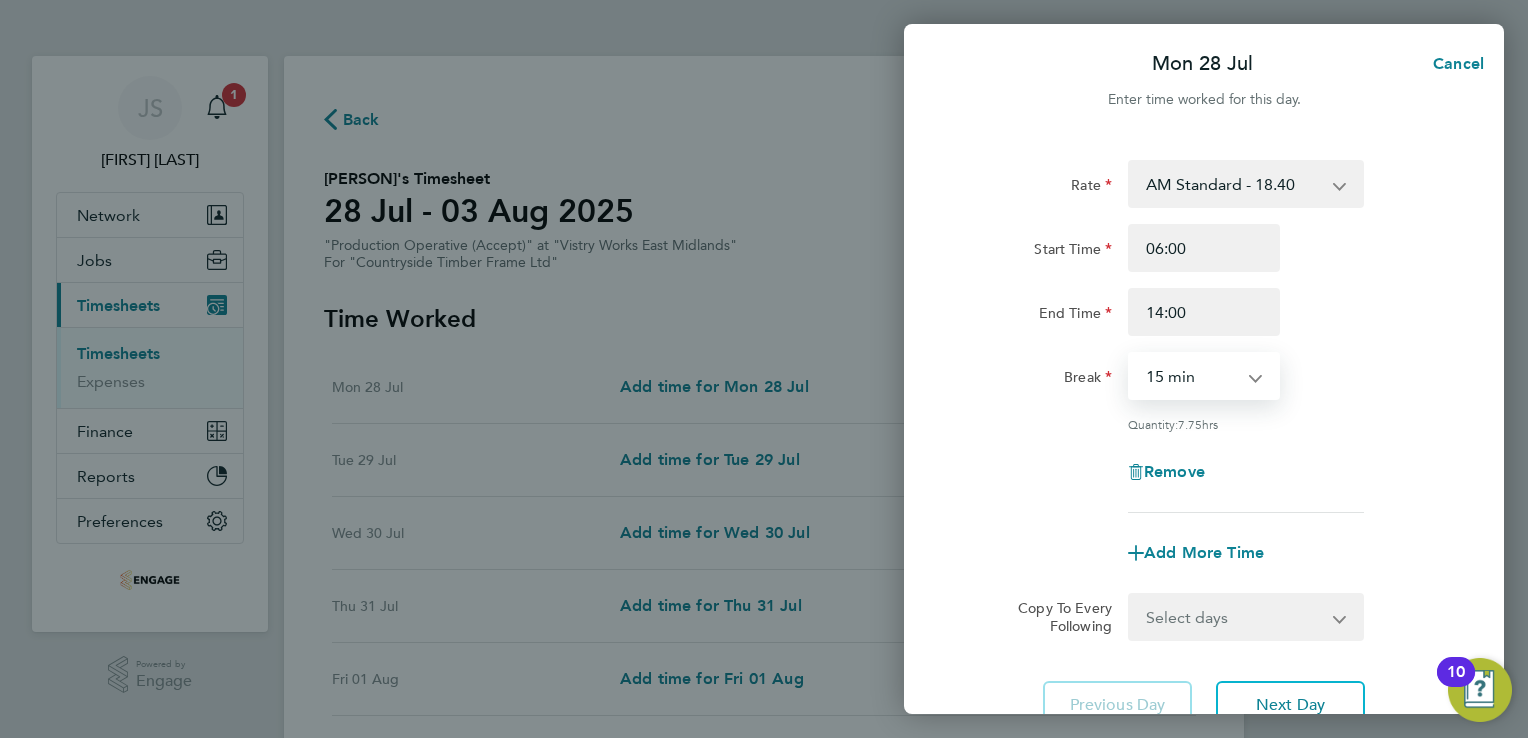 click on "0 min   15 min   30 min   45 min   60 min   75 min   90 min" at bounding box center [1192, 376] 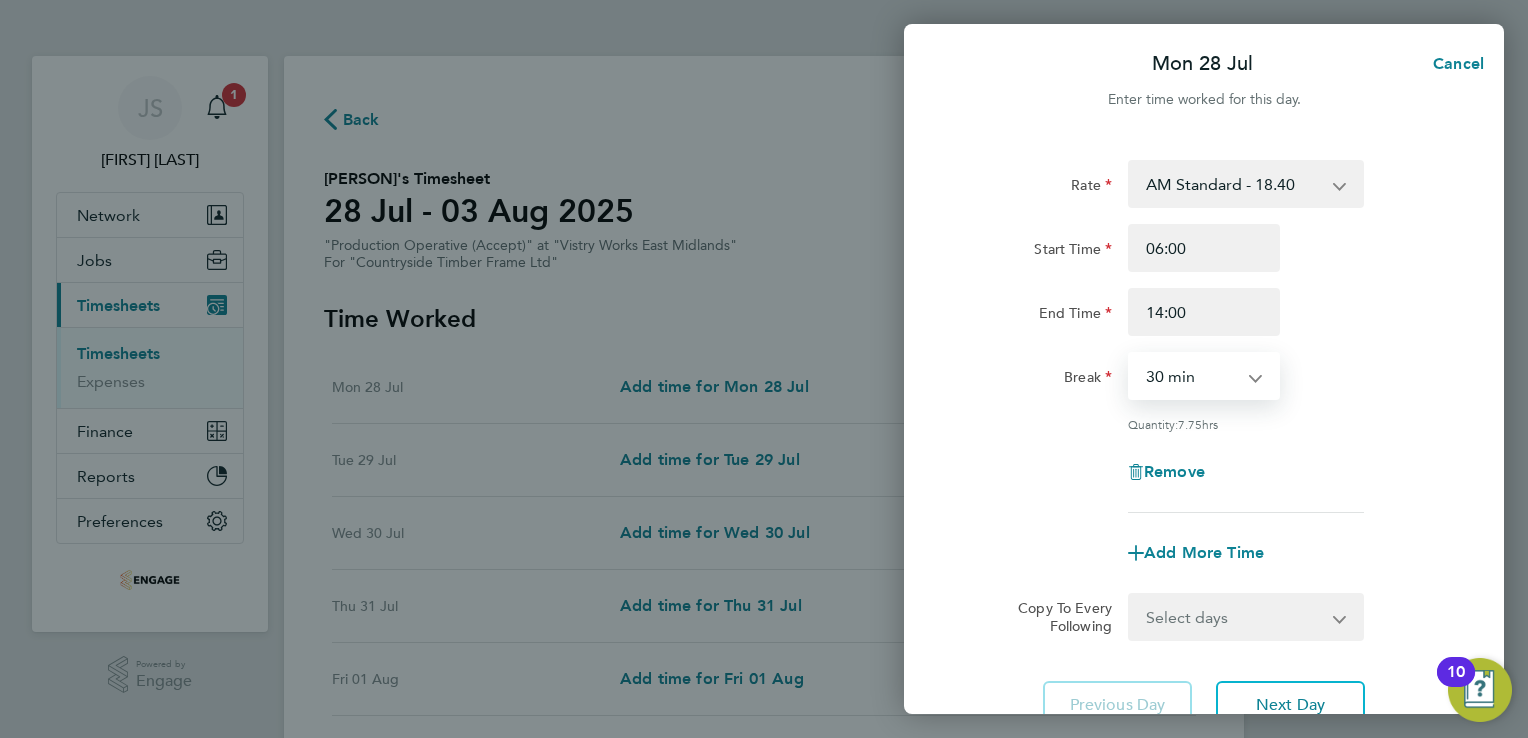 click on "0 min   15 min   30 min   45 min   60 min   75 min   90 min" at bounding box center (1192, 376) 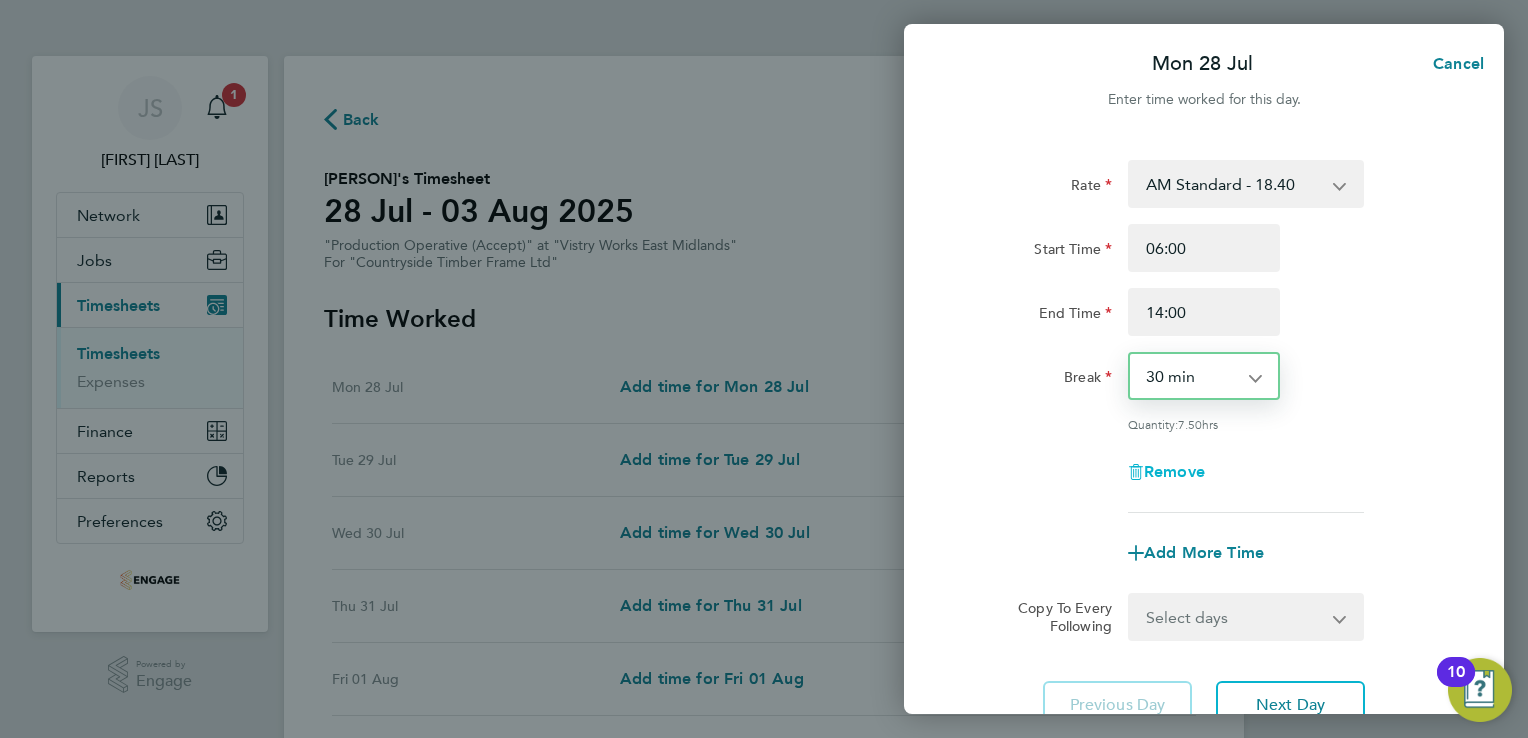 scroll, scrollTop: 164, scrollLeft: 0, axis: vertical 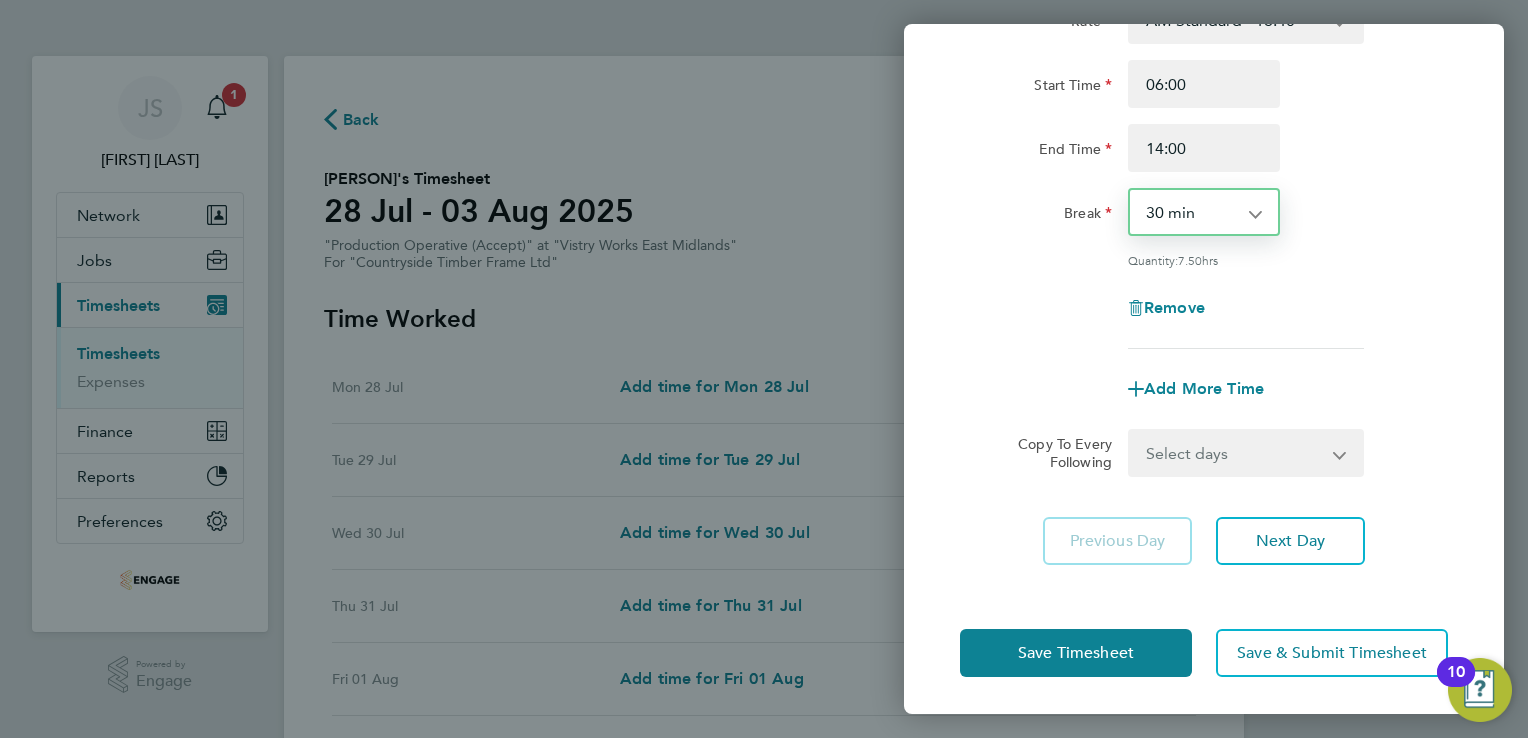 click on "Select days   Day   Weekday (Mon-Fri)   Weekend (Sat-Sun)   Tuesday   Wednesday   Thursday   Friday   Saturday   Sunday" at bounding box center (1235, 453) 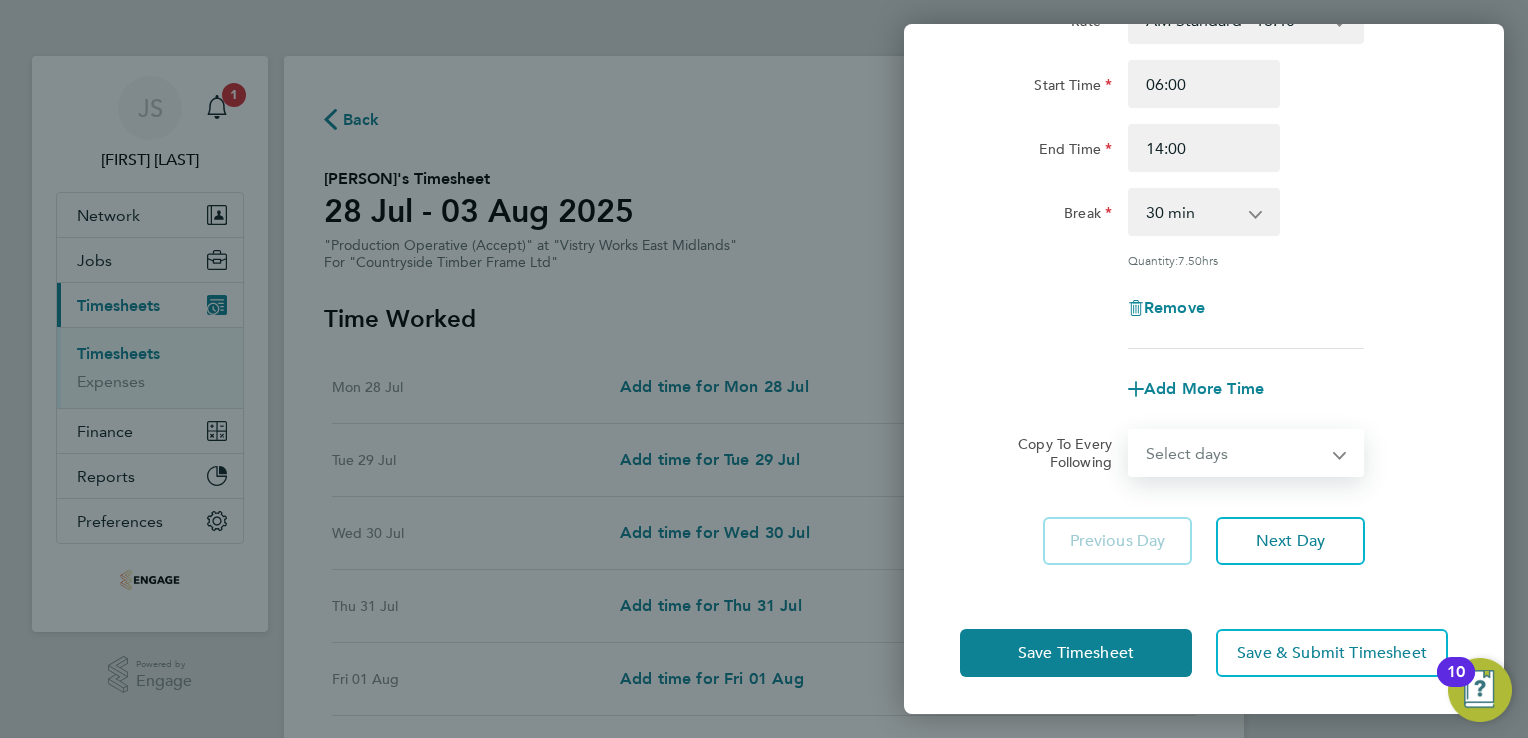 select on "WEEKDAY" 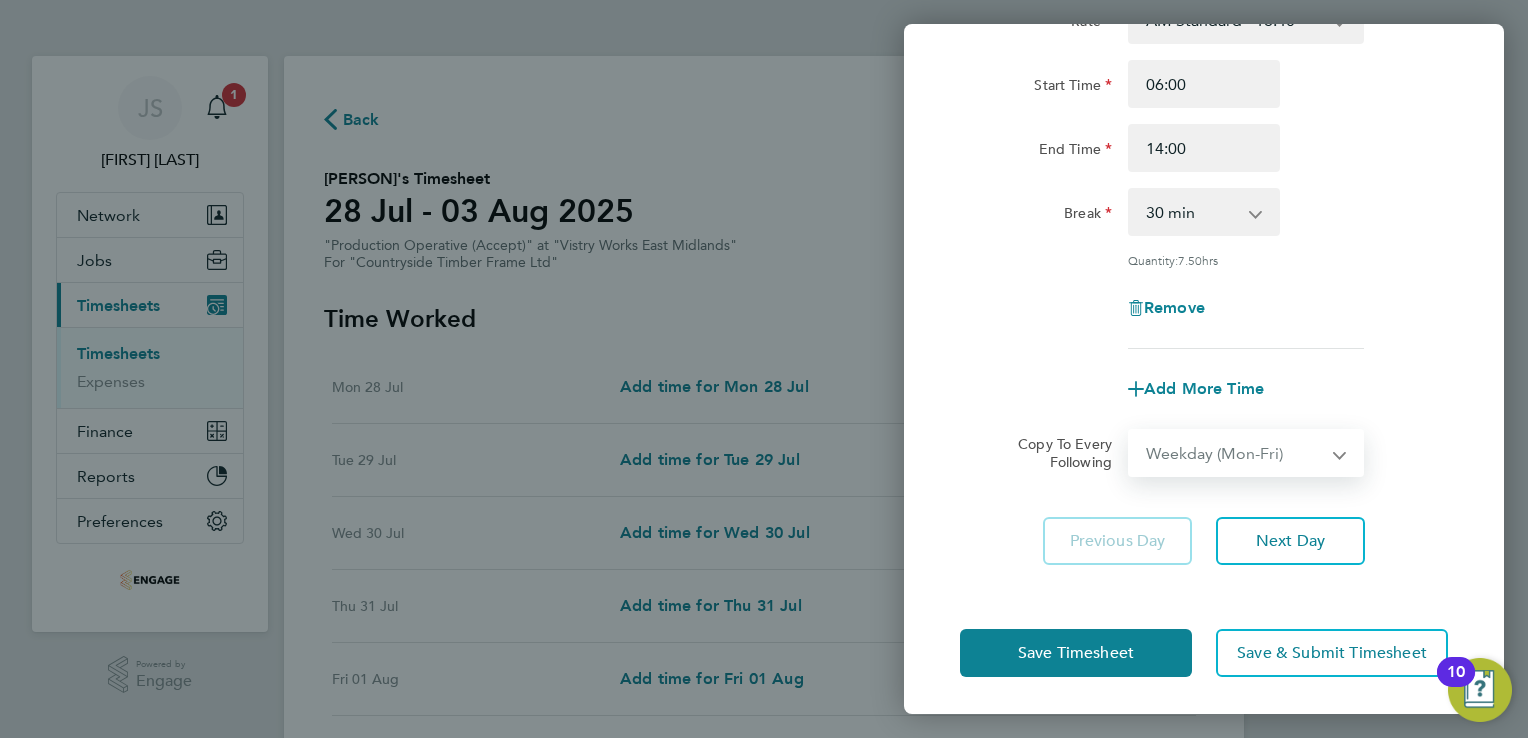 click on "Select days   Day   Weekday (Mon-Fri)   Weekend (Sat-Sun)   Tuesday   Wednesday   Thursday   Friday   Saturday   Sunday" at bounding box center [1235, 453] 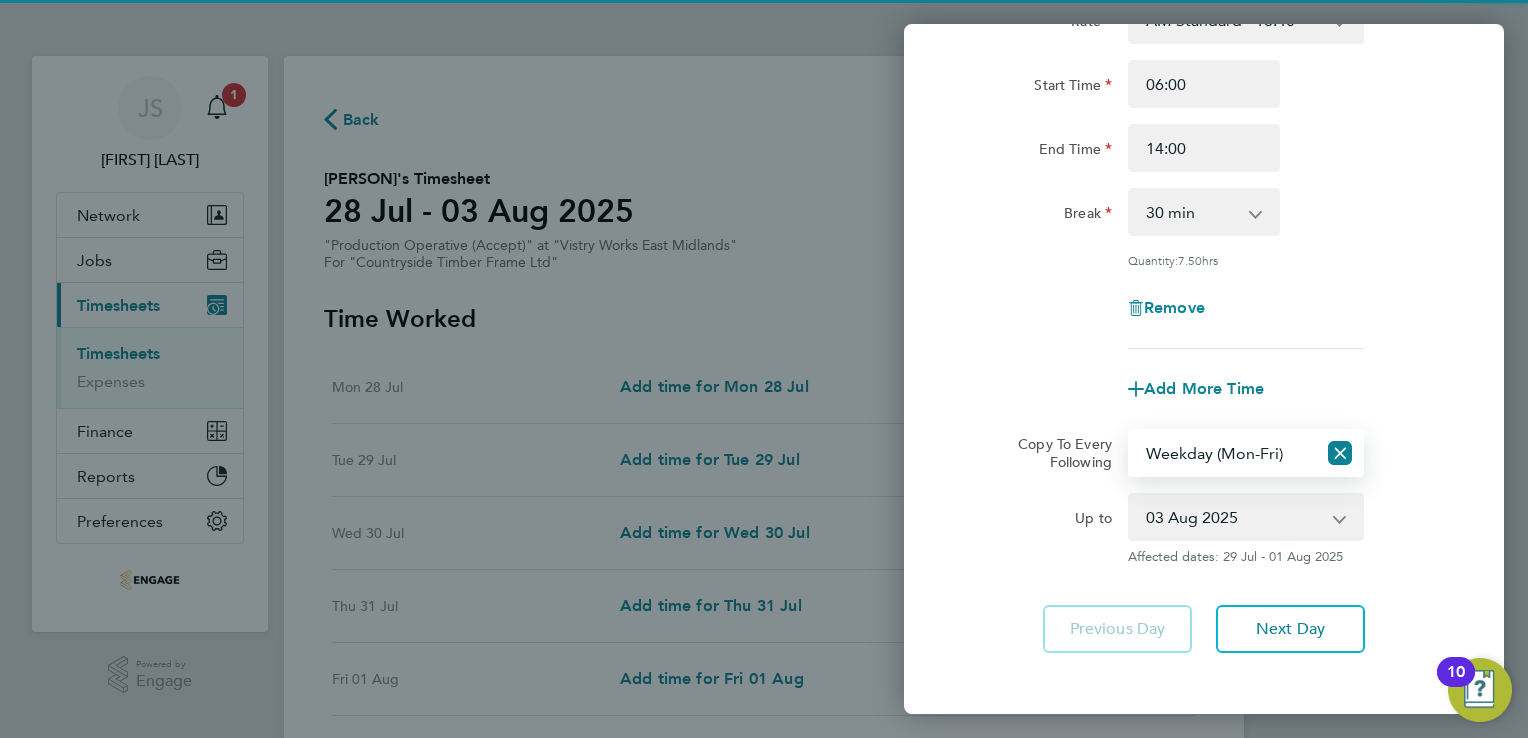 scroll, scrollTop: 252, scrollLeft: 0, axis: vertical 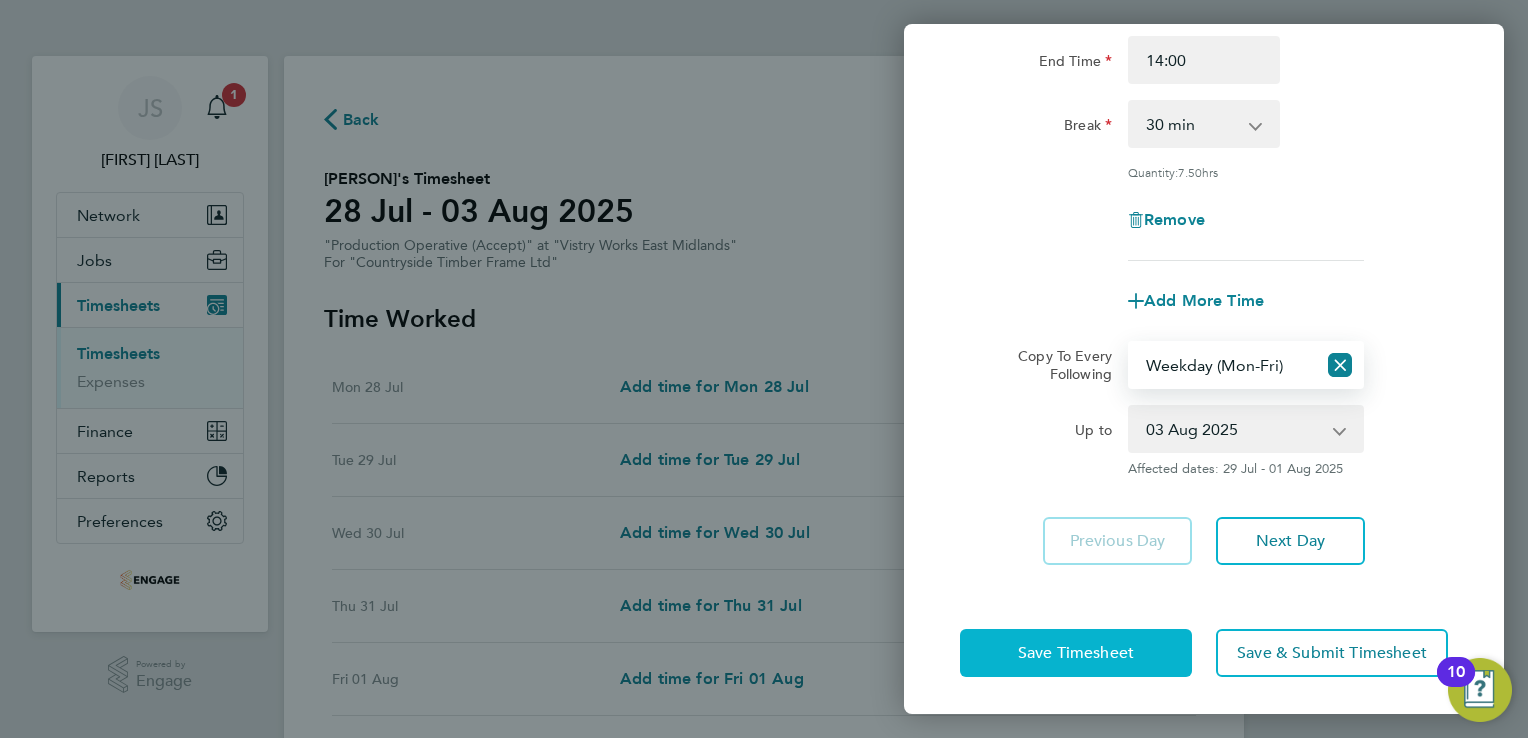 click on "Save Timesheet" 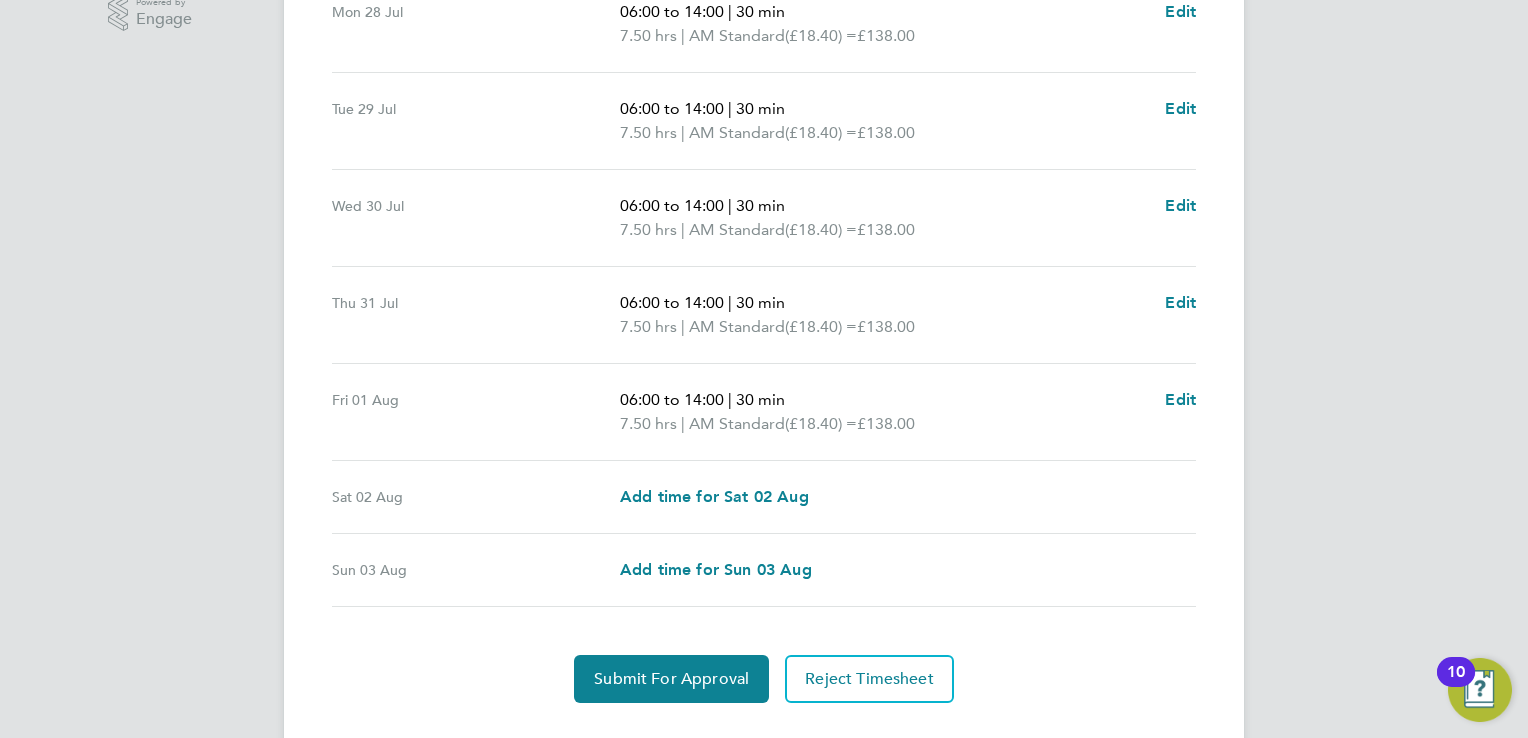 scroll, scrollTop: 704, scrollLeft: 0, axis: vertical 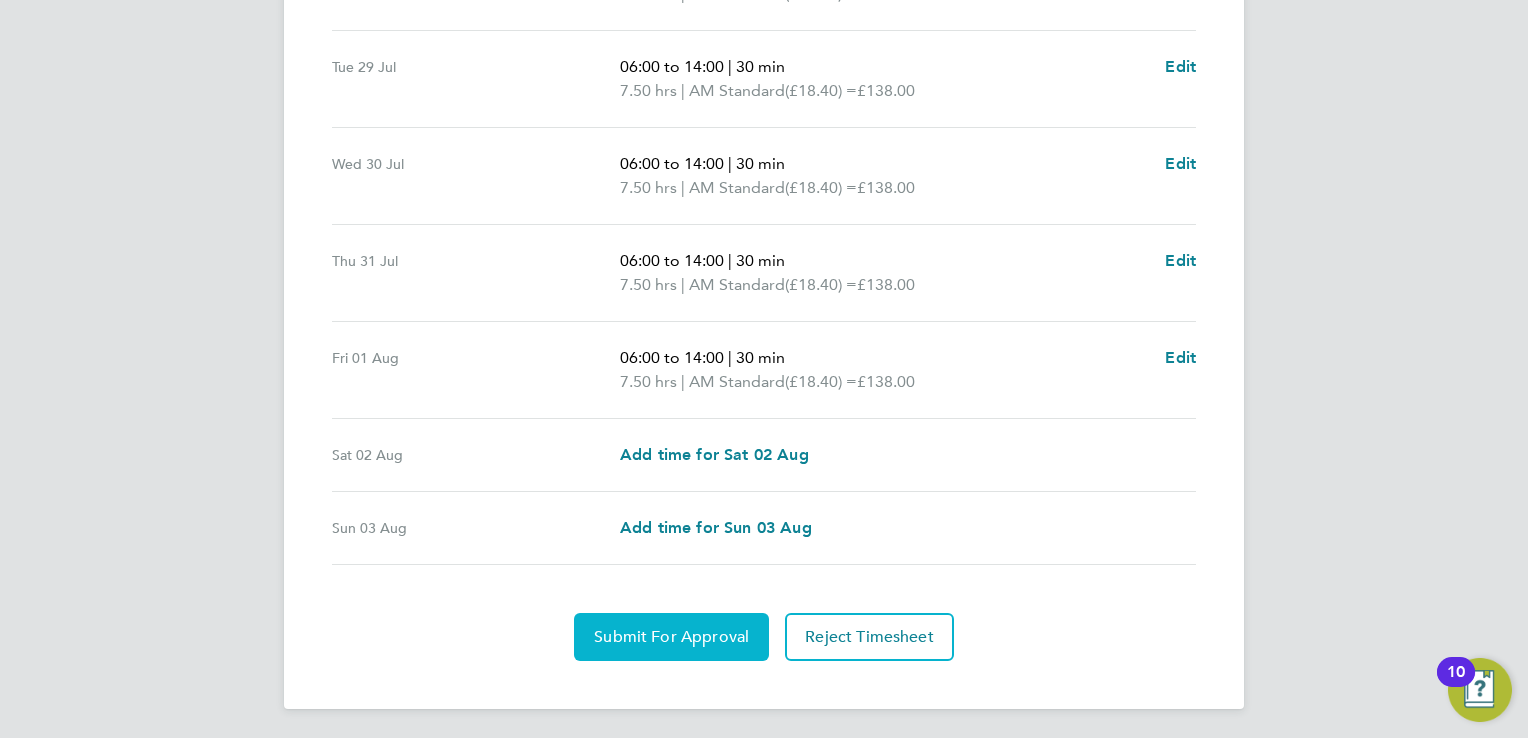 click on "Submit For Approval" 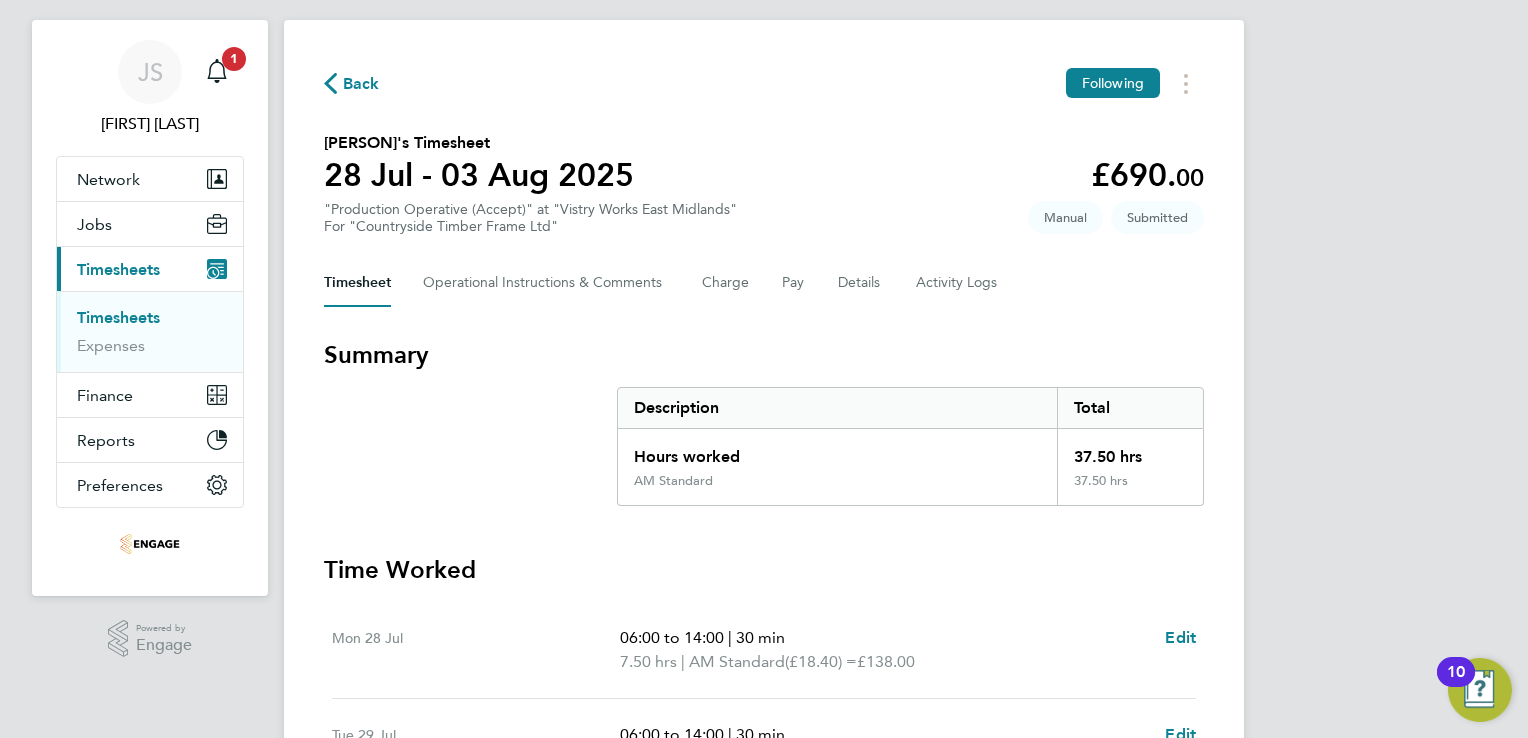 scroll, scrollTop: 0, scrollLeft: 0, axis: both 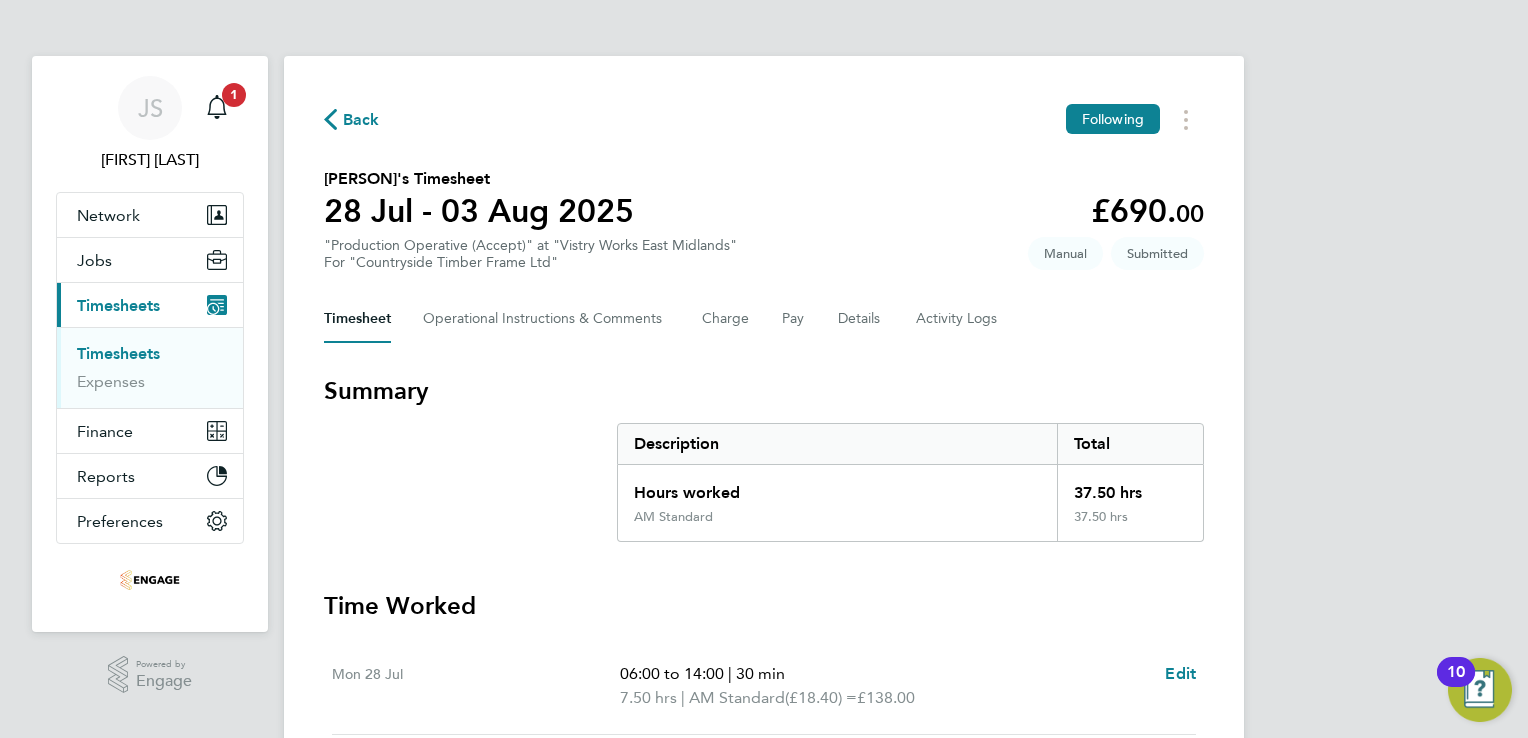click on "Back" 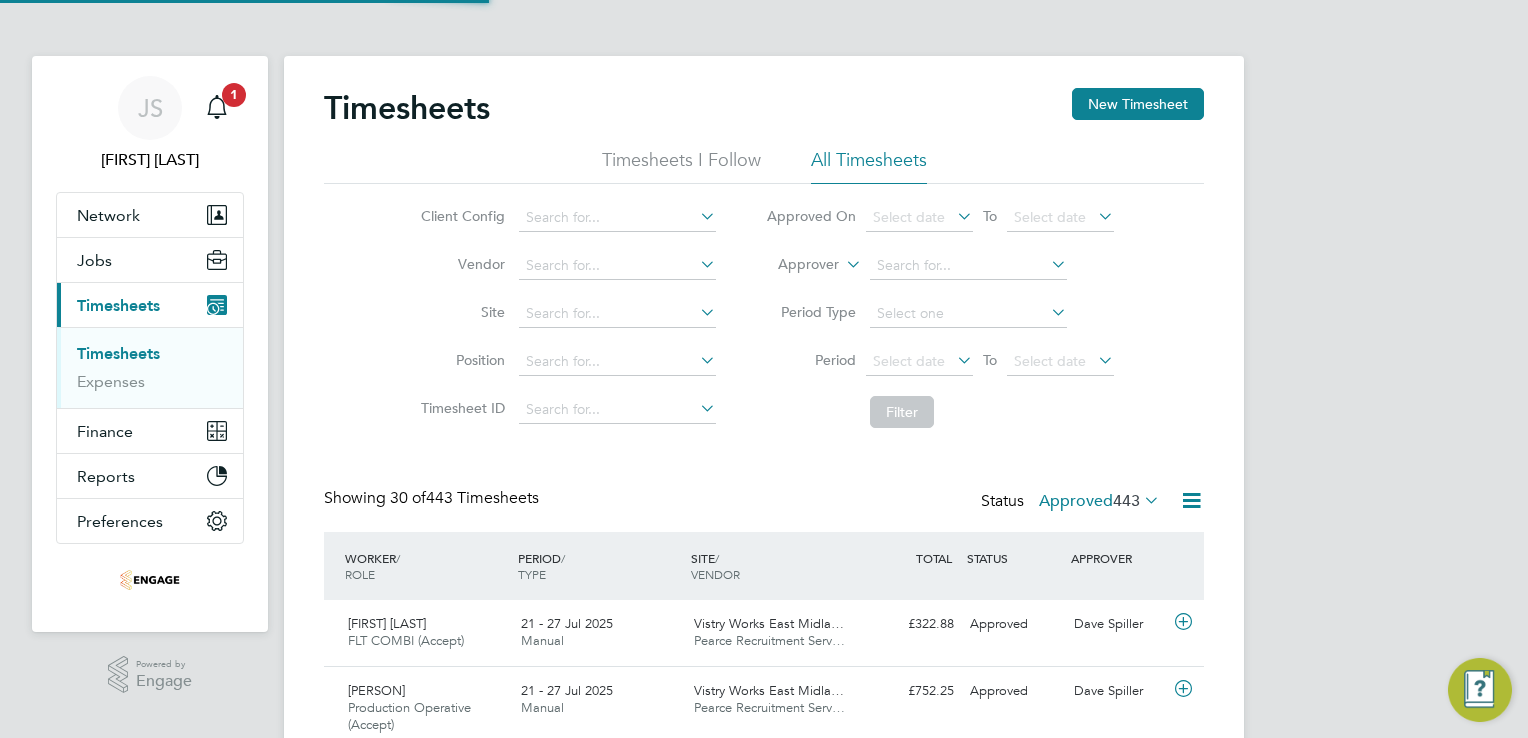 scroll, scrollTop: 9, scrollLeft: 10, axis: both 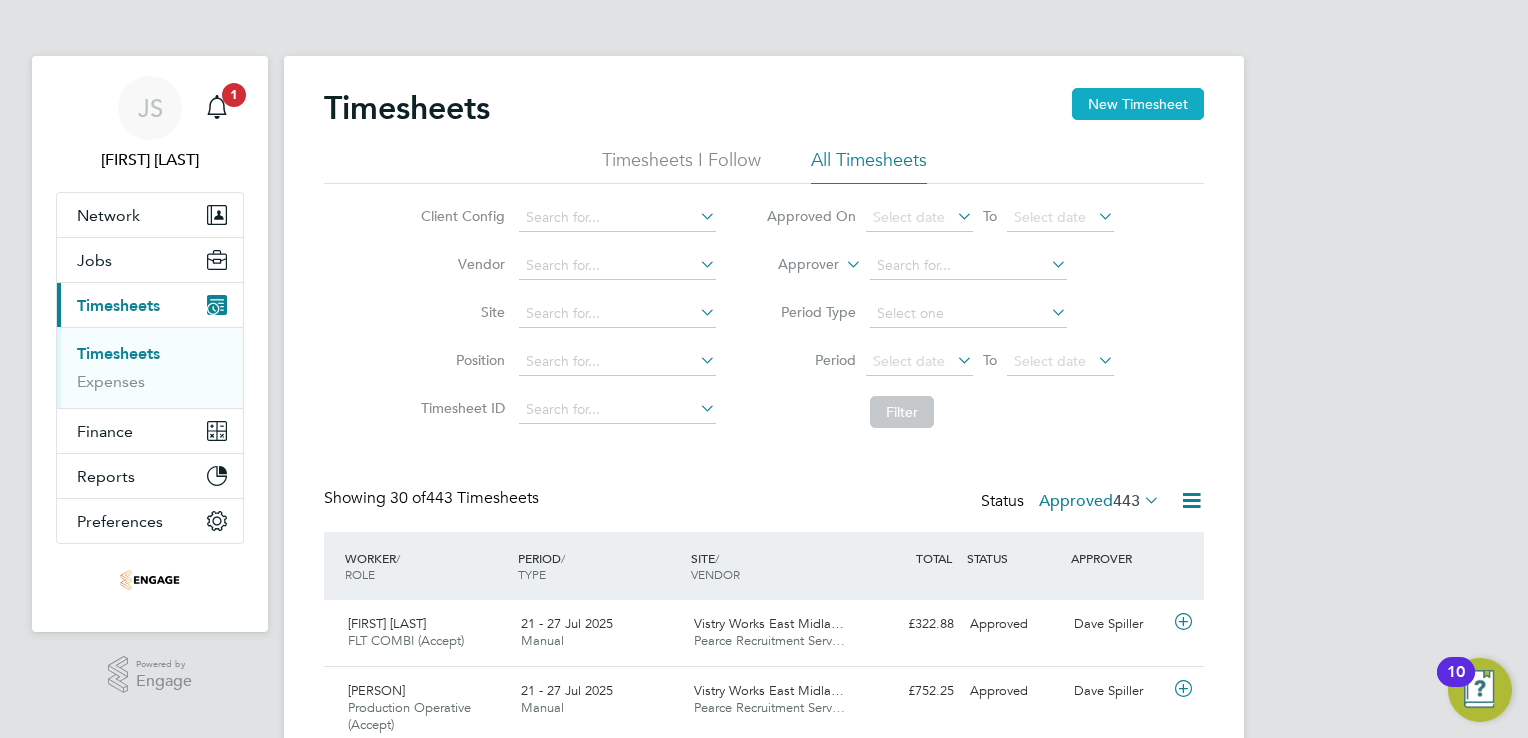 click on "New Timesheet" 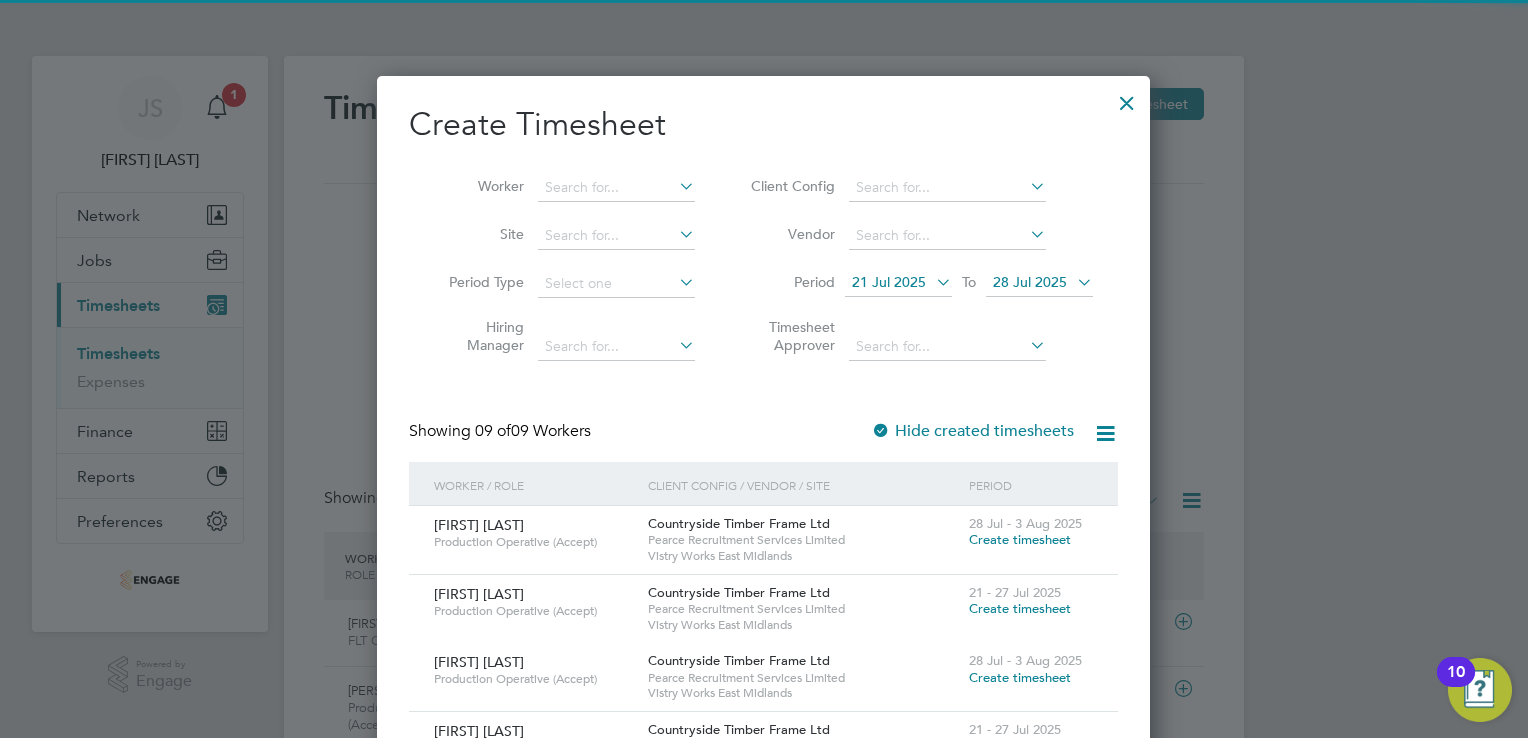 click on "21 Jul 2025" at bounding box center (889, 282) 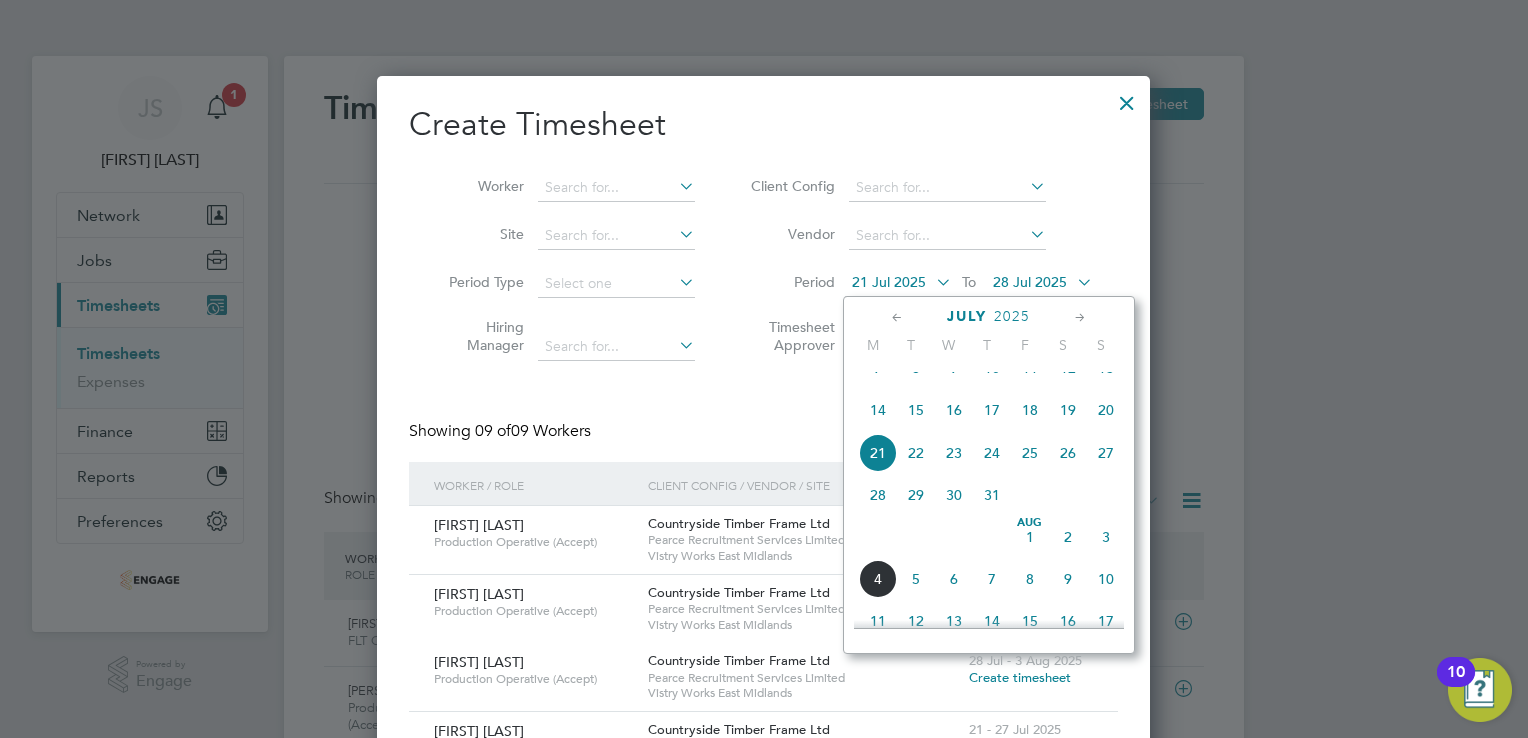click on "28" 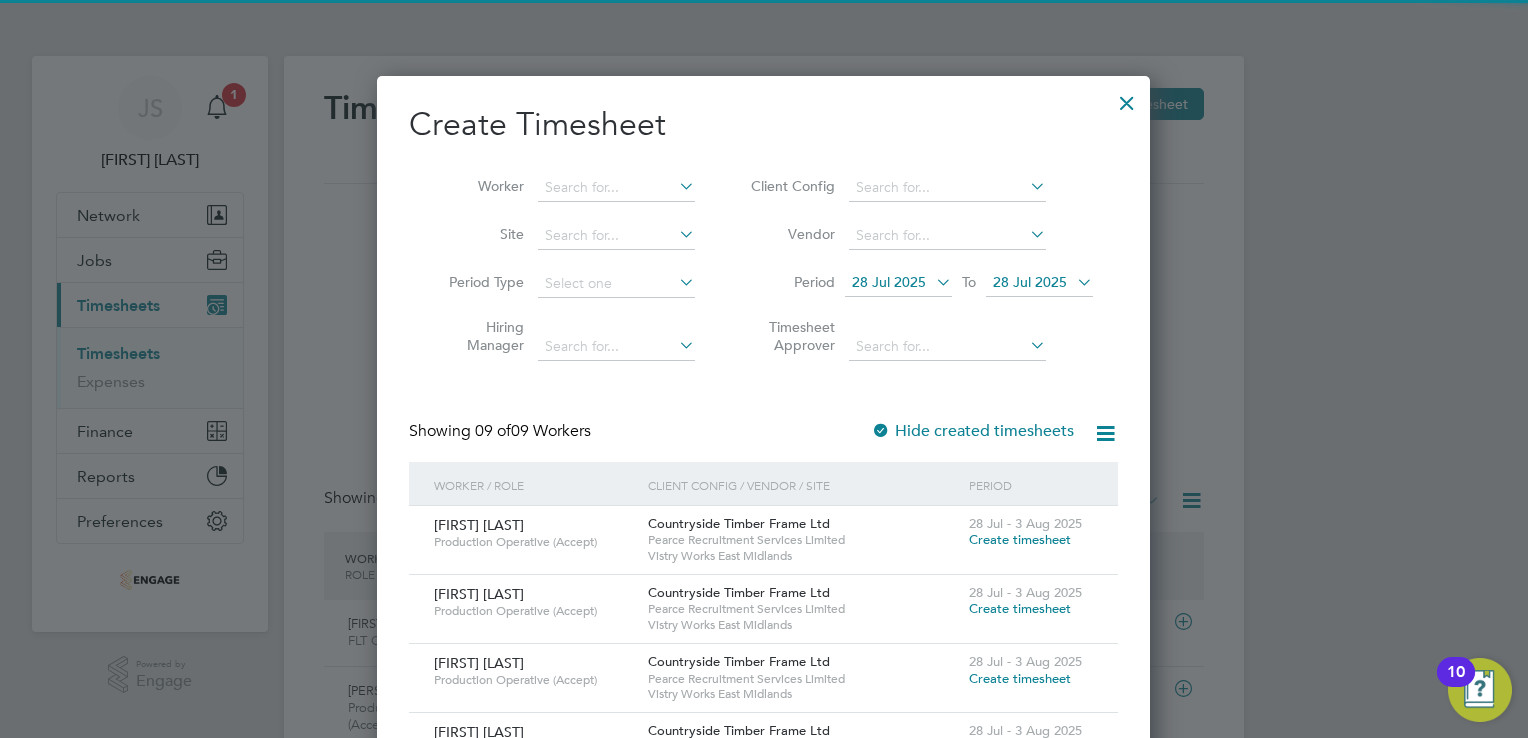click on "28 Jul 2025" at bounding box center (1030, 282) 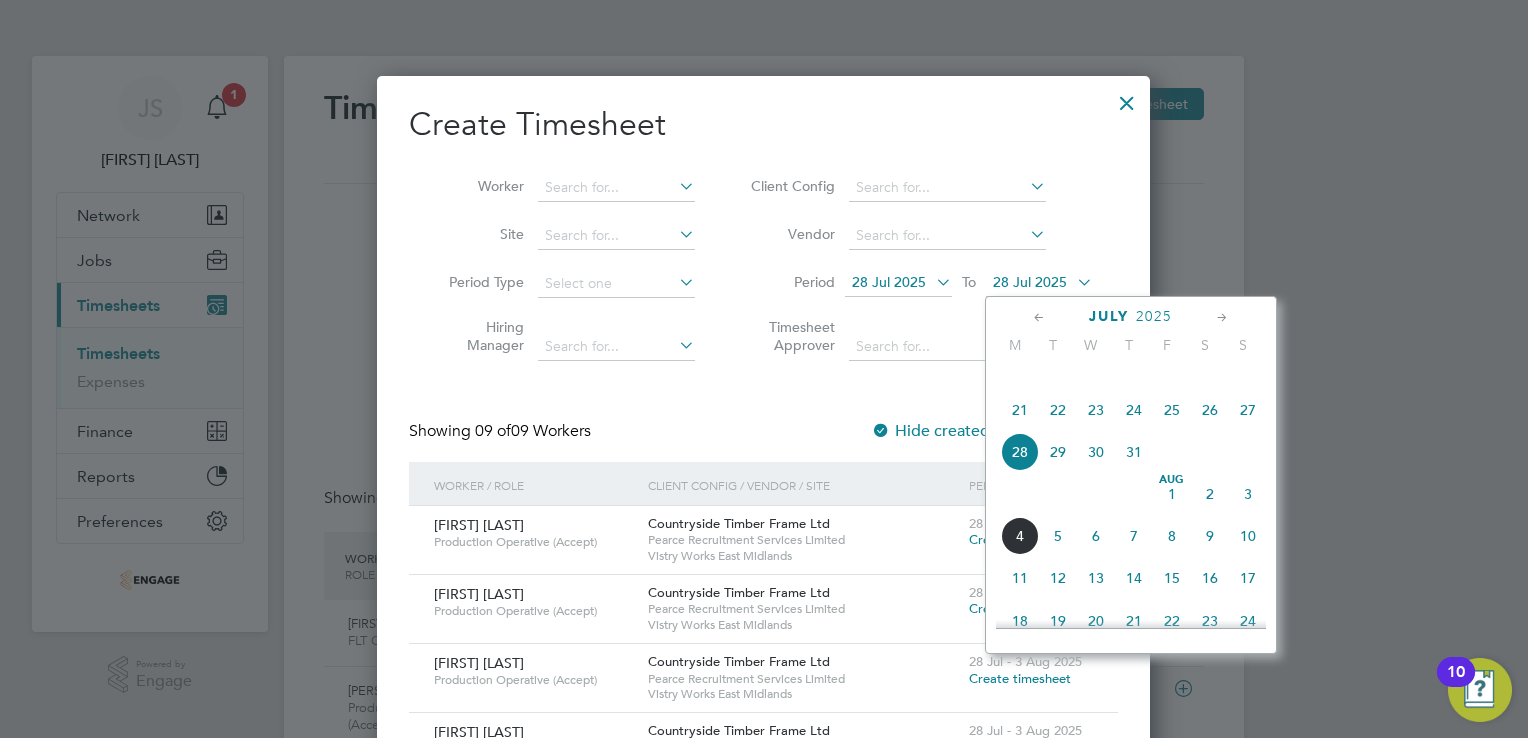 click on "3" 